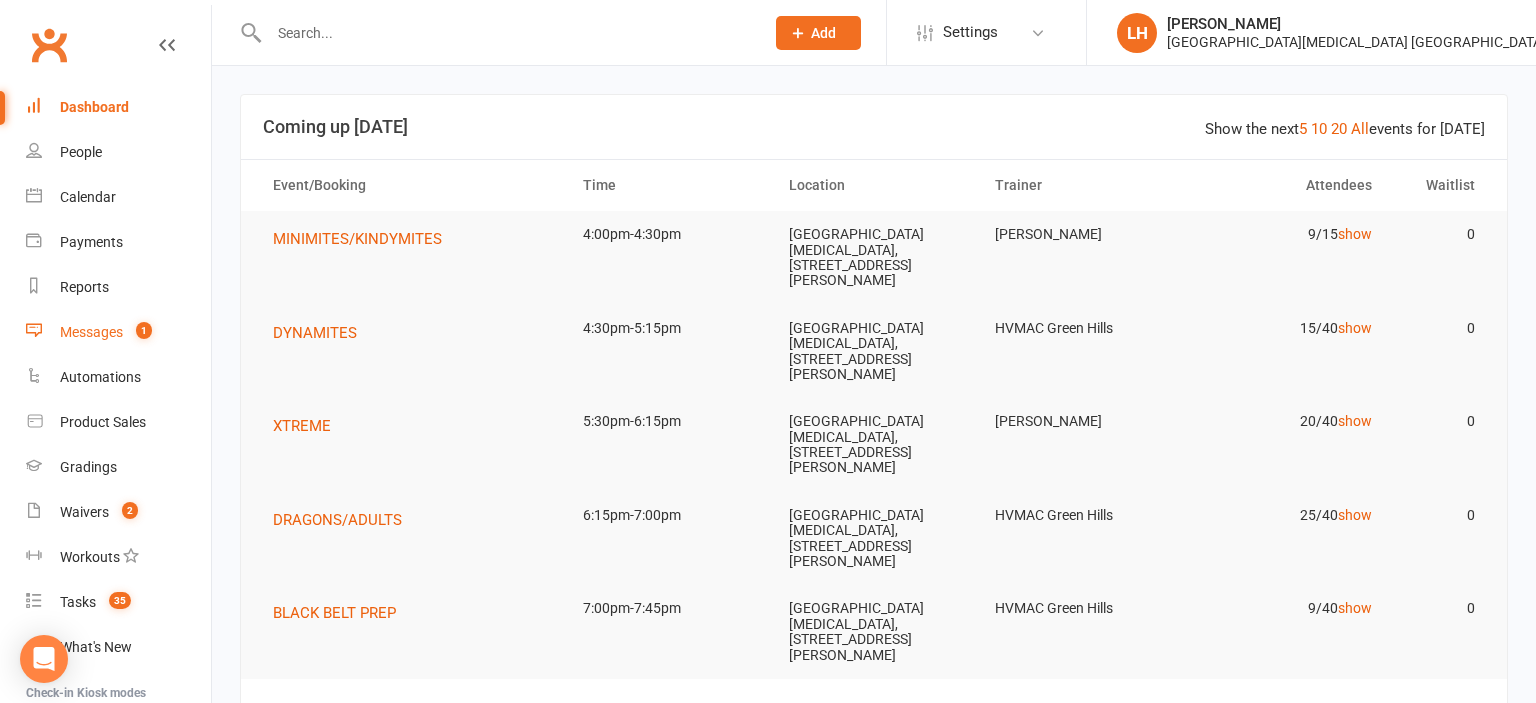 scroll, scrollTop: 0, scrollLeft: 0, axis: both 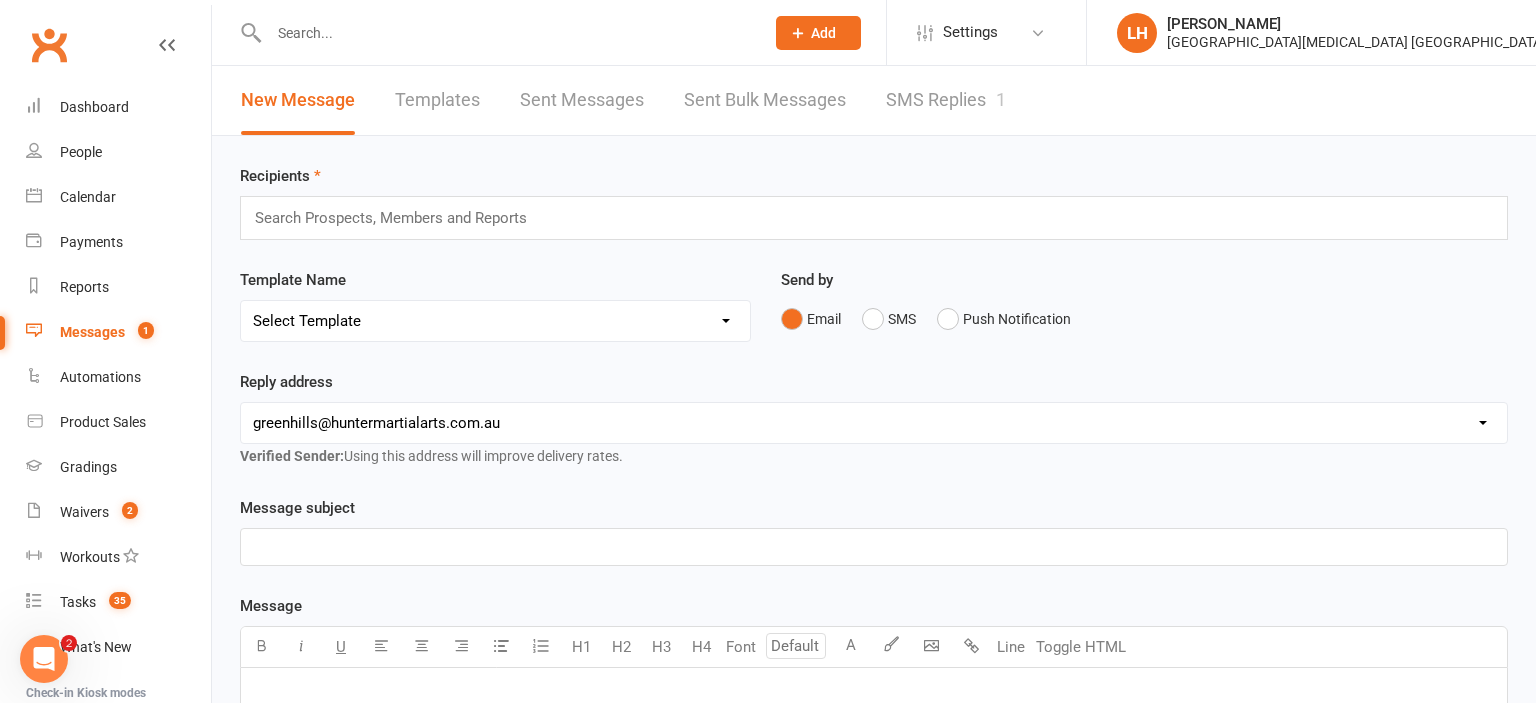 click on "SMS Replies  1" at bounding box center [946, 100] 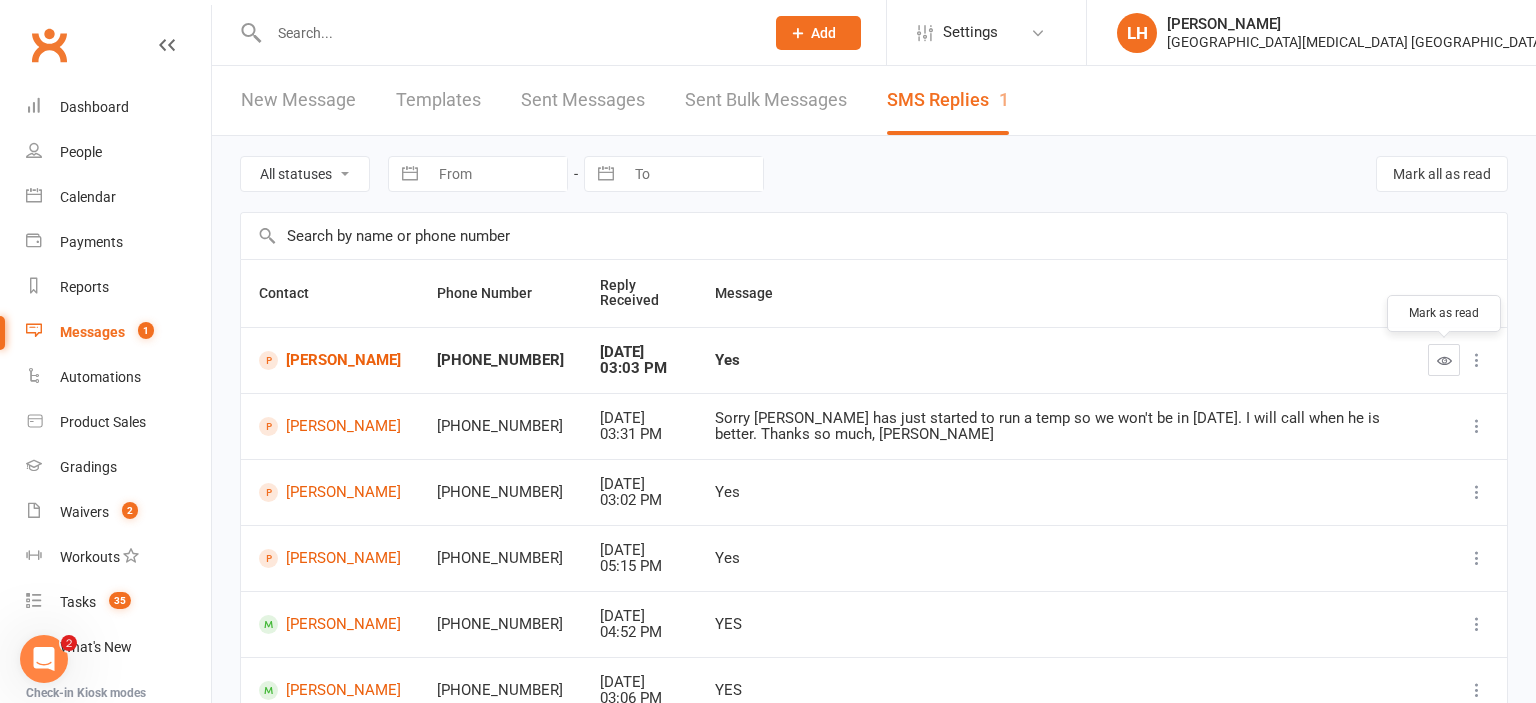 click at bounding box center [1444, 360] 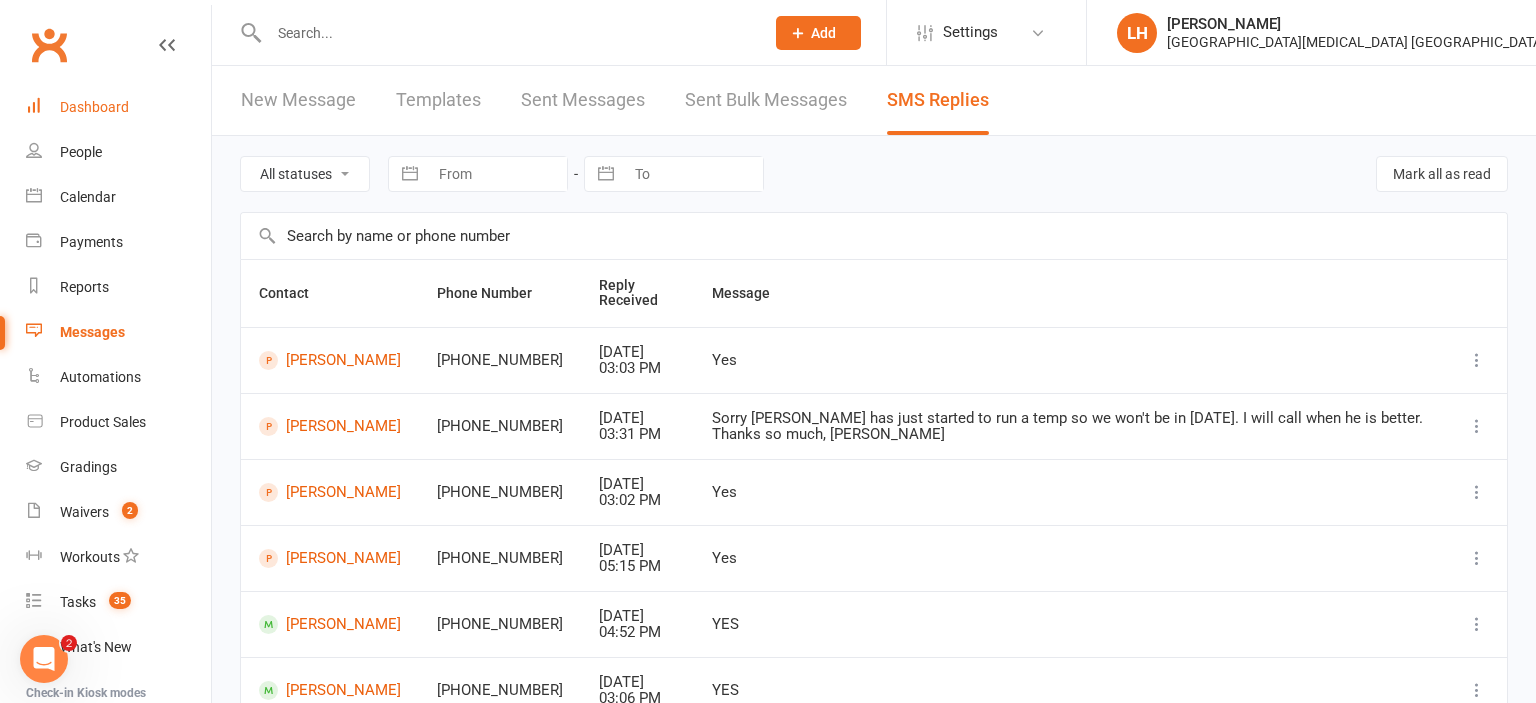 click on "Dashboard" at bounding box center (94, 107) 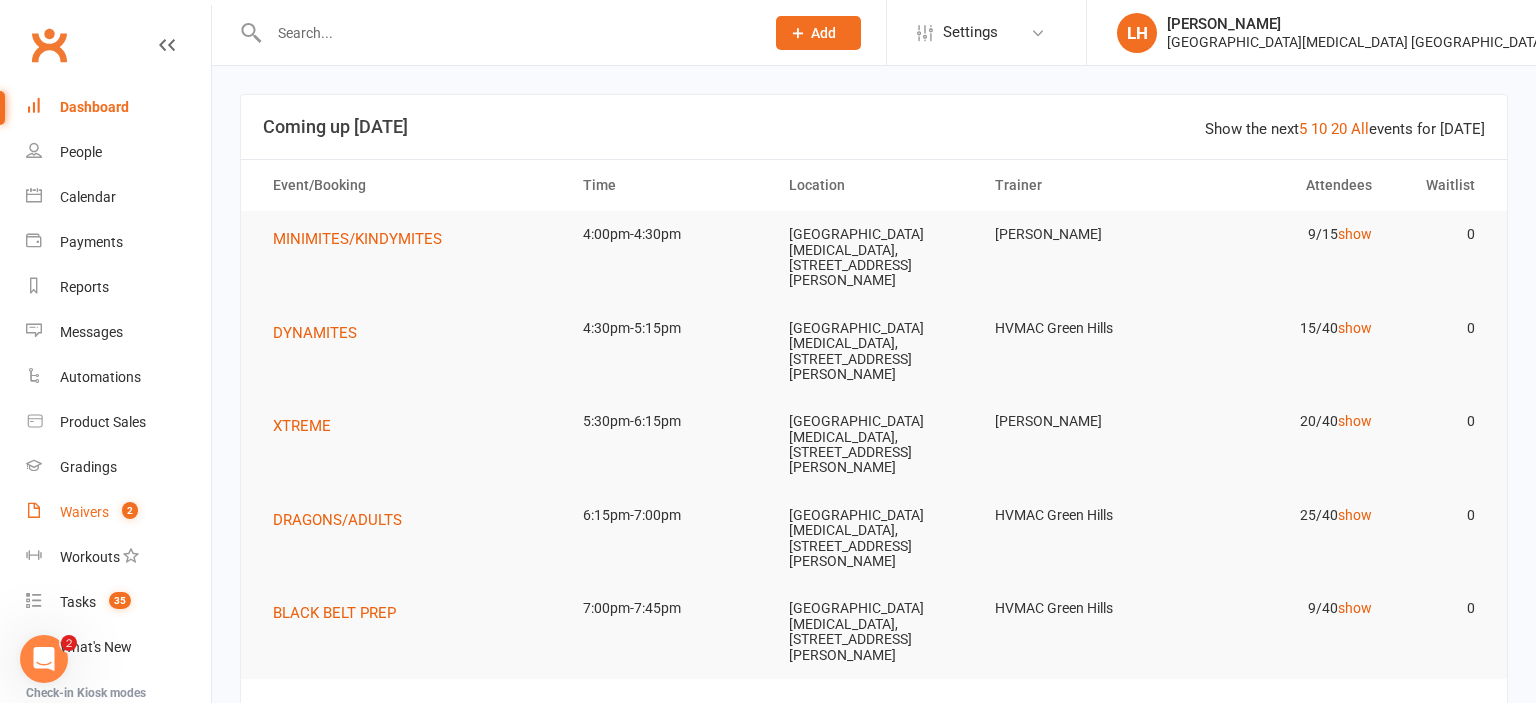 click on "Waivers" at bounding box center [84, 512] 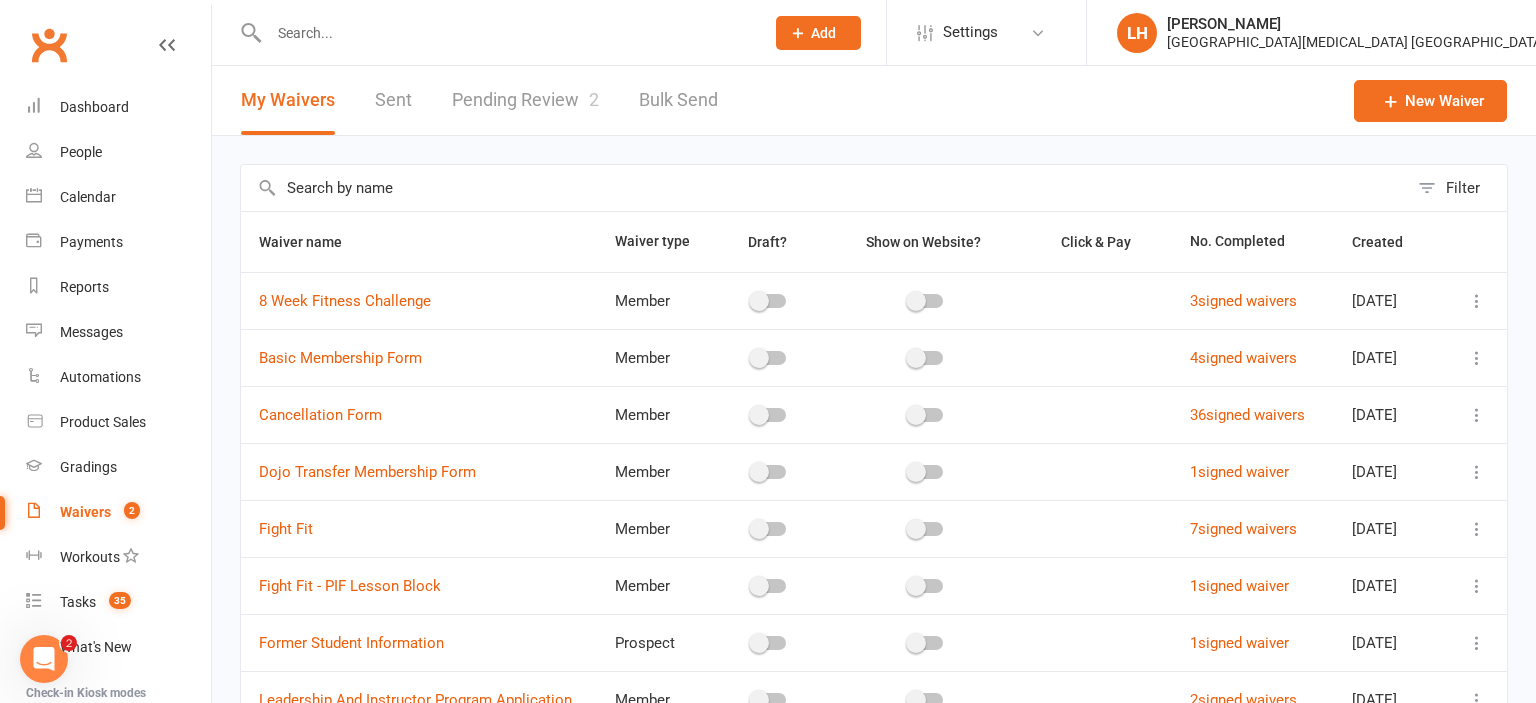 click on "Pending Review 2" at bounding box center (525, 100) 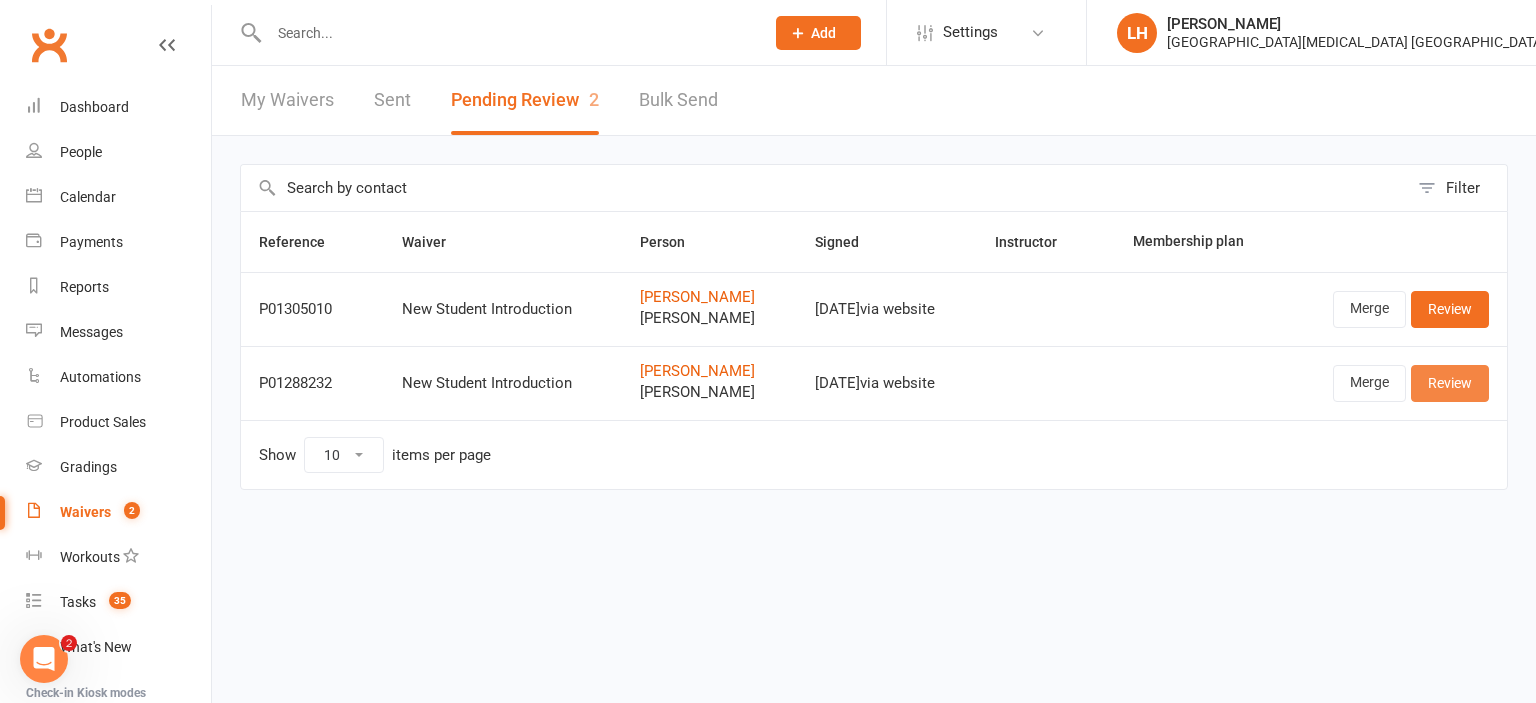 click on "Review" at bounding box center [1450, 383] 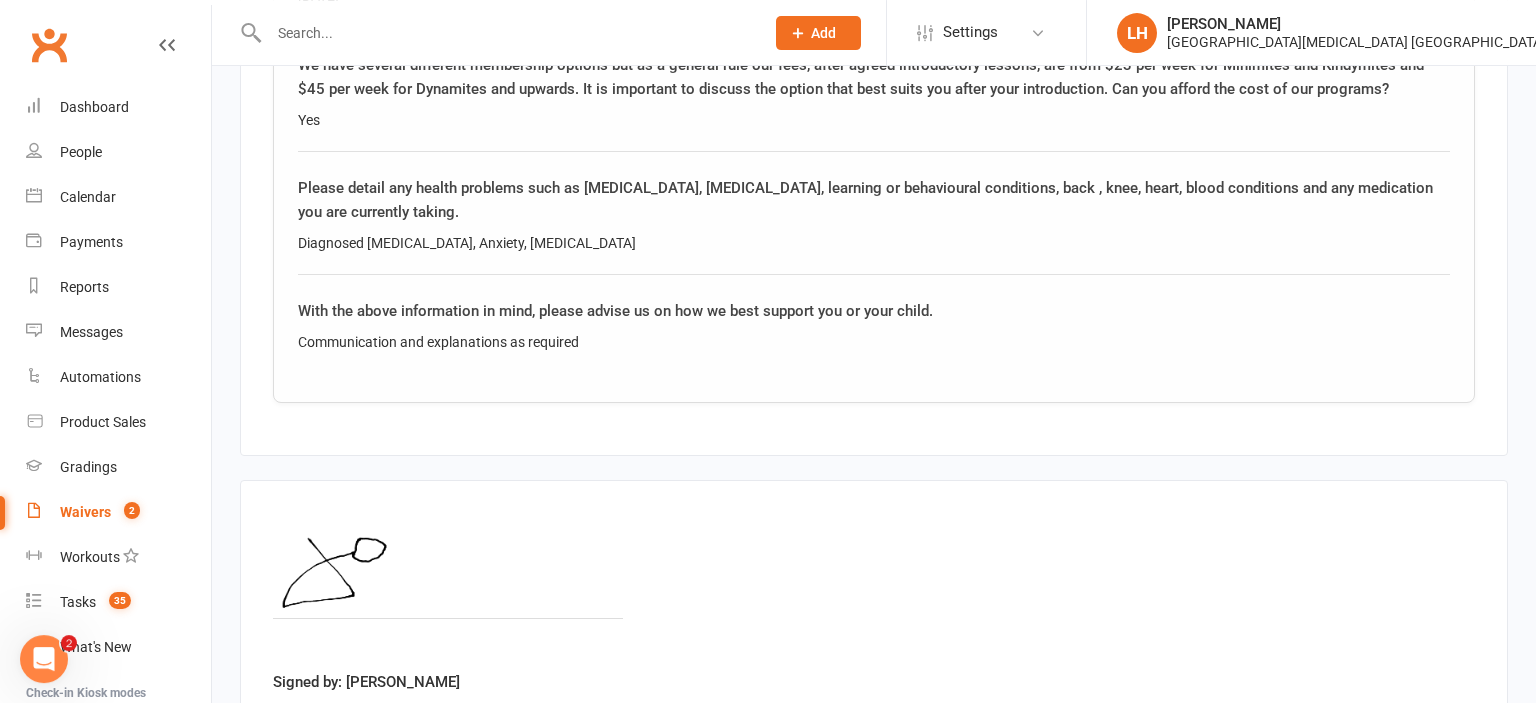 scroll, scrollTop: 3656, scrollLeft: 0, axis: vertical 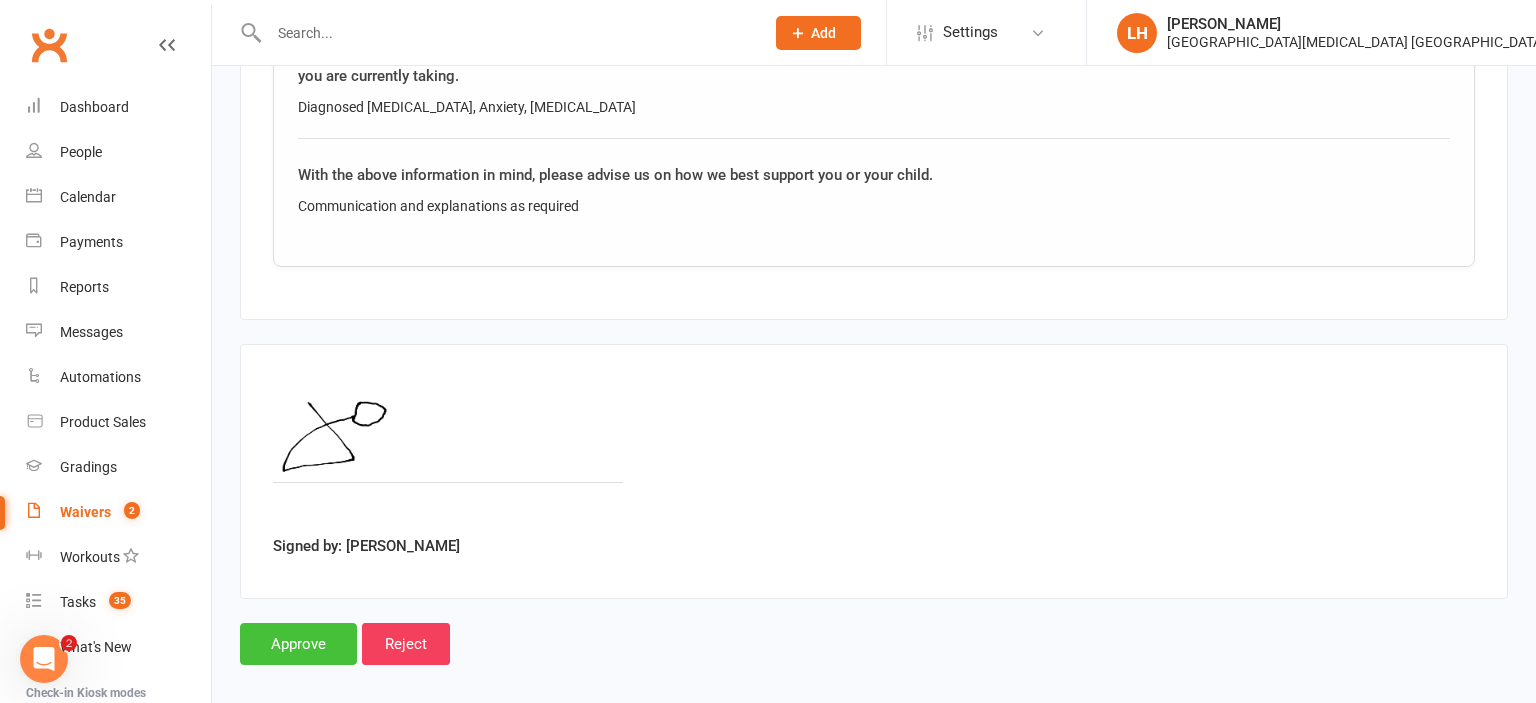 click on "Approve" at bounding box center [298, 644] 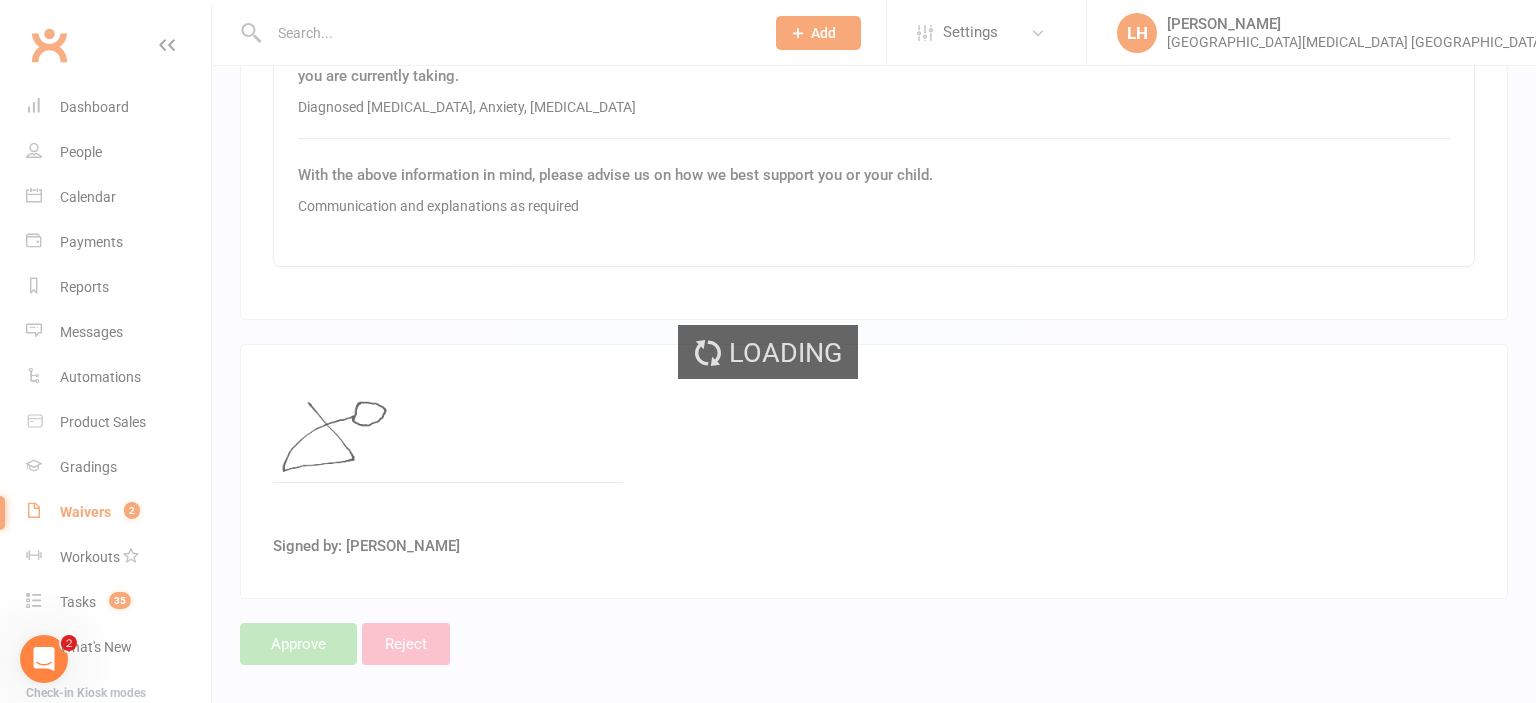 scroll, scrollTop: 0, scrollLeft: 0, axis: both 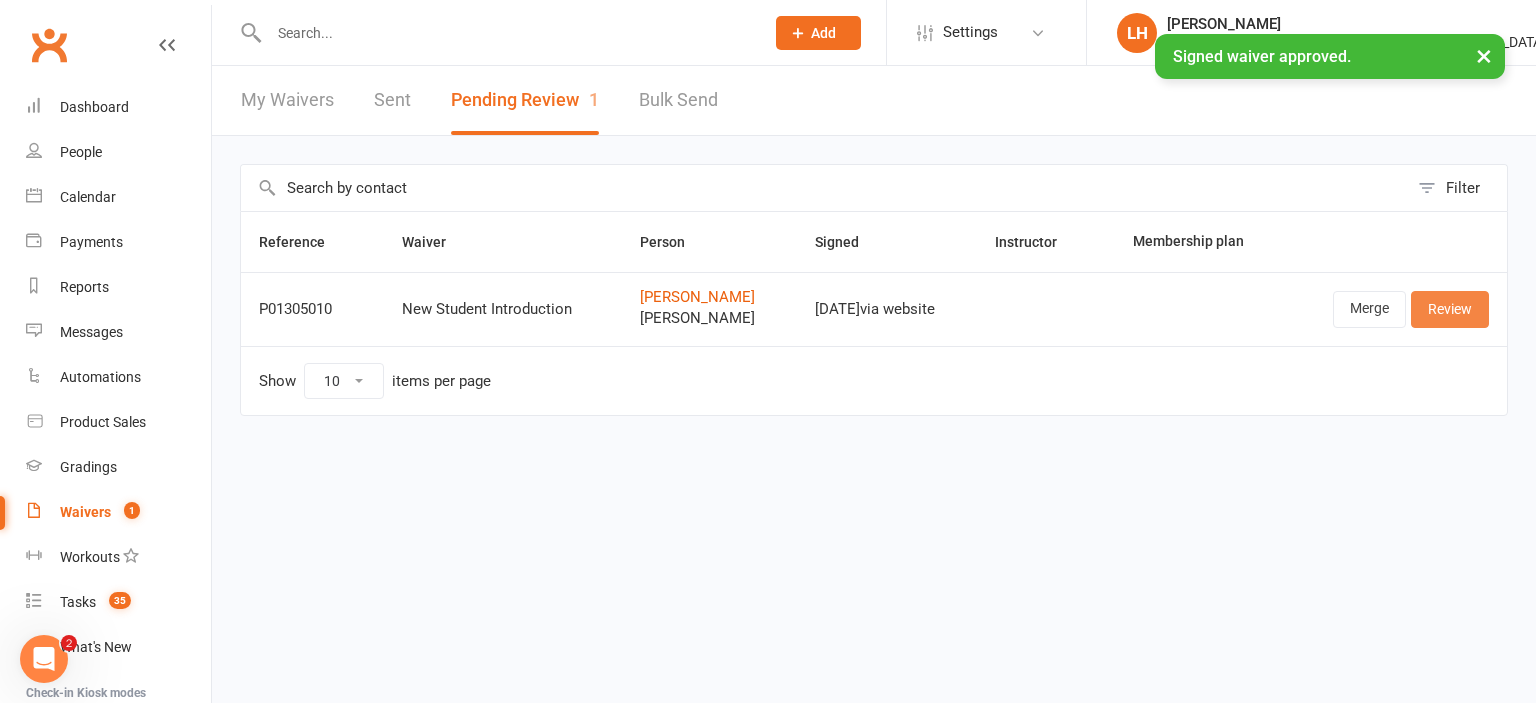 click on "Review" at bounding box center [1450, 309] 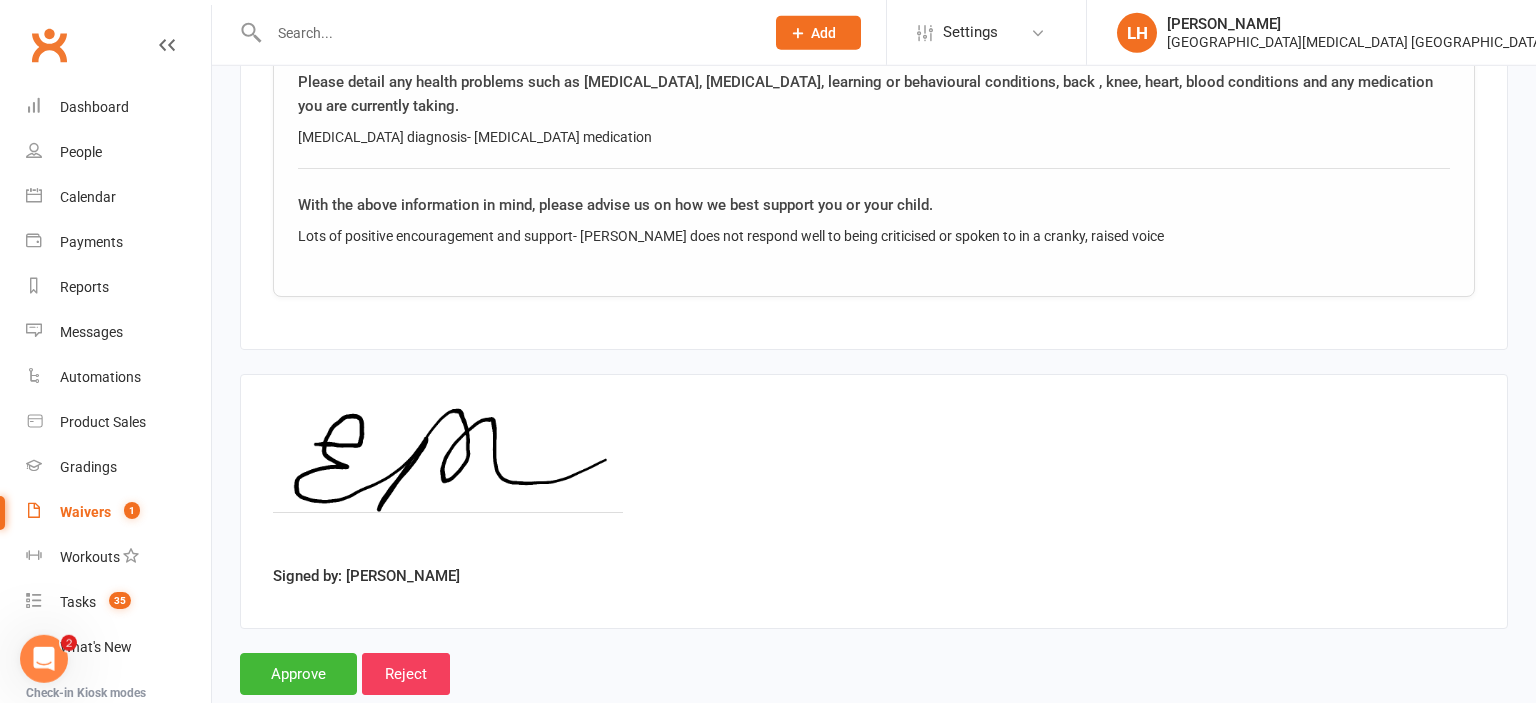 scroll, scrollTop: 3656, scrollLeft: 0, axis: vertical 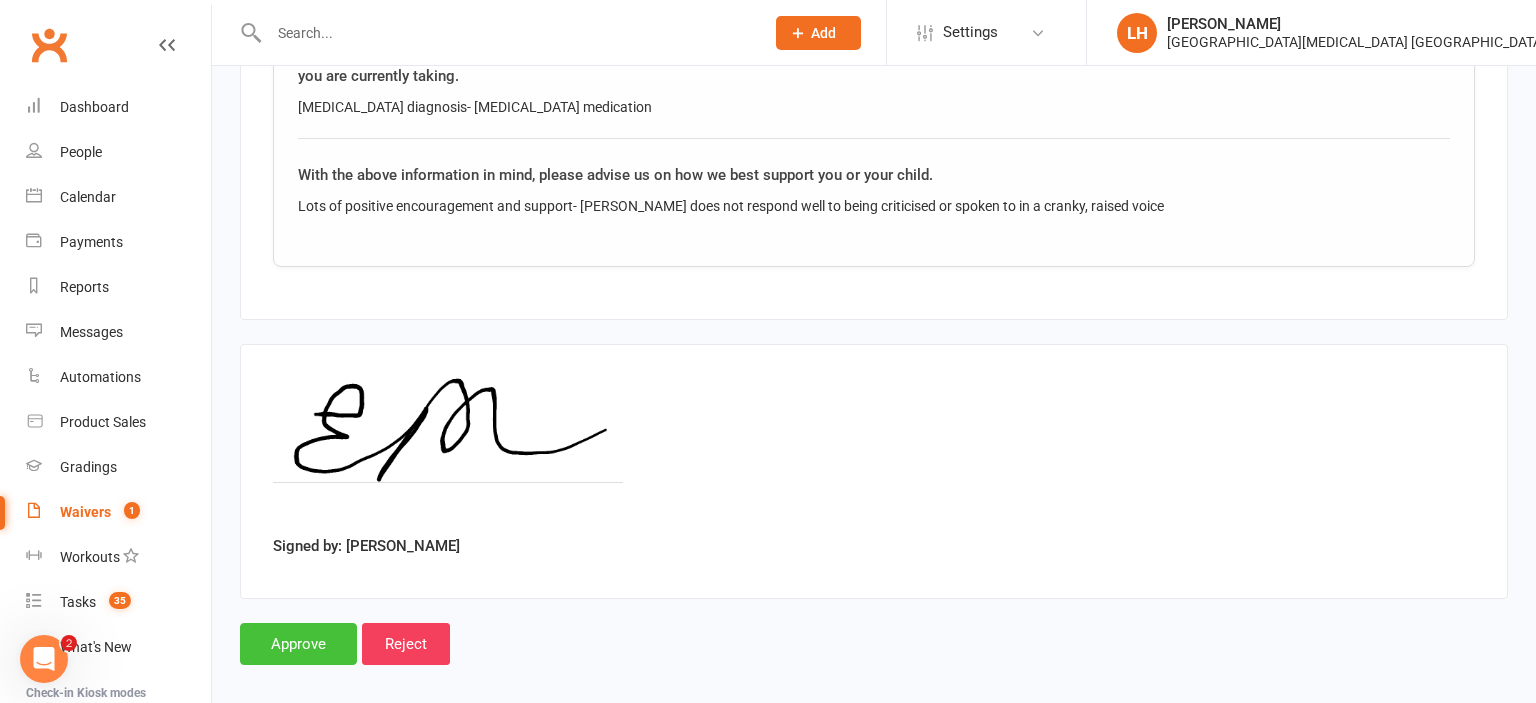 click on "Approve" at bounding box center (298, 644) 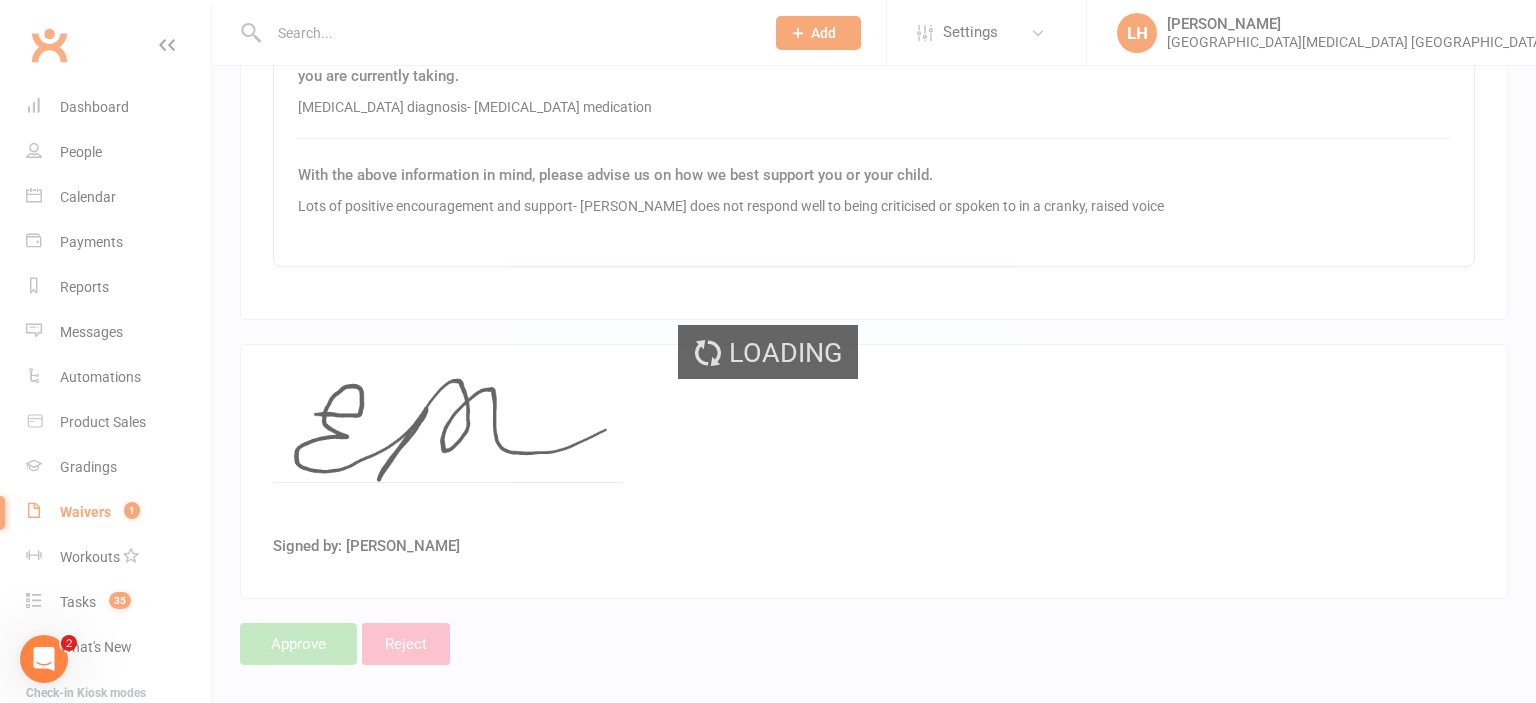 scroll, scrollTop: 0, scrollLeft: 0, axis: both 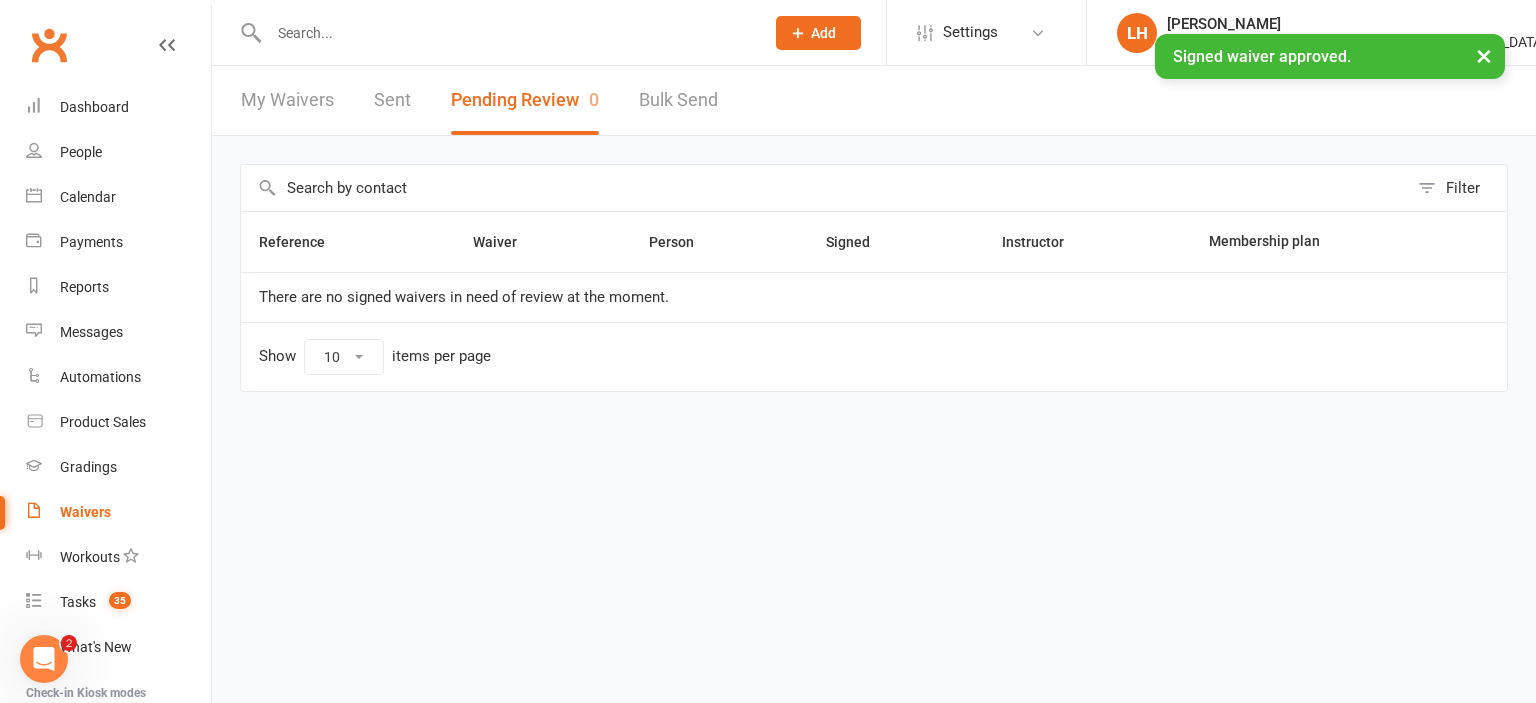 click at bounding box center [506, 33] 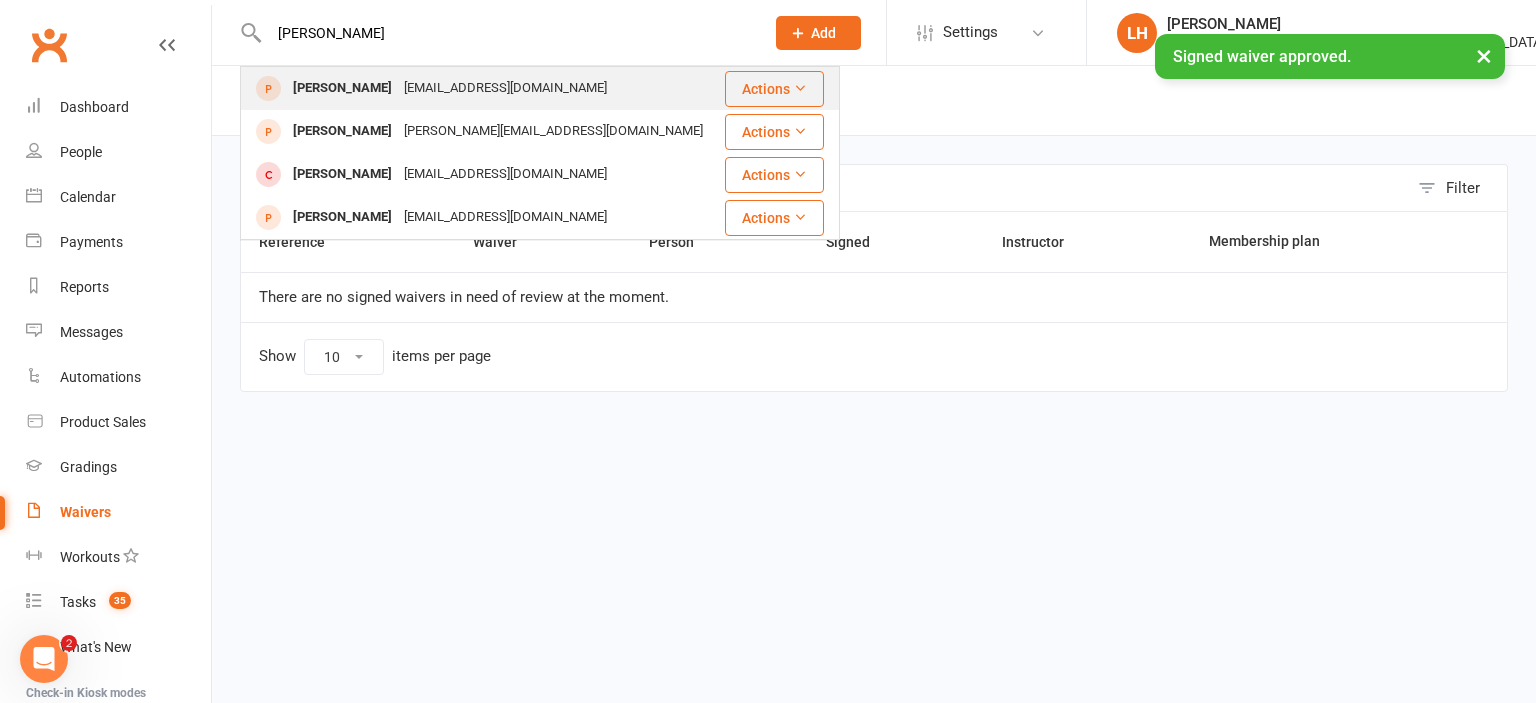 type on "leo" 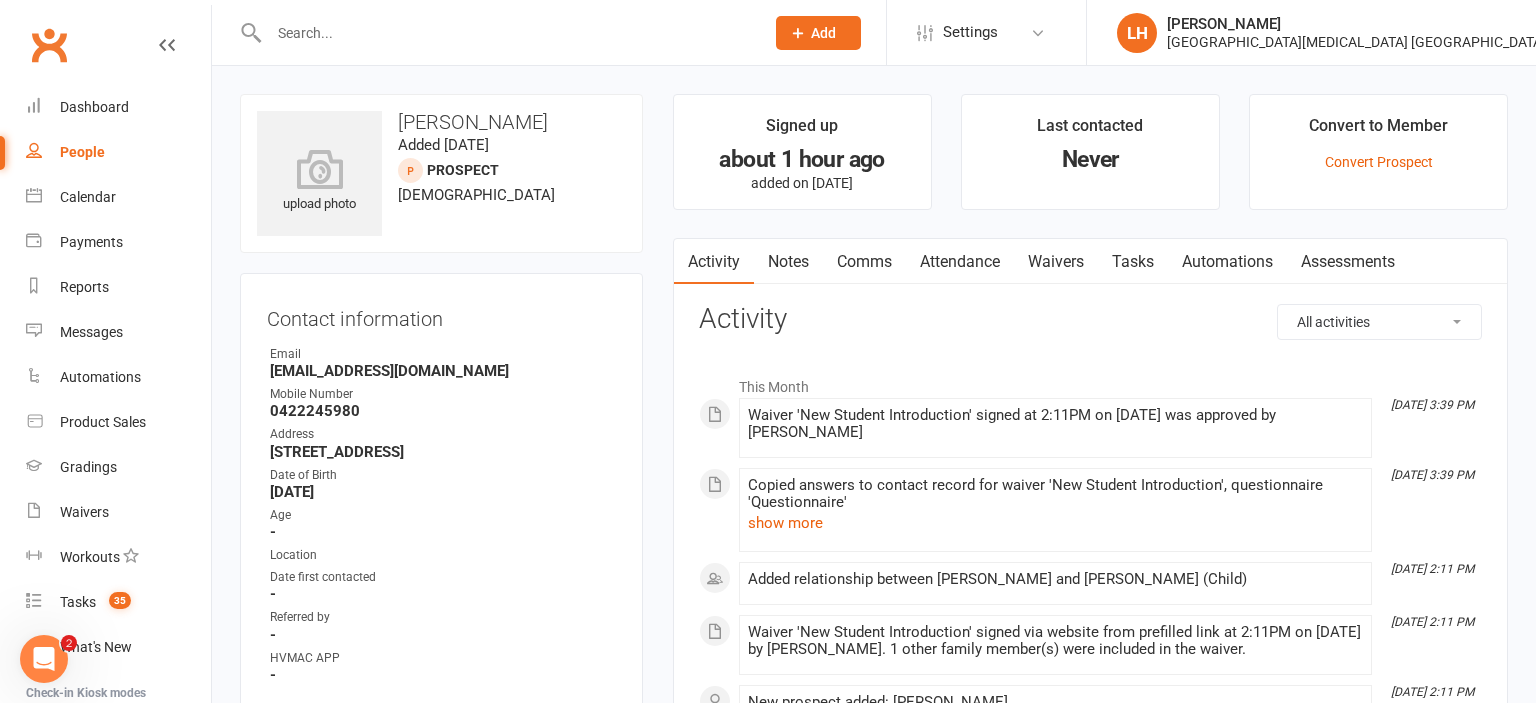 click on "Attendance" at bounding box center (960, 262) 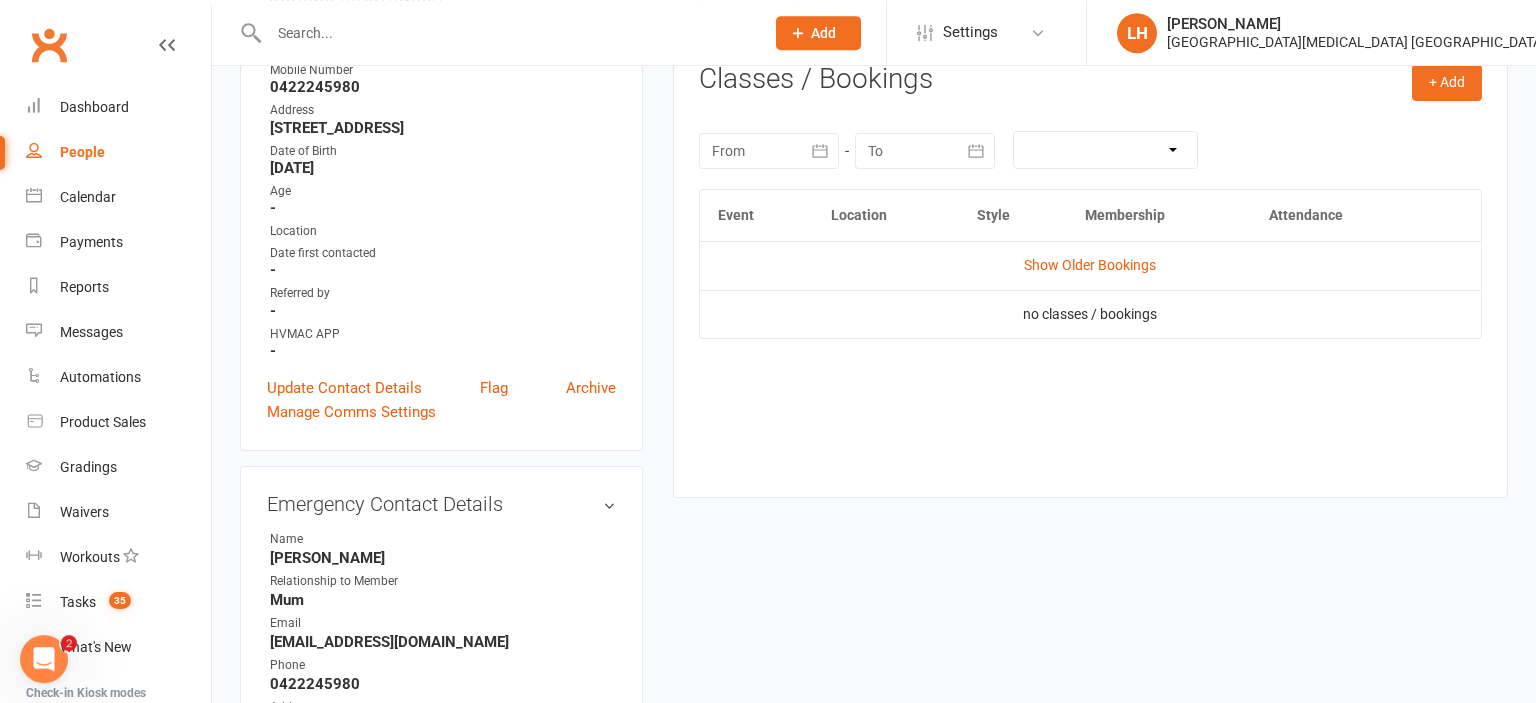 scroll, scrollTop: 211, scrollLeft: 0, axis: vertical 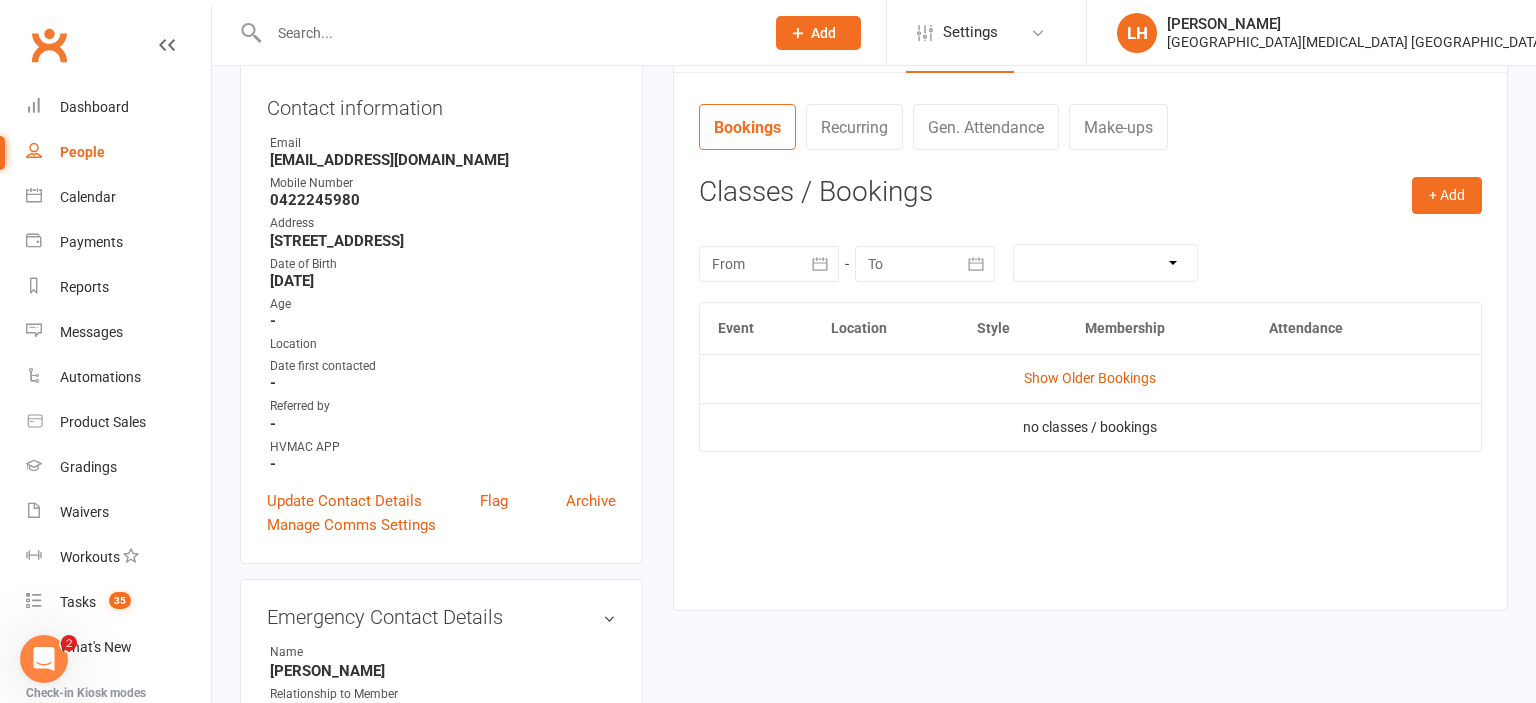 click at bounding box center [506, 33] 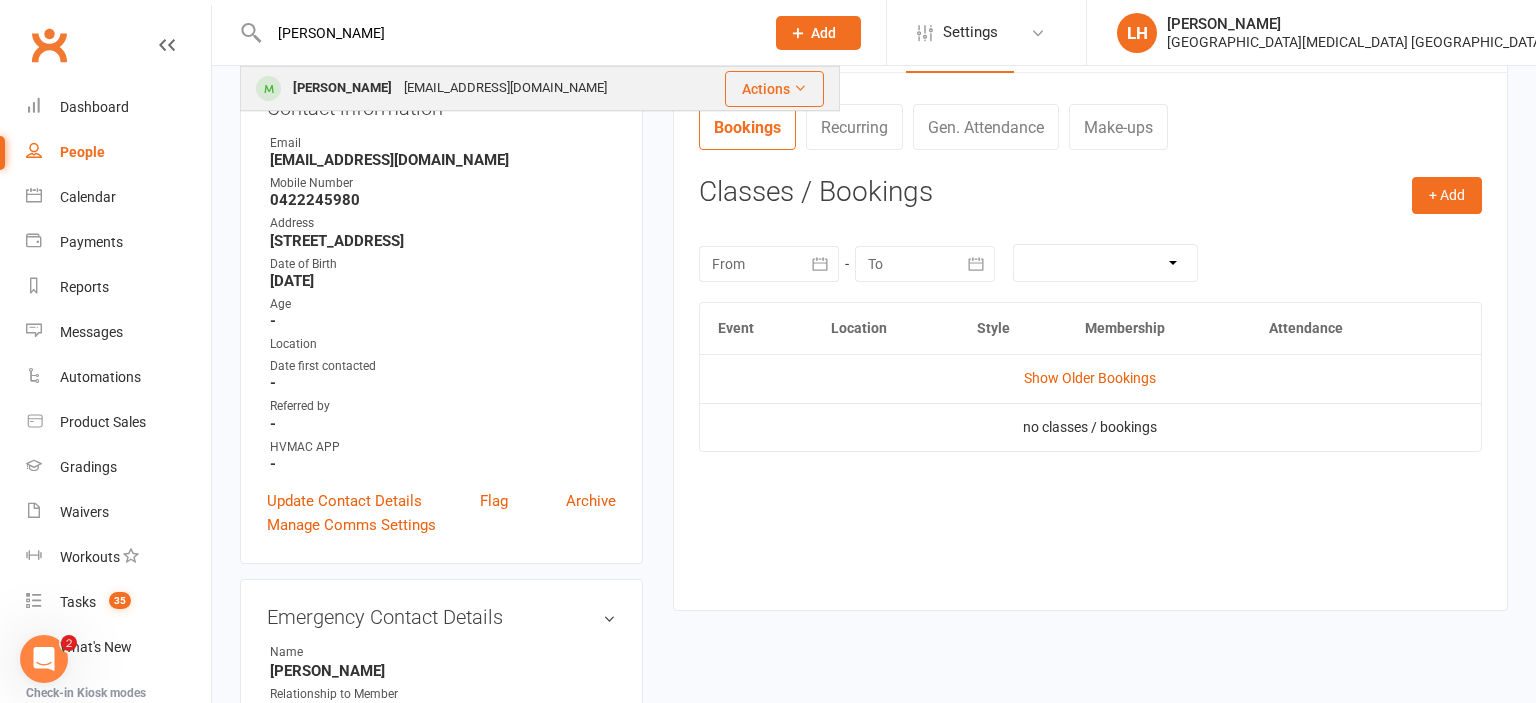 type on "ezra" 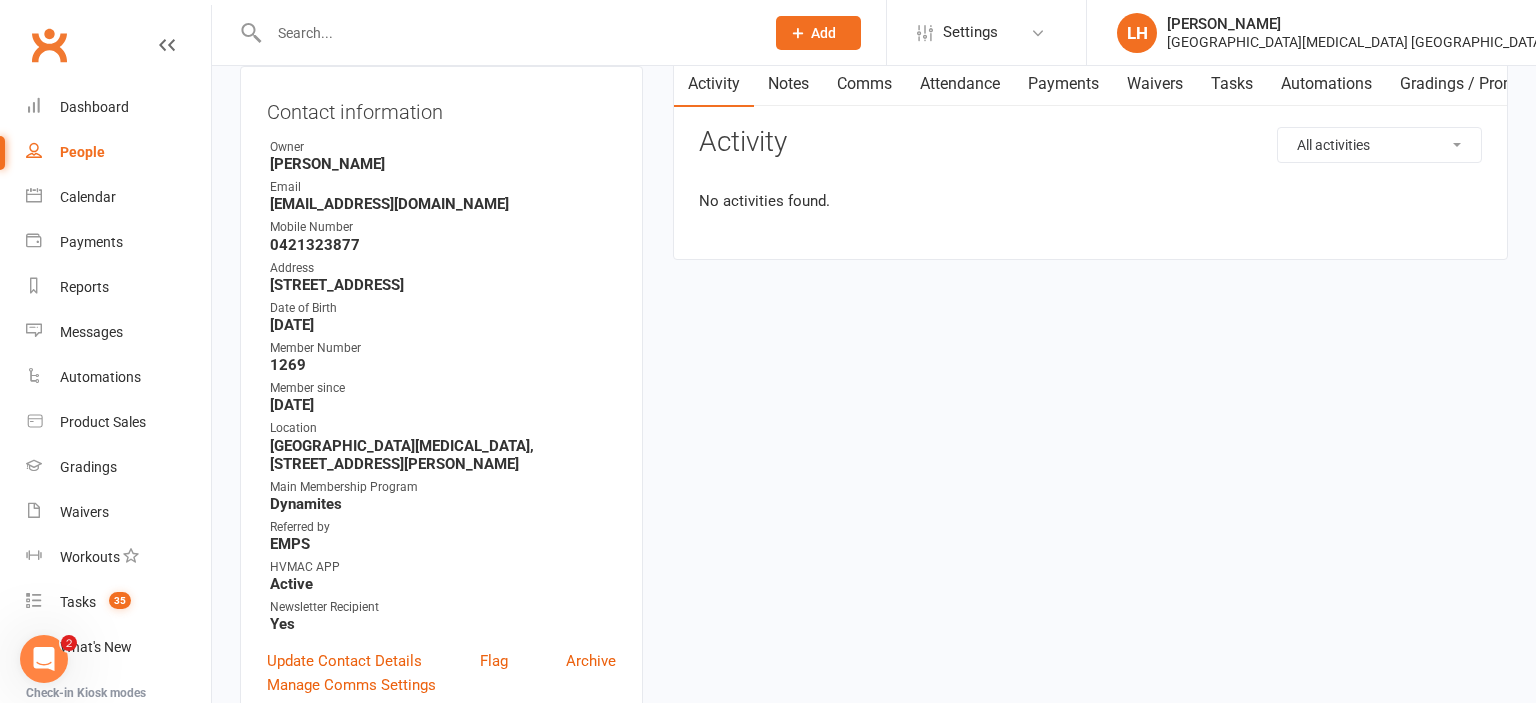 scroll, scrollTop: 0, scrollLeft: 0, axis: both 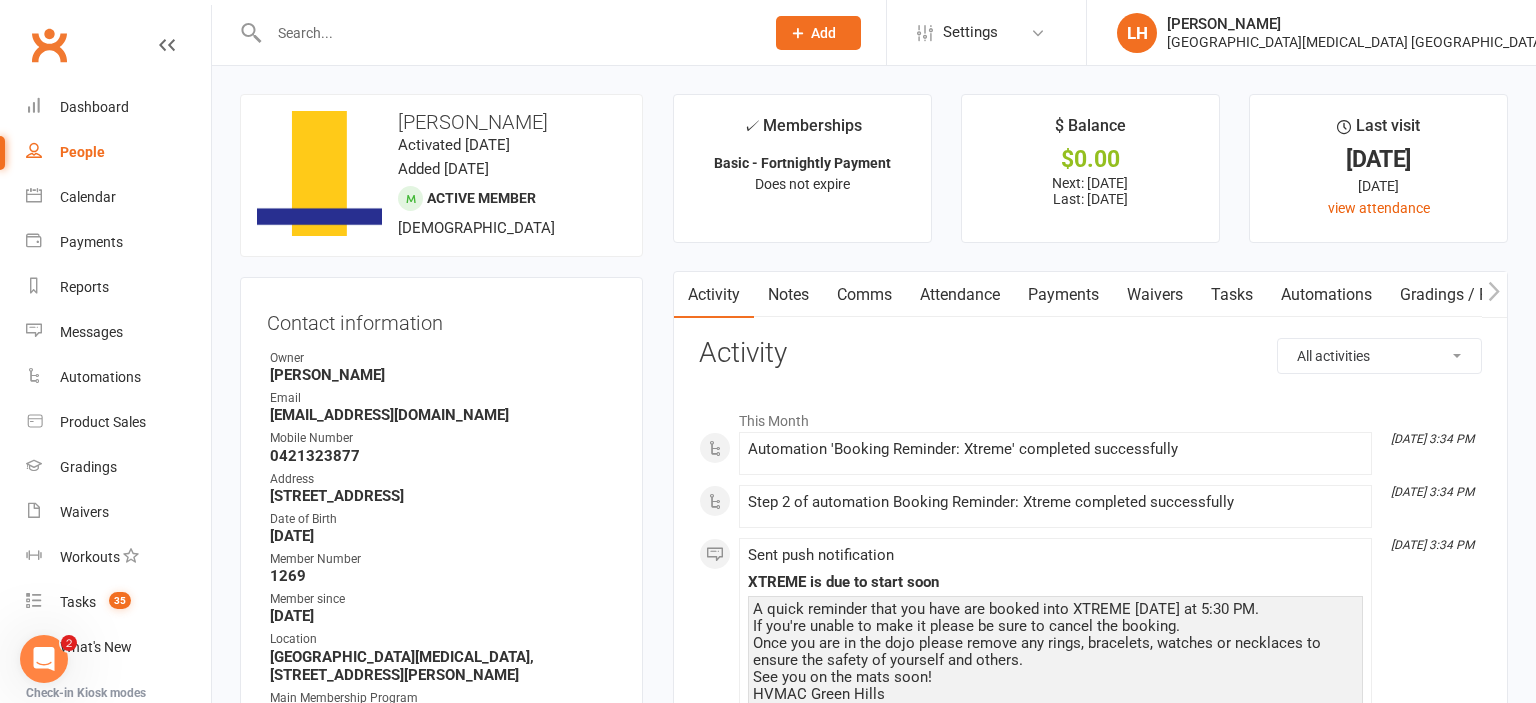 click on "Attendance" at bounding box center [960, 295] 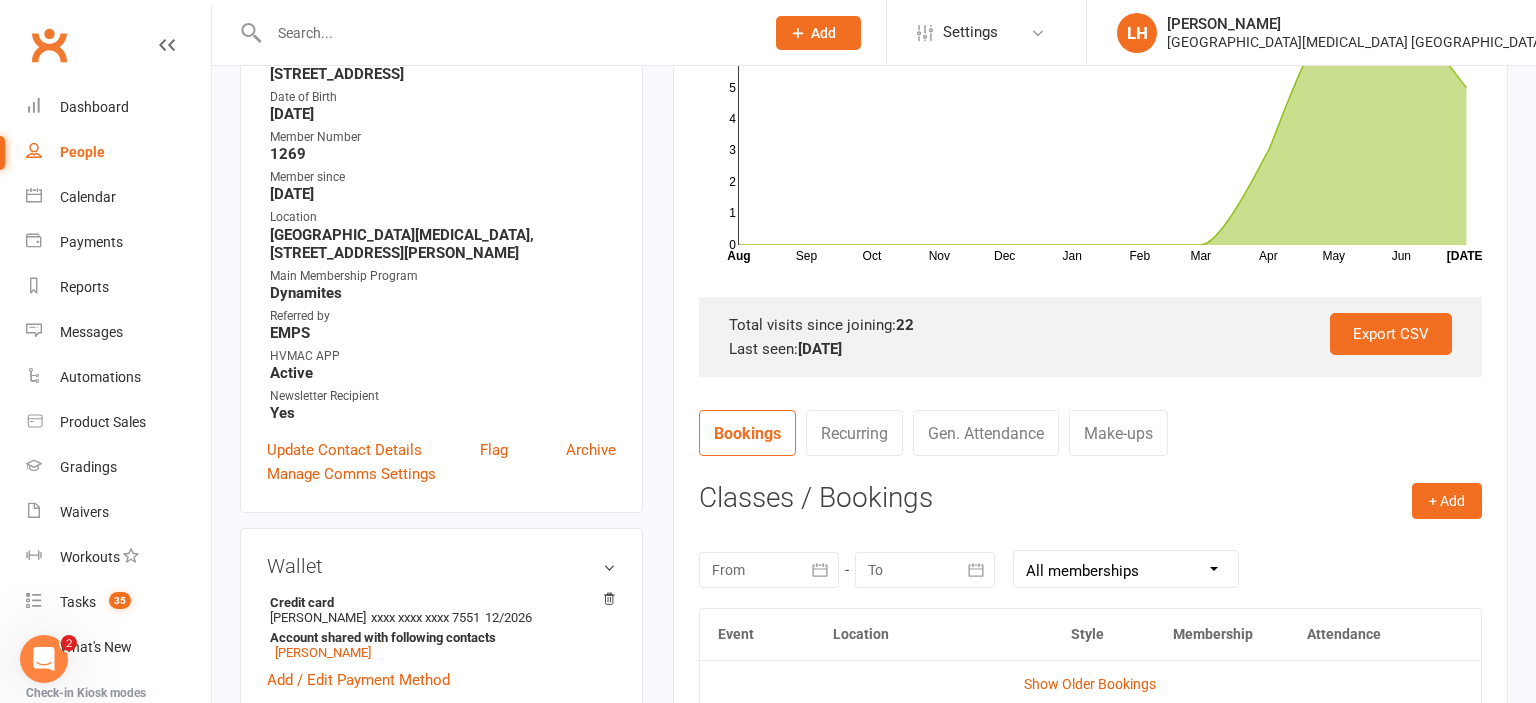 scroll, scrollTop: 0, scrollLeft: 0, axis: both 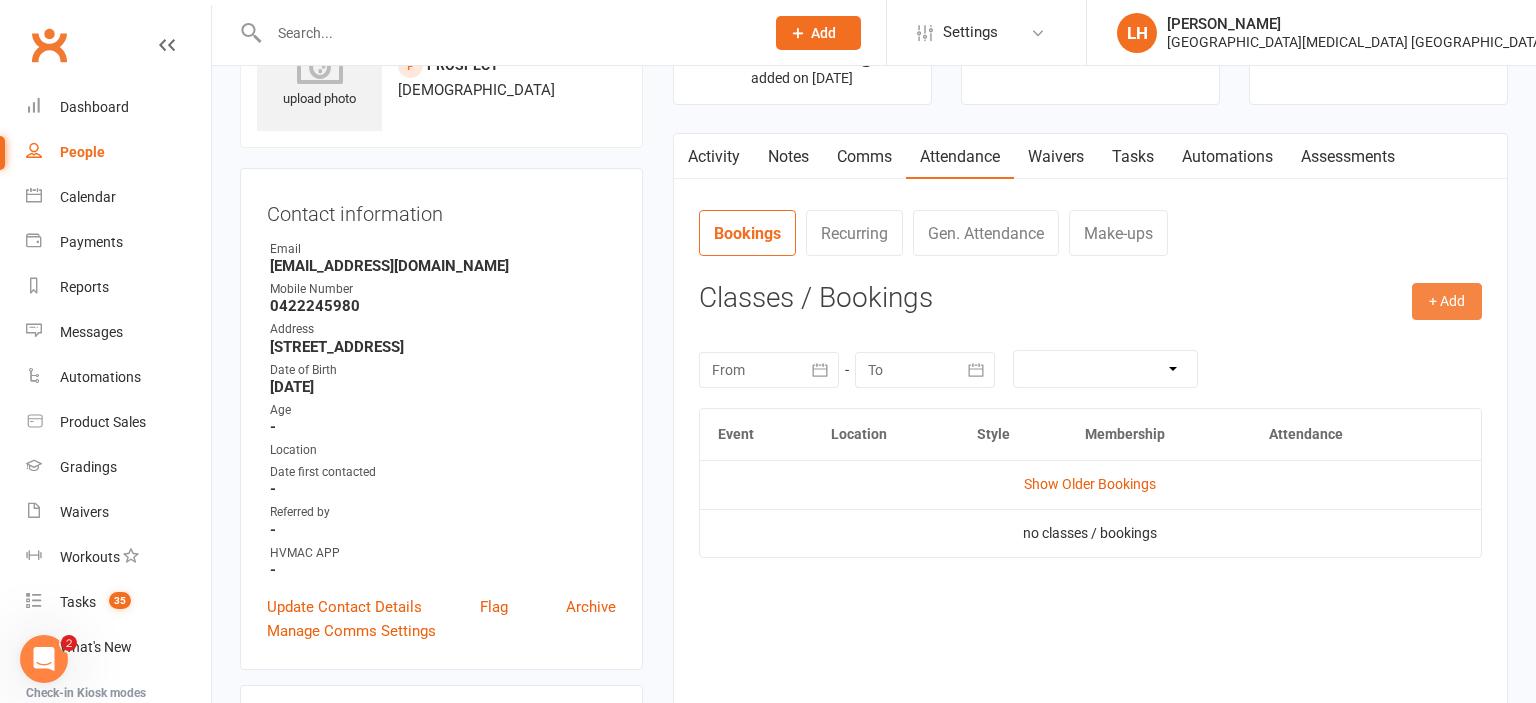 click on "+ Add" at bounding box center [1447, 301] 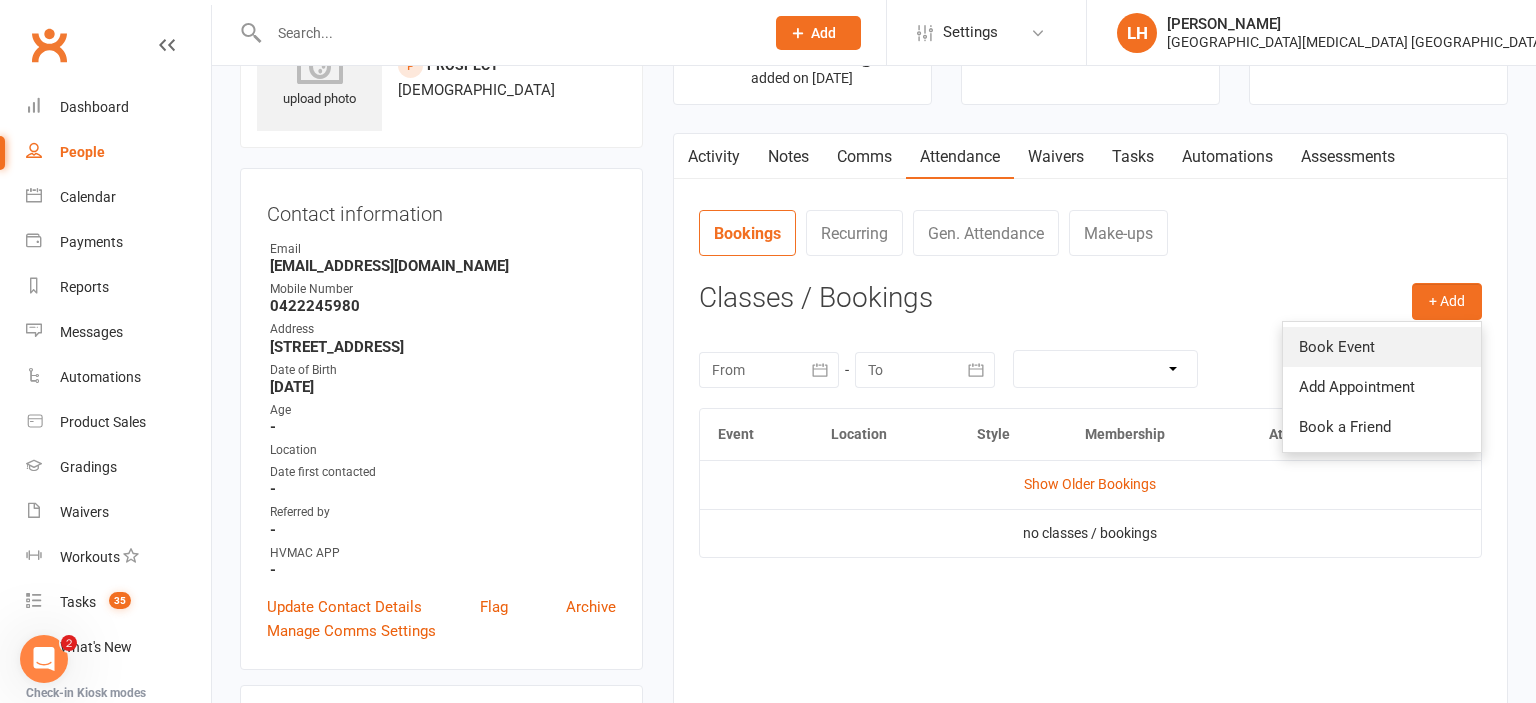 click on "Book Event" at bounding box center (1382, 347) 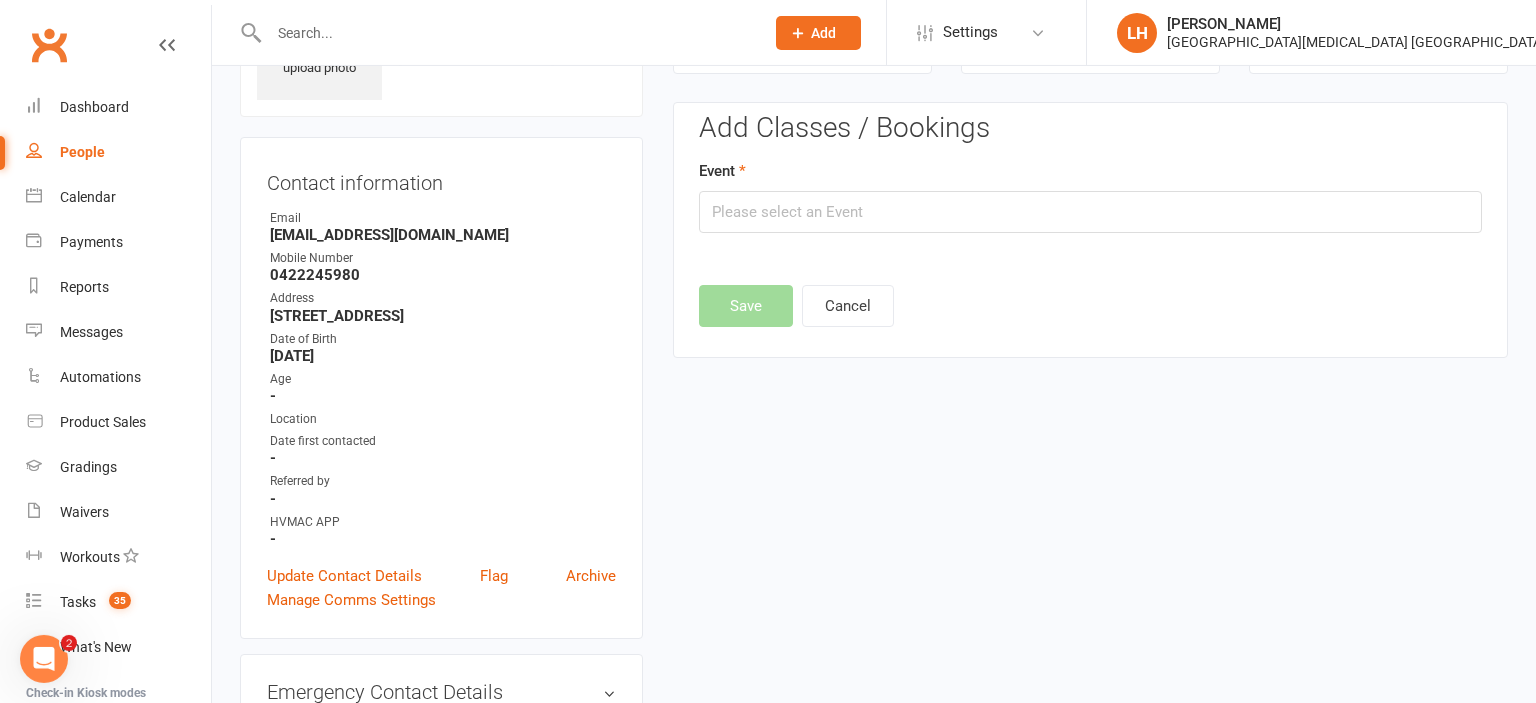 scroll, scrollTop: 136, scrollLeft: 0, axis: vertical 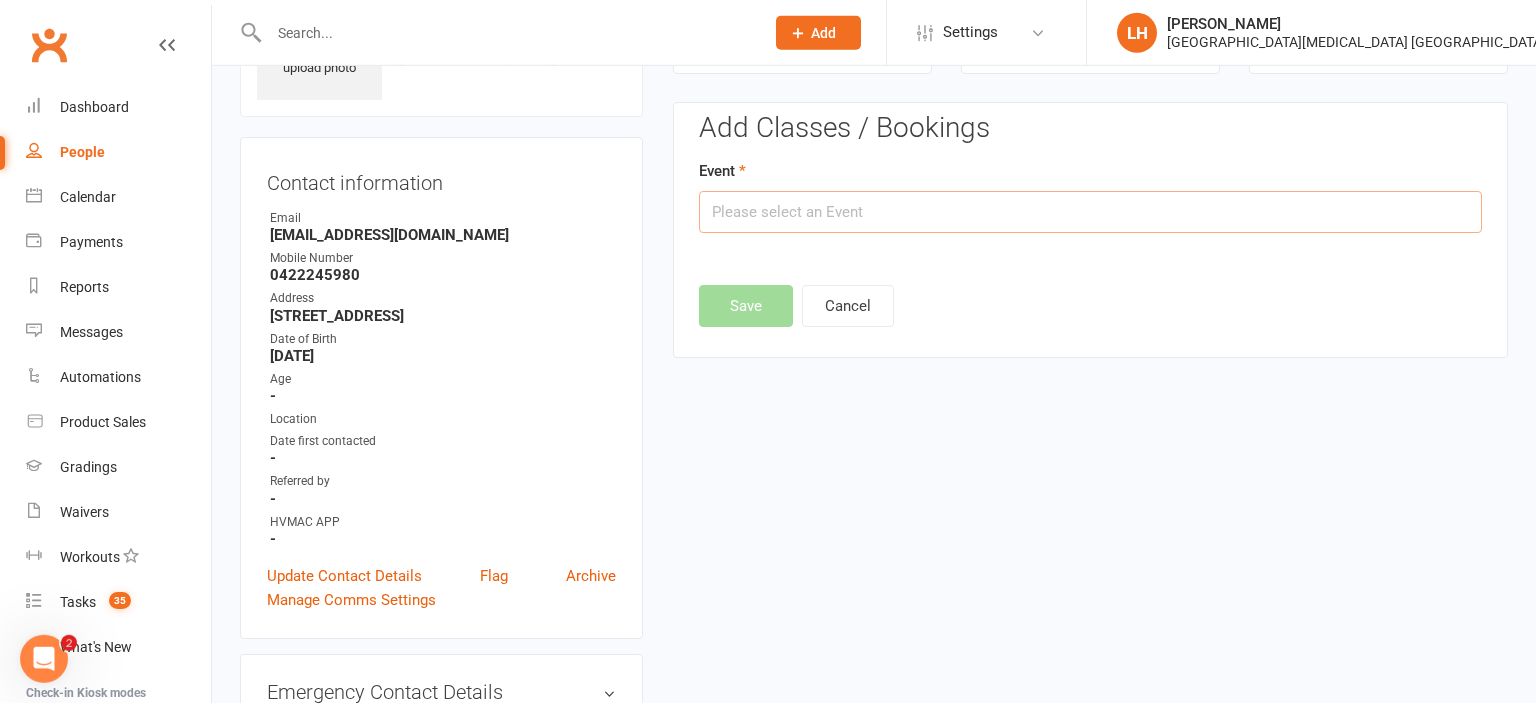 click at bounding box center (1090, 212) 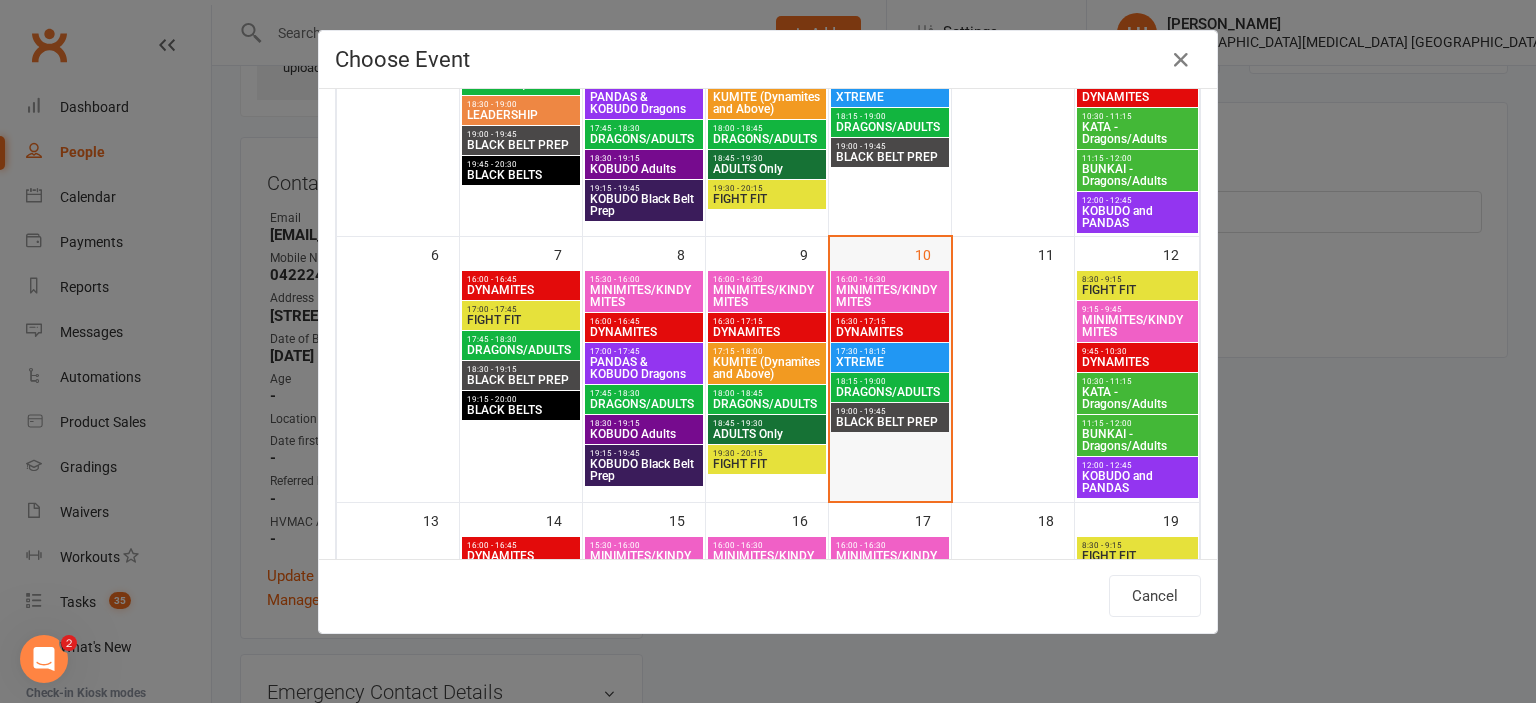 scroll, scrollTop: 442, scrollLeft: 0, axis: vertical 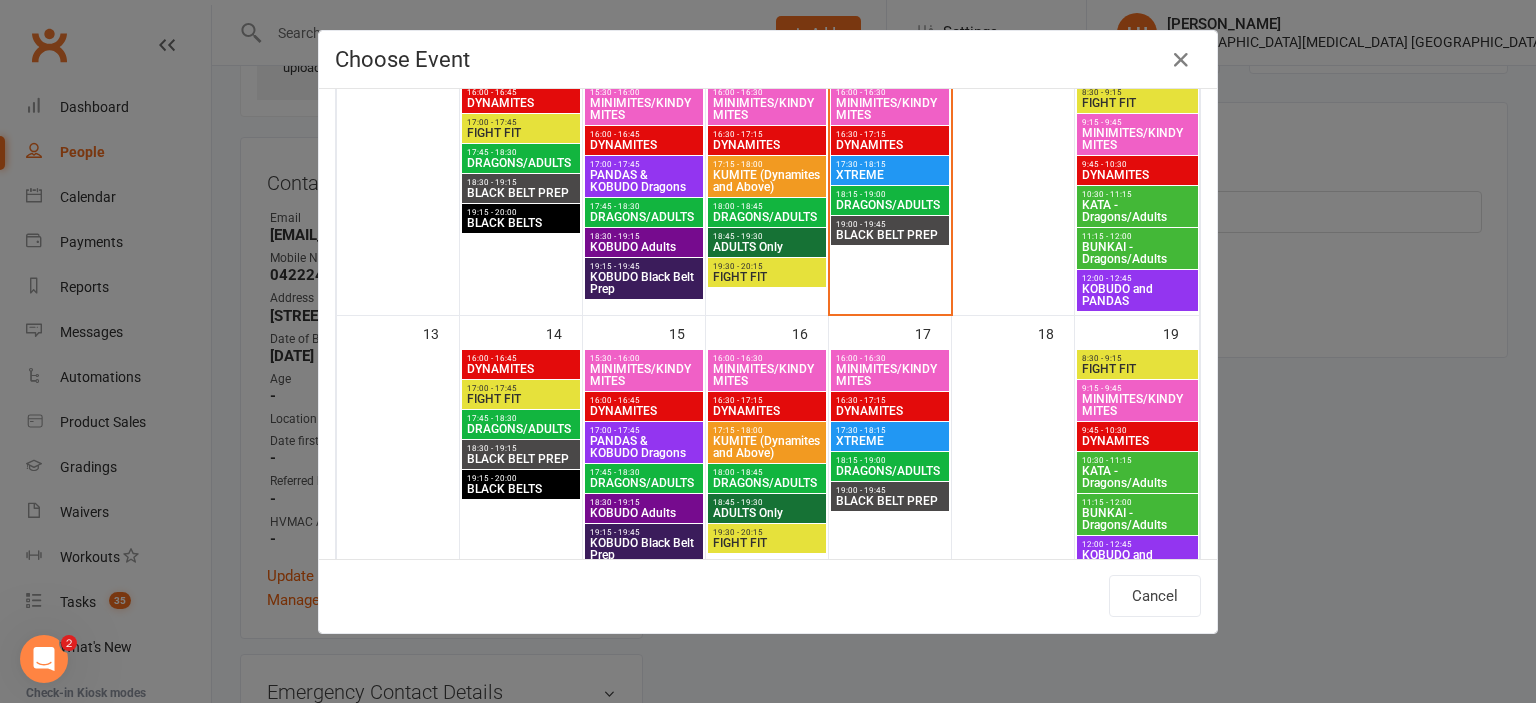 click on "DYNAMITES" at bounding box center (767, 411) 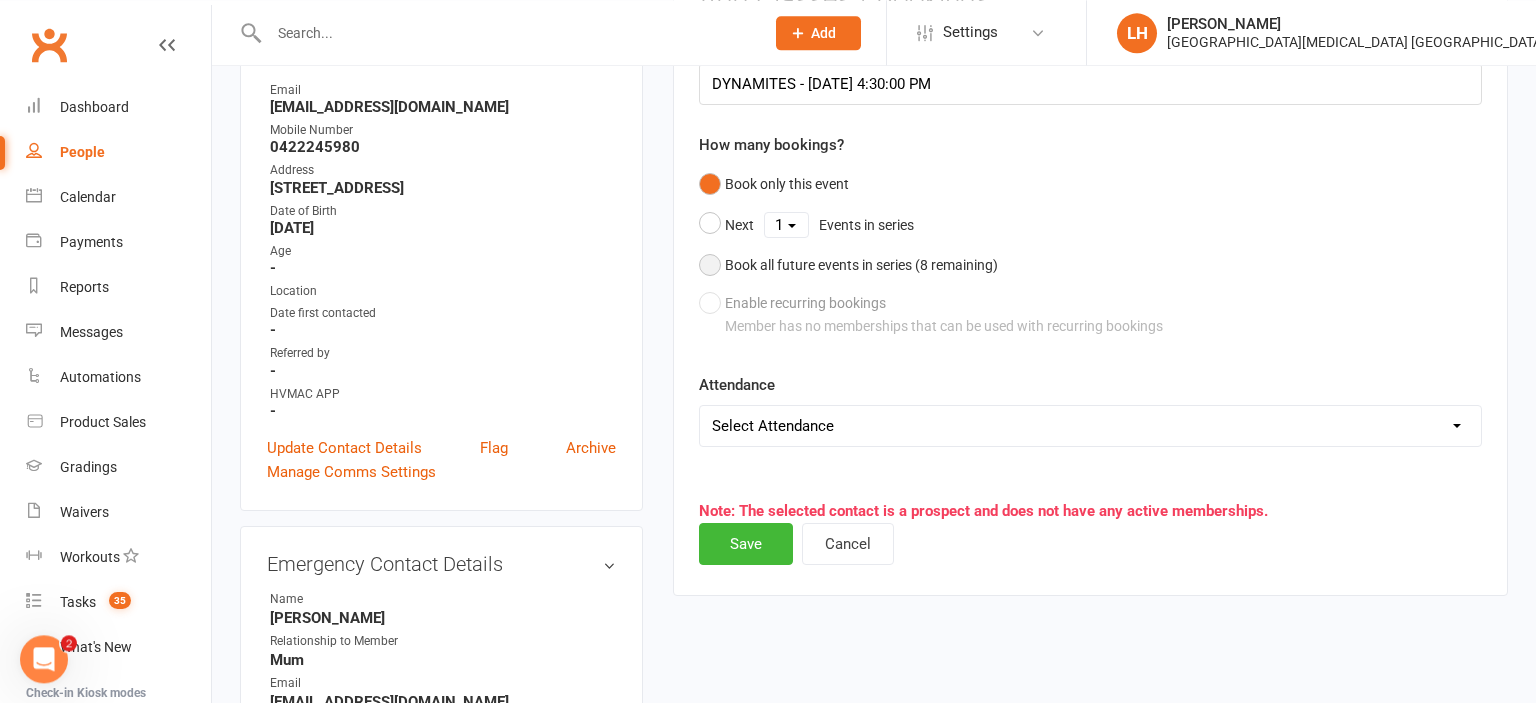 scroll, scrollTop: 348, scrollLeft: 0, axis: vertical 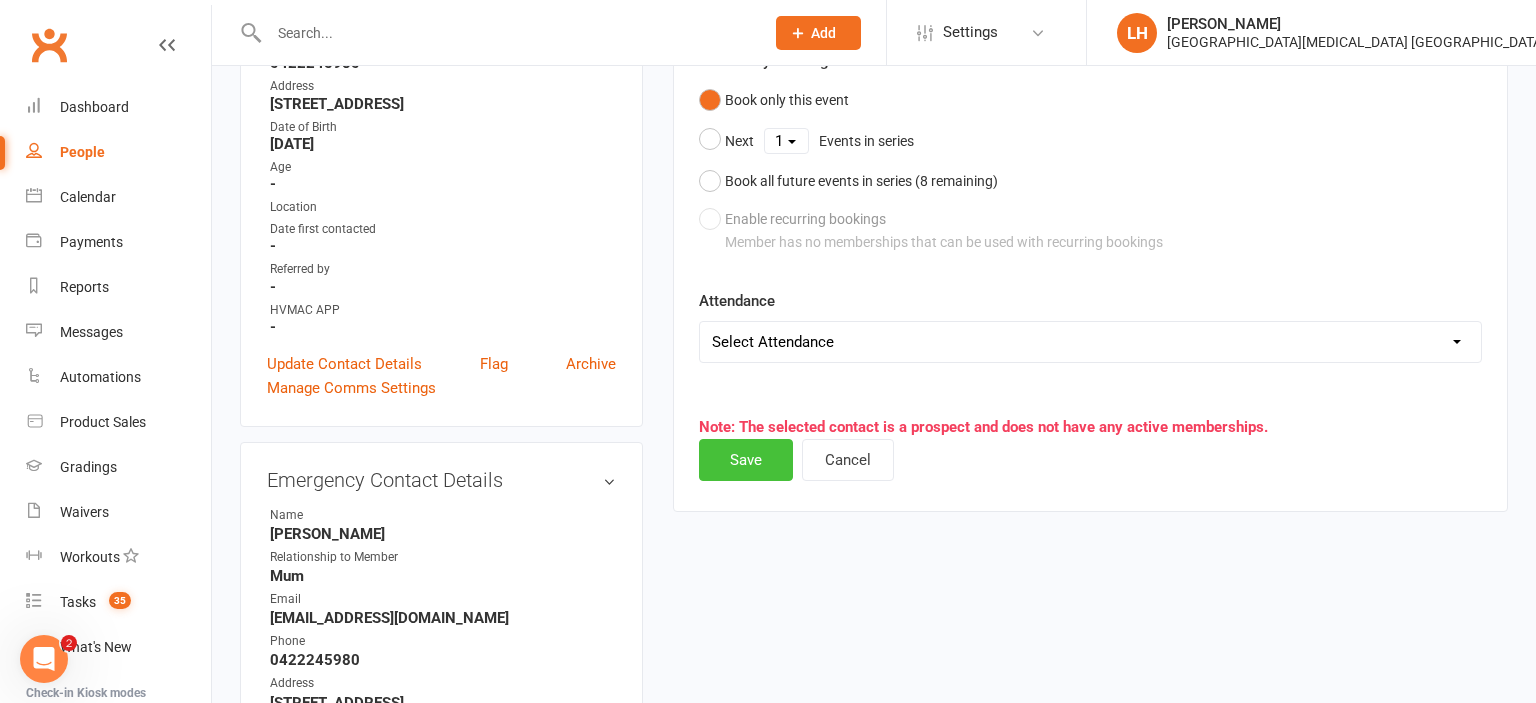 click on "Save" at bounding box center (746, 460) 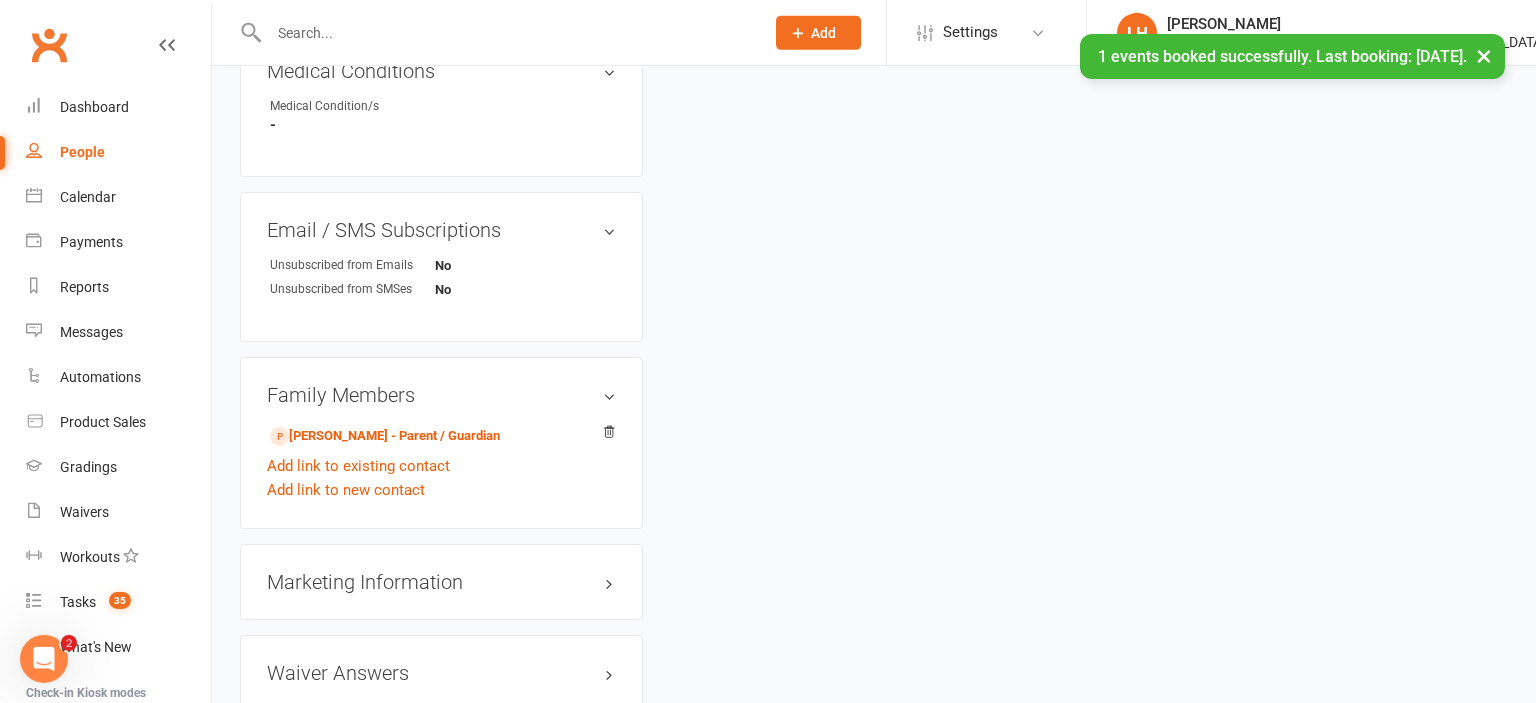 scroll, scrollTop: 1087, scrollLeft: 0, axis: vertical 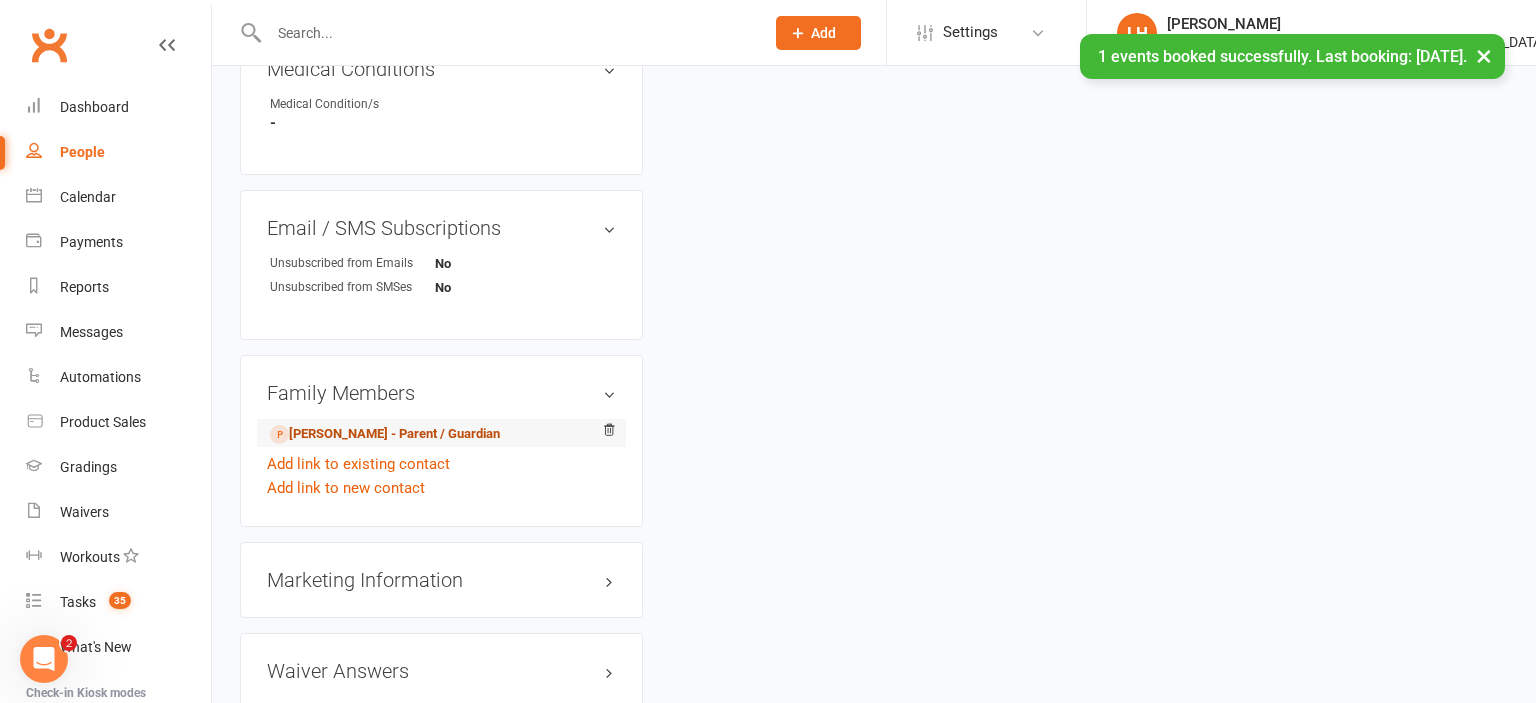 click on "Emma Pticek - Parent / Guardian" at bounding box center (385, 434) 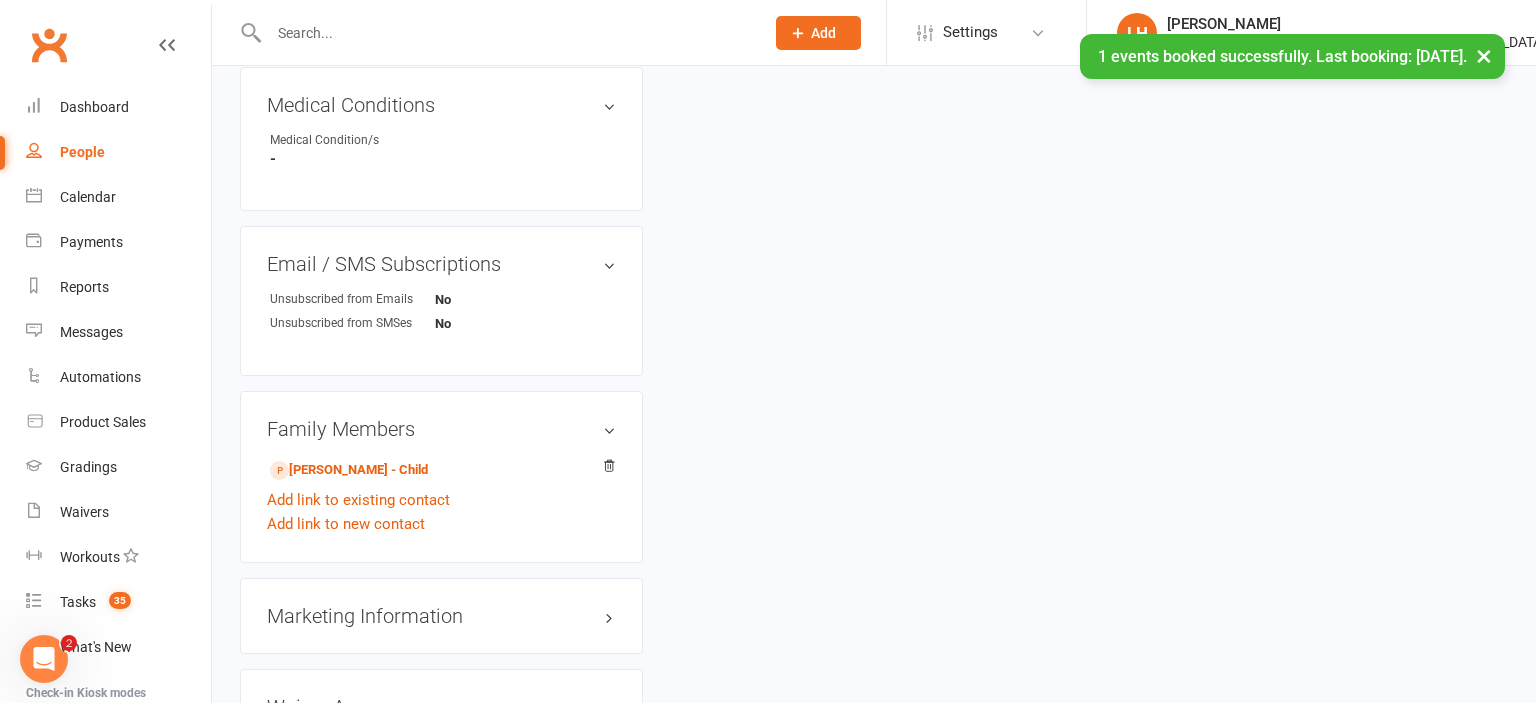 scroll, scrollTop: 0, scrollLeft: 0, axis: both 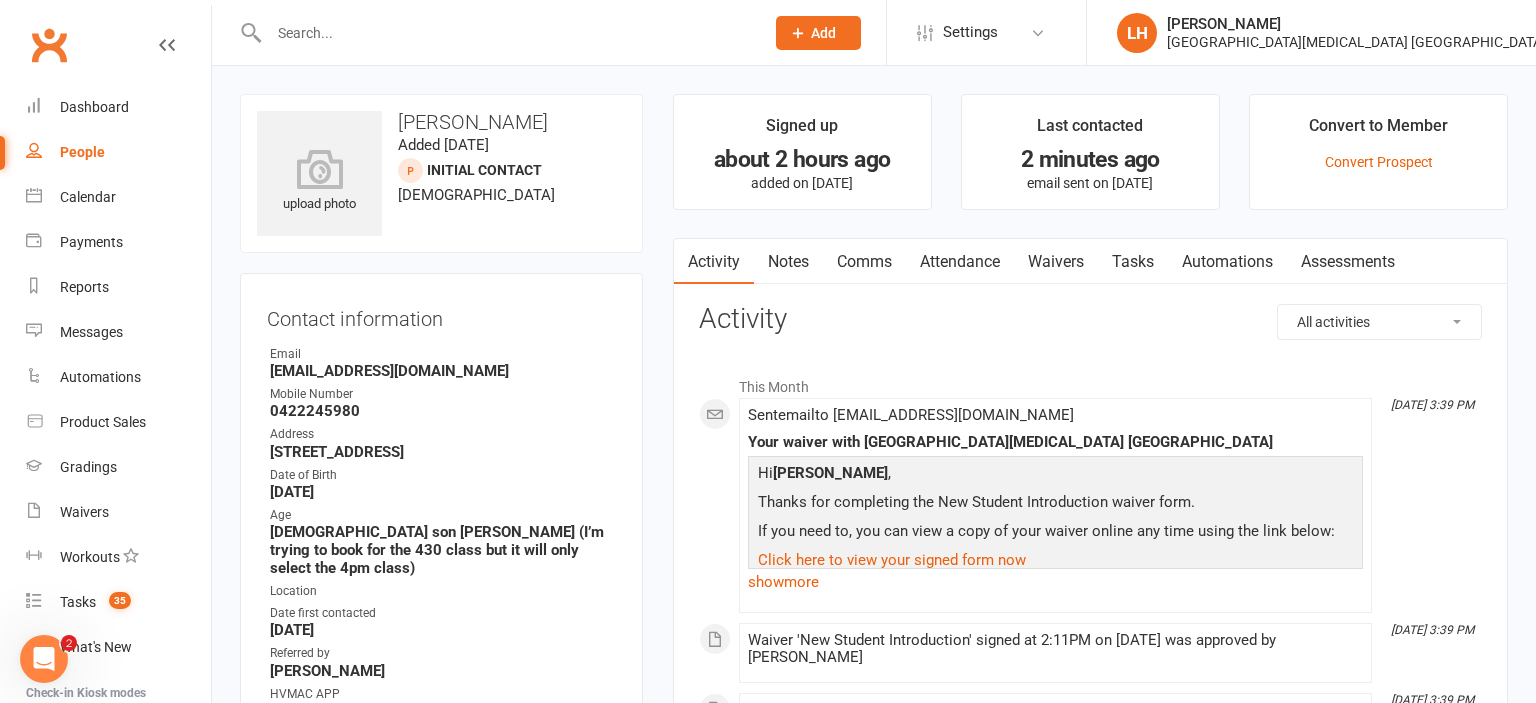 click on "Attendance" at bounding box center [960, 262] 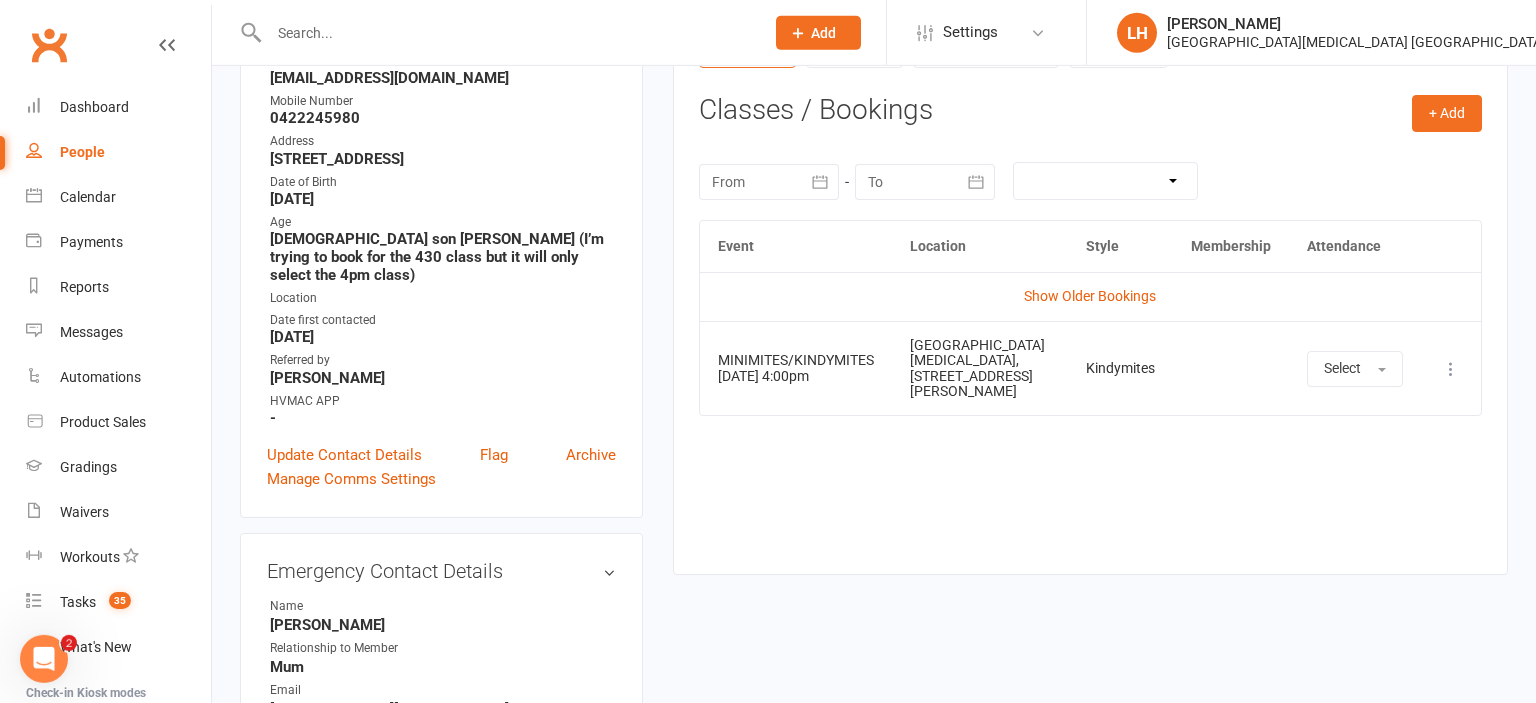 scroll, scrollTop: 316, scrollLeft: 0, axis: vertical 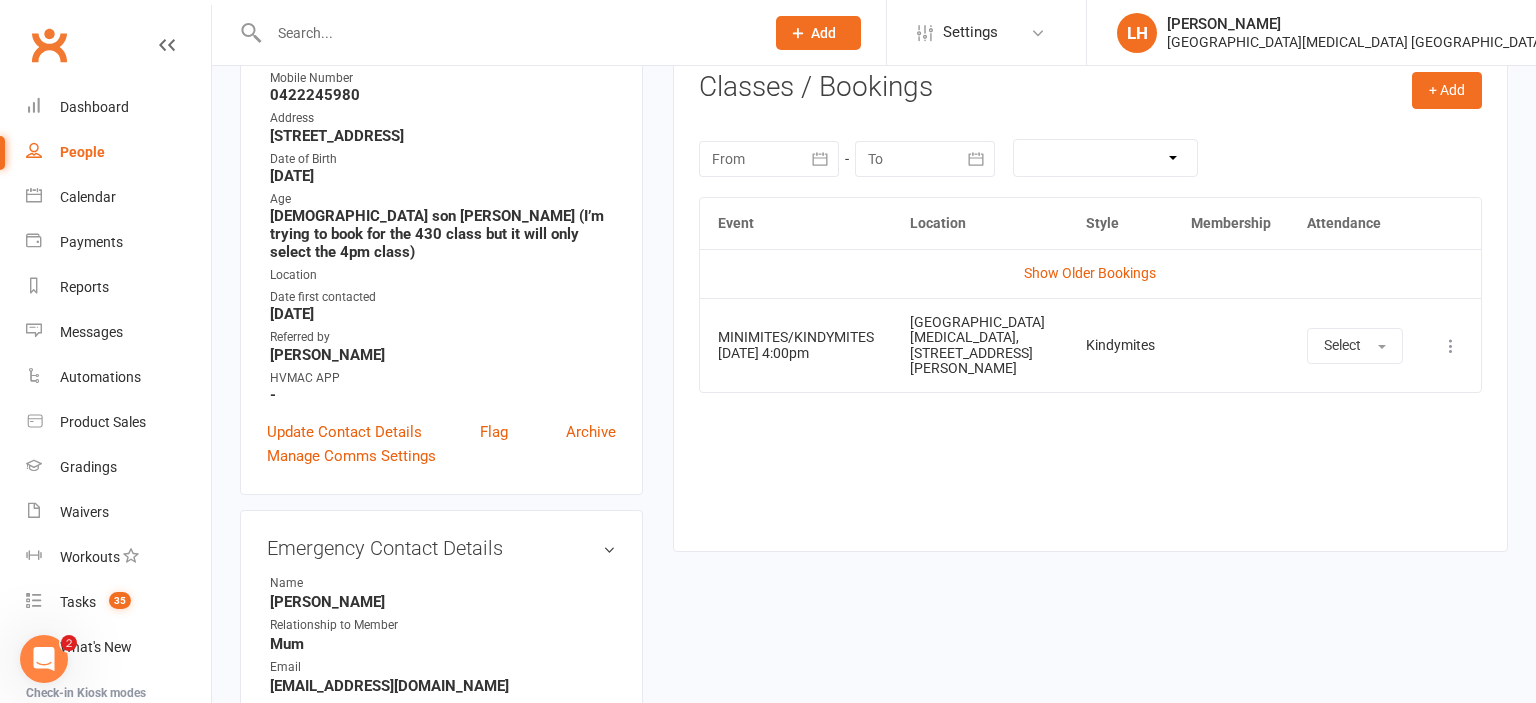 click at bounding box center [1451, 346] 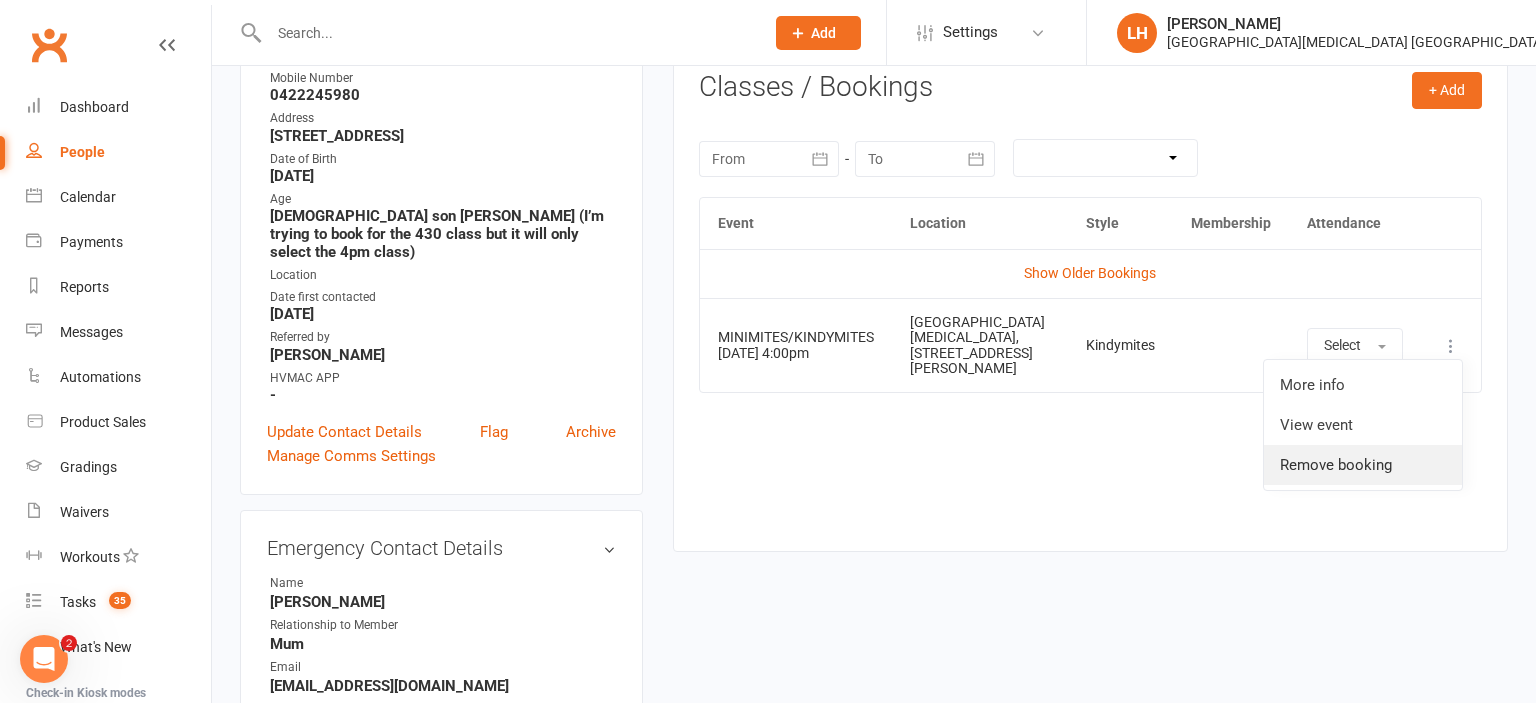click on "Remove booking" at bounding box center [1363, 465] 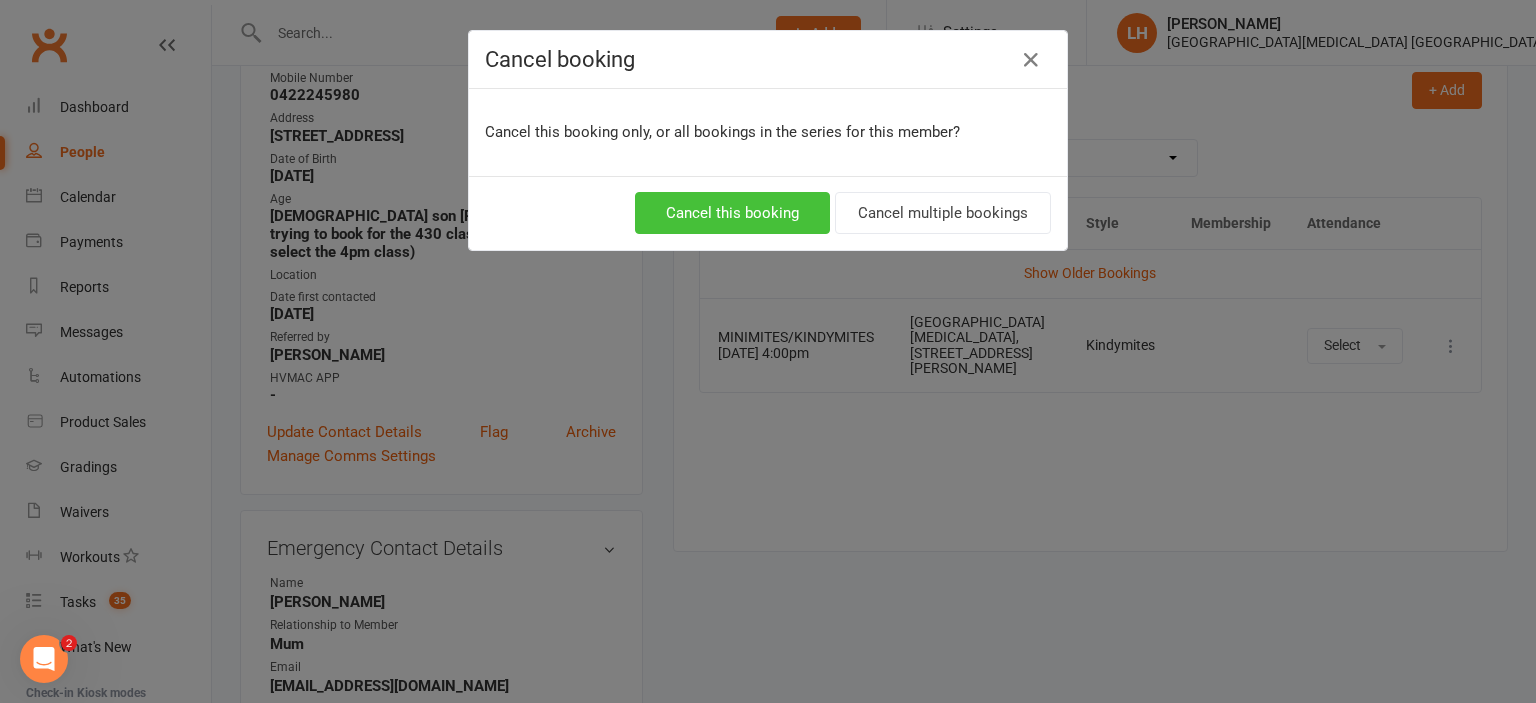 click on "Cancel this booking" at bounding box center [732, 213] 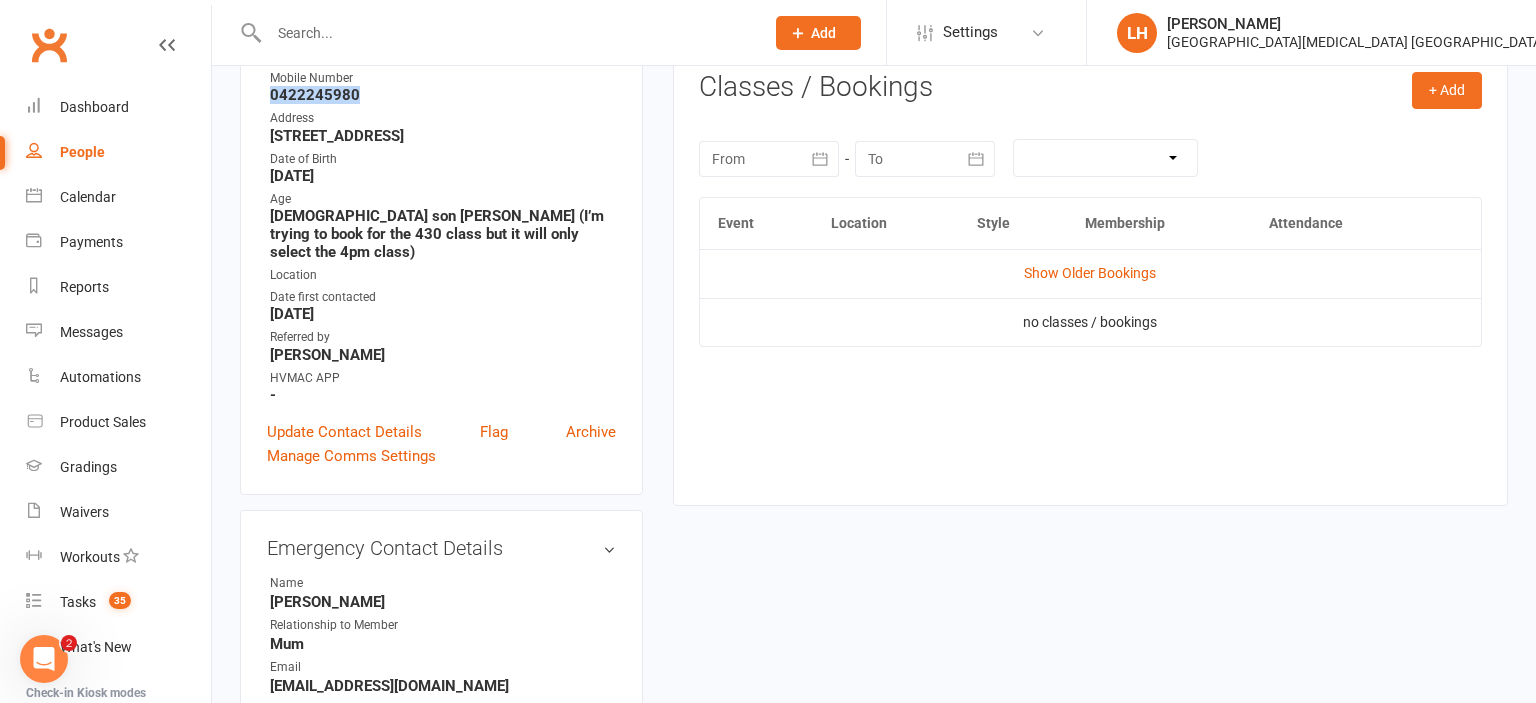 drag, startPoint x: 363, startPoint y: 95, endPoint x: 268, endPoint y: 90, distance: 95.131485 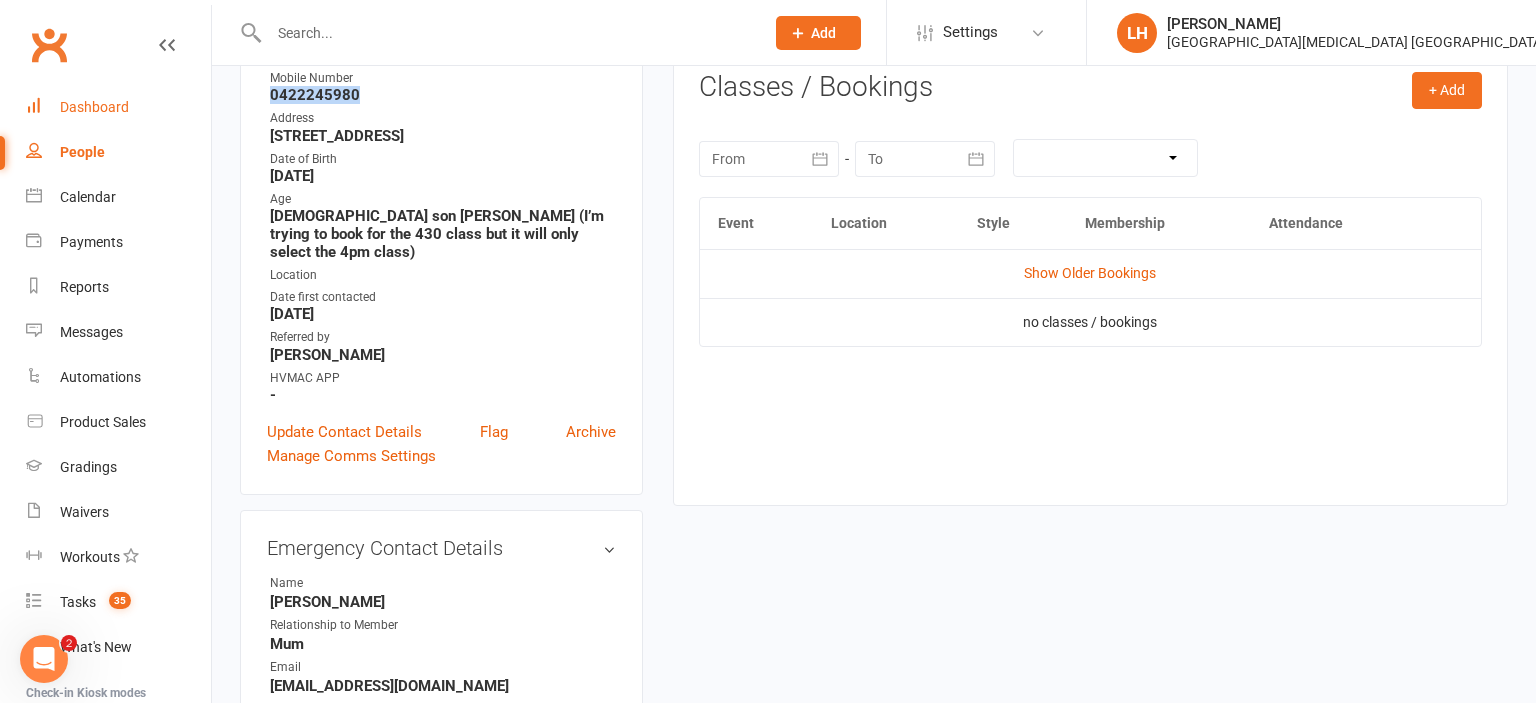 click on "Dashboard" at bounding box center (94, 107) 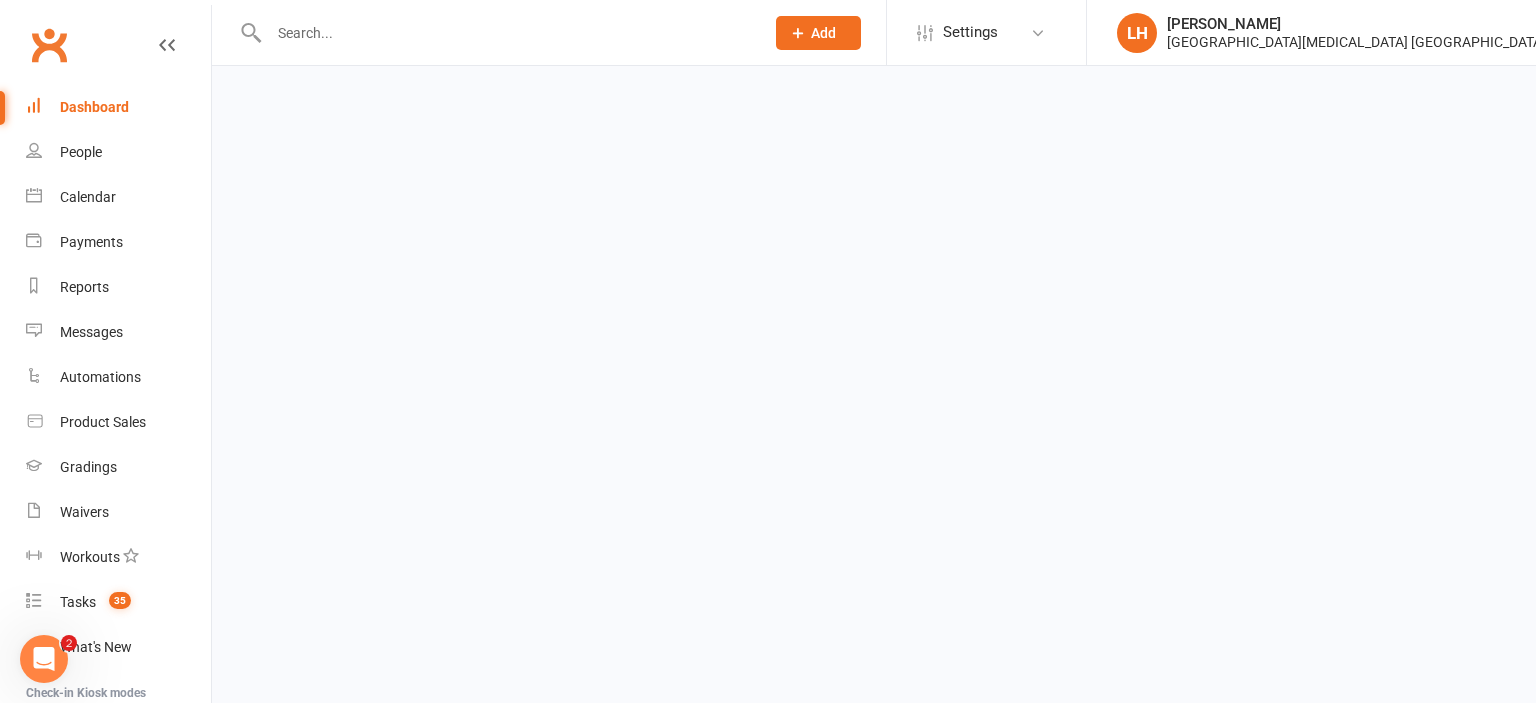 scroll, scrollTop: 0, scrollLeft: 0, axis: both 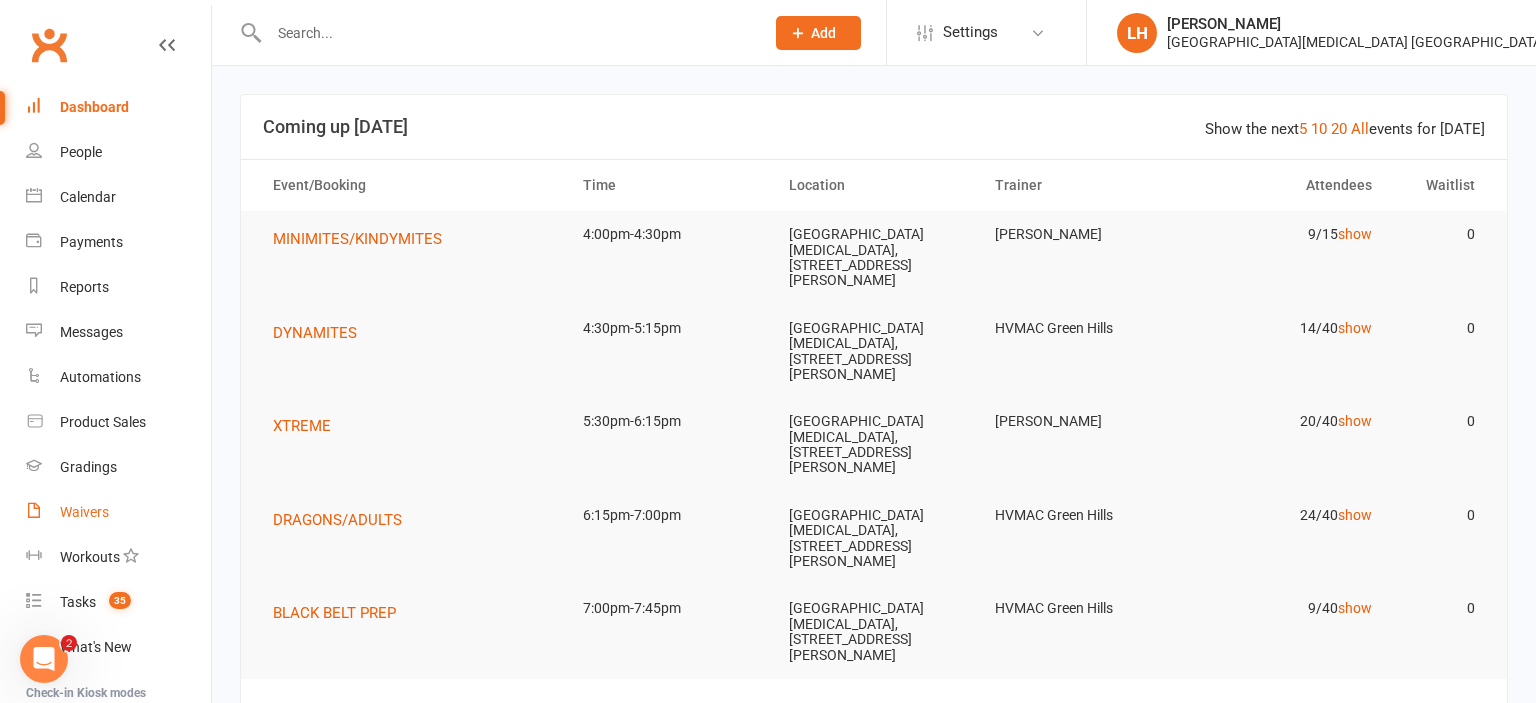 click on "Waivers" at bounding box center [84, 512] 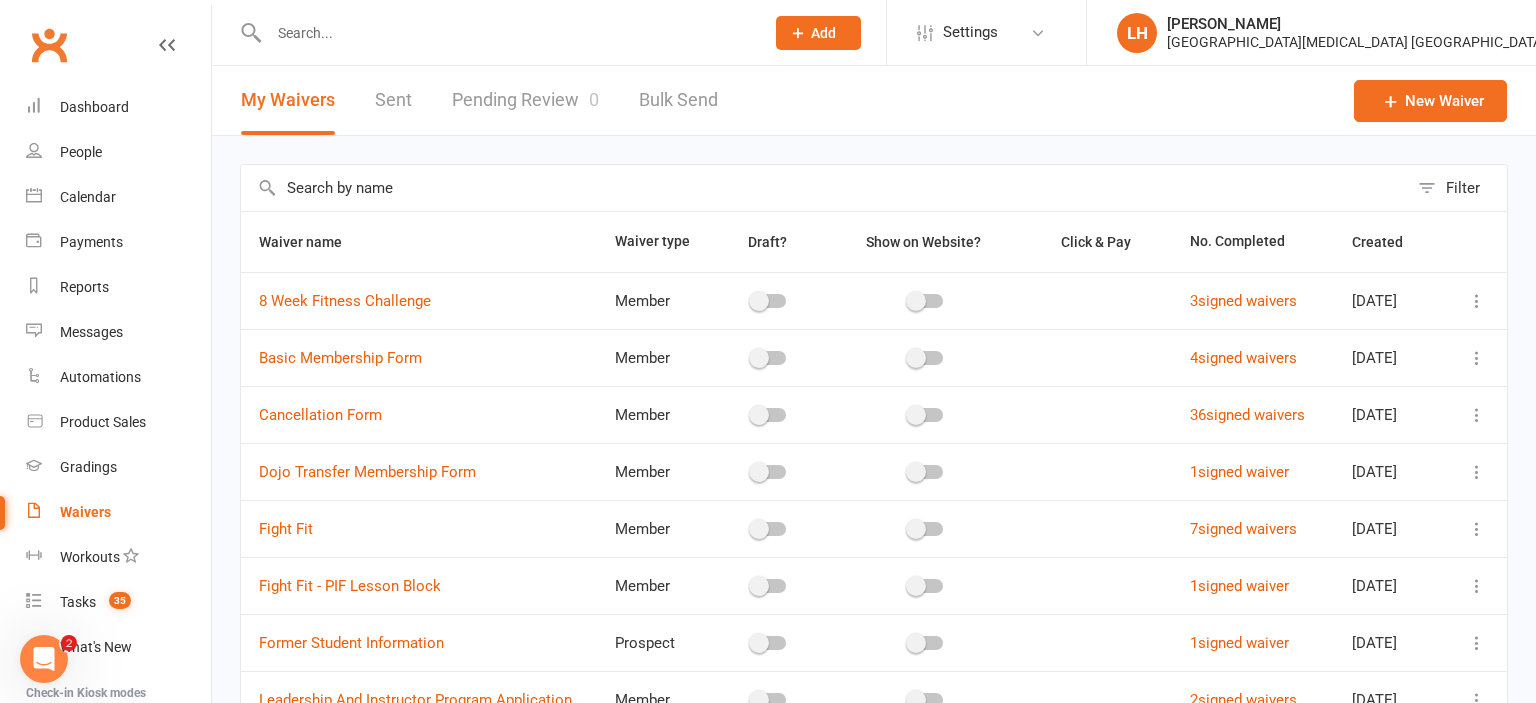 click on "Pending Review 0" at bounding box center (525, 100) 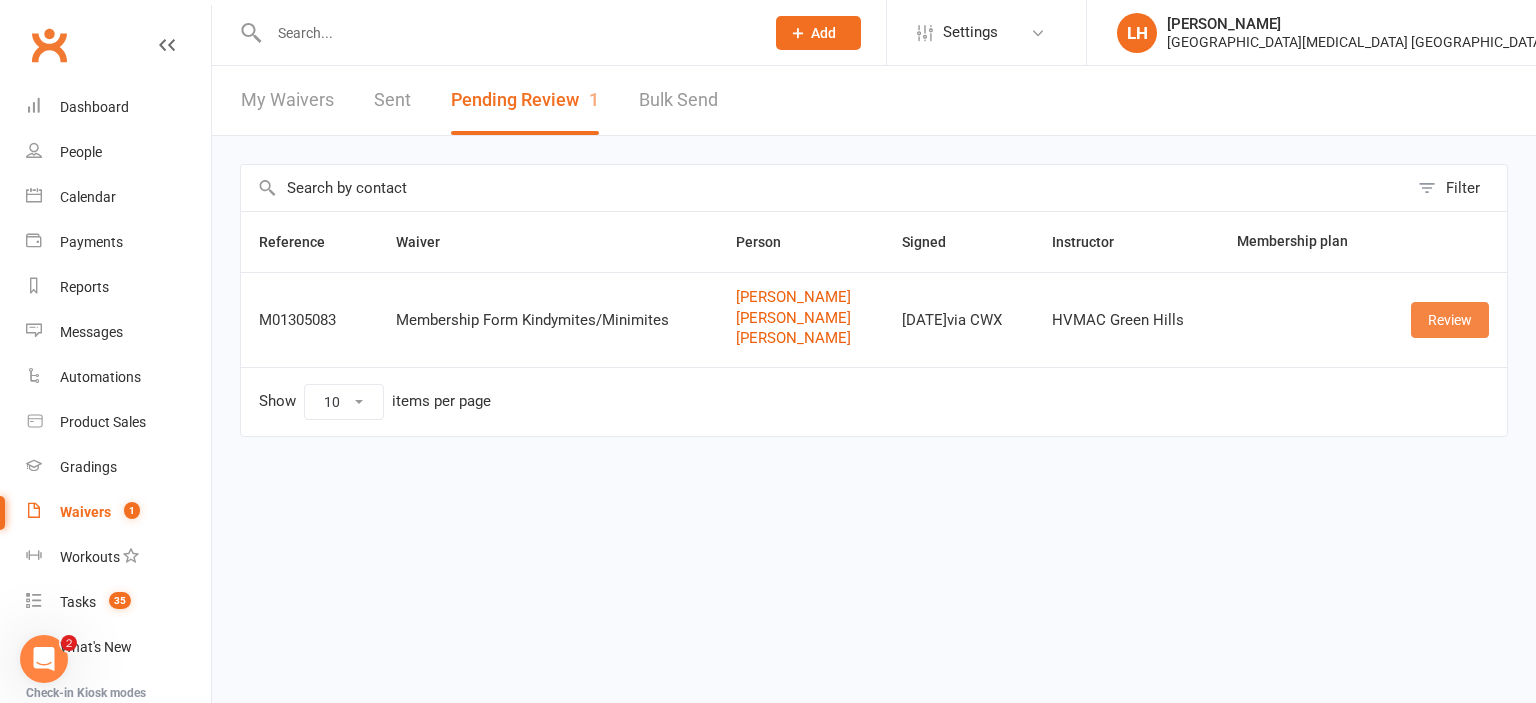 click on "Review" at bounding box center (1450, 320) 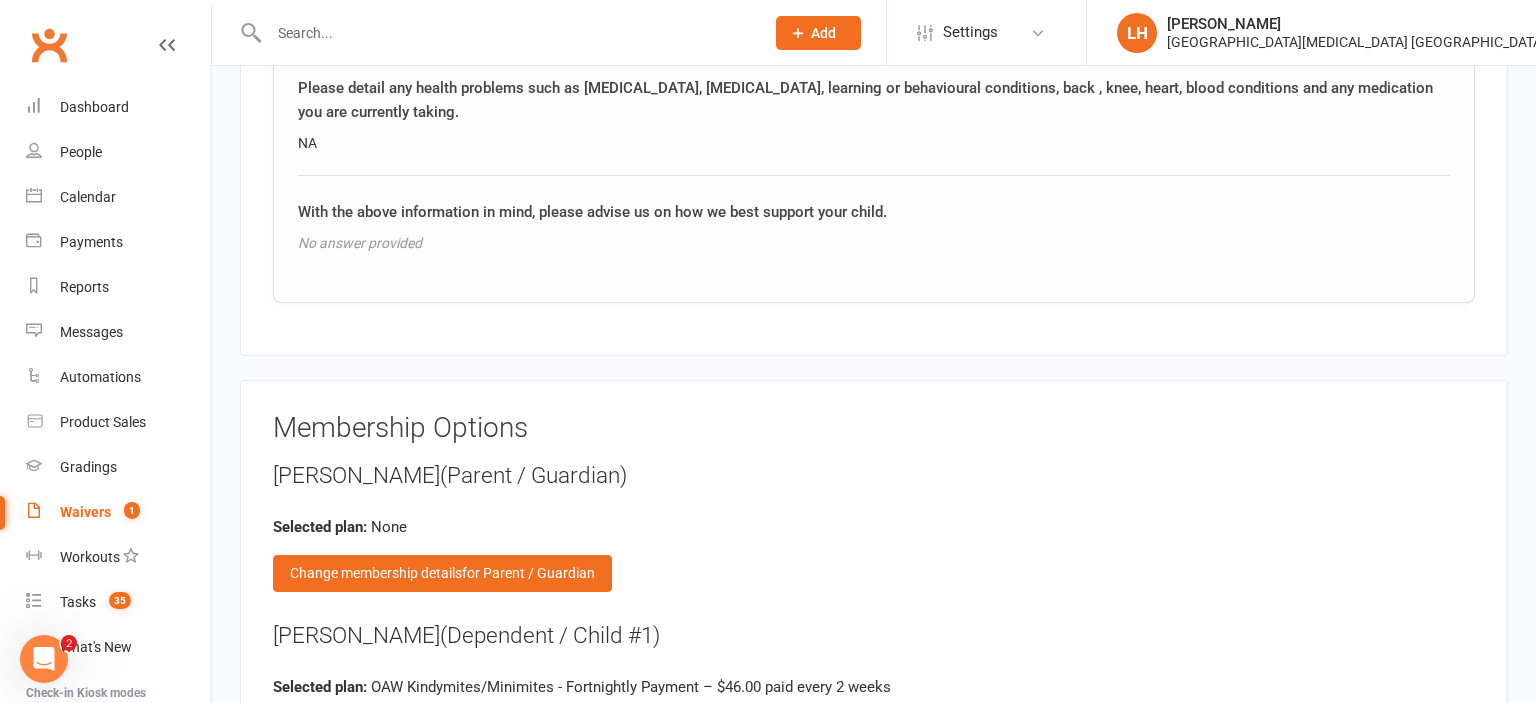 scroll, scrollTop: 3379, scrollLeft: 0, axis: vertical 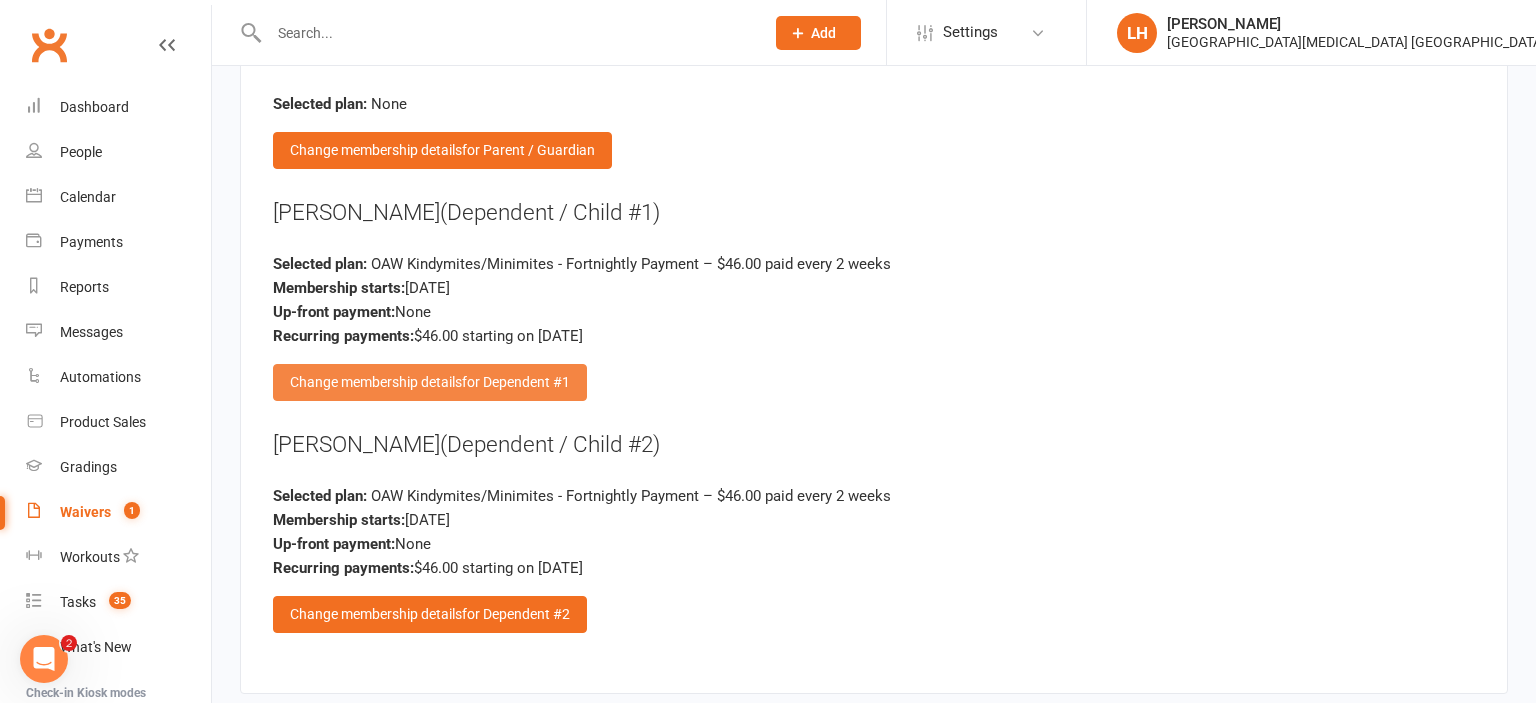 click on "for Dependent #1" at bounding box center (516, 382) 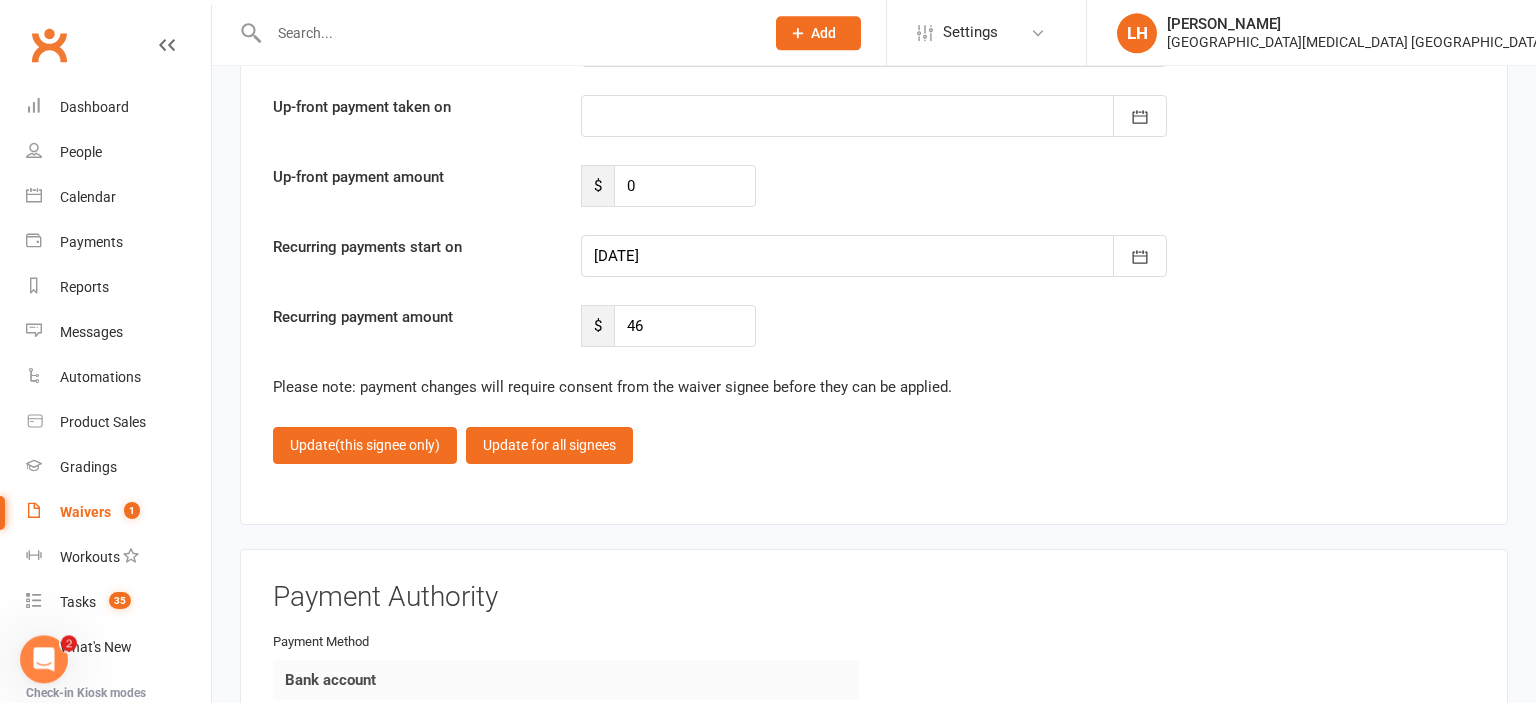scroll, scrollTop: 5596, scrollLeft: 0, axis: vertical 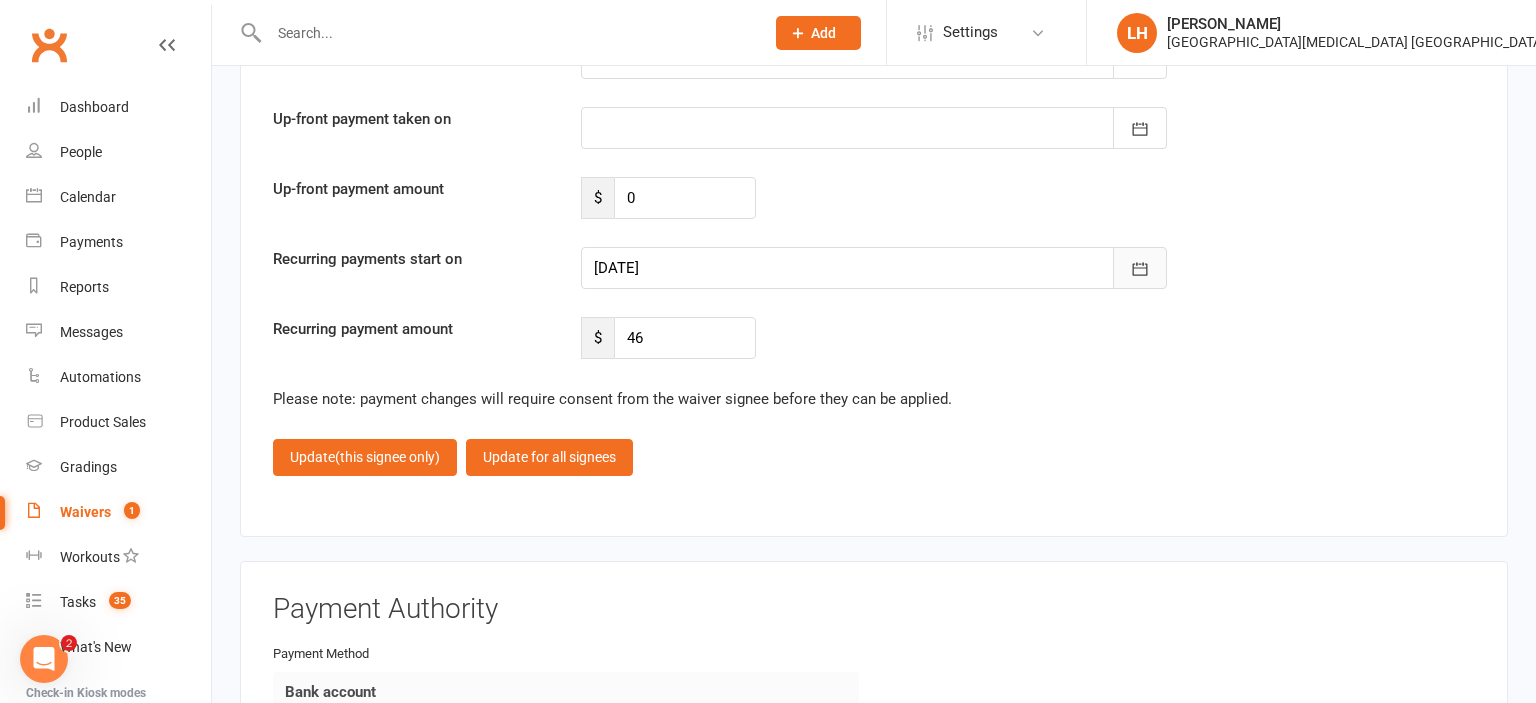 click at bounding box center (1140, 268) 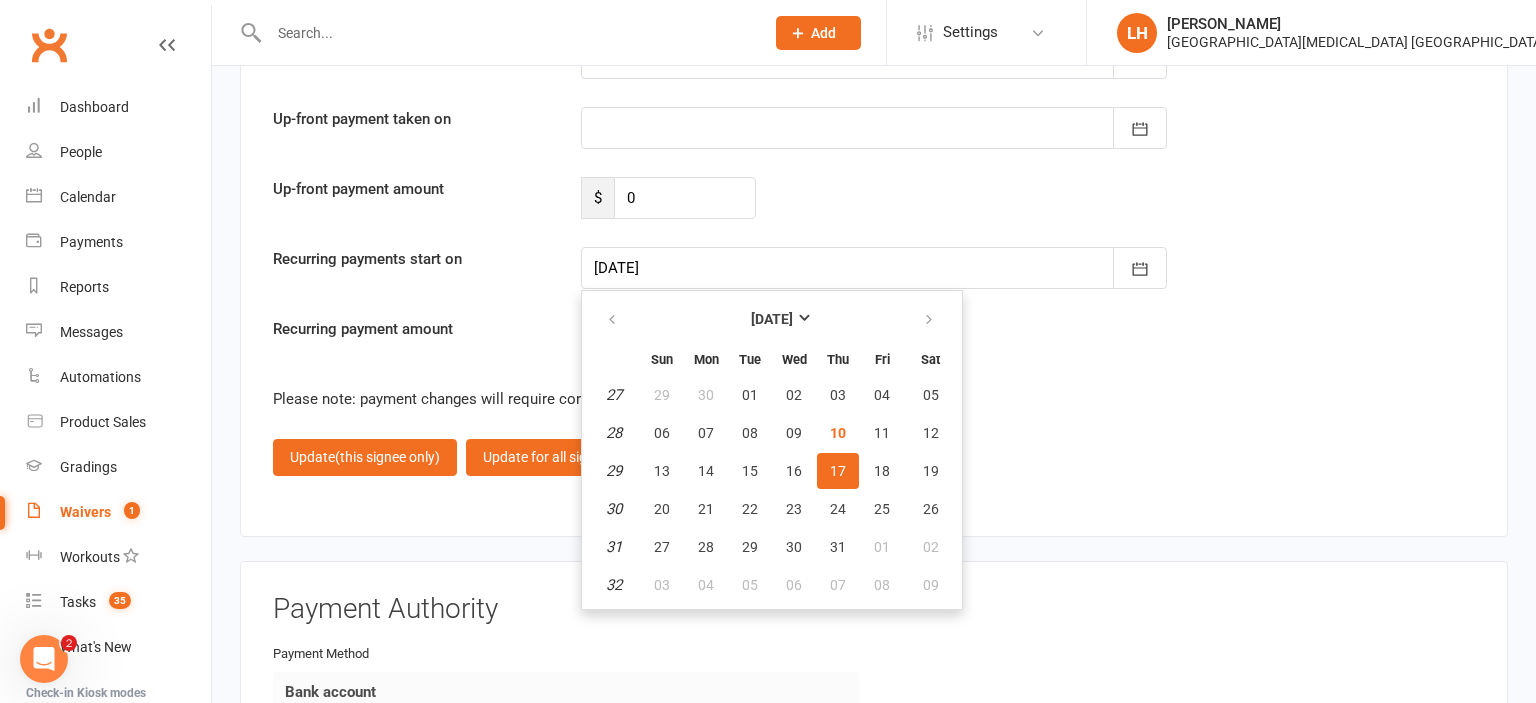 click on "17" at bounding box center [838, 471] 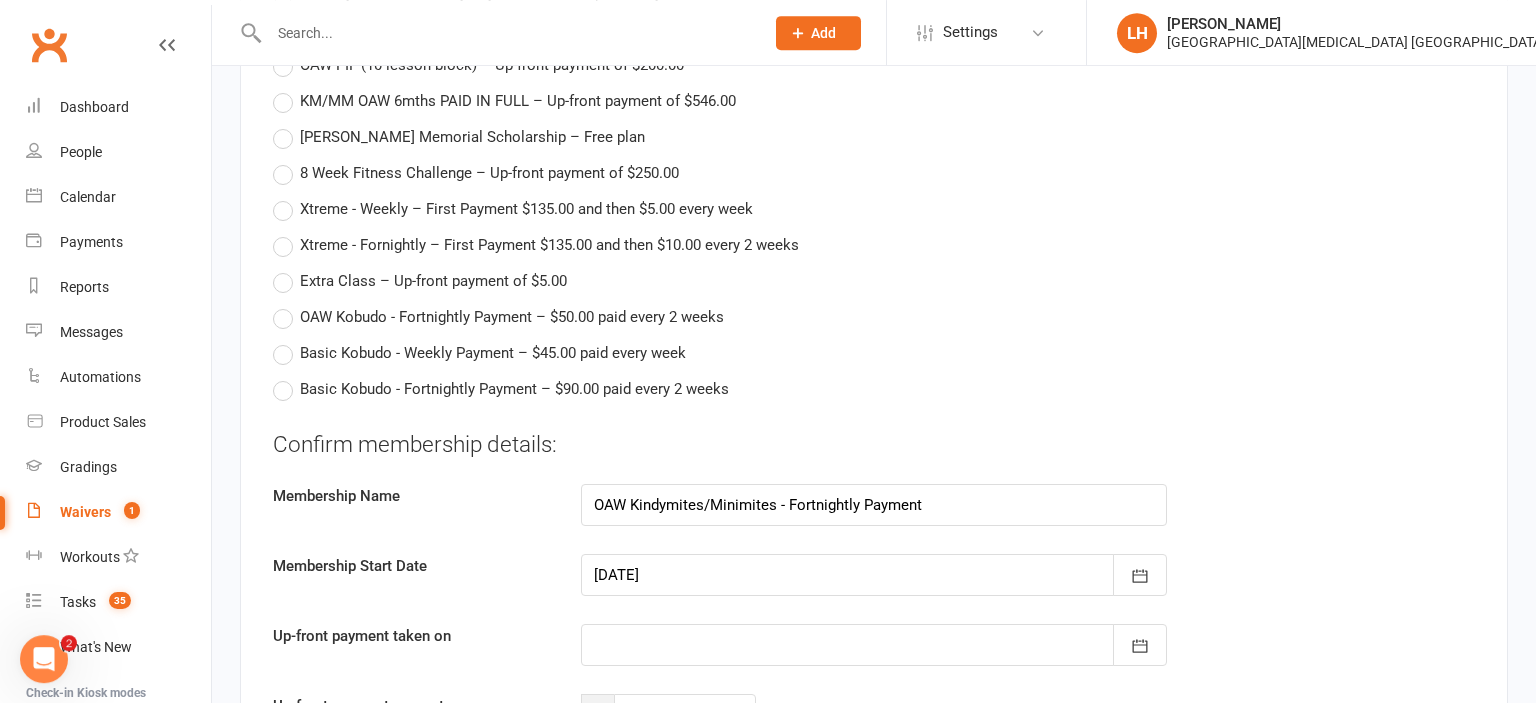 scroll, scrollTop: 5174, scrollLeft: 0, axis: vertical 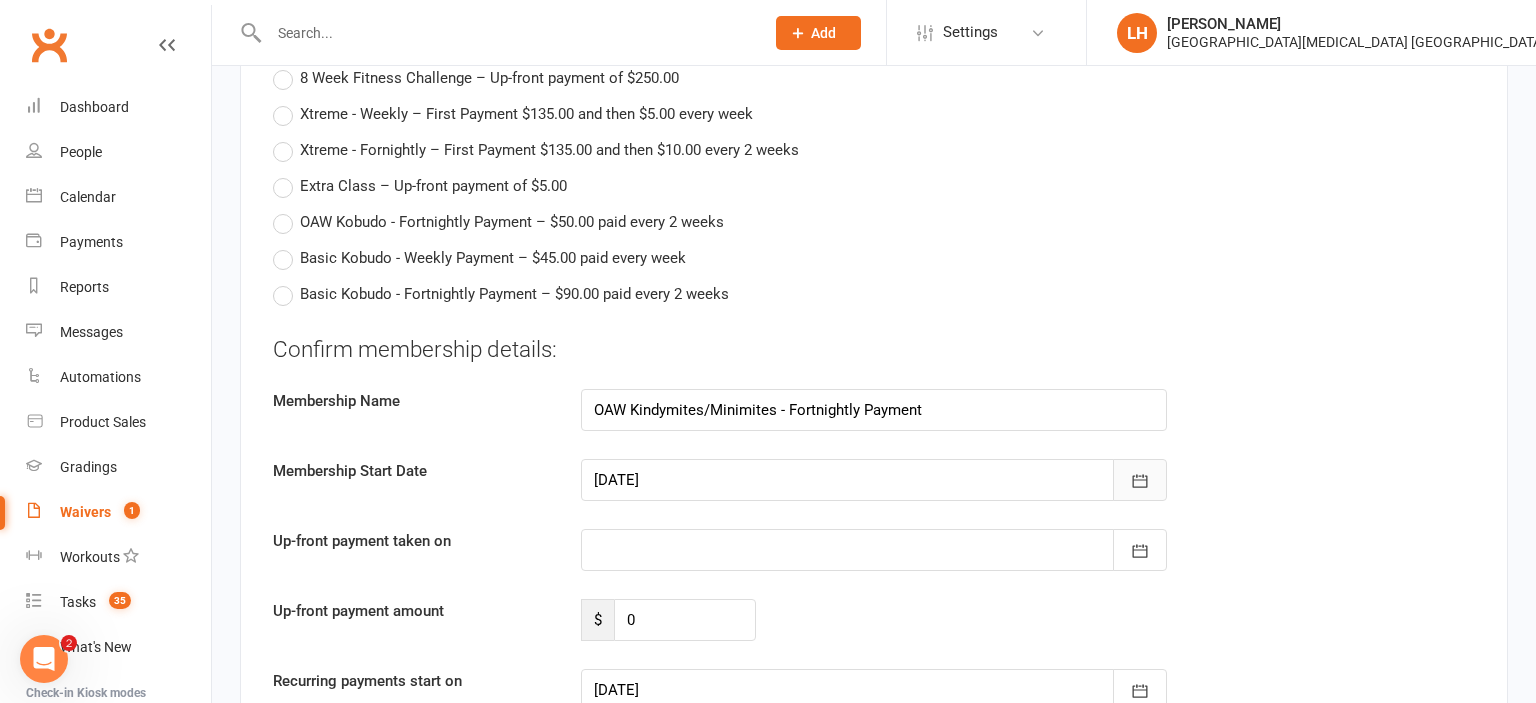 click 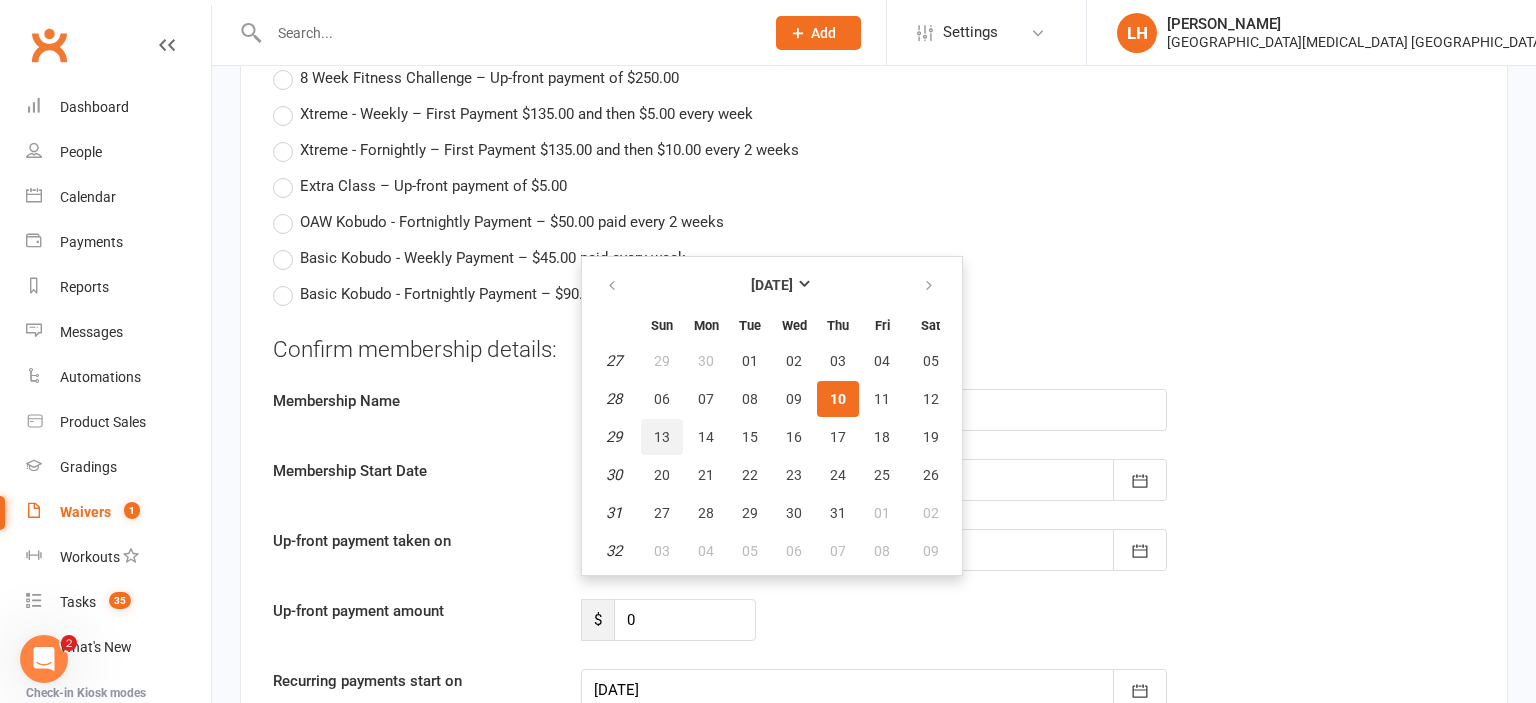click on "13" at bounding box center (662, 437) 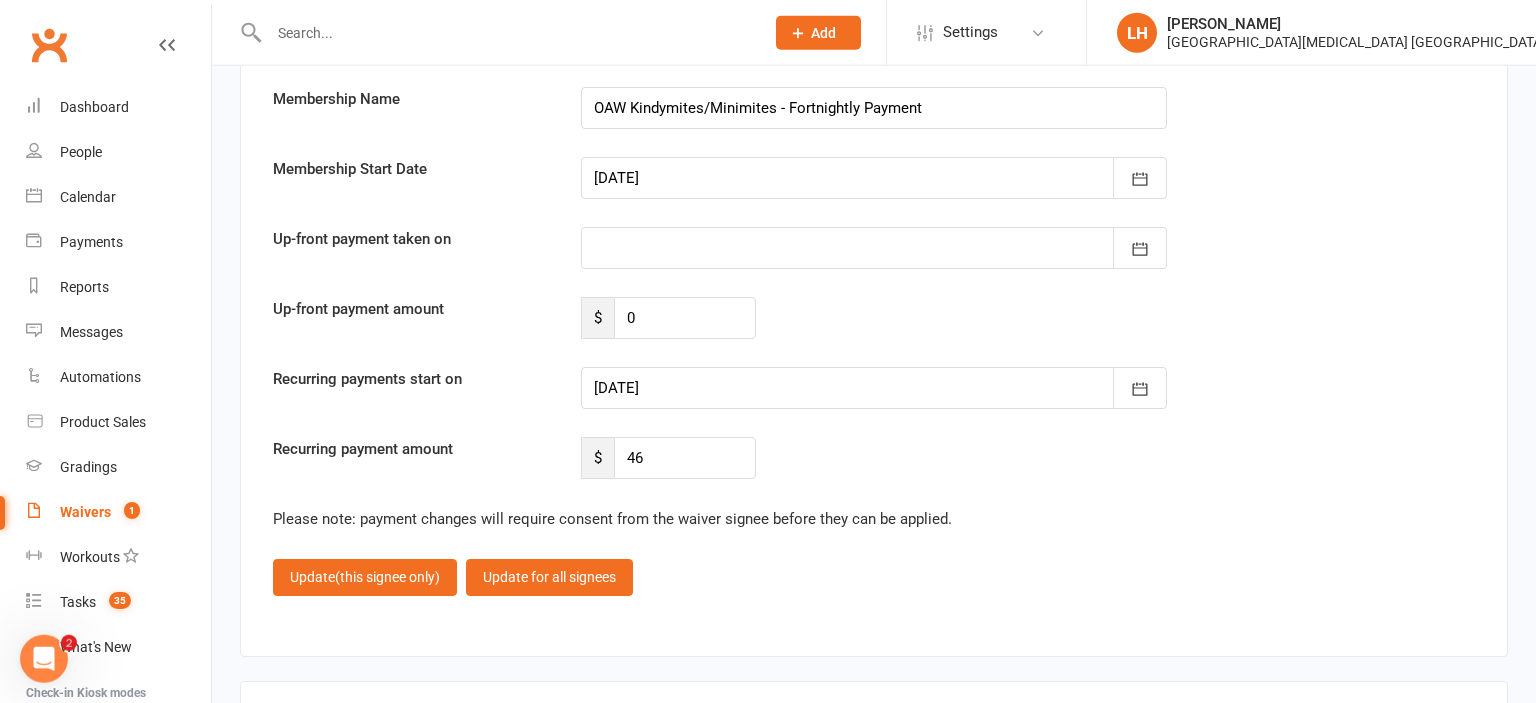 scroll, scrollTop: 5491, scrollLeft: 0, axis: vertical 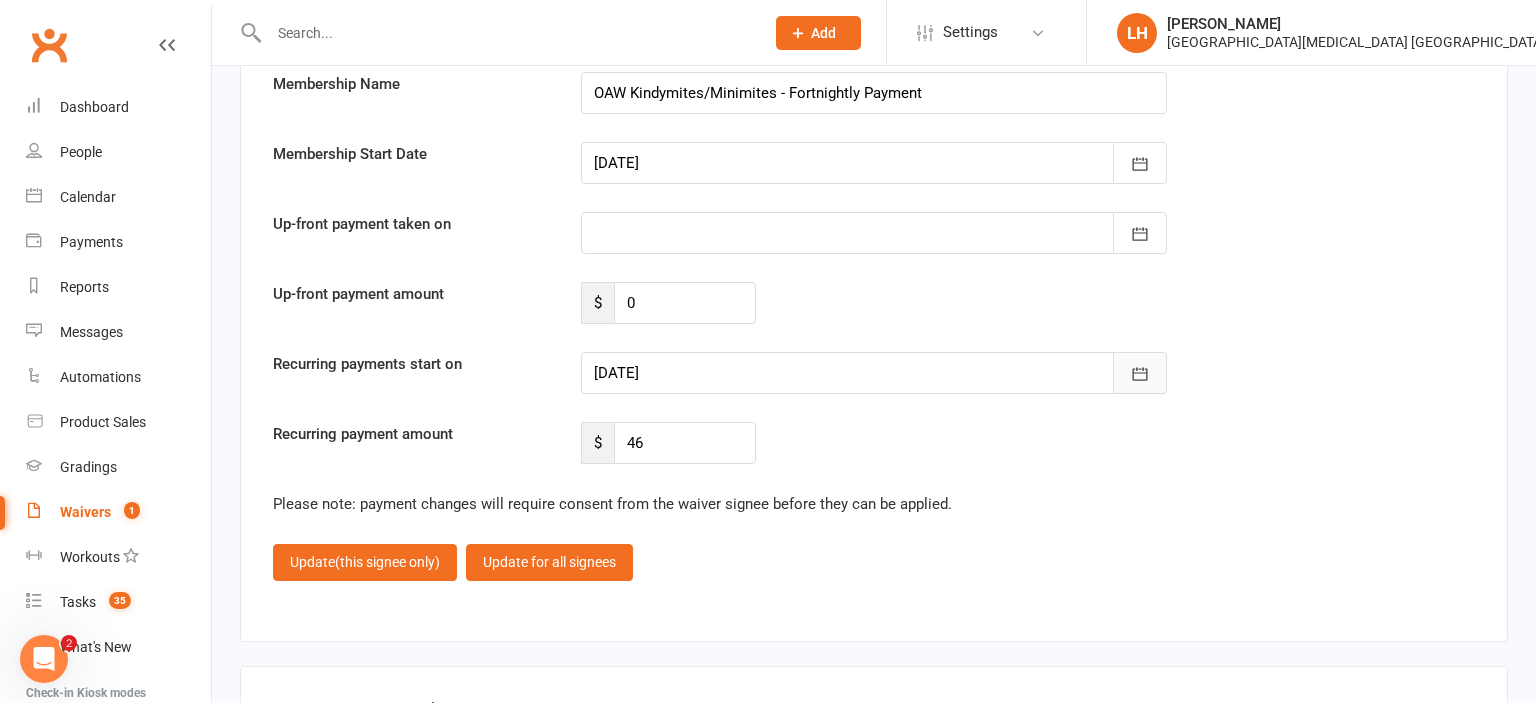click 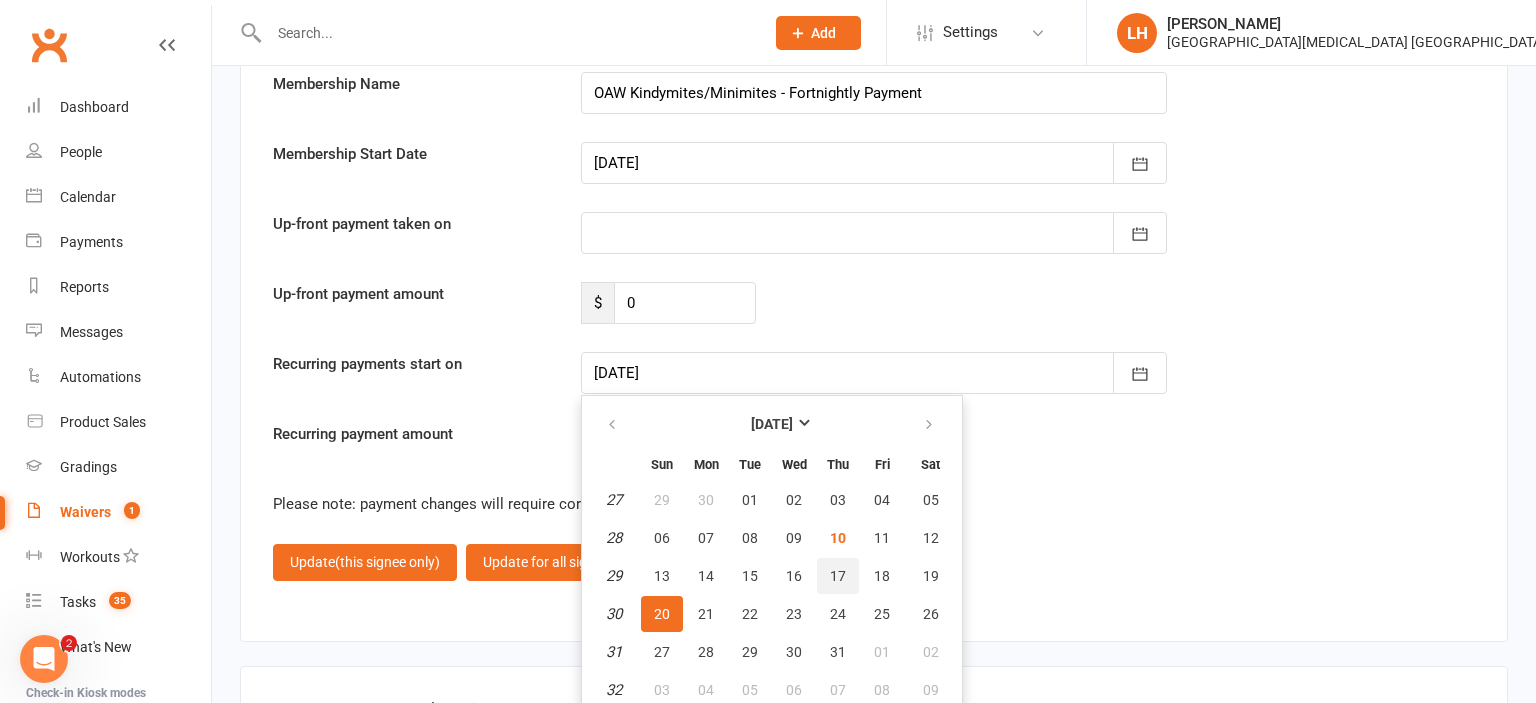 click on "17" at bounding box center (838, 576) 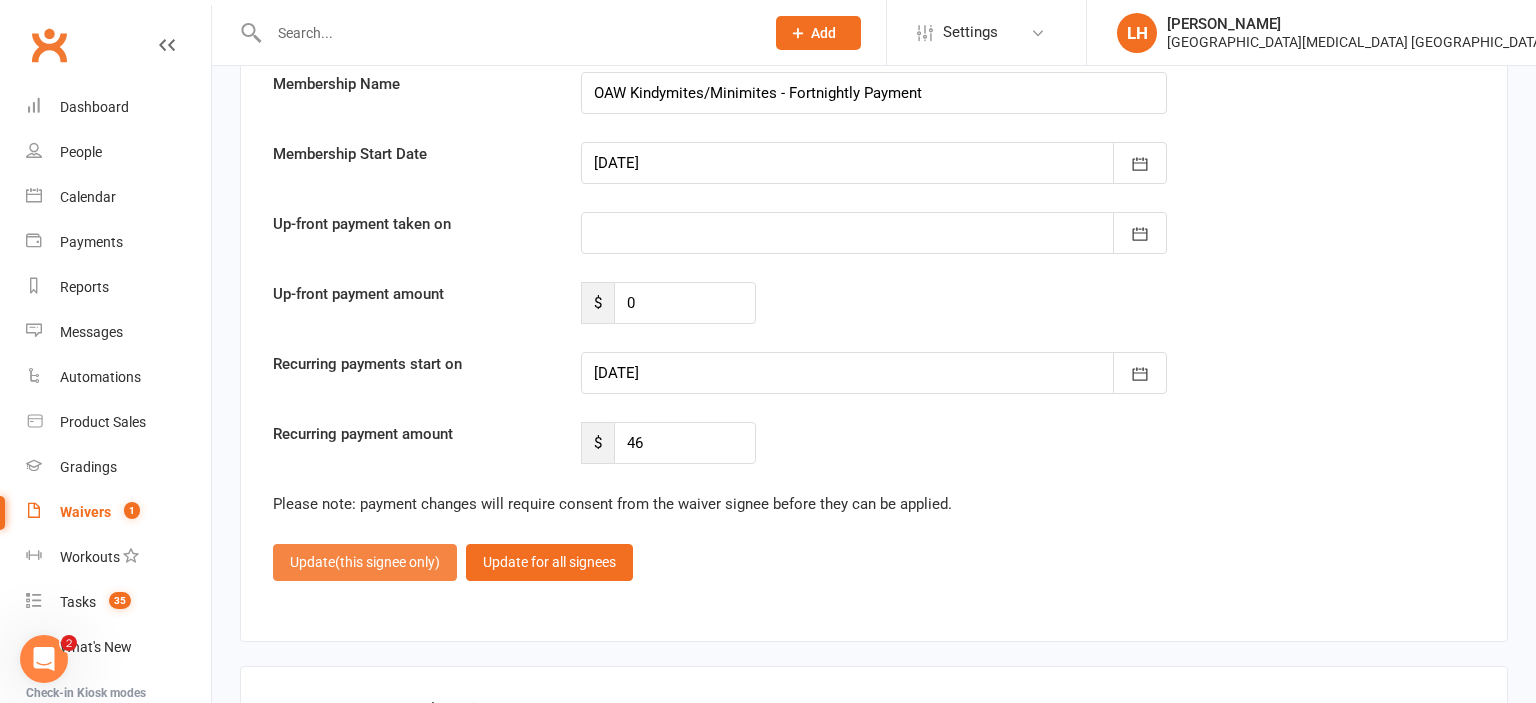 click on "(this signee only)" at bounding box center [387, 562] 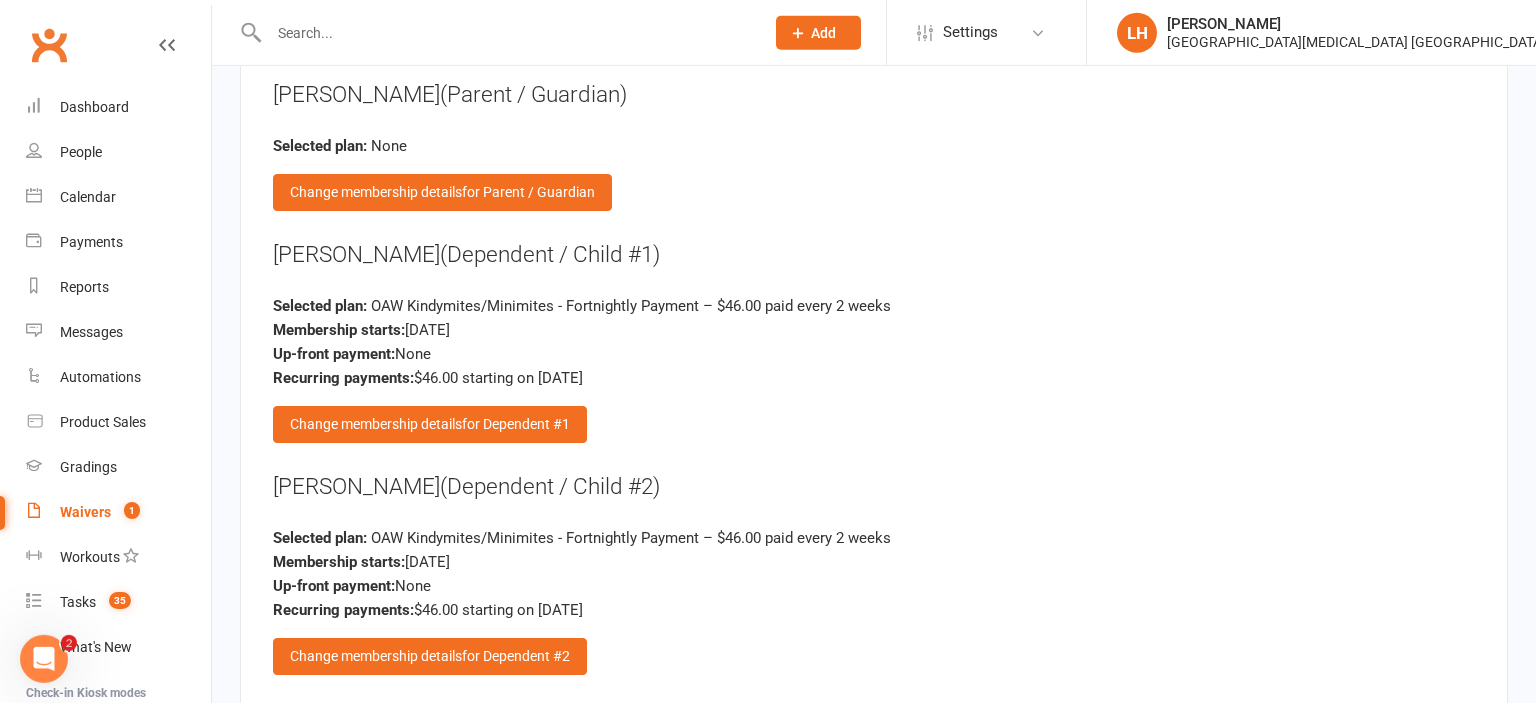 scroll, scrollTop: 3443, scrollLeft: 0, axis: vertical 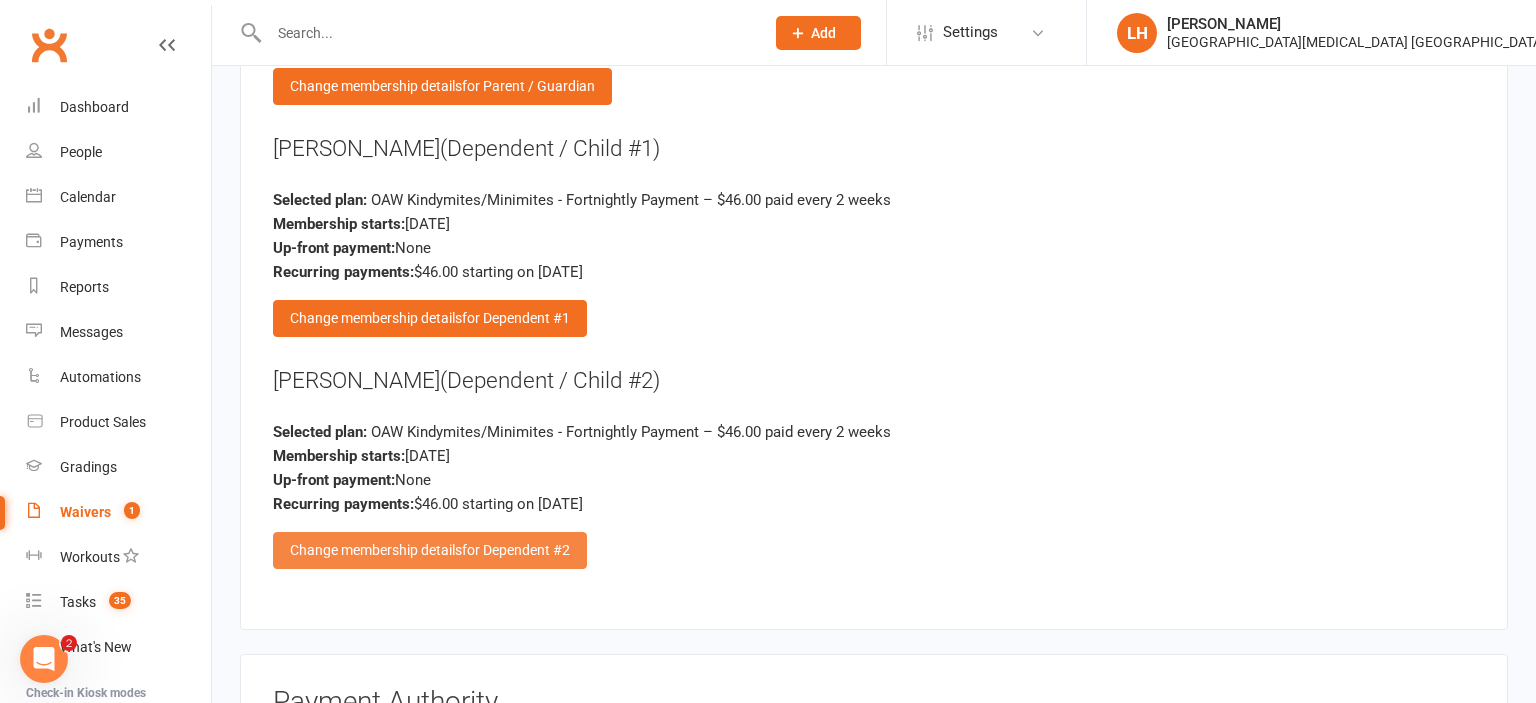 click on "Change membership details  for Dependent #2" at bounding box center (430, 550) 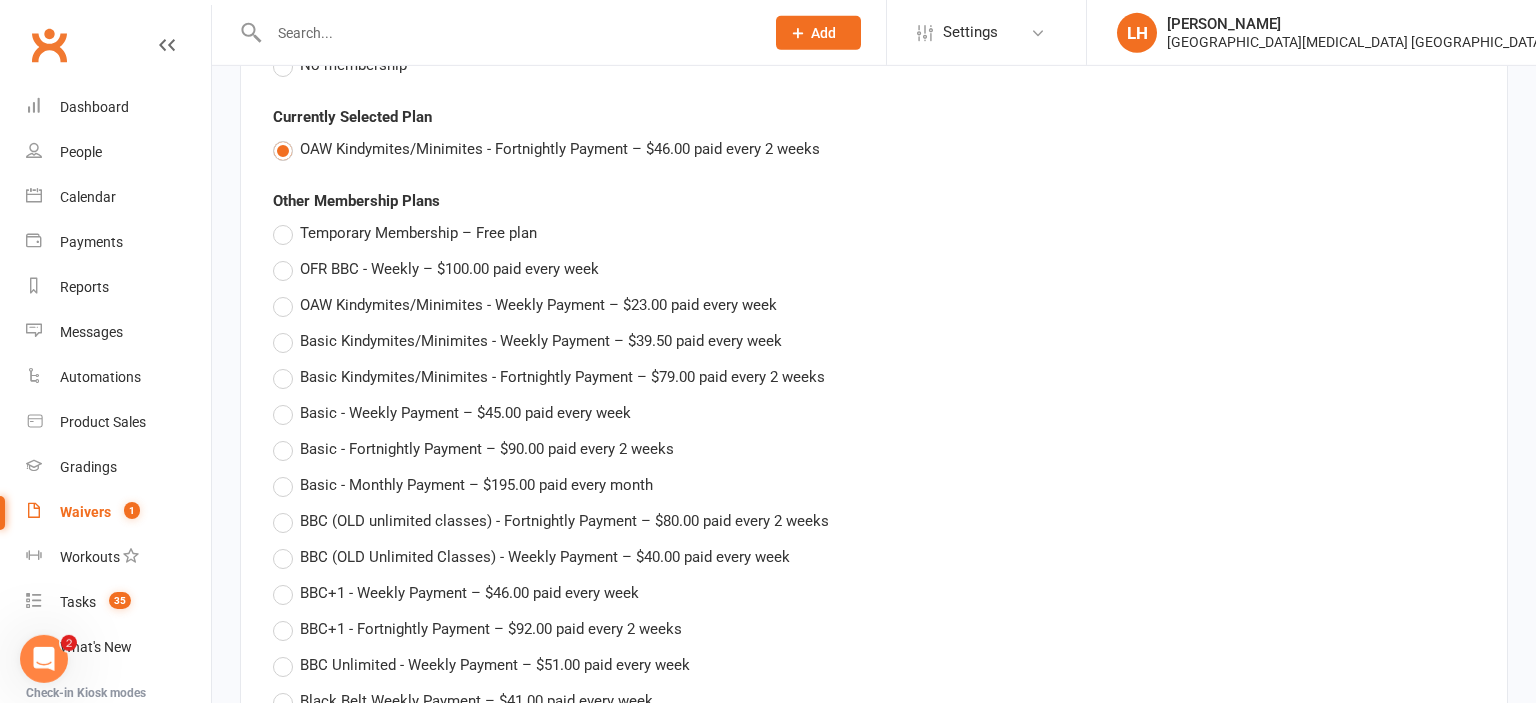 scroll, scrollTop: 3337, scrollLeft: 0, axis: vertical 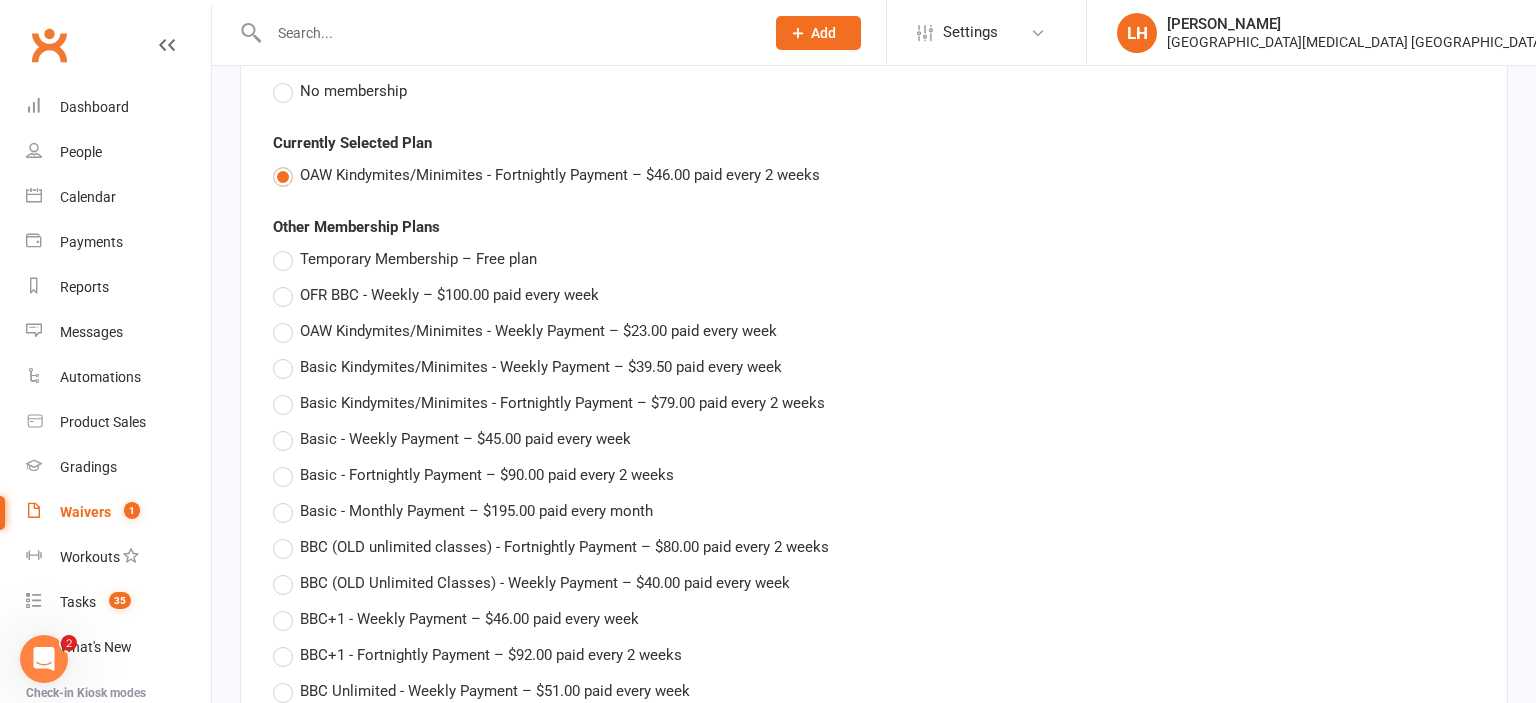click on "OFR BBC - Weekly – $100.00 paid every week" at bounding box center [874, 295] 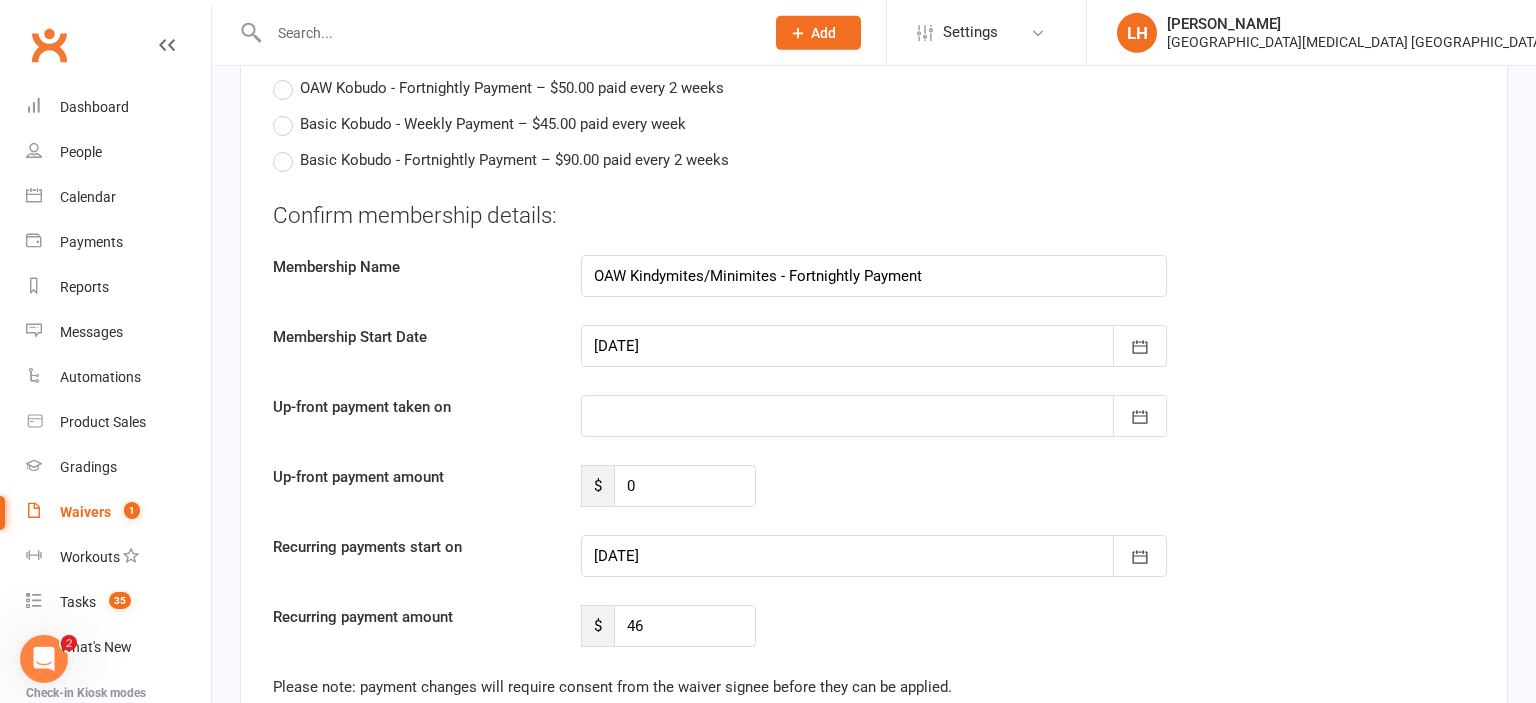 scroll, scrollTop: 5344, scrollLeft: 0, axis: vertical 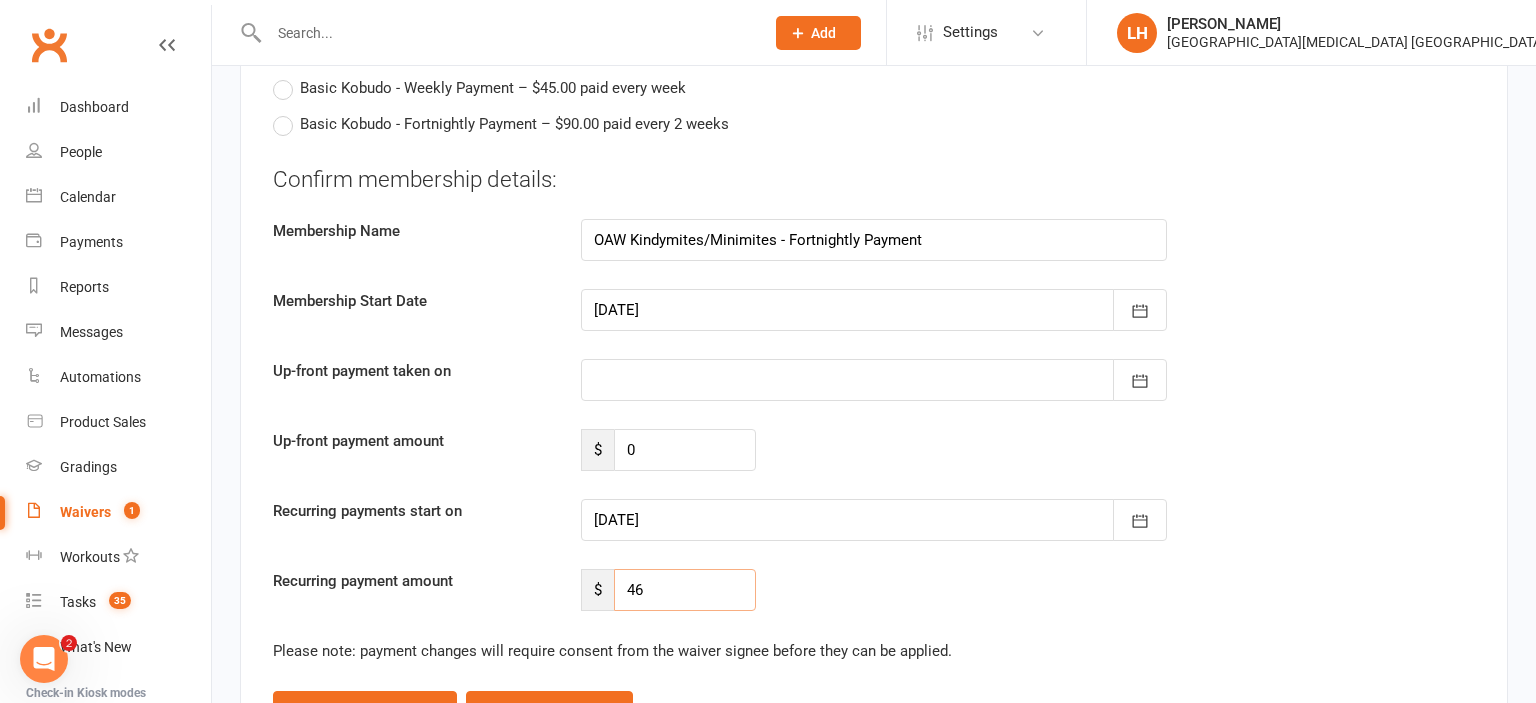 click on "46" at bounding box center [685, 590] 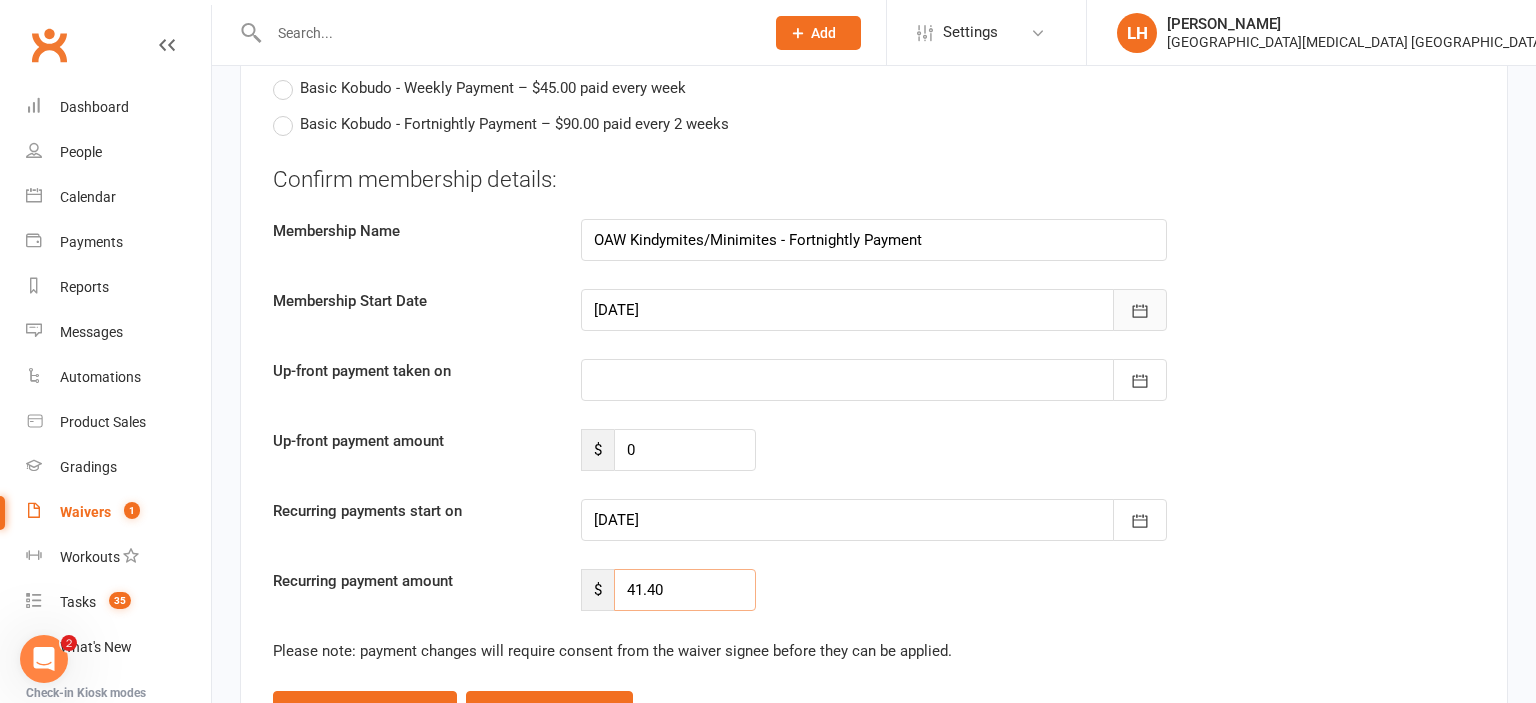 type on "41.40" 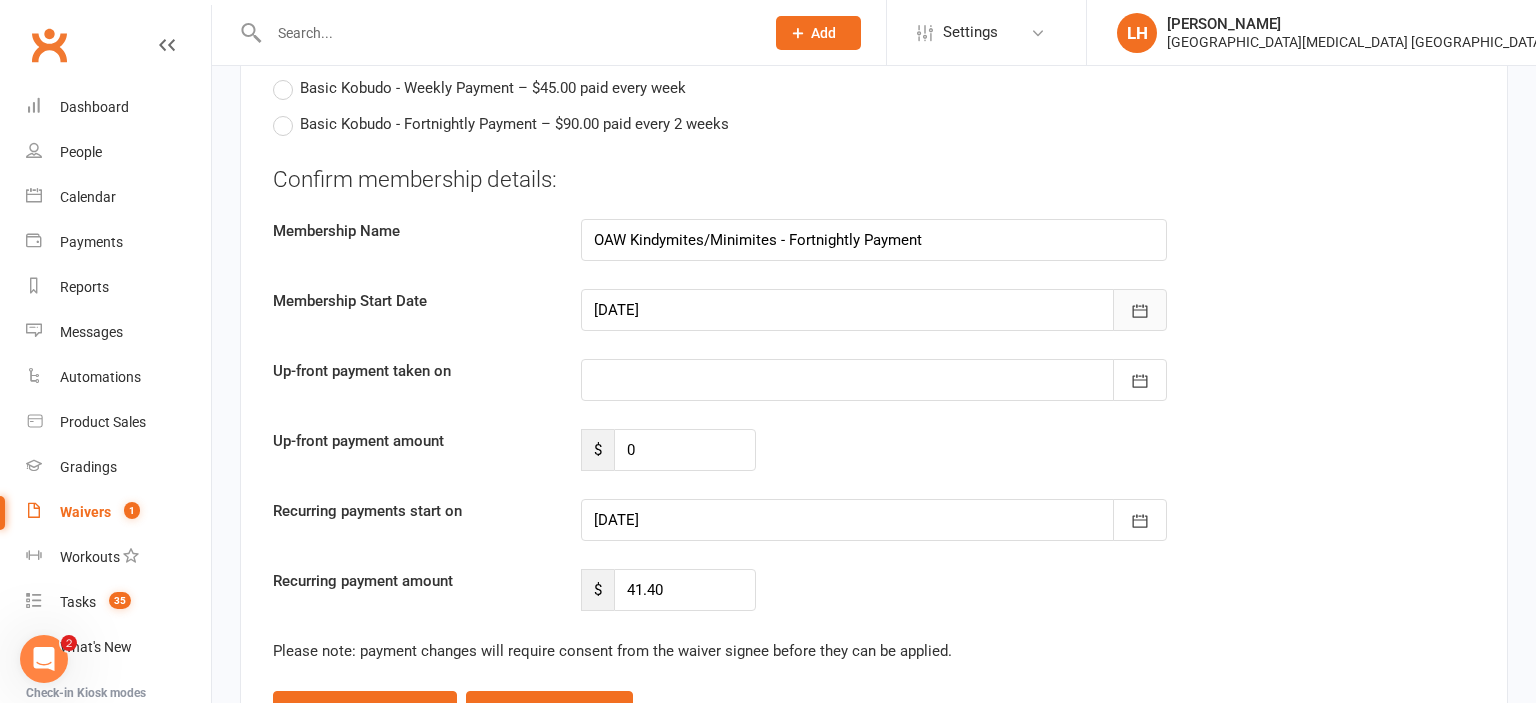 click 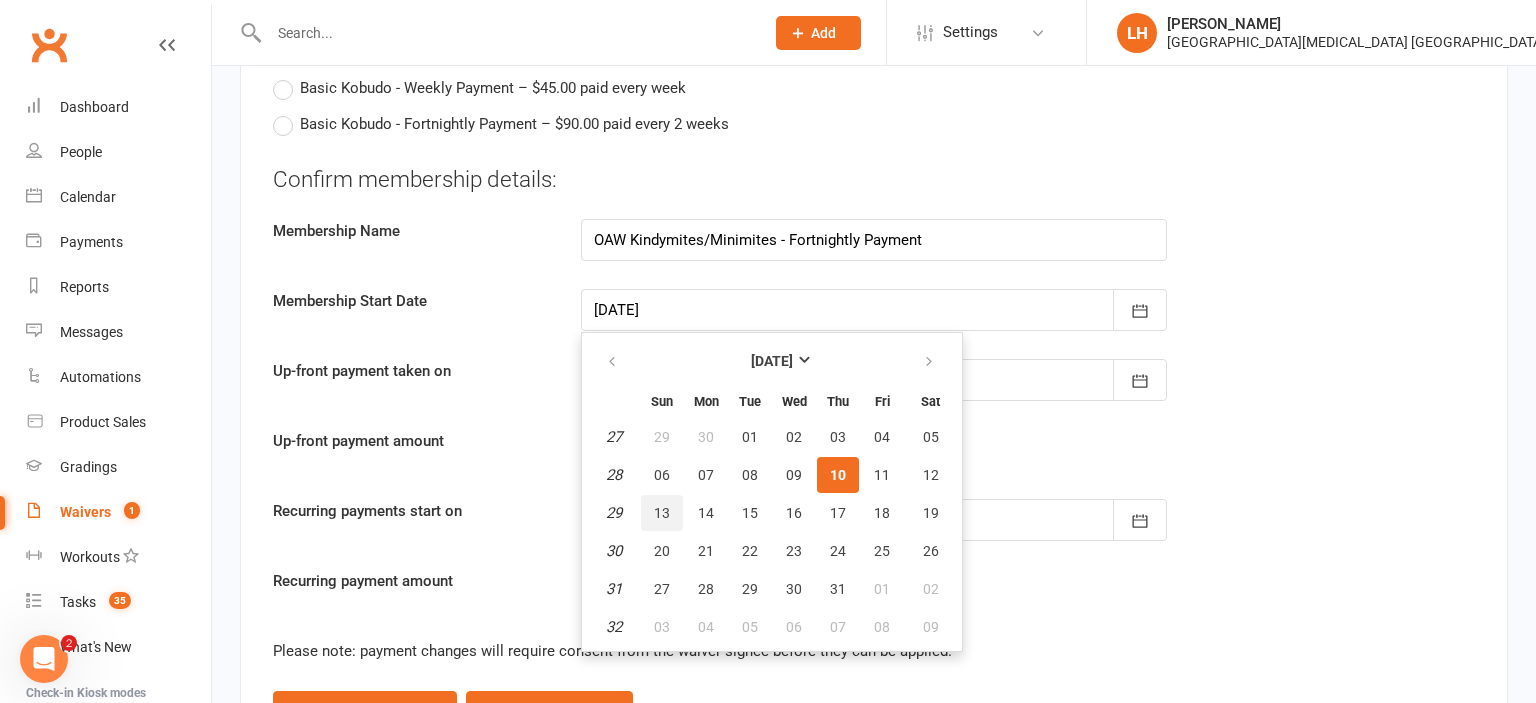 click on "13" at bounding box center [662, 513] 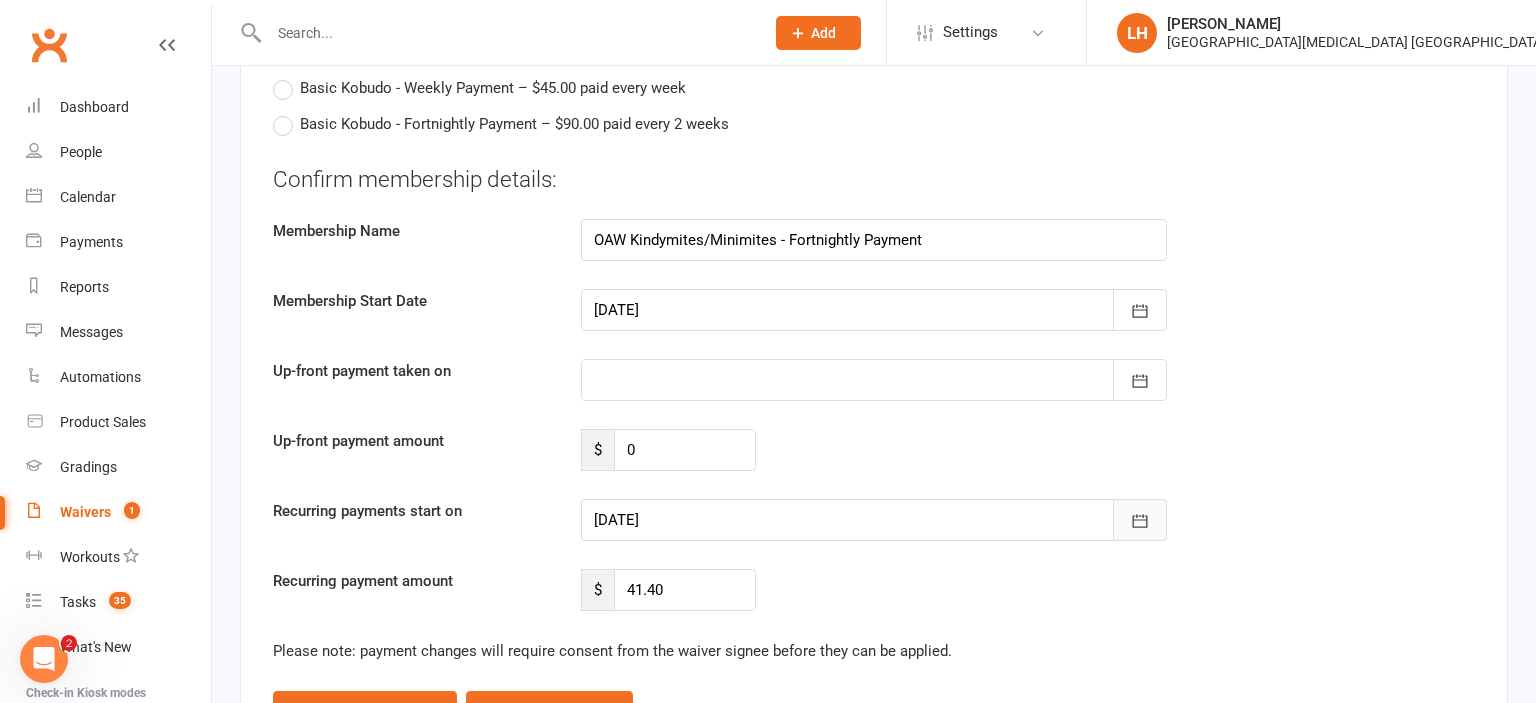 click 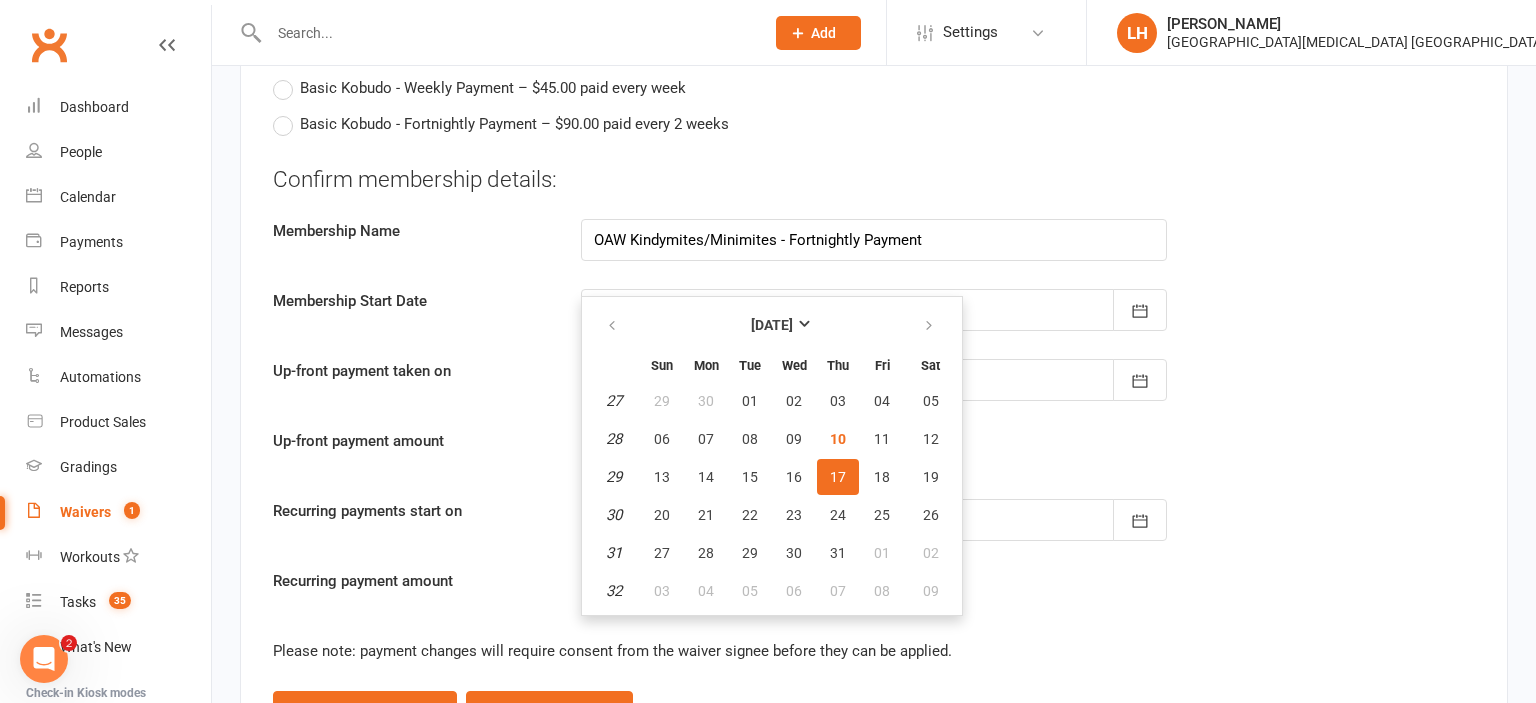 click on "Recurring payment amount $ 41.40" at bounding box center [874, 590] 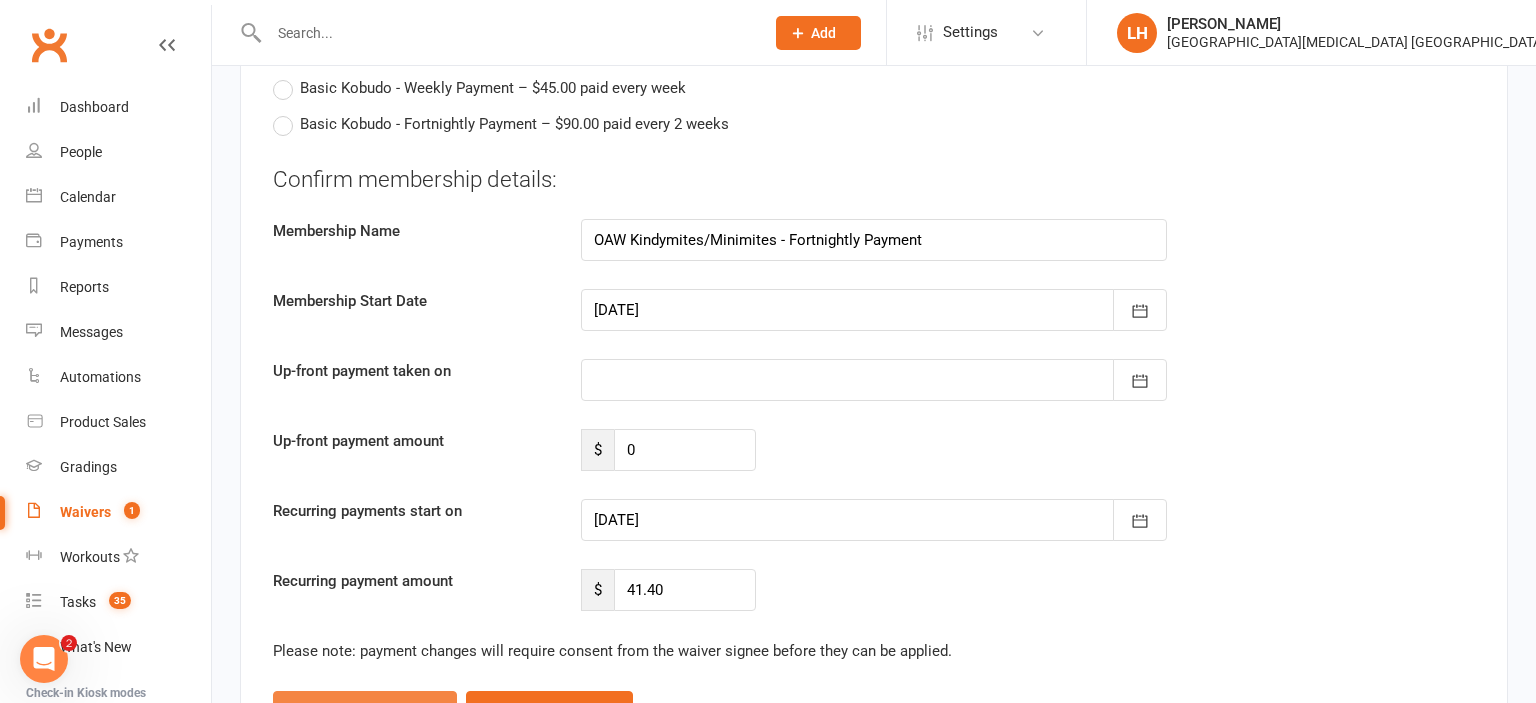 click on "Update  (this signee only)" at bounding box center [365, 709] 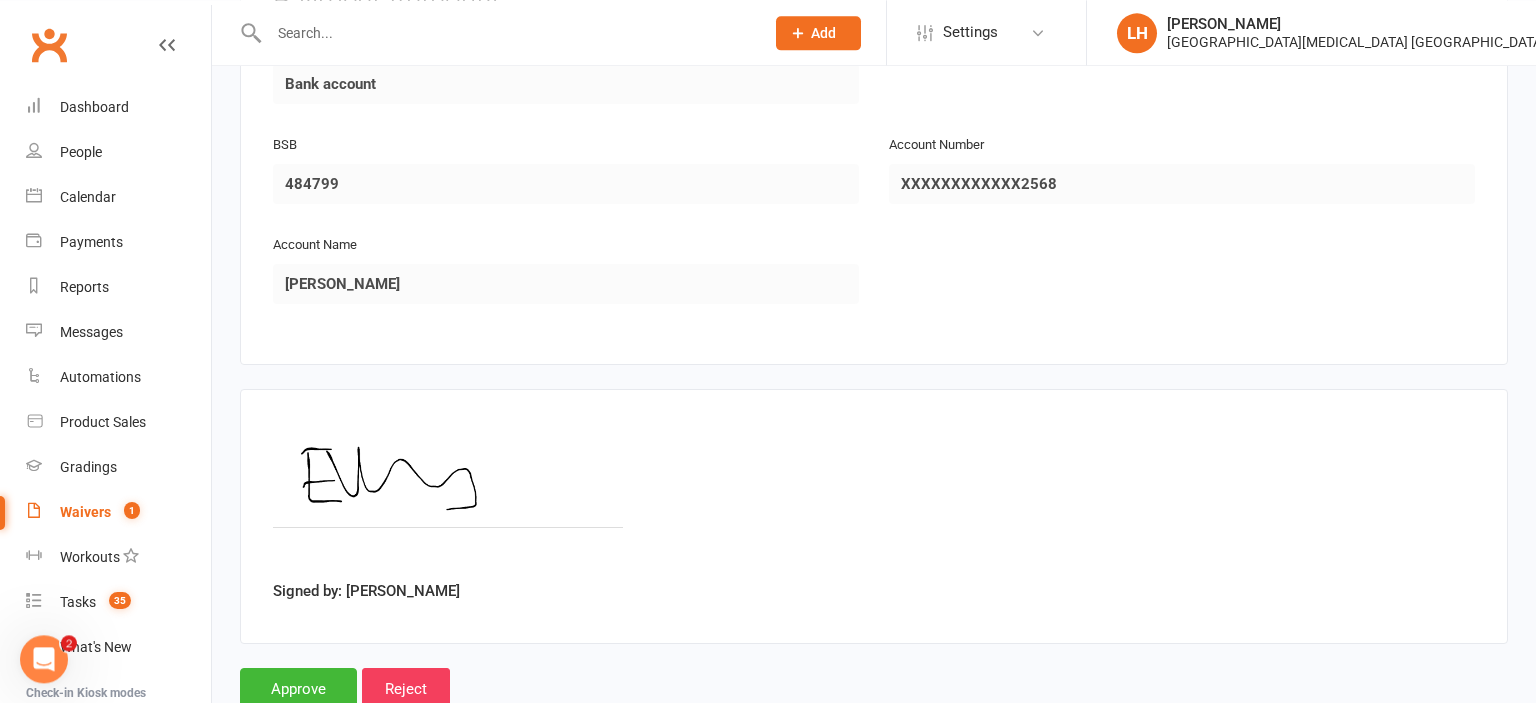scroll, scrollTop: 4182, scrollLeft: 0, axis: vertical 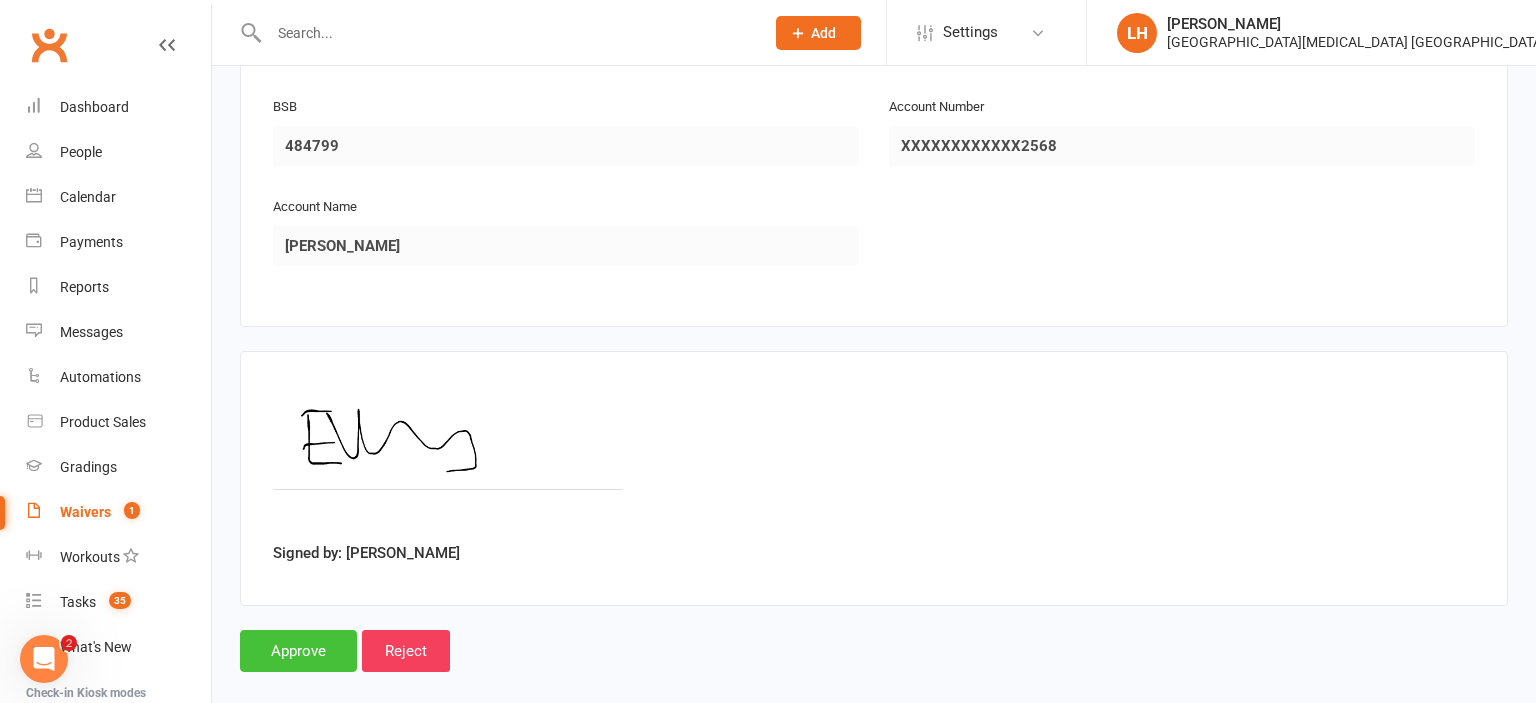 click on "Approve" at bounding box center [298, 651] 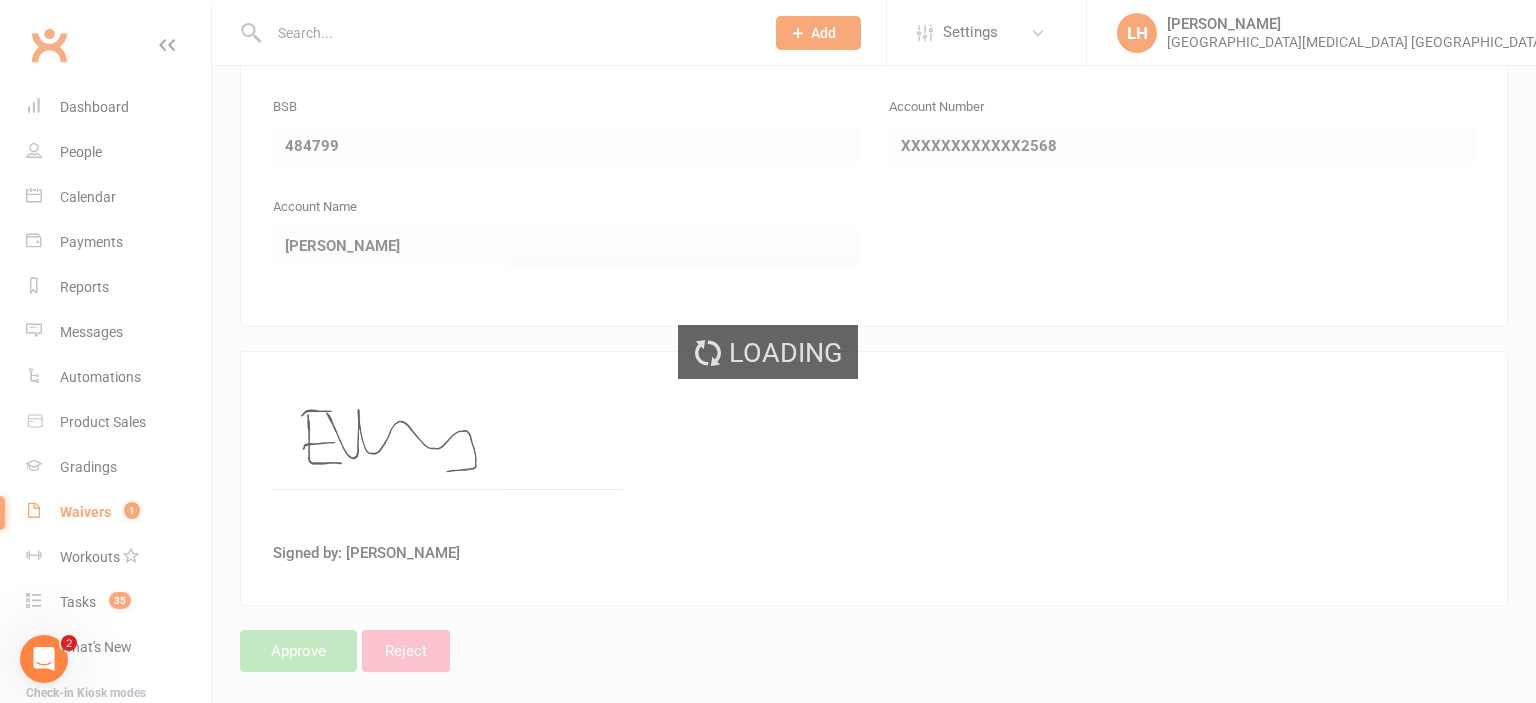 scroll, scrollTop: 0, scrollLeft: 0, axis: both 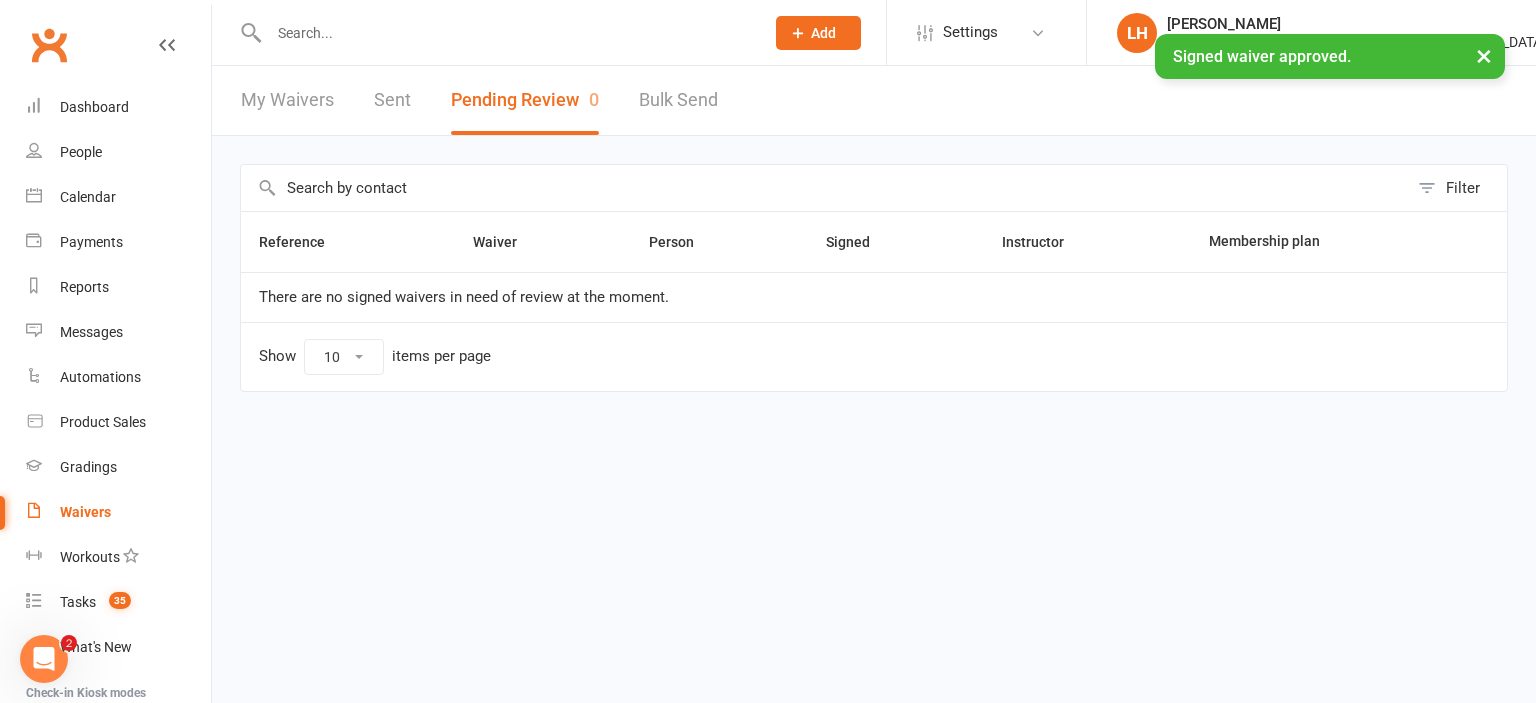 click at bounding box center [506, 33] 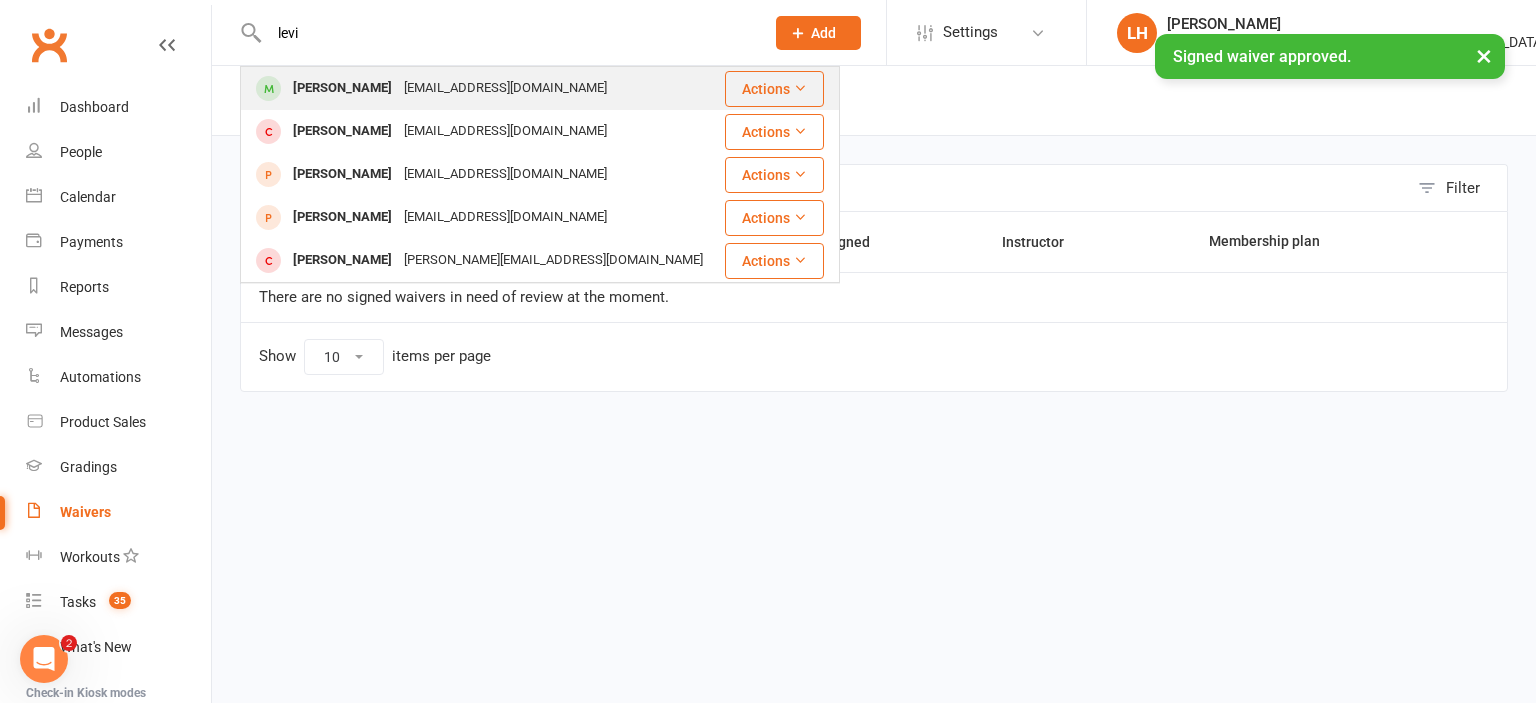 type on "levi" 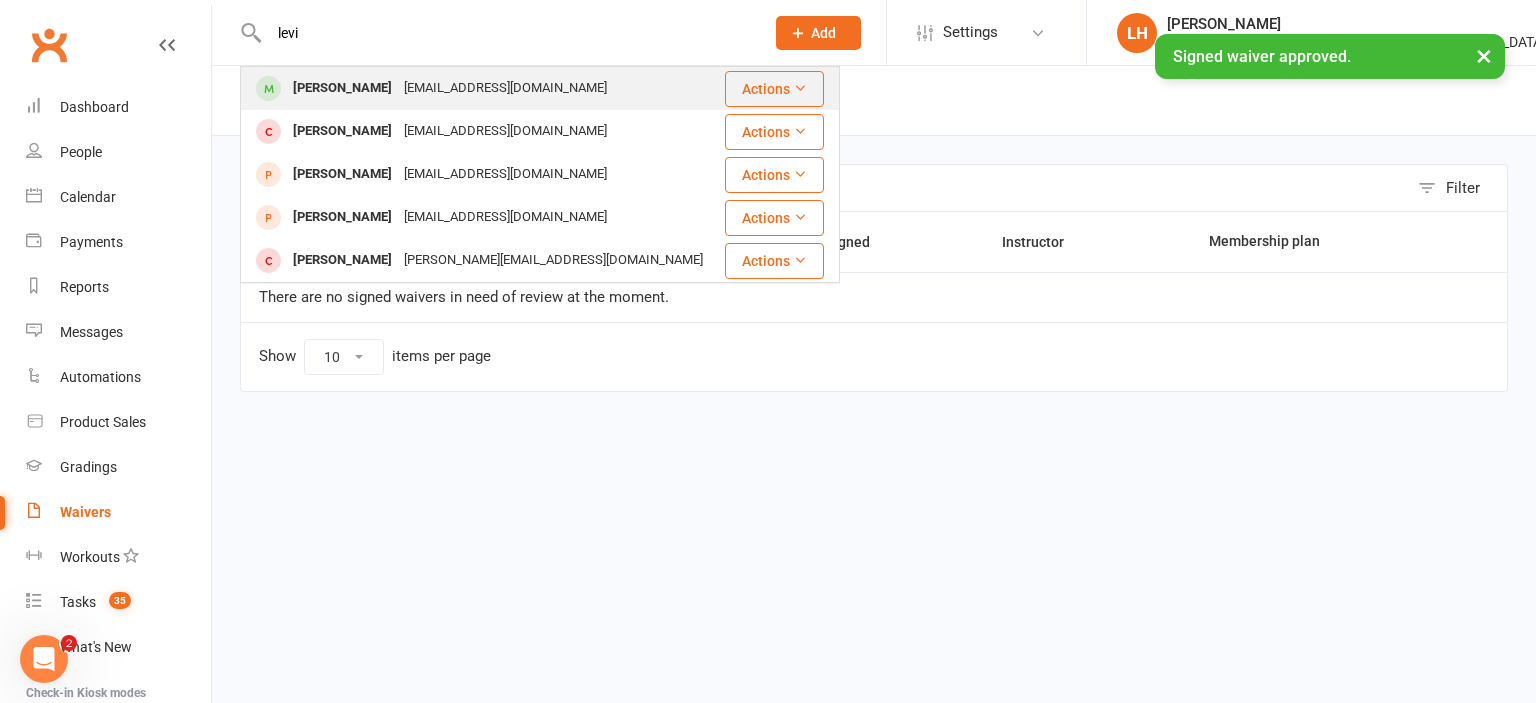click on "levid1200@gmail.com" at bounding box center [505, 88] 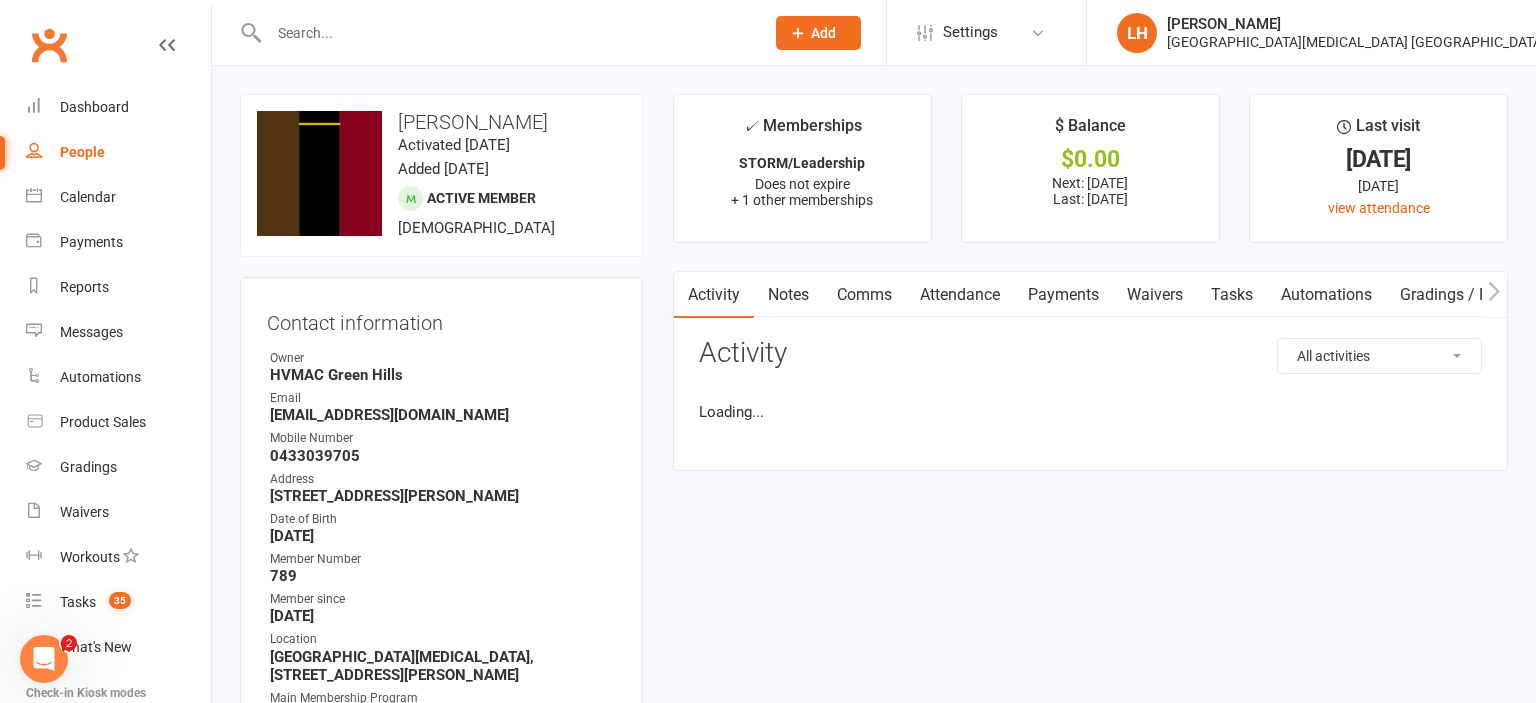 click at bounding box center (506, 33) 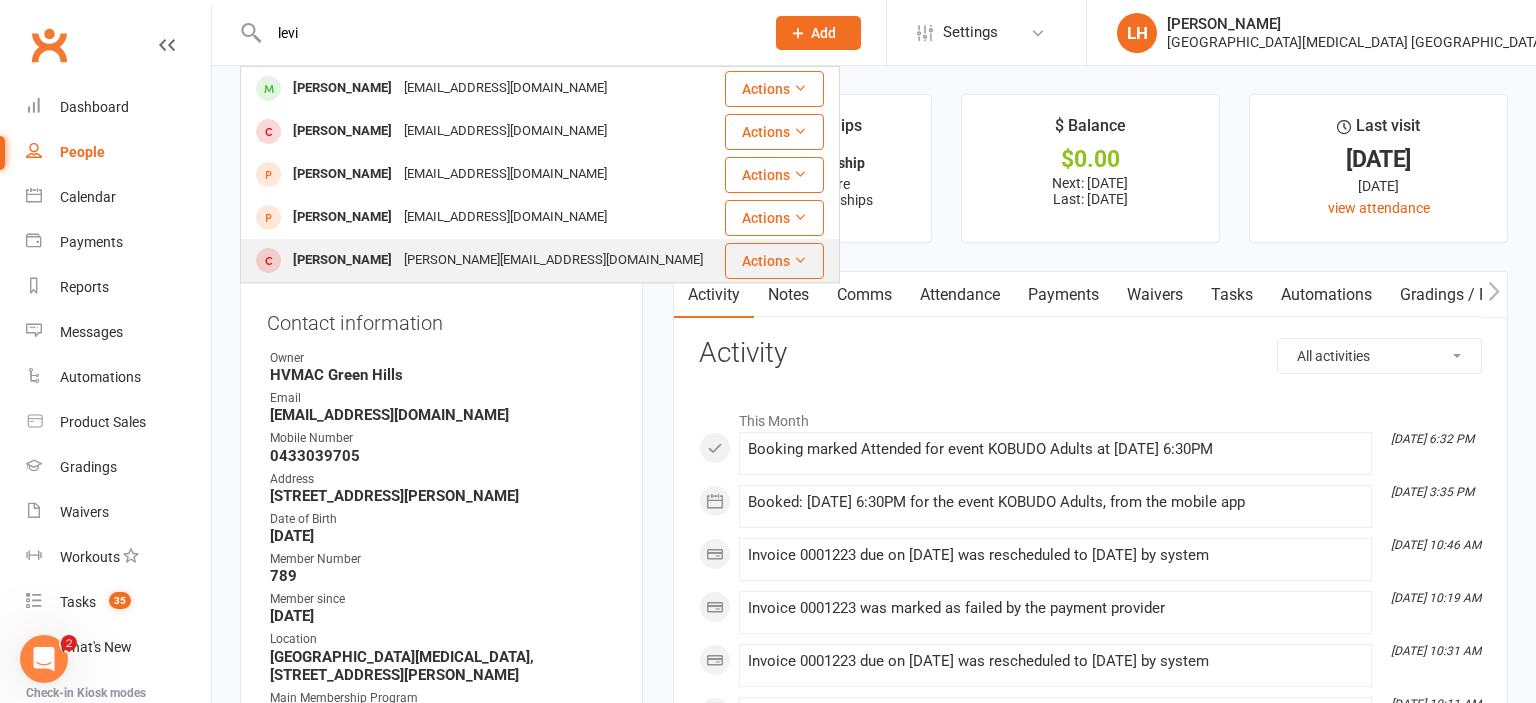 type on "levi" 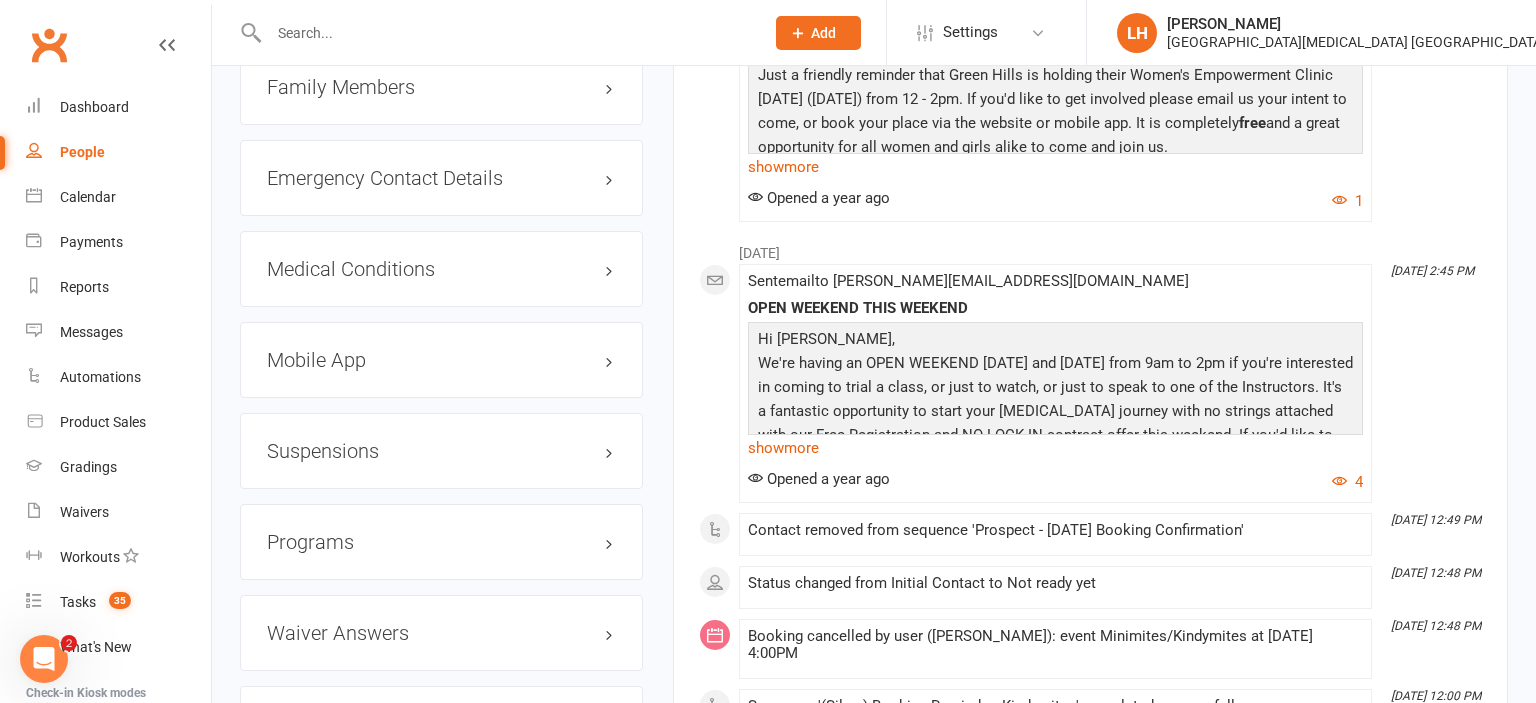 scroll, scrollTop: 1900, scrollLeft: 0, axis: vertical 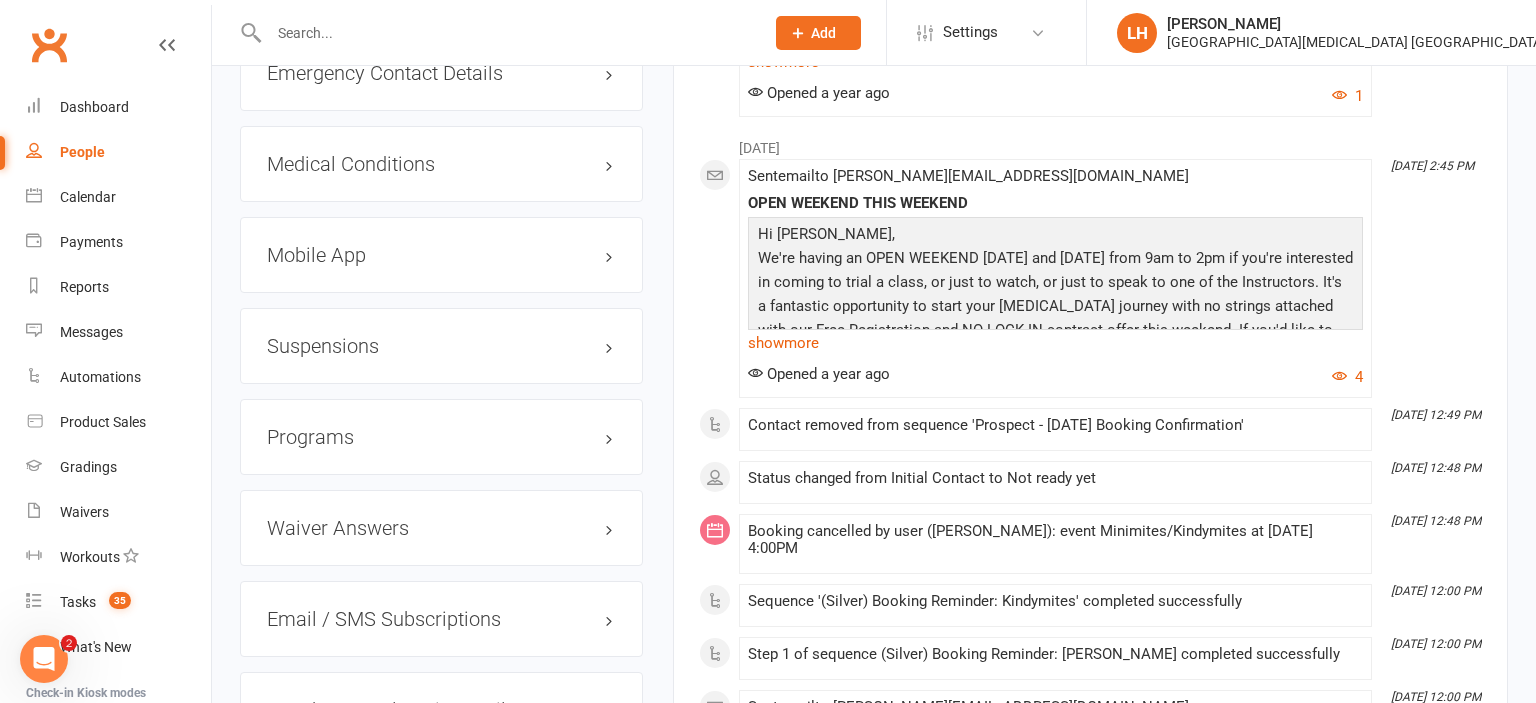 click on "Mobile App" at bounding box center (441, 255) 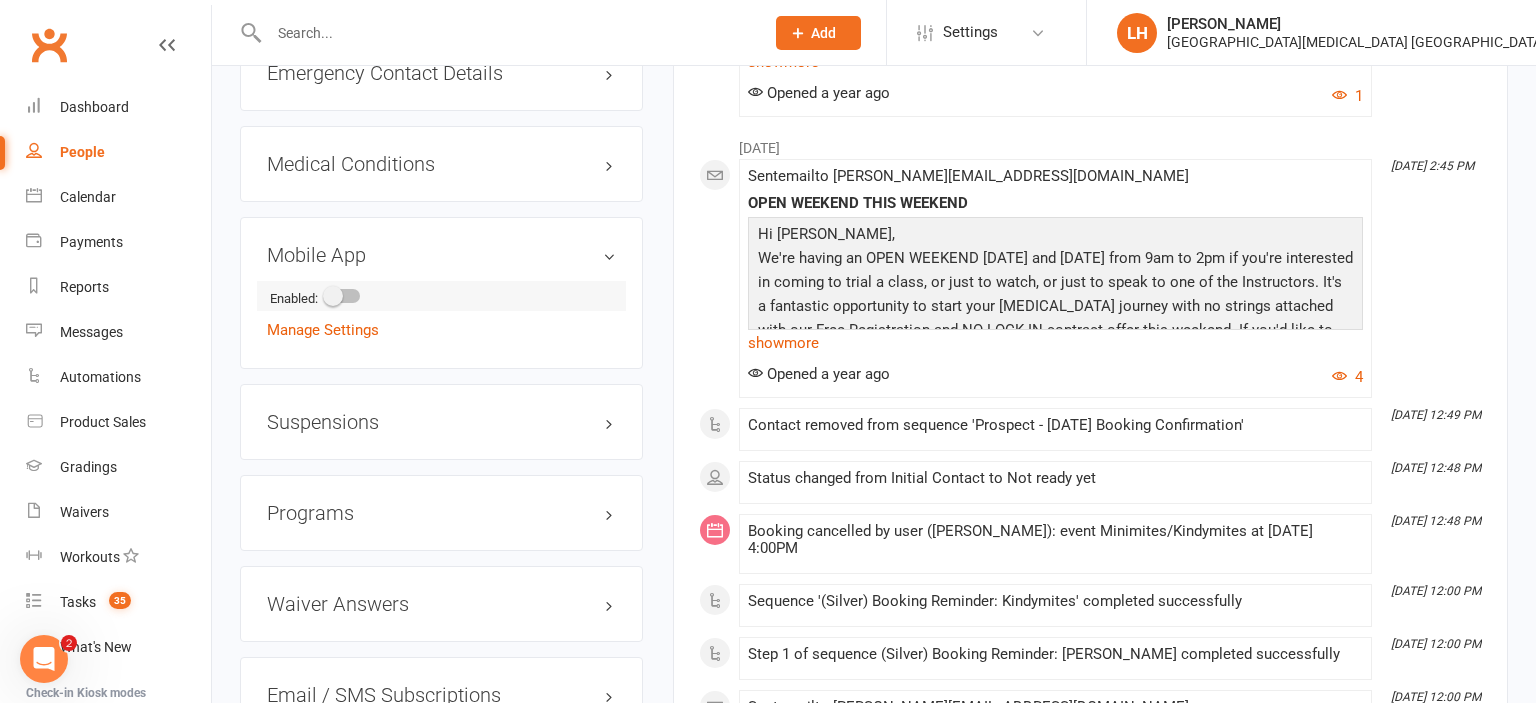 click at bounding box center (333, 296) 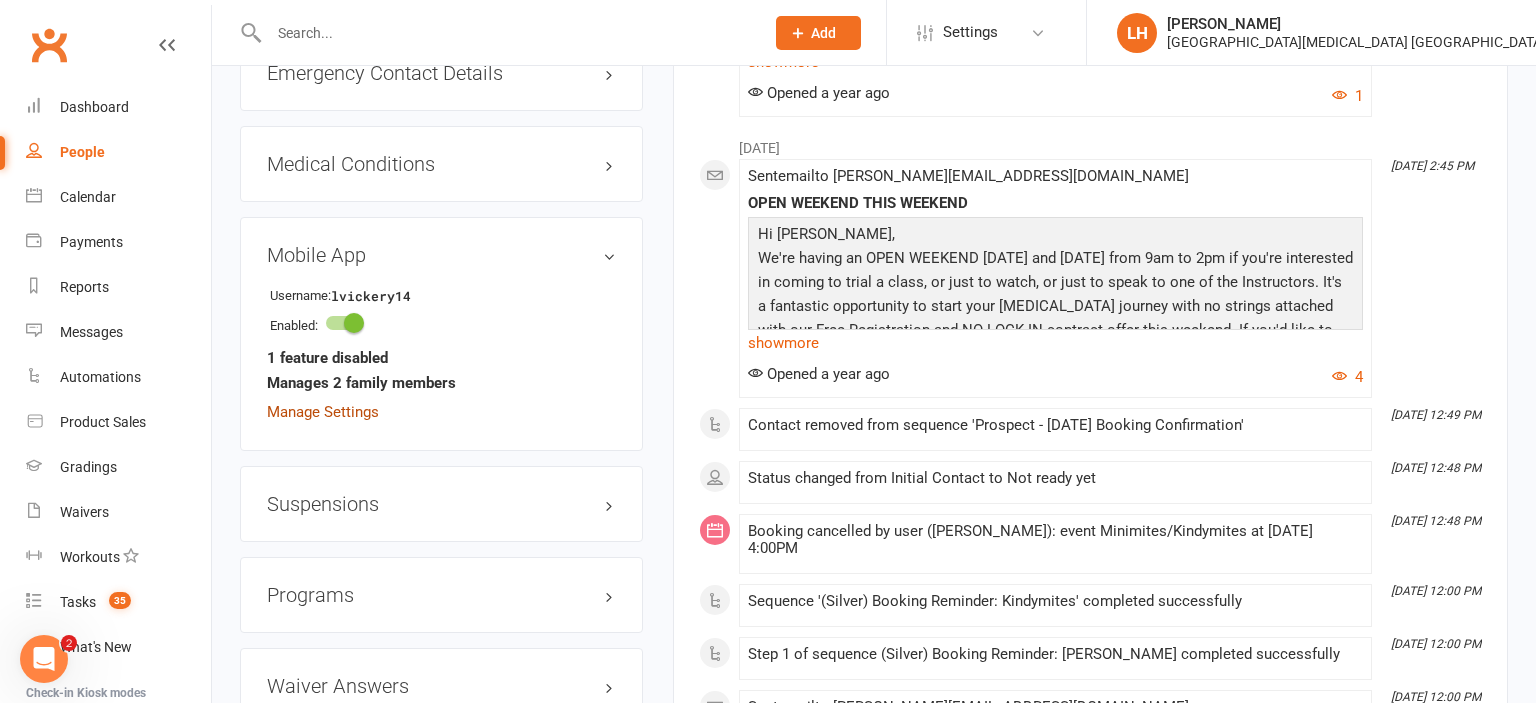 click on "Manage Settings" at bounding box center (323, 412) 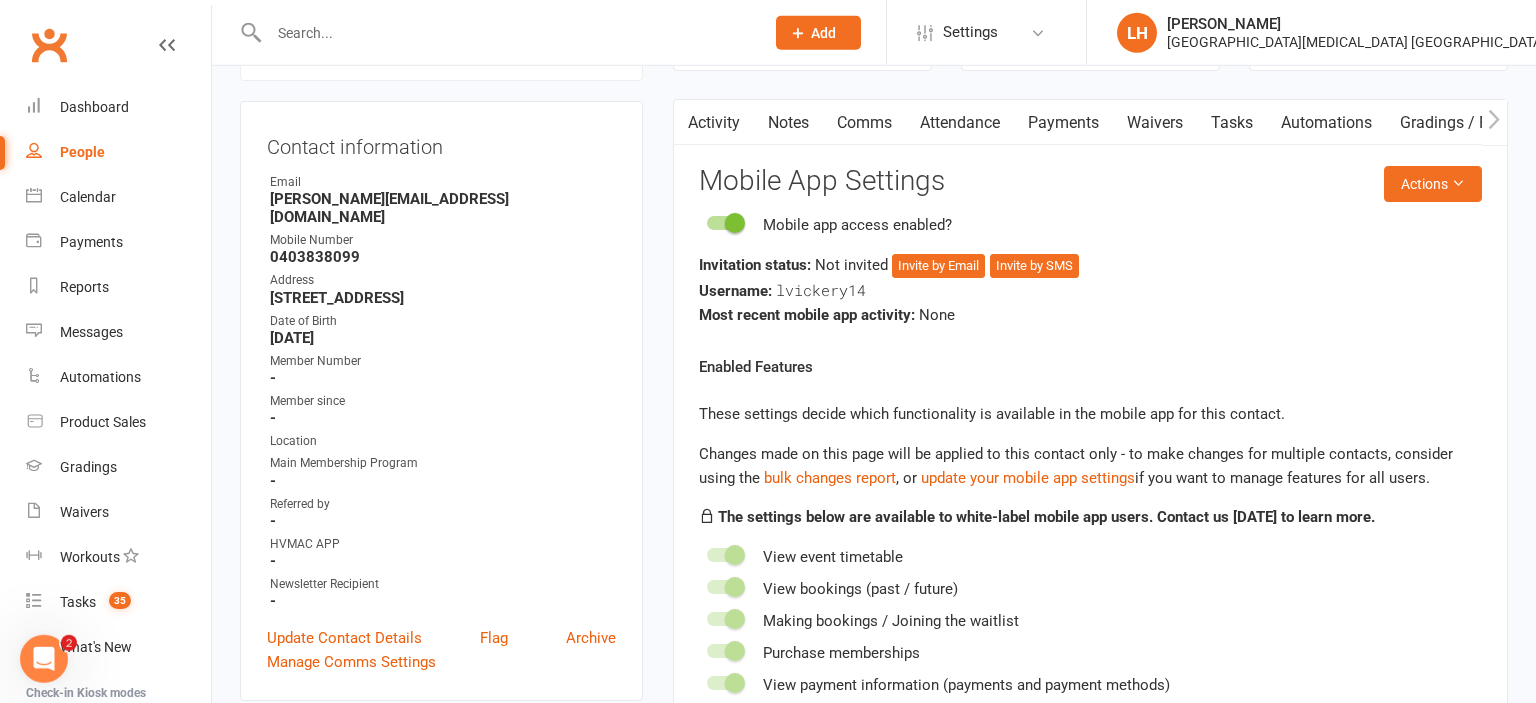 scroll, scrollTop: 171, scrollLeft: 0, axis: vertical 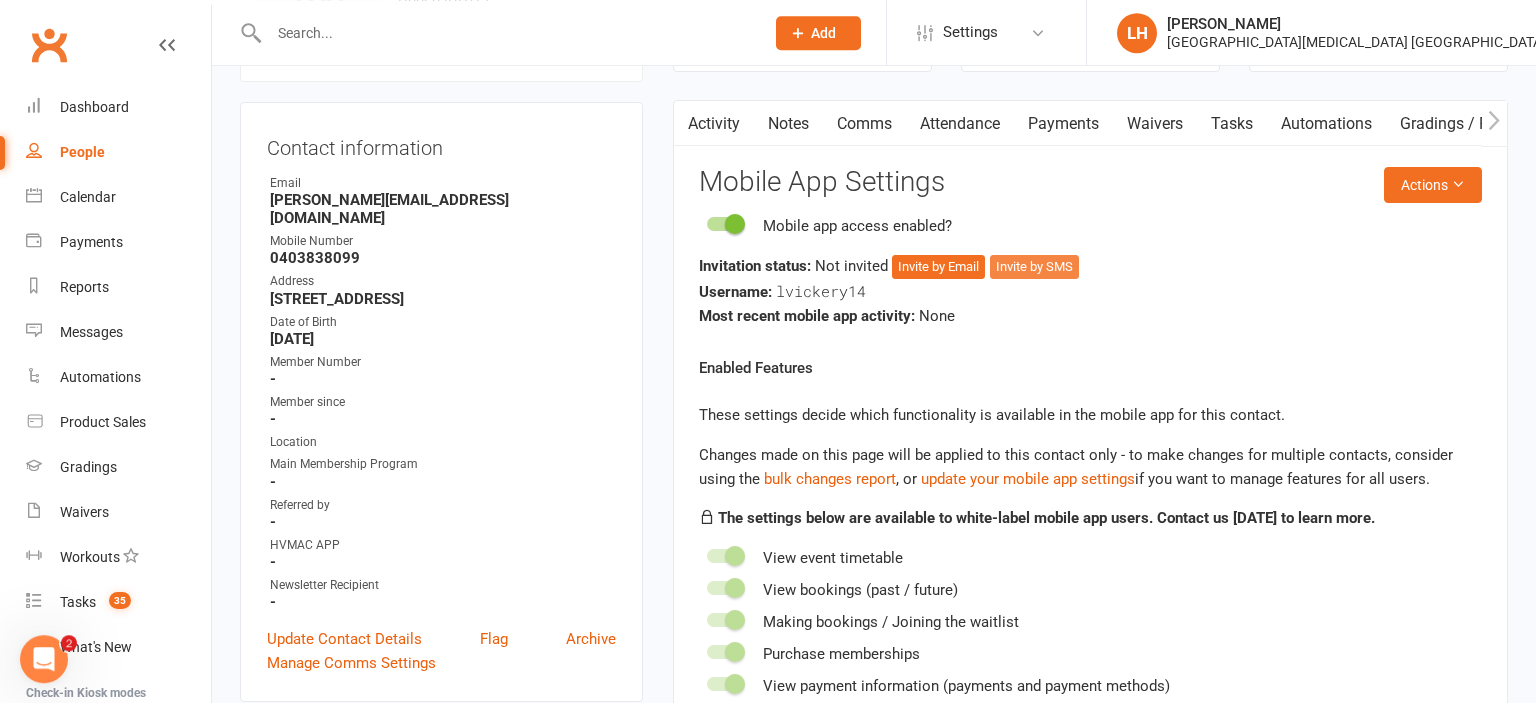 click on "Invite by SMS" at bounding box center [1034, 267] 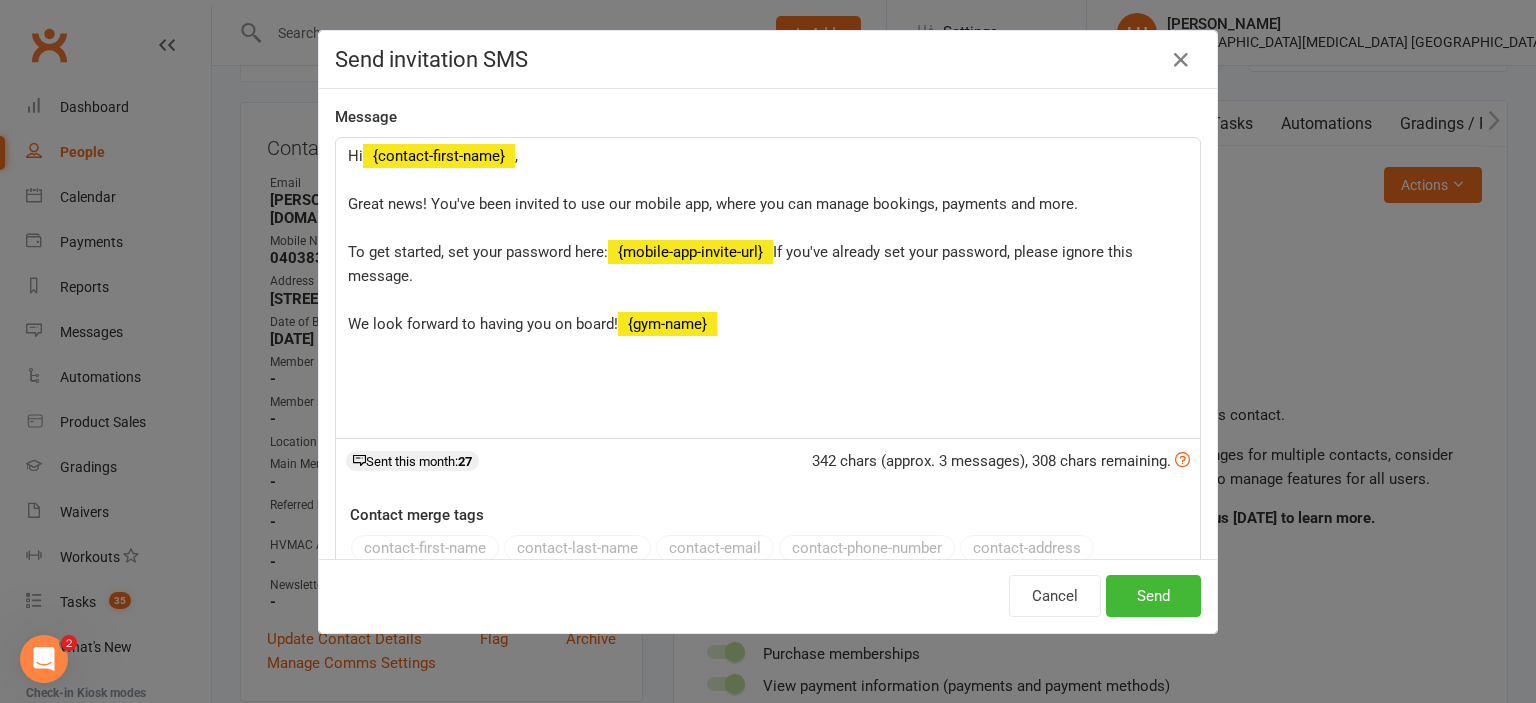 click on "Send invitation SMS Message Hi  ﻿ {contact-first-name} ,
Great news! You've been invited to use our mobile app, where you can manage bookings, payments and more.
To get started, set your password here:  ﻿ {mobile-app-invite-url}
If you've already set your password, please ignore this message.
We look forward to having you on board!
﻿ {gym-name} 342 chars (approx. 3 messages), 308 chars remaining.    Sent this month: 27 Contact merge tags contact-first-name contact-last-name contact-email contact-phone-number contact-address what-contact-interested-in how-contact-contacted-us how-contact-heard-about-us last-attended-on next-upcoming-payment-amount next-upcoming-payment-date failed-payments-count failed-payments-total-amount business-name member-portal-url member-portal-pin mobile-app-invite-url mobile-app-ios-app-store-url mobile-app-google-app-store-url
Cancel Send" at bounding box center (768, 351) 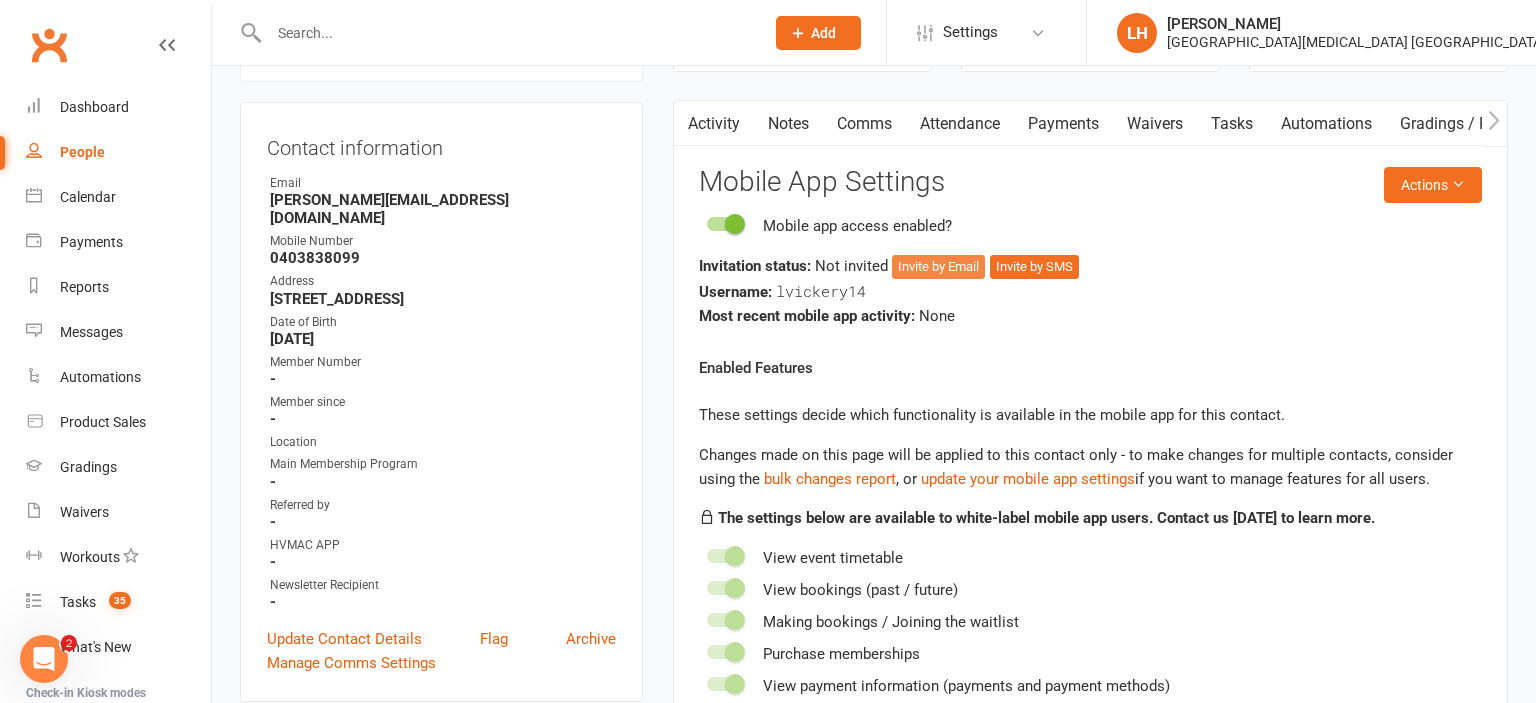click on "Invite by Email" at bounding box center (938, 267) 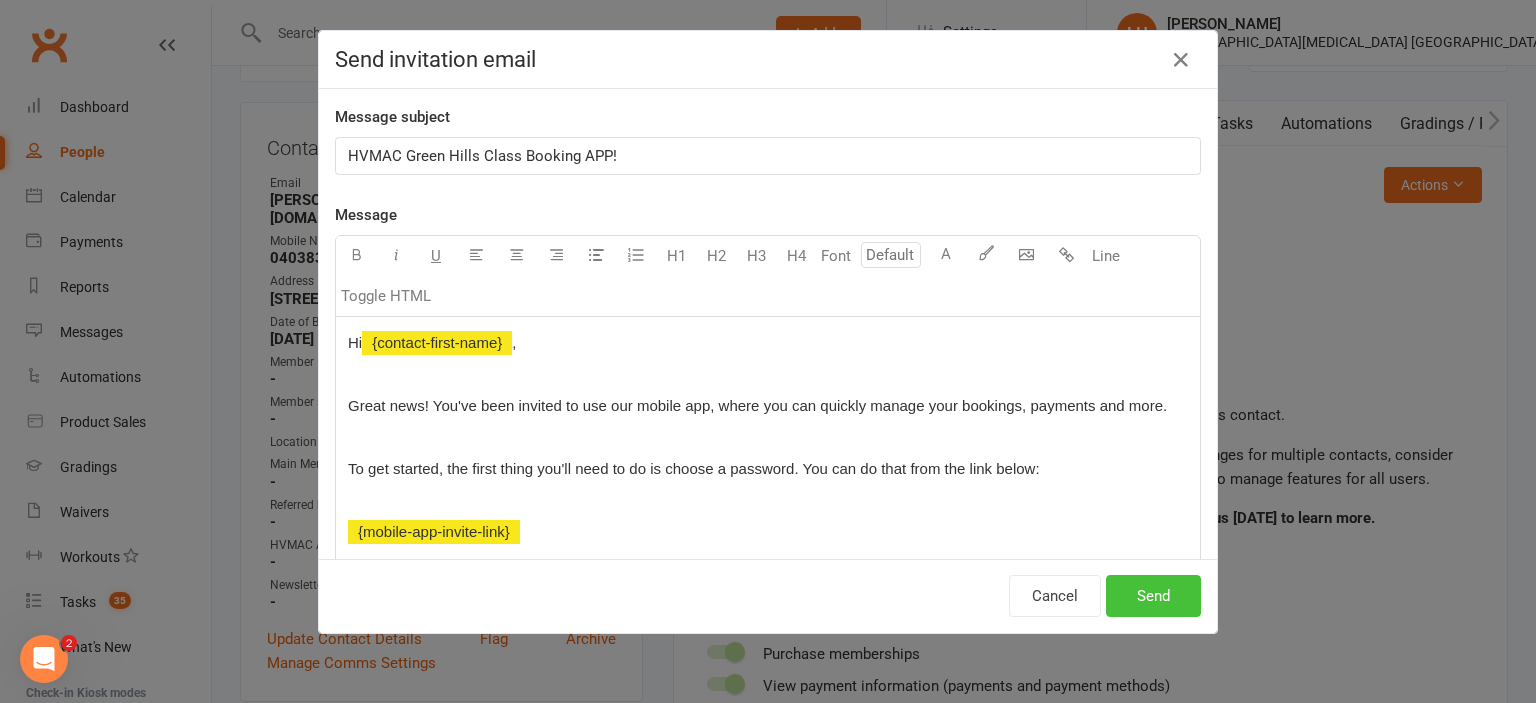 click on "Send" at bounding box center [1153, 596] 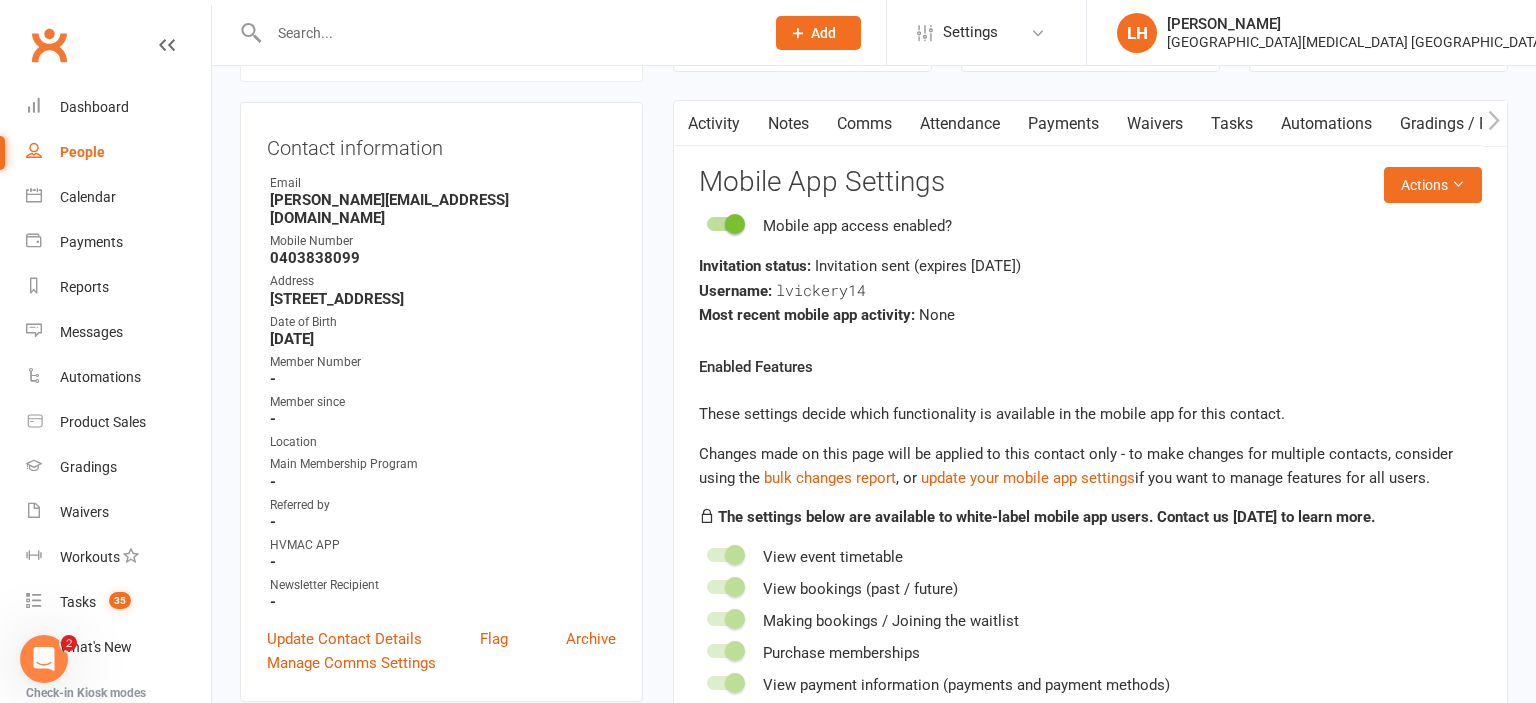 scroll, scrollTop: 276, scrollLeft: 0, axis: vertical 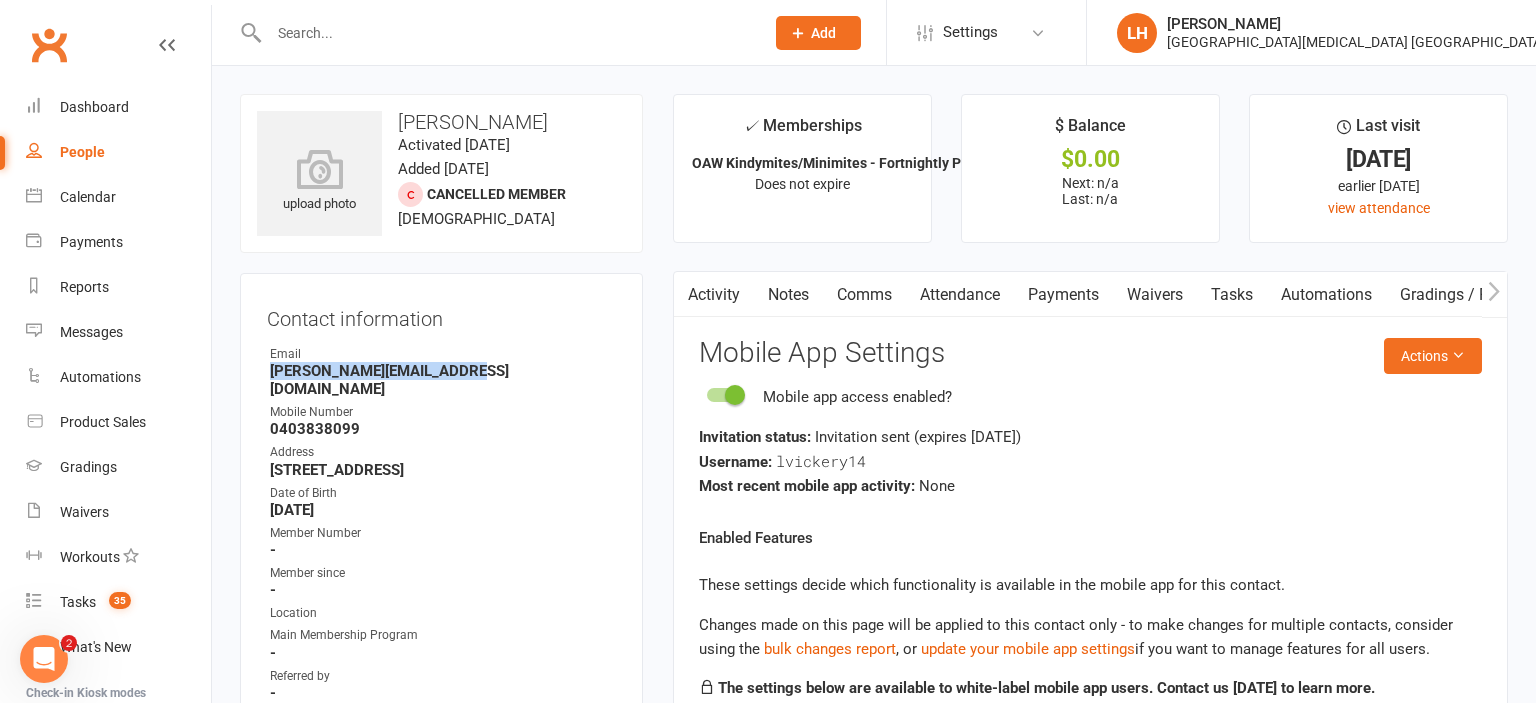 drag, startPoint x: 466, startPoint y: 375, endPoint x: 254, endPoint y: 378, distance: 212.02122 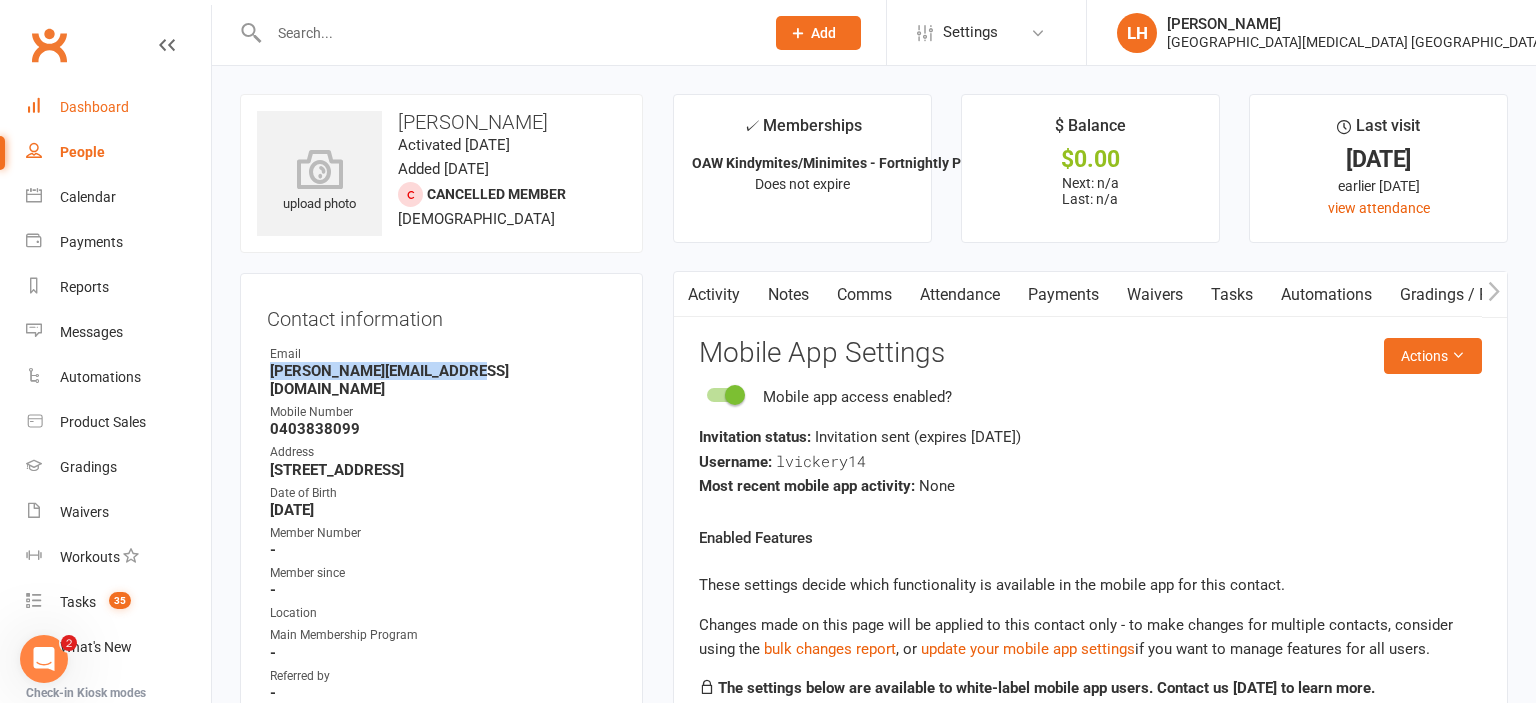 click on "Dashboard" at bounding box center [94, 107] 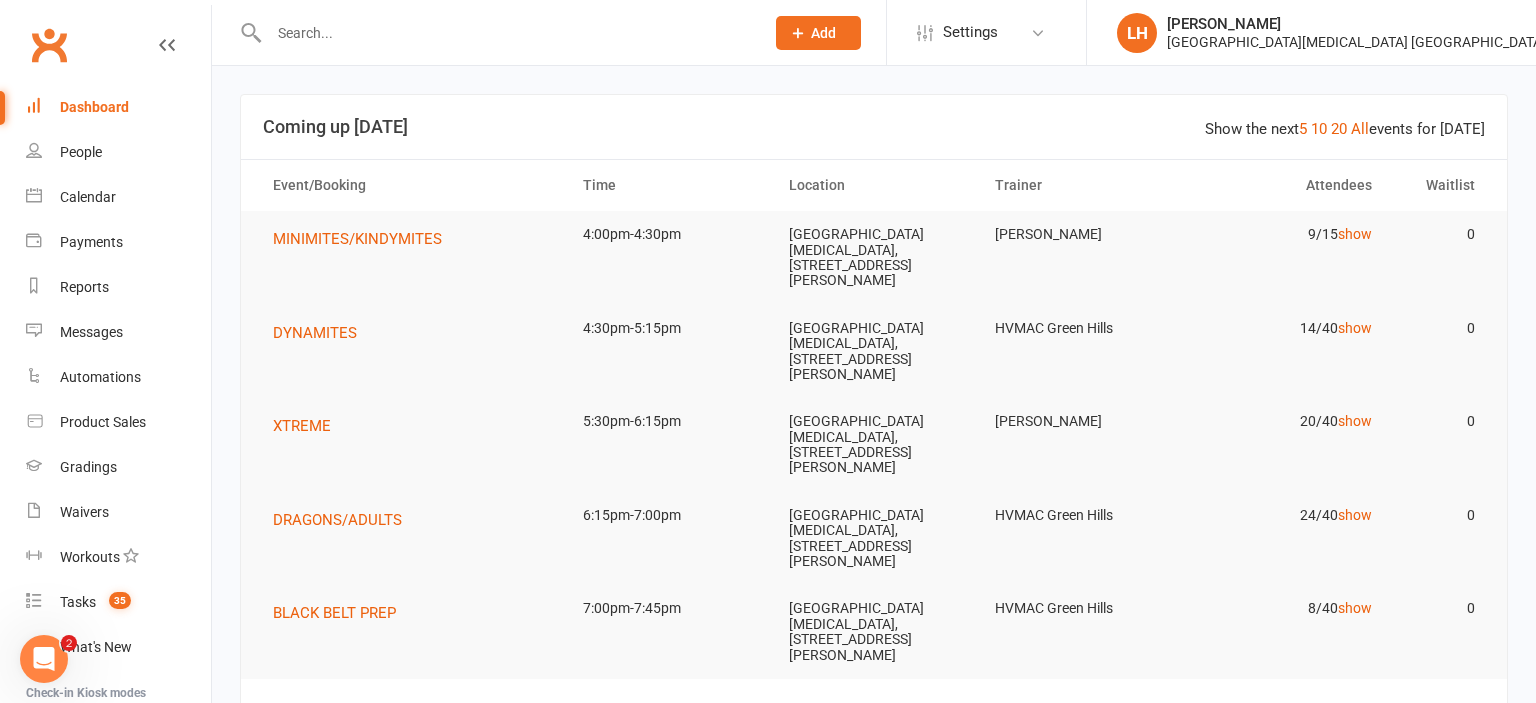 click at bounding box center (506, 33) 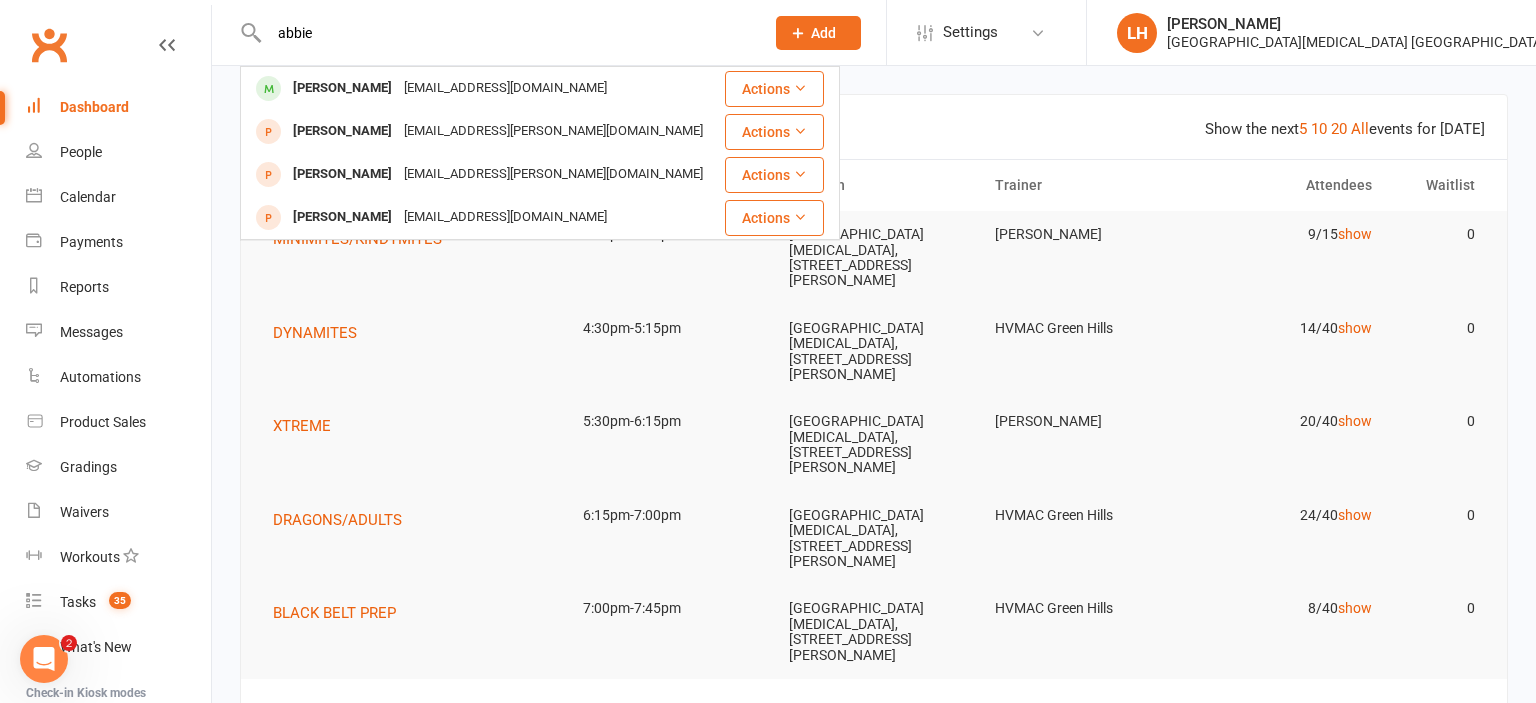 type on "abbie" 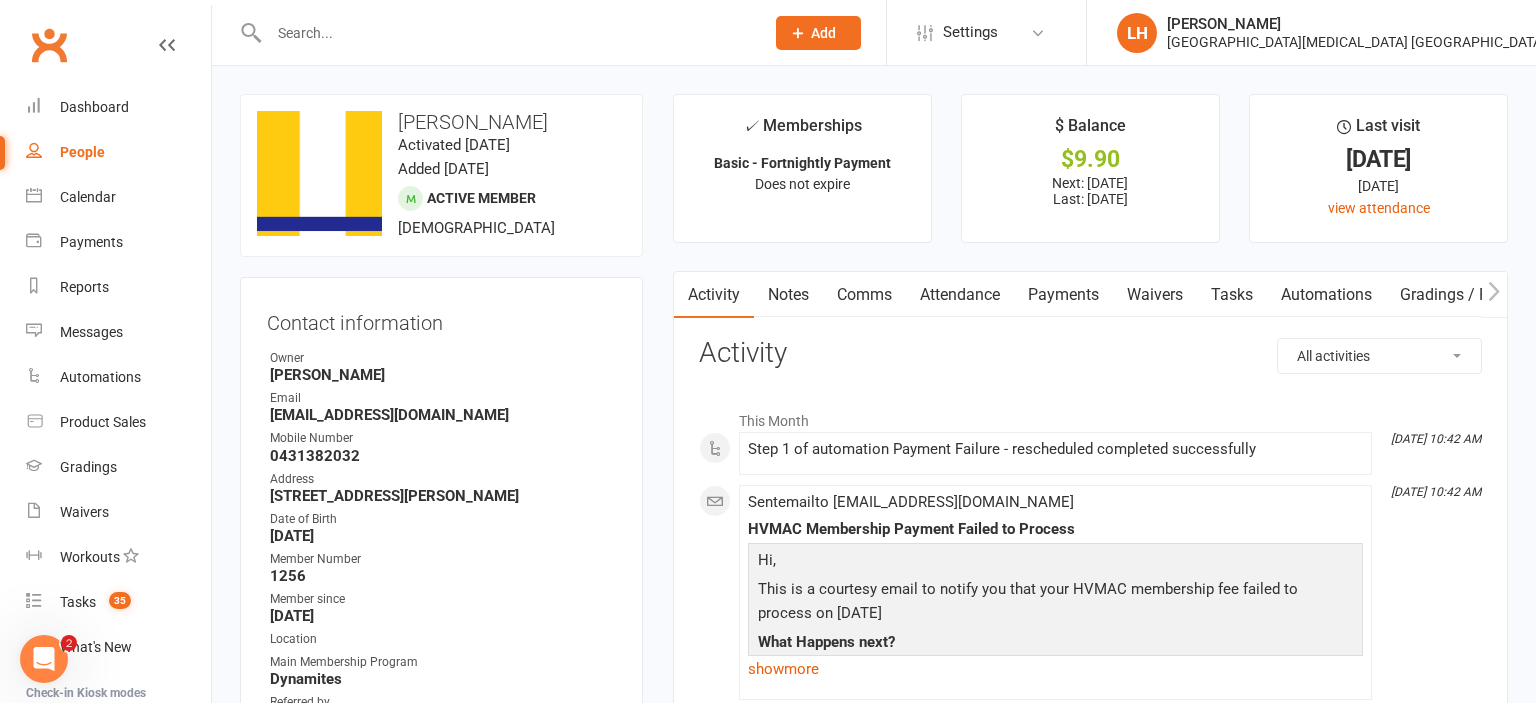 click on "Payments" at bounding box center [1063, 295] 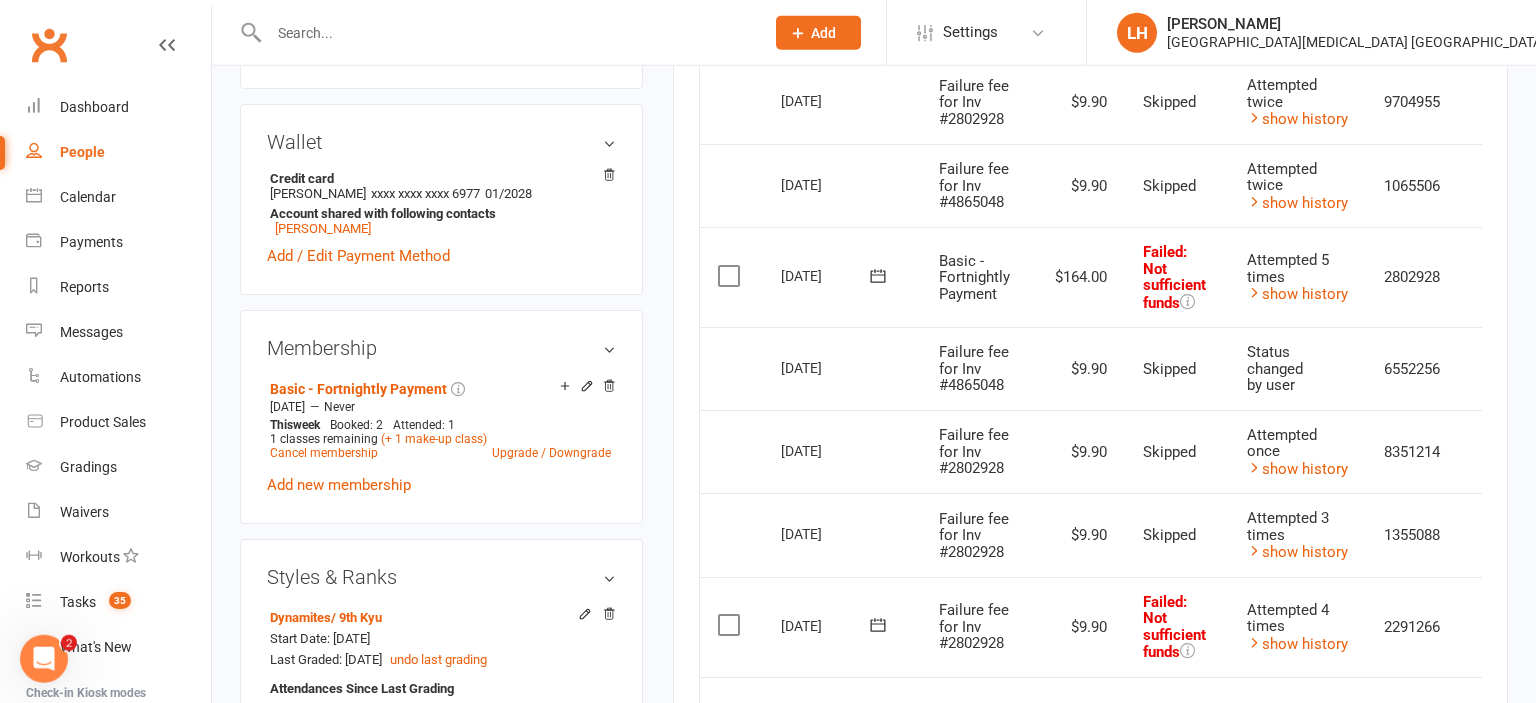 scroll, scrollTop: 844, scrollLeft: 0, axis: vertical 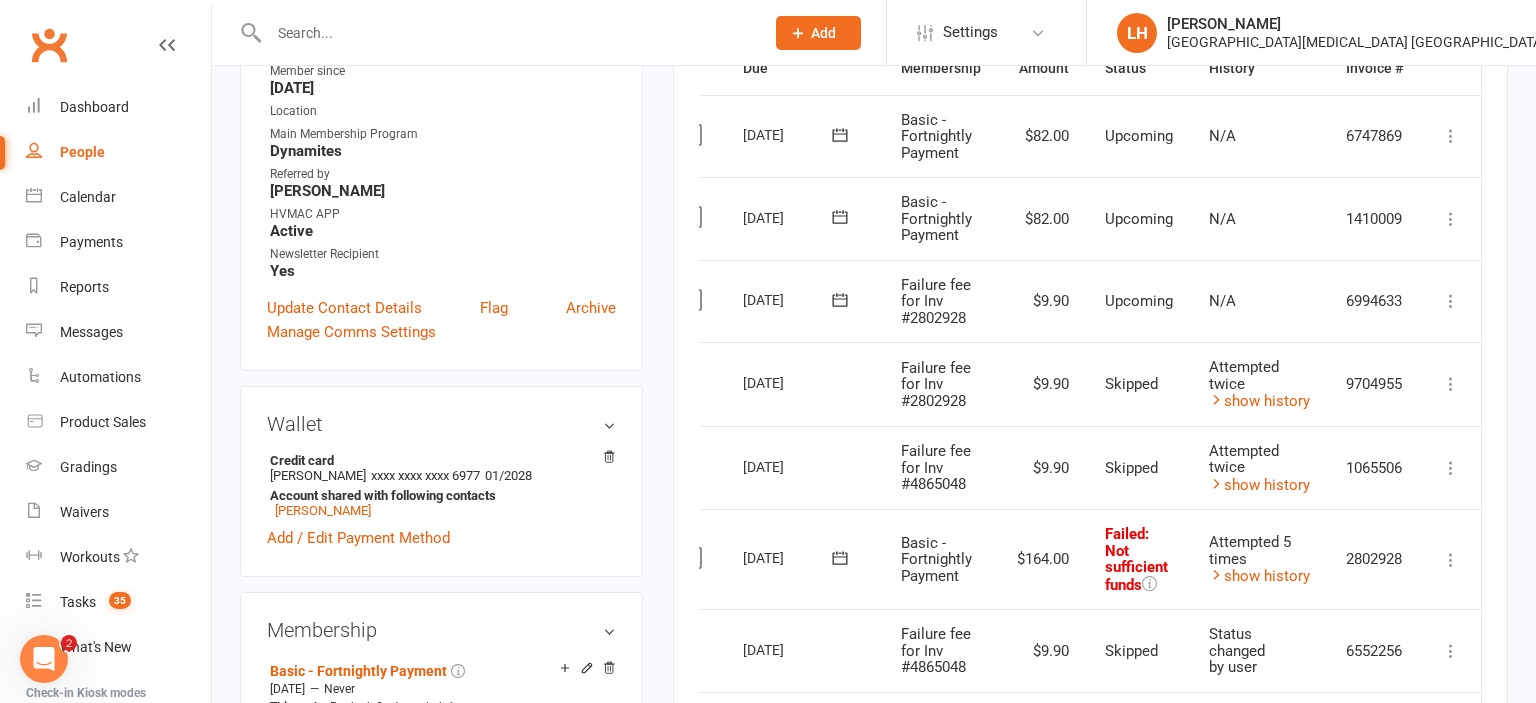 click on "$9.90" at bounding box center [1043, 301] 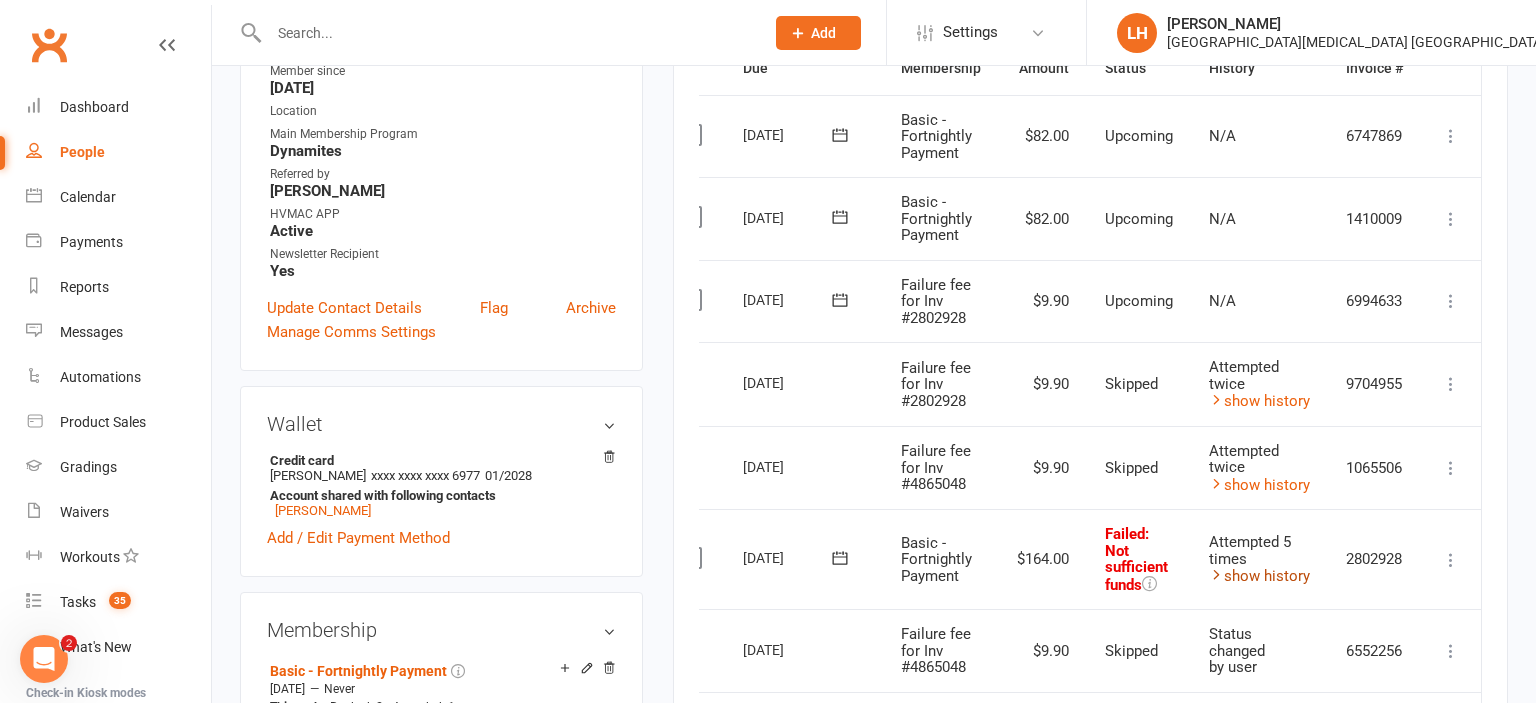 click on "show history" at bounding box center [1259, 576] 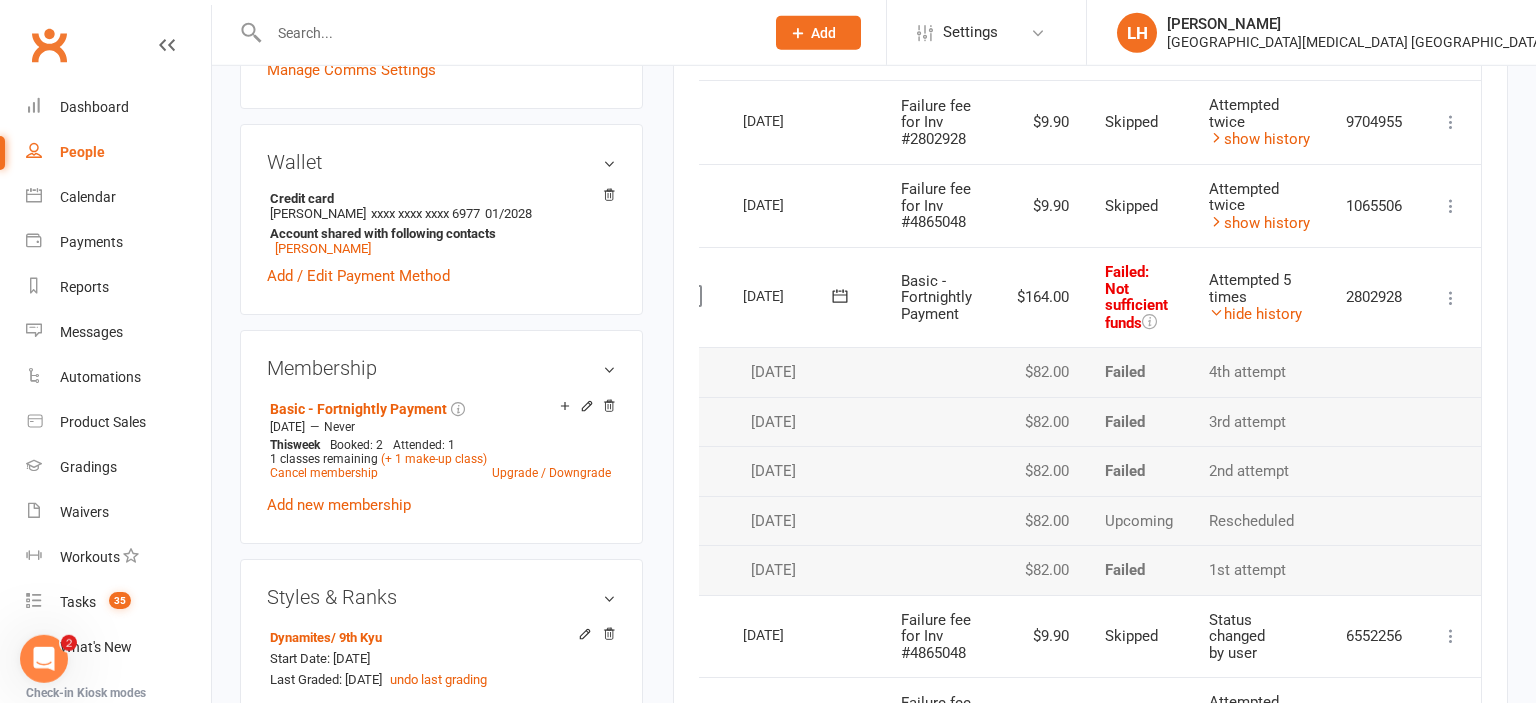 scroll, scrollTop: 844, scrollLeft: 0, axis: vertical 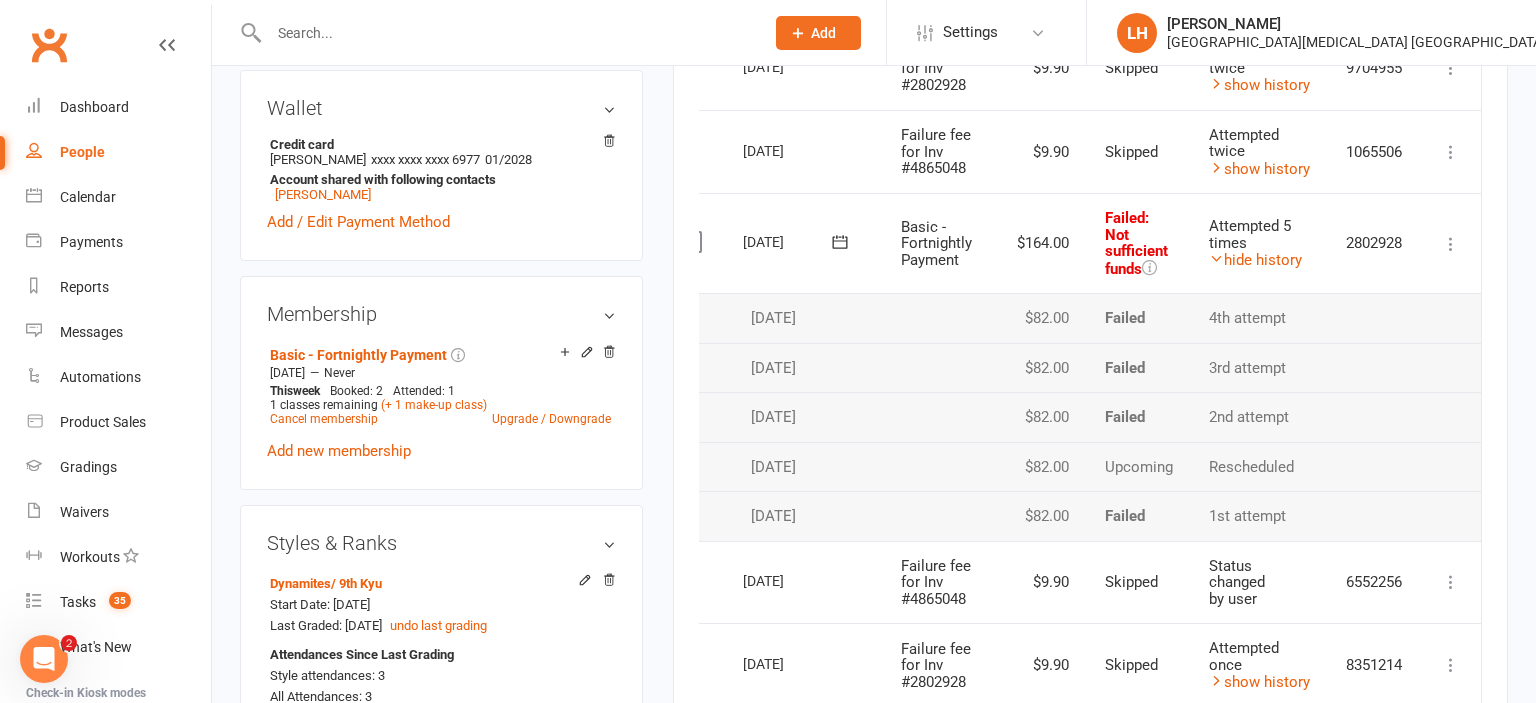 click at bounding box center (941, 516) 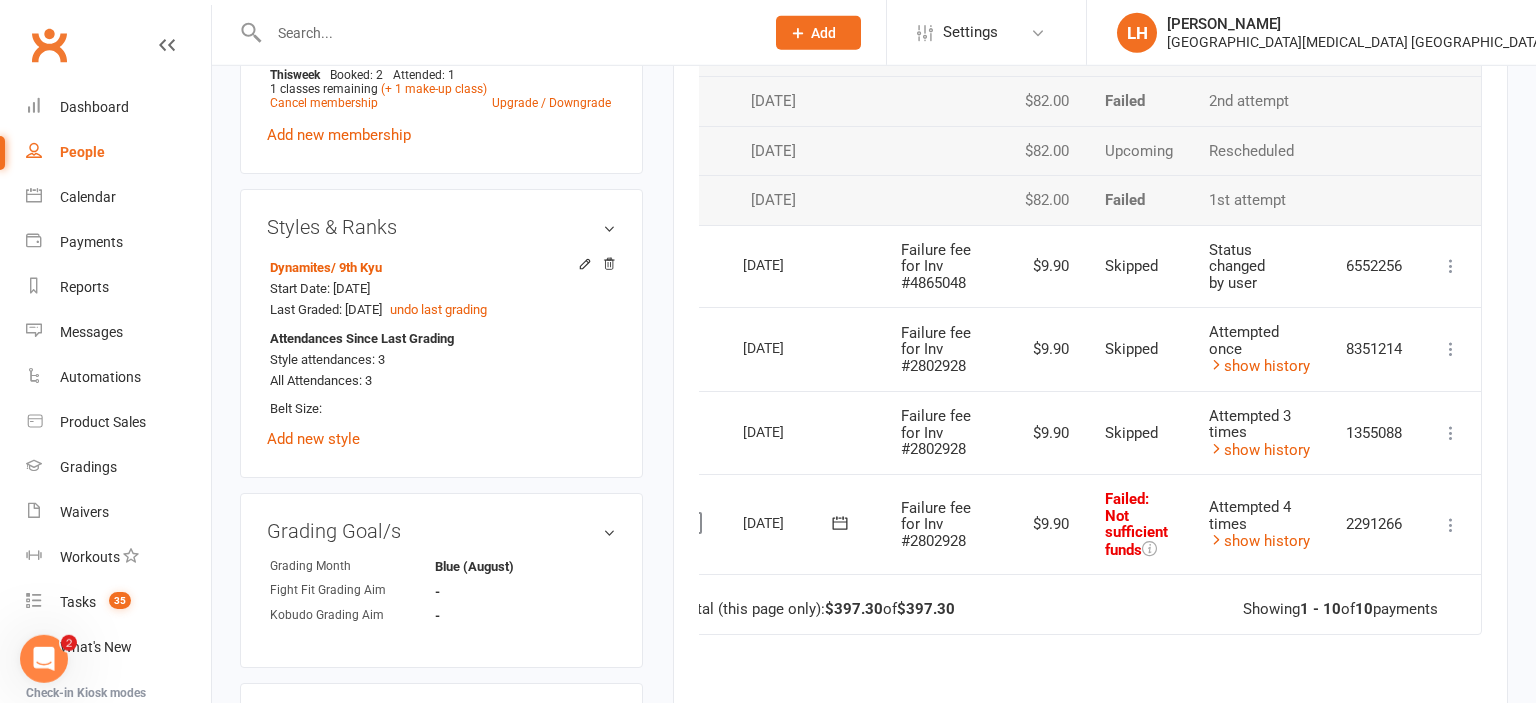 scroll, scrollTop: 1161, scrollLeft: 0, axis: vertical 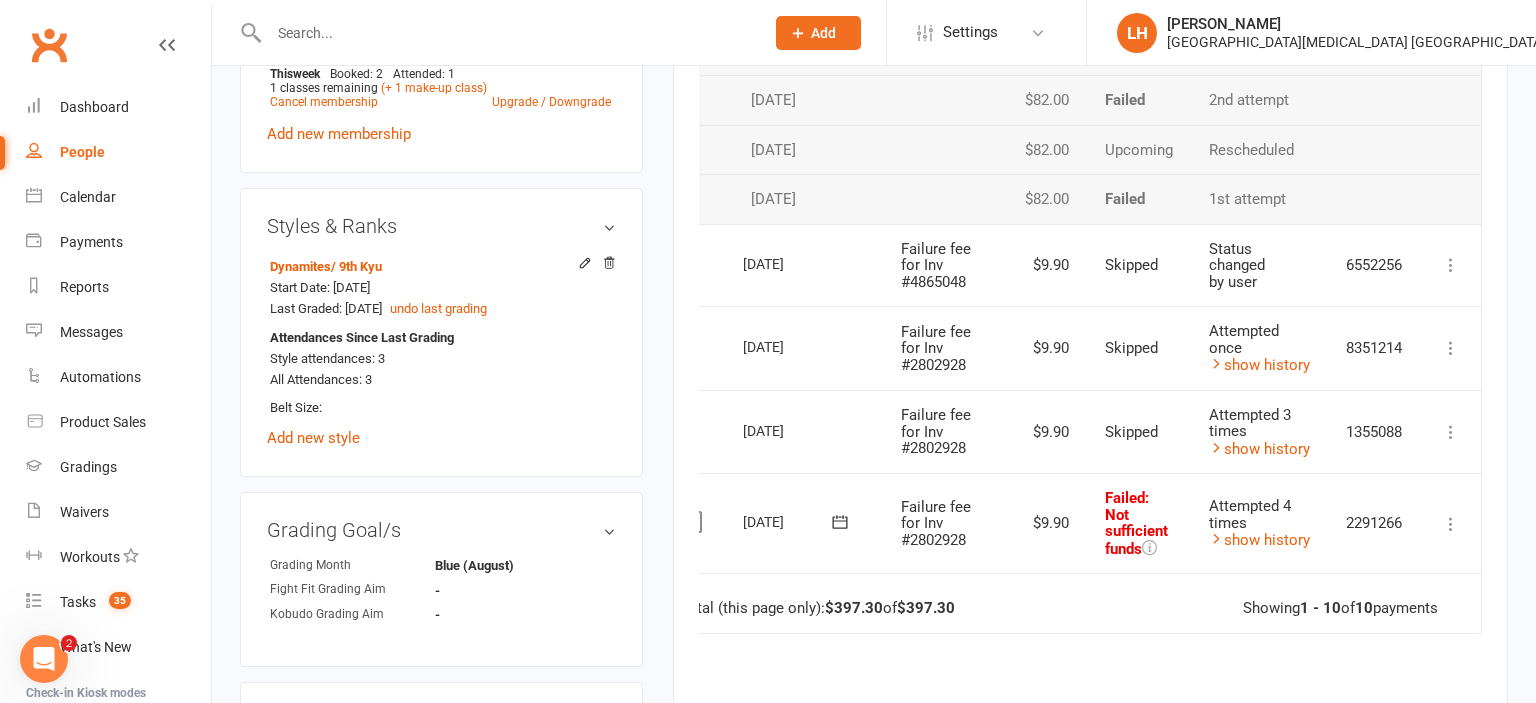 click at bounding box center [1451, 524] 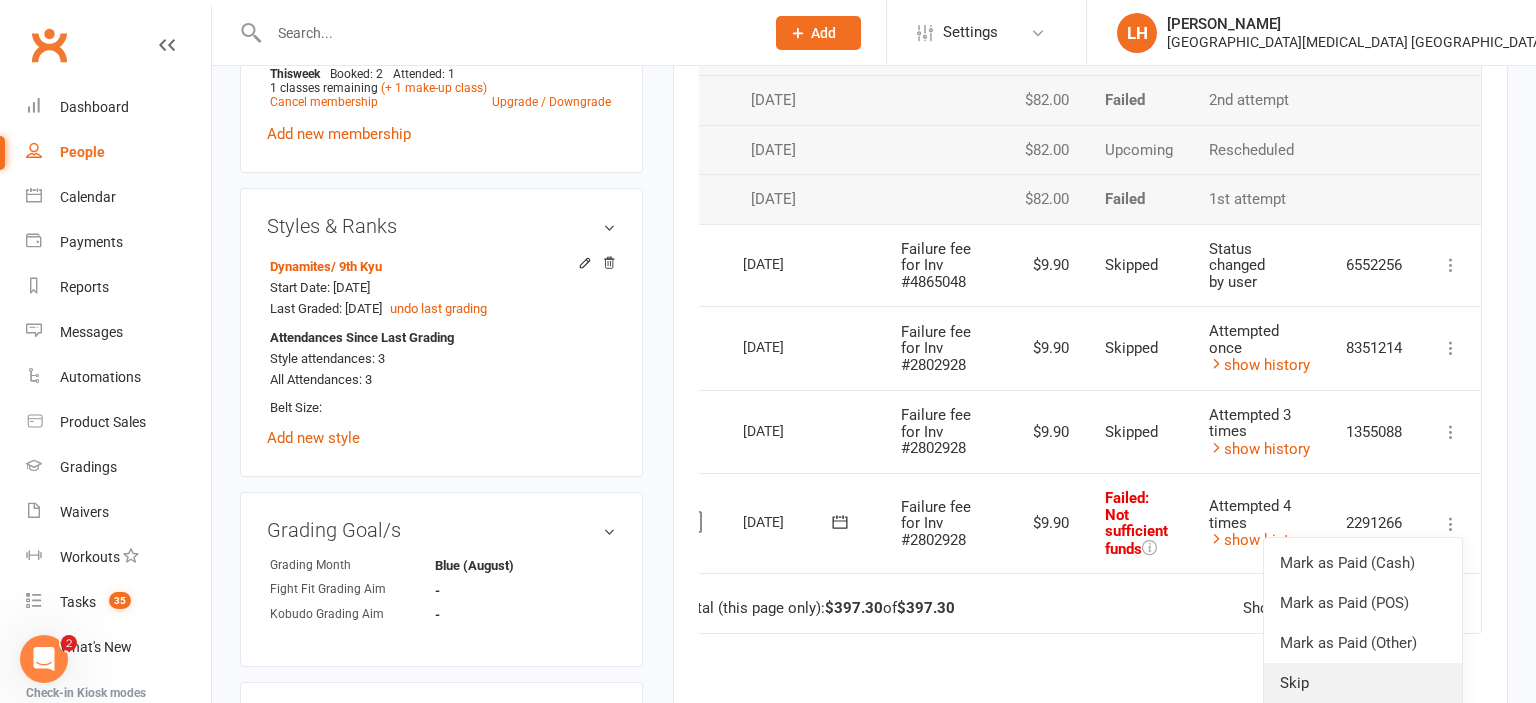 click on "Skip" at bounding box center (1363, 683) 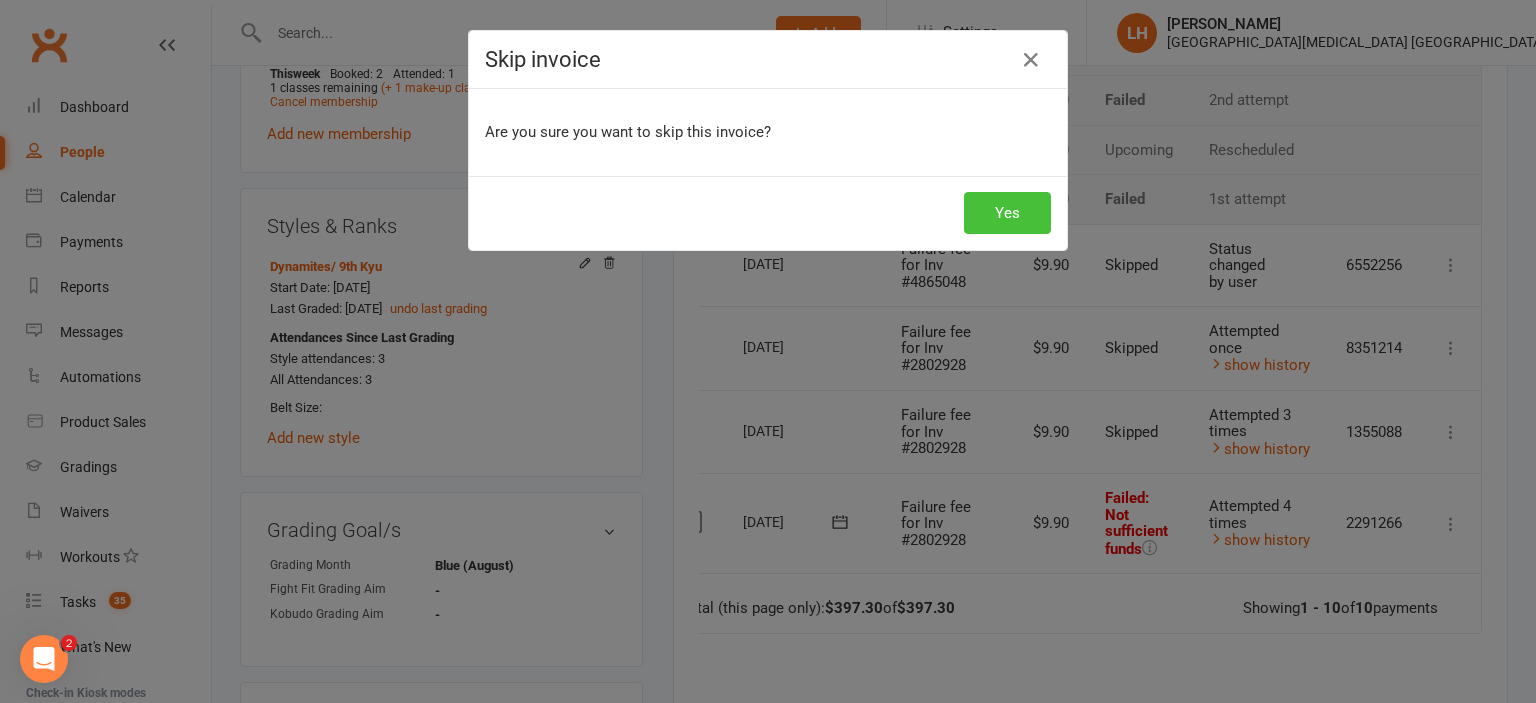 click on "Yes" at bounding box center (1007, 213) 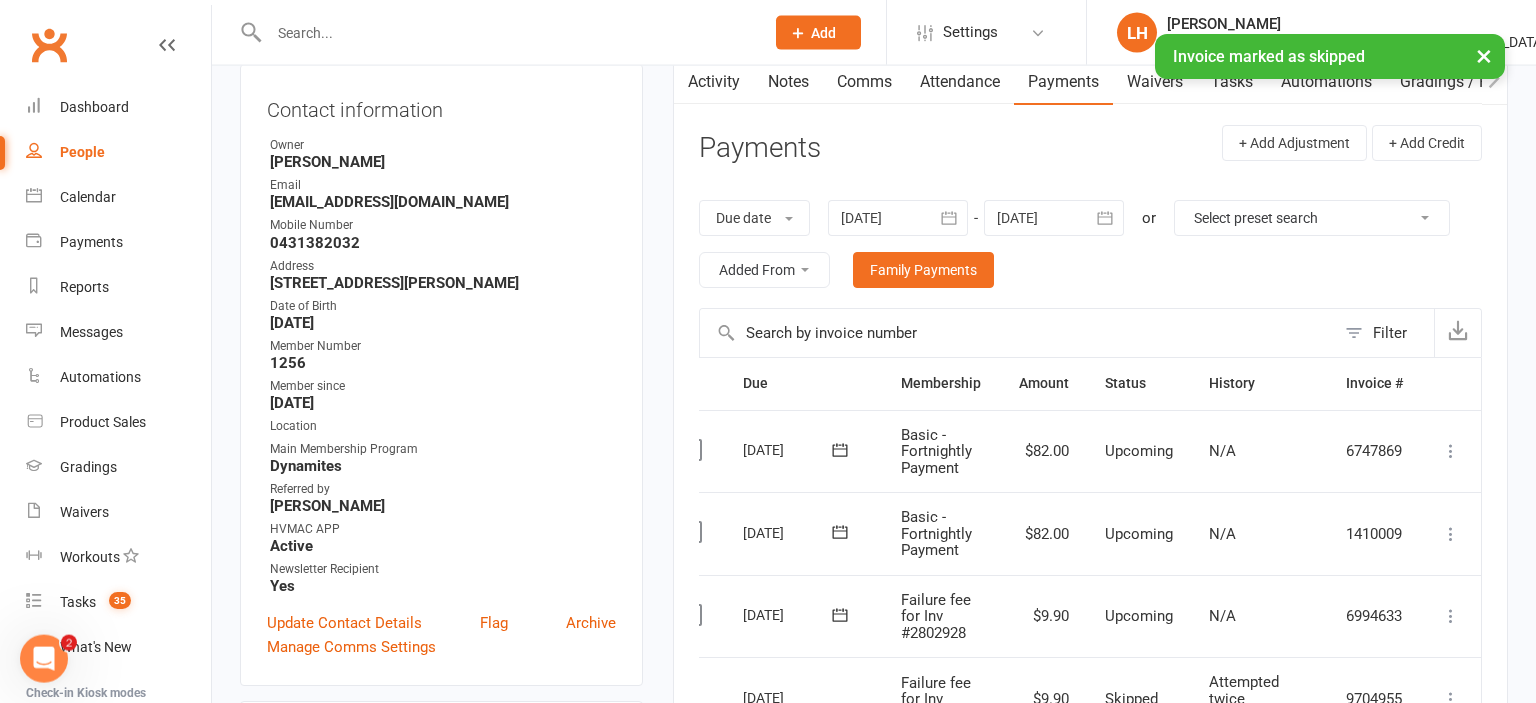 scroll, scrollTop: 211, scrollLeft: 0, axis: vertical 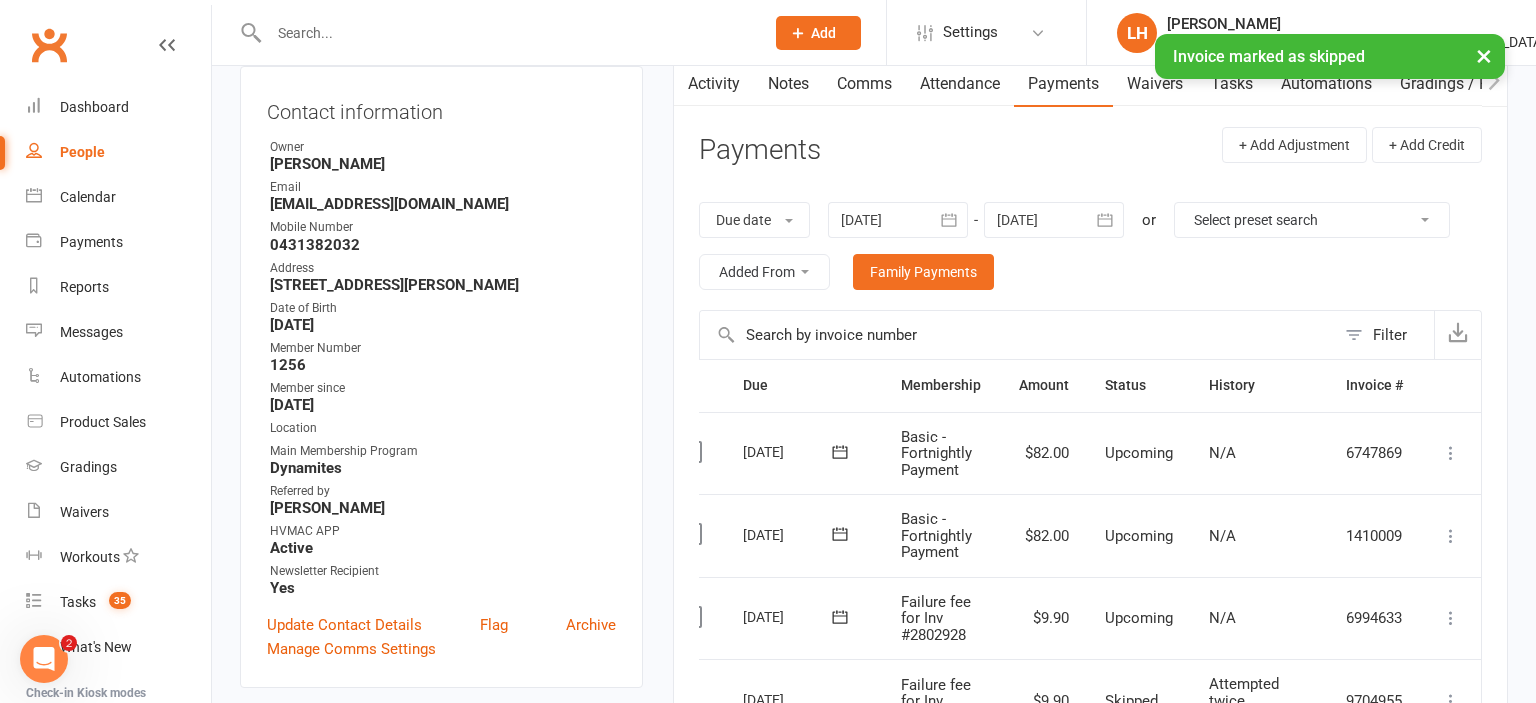 click 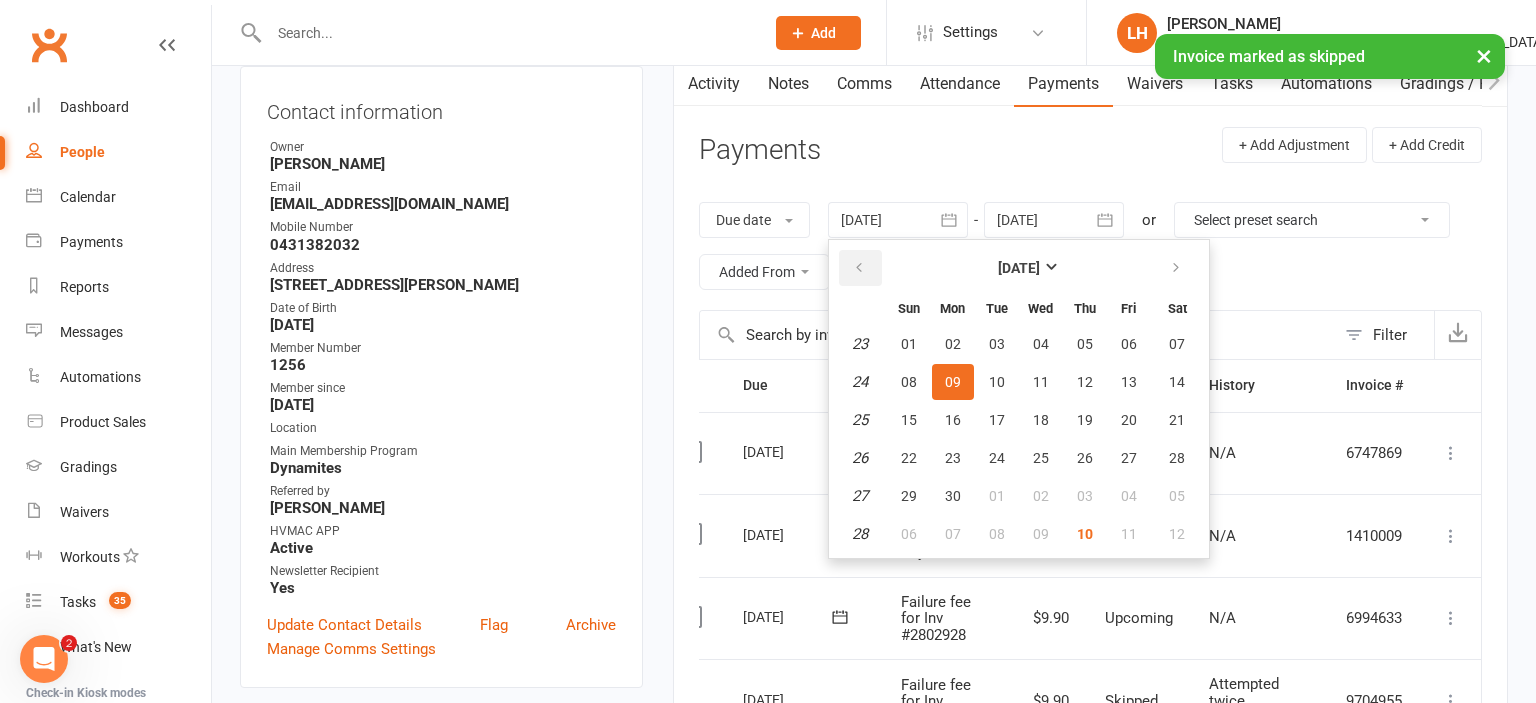 click at bounding box center (859, 268) 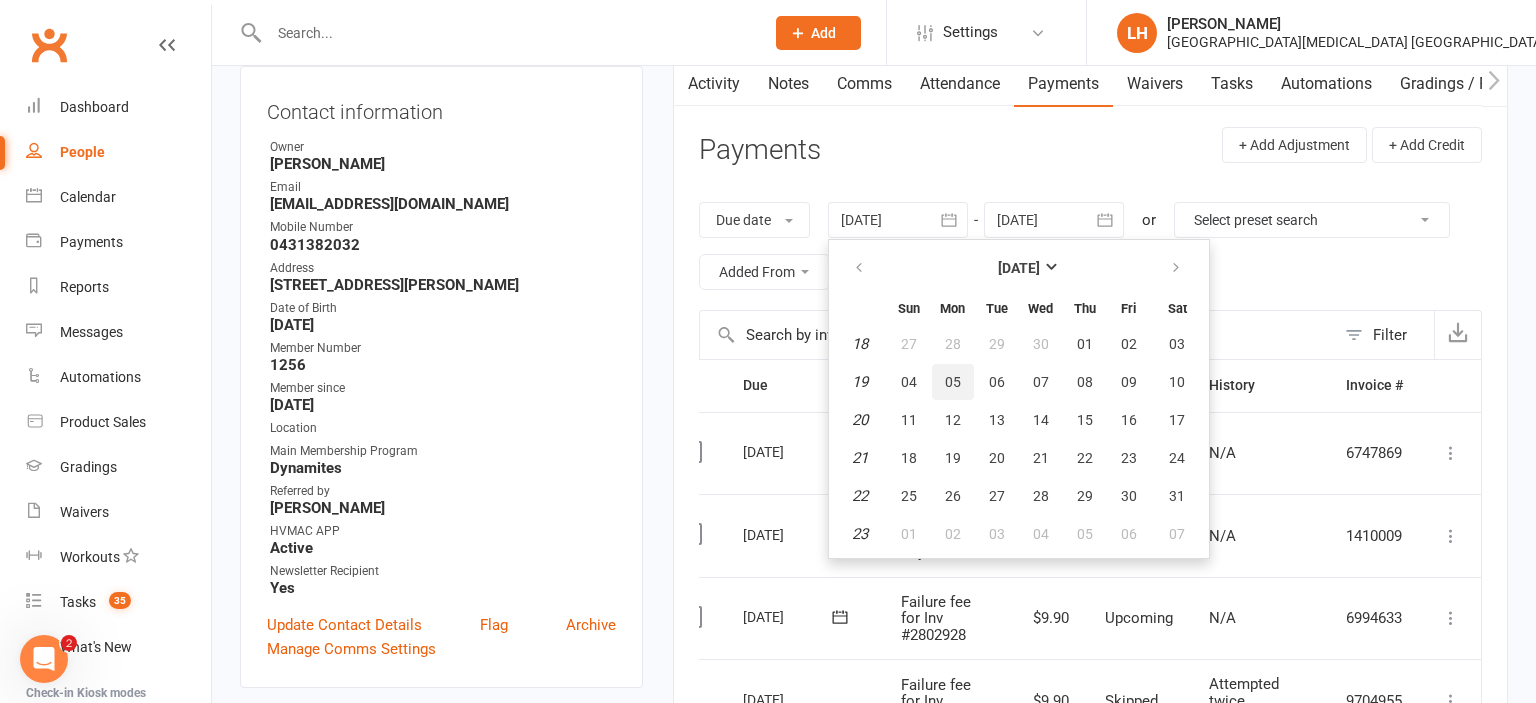click on "05" at bounding box center [953, 382] 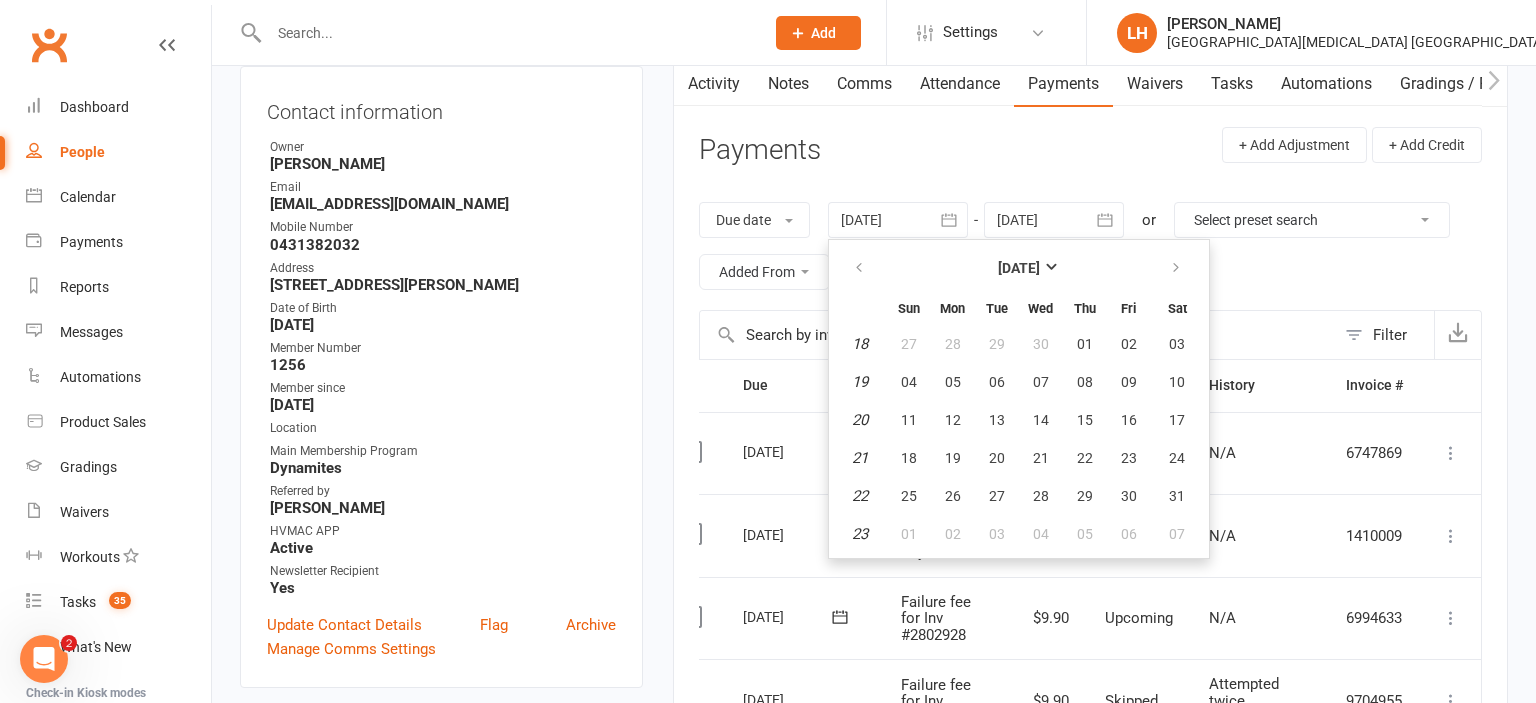 type on "05 May 2025" 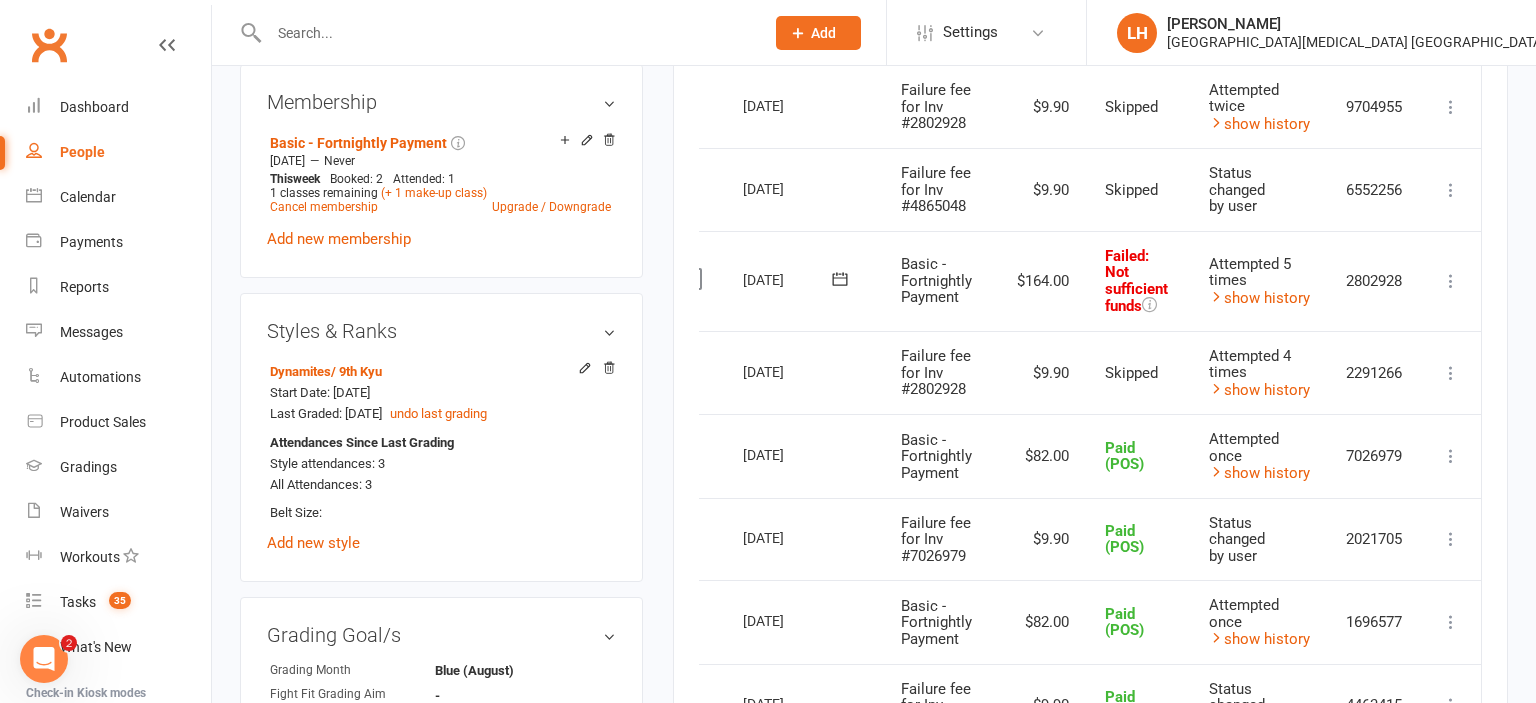 scroll, scrollTop: 950, scrollLeft: 0, axis: vertical 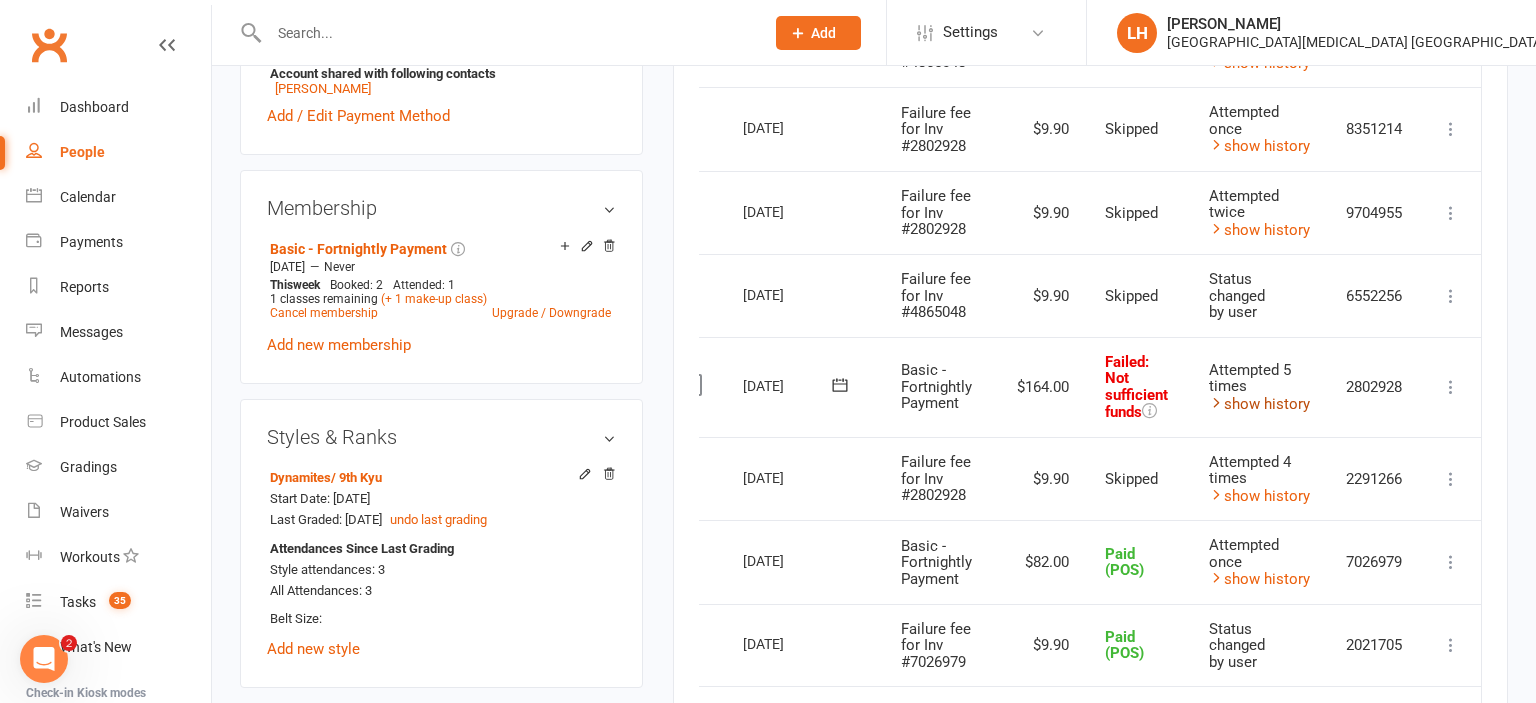 click on "show history" at bounding box center [1259, 404] 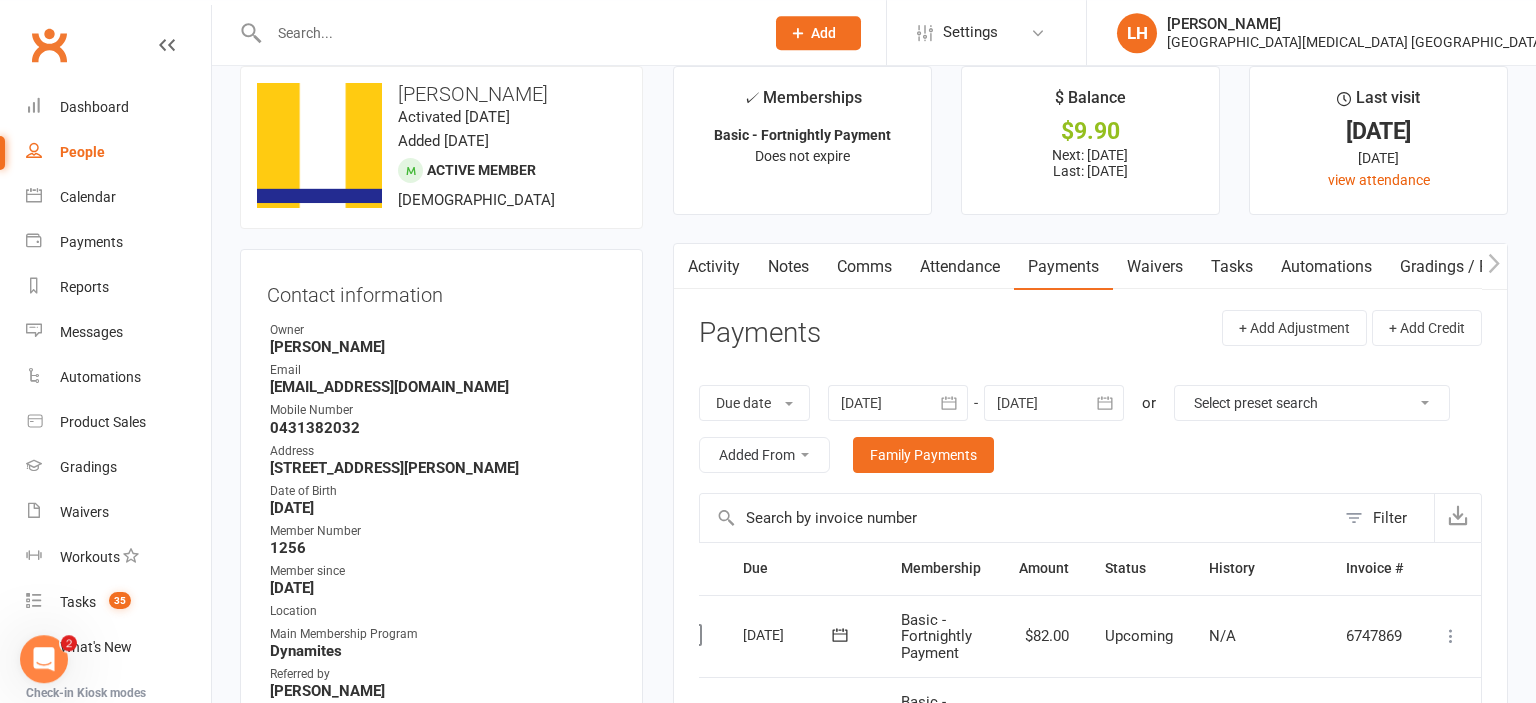 scroll, scrollTop: 0, scrollLeft: 0, axis: both 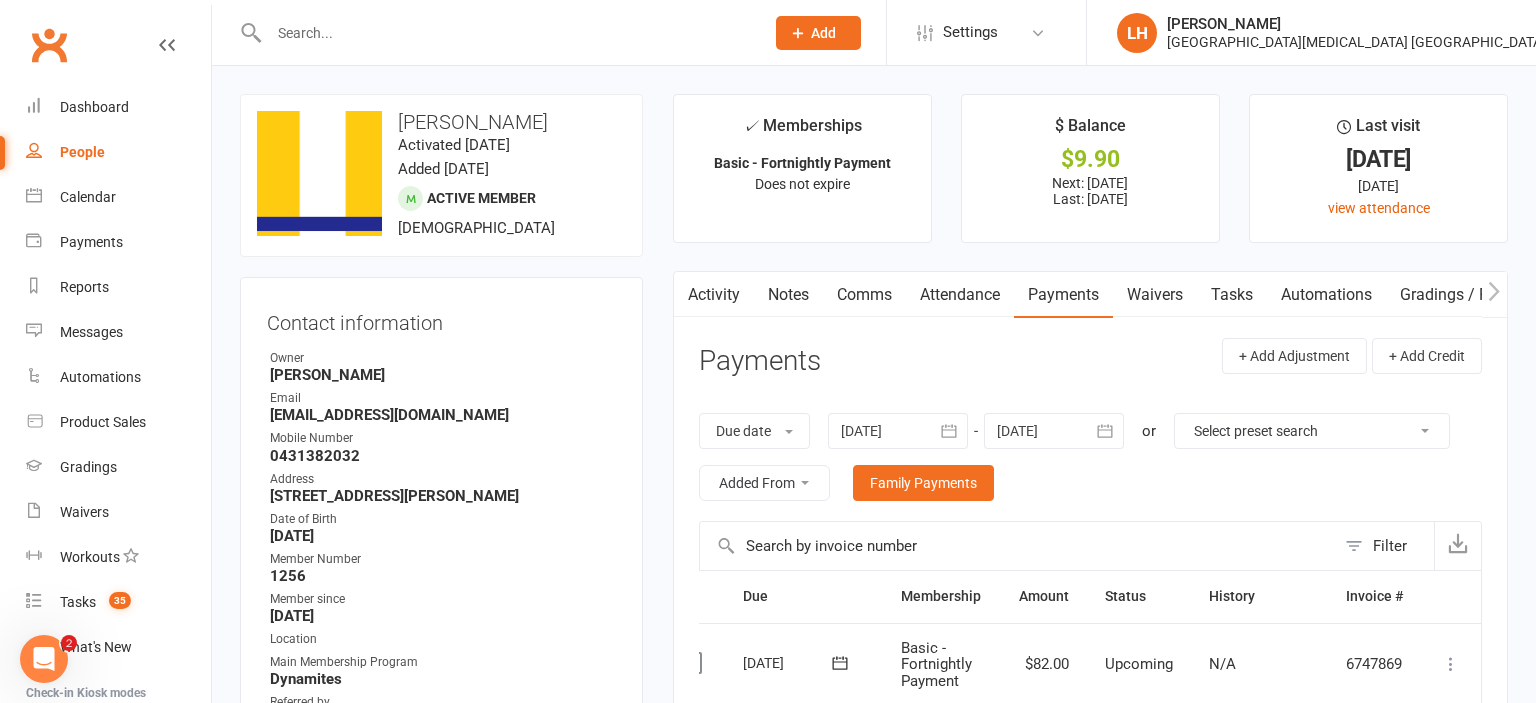 click on "Attendance" at bounding box center (960, 295) 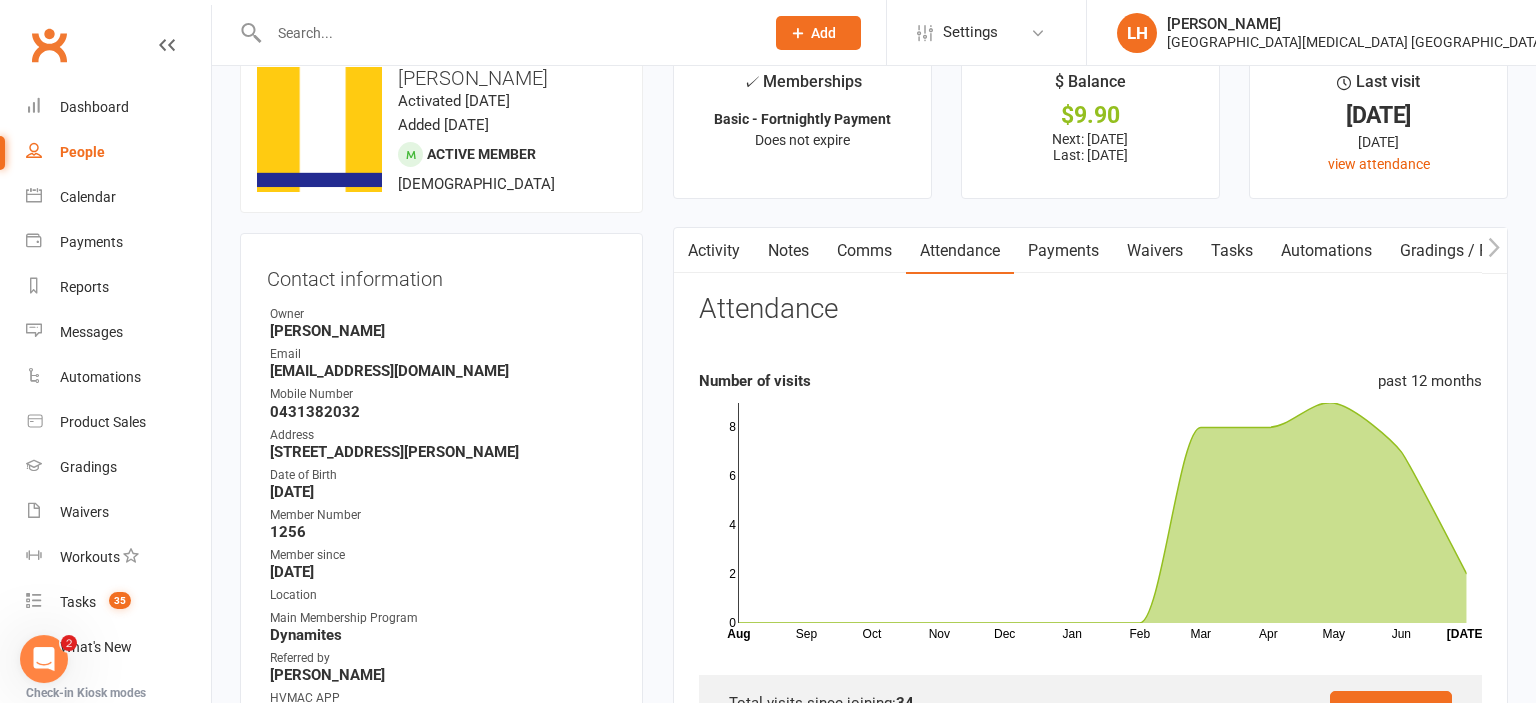 scroll, scrollTop: 0, scrollLeft: 0, axis: both 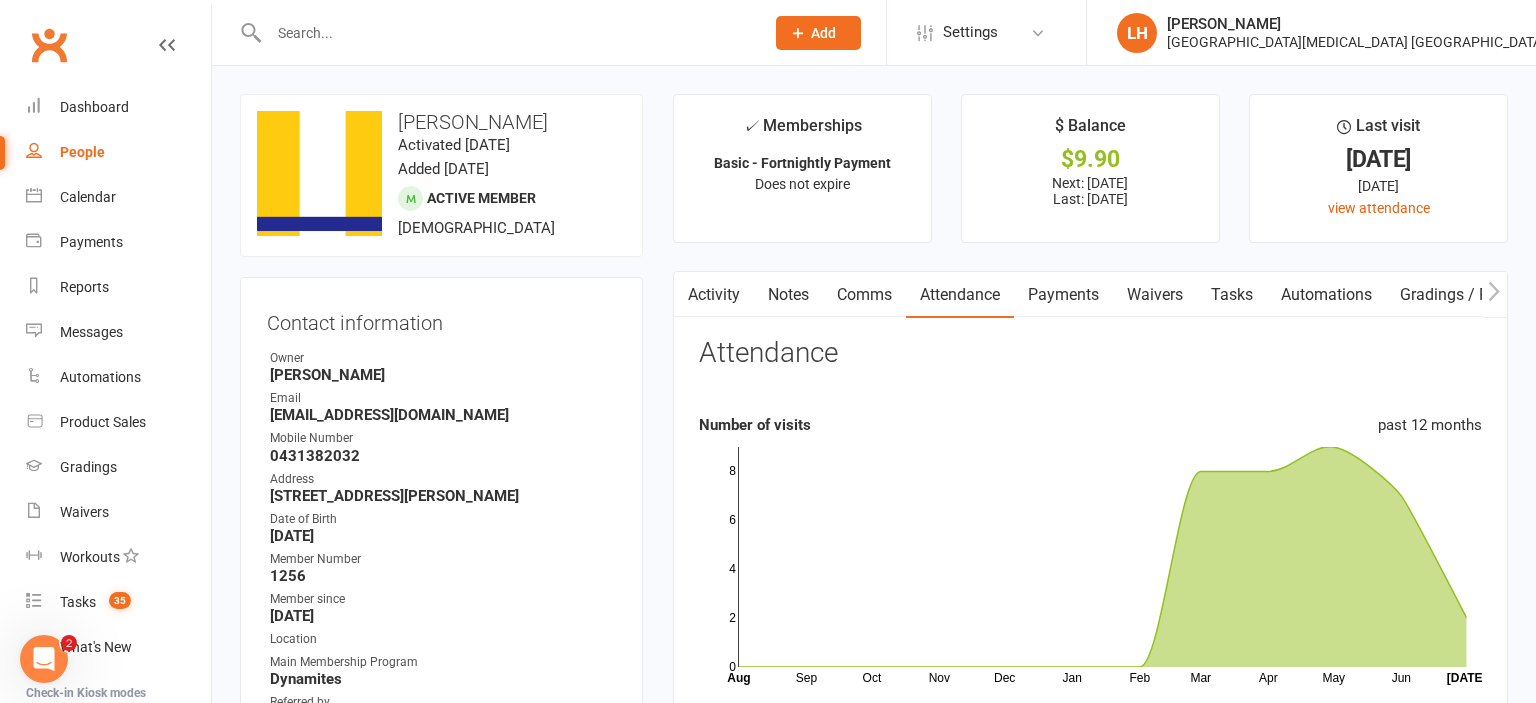 click on "Payments" at bounding box center (1063, 295) 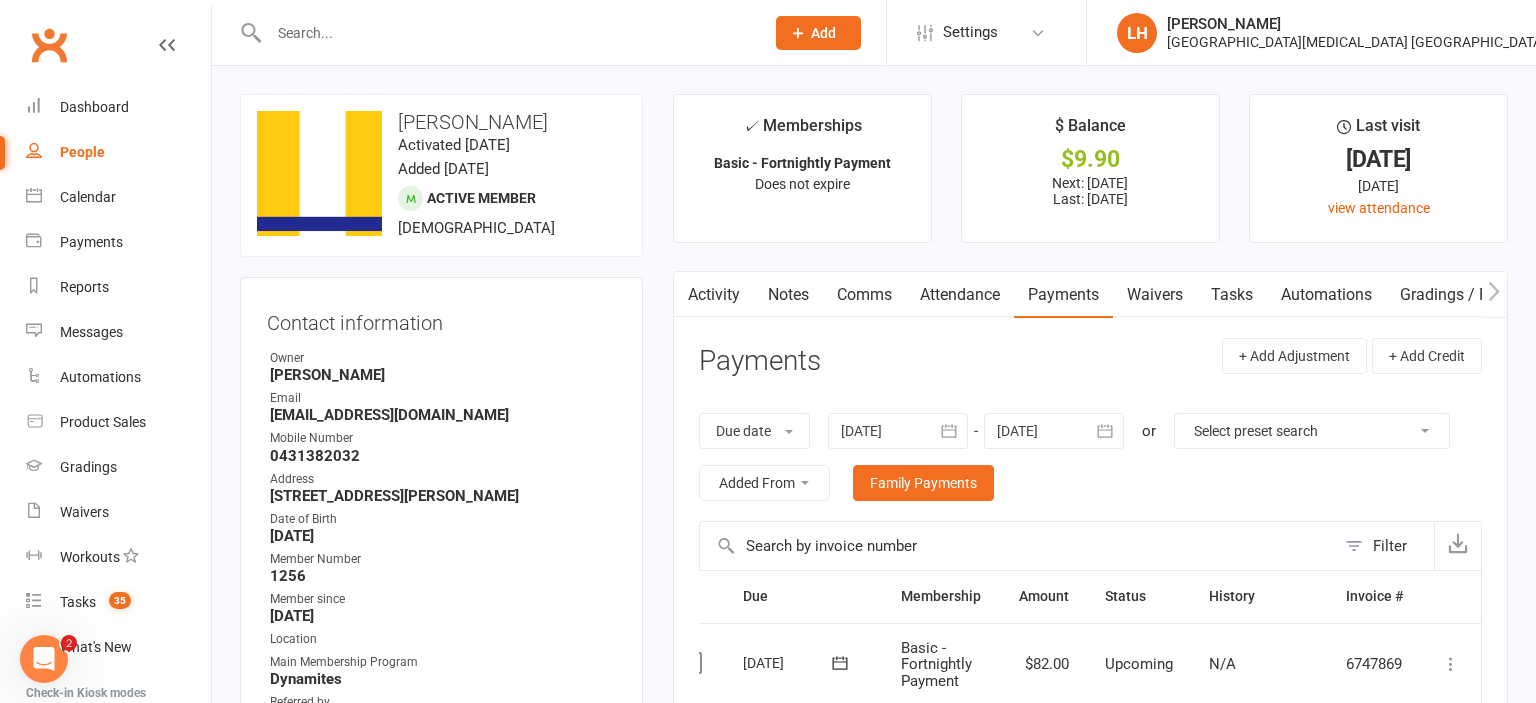 scroll, scrollTop: 0, scrollLeft: 42, axis: horizontal 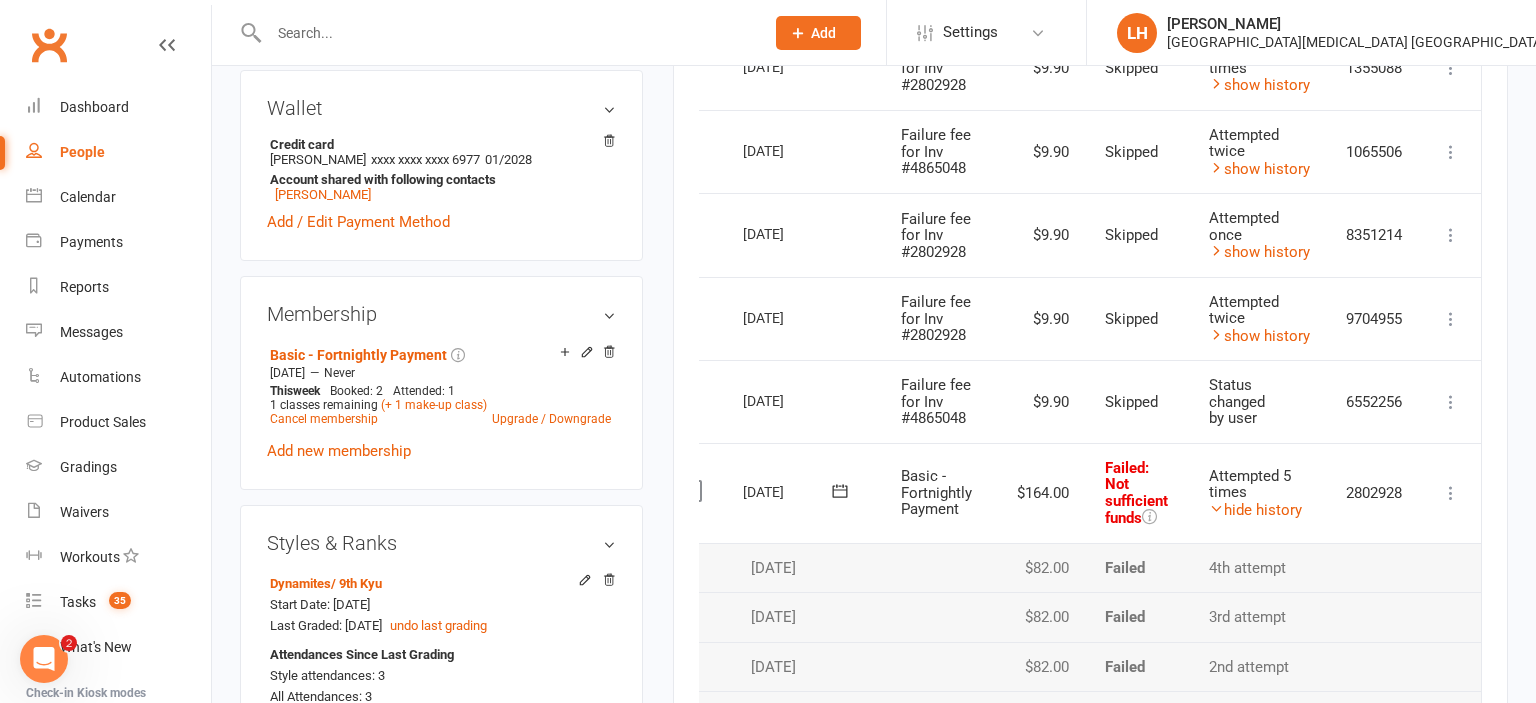 click at bounding box center [1451, 493] 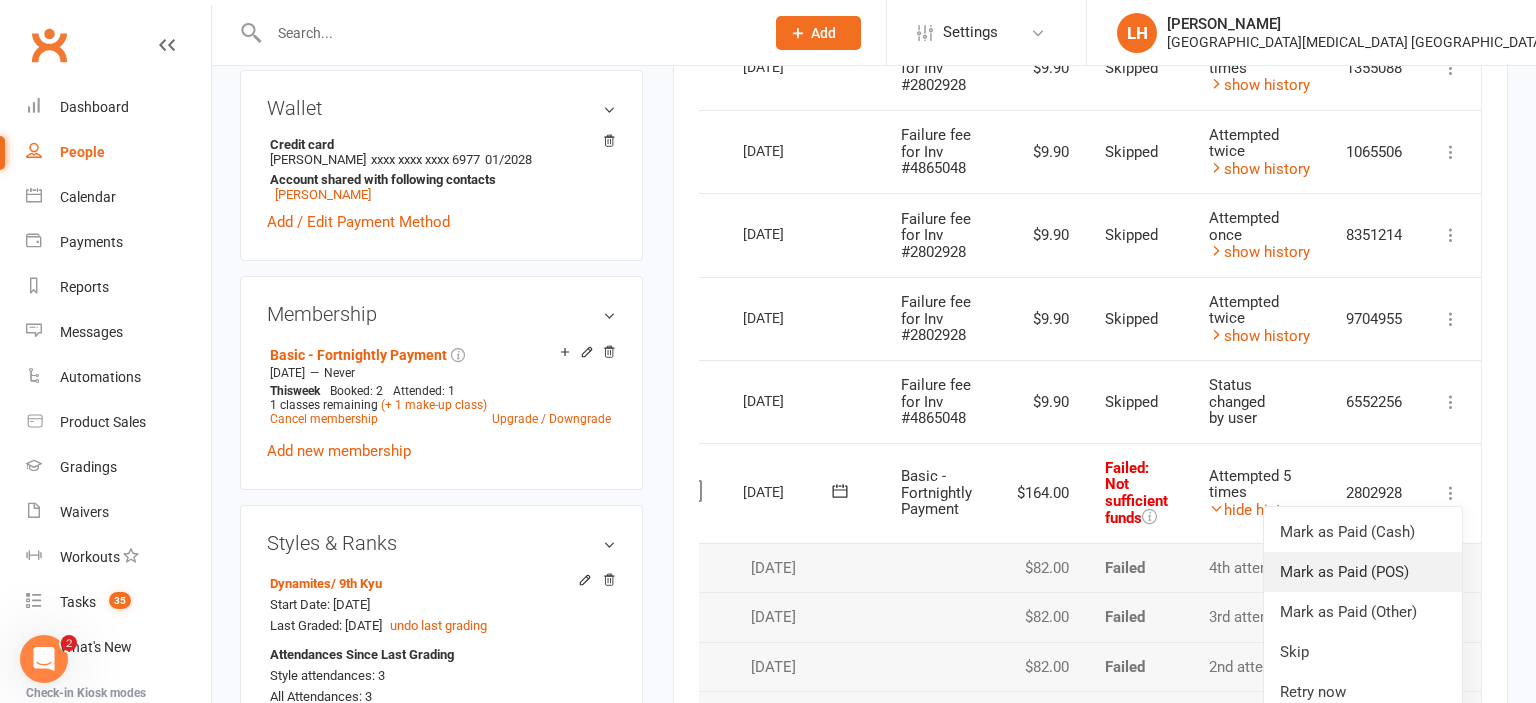 click on "Mark as Paid (POS)" at bounding box center [1363, 572] 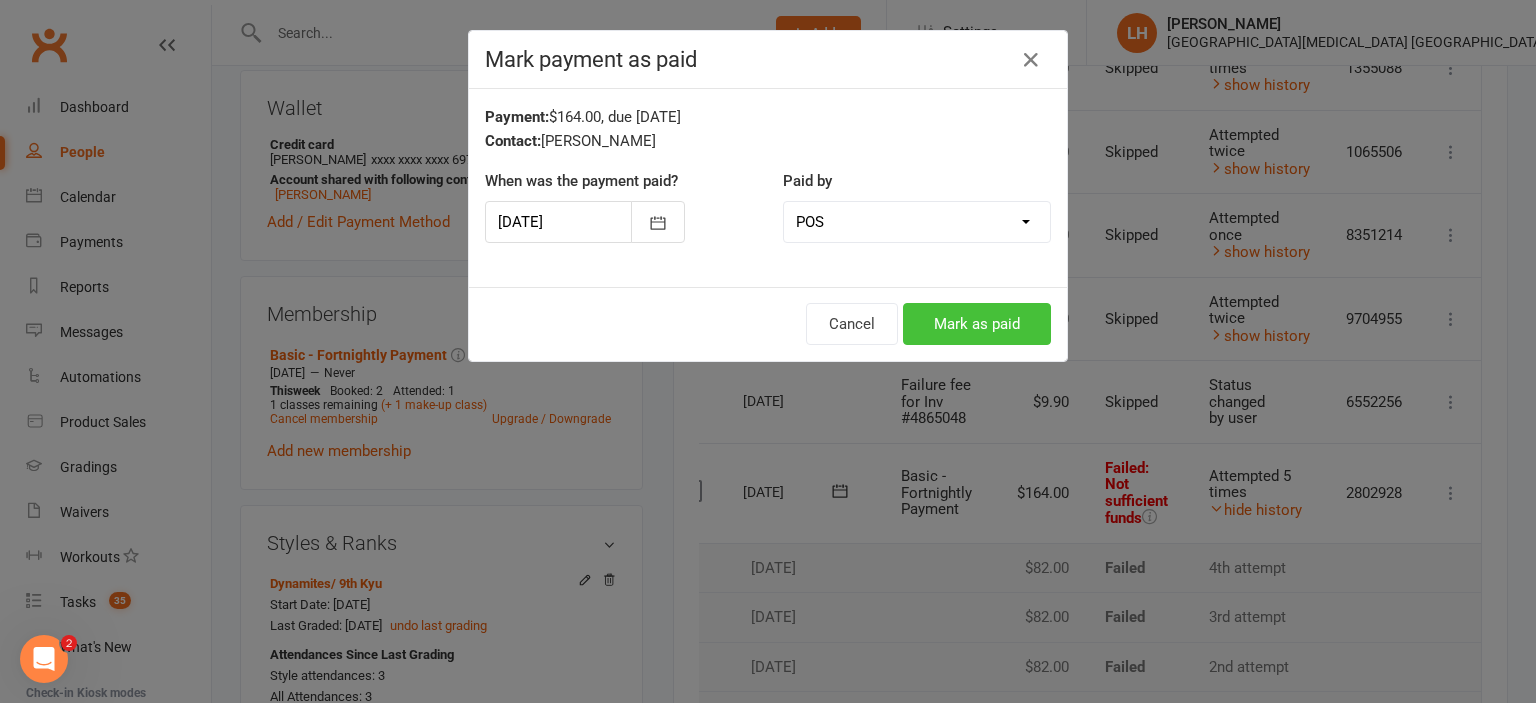 click on "Mark as paid" at bounding box center (977, 324) 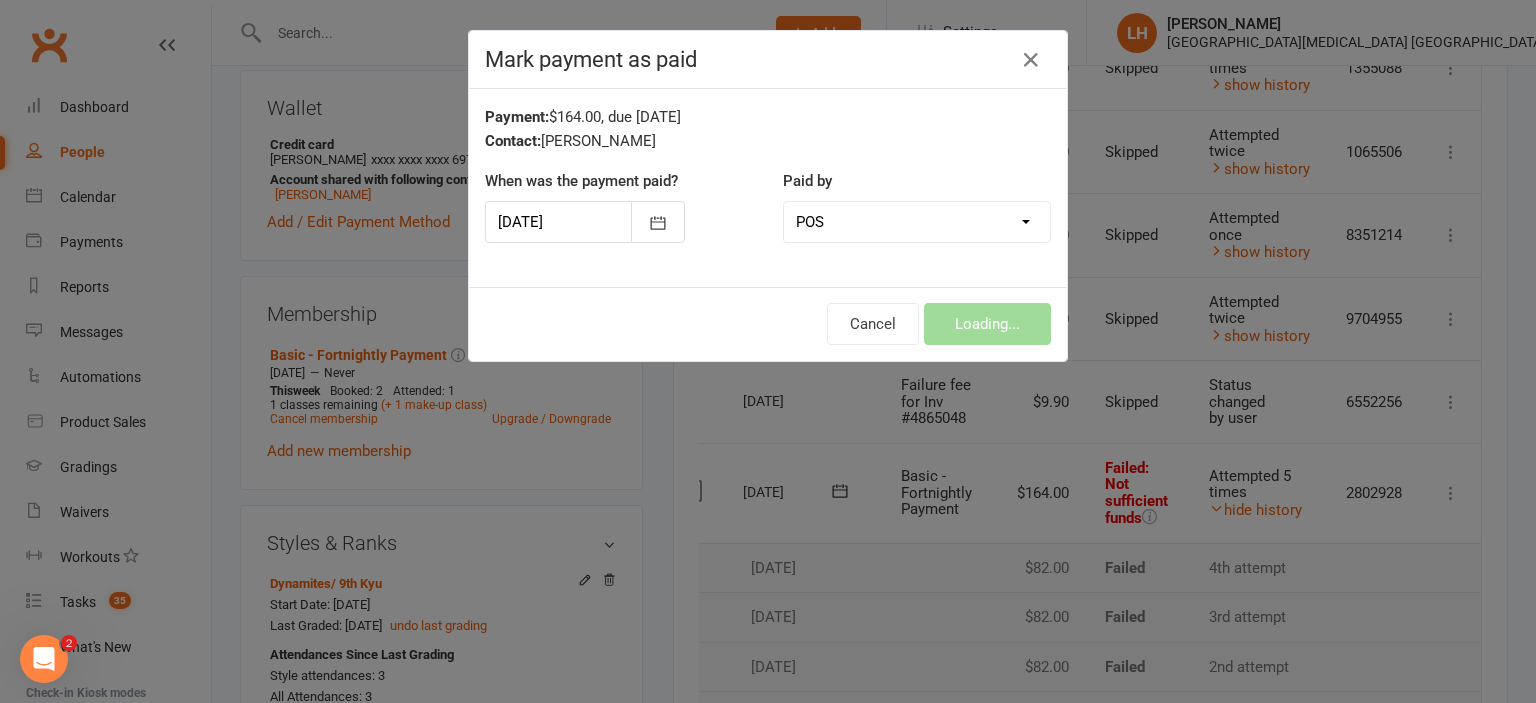 scroll, scrollTop: 0, scrollLeft: 42, axis: horizontal 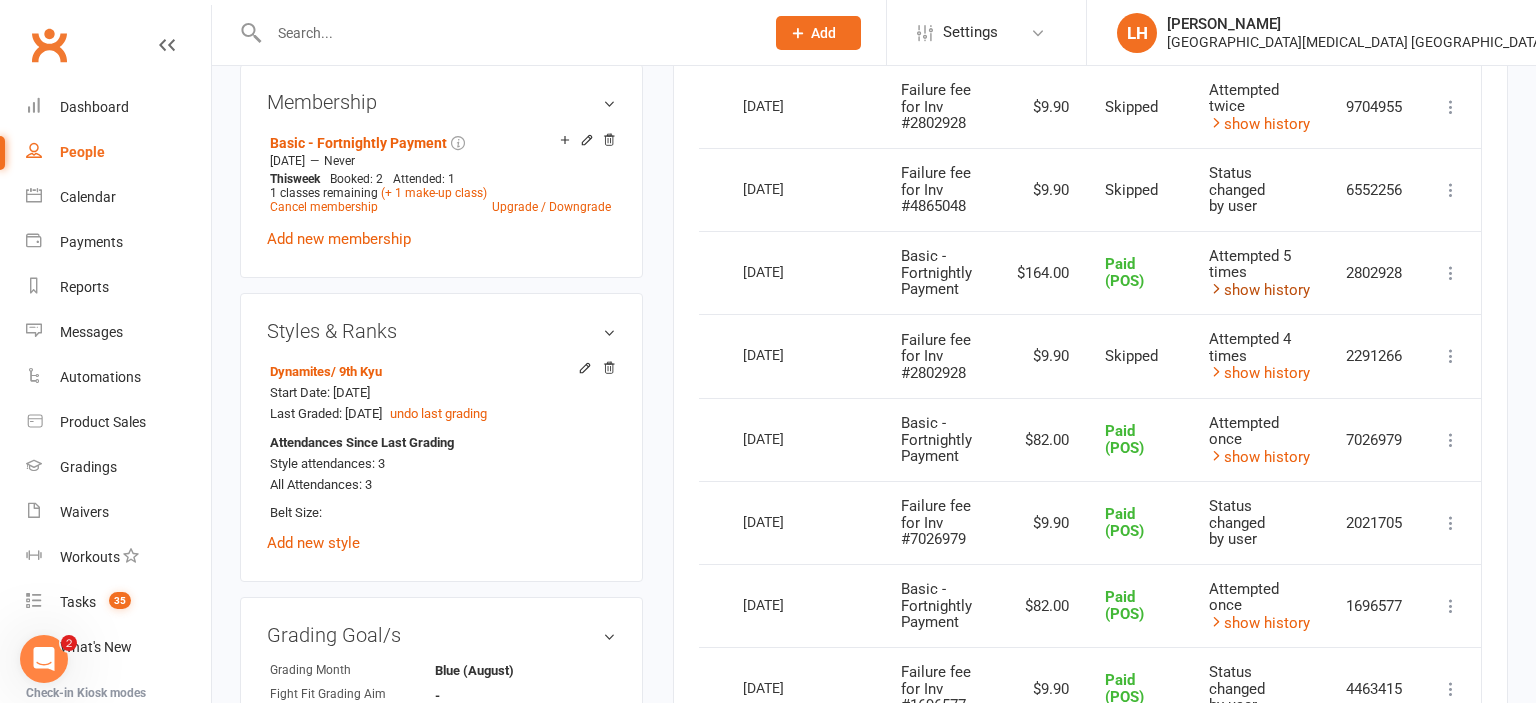 click on "show history" at bounding box center (1259, 290) 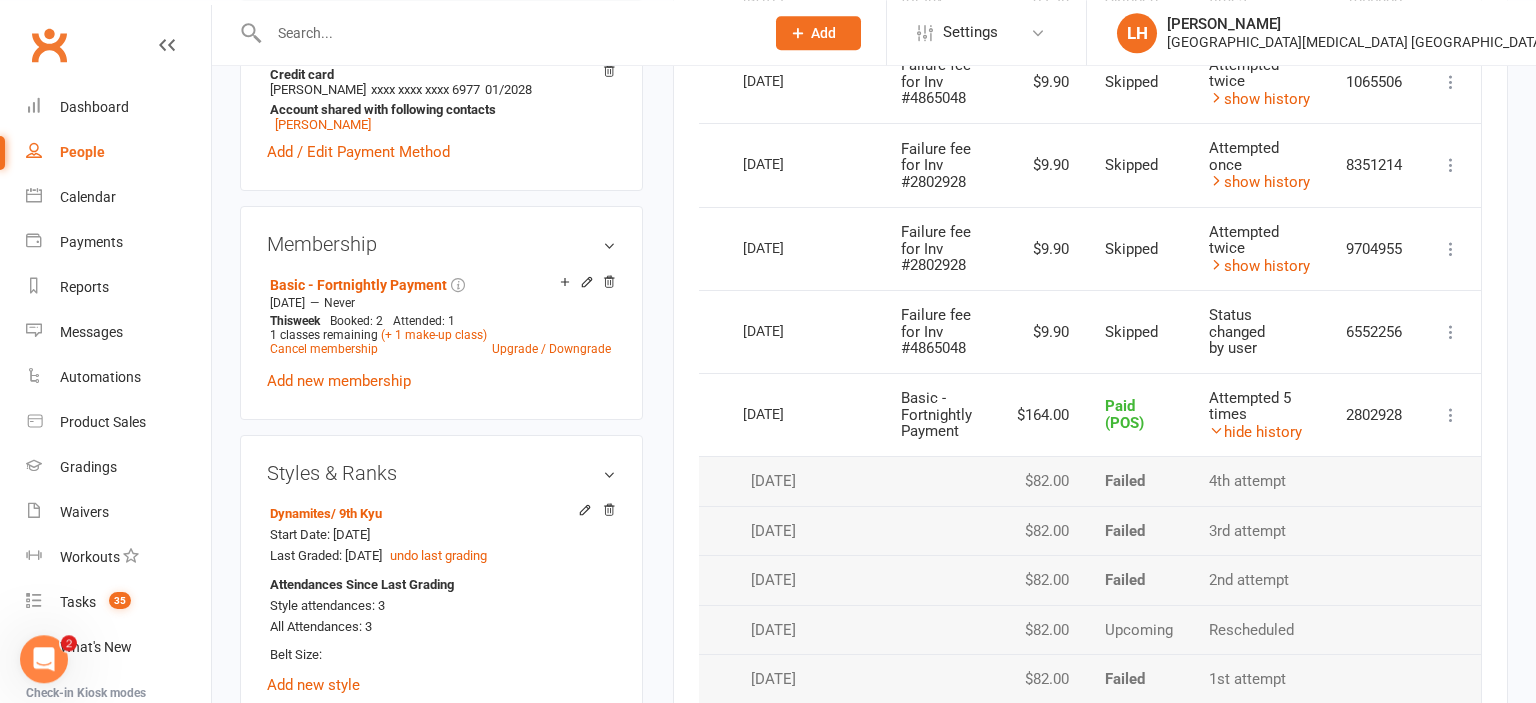 scroll, scrollTop: 950, scrollLeft: 0, axis: vertical 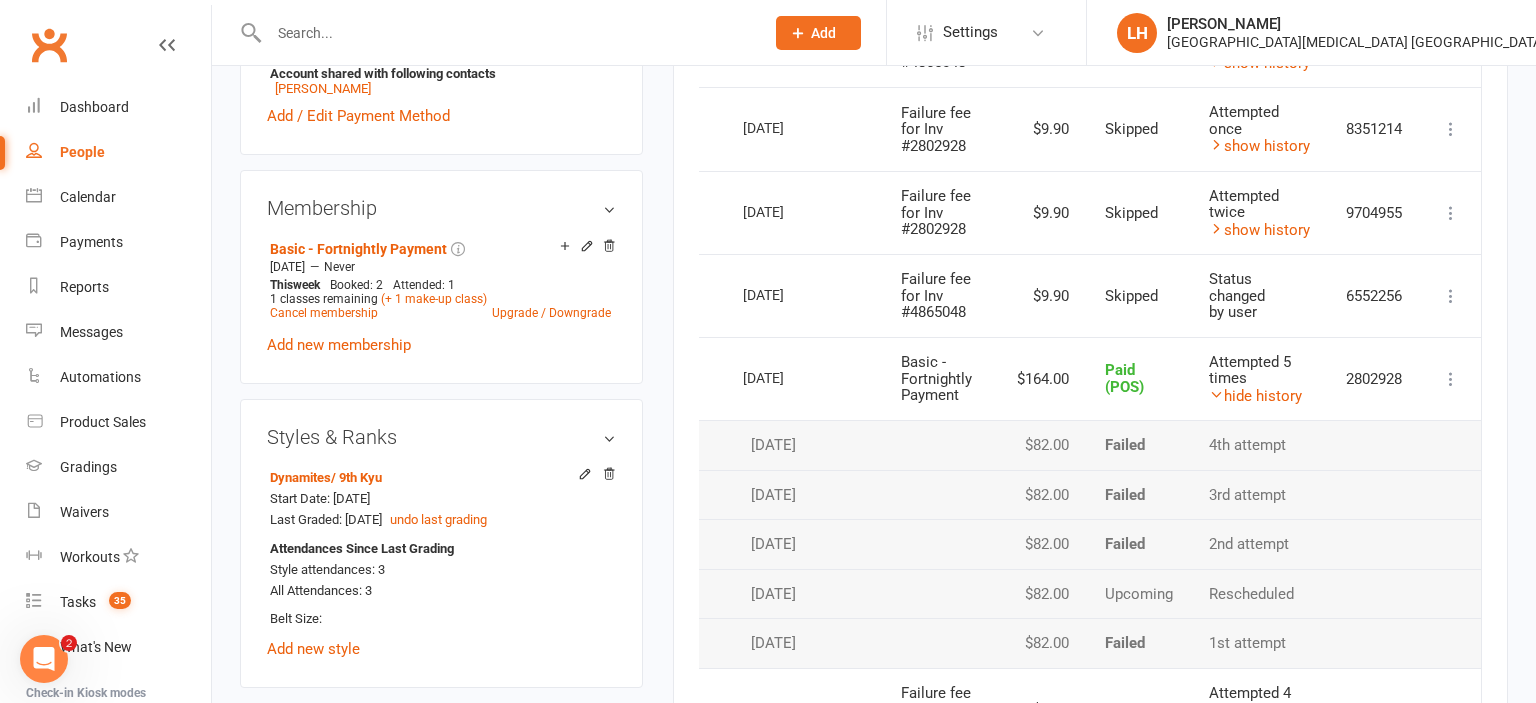 click on "Add new membership" at bounding box center (339, 345) 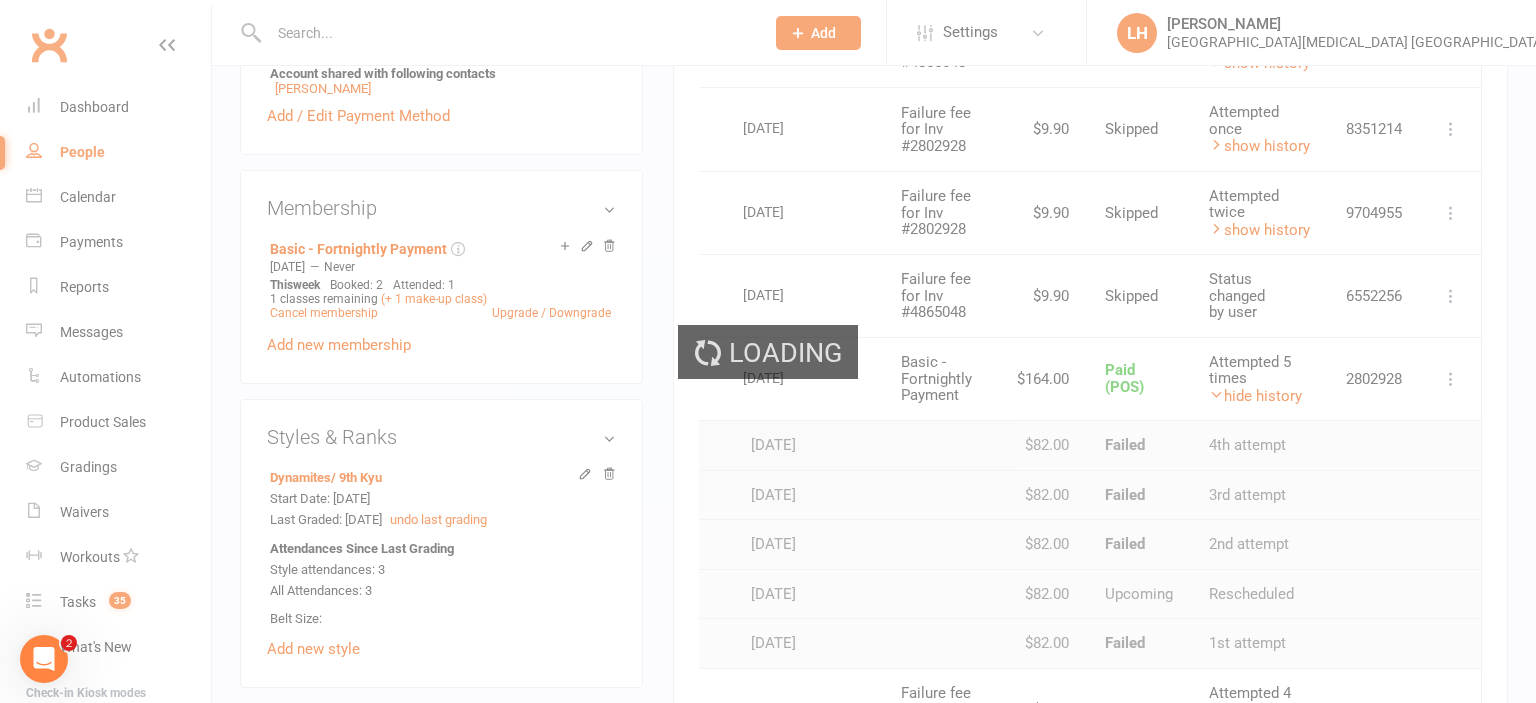 scroll, scrollTop: 0, scrollLeft: 42, axis: horizontal 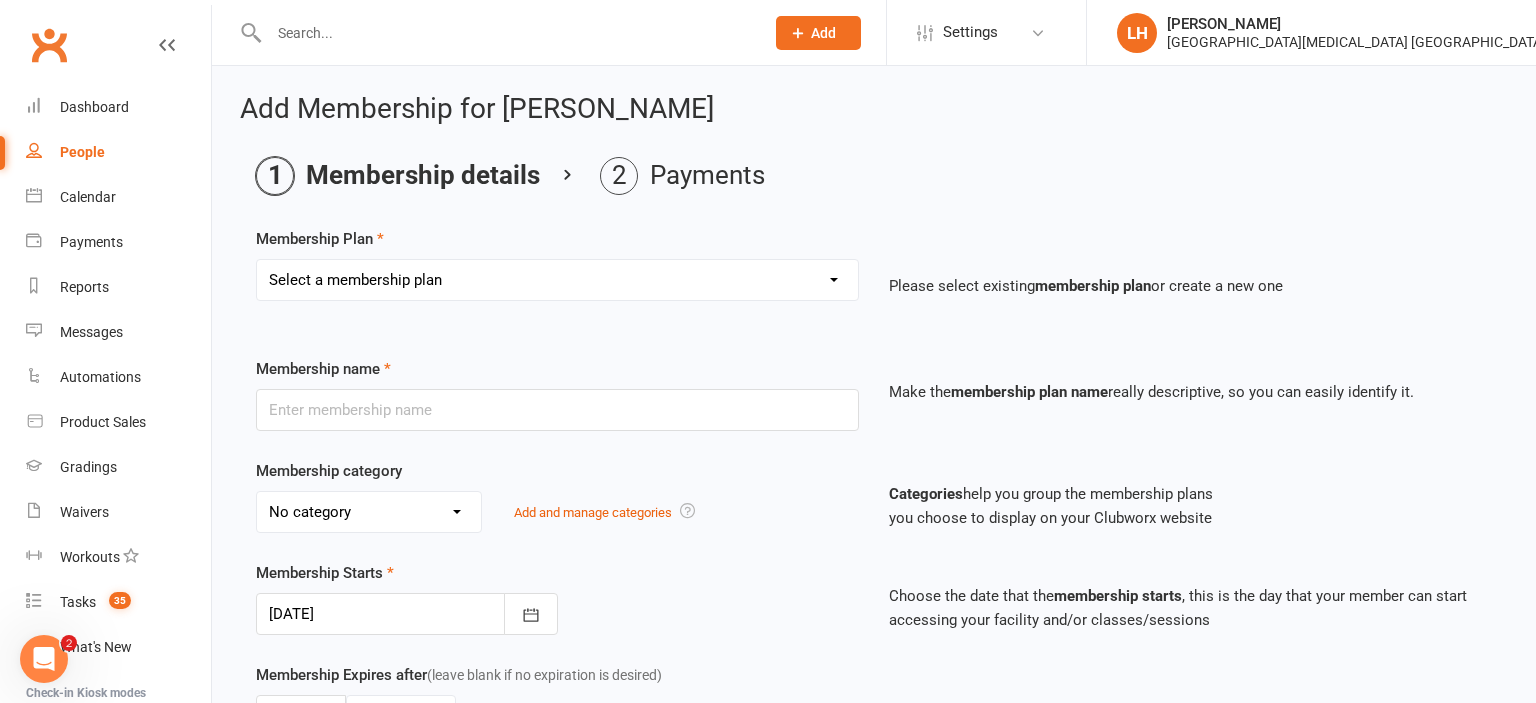 click on "Select a membership plan Create new Membership Plan Temporary Membership OFR BBC - Weekly OAW Kindymites/Minimites - Weekly Payment OAW Kindymites/Minimites - Fortnightly Payment Basic Kindymites/Minimites  - Weekly Payment Basic Kindymites/Minimites - Fortnightly Payment Basic  - Weekly Payment Basic  - Fortnightly Payment Basic  - Monthly Payment BBC (OLD unlimited classes)  - Fortnightly Payment BBC (OLD Unlimited Classes)  - Weekly Payment BBC+1  -  Weekly Payment BBC+1  -  Fortnightly Payment BBC Unlimited  -  Weekly Payment Black Belt Weekly Payment Black Belt Fortnightly Payment Fight Fit - Weekly Payment Fight Fit 2AW - Fortnightly Payment BBC ADD-ON - Fortnightly Payment OAW Kobudo - Weekly Payment DM/DR/AD 6mth PAID IN FULL Guest/Visitor Membership - Only for current members from other HVMAC centres PIF - Existing Member 12 Months Kobudo - Fortnightly Kobudo - Weekly Kobudo Pandas - Weekly Kobudo Pandas - Fortnightly STORM/Leadership PIF - Existing Member 3 Months OAW Dragons - Monthly Payment" at bounding box center (557, 280) 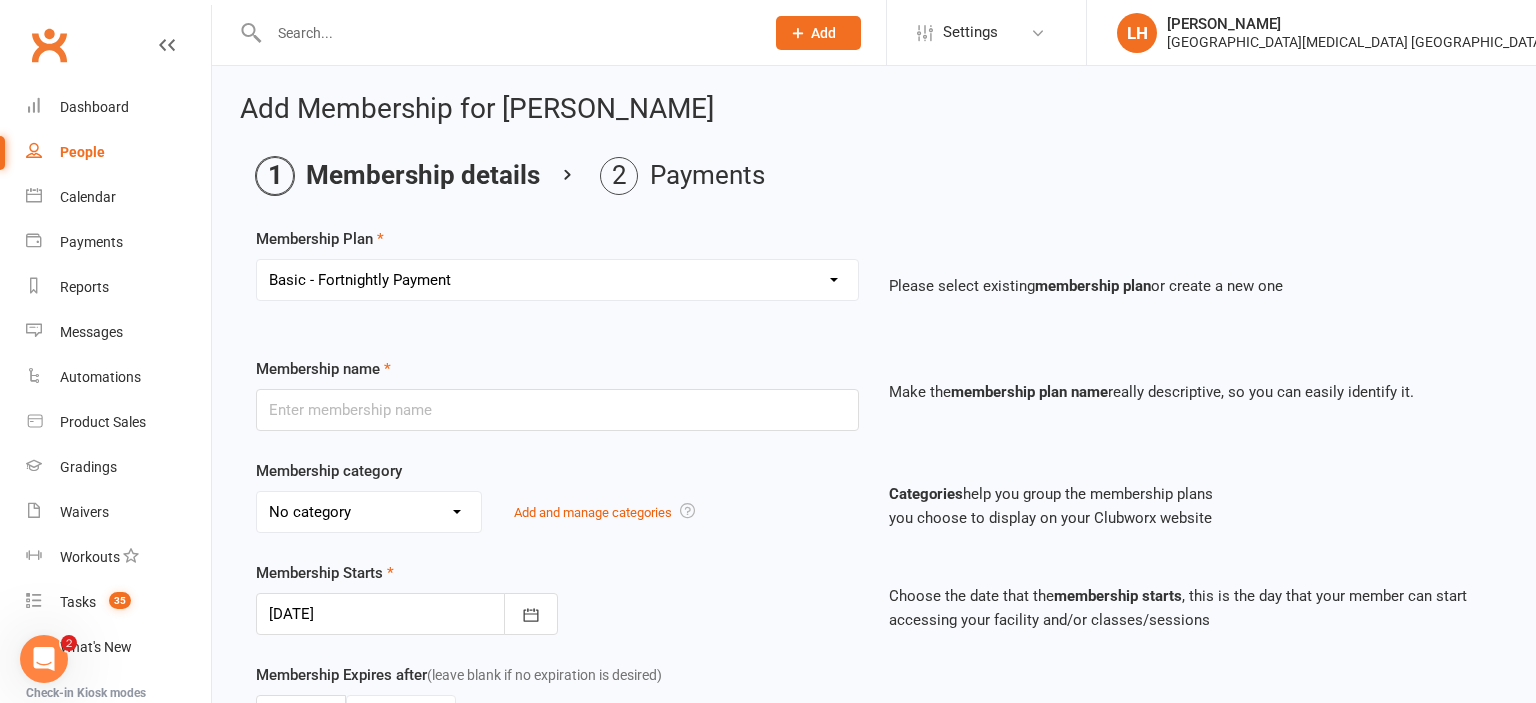 click on "Basic  - Fortnightly Payment" at bounding box center [0, 0] 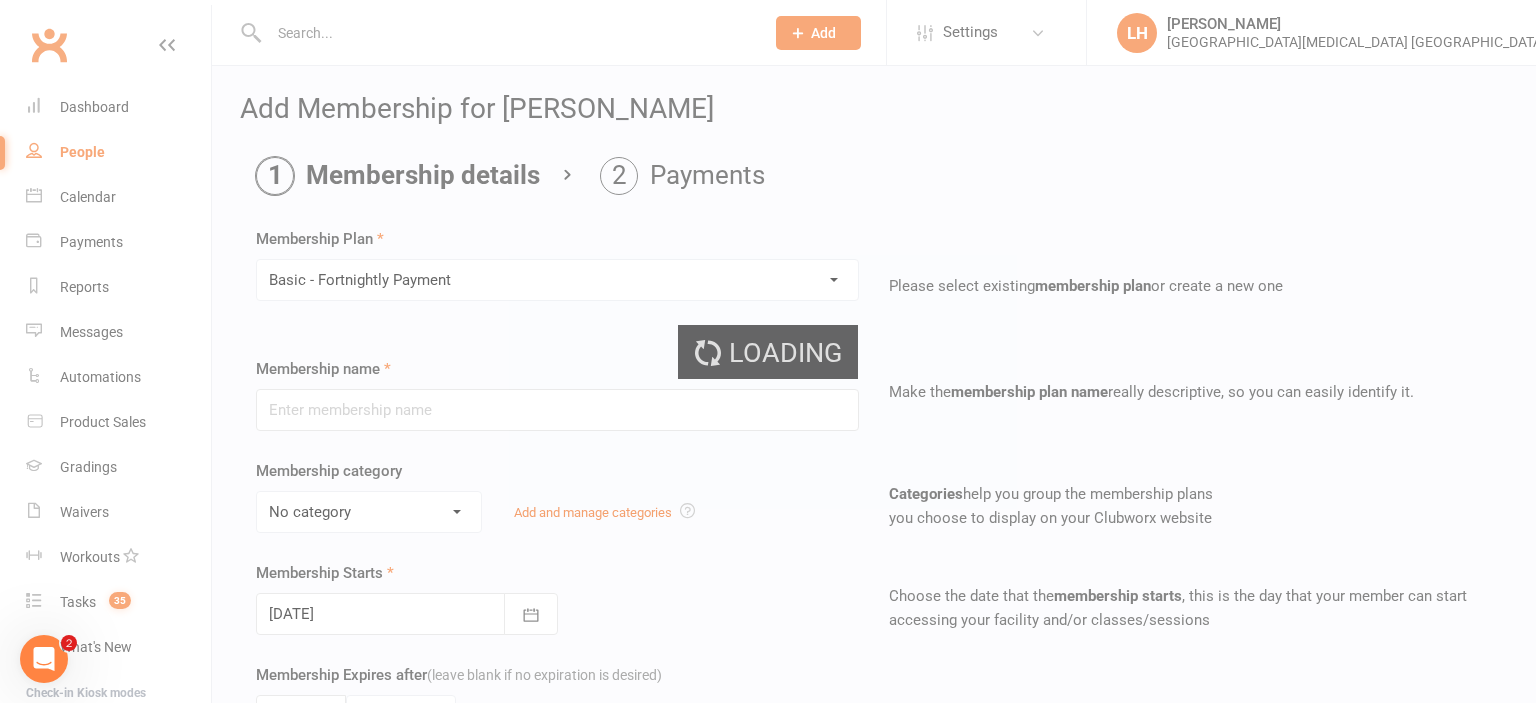 type on "Basic  - Fortnightly Payment" 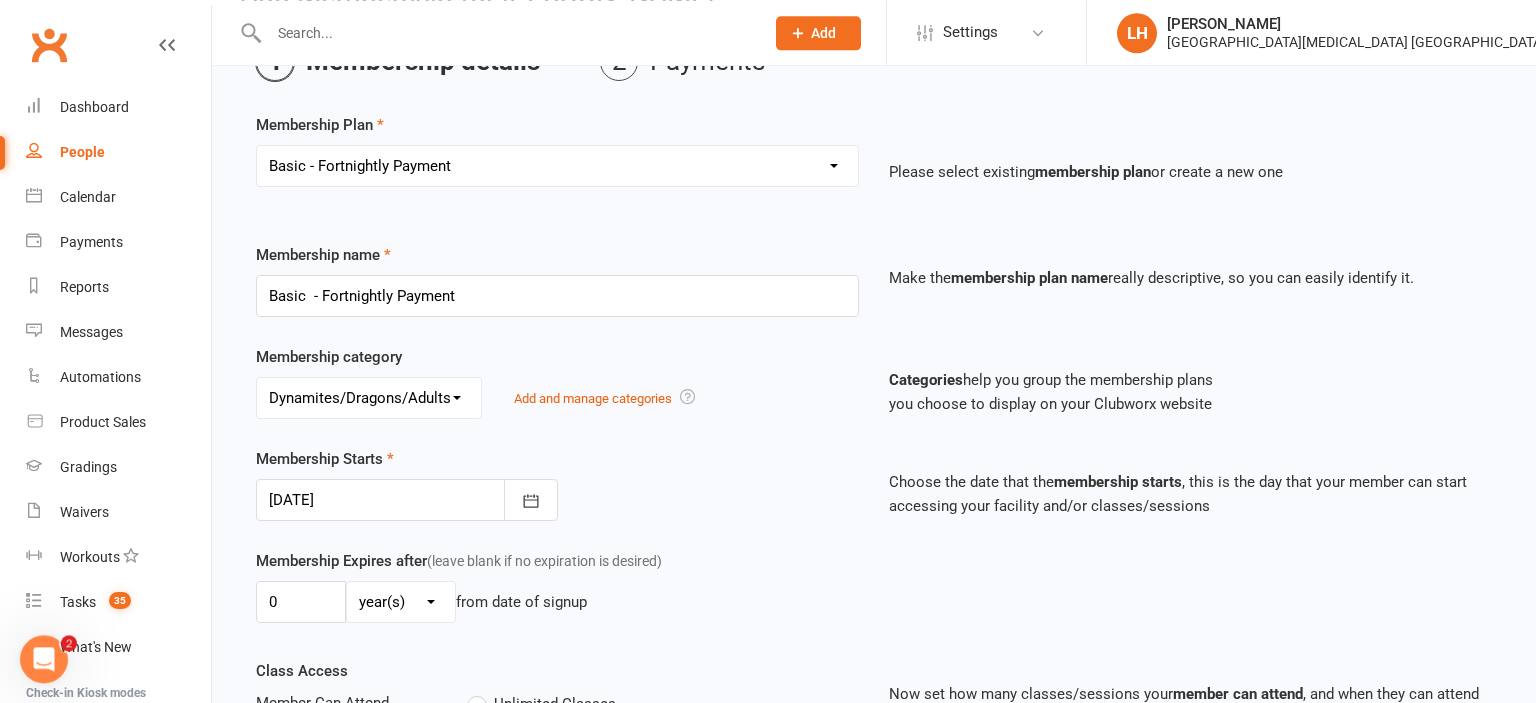scroll, scrollTop: 211, scrollLeft: 0, axis: vertical 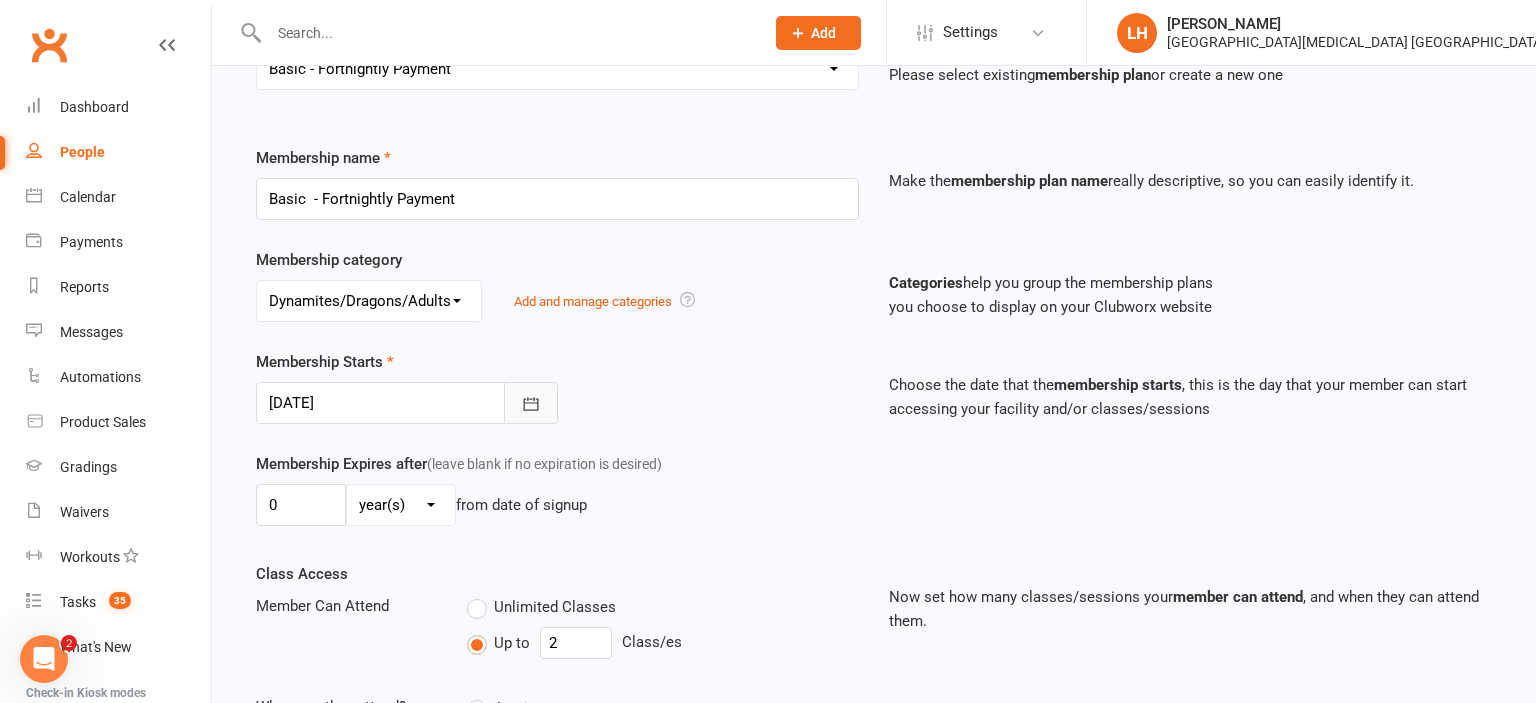 click at bounding box center (531, 403) 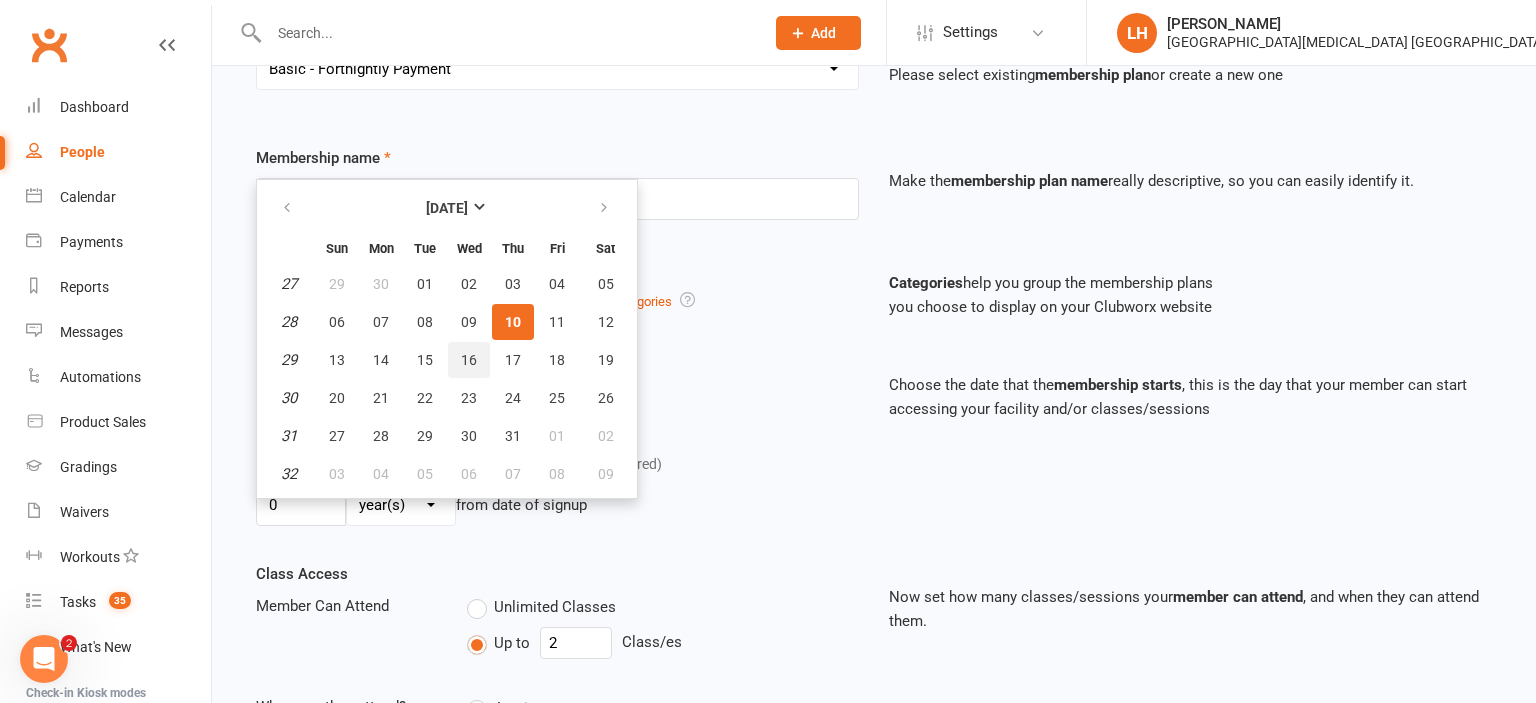 click on "16" at bounding box center [469, 360] 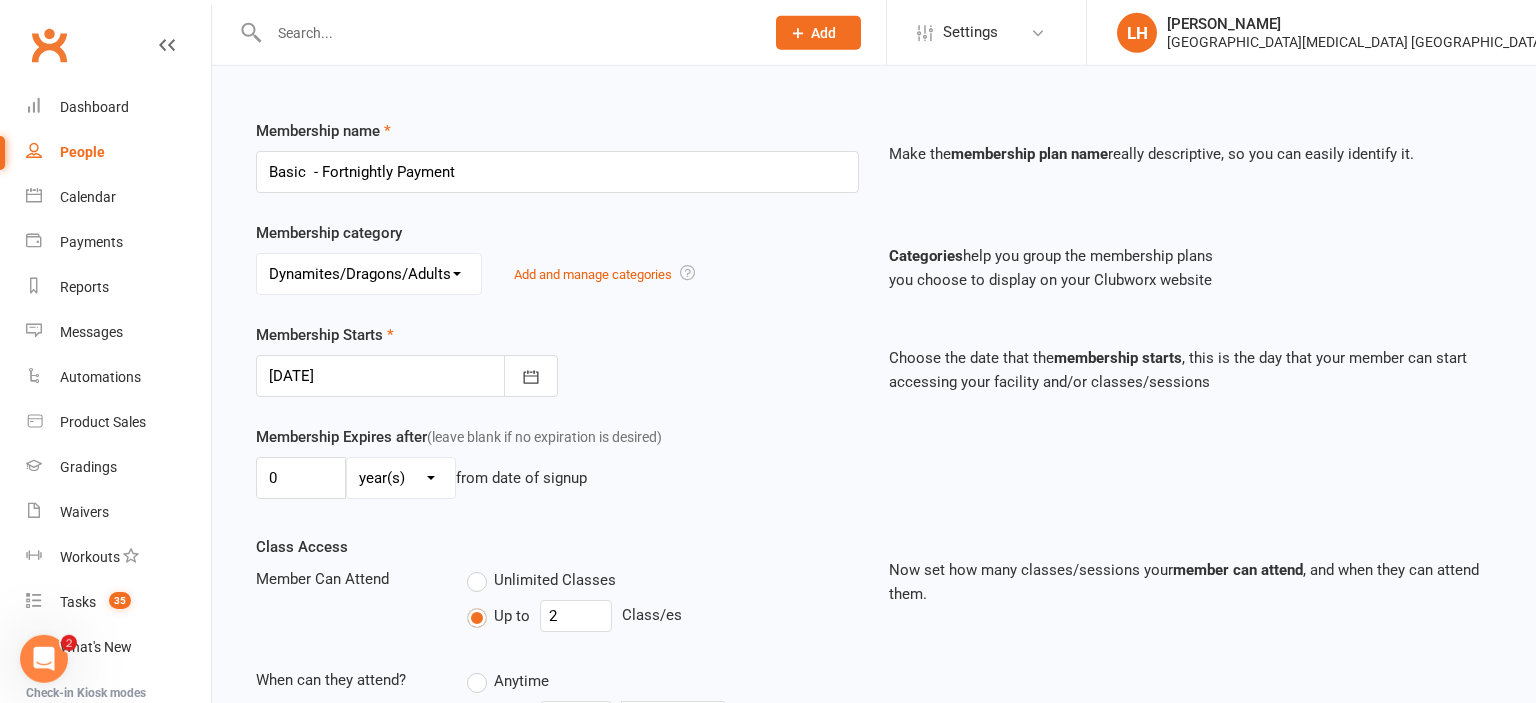 scroll, scrollTop: 211, scrollLeft: 0, axis: vertical 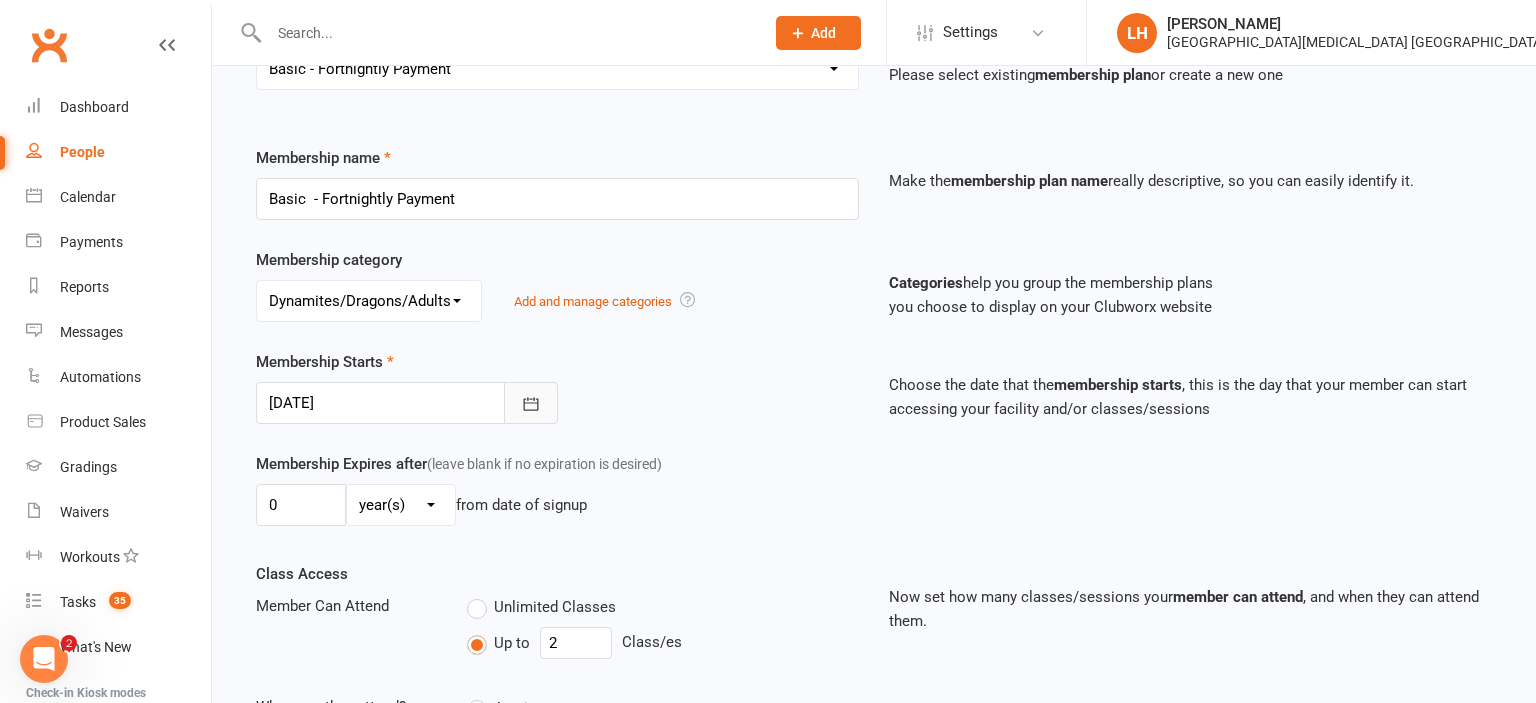 click 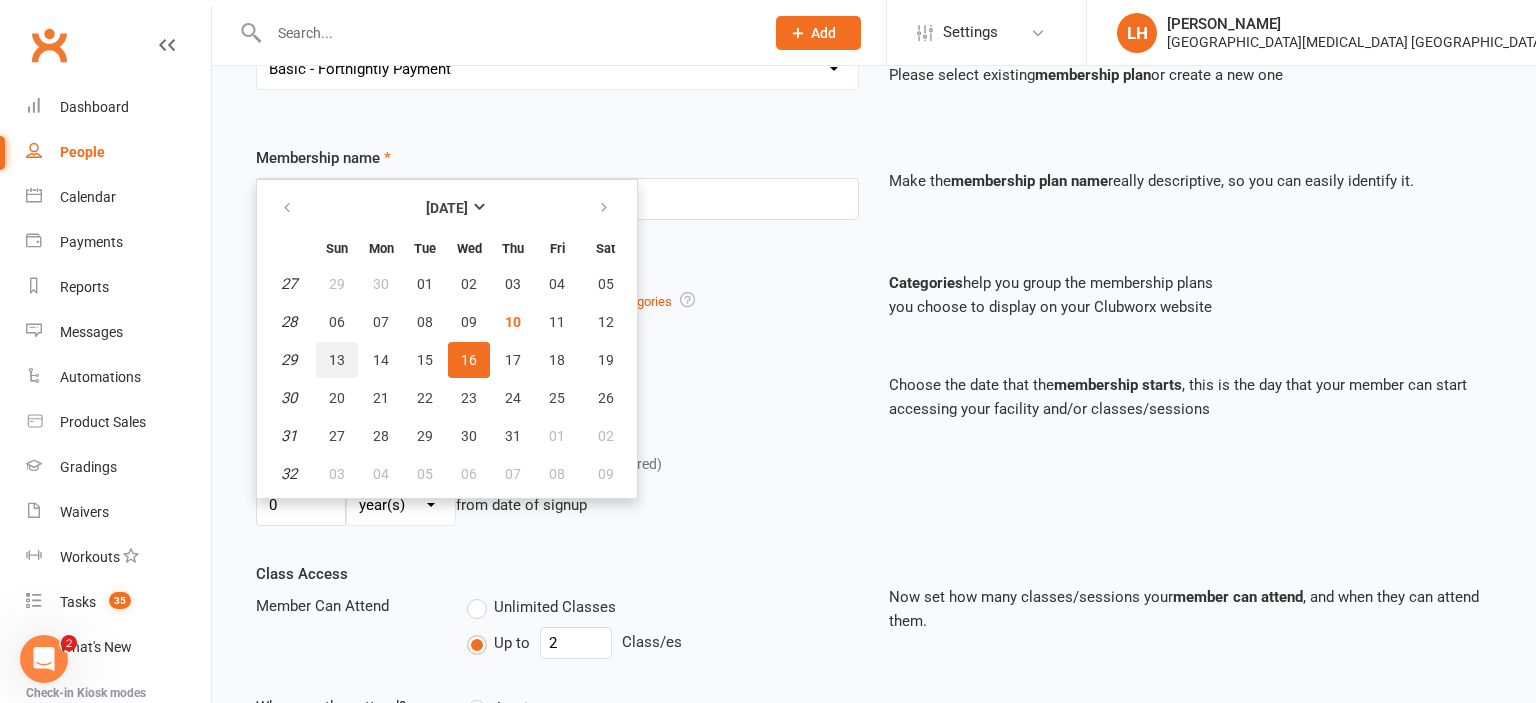 click on "13" at bounding box center [337, 360] 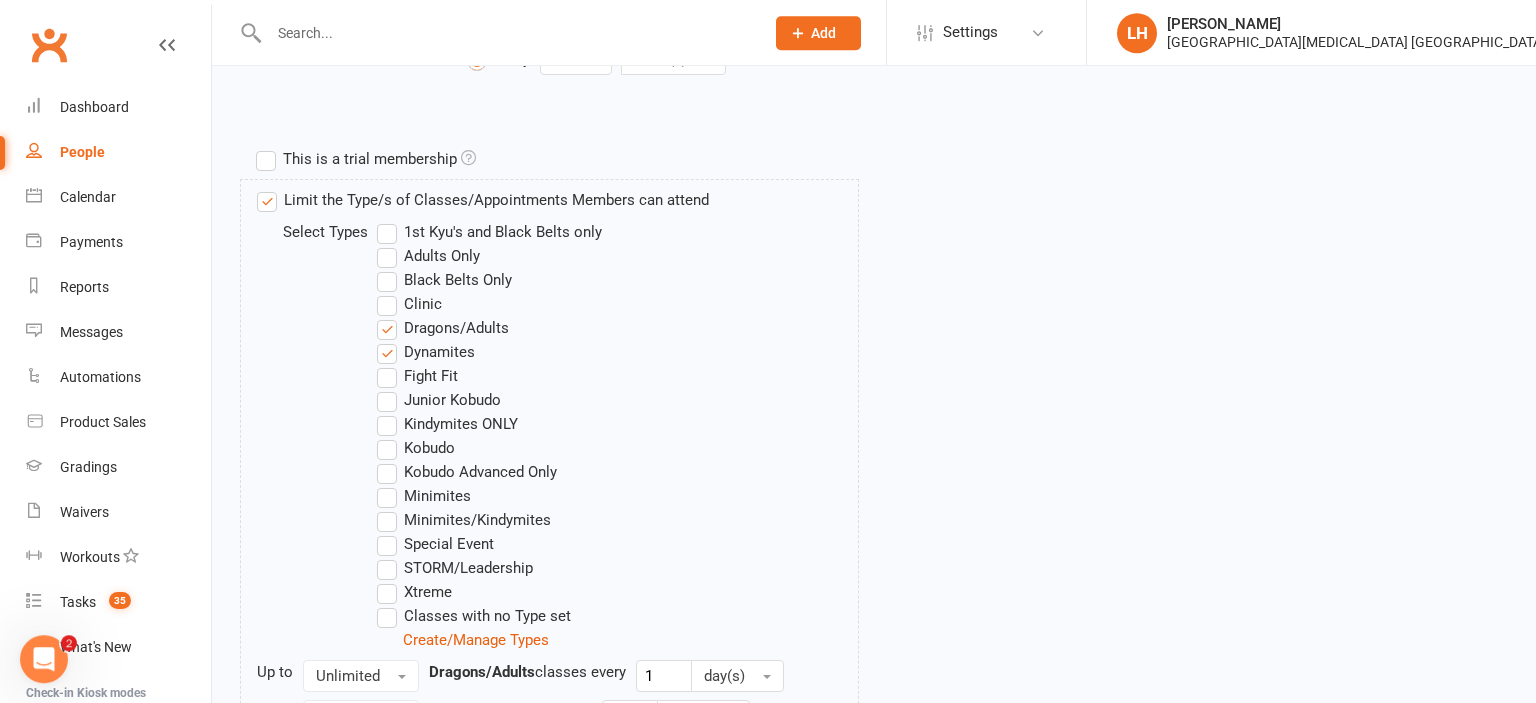 scroll, scrollTop: 950, scrollLeft: 0, axis: vertical 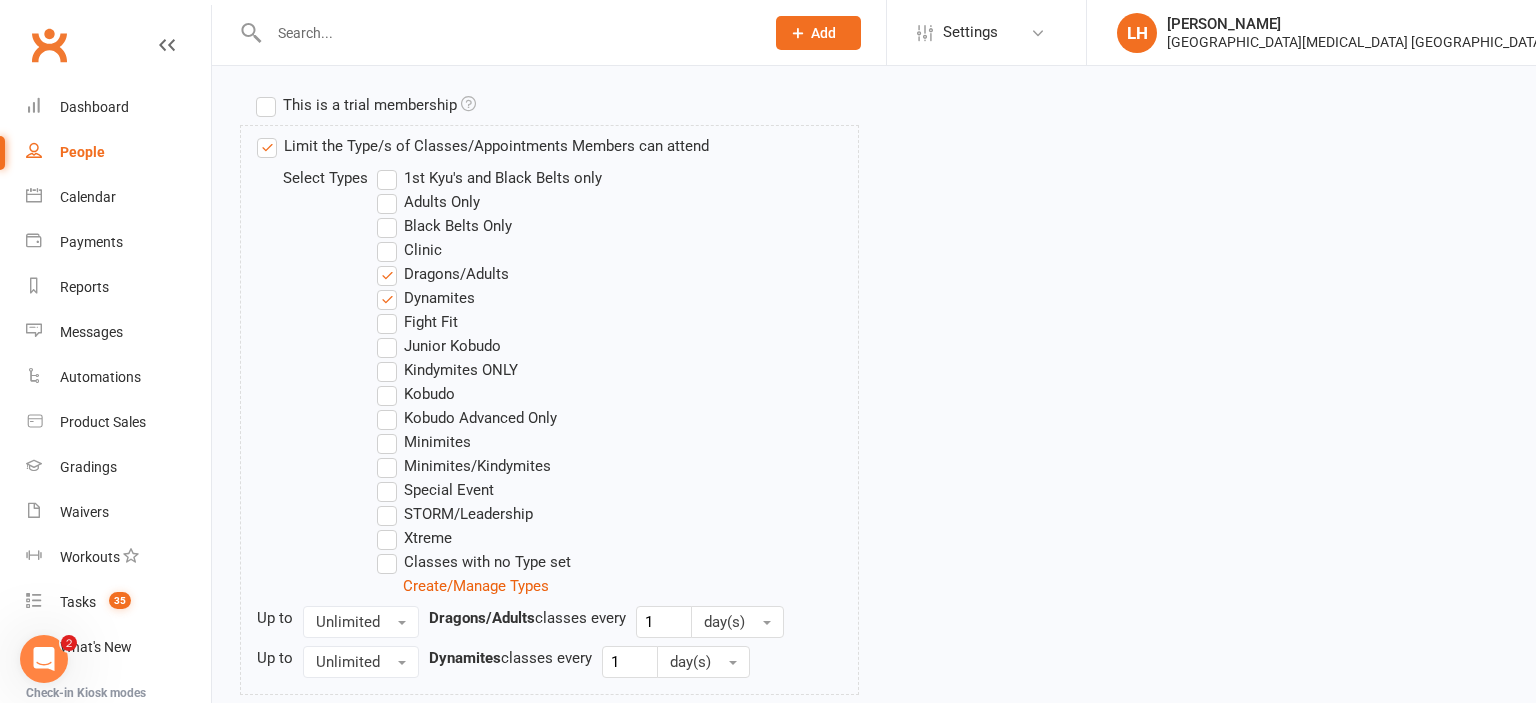 click on "Dragons/Adults" at bounding box center (443, 274) 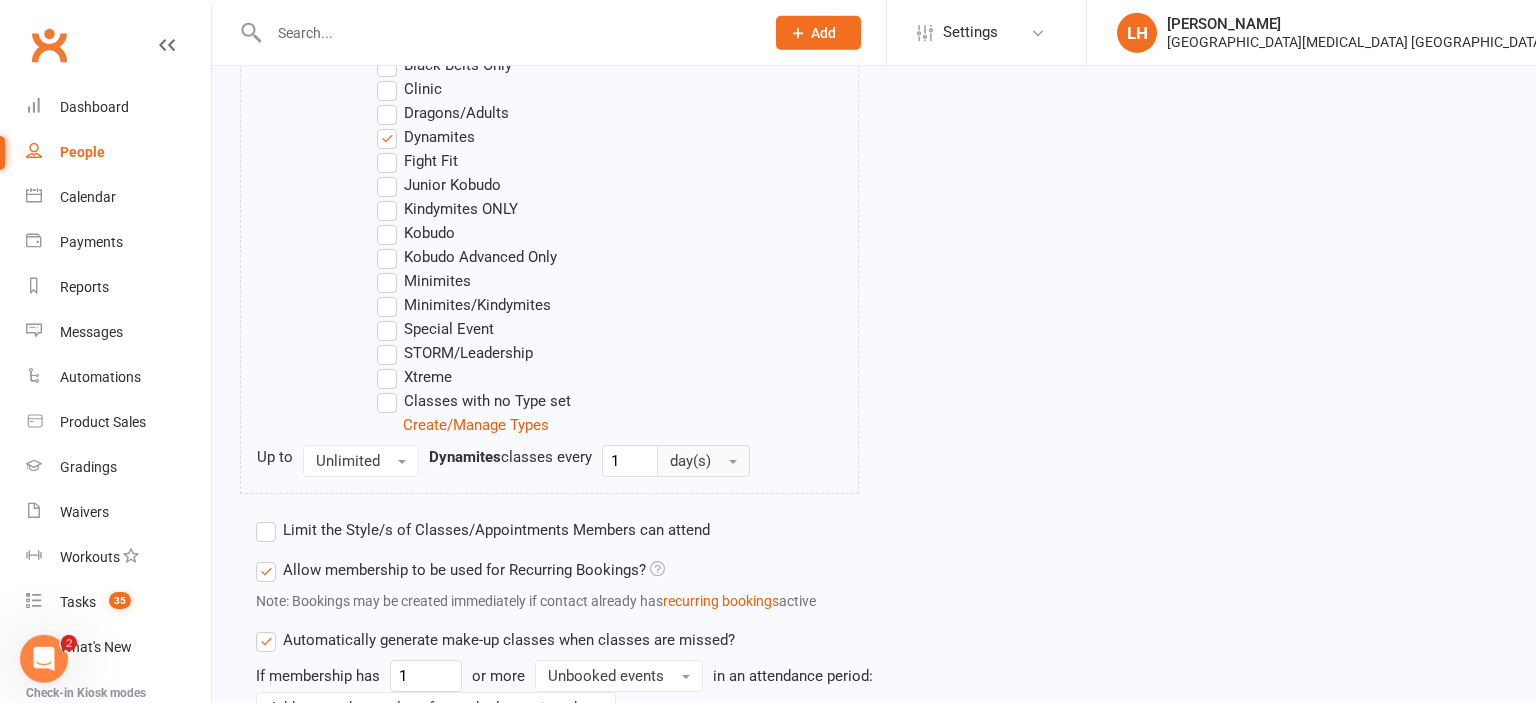 scroll, scrollTop: 1161, scrollLeft: 0, axis: vertical 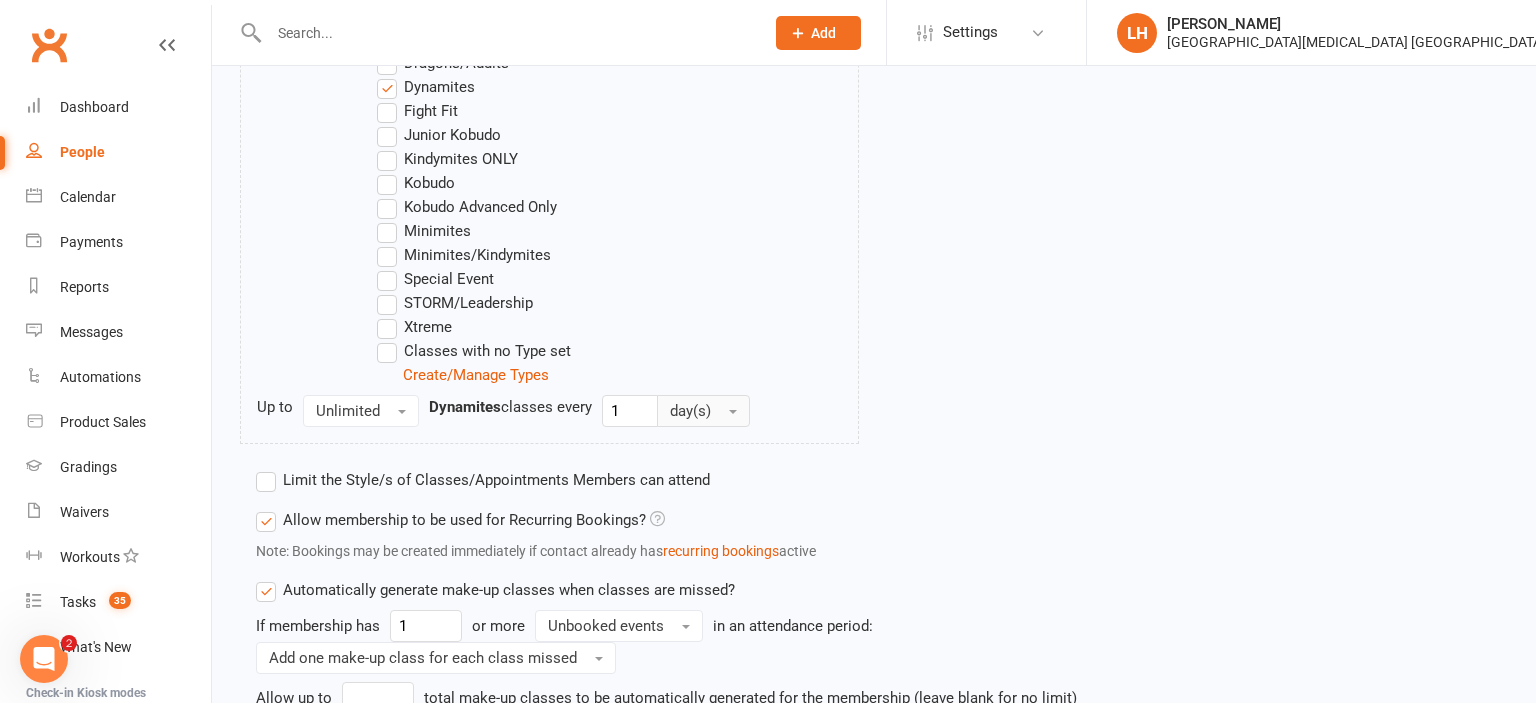 click on "day(s)" at bounding box center [703, 411] 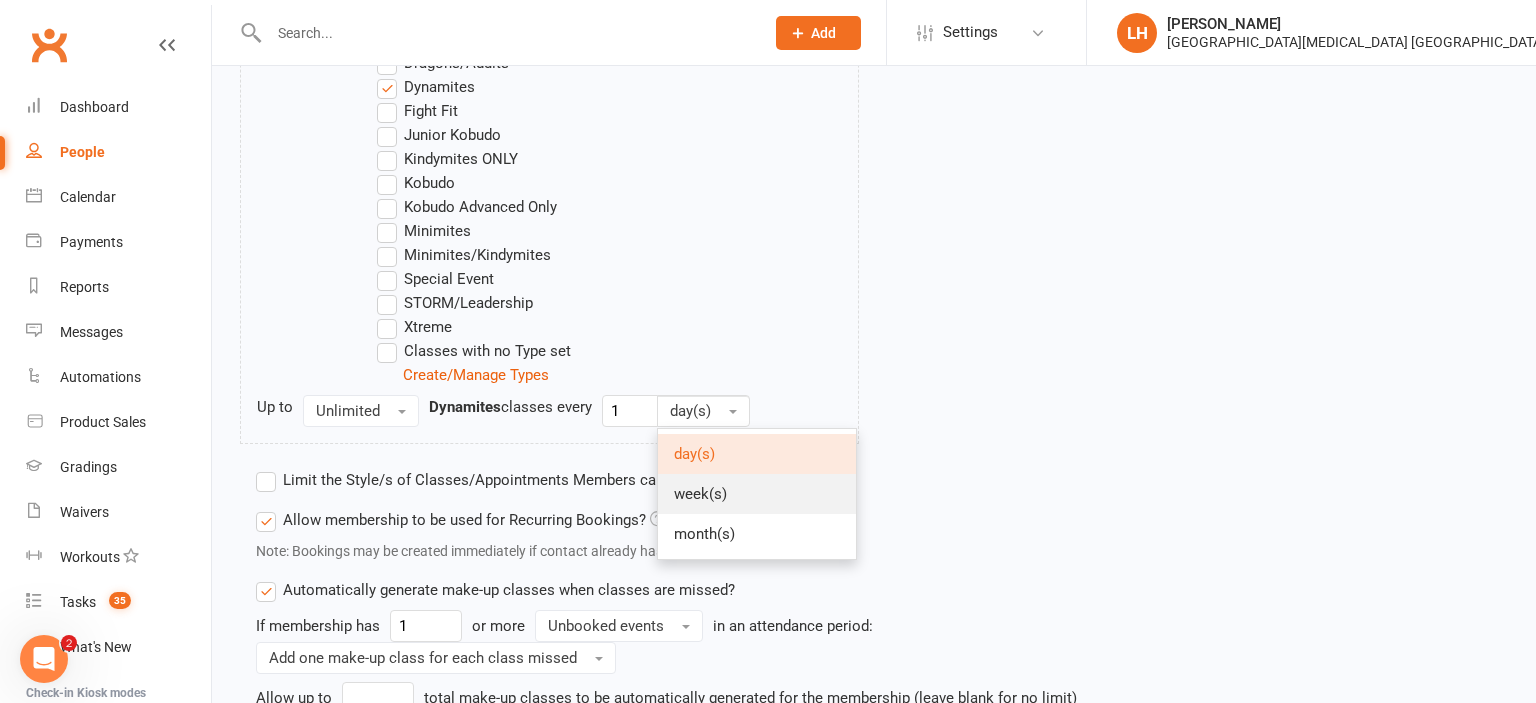 click on "week(s)" at bounding box center (700, 494) 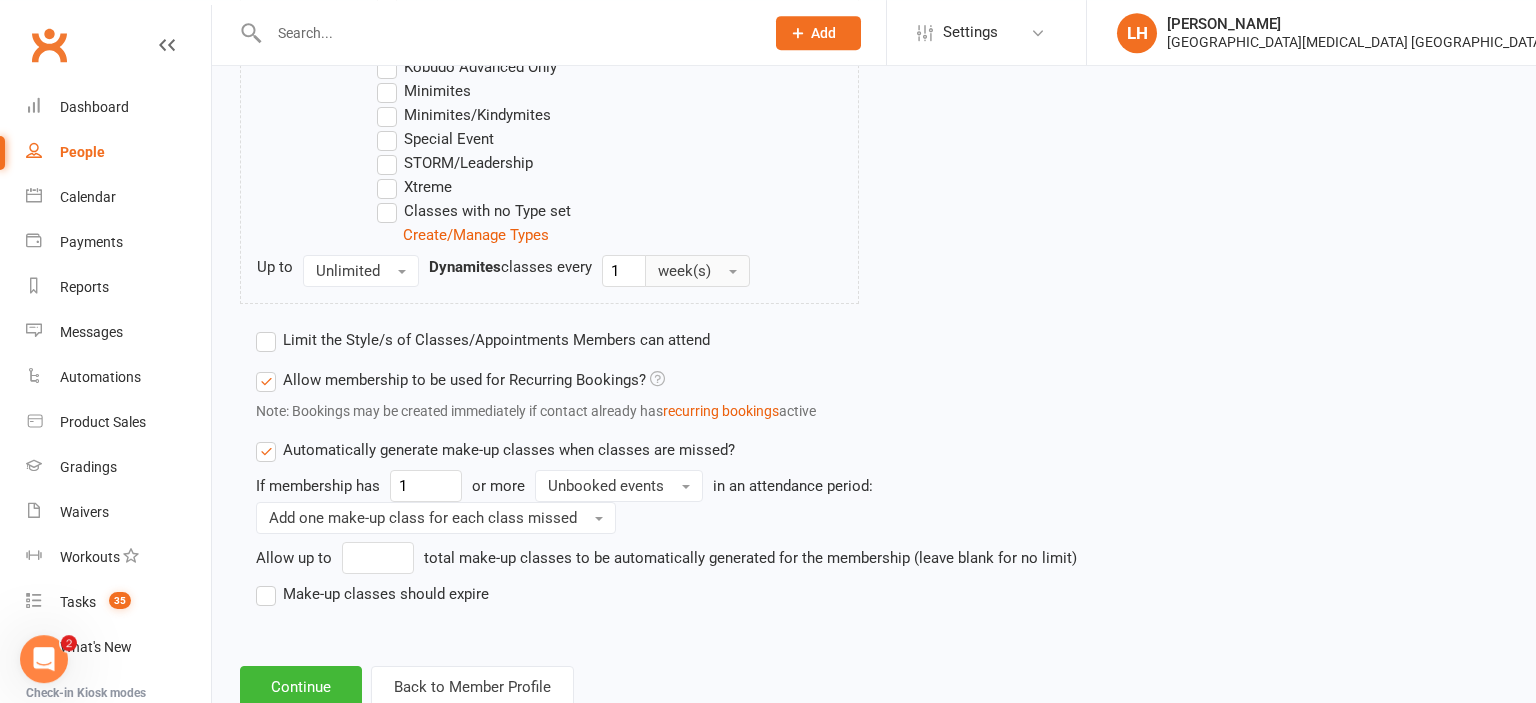 scroll, scrollTop: 1359, scrollLeft: 0, axis: vertical 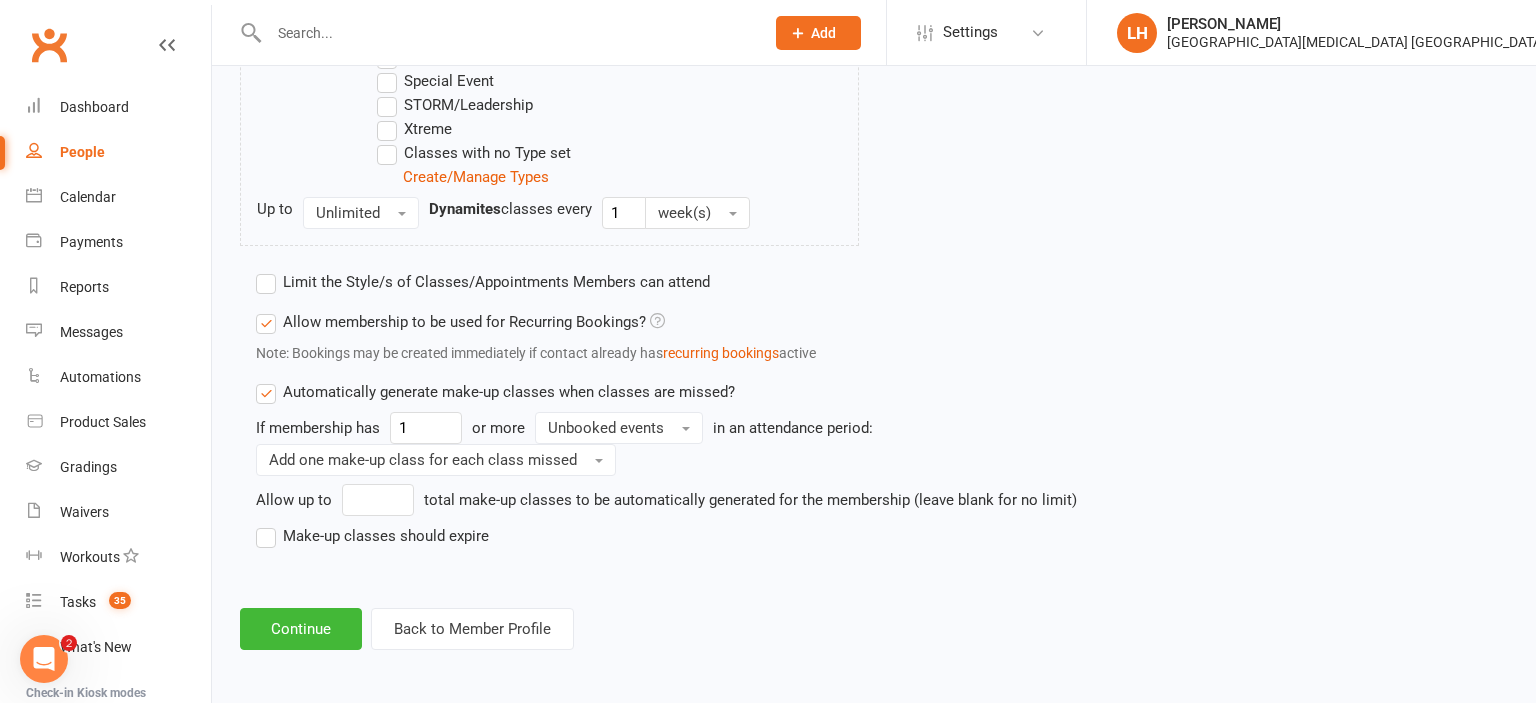 click on "Make-up classes should expire" at bounding box center [372, 536] 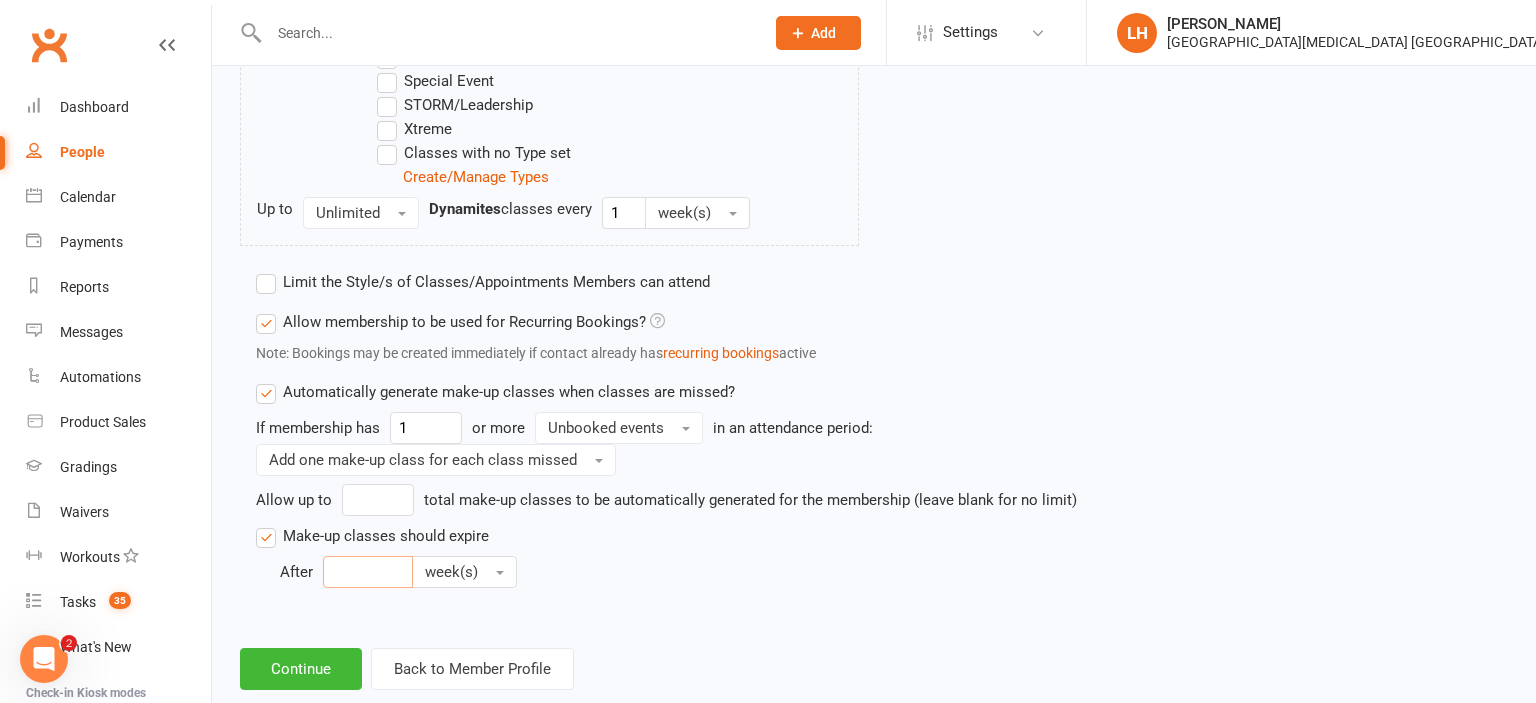 click at bounding box center [368, 572] 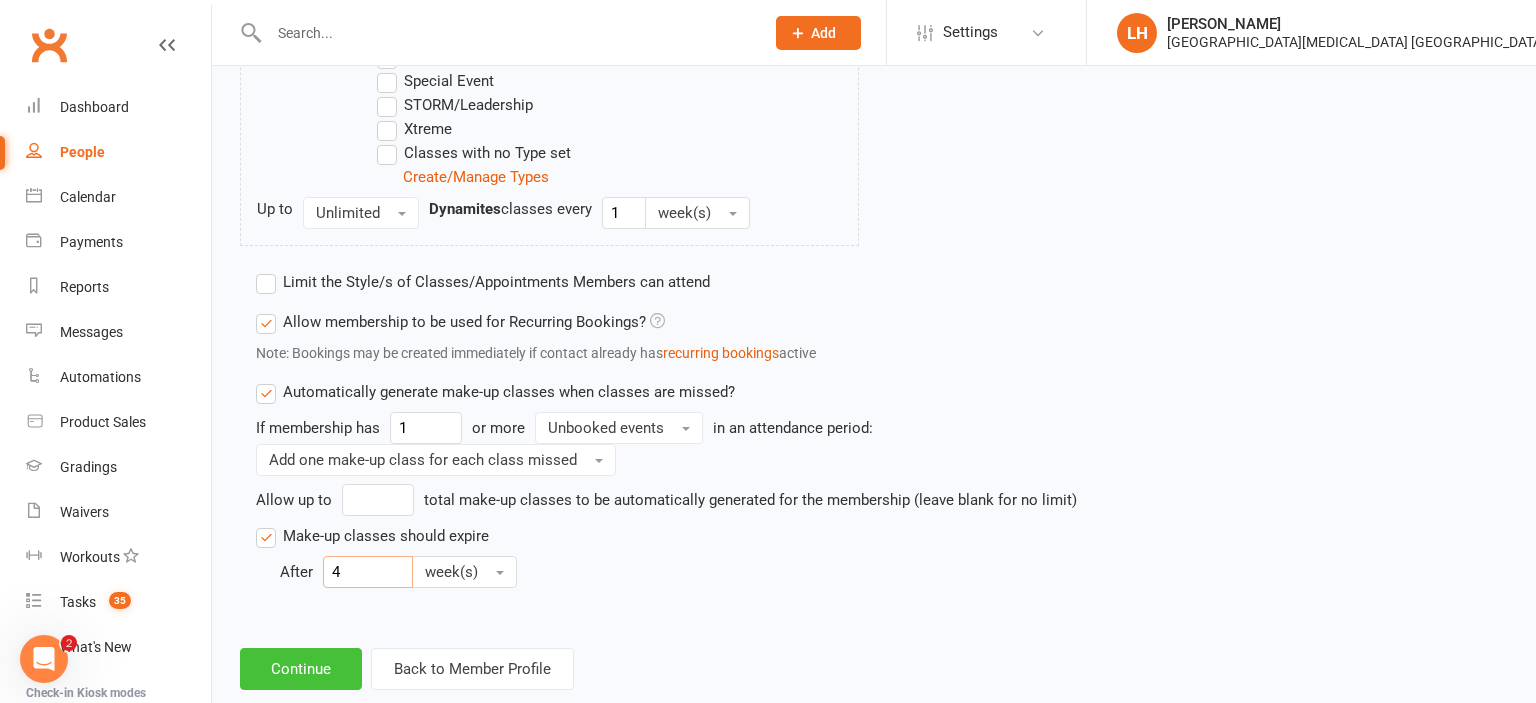 type on "4" 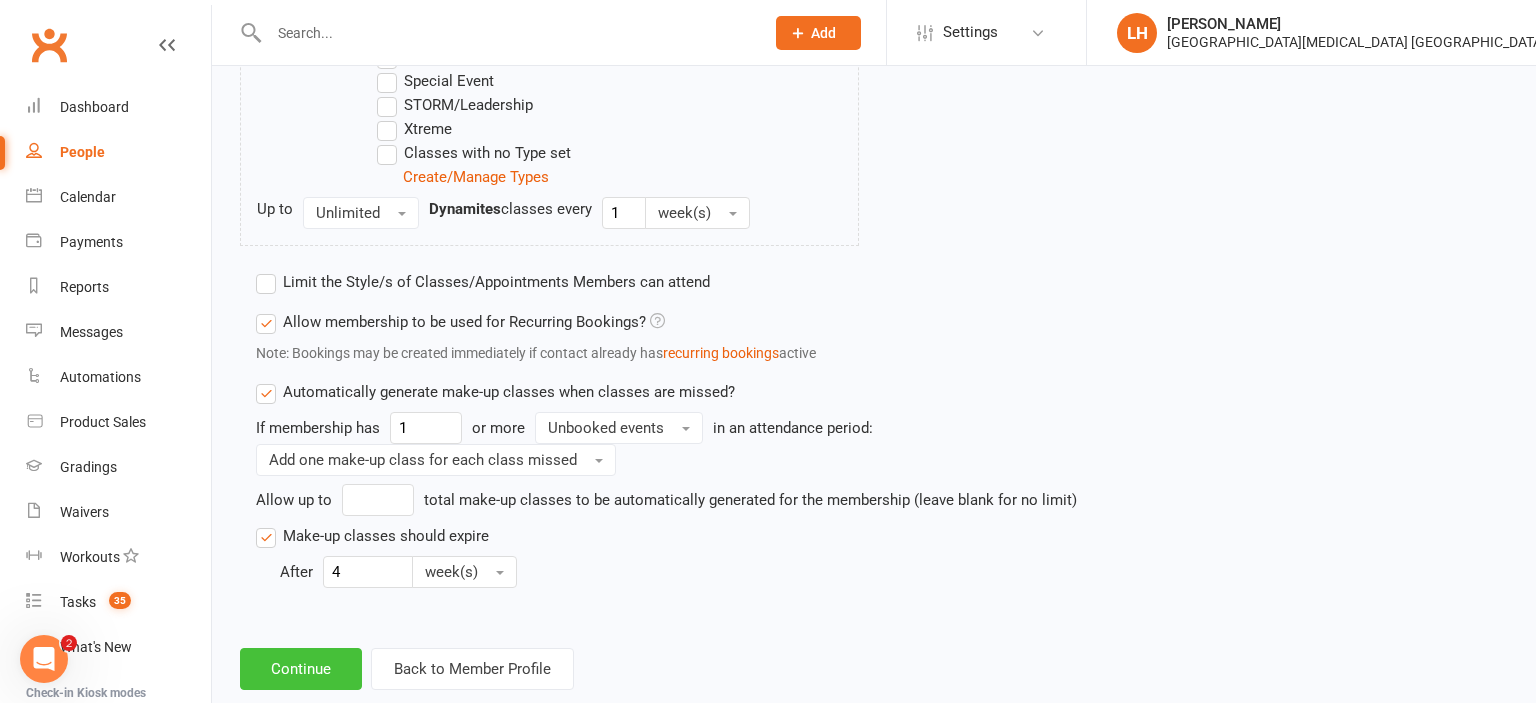 click on "Continue" at bounding box center (301, 669) 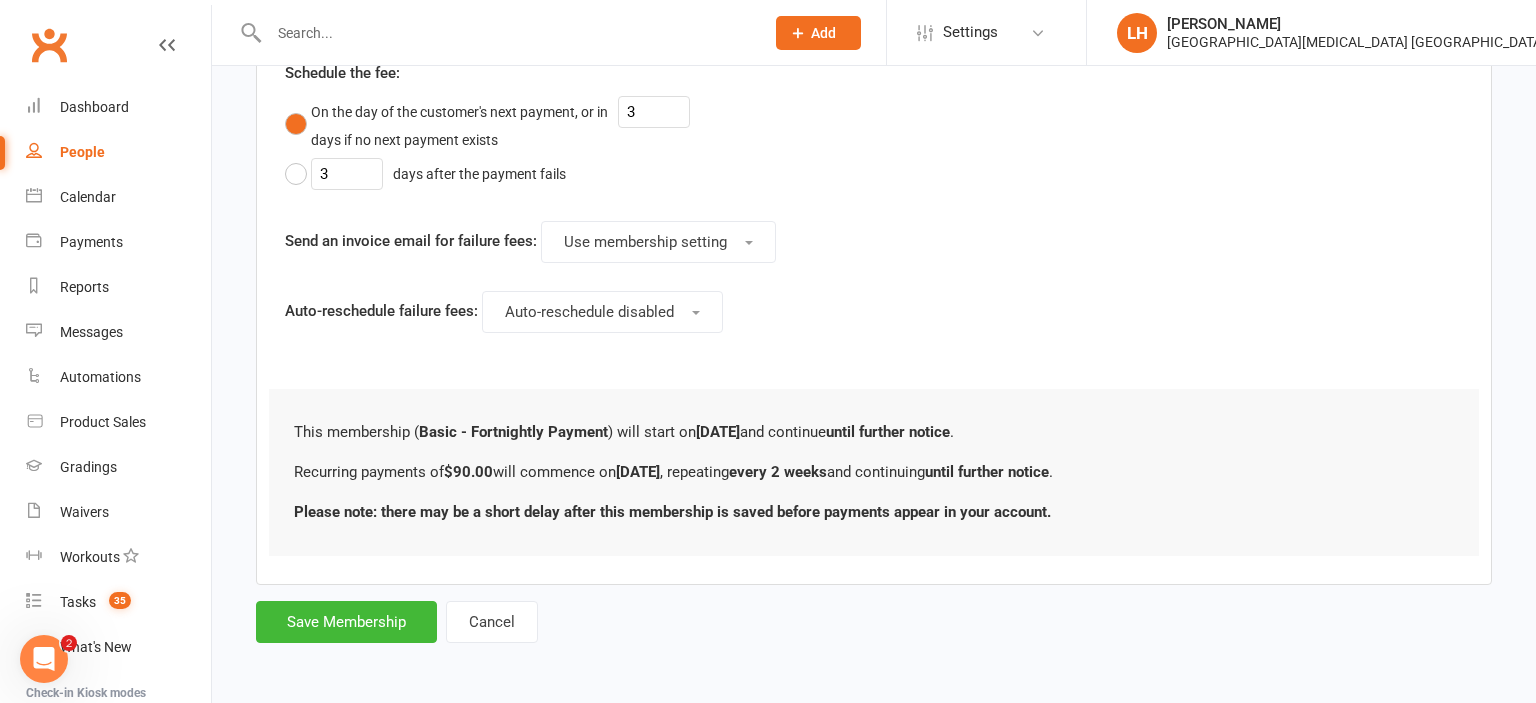 scroll, scrollTop: 0, scrollLeft: 0, axis: both 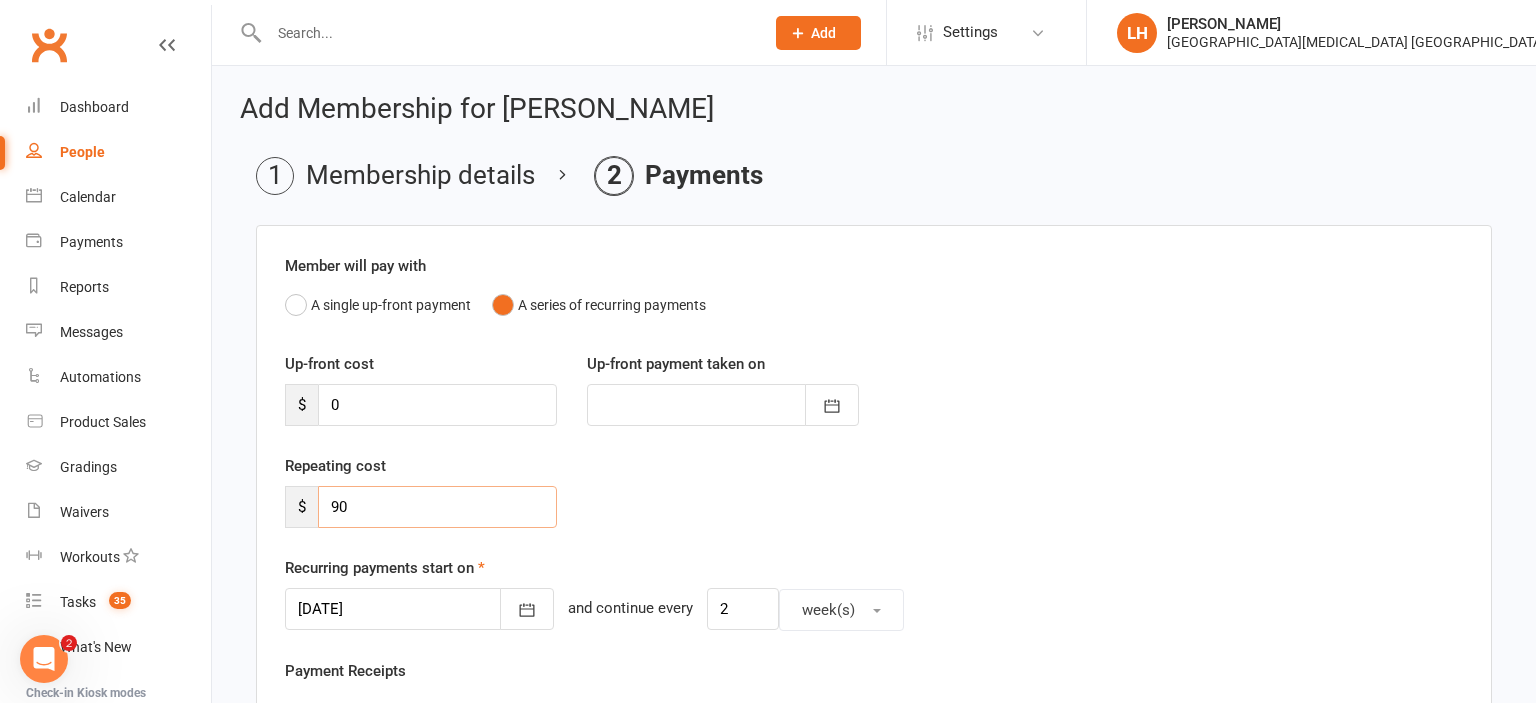 click on "90" at bounding box center (437, 507) 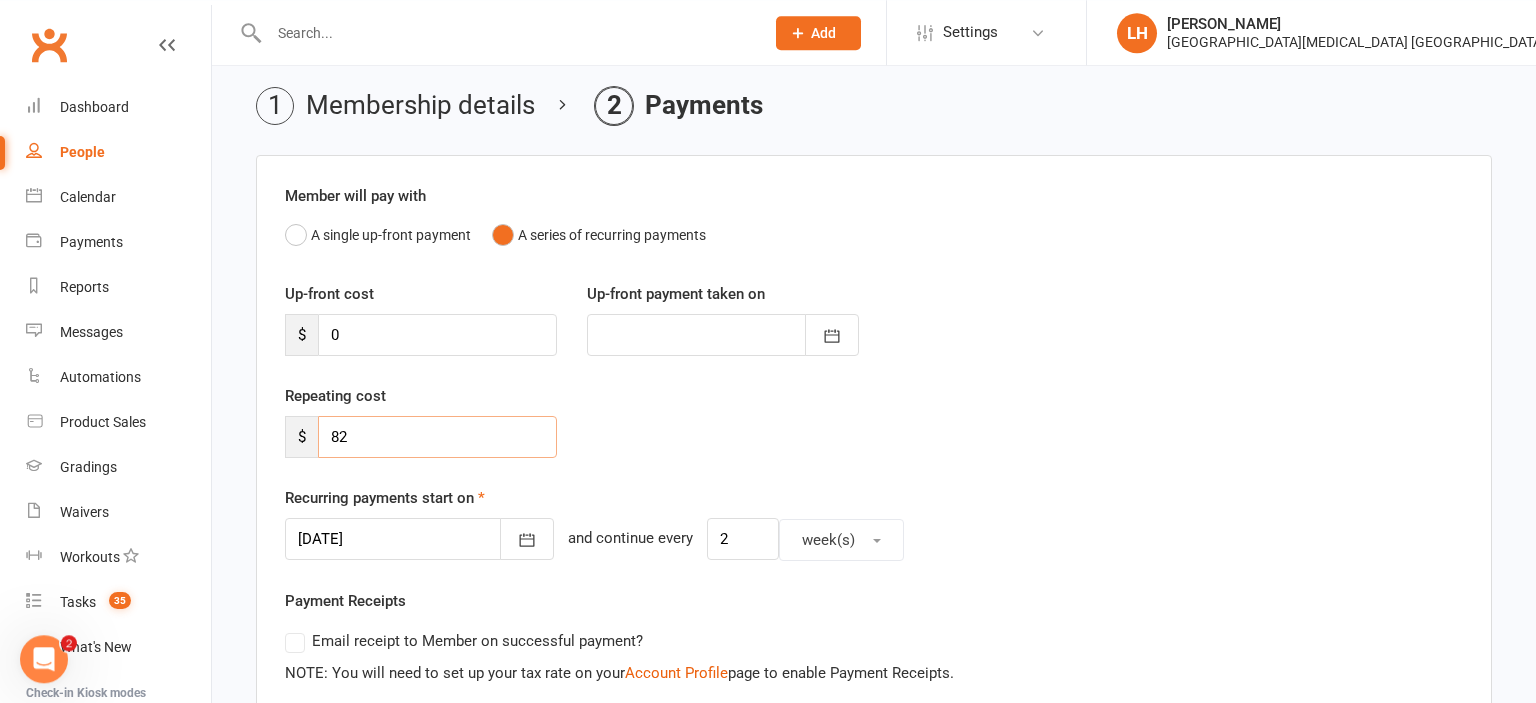 scroll, scrollTop: 105, scrollLeft: 0, axis: vertical 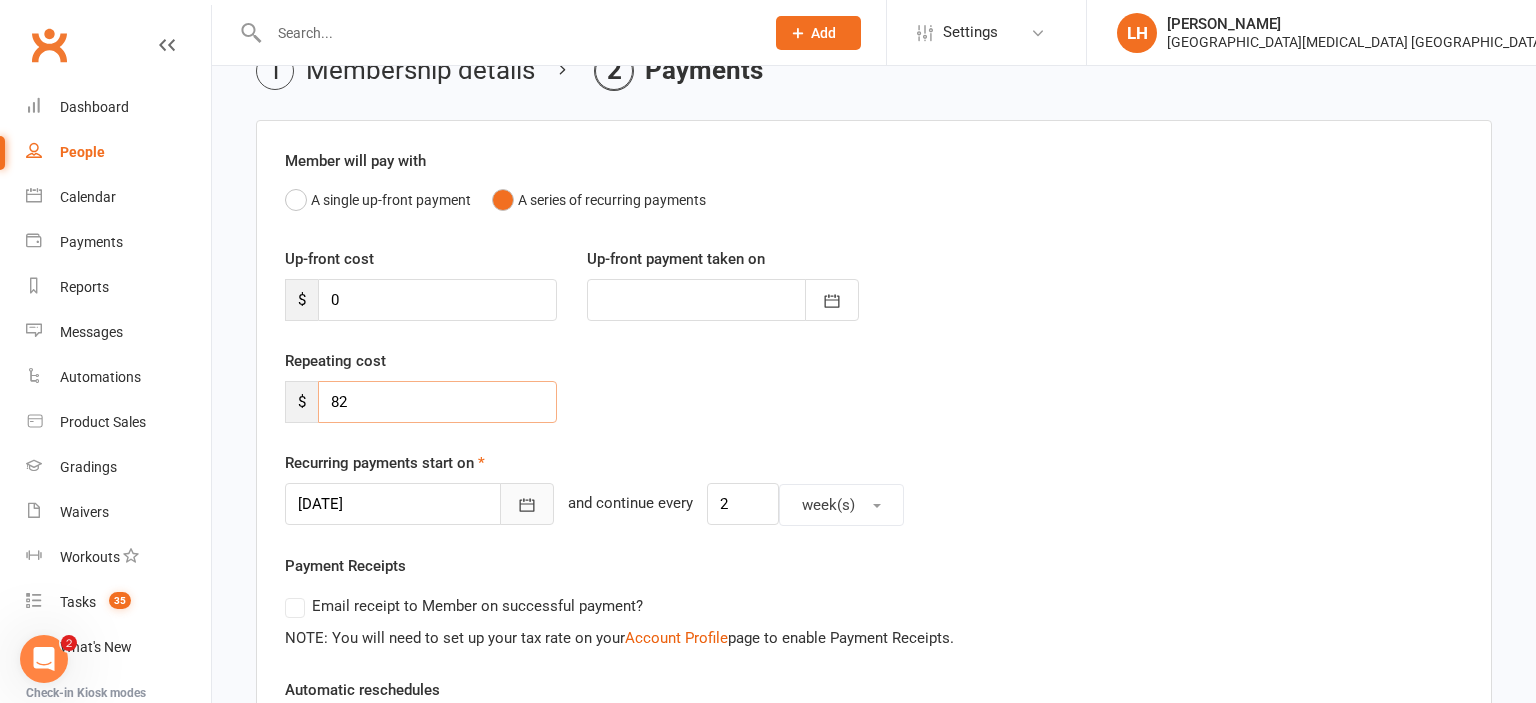 type on "82" 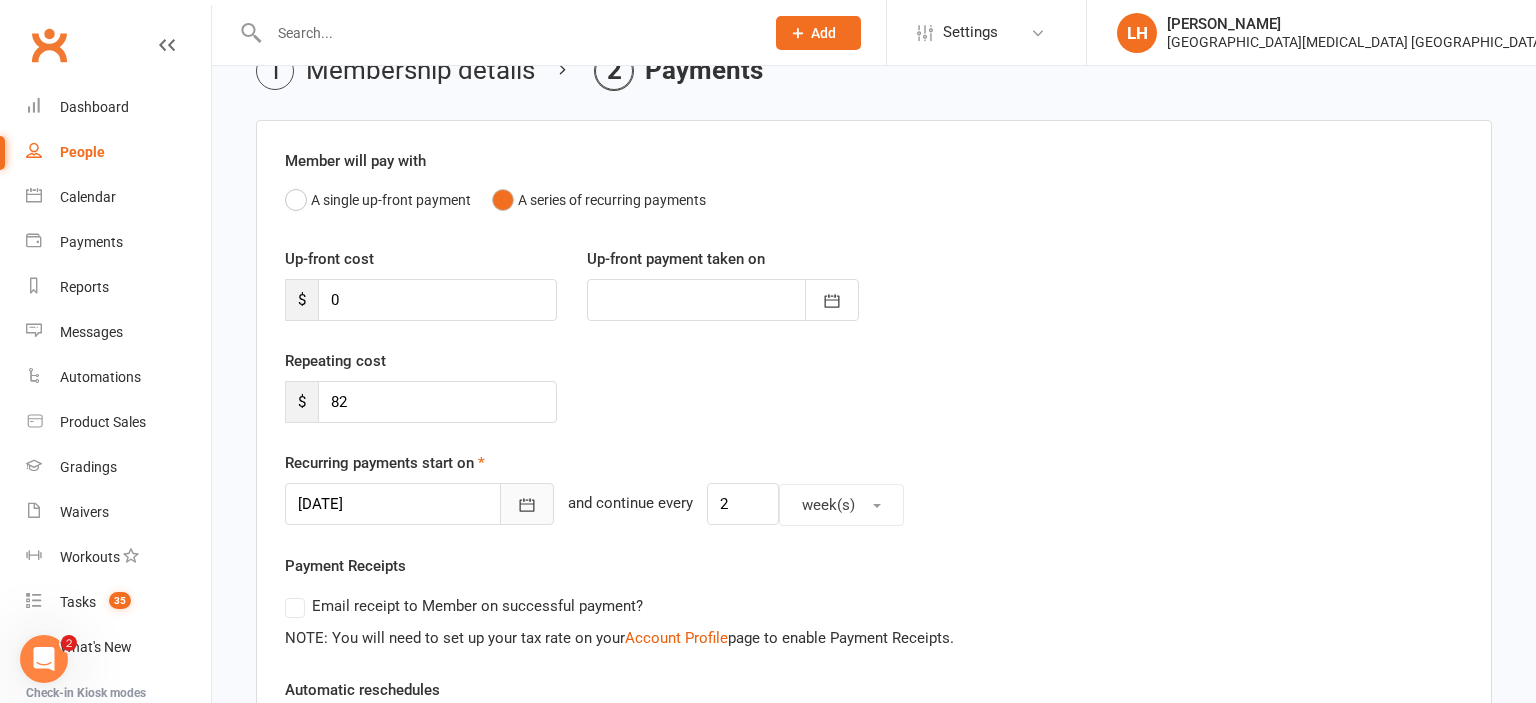click 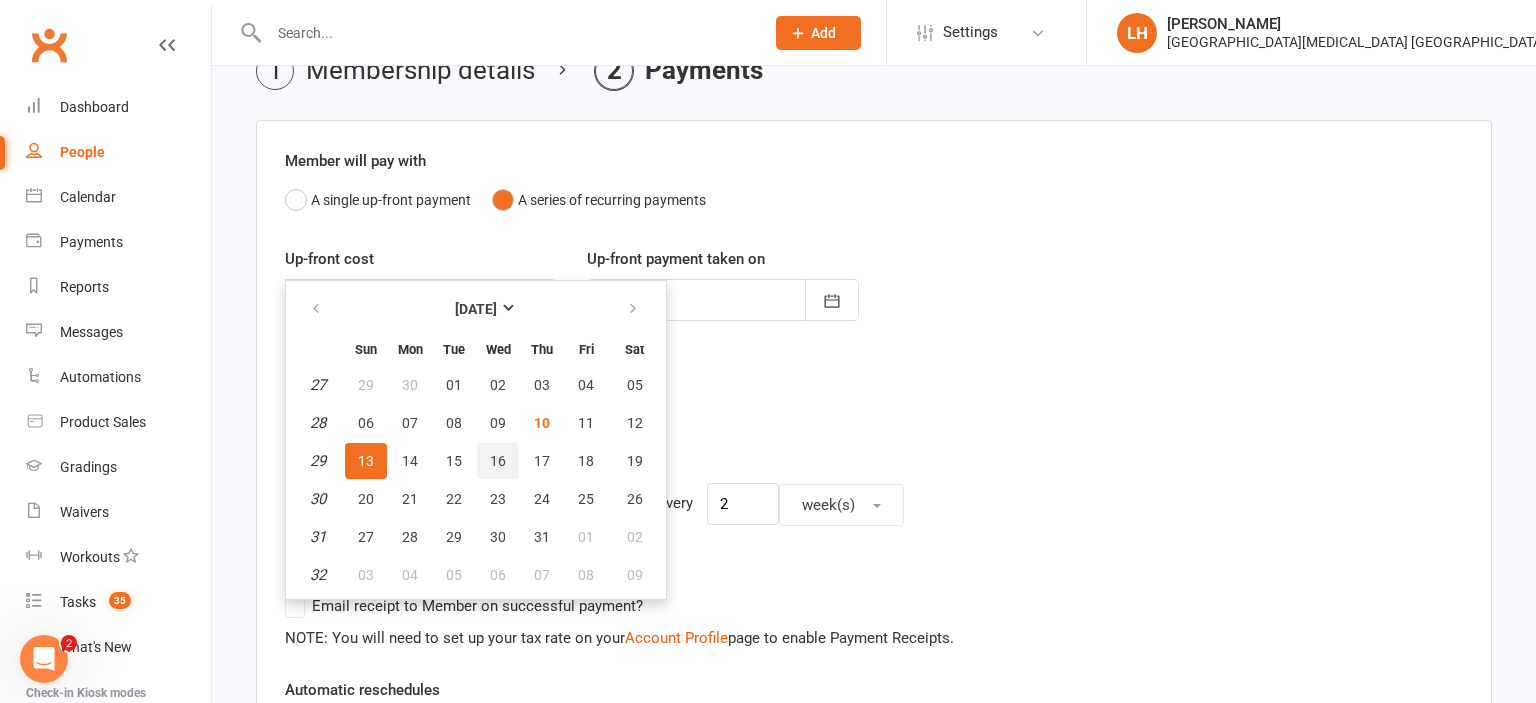 click on "16" at bounding box center (498, 461) 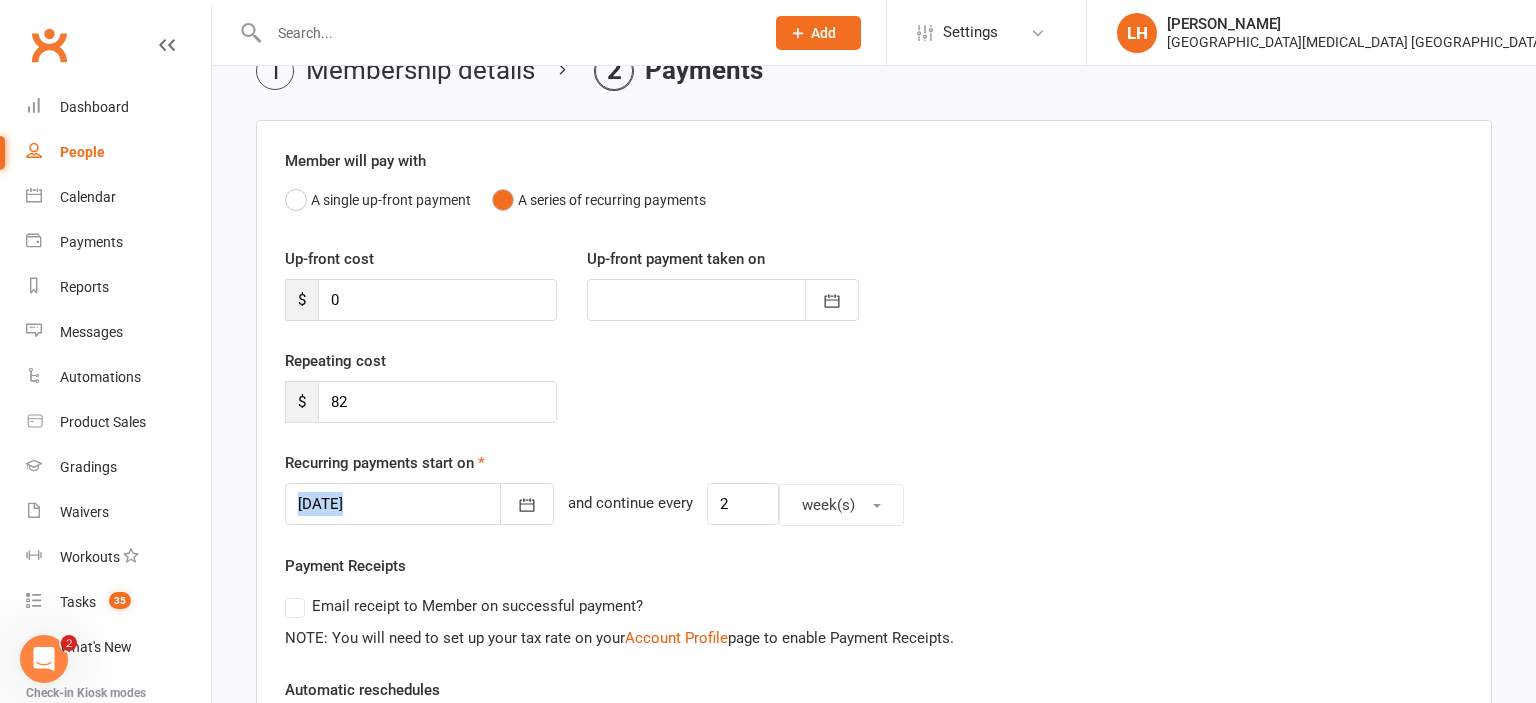 click on "Recurring payments start on 16 Jul 2025
July 2025
Sun Mon Tue Wed Thu Fri Sat
27
29
30
01
02
03
04
05
28
06
07
08
09
10
11
12
29
13
14
15
16
17
18
19
30
20
21
22
23
24
25
26
31
27
28
29
30
31
01
02
32" at bounding box center [874, 488] 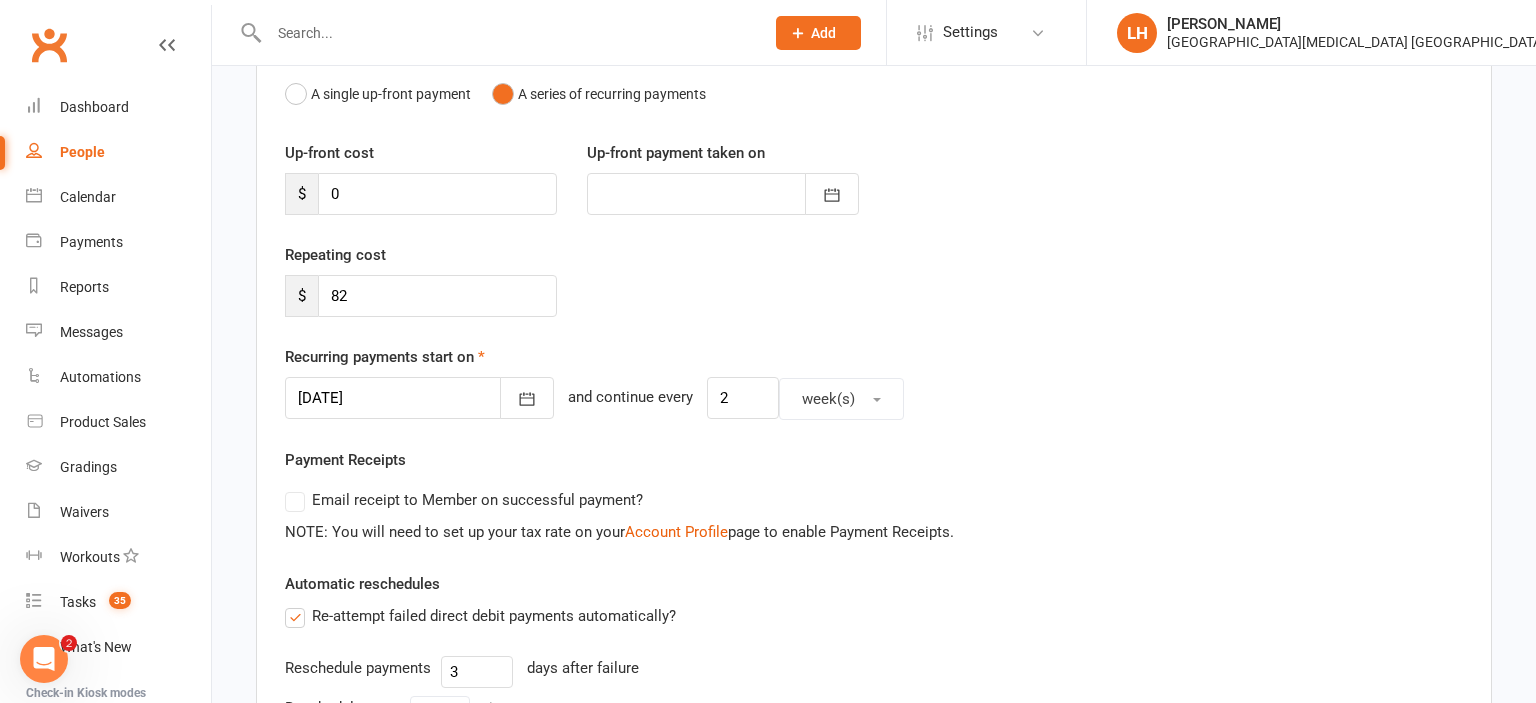 click on "Repeating cost  $ 82" at bounding box center [874, 294] 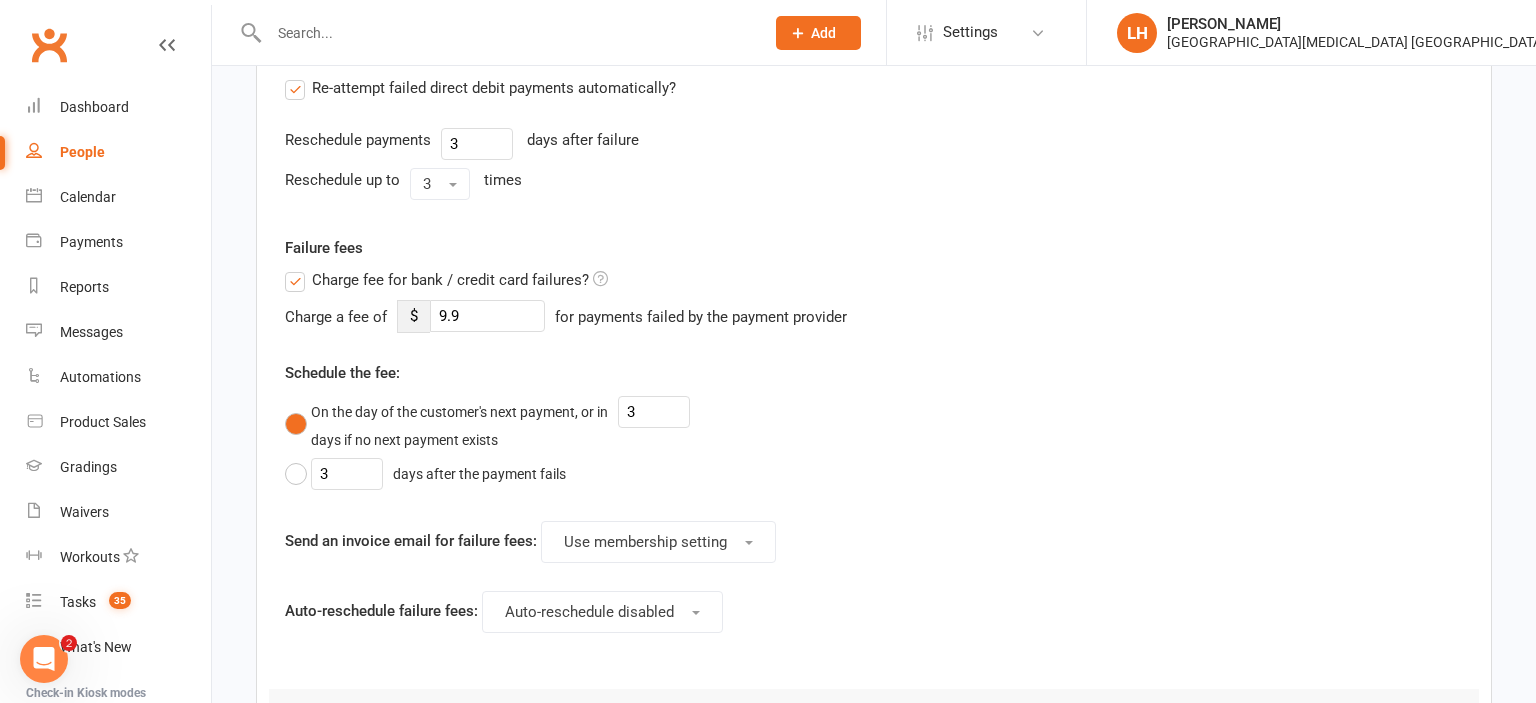 scroll, scrollTop: 1035, scrollLeft: 0, axis: vertical 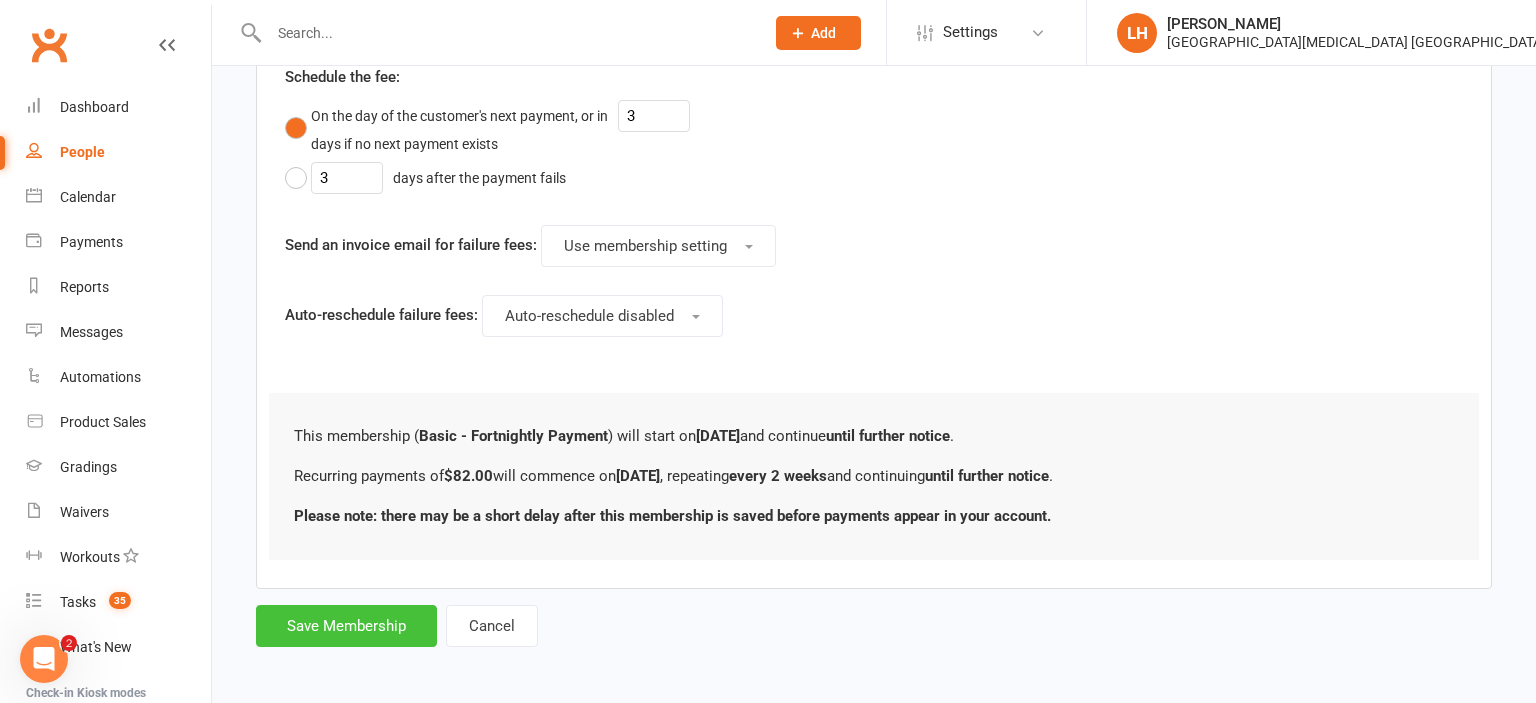 click on "Save Membership" at bounding box center [346, 626] 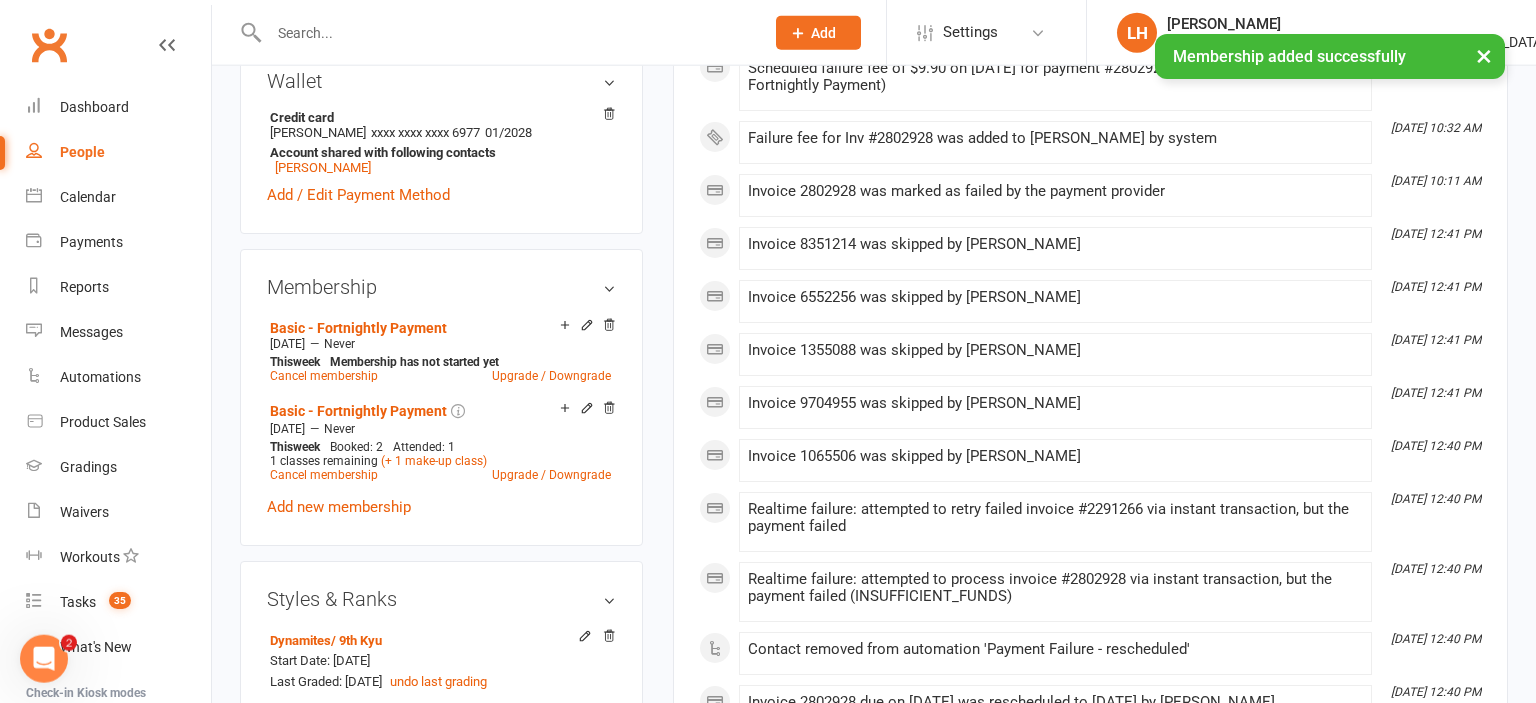 scroll, scrollTop: 950, scrollLeft: 0, axis: vertical 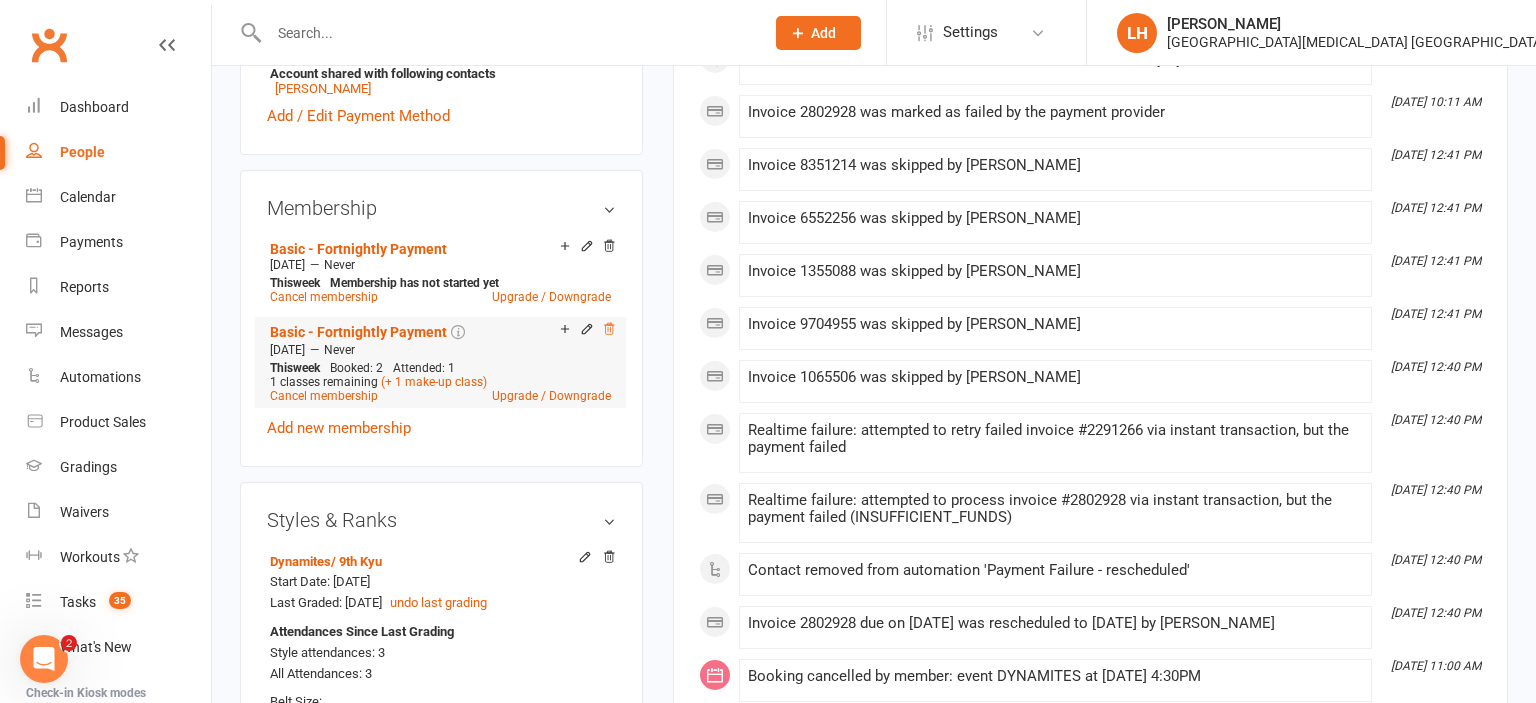click 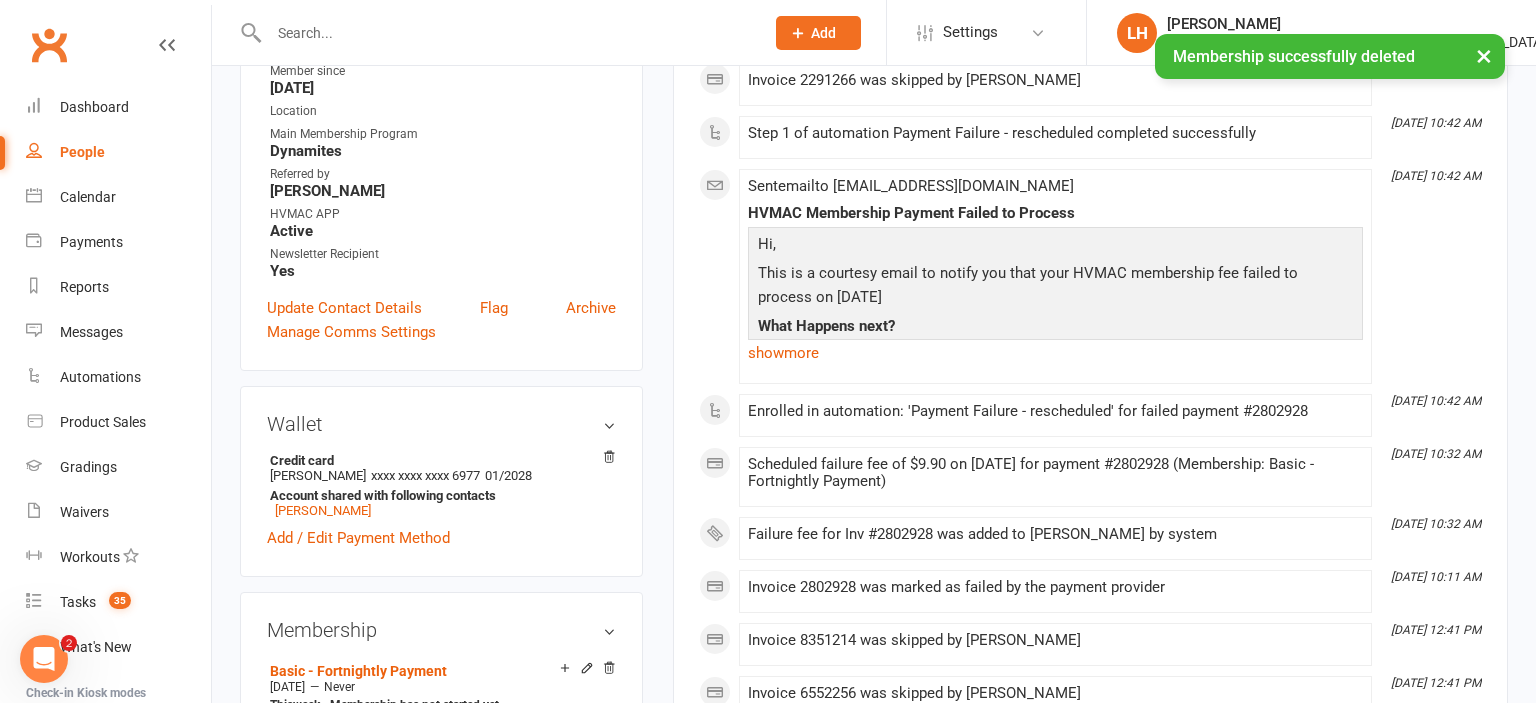 scroll, scrollTop: 0, scrollLeft: 0, axis: both 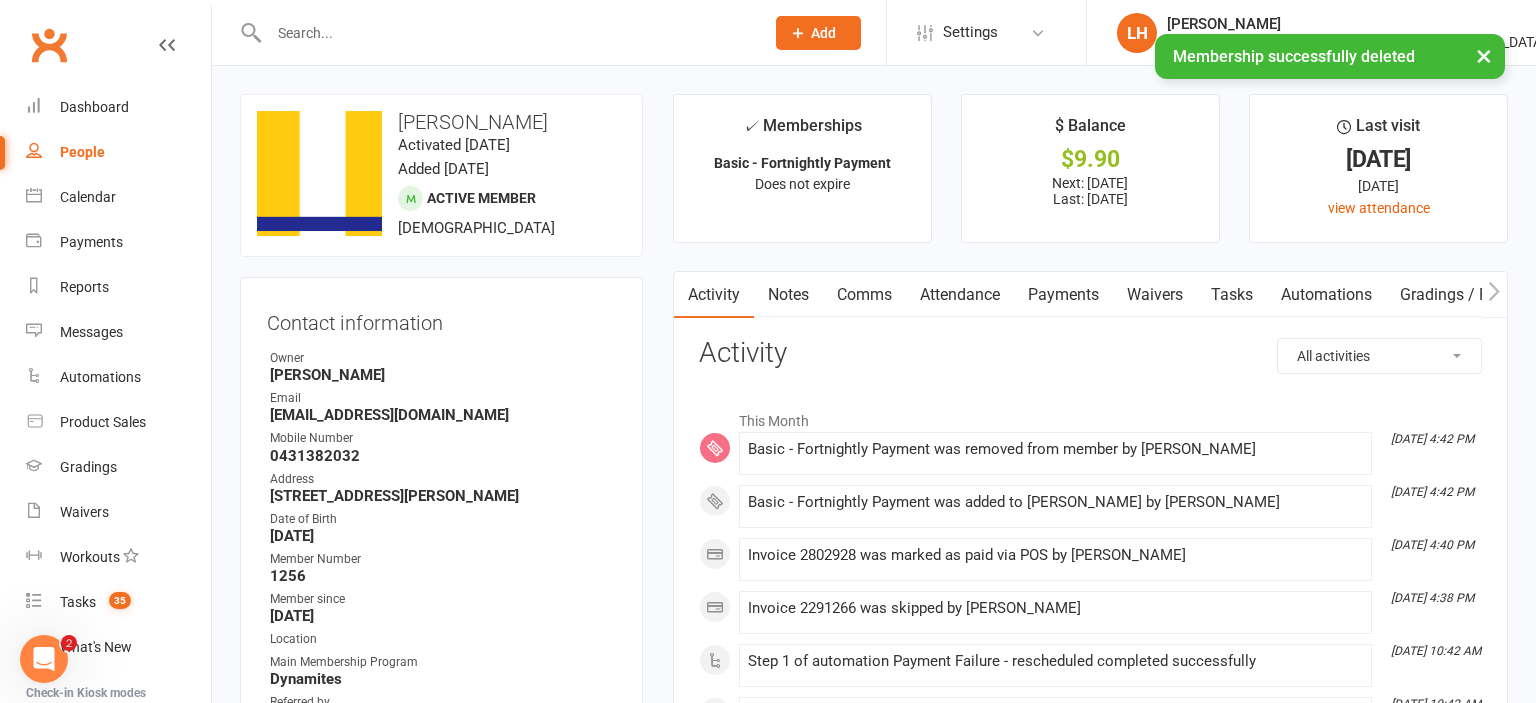 click on "Payments" at bounding box center (1063, 295) 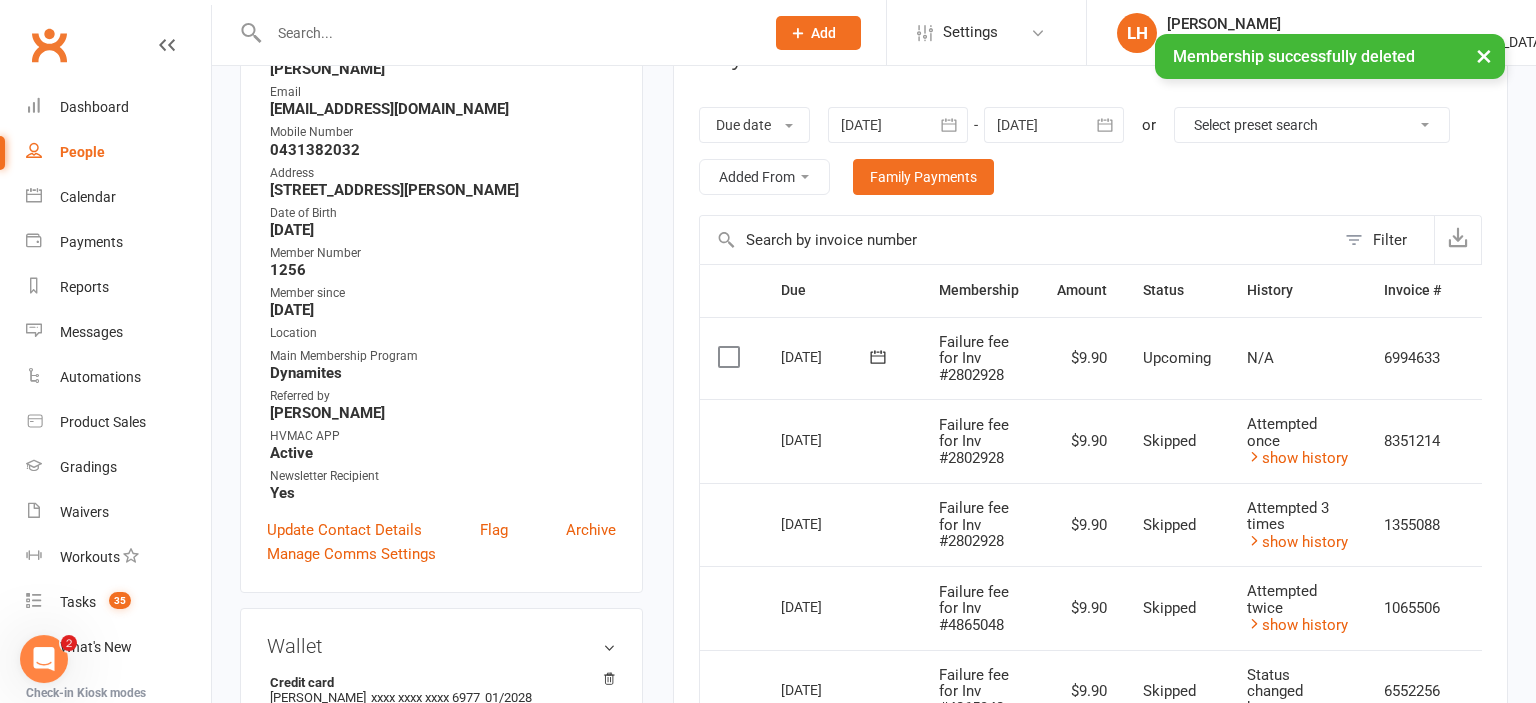scroll, scrollTop: 316, scrollLeft: 0, axis: vertical 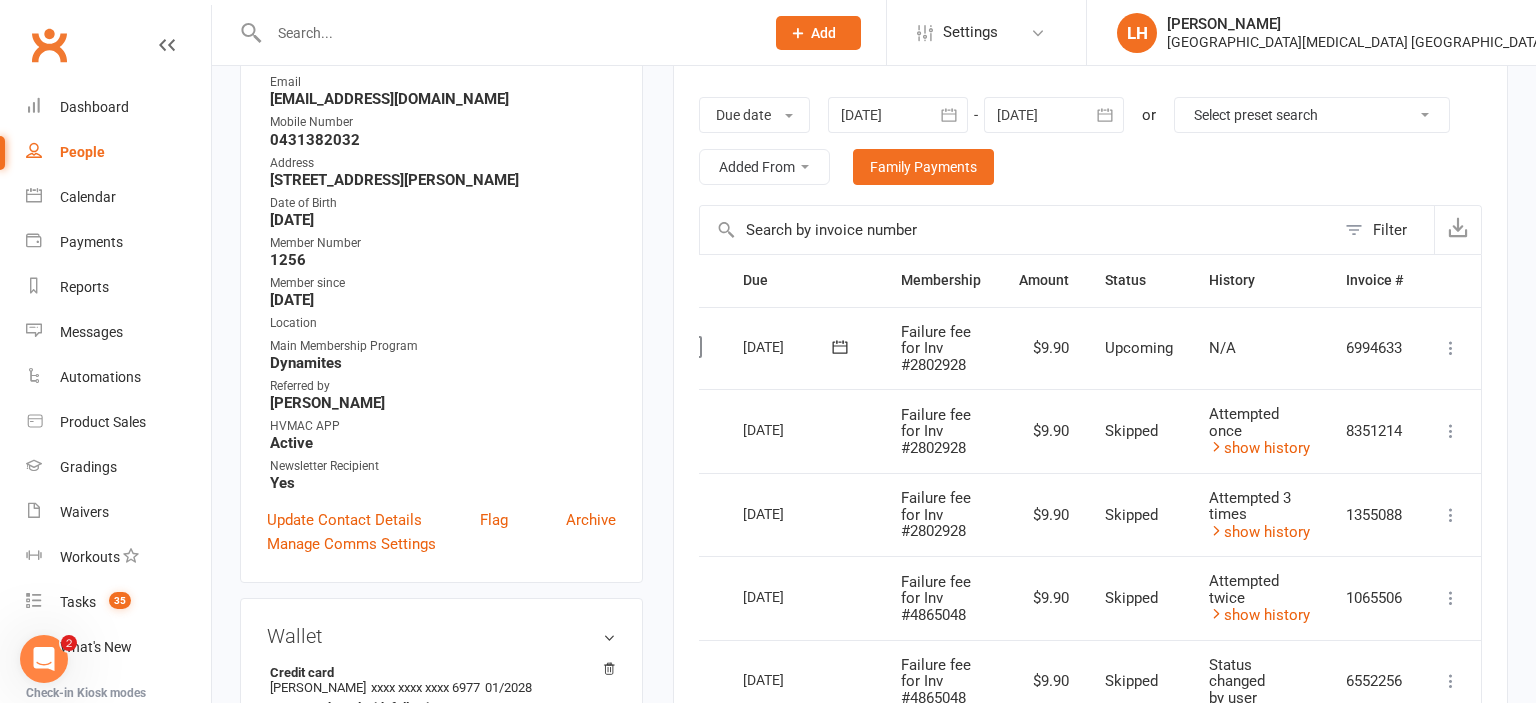 click at bounding box center [1451, 348] 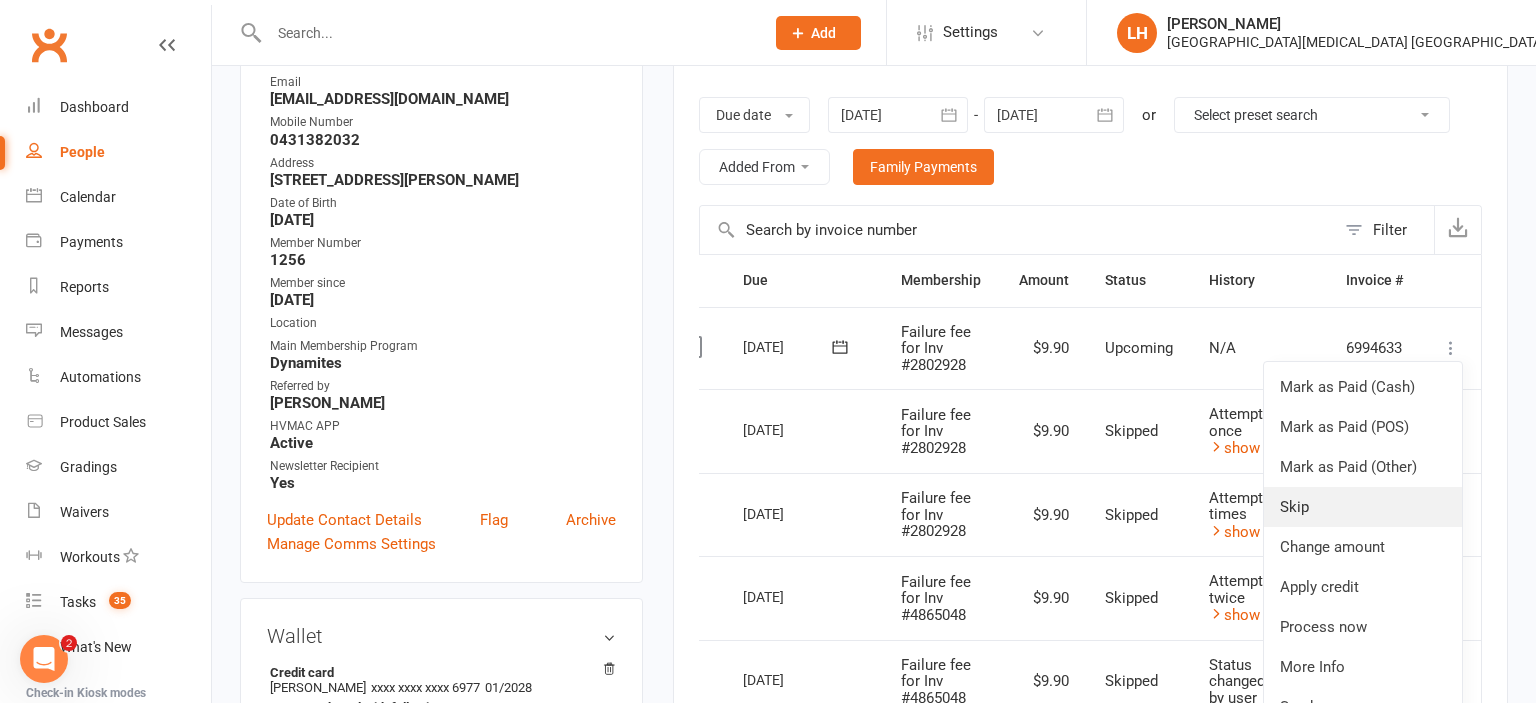 click on "Skip" at bounding box center [1363, 507] 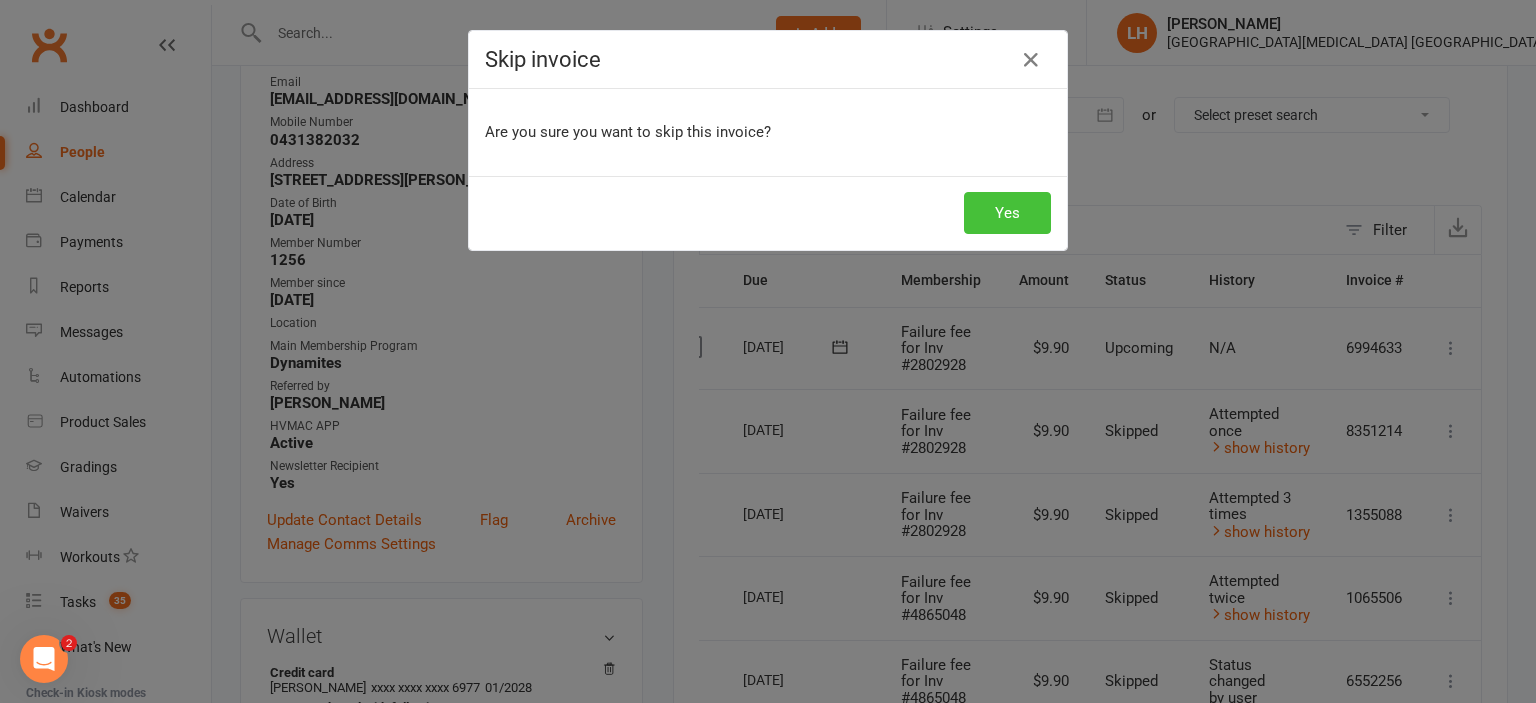 click on "Yes" at bounding box center [1007, 213] 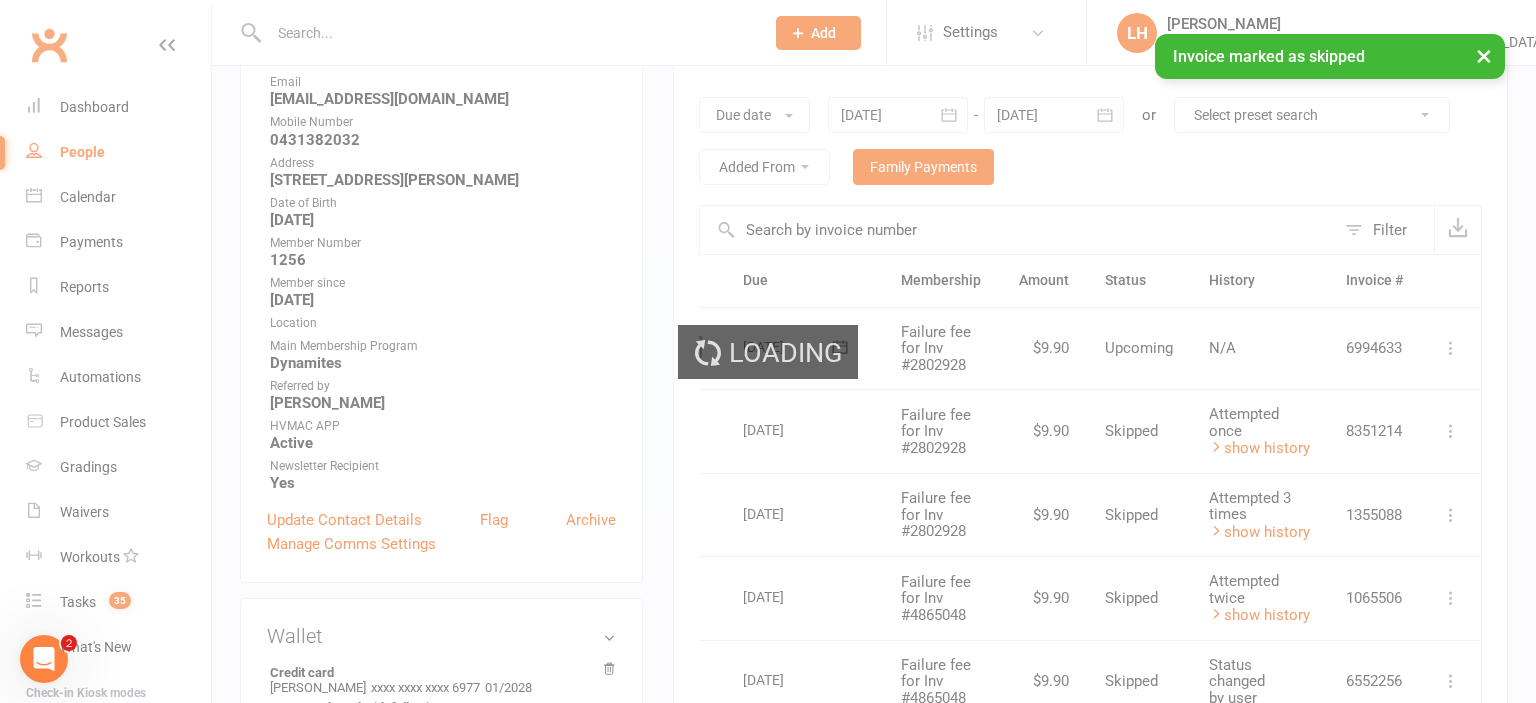 scroll, scrollTop: 0, scrollLeft: 1, axis: horizontal 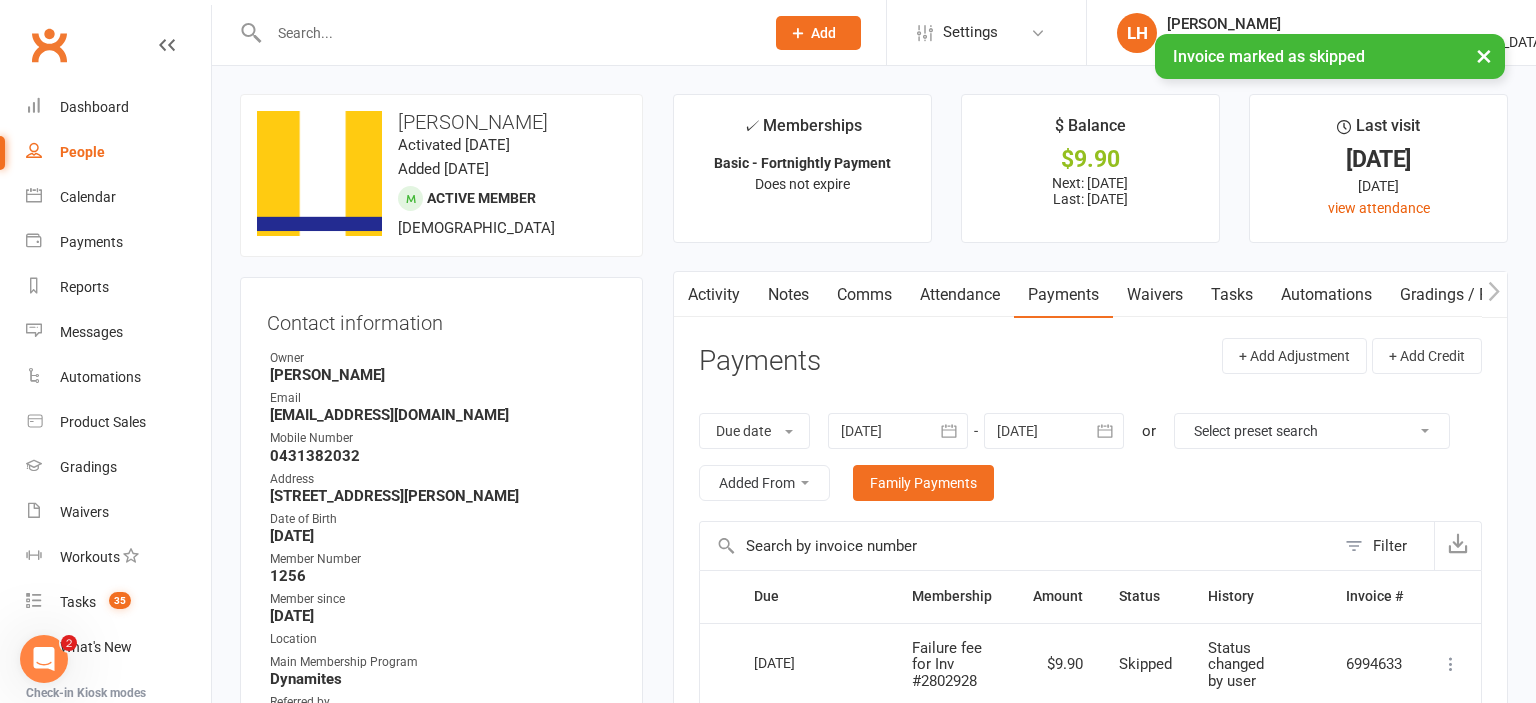click at bounding box center (898, 431) 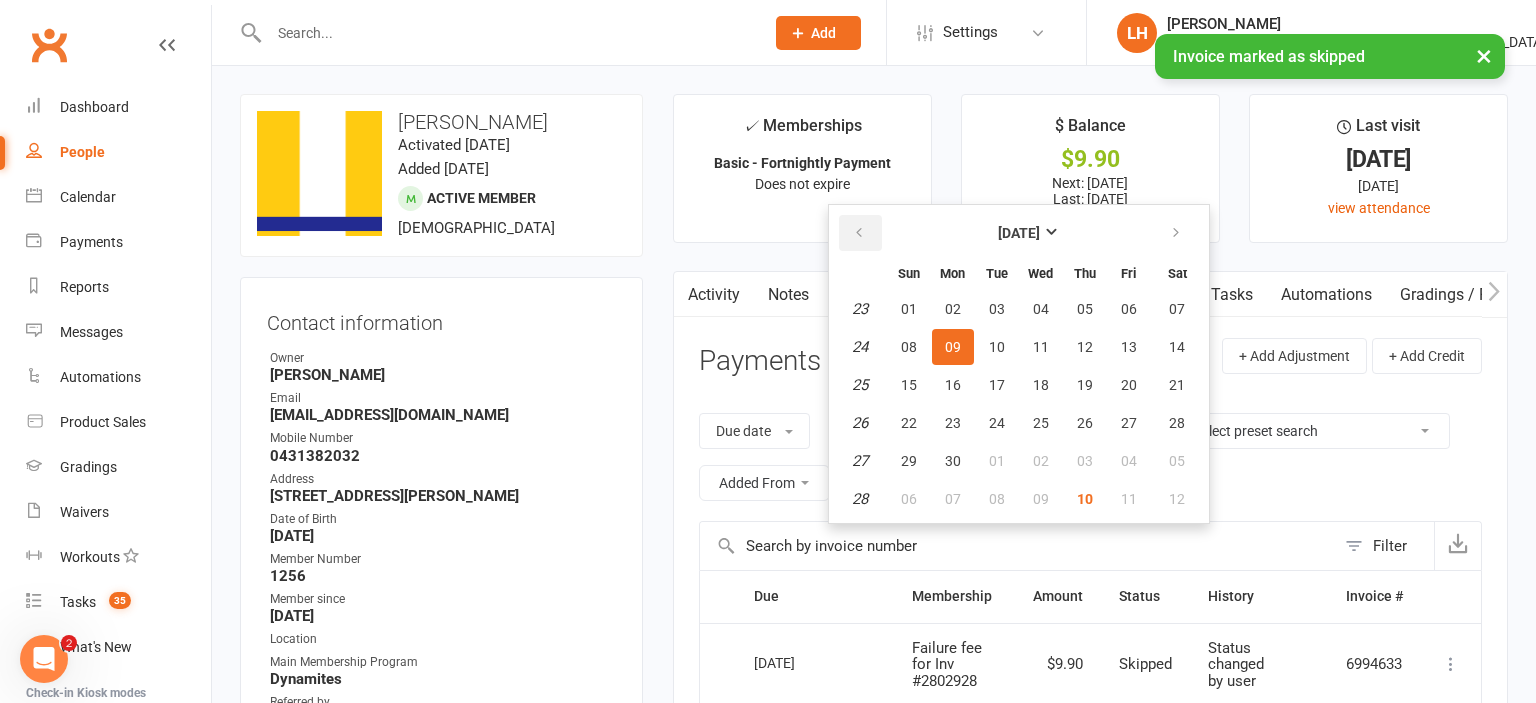 click at bounding box center (859, 233) 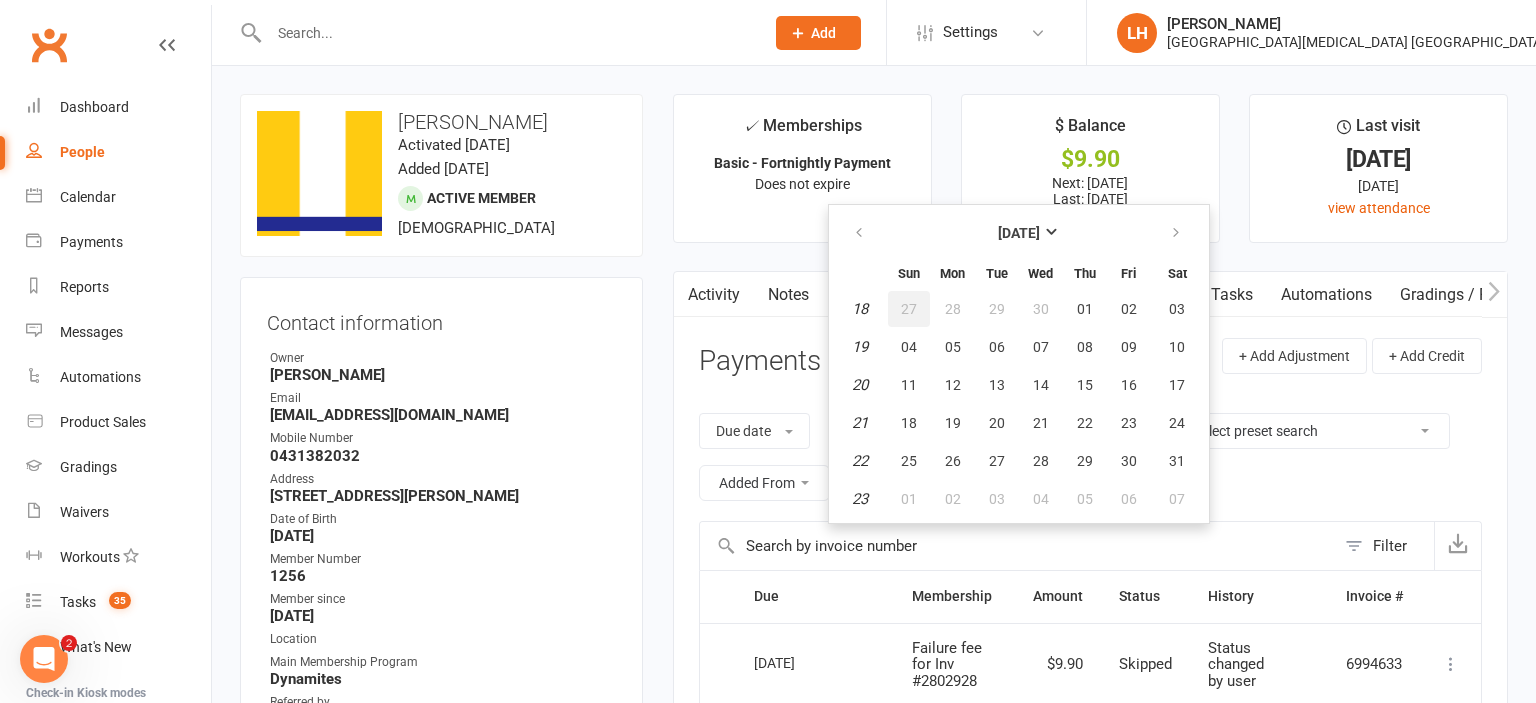 click on "27" at bounding box center [909, 309] 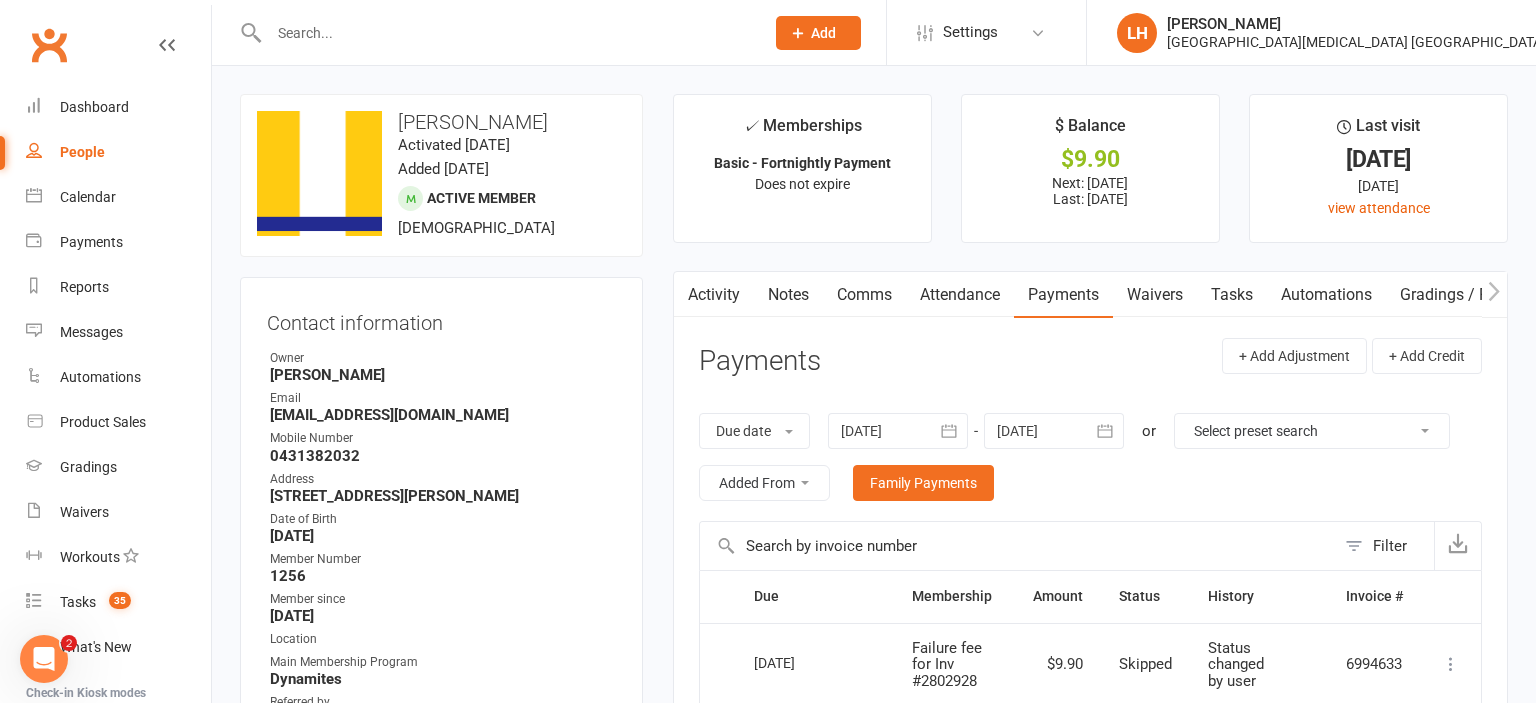 type on "27 Apr 2025" 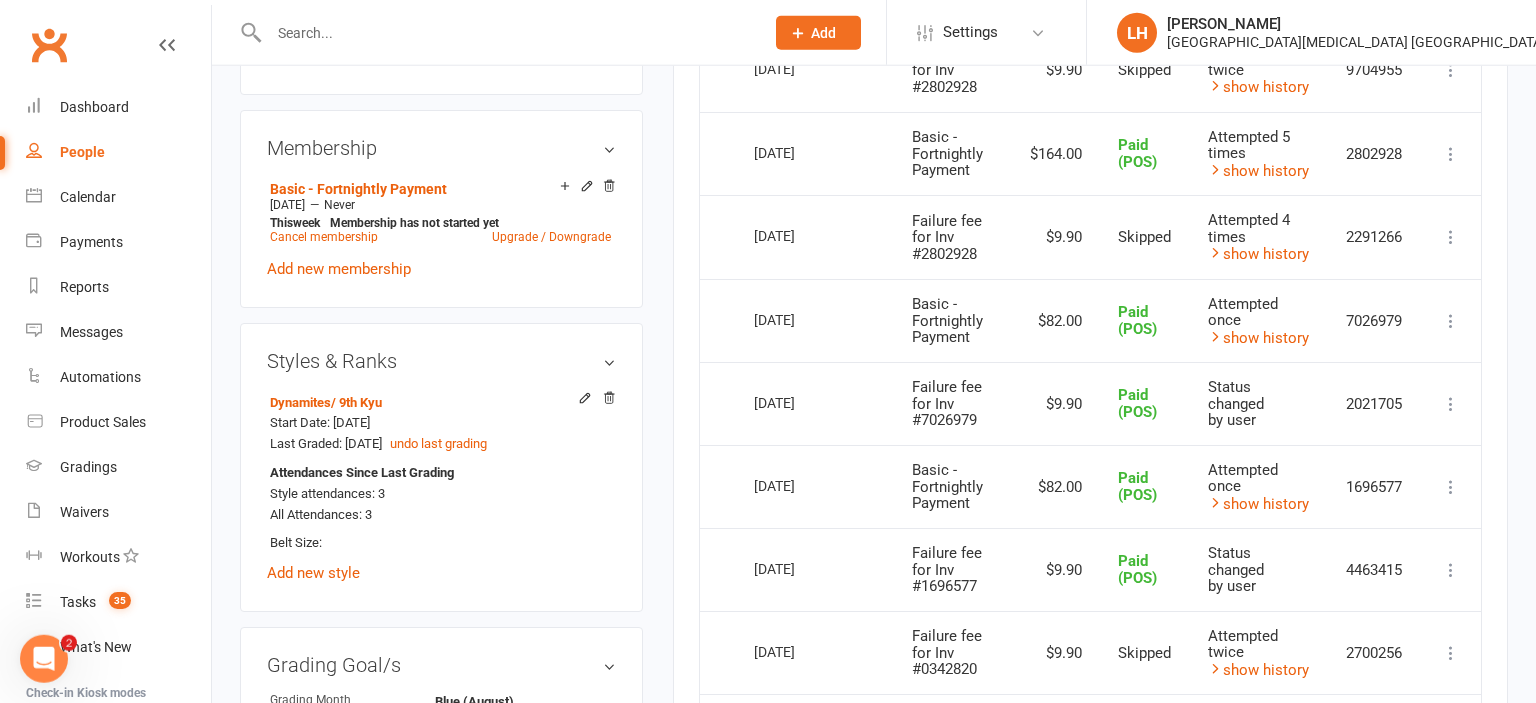 scroll, scrollTop: 1056, scrollLeft: 0, axis: vertical 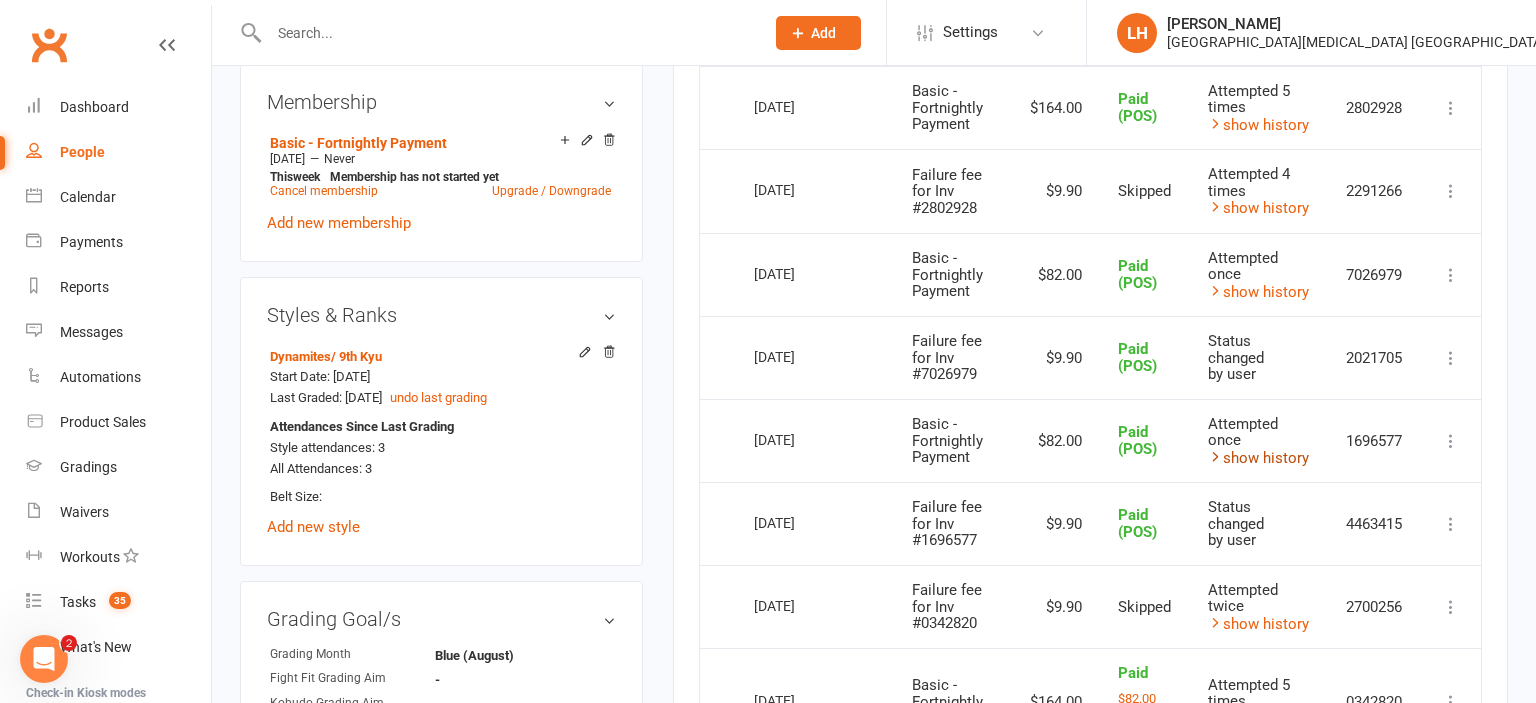 click on "show history" at bounding box center [1258, 458] 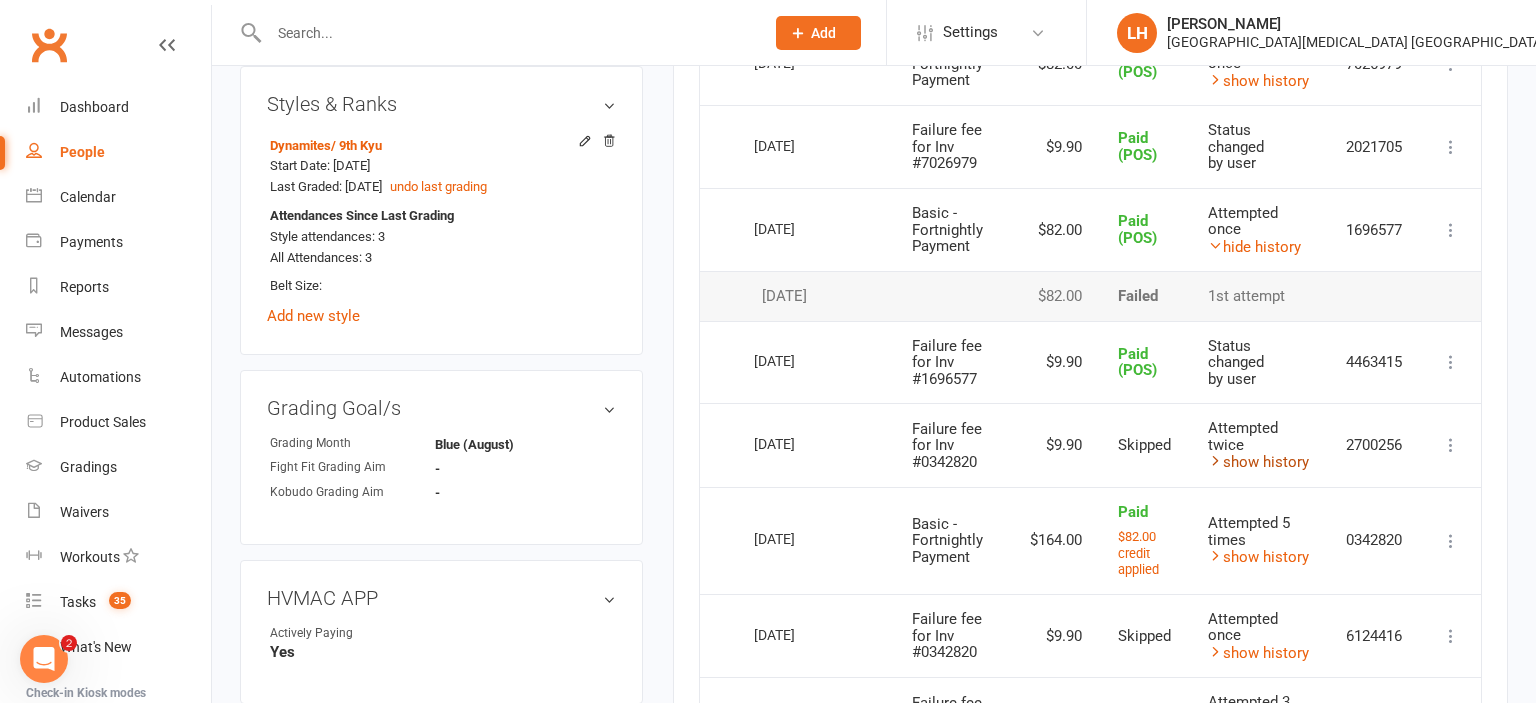 scroll, scrollTop: 1161, scrollLeft: 0, axis: vertical 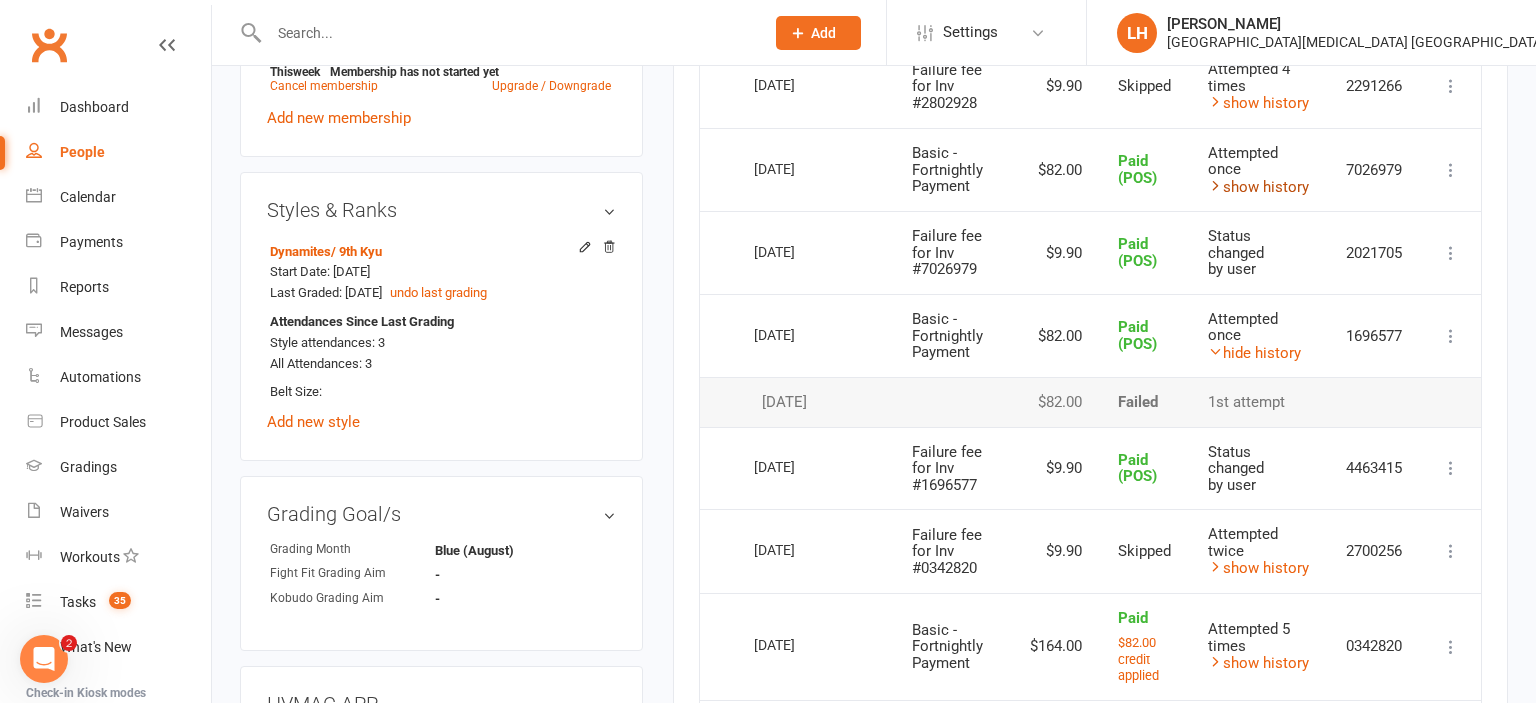 click on "show history" at bounding box center (1258, 187) 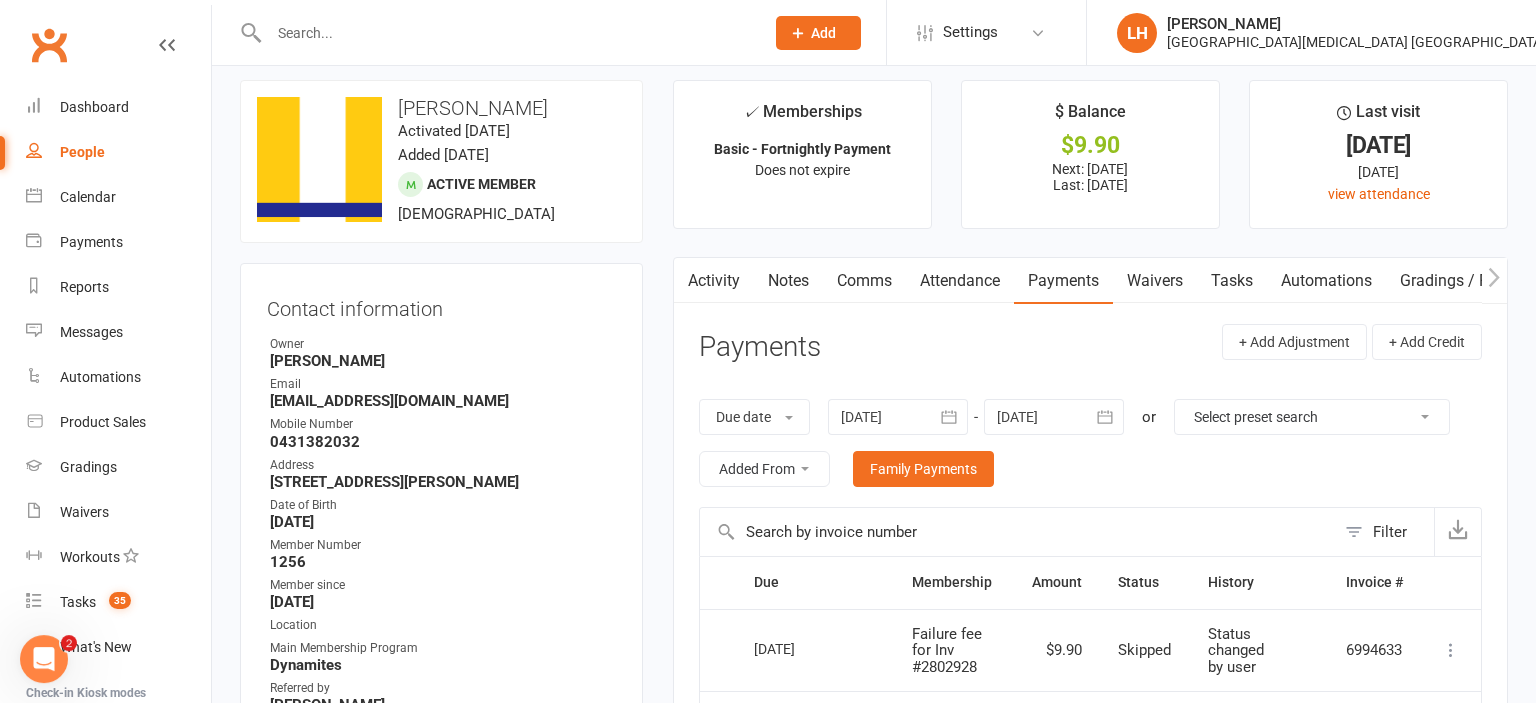 scroll, scrollTop: 0, scrollLeft: 0, axis: both 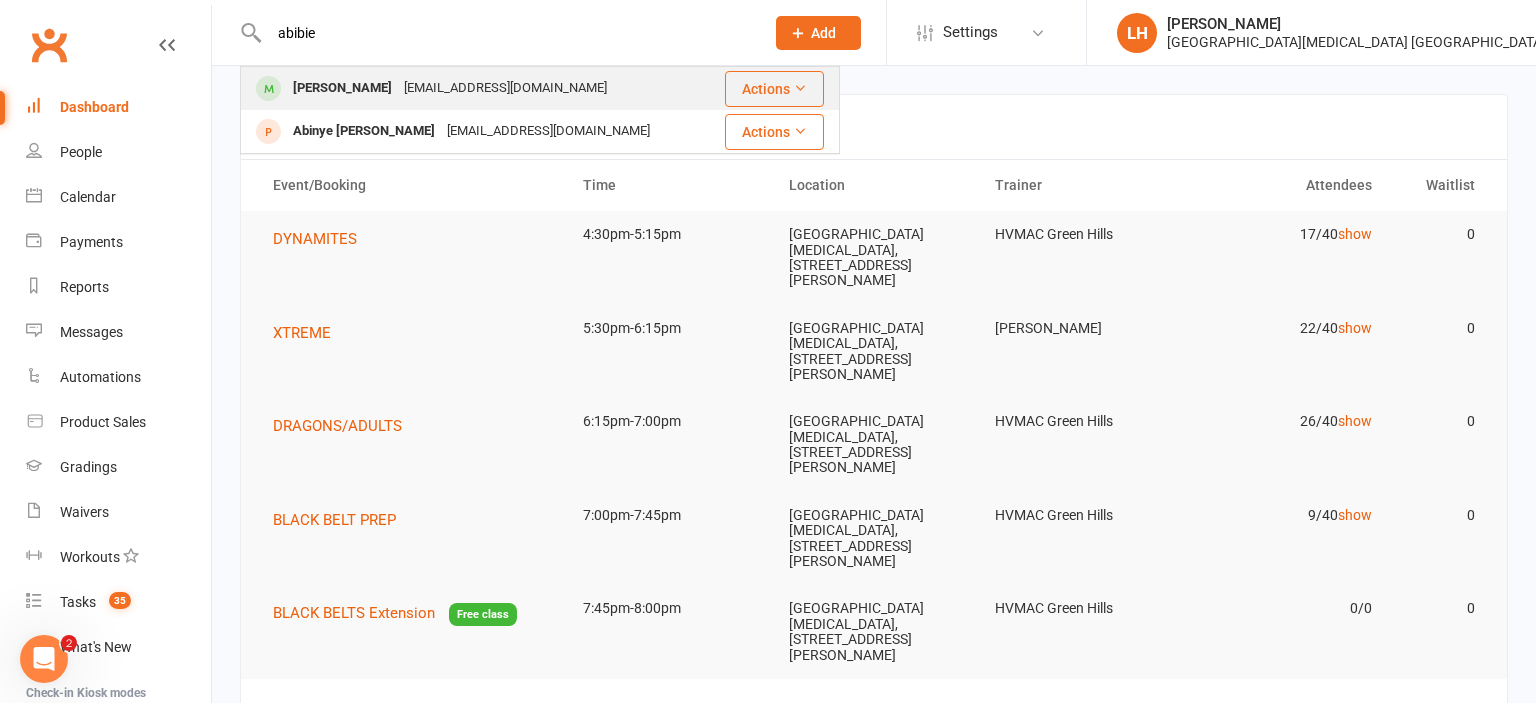 type on "abibie" 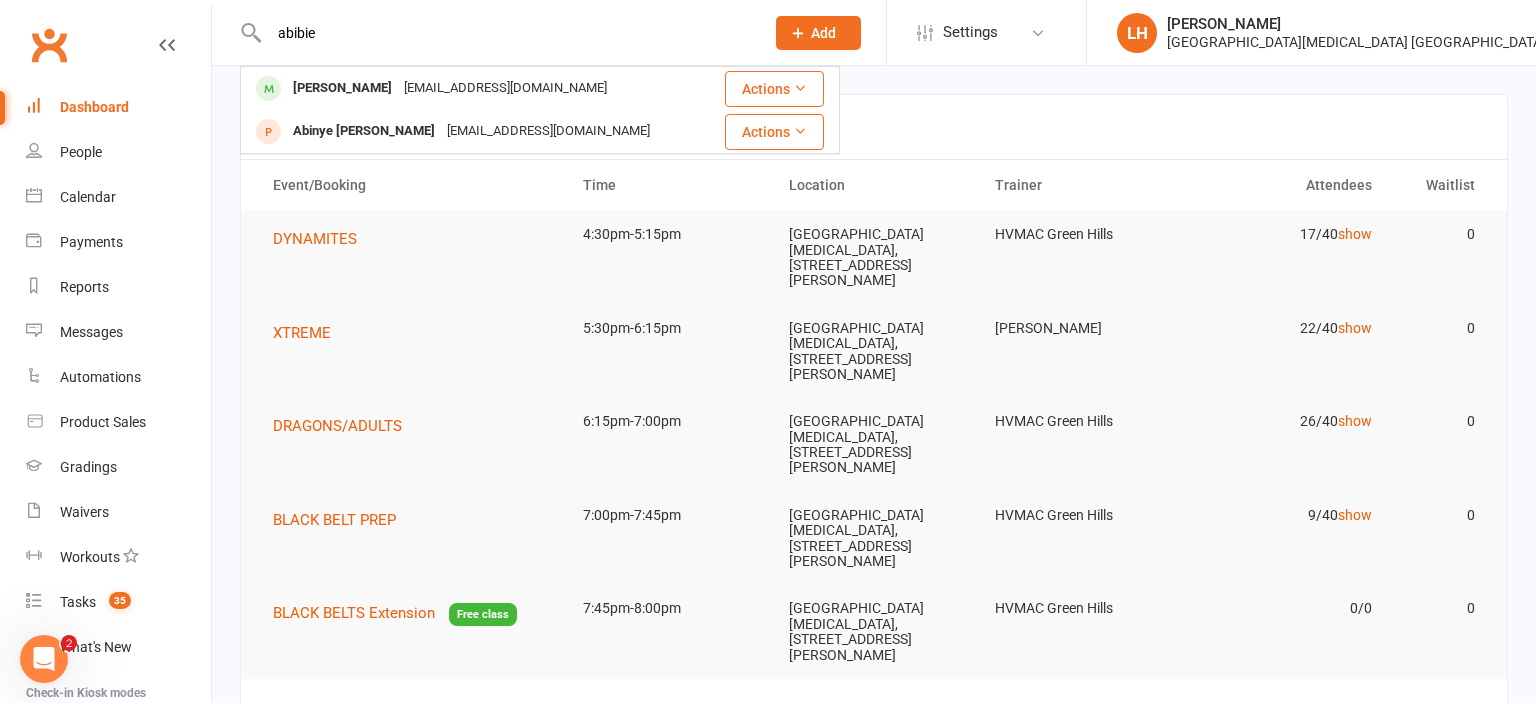 type 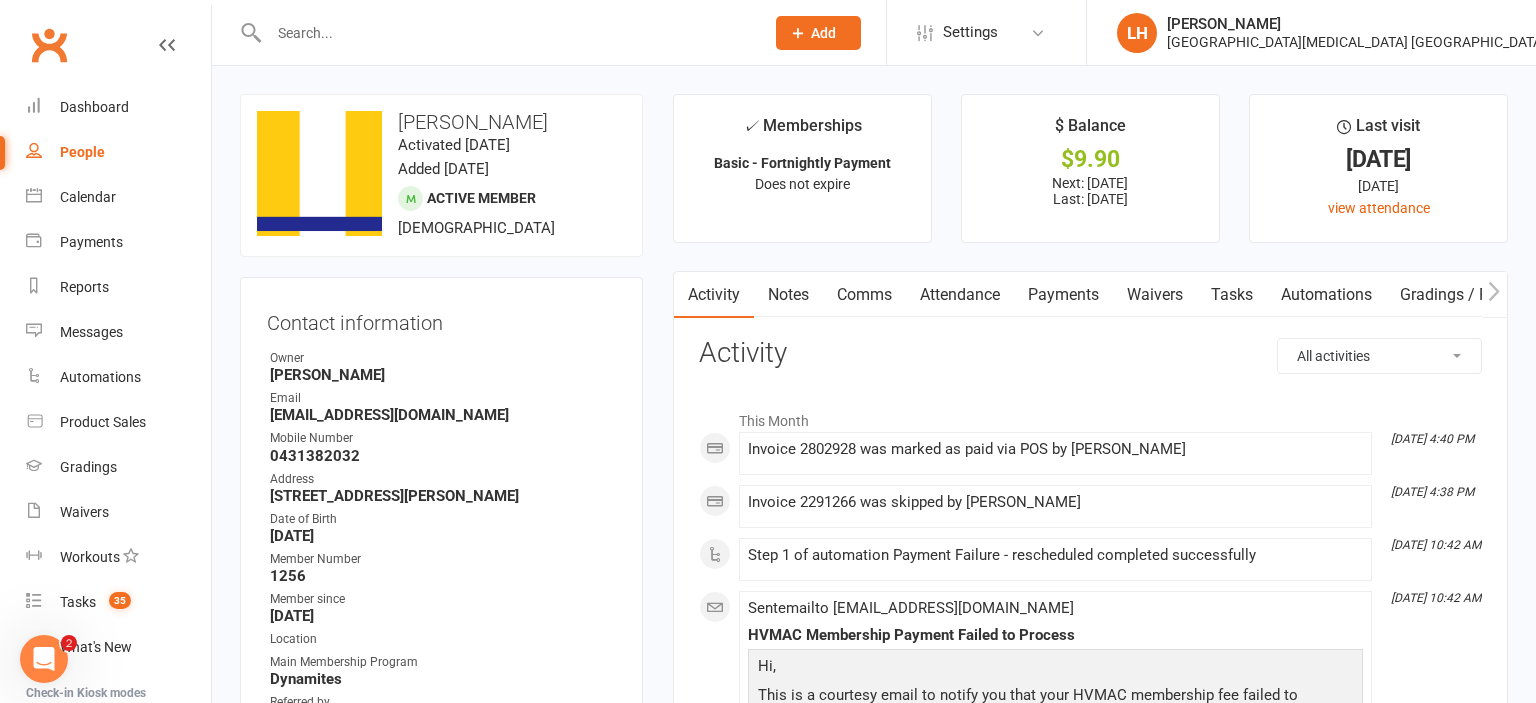 click on "Payments" at bounding box center [1063, 295] 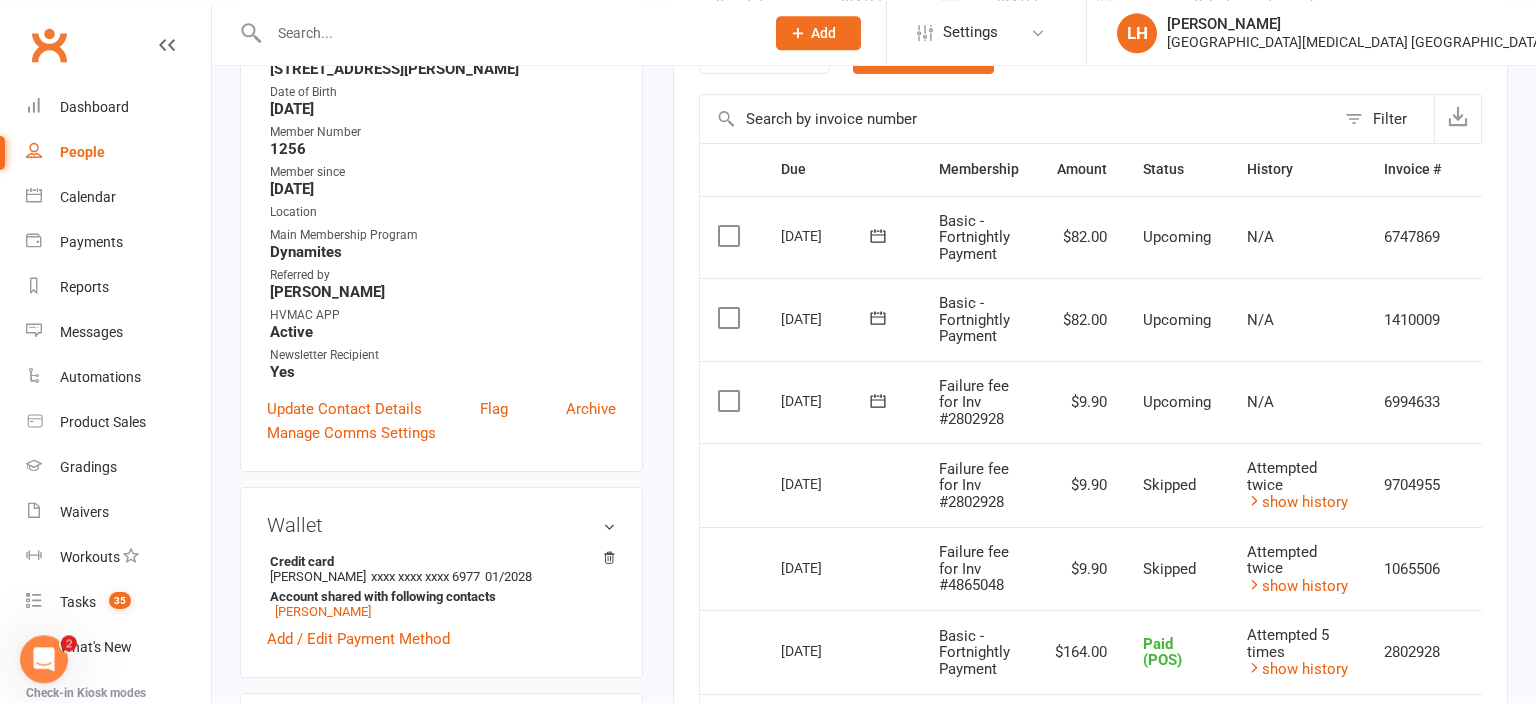 scroll, scrollTop: 528, scrollLeft: 0, axis: vertical 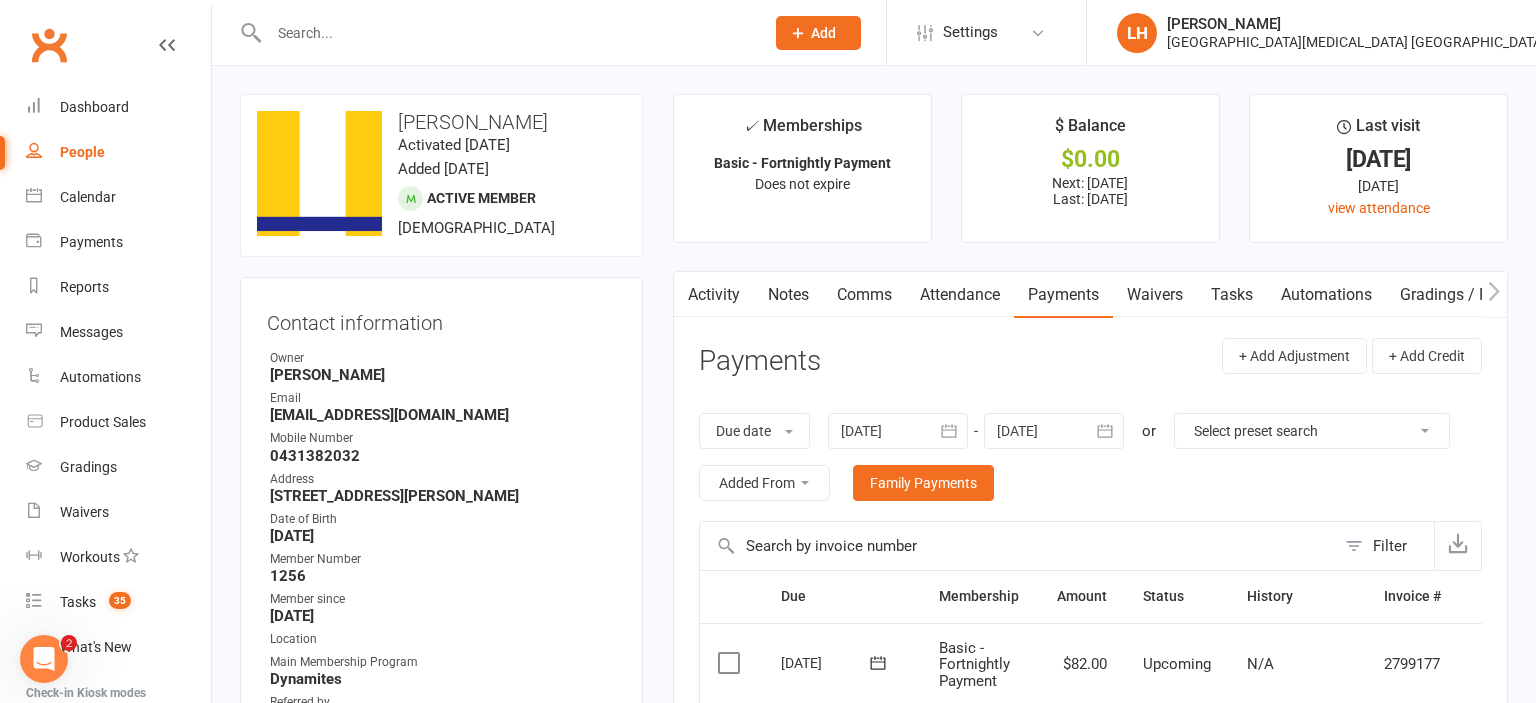 click at bounding box center (506, 33) 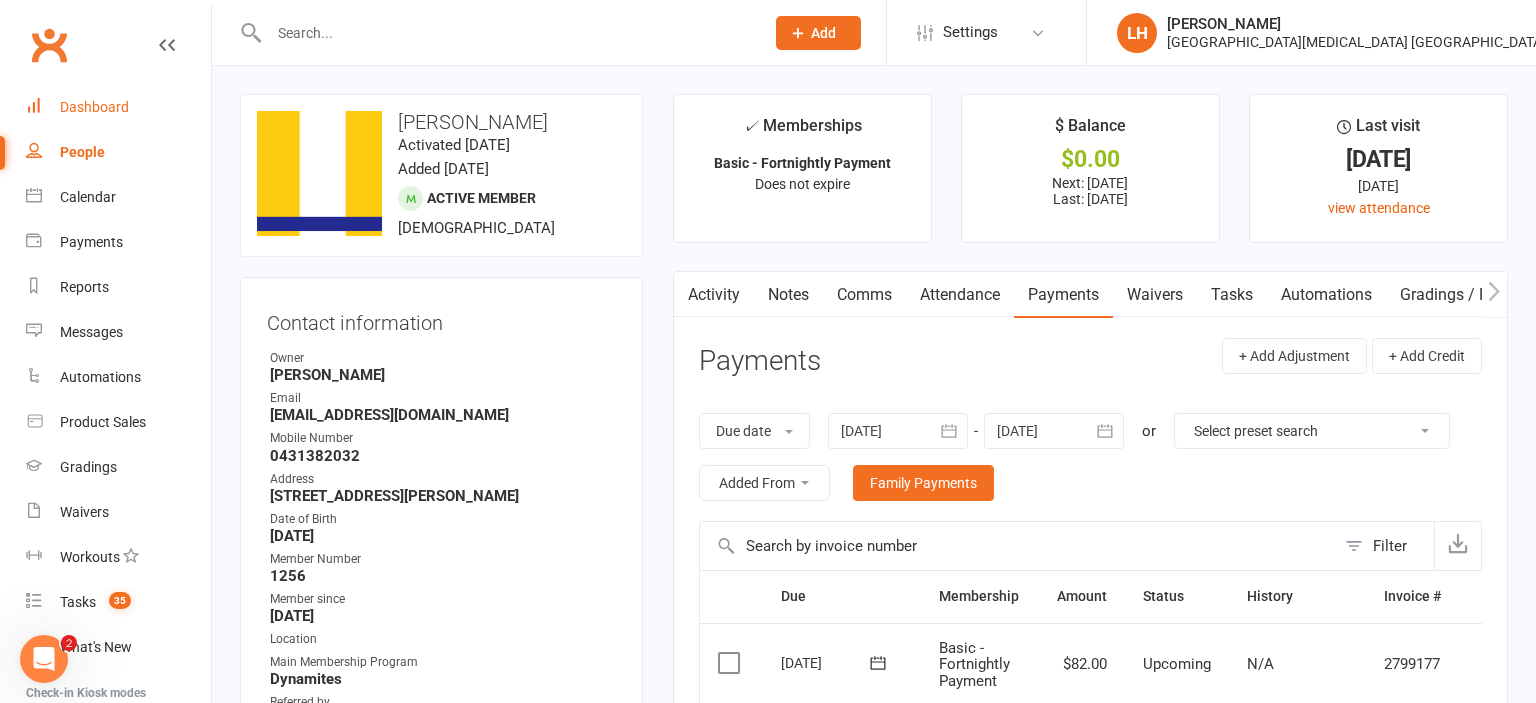 click on "Dashboard" at bounding box center (94, 107) 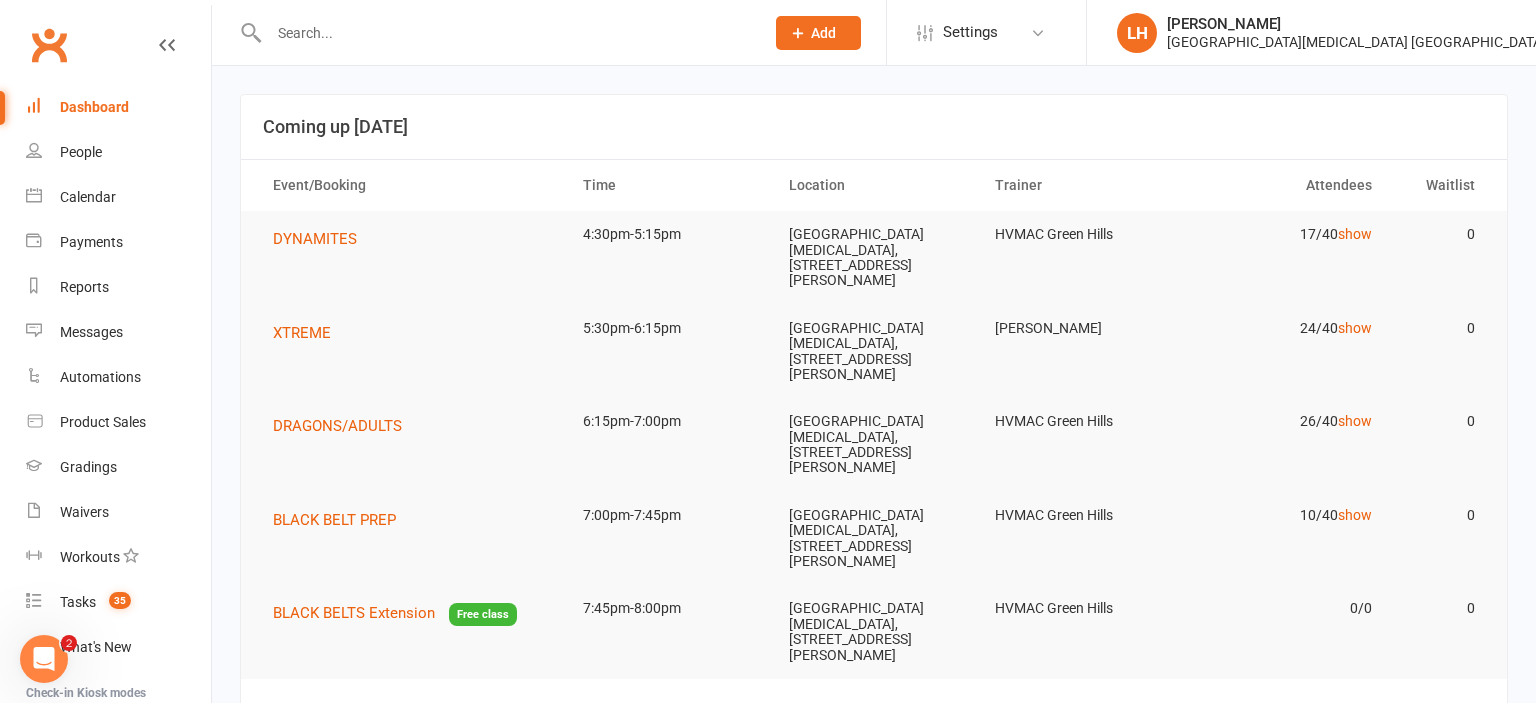 click at bounding box center (495, 32) 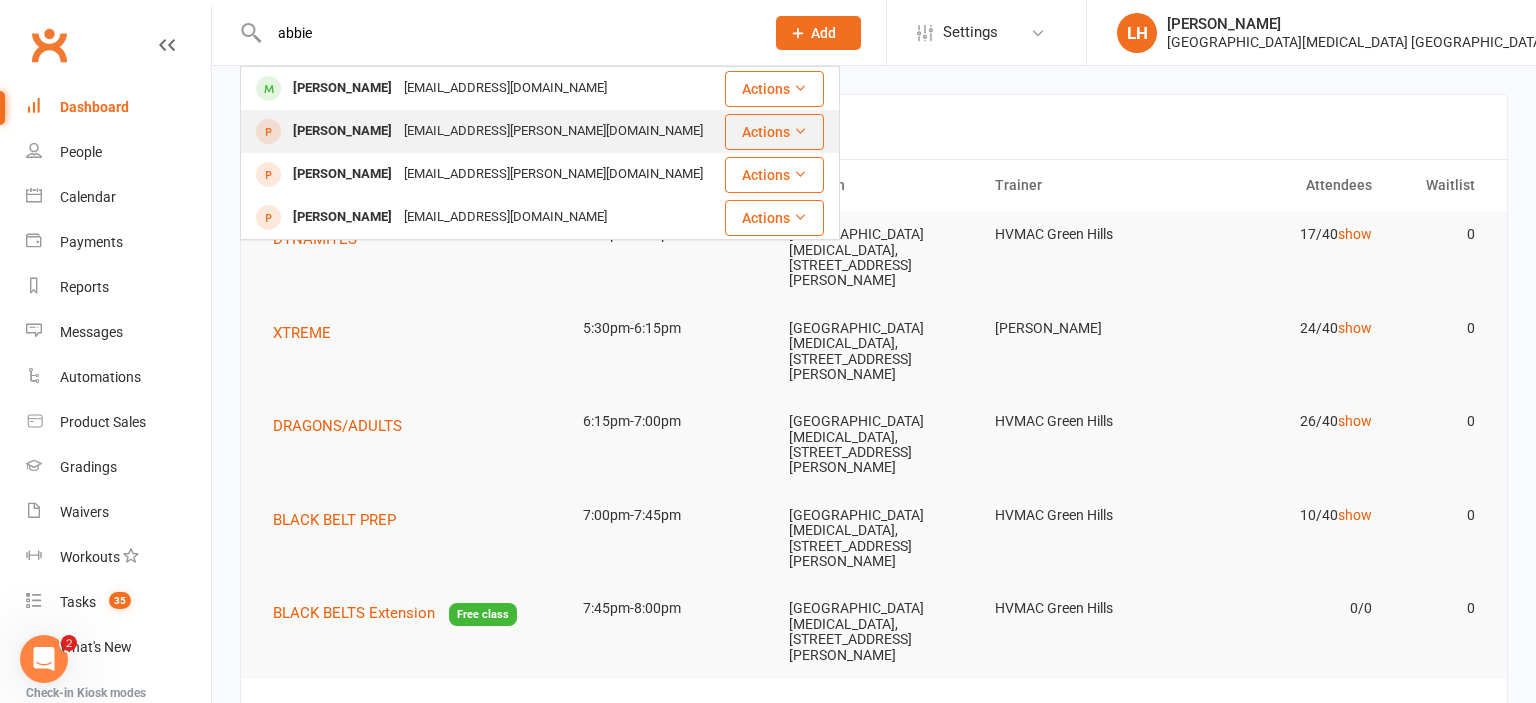 type on "abbie" 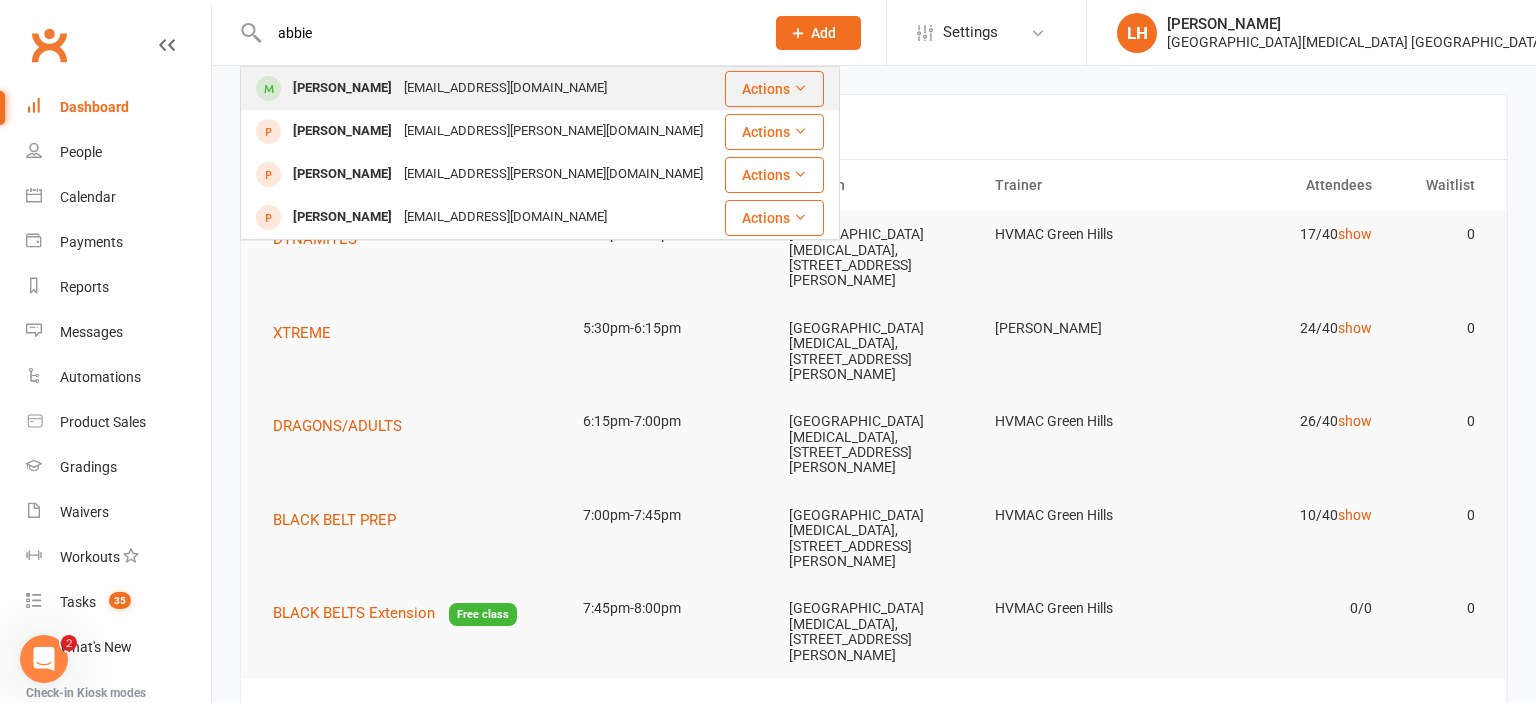 drag, startPoint x: 384, startPoint y: 111, endPoint x: 376, endPoint y: 103, distance: 11.313708 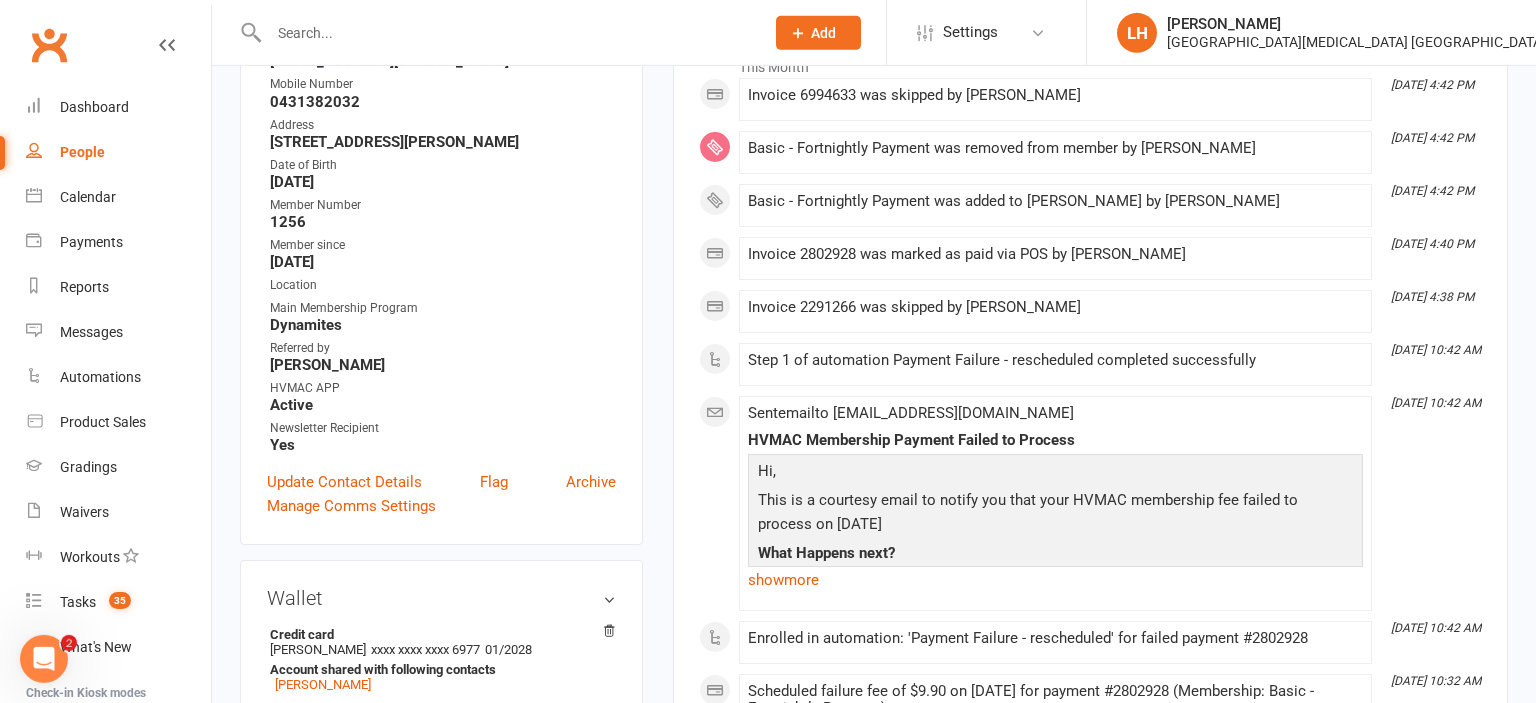scroll, scrollTop: 0, scrollLeft: 0, axis: both 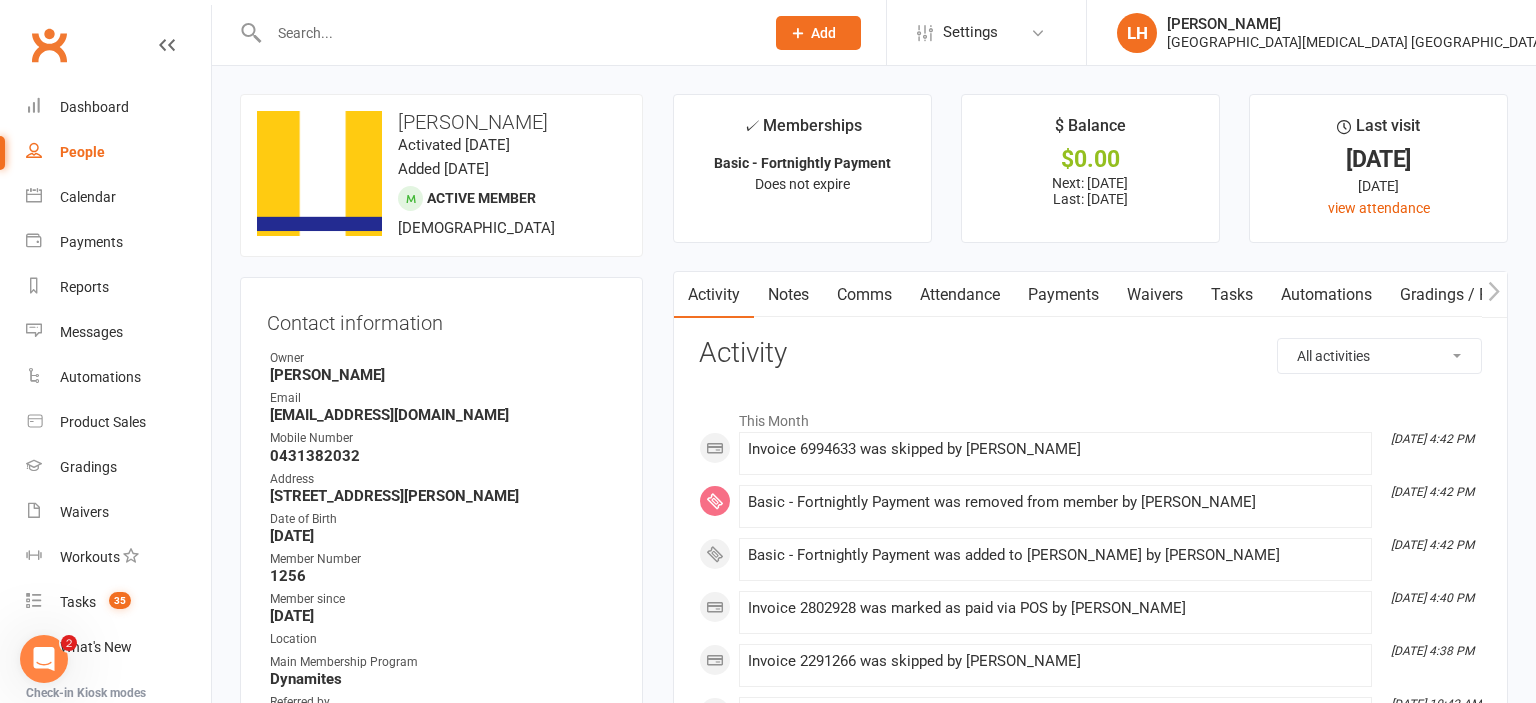 click on "Attendance" at bounding box center (960, 295) 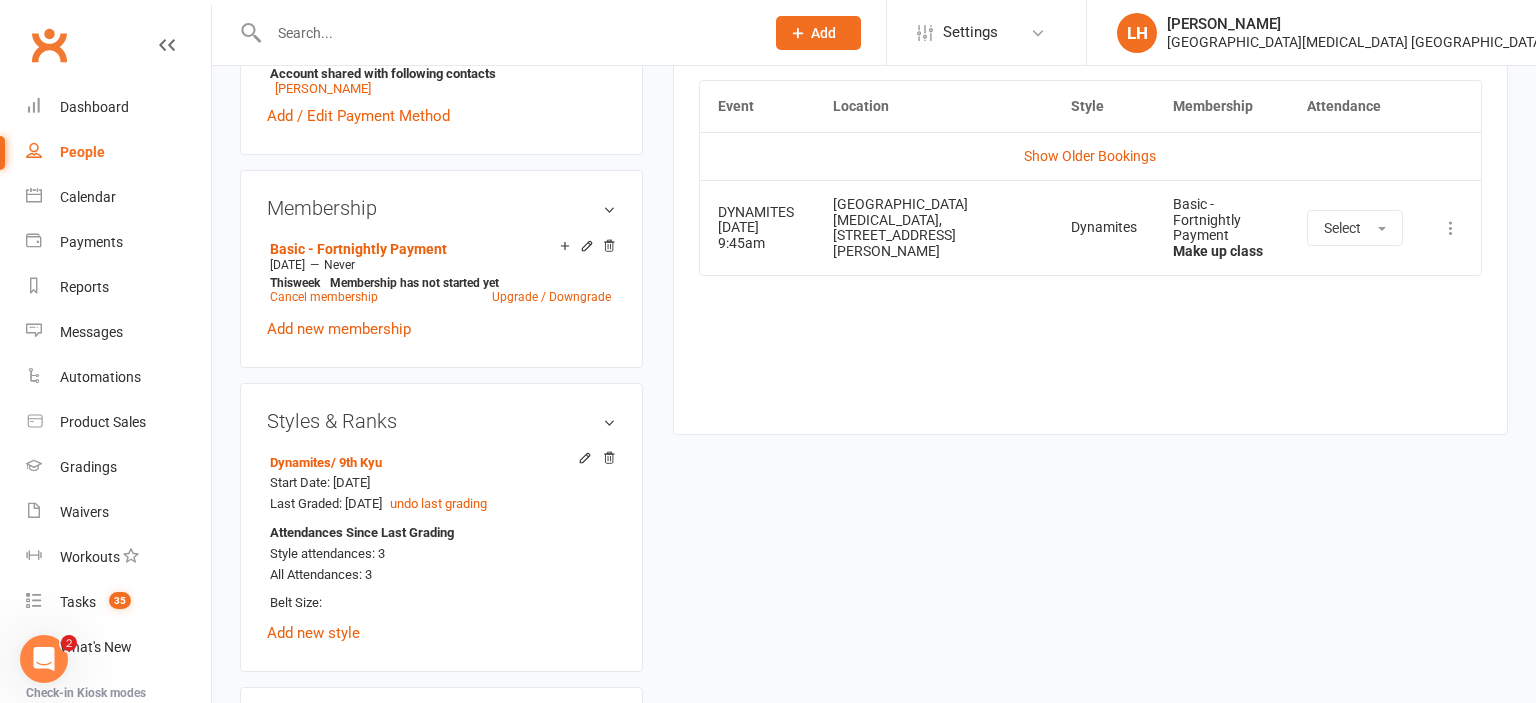 scroll, scrollTop: 739, scrollLeft: 0, axis: vertical 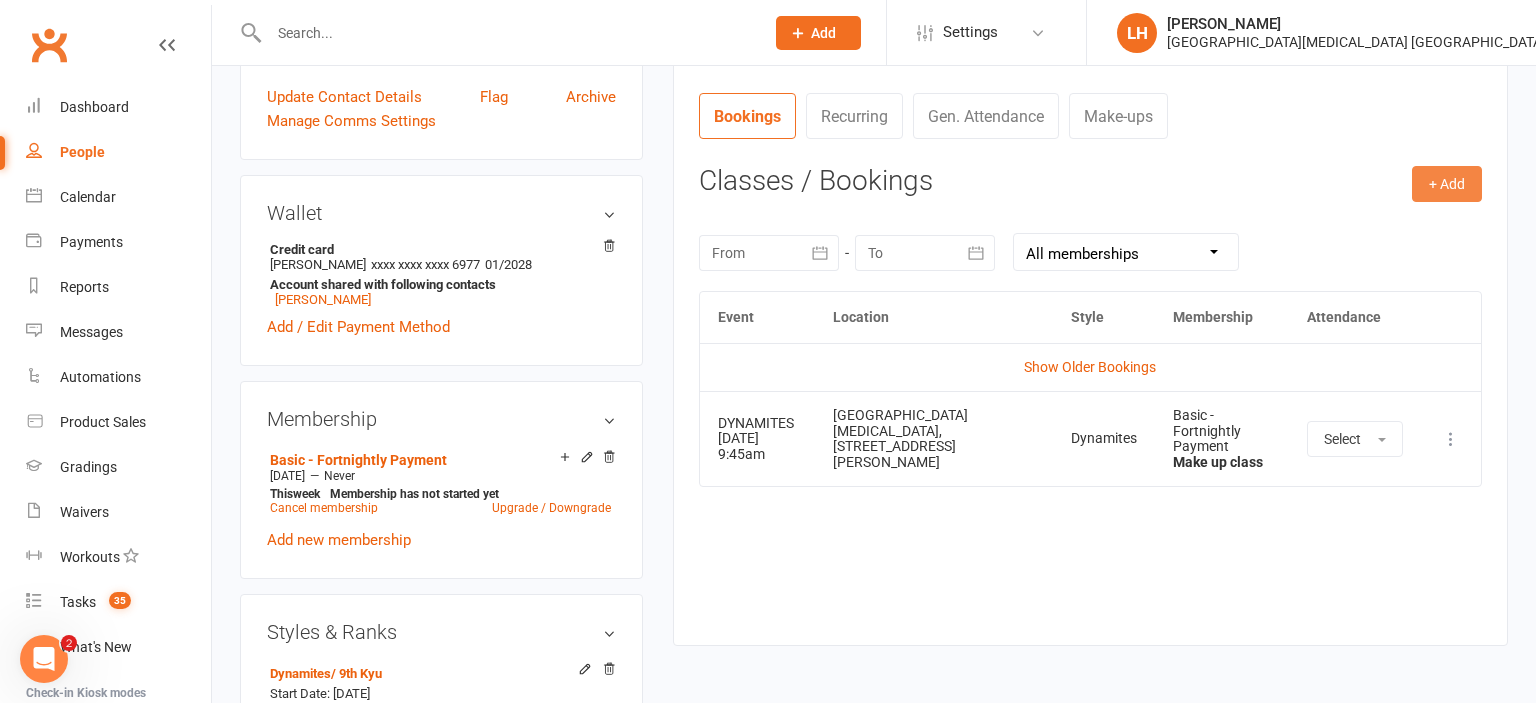 click on "+ Add" at bounding box center [1447, 184] 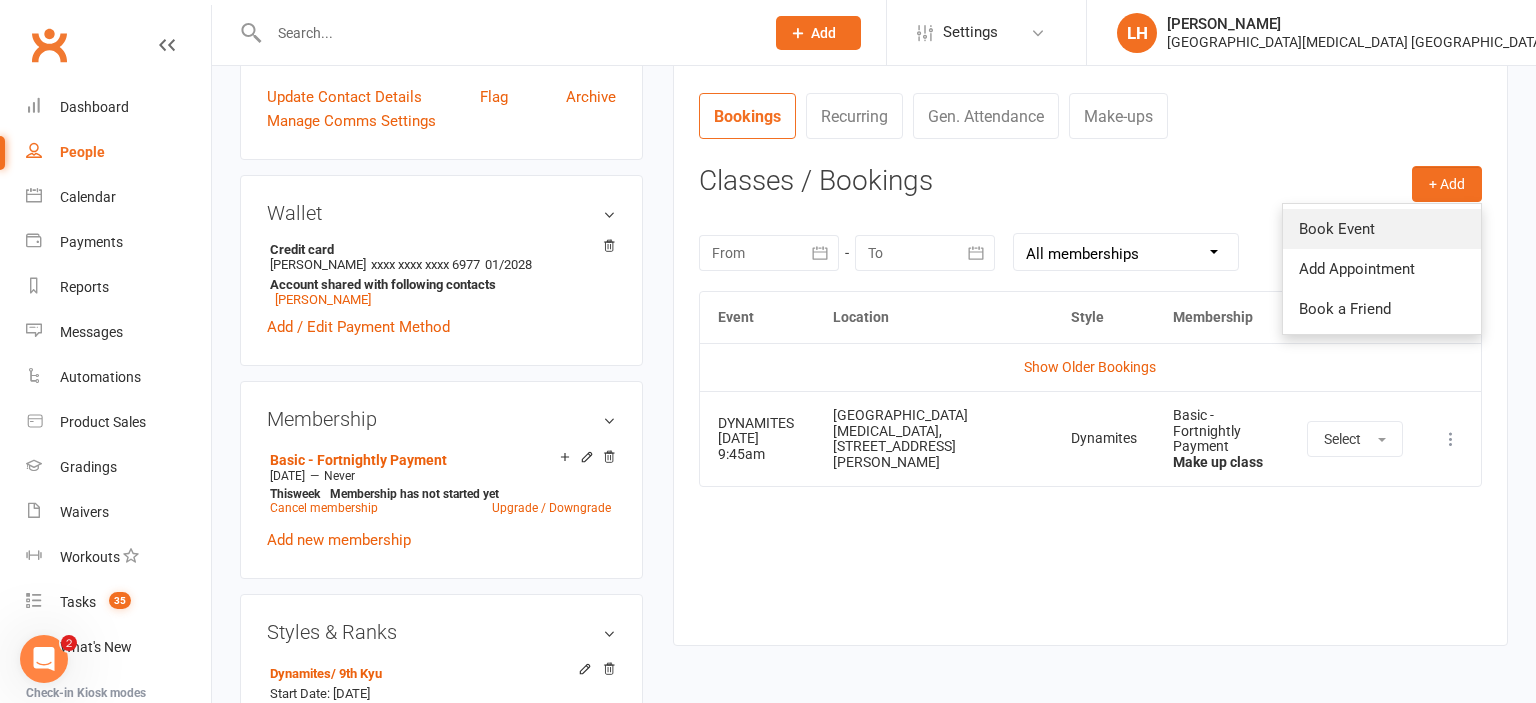 click on "Book Event" at bounding box center (1382, 229) 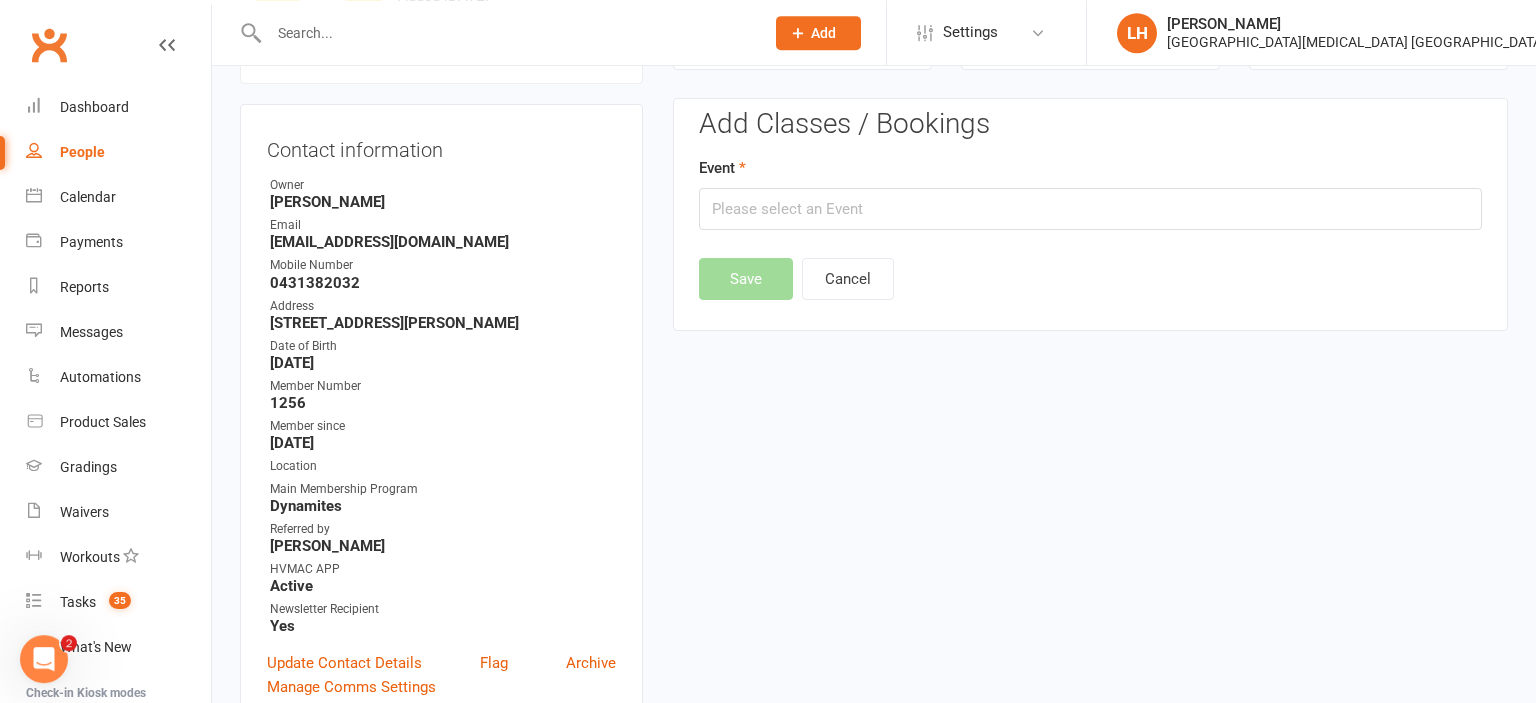 scroll, scrollTop: 171, scrollLeft: 0, axis: vertical 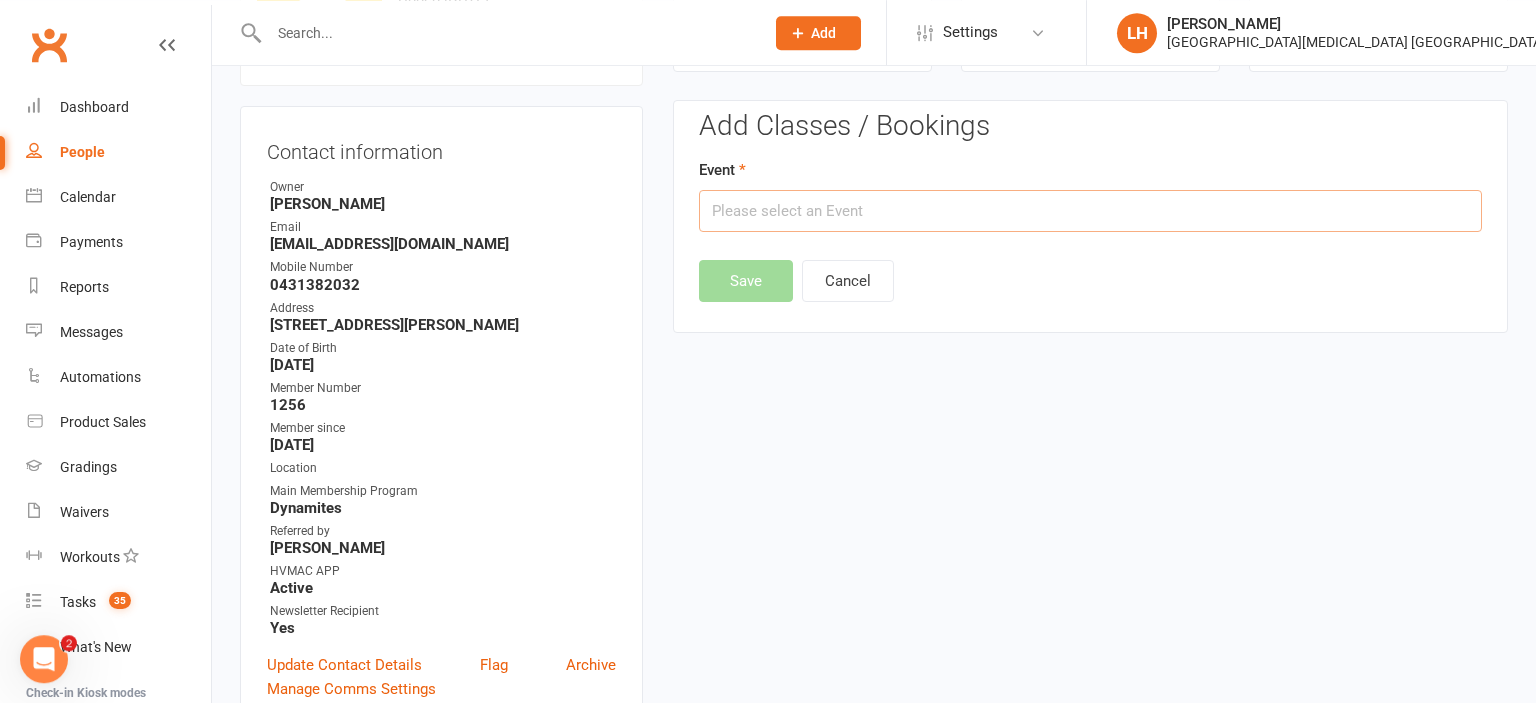 click at bounding box center (1090, 211) 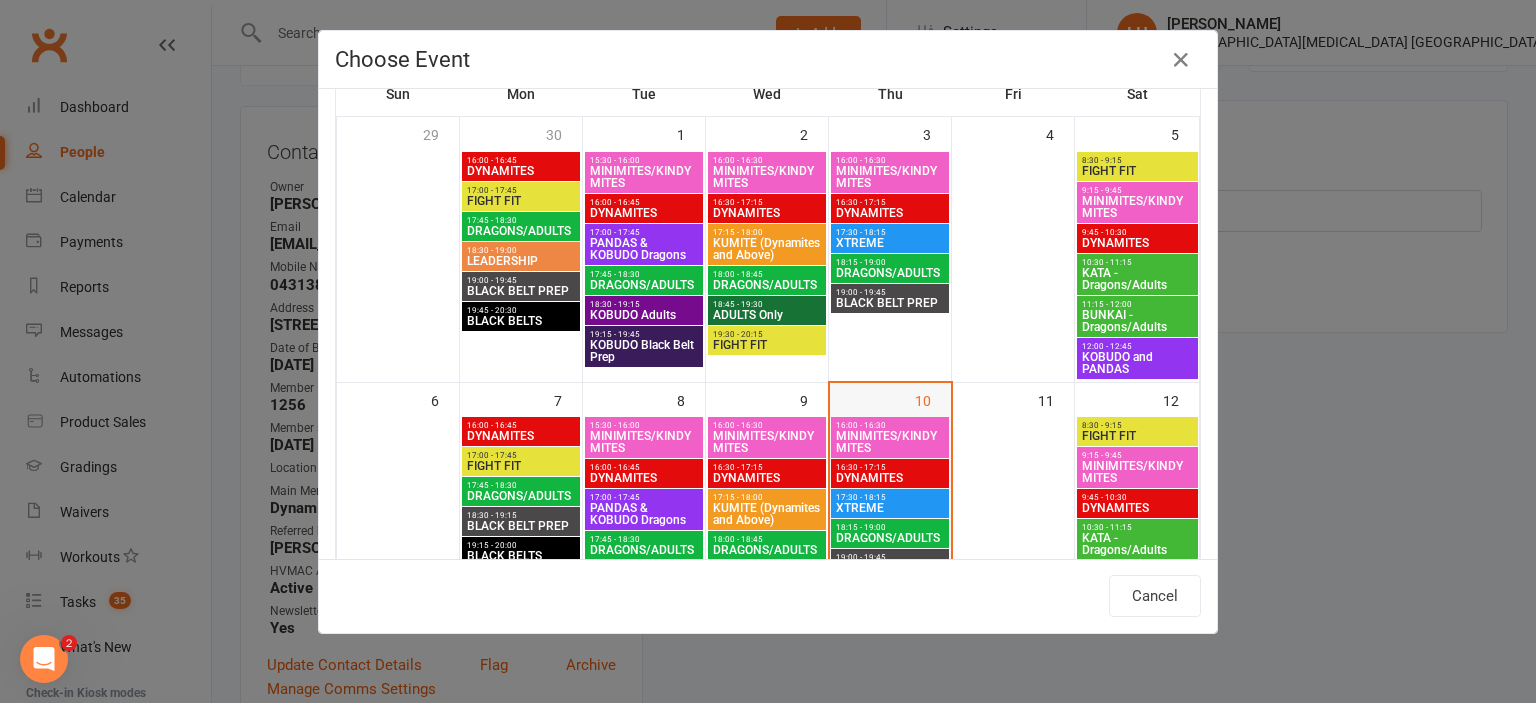 scroll, scrollTop: 221, scrollLeft: 0, axis: vertical 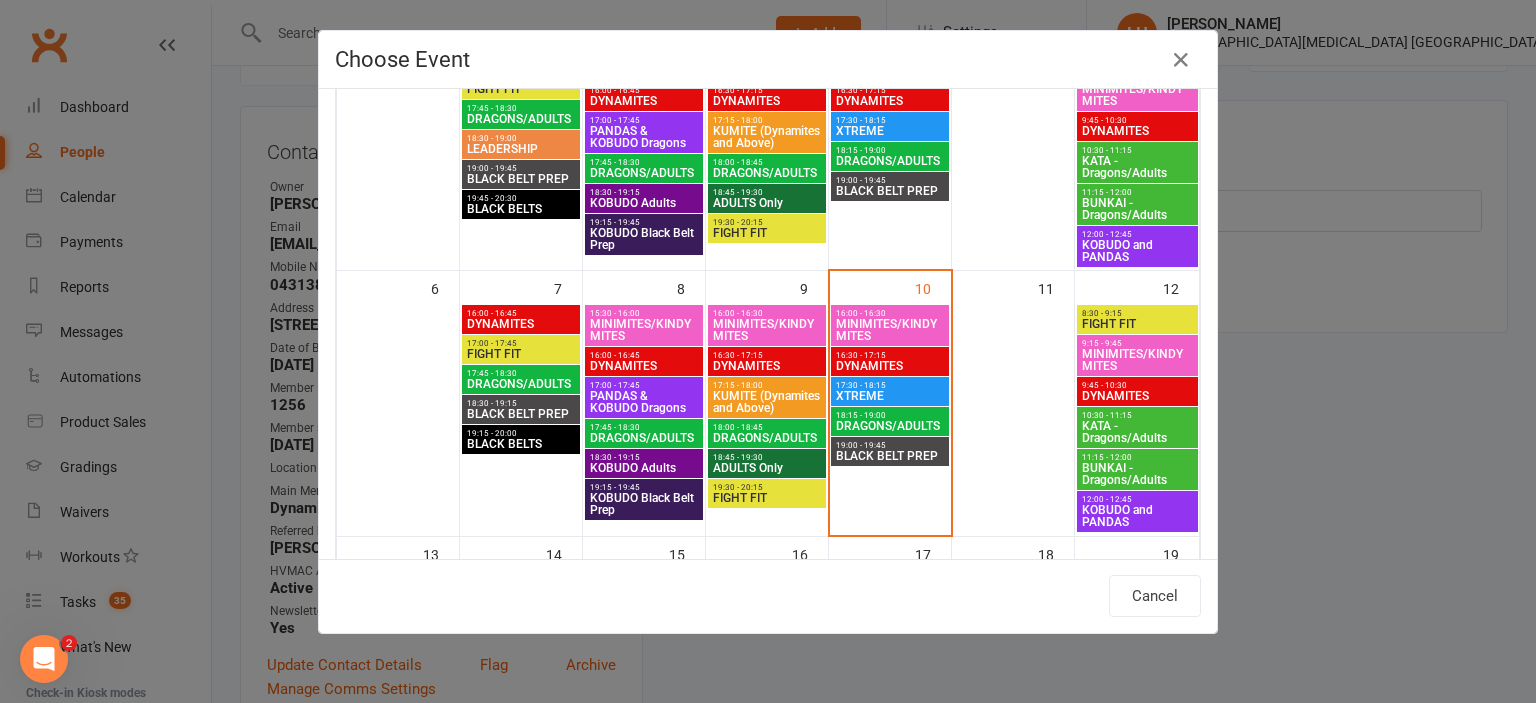 click on "DYNAMITES" at bounding box center [890, 366] 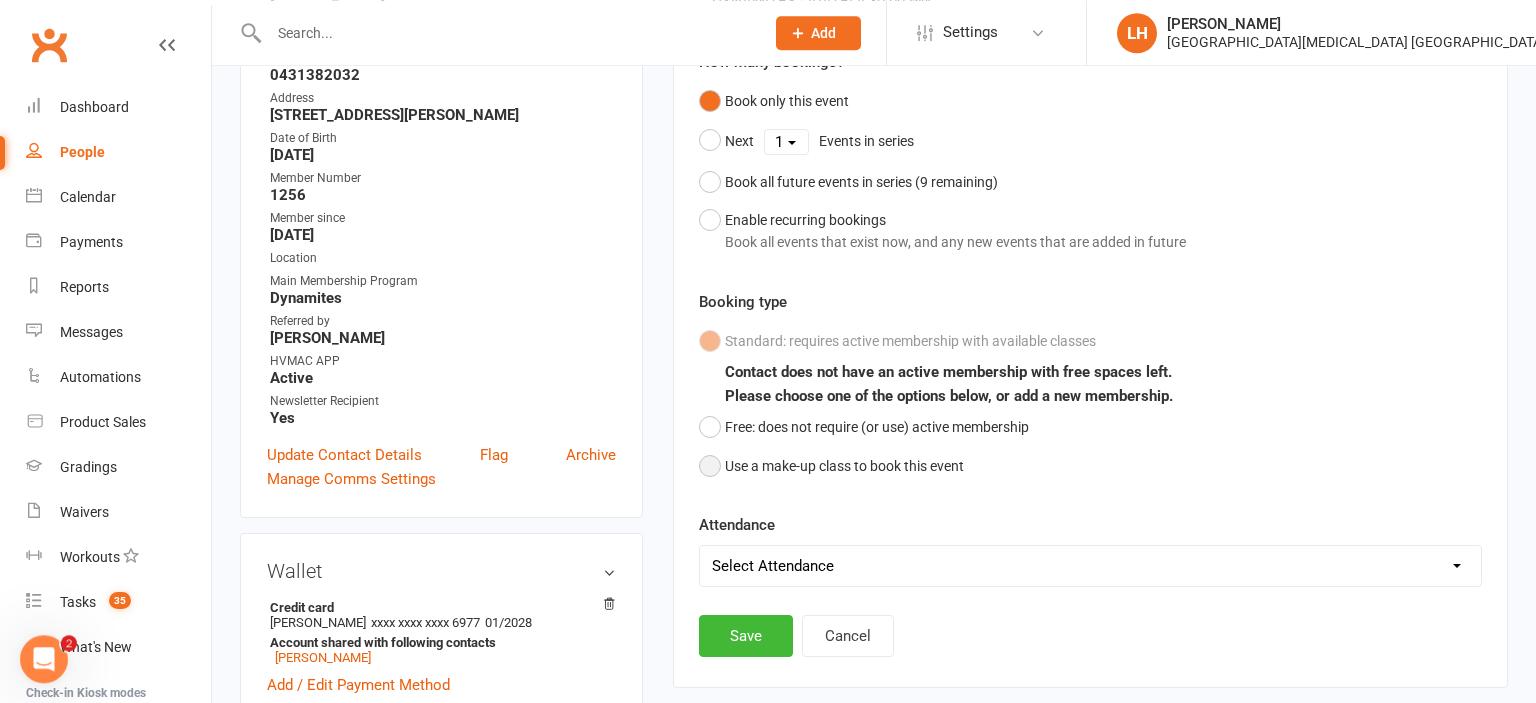 scroll, scrollTop: 382, scrollLeft: 0, axis: vertical 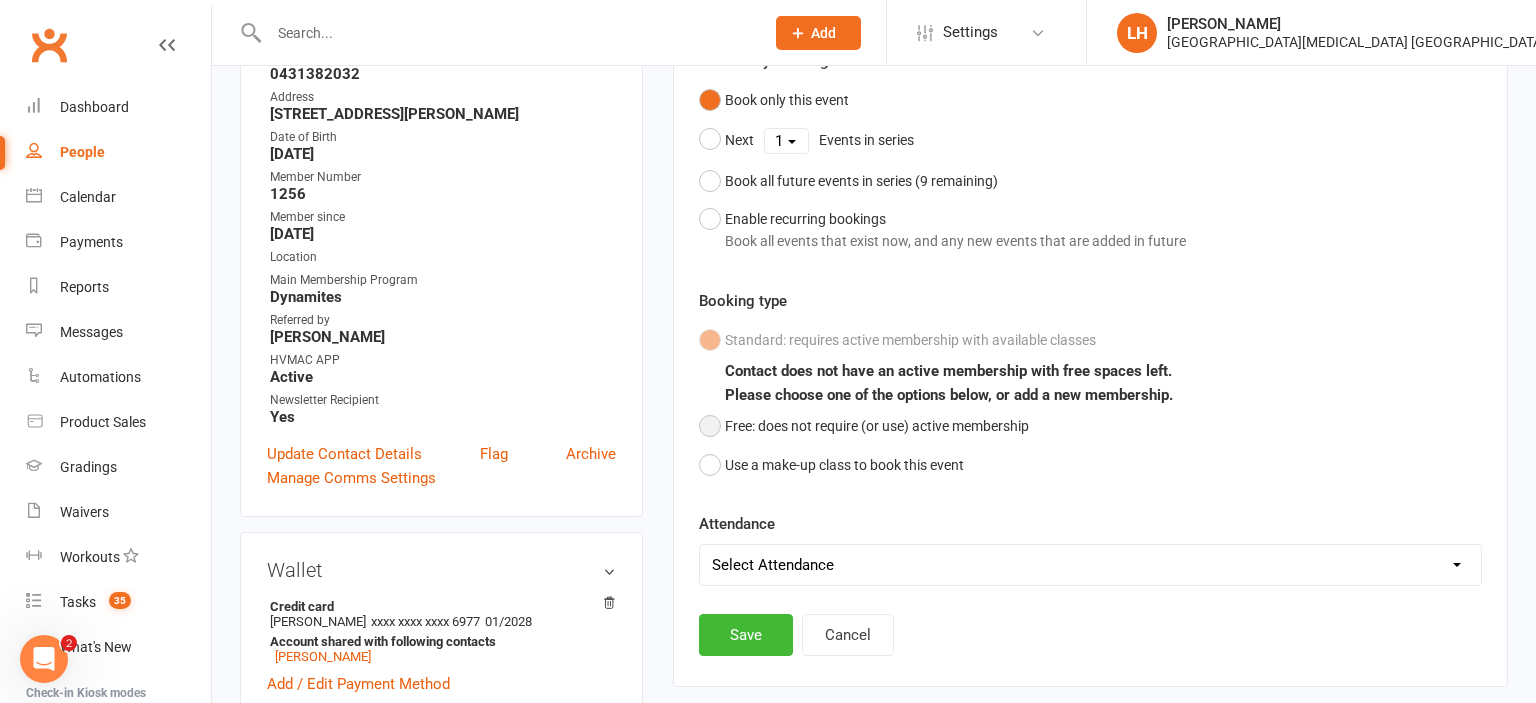 click on "Free: does not require (or use) active membership" at bounding box center (864, 426) 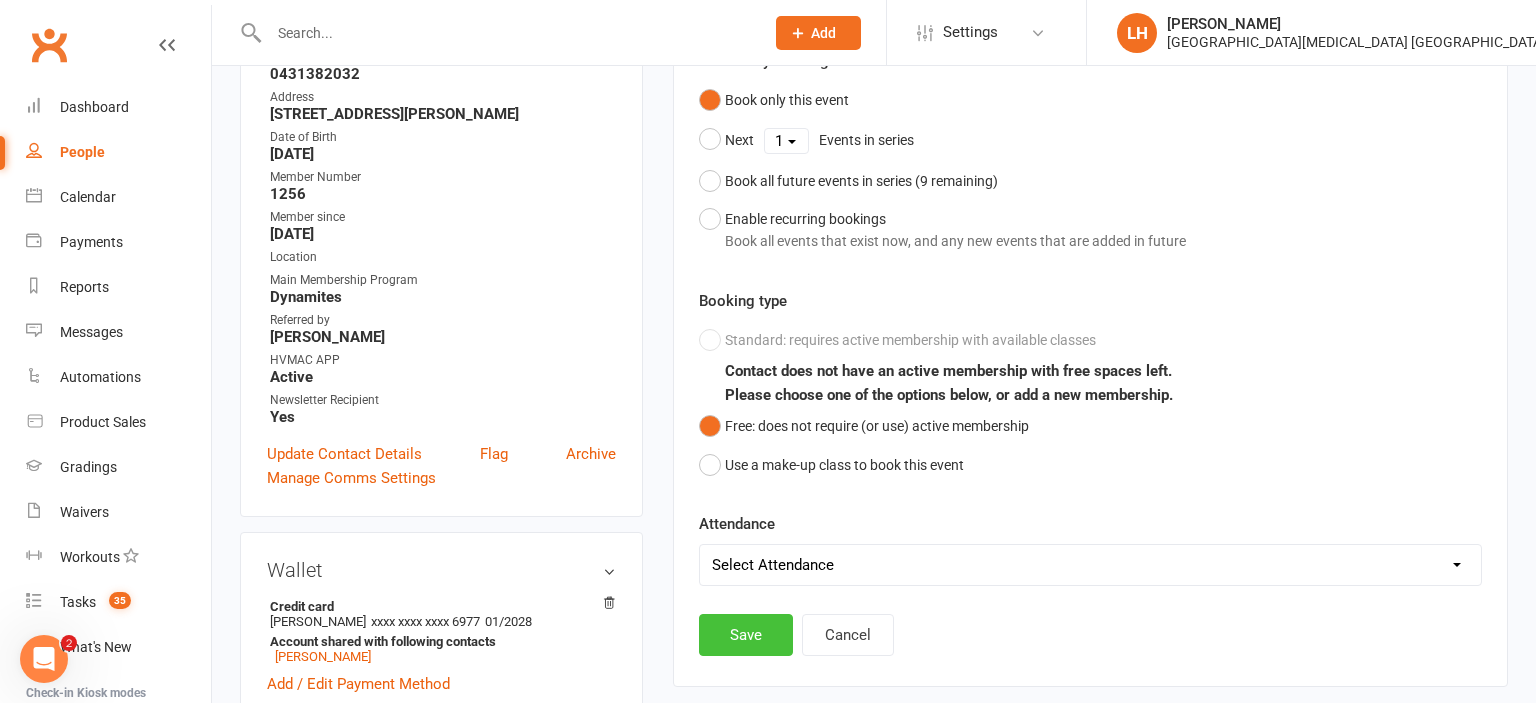 click on "Save" at bounding box center [746, 635] 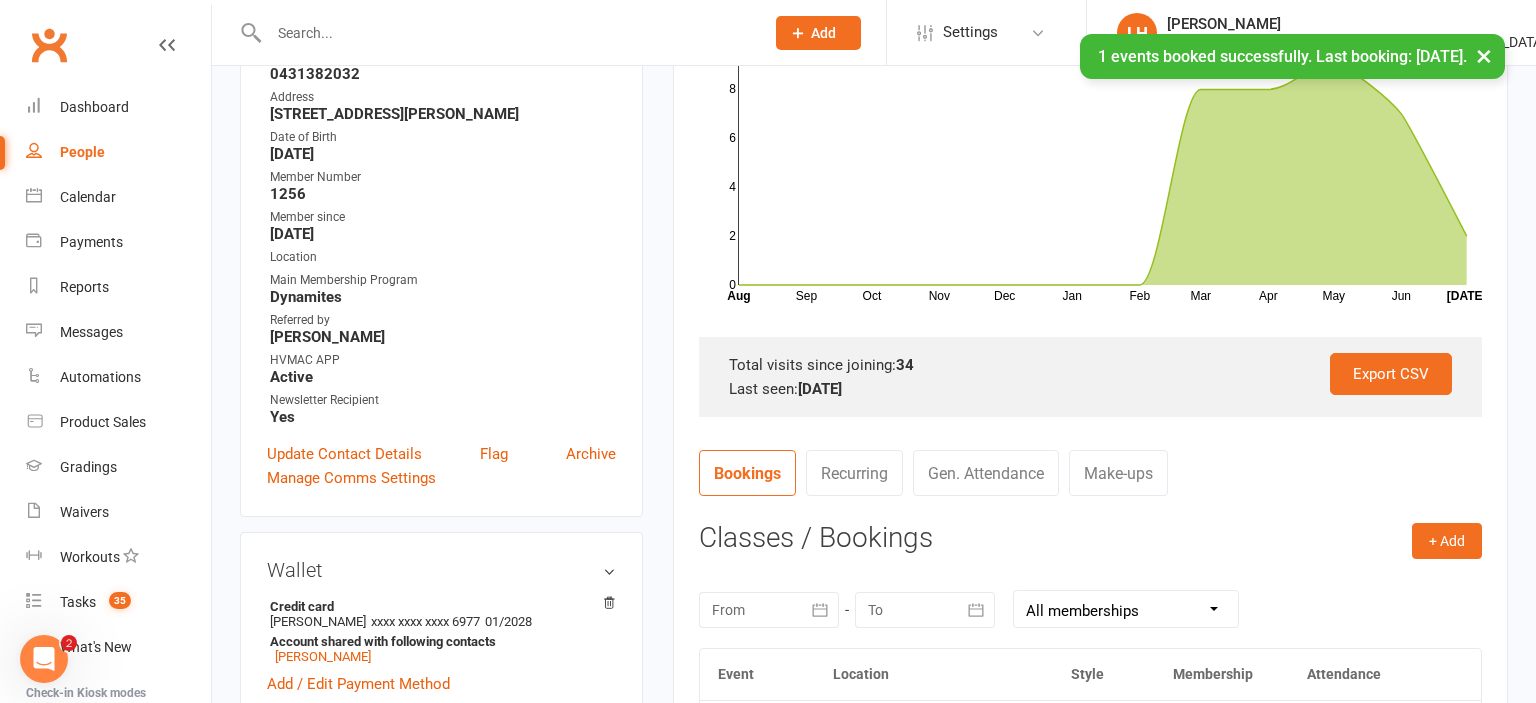 scroll, scrollTop: 910, scrollLeft: 0, axis: vertical 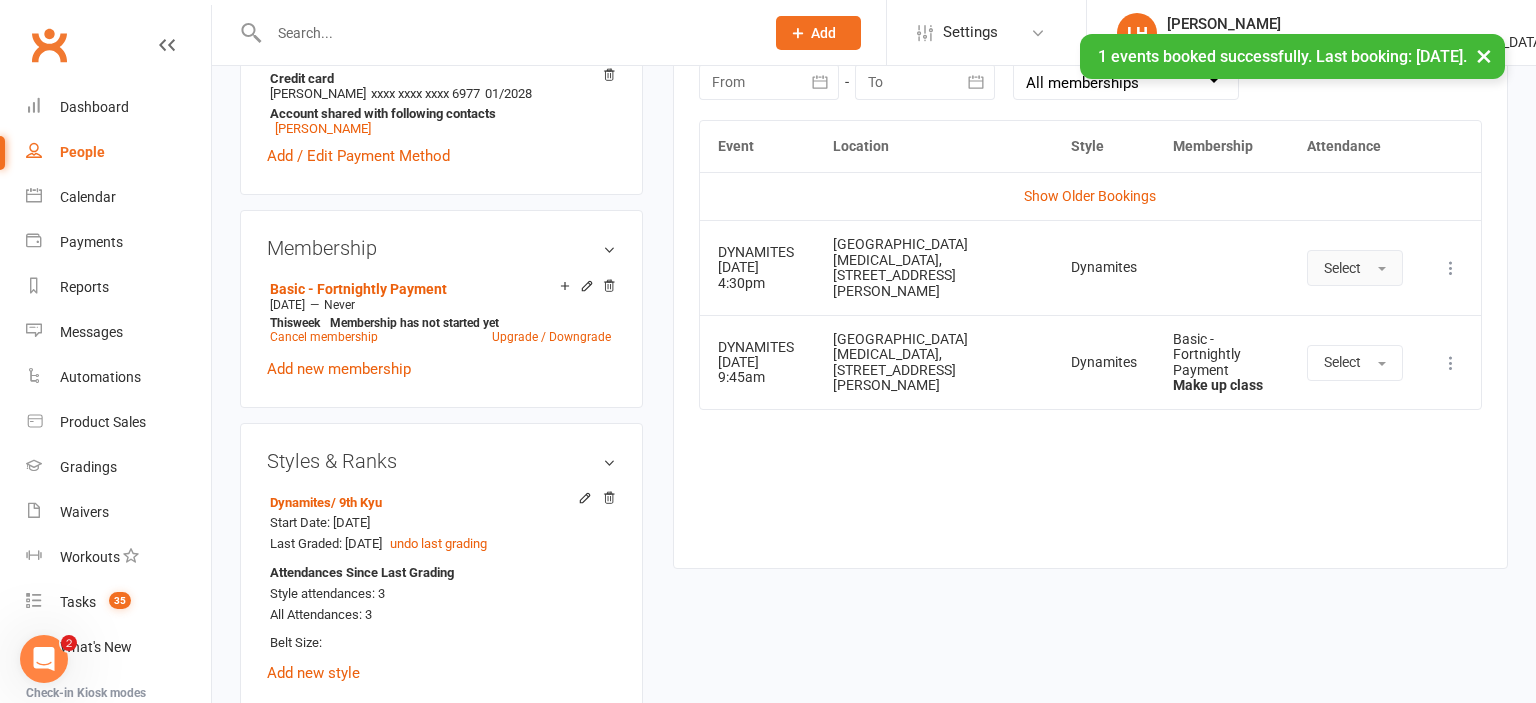 click on "Select" at bounding box center [1342, 268] 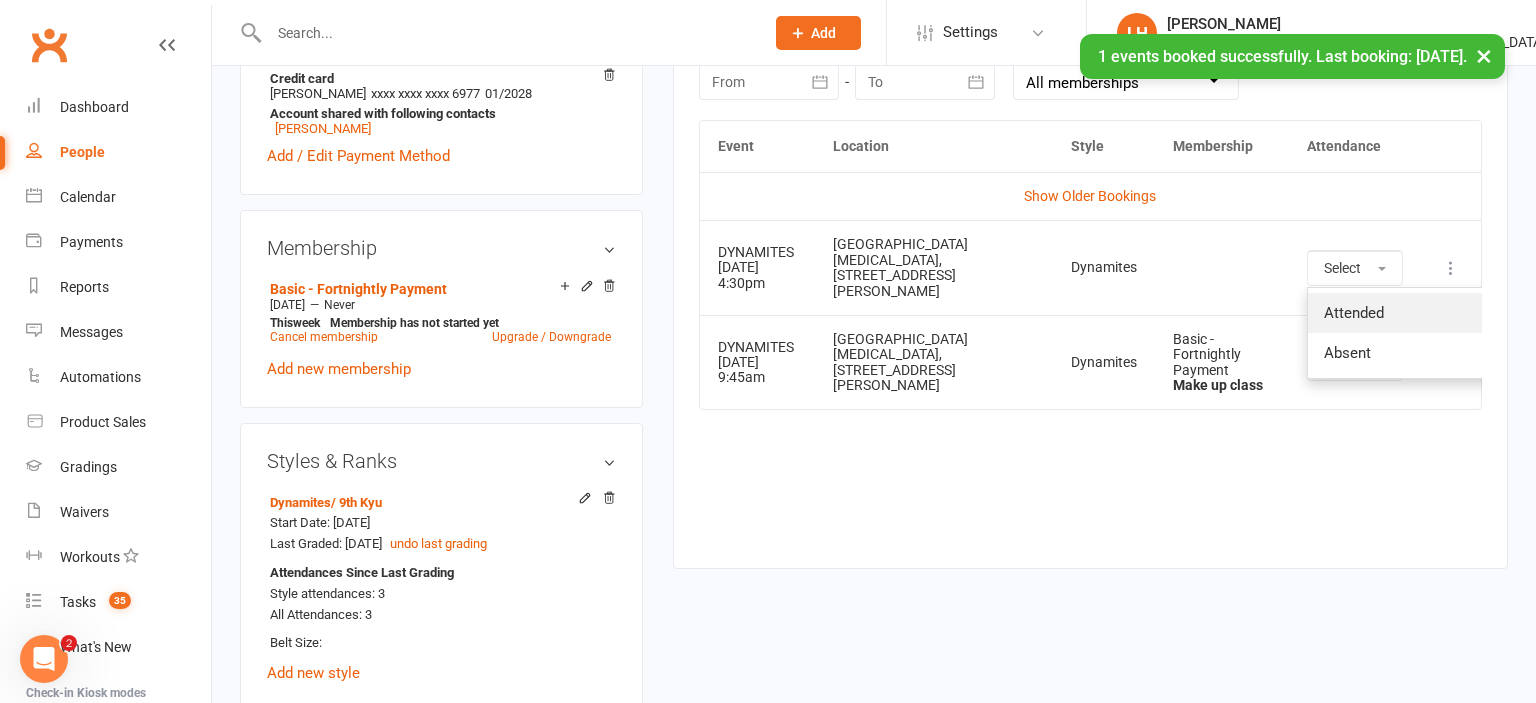 click on "Attended" at bounding box center [1354, 313] 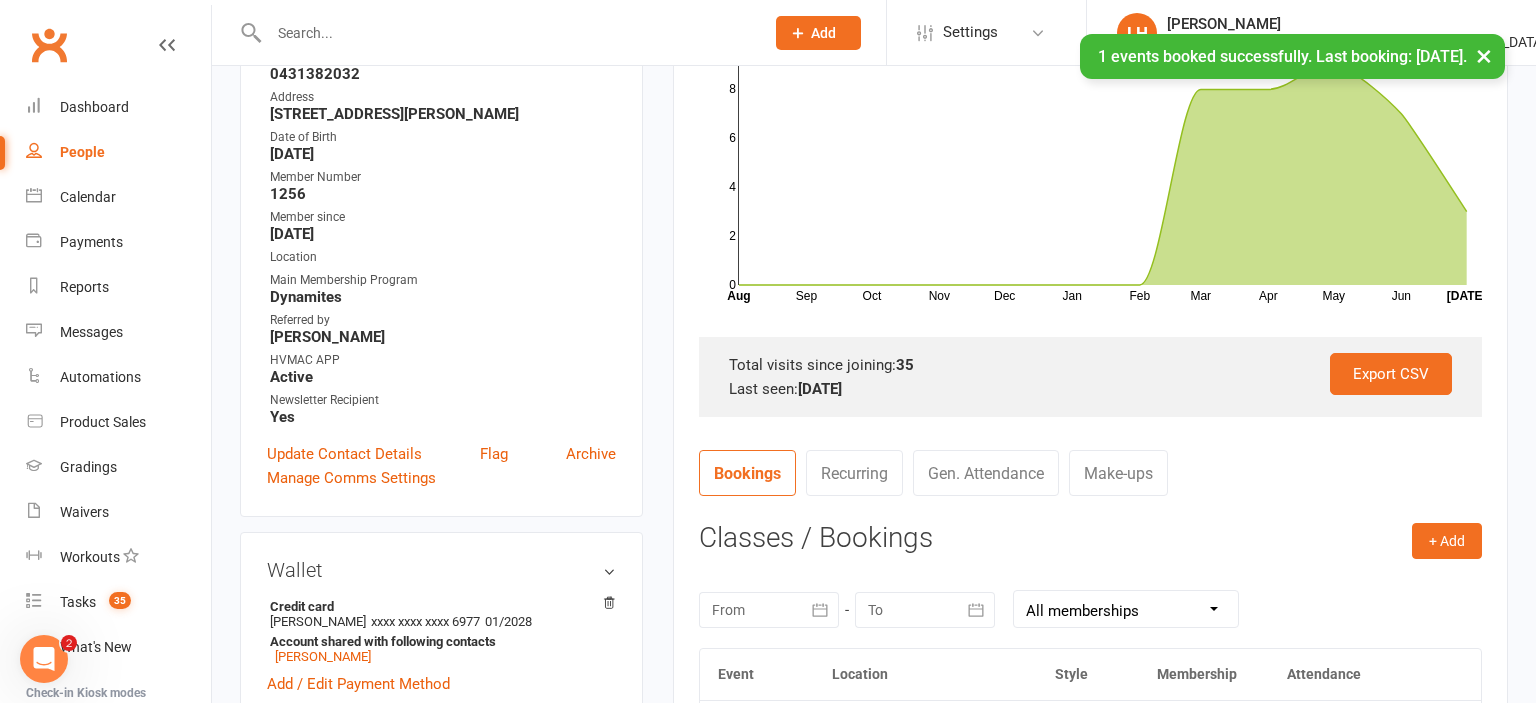 scroll, scrollTop: 0, scrollLeft: 0, axis: both 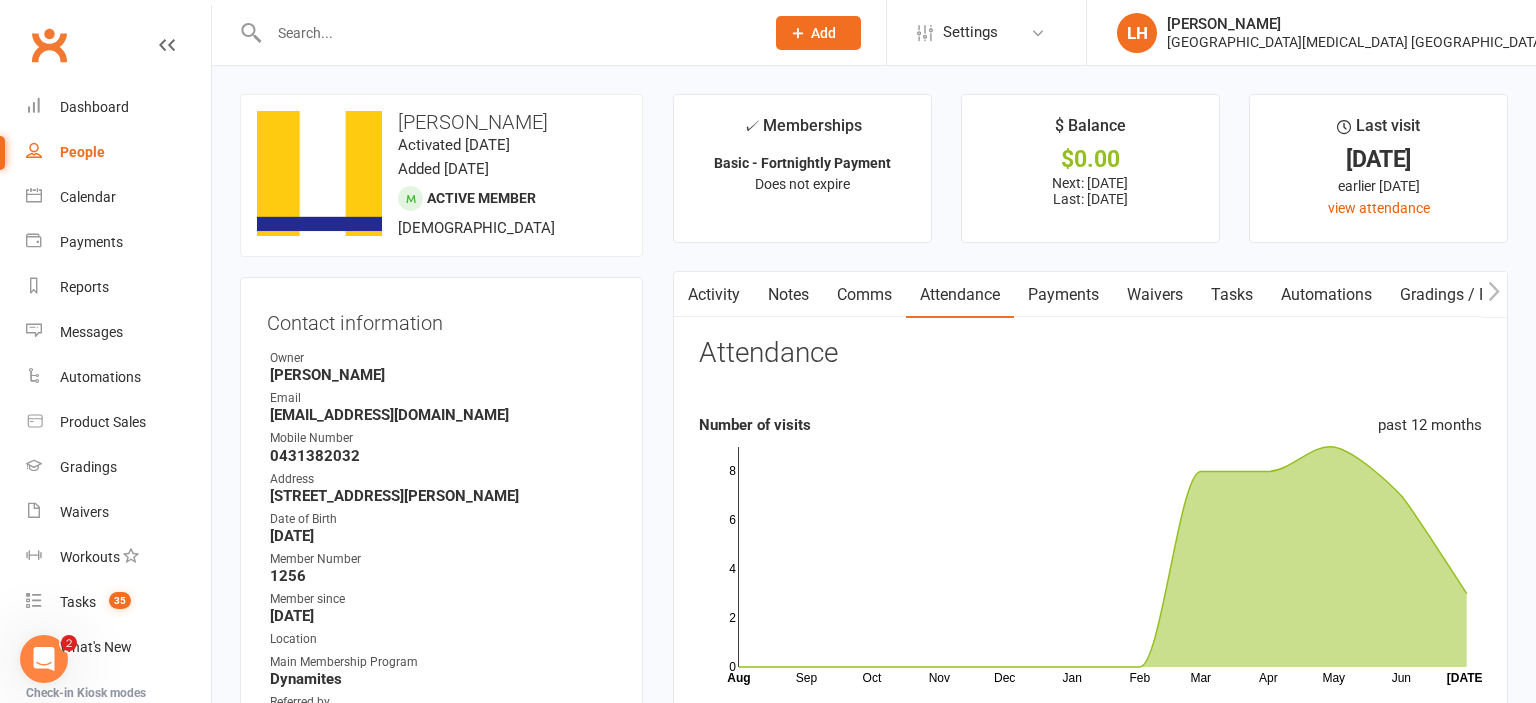 click at bounding box center (506, 33) 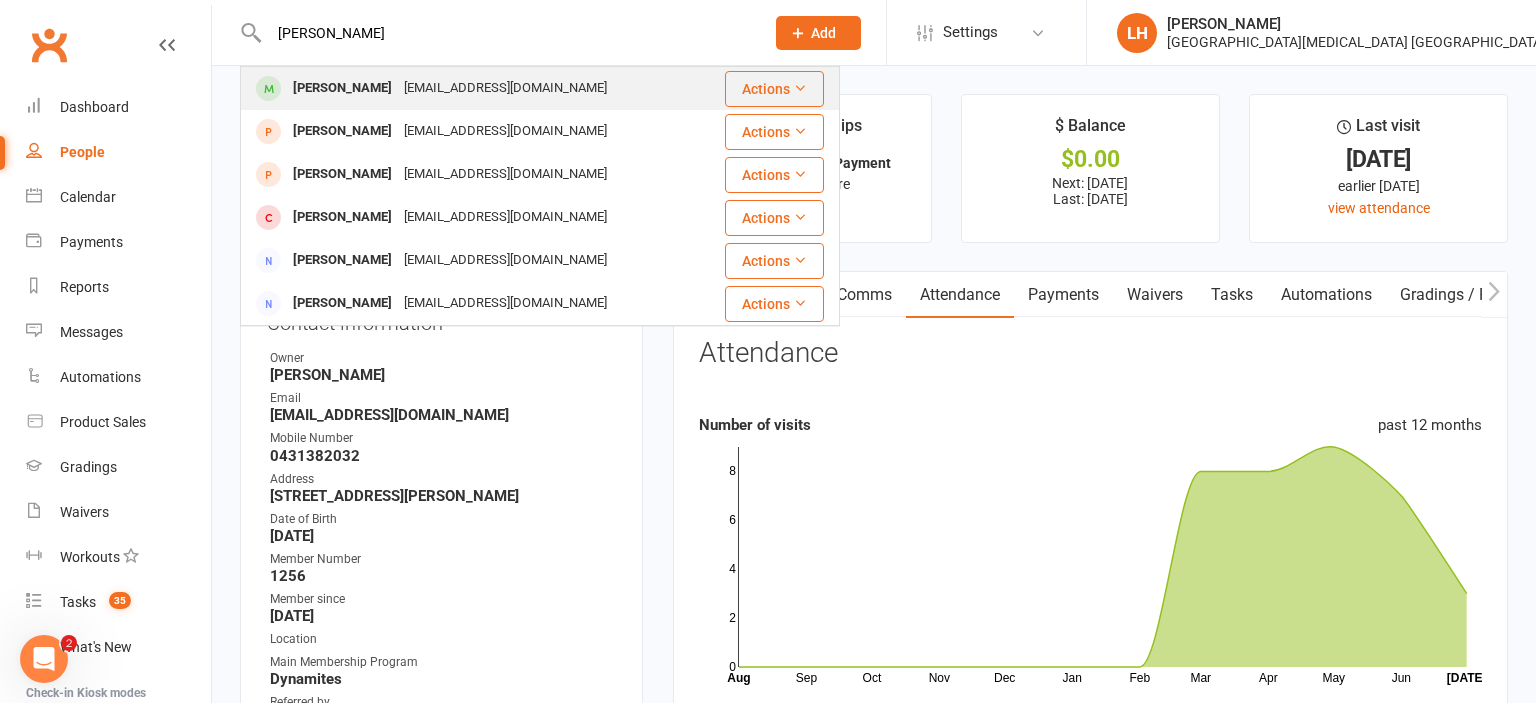 type on "griffen" 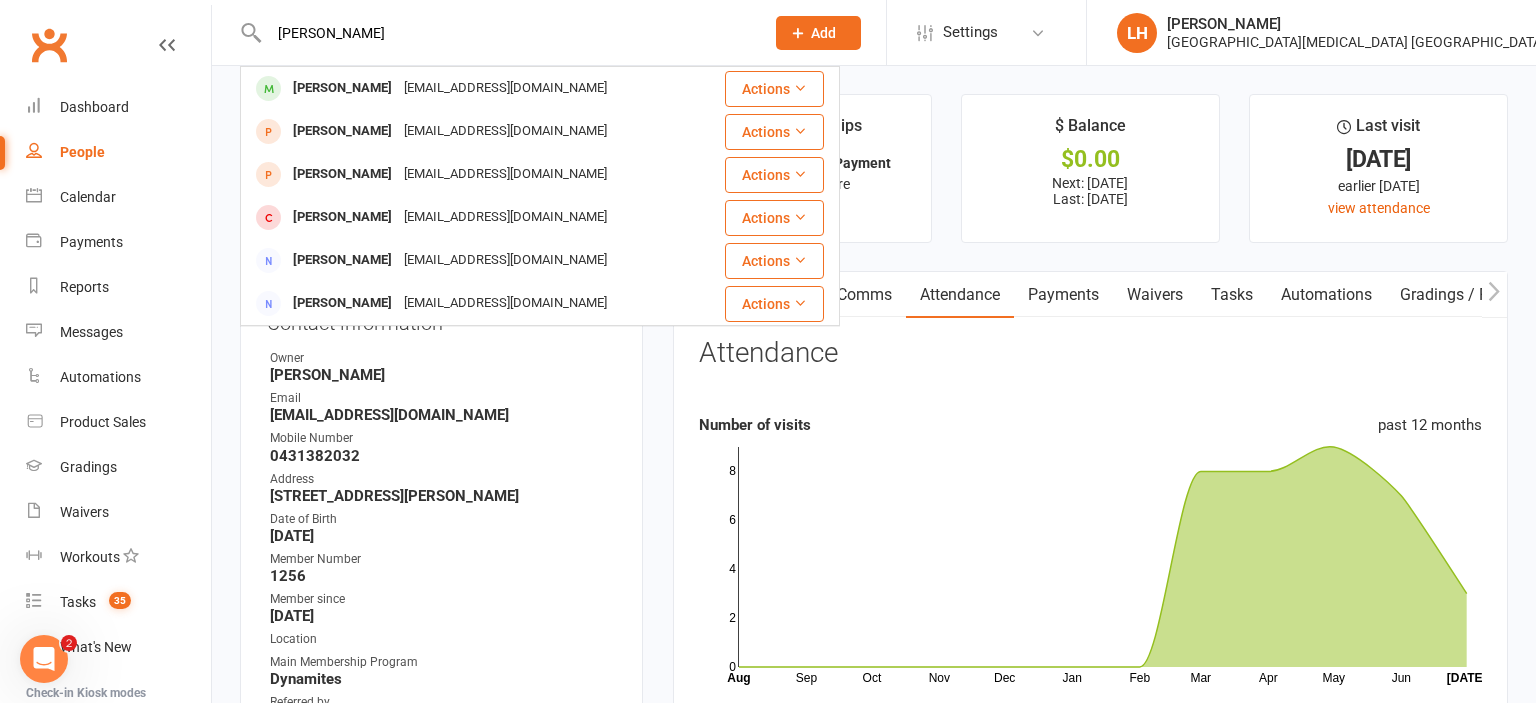 type 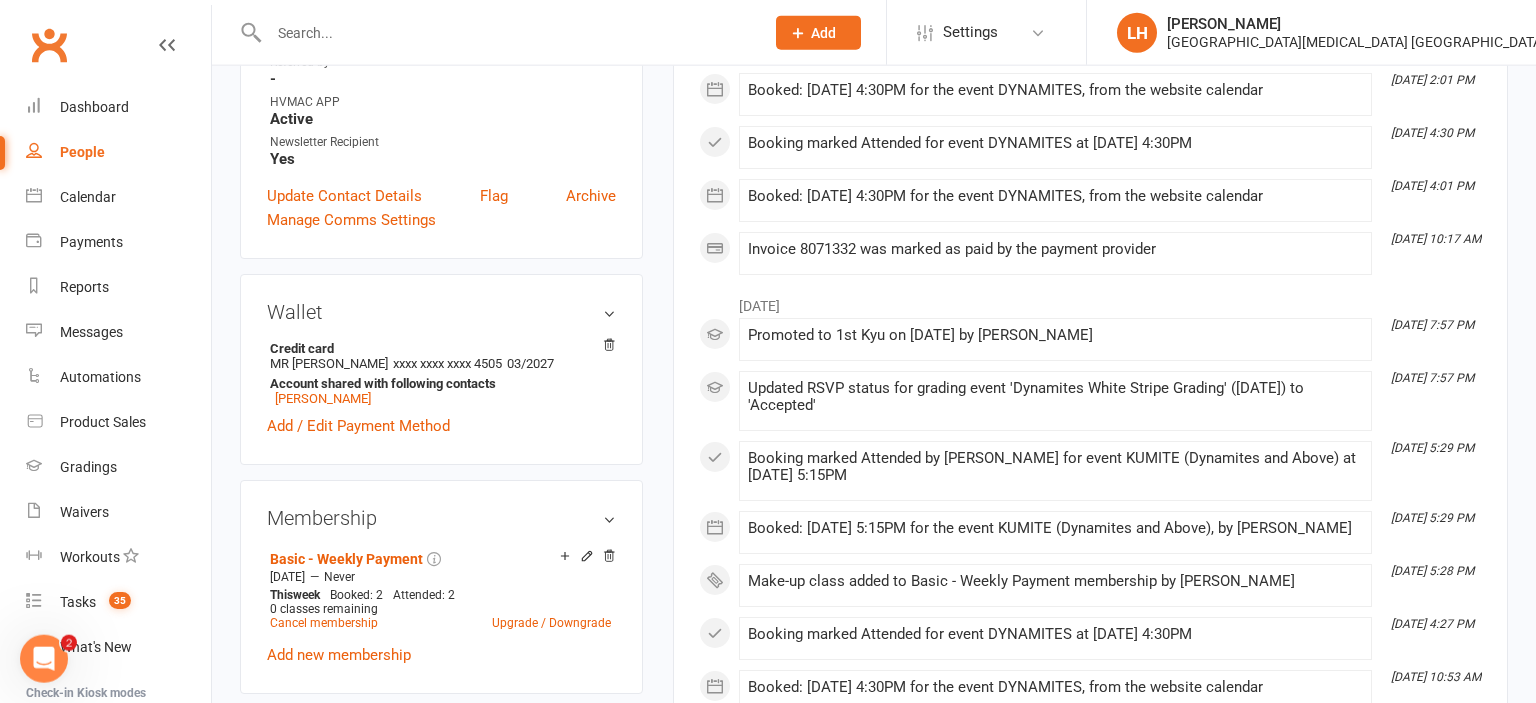 scroll, scrollTop: 739, scrollLeft: 0, axis: vertical 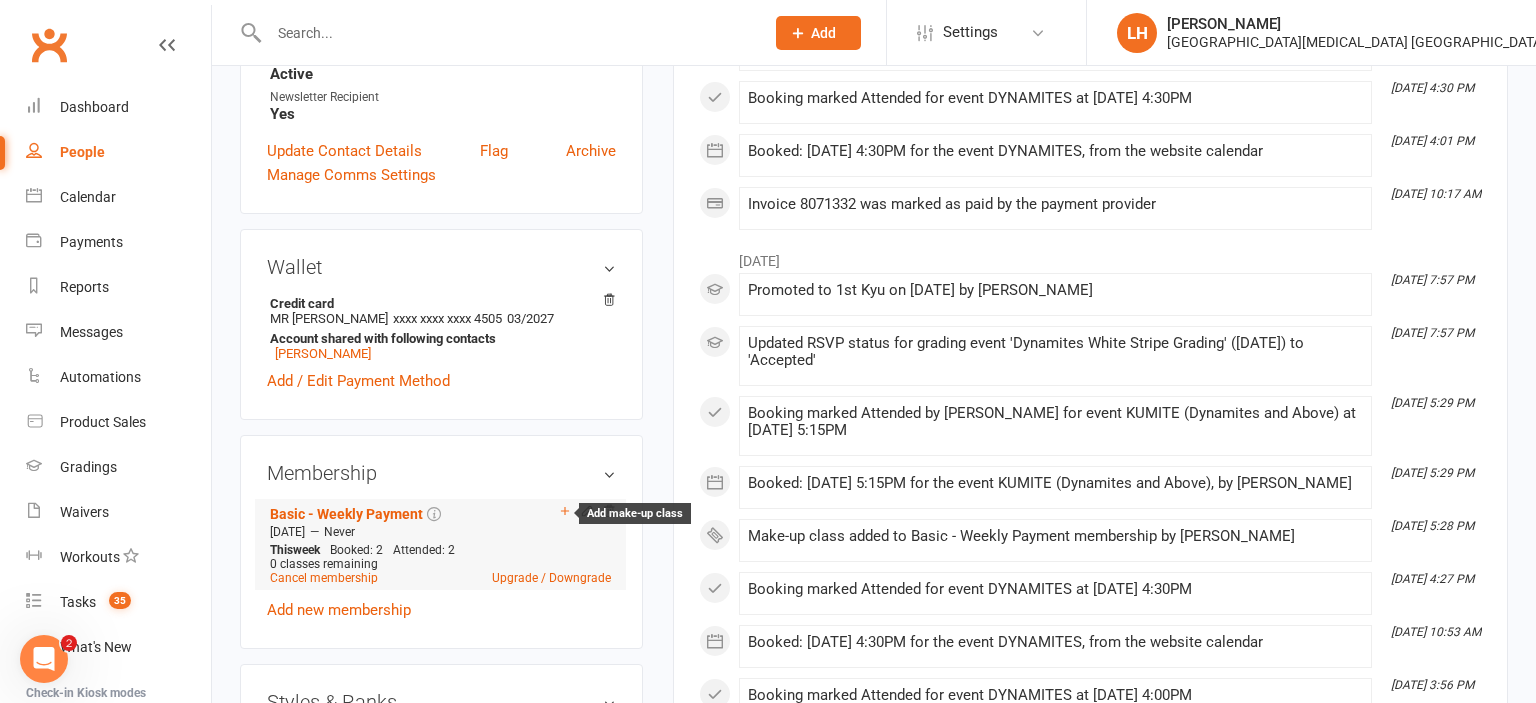 click 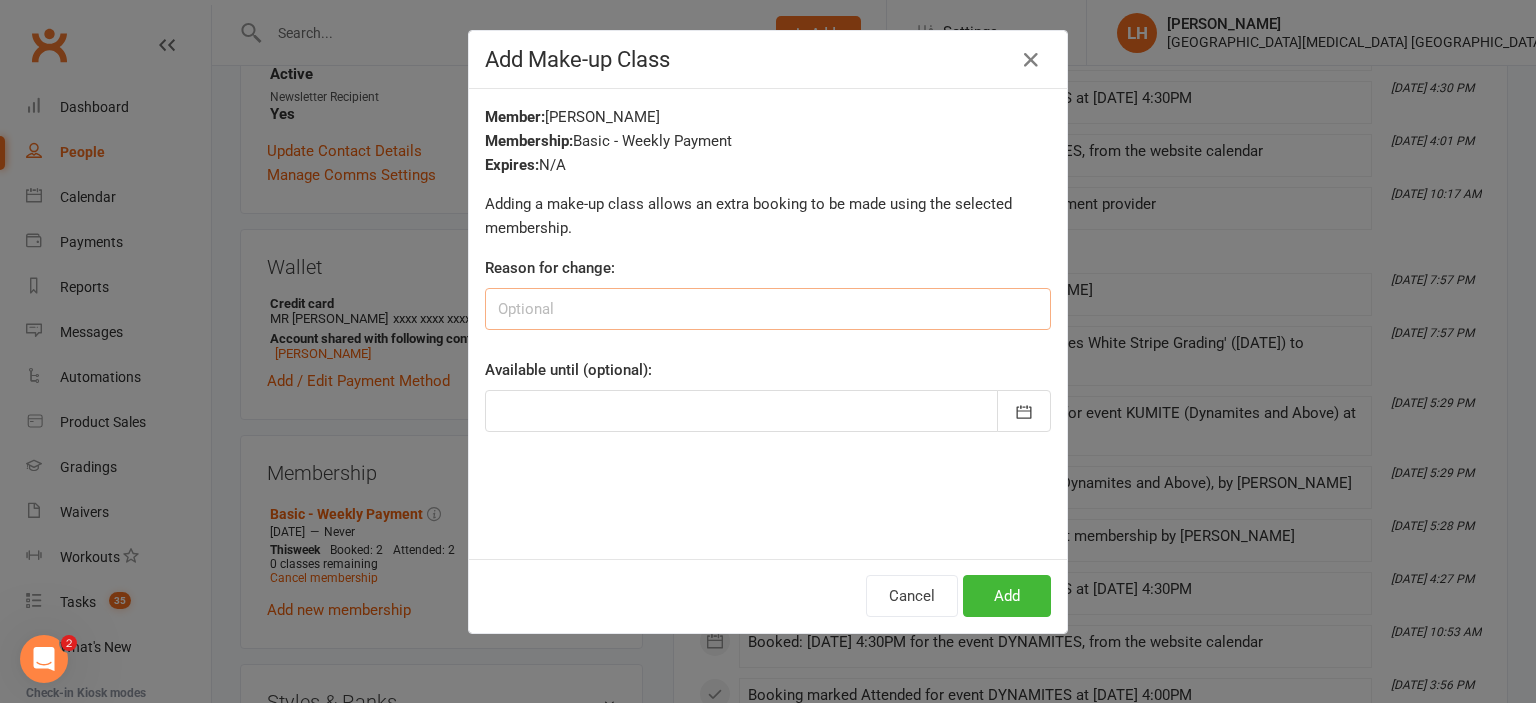 click at bounding box center [768, 309] 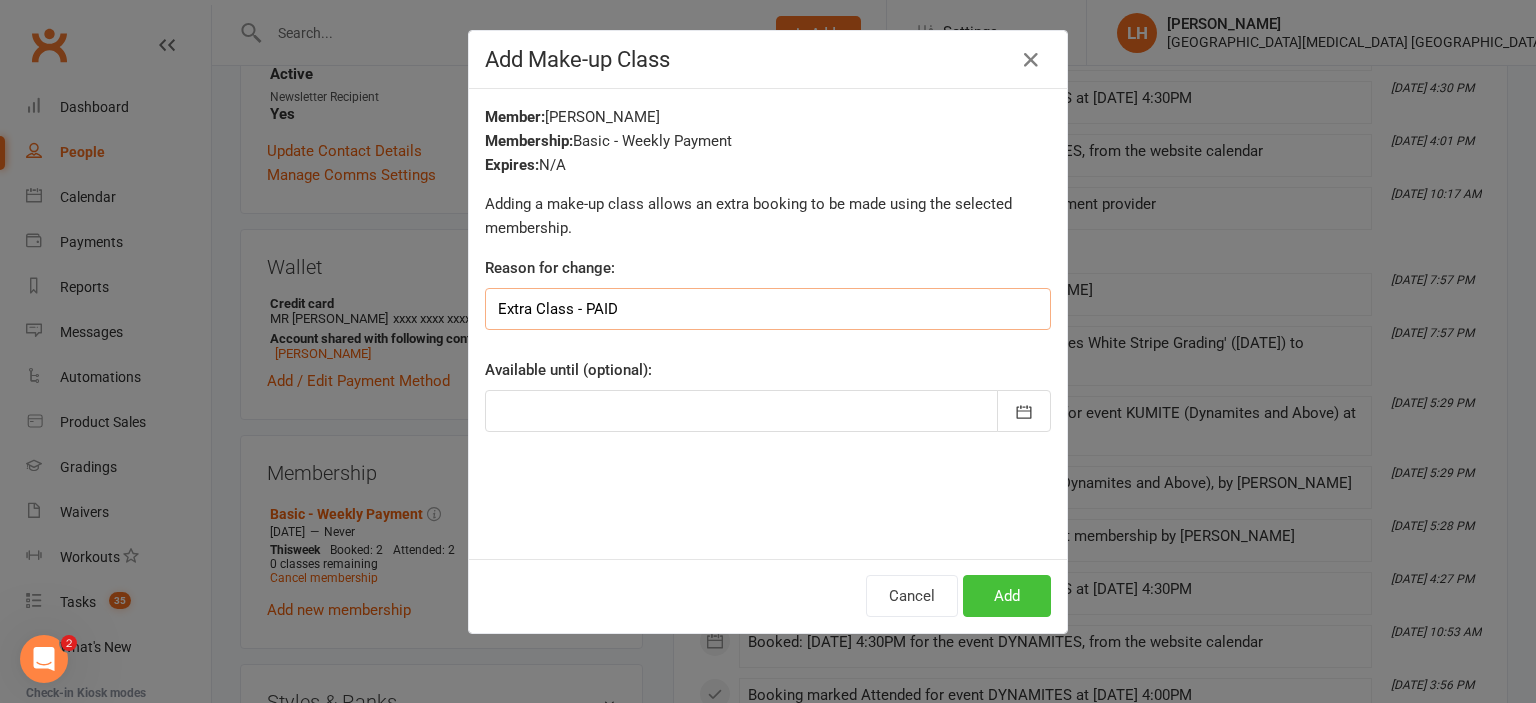 type on "Extra Class - PAID" 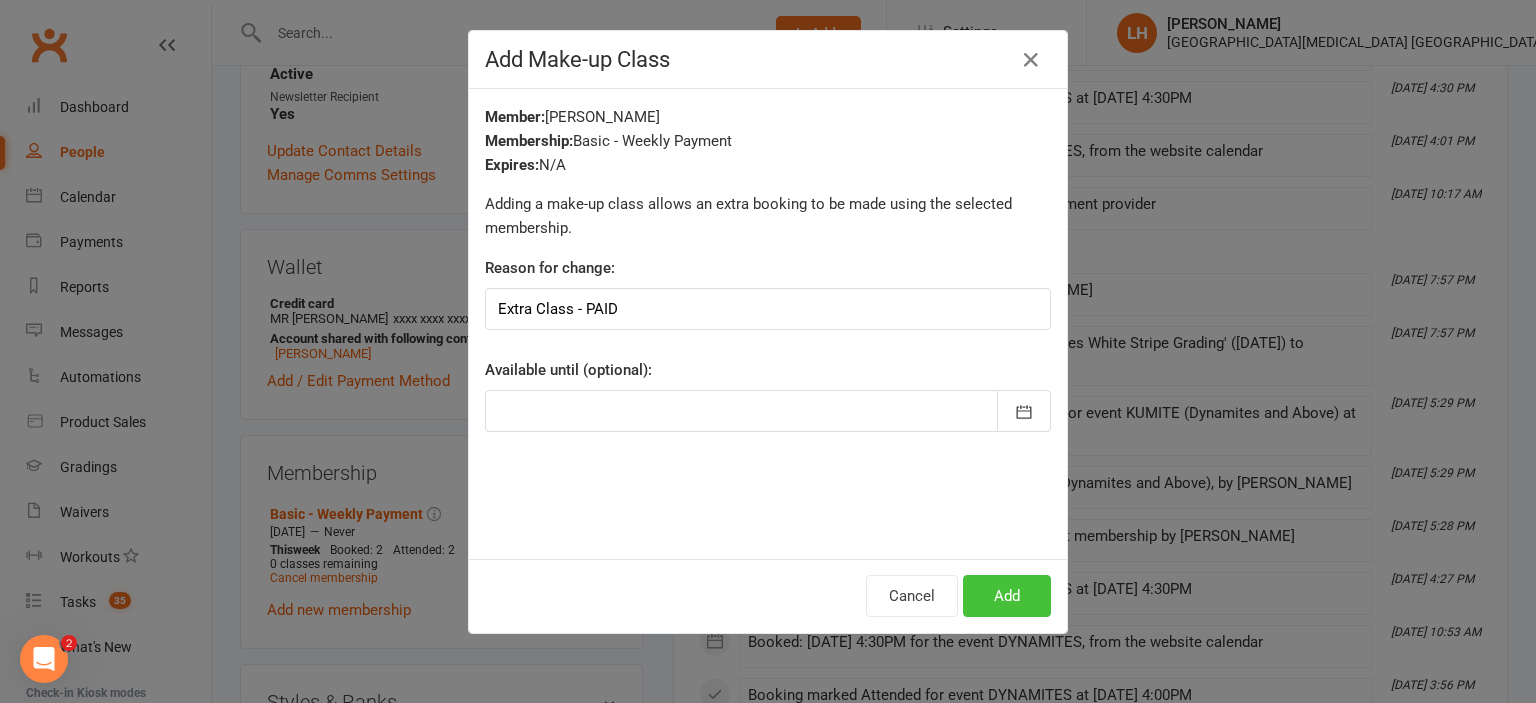 click on "Add" at bounding box center [1007, 596] 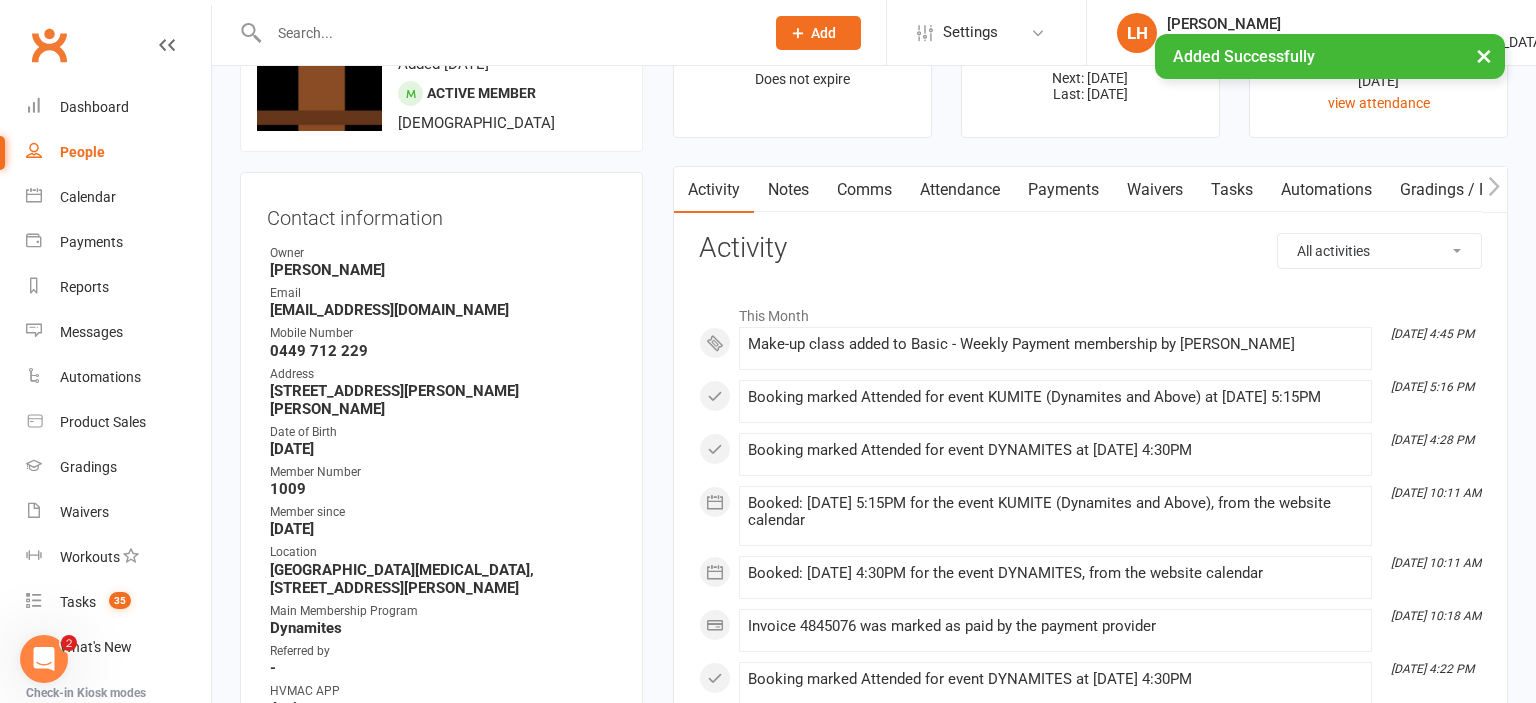 scroll, scrollTop: 0, scrollLeft: 0, axis: both 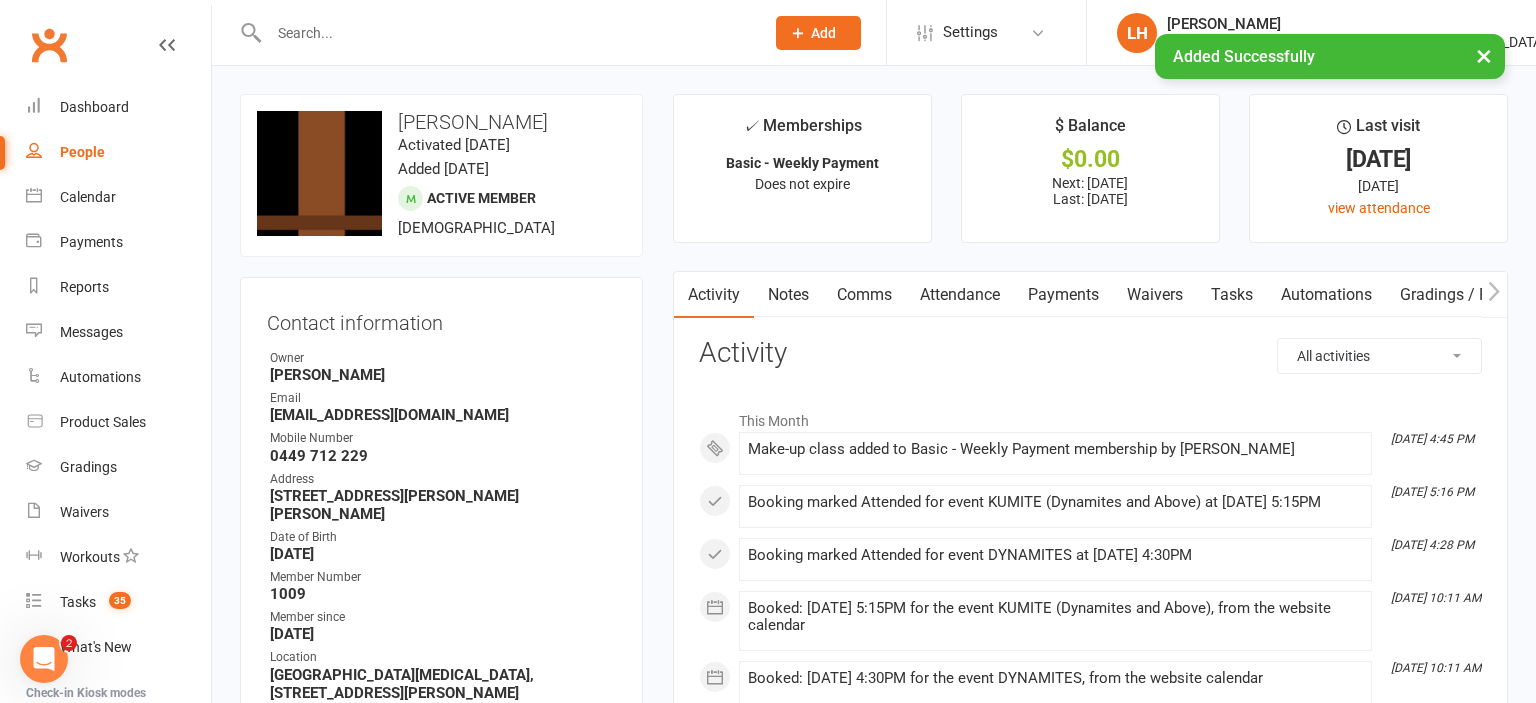 click on "Attendance" at bounding box center [960, 295] 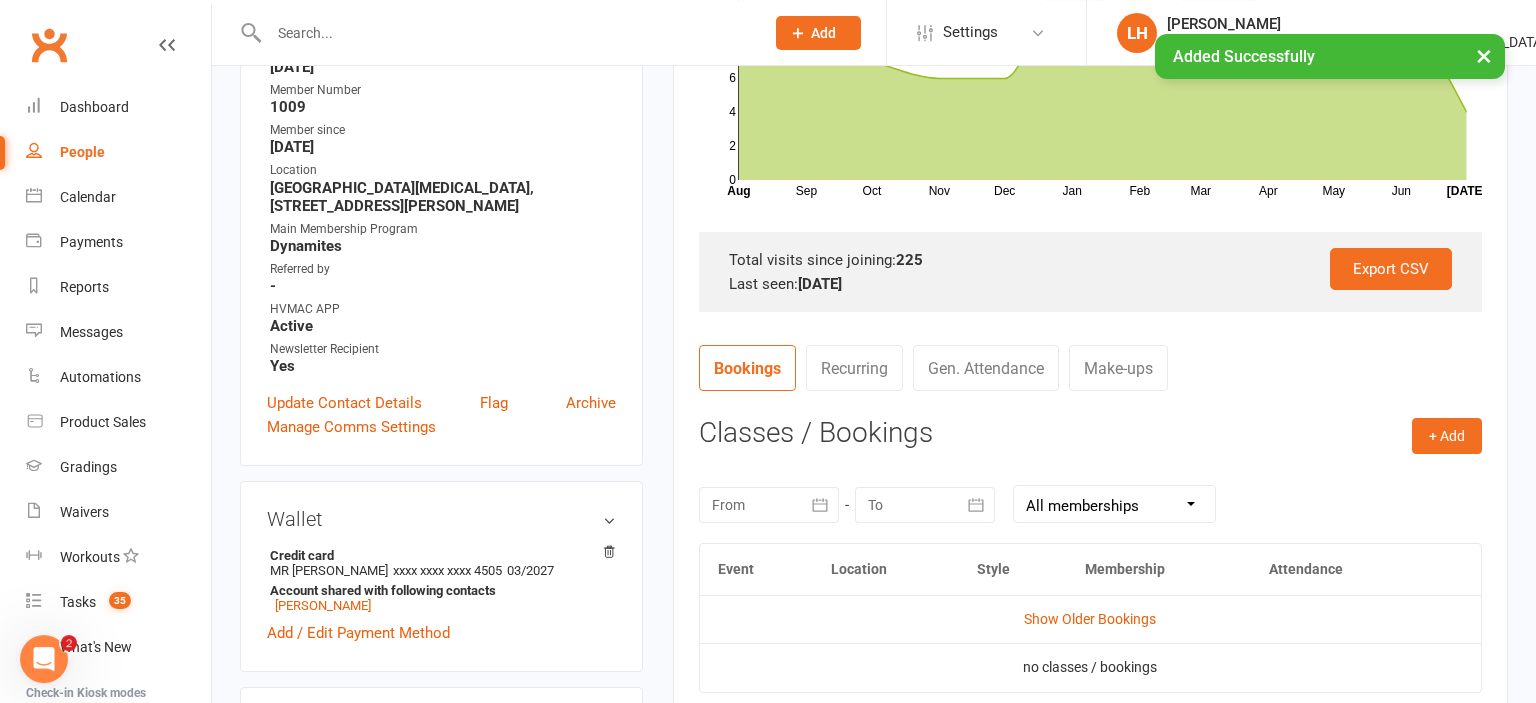 scroll, scrollTop: 528, scrollLeft: 0, axis: vertical 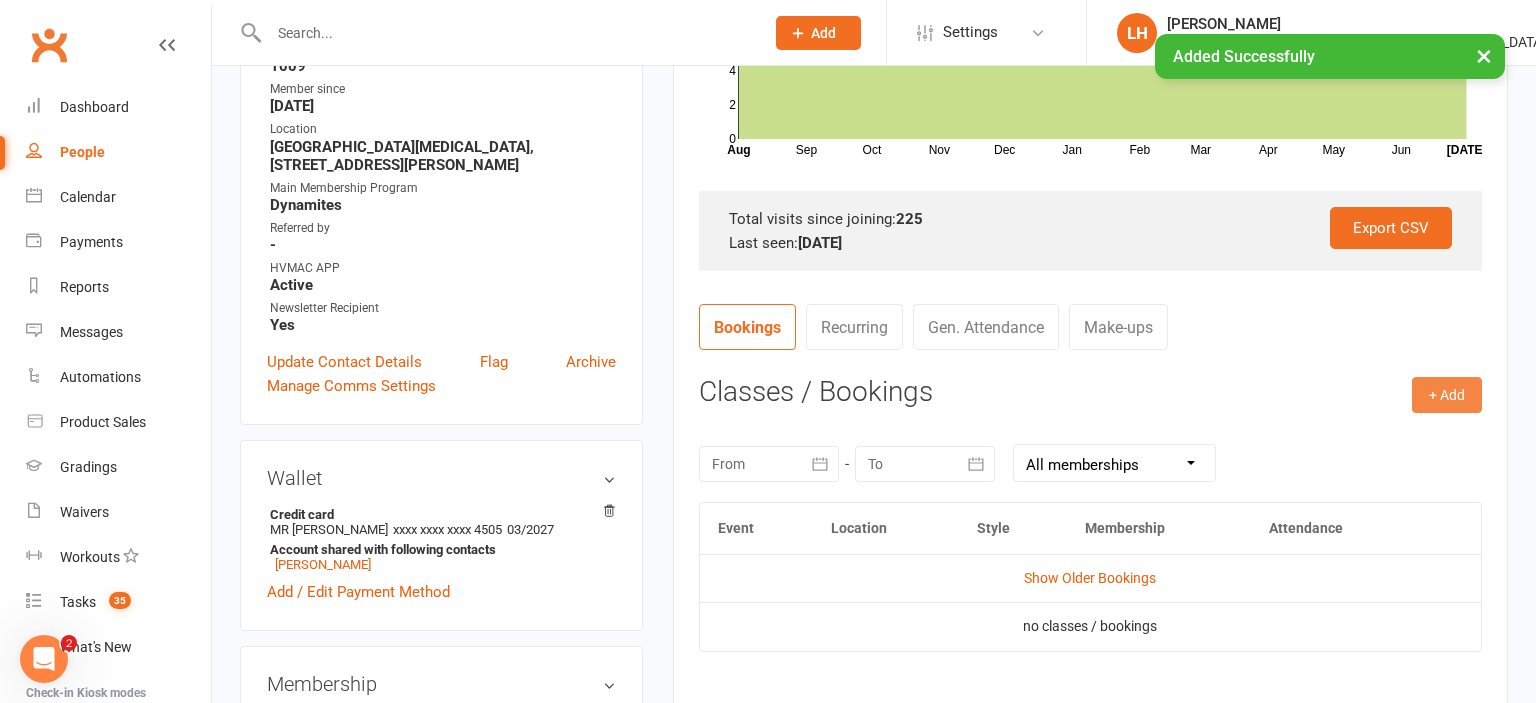 click on "+ Add" at bounding box center [1447, 395] 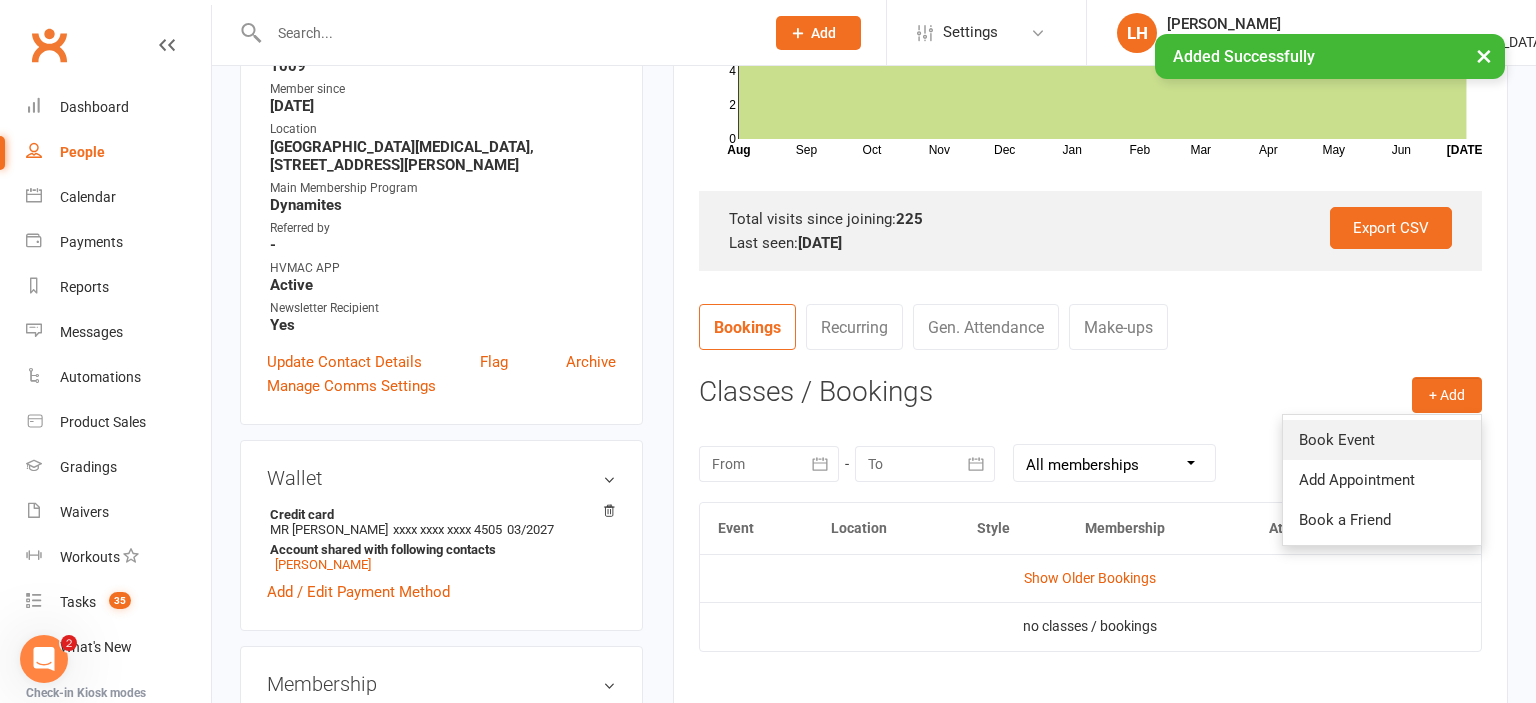 click on "Book Event" at bounding box center (1382, 440) 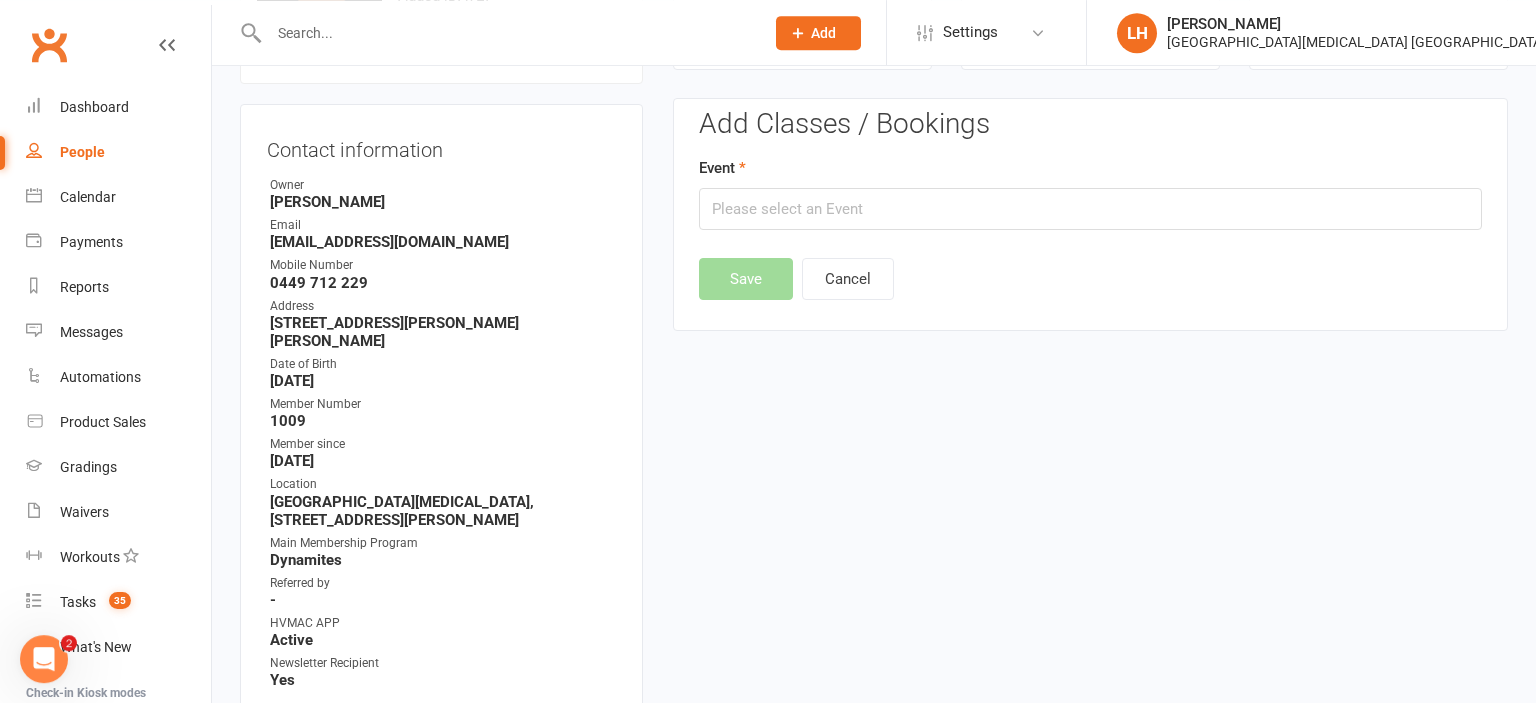scroll, scrollTop: 171, scrollLeft: 0, axis: vertical 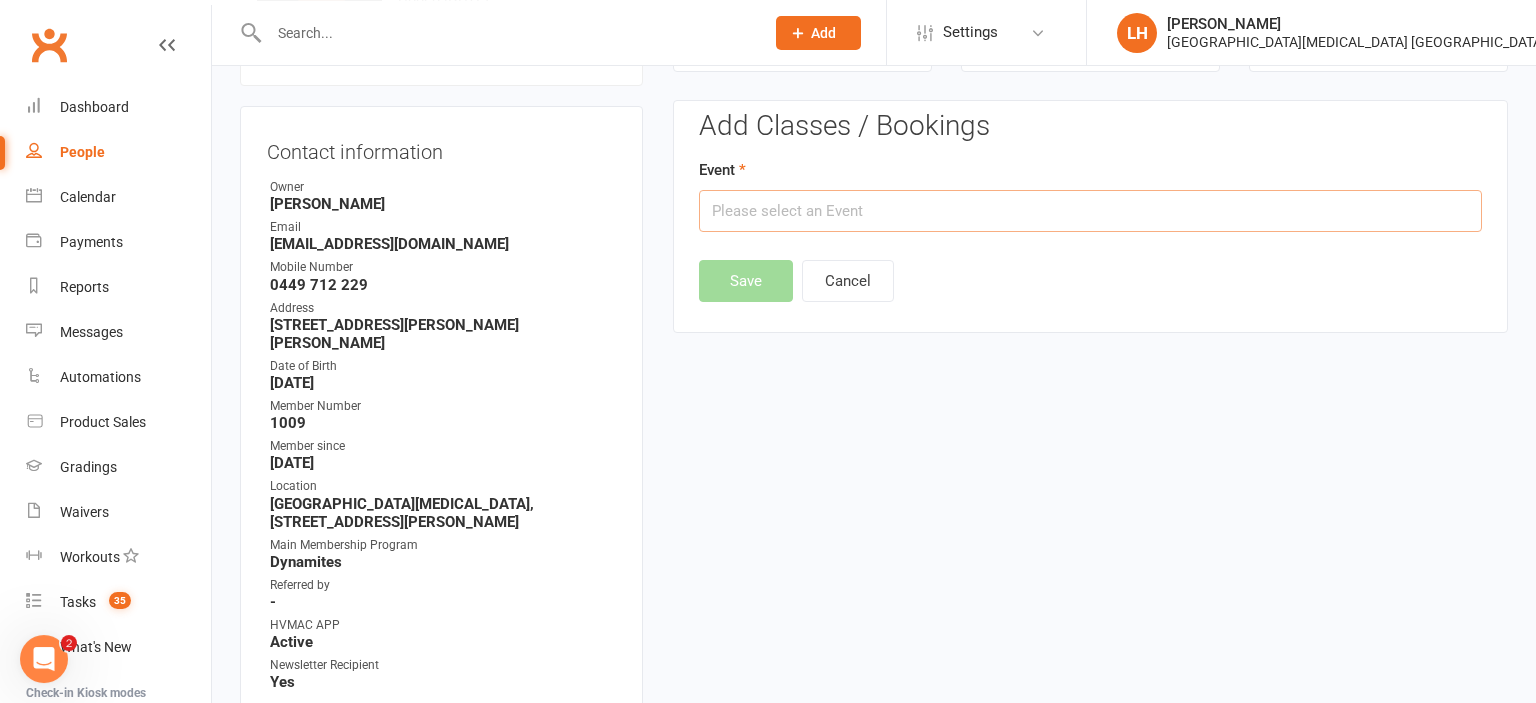 click at bounding box center [1090, 211] 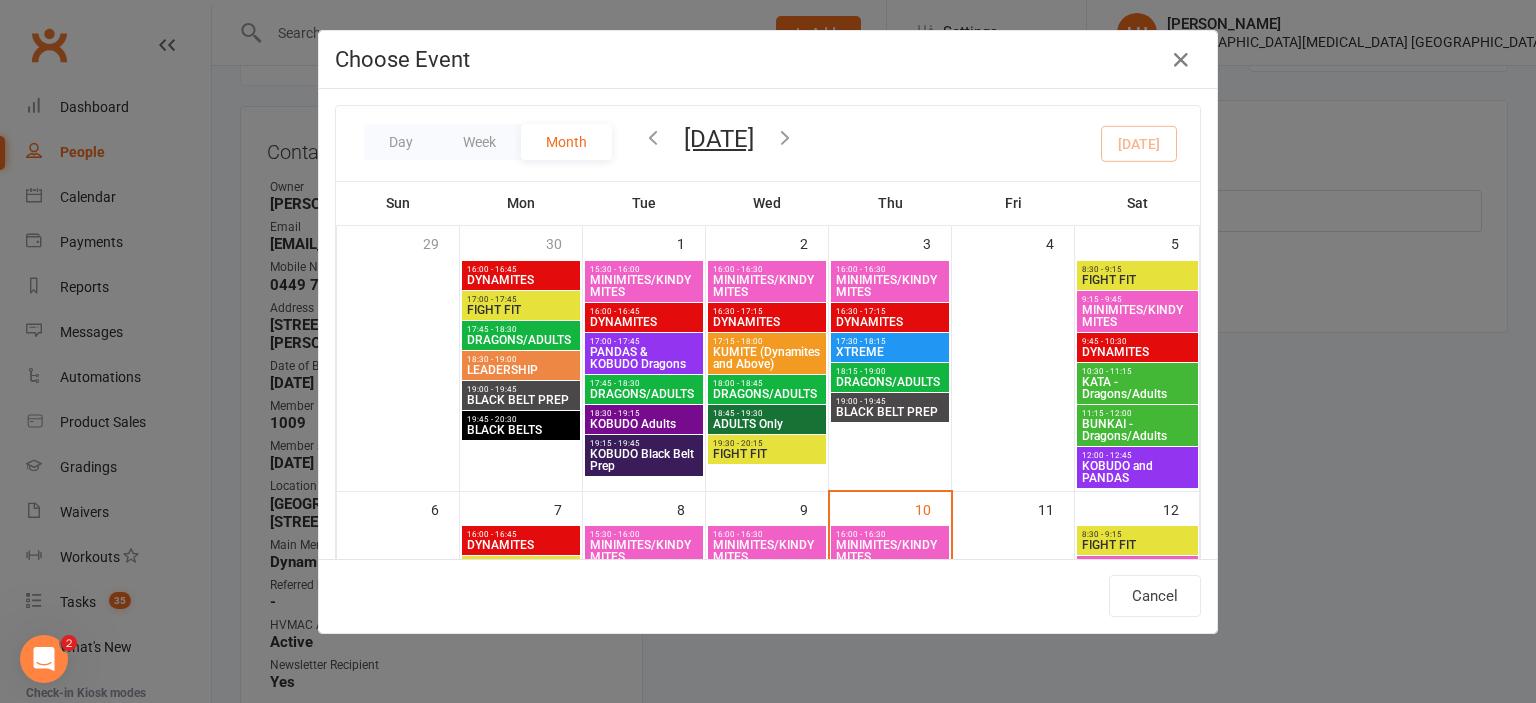 scroll, scrollTop: 442, scrollLeft: 0, axis: vertical 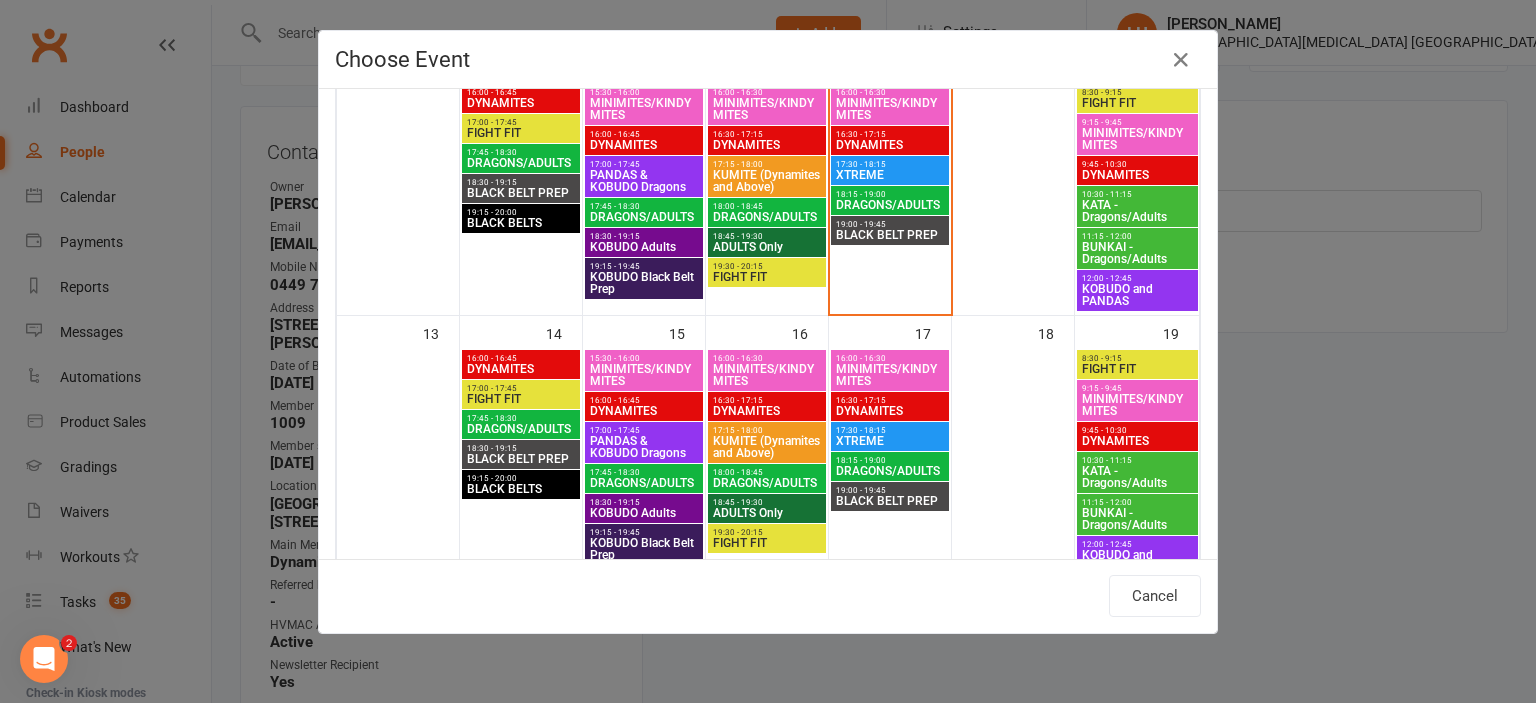 click on "DYNAMITES" at bounding box center [890, 145] 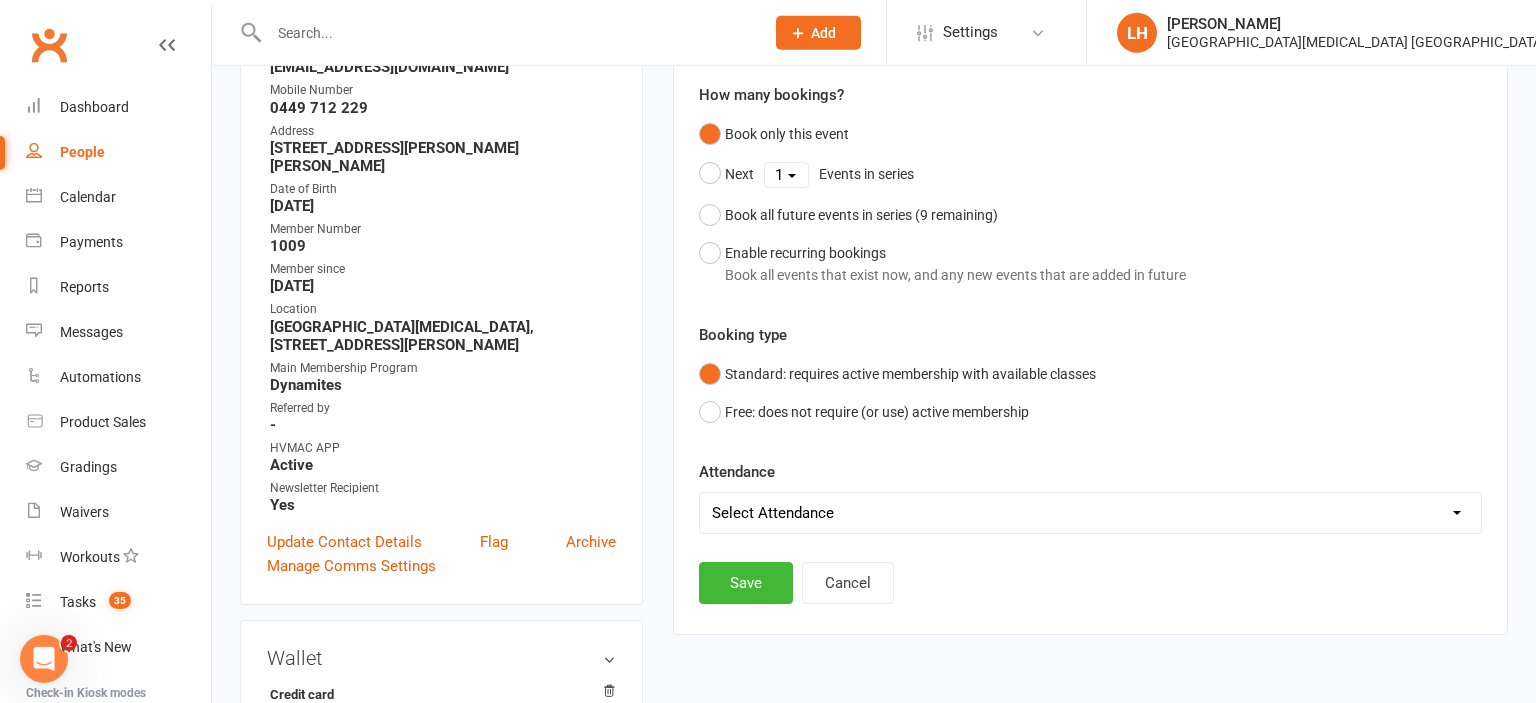 scroll, scrollTop: 382, scrollLeft: 0, axis: vertical 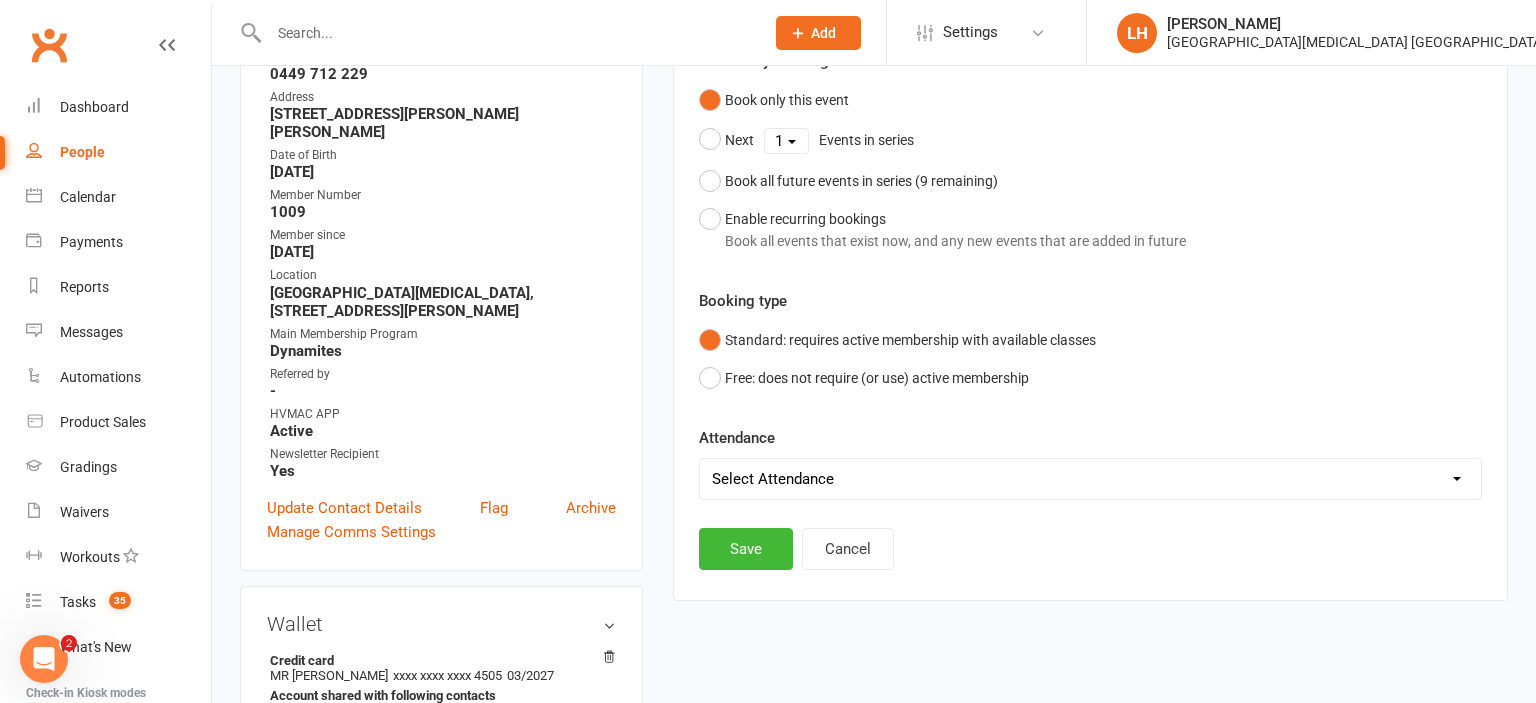 click on "Select Attendance Attended Absent" at bounding box center [1090, 479] 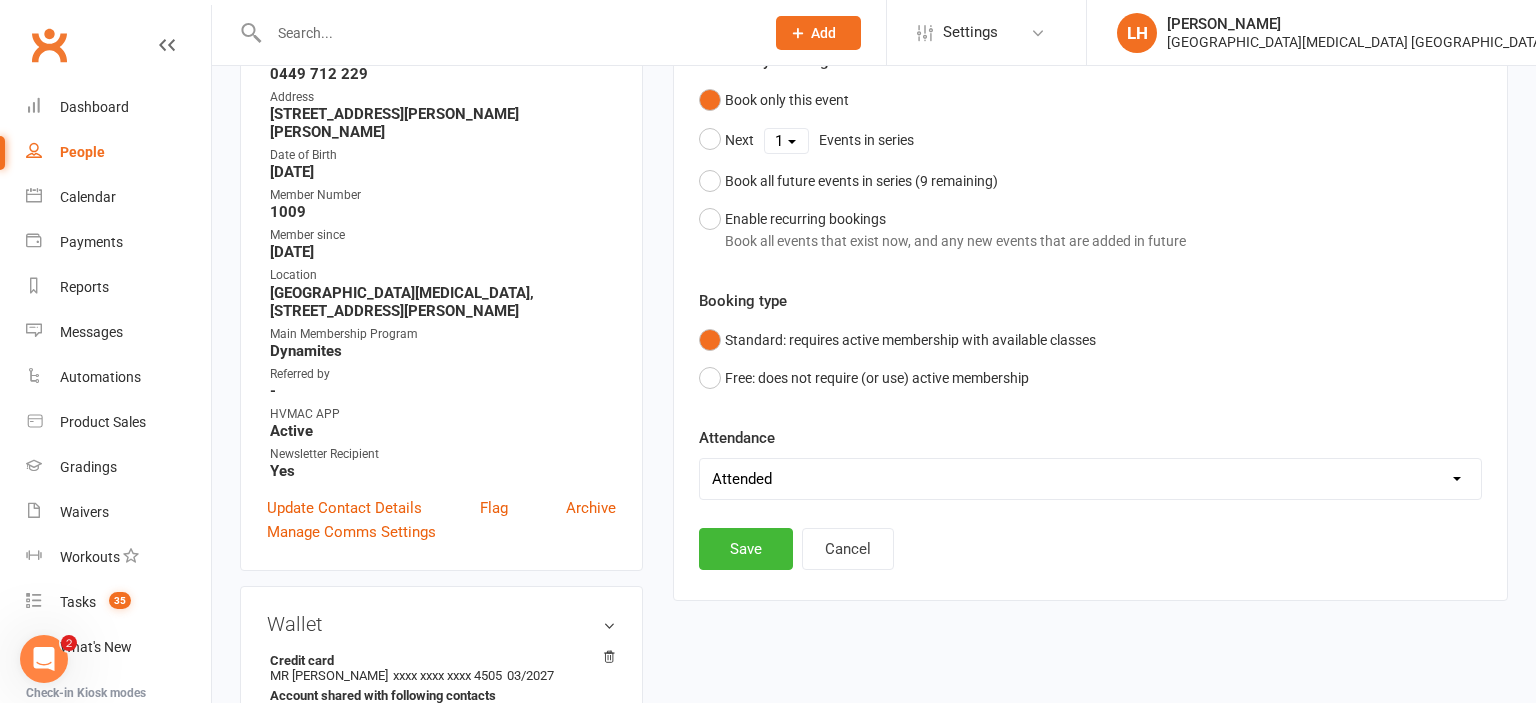 click on "Attended" at bounding box center (0, 0) 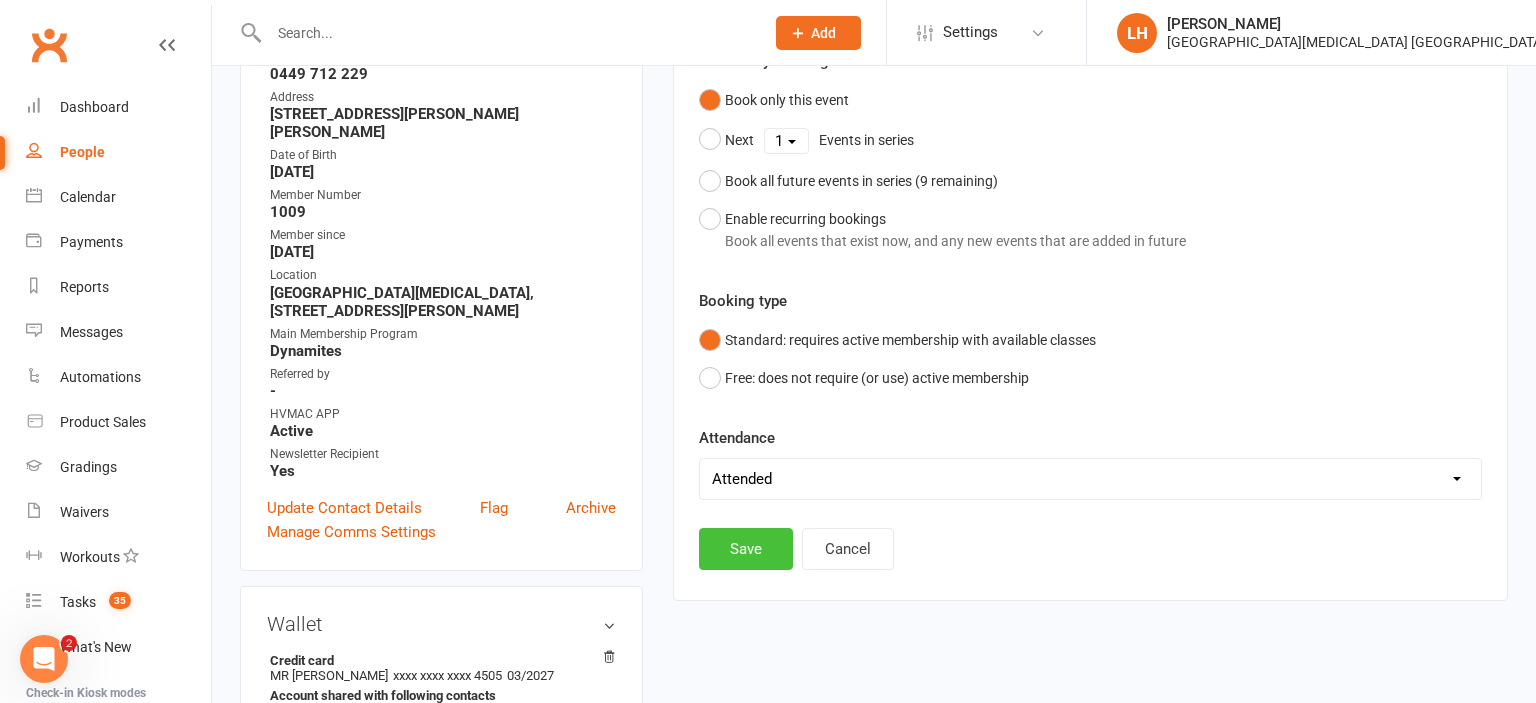 click on "Save" at bounding box center (746, 549) 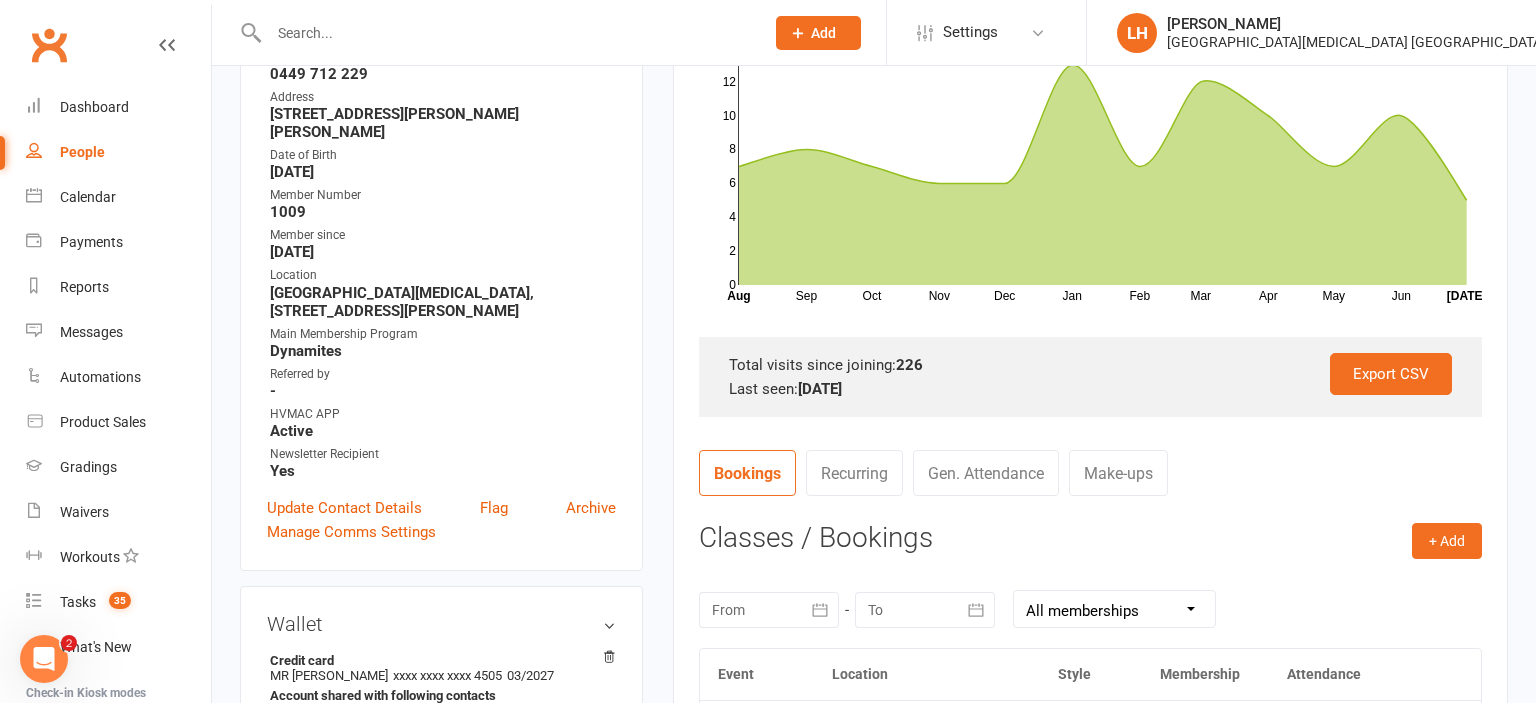 click at bounding box center (506, 33) 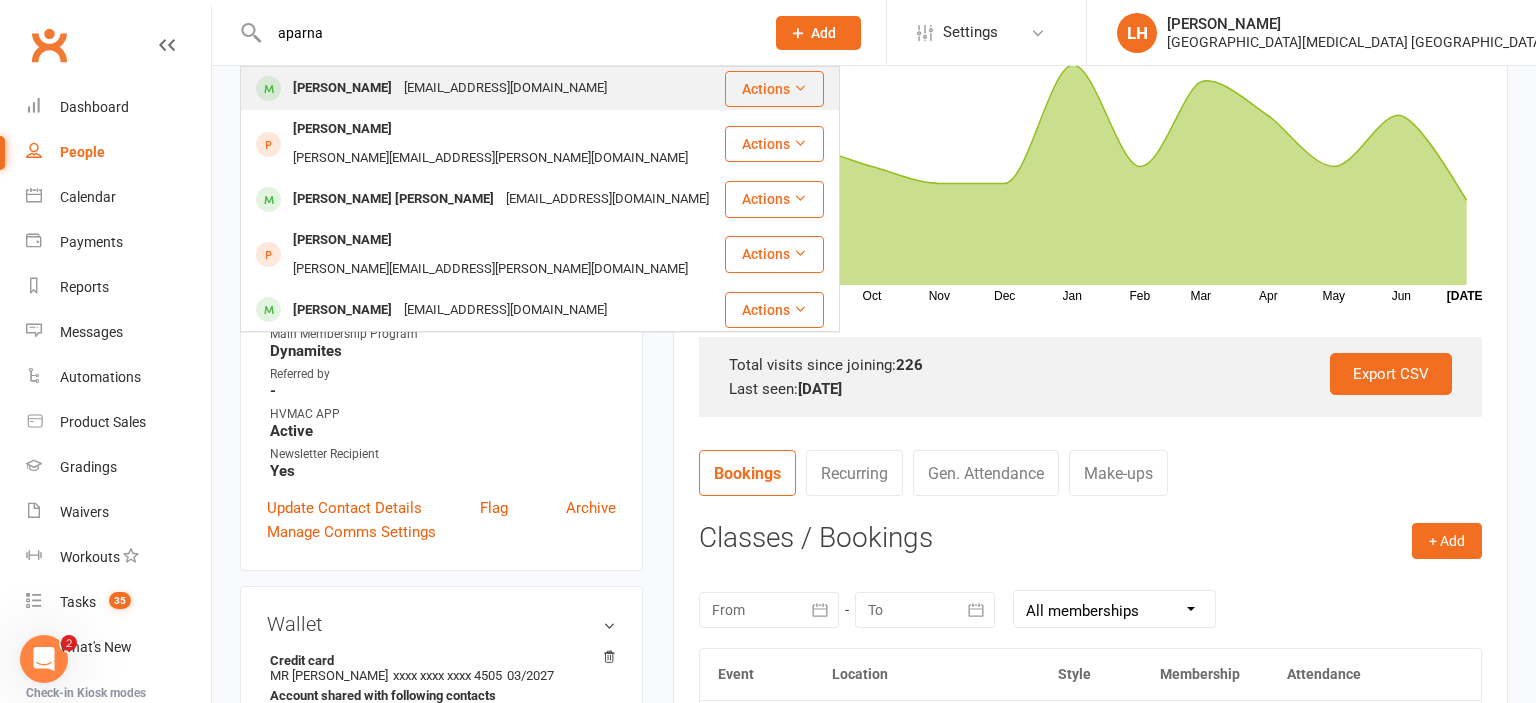 type on "aparna" 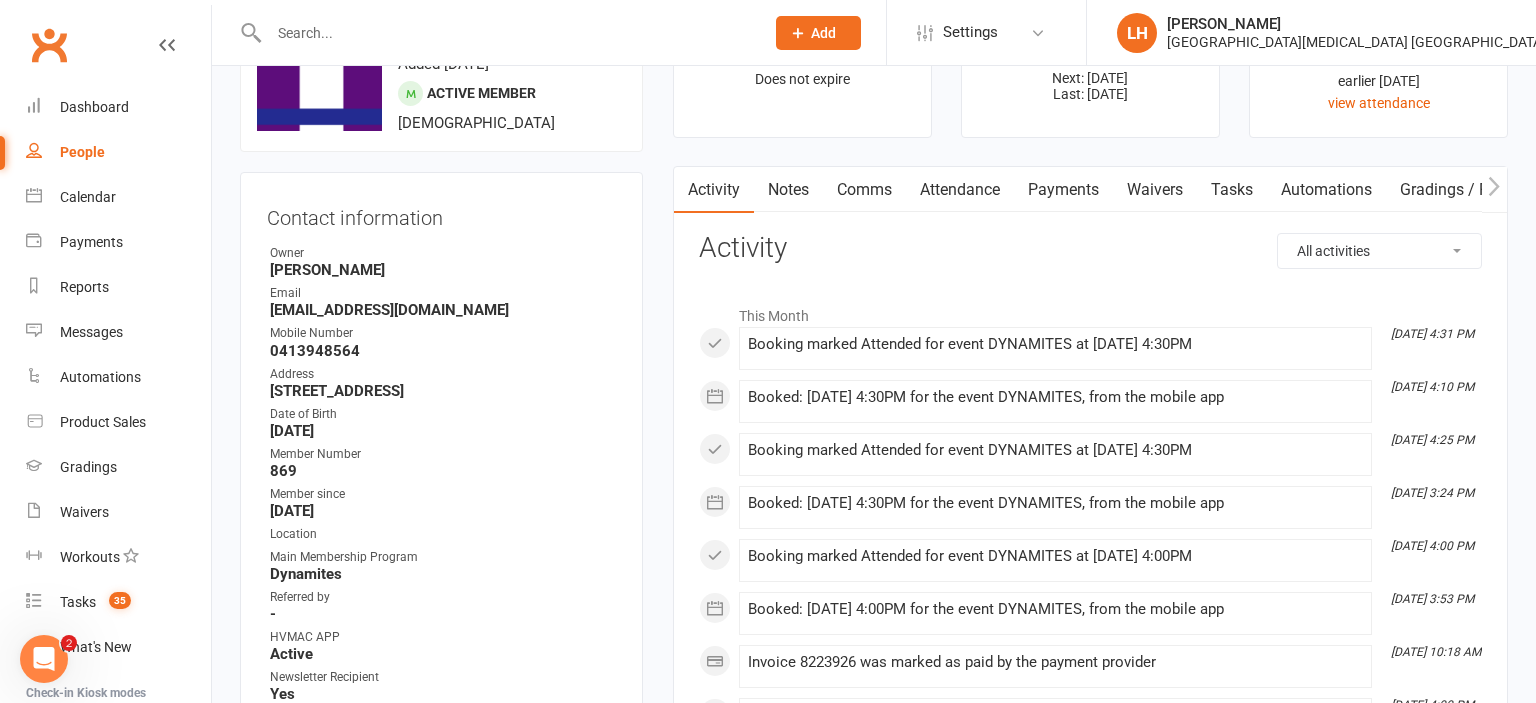 scroll, scrollTop: 0, scrollLeft: 0, axis: both 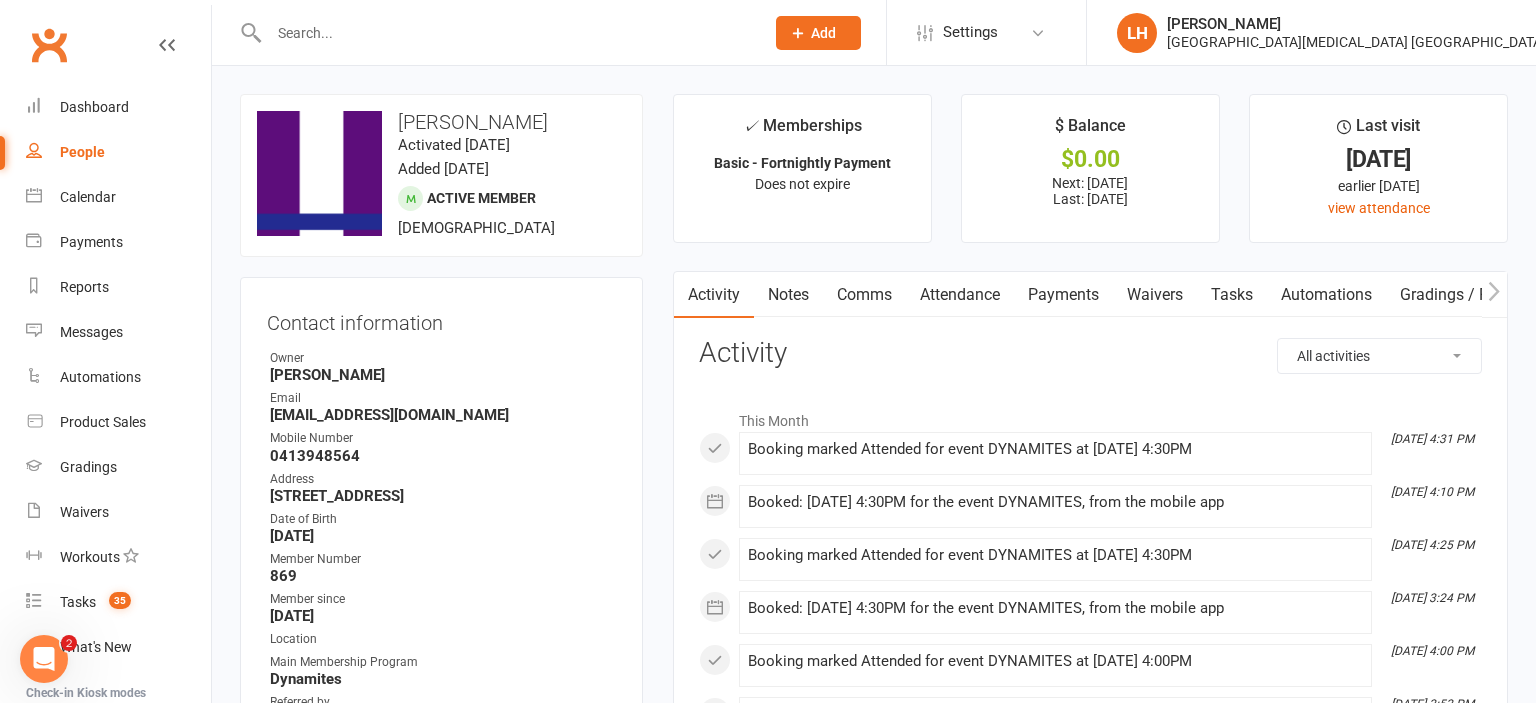 click on "Attendance" at bounding box center (960, 295) 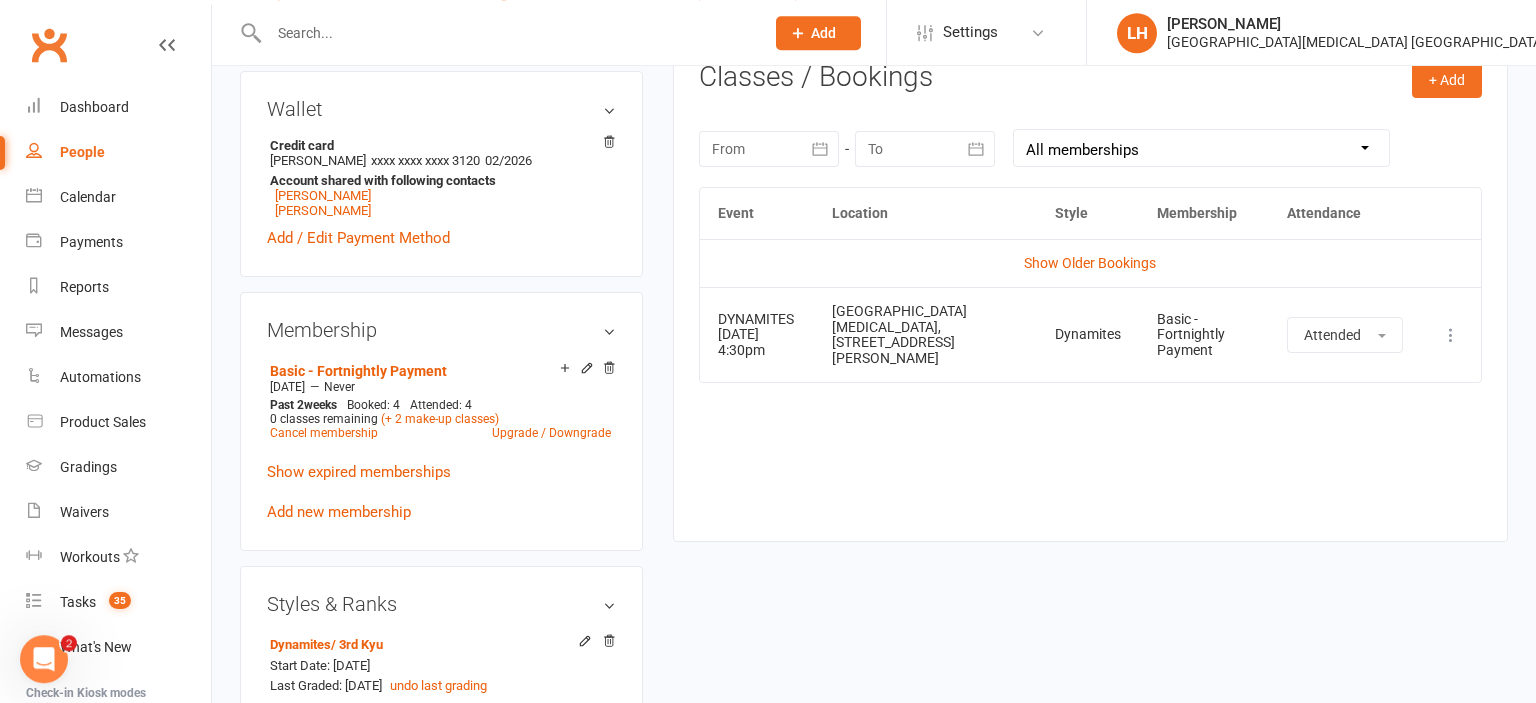scroll, scrollTop: 844, scrollLeft: 0, axis: vertical 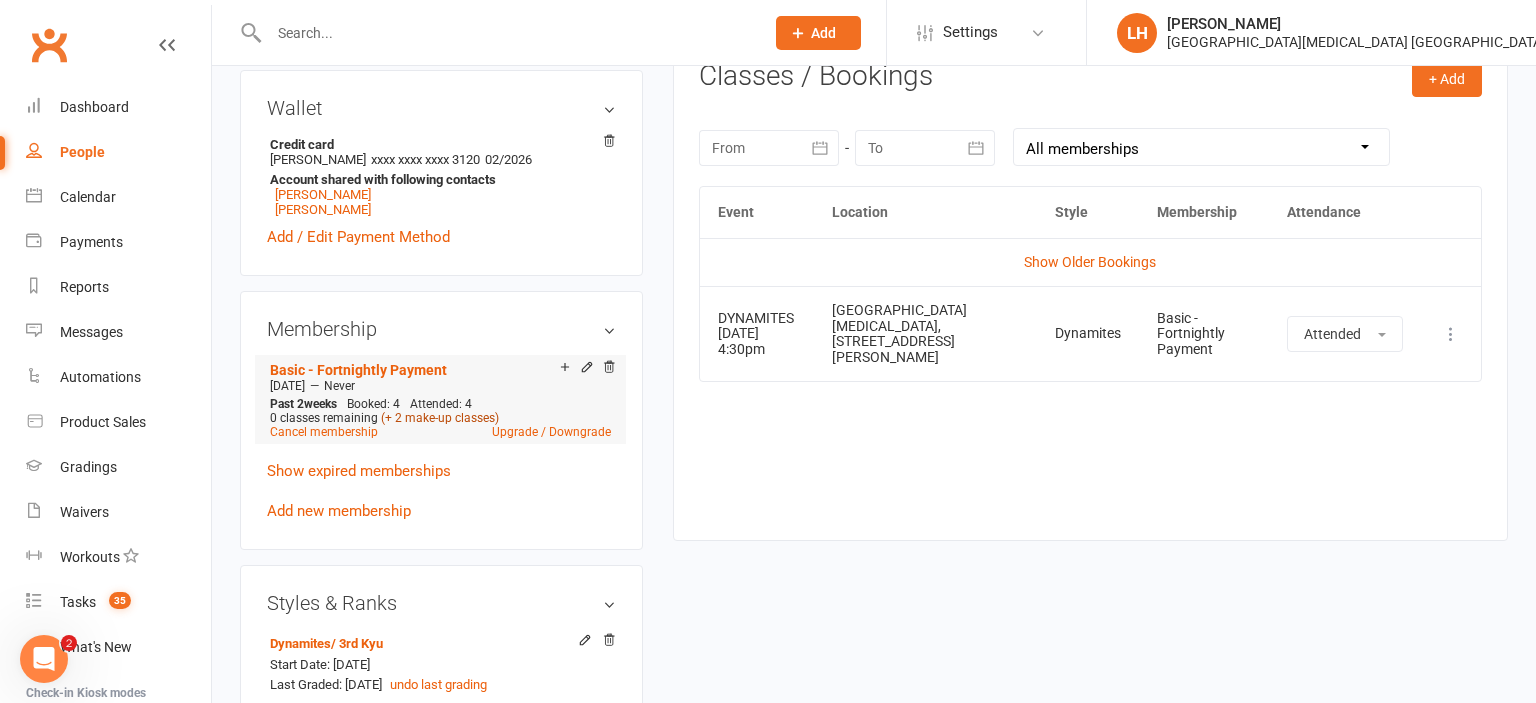 click on "(+ 2 make-up classes)" at bounding box center (440, 418) 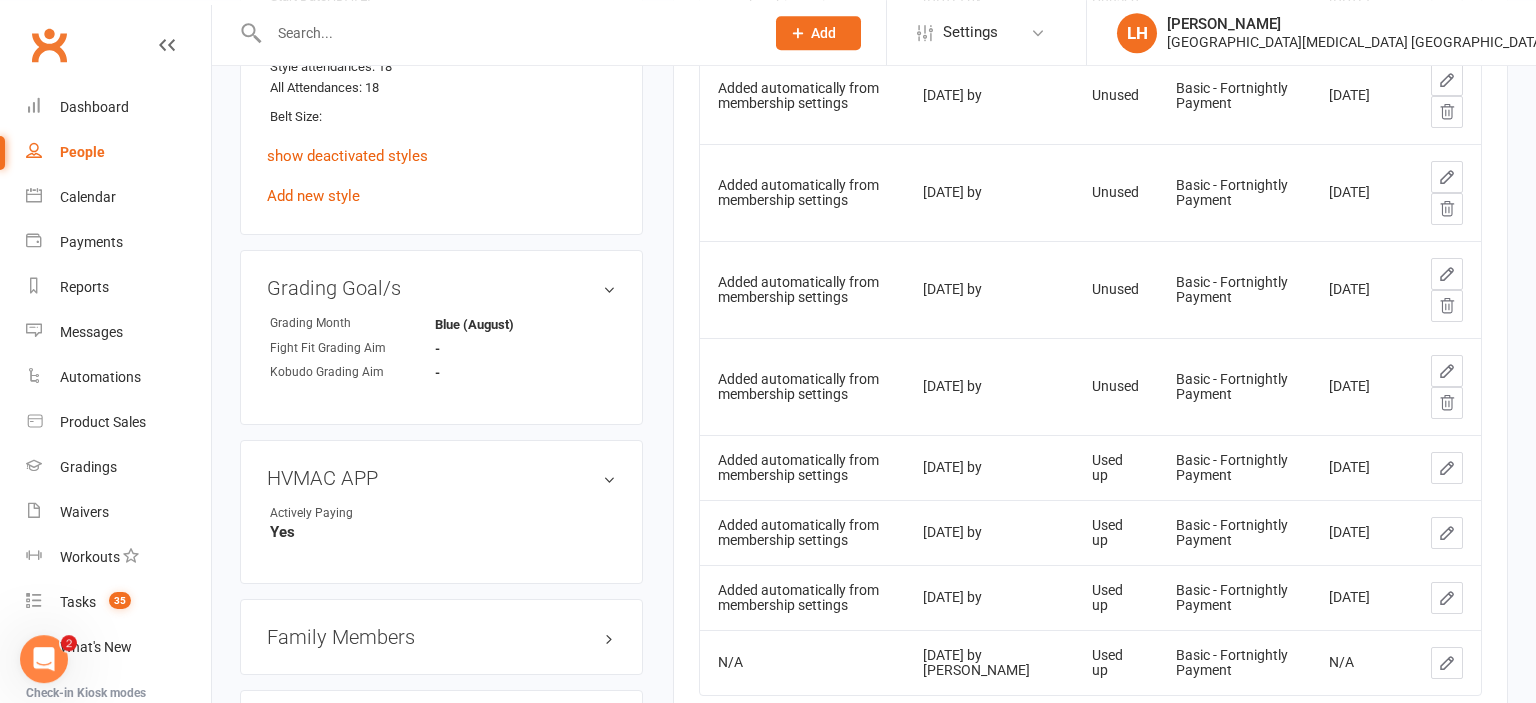 scroll, scrollTop: 1478, scrollLeft: 0, axis: vertical 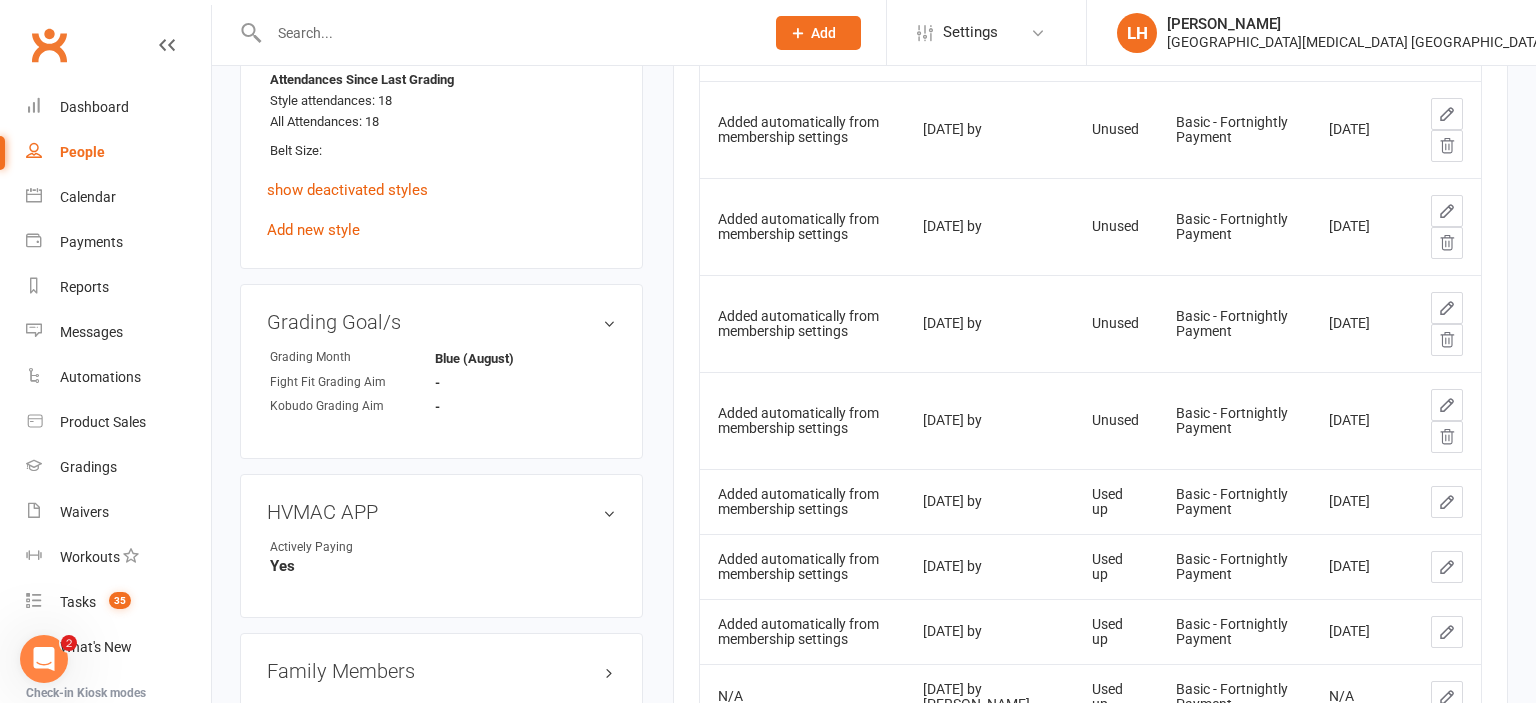 click at bounding box center [506, 33] 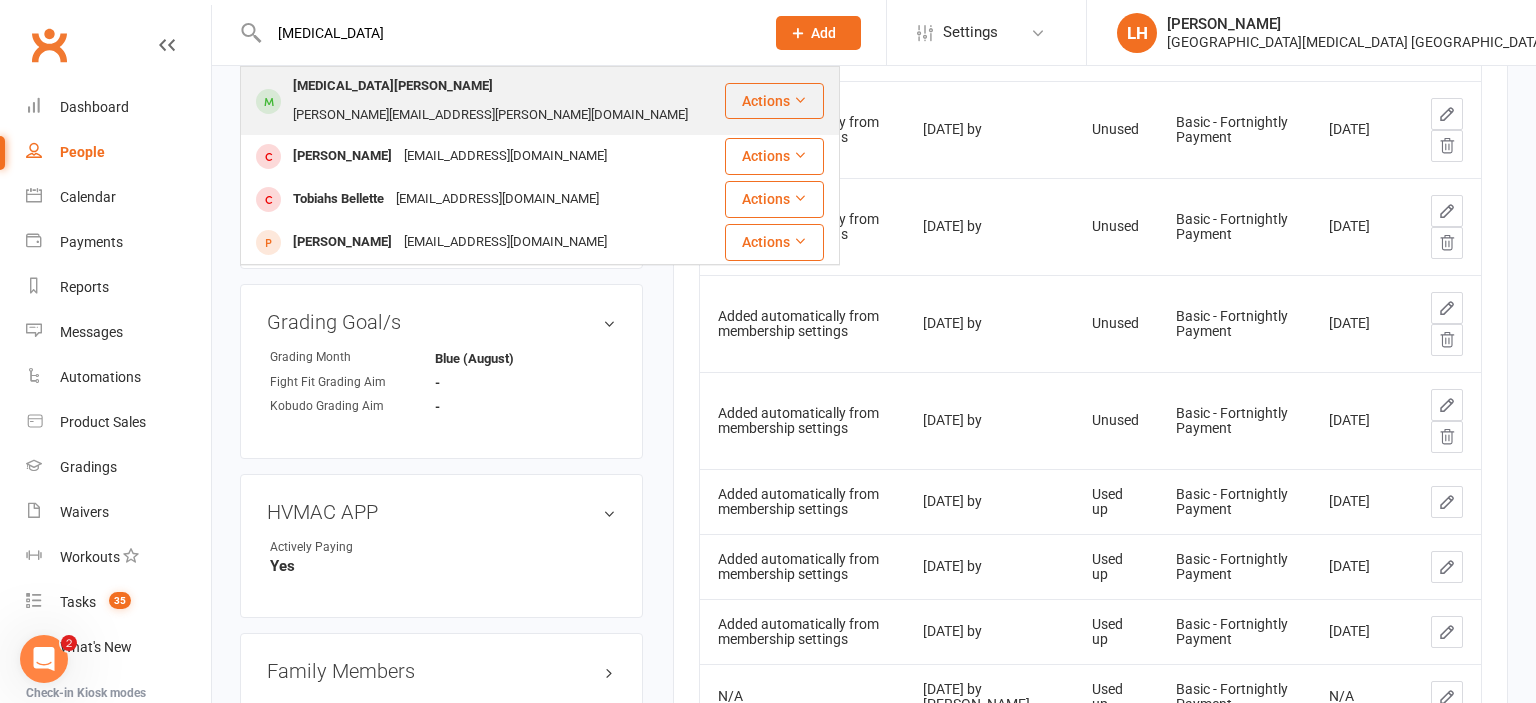 type on "tobi" 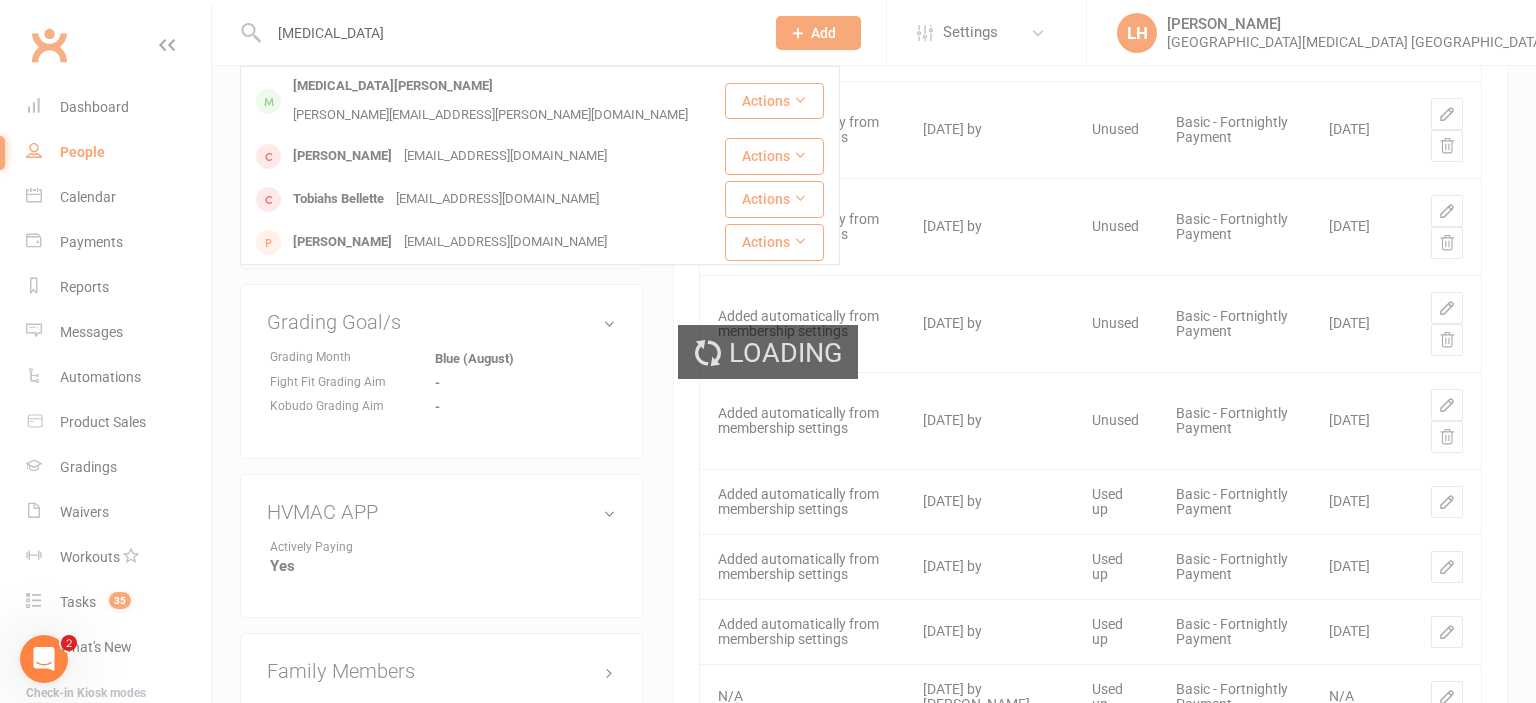 type 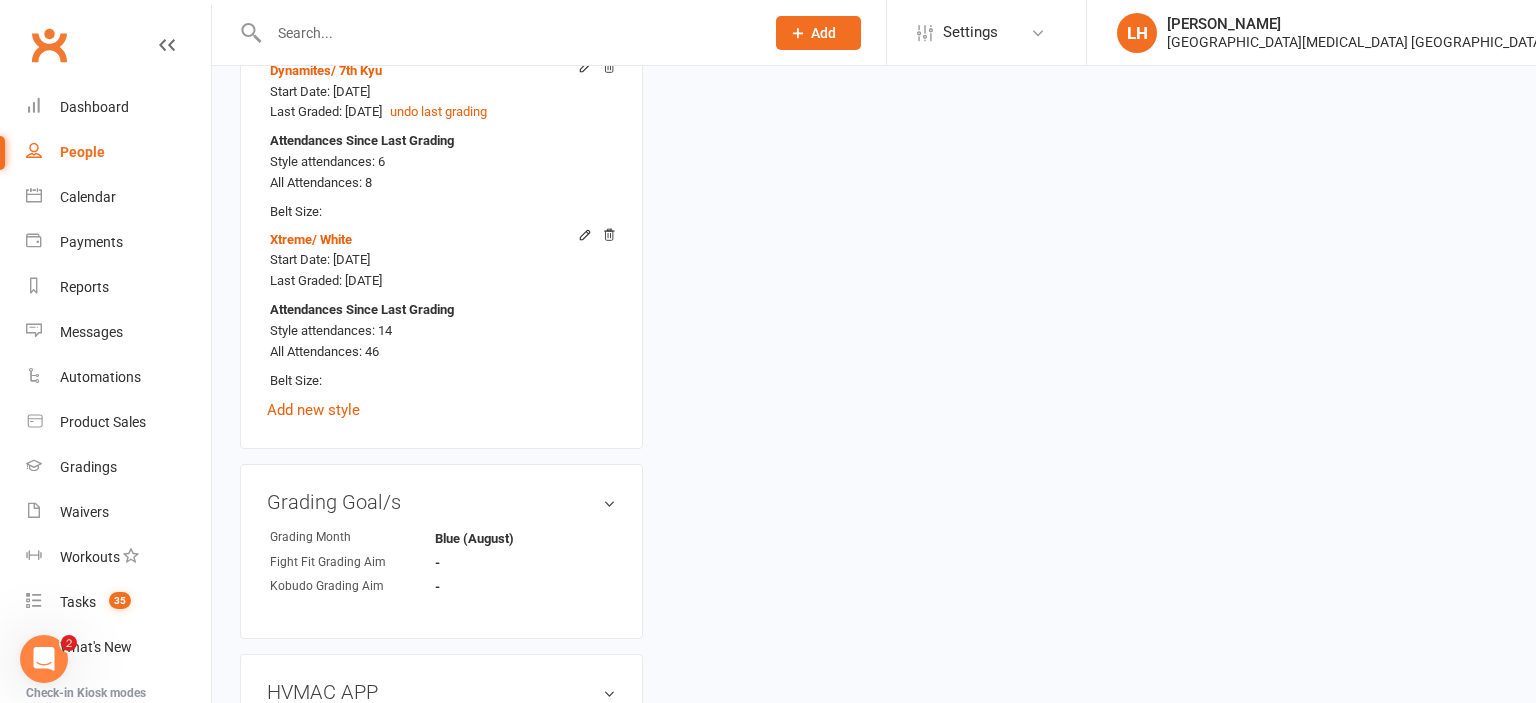 scroll, scrollTop: 0, scrollLeft: 0, axis: both 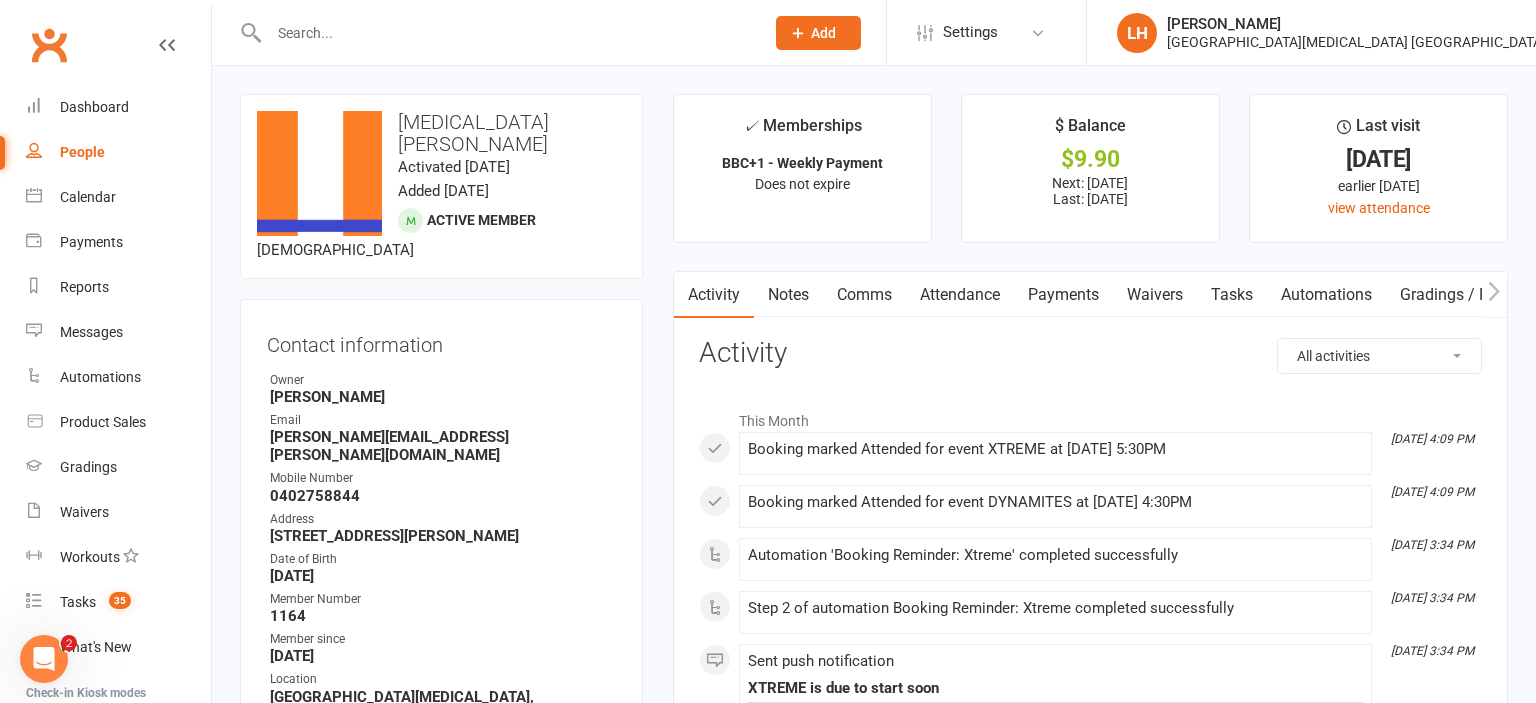 click on "Payments" at bounding box center (1063, 295) 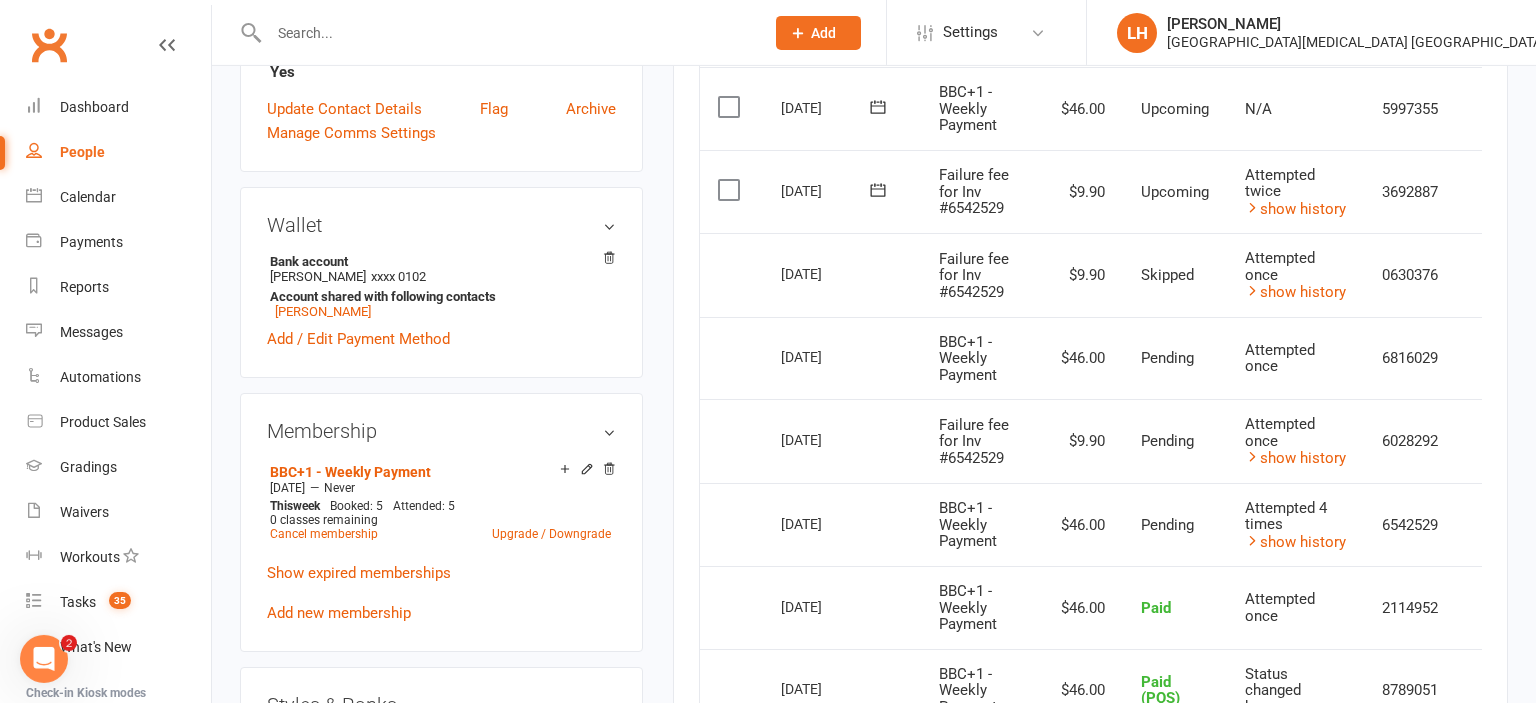 scroll, scrollTop: 844, scrollLeft: 0, axis: vertical 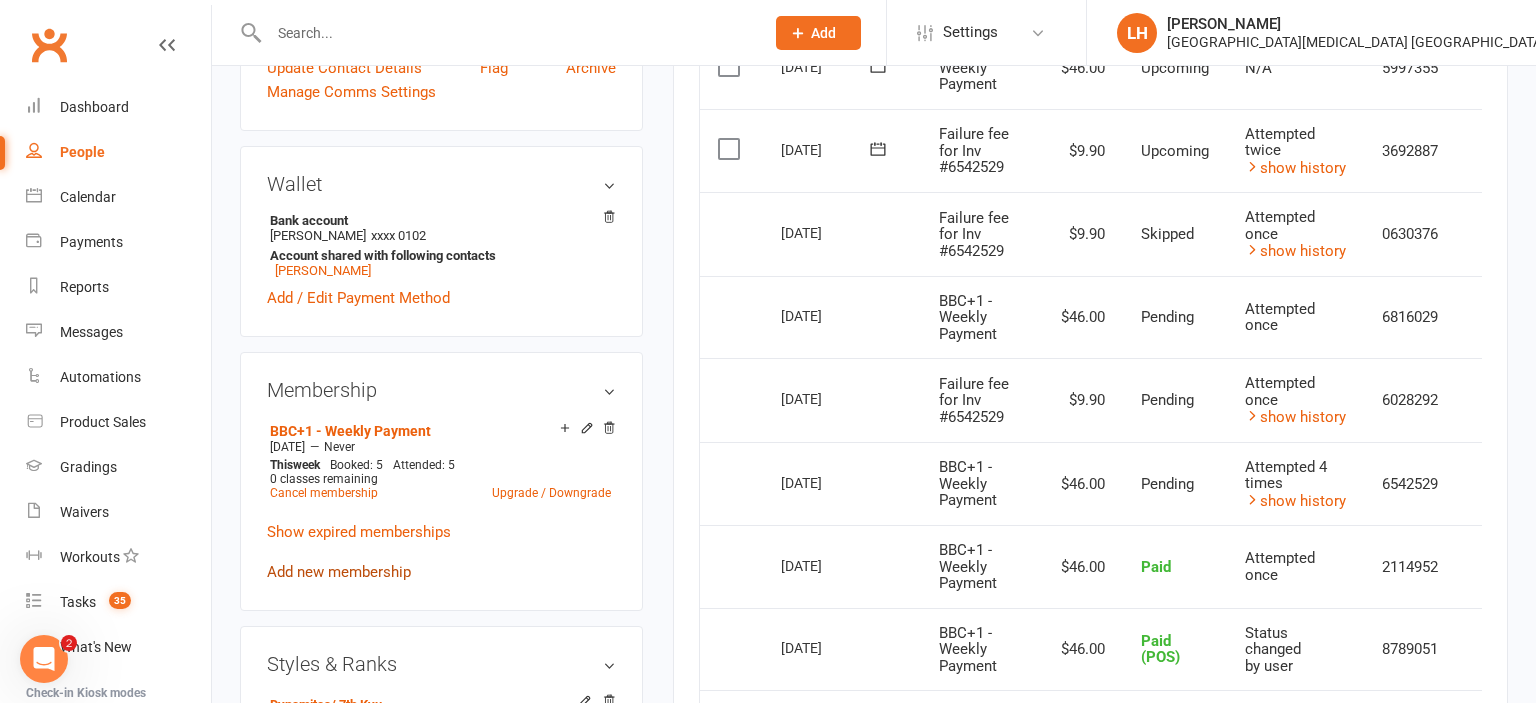 click on "Add new membership" at bounding box center (339, 572) 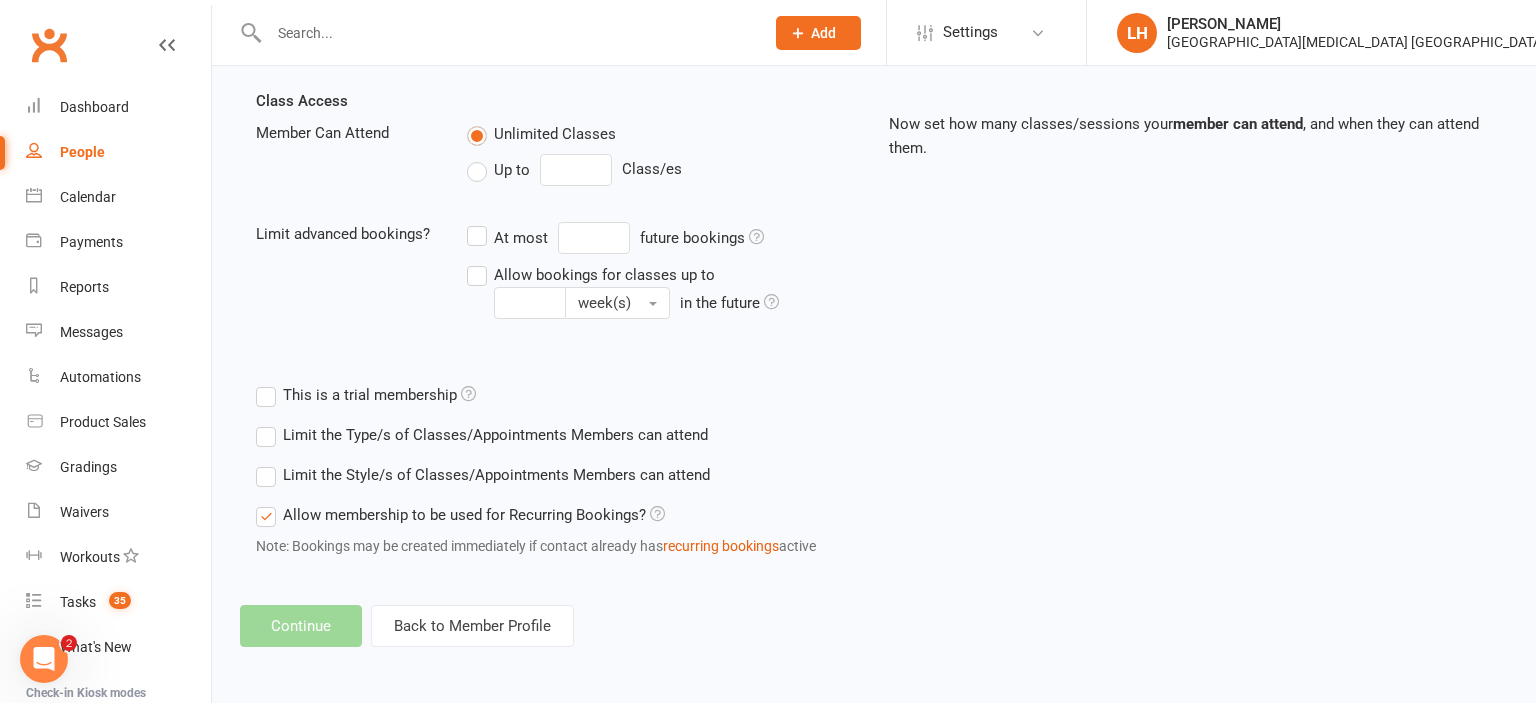scroll, scrollTop: 0, scrollLeft: 0, axis: both 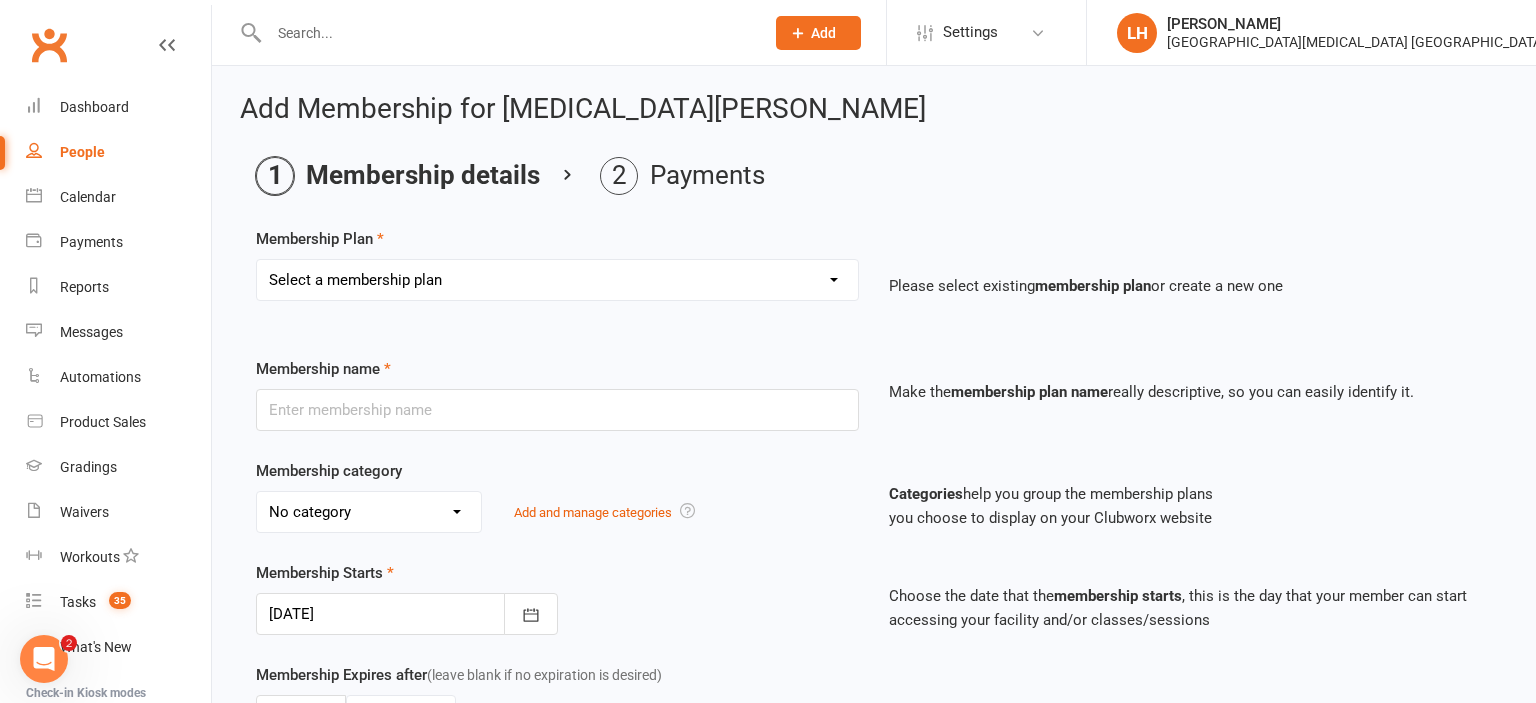 click on "Membership Plan Select a membership plan Create new Membership Plan Temporary Membership OFR BBC - Weekly OAW Kindymites/Minimites - Weekly Payment OAW Kindymites/Minimites - Fortnightly Payment Basic Kindymites/Minimites  - Weekly Payment Basic Kindymites/Minimites - Fortnightly Payment Basic  - Weekly Payment Basic  - Fortnightly Payment Basic  - Monthly Payment BBC (OLD unlimited classes)  - Fortnightly Payment BBC (OLD Unlimited Classes)  - Weekly Payment BBC+1  -  Weekly Payment BBC+1  -  Fortnightly Payment BBC Unlimited  -  Weekly Payment Black Belt Weekly Payment Black Belt Fortnightly Payment Fight Fit - Weekly Payment Fight Fit 2AW - Fortnightly Payment BBC ADD-ON - Fortnightly Payment OAW Kobudo - Weekly Payment DM/DR/AD 6mth PAID IN FULL Guest/Visitor Membership - Only for current members from other HVMAC centres PIF - Existing Member 12 Months Kobudo - Fortnightly Kobudo - Weekly Kobudo Pandas - Weekly Kobudo Pandas - Fortnightly STORM/Leadership PIF - Existing Member 3 Months Employee Membership" at bounding box center (874, 278) 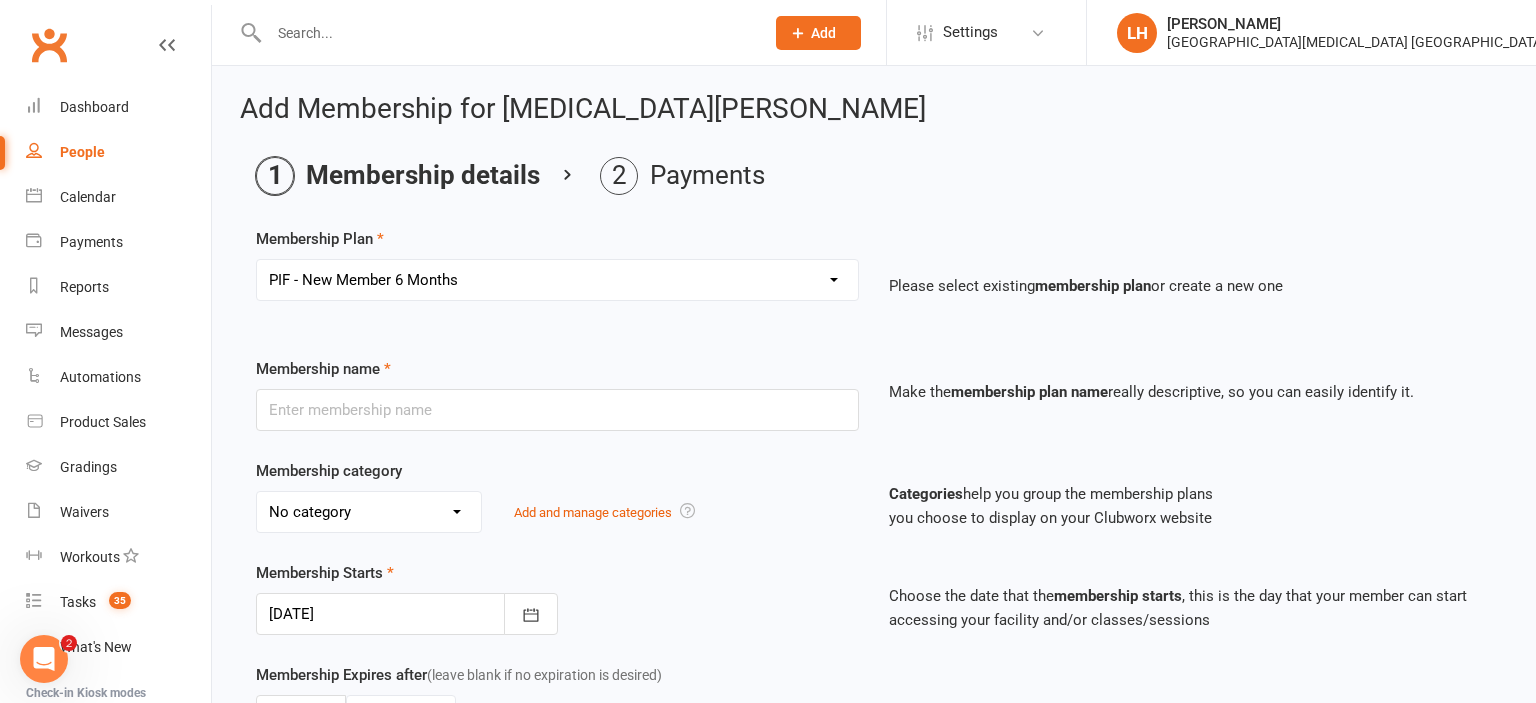 click on "PIF - New Member 6 Months" at bounding box center (0, 0) 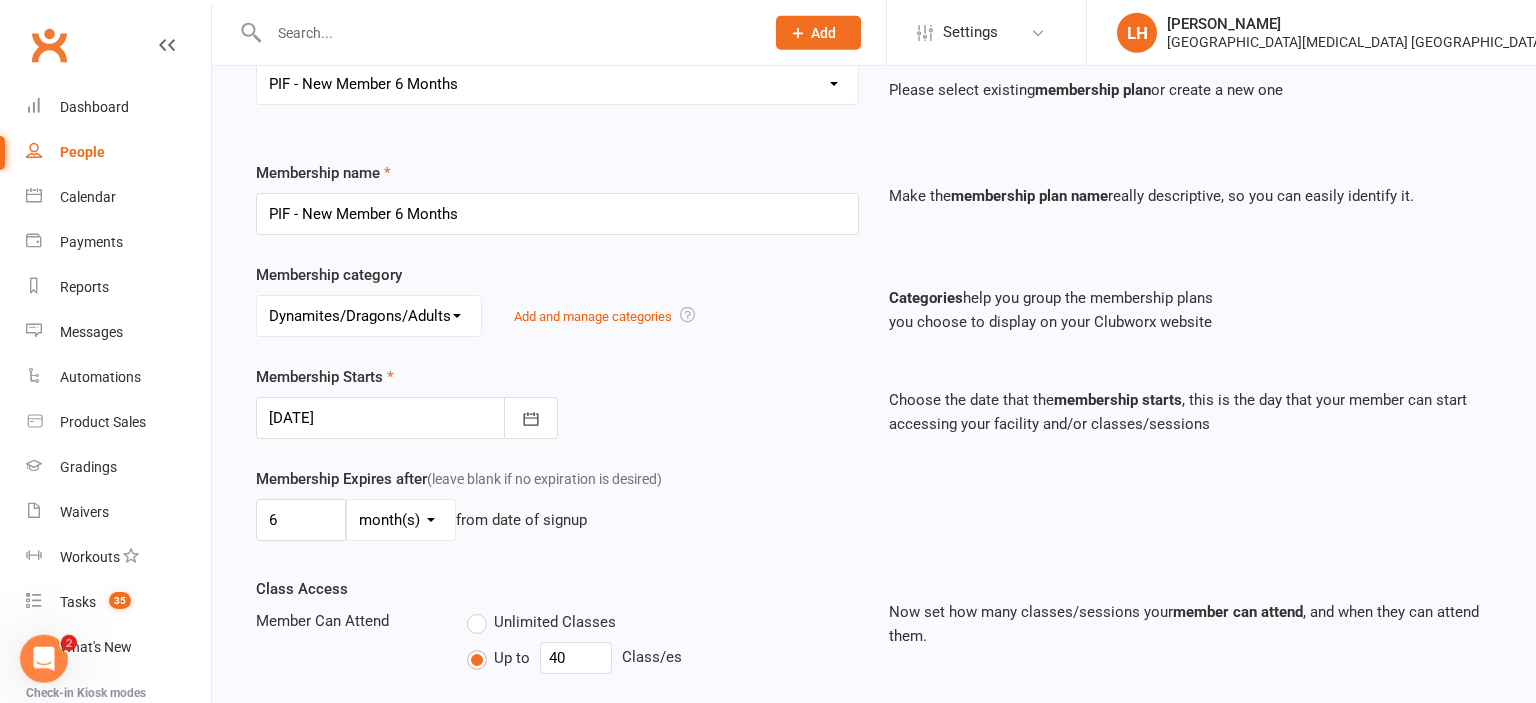 scroll, scrollTop: 211, scrollLeft: 0, axis: vertical 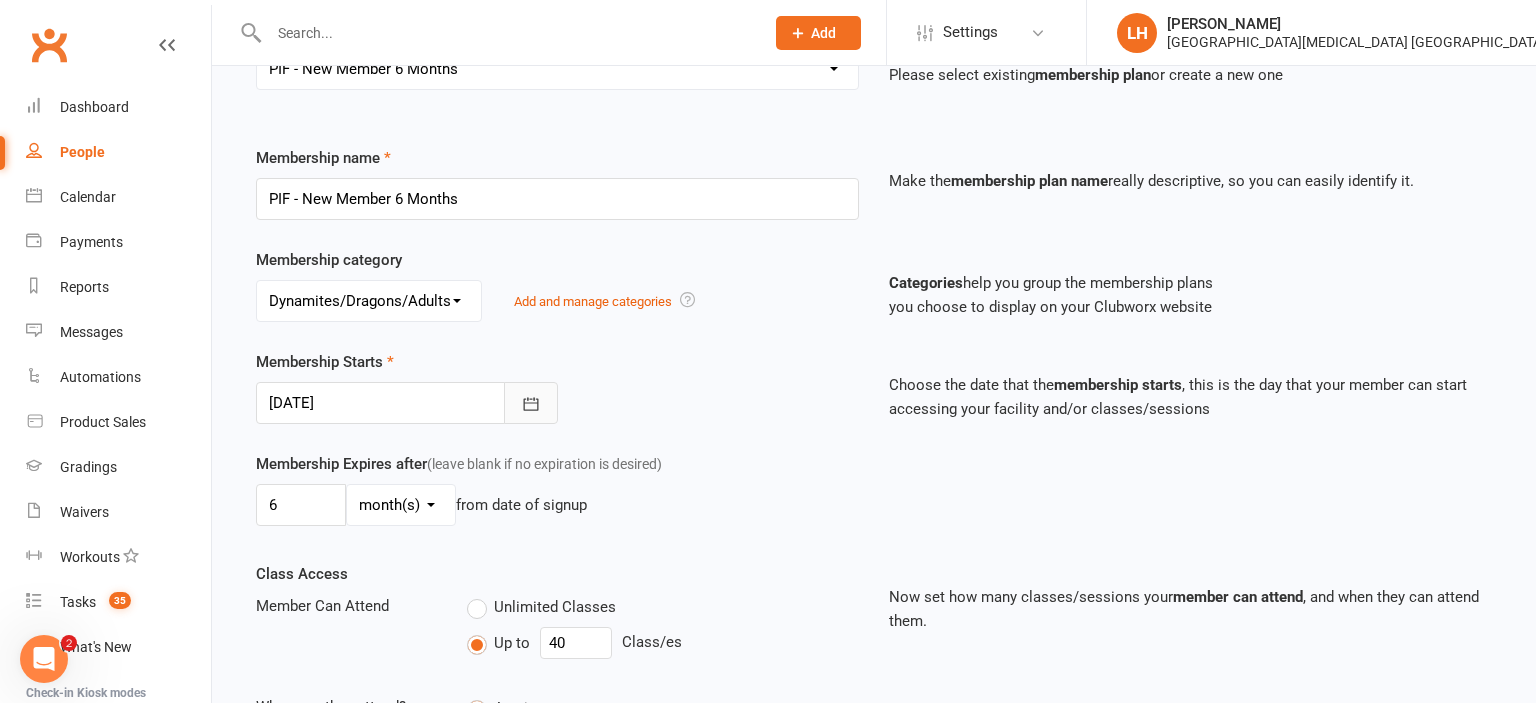 click 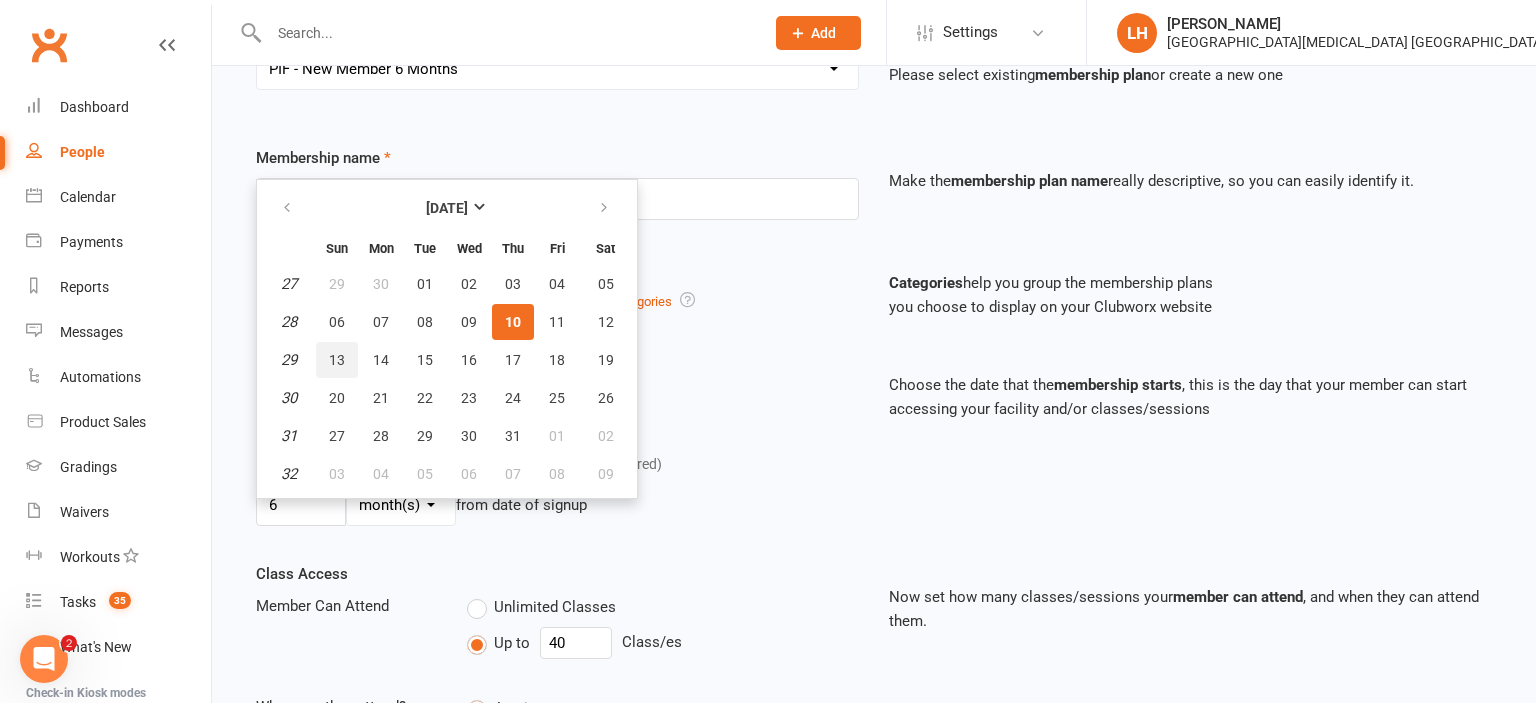 click on "13" at bounding box center (337, 360) 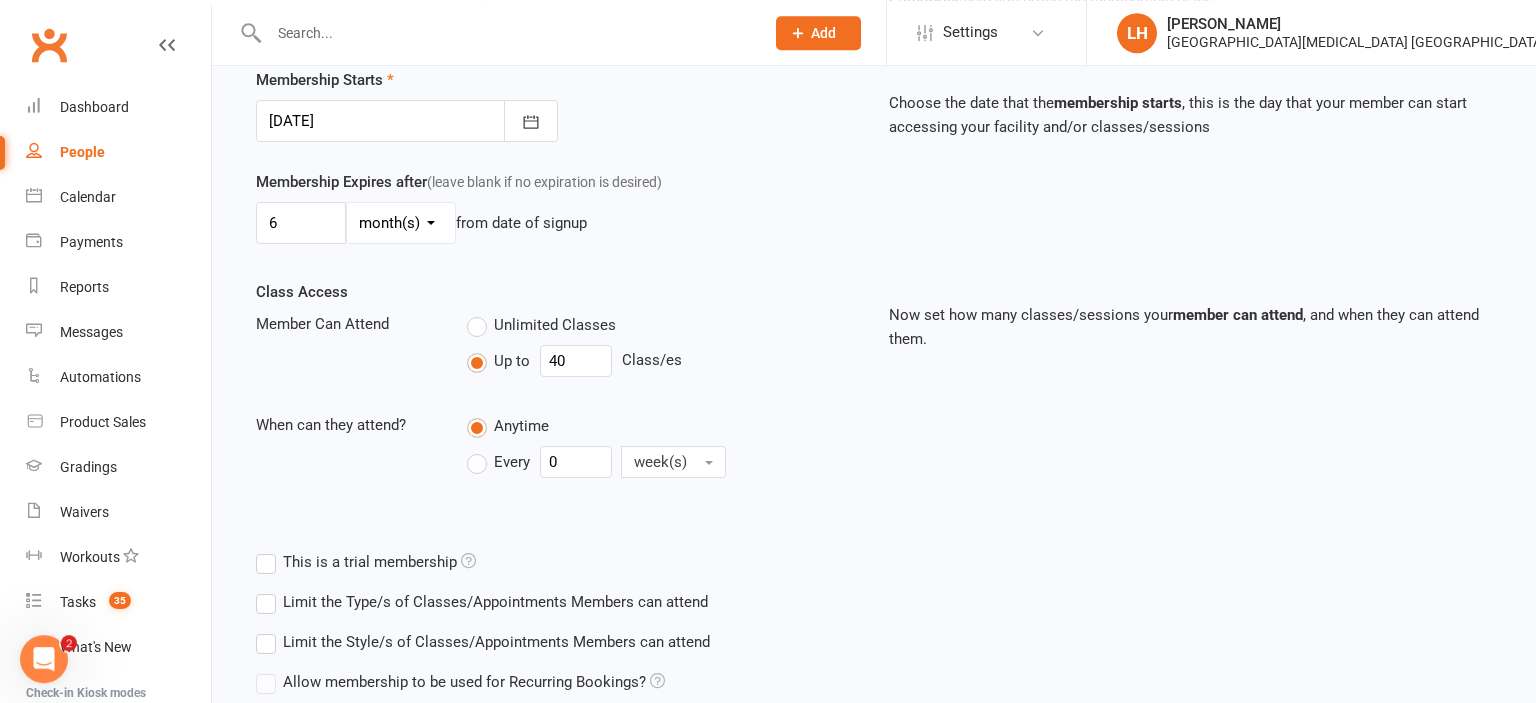 scroll, scrollTop: 528, scrollLeft: 0, axis: vertical 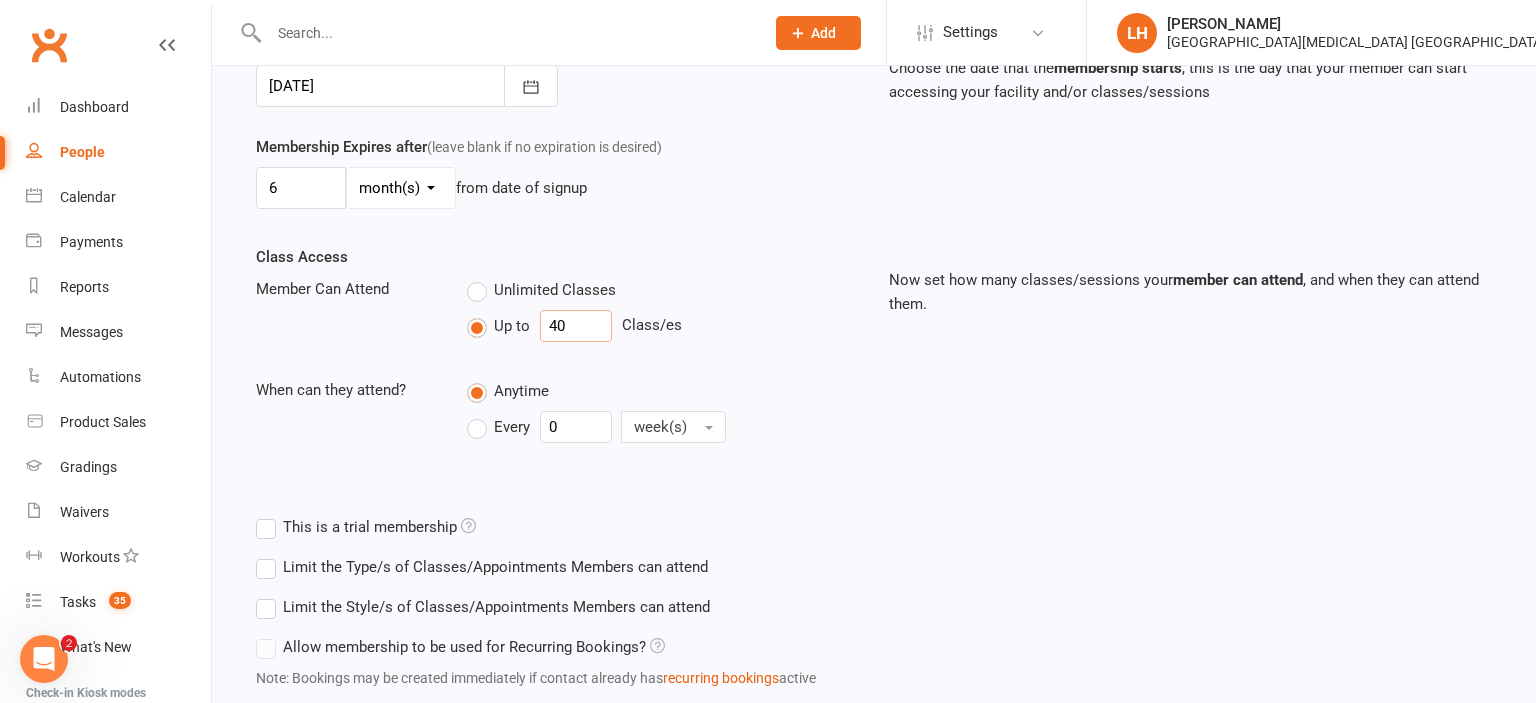 click on "40" at bounding box center (576, 326) 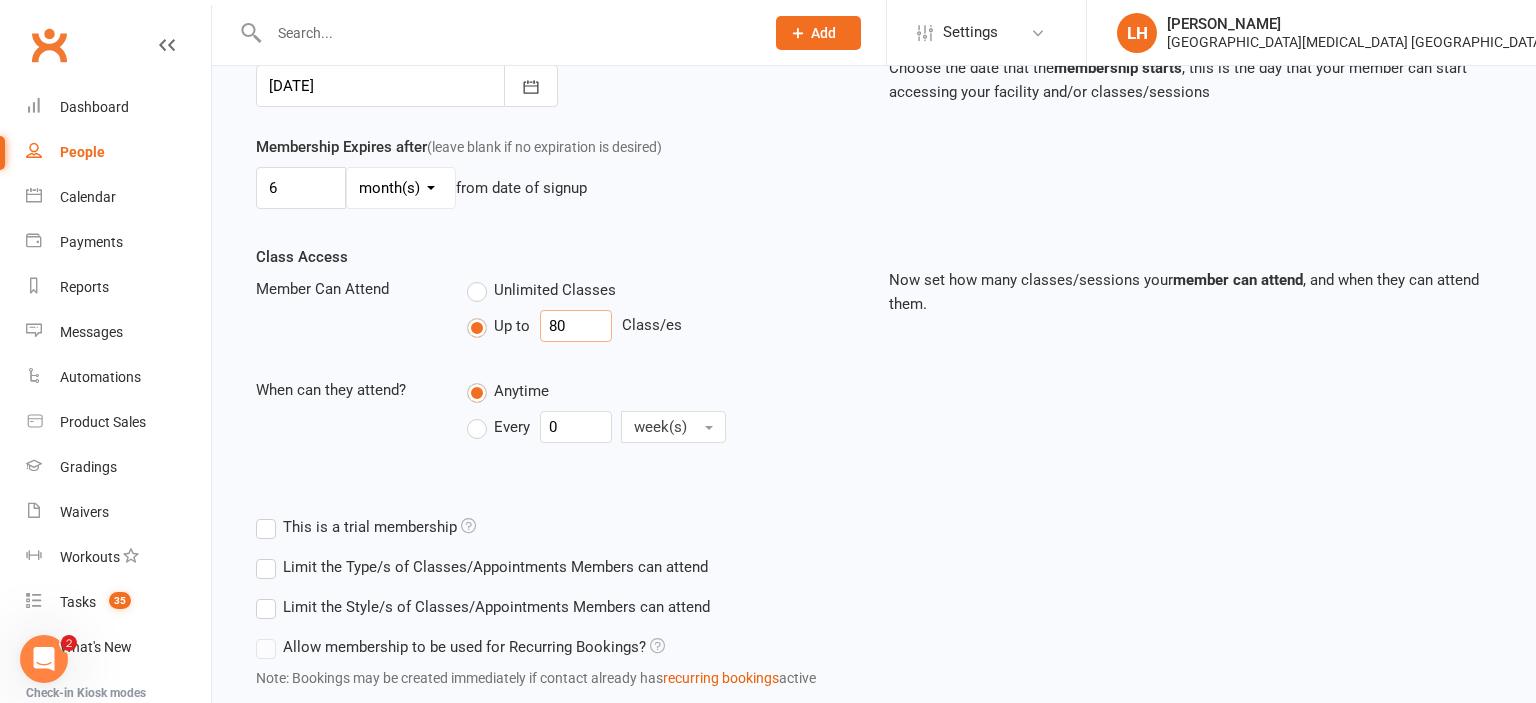 type on "80" 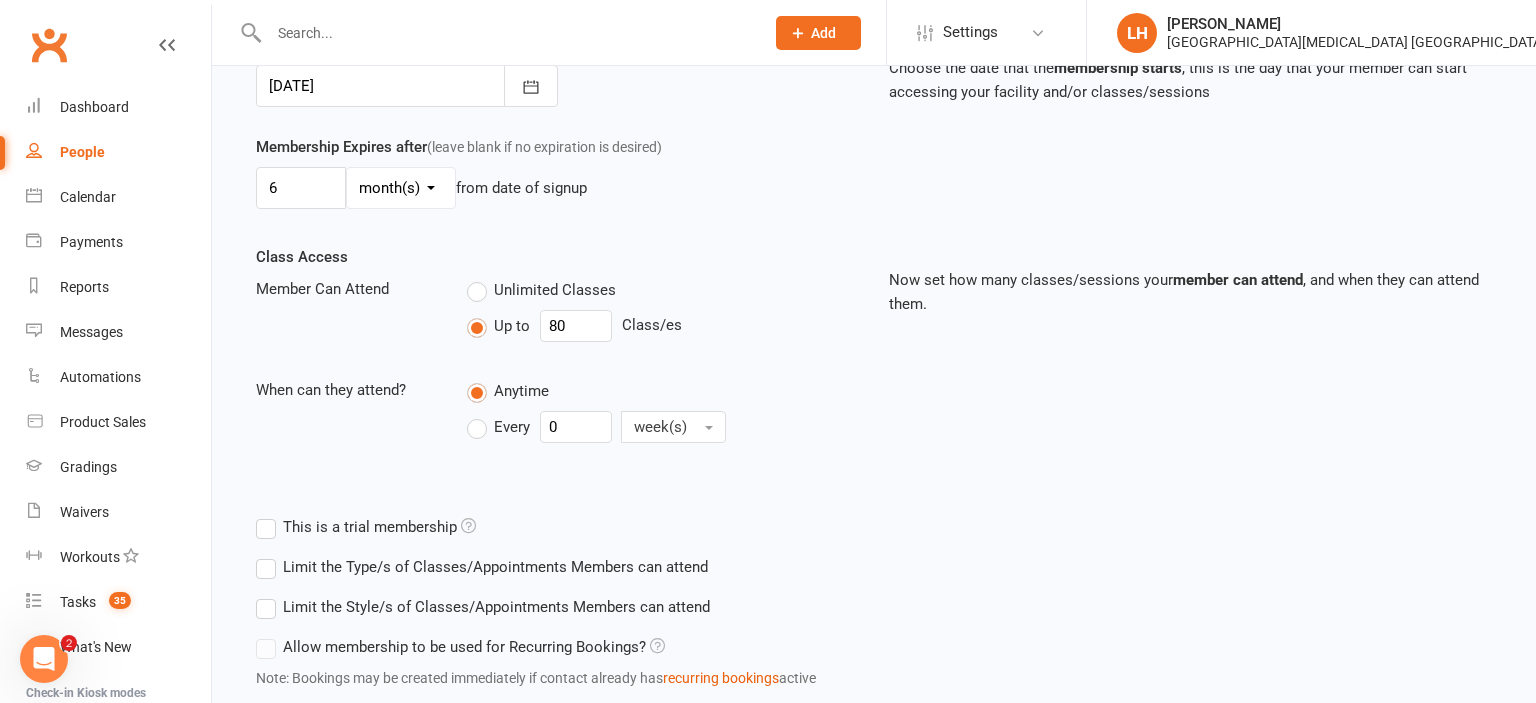 click on "Unlimited Classes" at bounding box center (663, 289) 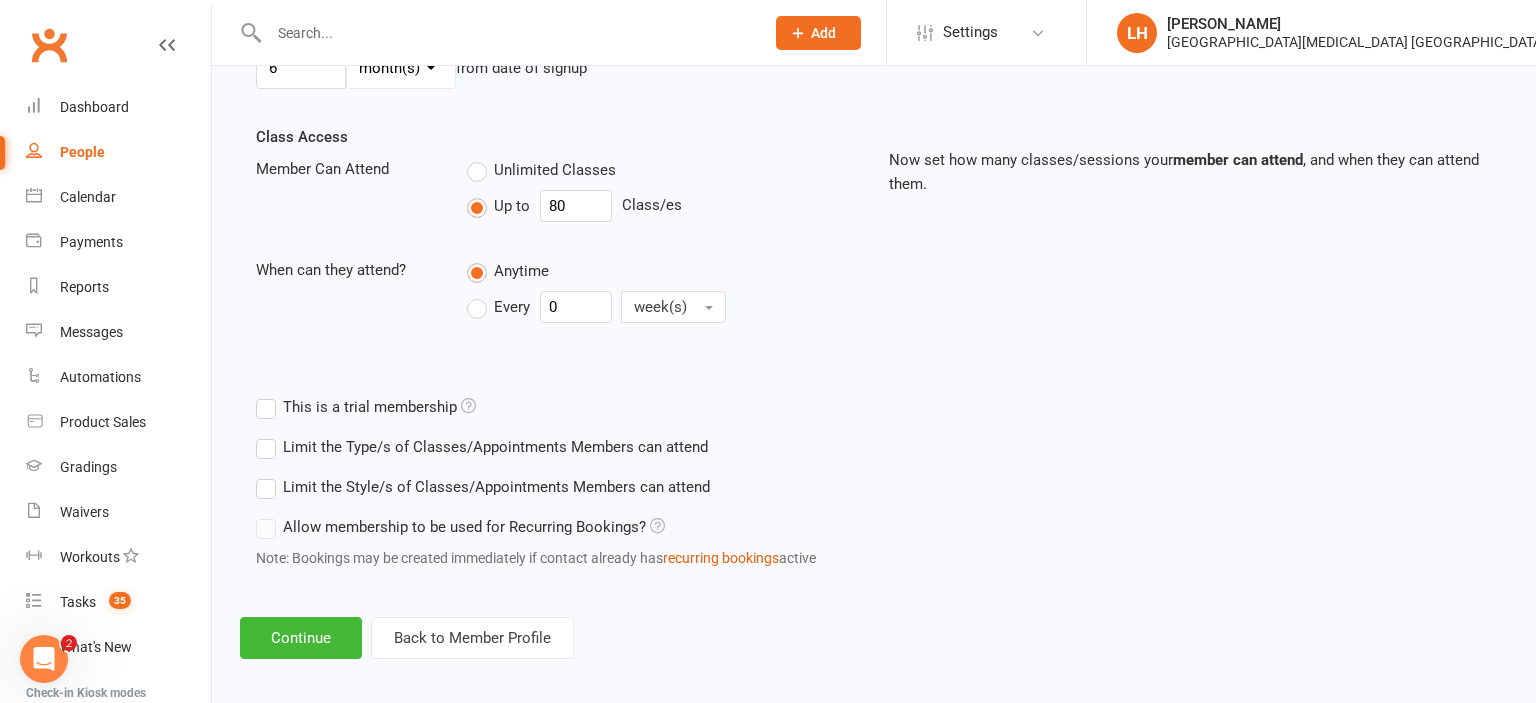 scroll, scrollTop: 657, scrollLeft: 0, axis: vertical 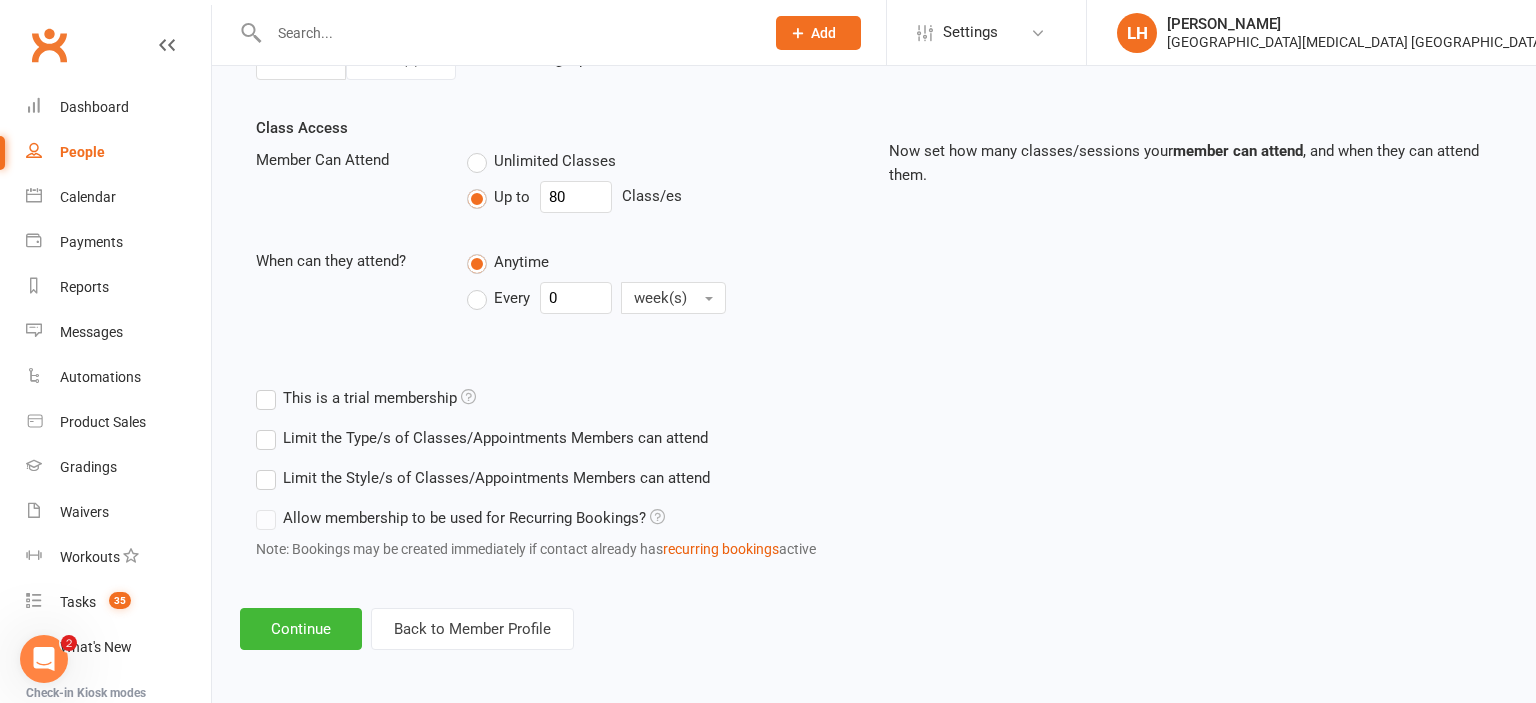 click on "Limit the Type/s of Classes/Appointments Members can attend" at bounding box center [482, 438] 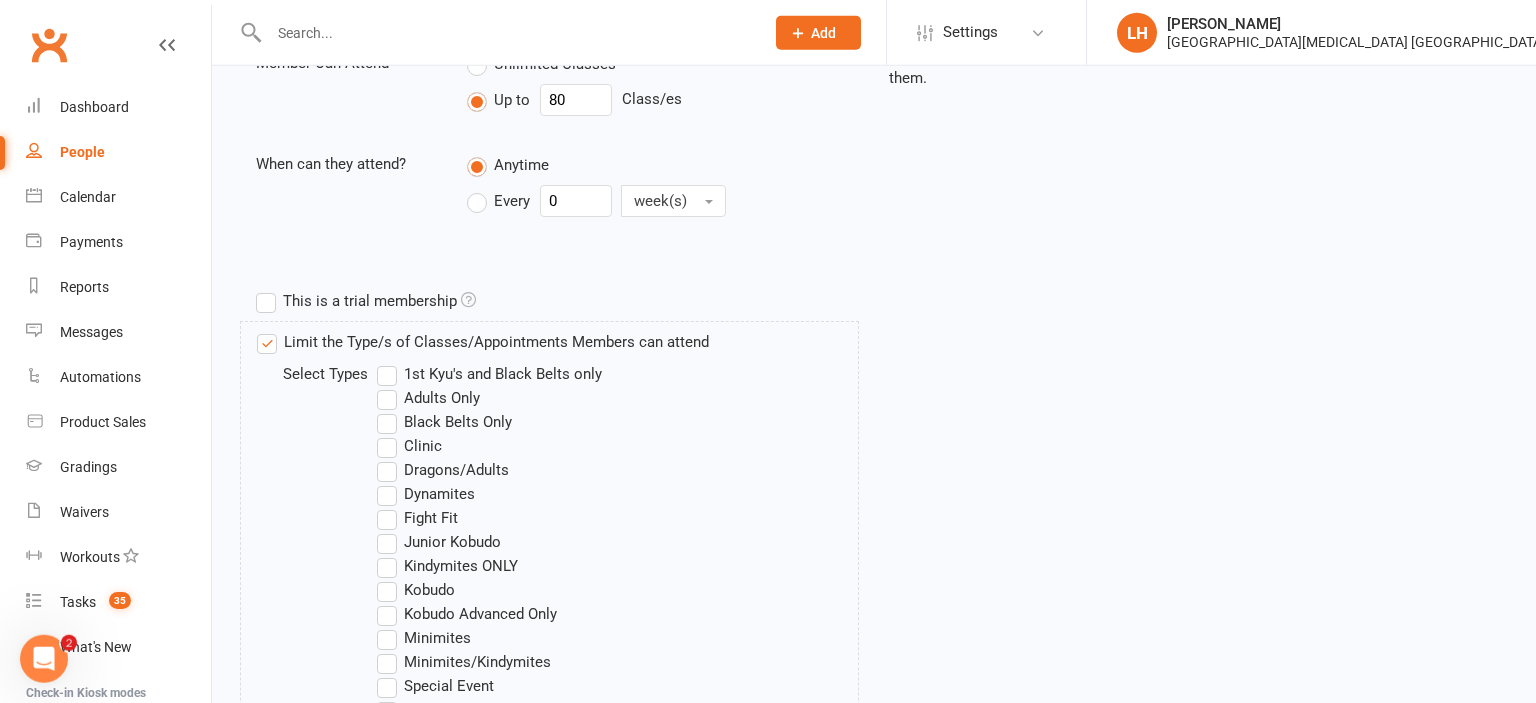 scroll, scrollTop: 868, scrollLeft: 0, axis: vertical 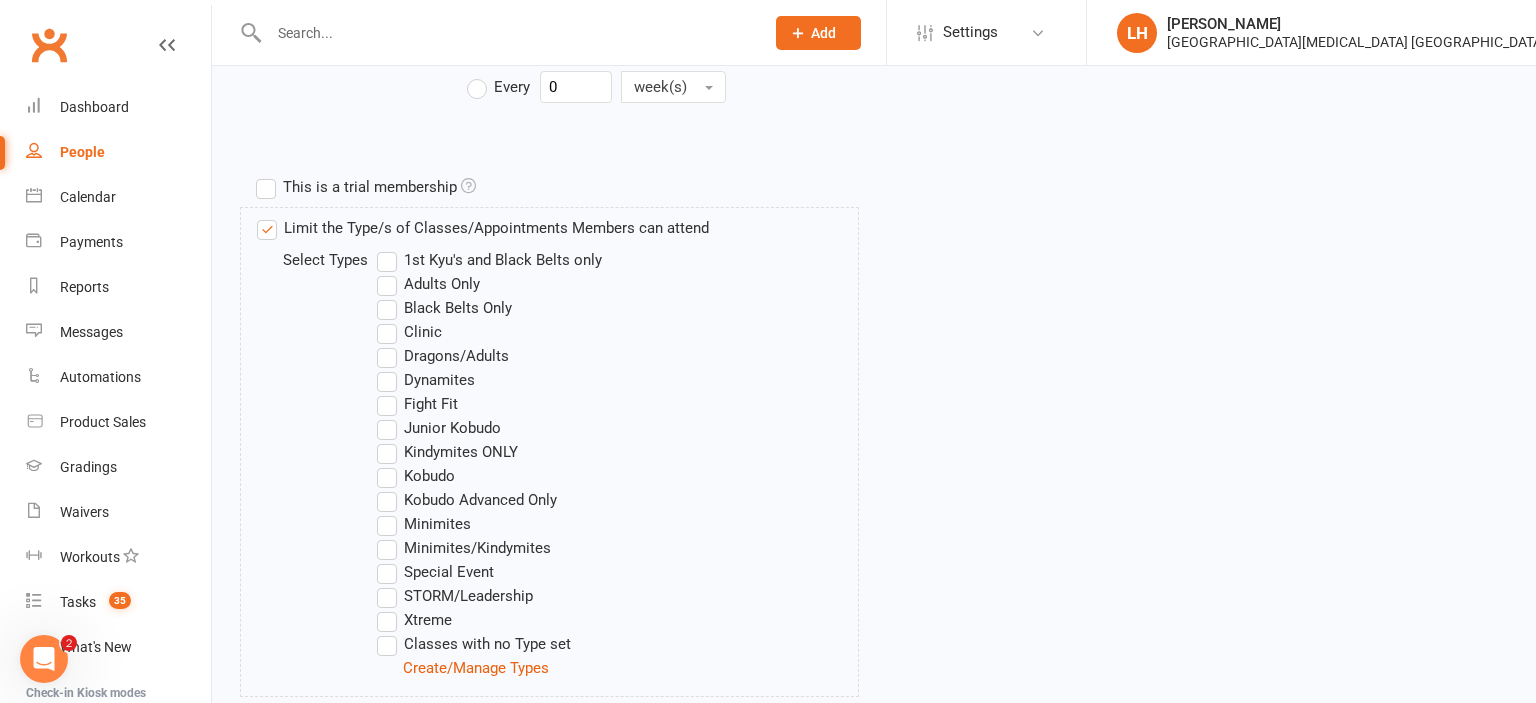 click on "Dynamites" at bounding box center [426, 380] 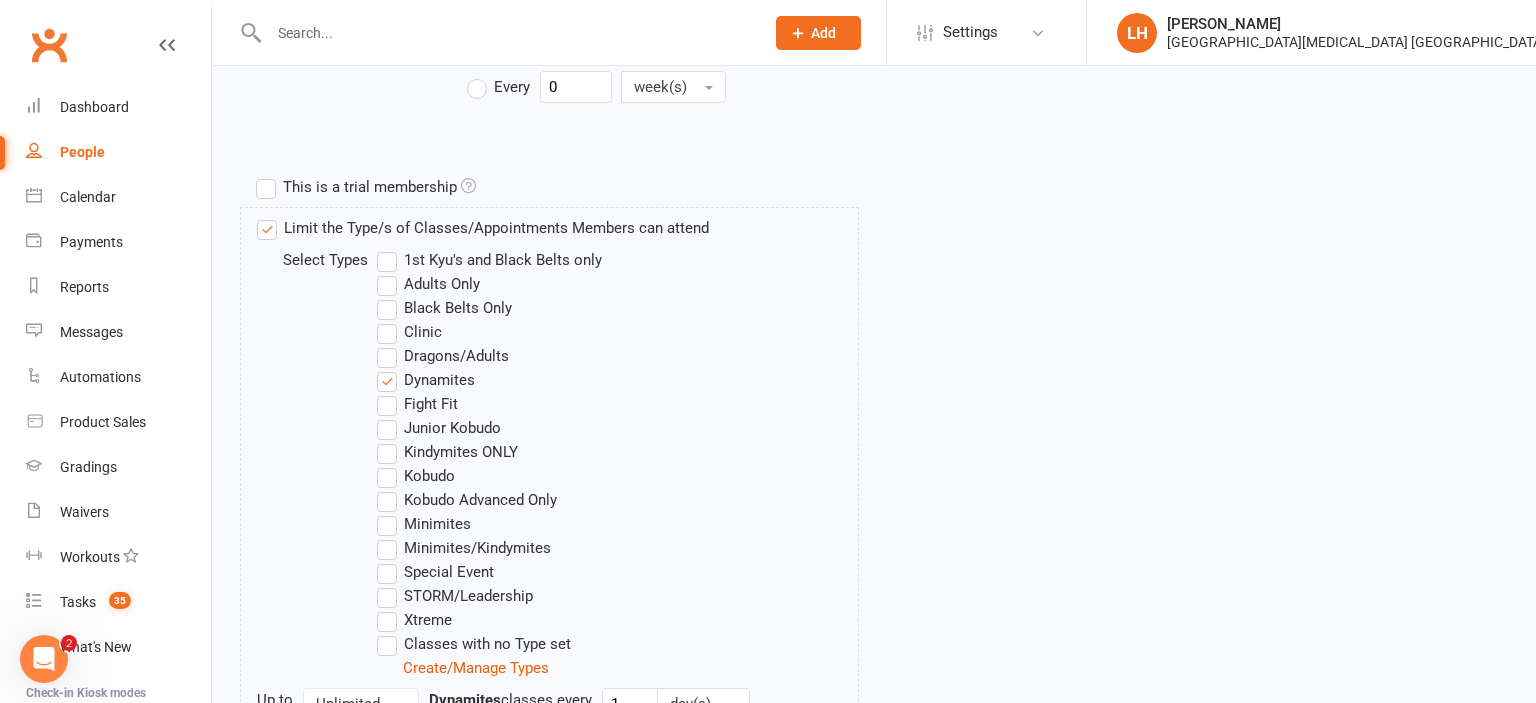 click on "Xtreme" at bounding box center [414, 620] 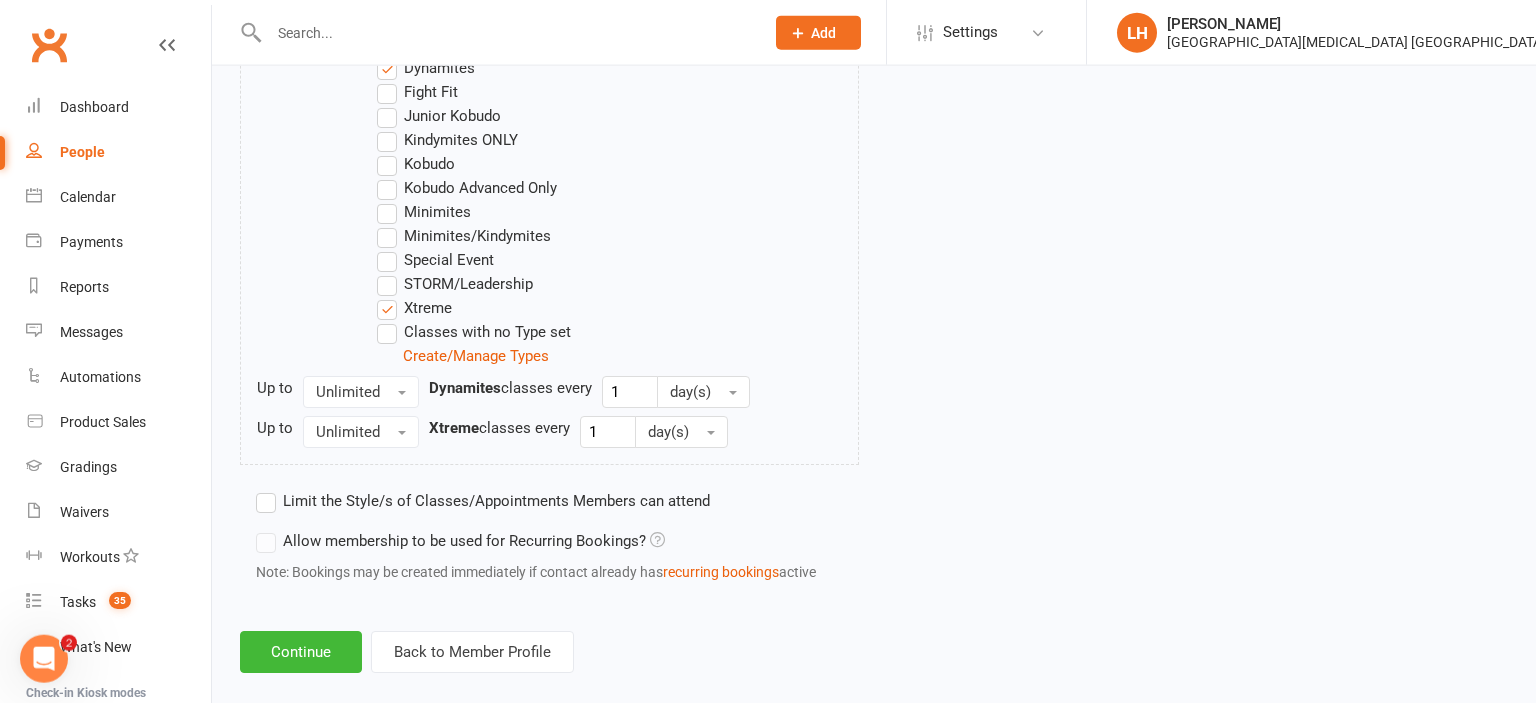 scroll, scrollTop: 1185, scrollLeft: 0, axis: vertical 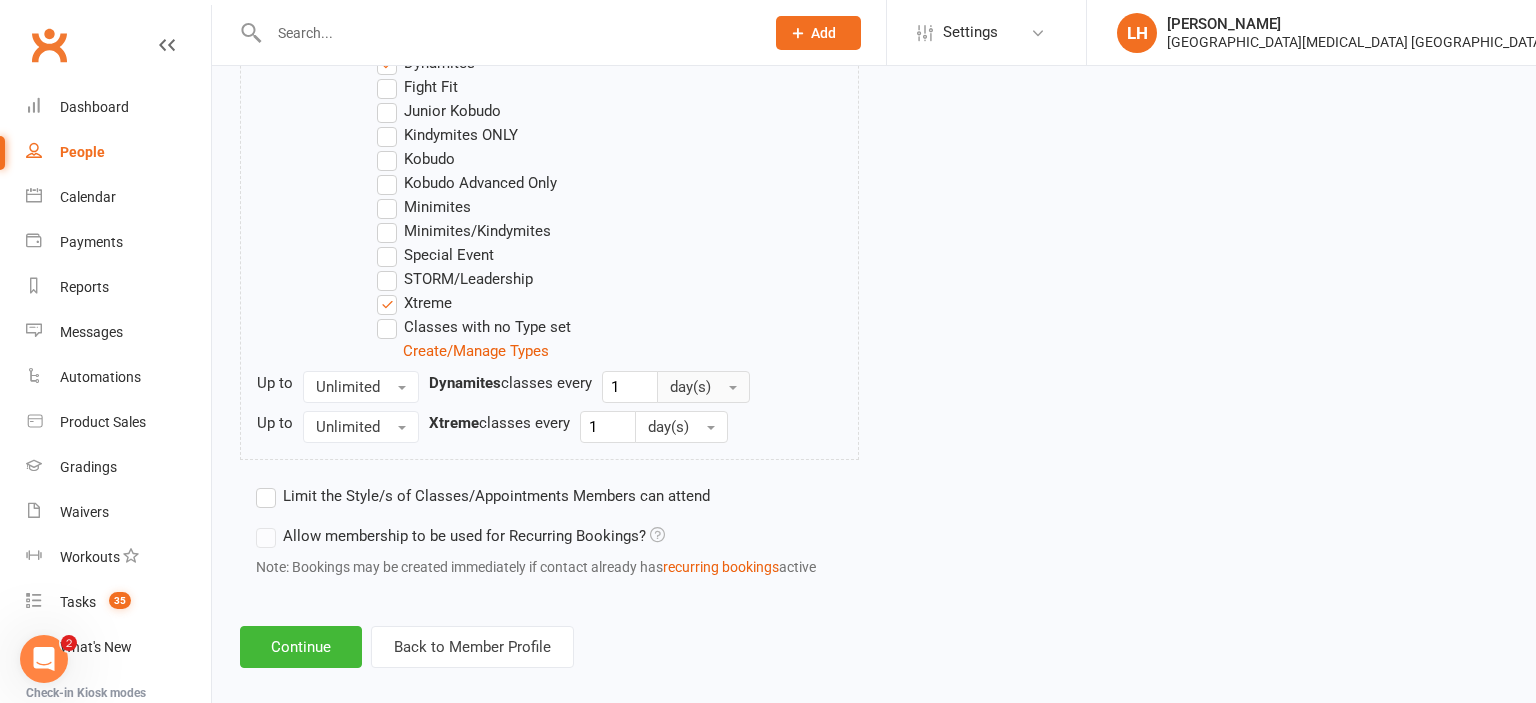 click on "day(s)" at bounding box center (703, 387) 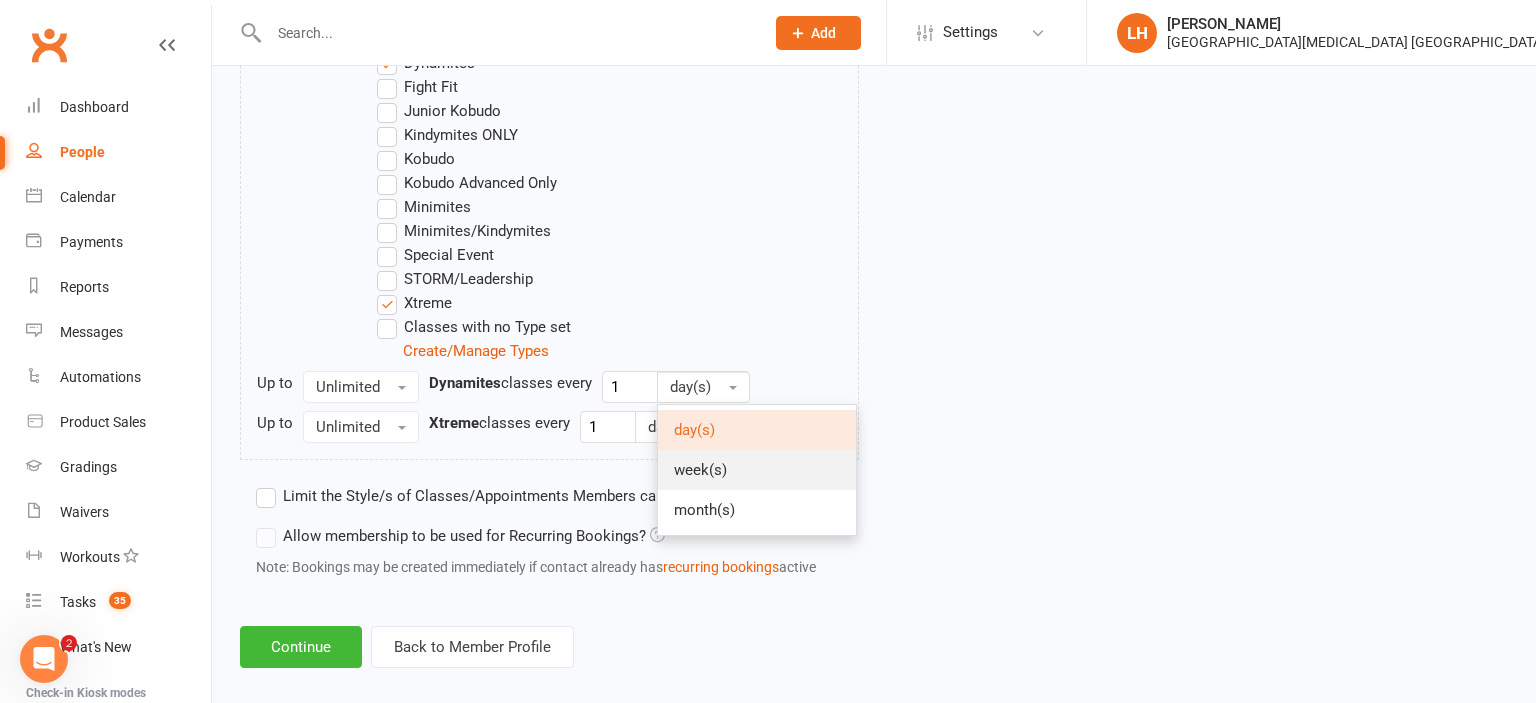 click on "week(s)" at bounding box center [700, 470] 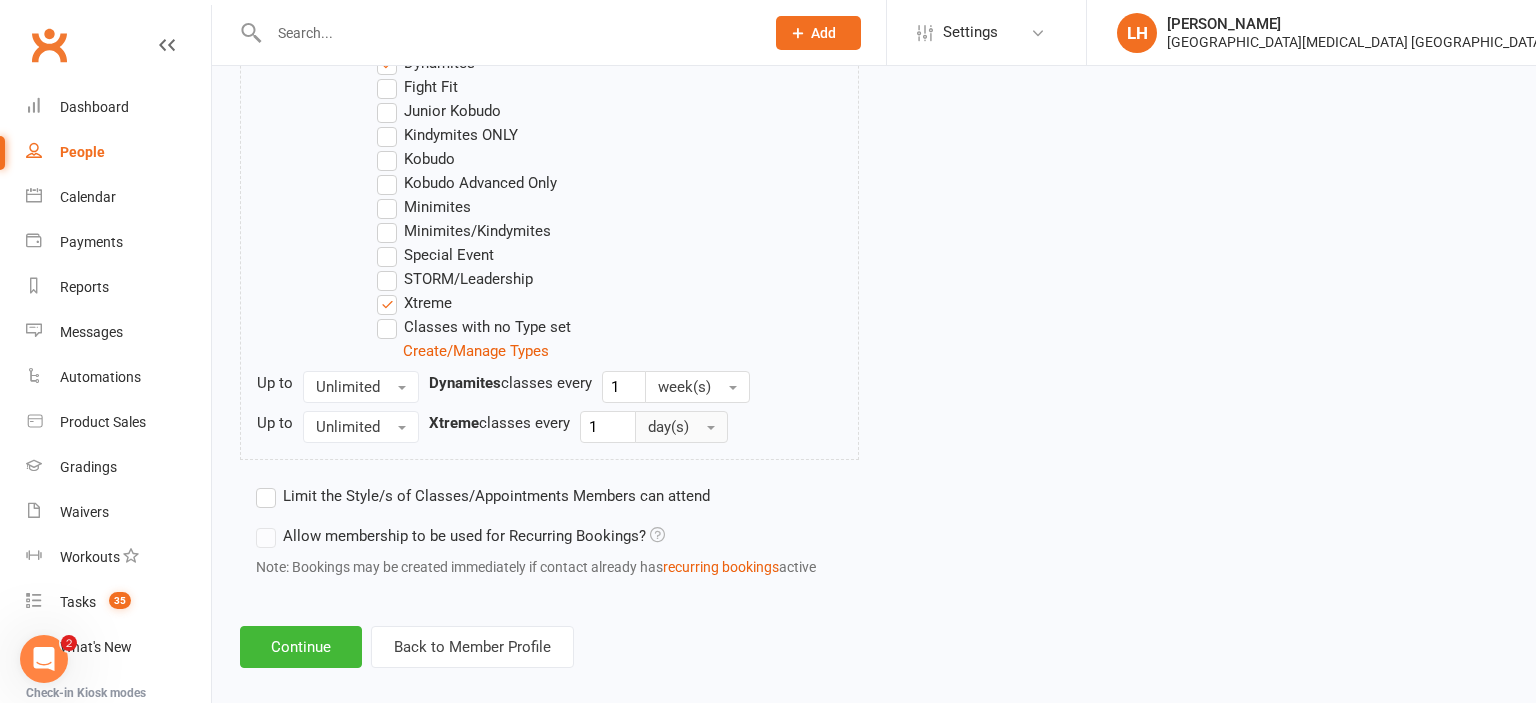 click on "day(s)" at bounding box center (681, 427) 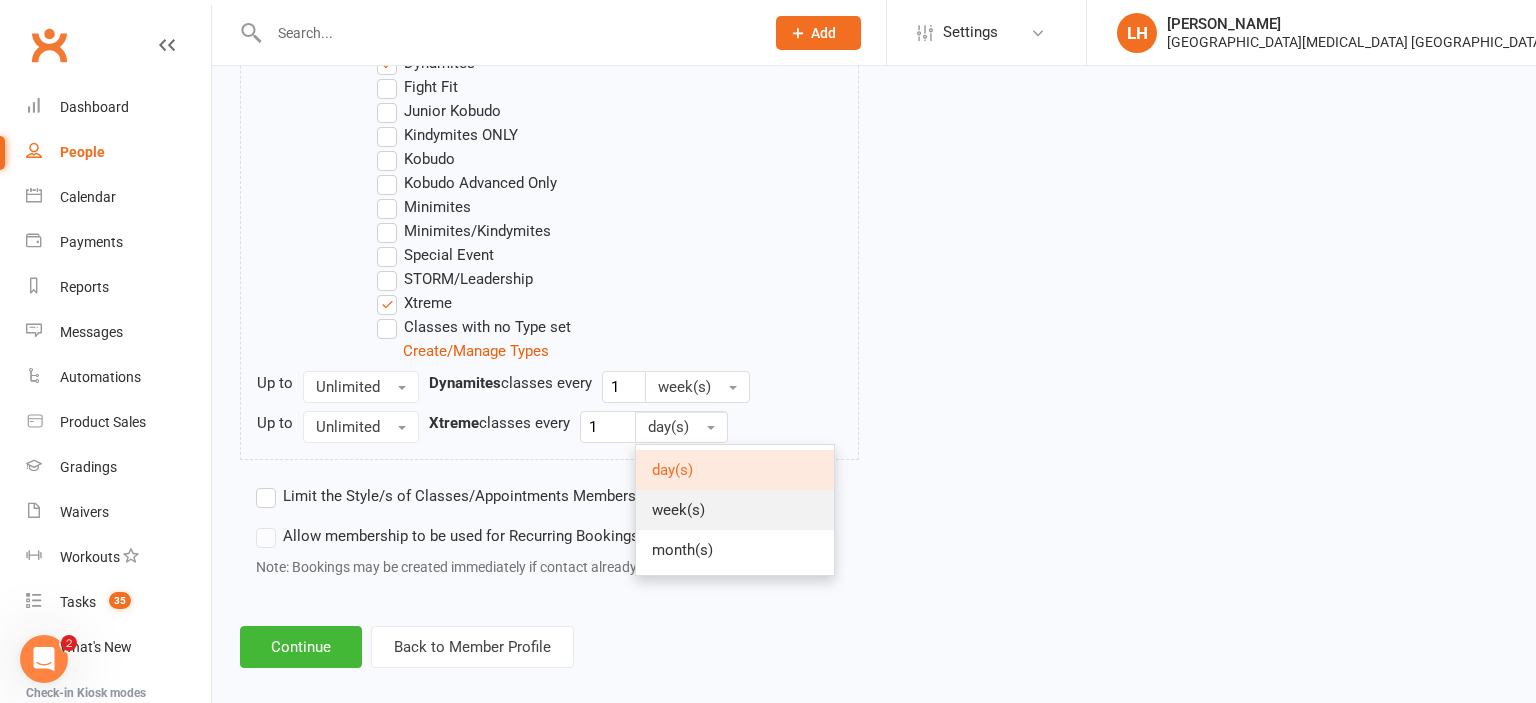 click on "week(s)" at bounding box center [735, 510] 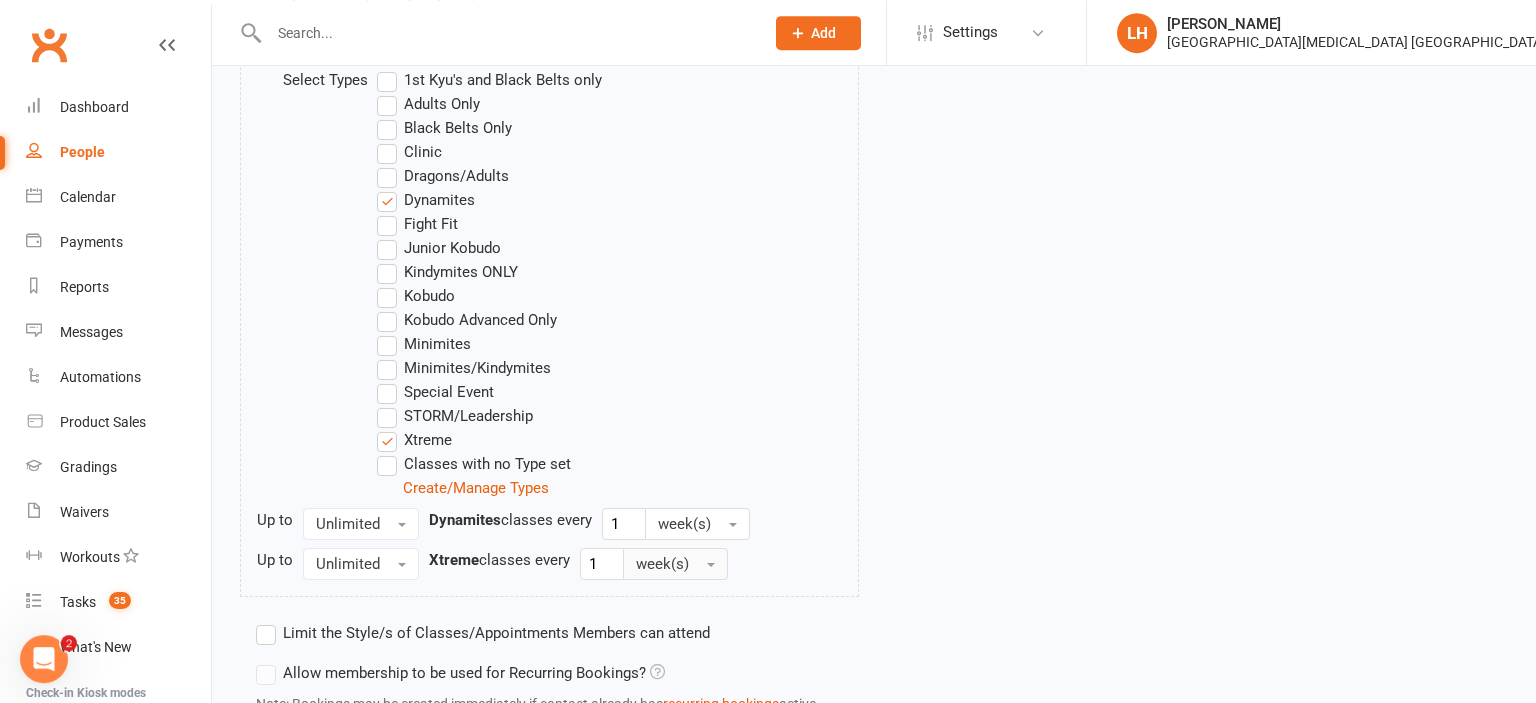 scroll, scrollTop: 1203, scrollLeft: 0, axis: vertical 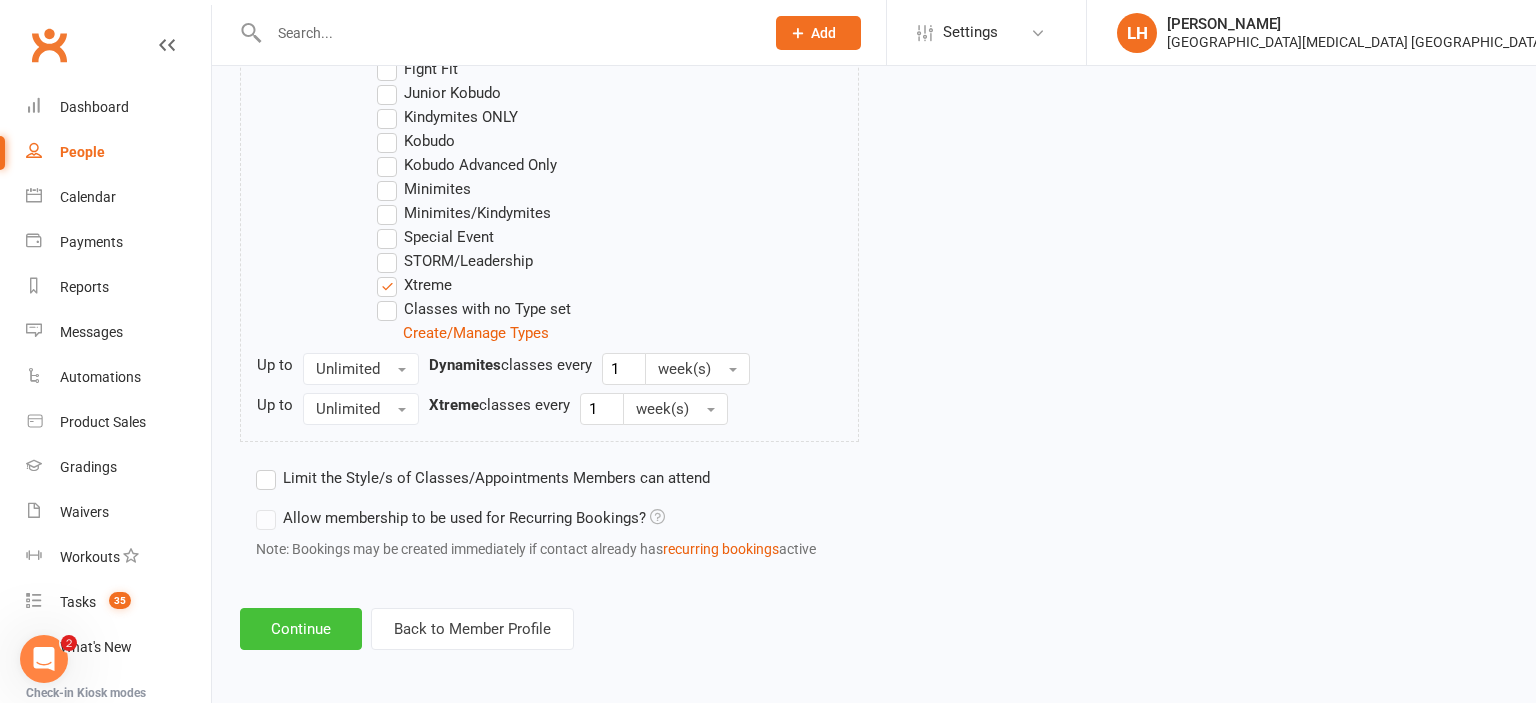 click on "Continue" at bounding box center (301, 629) 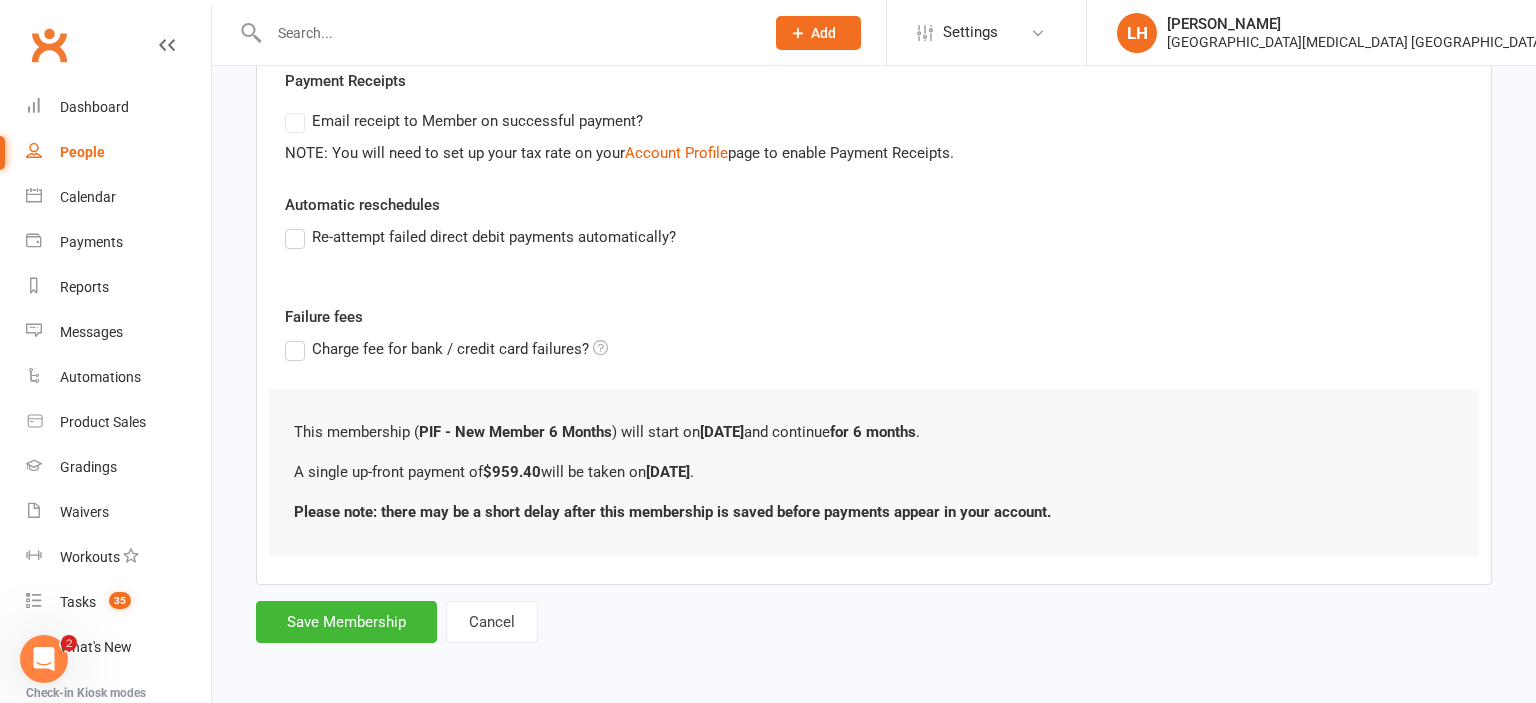 scroll, scrollTop: 0, scrollLeft: 0, axis: both 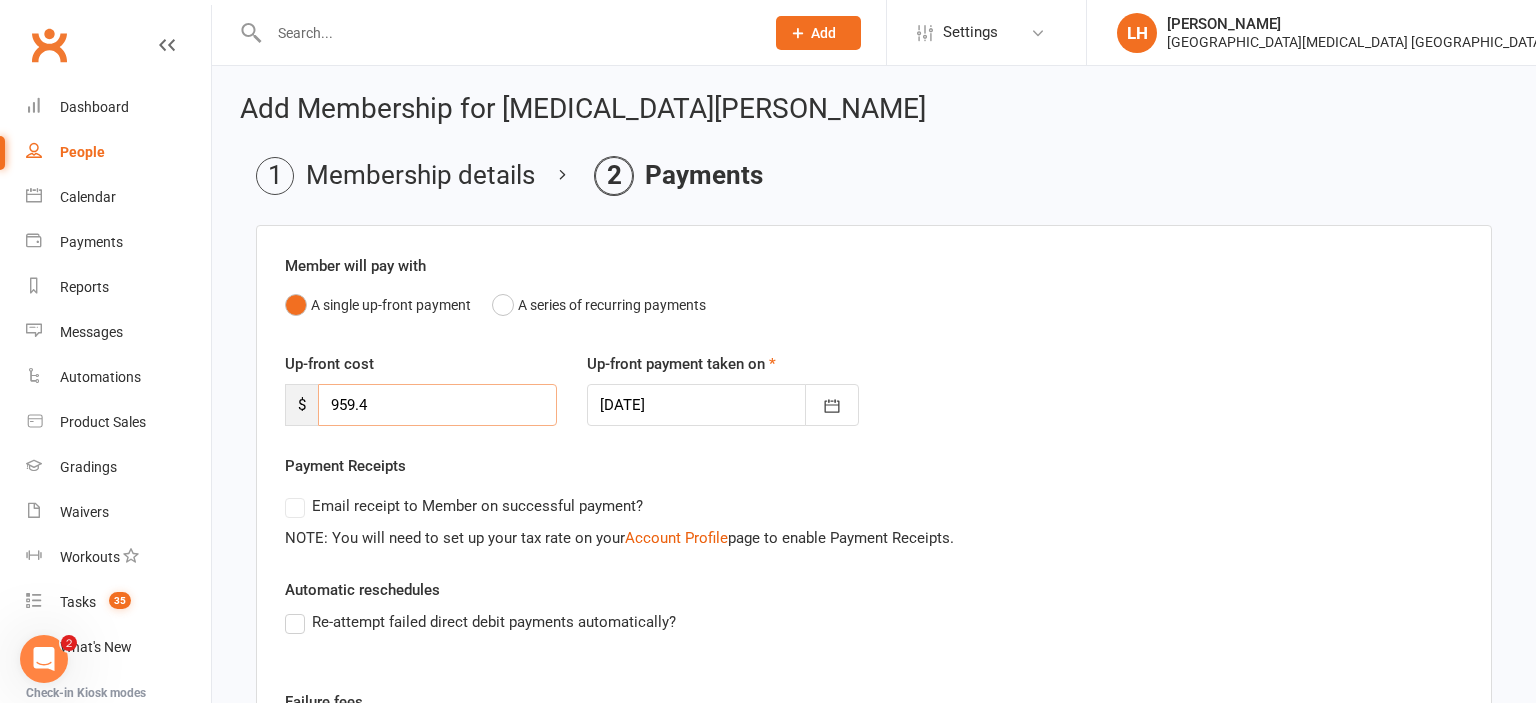 click on "959.4" at bounding box center [437, 405] 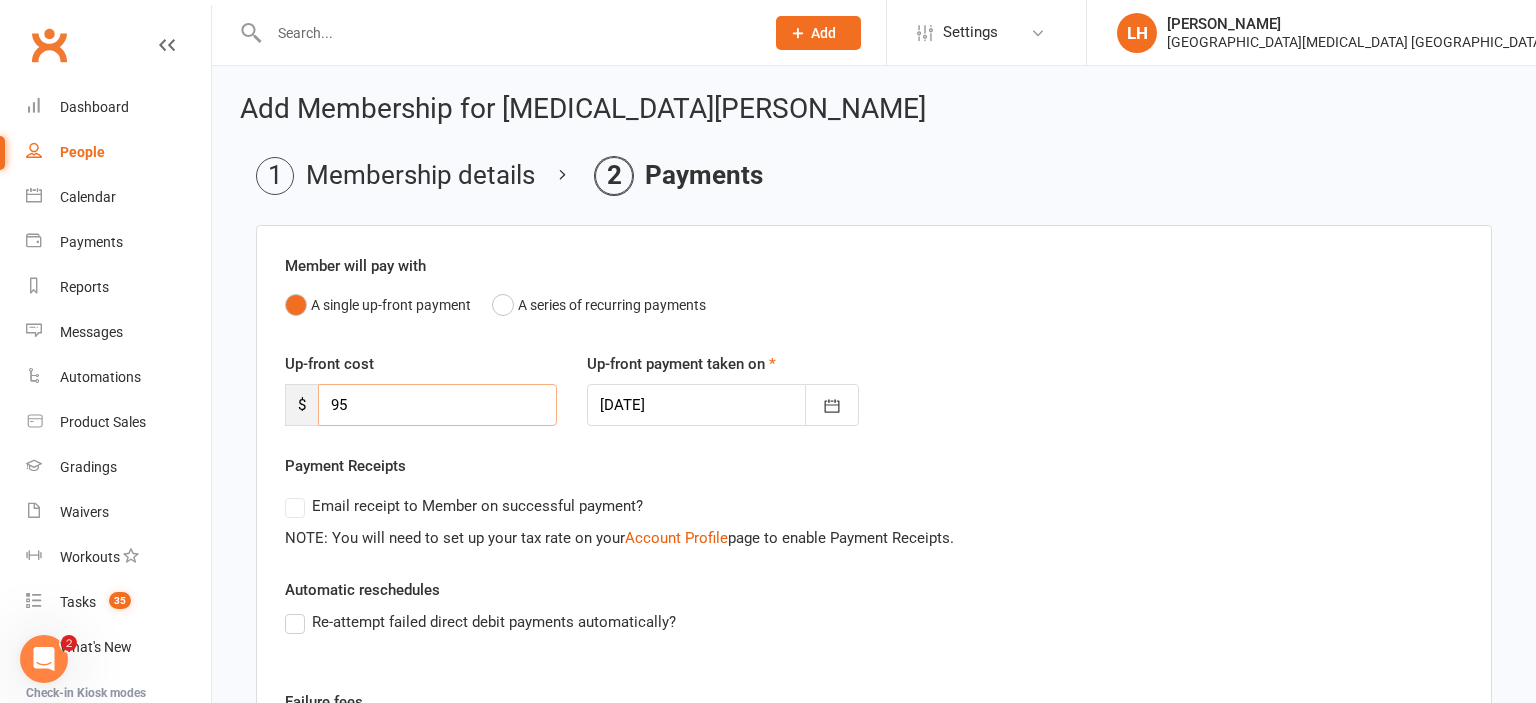 type on "9" 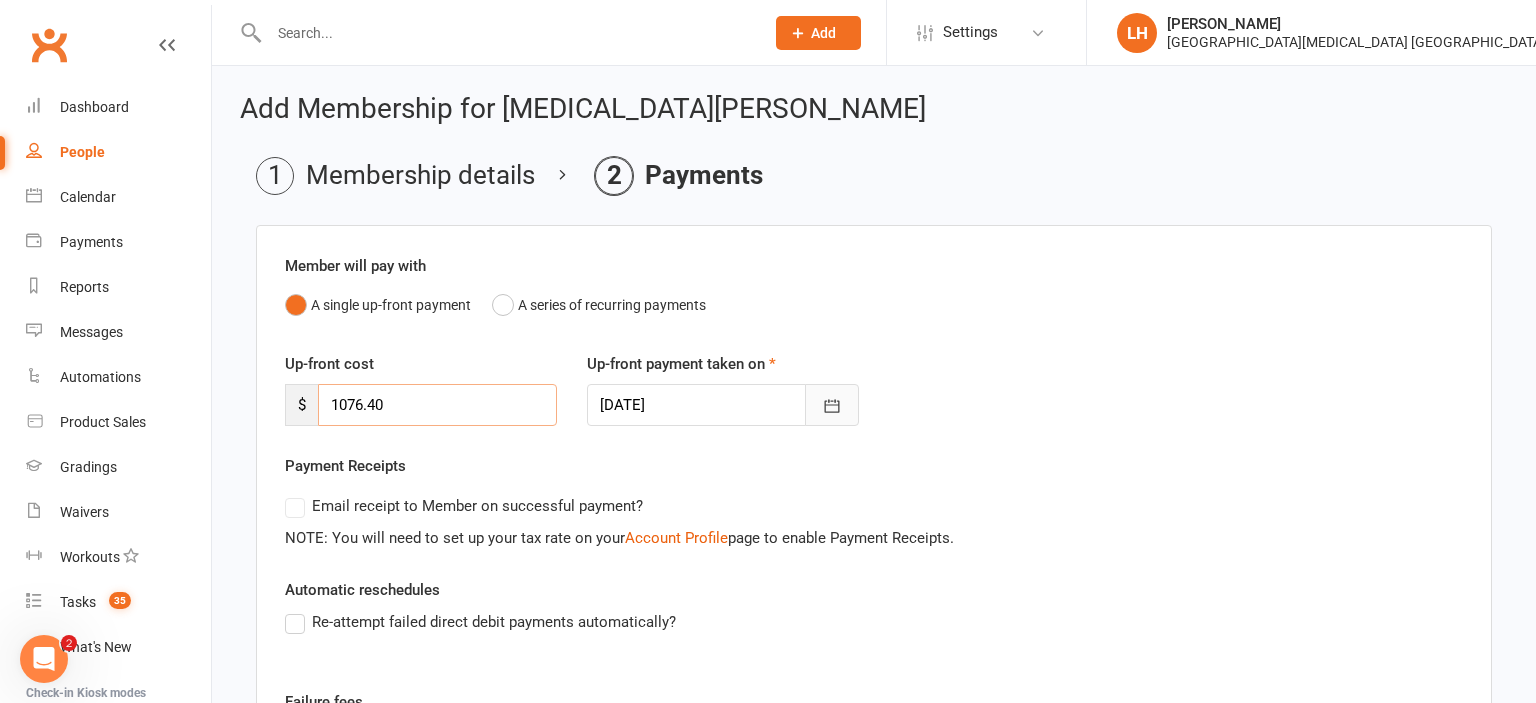 type on "1076.40" 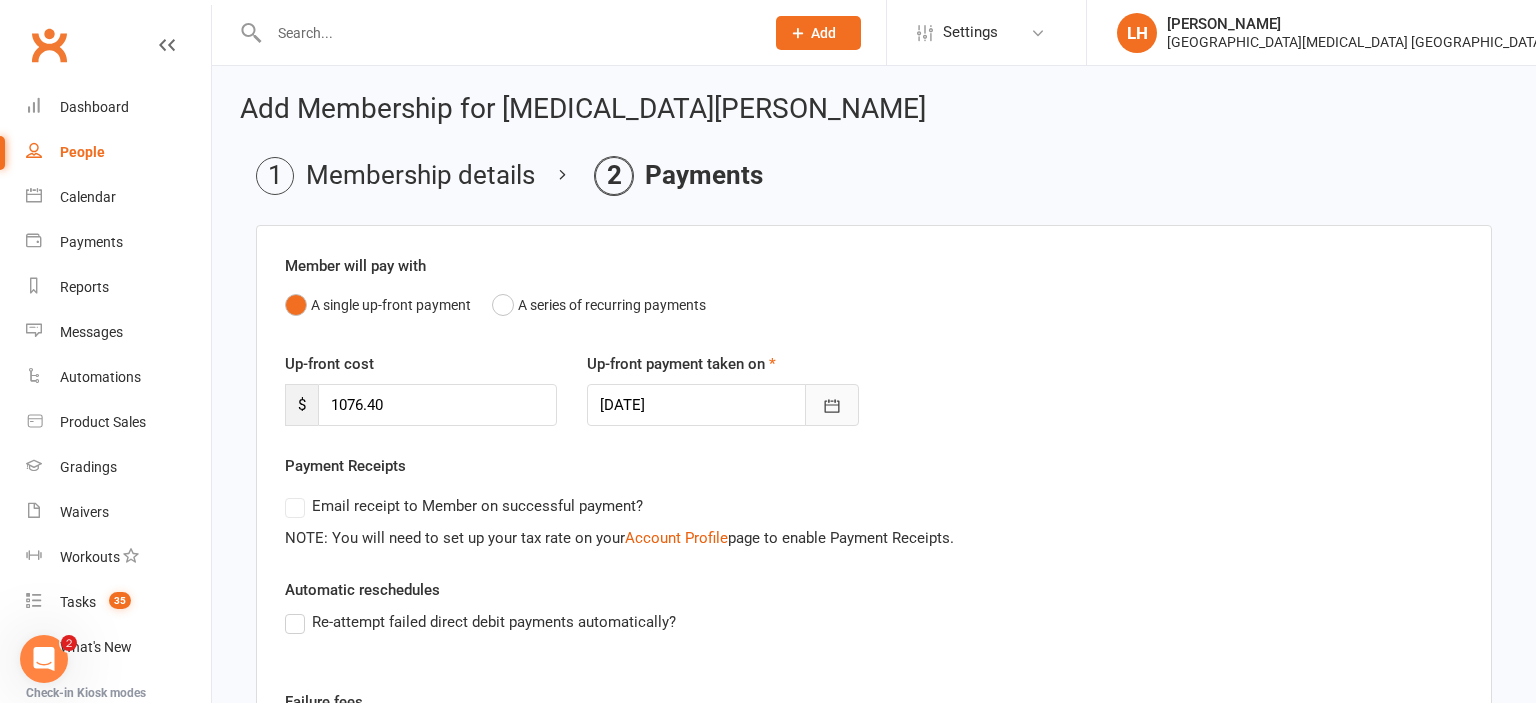 click 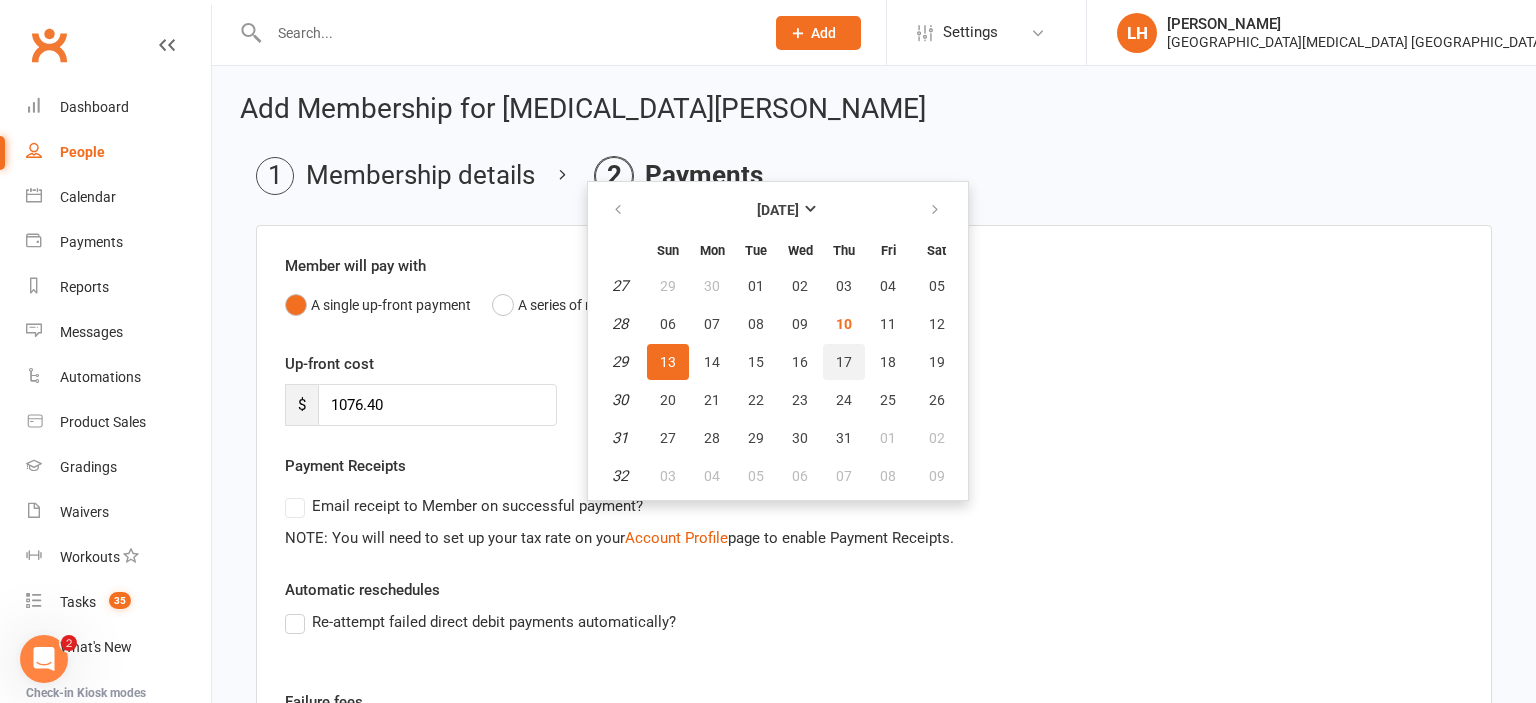 click on "17" at bounding box center [844, 362] 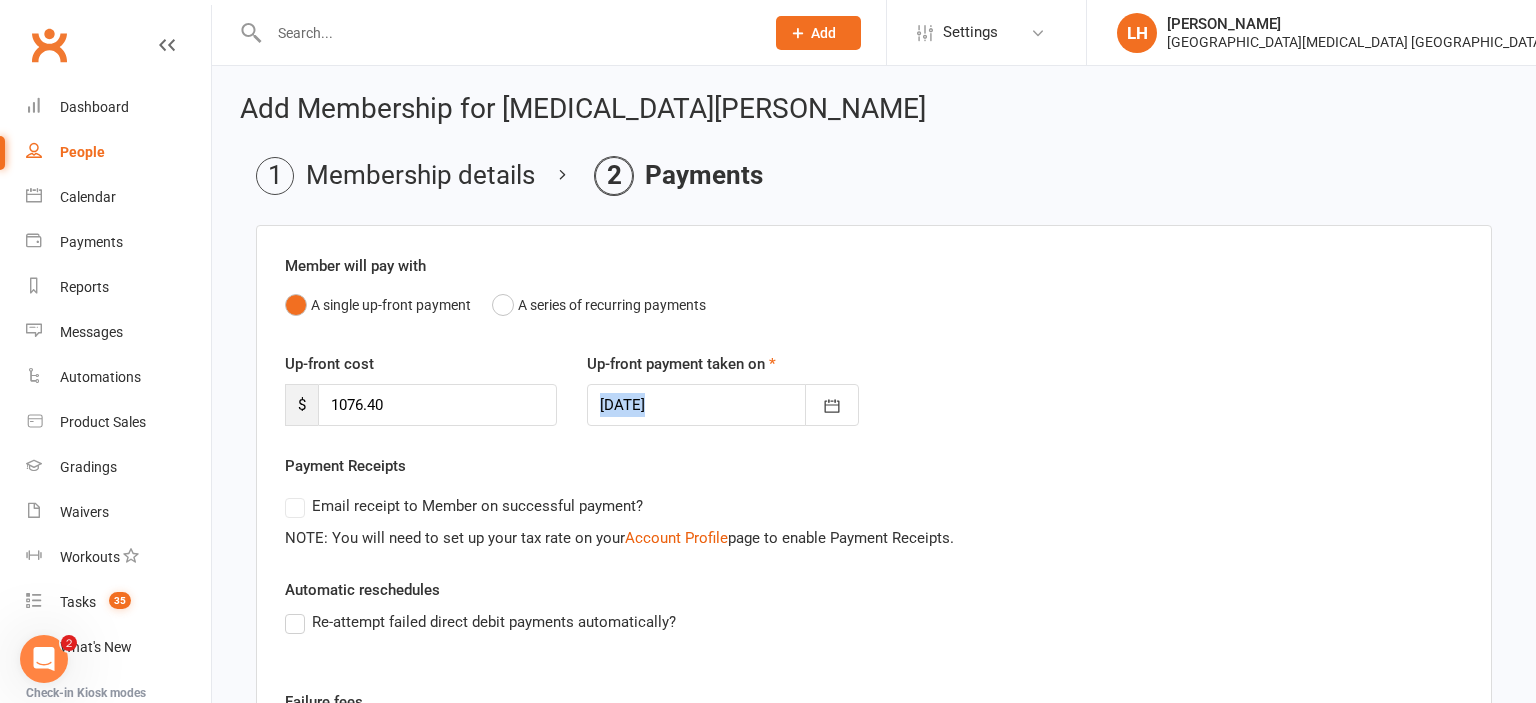 click on "Up-front payment taken on 17 Jul 2025
July 2025
Sun Mon Tue Wed Thu Fri Sat
27
29
30
01
02
03
04
05
28
06
07
08
09
10
11
12
29
13
14
15
16
17
18
19
30
20
21
22
23
24
25
26
31
27
28
29
30
31
01
02" at bounding box center (723, 389) 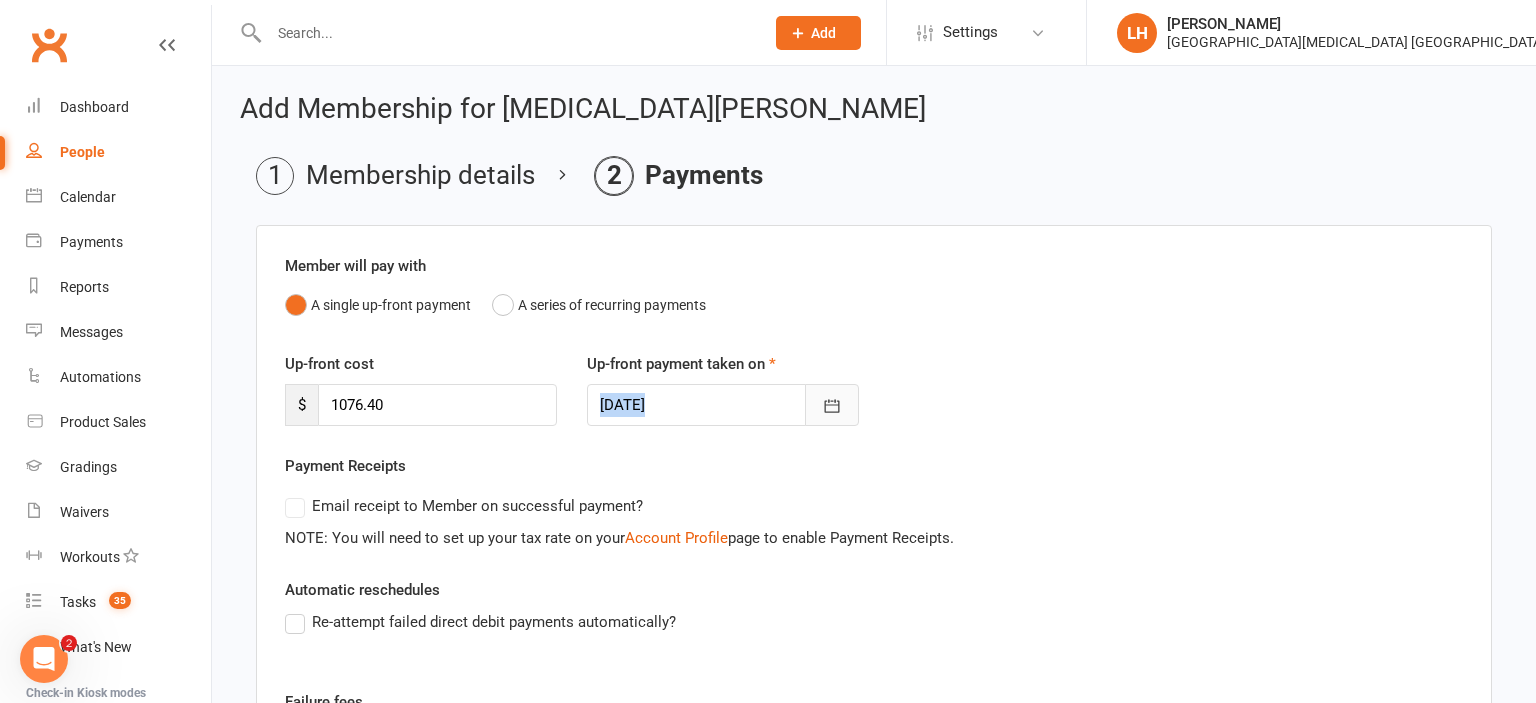 click 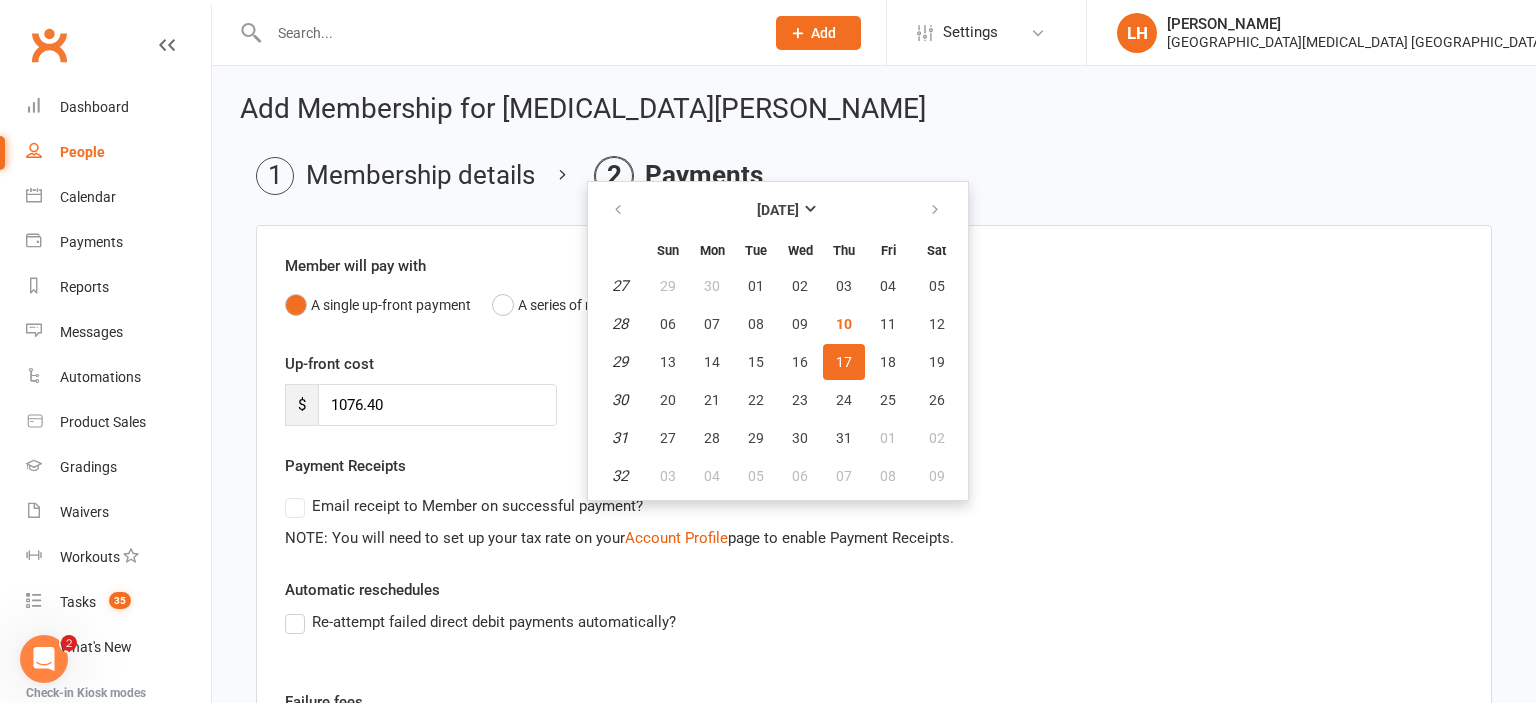click on "Up-front cost  $ 1076.40 Up-front payment taken on 17 Jul 2025
July 2025
Sun Mon Tue Wed Thu Fri Sat
27
29
30
01
02
03
04
05
28
06
07
08
09
10
11
12
29
13
14
15
16
17
18
19
30
20
21
22
23
24
25
26
31
27
28
29
30
31
01" at bounding box center (874, 403) 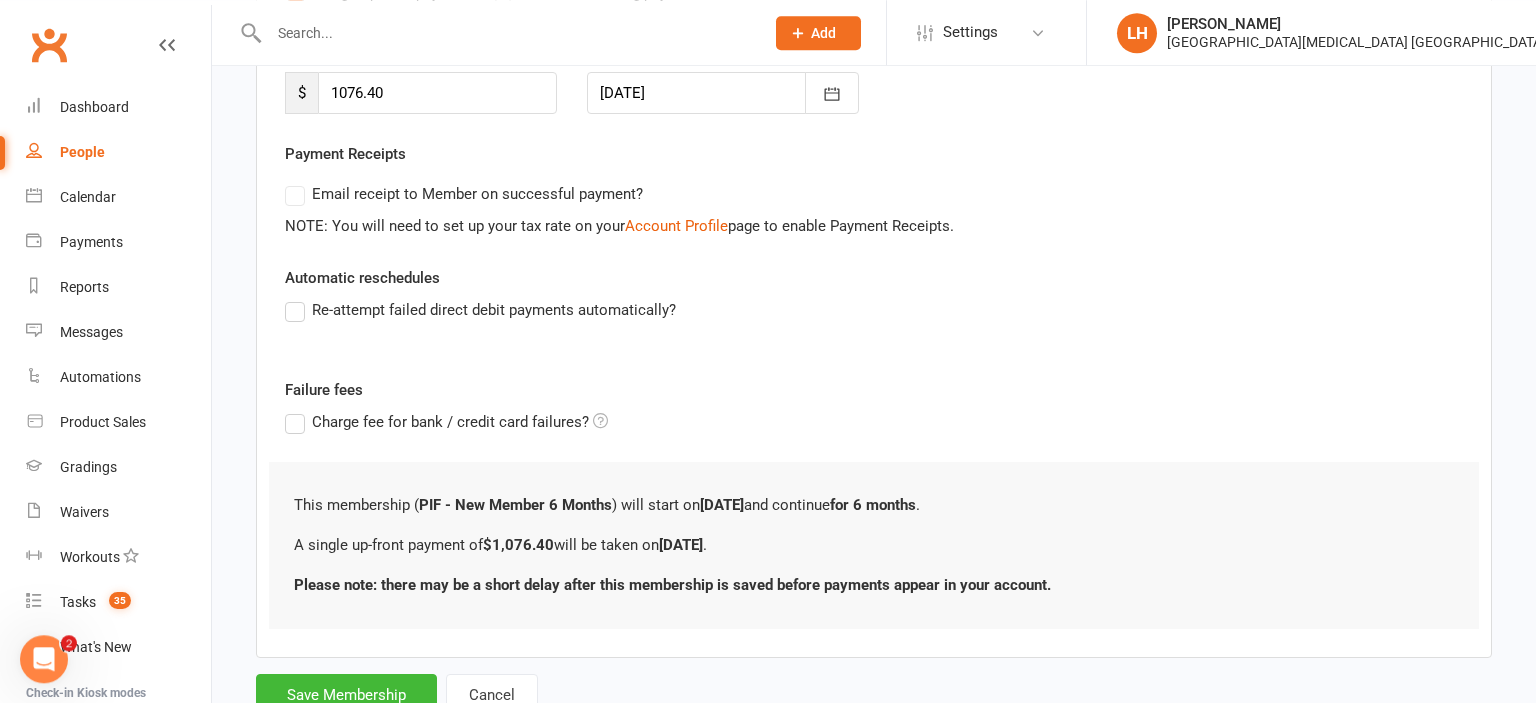scroll, scrollTop: 383, scrollLeft: 0, axis: vertical 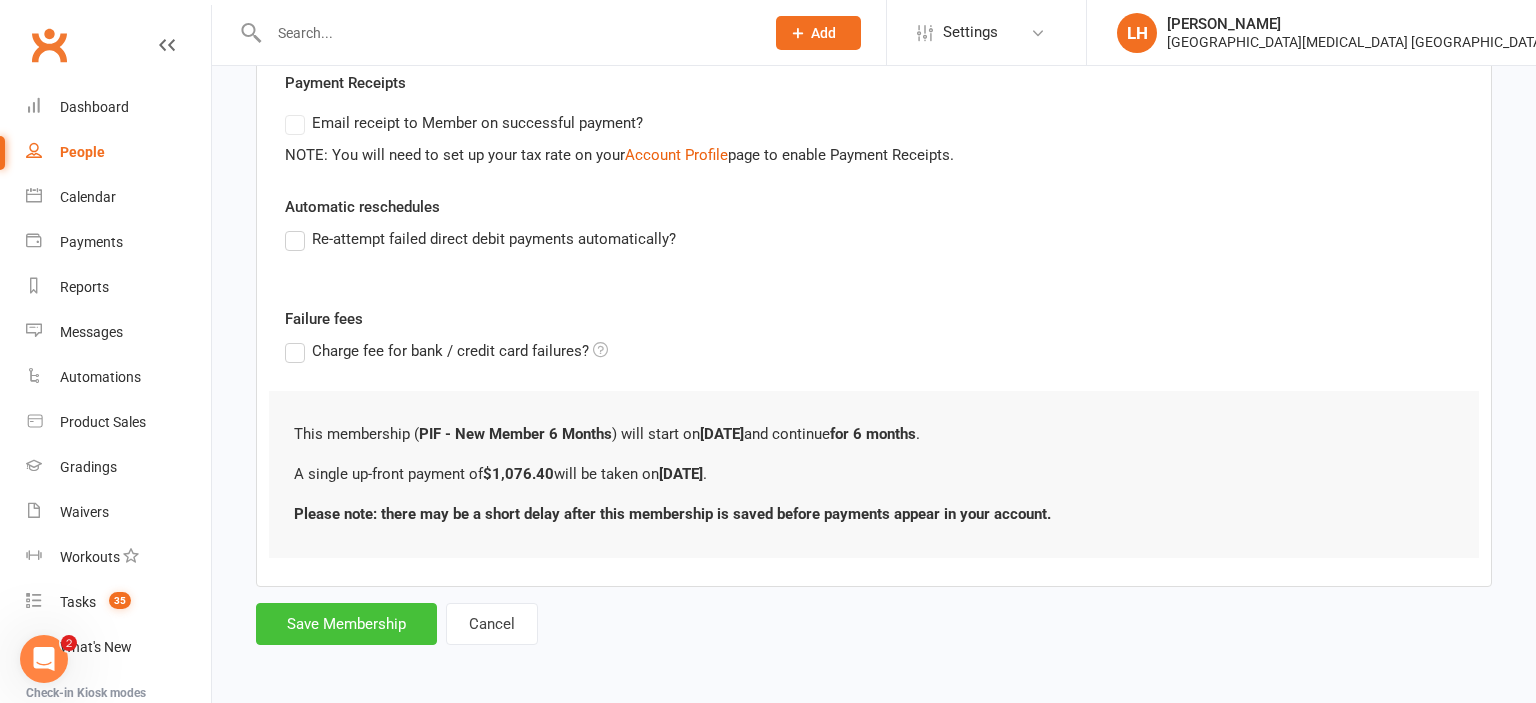 click on "Save Membership" at bounding box center [346, 624] 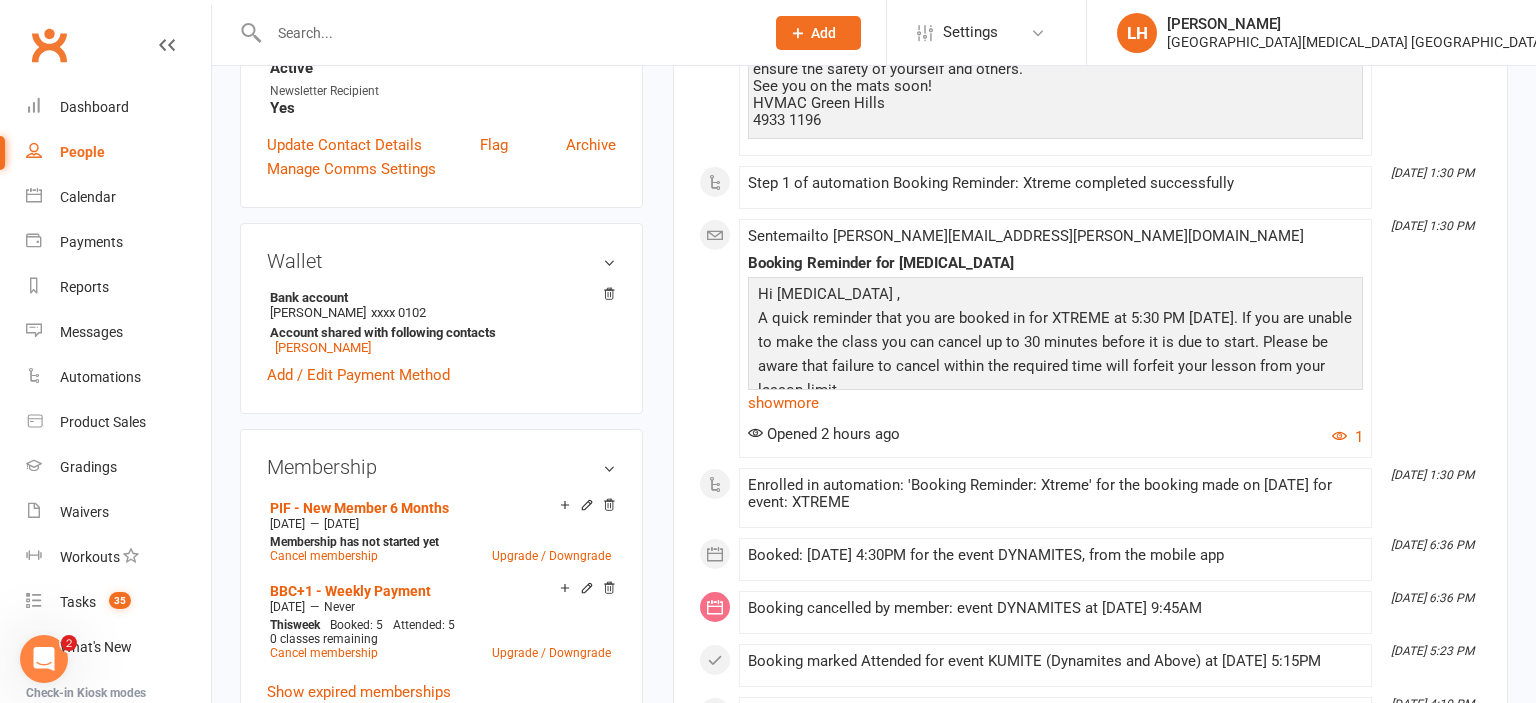 scroll, scrollTop: 844, scrollLeft: 0, axis: vertical 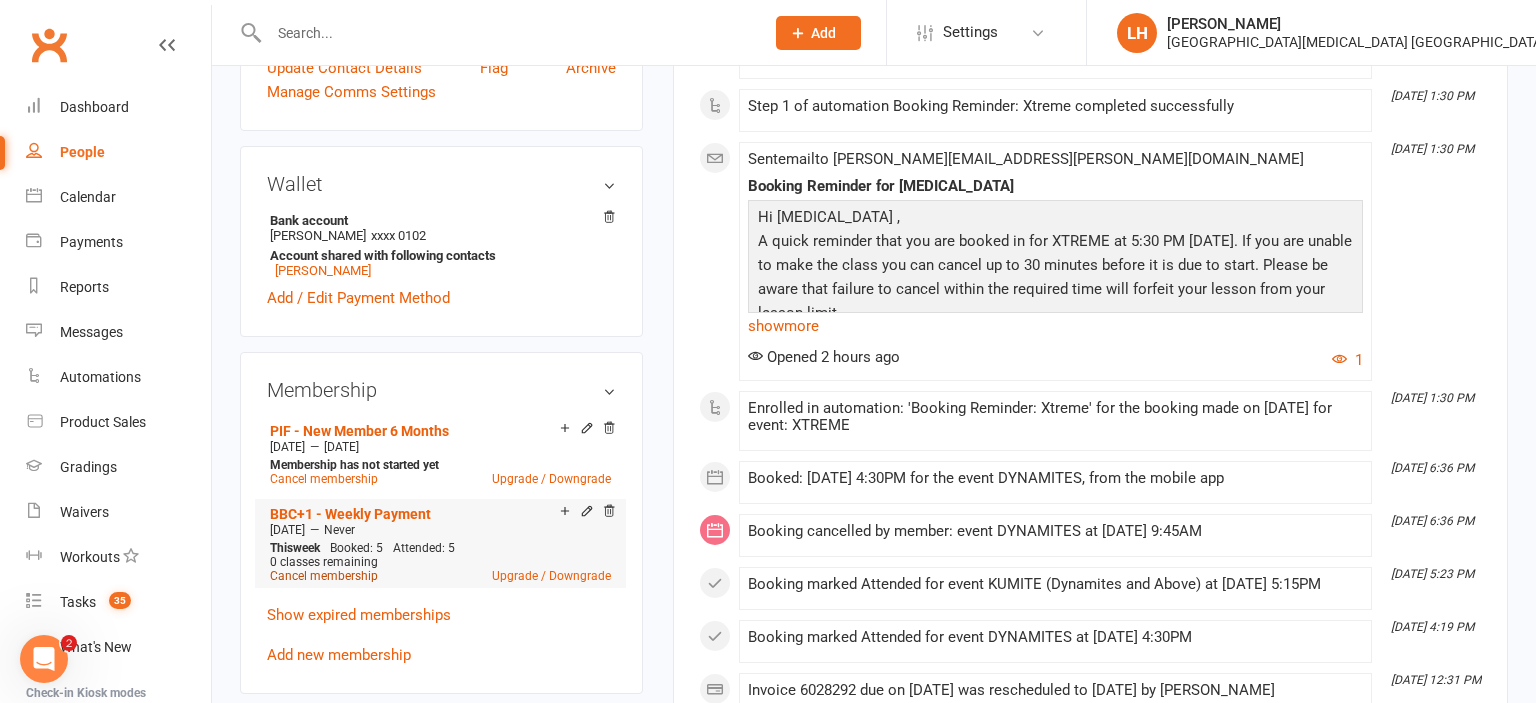 click on "Cancel membership" at bounding box center (324, 576) 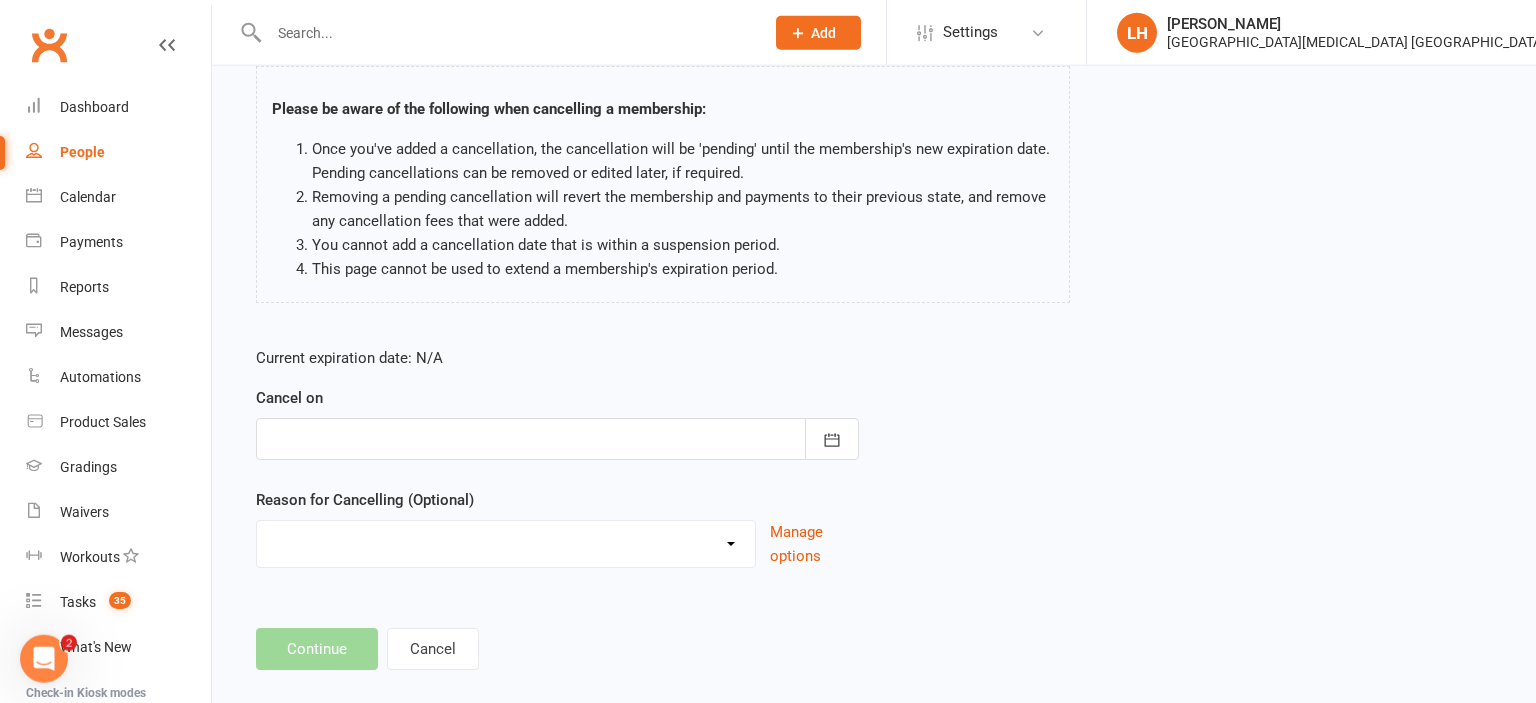 scroll, scrollTop: 158, scrollLeft: 0, axis: vertical 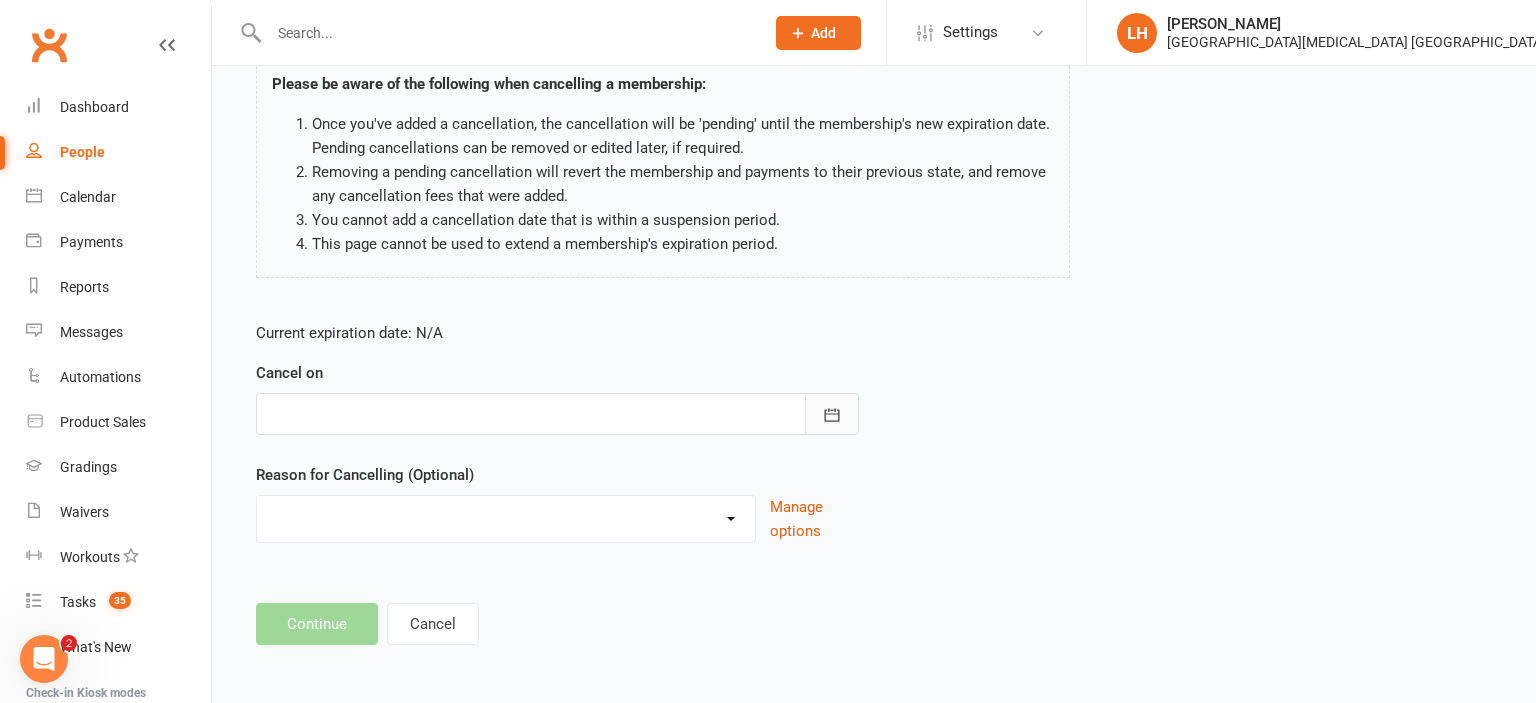 click 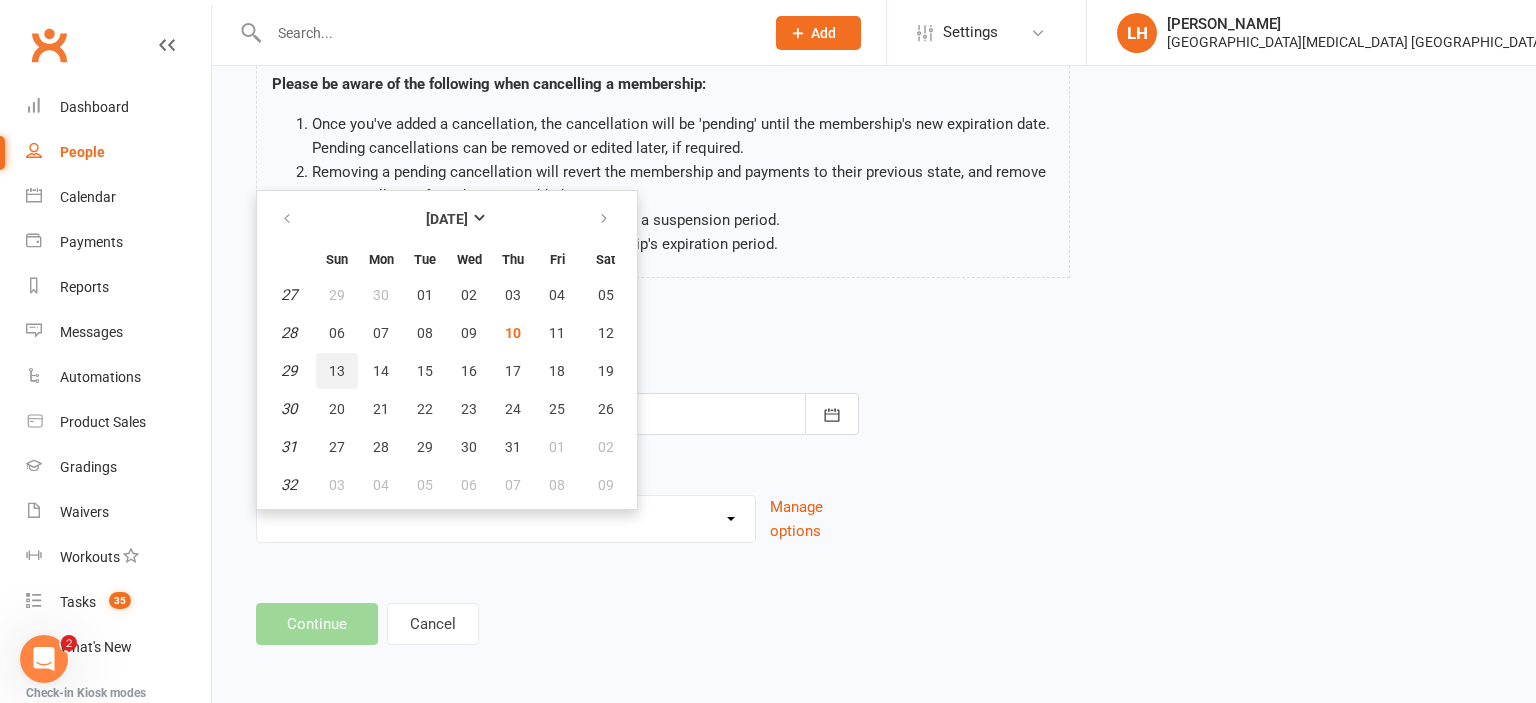 click on "13" at bounding box center [337, 371] 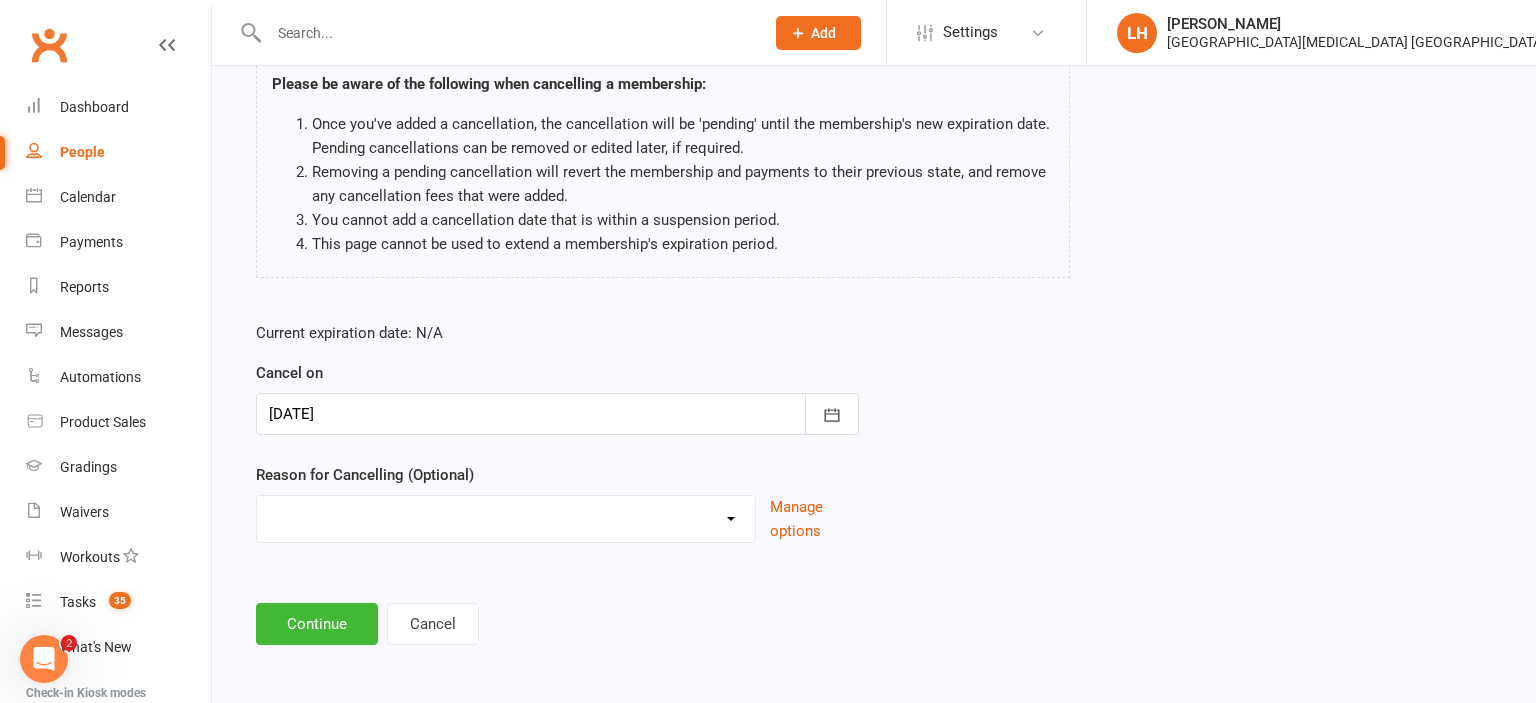 click on "Changing Membership plan Failed Payments family/work Holiday Injury Lost Interest Medical Moving Moving up to Dragons Moving up to Dynamites No Show/No Response No time Other Sport Switching Payment Plan Taking a Break Trying other Sports Unlimited Membership Upgrading Membership Upgrading to another program Work/Family Commitments Other reason" at bounding box center [506, 516] 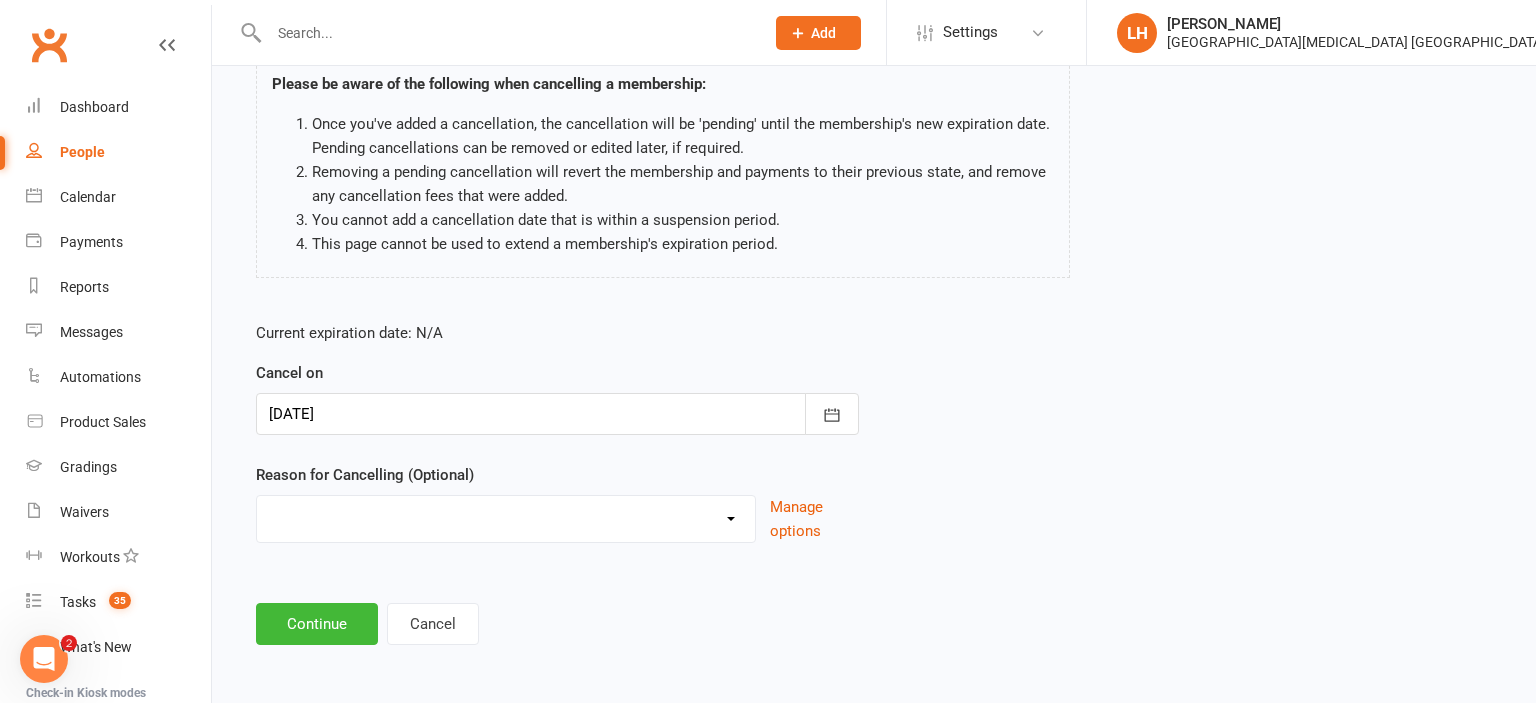 select on "0" 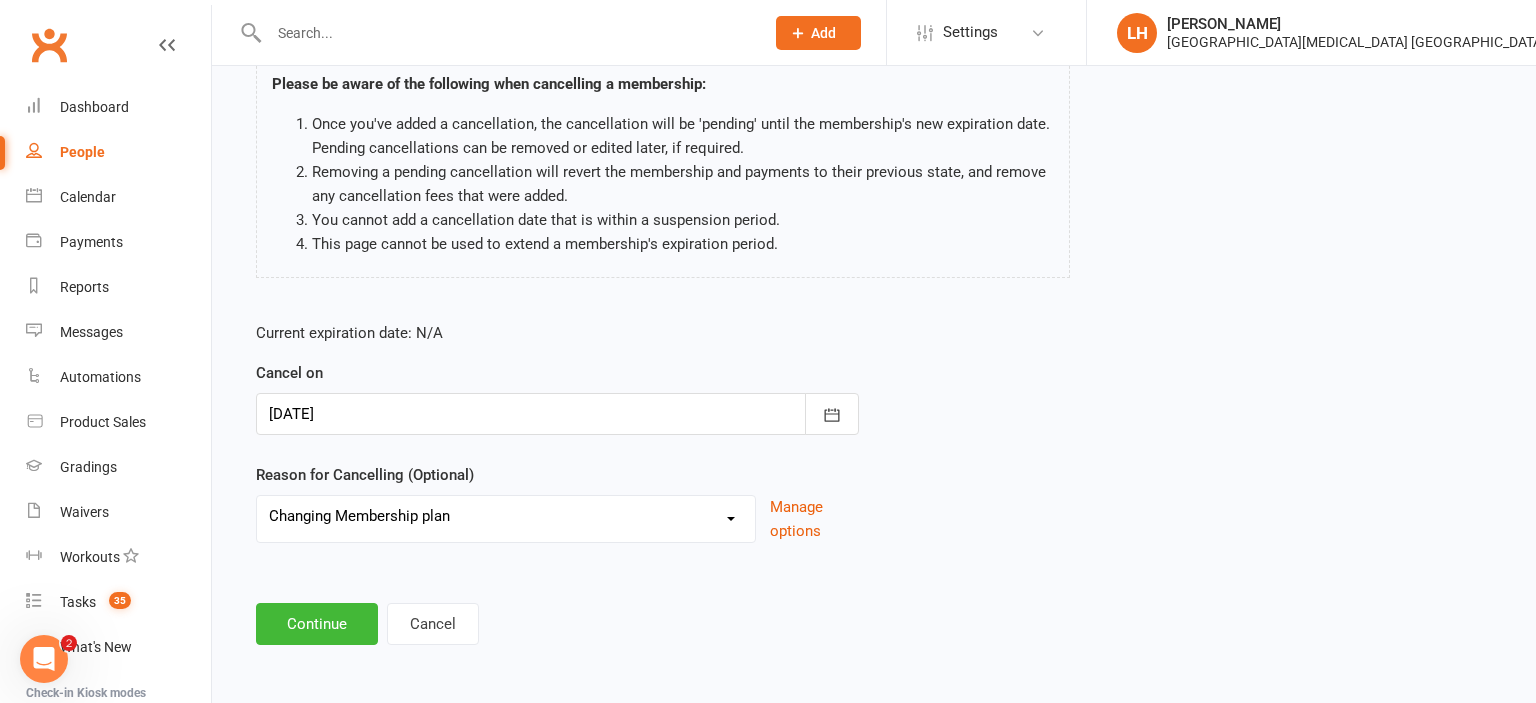 click on "Changing Membership plan" at bounding box center (0, 0) 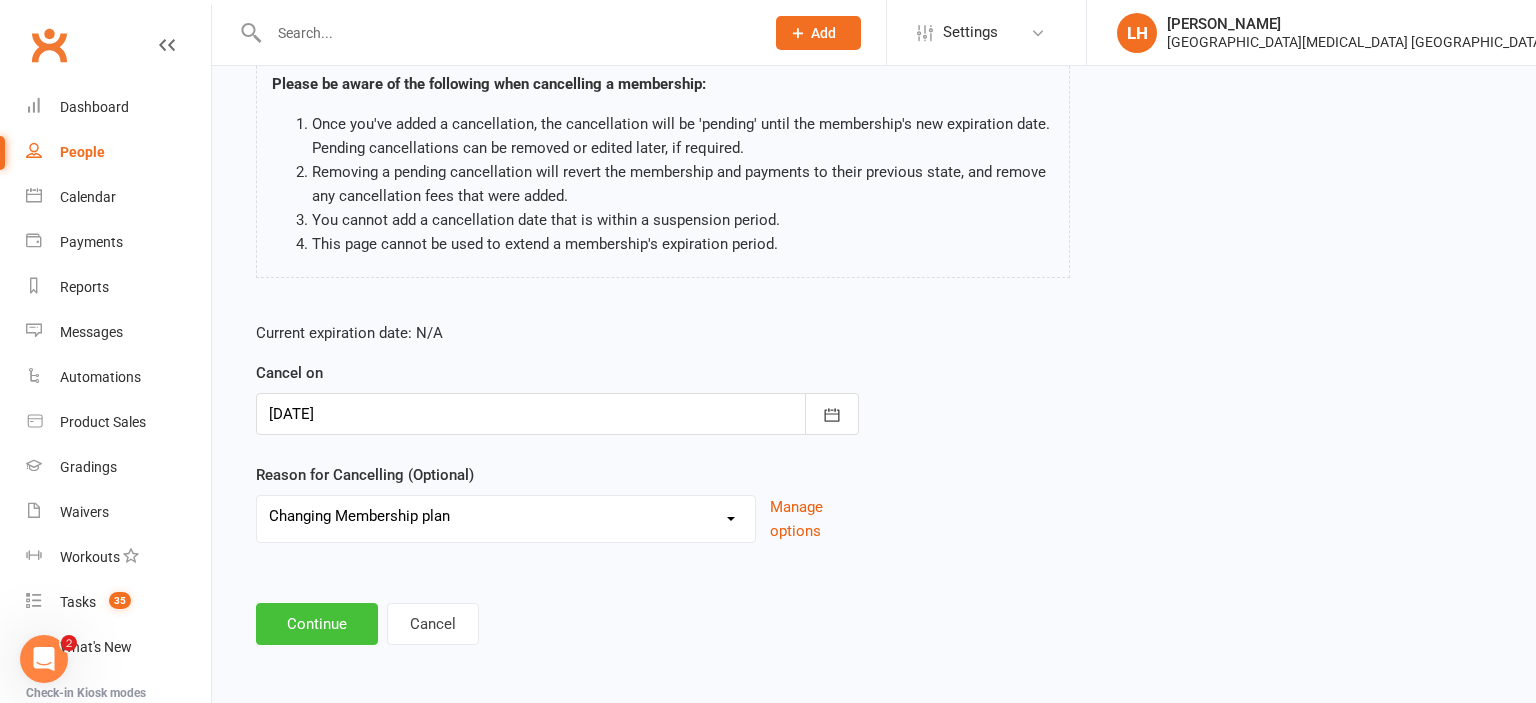 click on "Continue" at bounding box center (317, 624) 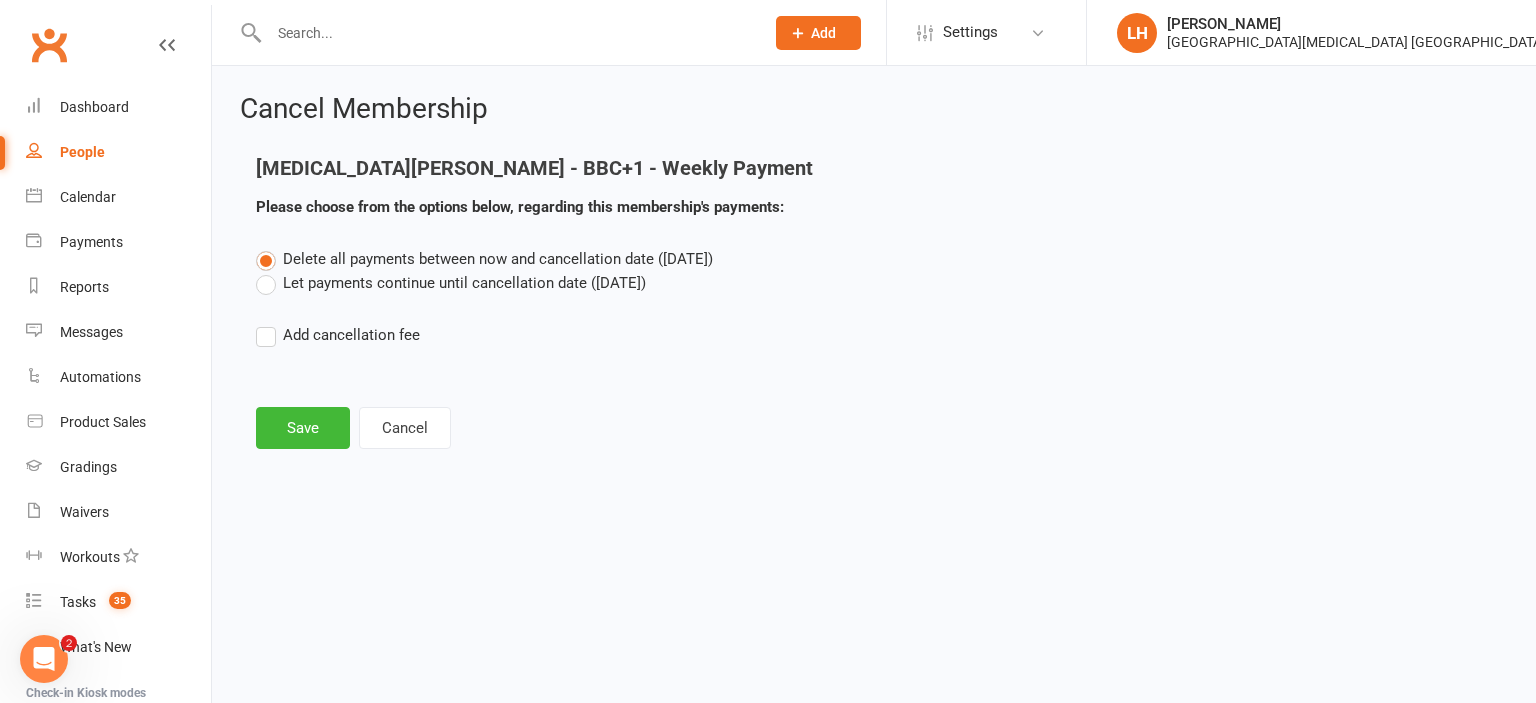 click on "Let payments continue until cancellation date (Jul 13, 2025)" at bounding box center [451, 283] 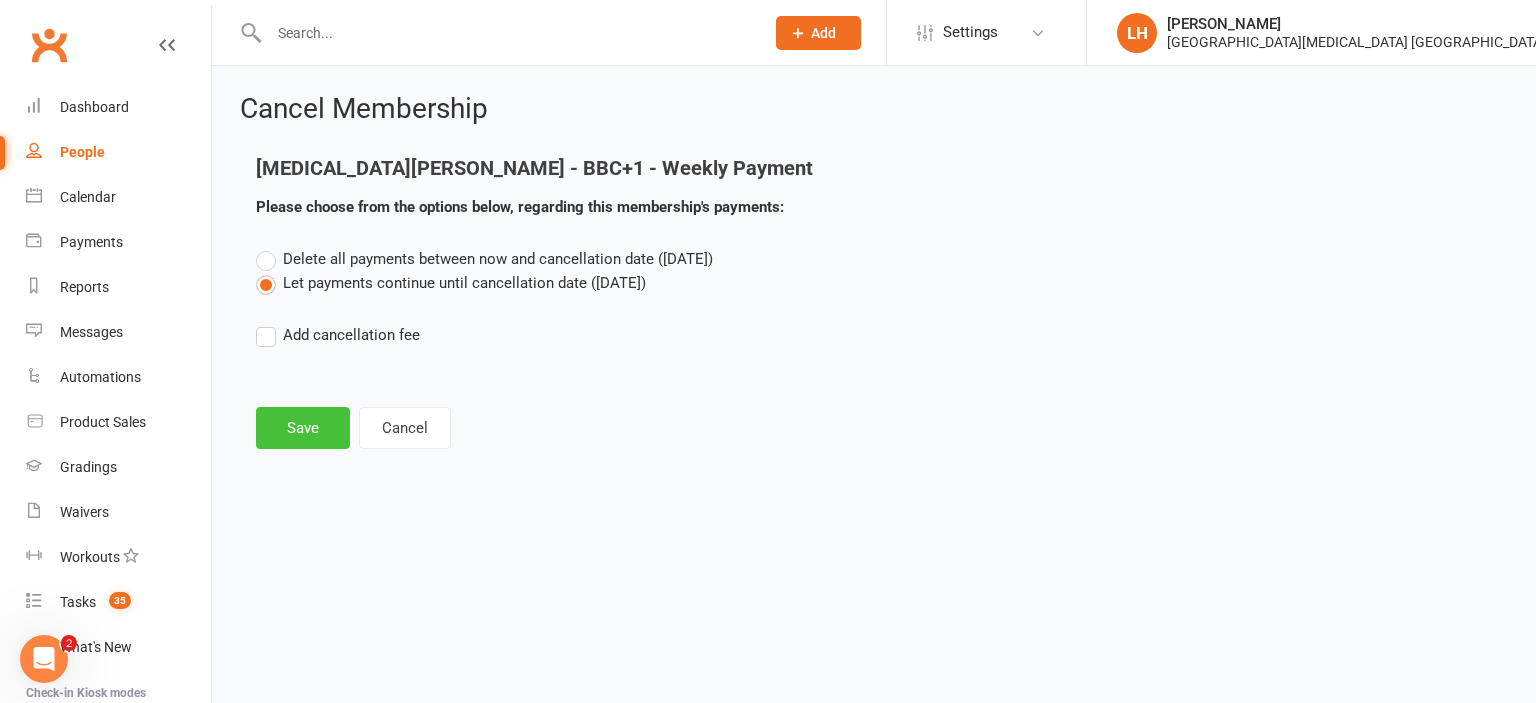 click on "Save" at bounding box center (303, 428) 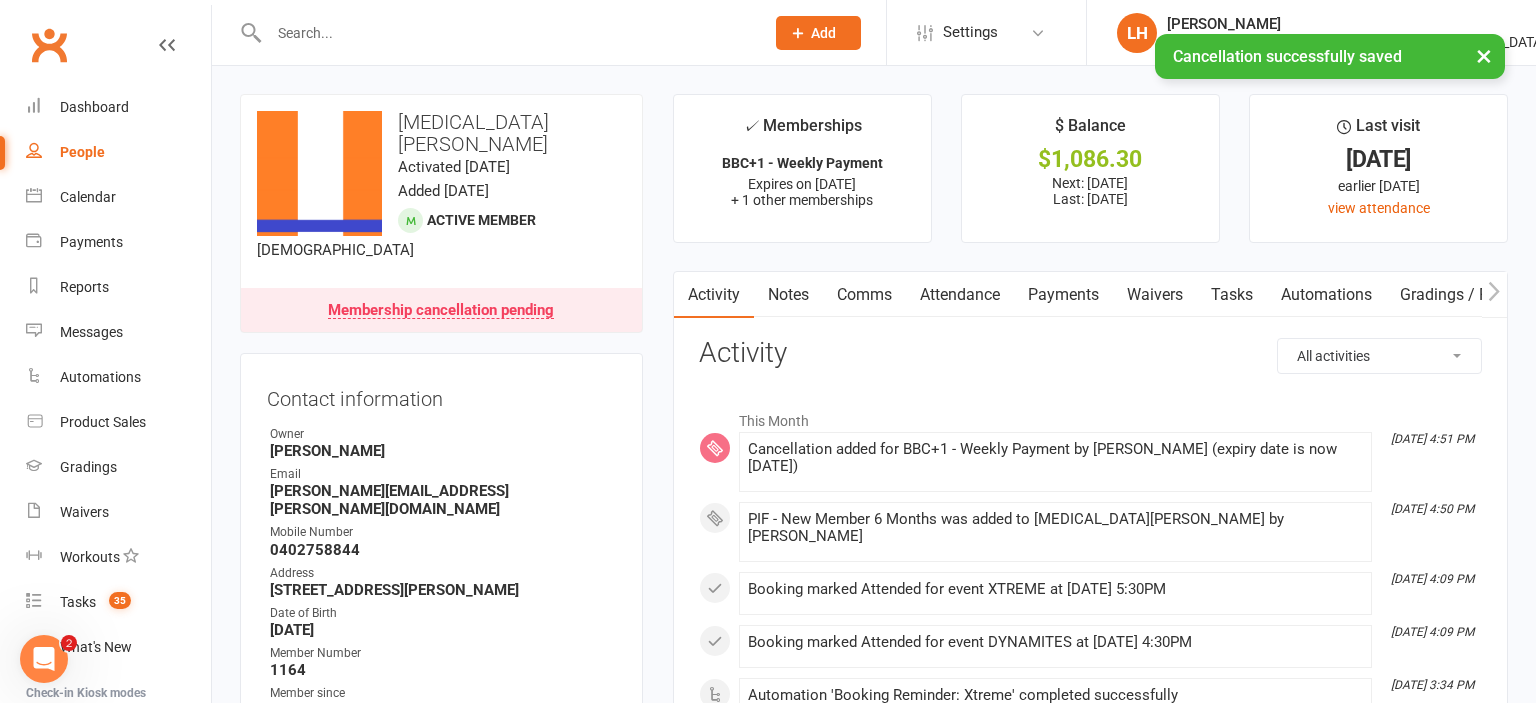 click on "Payments" at bounding box center [1063, 295] 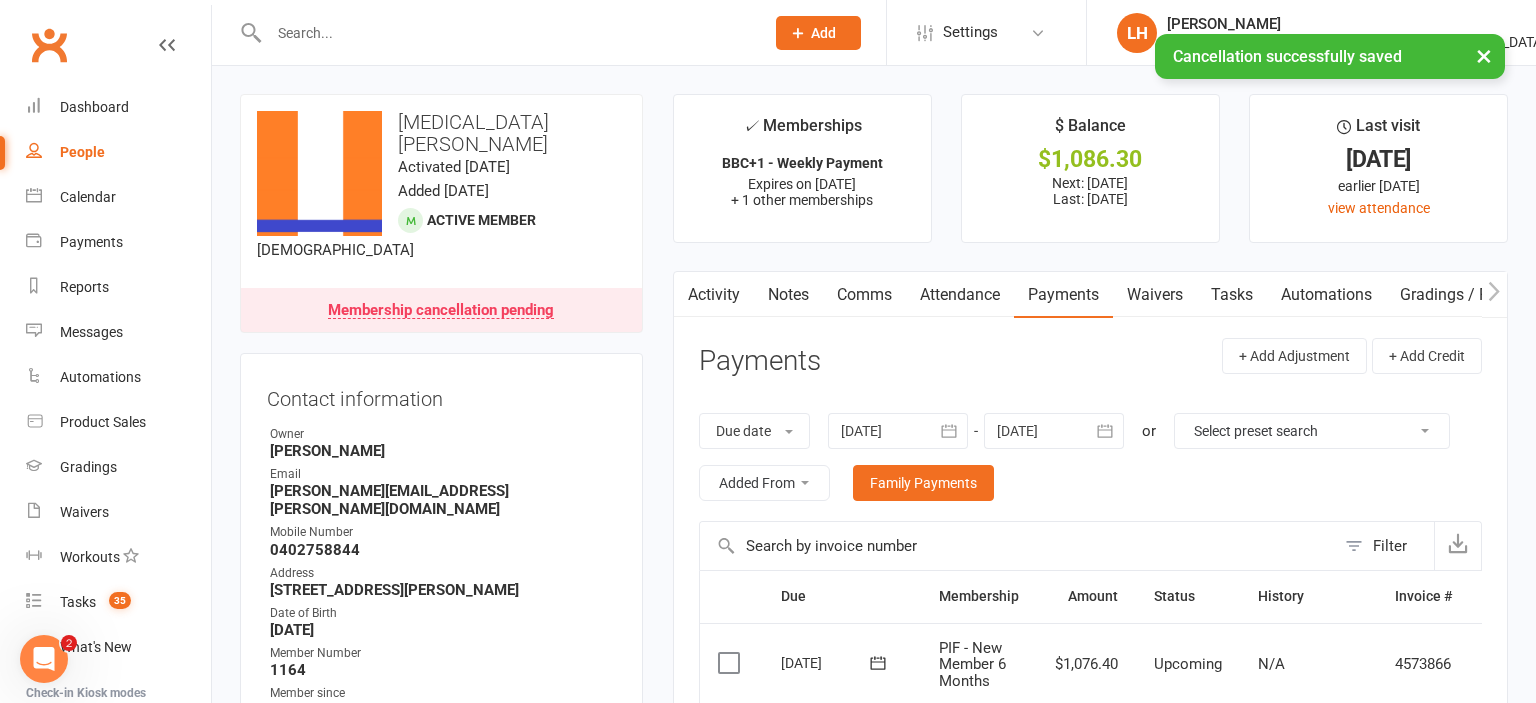scroll, scrollTop: 211, scrollLeft: 0, axis: vertical 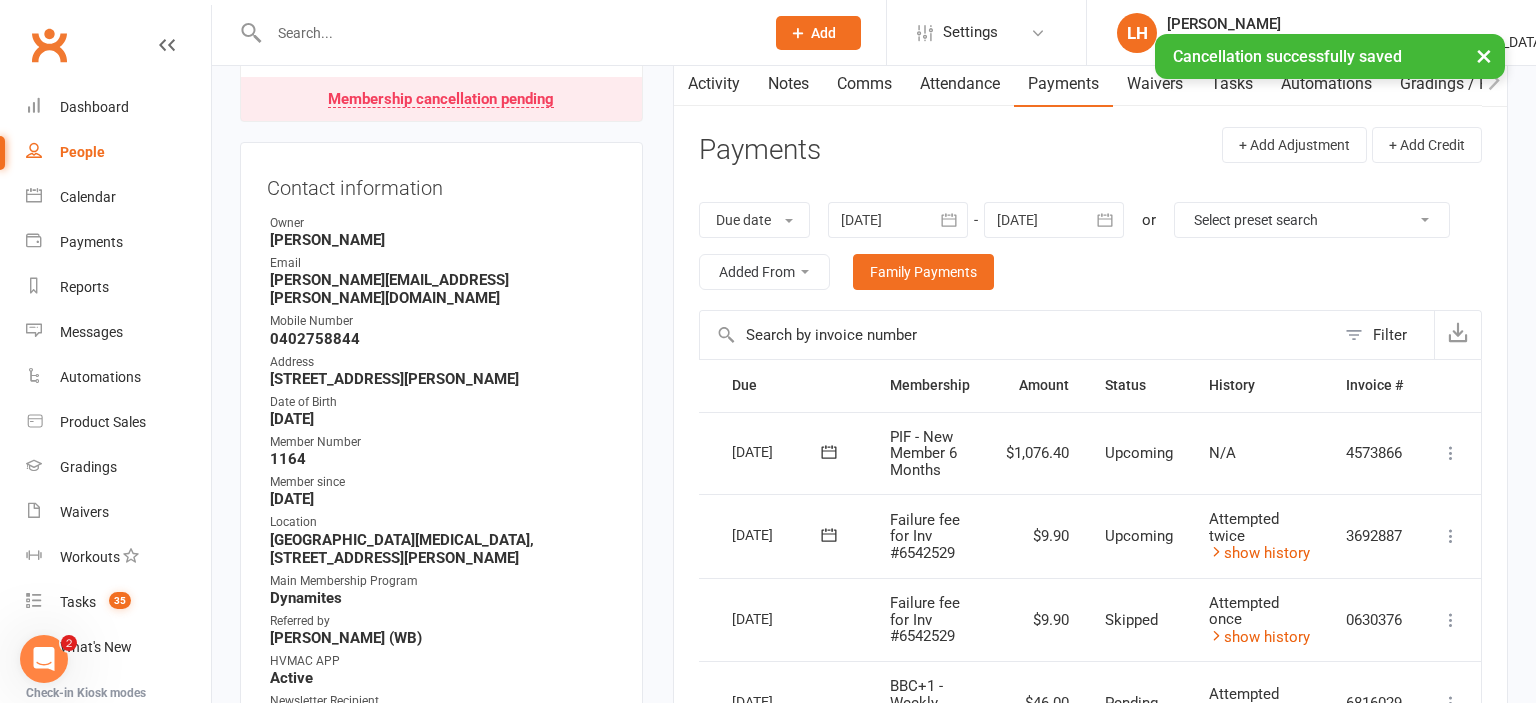 click at bounding box center [1451, 453] 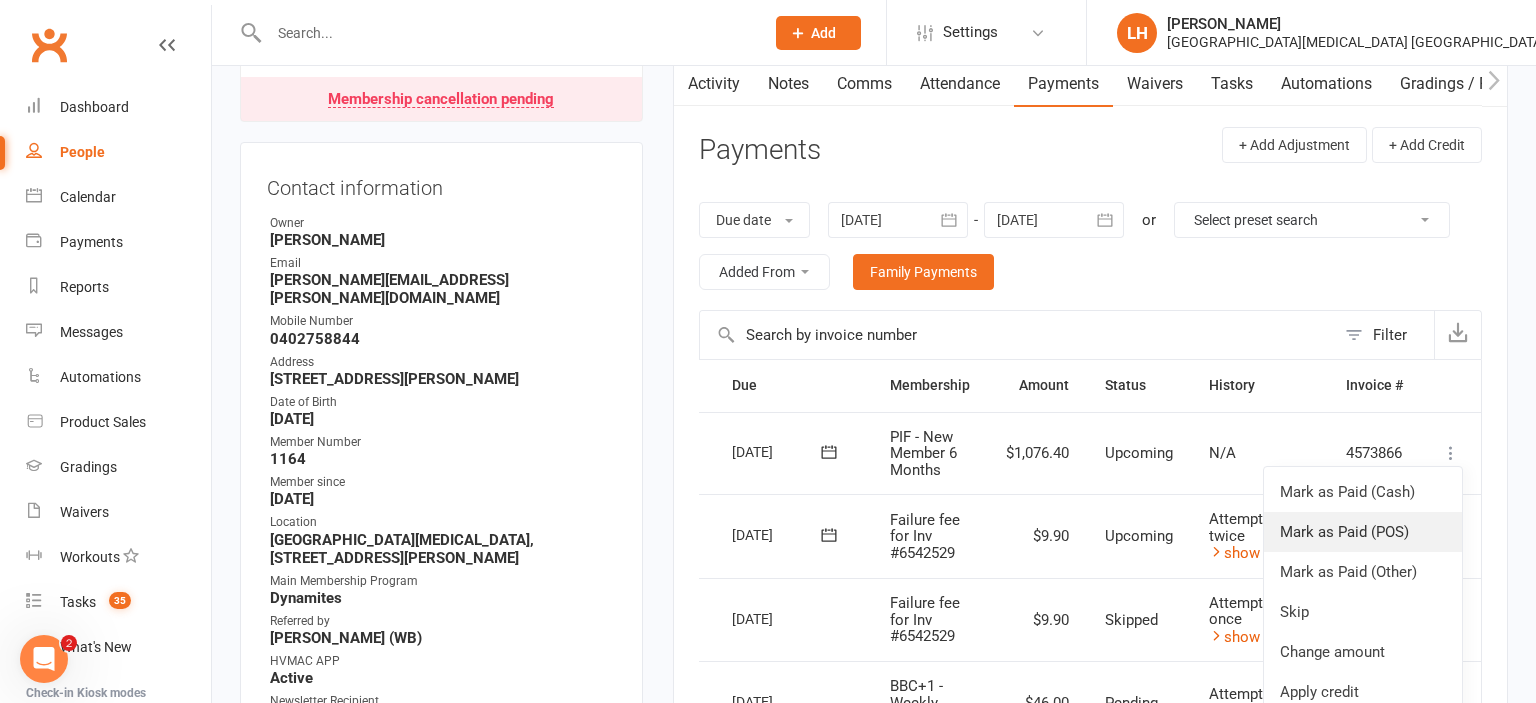 click on "Mark as Paid (POS)" at bounding box center (1363, 532) 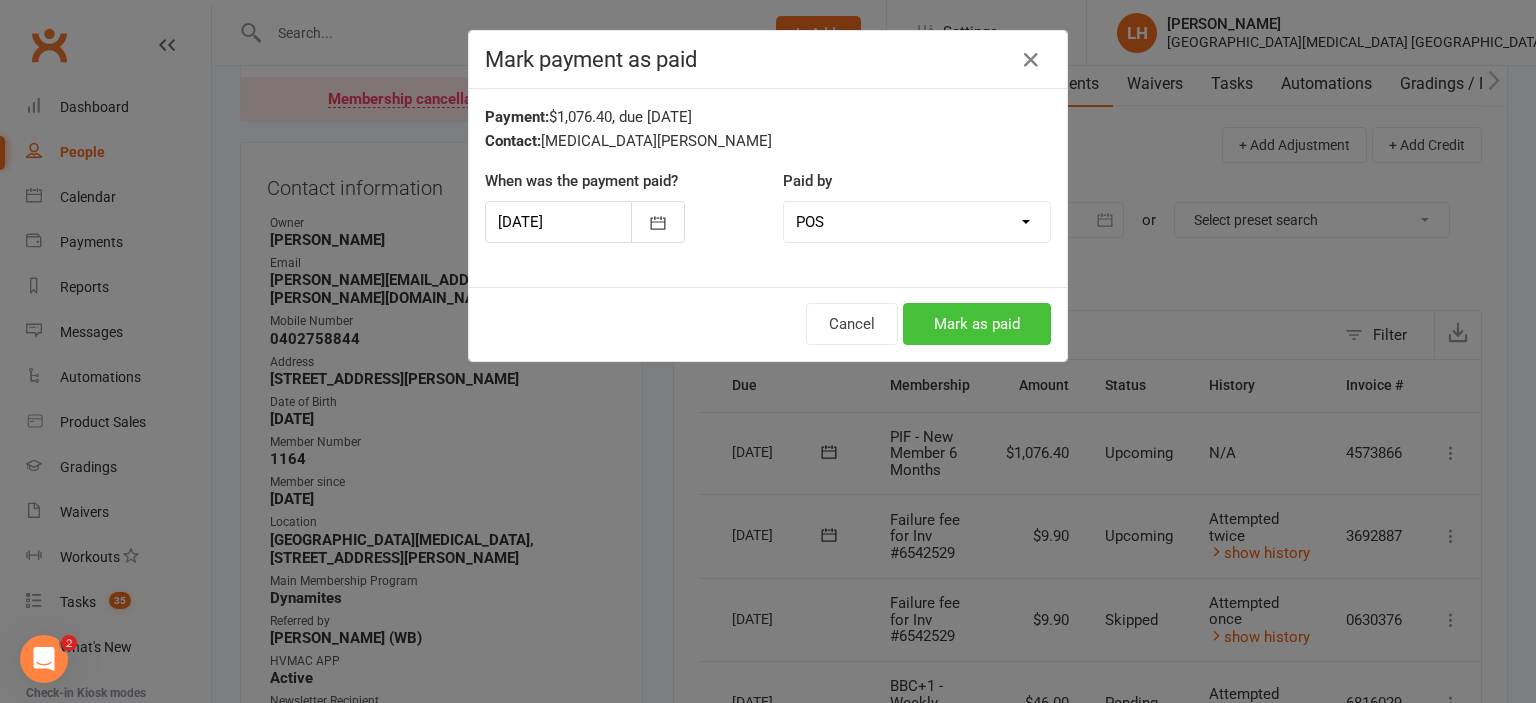 click on "Mark as paid" at bounding box center [977, 324] 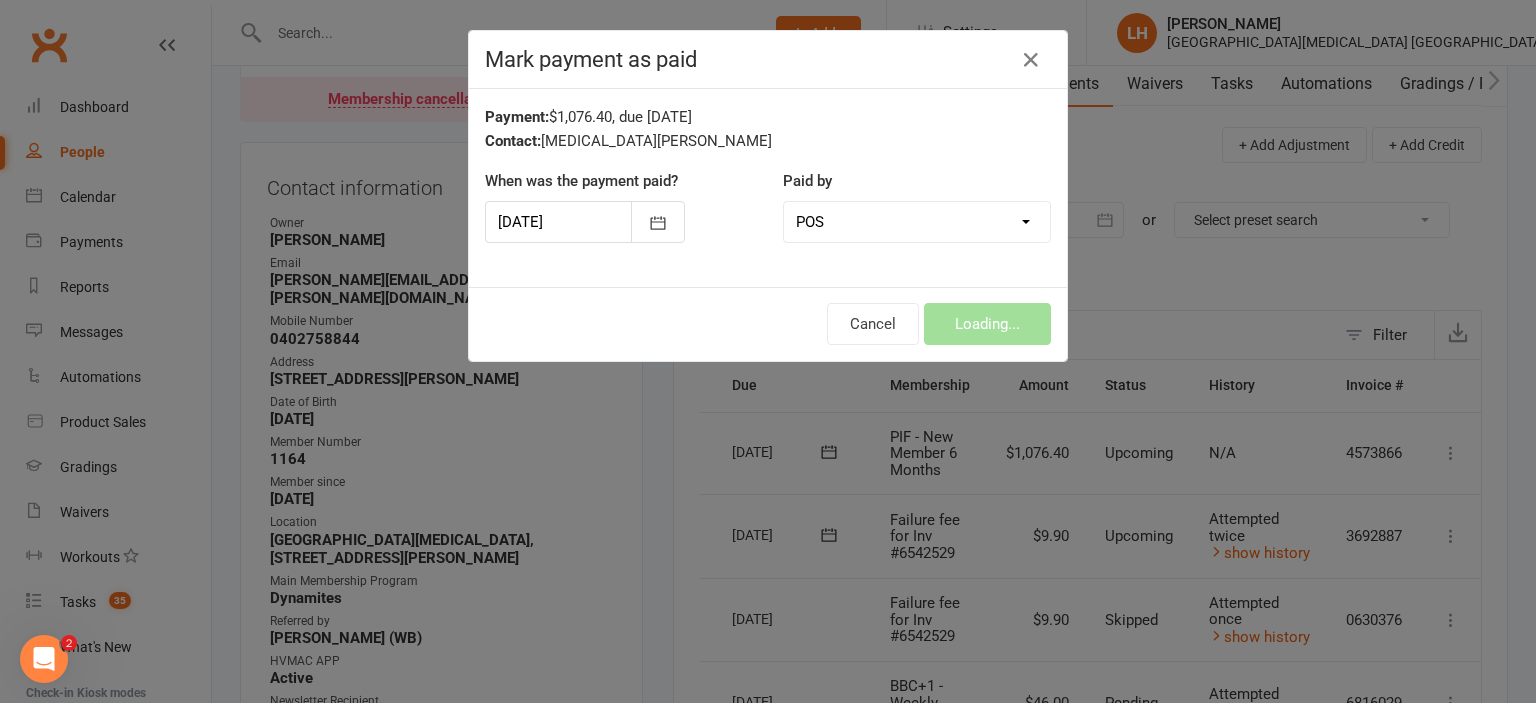 scroll, scrollTop: 0, scrollLeft: 54, axis: horizontal 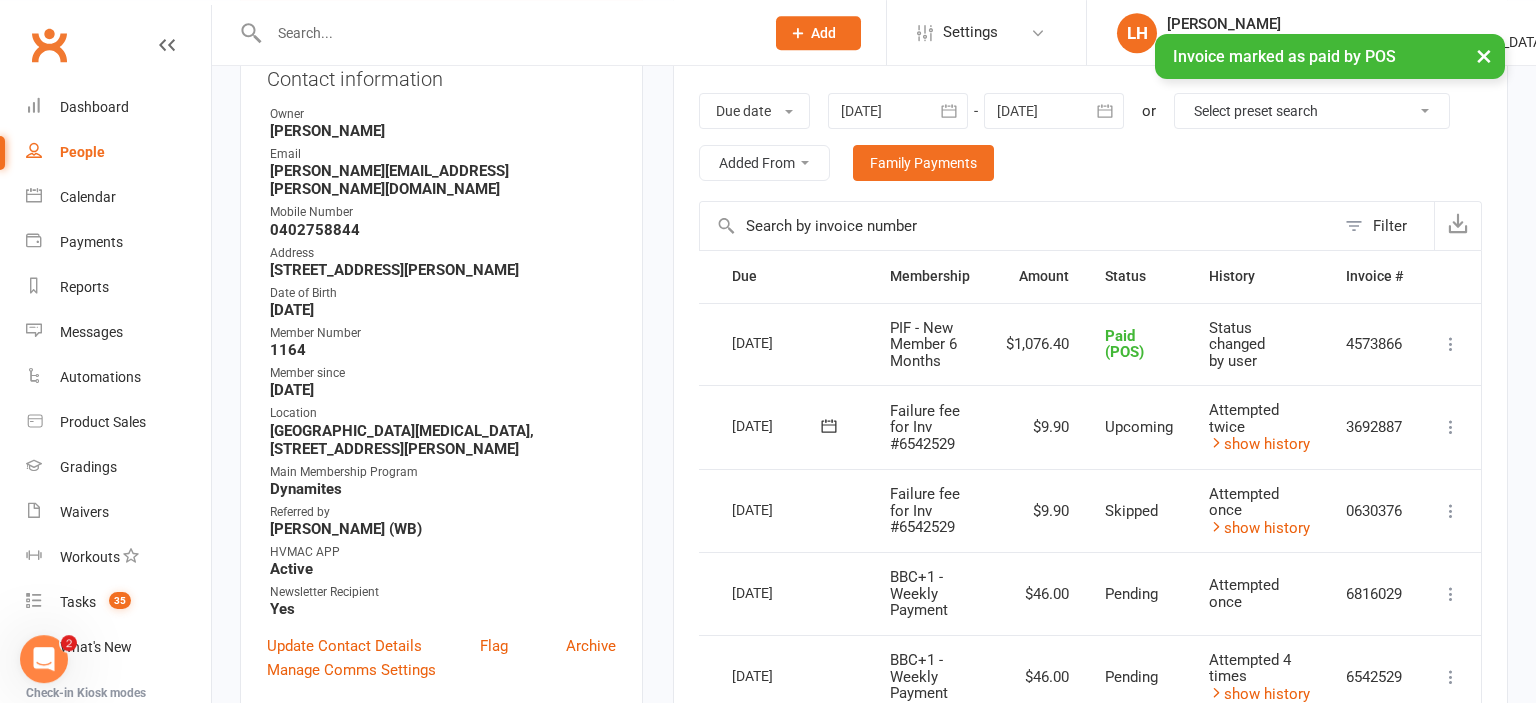 click at bounding box center (1451, 427) 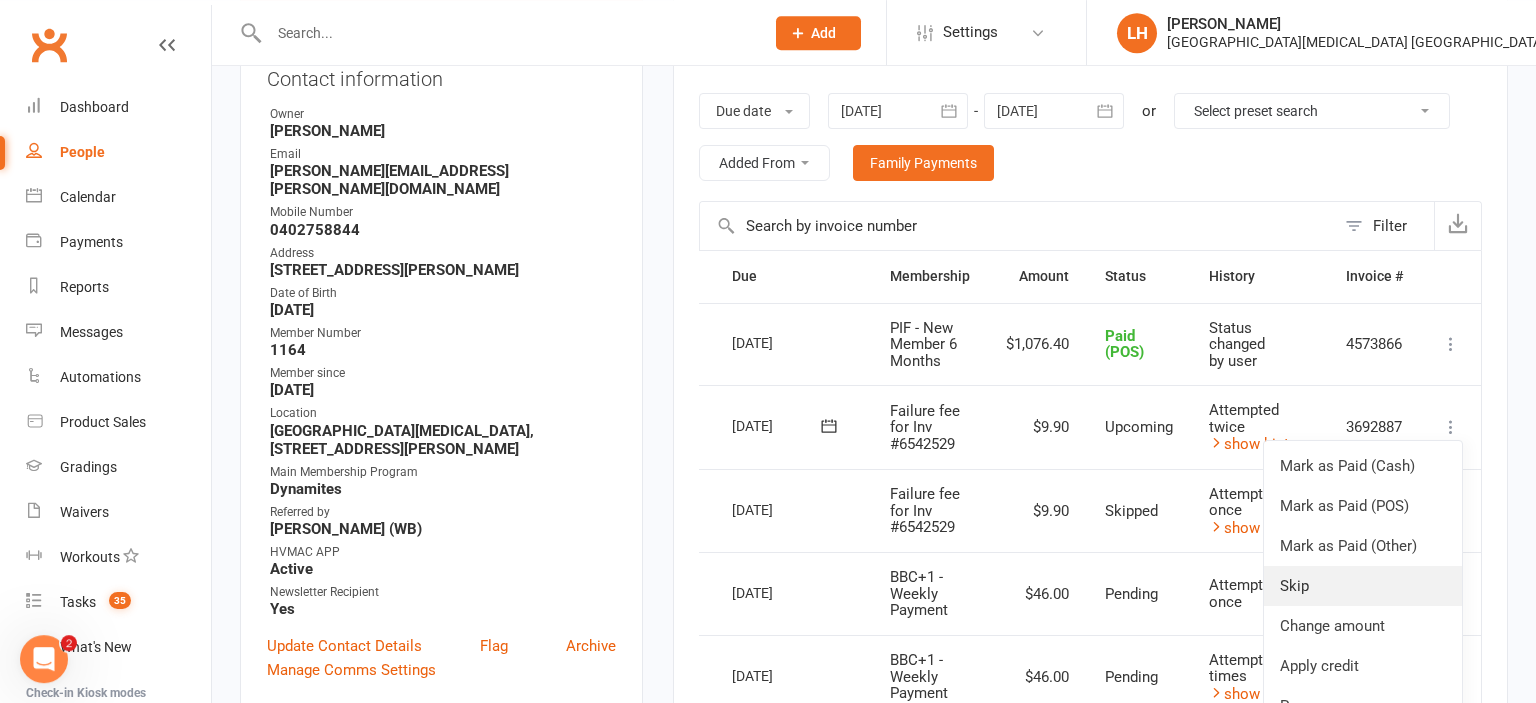 click on "Skip" at bounding box center (1363, 586) 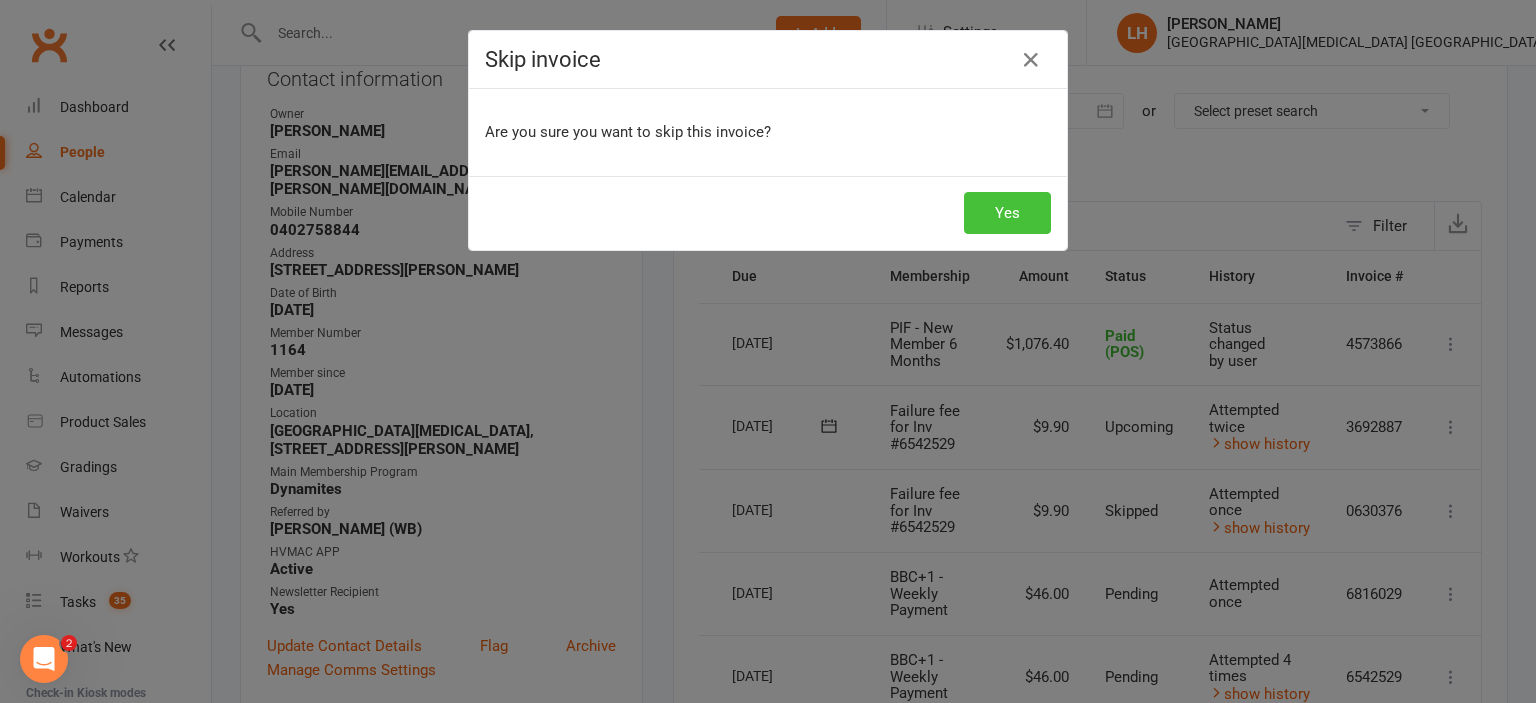 click on "Yes" at bounding box center (1007, 213) 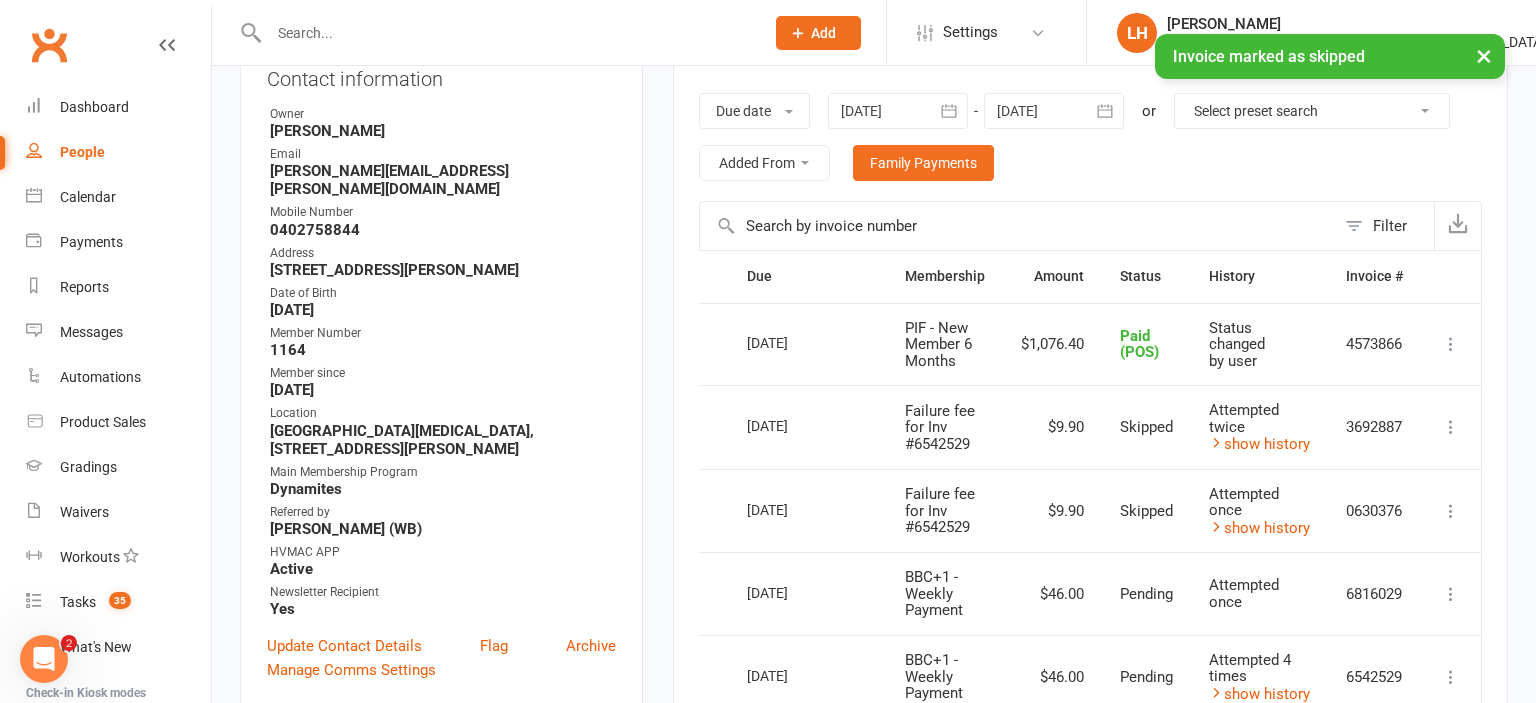 scroll, scrollTop: 0, scrollLeft: 14, axis: horizontal 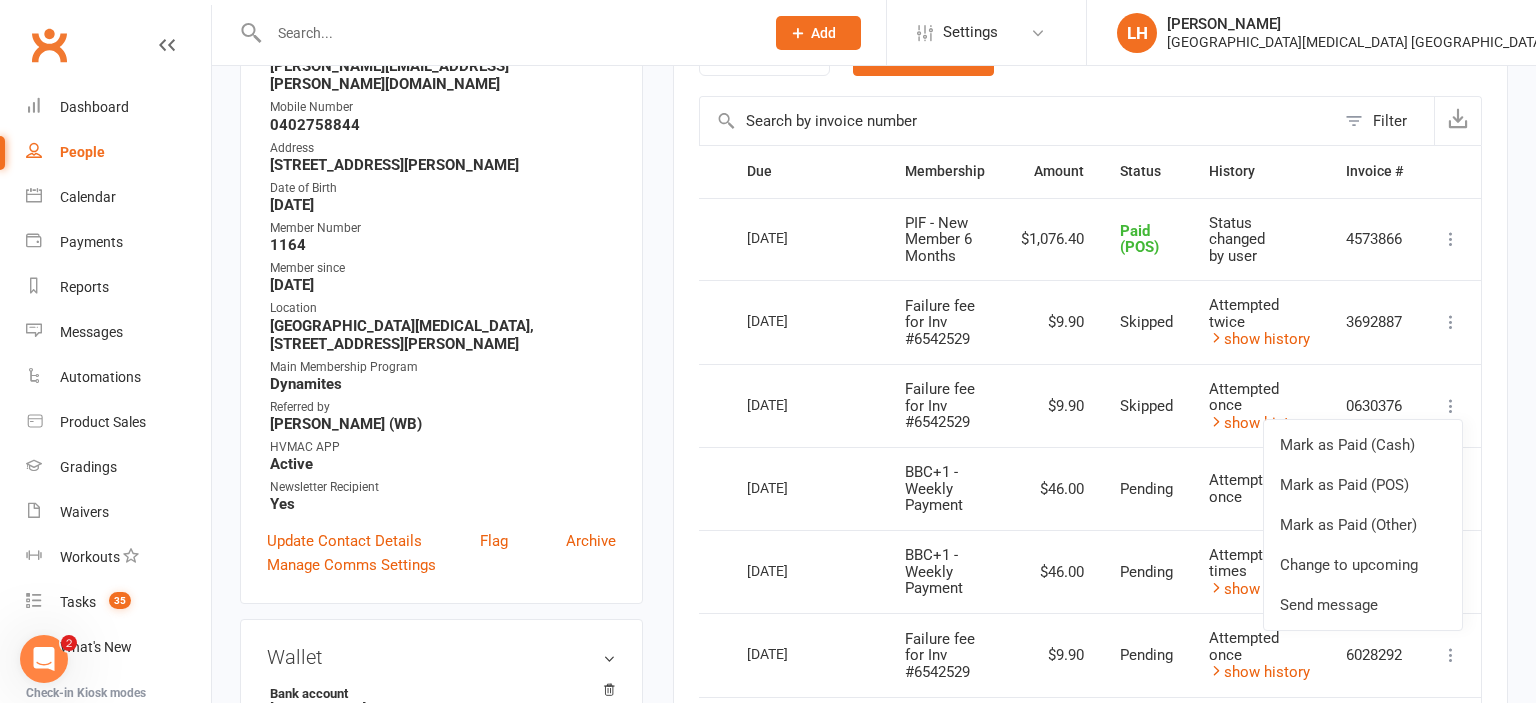 click on "Mark as Paid (Cash)  Mark as Paid (POS)  Mark as Paid (Other)  Change to upcoming  Send message" at bounding box center [1451, 406] 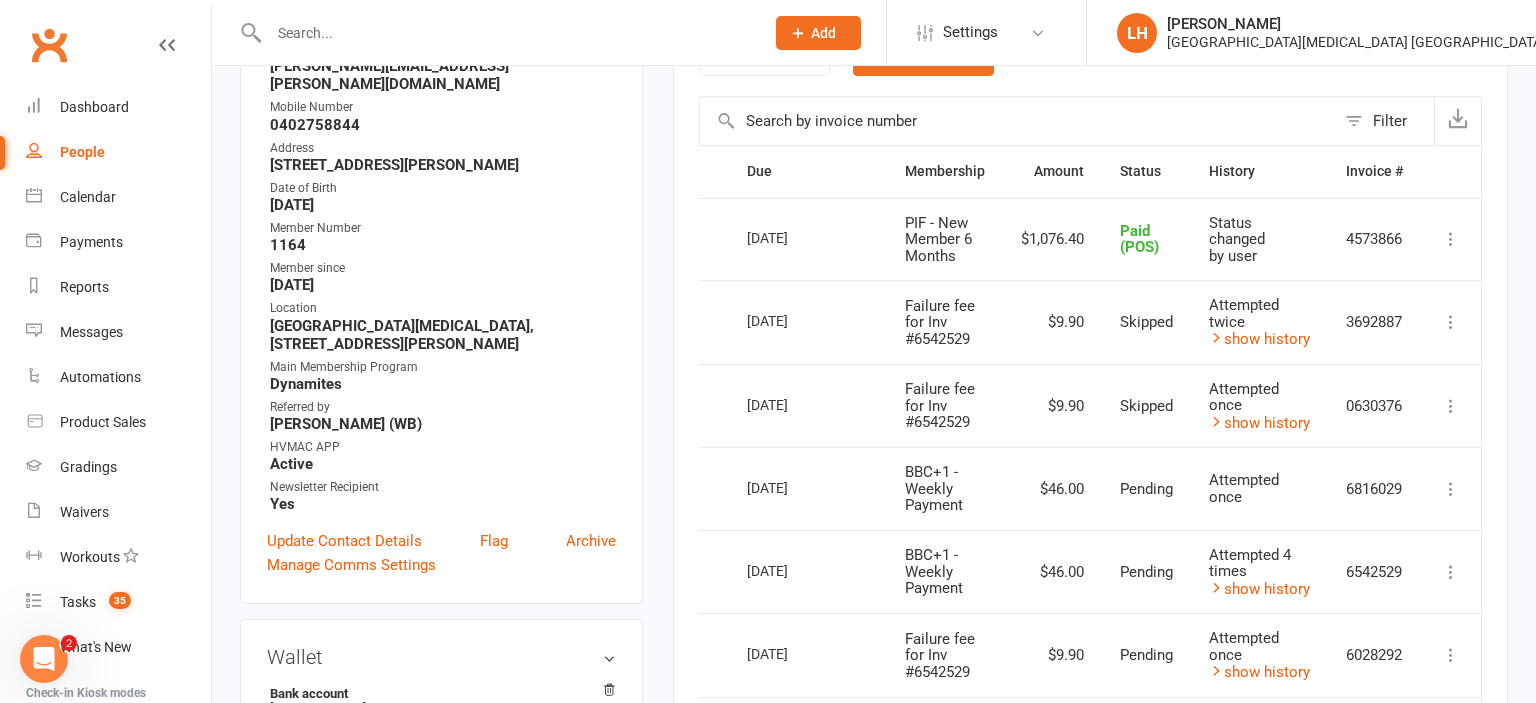 click at bounding box center [1451, 489] 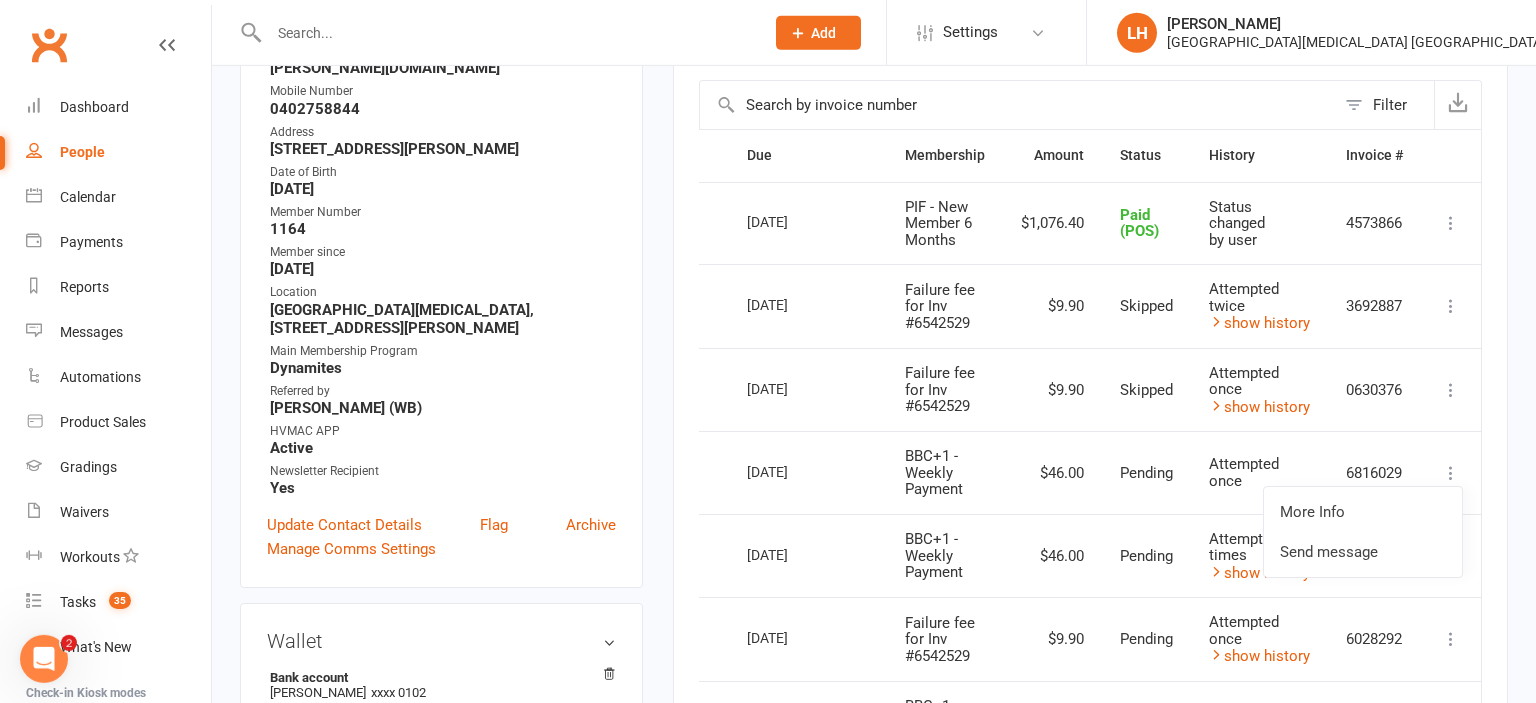 scroll, scrollTop: 442, scrollLeft: 0, axis: vertical 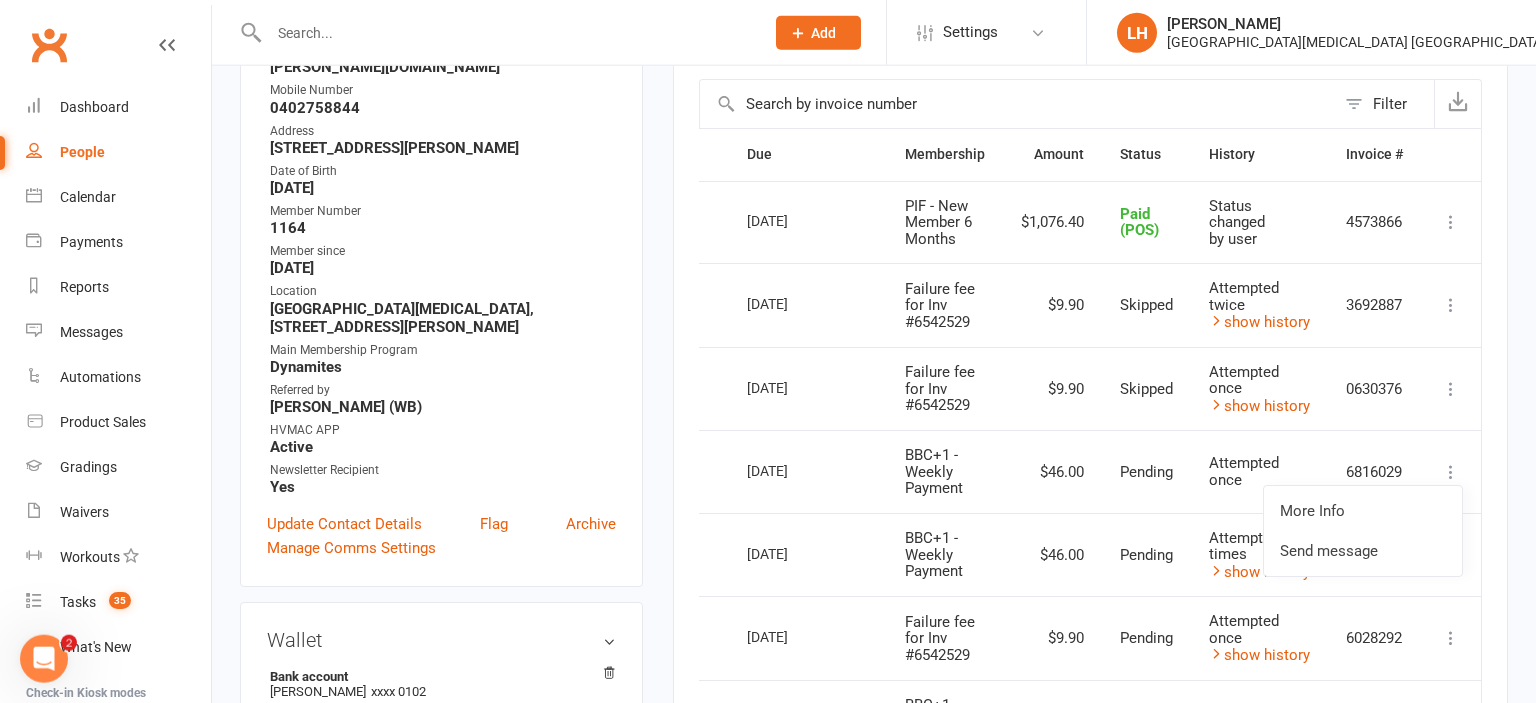 click at bounding box center [1451, 472] 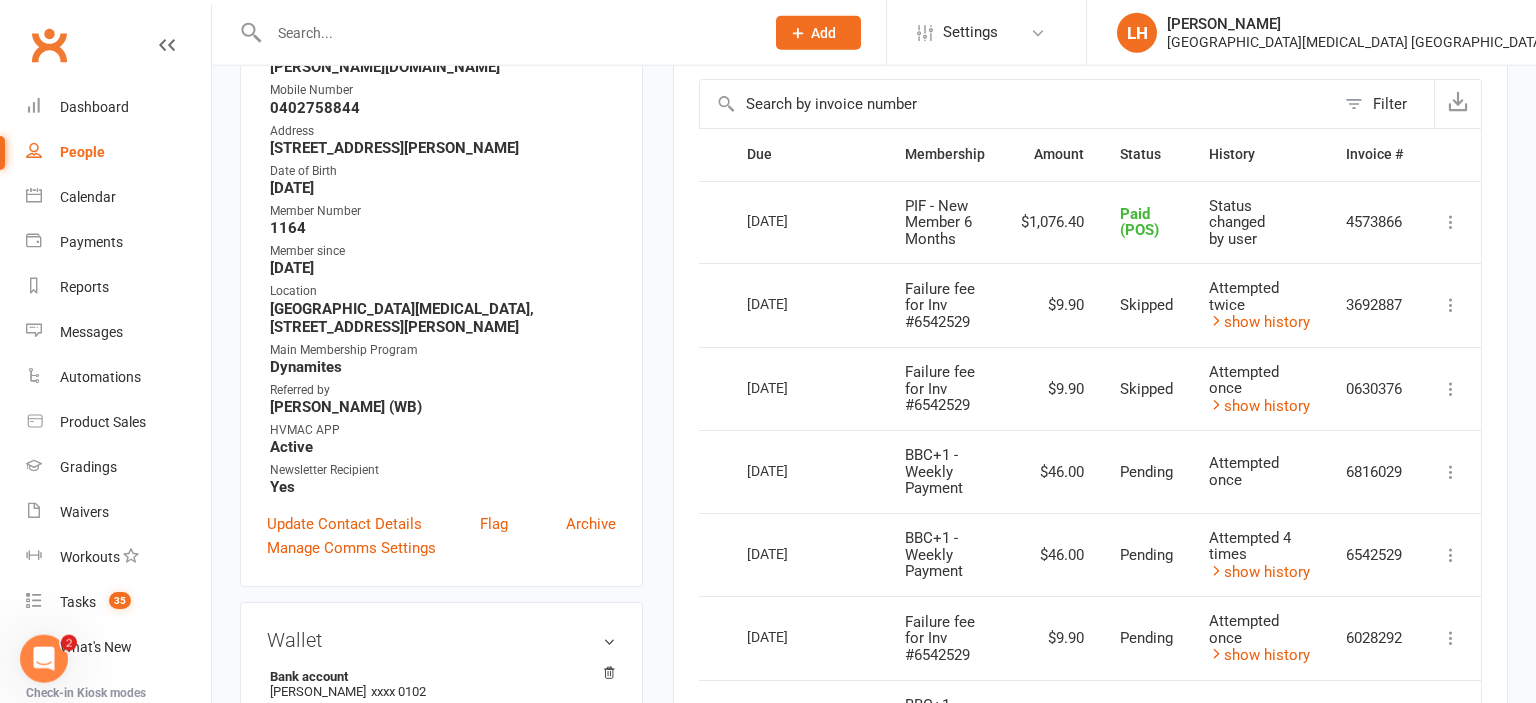 click at bounding box center (1451, 472) 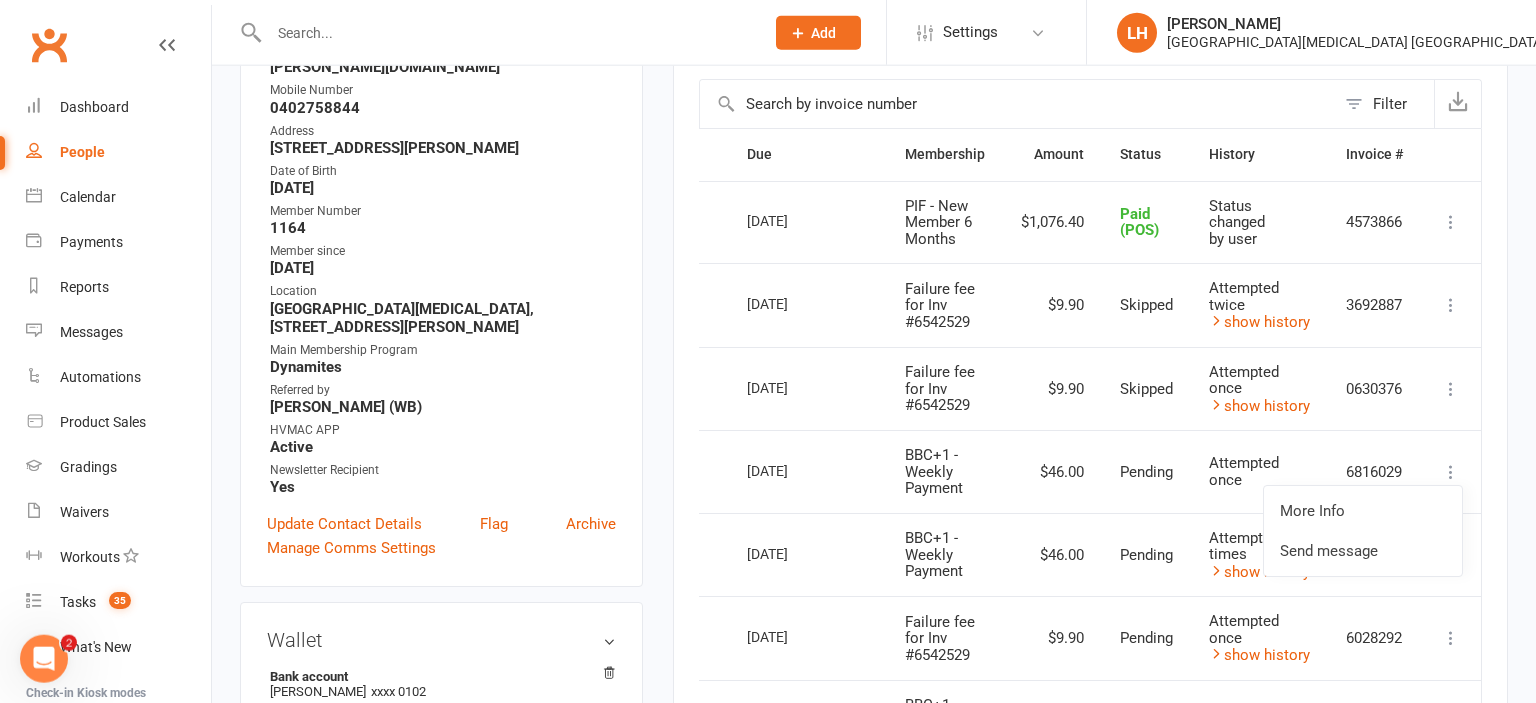click on "More Info Send message" at bounding box center (1451, 471) 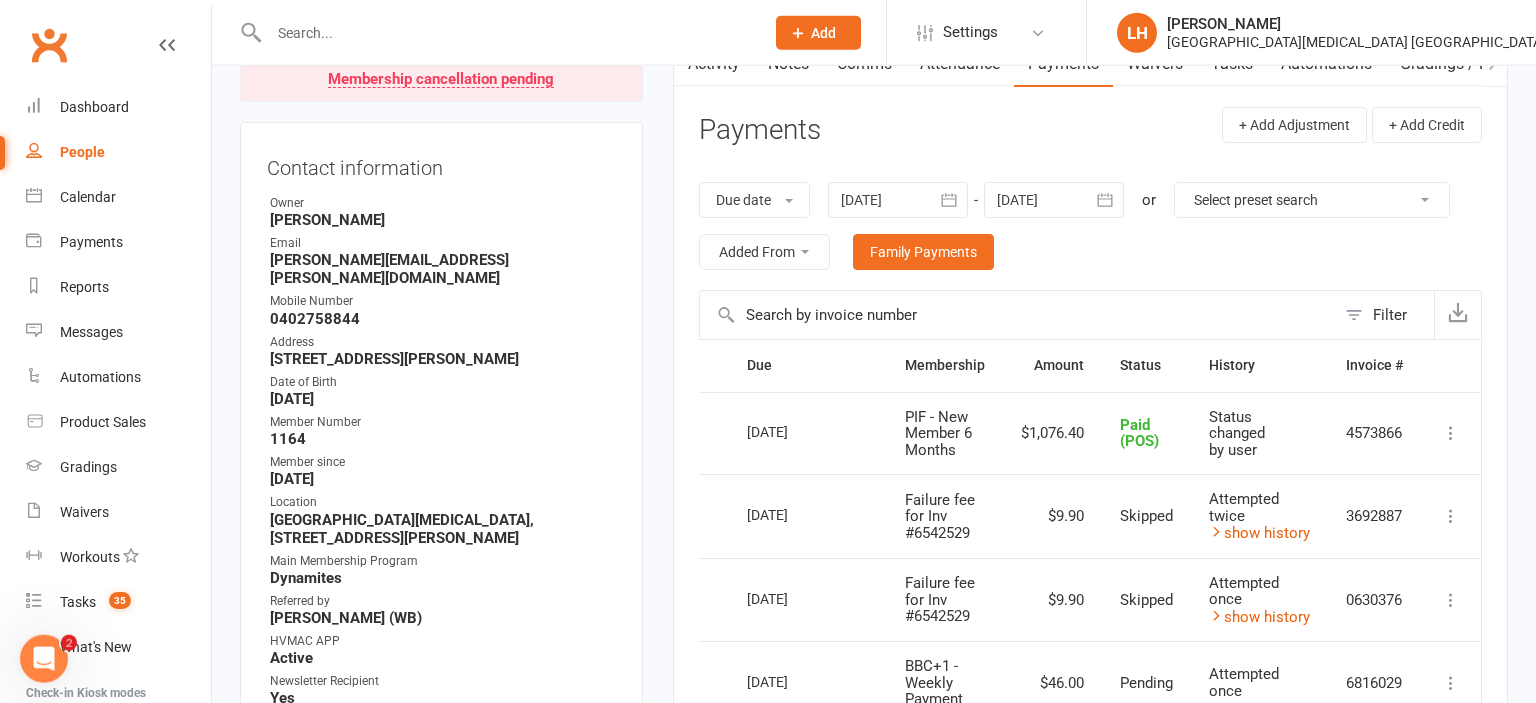 scroll, scrollTop: 20, scrollLeft: 0, axis: vertical 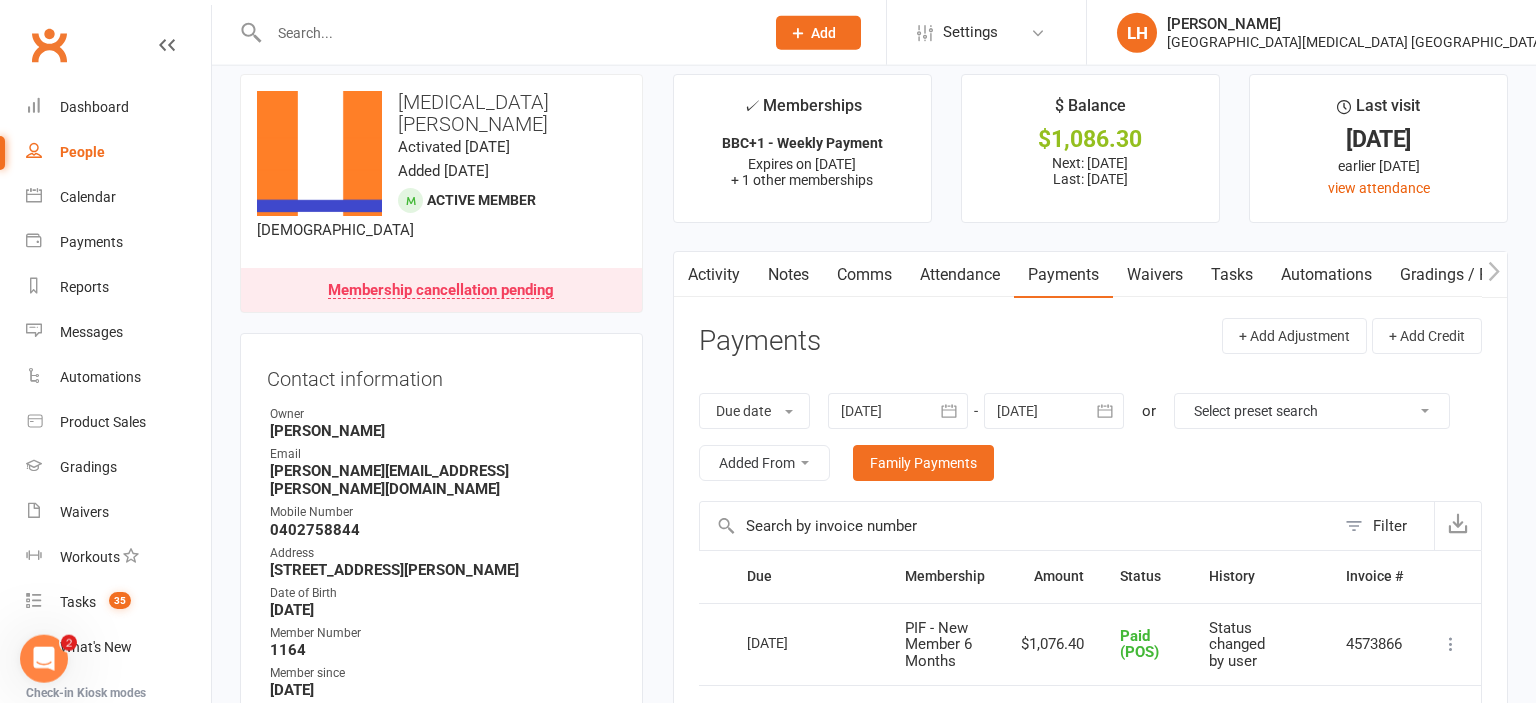 click on "Tasks" at bounding box center [1232, 275] 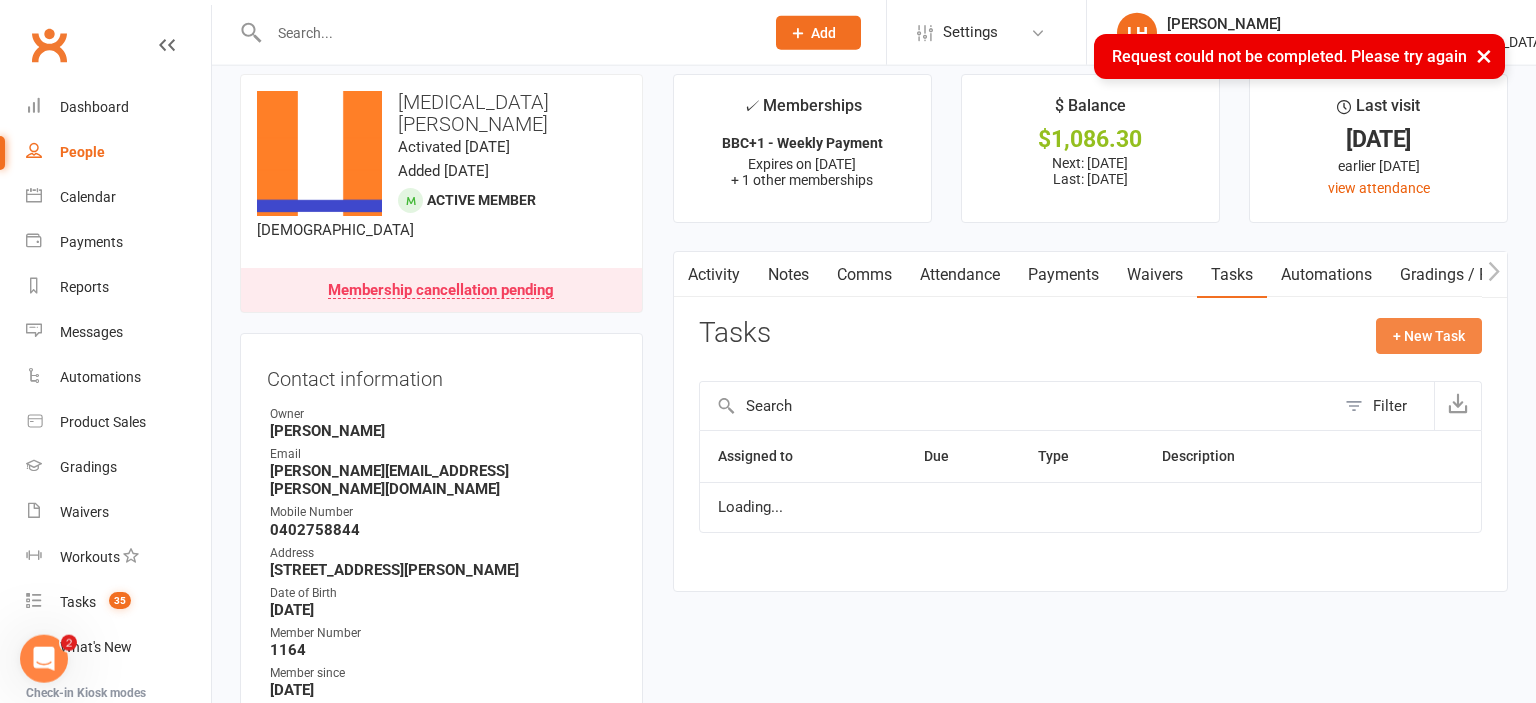 click on "+ New Task" 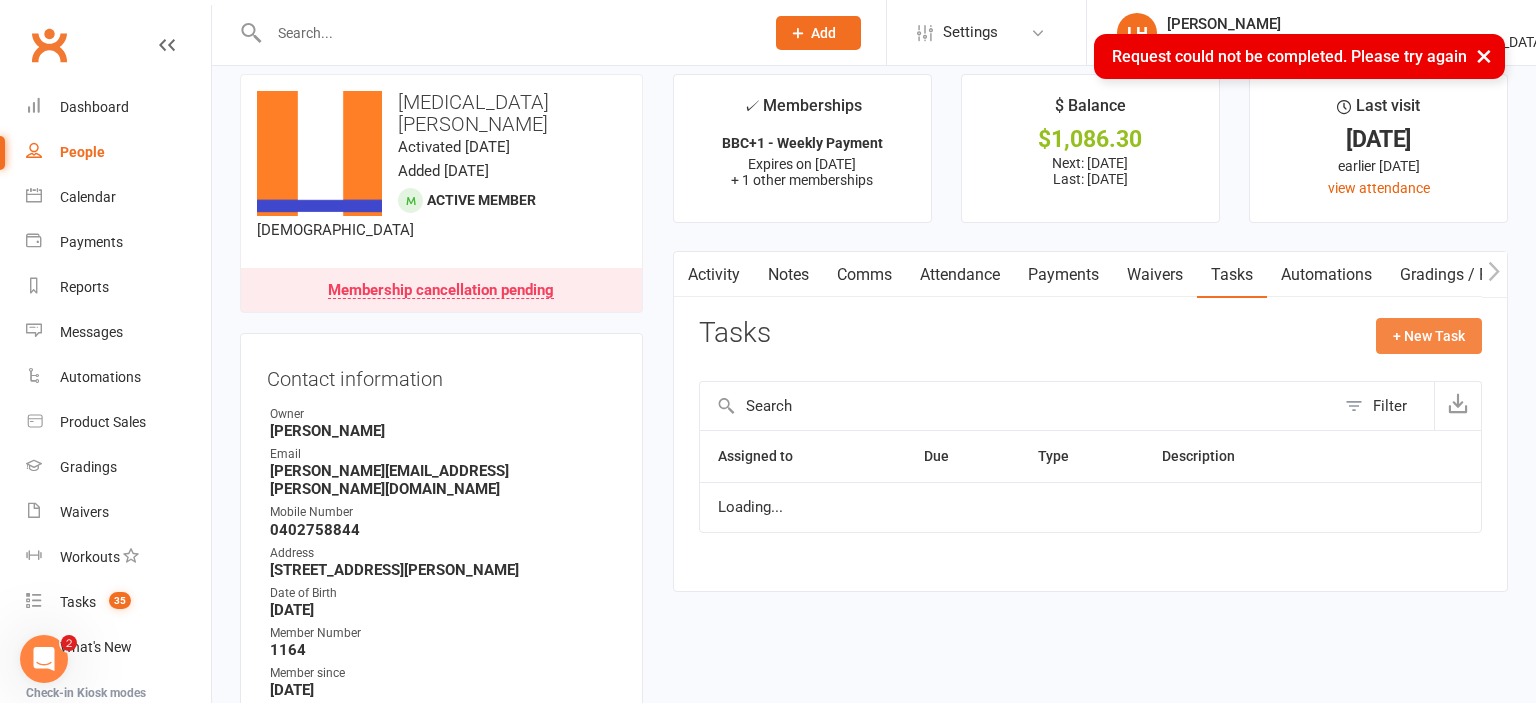 select on "42864" 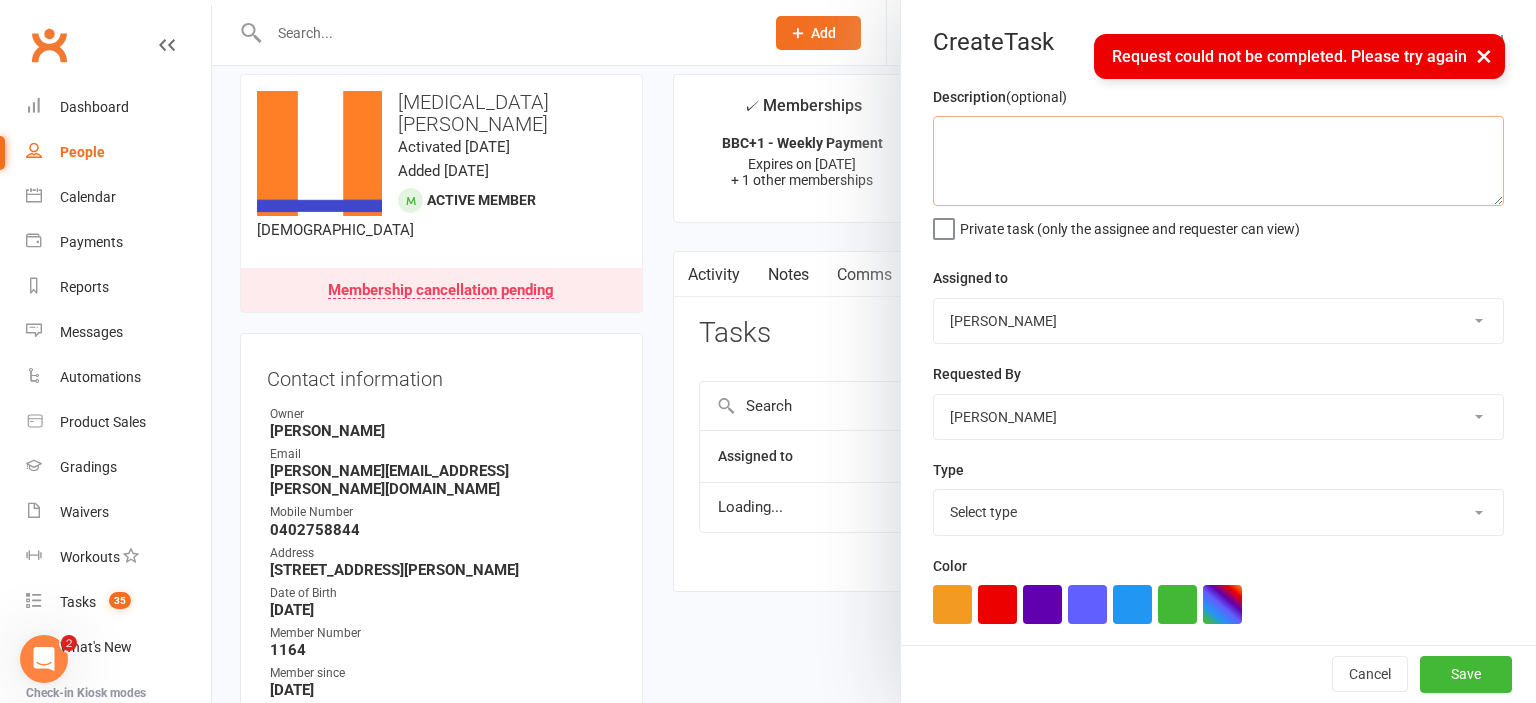 click at bounding box center [1218, 161] 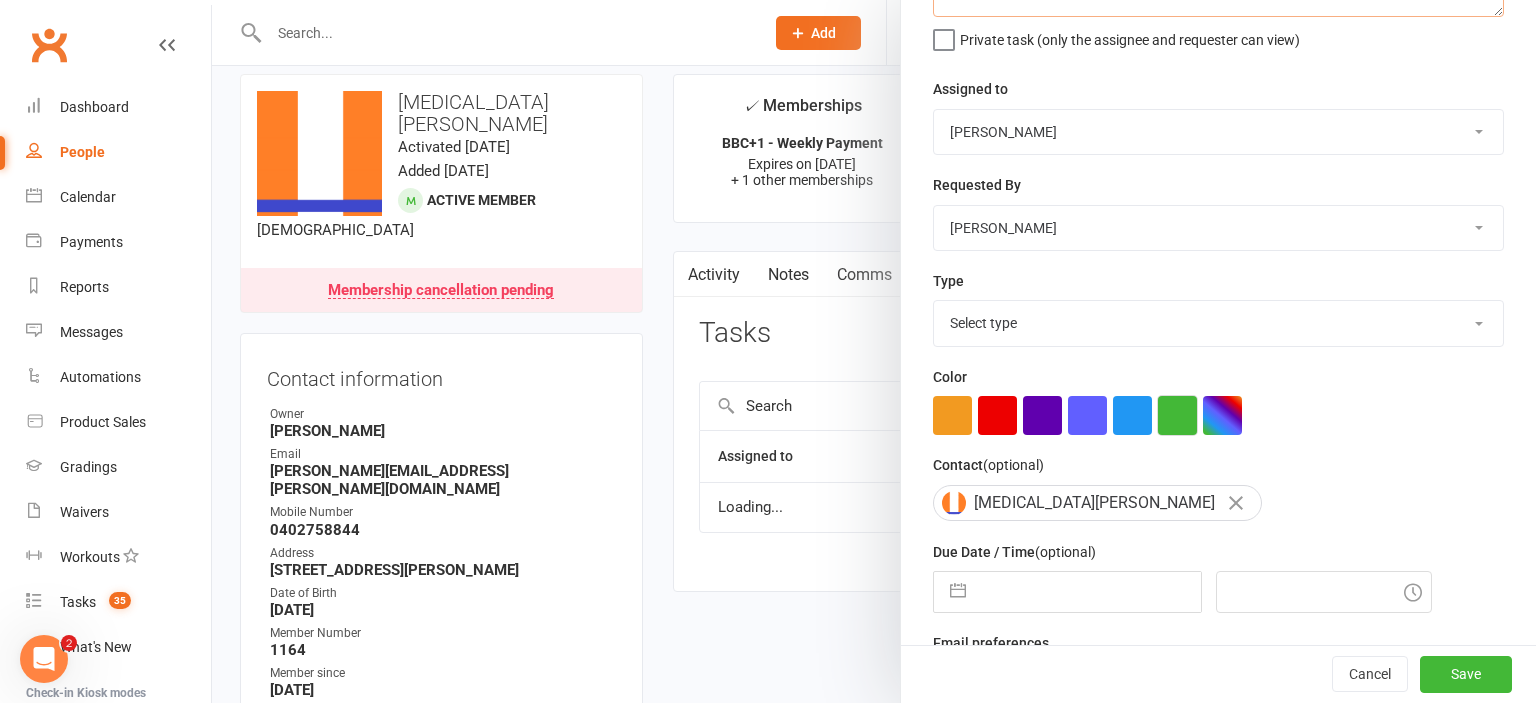 scroll, scrollTop: 221, scrollLeft: 0, axis: vertical 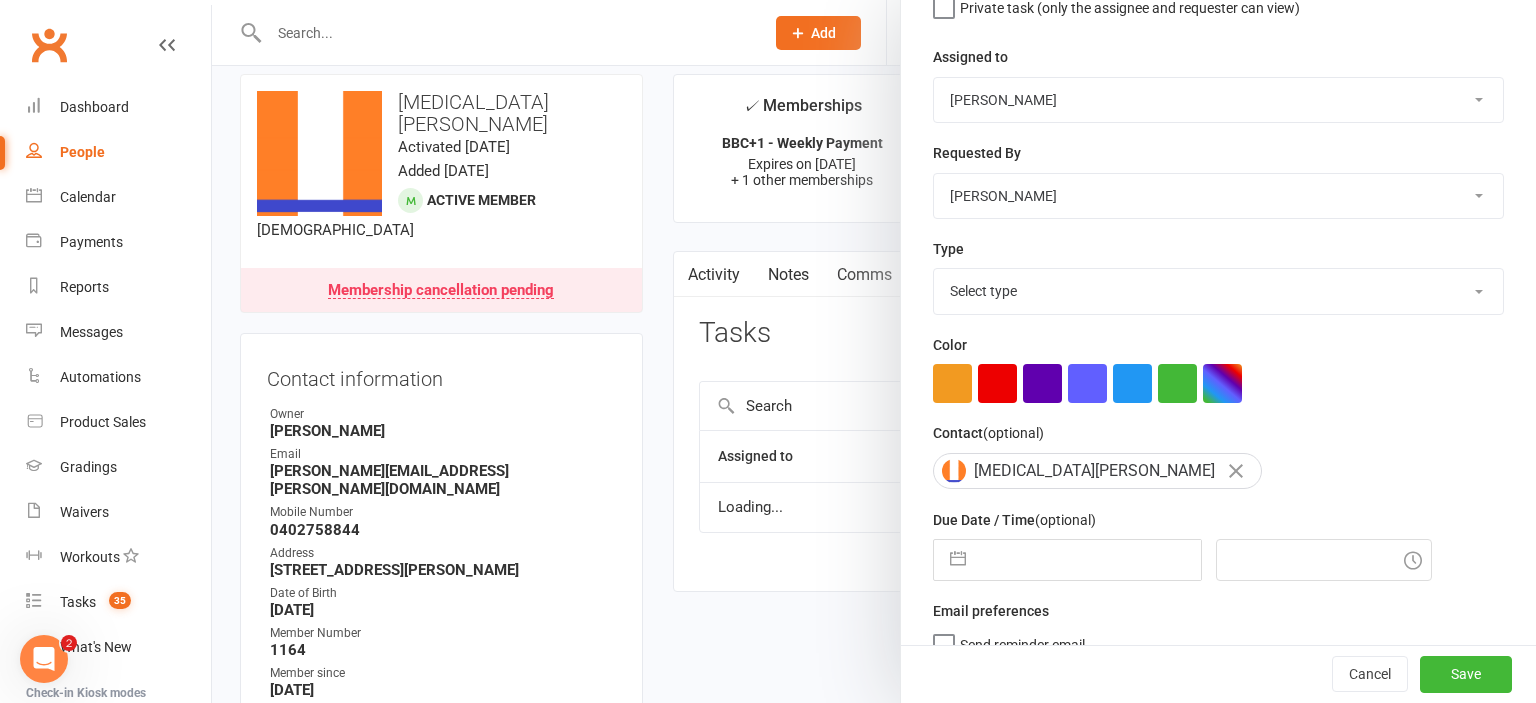 type on "Mark fees as paid once pending clears" 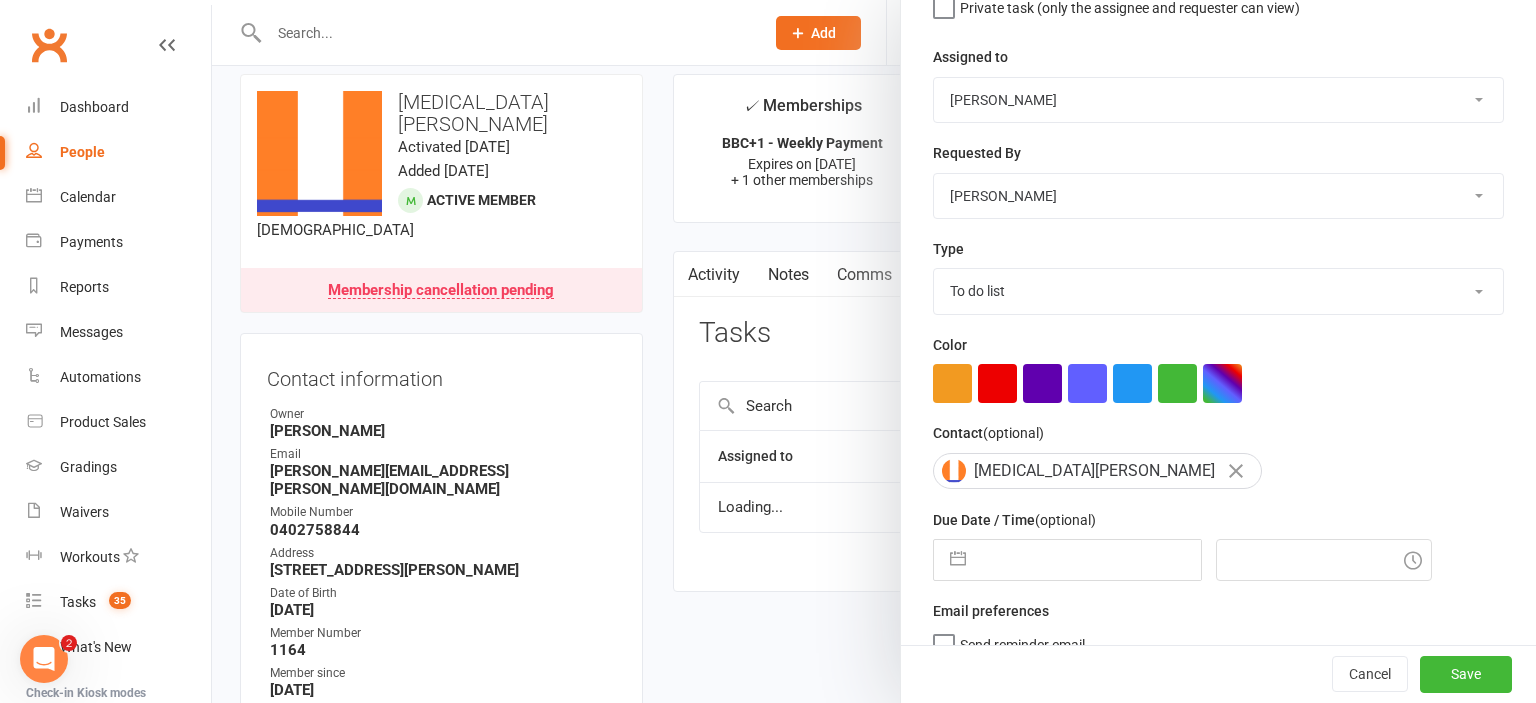 click on "To do list" at bounding box center [0, 0] 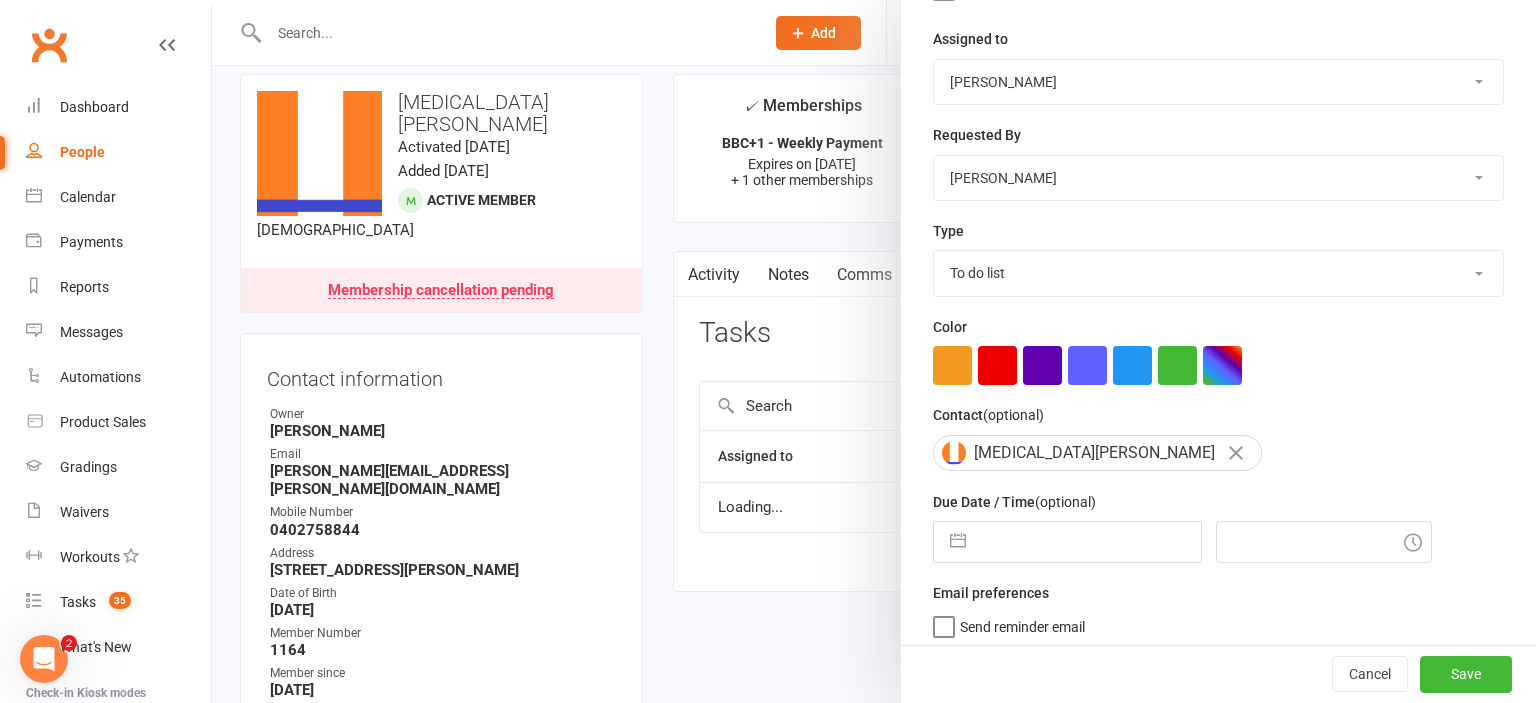 scroll, scrollTop: 244, scrollLeft: 0, axis: vertical 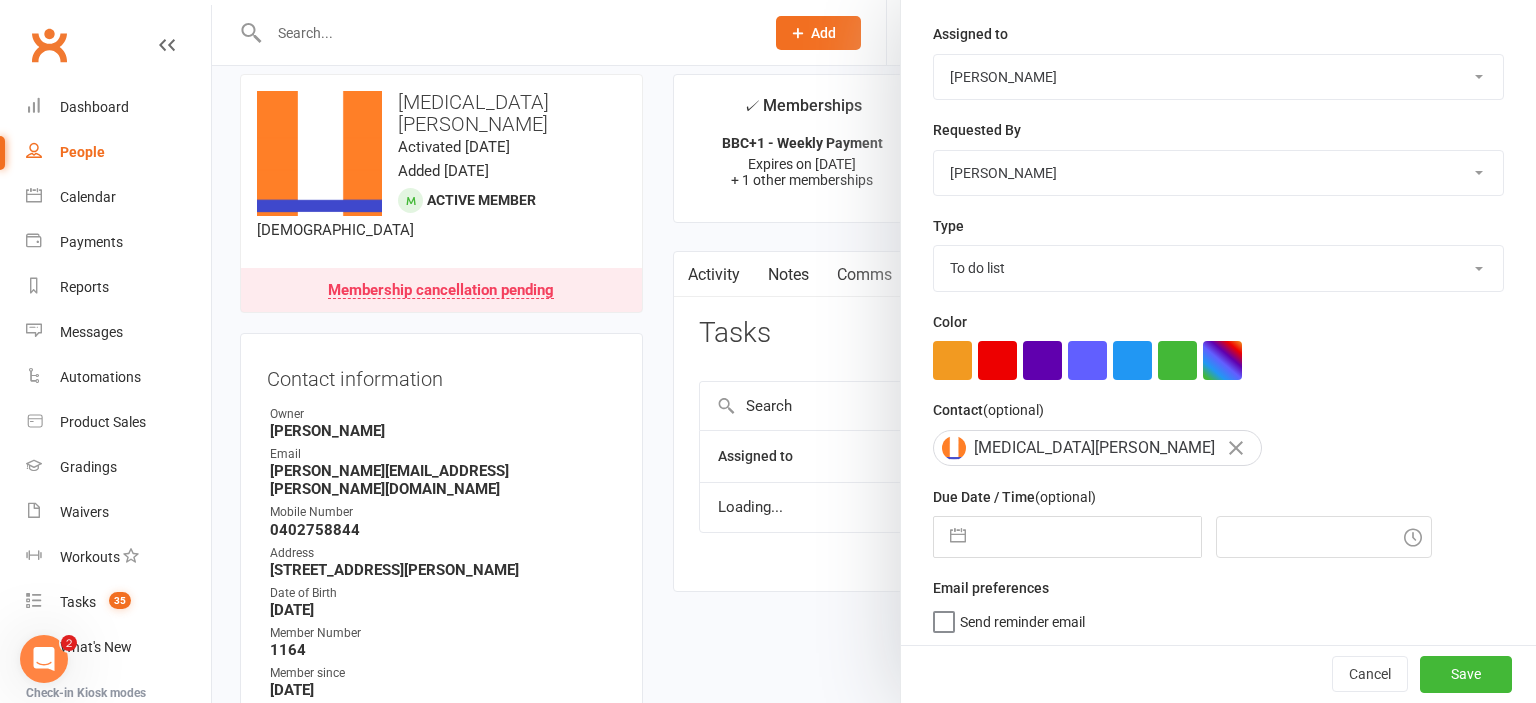 click at bounding box center [1088, 537] 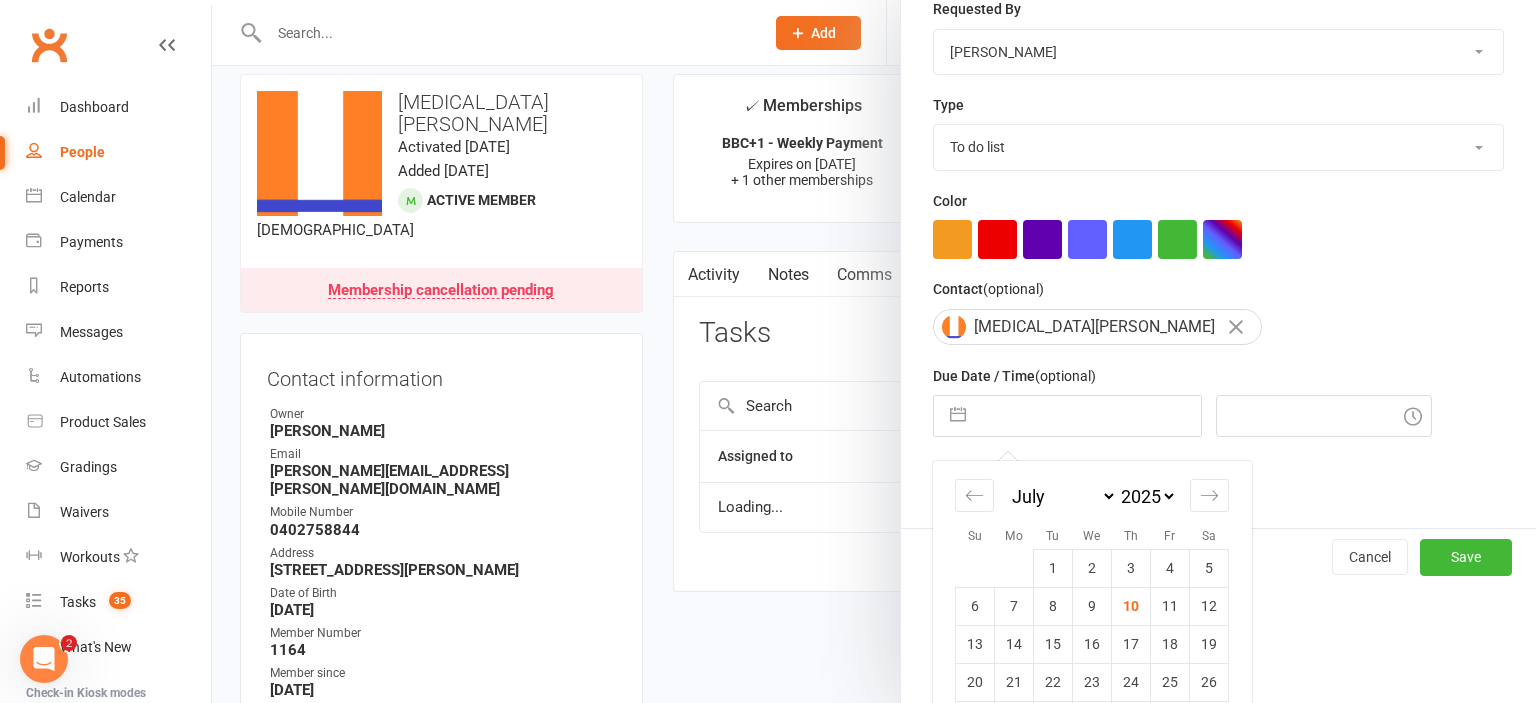 scroll, scrollTop: 422, scrollLeft: 0, axis: vertical 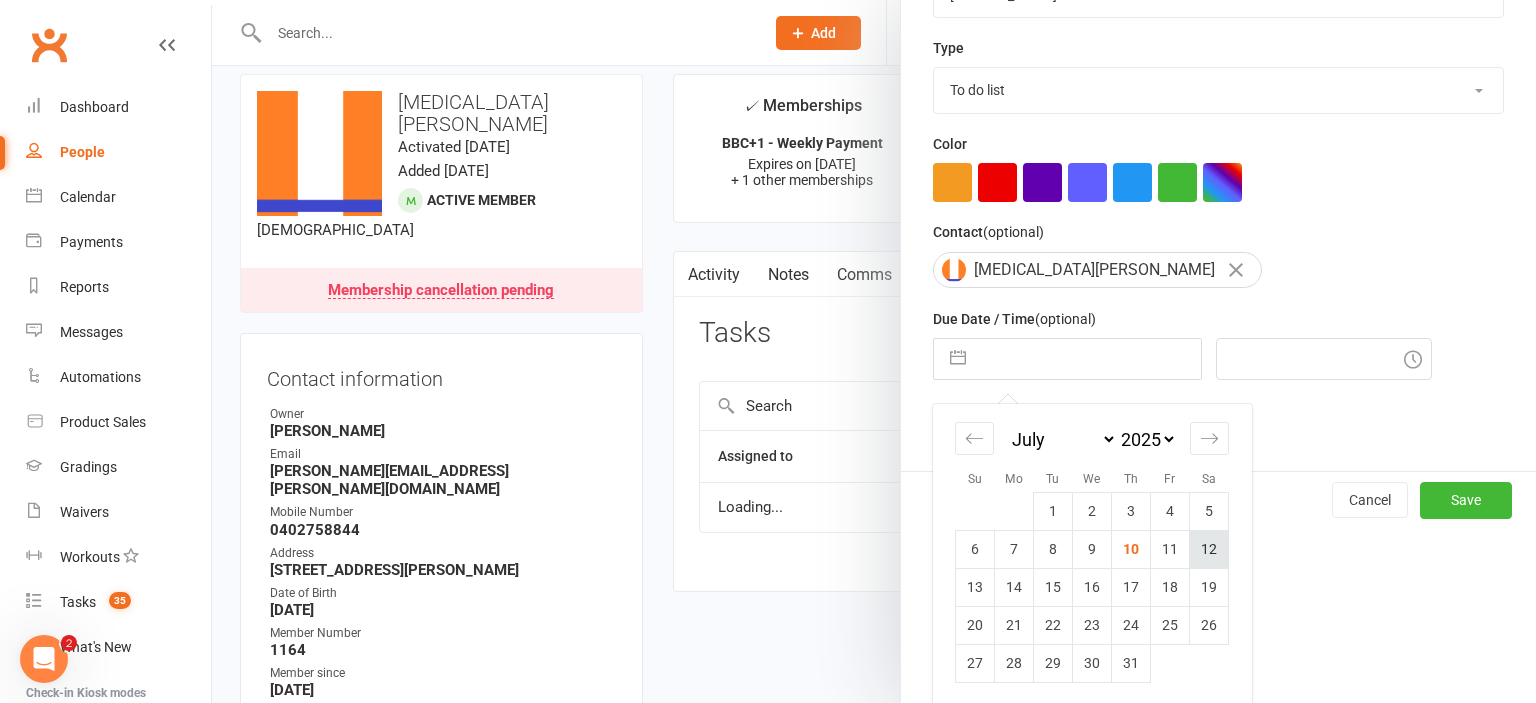 click on "12" at bounding box center [1209, 549] 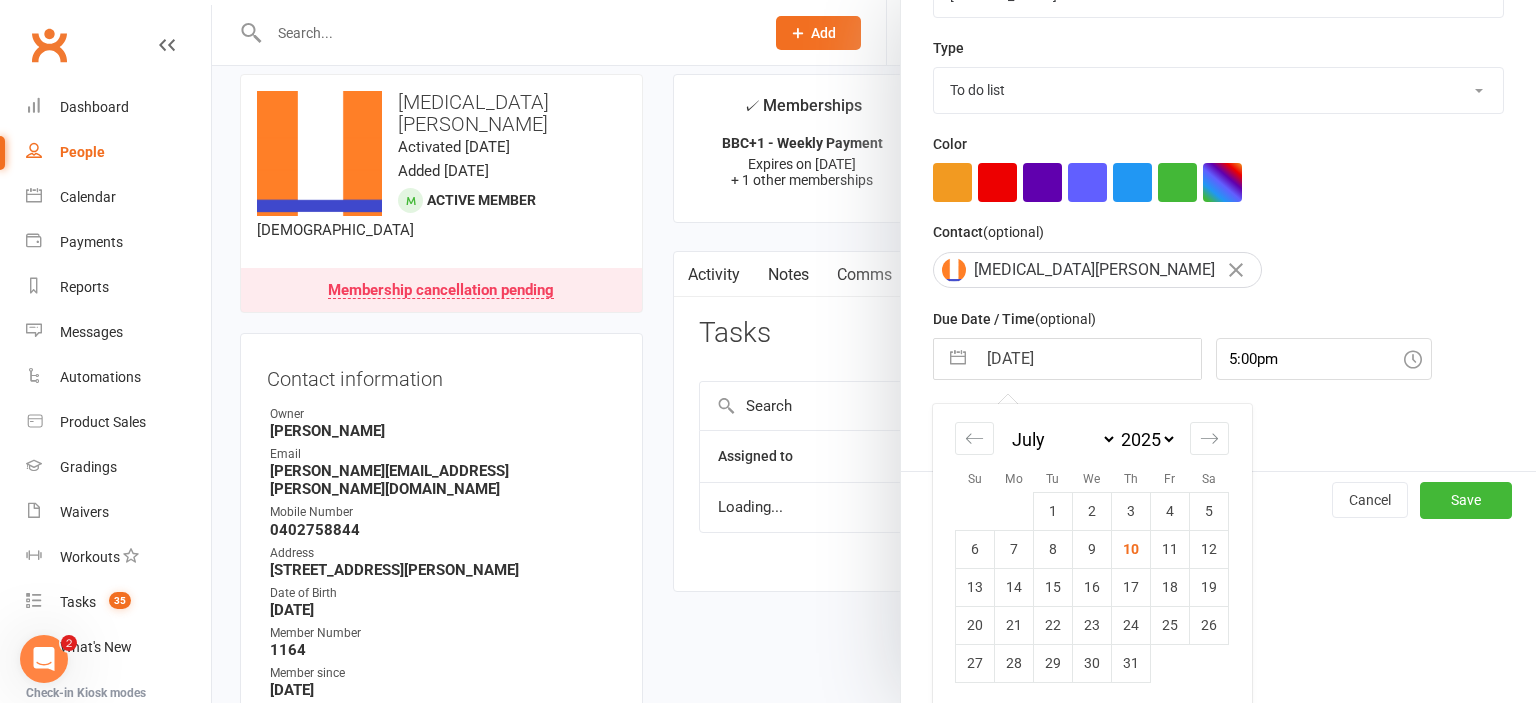 scroll, scrollTop: 244, scrollLeft: 0, axis: vertical 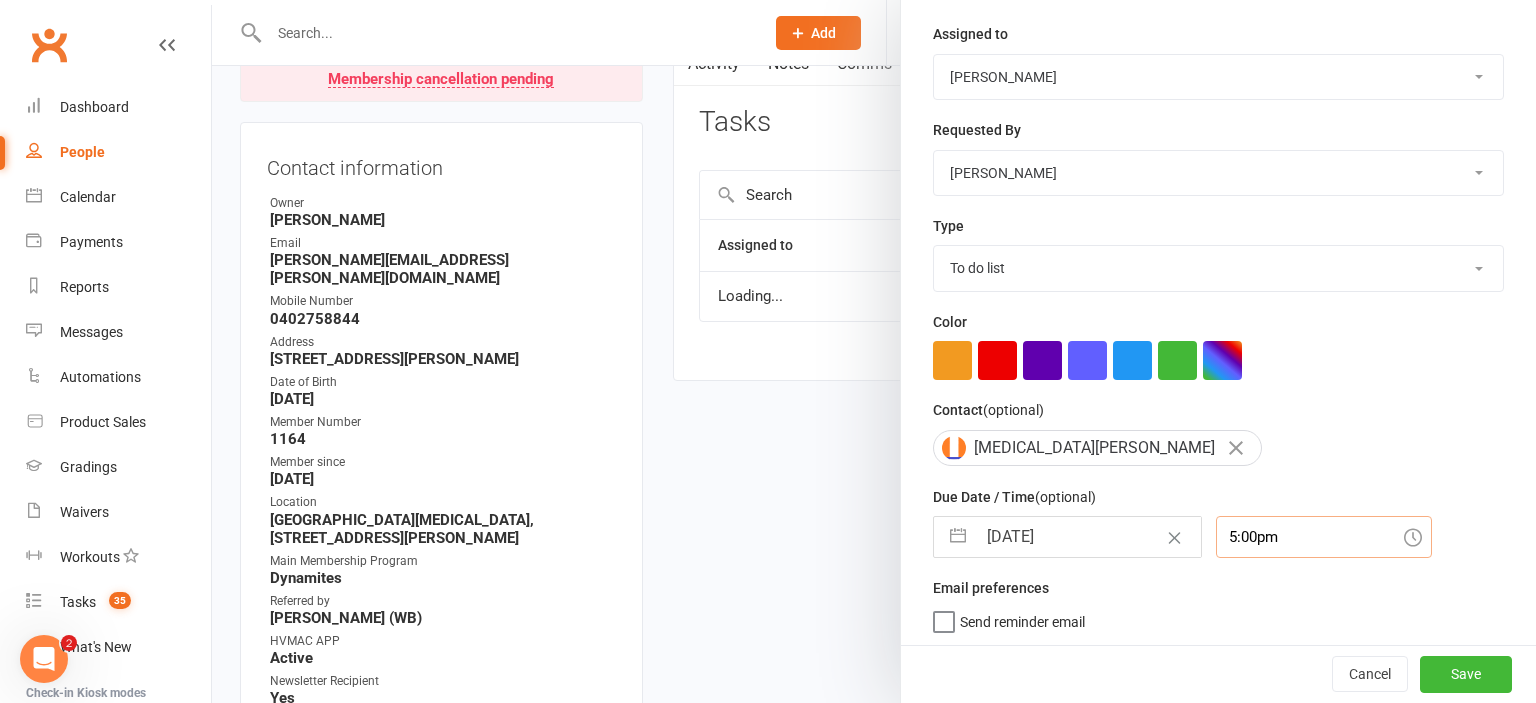 click on "5:00pm" at bounding box center (1324, 537) 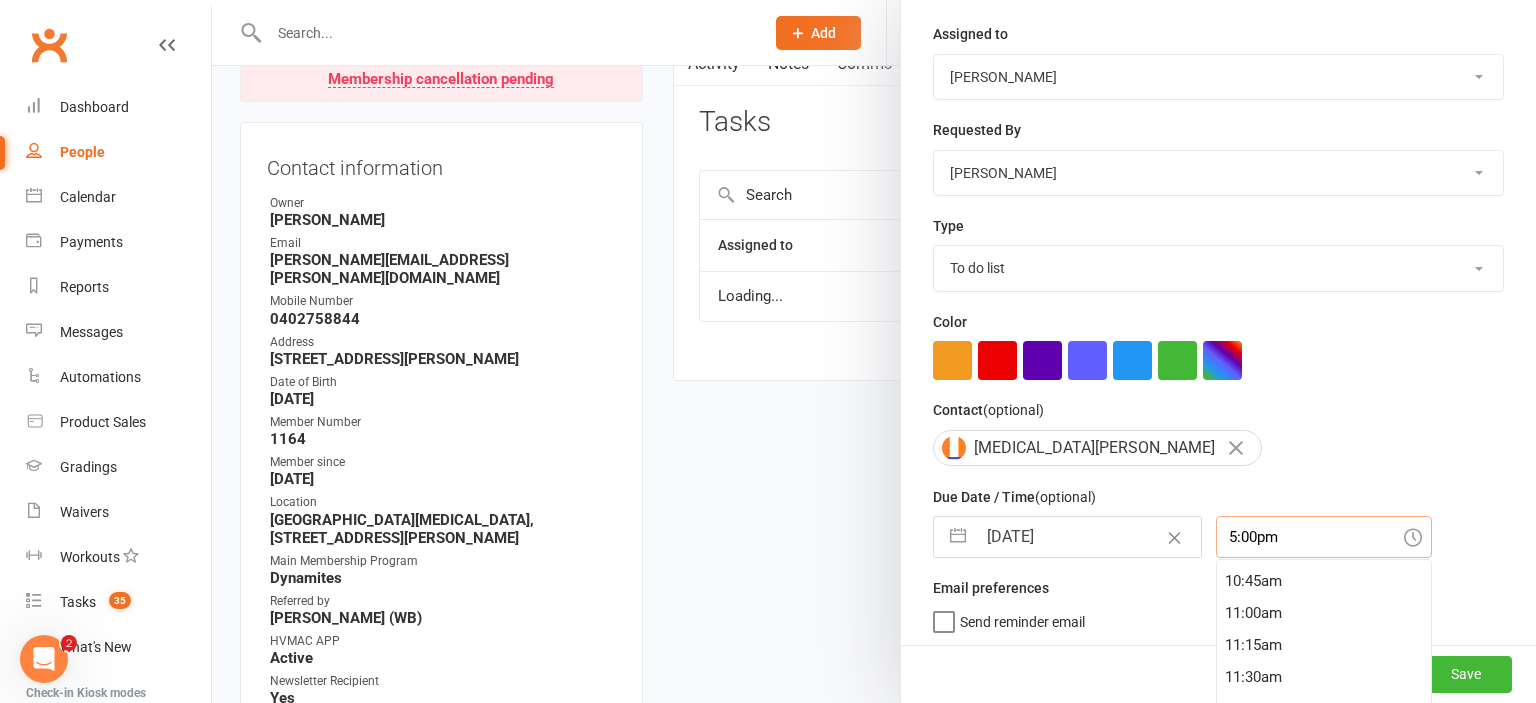 scroll, scrollTop: 1150, scrollLeft: 0, axis: vertical 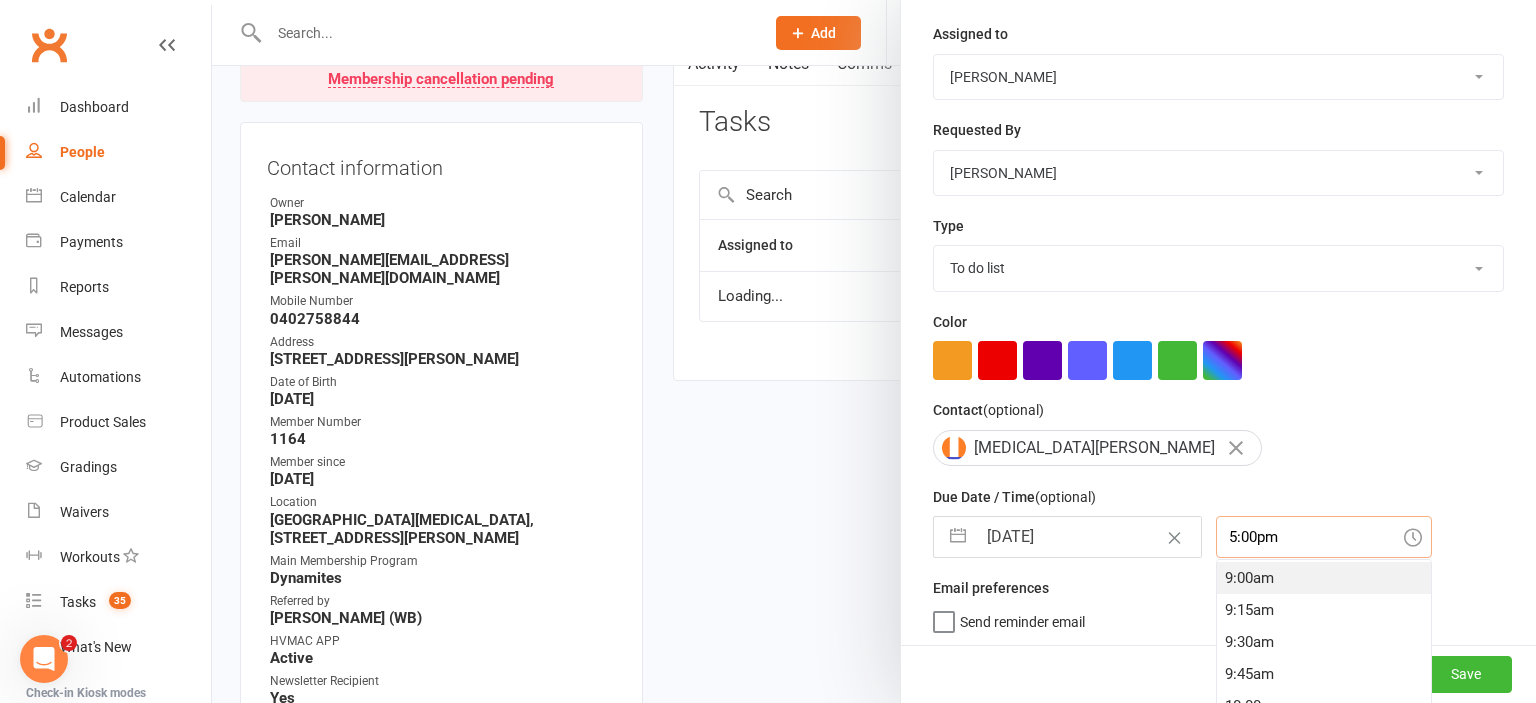 click on "9:00am" at bounding box center [1324, 578] 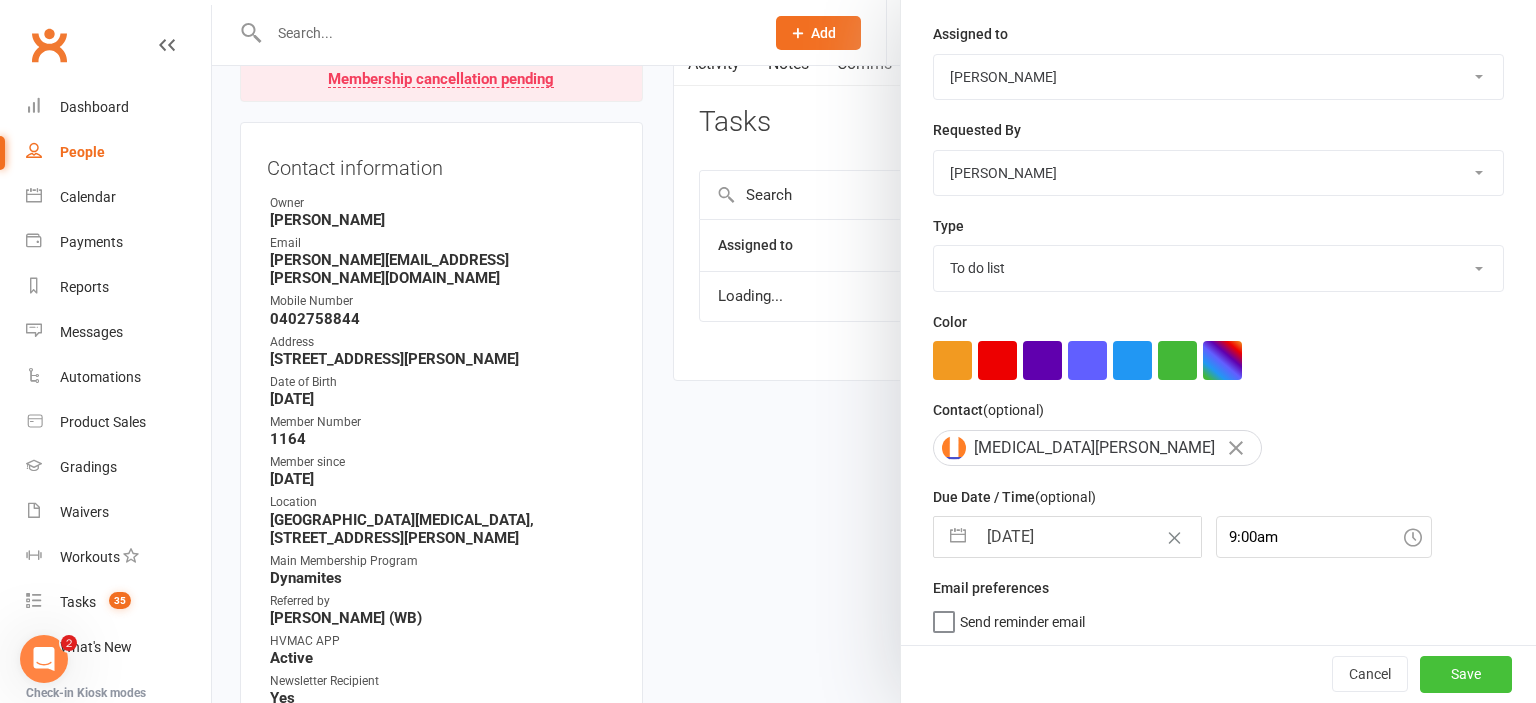 click on "Save" at bounding box center [1466, 675] 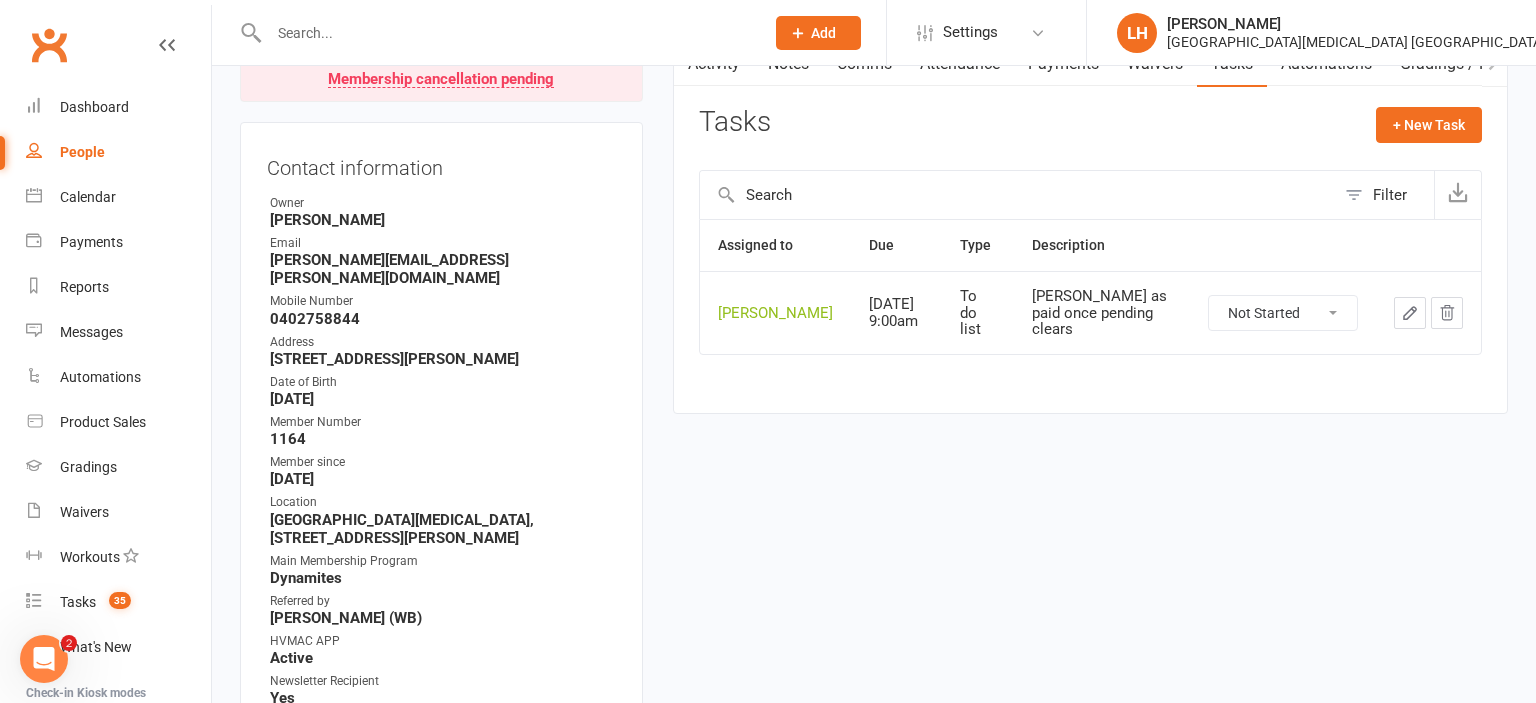 scroll, scrollTop: 0, scrollLeft: 0, axis: both 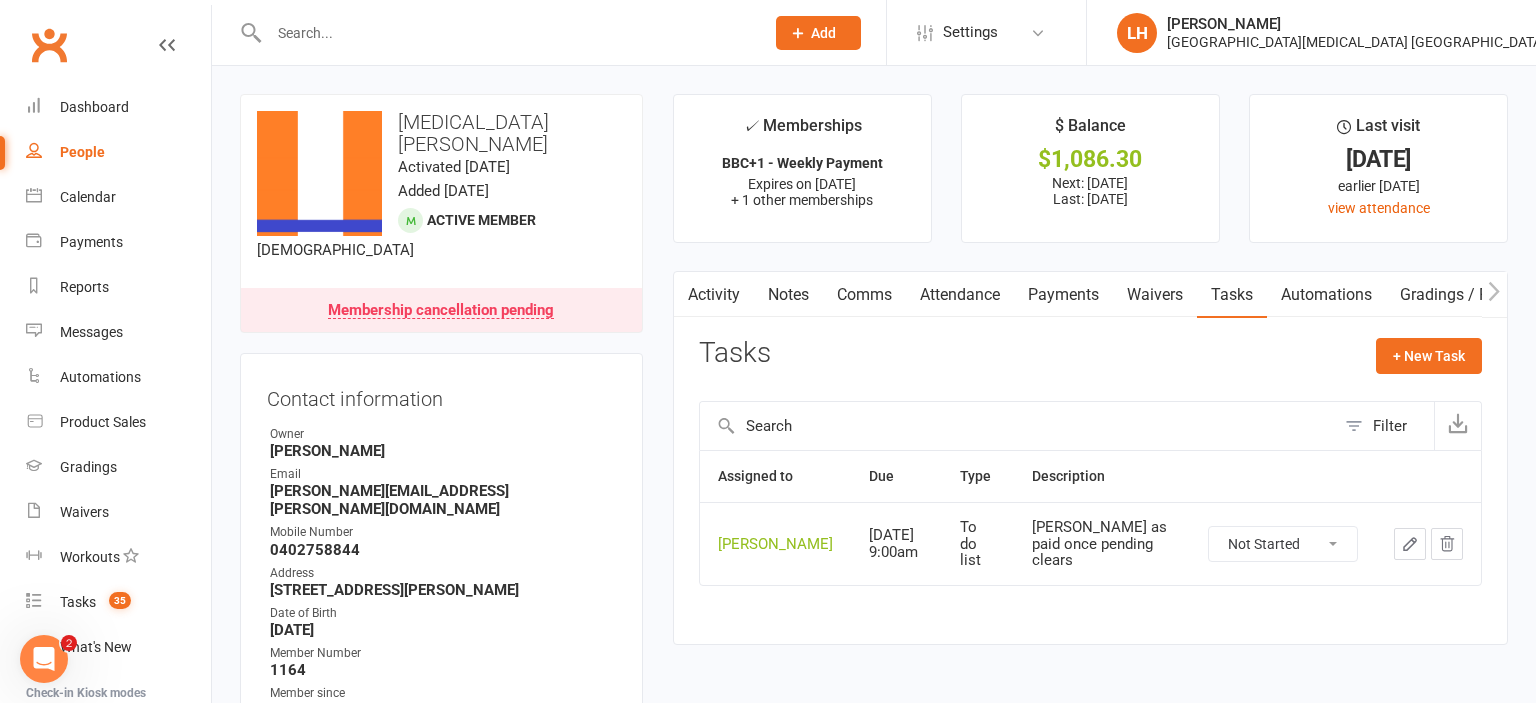 click at bounding box center [506, 33] 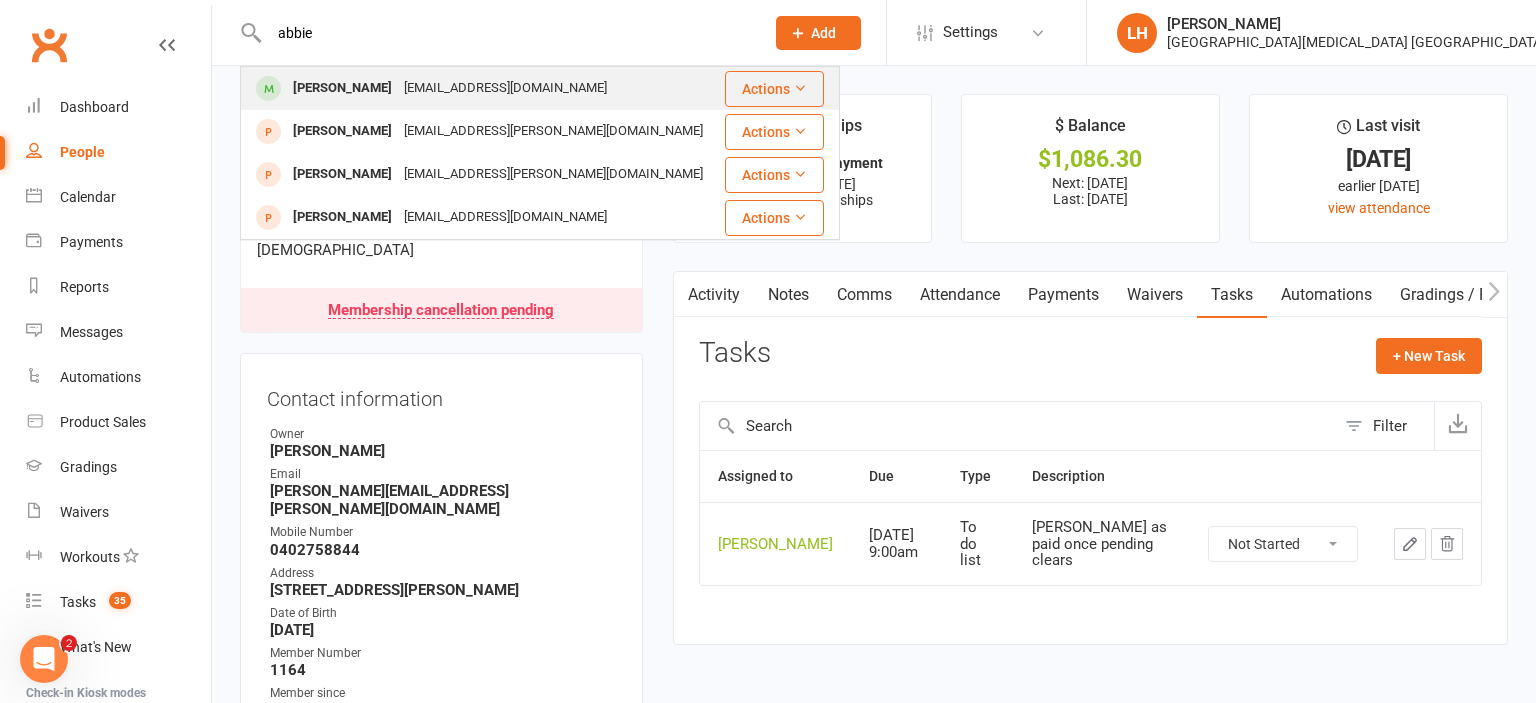 type on "abbie" 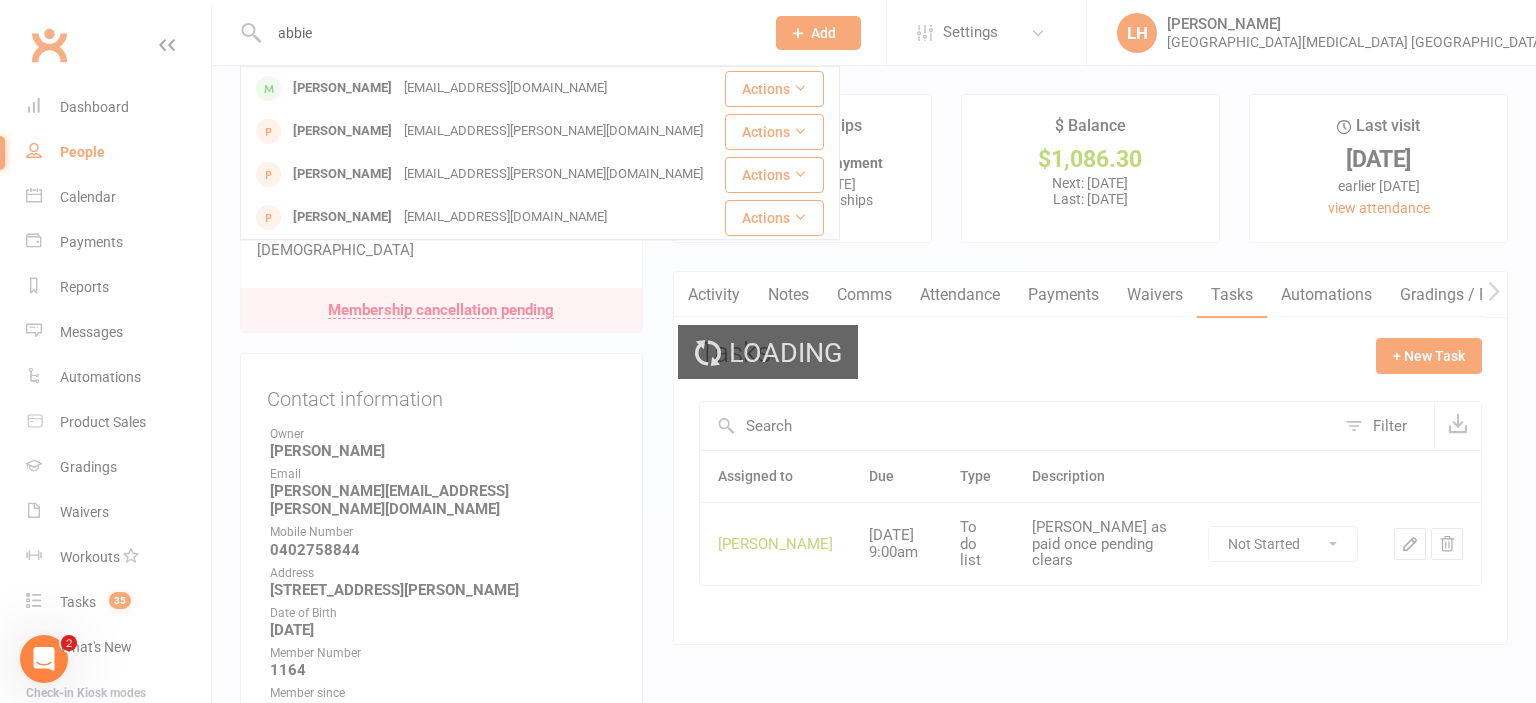 type 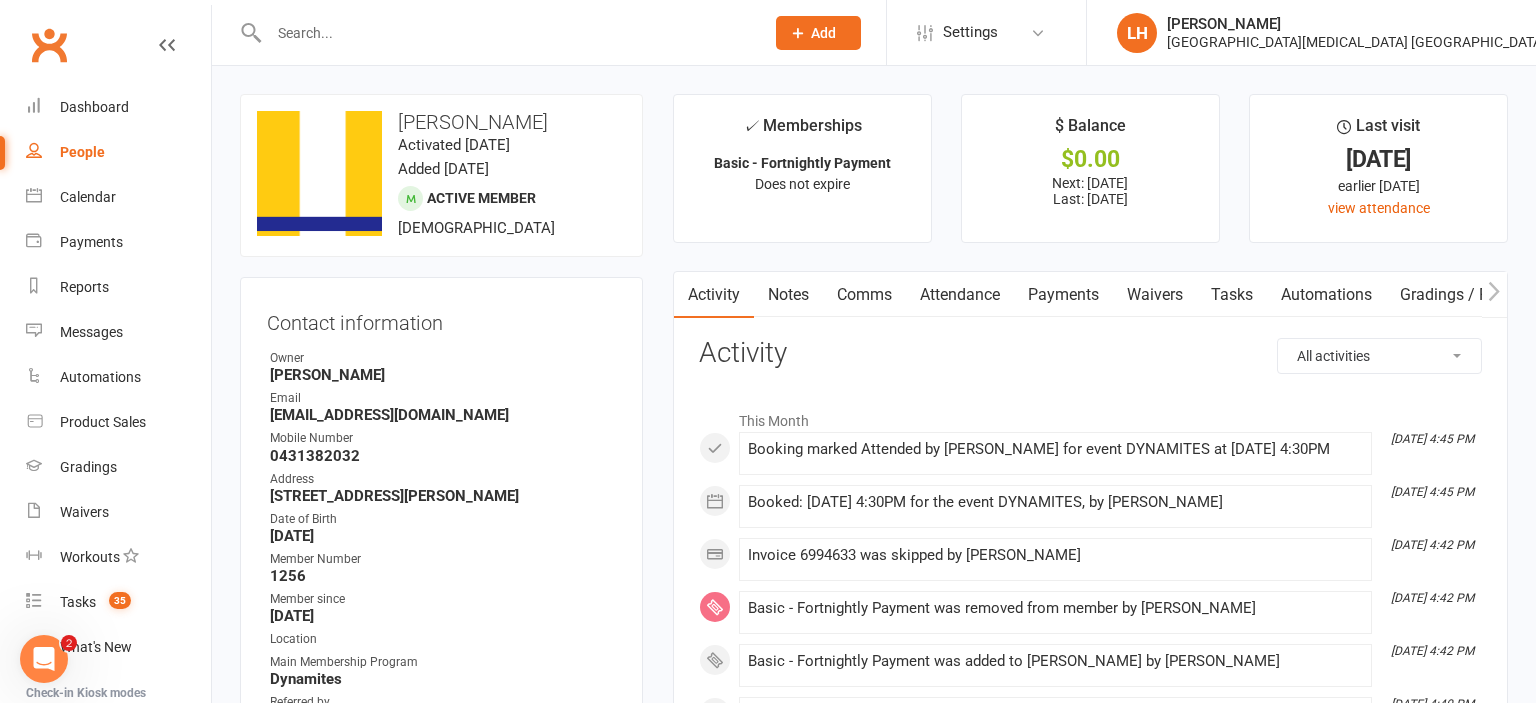 click on "Payments" at bounding box center [1063, 295] 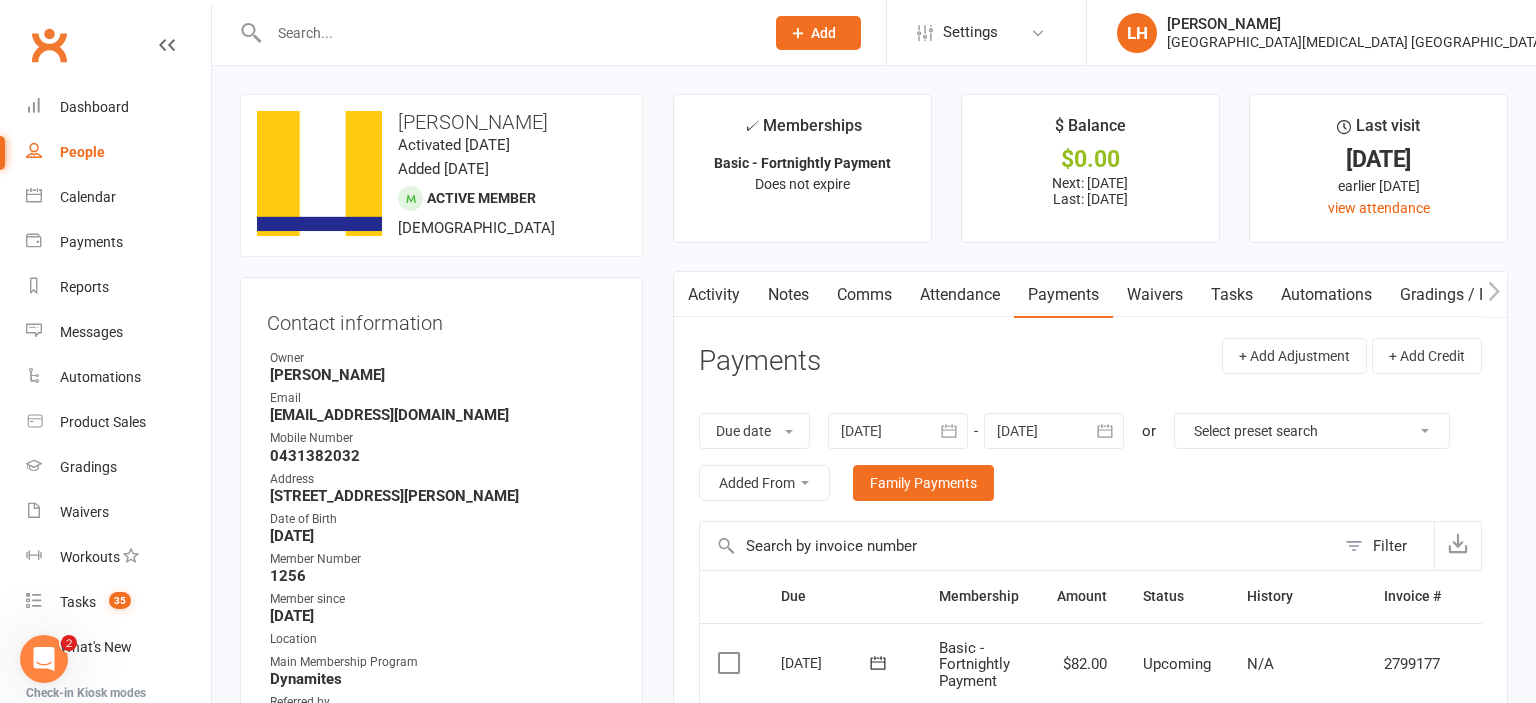 click on "Tasks" at bounding box center (1232, 295) 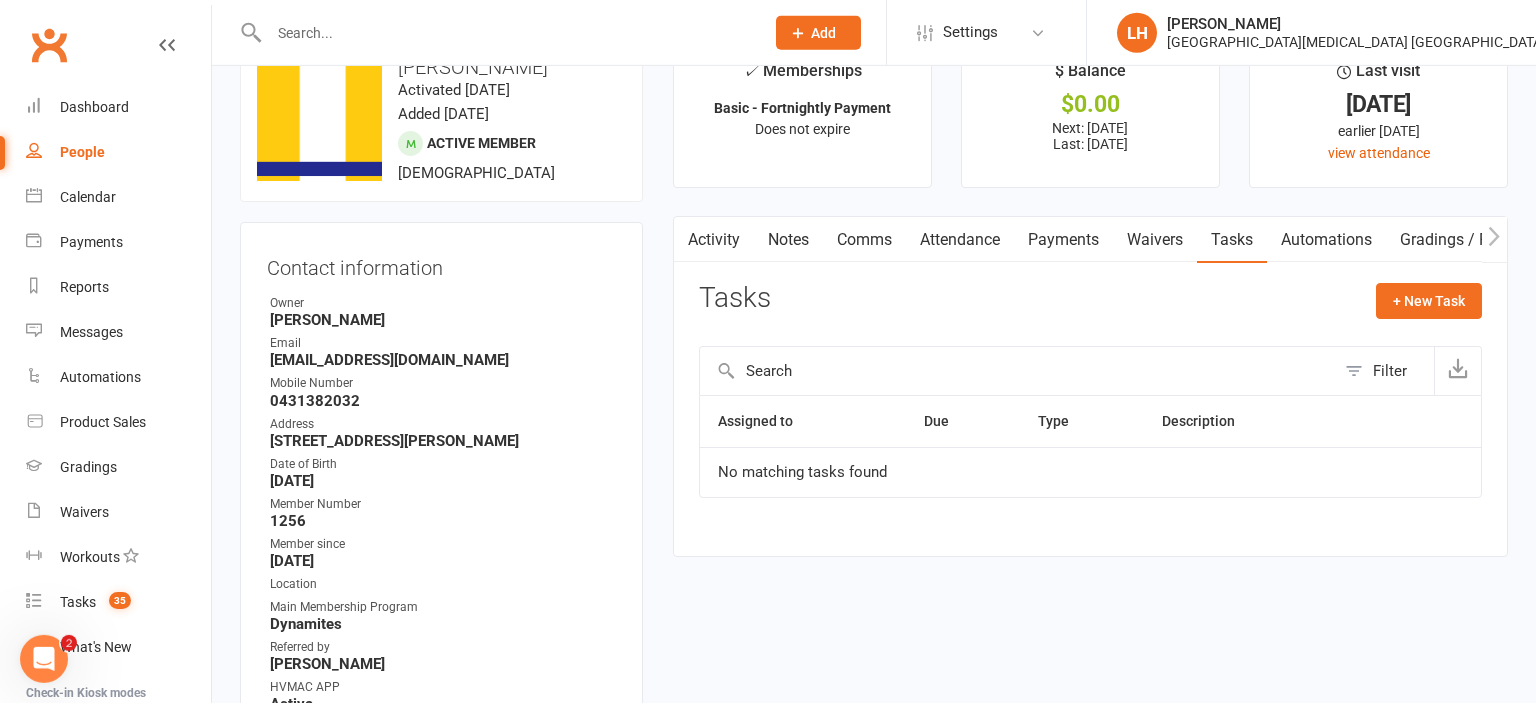 scroll, scrollTop: 105, scrollLeft: 0, axis: vertical 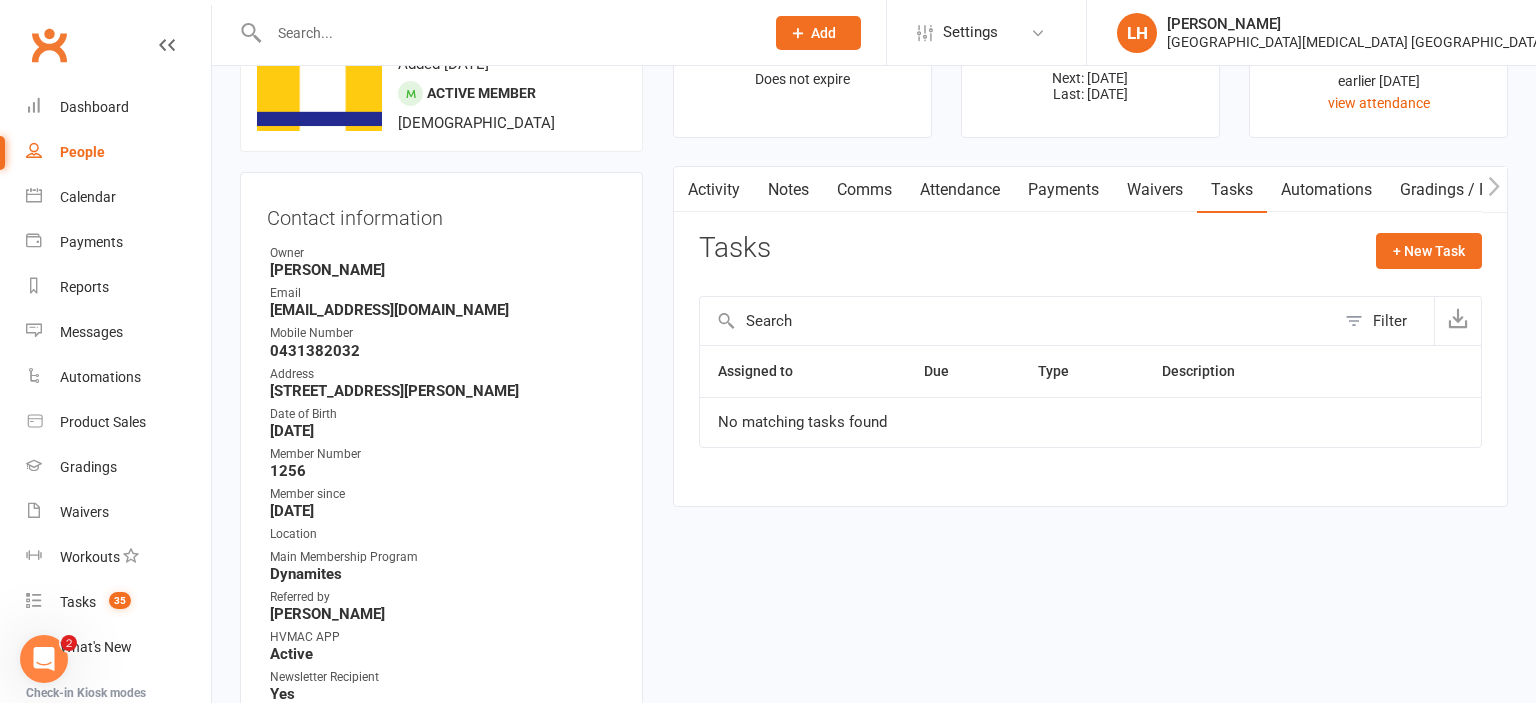 click on "Payments" at bounding box center [1063, 190] 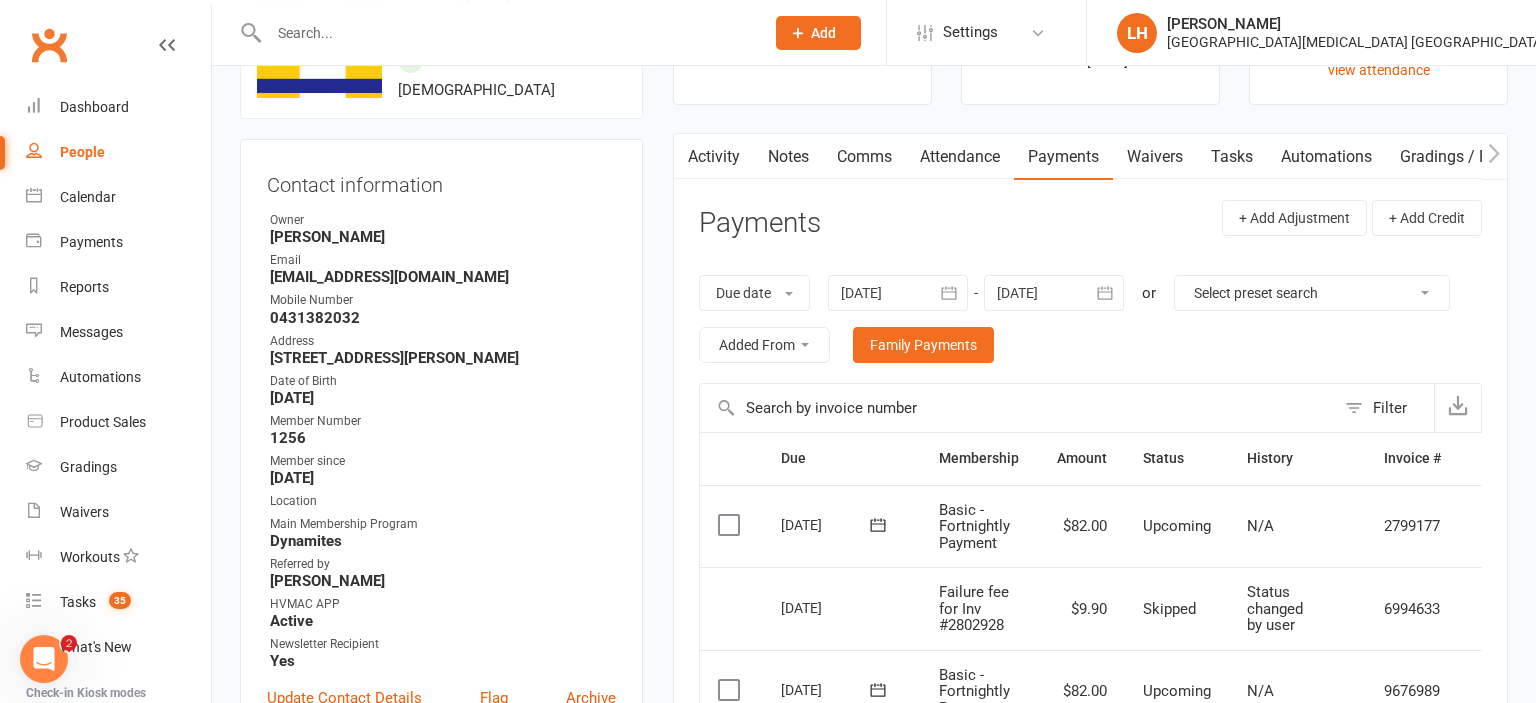 scroll, scrollTop: 105, scrollLeft: 0, axis: vertical 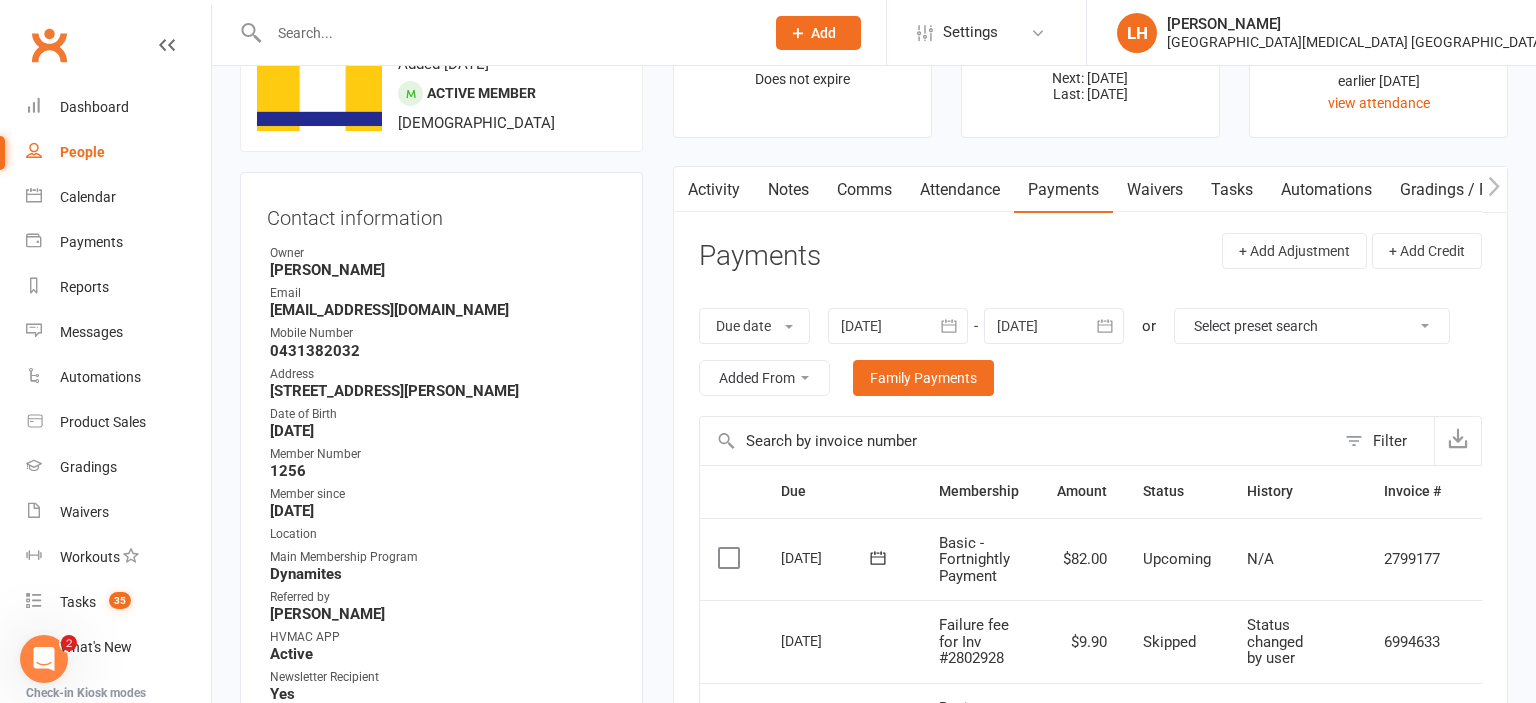 click at bounding box center [950, 326] 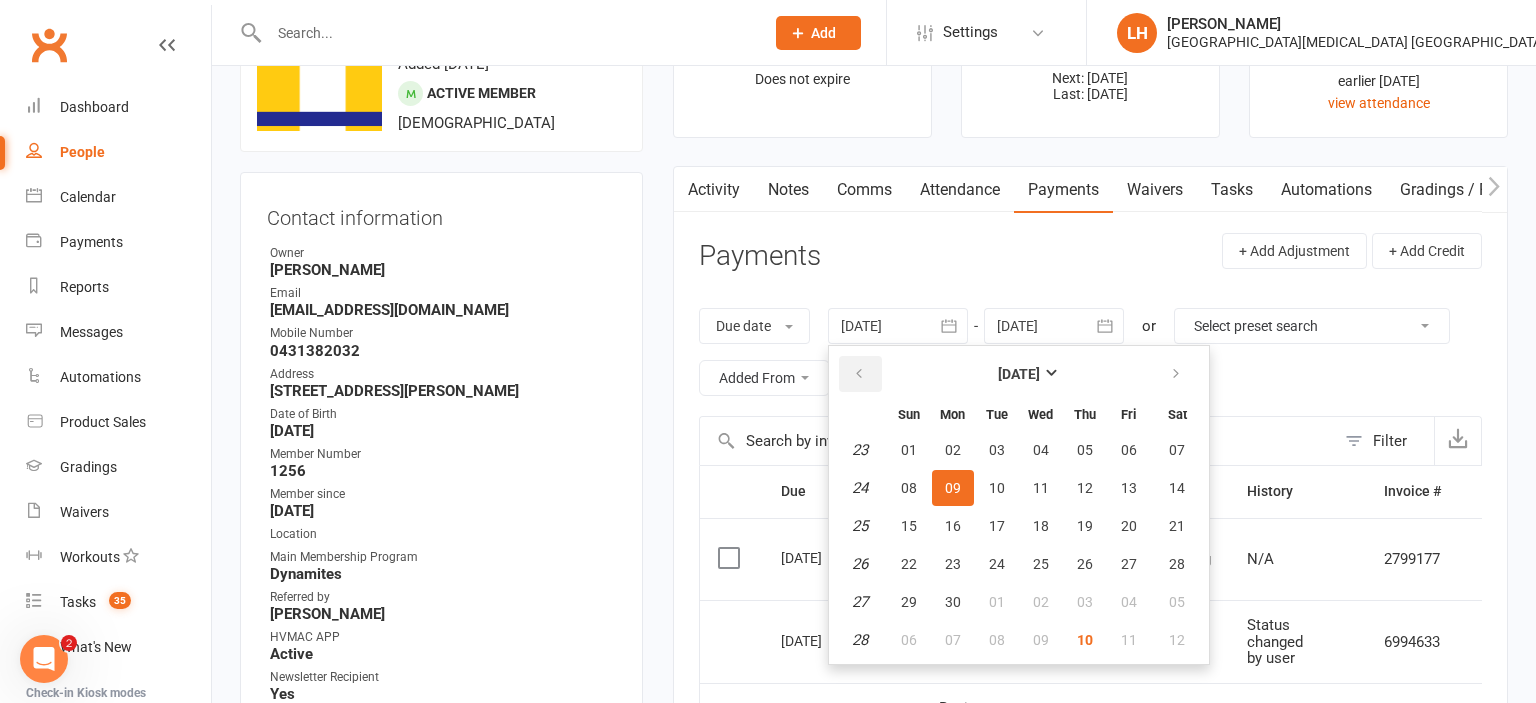 click at bounding box center [859, 374] 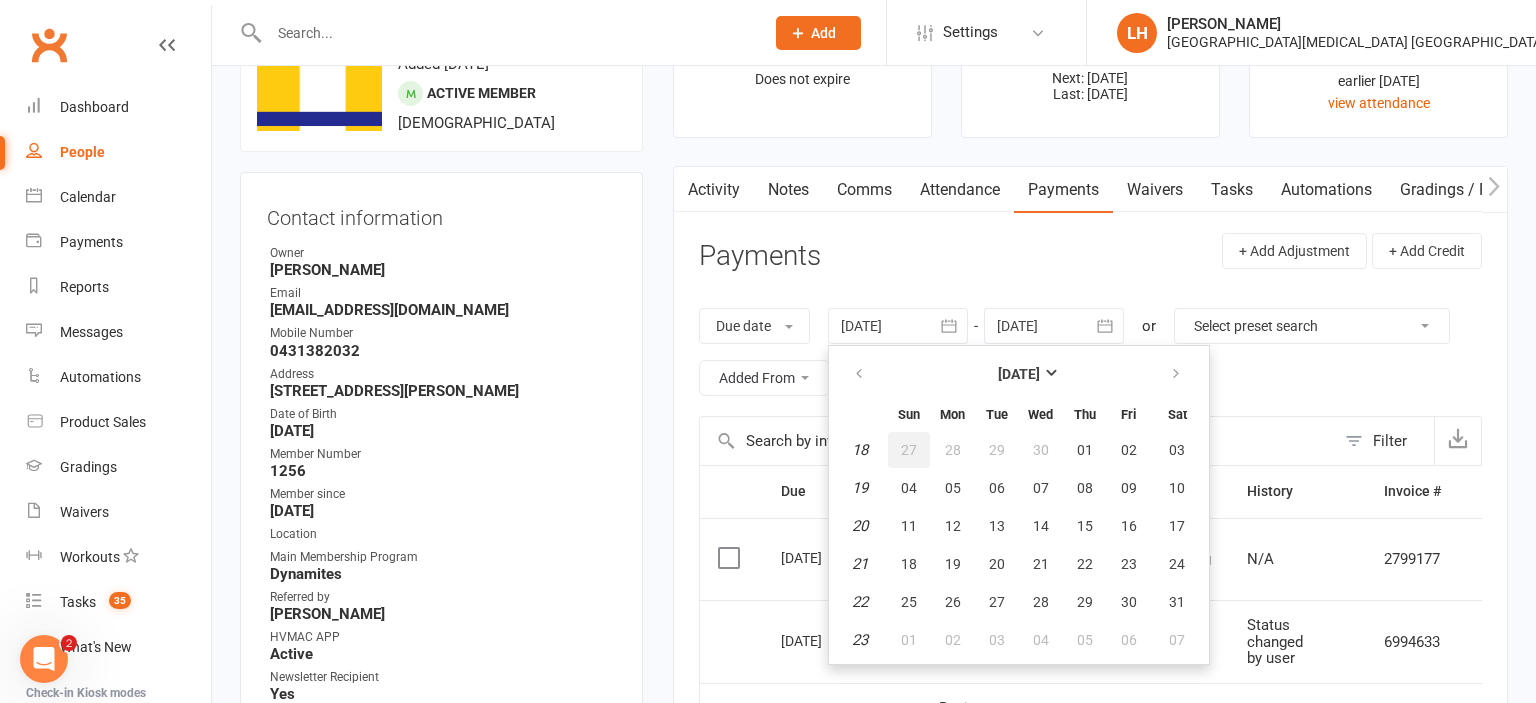 click on "27" at bounding box center (909, 450) 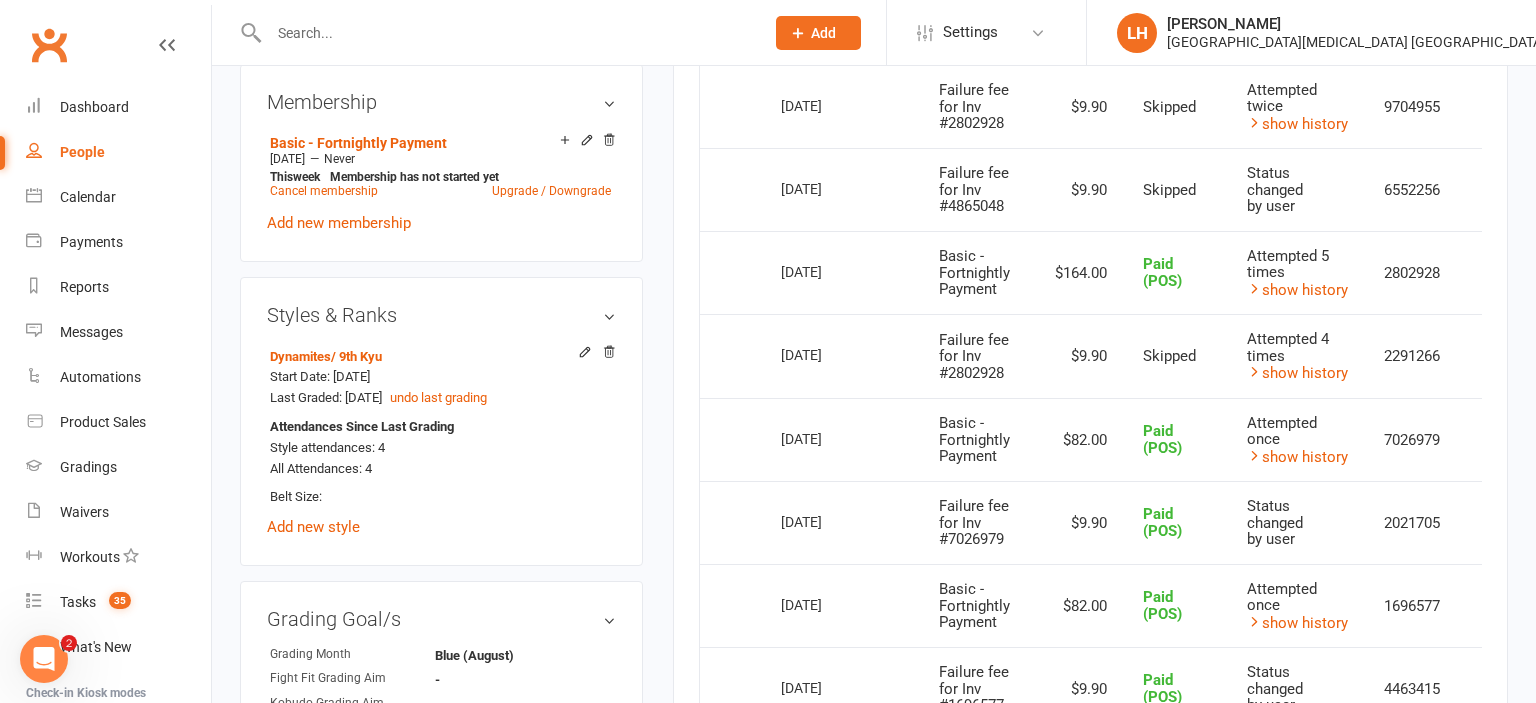 scroll, scrollTop: 950, scrollLeft: 0, axis: vertical 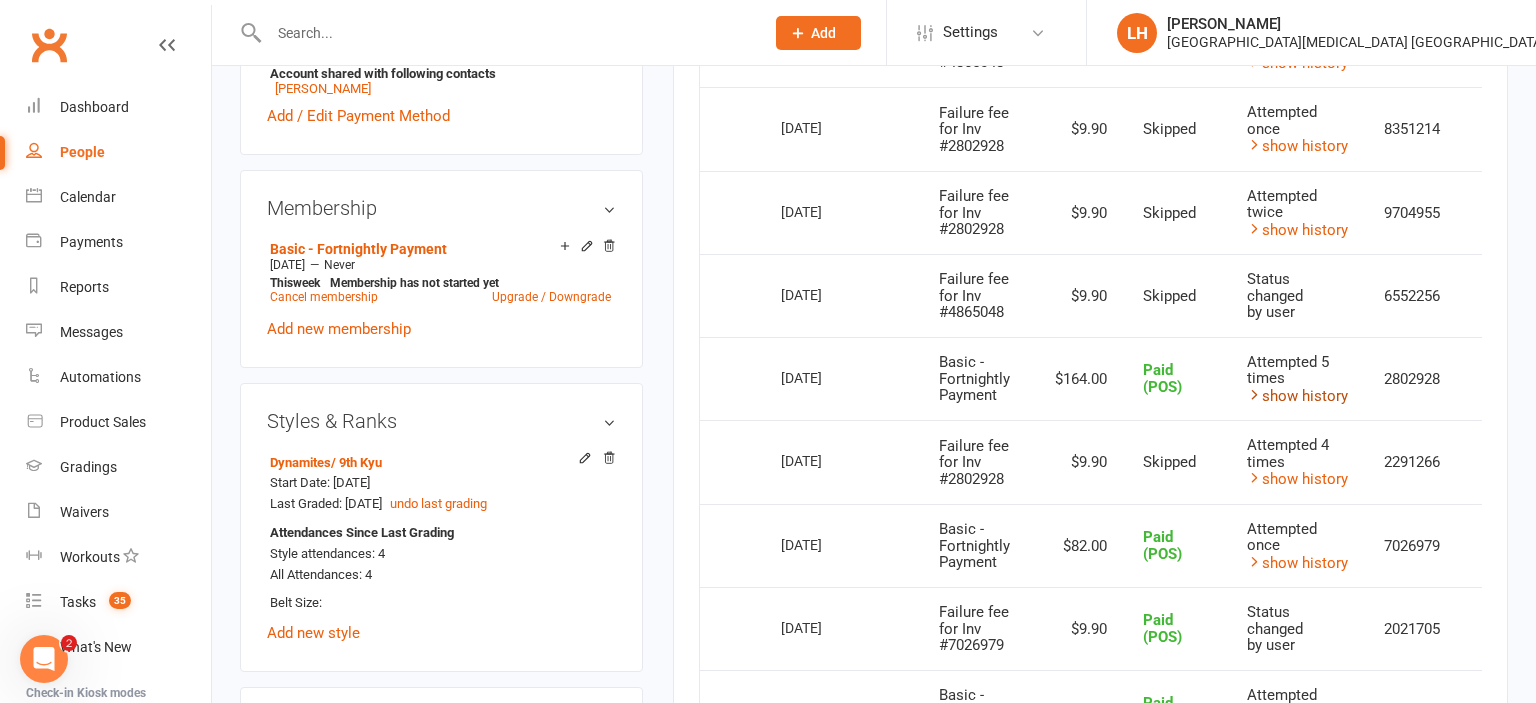 click on "show history" at bounding box center (1297, 396) 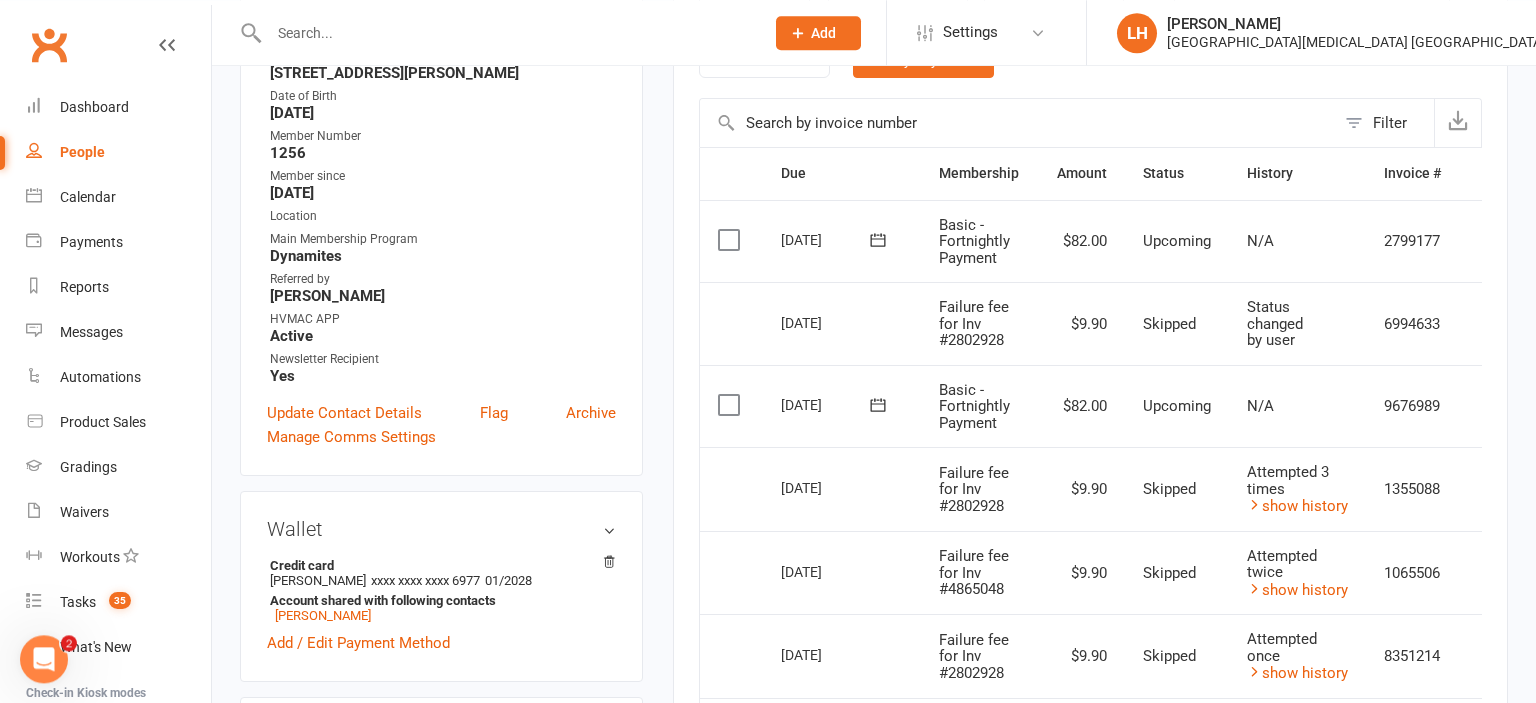 scroll, scrollTop: 422, scrollLeft: 0, axis: vertical 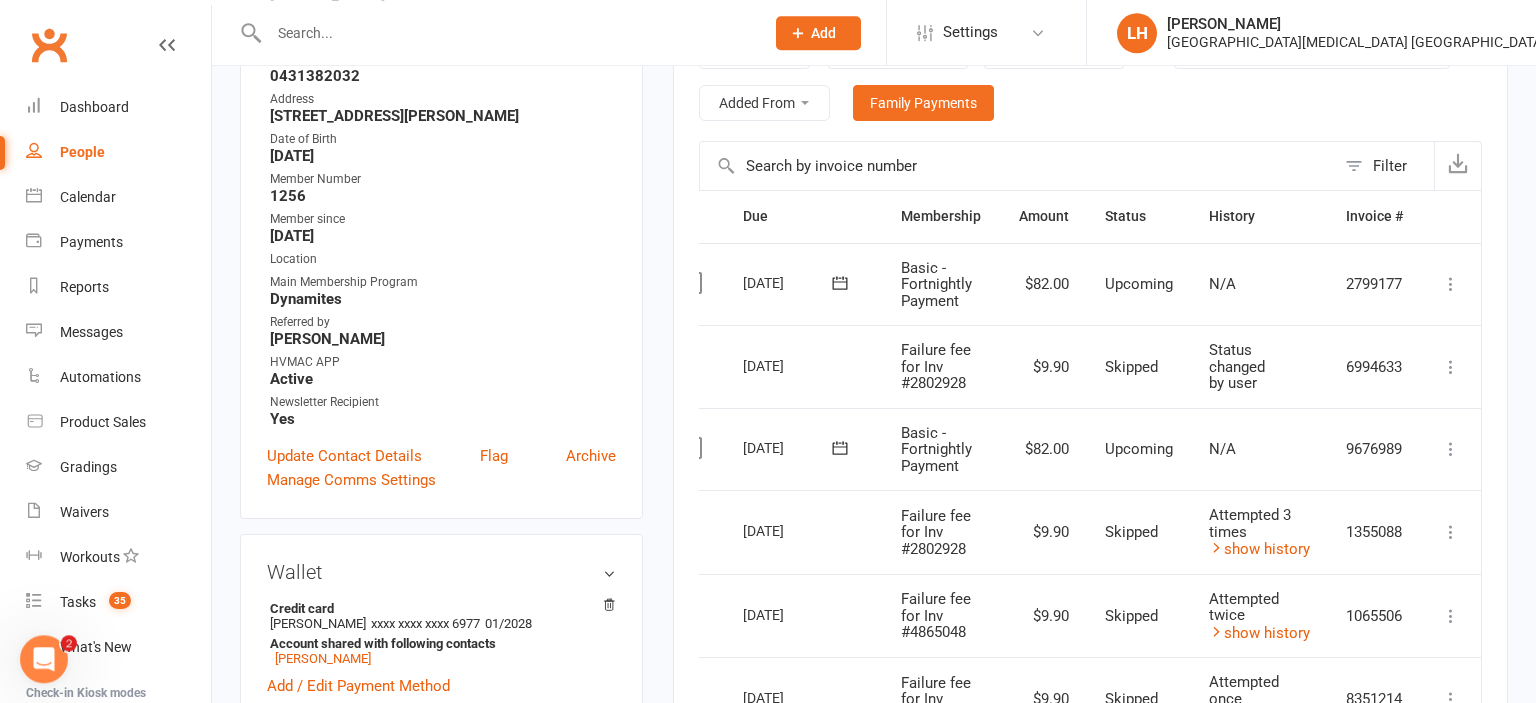 click at bounding box center [1451, 449] 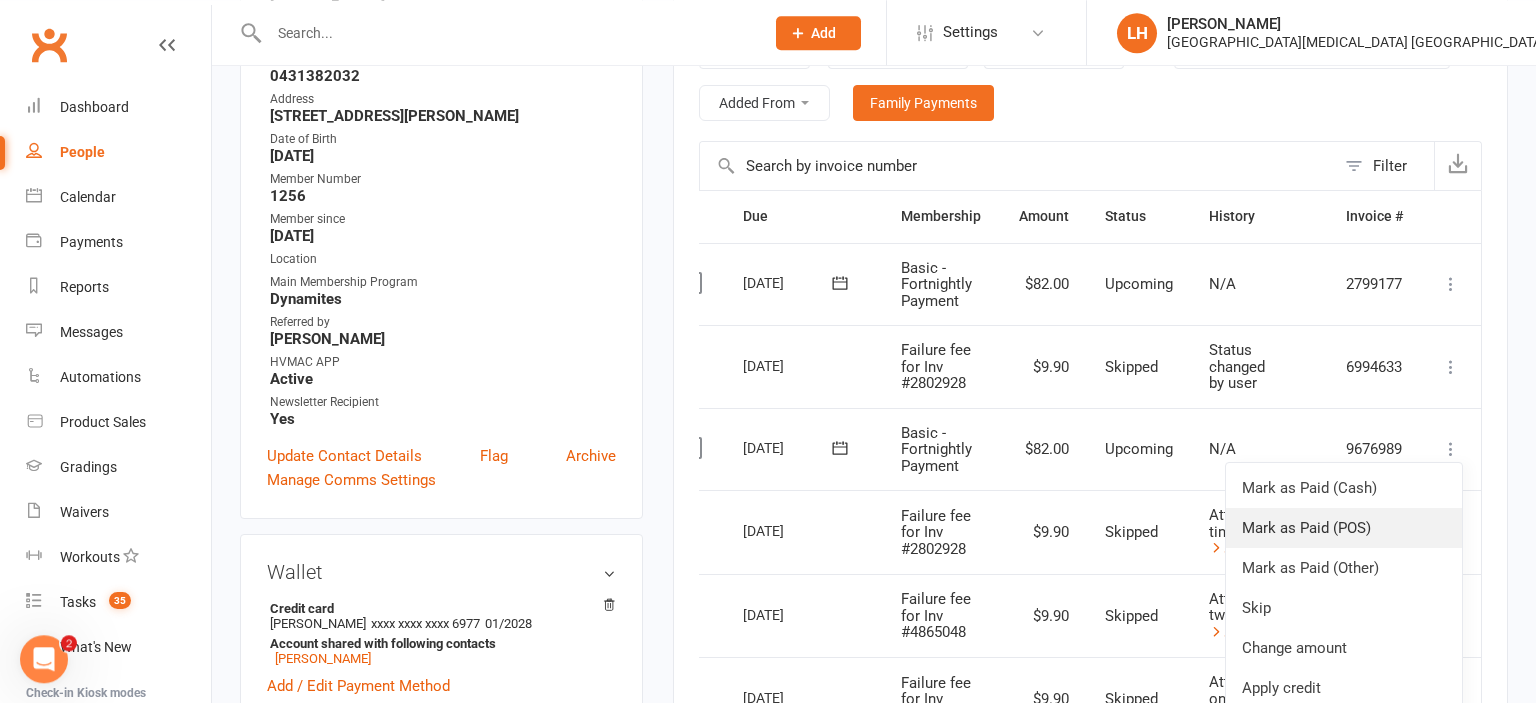 click on "Mark as Paid (POS)" at bounding box center [1344, 528] 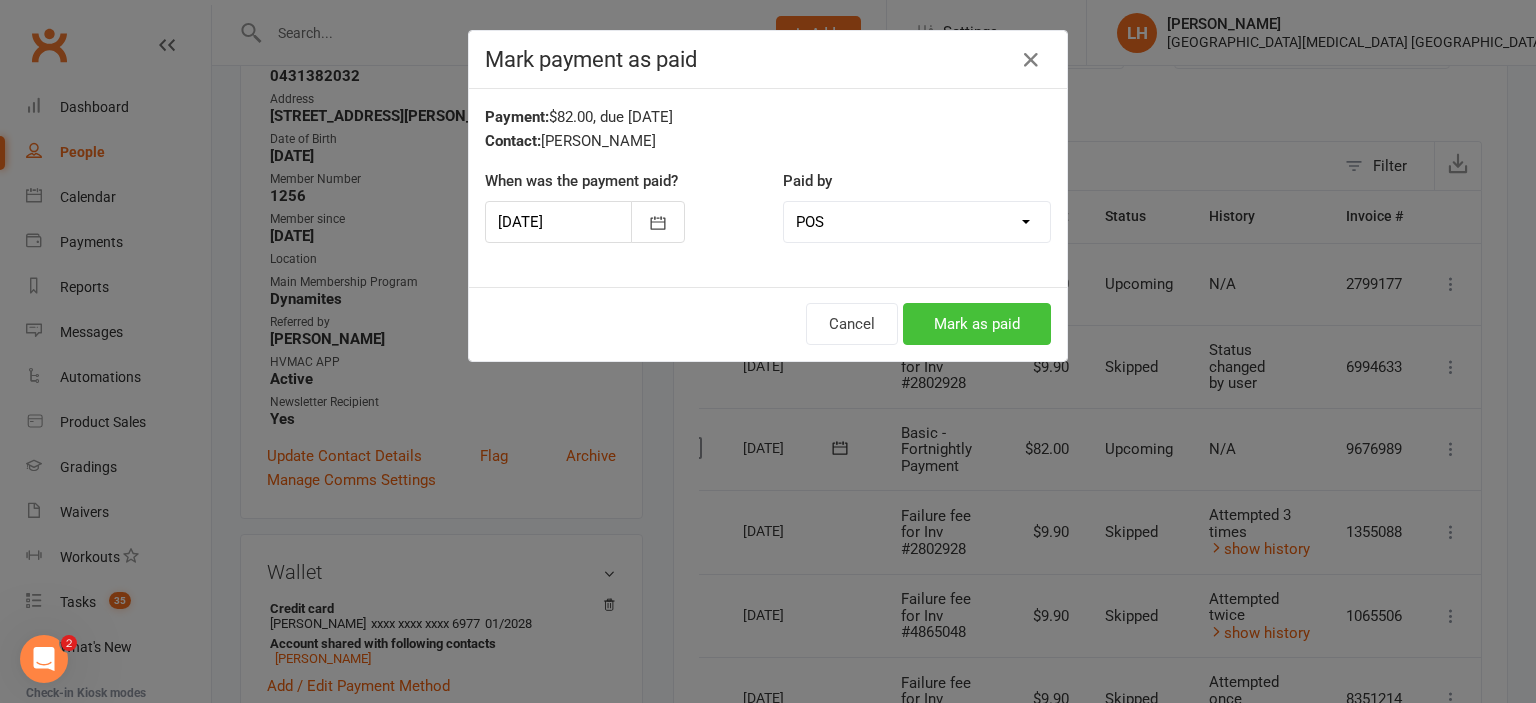 click on "Mark as paid" at bounding box center (977, 324) 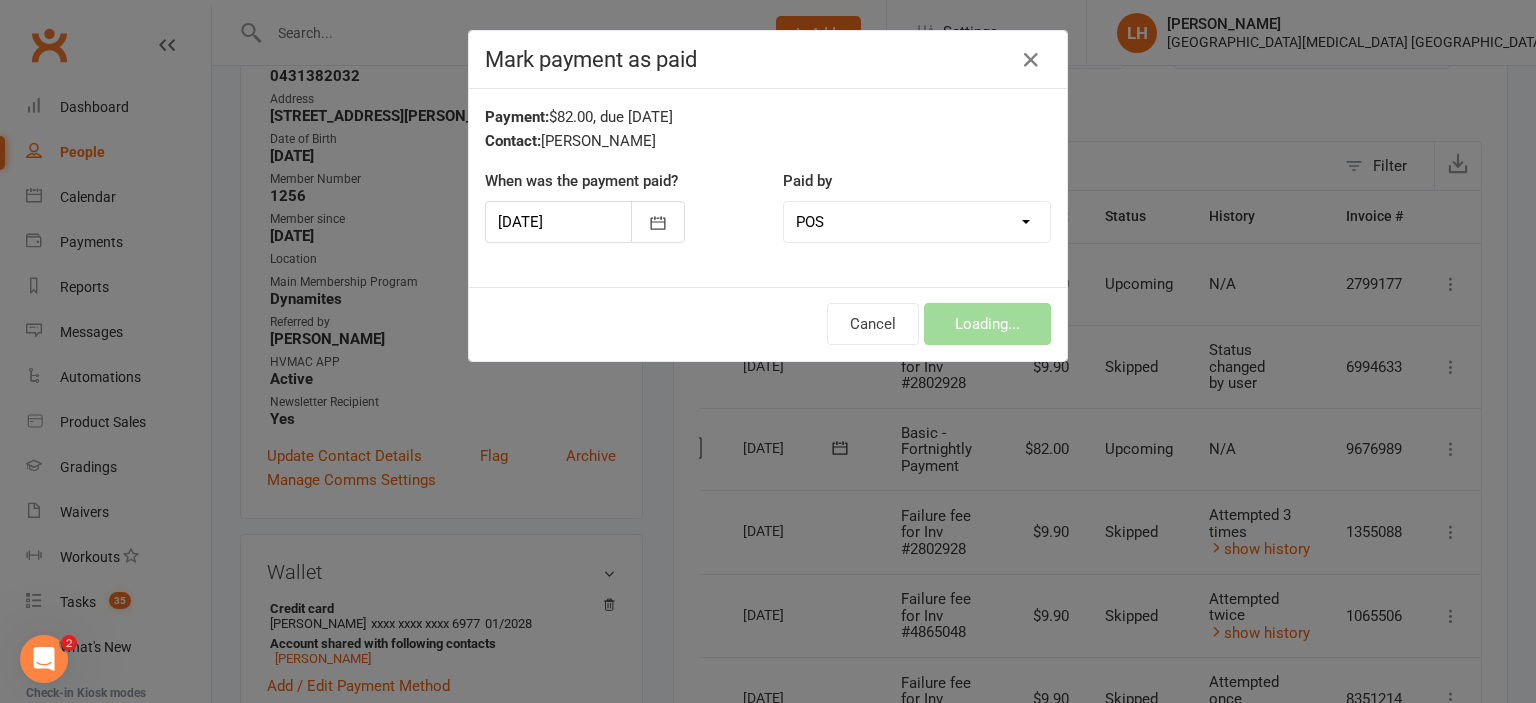 scroll, scrollTop: 0, scrollLeft: 42, axis: horizontal 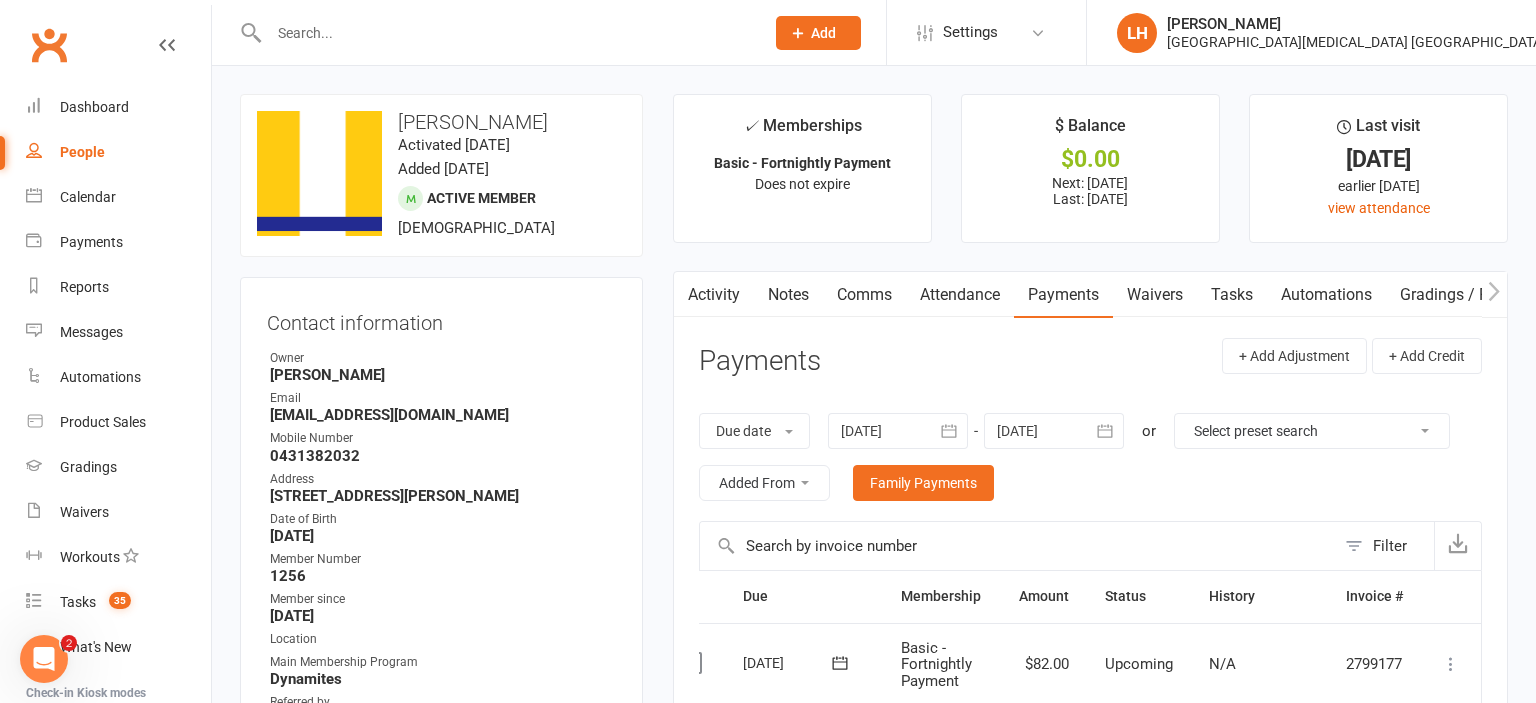 click on "✓ Memberships Basic  - Fortnightly Payment Does not expire $ Balance $0.00 Next: 16 Jul 2025 Last: 10 Jul 2025 Last visit 10 Jul 2025 earlier today view attendance" at bounding box center [1090, 168] 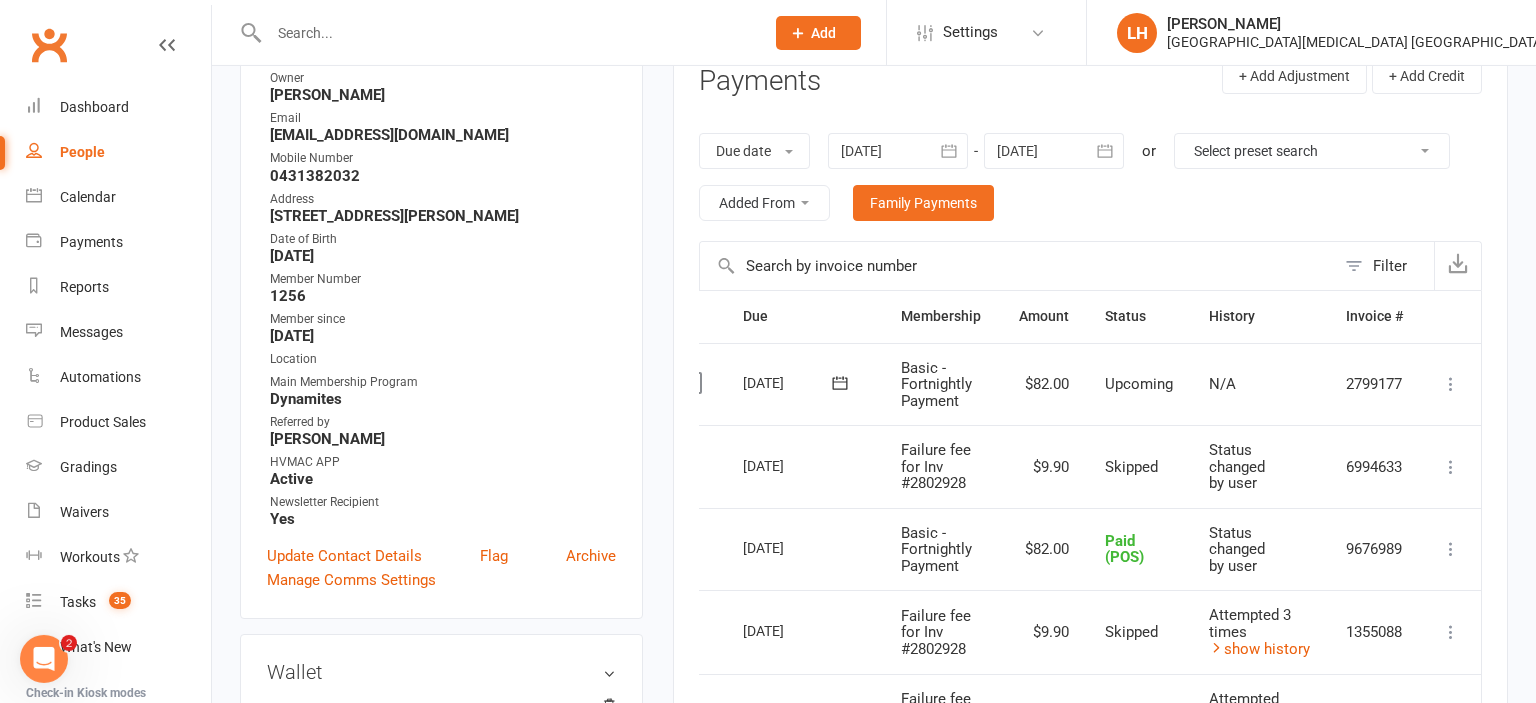 scroll, scrollTop: 316, scrollLeft: 0, axis: vertical 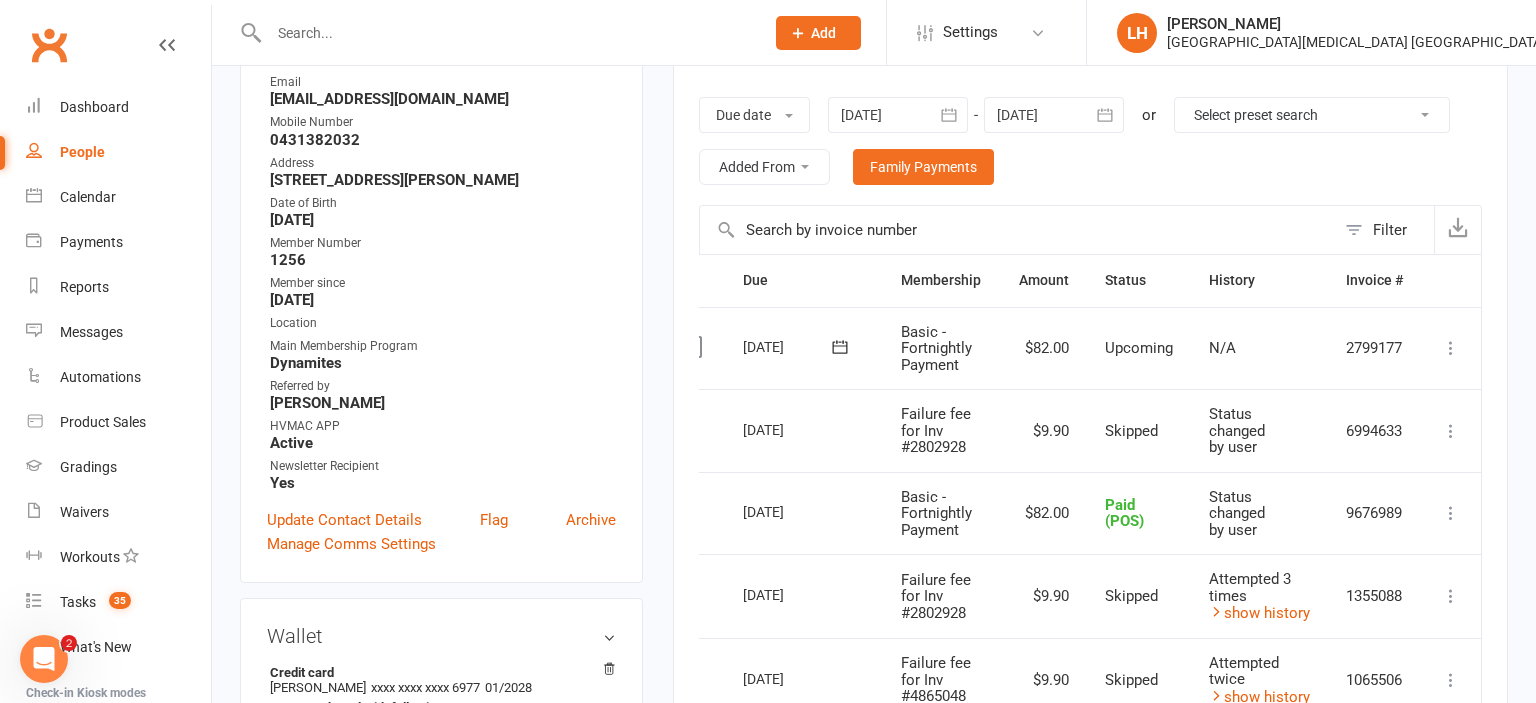 click on "✓ Memberships Basic  - Fortnightly Payment Does not expire $ Balance $0.00 Next: 16 Jul 2025 Last: 10 Jul 2025 Last visit 10 Jul 2025 earlier today view attendance
Activity Notes Comms Attendance Payments Waivers Tasks Automations Gradings / Promotions Mobile App Assessments Credit balance
Payments + Add Adjustment + Add Credit Due date  Due date Date paid Date failed Date settled 27 Apr 2025
April 2025
Sun Mon Tue Wed Thu Fri Sat
14
30
31
01
02
03
04
05
15
06
07
08
09
10
11
12
16
13
14
15
16
17
18
19 17" at bounding box center [1090, 1028] 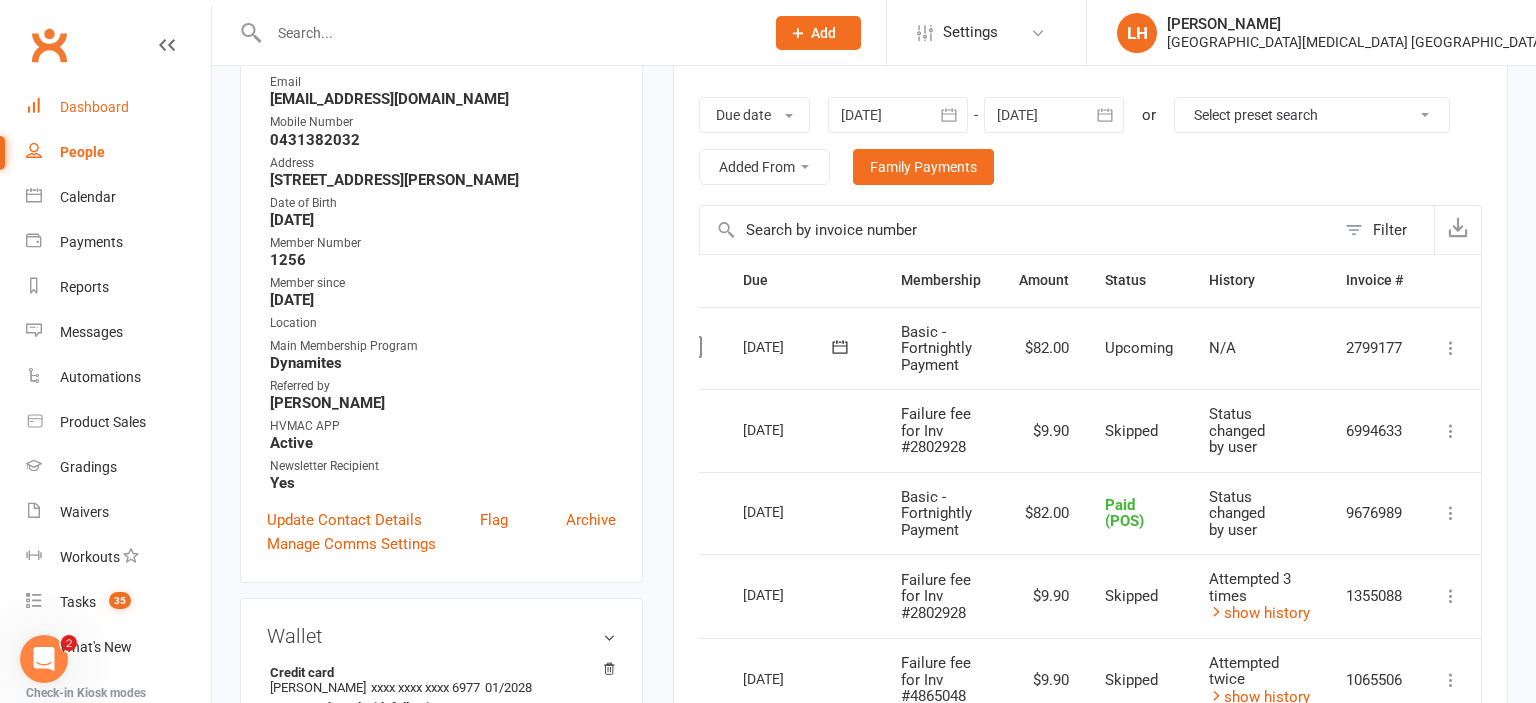 click on "Dashboard" at bounding box center (94, 107) 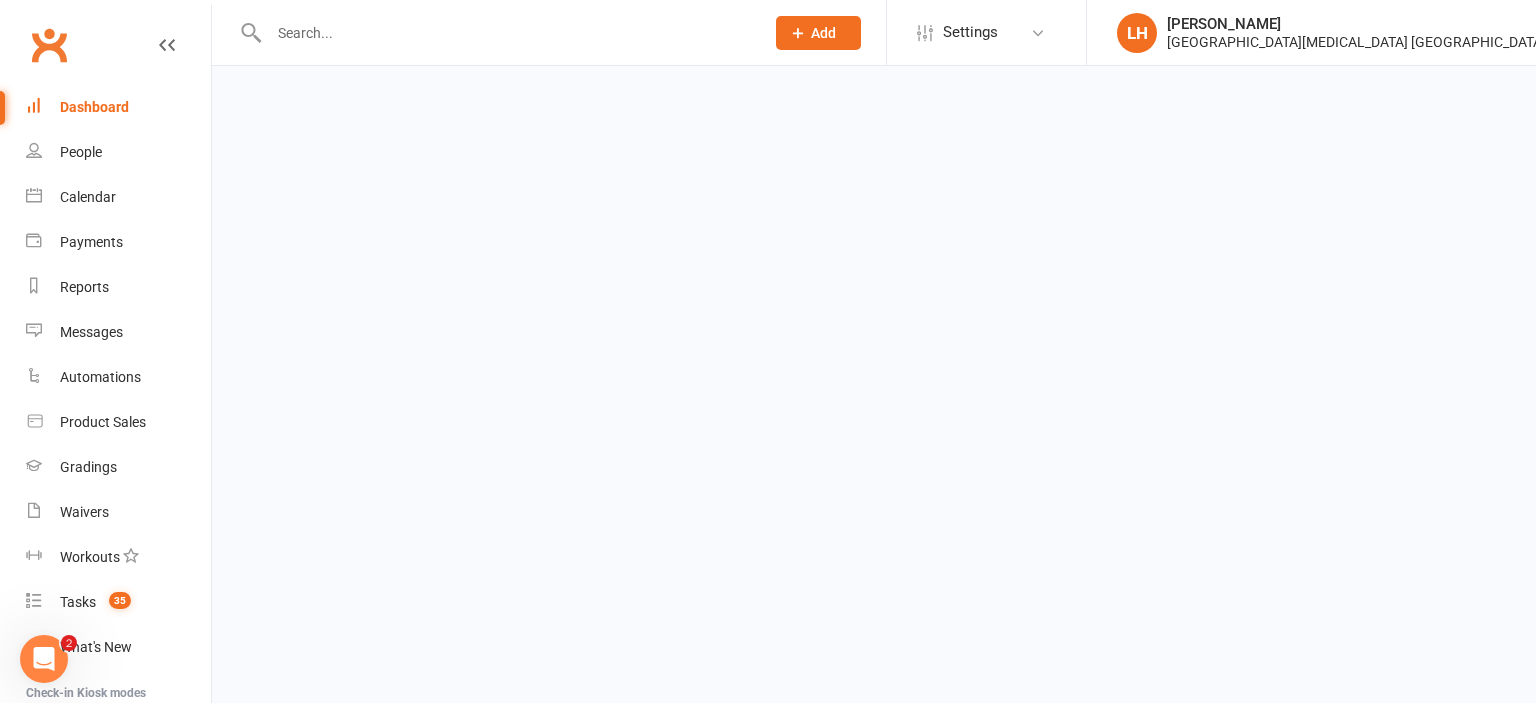 scroll, scrollTop: 0, scrollLeft: 0, axis: both 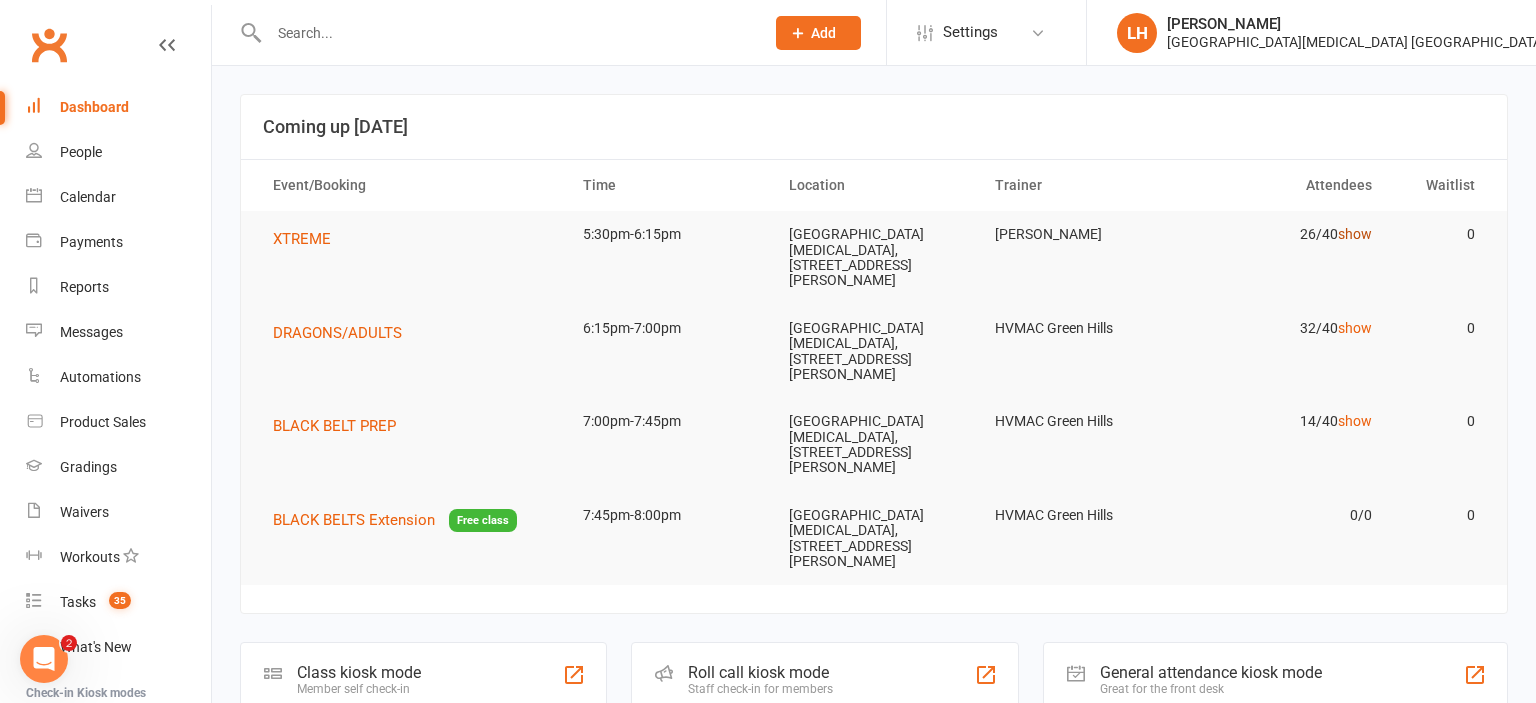 click on "show" at bounding box center (1355, 234) 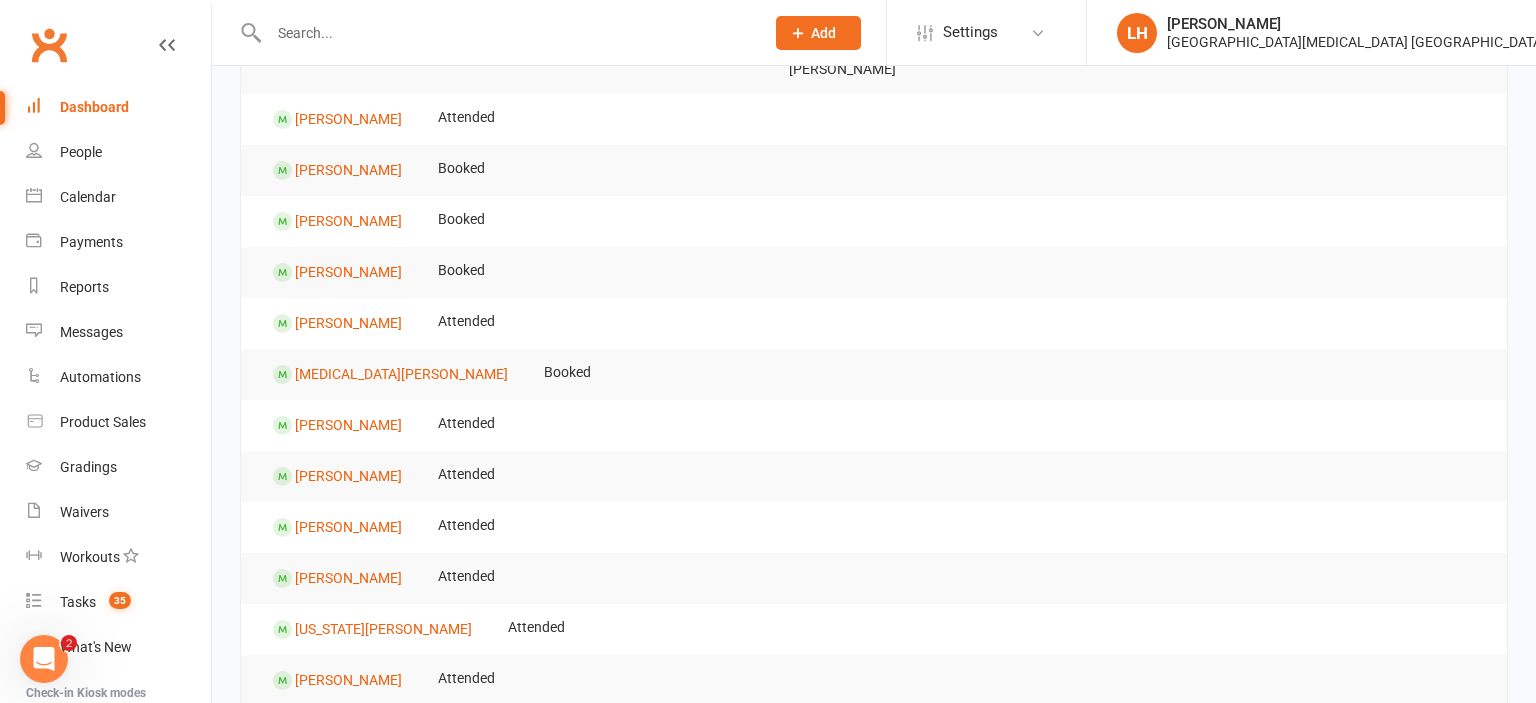 scroll, scrollTop: 0, scrollLeft: 0, axis: both 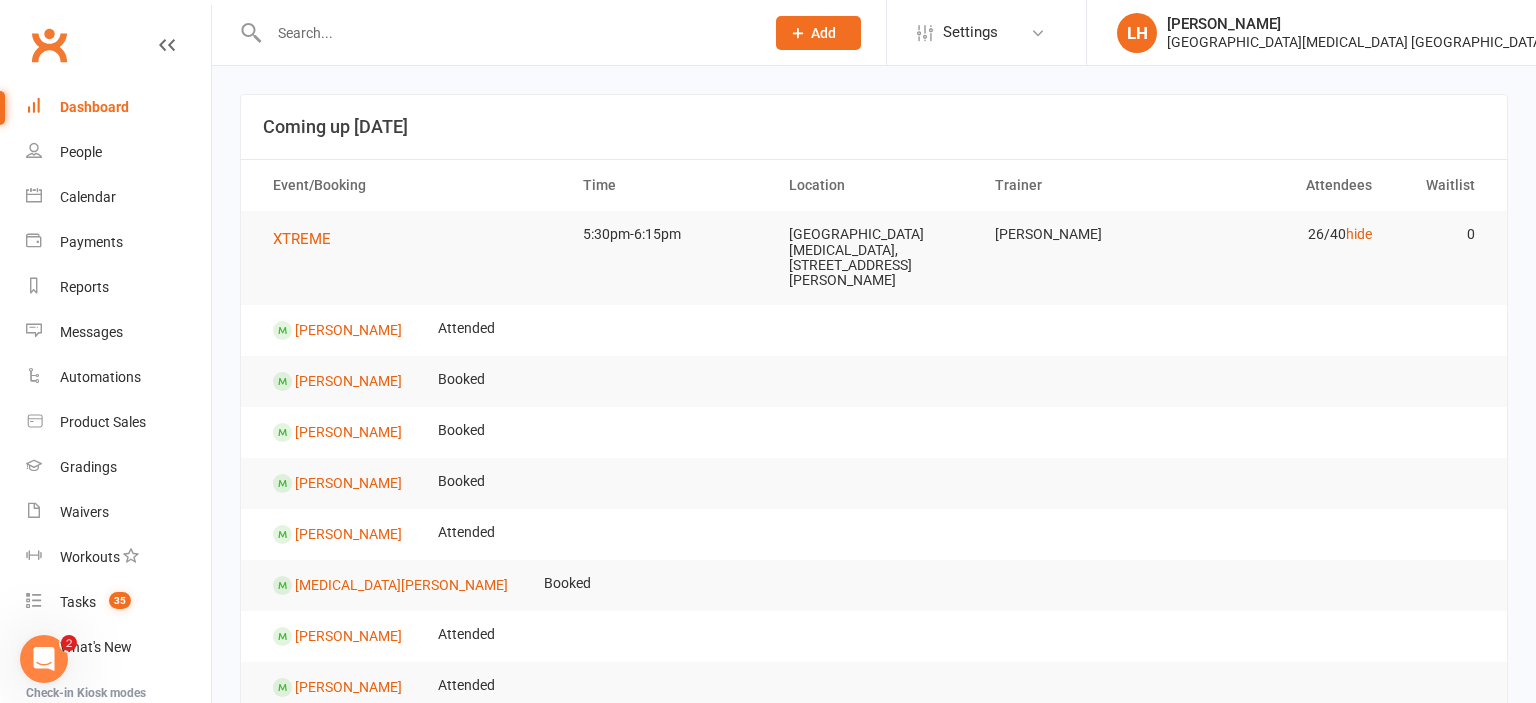 click on "Dashboard" at bounding box center (94, 107) 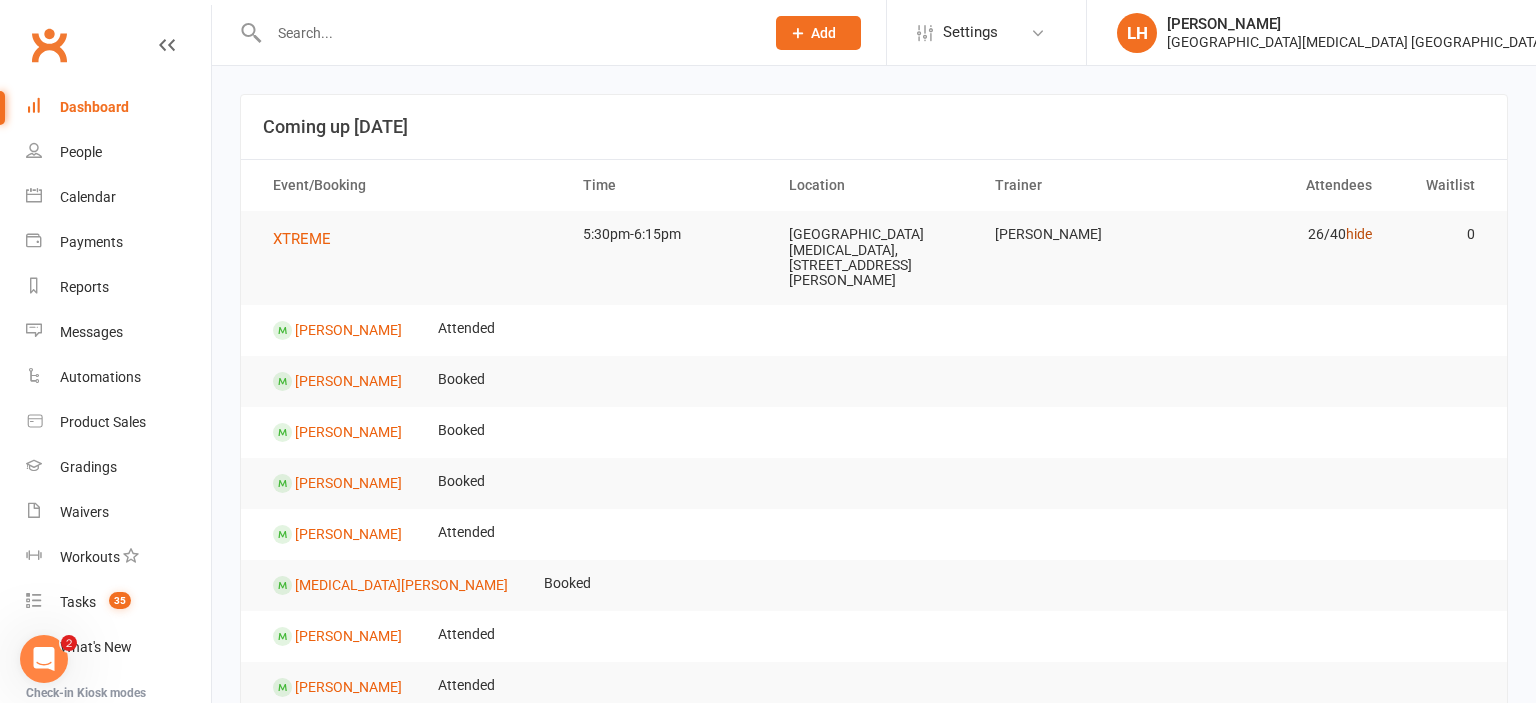 click on "hide" at bounding box center (1359, 234) 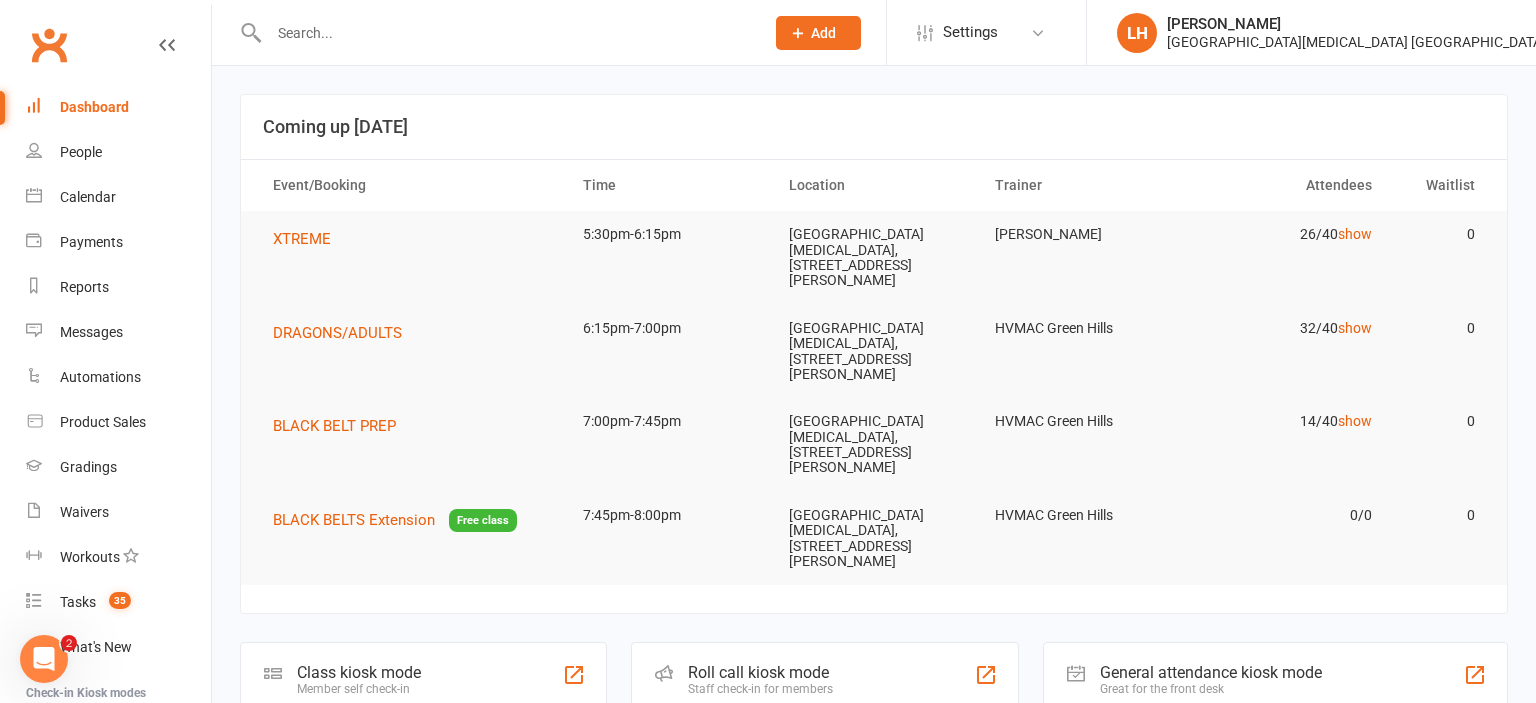 click at bounding box center (506, 33) 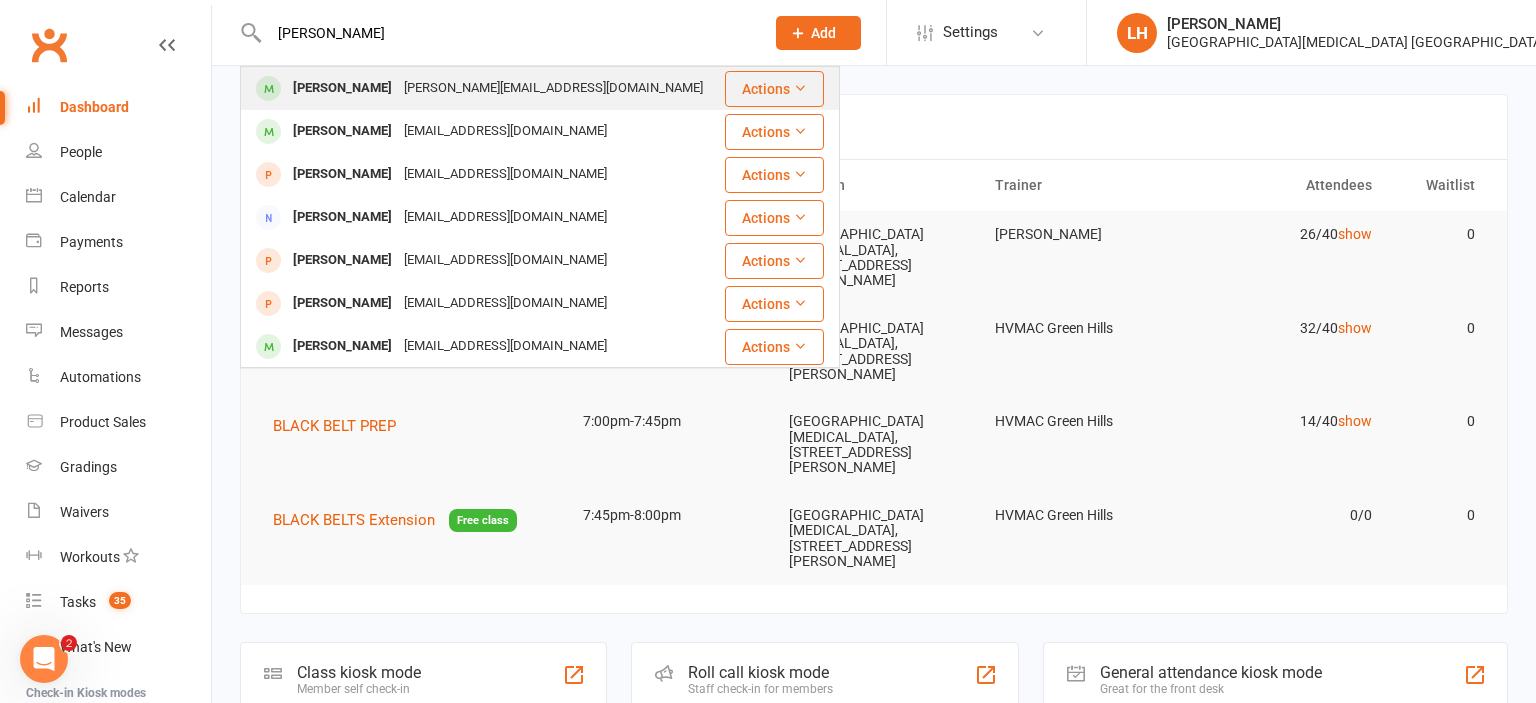 type on "thomas gray" 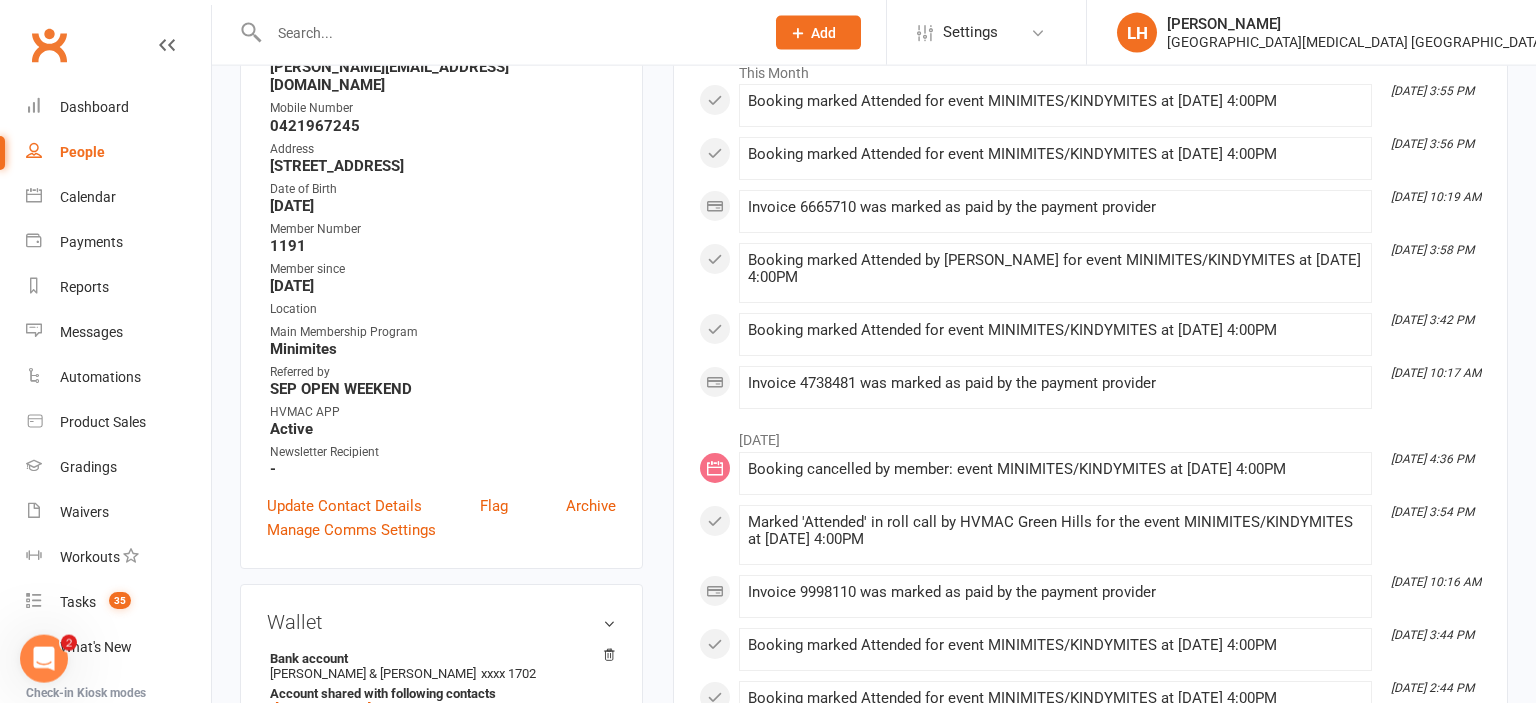 scroll, scrollTop: 422, scrollLeft: 0, axis: vertical 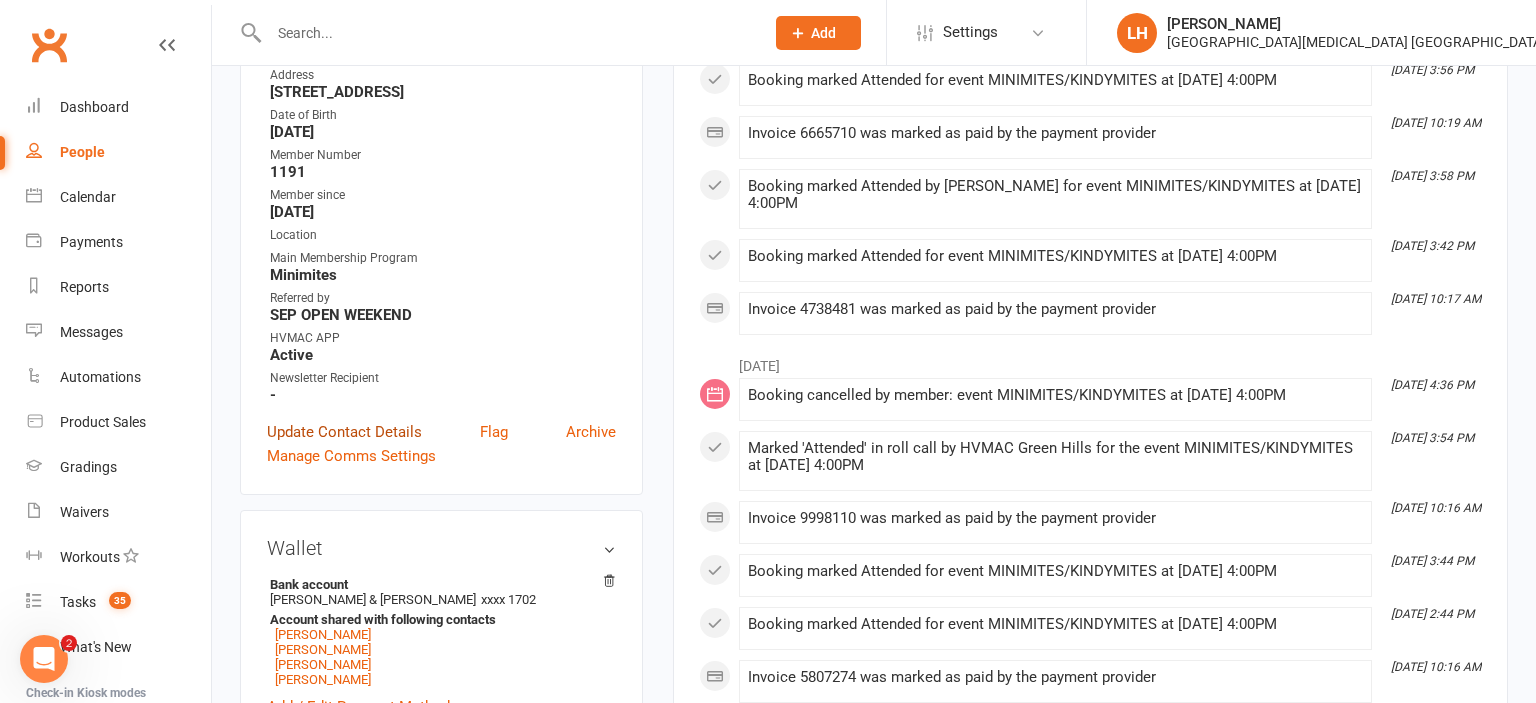 click on "Update Contact Details" at bounding box center [344, 432] 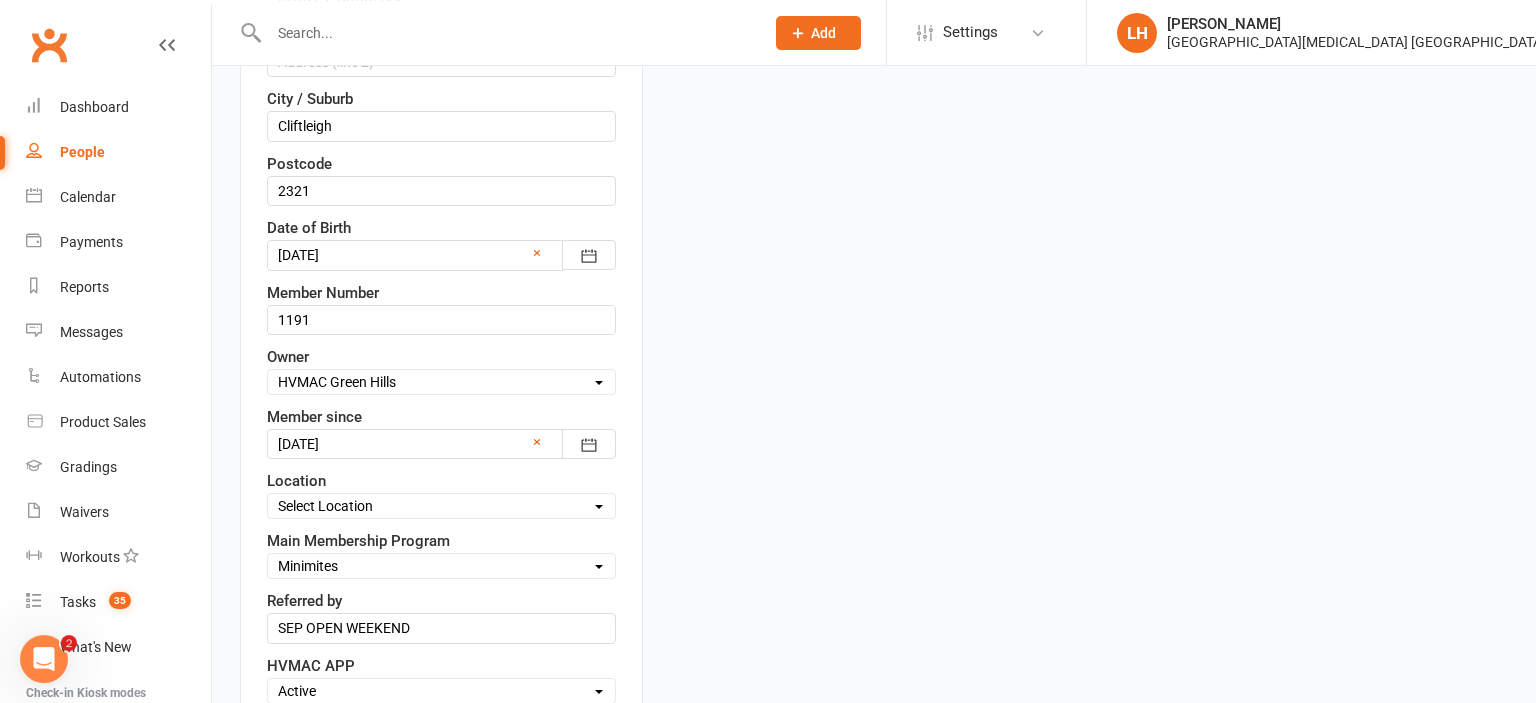 scroll, scrollTop: 728, scrollLeft: 0, axis: vertical 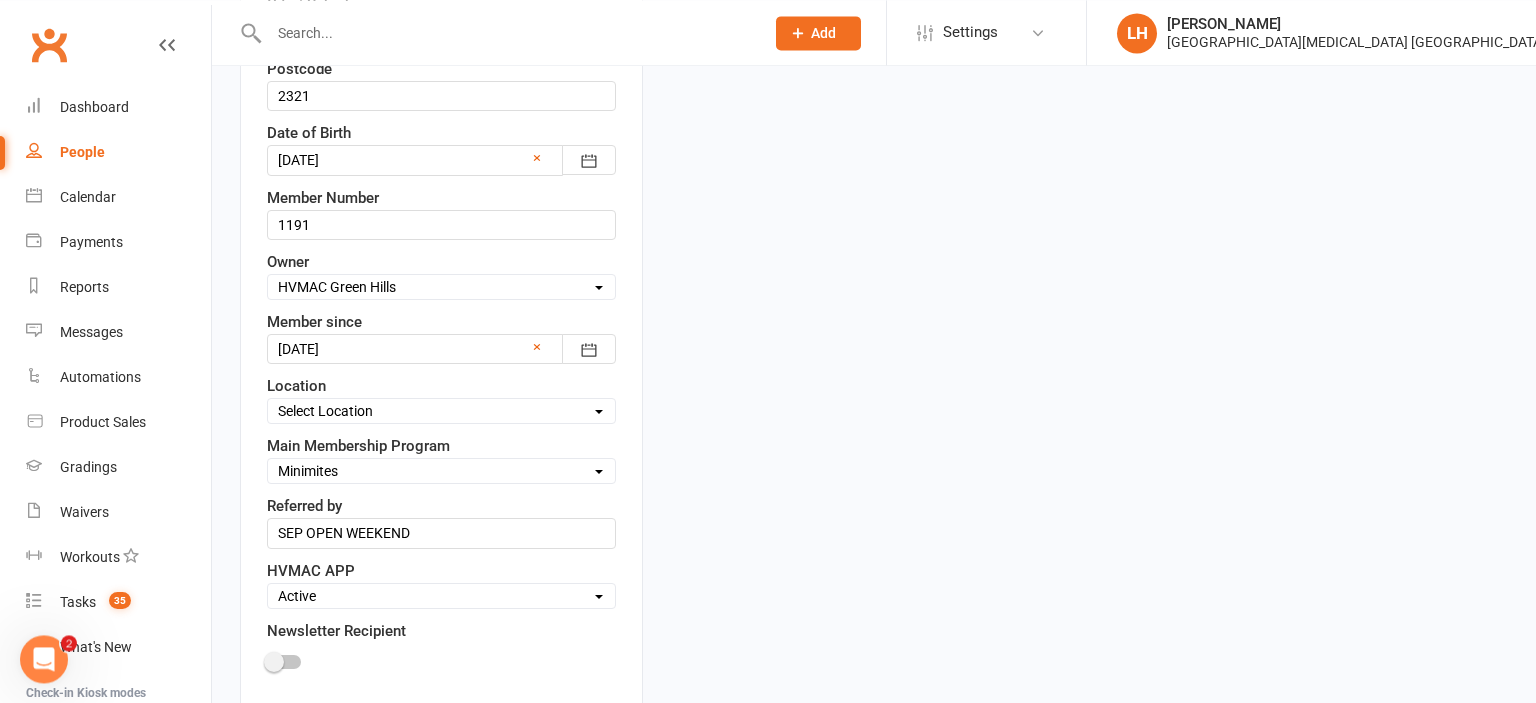 click at bounding box center [274, 662] 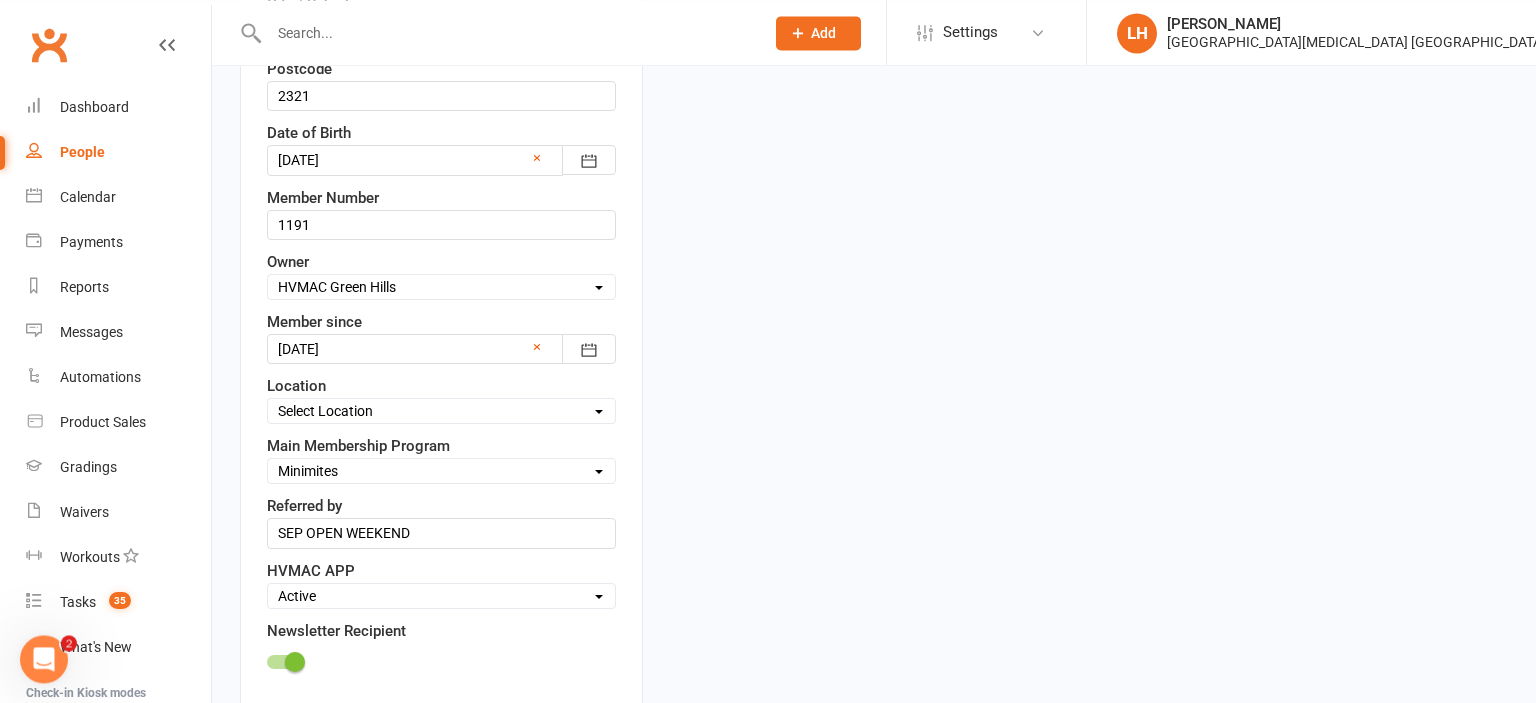 click on "Select Location Hunter Valley Martial Arts, Unit 1a/4a Garnett Road, Green Hills" at bounding box center (441, 411) 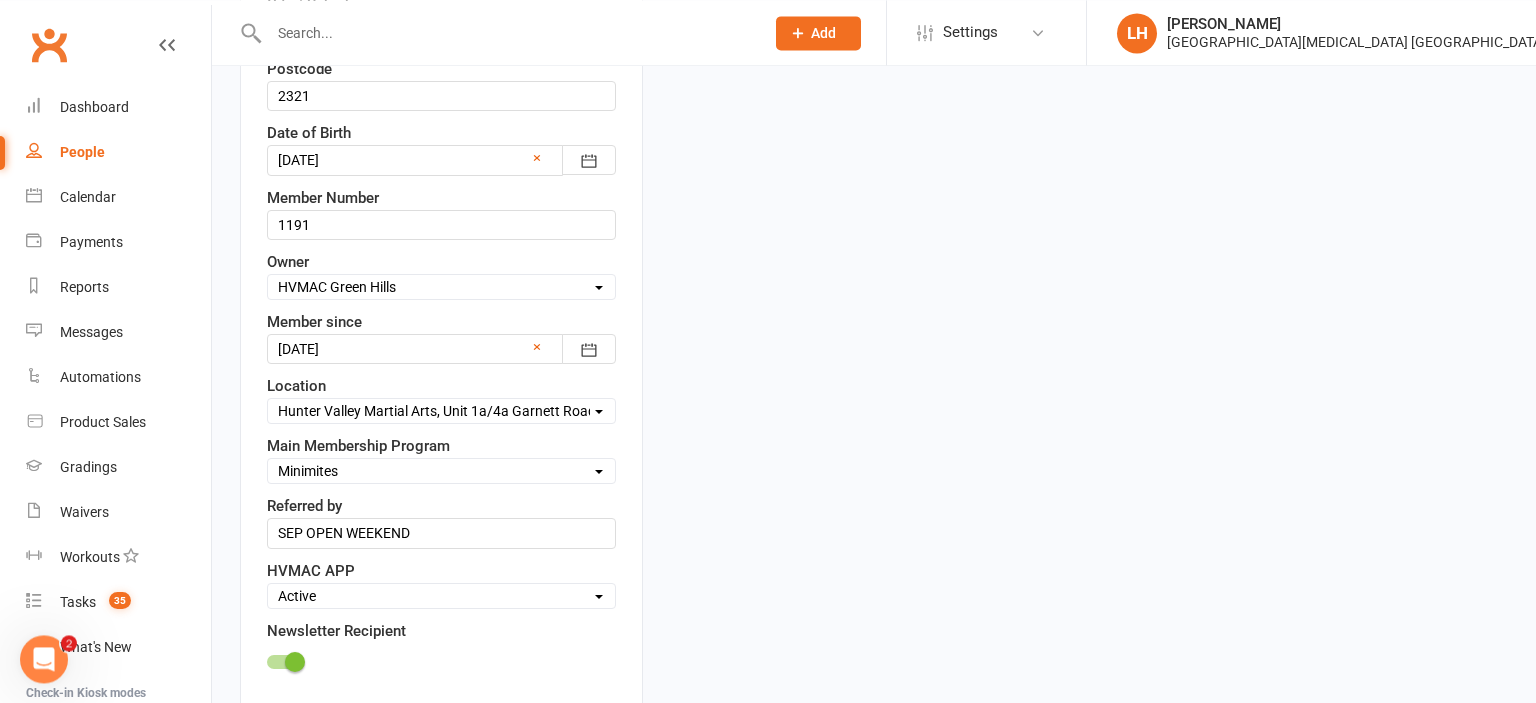 click on "[GEOGRAPHIC_DATA][MEDICAL_DATA], [STREET_ADDRESS][PERSON_NAME]" at bounding box center (0, 0) 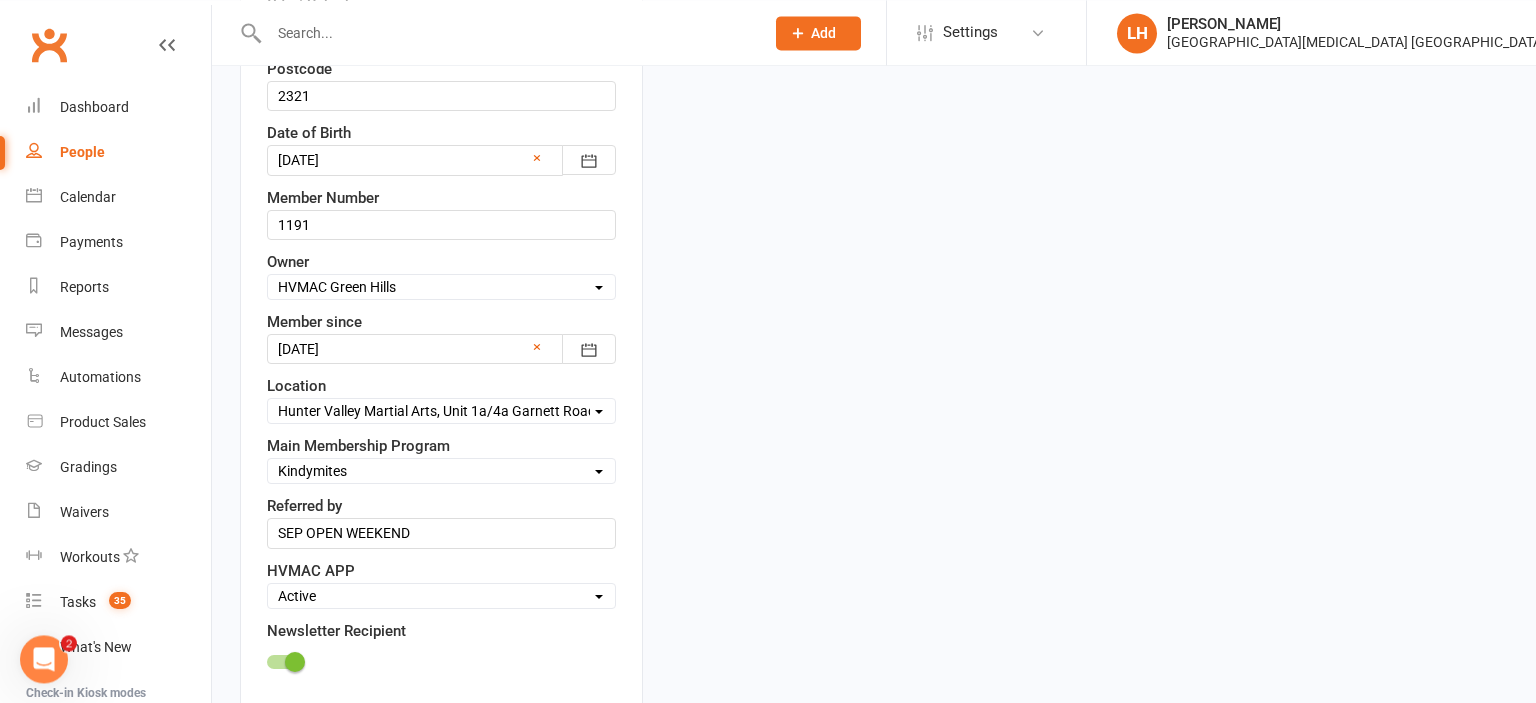 click on "Kindymites" at bounding box center (0, 0) 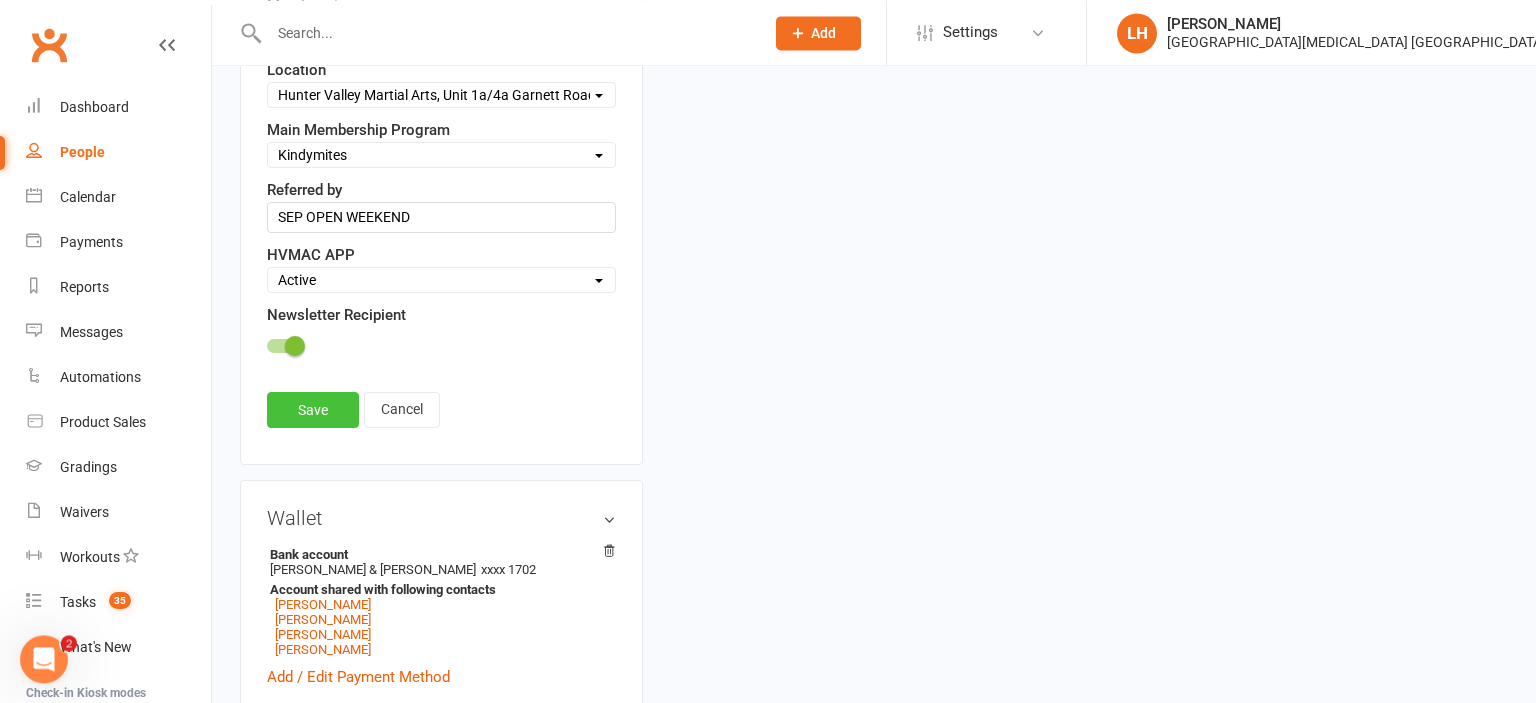 click on "Save" at bounding box center (313, 410) 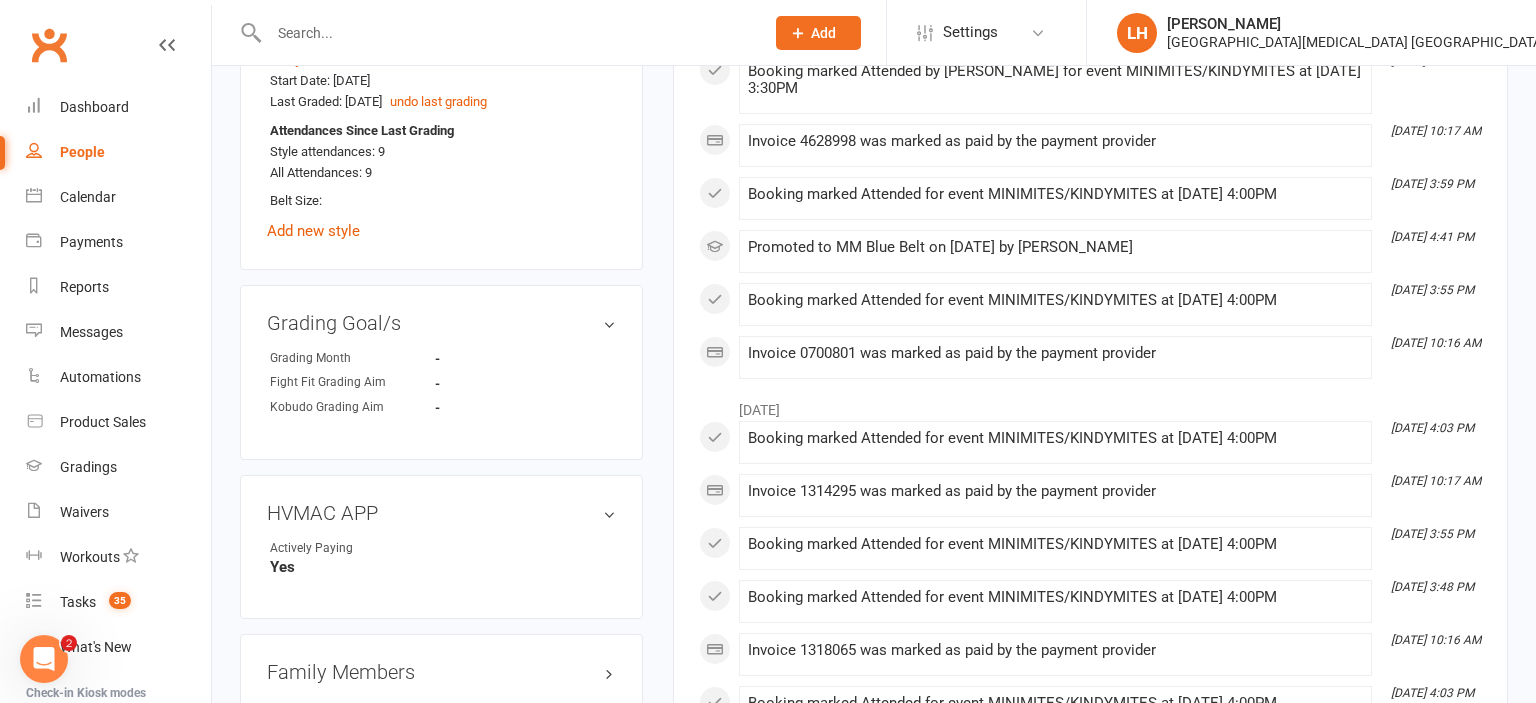scroll, scrollTop: 1466, scrollLeft: 0, axis: vertical 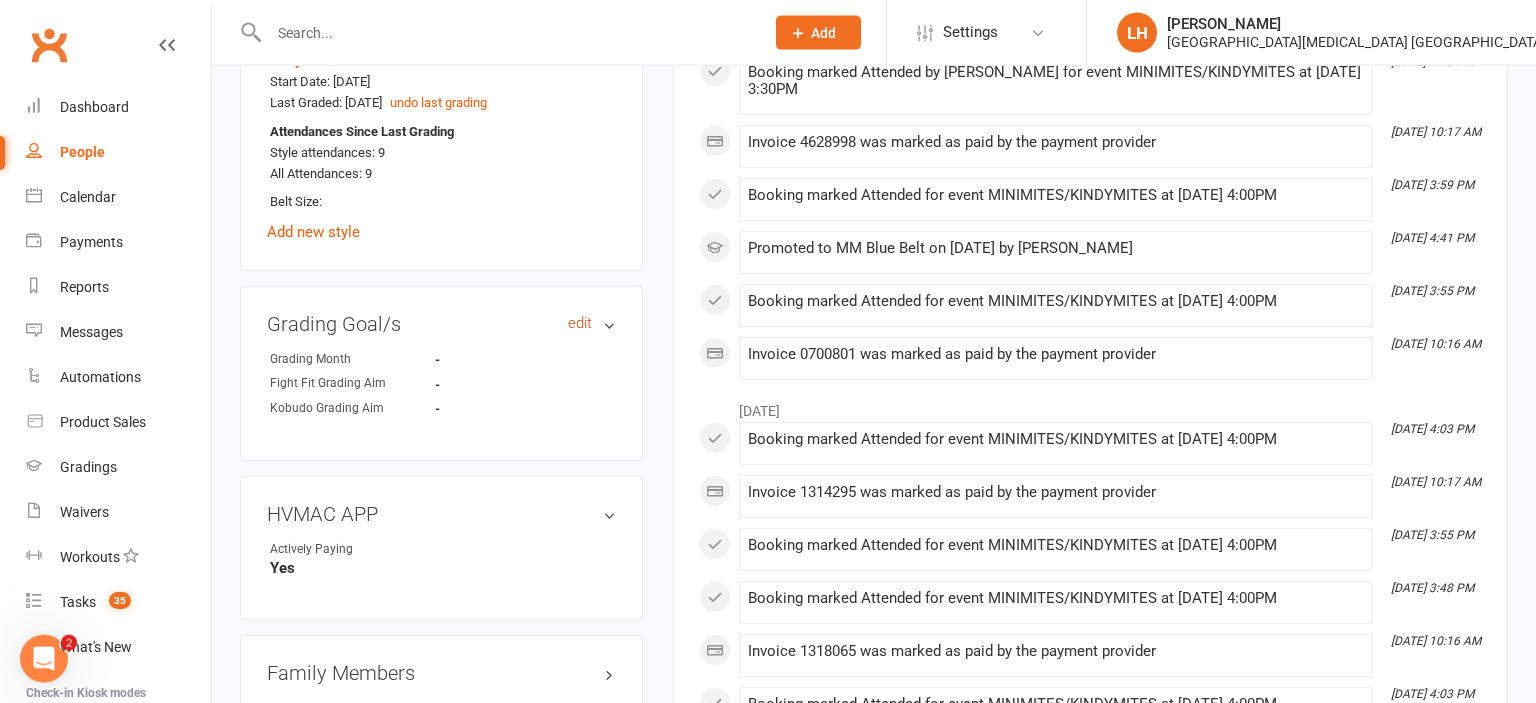 click on "edit" at bounding box center (580, 323) 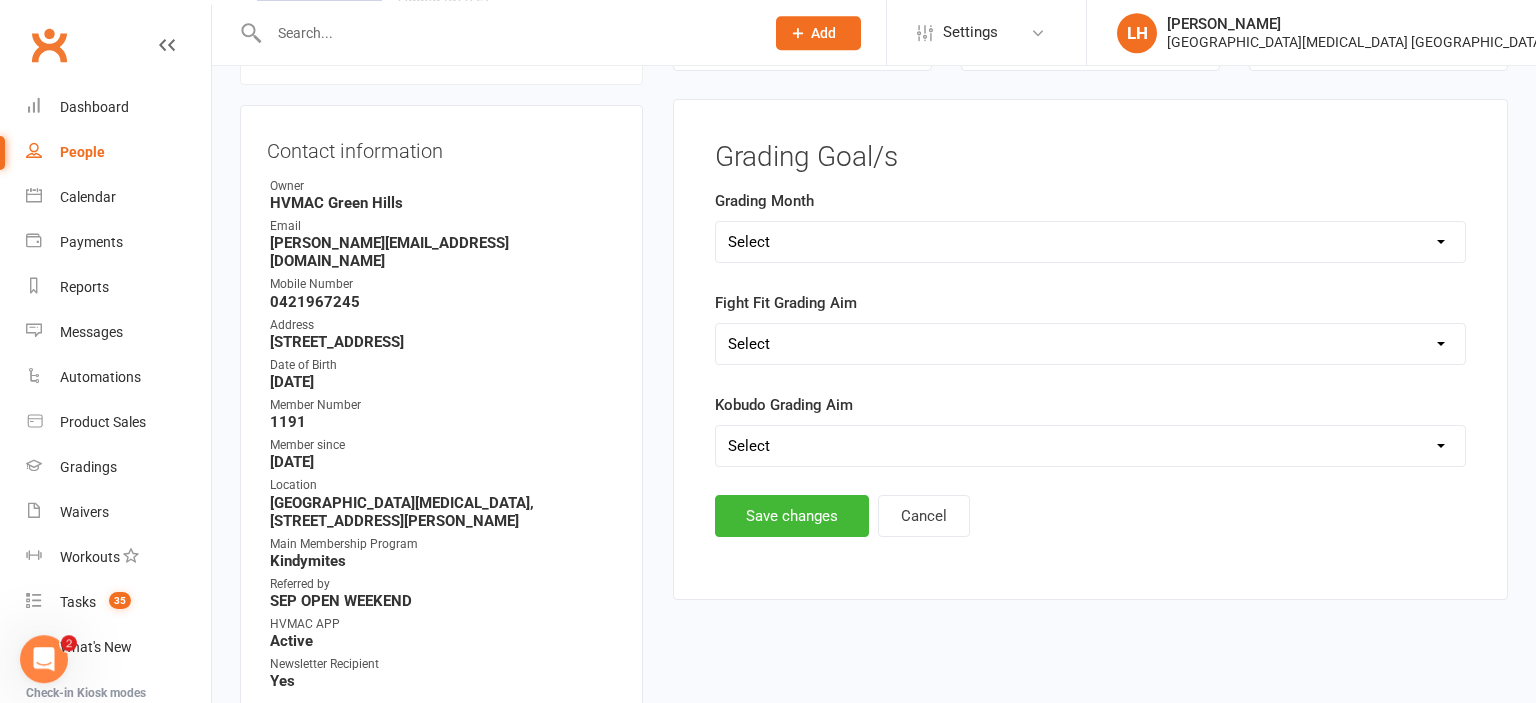 scroll, scrollTop: 171, scrollLeft: 0, axis: vertical 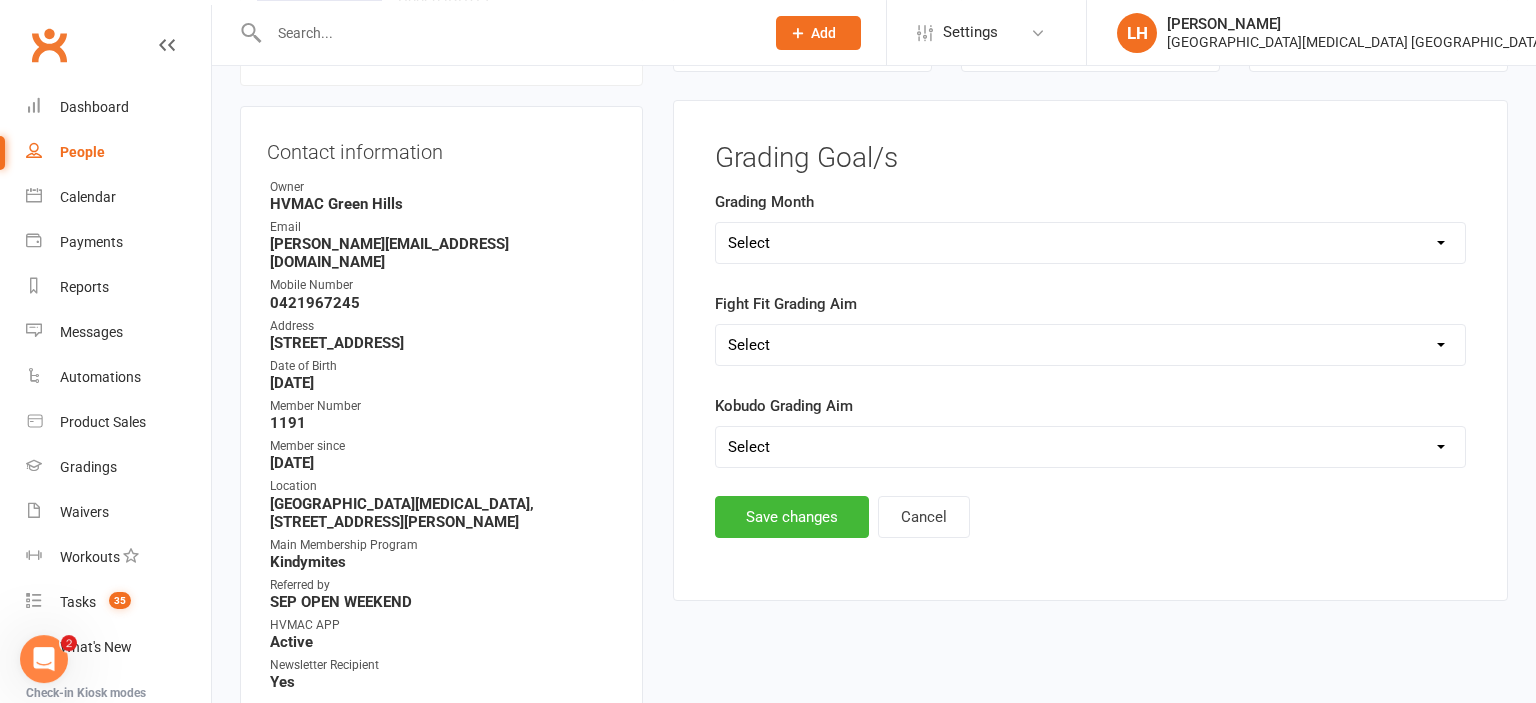 click on "Select Silver (February) Yellow (April) White (June) Blue (August) Green (October) Brown (December)" at bounding box center [1090, 243] 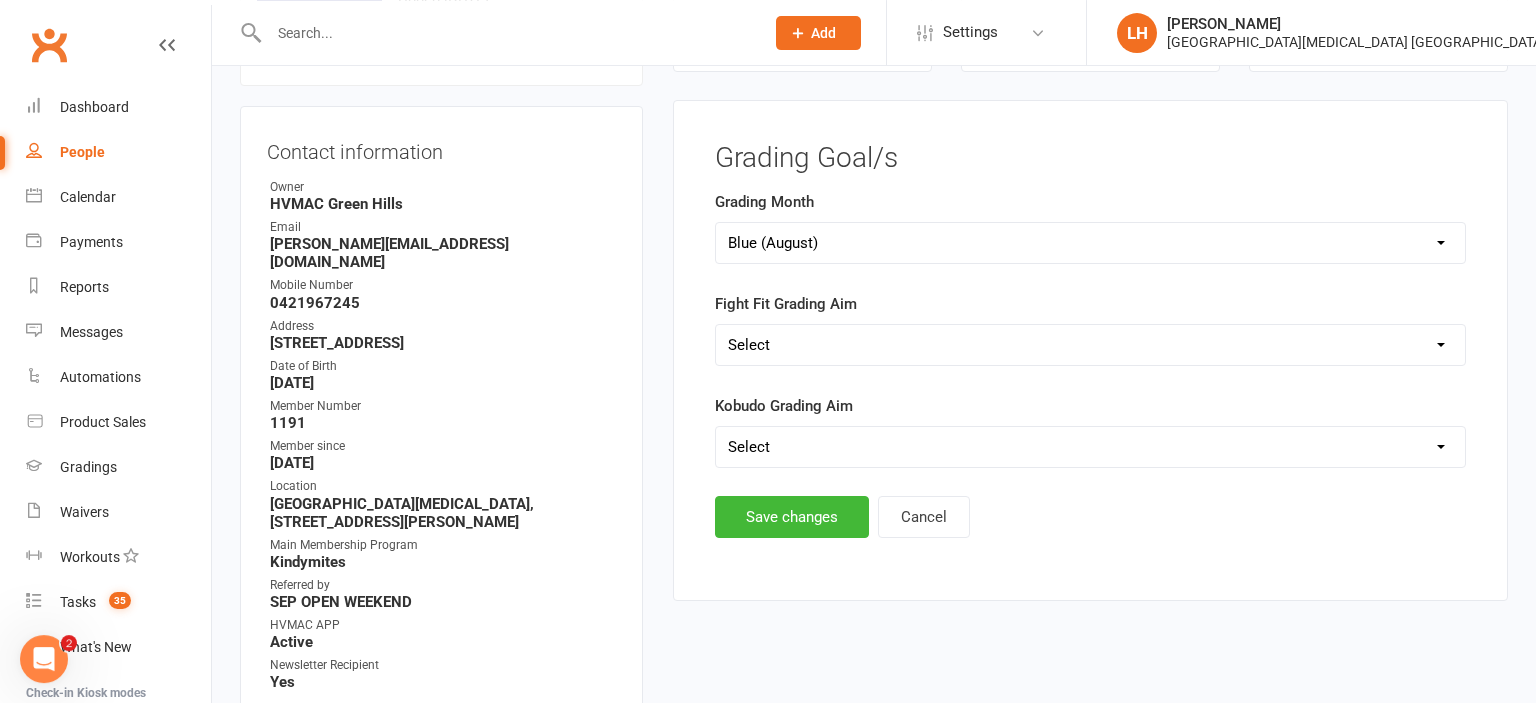 click on "Blue (August)" at bounding box center [0, 0] 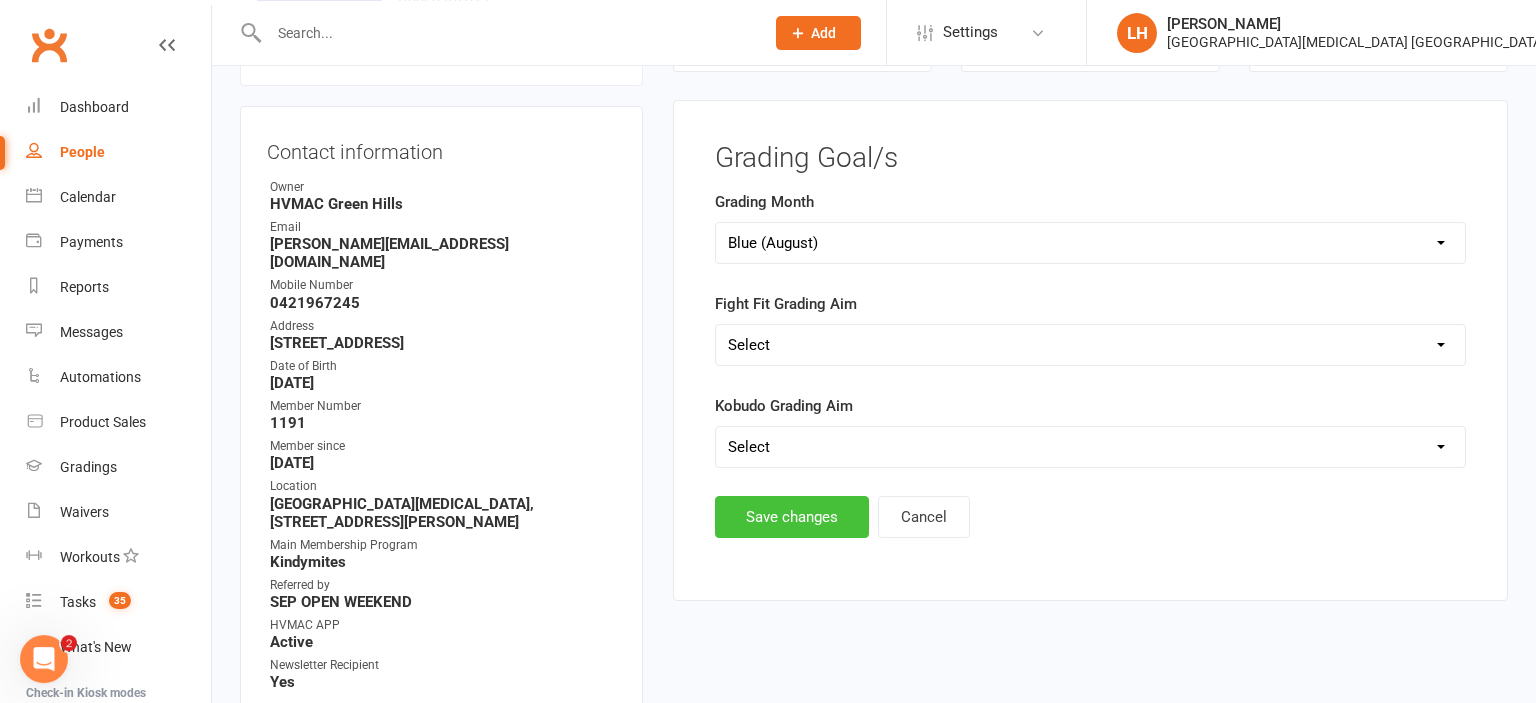 click on "Save changes" at bounding box center (792, 517) 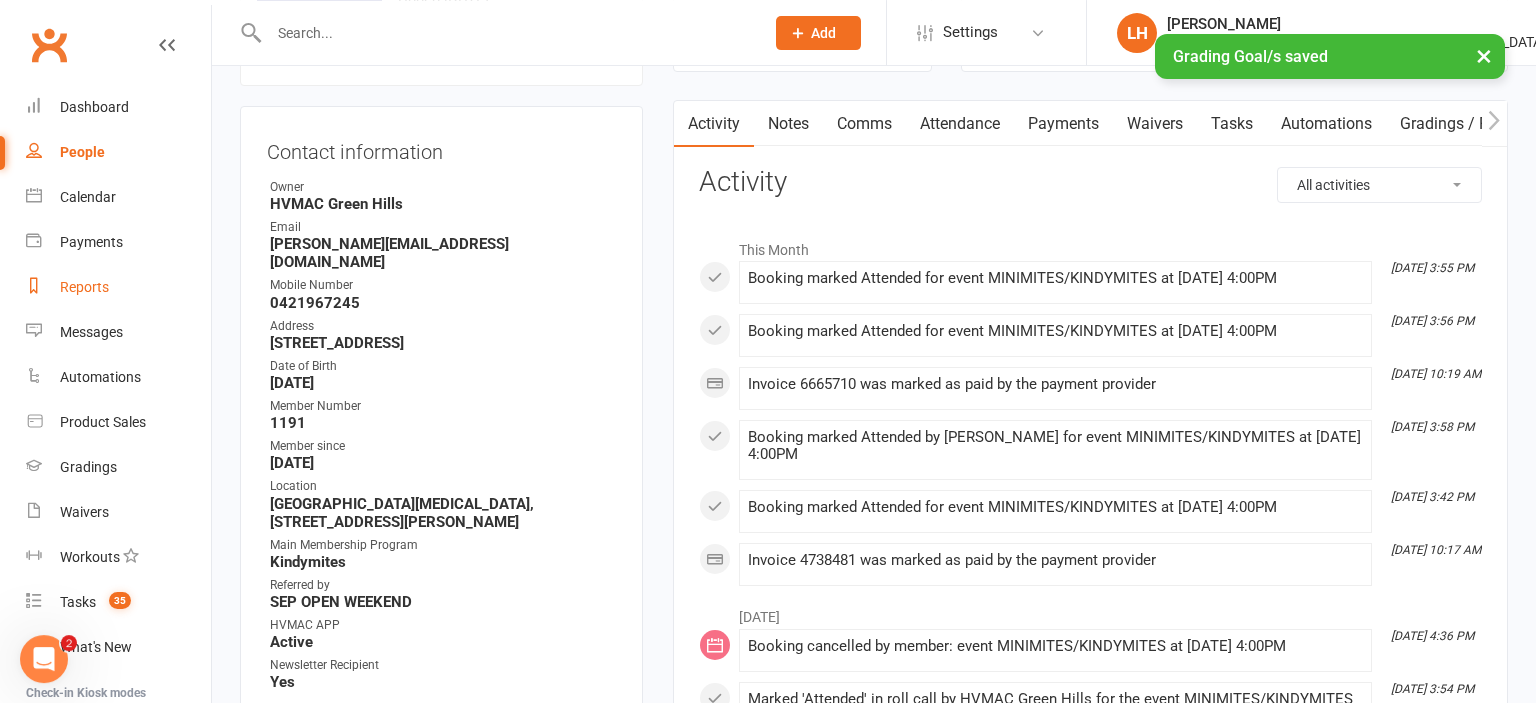 click on "Reports" at bounding box center [84, 287] 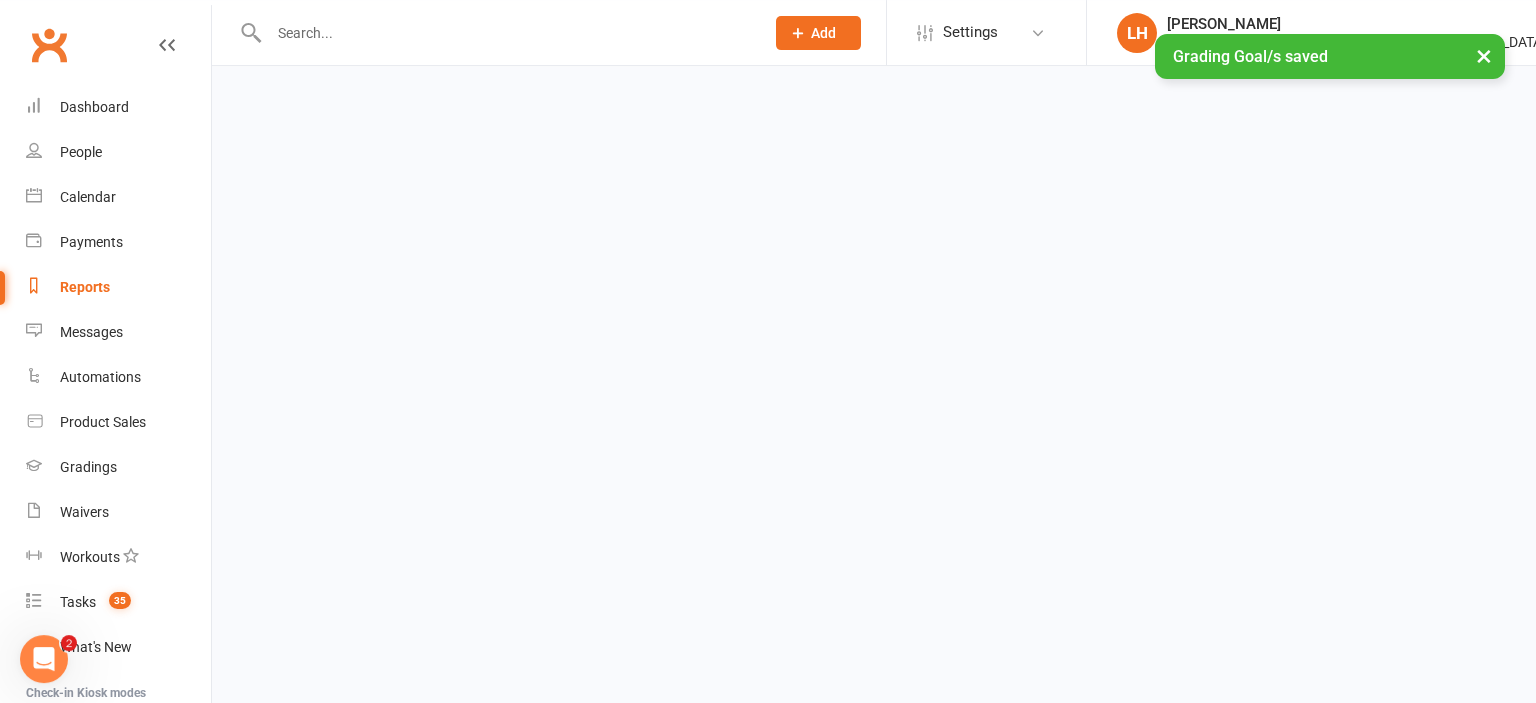 scroll, scrollTop: 0, scrollLeft: 0, axis: both 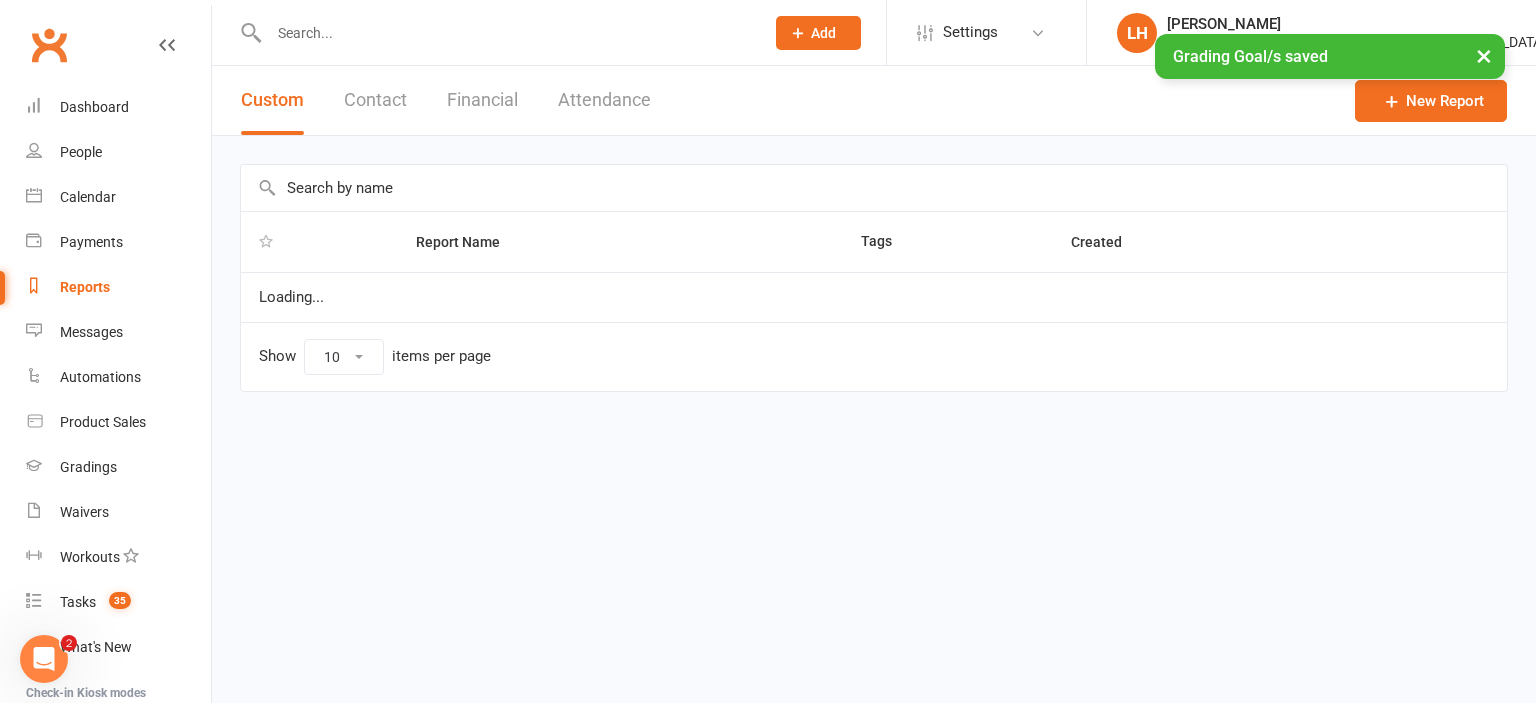 select on "25" 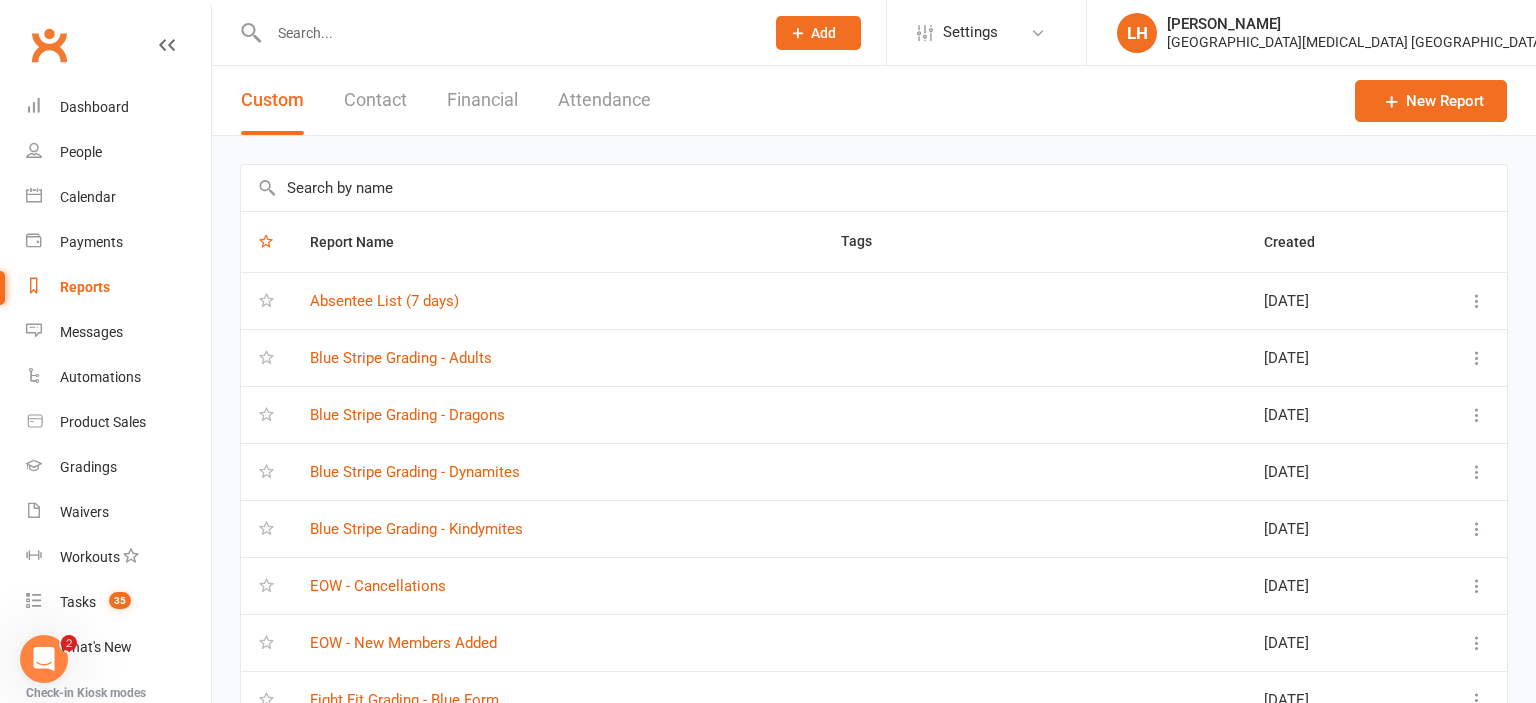 click at bounding box center (874, 188) 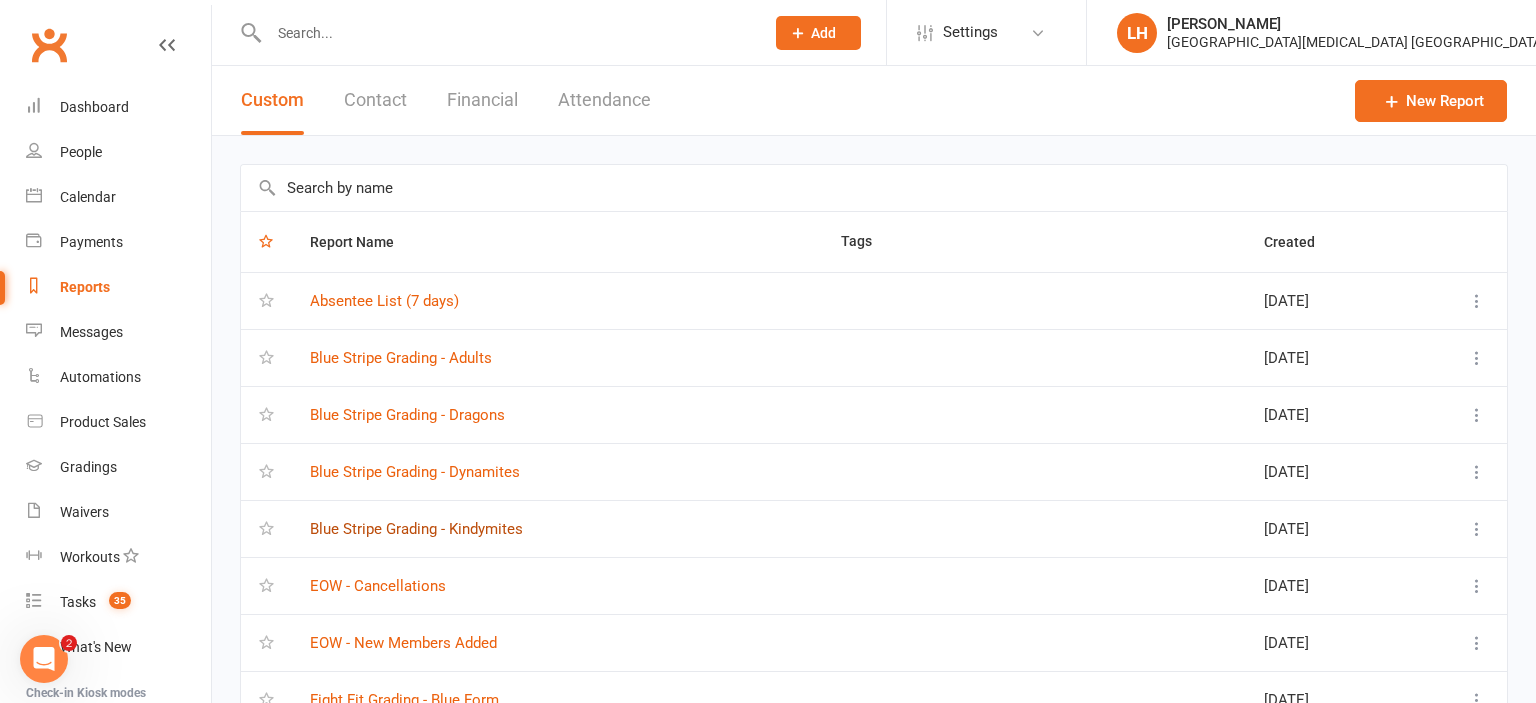 click on "Blue Stripe Grading - Kindymites" at bounding box center (416, 529) 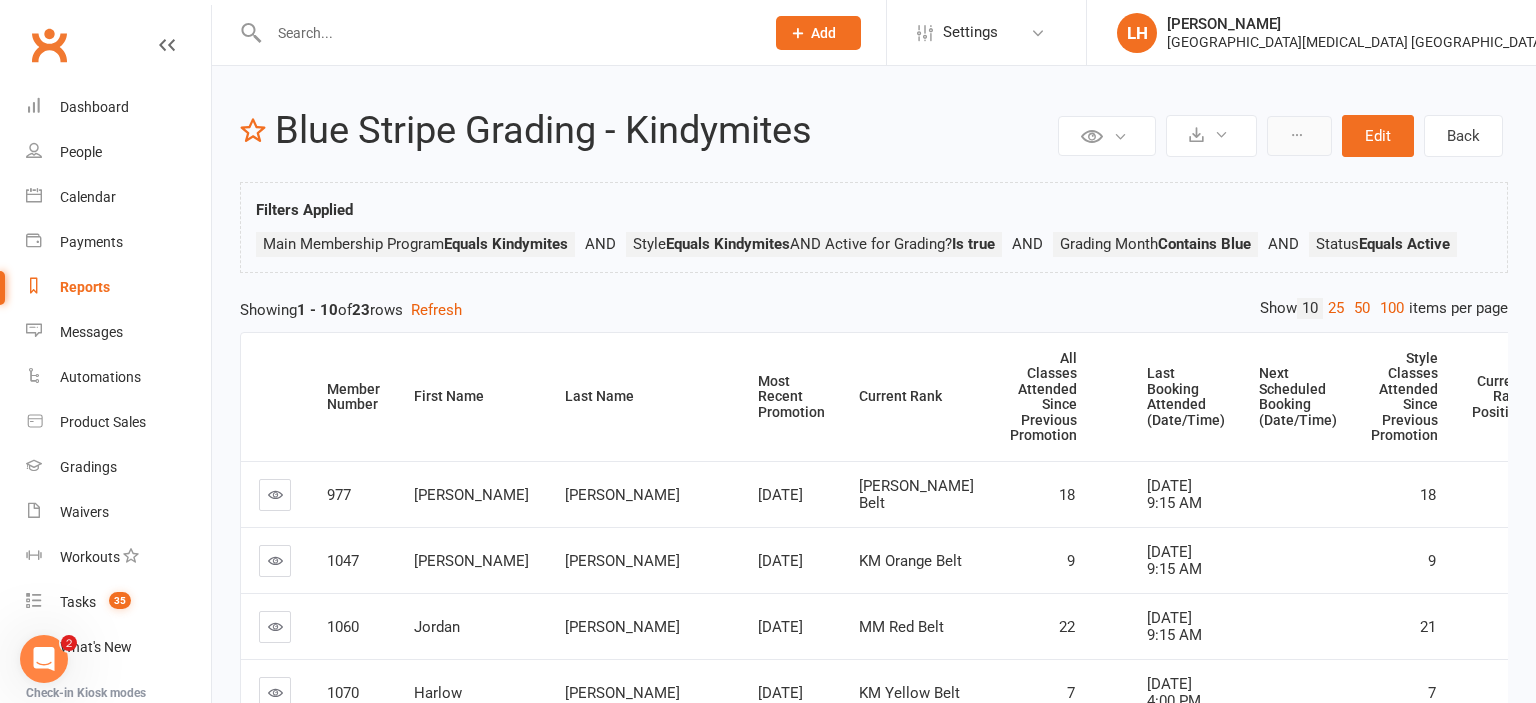 click at bounding box center [1297, 135] 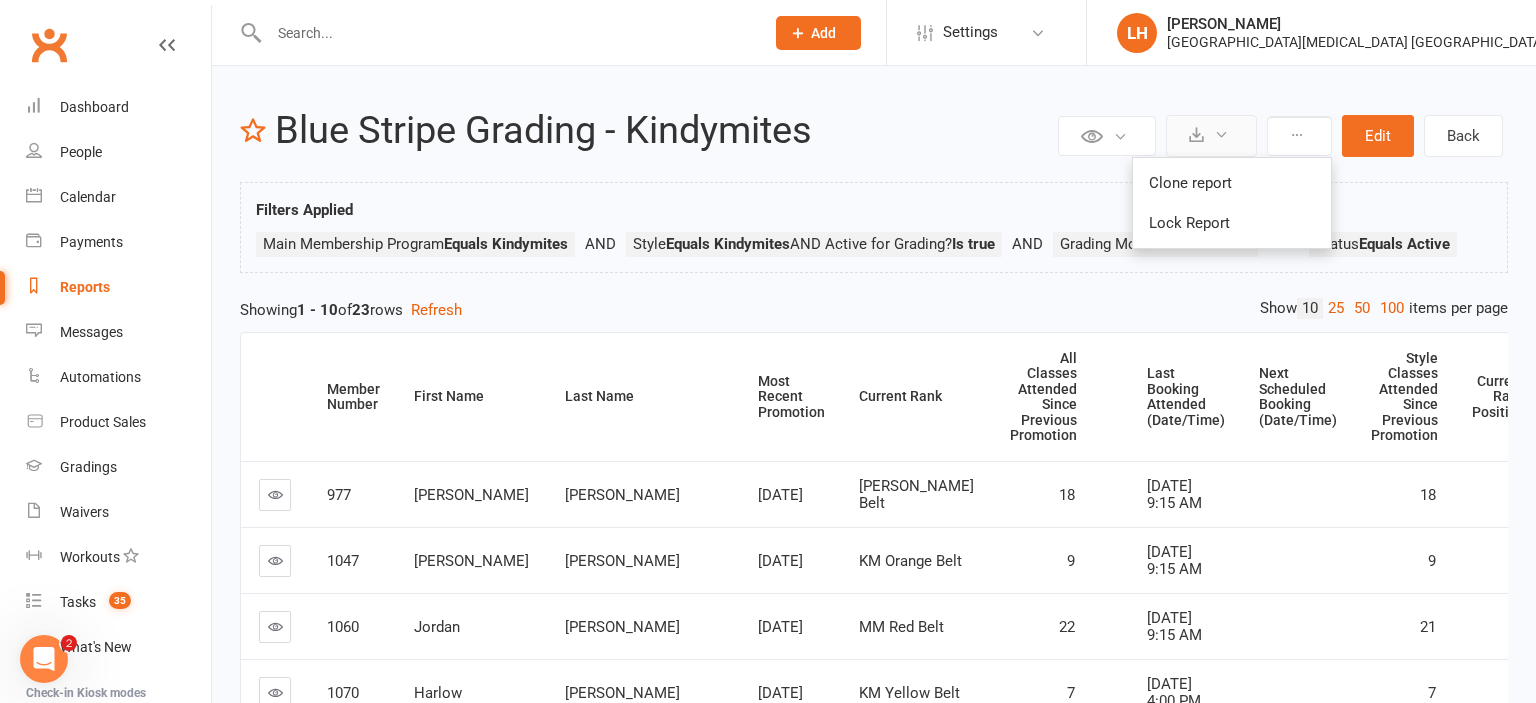click at bounding box center [1221, 134] 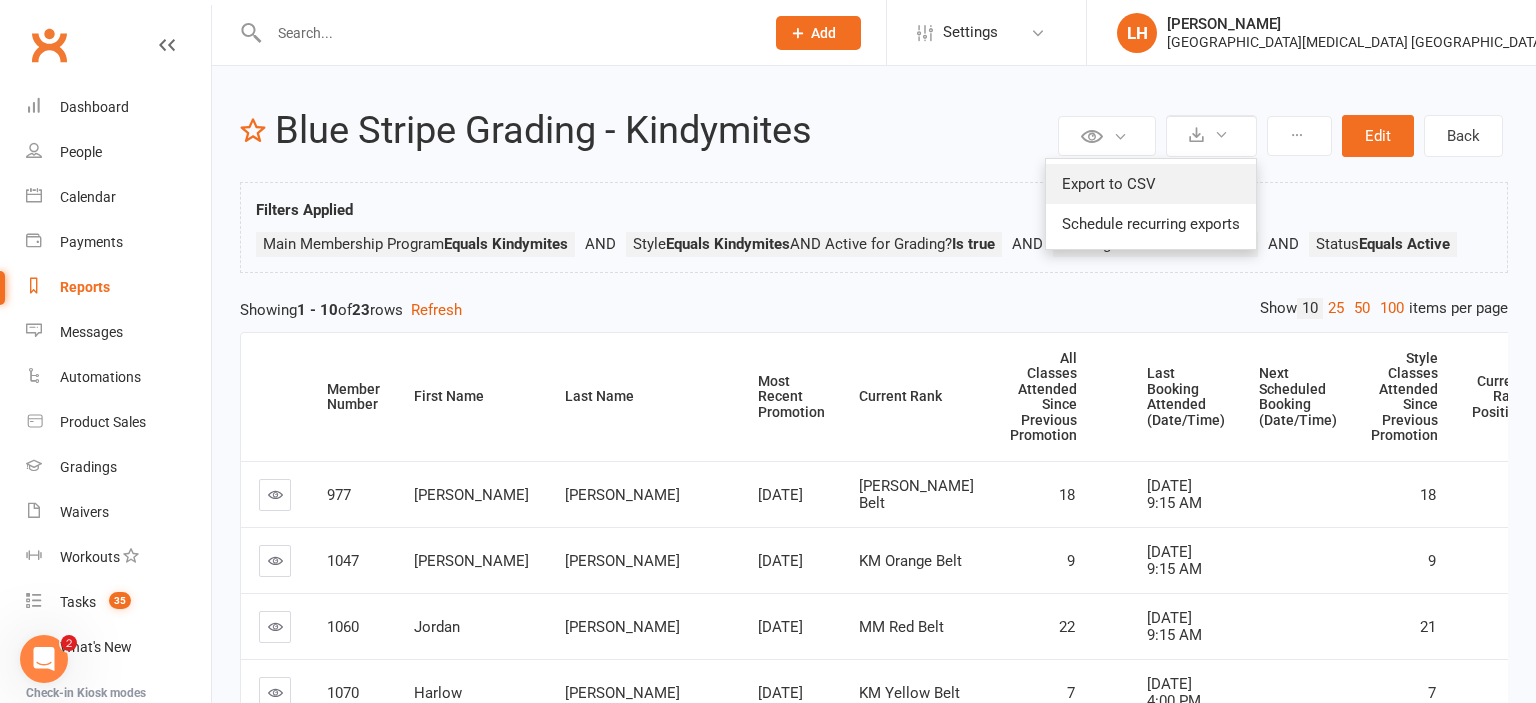click on "Export to CSV" at bounding box center (1151, 184) 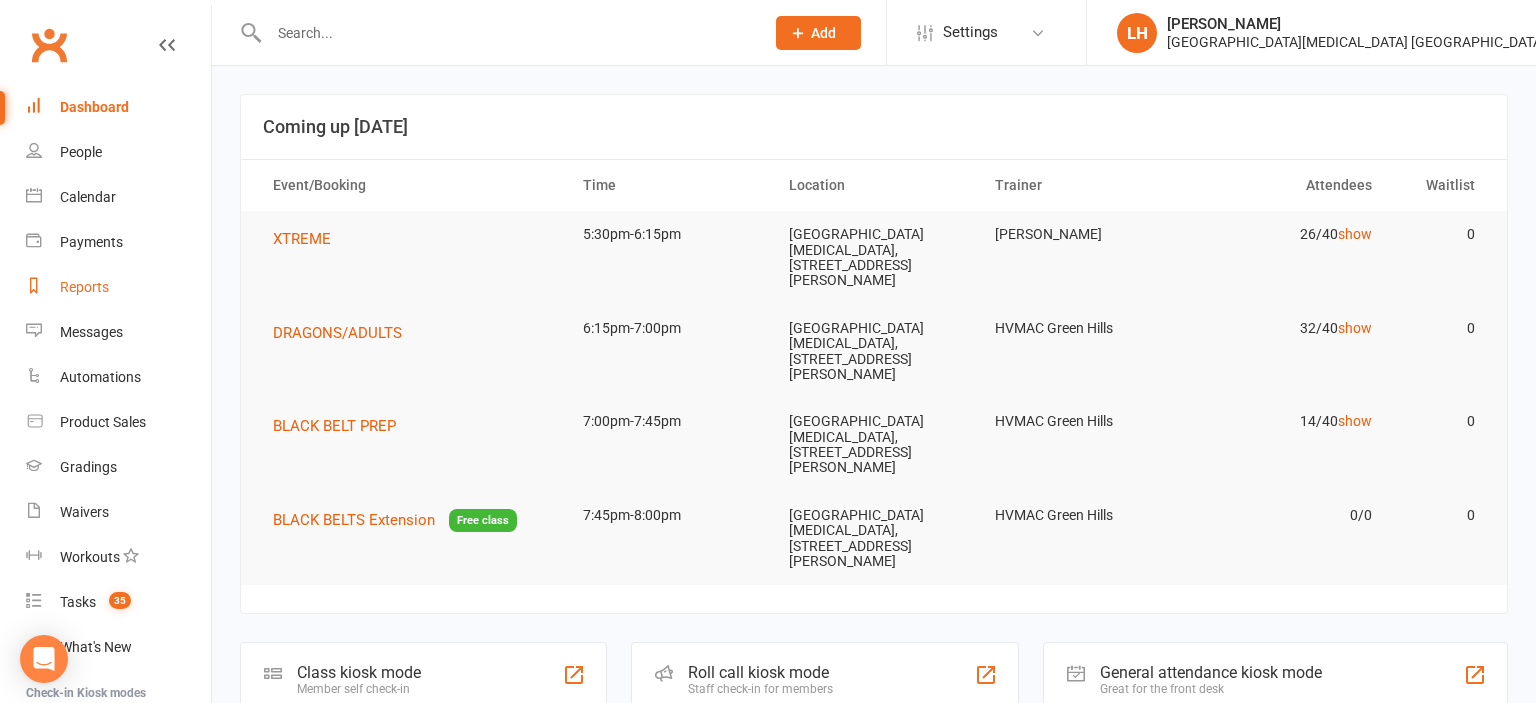 scroll, scrollTop: 0, scrollLeft: 0, axis: both 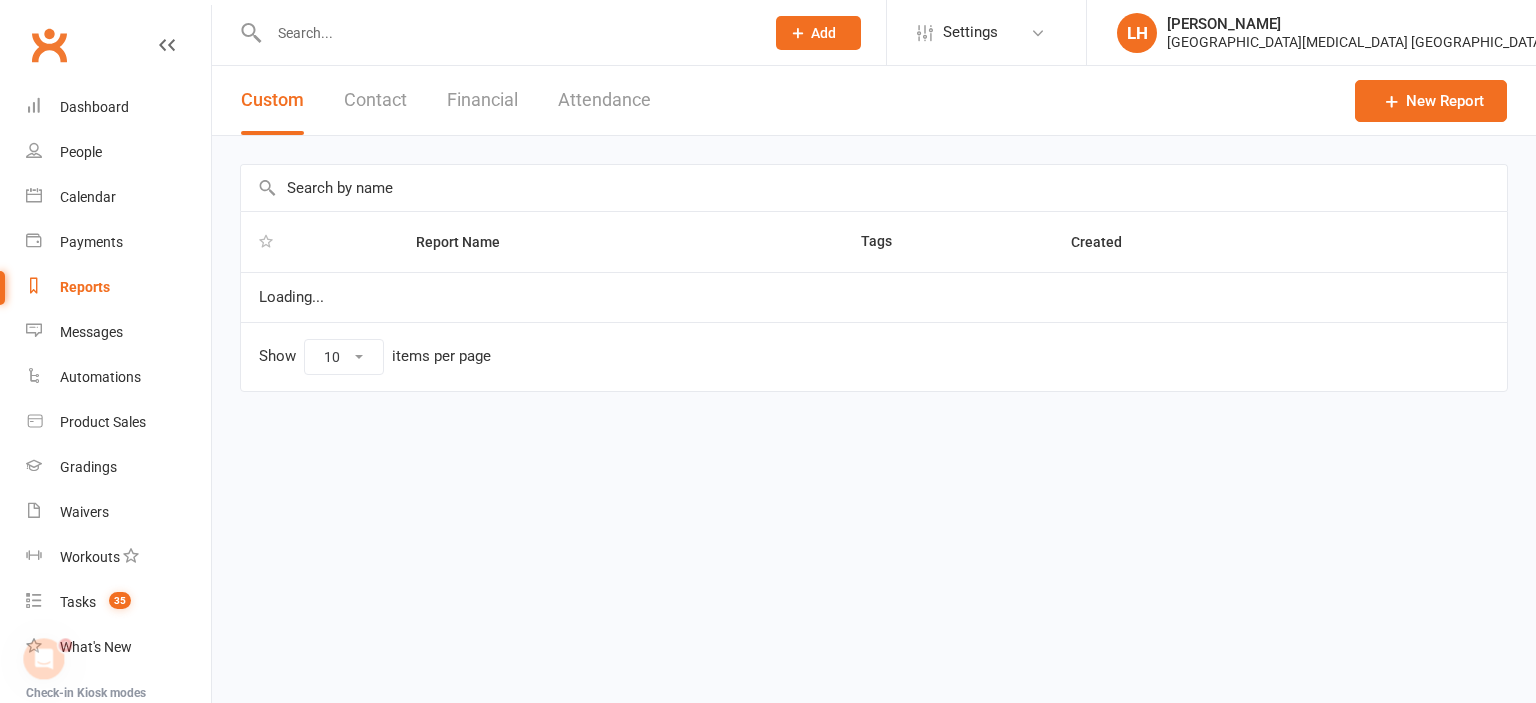 select on "25" 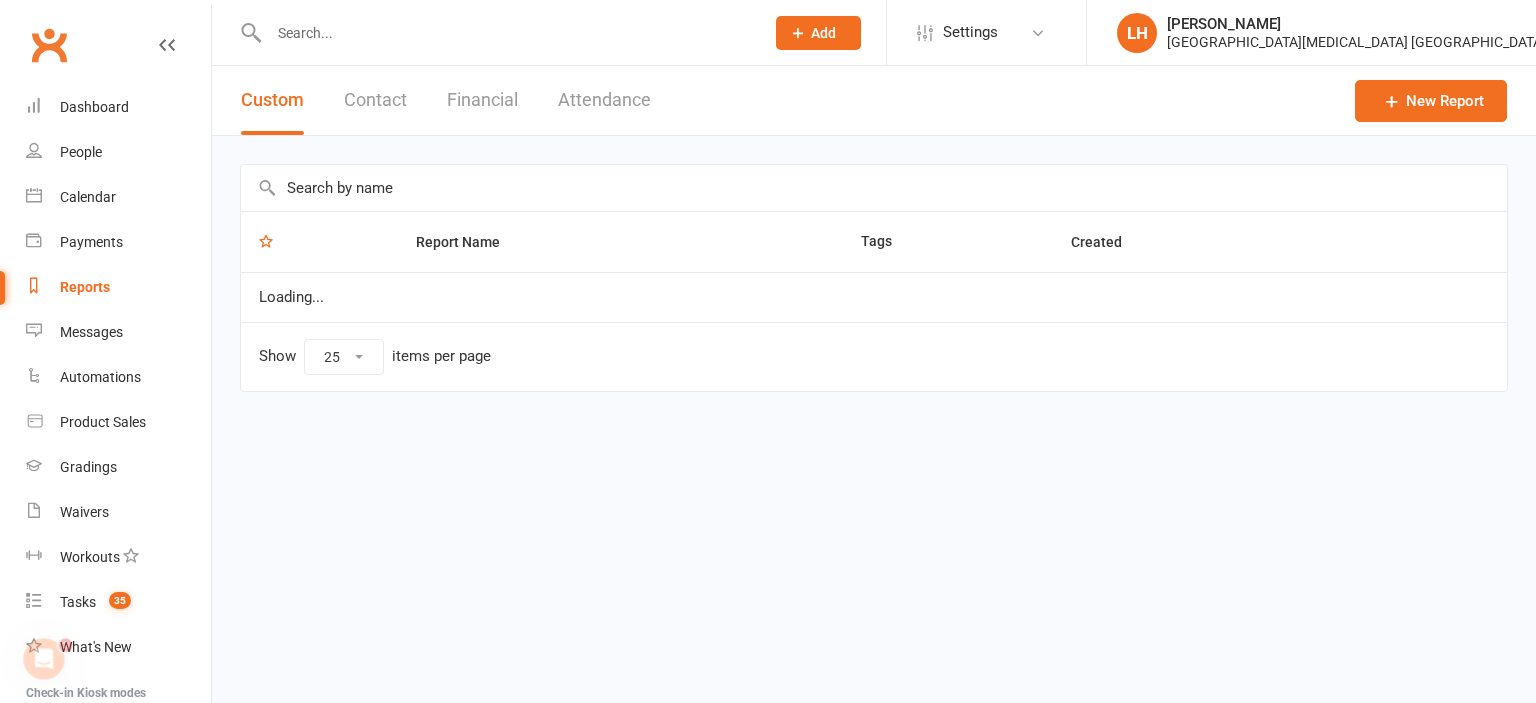 click at bounding box center (874, 188) 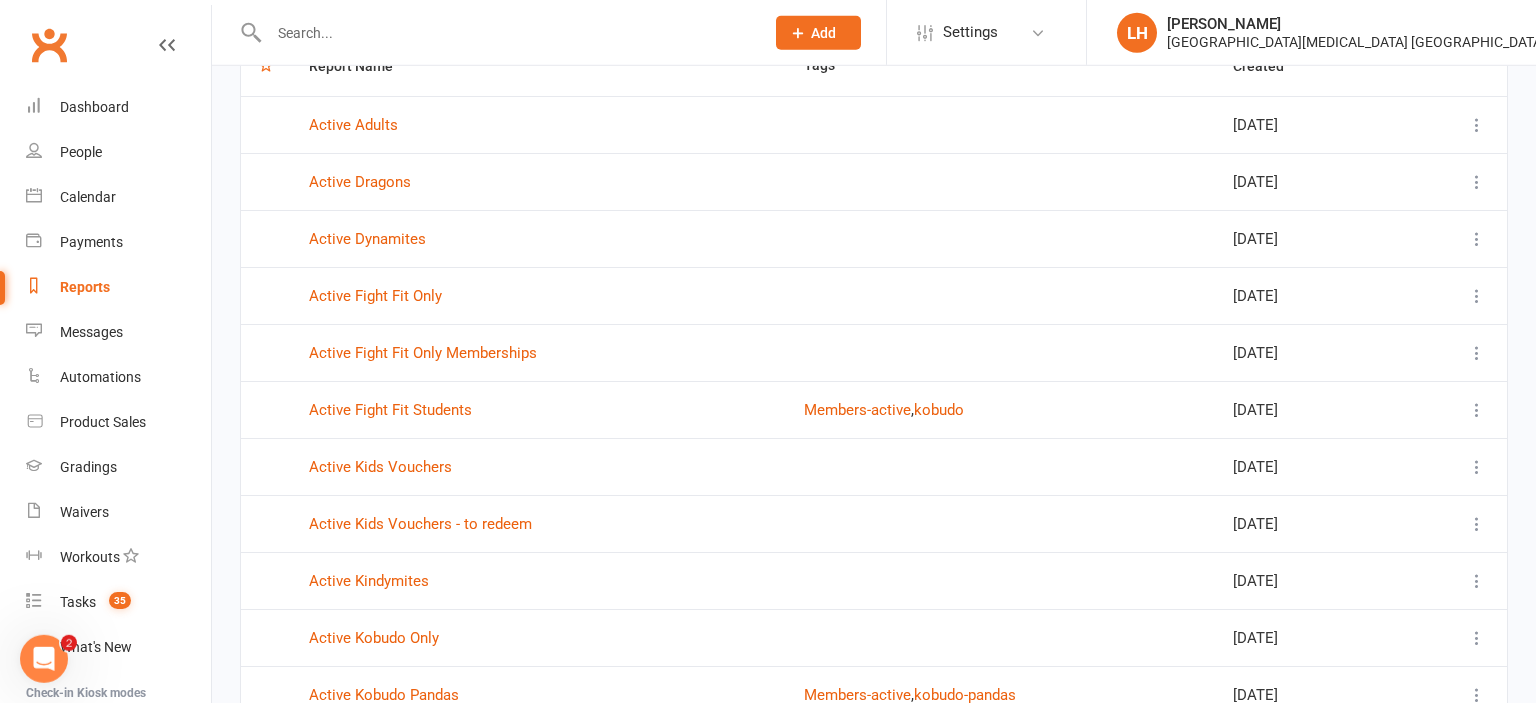 scroll, scrollTop: 211, scrollLeft: 0, axis: vertical 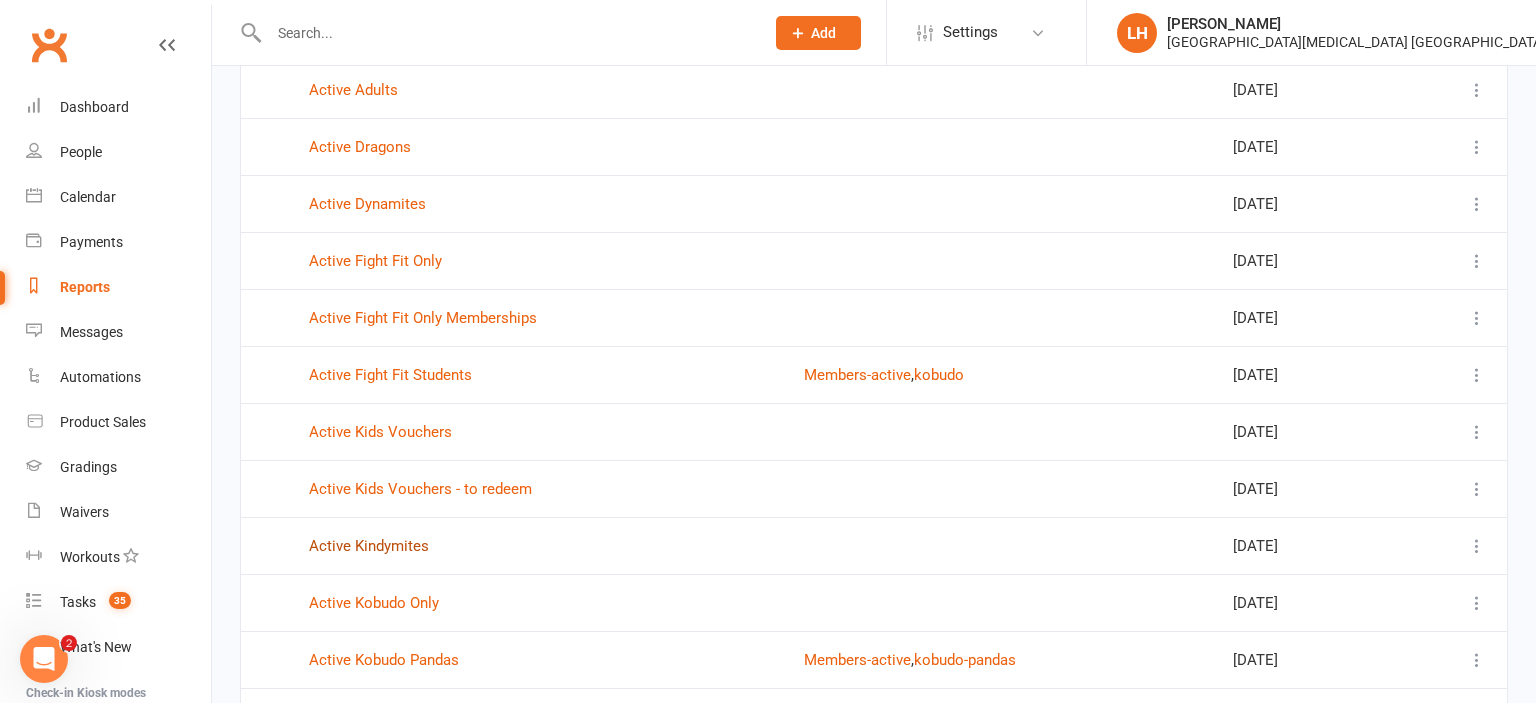 type on "active" 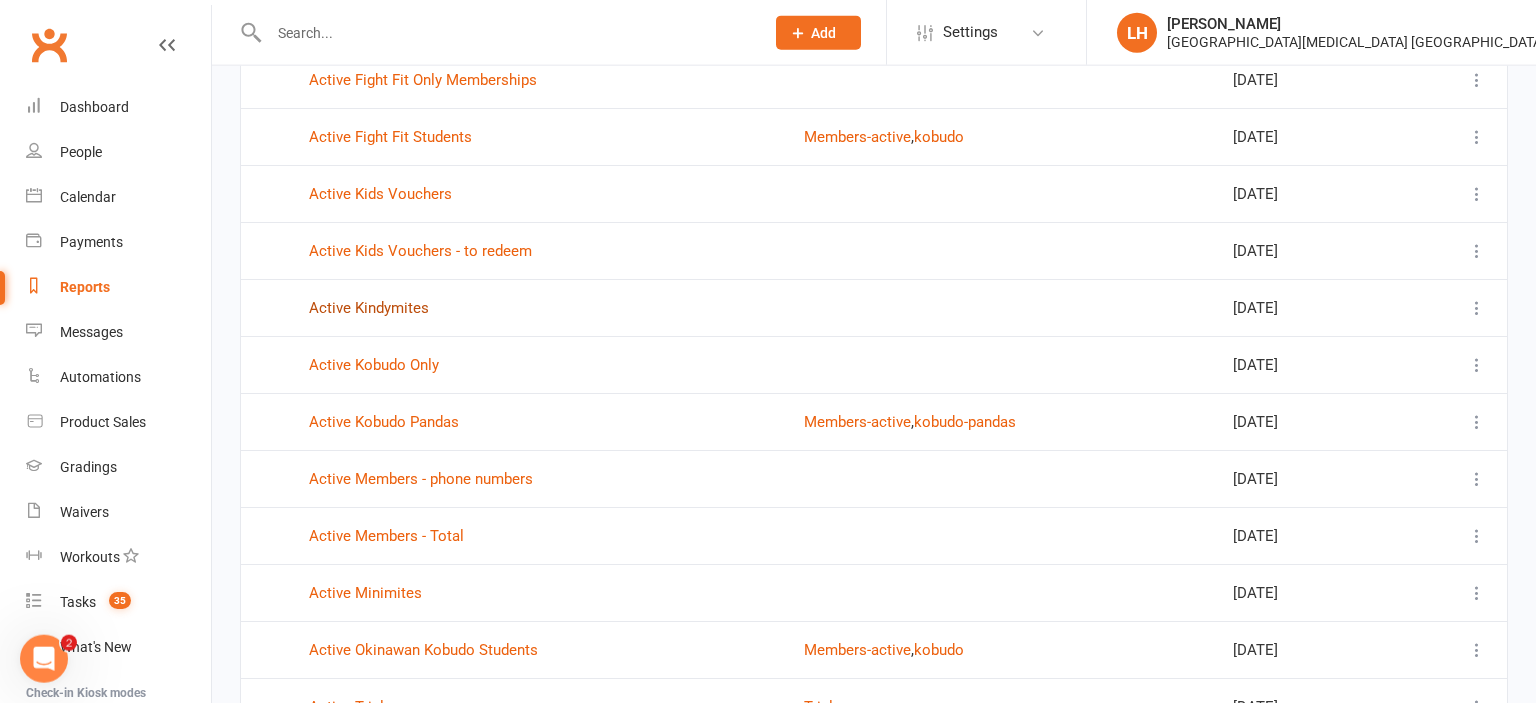 scroll, scrollTop: 528, scrollLeft: 0, axis: vertical 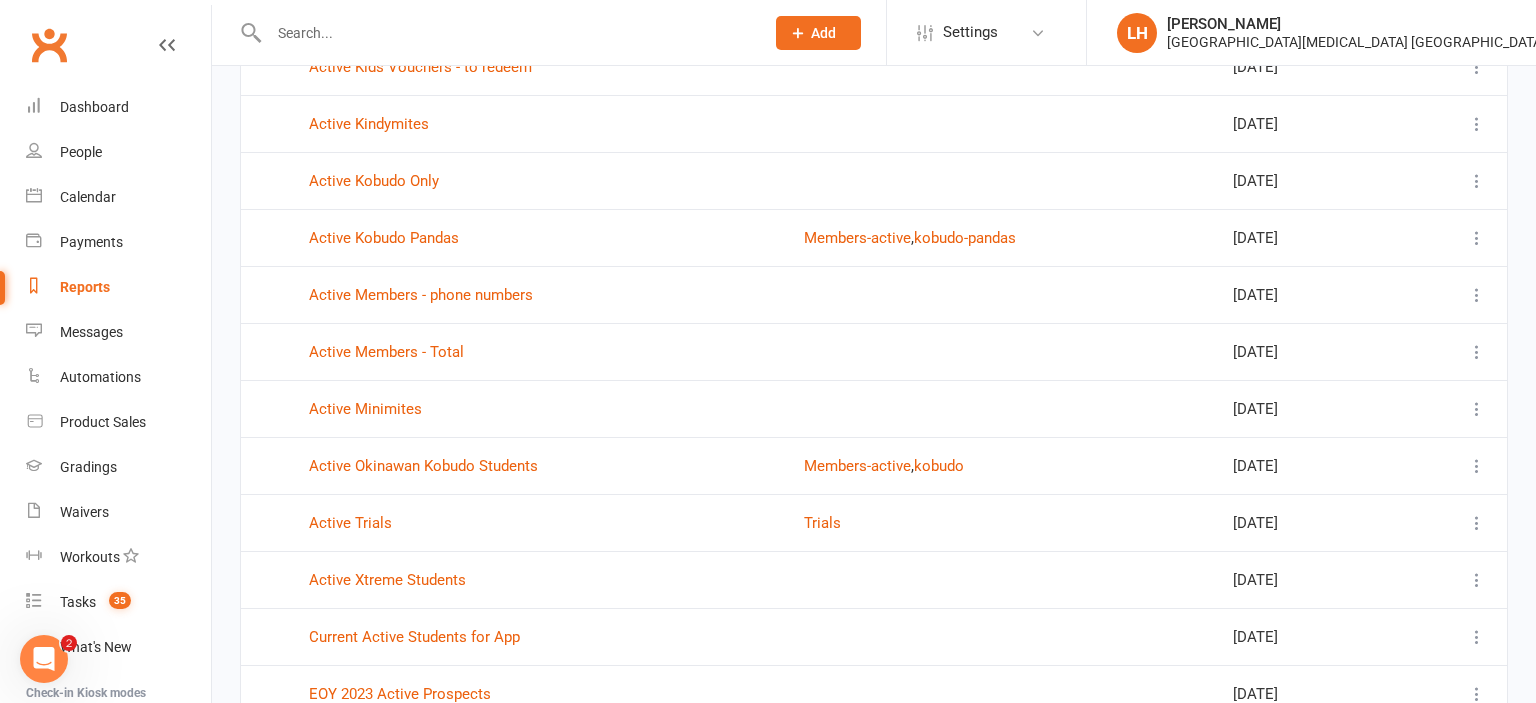 click at bounding box center [506, 33] 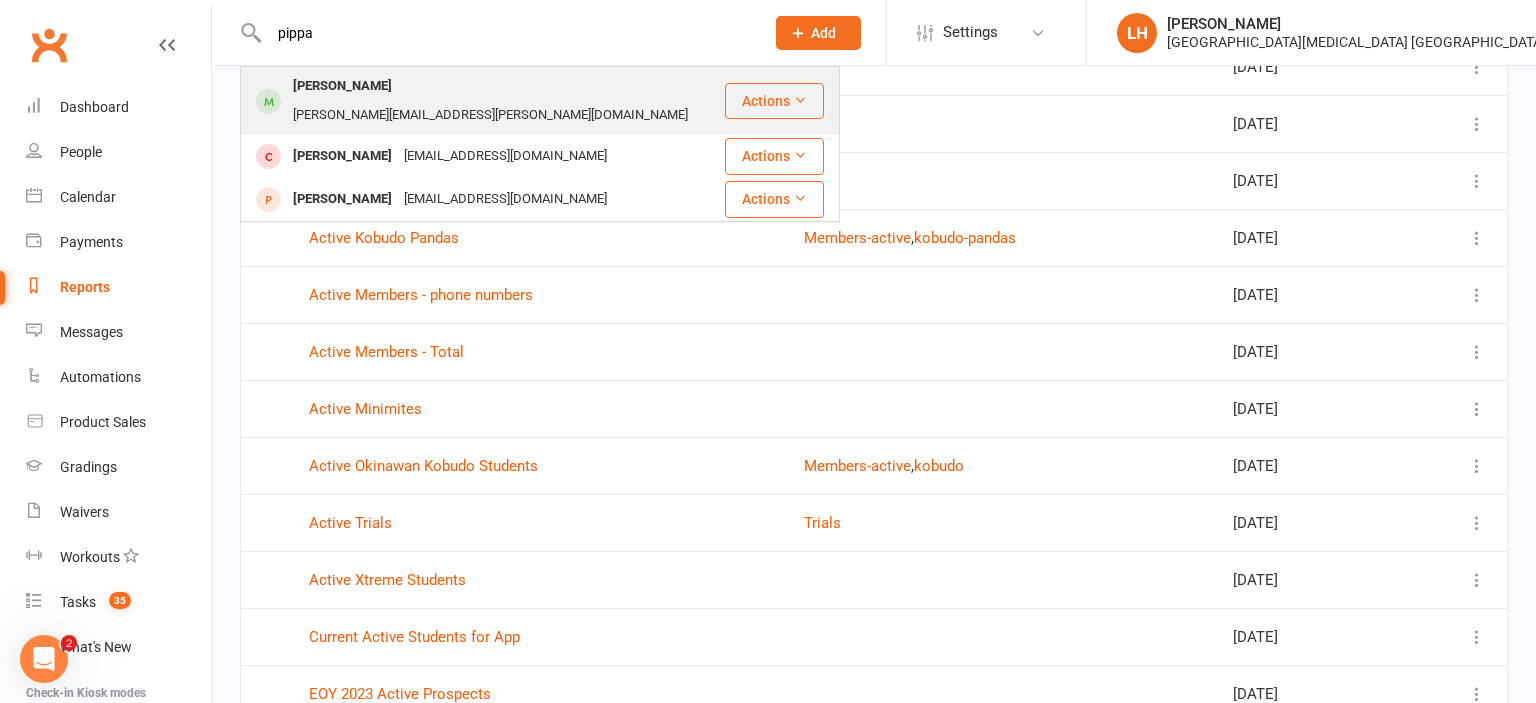 type on "pippa" 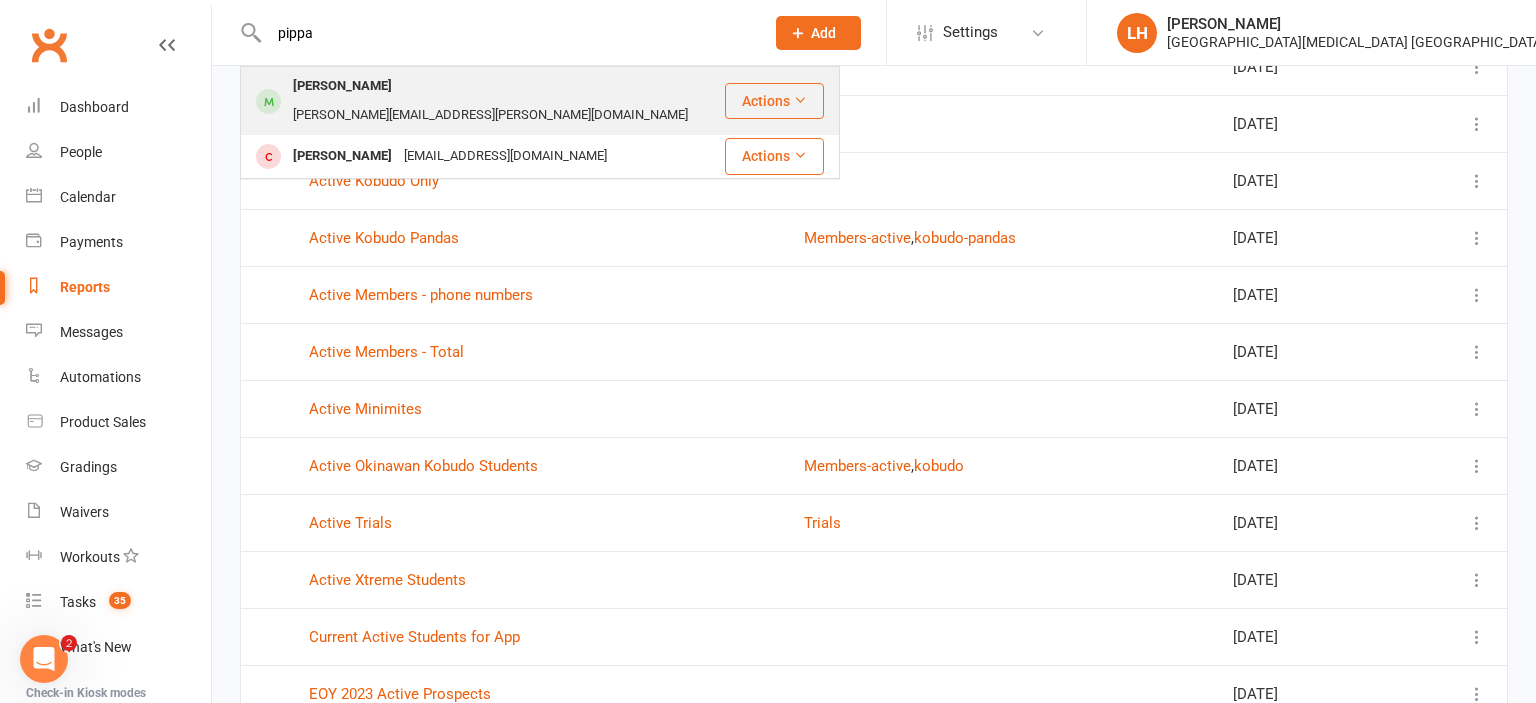 click on "bradley.86.woods@gmail.com" at bounding box center (490, 115) 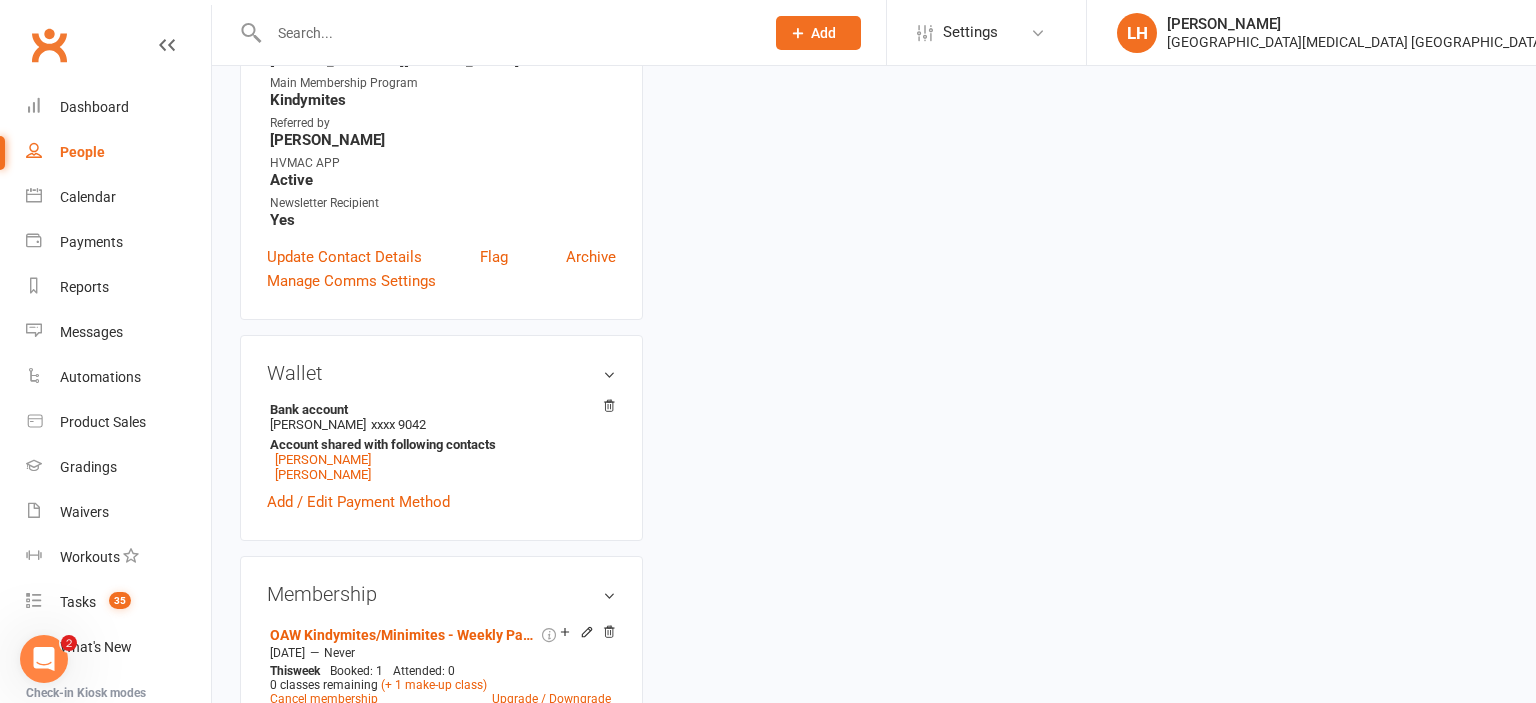scroll, scrollTop: 0, scrollLeft: 0, axis: both 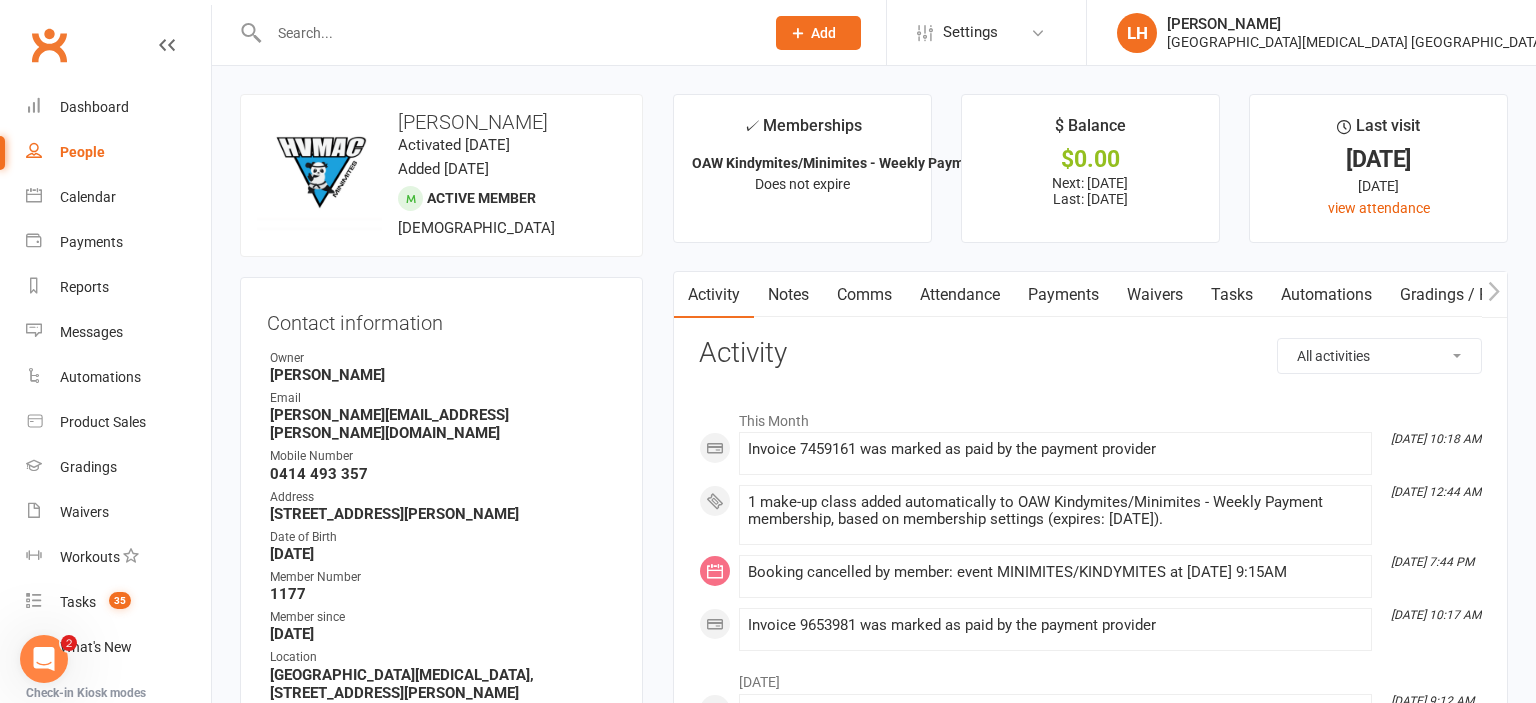 click on "Attendance" at bounding box center [960, 295] 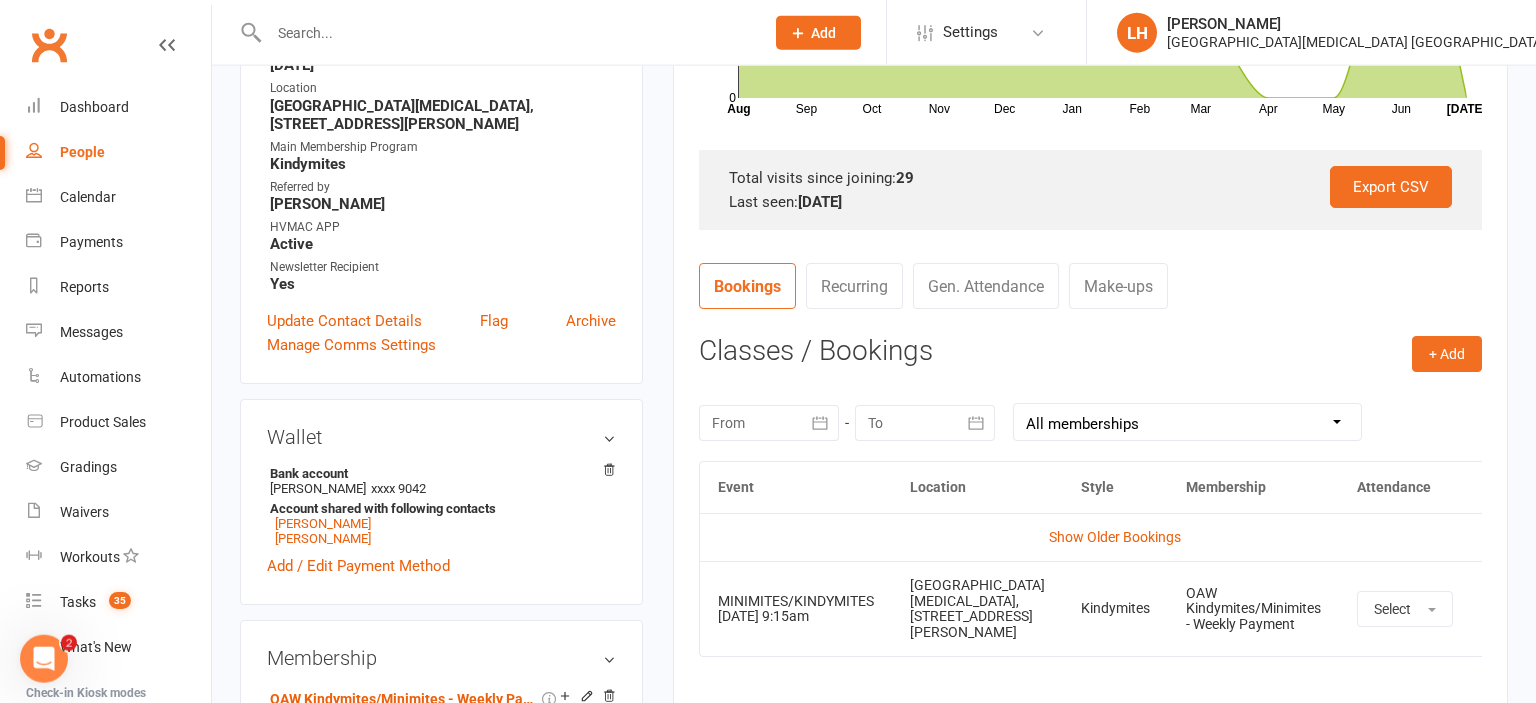 scroll, scrollTop: 739, scrollLeft: 0, axis: vertical 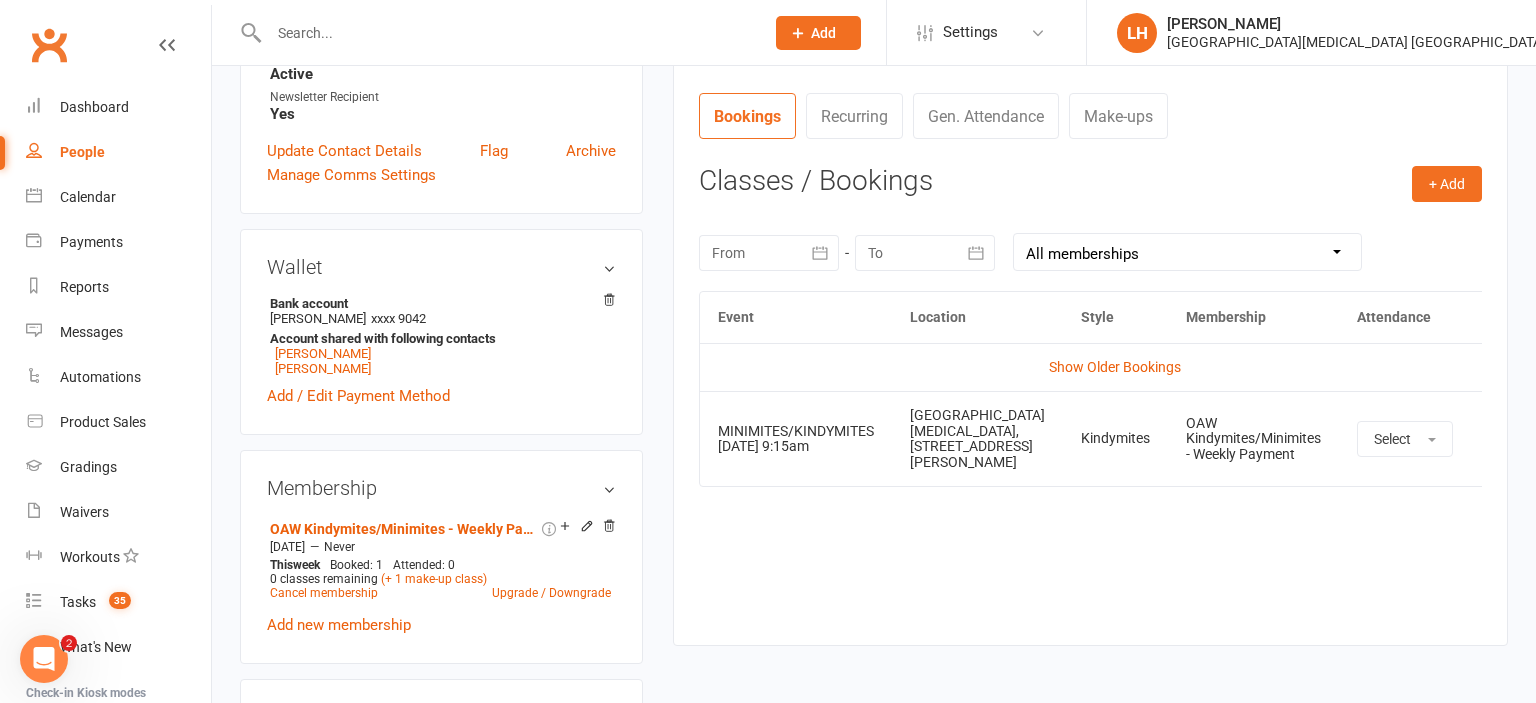 click 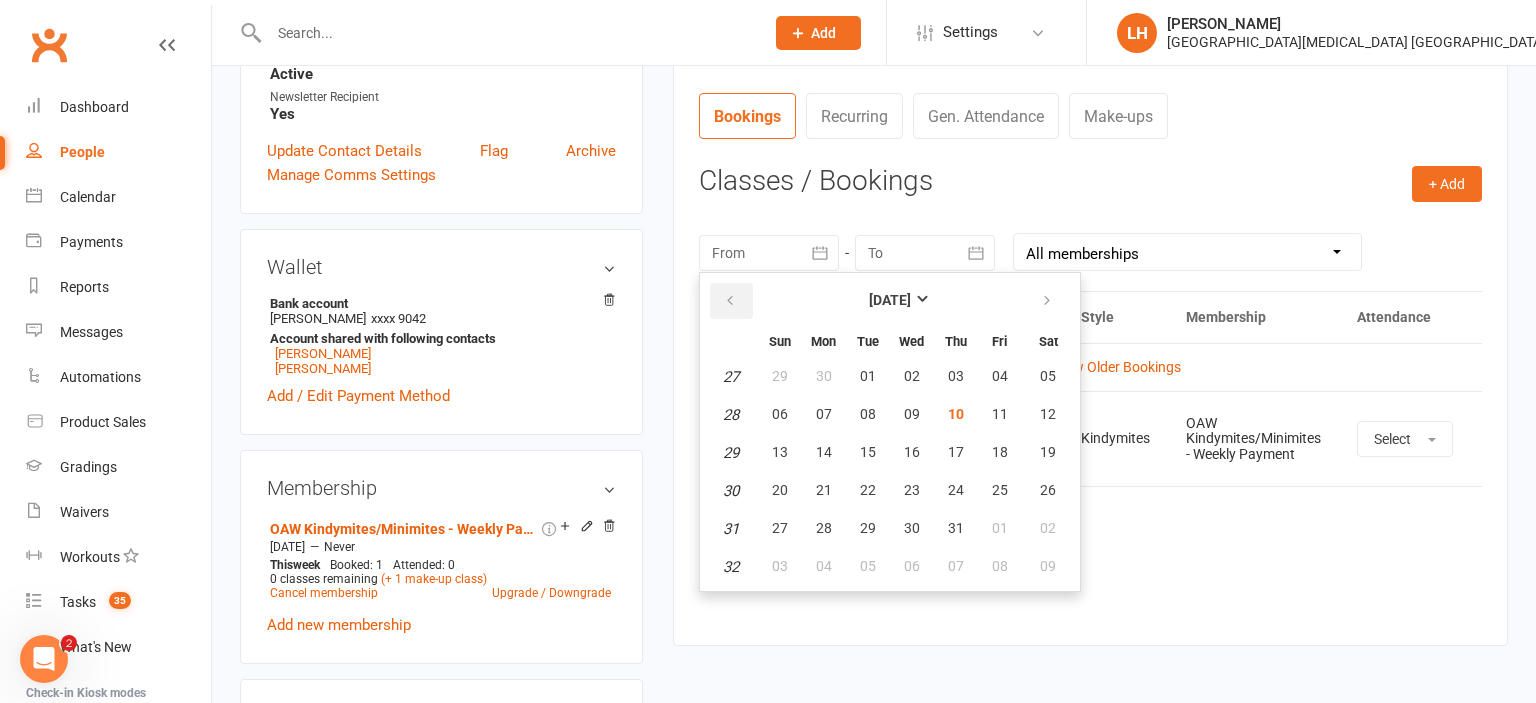 click at bounding box center [730, 301] 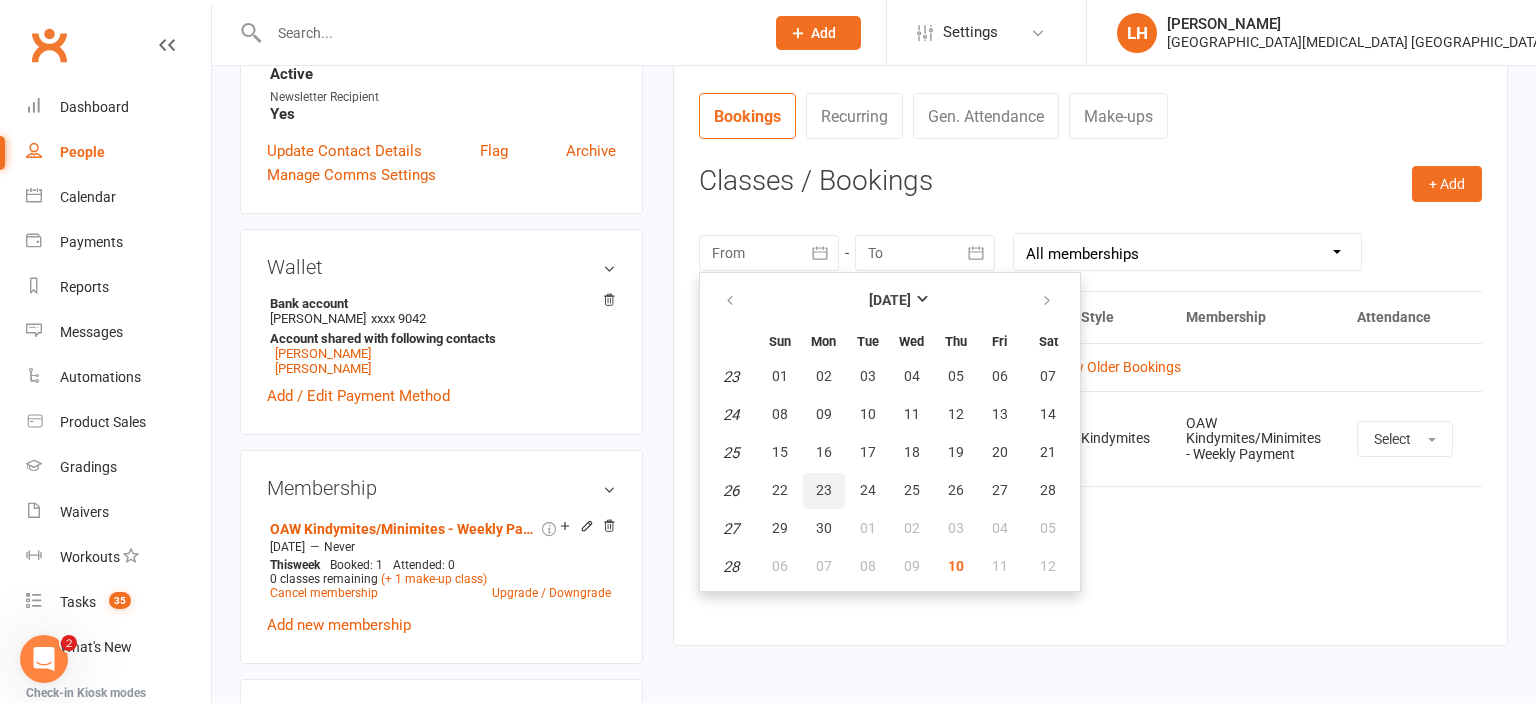 click on "23" at bounding box center [824, 490] 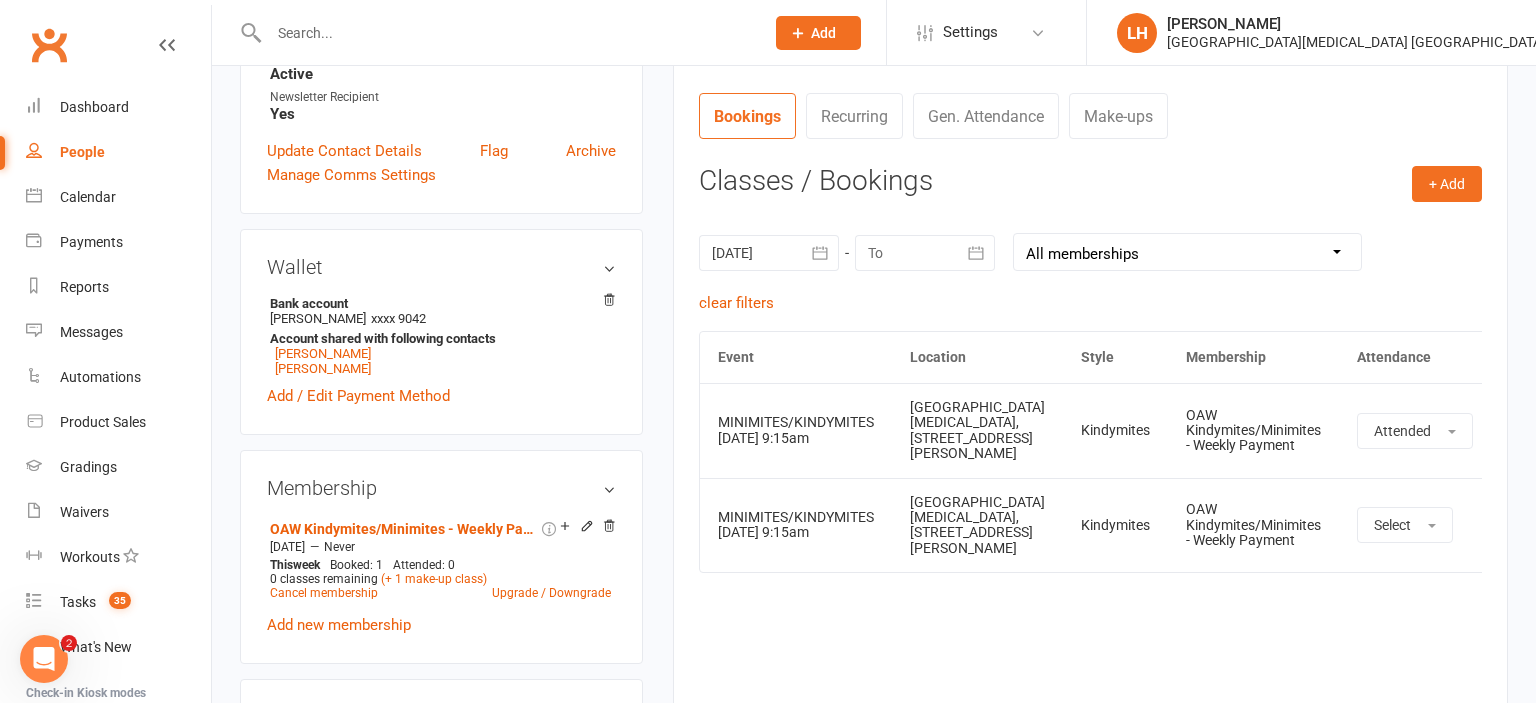 click at bounding box center (506, 33) 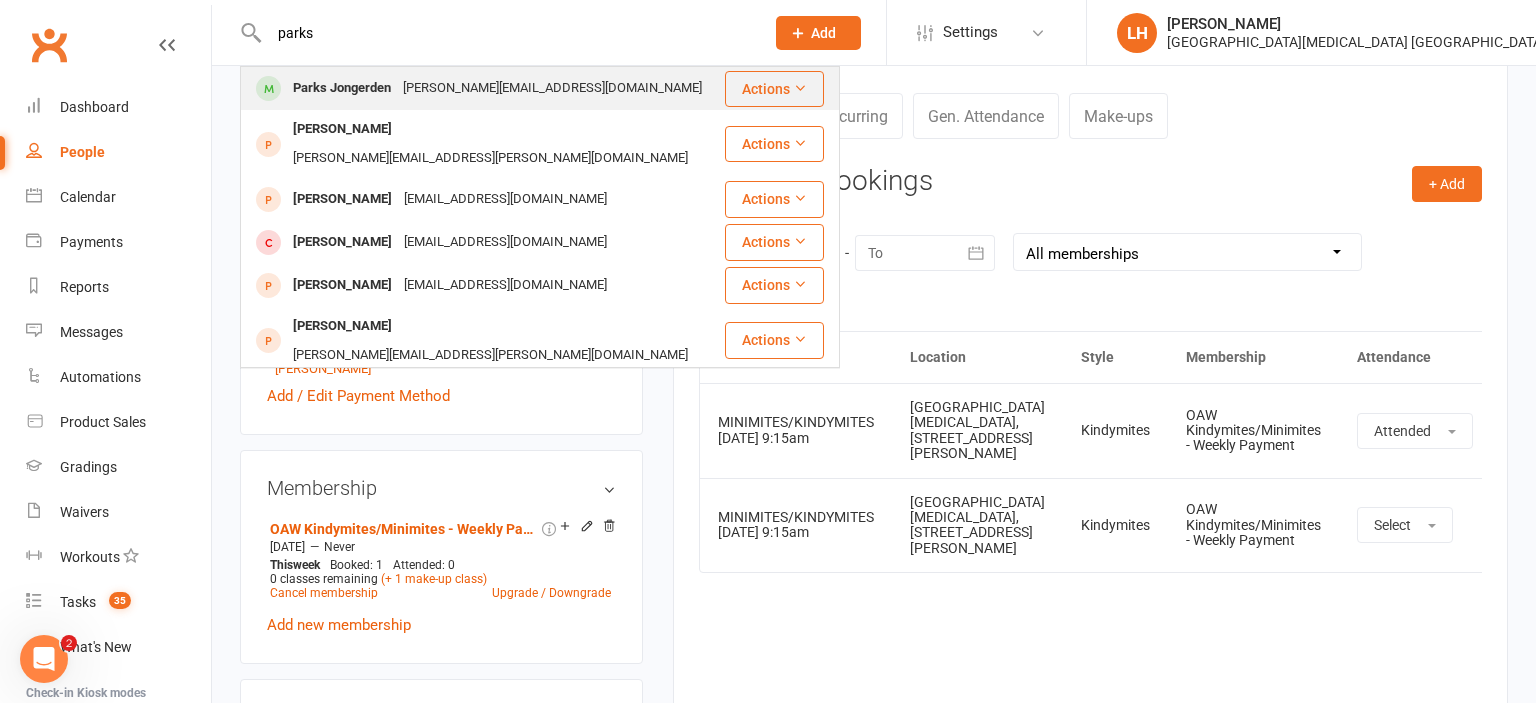 type on "parks" 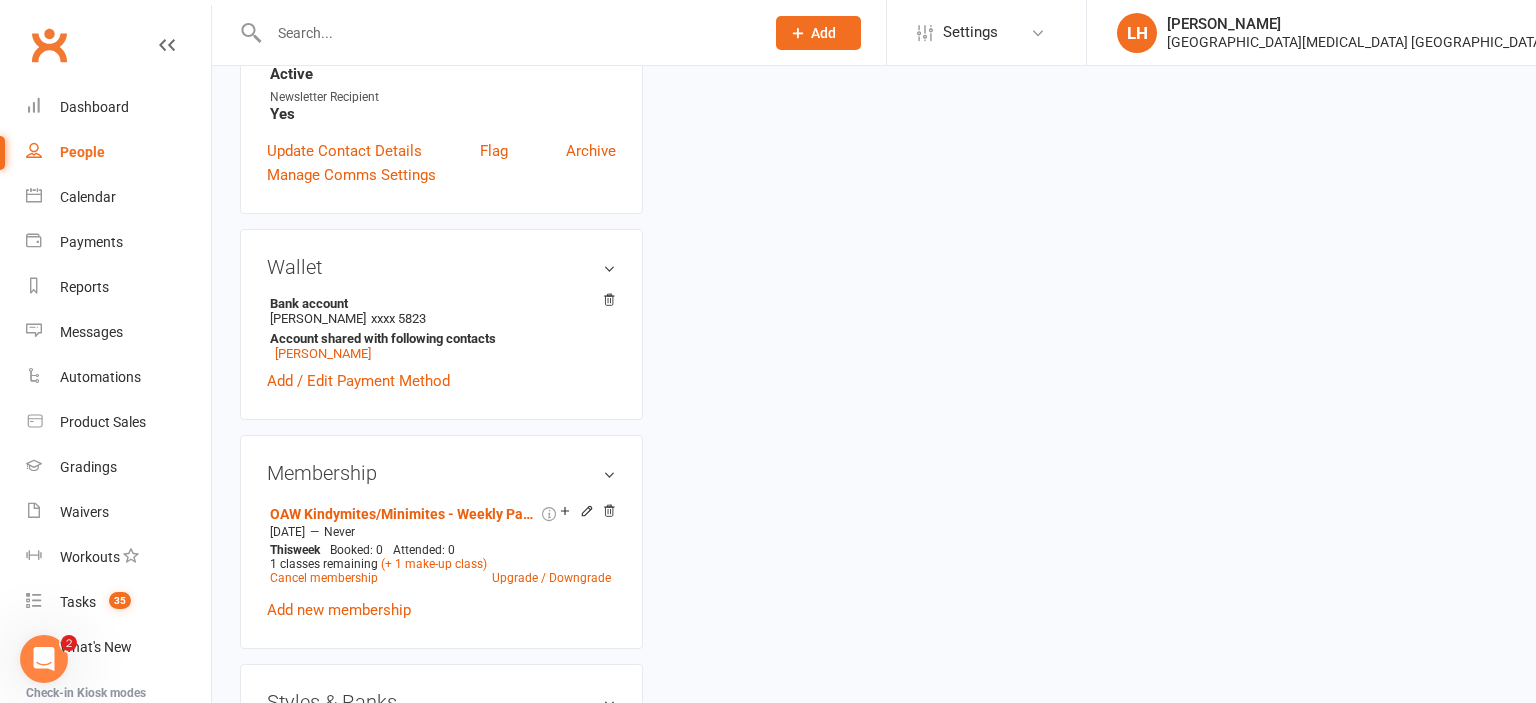 scroll, scrollTop: 0, scrollLeft: 0, axis: both 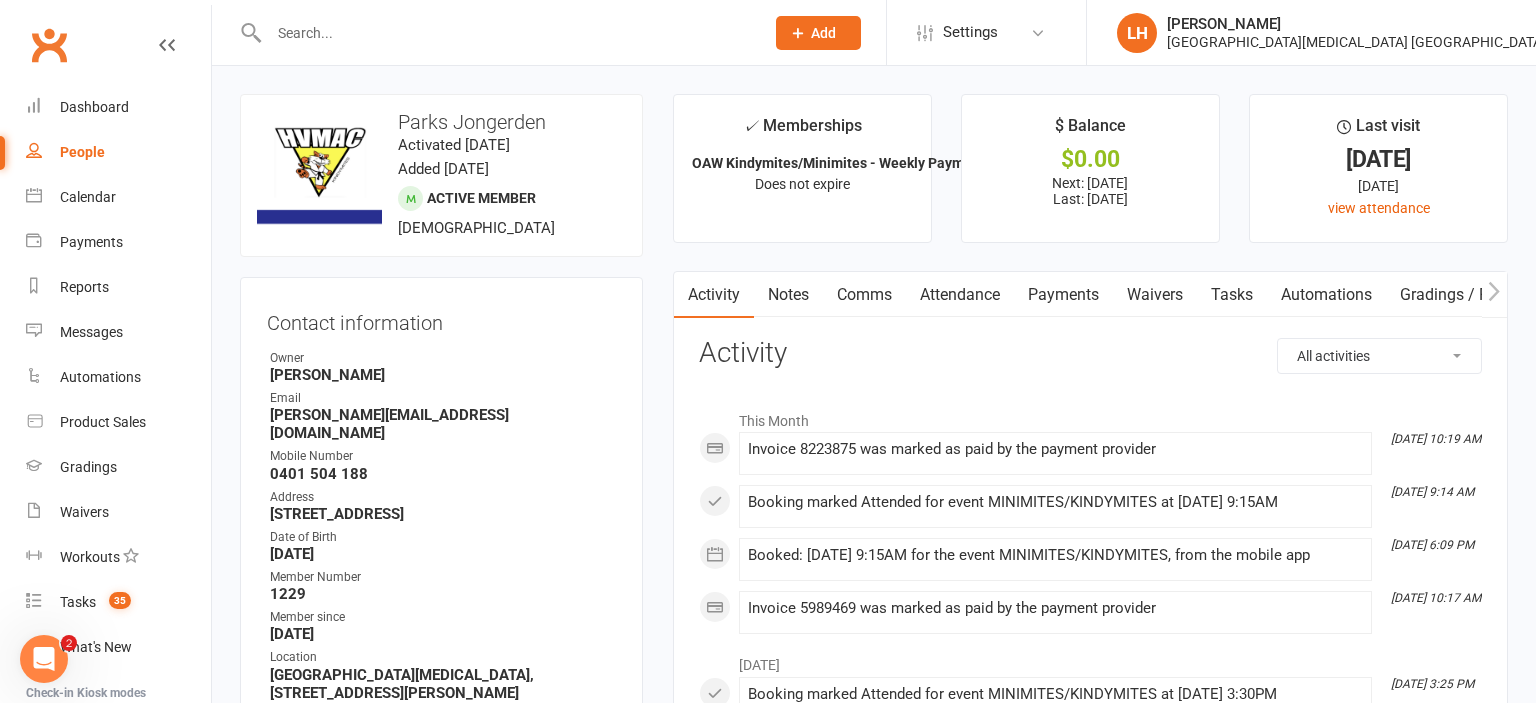 click on "Attendance" at bounding box center [960, 295] 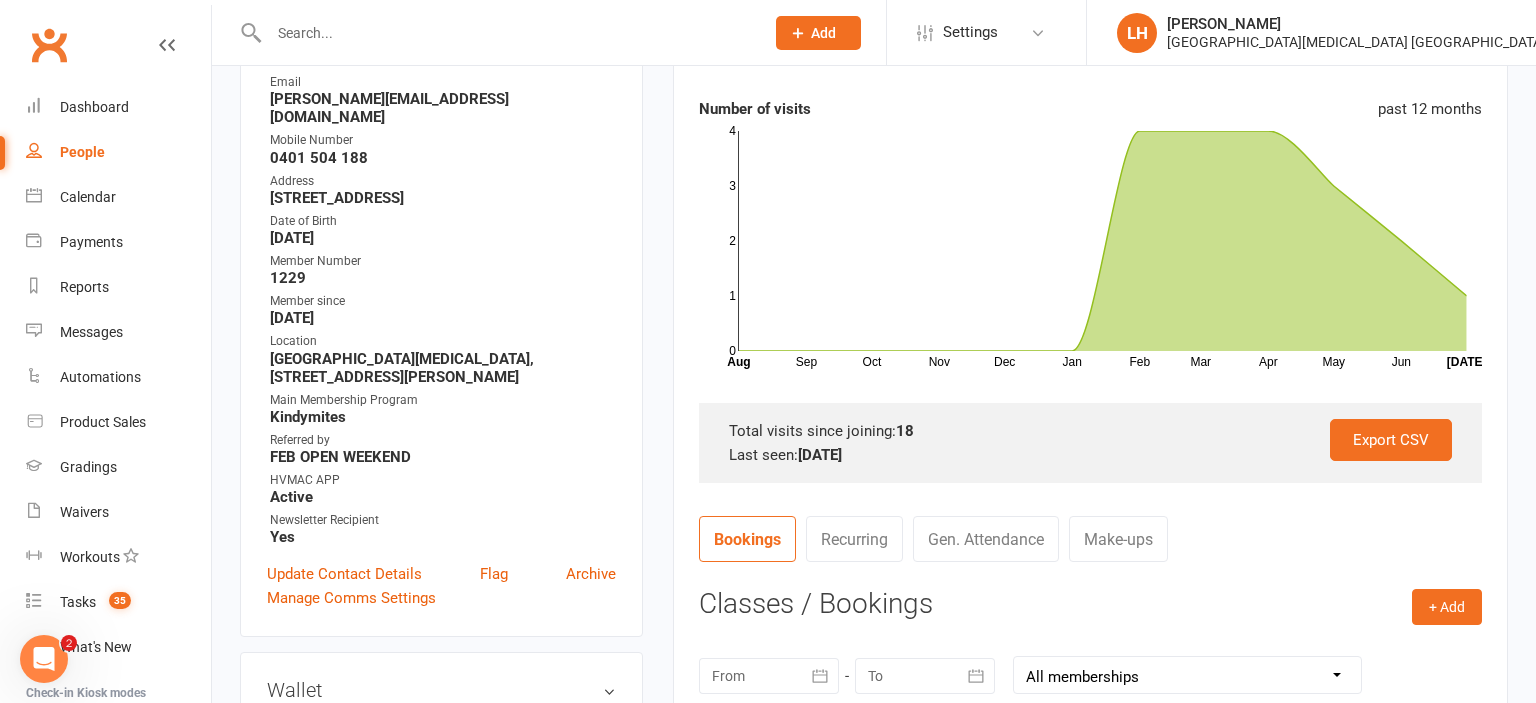 scroll, scrollTop: 633, scrollLeft: 0, axis: vertical 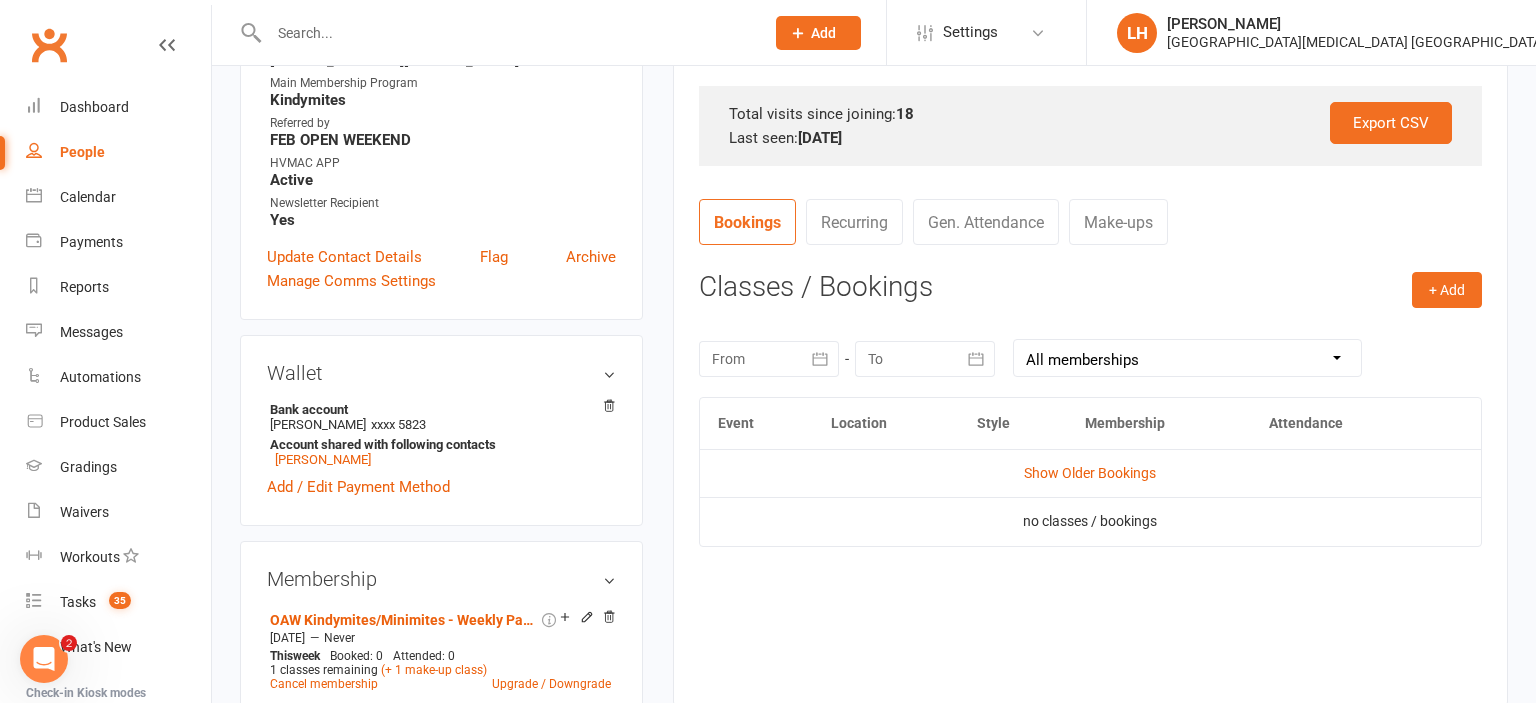 click 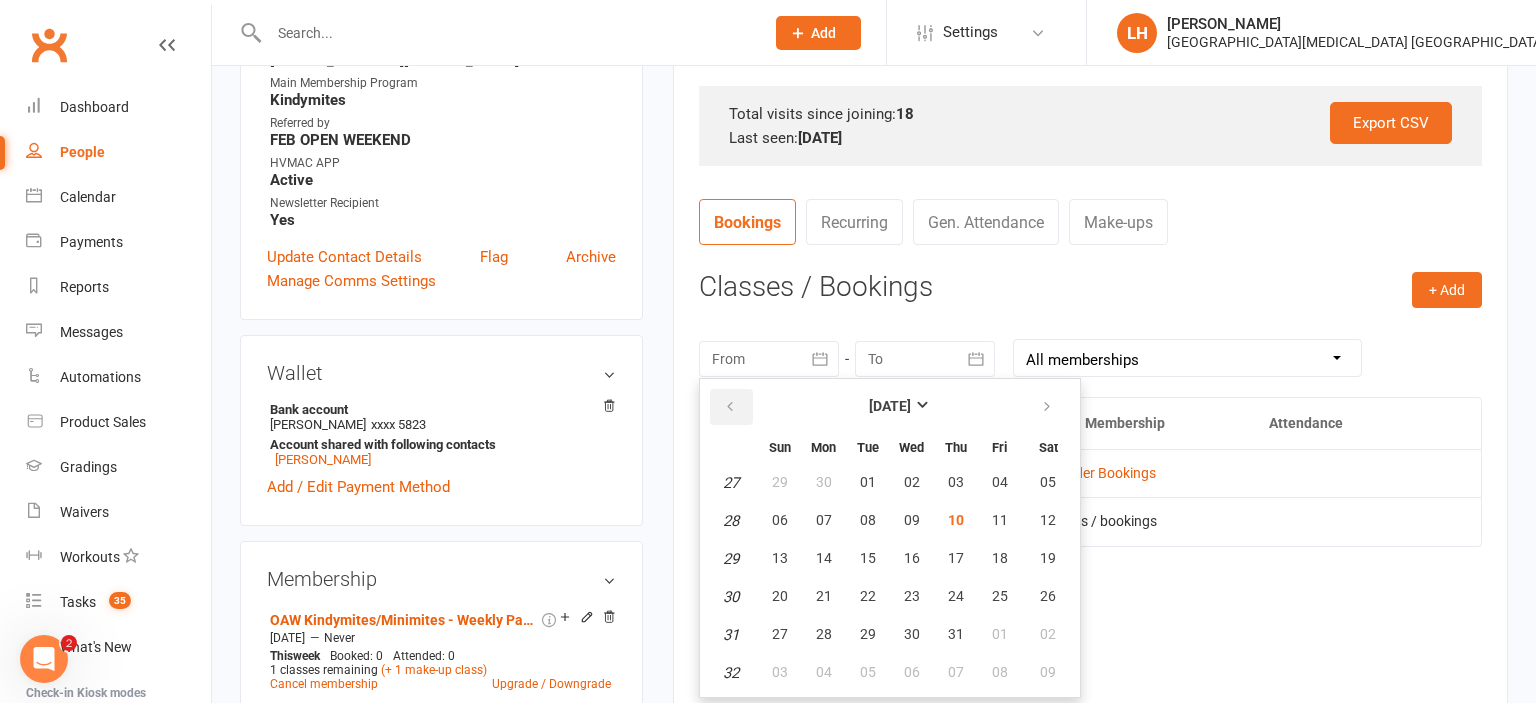 click at bounding box center [730, 407] 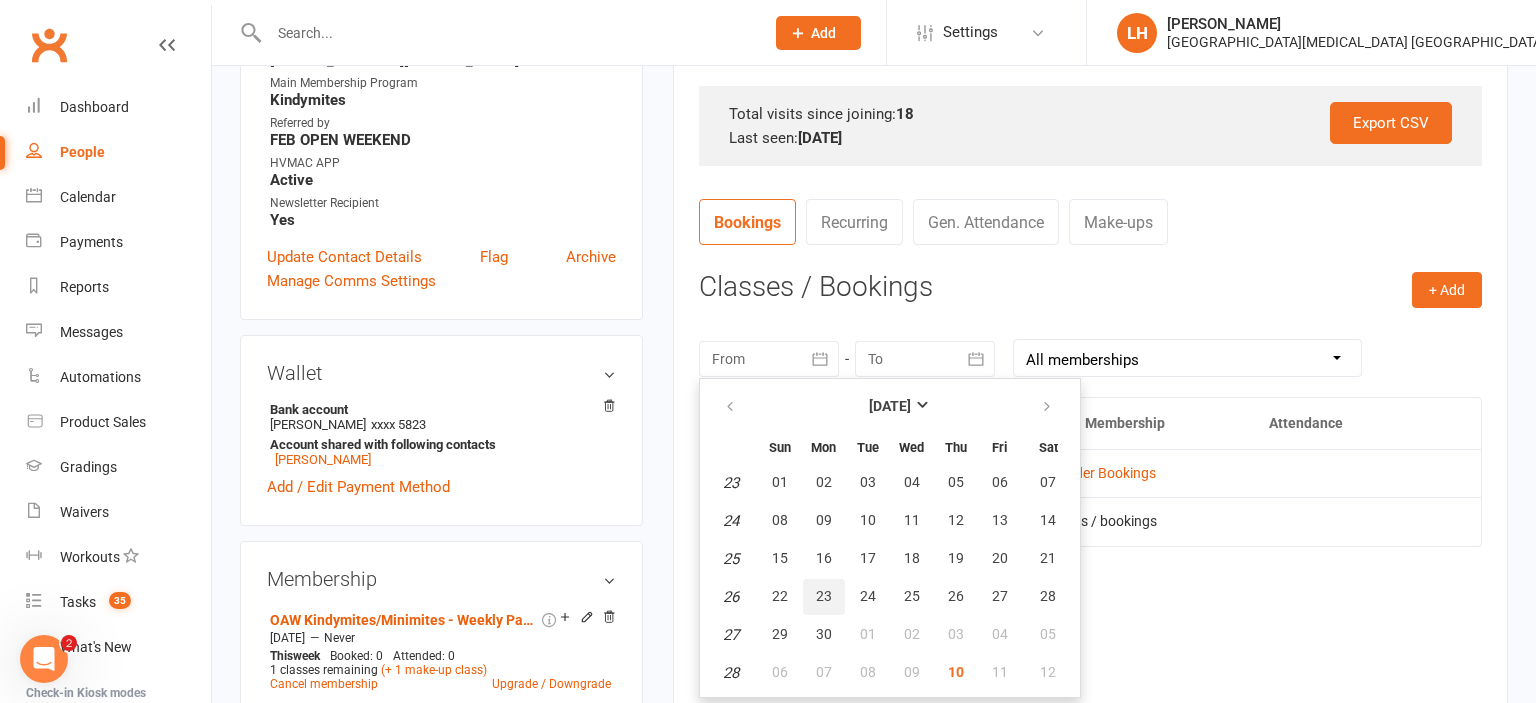 click on "23" at bounding box center [824, 597] 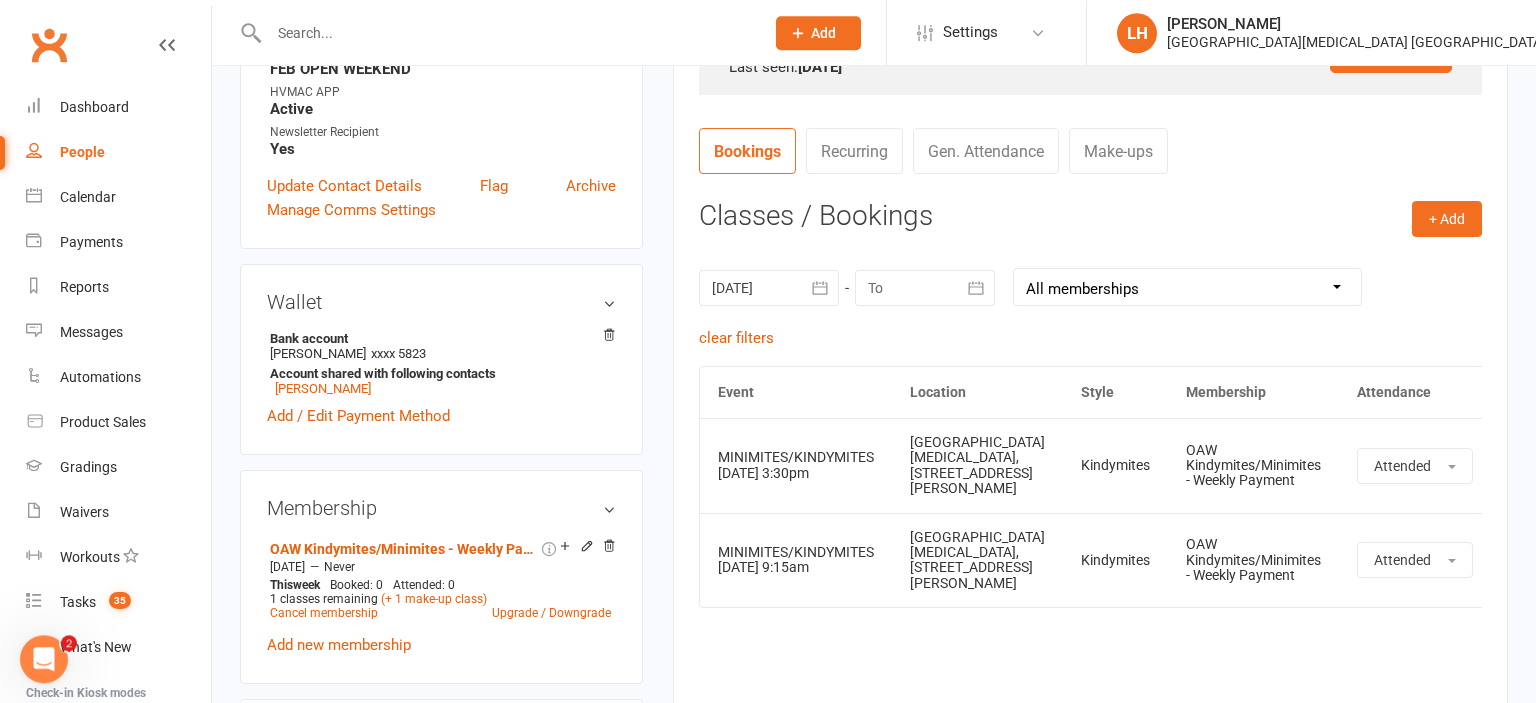 scroll, scrollTop: 844, scrollLeft: 0, axis: vertical 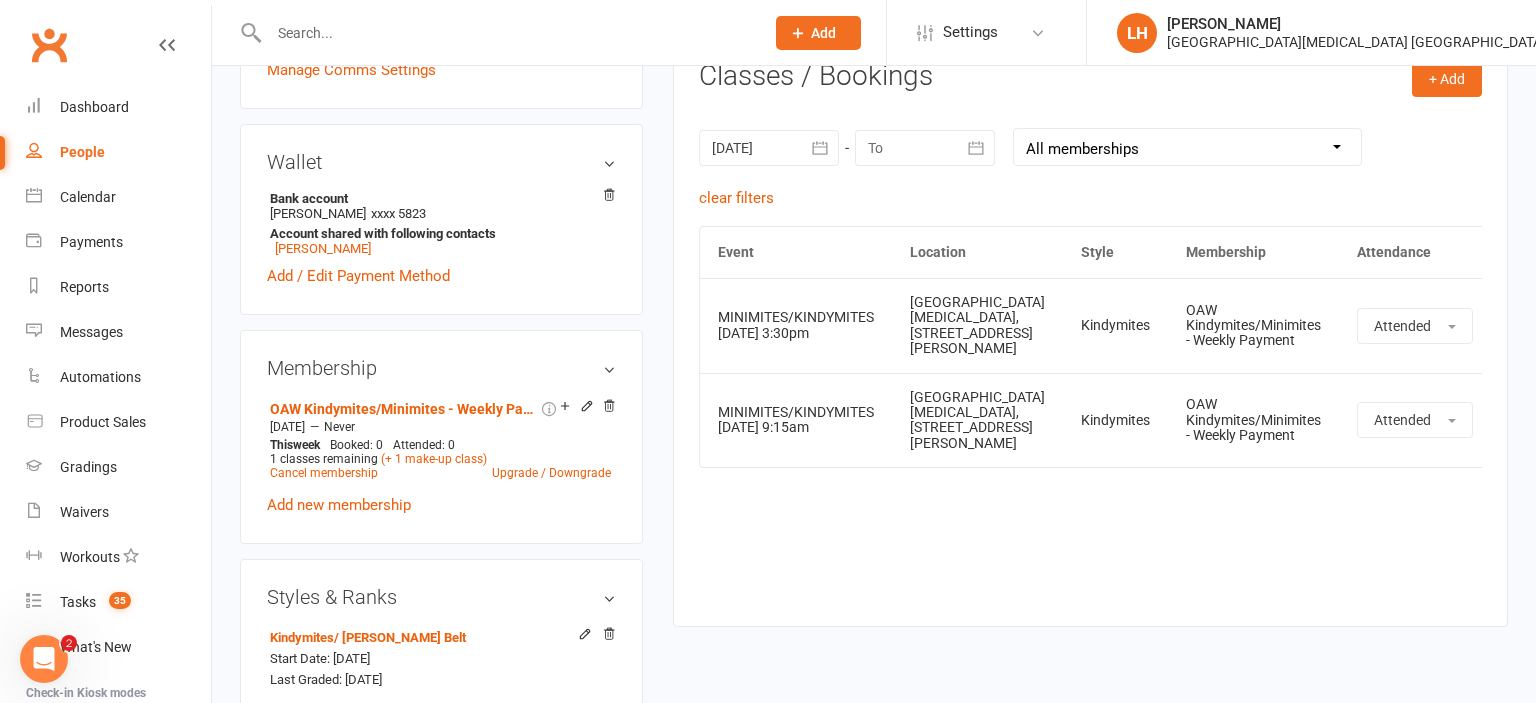click at bounding box center [506, 33] 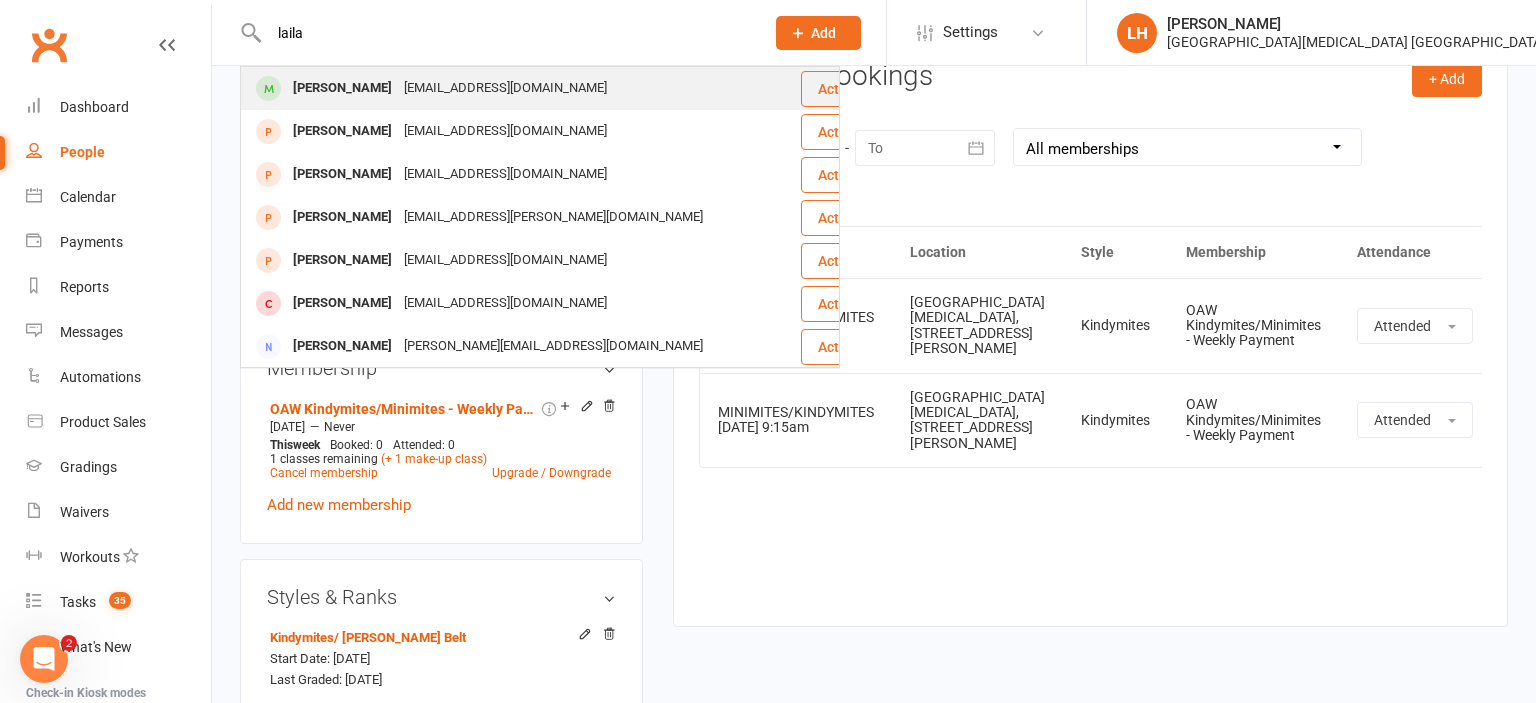 type on "laila" 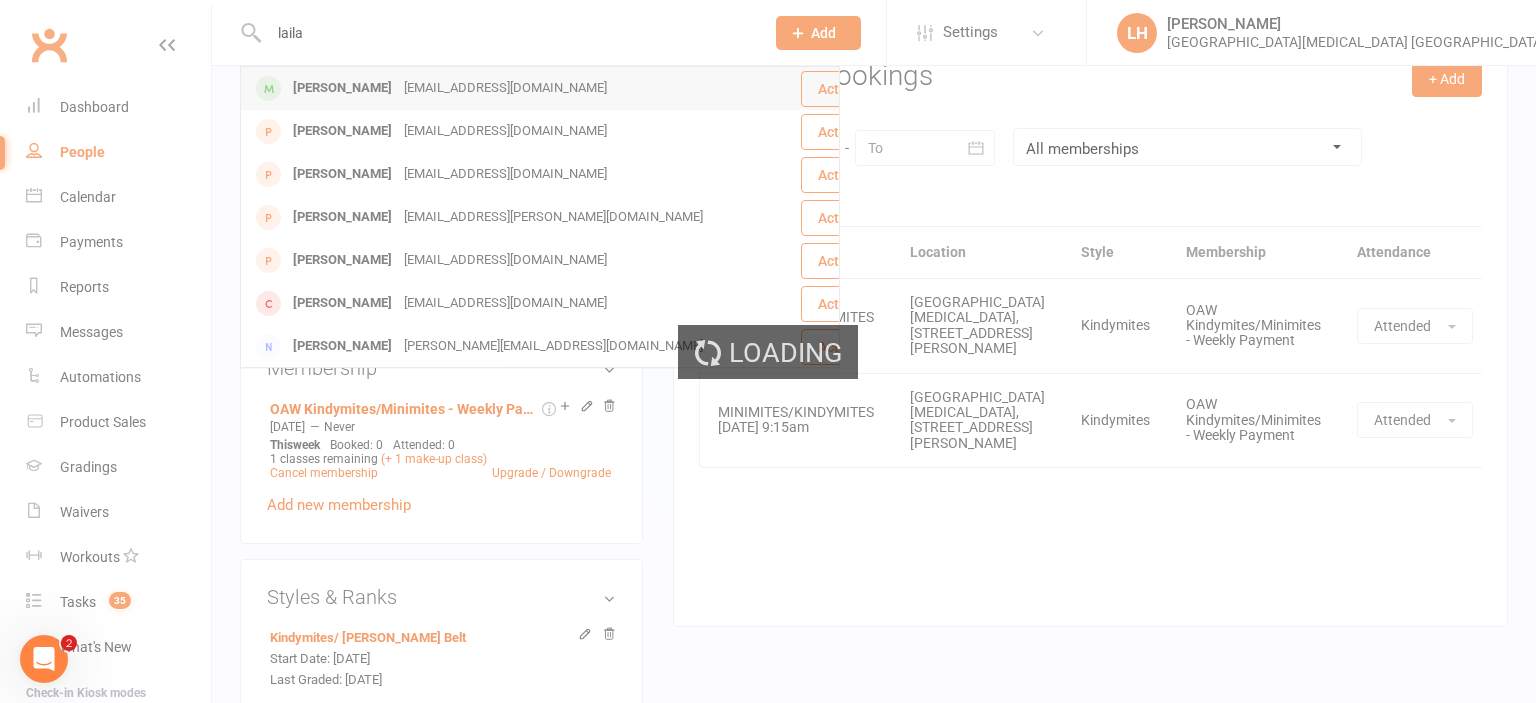 type 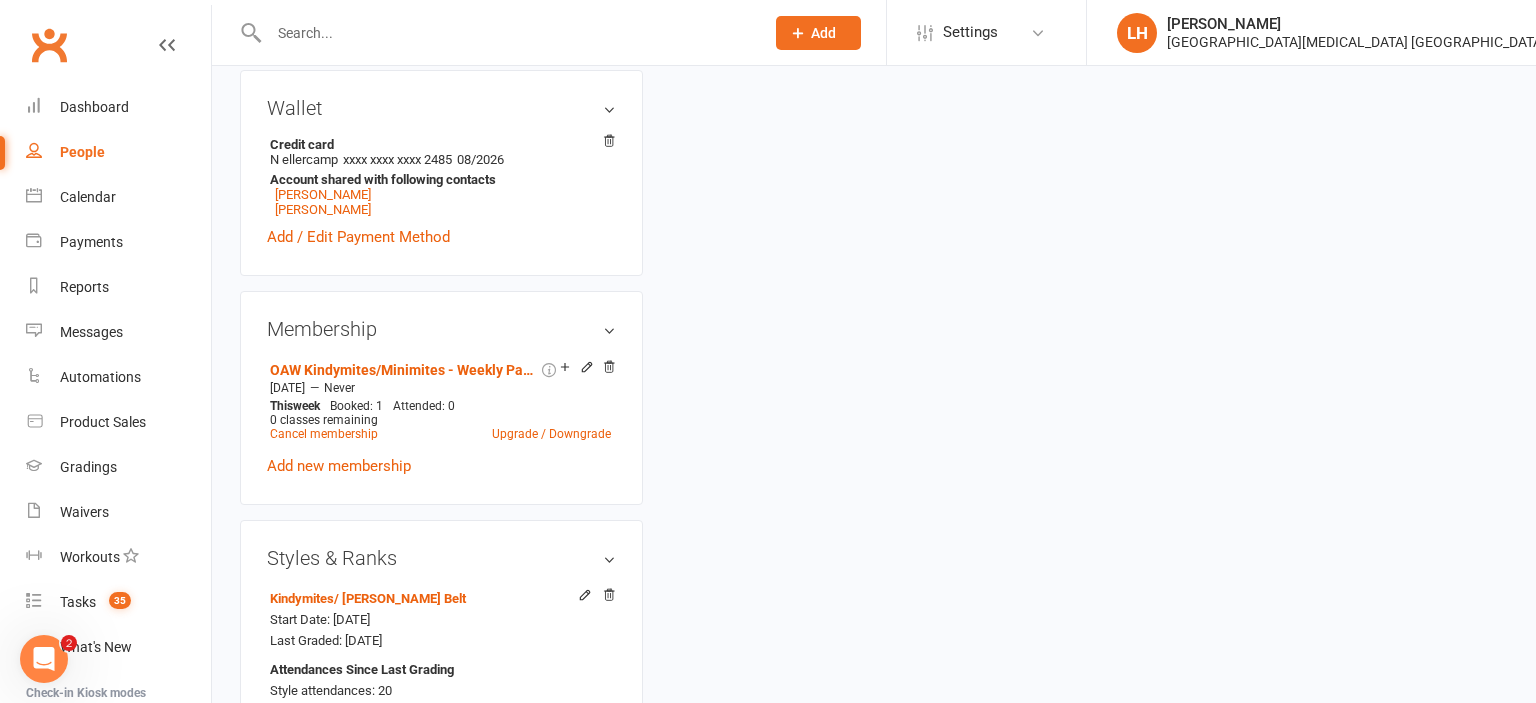 scroll, scrollTop: 0, scrollLeft: 0, axis: both 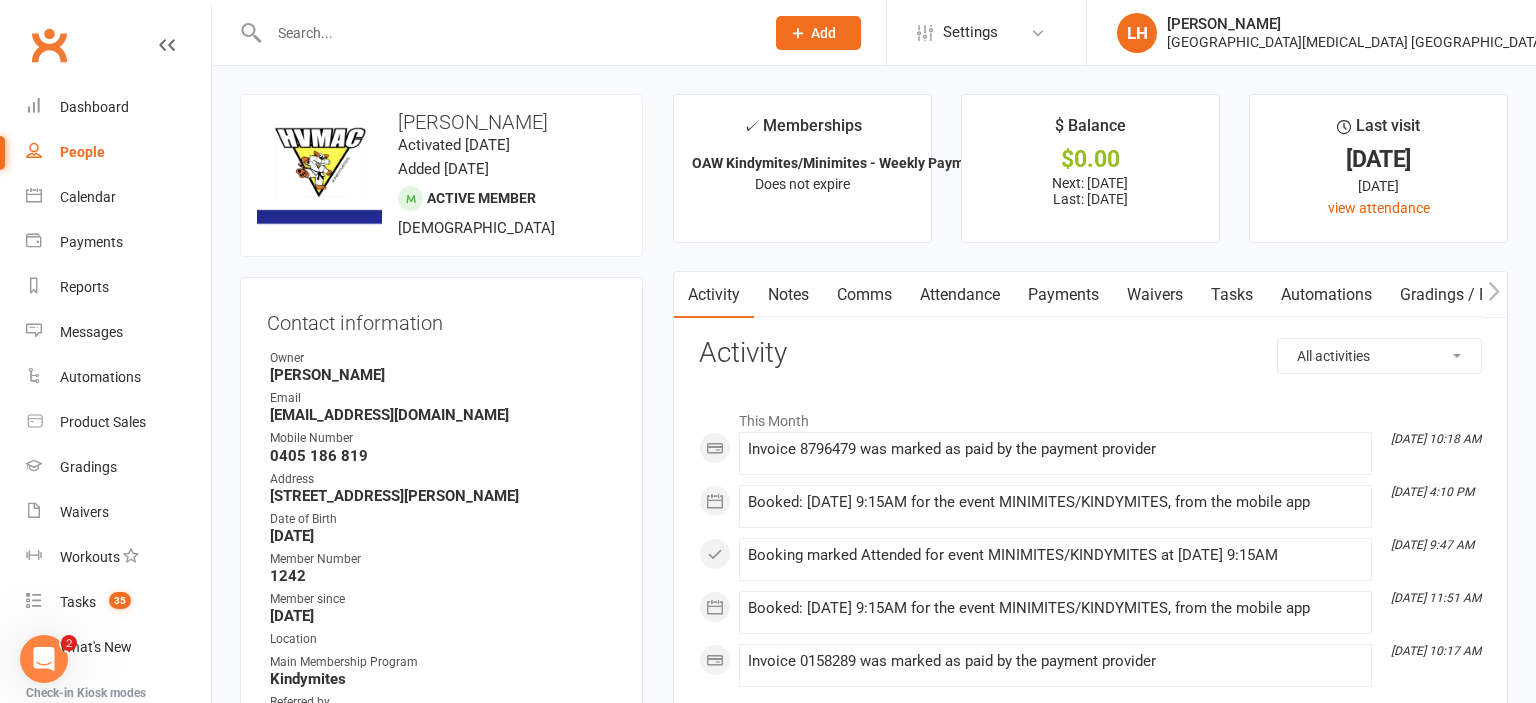 click on "Attendance" at bounding box center (960, 295) 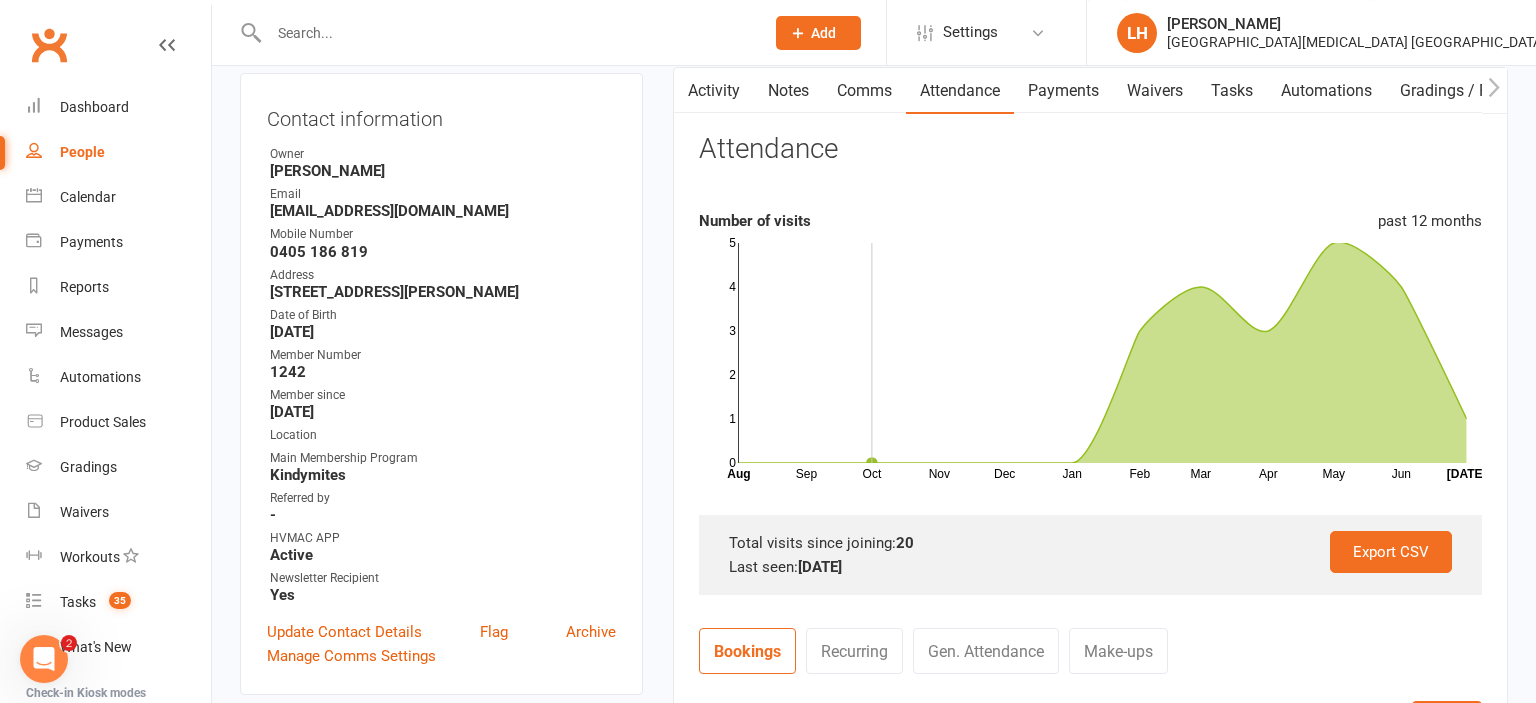 scroll, scrollTop: 422, scrollLeft: 0, axis: vertical 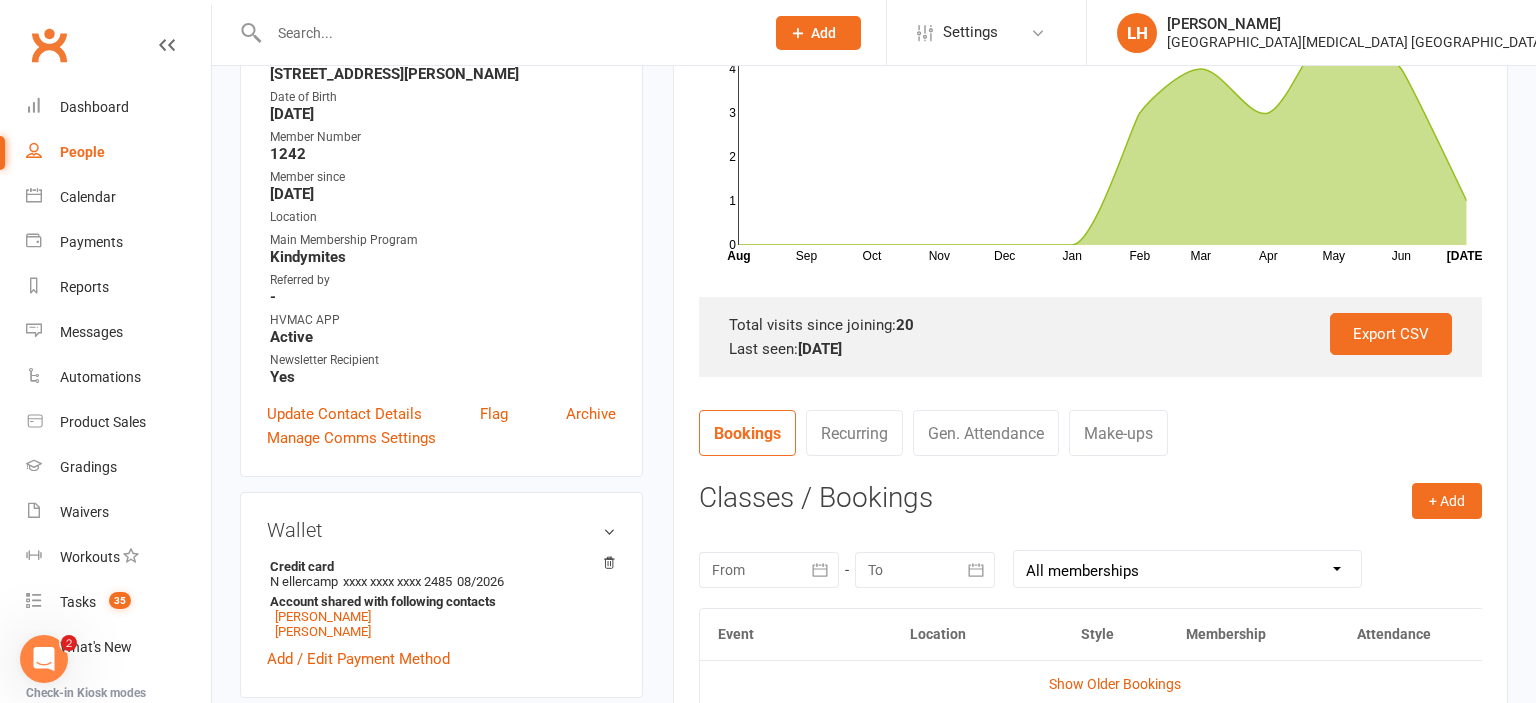 click 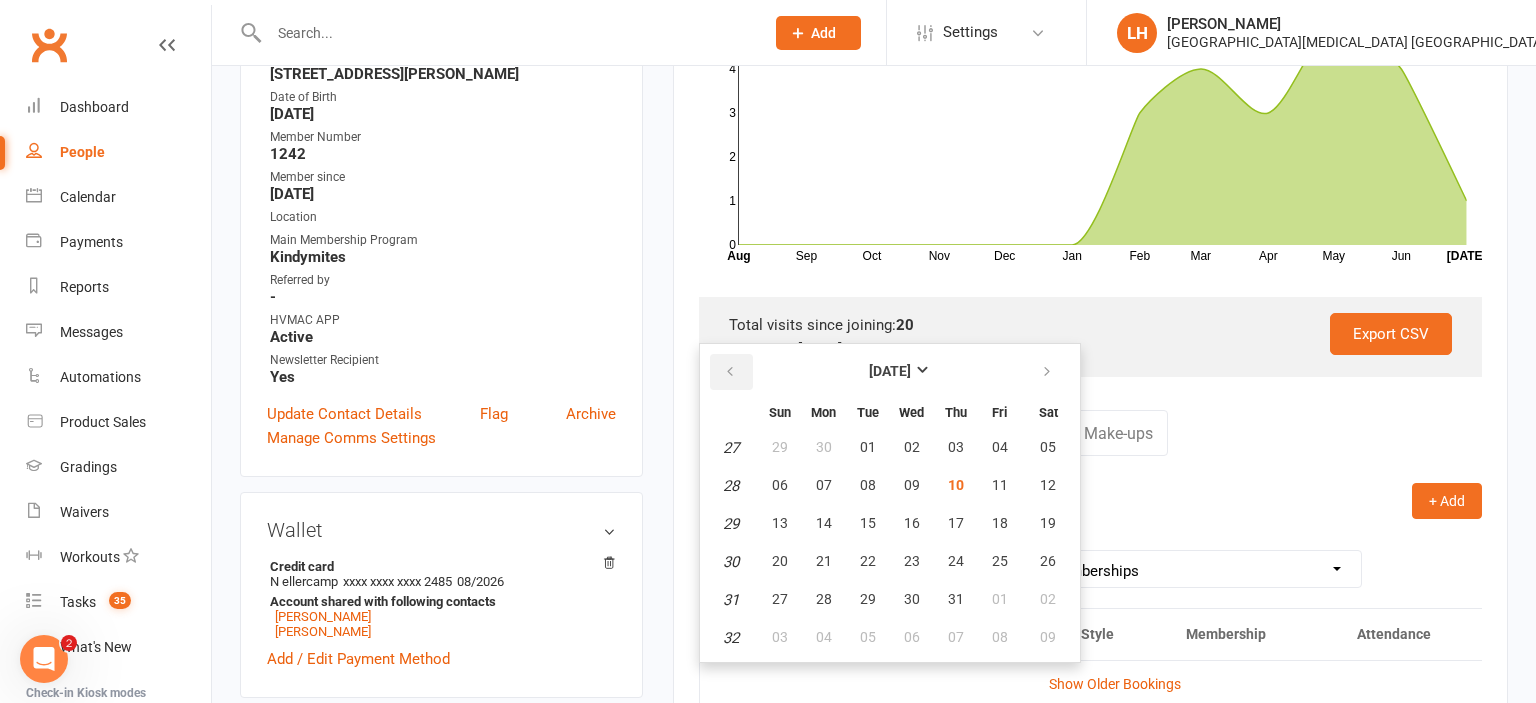 click at bounding box center [730, 372] 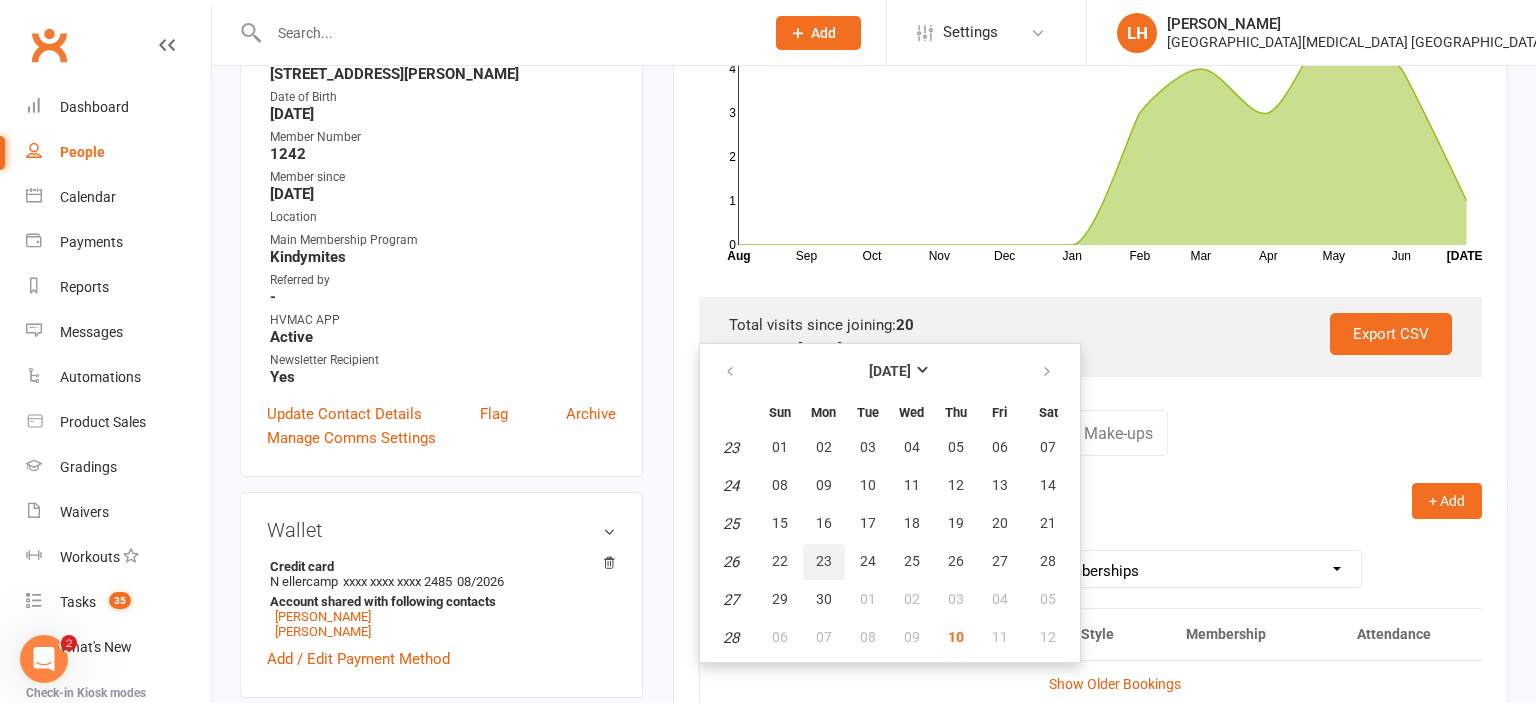 click on "23" at bounding box center [824, 561] 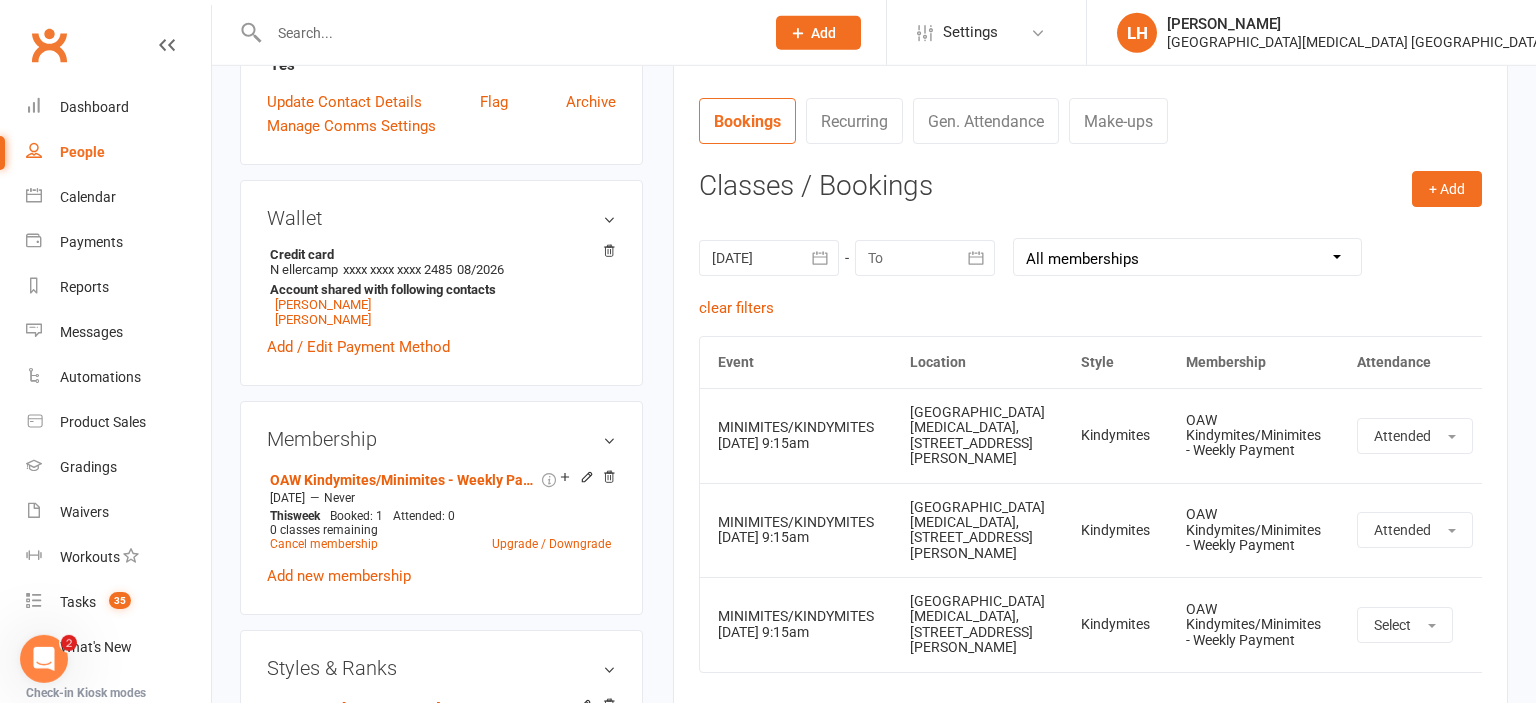 scroll, scrollTop: 844, scrollLeft: 0, axis: vertical 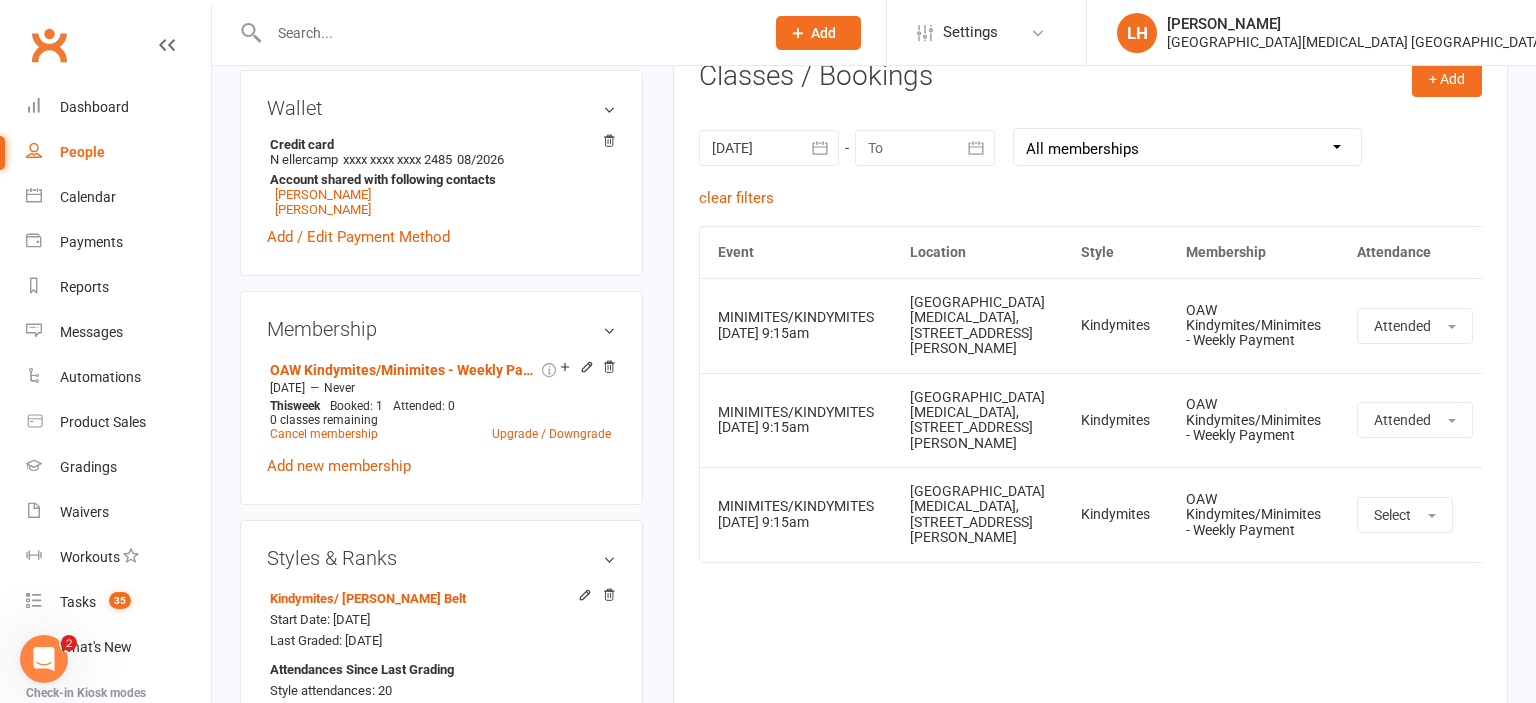 click at bounding box center [495, 32] 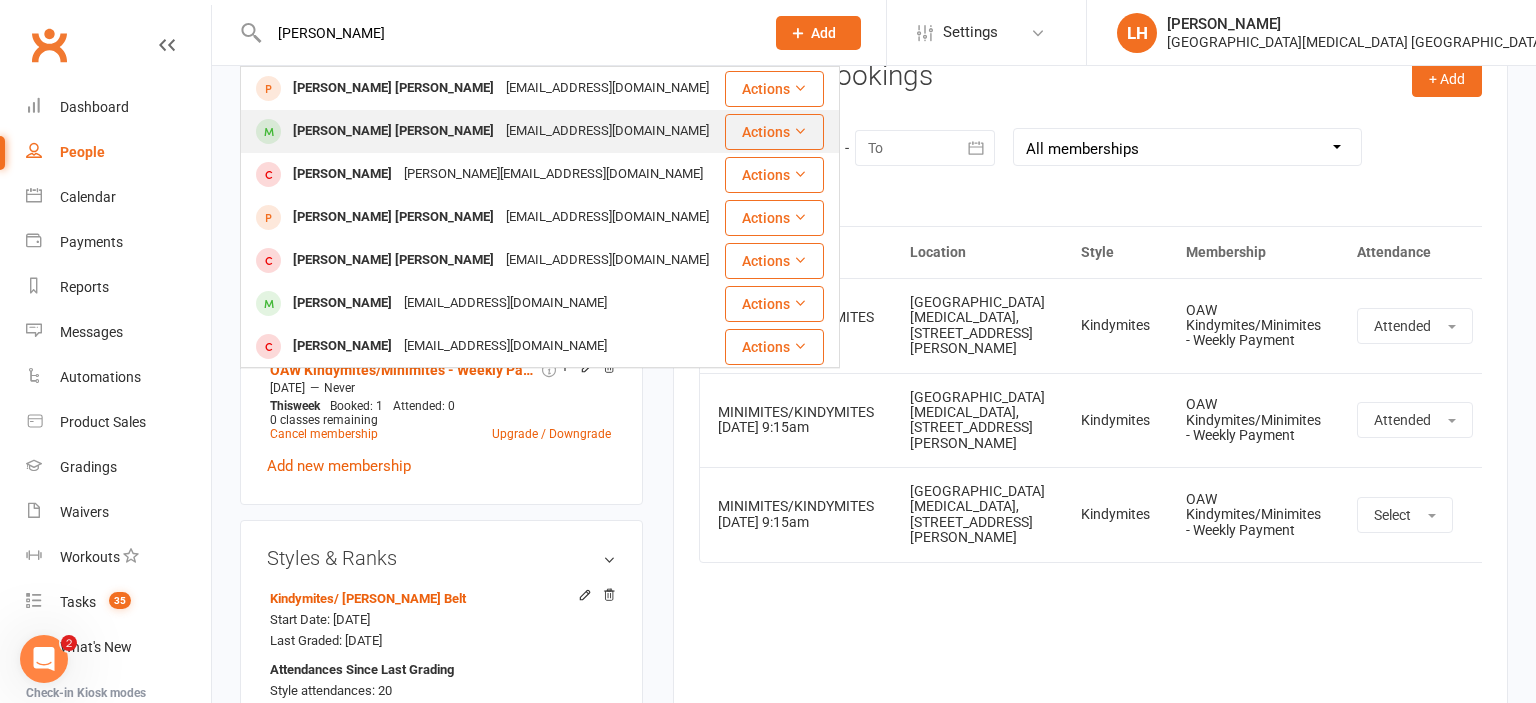 type on "jackson" 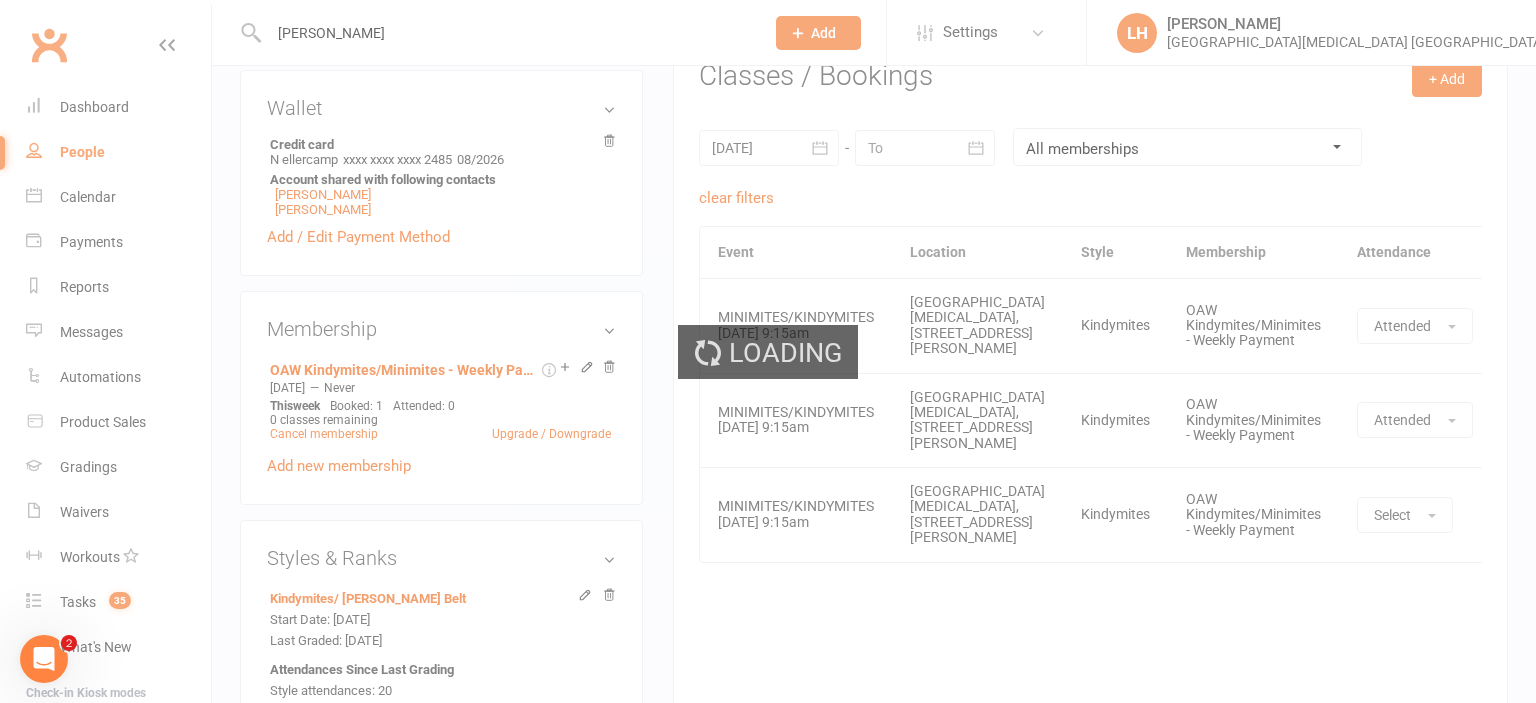 type 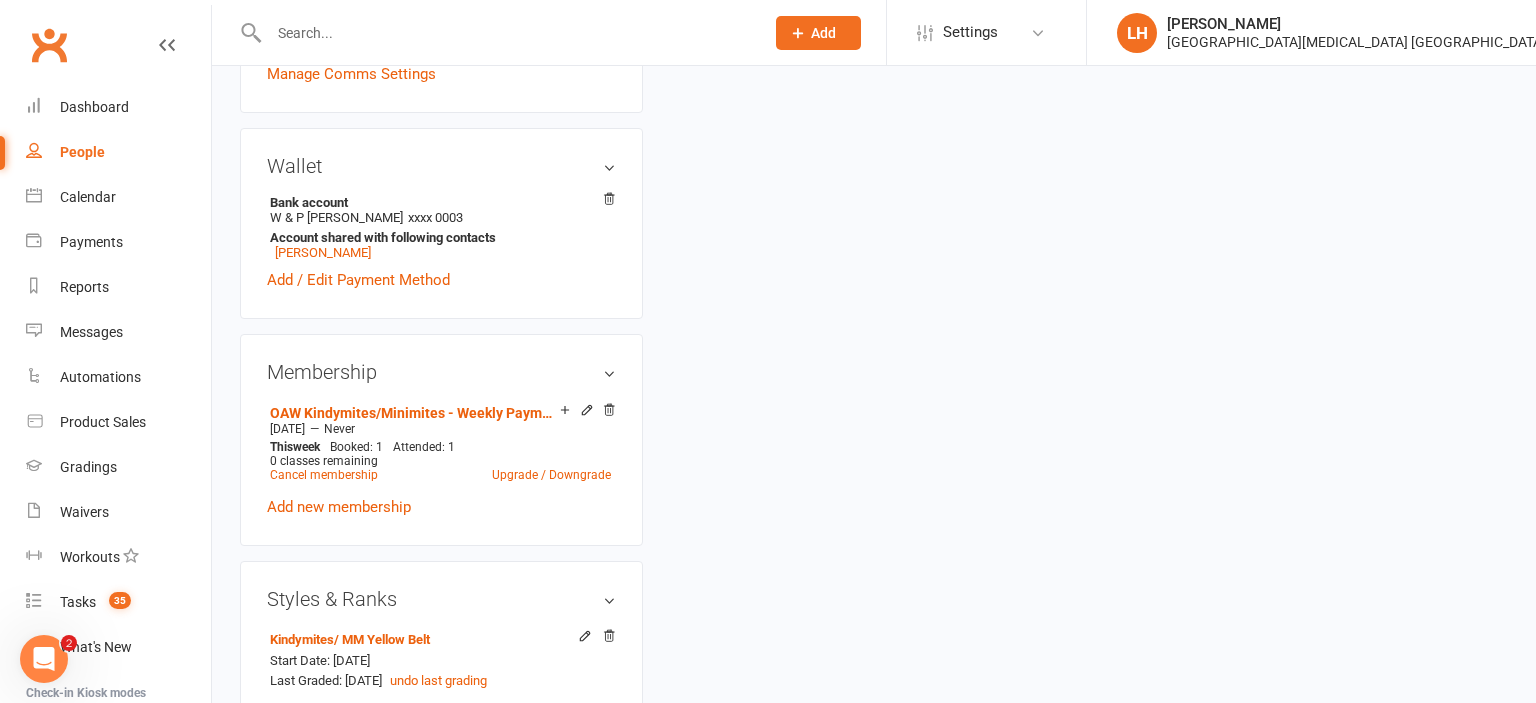 scroll, scrollTop: 0, scrollLeft: 0, axis: both 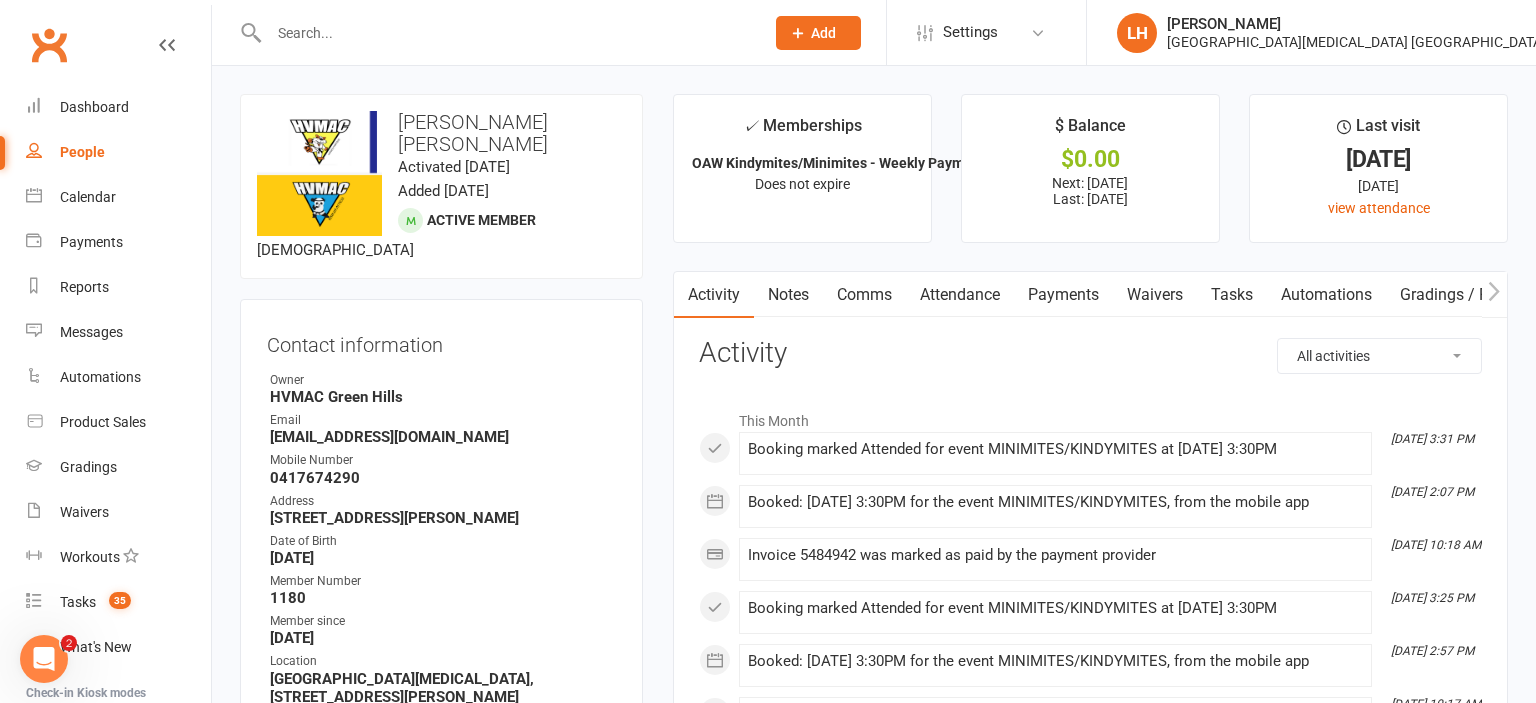 click on "Attendance" at bounding box center [960, 295] 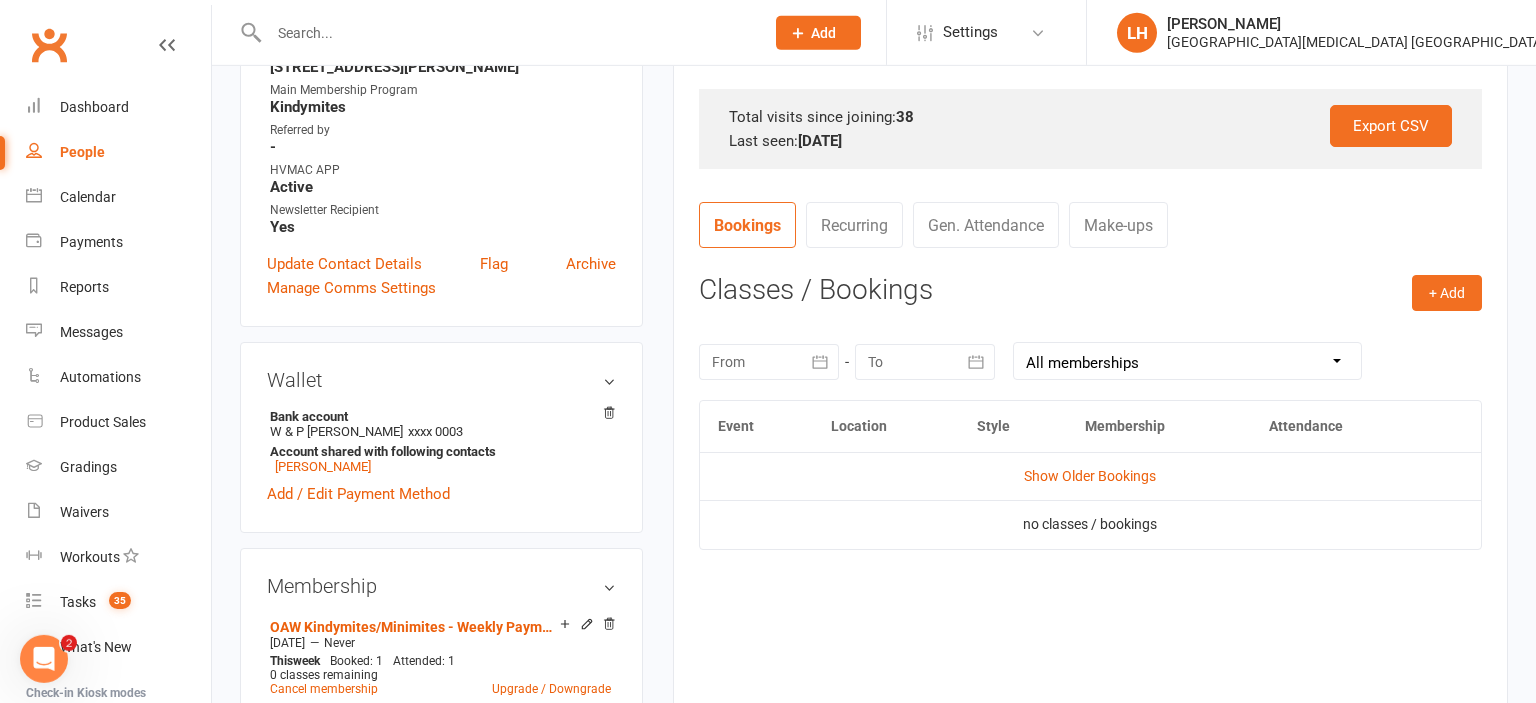 scroll, scrollTop: 633, scrollLeft: 0, axis: vertical 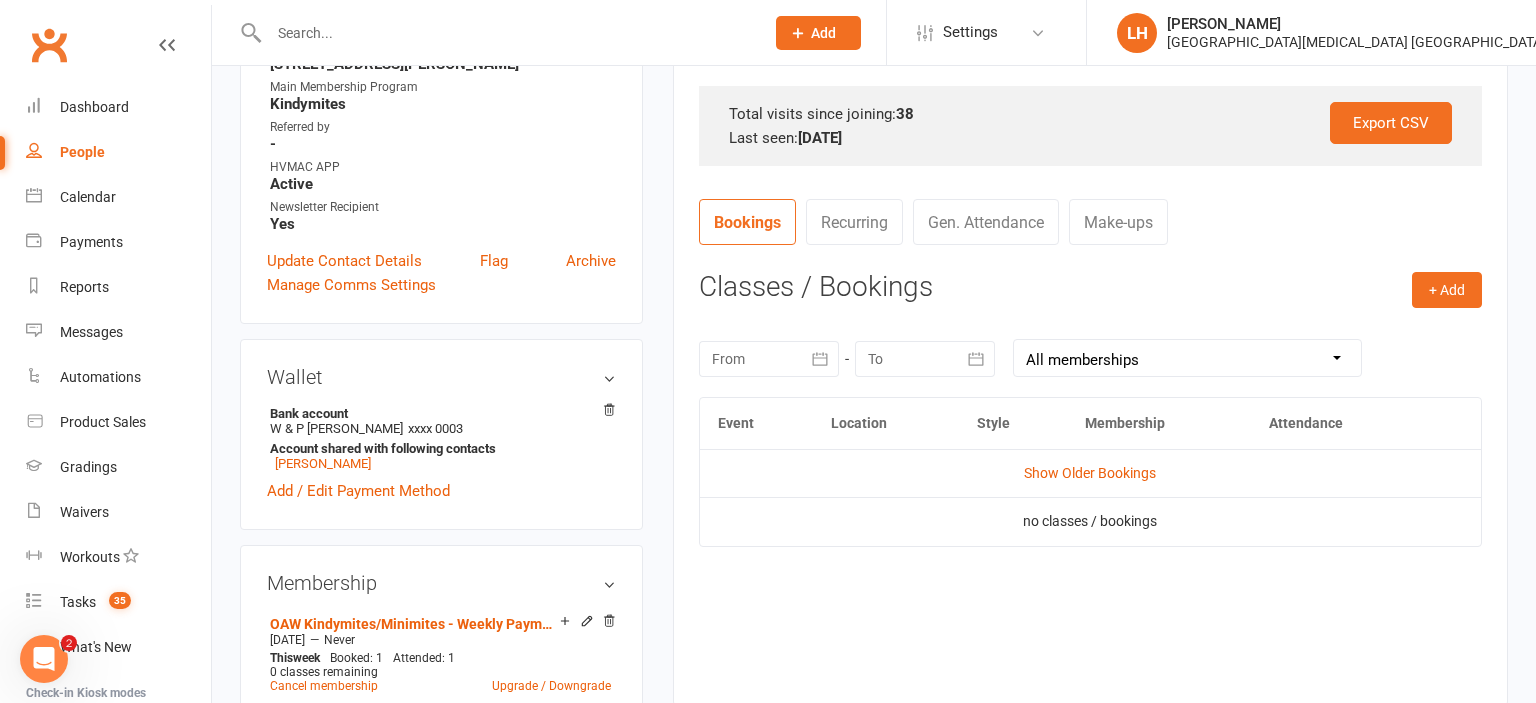 click at bounding box center [821, 359] 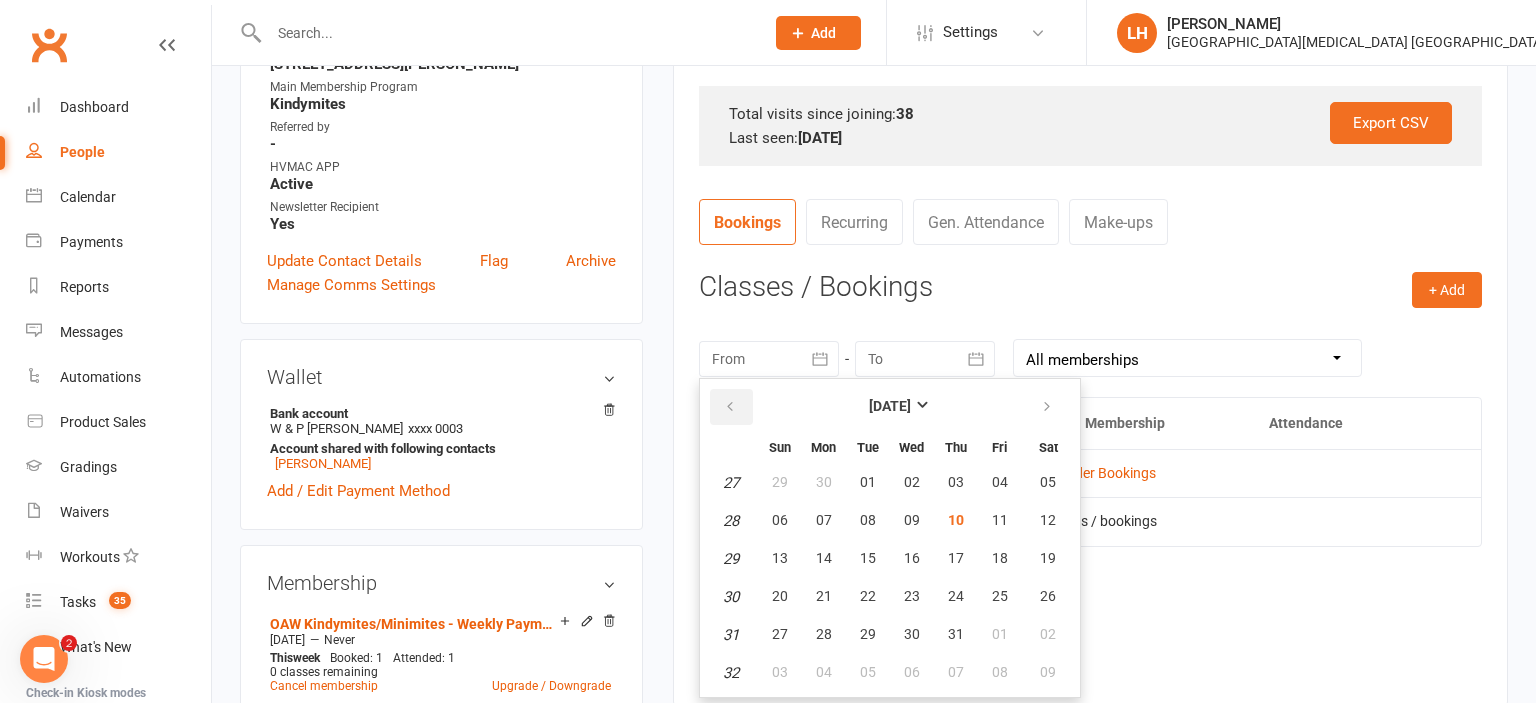 click at bounding box center [730, 407] 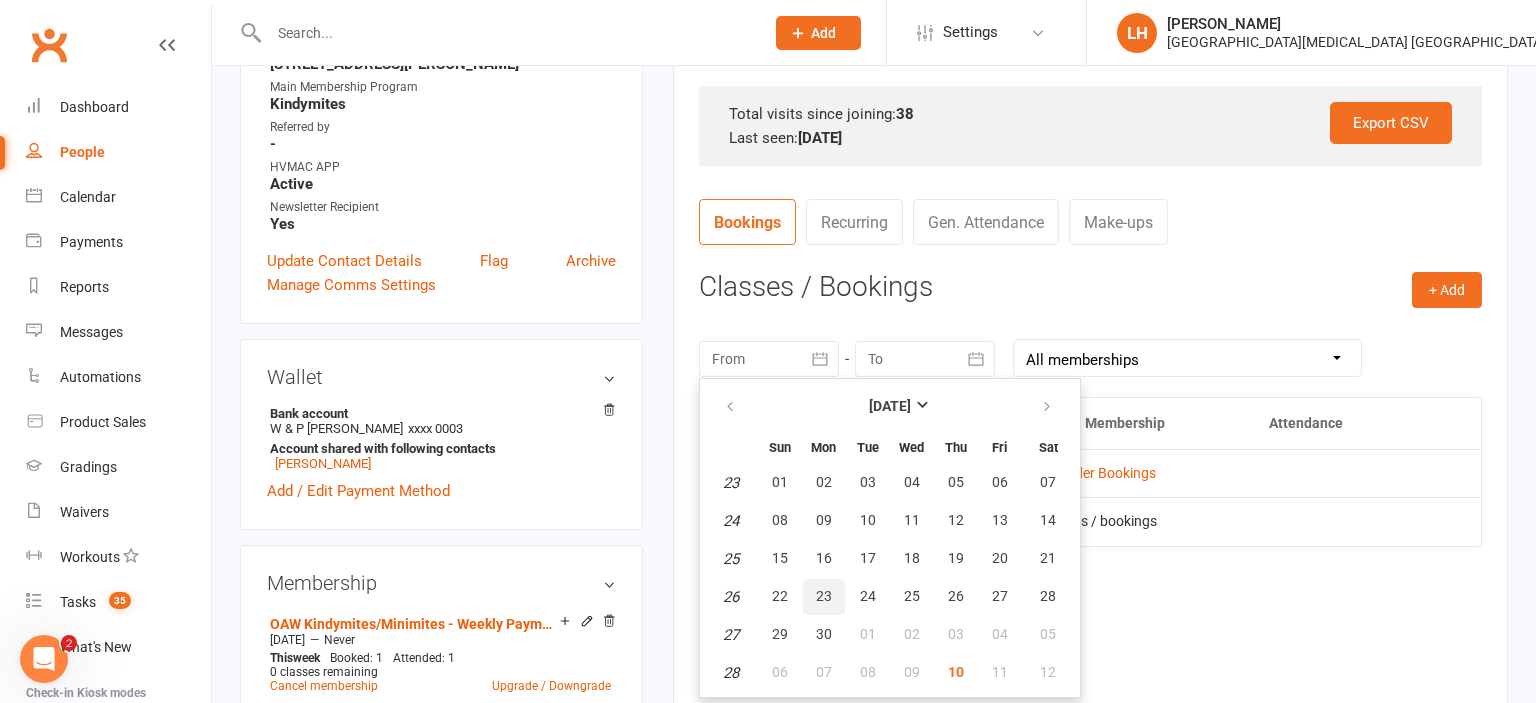 click on "23" at bounding box center [824, 596] 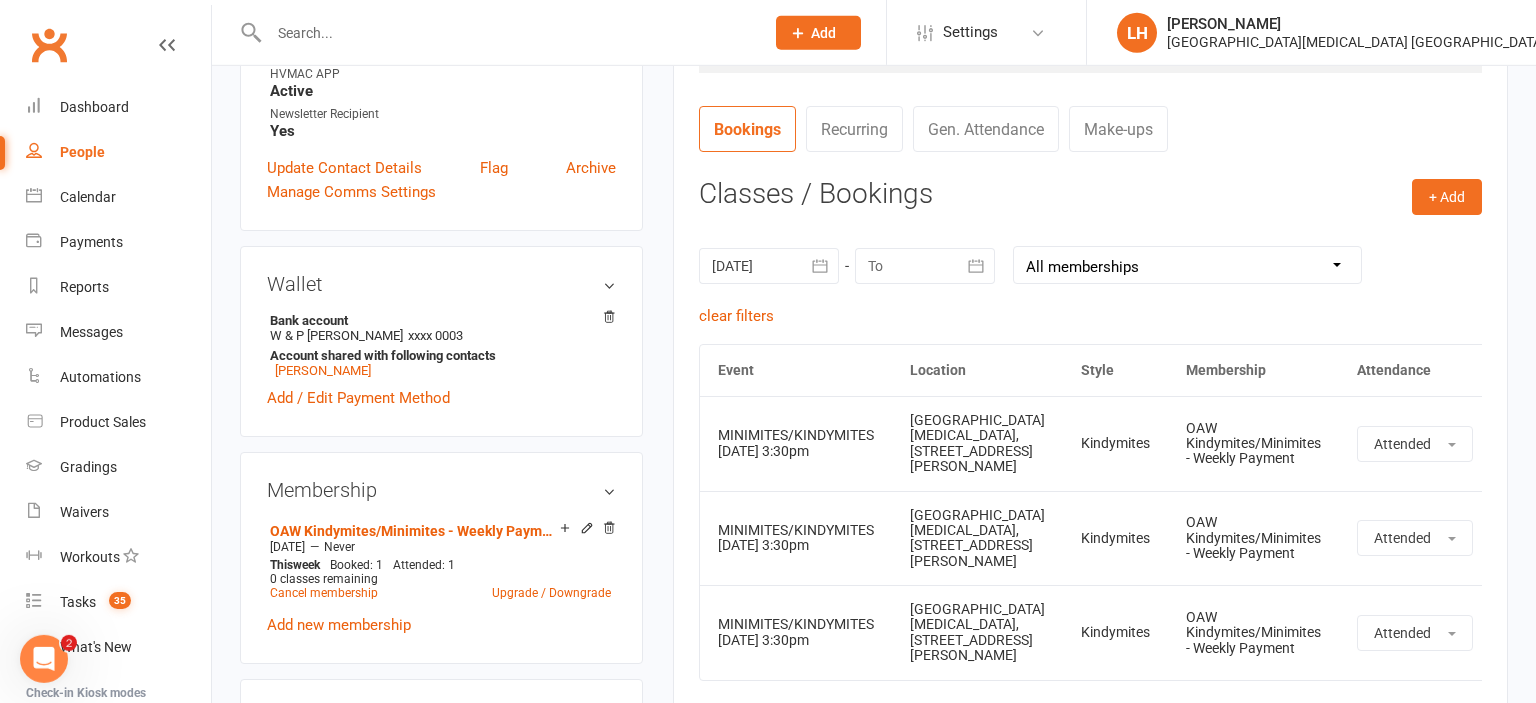 scroll, scrollTop: 844, scrollLeft: 0, axis: vertical 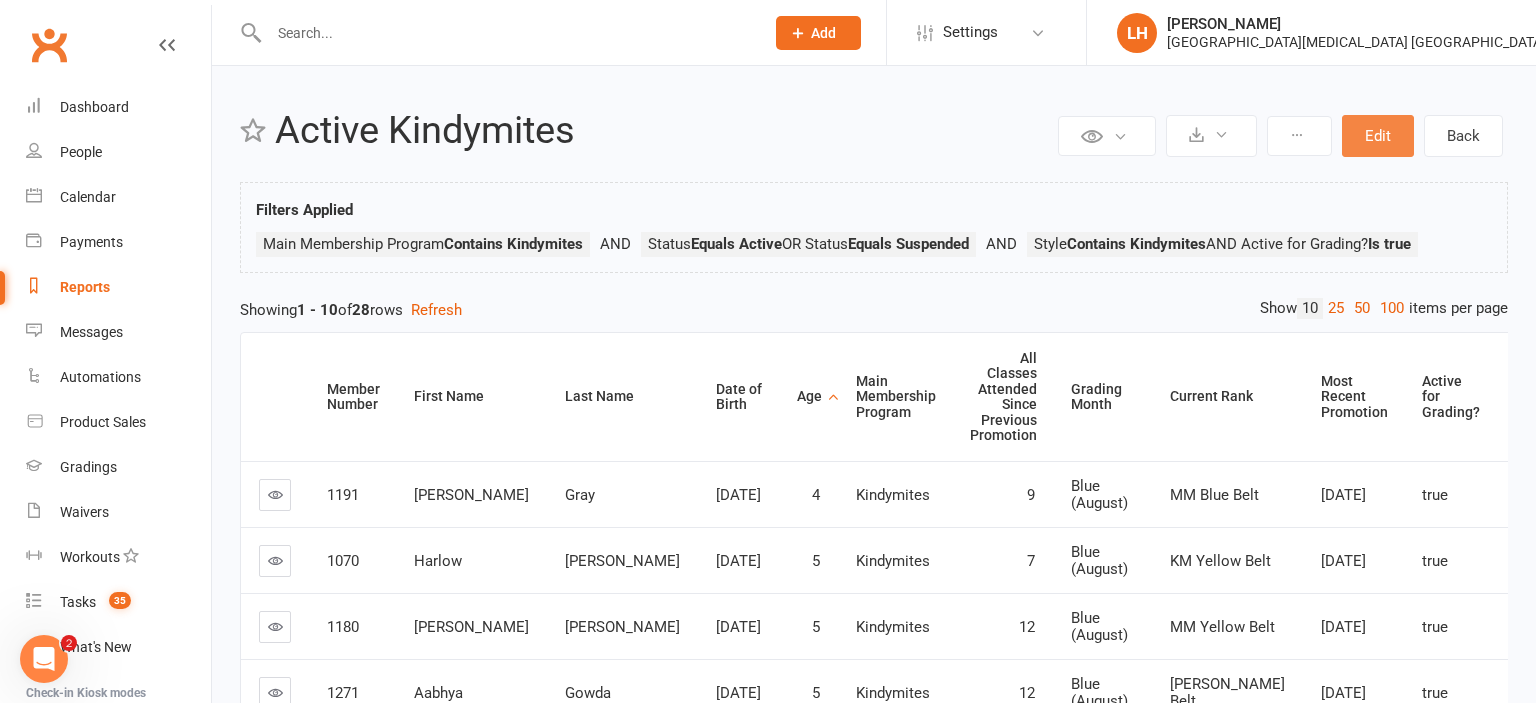 click on "Edit" at bounding box center [1378, 136] 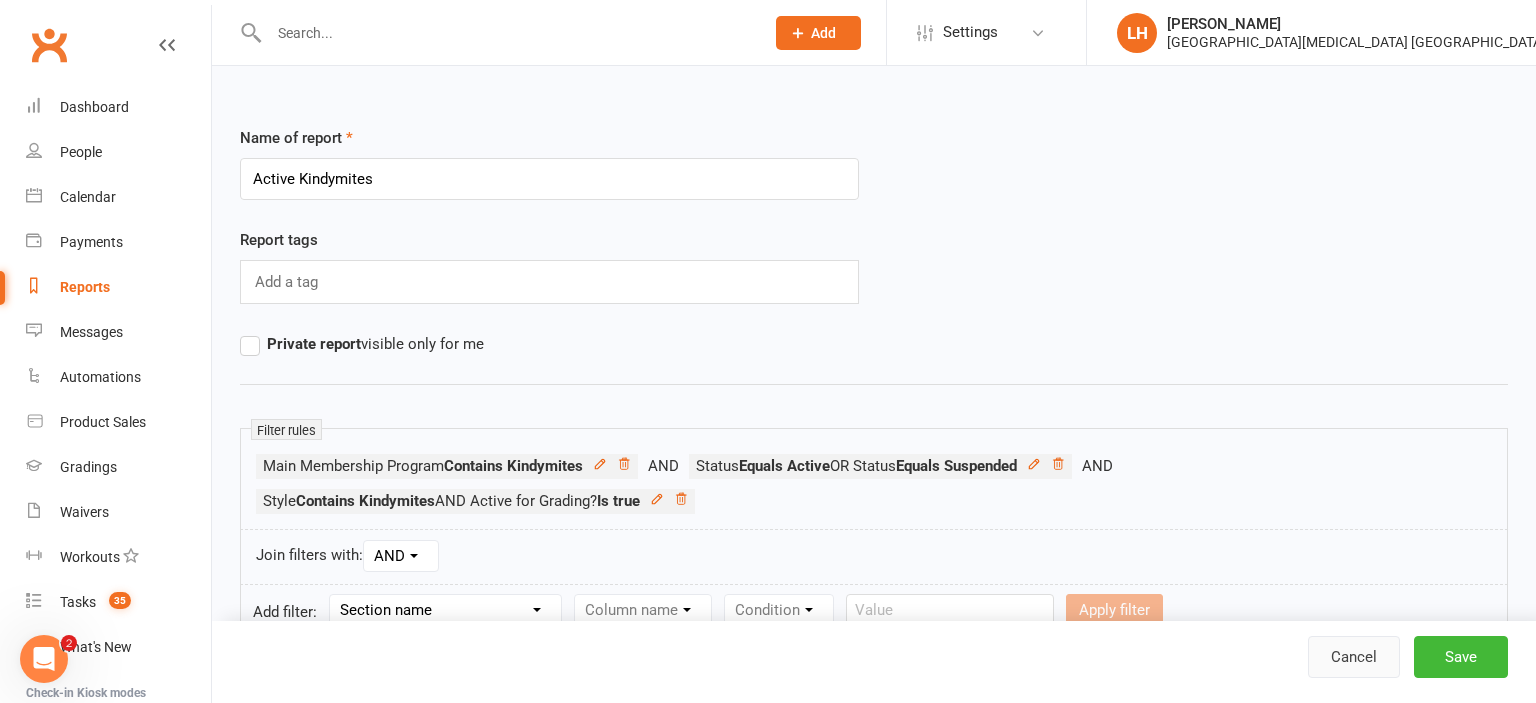 click on "Cancel" at bounding box center (1354, 657) 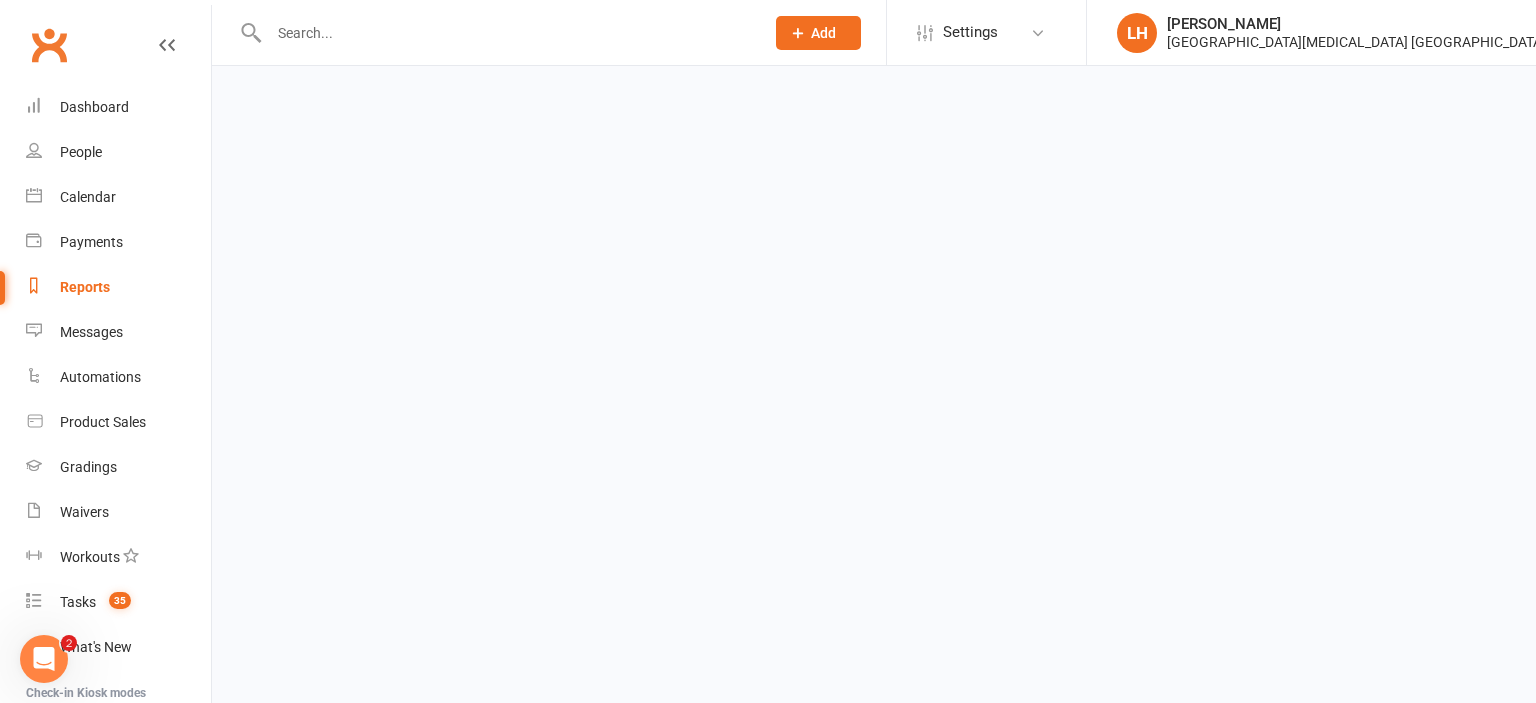 select on "25" 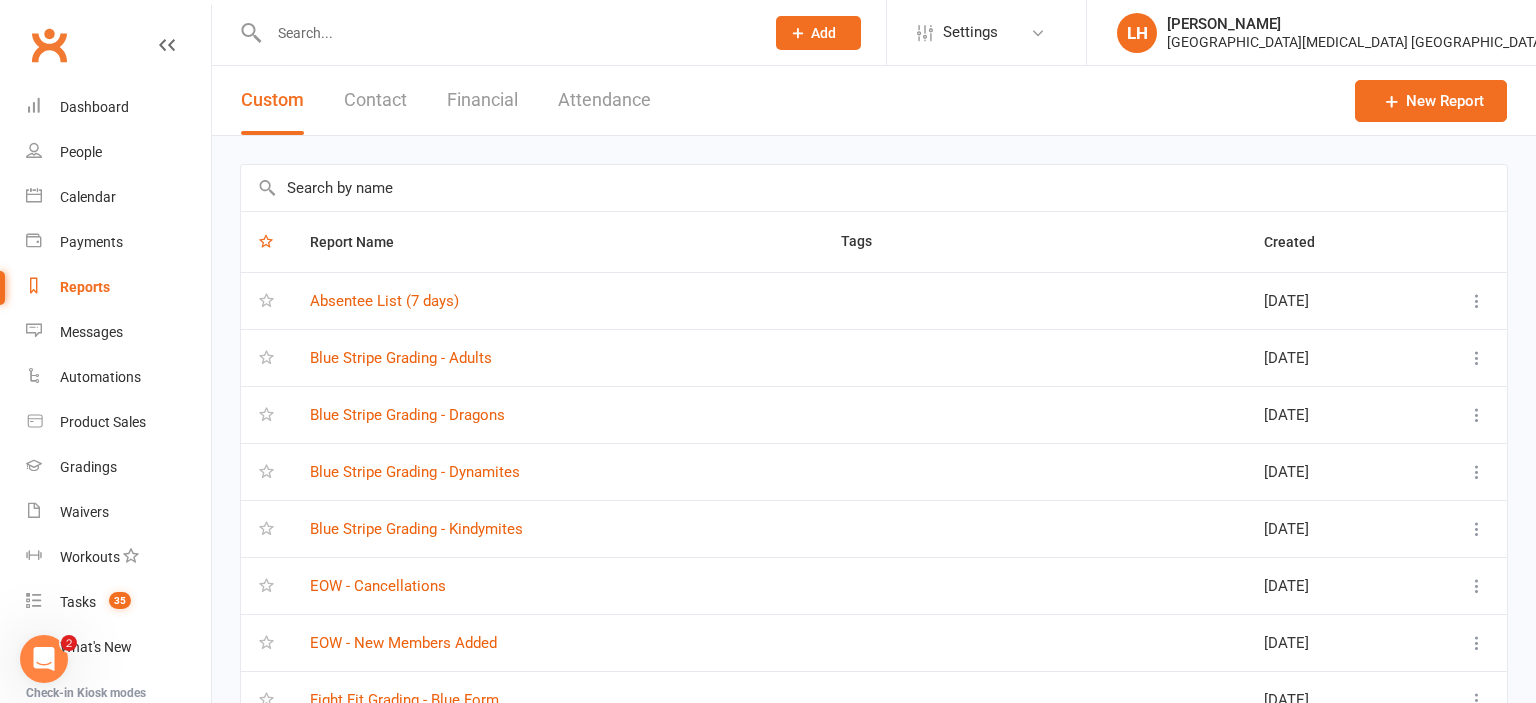 click at bounding box center [874, 188] 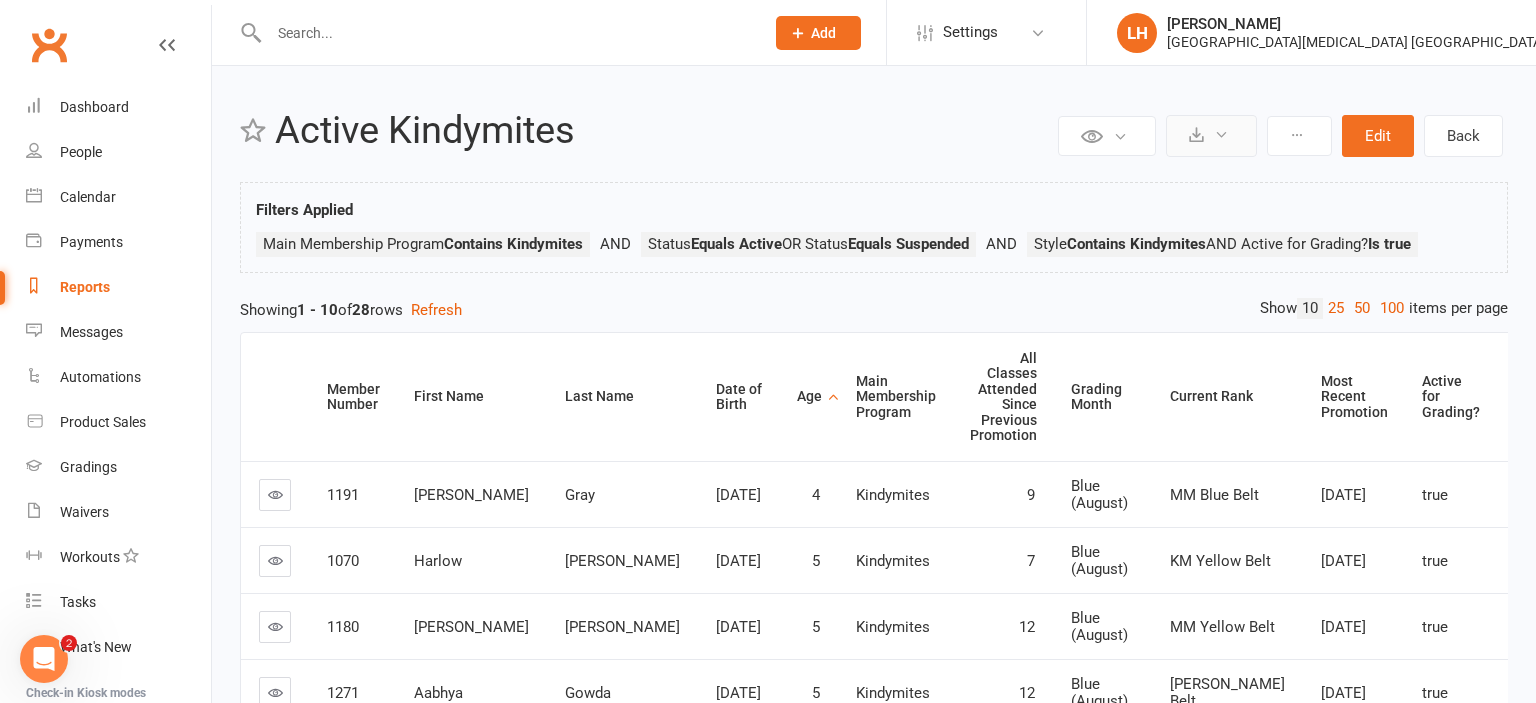 scroll, scrollTop: 0, scrollLeft: 0, axis: both 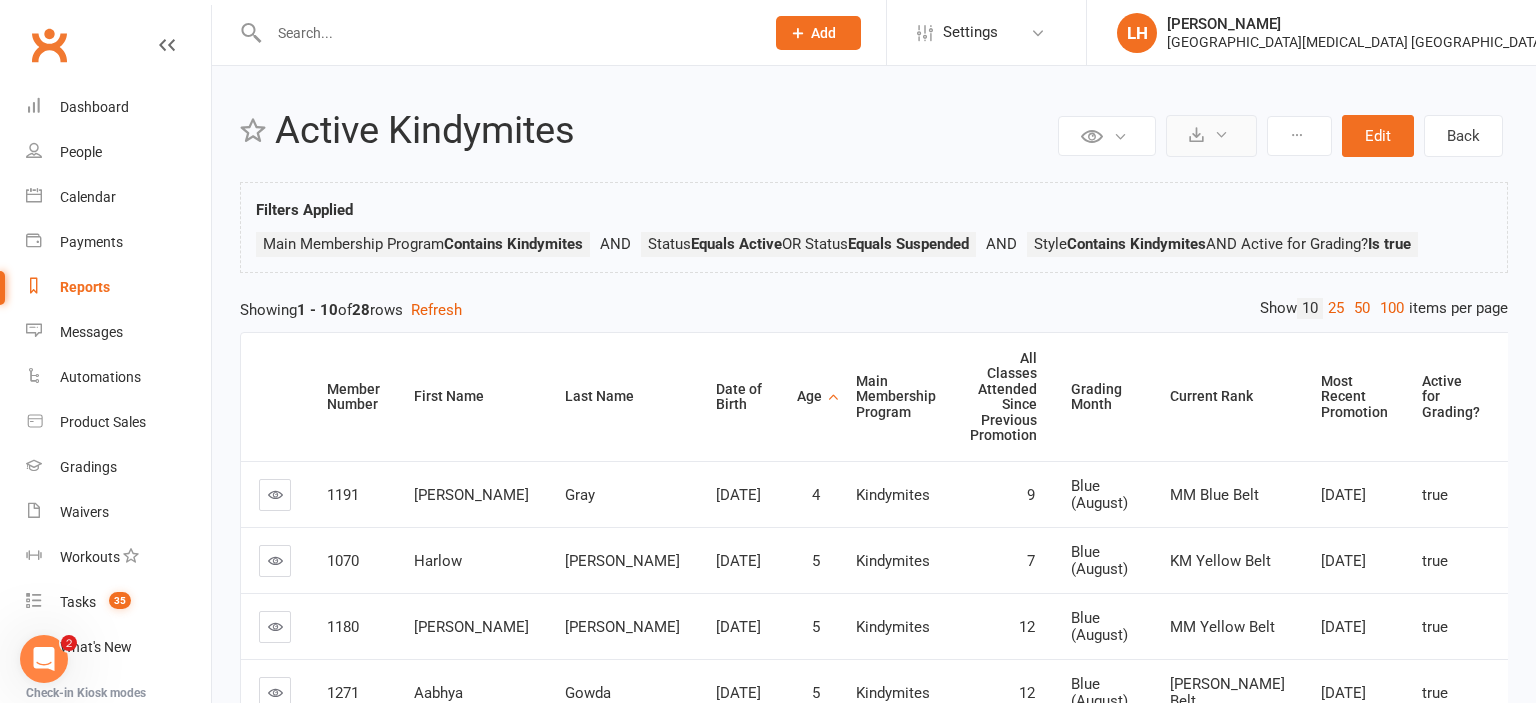 click at bounding box center [1211, 136] 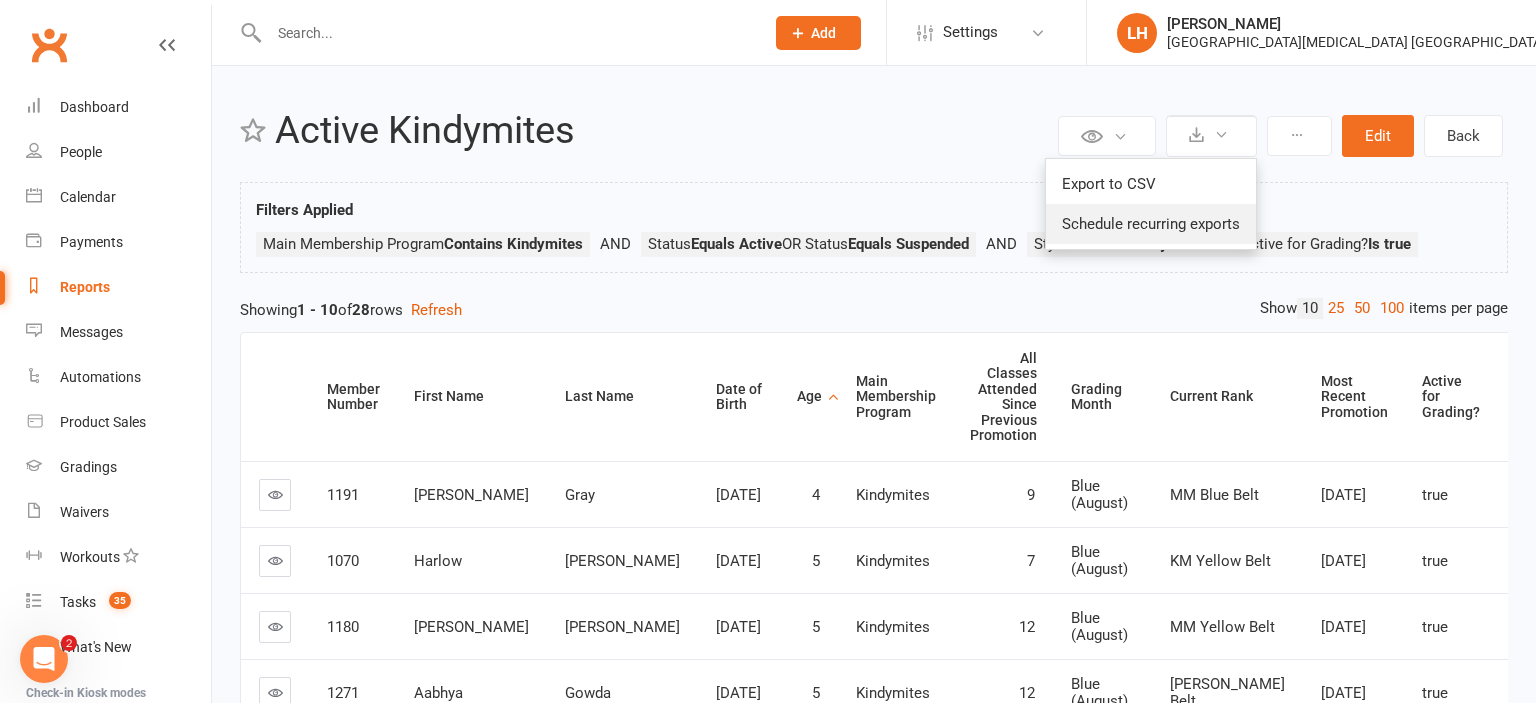 click on "Schedule recurring exports" at bounding box center (1151, 224) 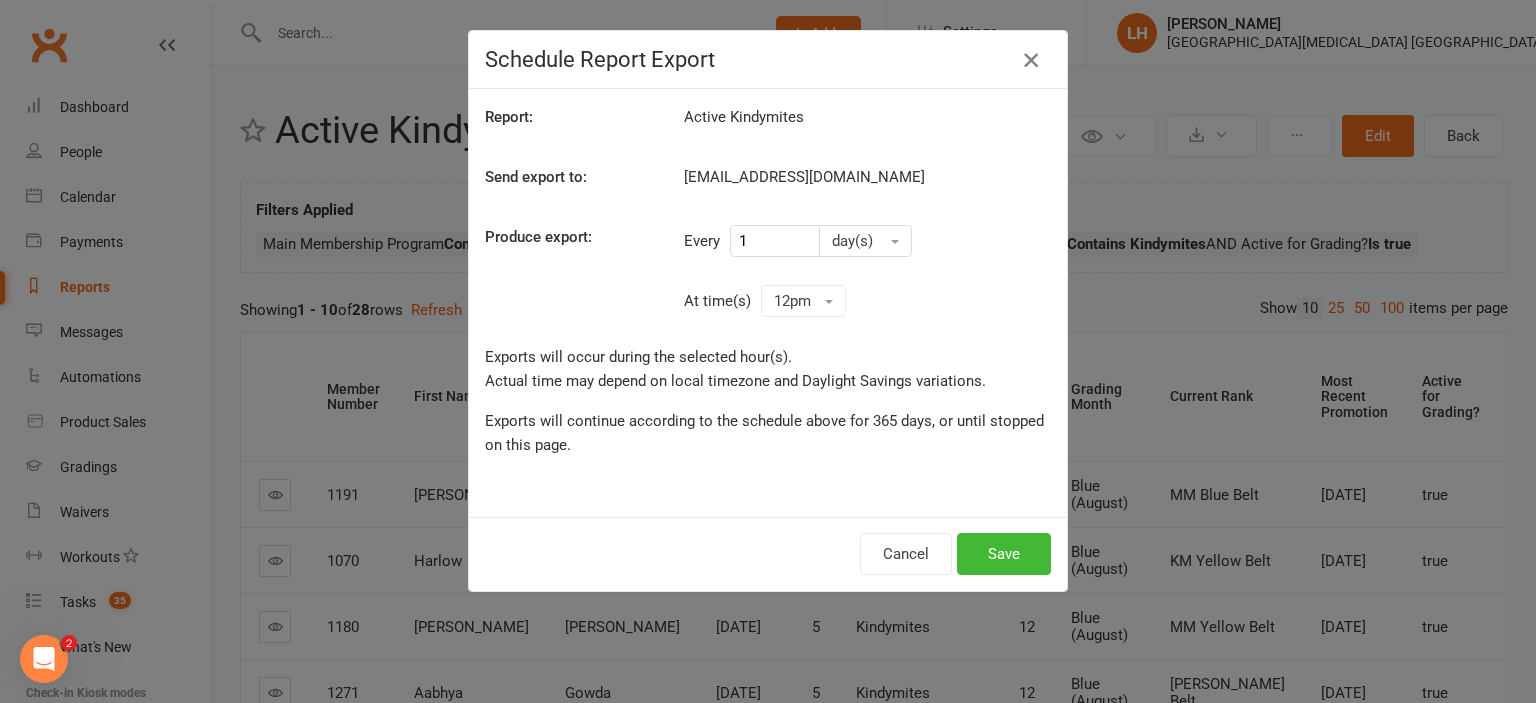 click at bounding box center [1031, 60] 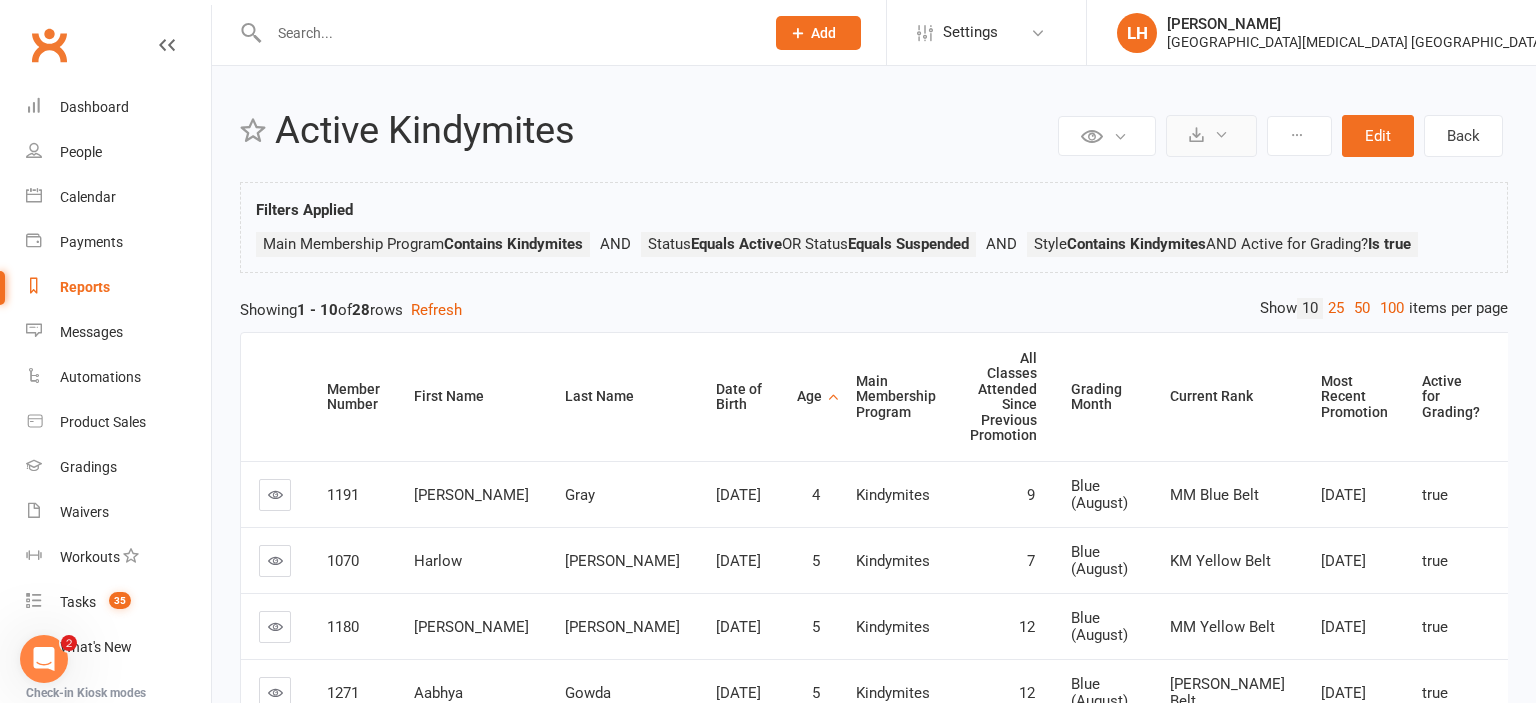 click at bounding box center (1211, 136) 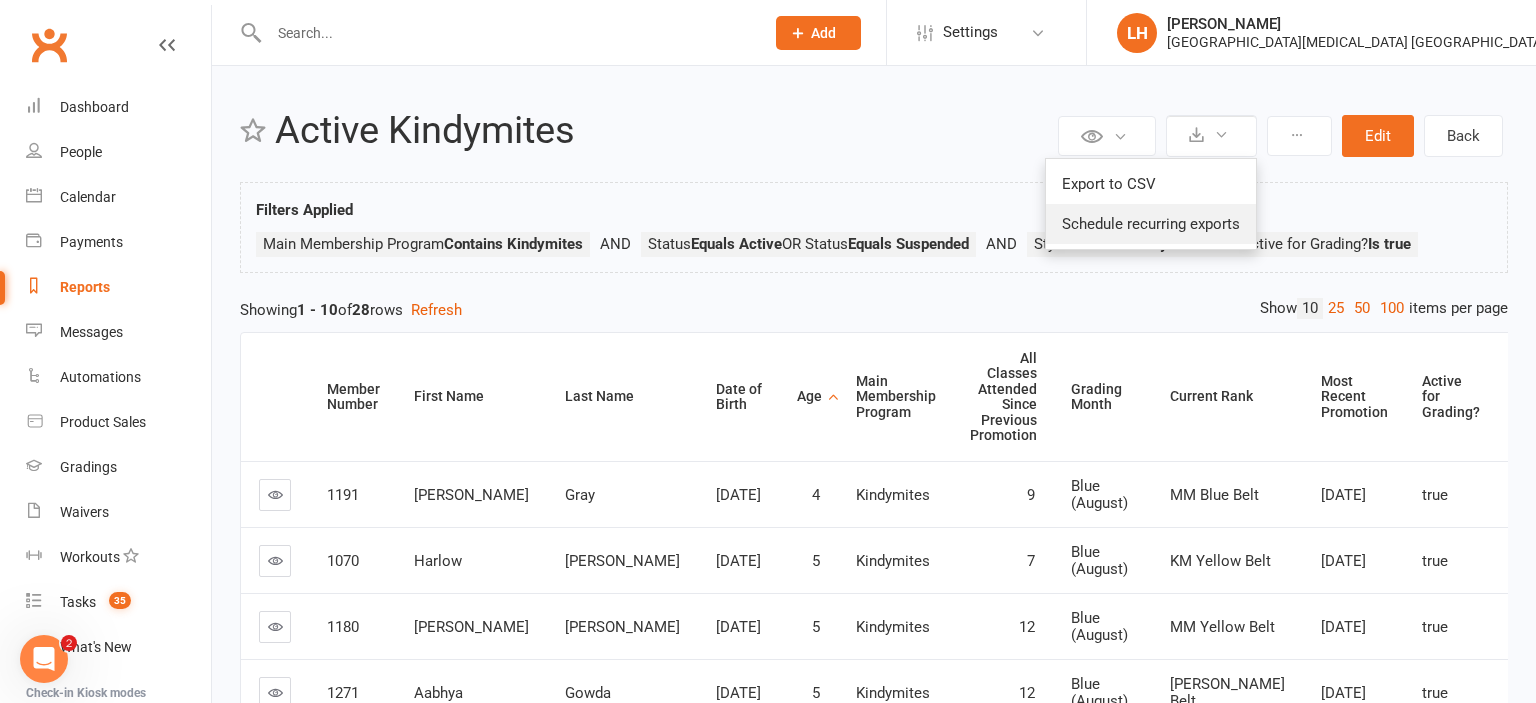 click on "Schedule recurring exports" at bounding box center [1151, 224] 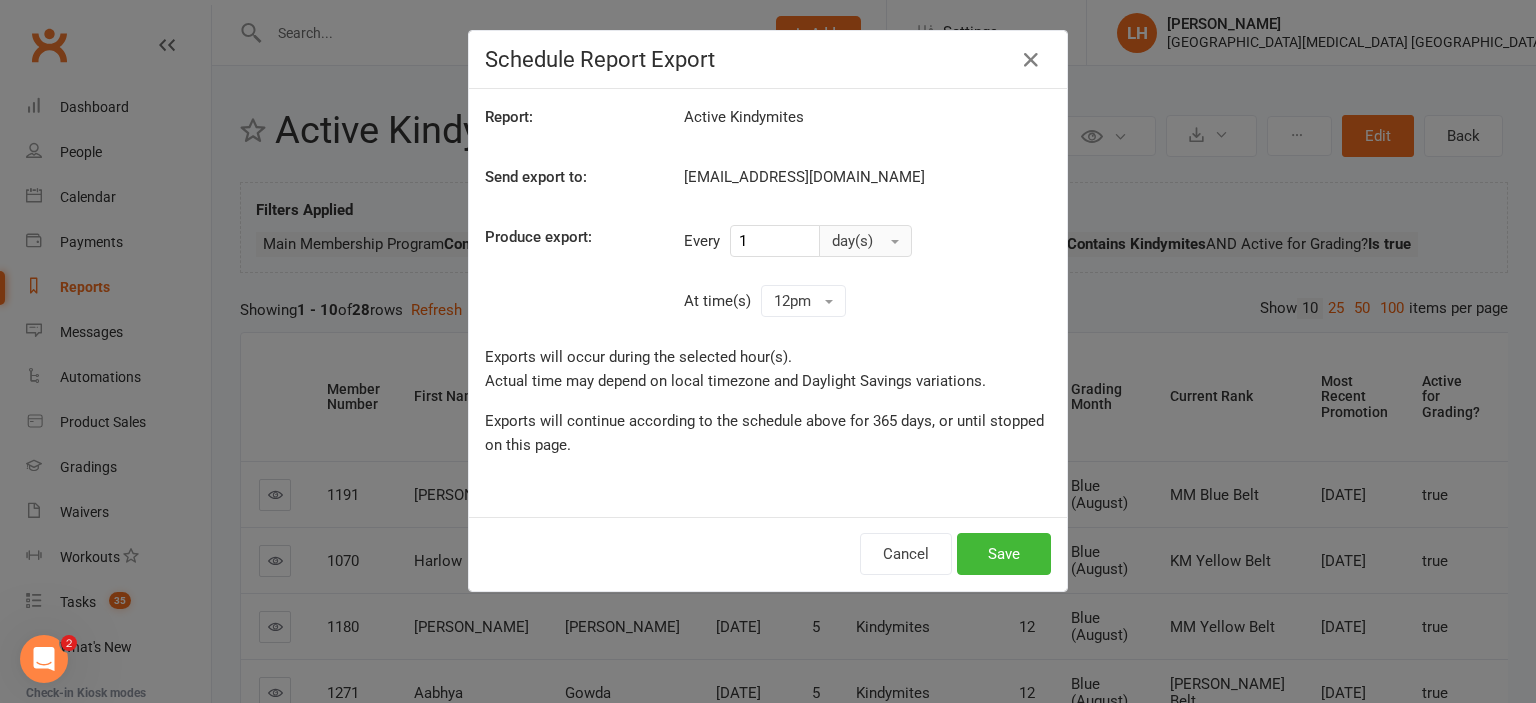click on "day(s)" at bounding box center [865, 241] 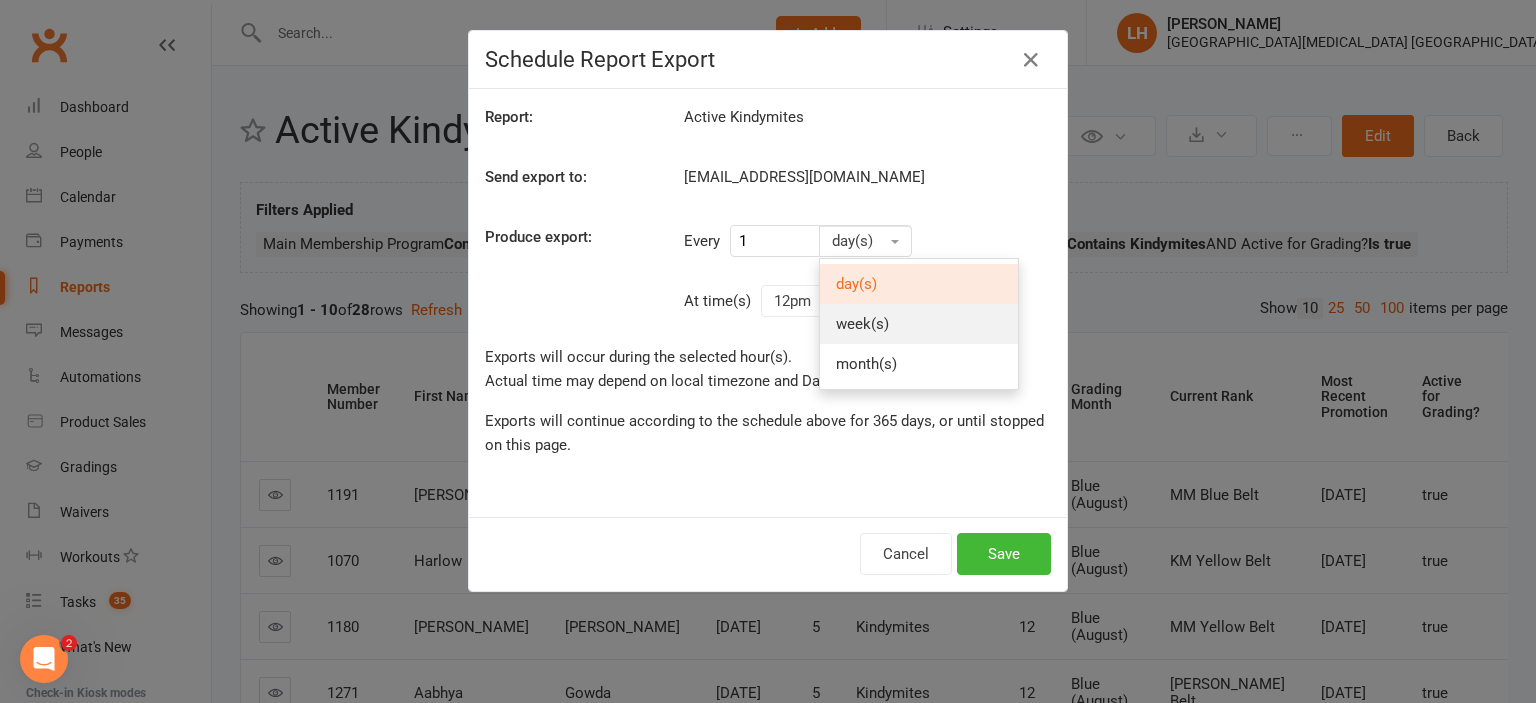 click on "week(s)" at bounding box center (862, 324) 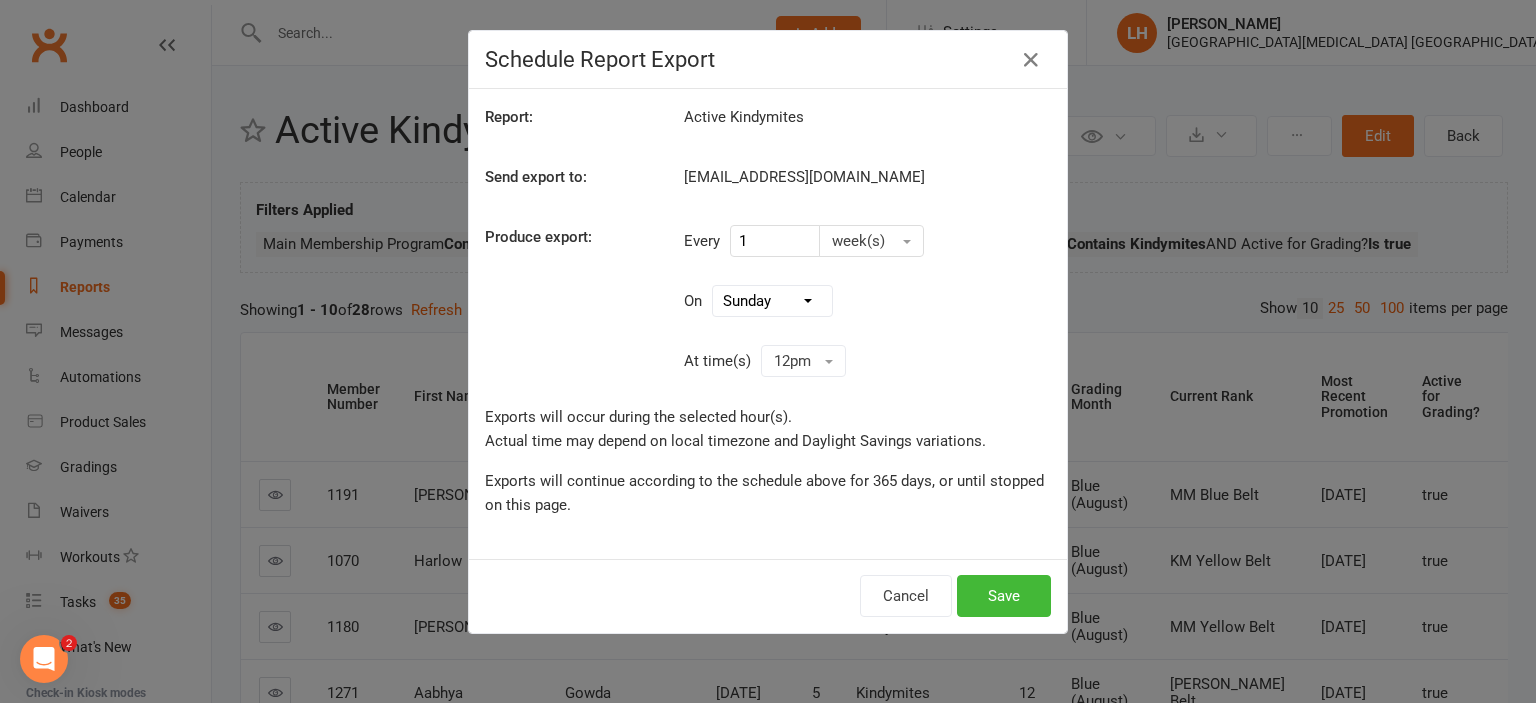 click on "[DATE] [DATE] [DATE] [DATE] [DATE] [DATE] [DATE]" at bounding box center (772, 301) 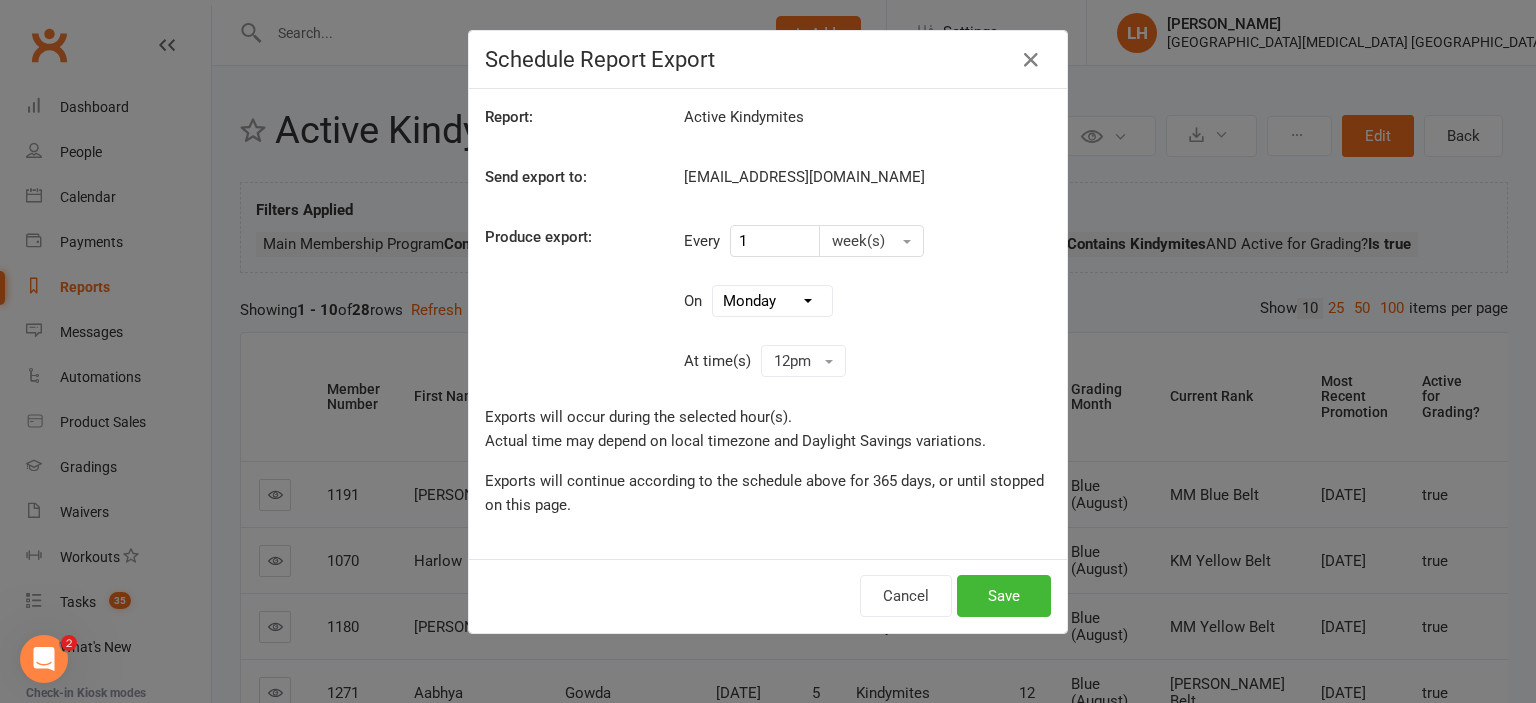 click on "[DATE]" at bounding box center (0, 0) 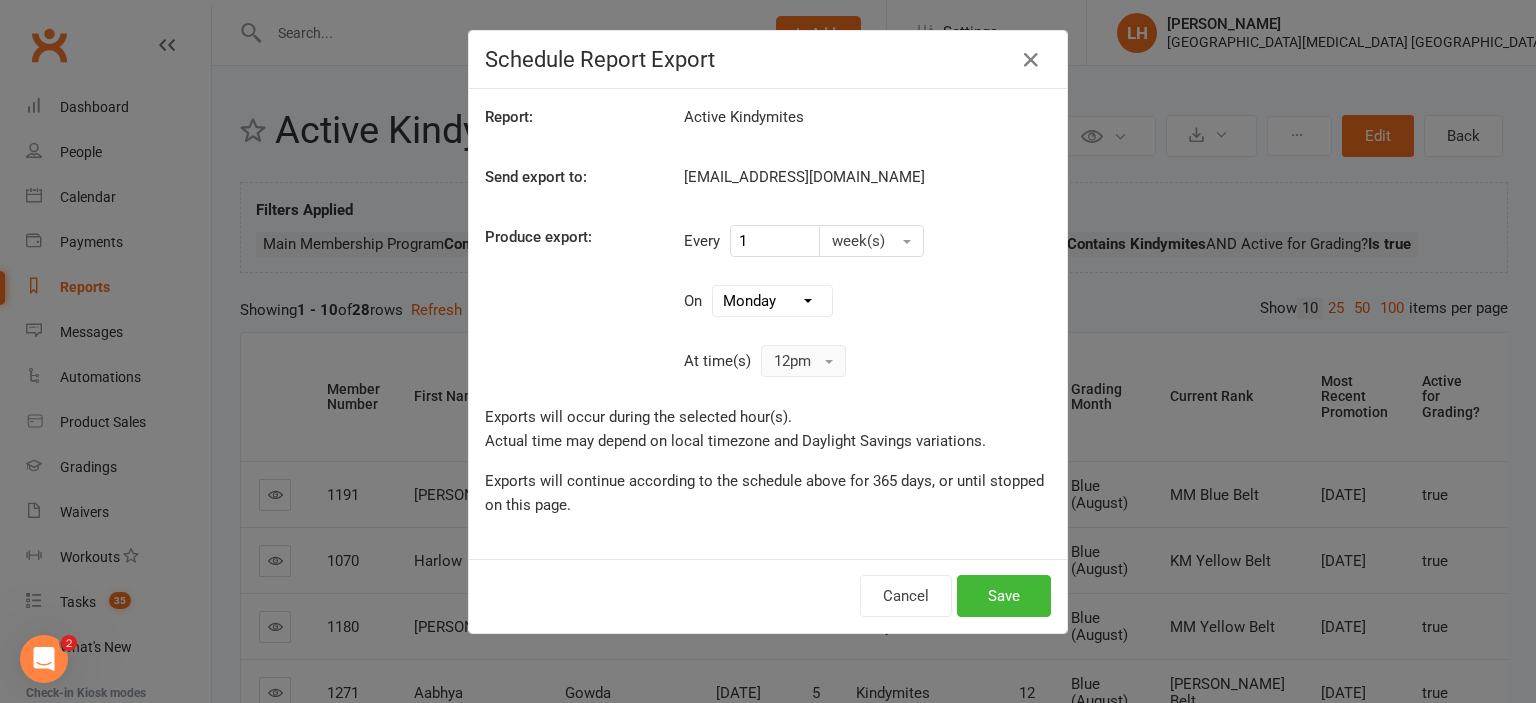 click on "12pm" at bounding box center (803, 361) 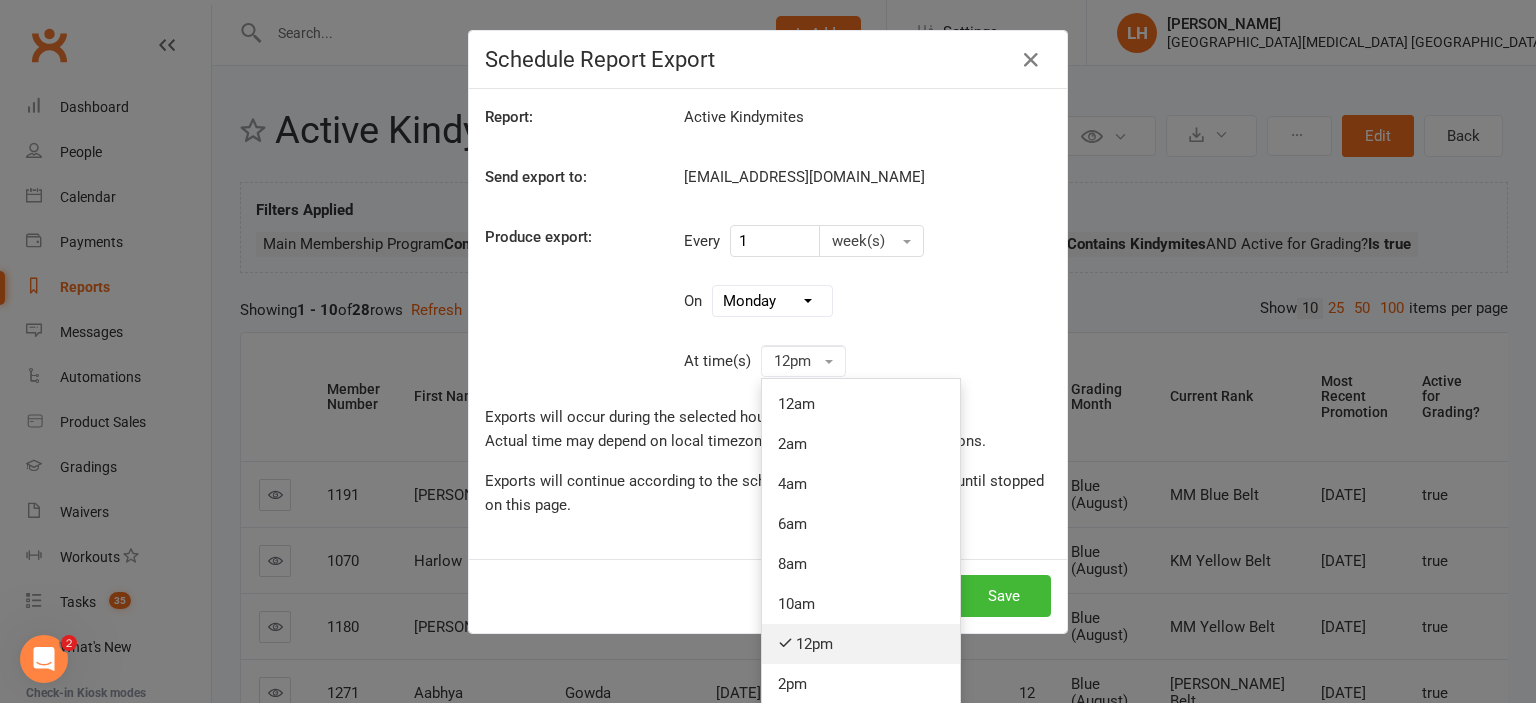 click on "12pm" at bounding box center [861, 644] 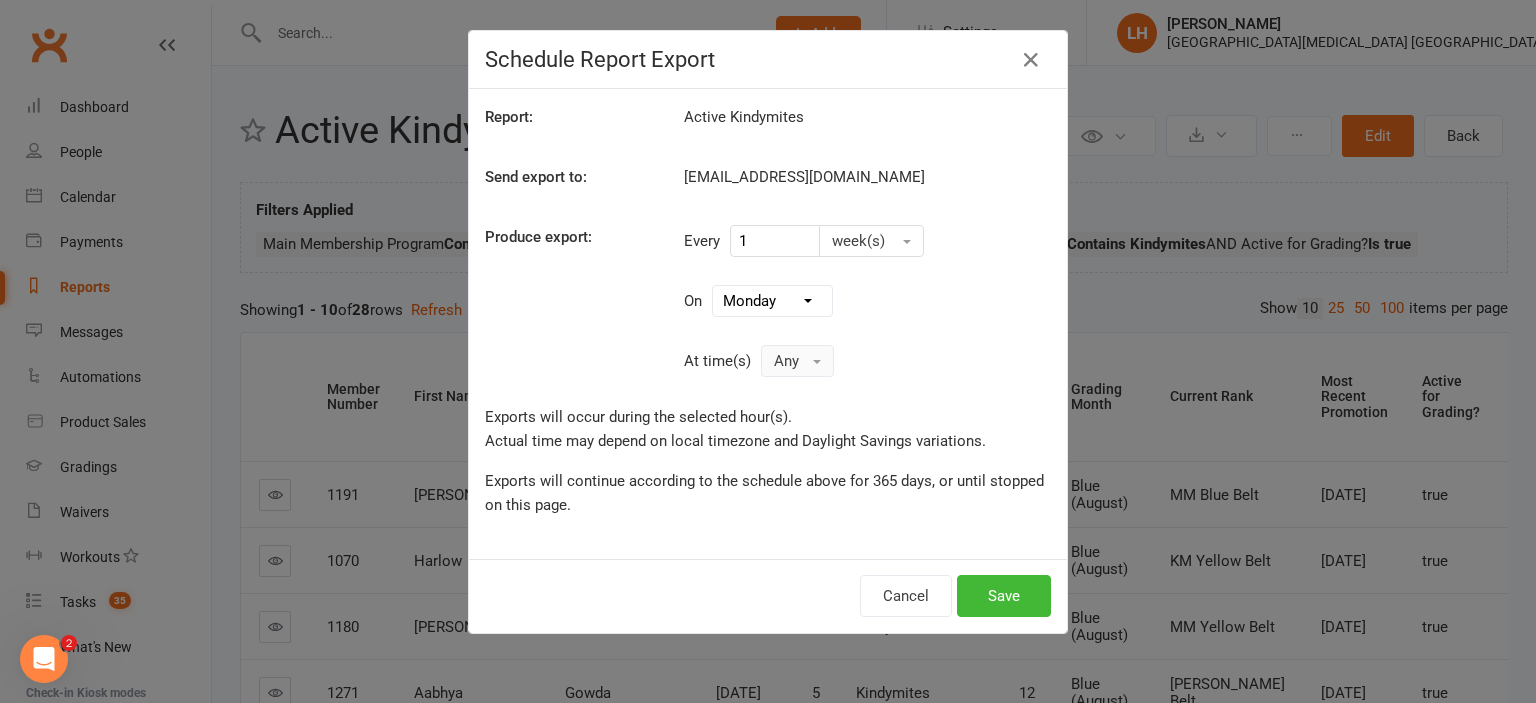 click on "Any" at bounding box center (797, 361) 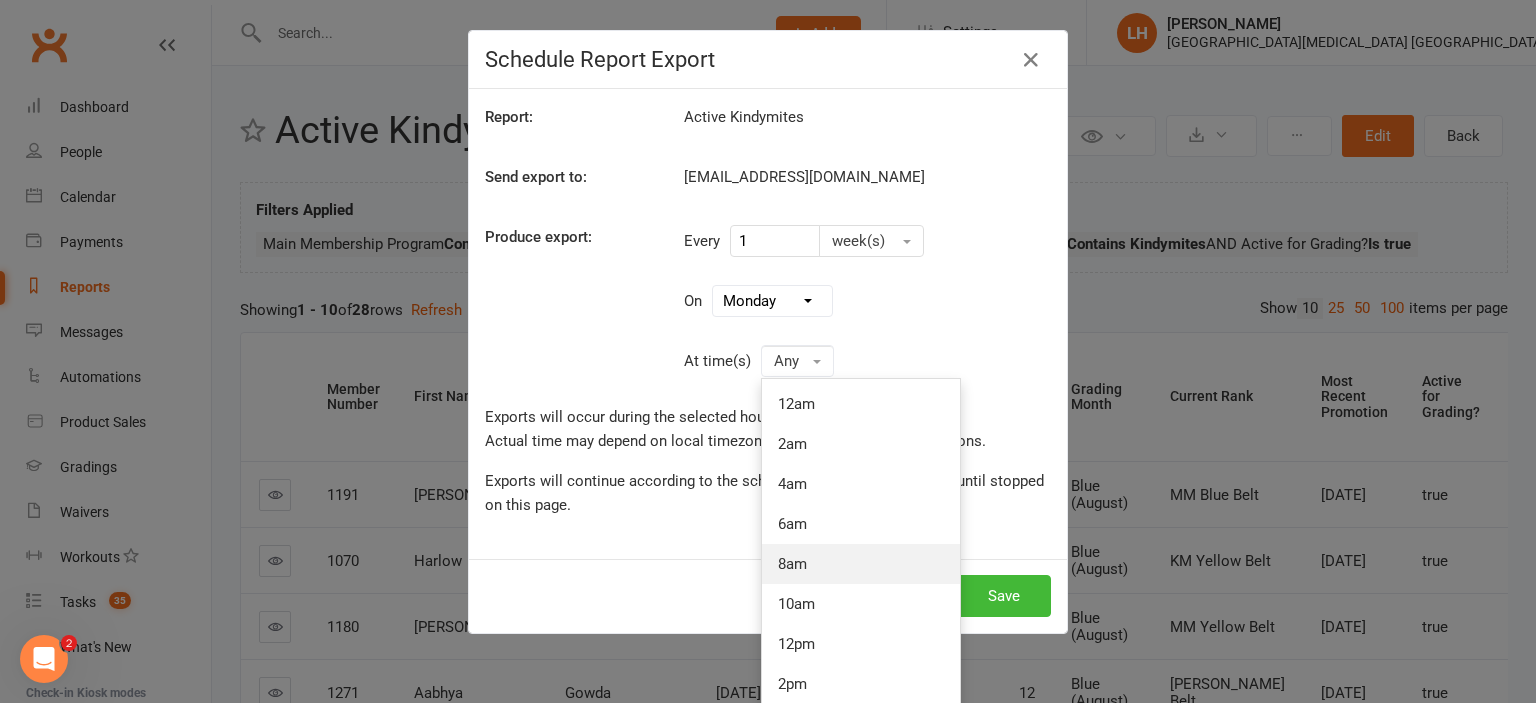 click on "8am" at bounding box center [861, 564] 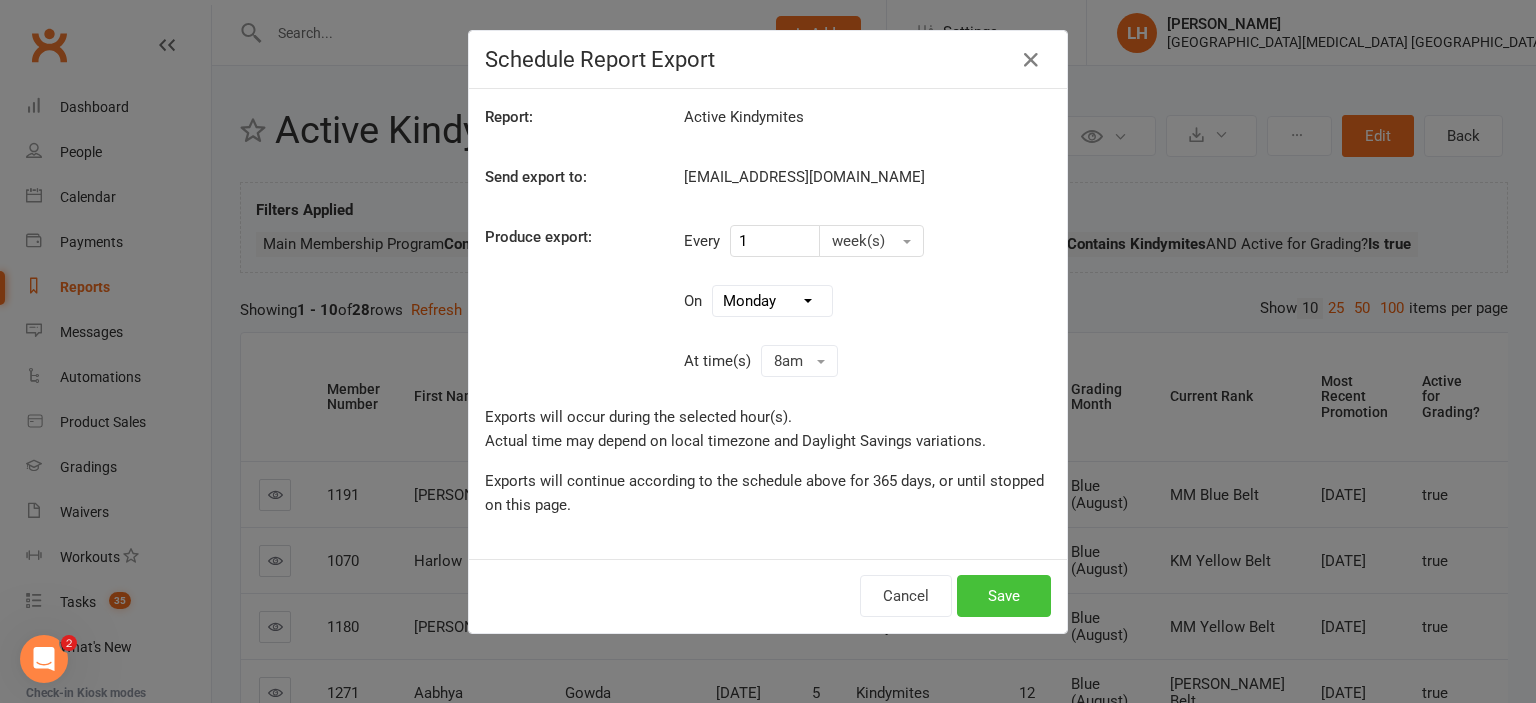 click on "Save" at bounding box center [1004, 596] 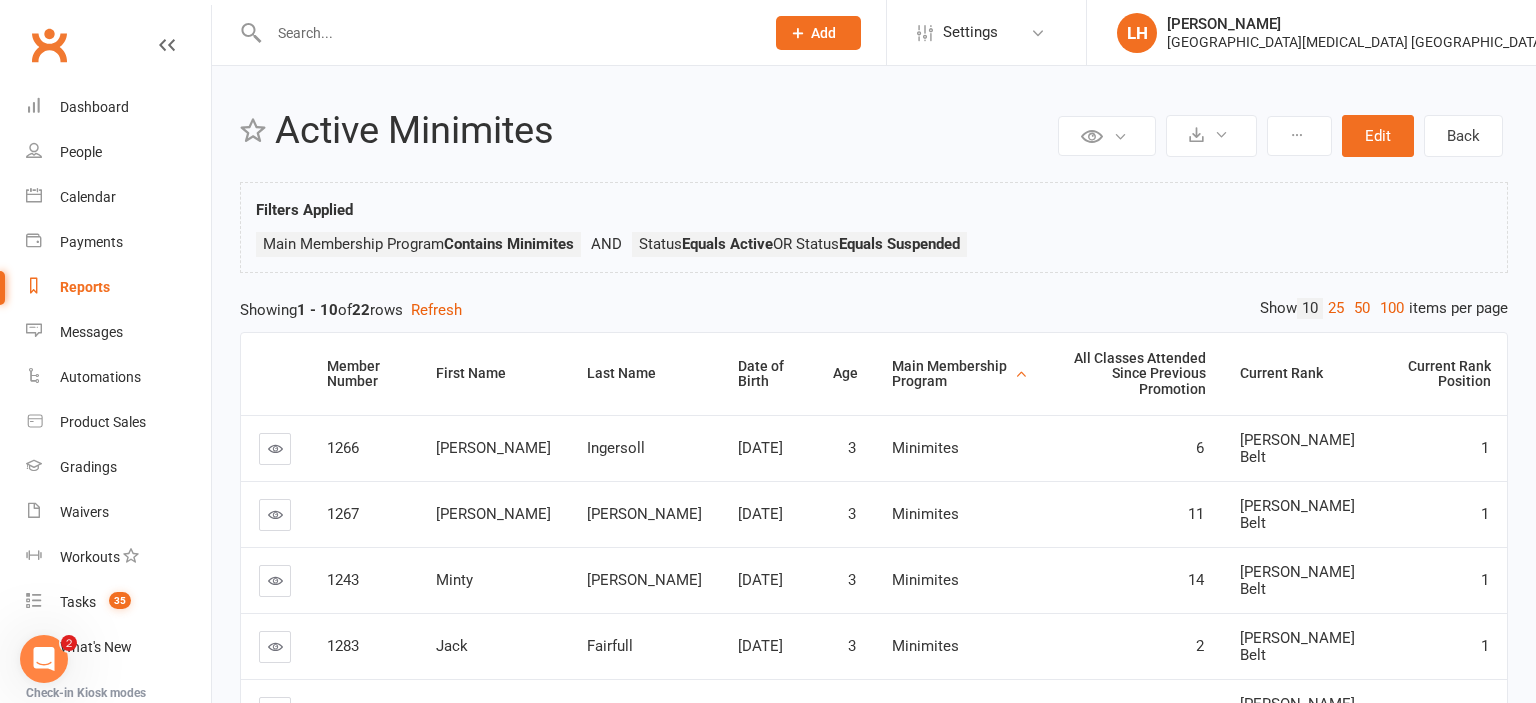 scroll, scrollTop: 0, scrollLeft: 0, axis: both 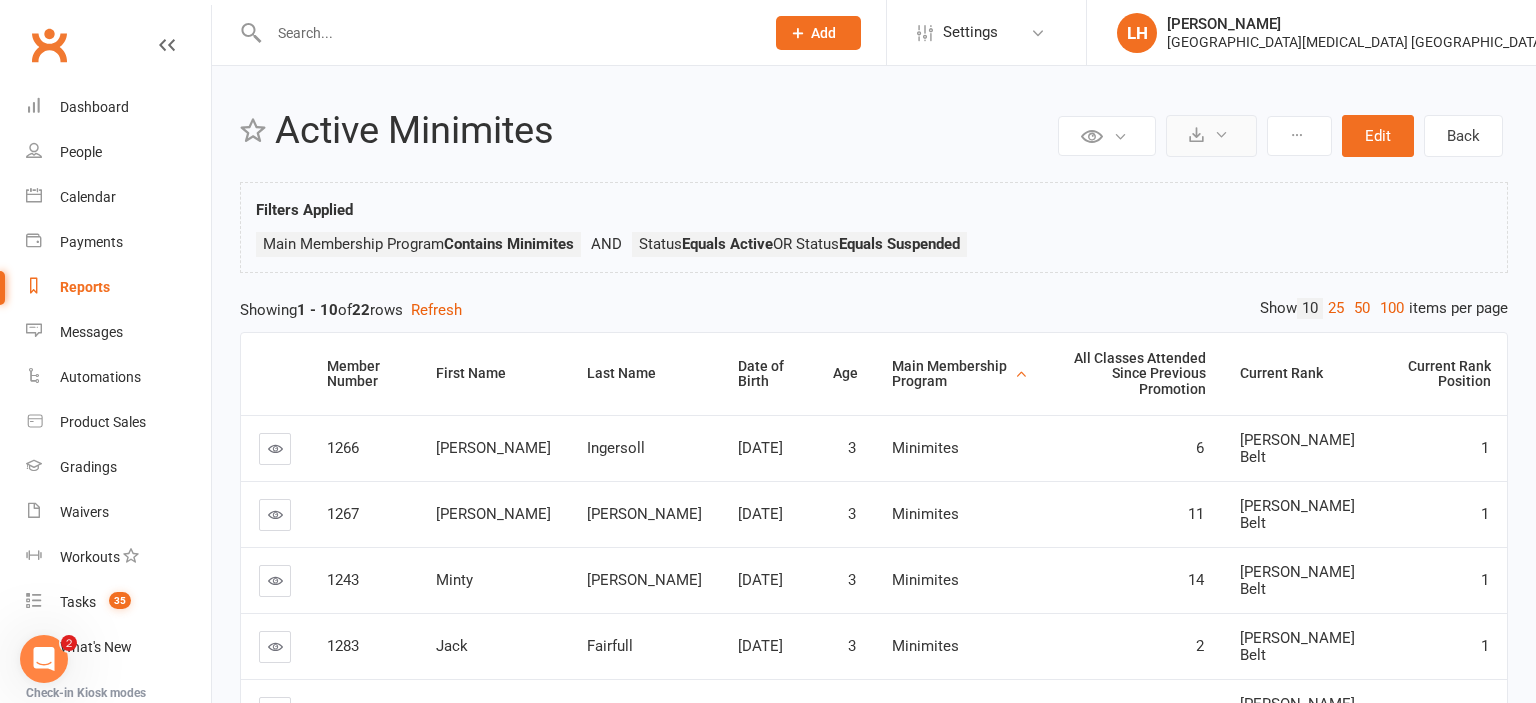 click at bounding box center (1211, 136) 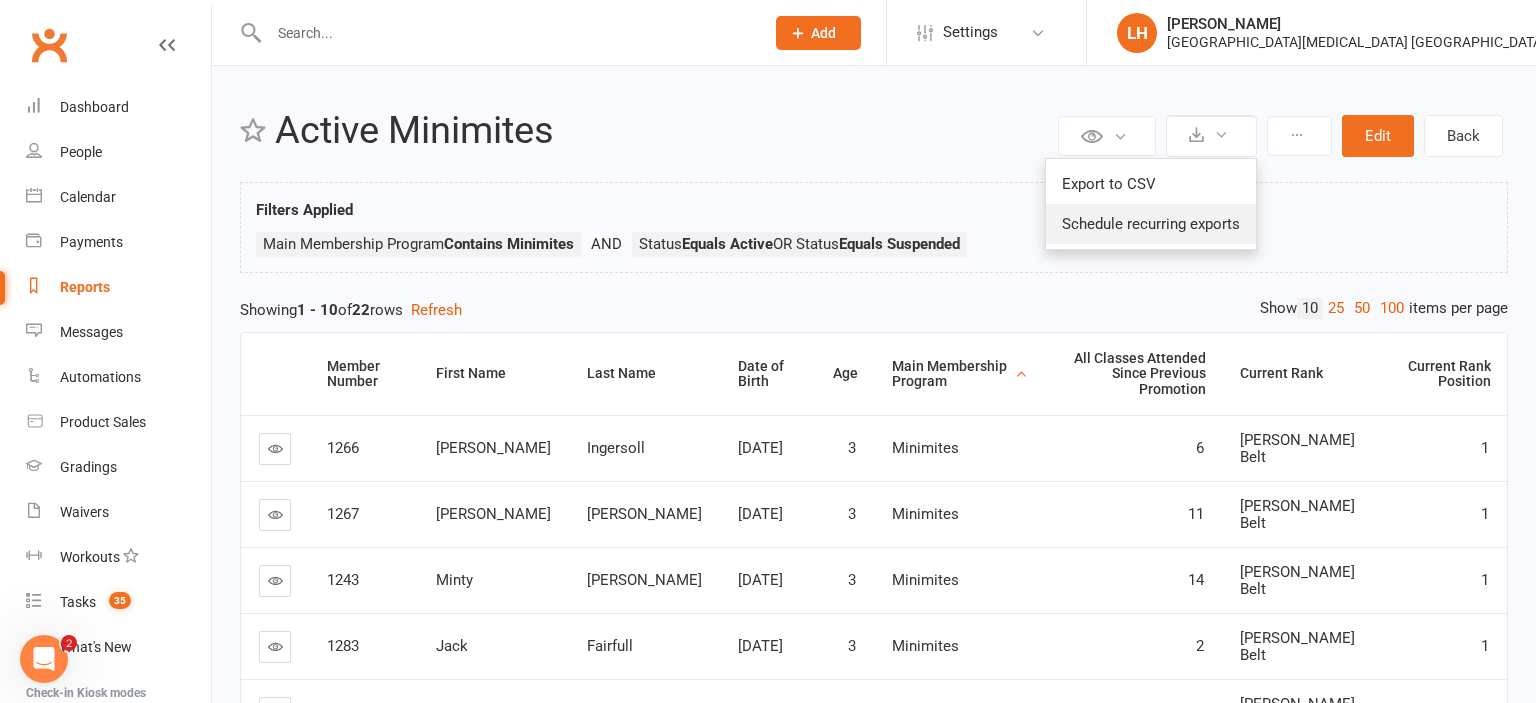 click on "Schedule recurring exports" at bounding box center [1151, 224] 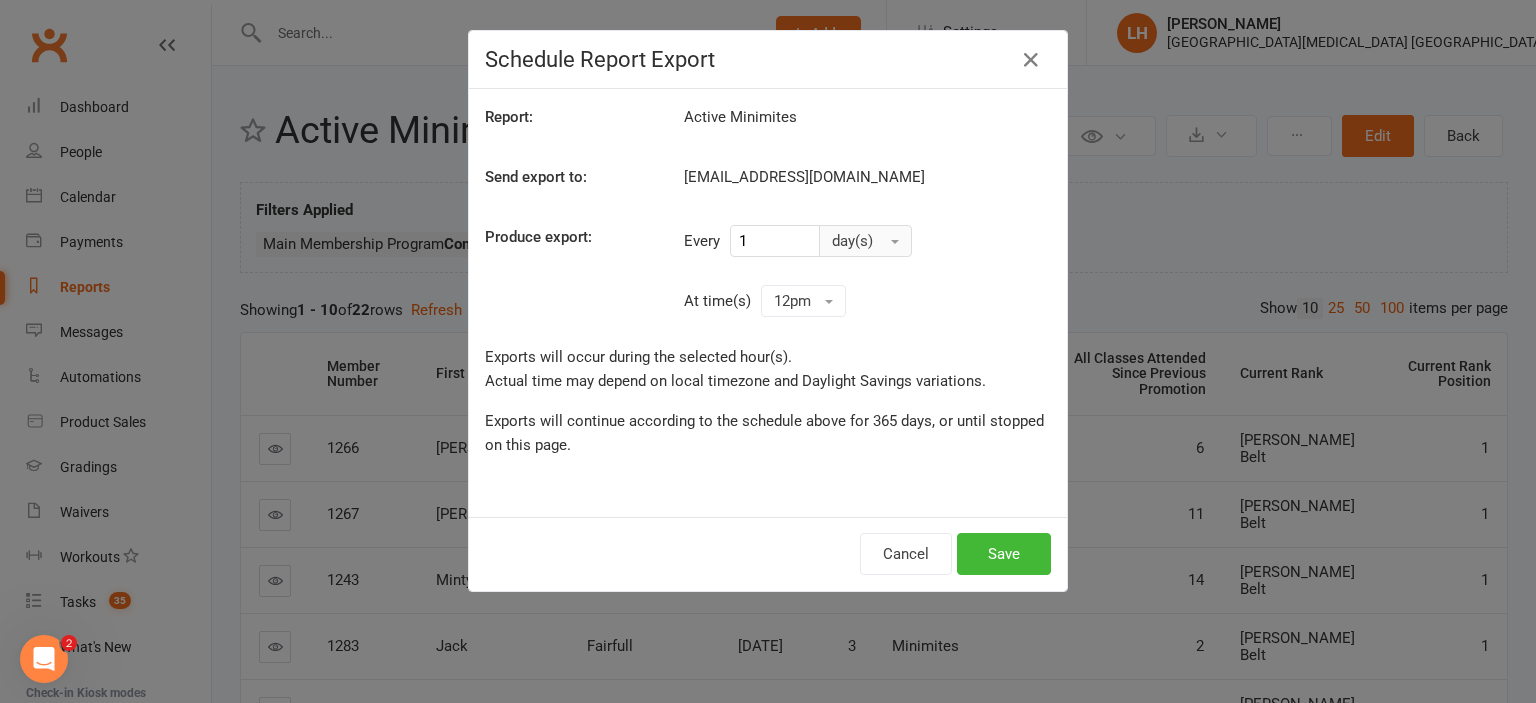 click on "day(s)" at bounding box center [852, 241] 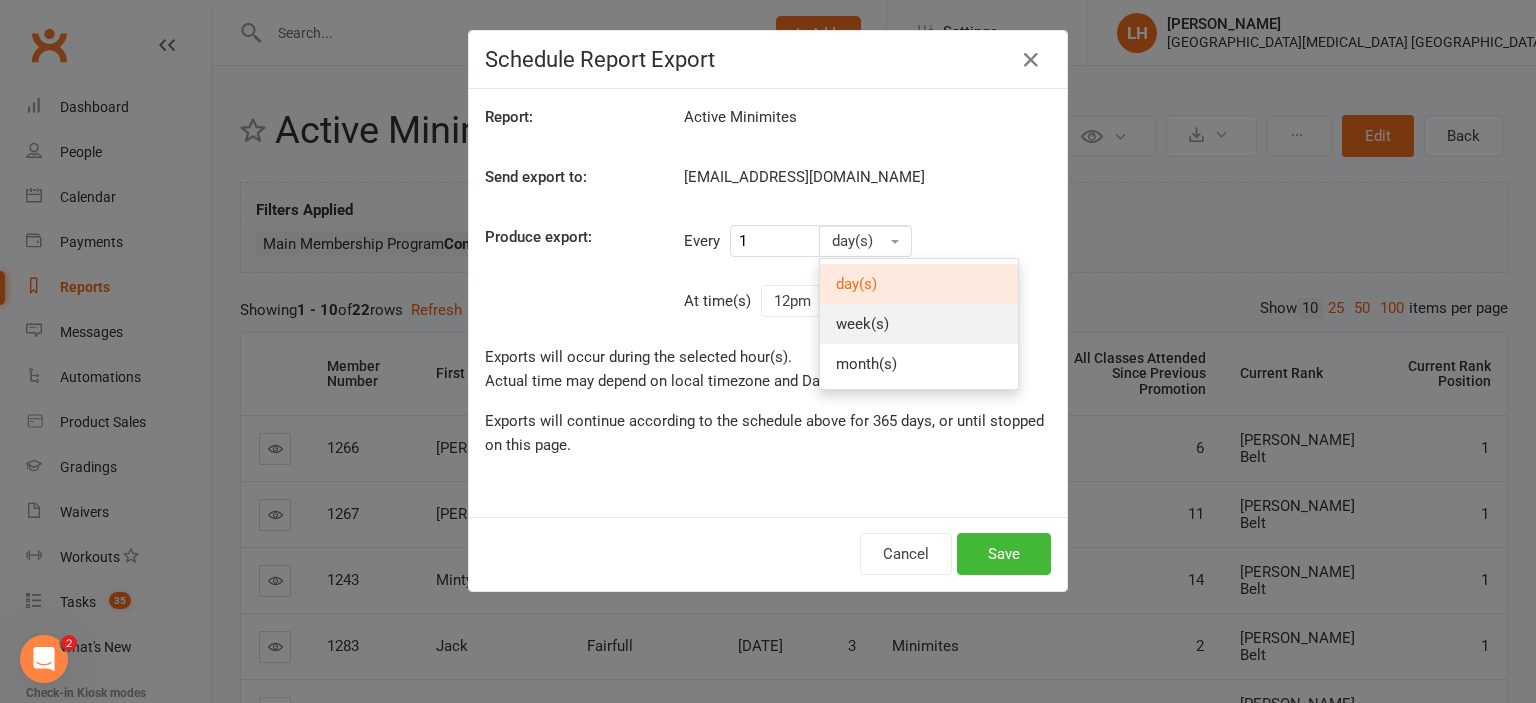 click on "week(s)" at bounding box center [919, 324] 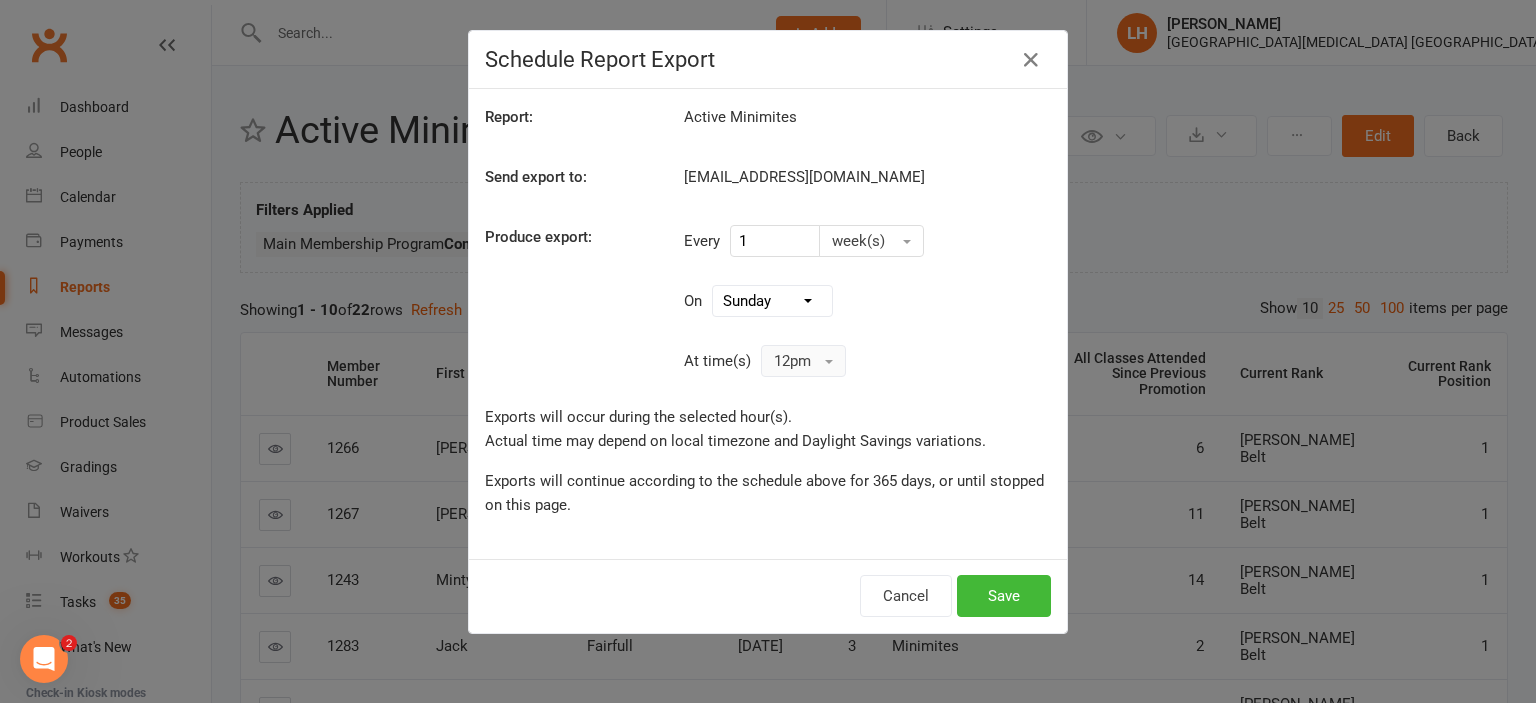 click on "12pm" at bounding box center [803, 361] 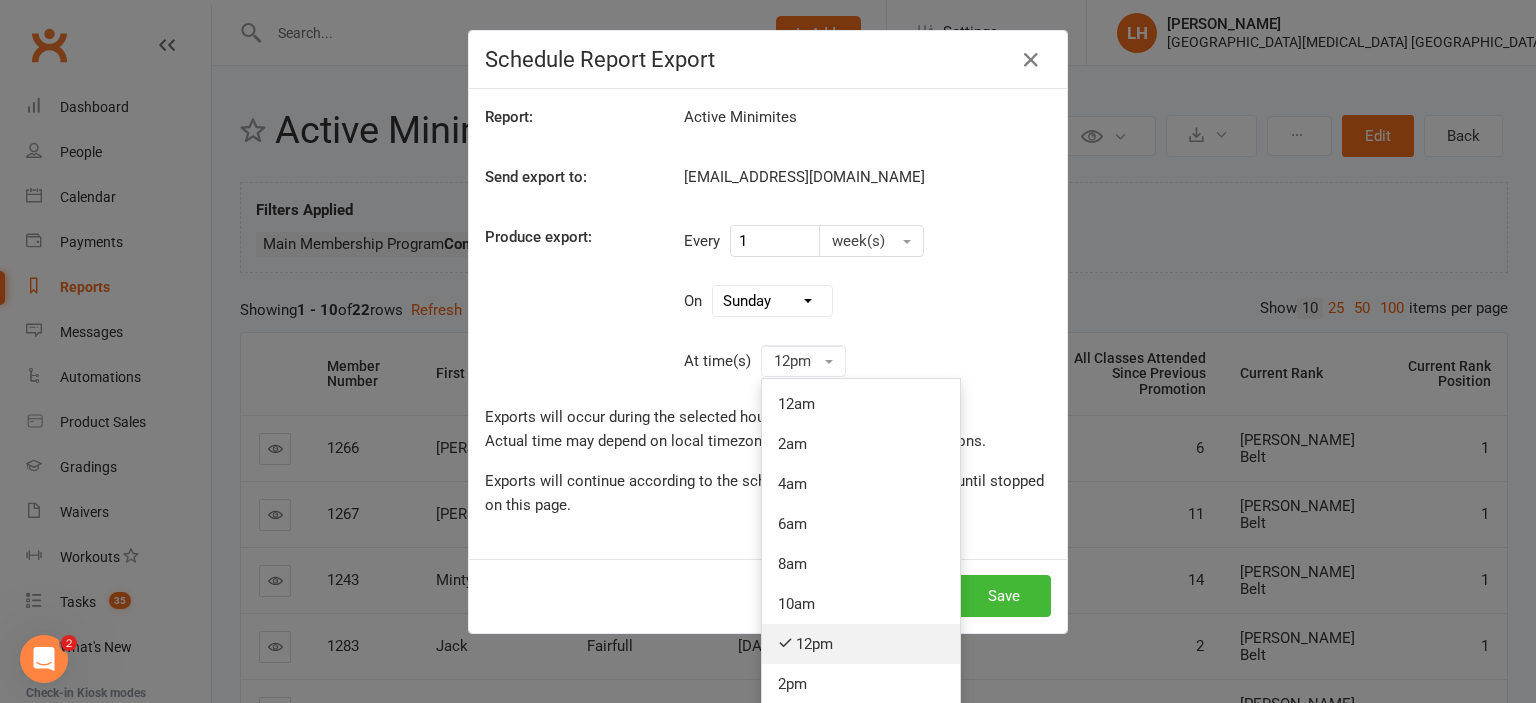 click on "12pm" at bounding box center (861, 644) 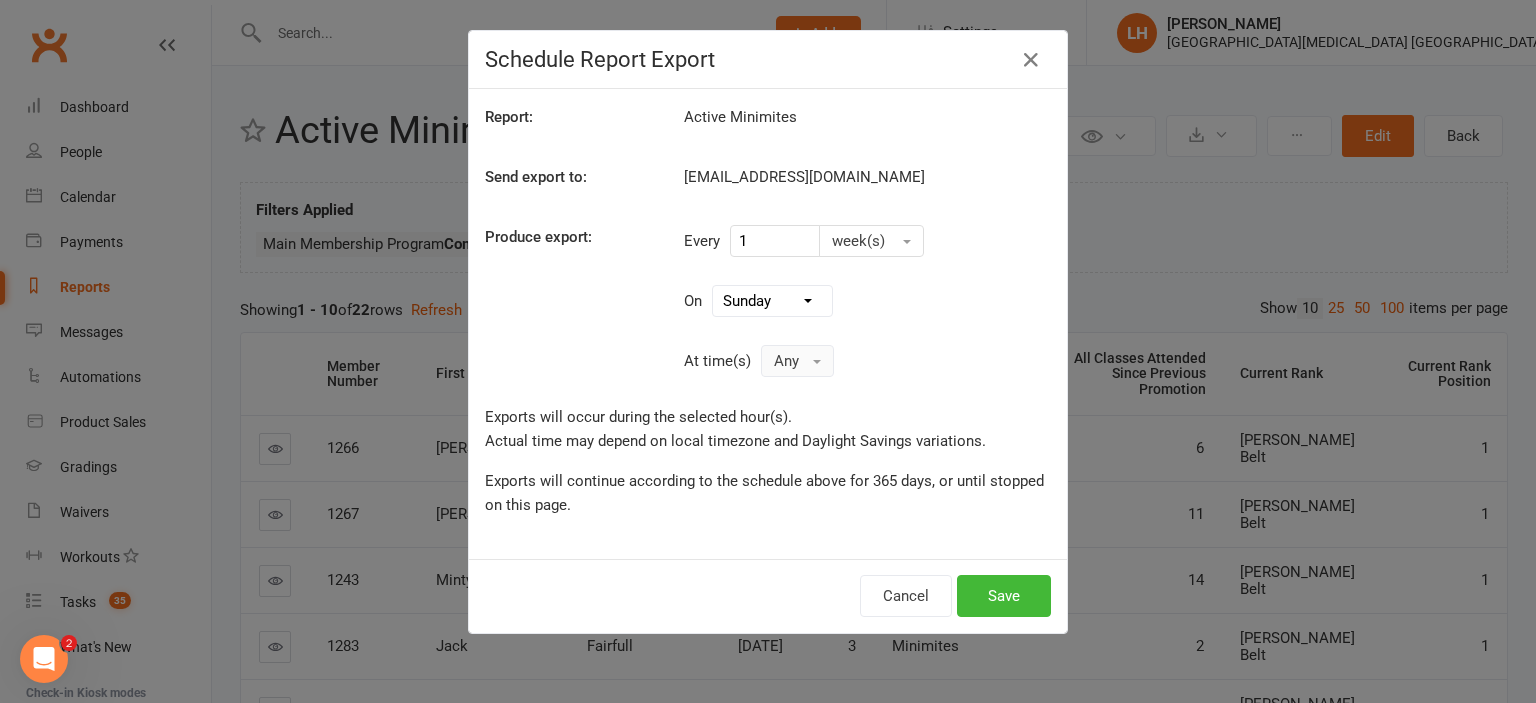 click on "Any" at bounding box center [797, 361] 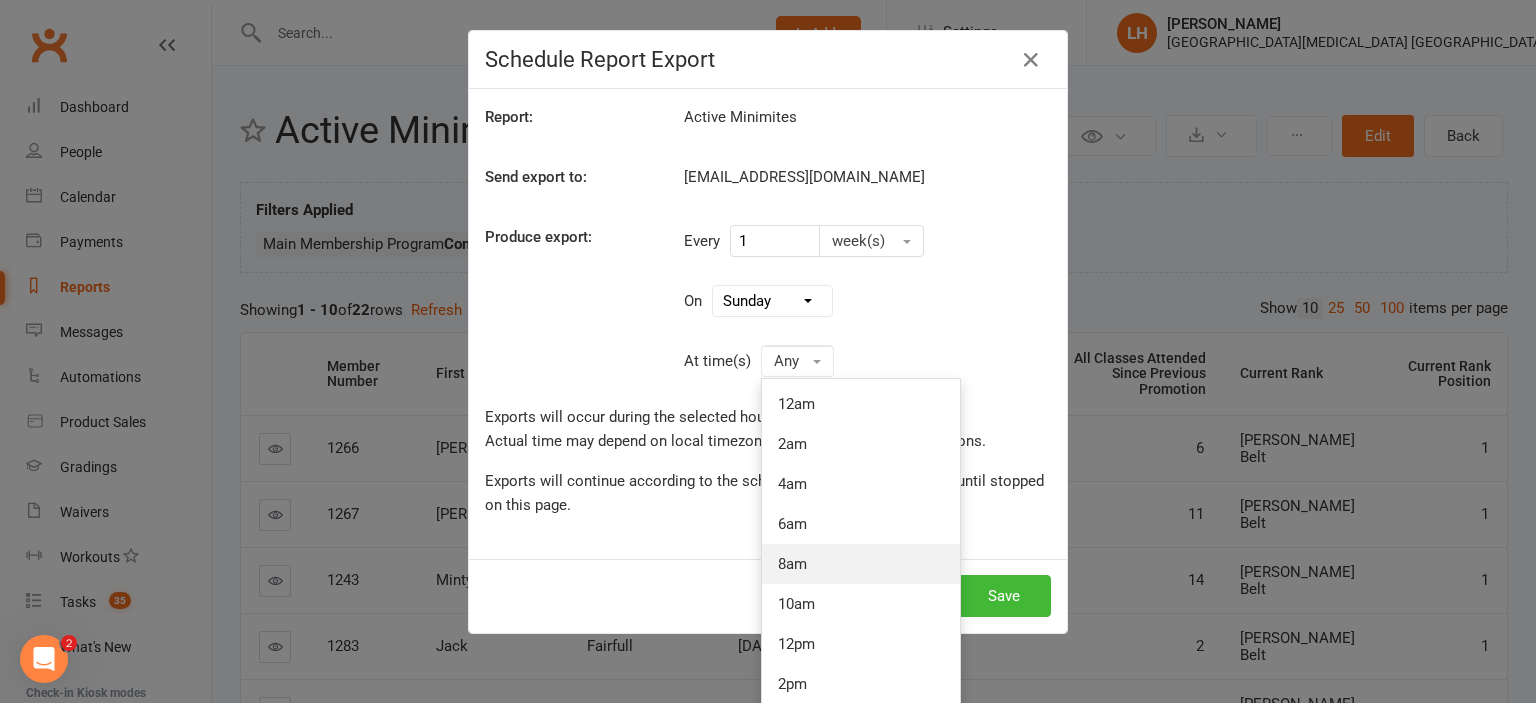click on "8am" at bounding box center (861, 564) 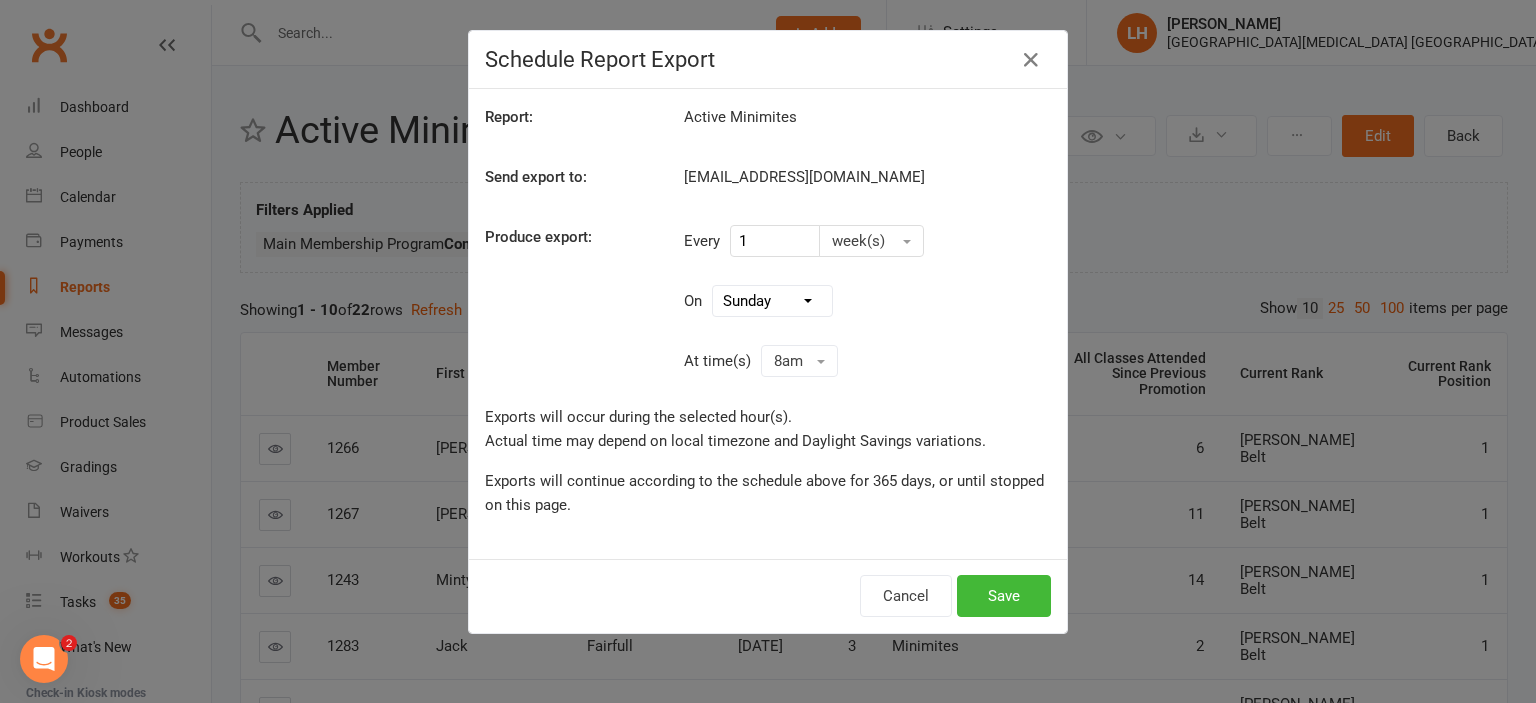 select on "1" 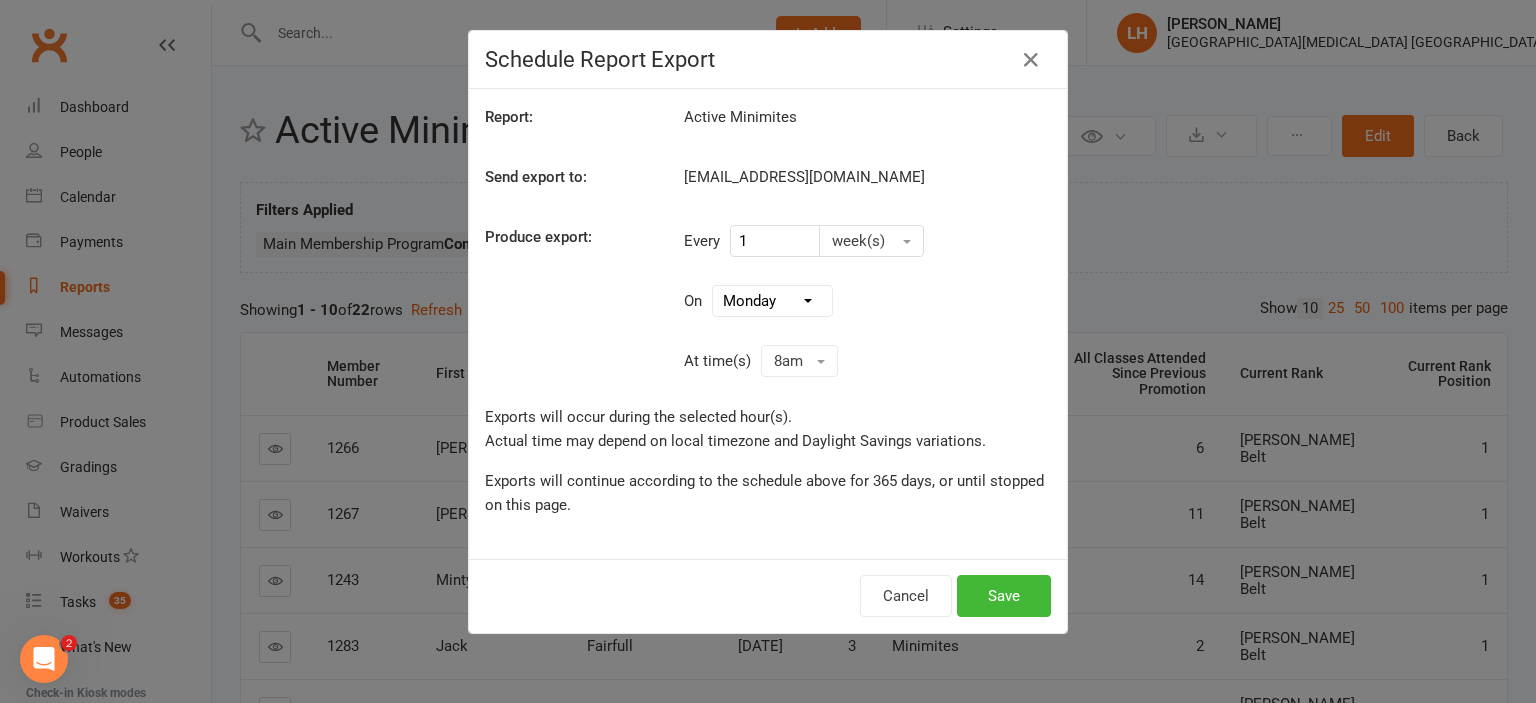 click on "[DATE]" at bounding box center [0, 0] 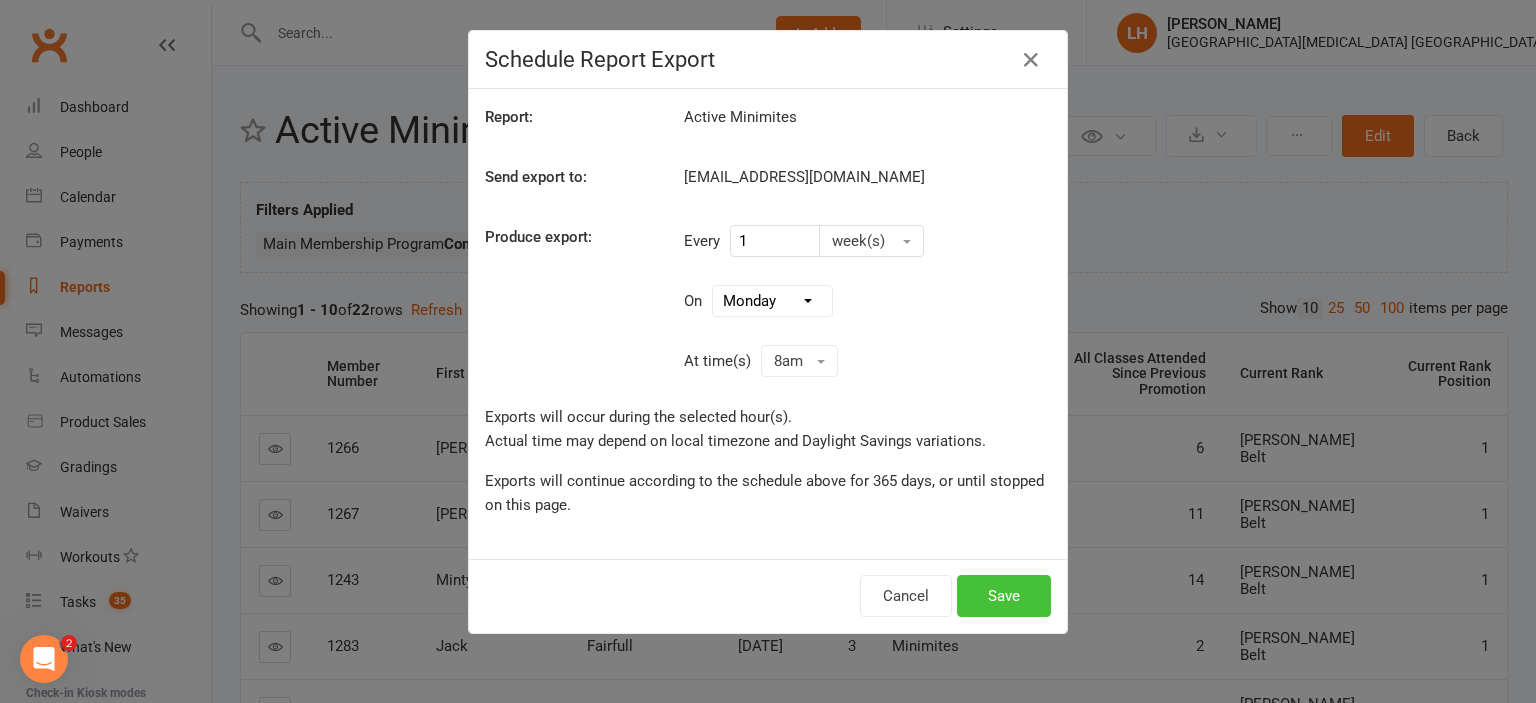 click on "Save" at bounding box center [1004, 596] 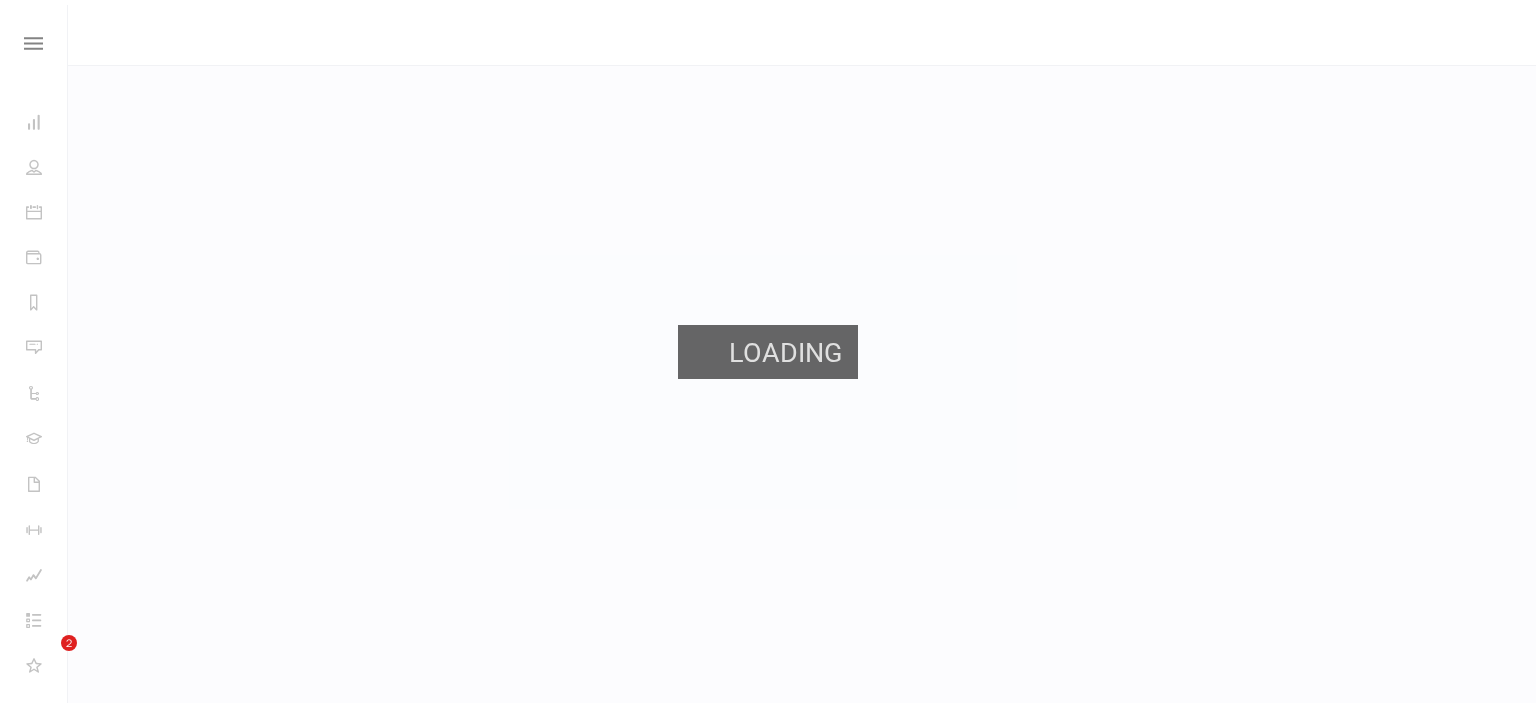 scroll, scrollTop: 0, scrollLeft: 0, axis: both 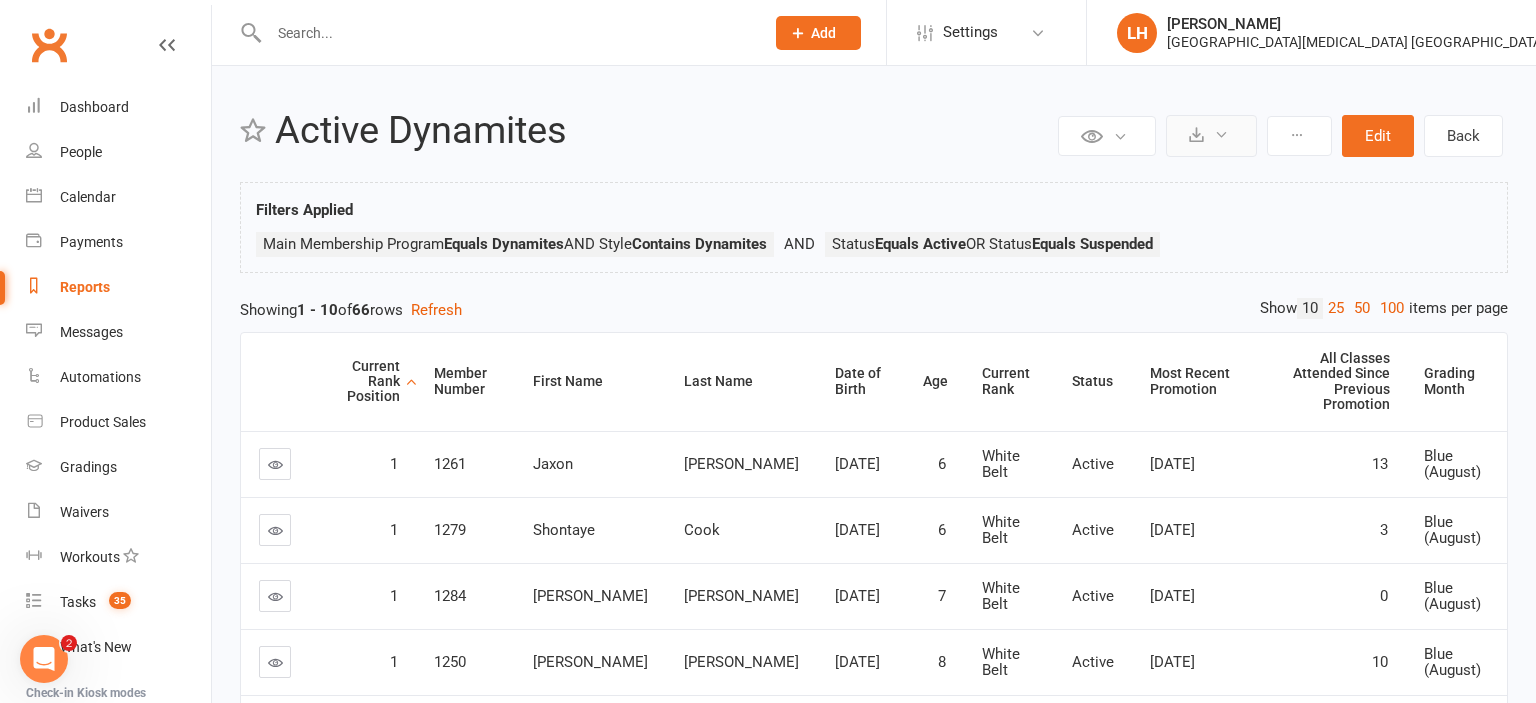 click at bounding box center (1211, 136) 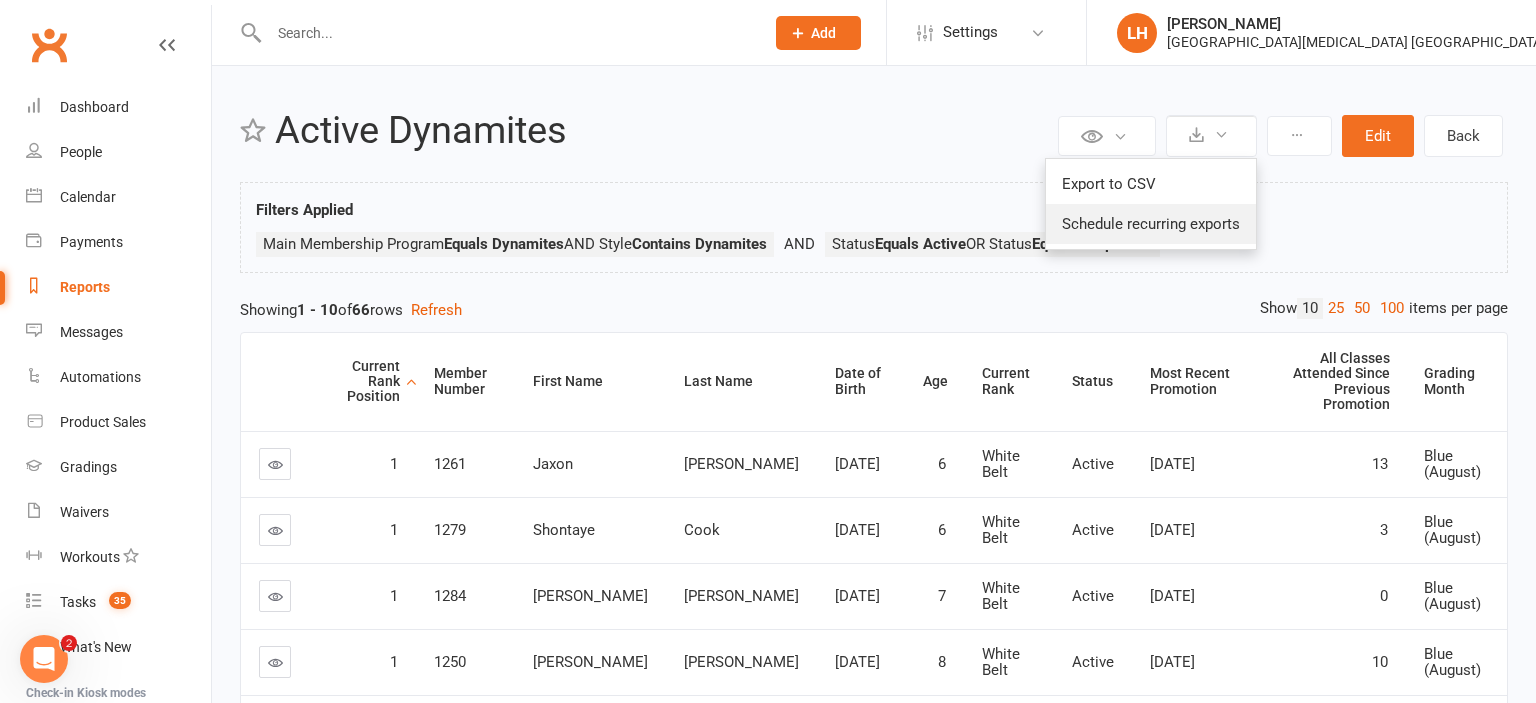 click on "Schedule recurring exports" at bounding box center (1151, 224) 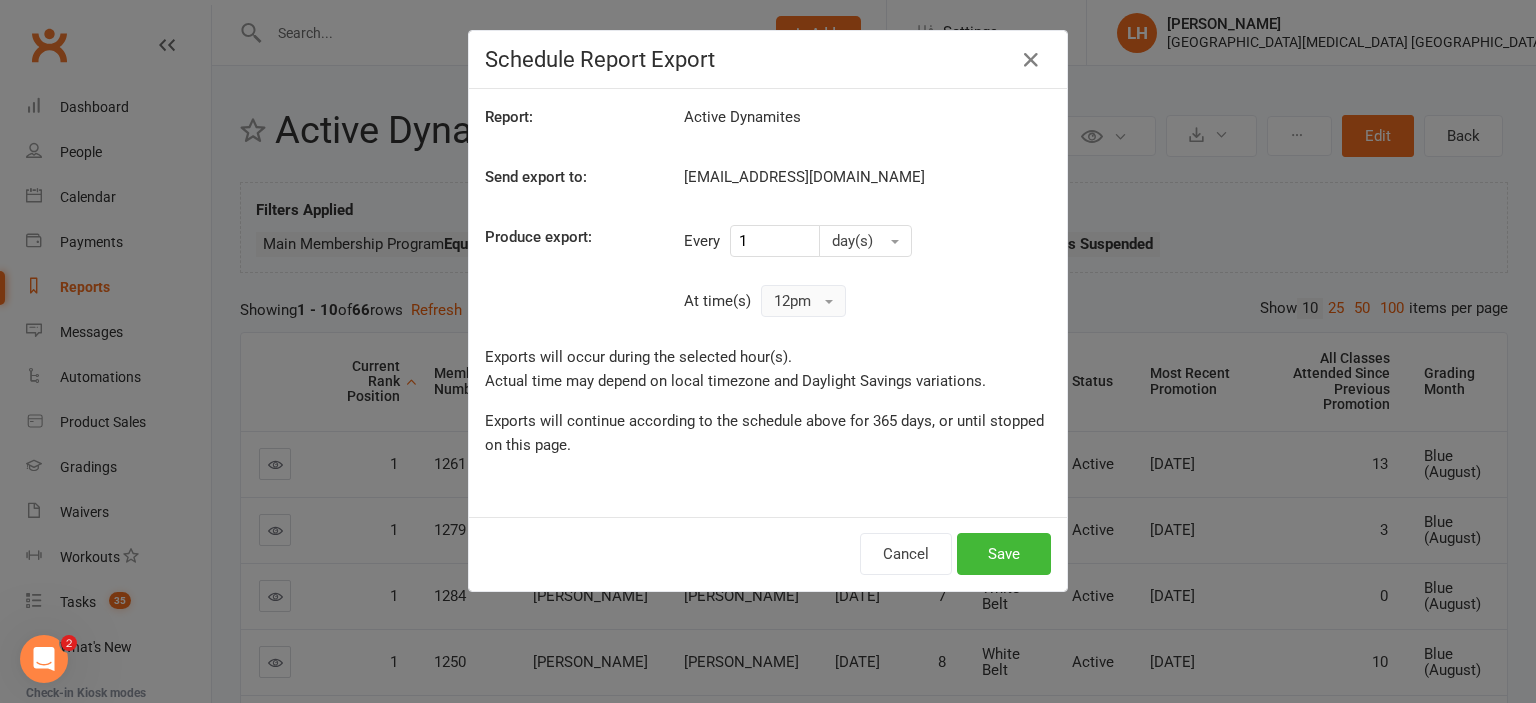 click on "12pm" at bounding box center [803, 301] 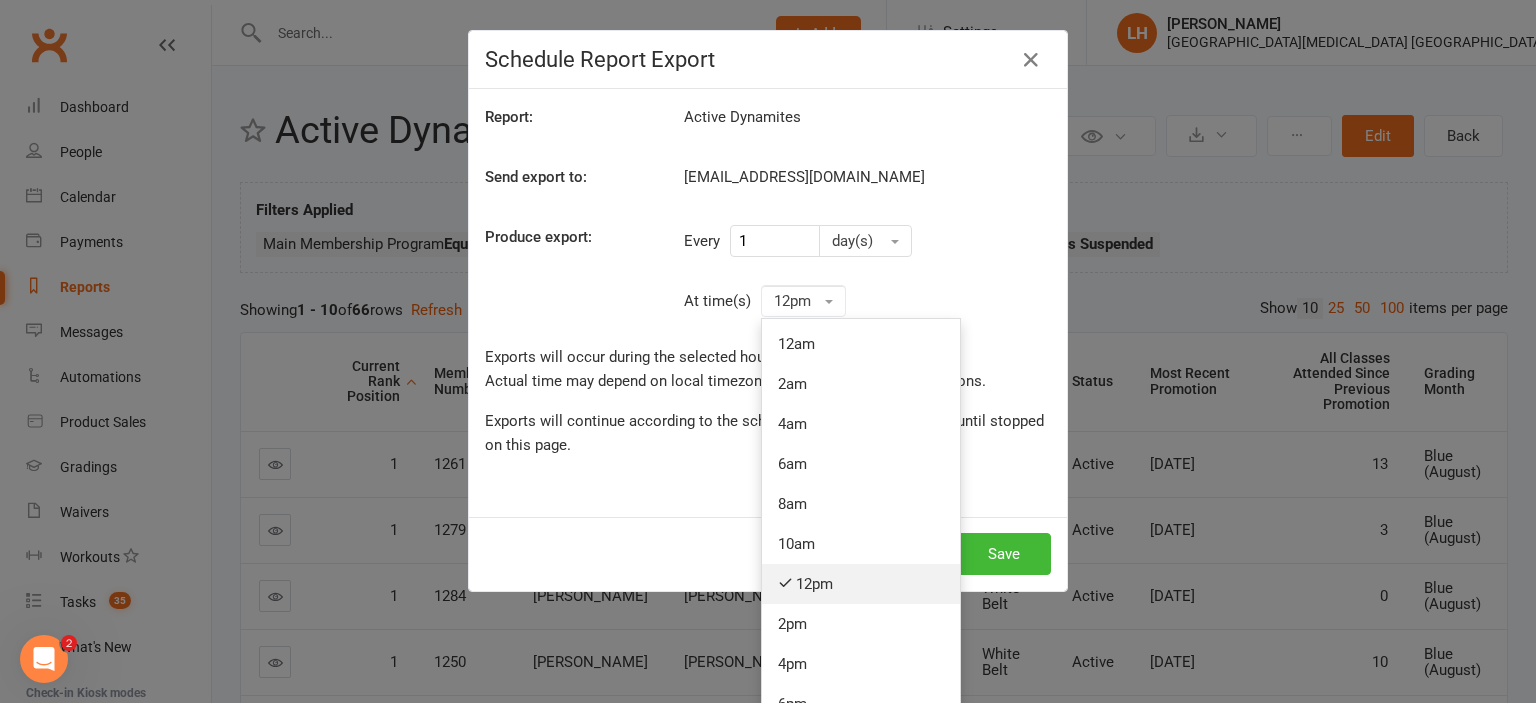 click on "12pm" at bounding box center [861, 584] 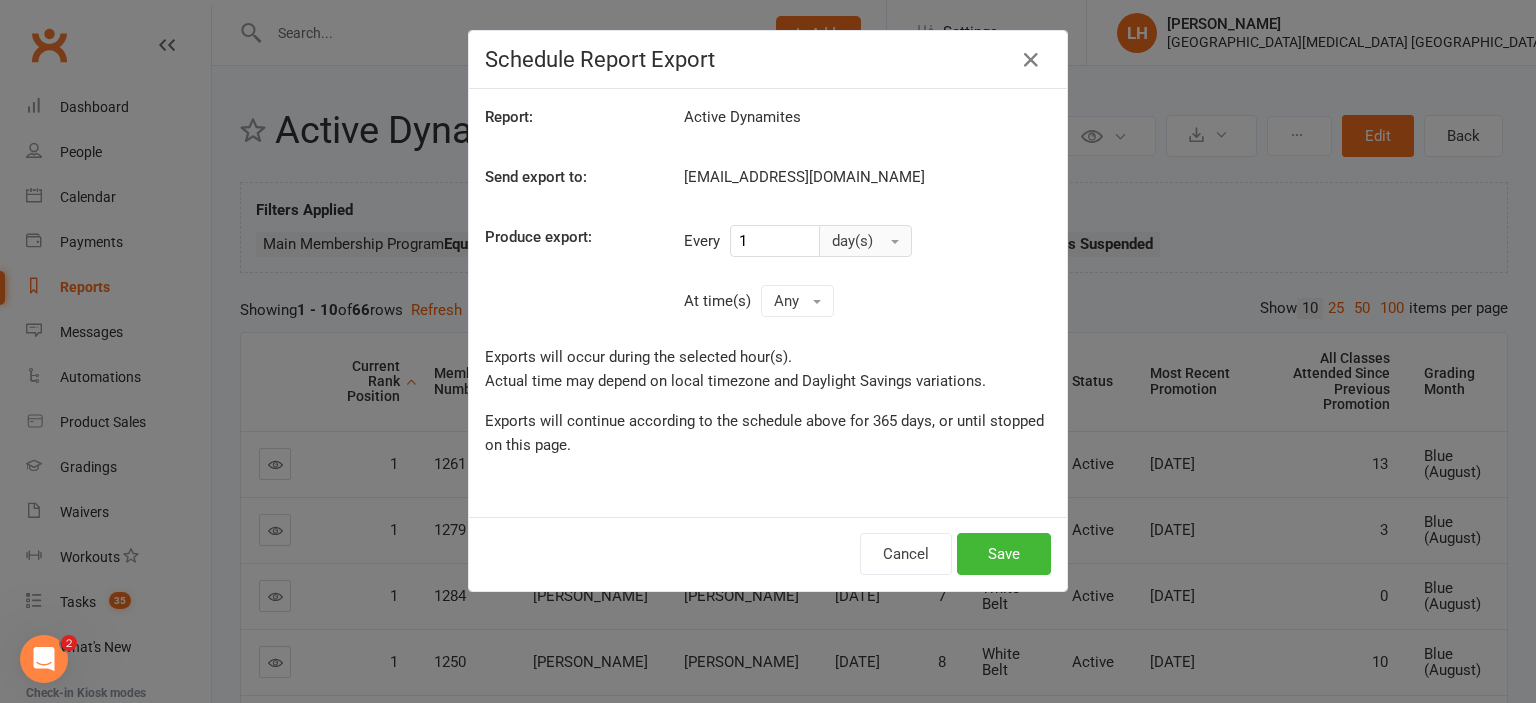 click on "day(s)" at bounding box center (865, 241) 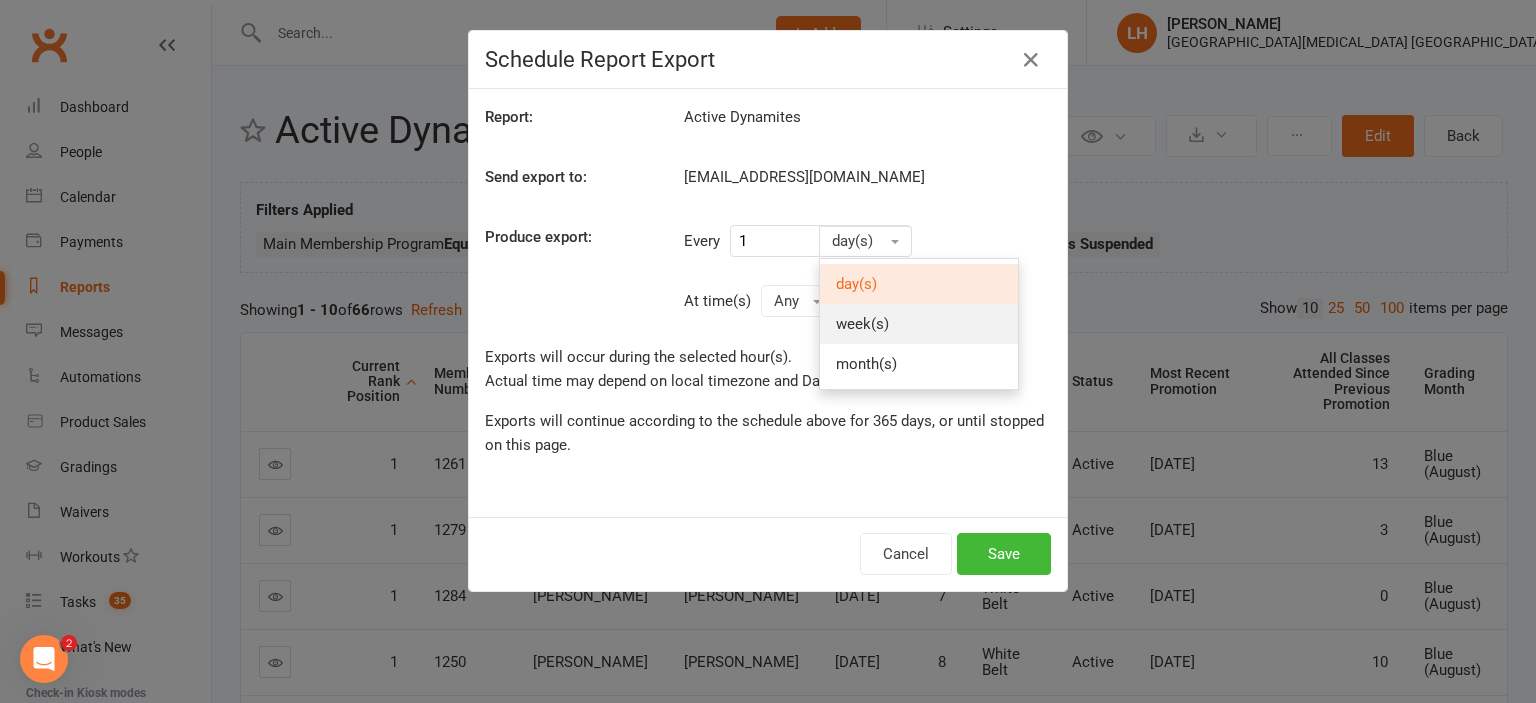 click on "week(s)" at bounding box center [862, 324] 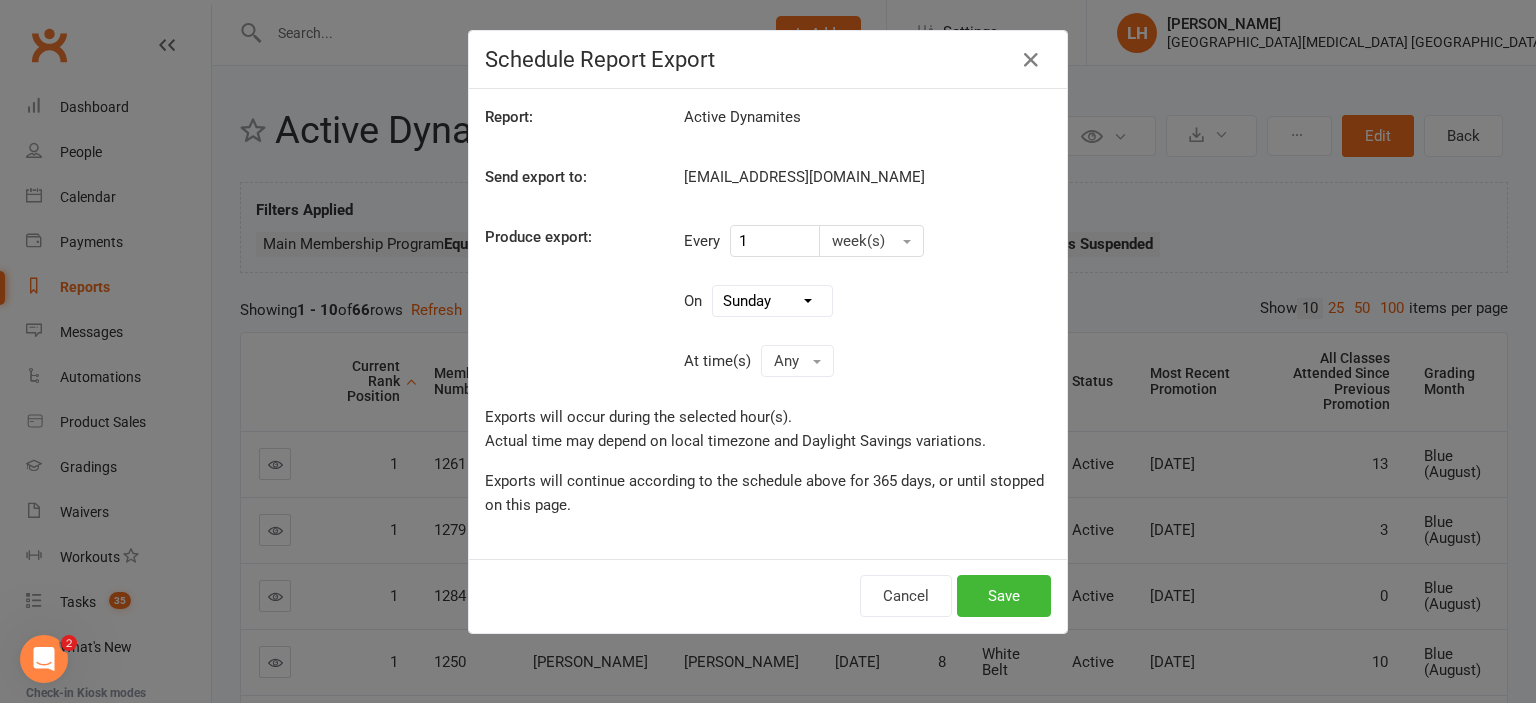 click on "[DATE] [DATE] [DATE] [DATE] [DATE] [DATE] [DATE]" at bounding box center [772, 301] 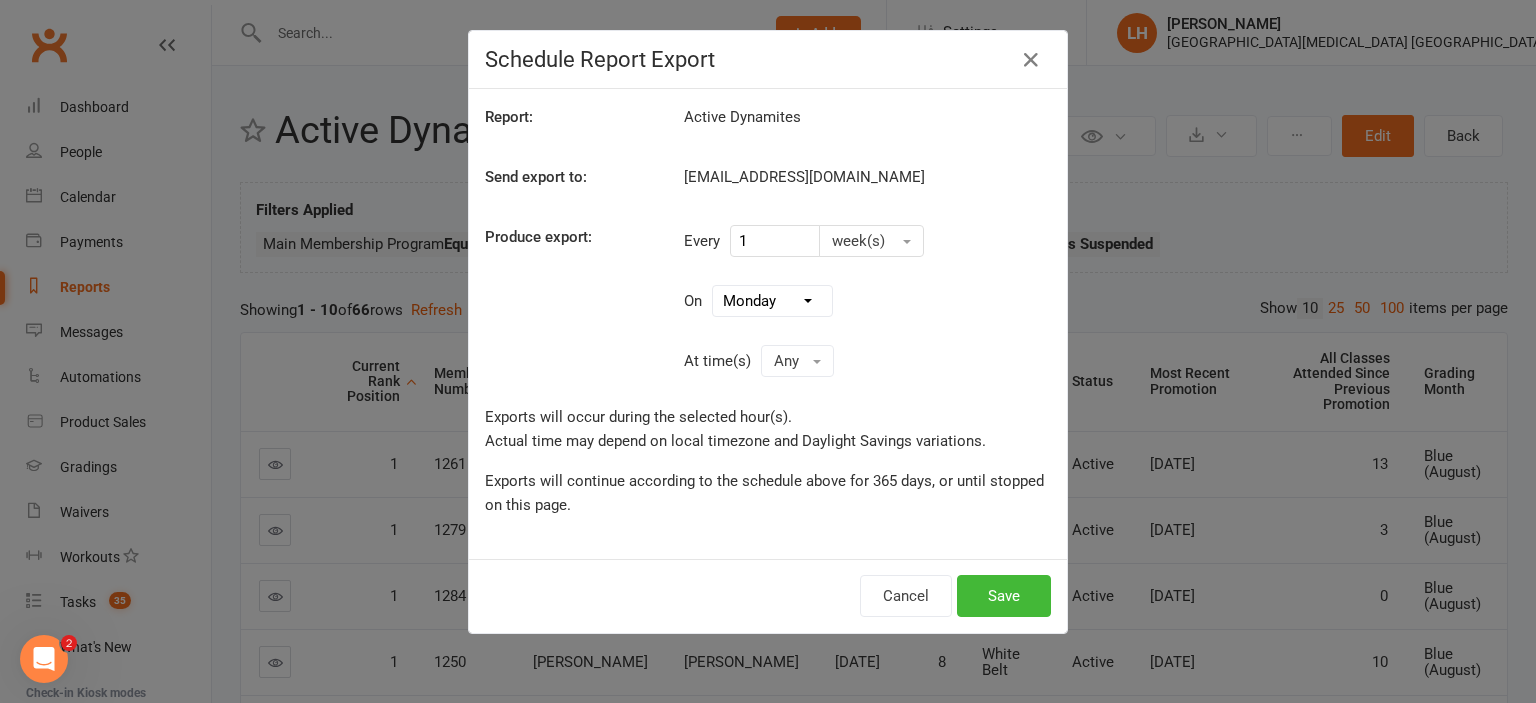 click on "[DATE]" at bounding box center (0, 0) 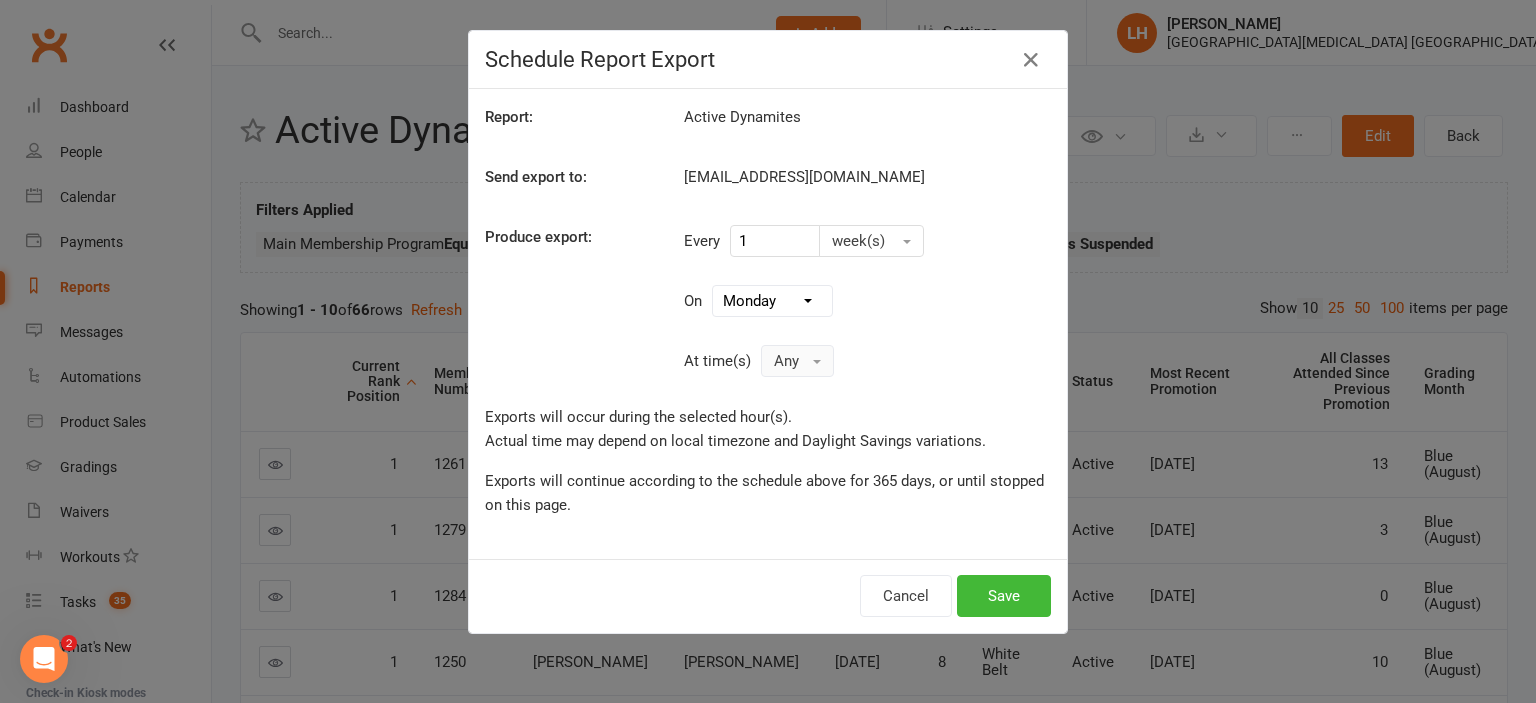 click on "Any" at bounding box center (797, 361) 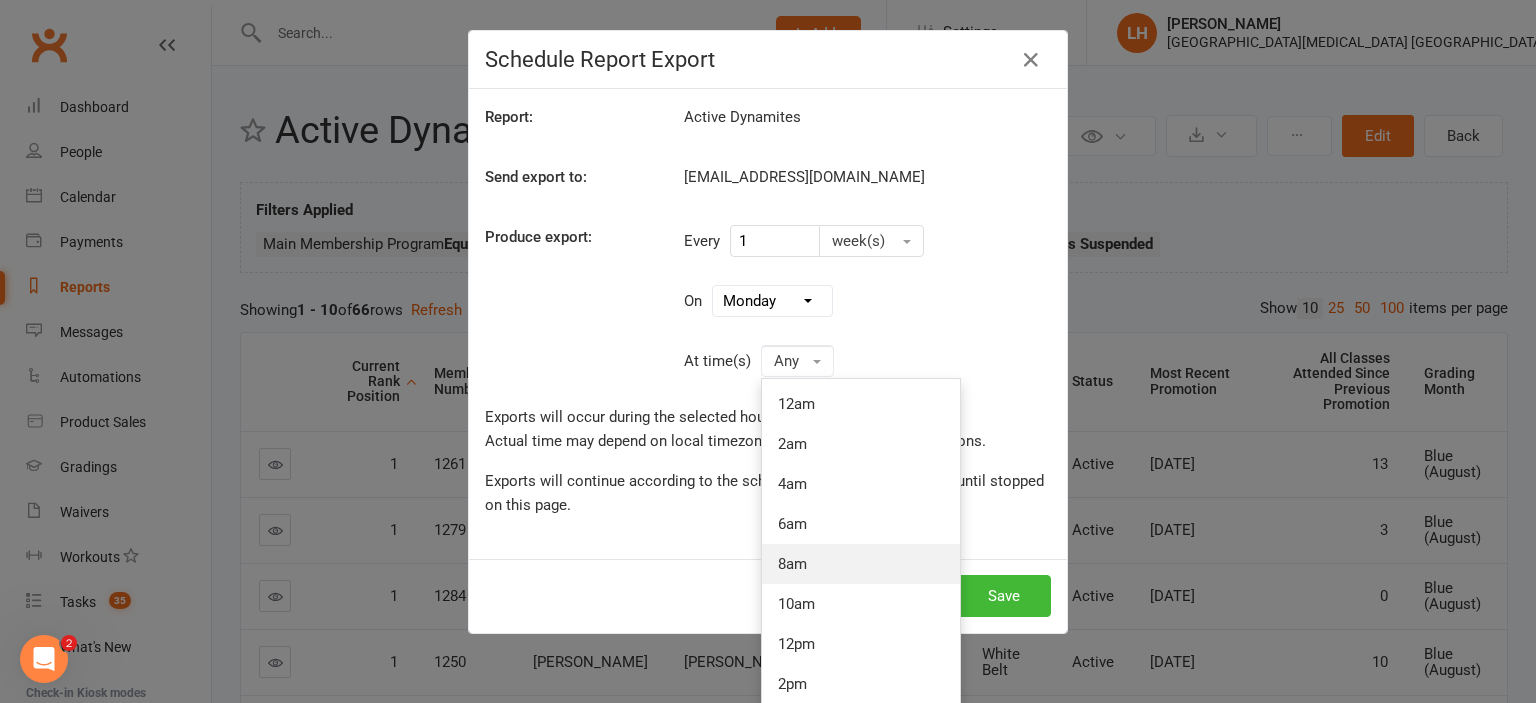 click on "8am" at bounding box center (861, 564) 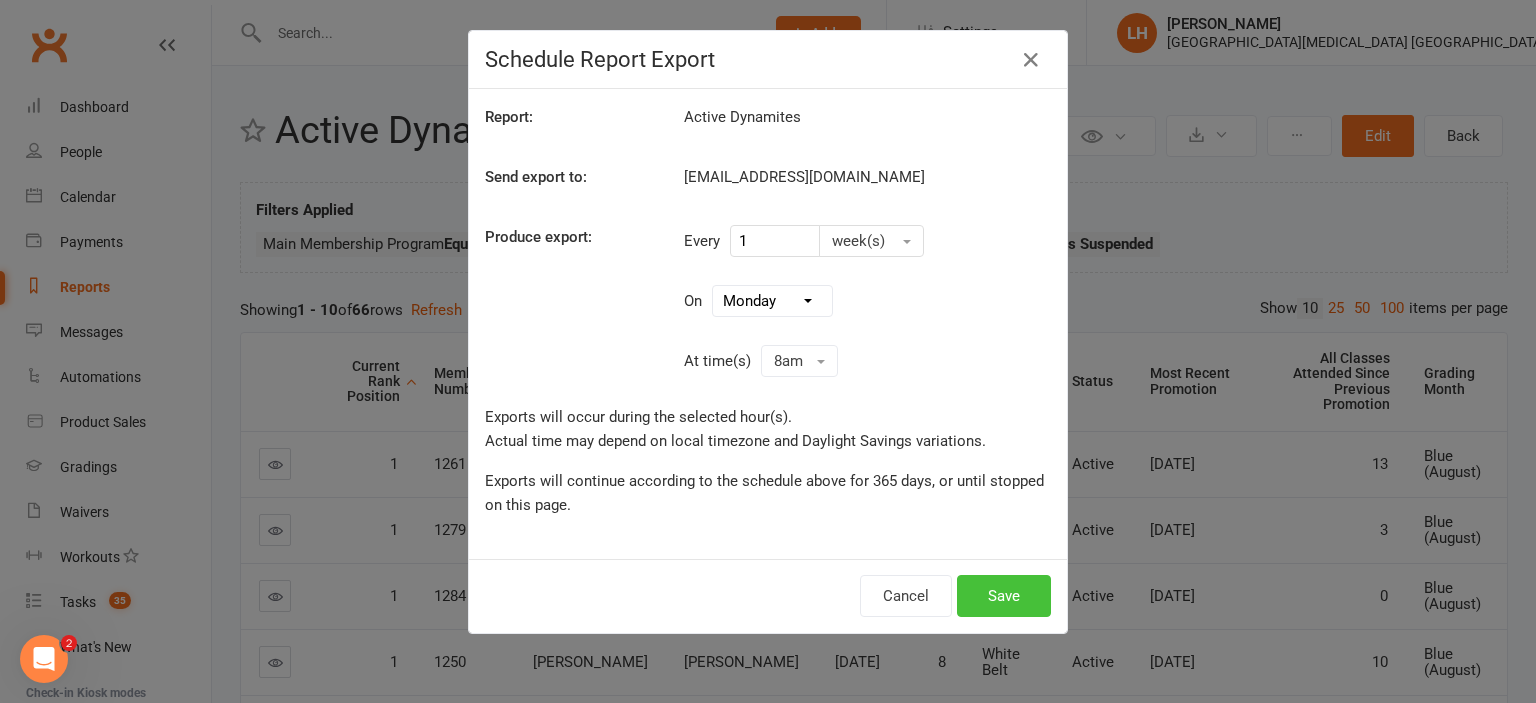 click on "Save" at bounding box center (1004, 596) 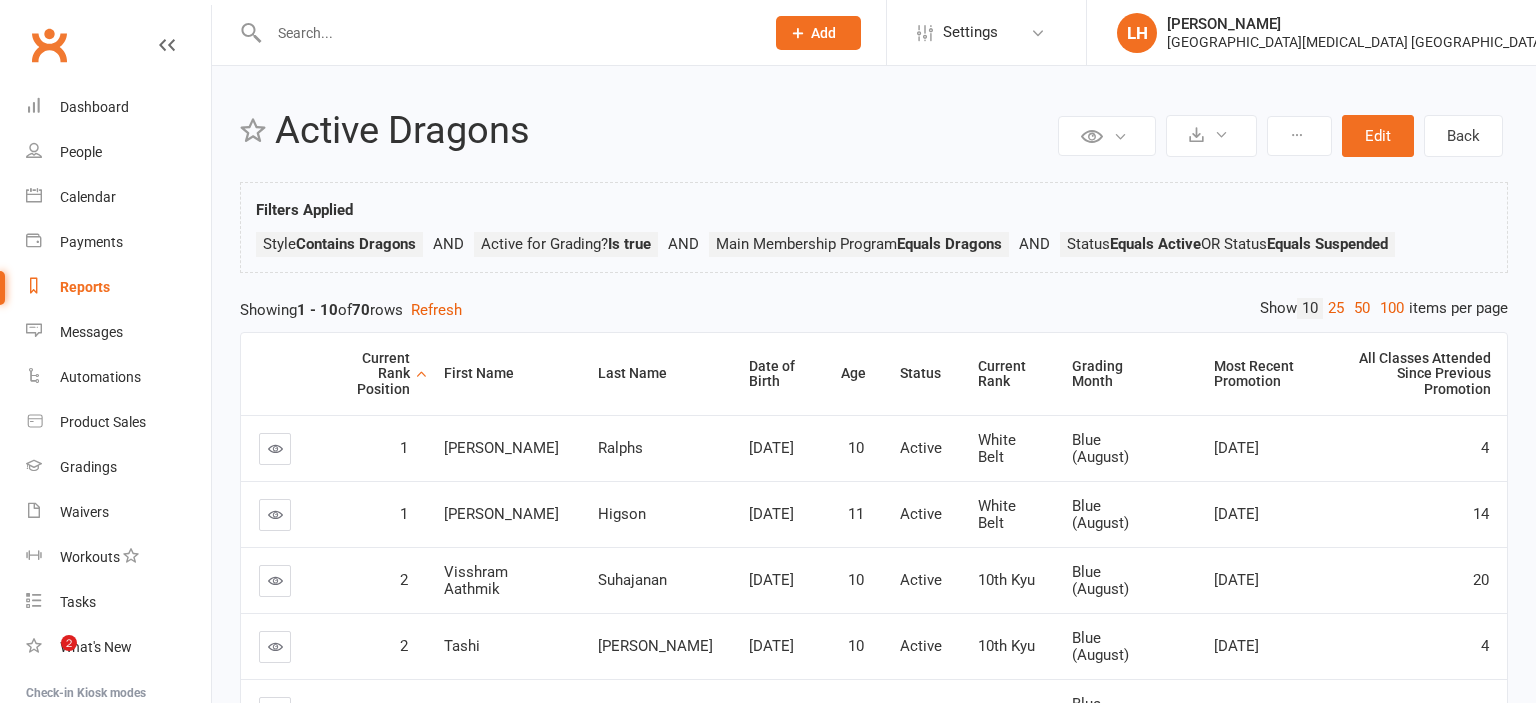scroll, scrollTop: 0, scrollLeft: 0, axis: both 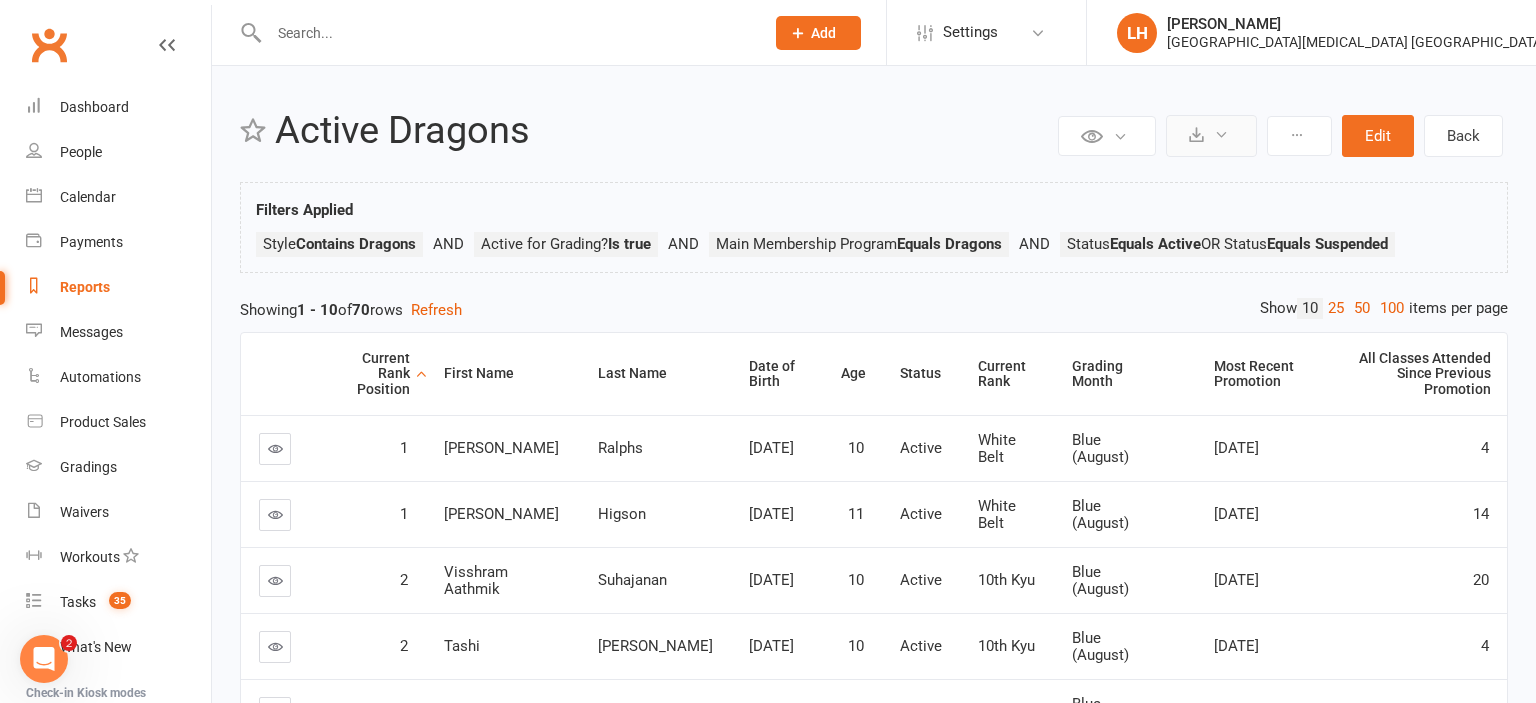 click at bounding box center [1211, 136] 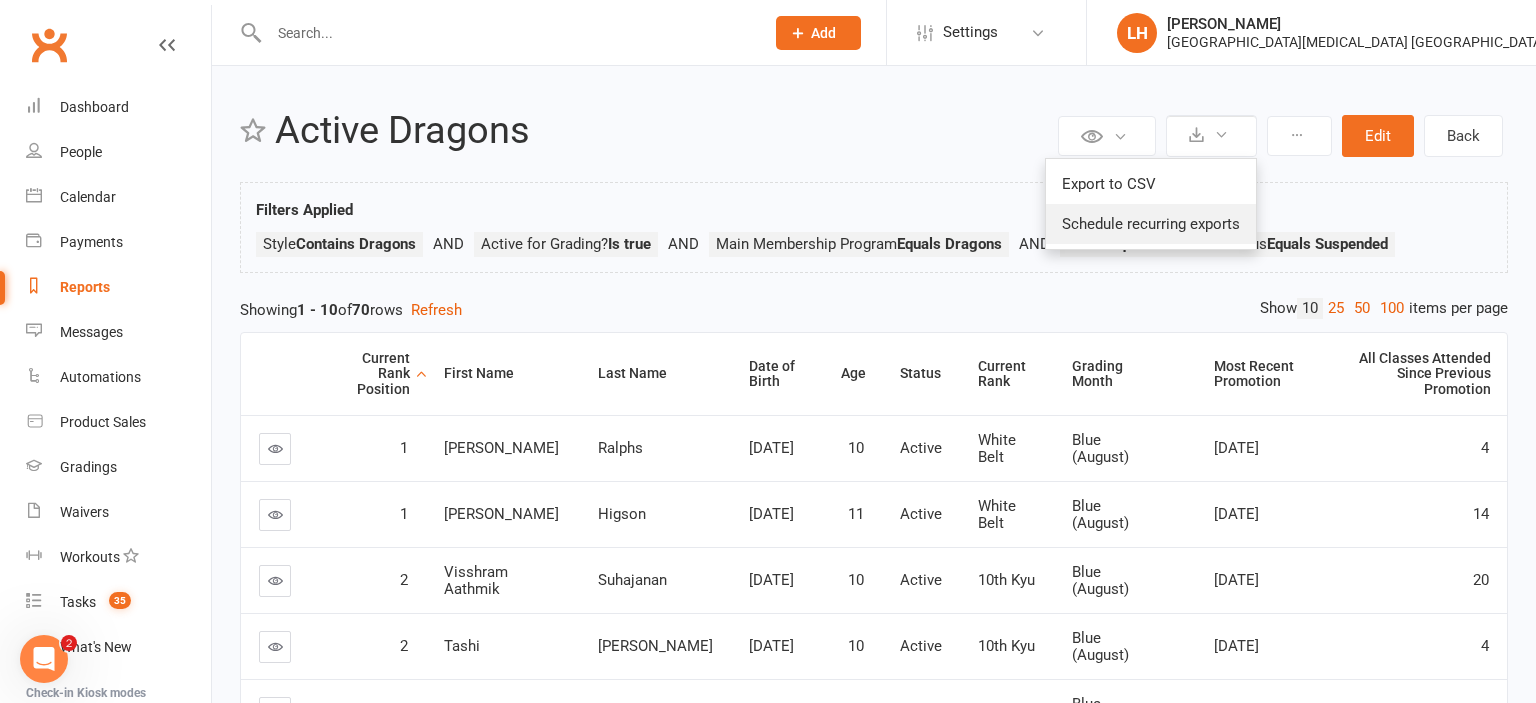 click on "Schedule recurring exports" at bounding box center [1151, 224] 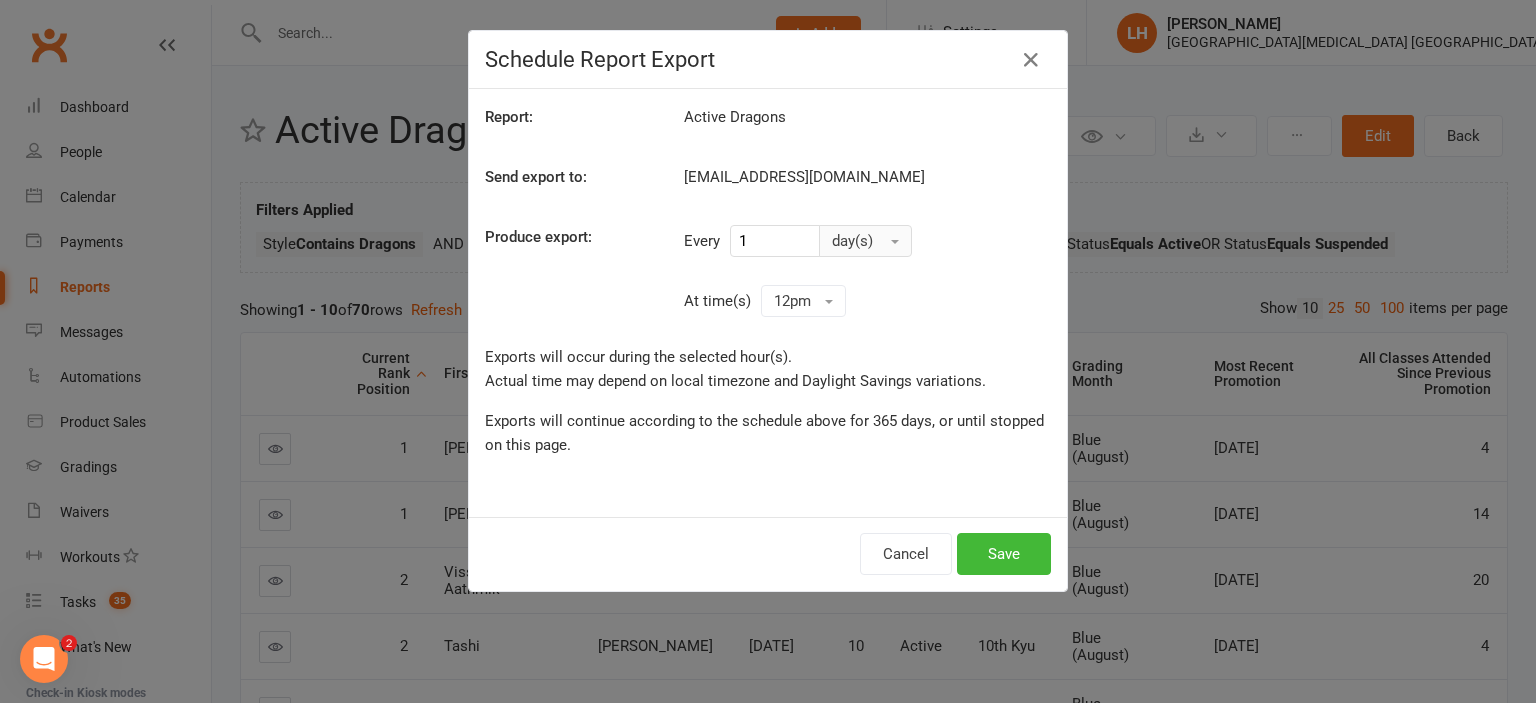 click on "day(s)" at bounding box center [865, 241] 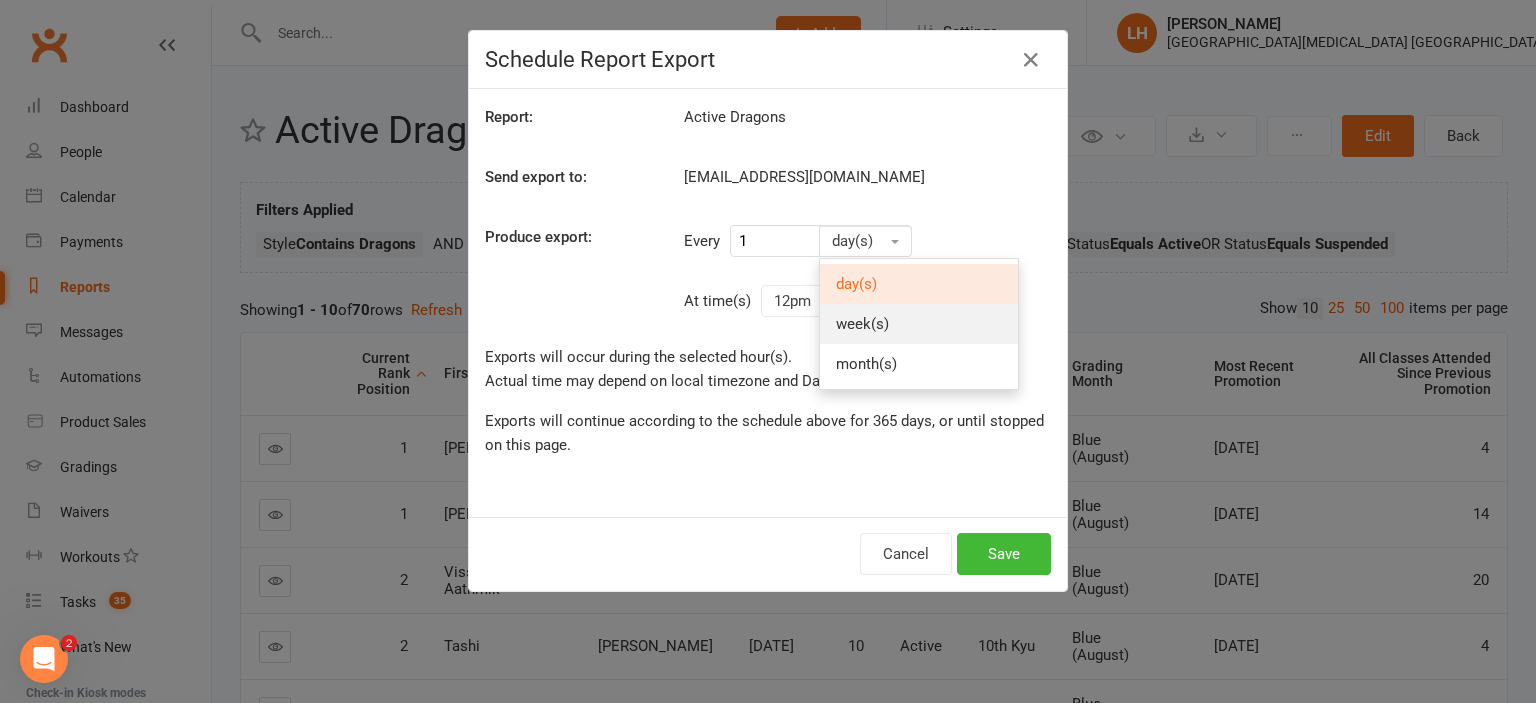 click on "week(s)" at bounding box center (862, 324) 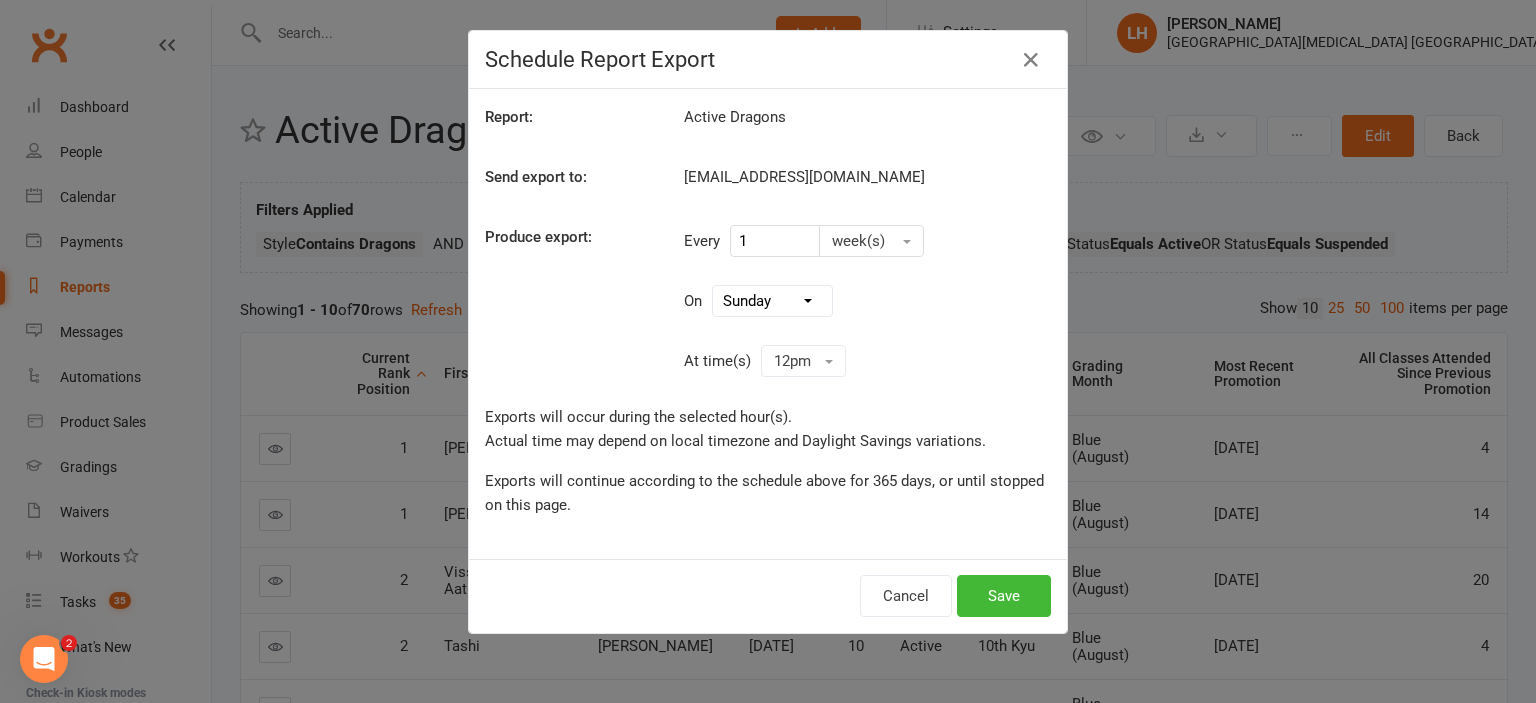 click on "[DATE] [DATE] [DATE] [DATE] [DATE] [DATE] [DATE]" at bounding box center (772, 301) 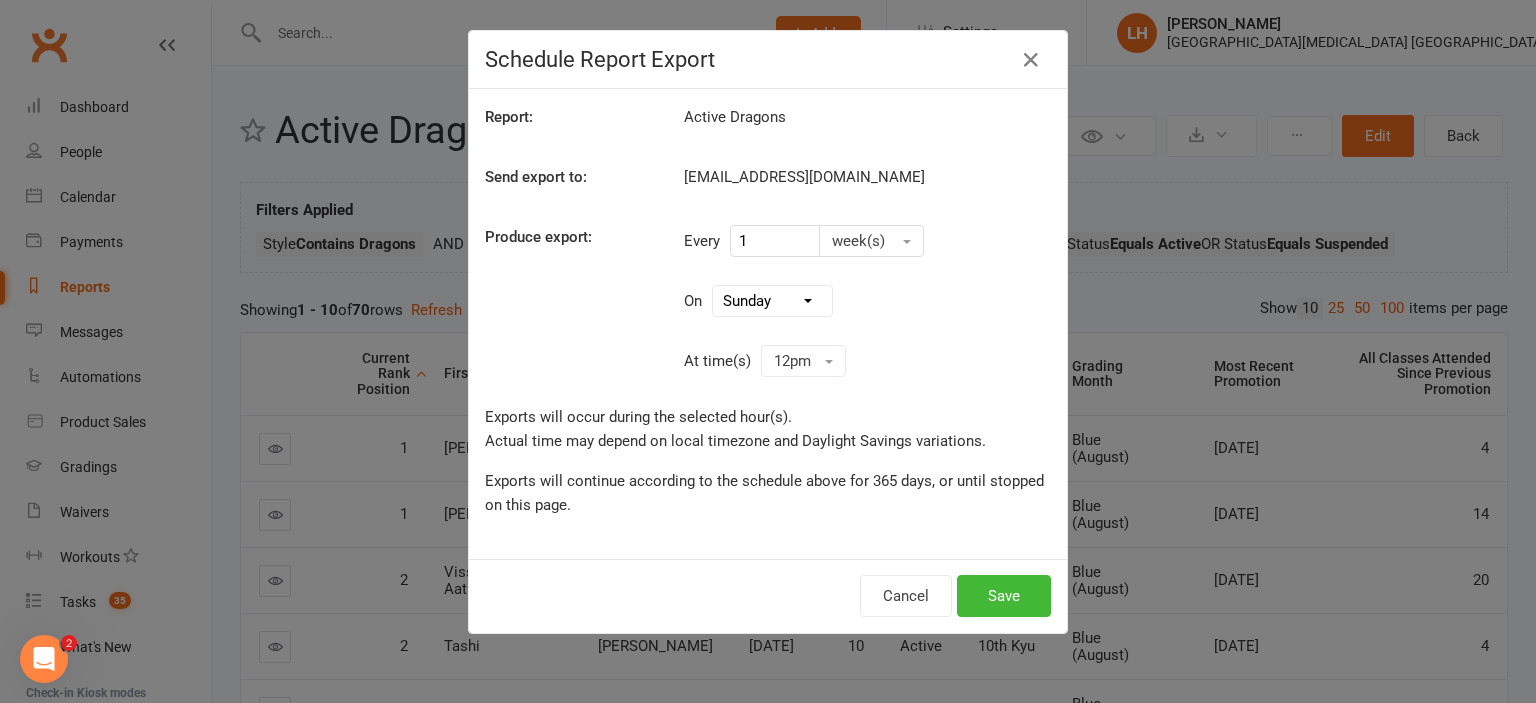 select on "1" 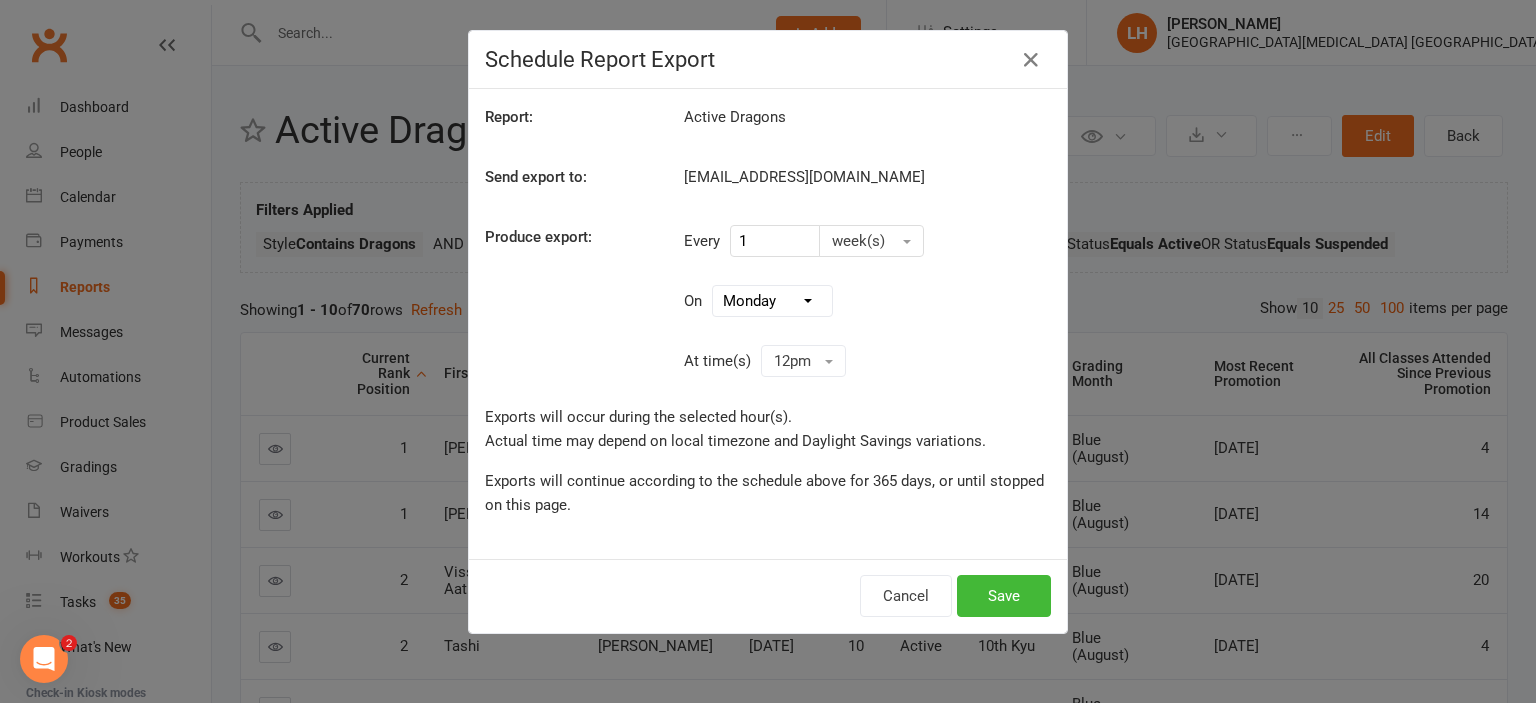 click on "[DATE]" at bounding box center (0, 0) 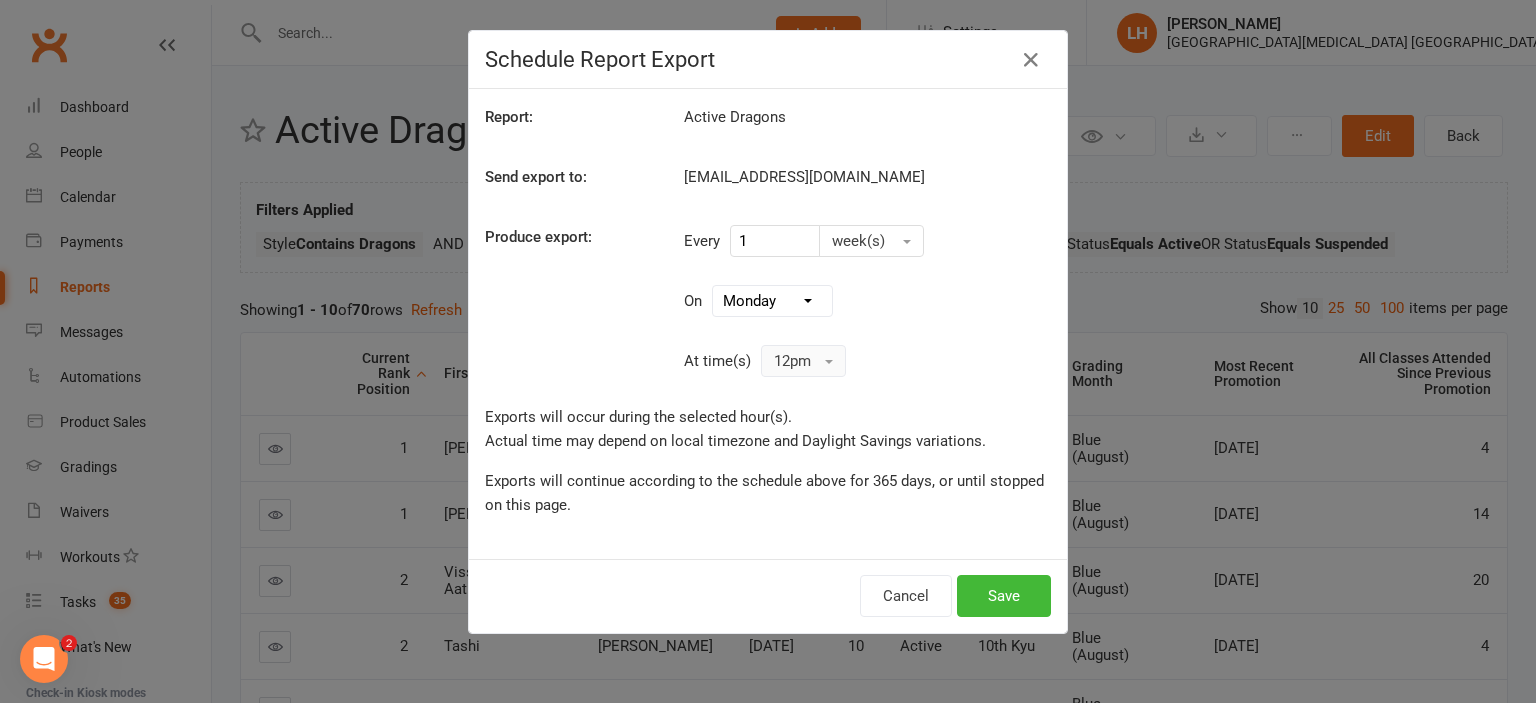 click on "12pm" at bounding box center (803, 361) 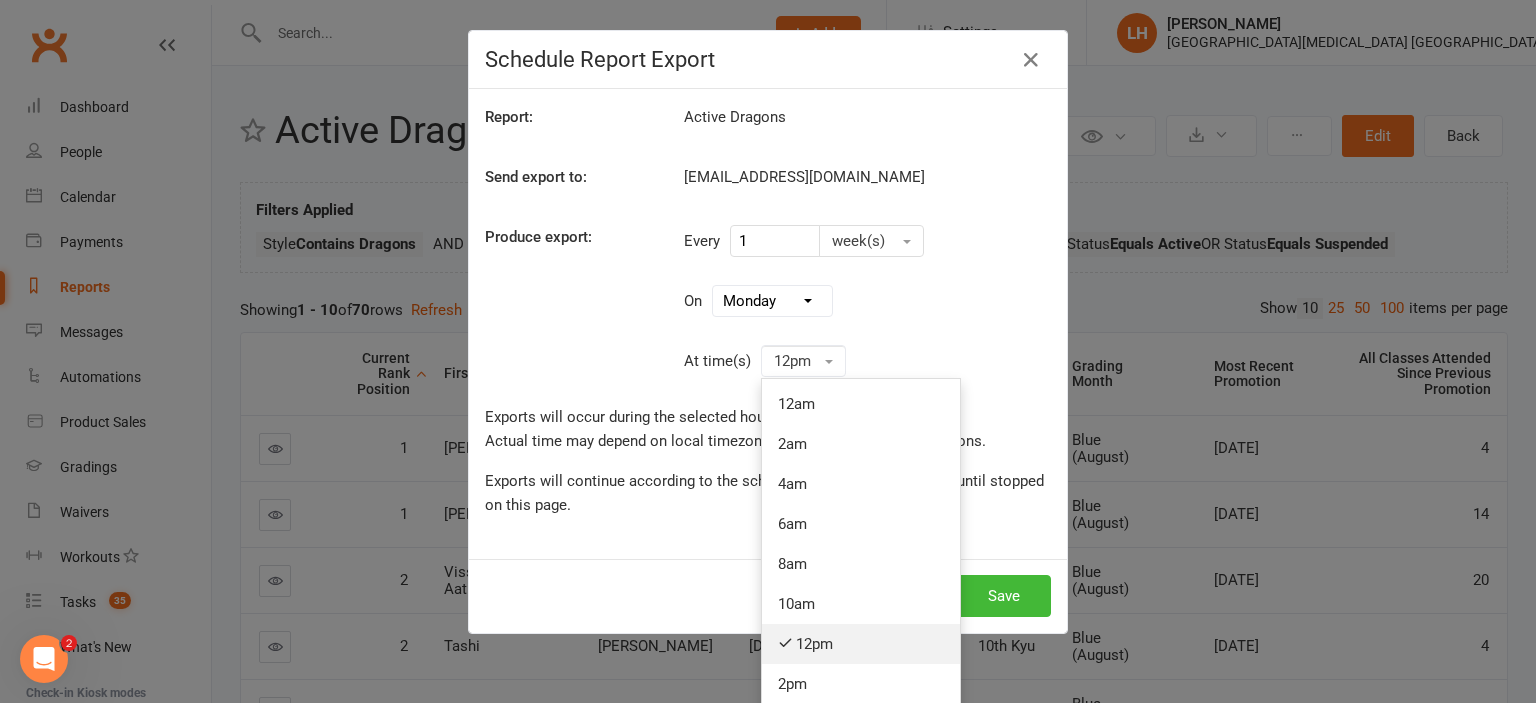 click on "12pm" at bounding box center (861, 644) 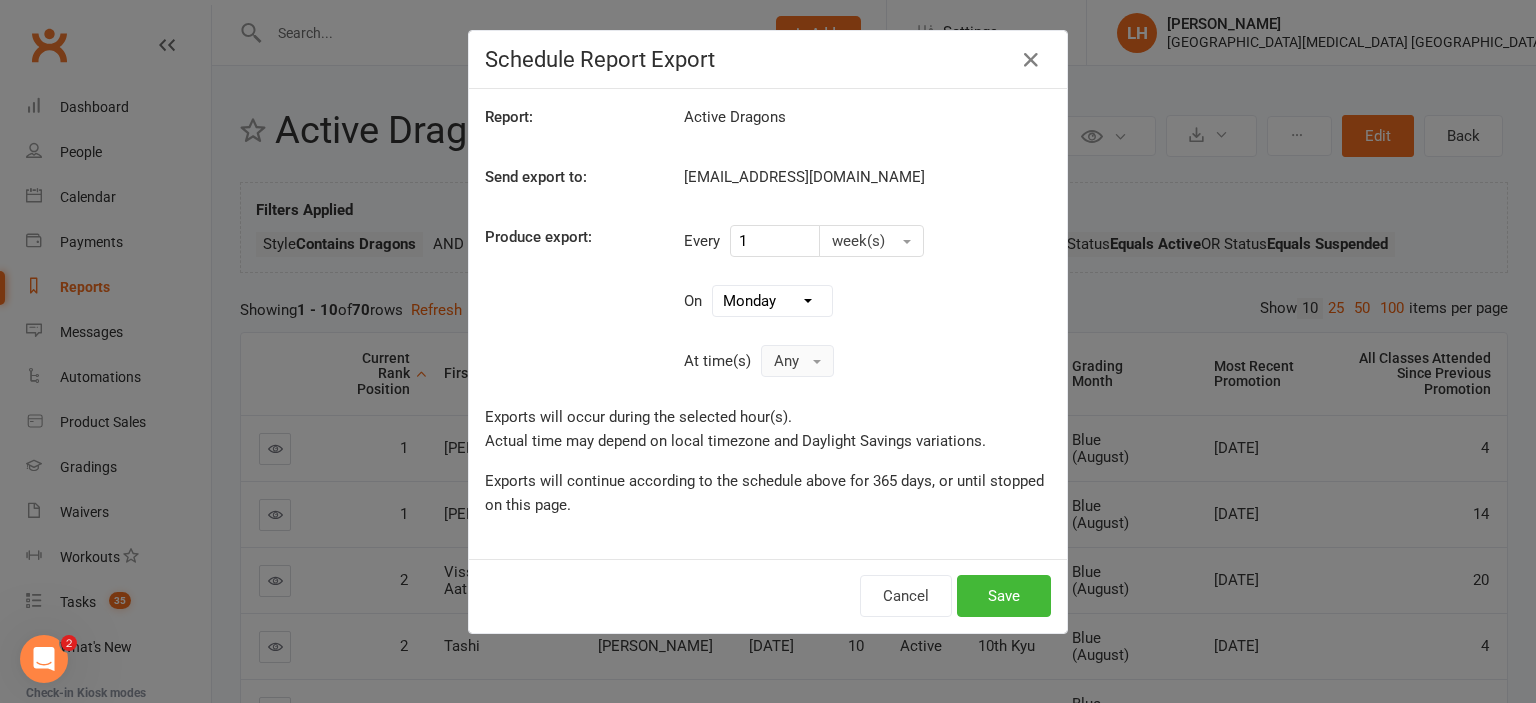 click on "Any" at bounding box center [797, 361] 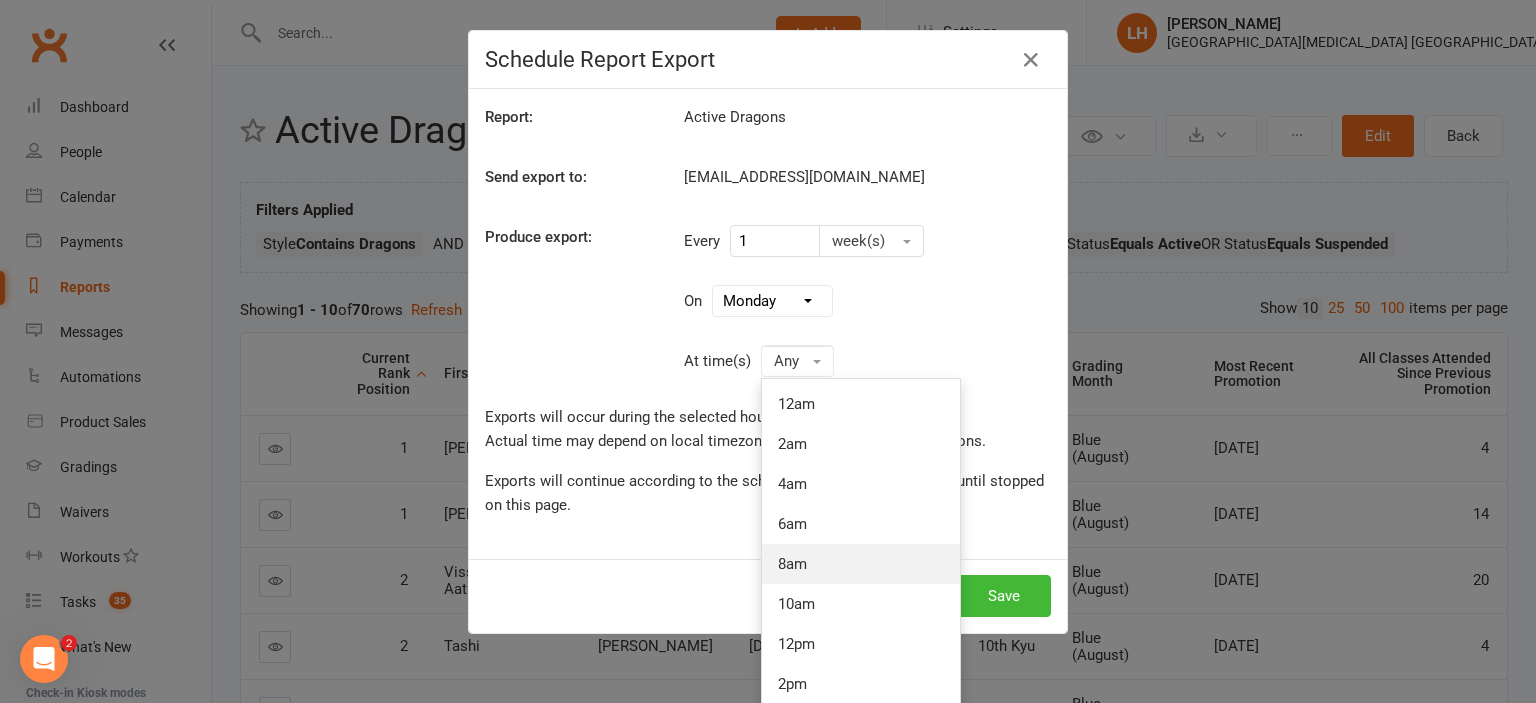 click on "8am" at bounding box center [861, 564] 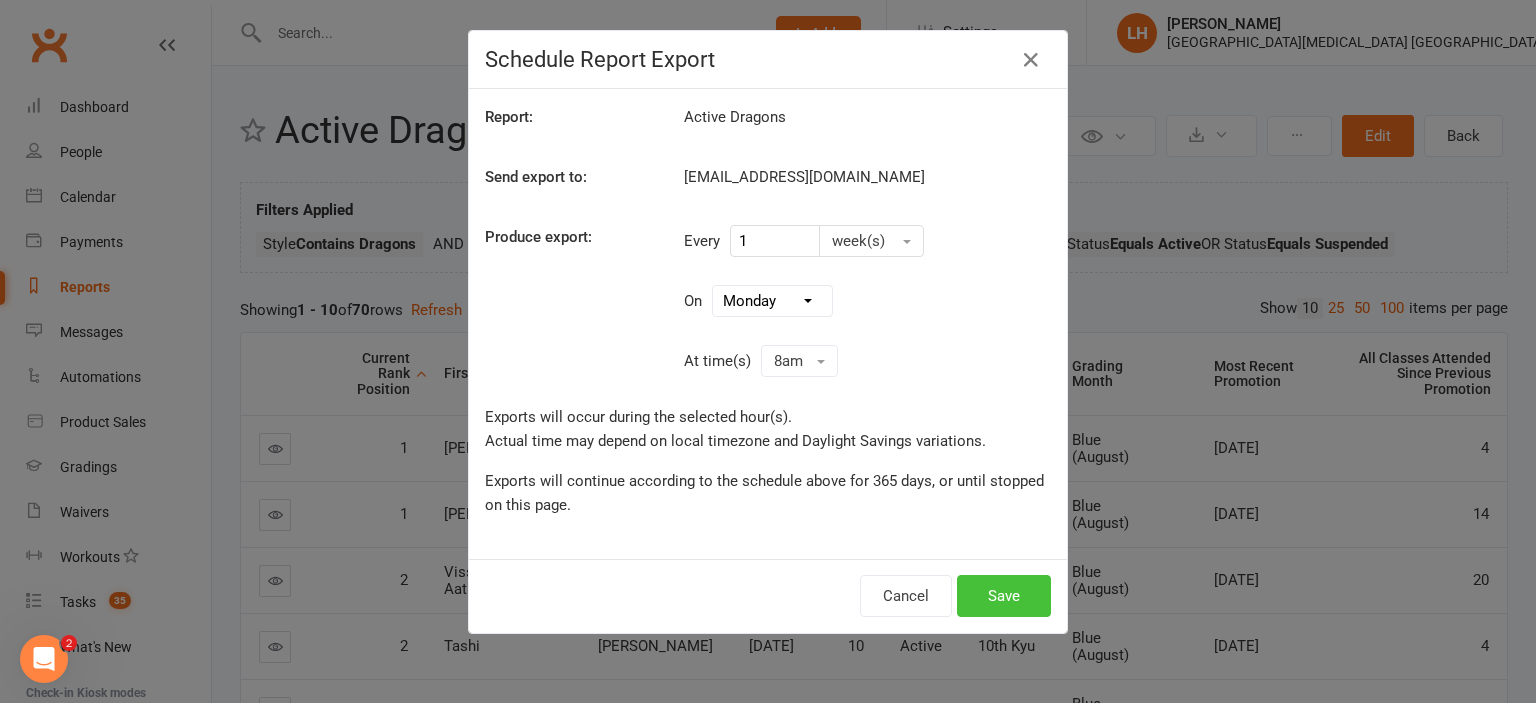 click on "Save" at bounding box center (1004, 596) 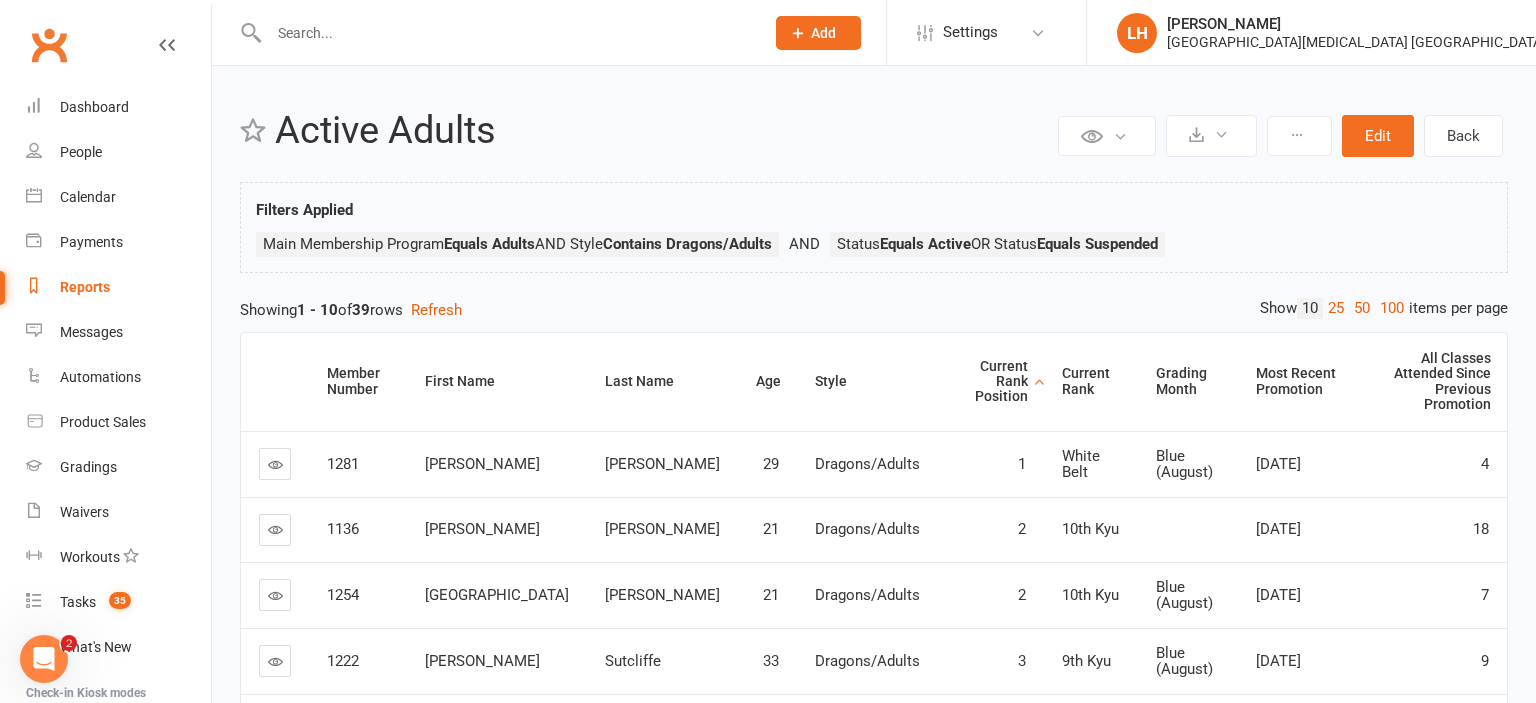 scroll, scrollTop: 0, scrollLeft: 0, axis: both 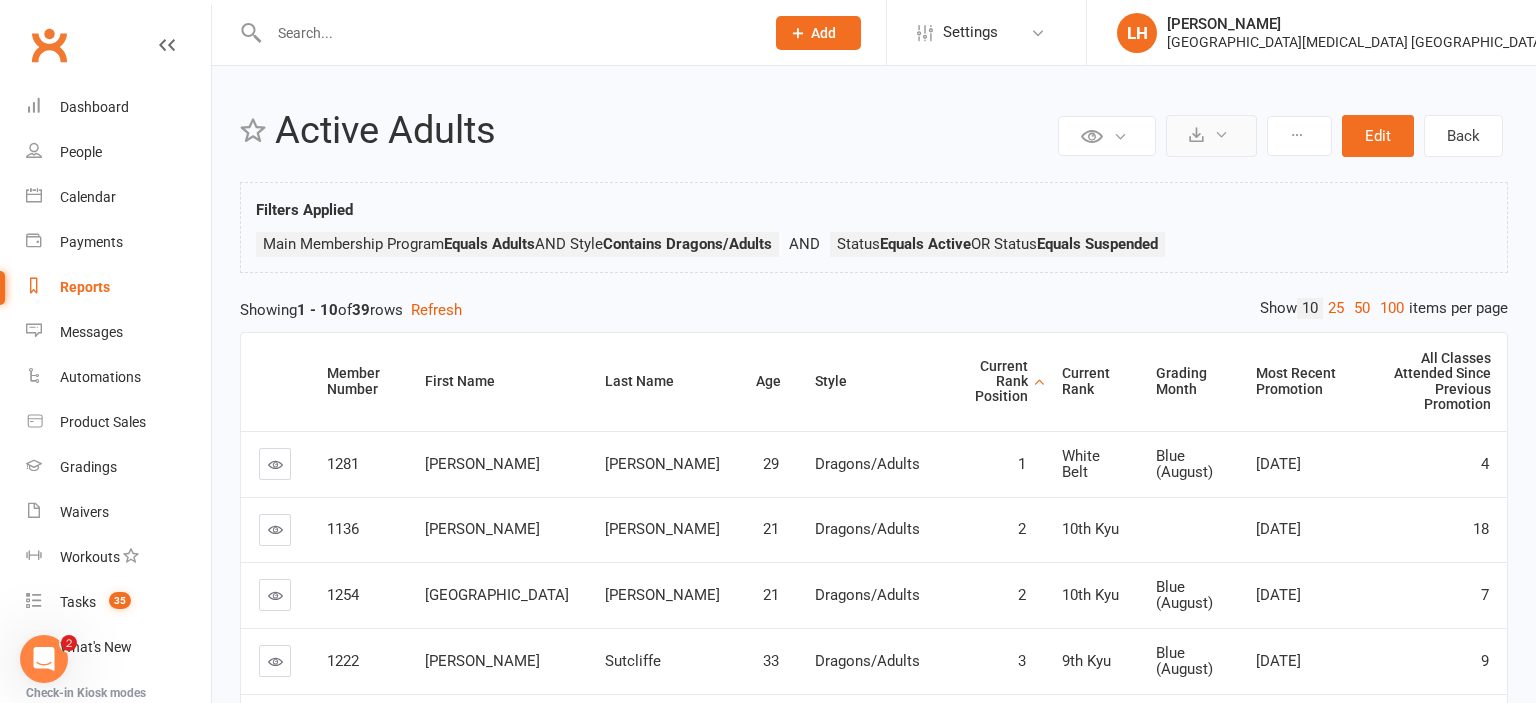 click at bounding box center [1196, 134] 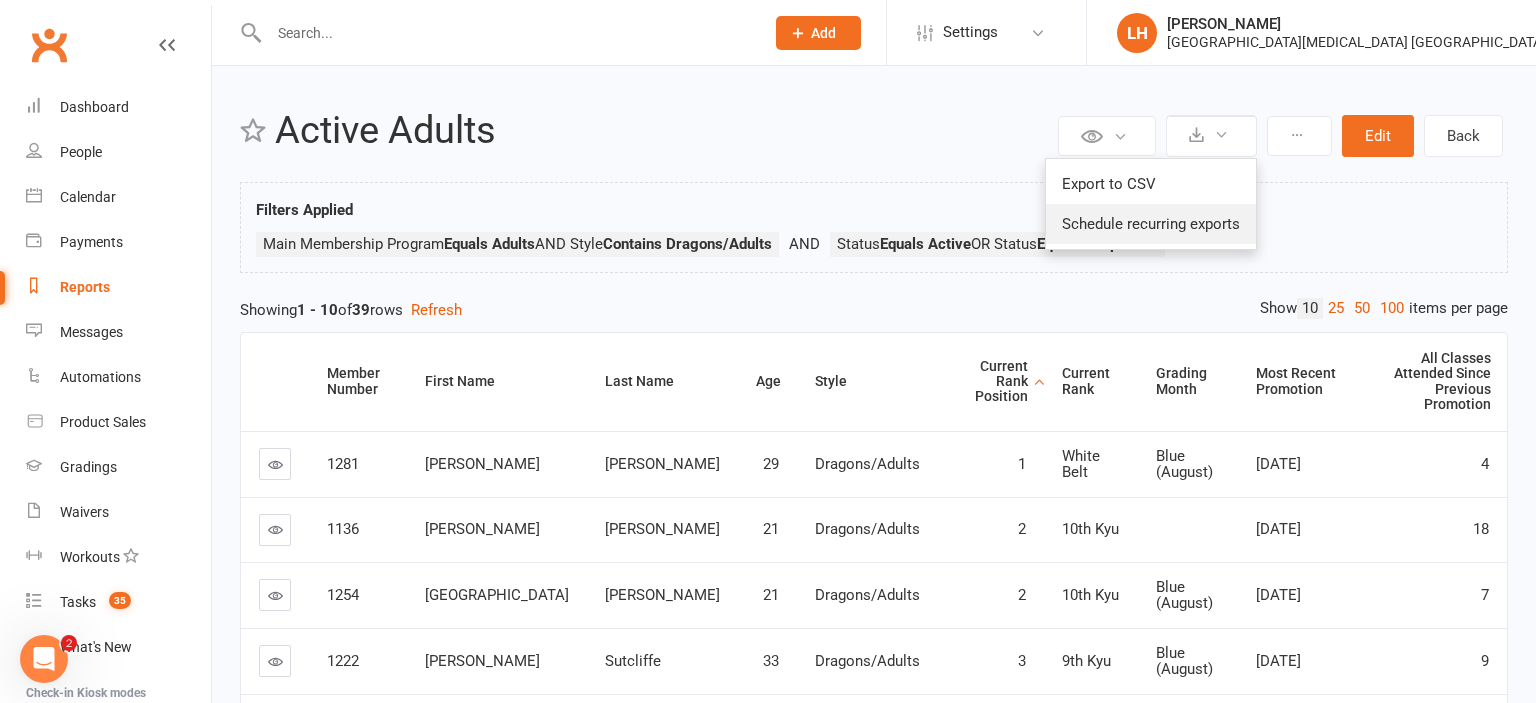 click on "Schedule recurring exports" at bounding box center [1151, 224] 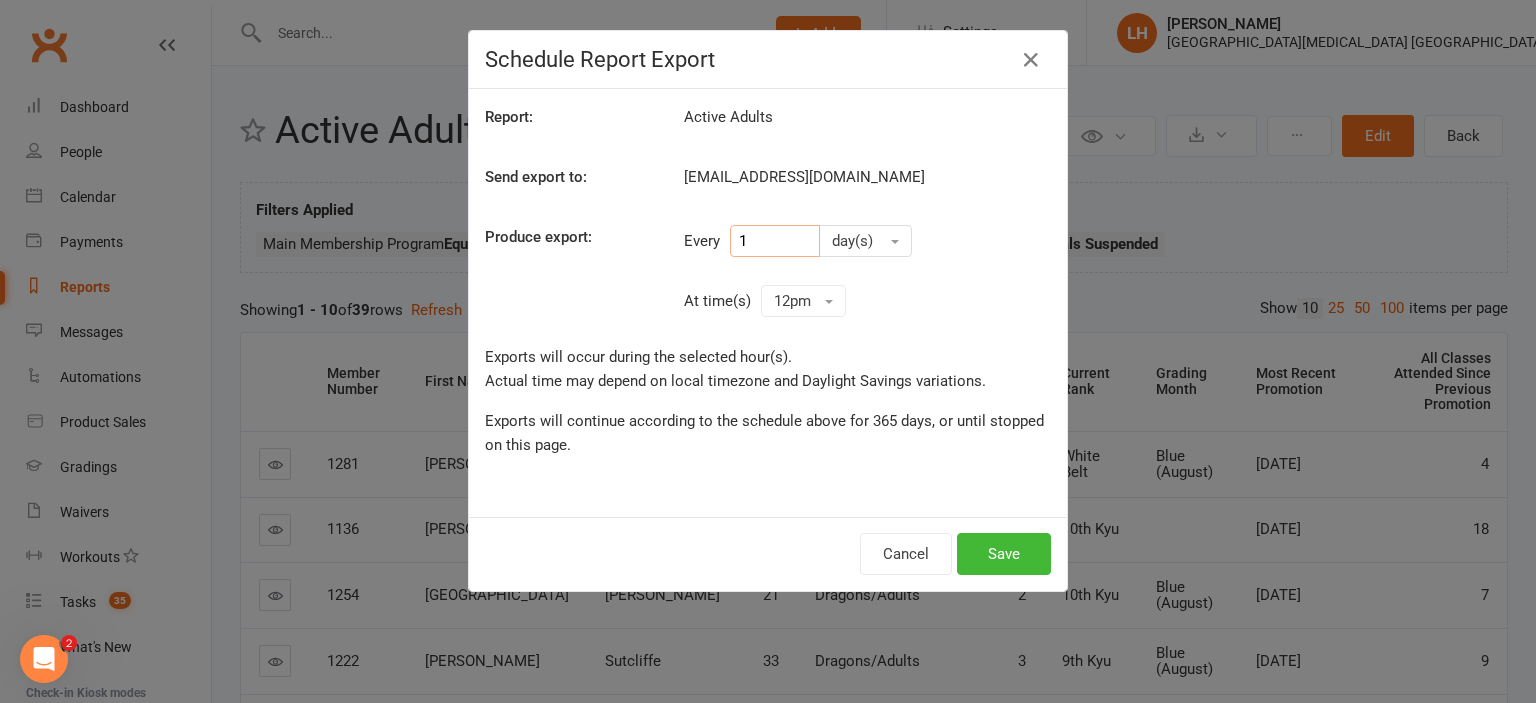 click on "1" at bounding box center (775, 241) 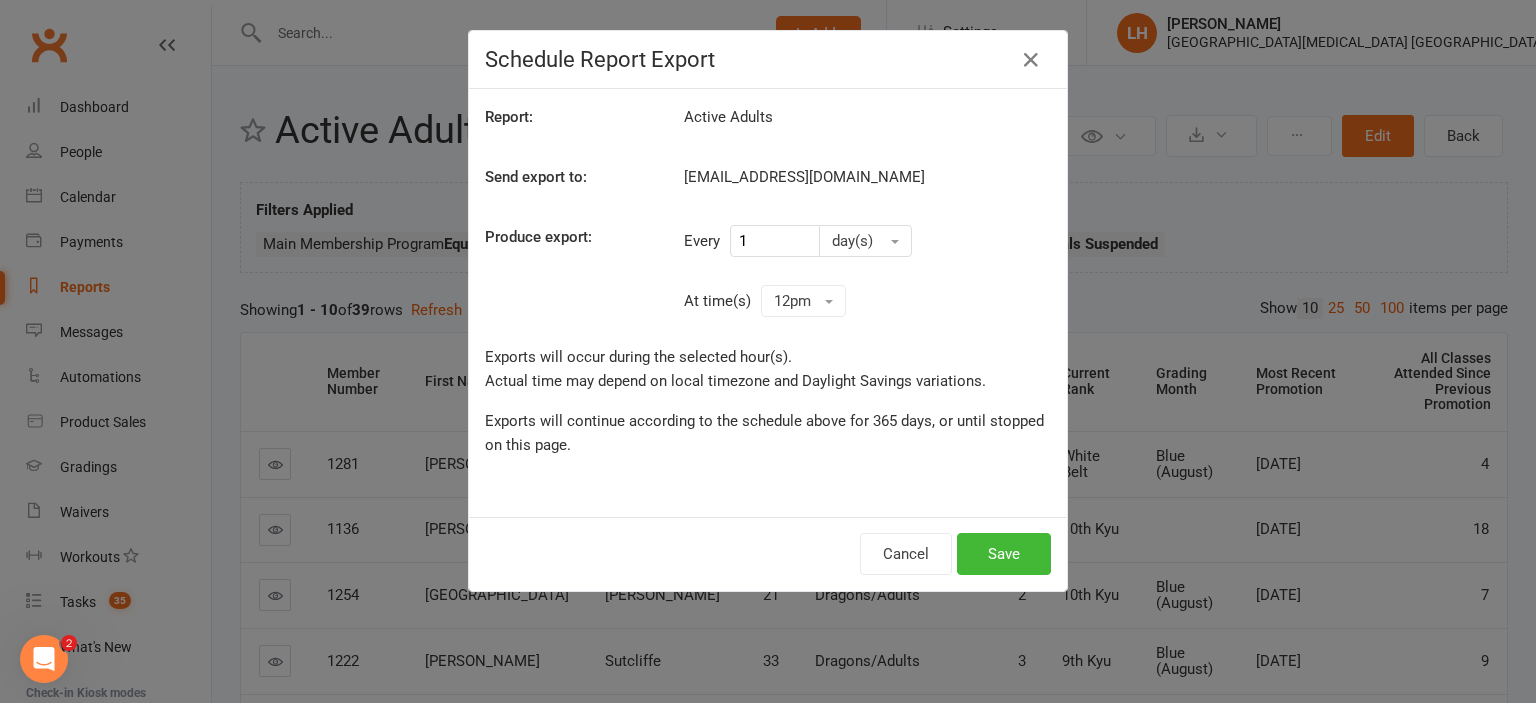click on "day(s)" at bounding box center (875, 241) 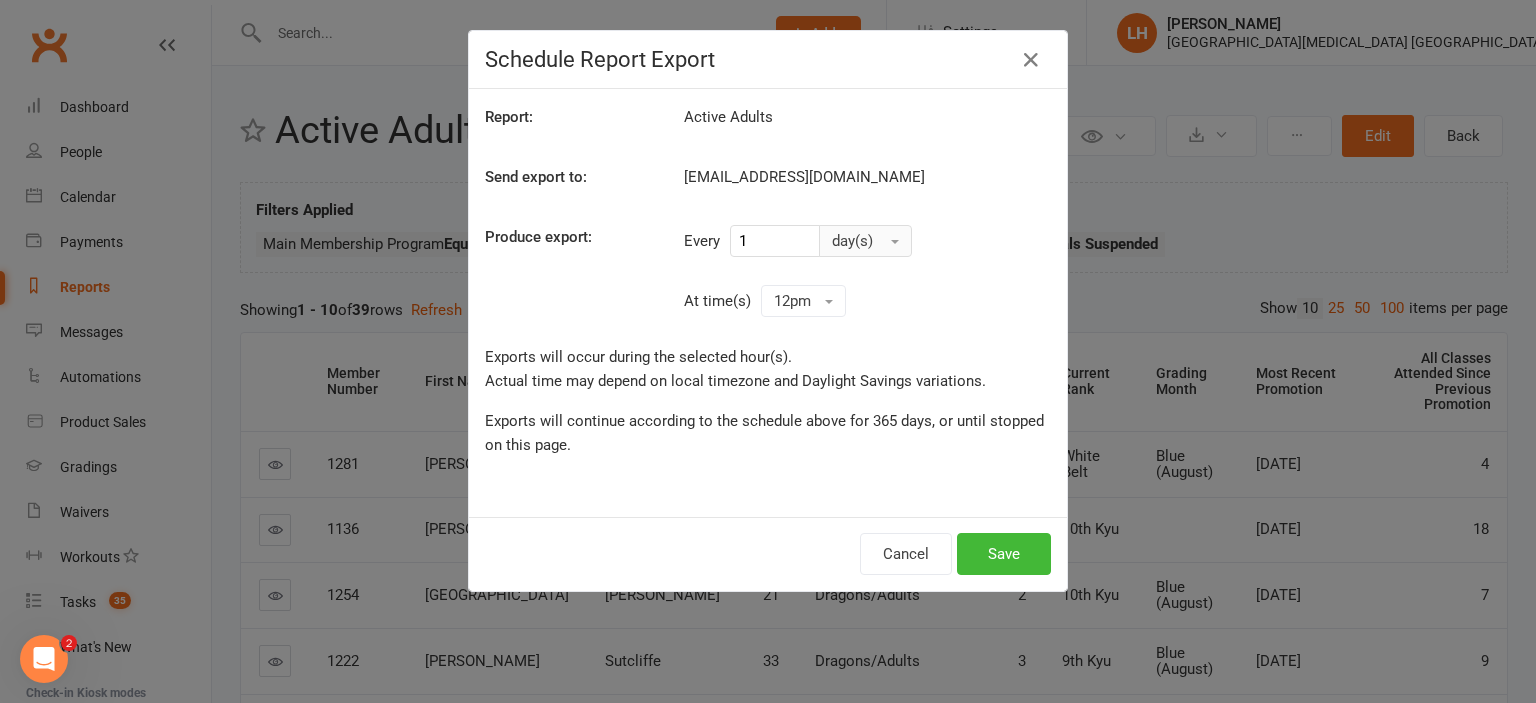 click on "day(s)" at bounding box center (865, 241) 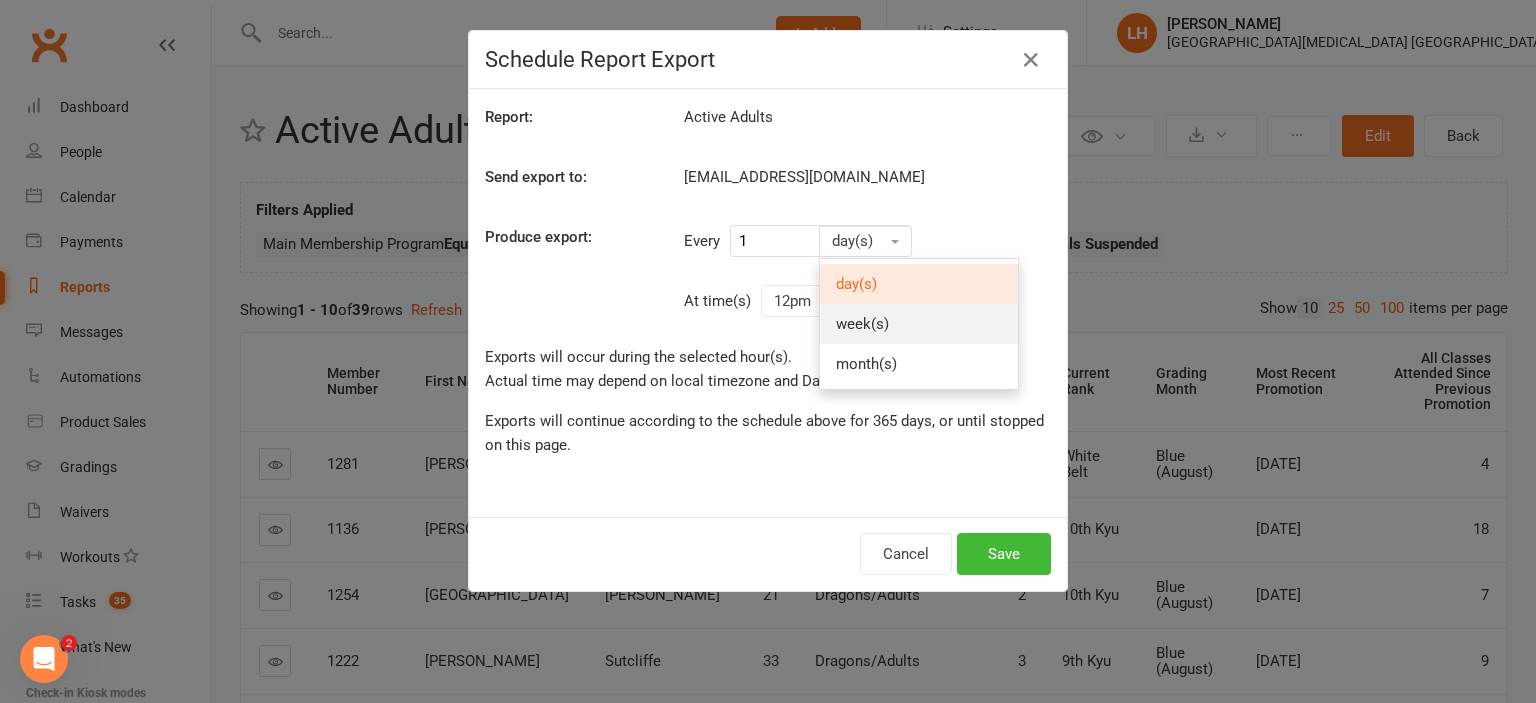 click on "week(s)" at bounding box center [862, 324] 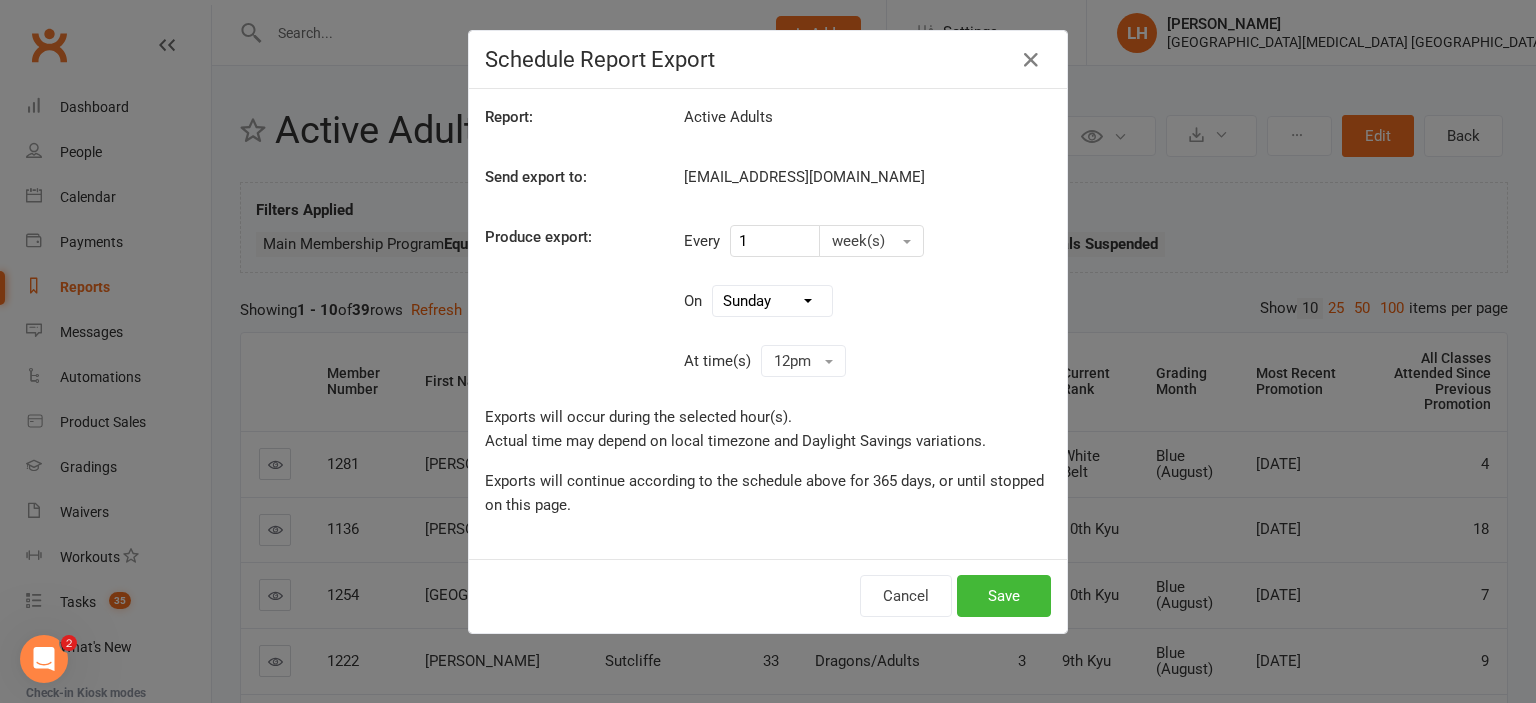 click on "[DATE] [DATE] [DATE] [DATE] [DATE] [DATE] [DATE]" at bounding box center [772, 301] 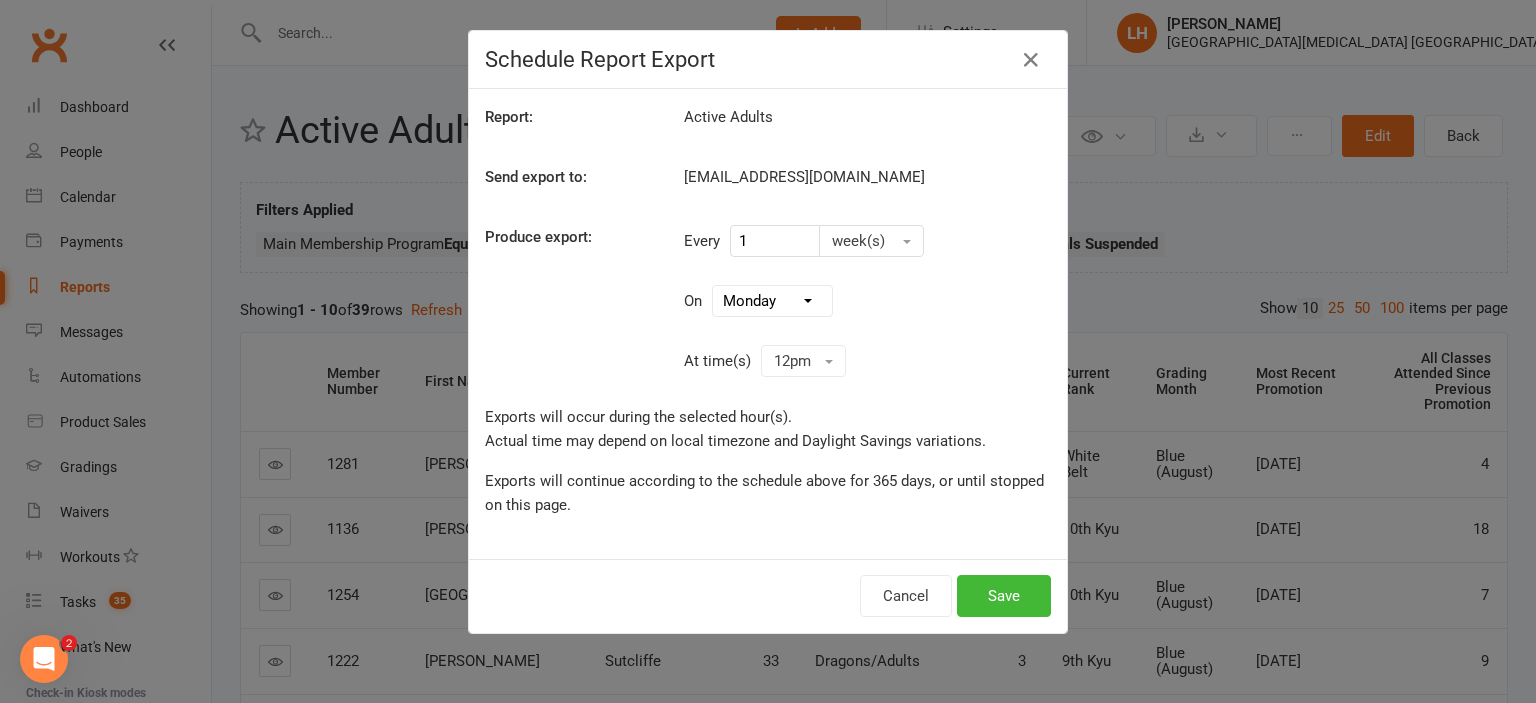 click on "[DATE]" at bounding box center (0, 0) 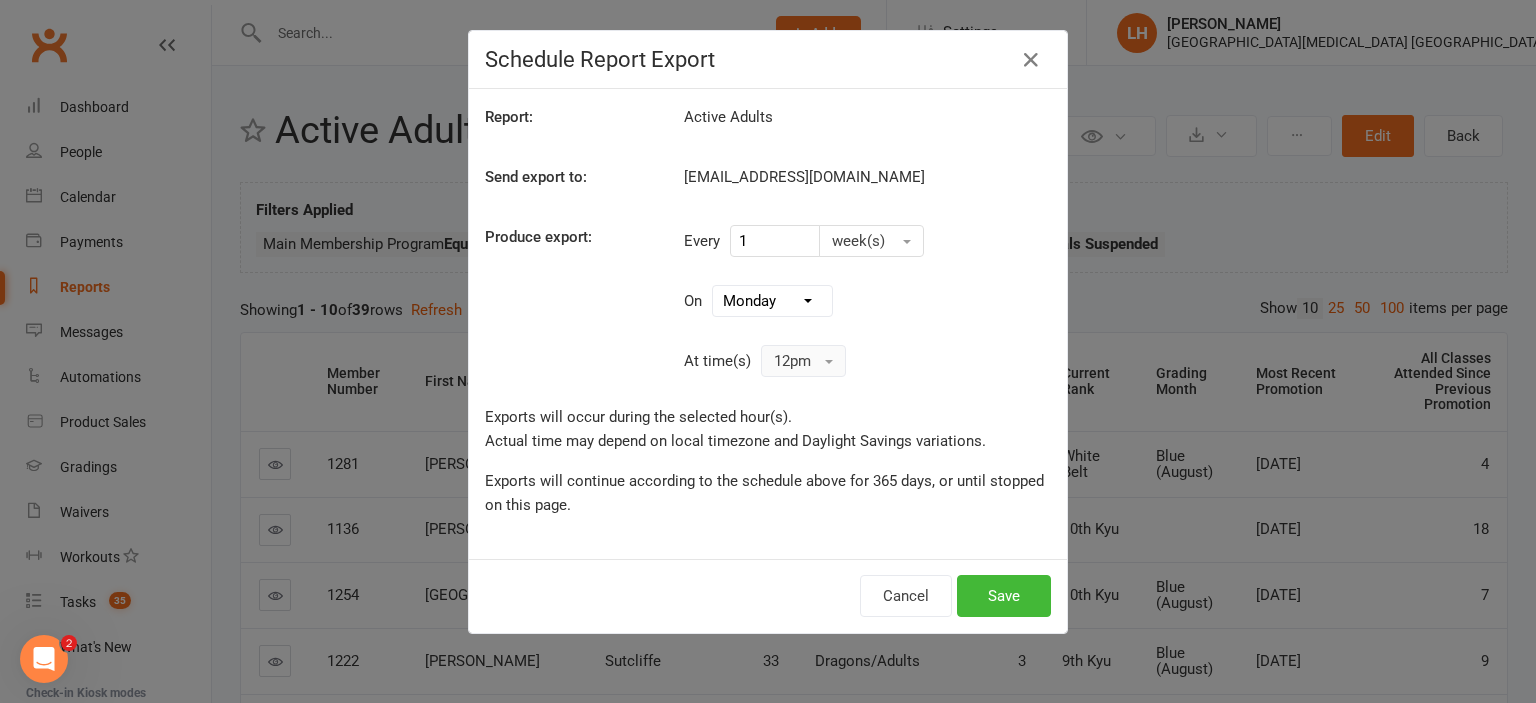 click on "12pm" at bounding box center (803, 361) 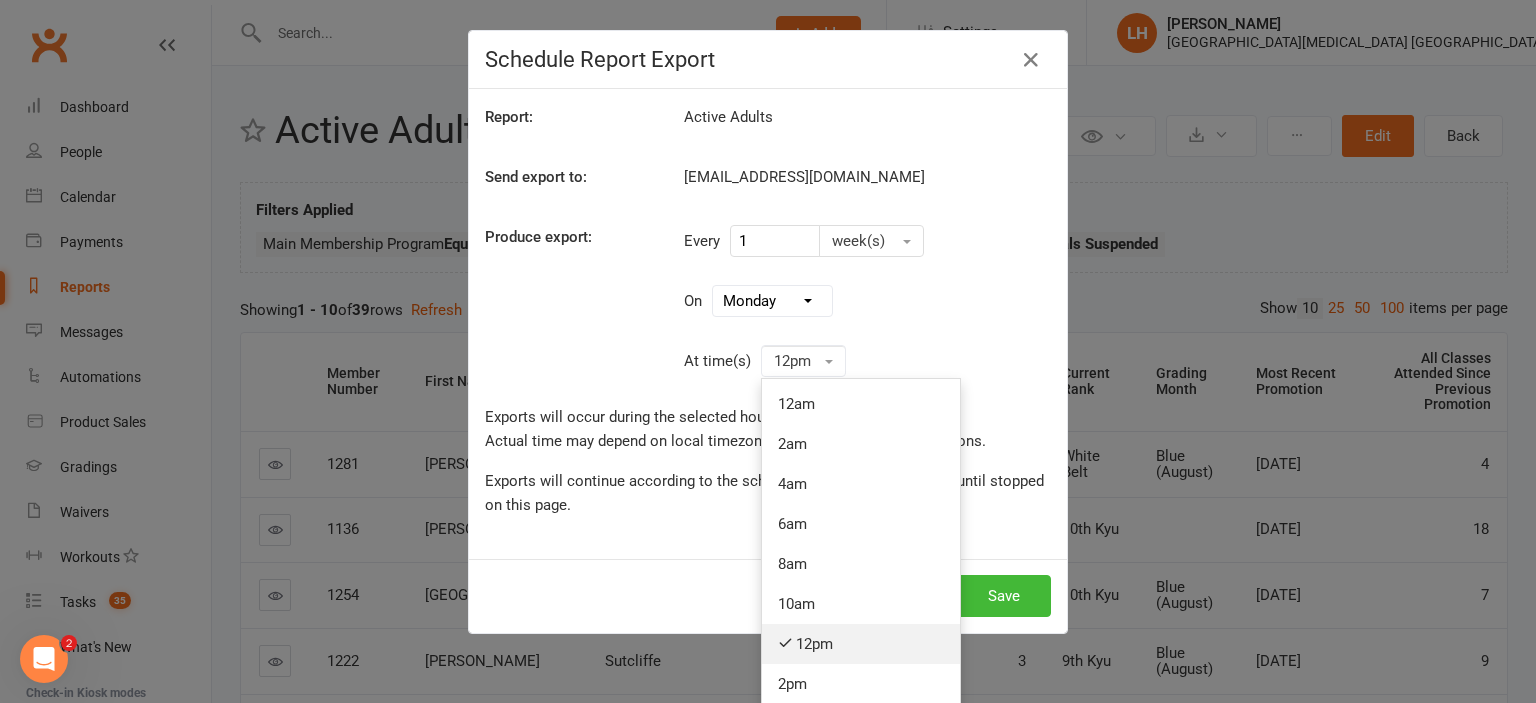 click on "12pm" at bounding box center (861, 644) 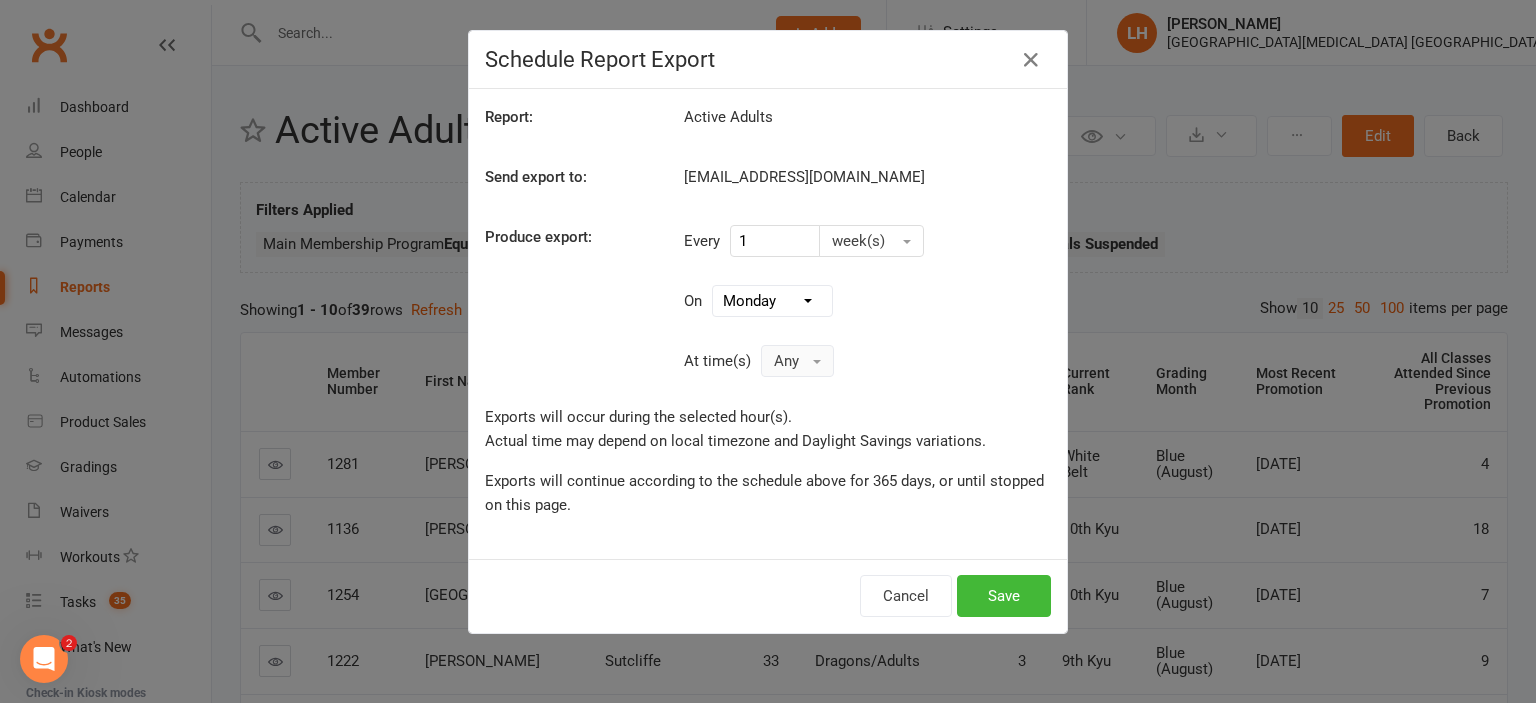 click on "Any" at bounding box center (797, 361) 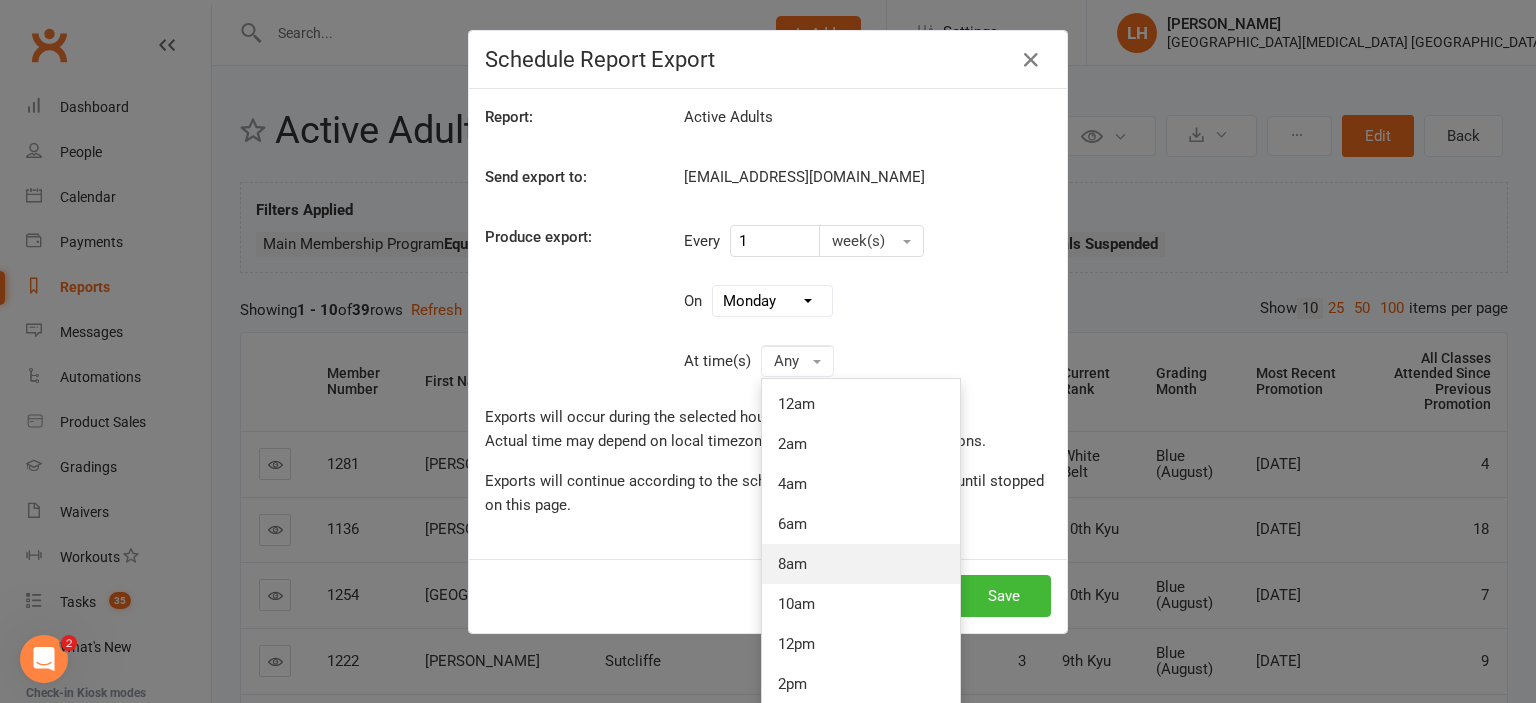 click on "8am" at bounding box center [861, 564] 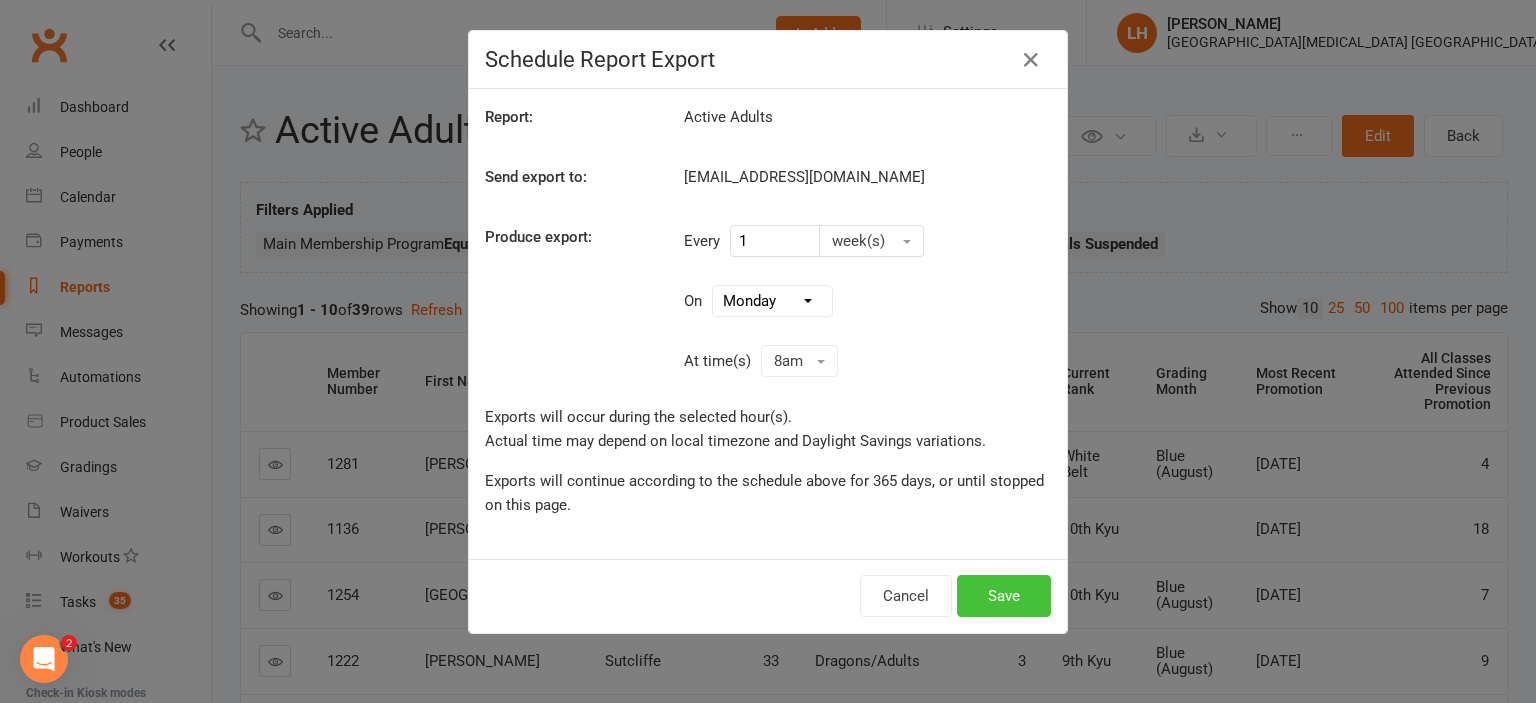 click on "Save" at bounding box center (1004, 596) 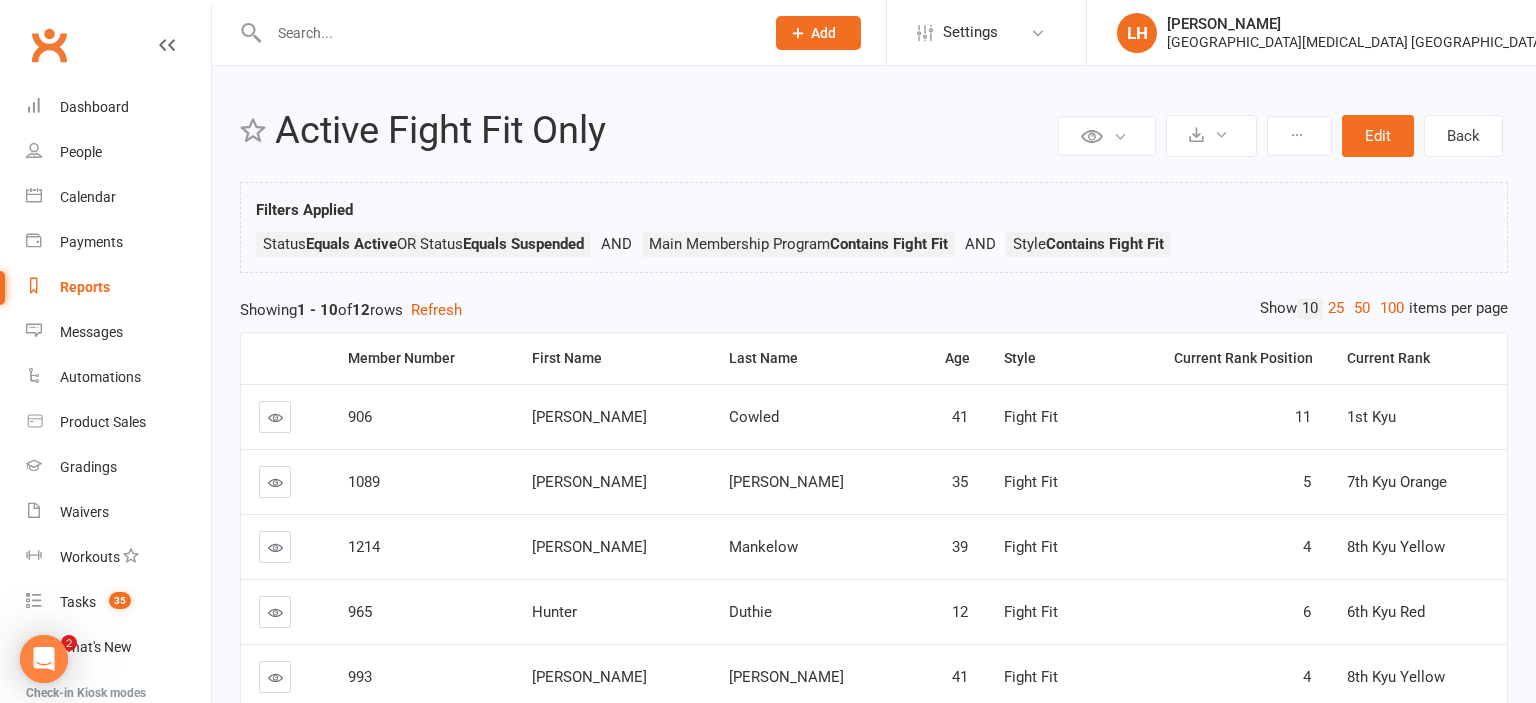 scroll, scrollTop: 0, scrollLeft: 0, axis: both 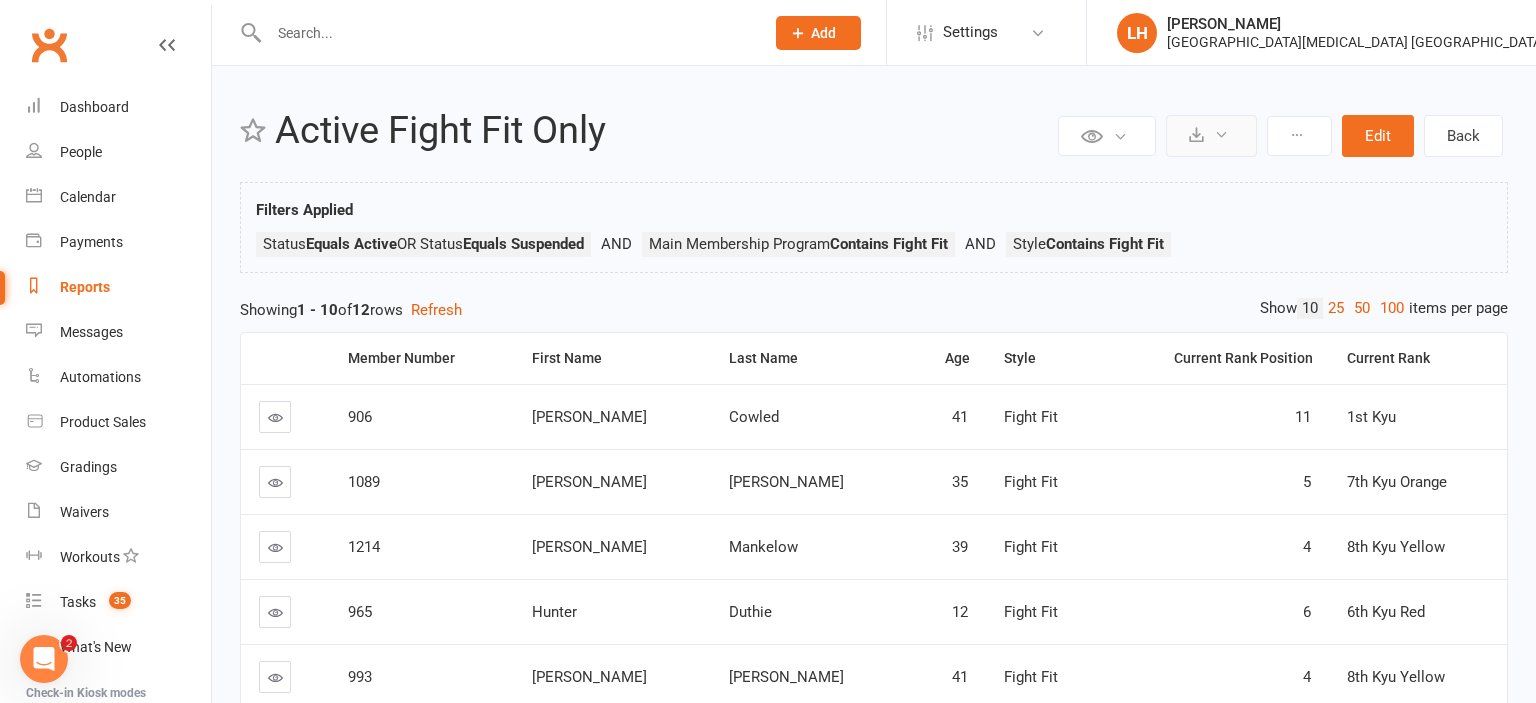 click at bounding box center (1221, 134) 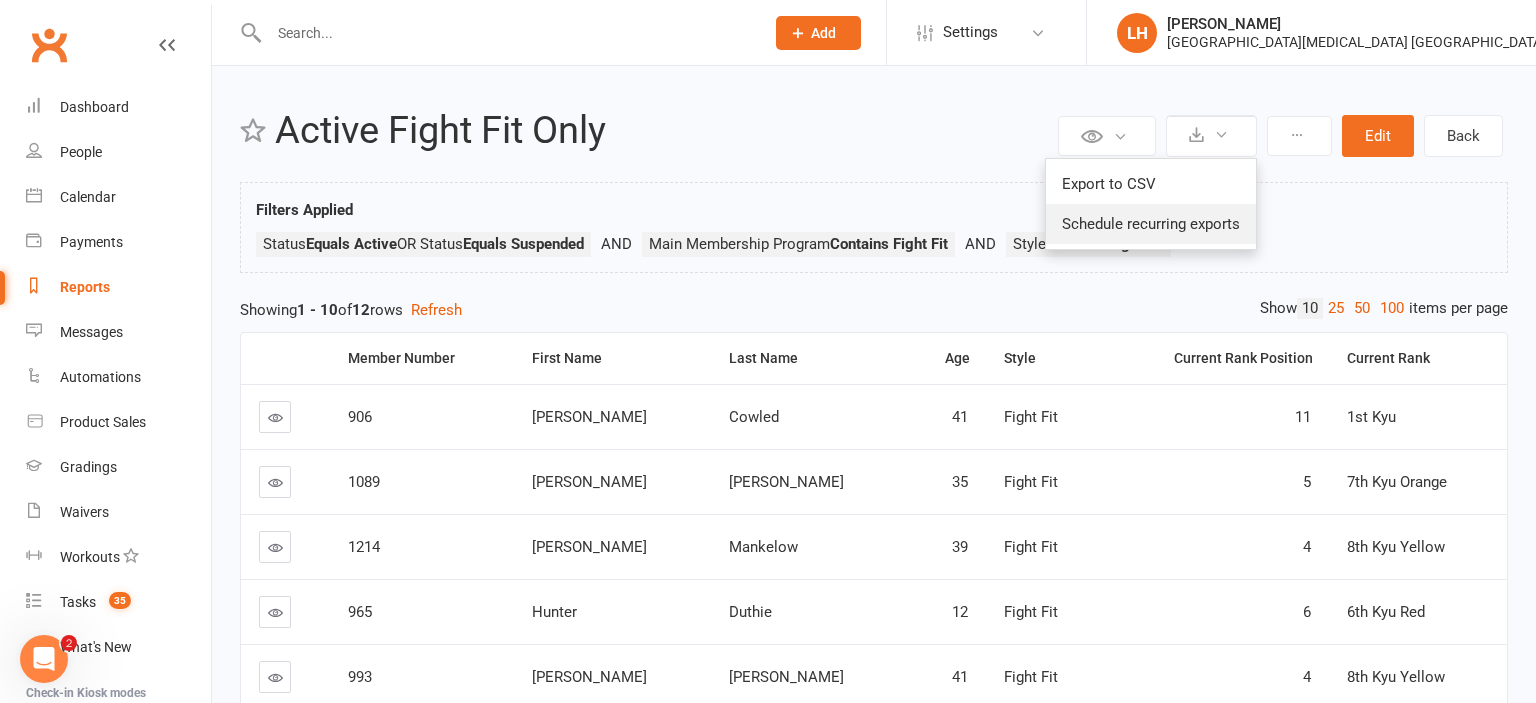 click on "Schedule recurring exports" at bounding box center [1151, 224] 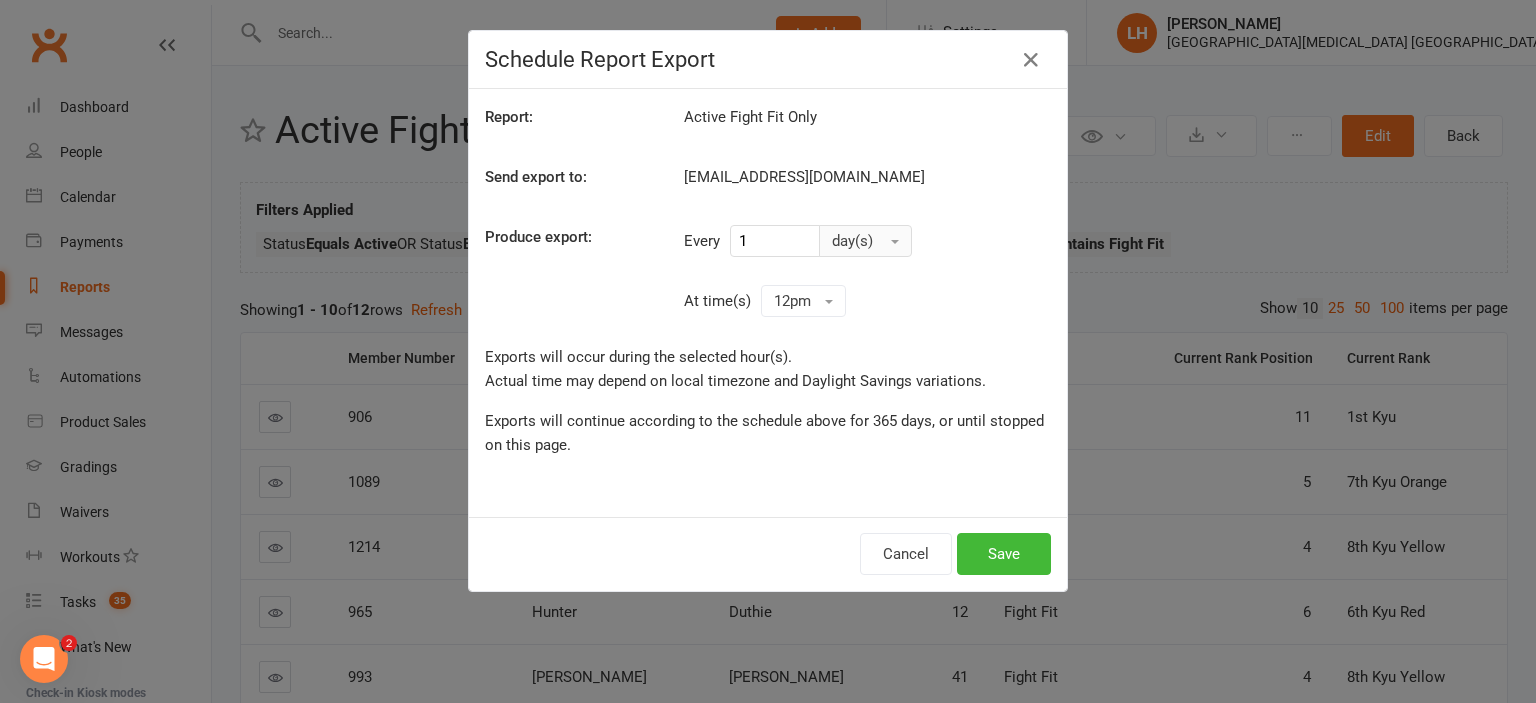 click on "day(s)" at bounding box center (865, 241) 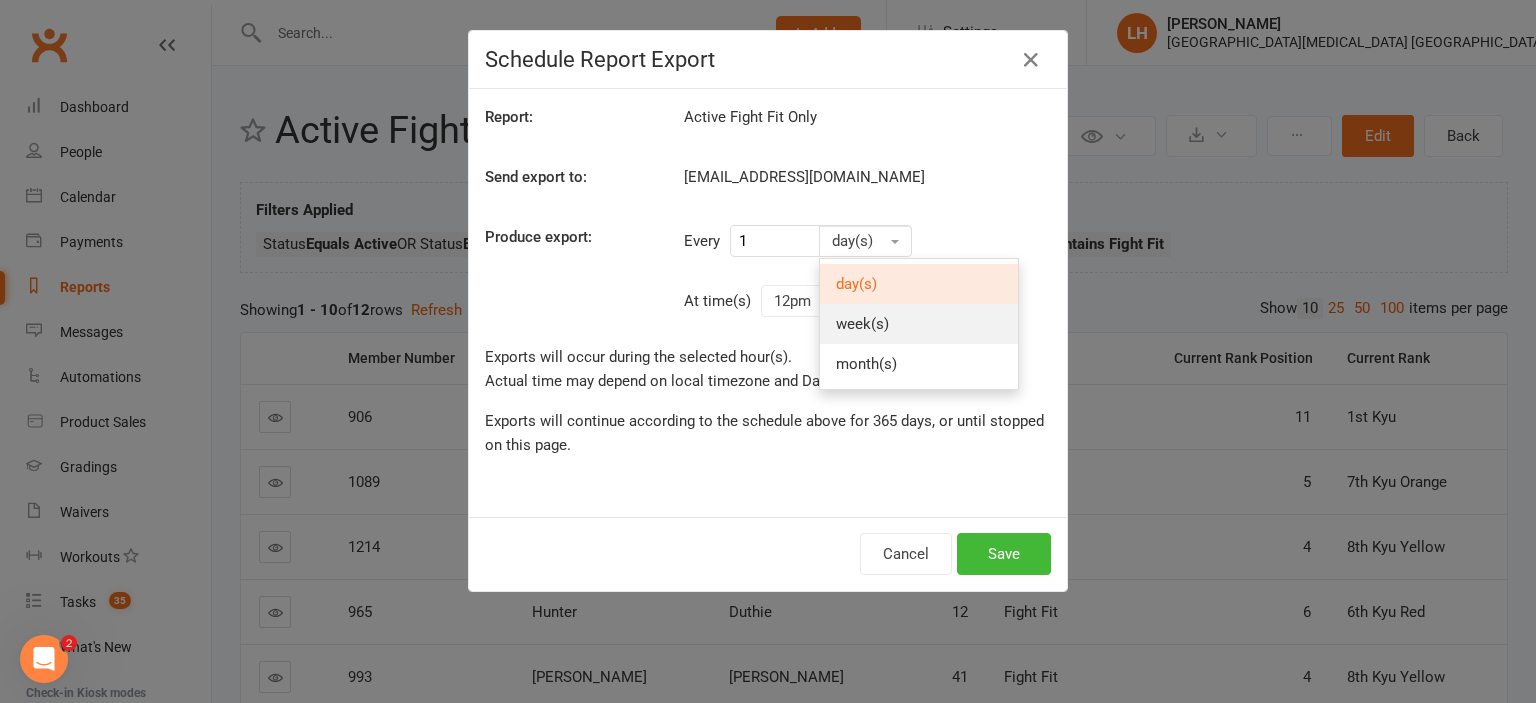 click on "week(s)" at bounding box center (862, 324) 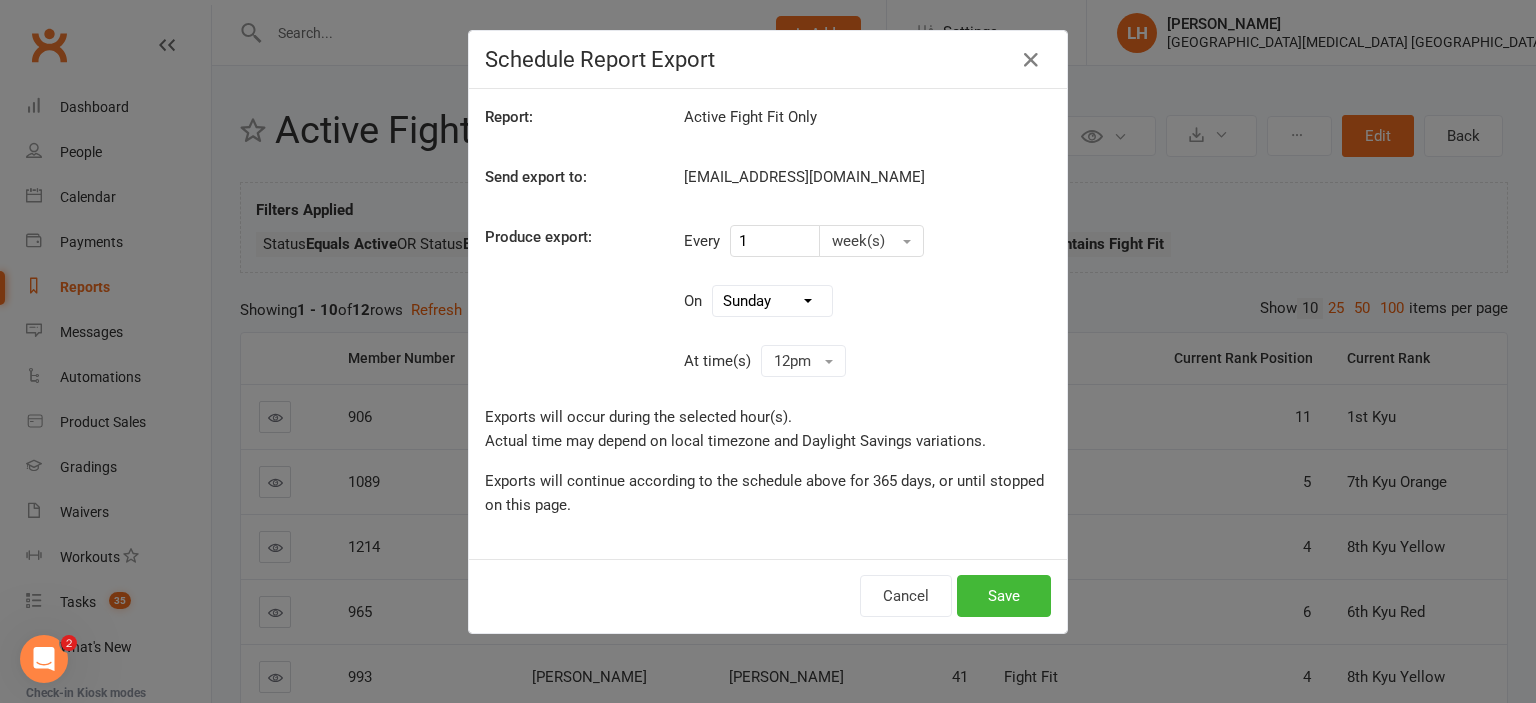 click on "[DATE] [DATE] [DATE] [DATE] [DATE] [DATE] [DATE]" at bounding box center [772, 301] 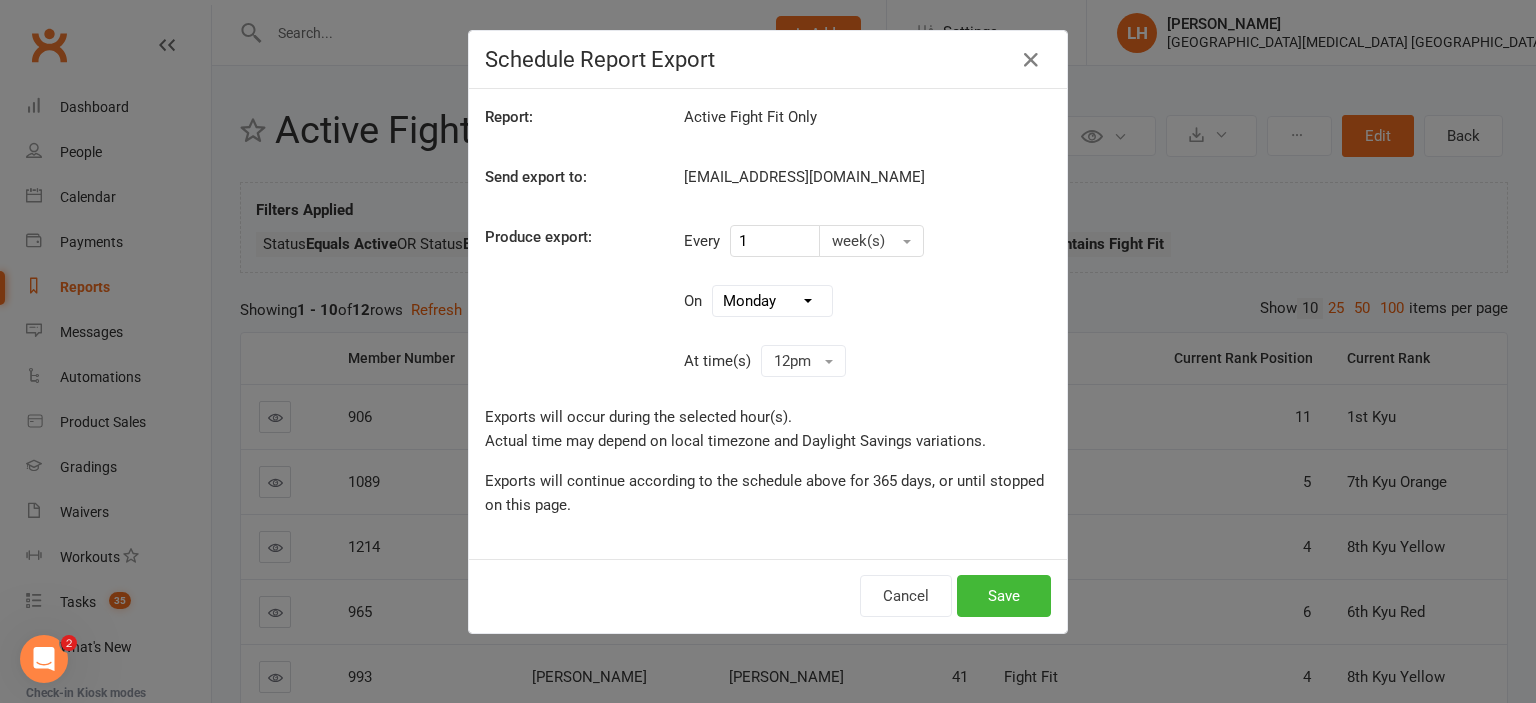 click on "[DATE]" at bounding box center [0, 0] 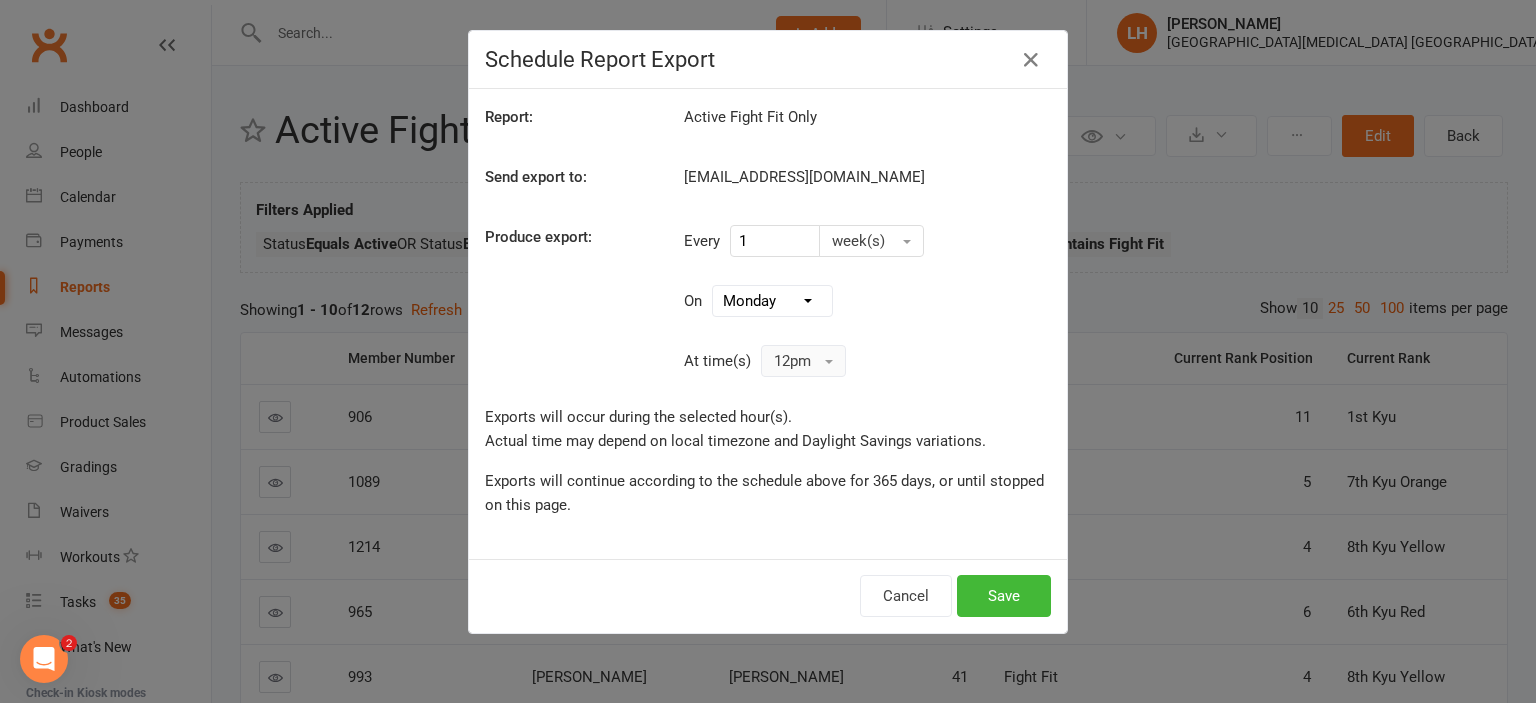 click on "12pm" at bounding box center [803, 361] 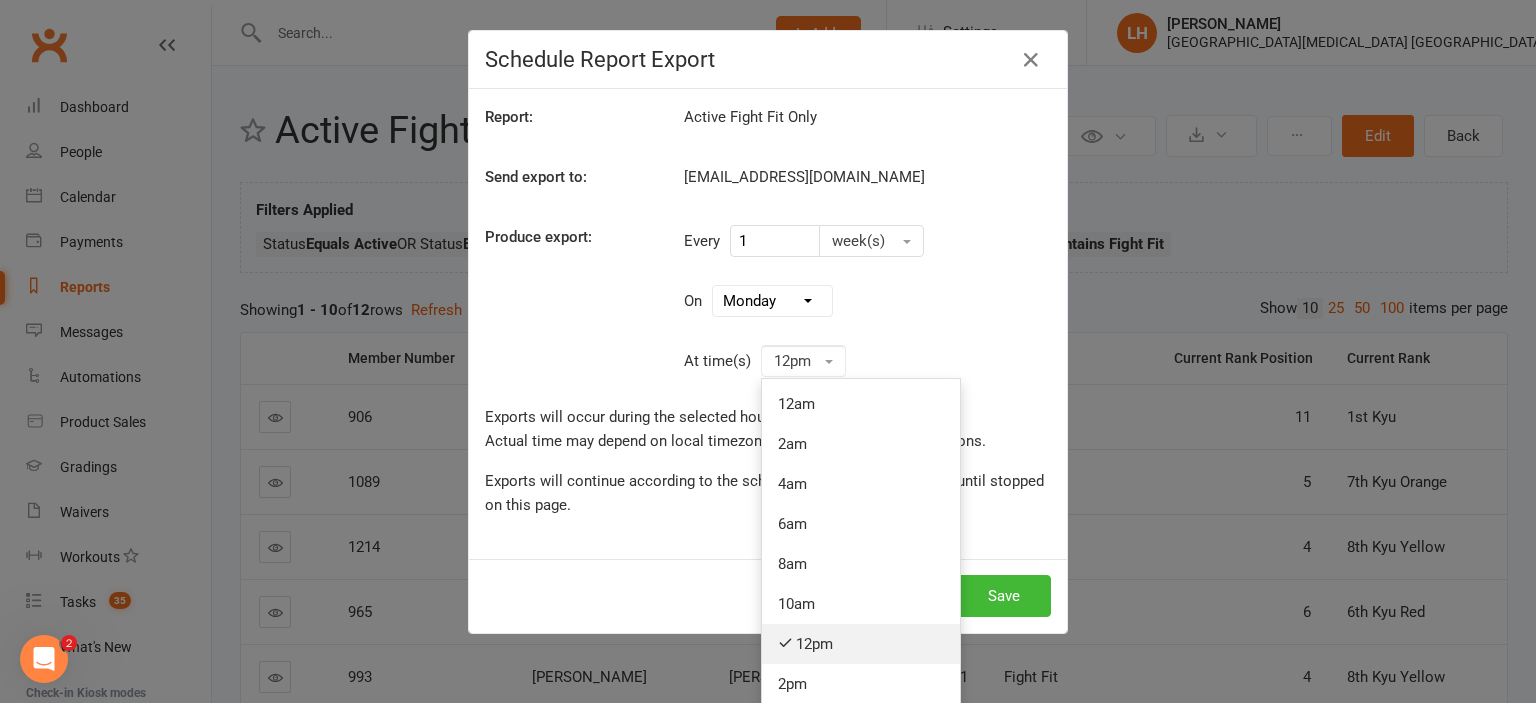 click on "12pm" at bounding box center (861, 644) 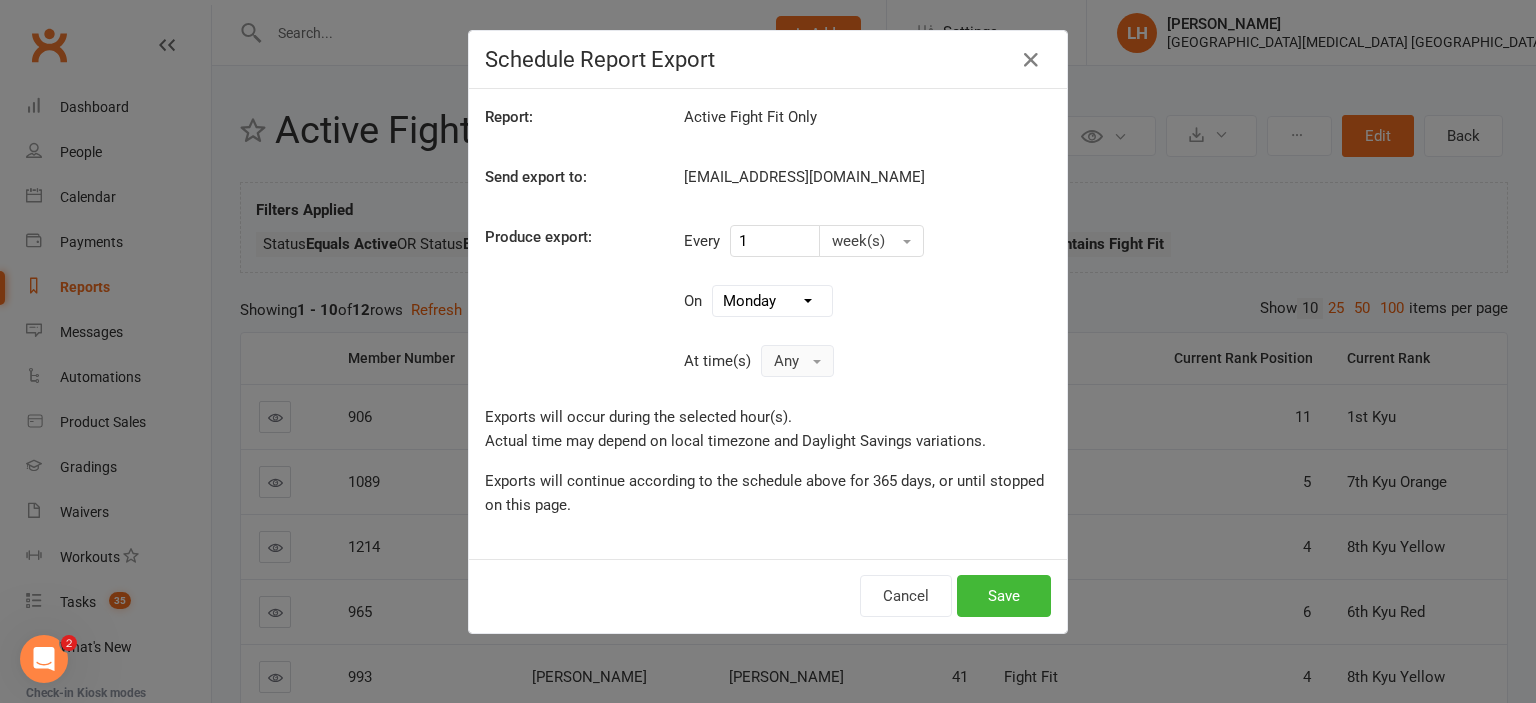 click on "Any" at bounding box center (797, 361) 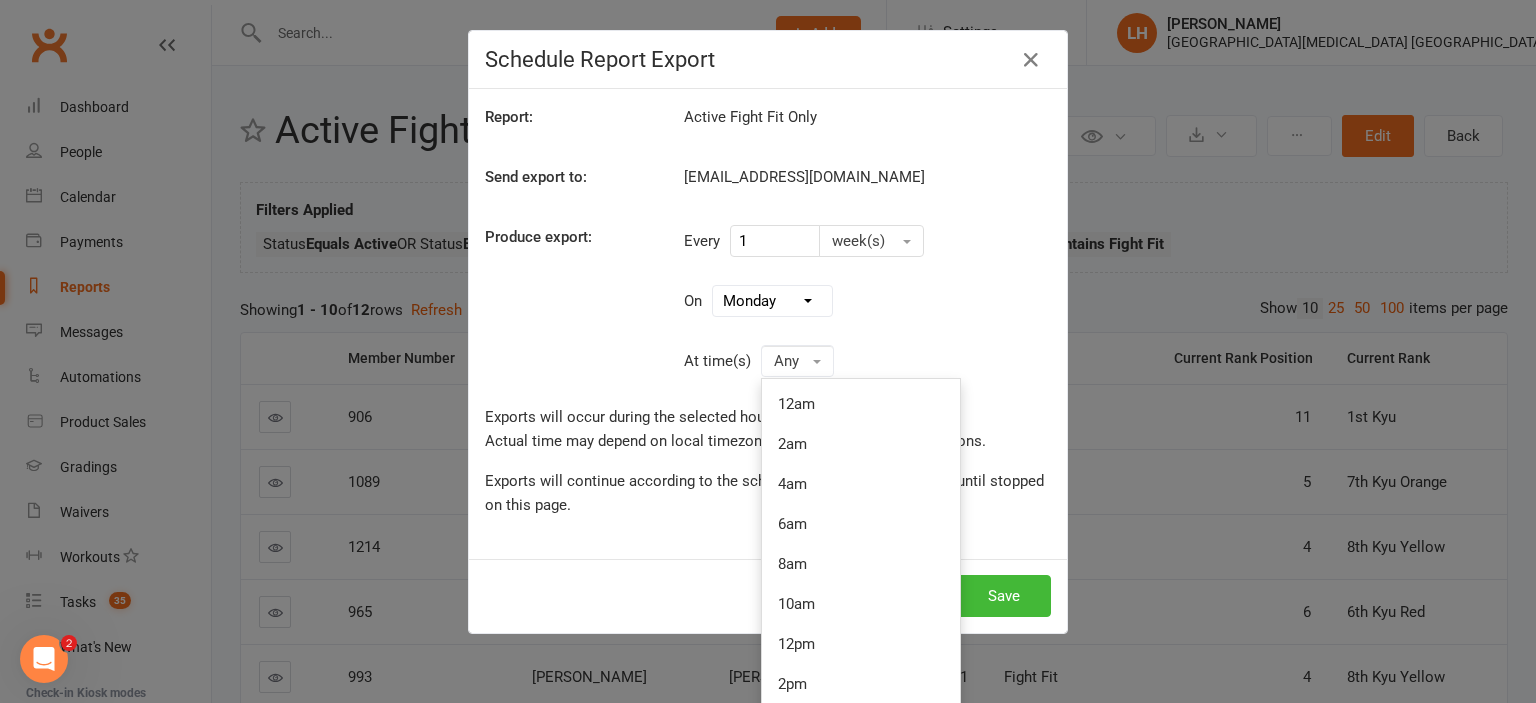 click on "8am" at bounding box center (861, 564) 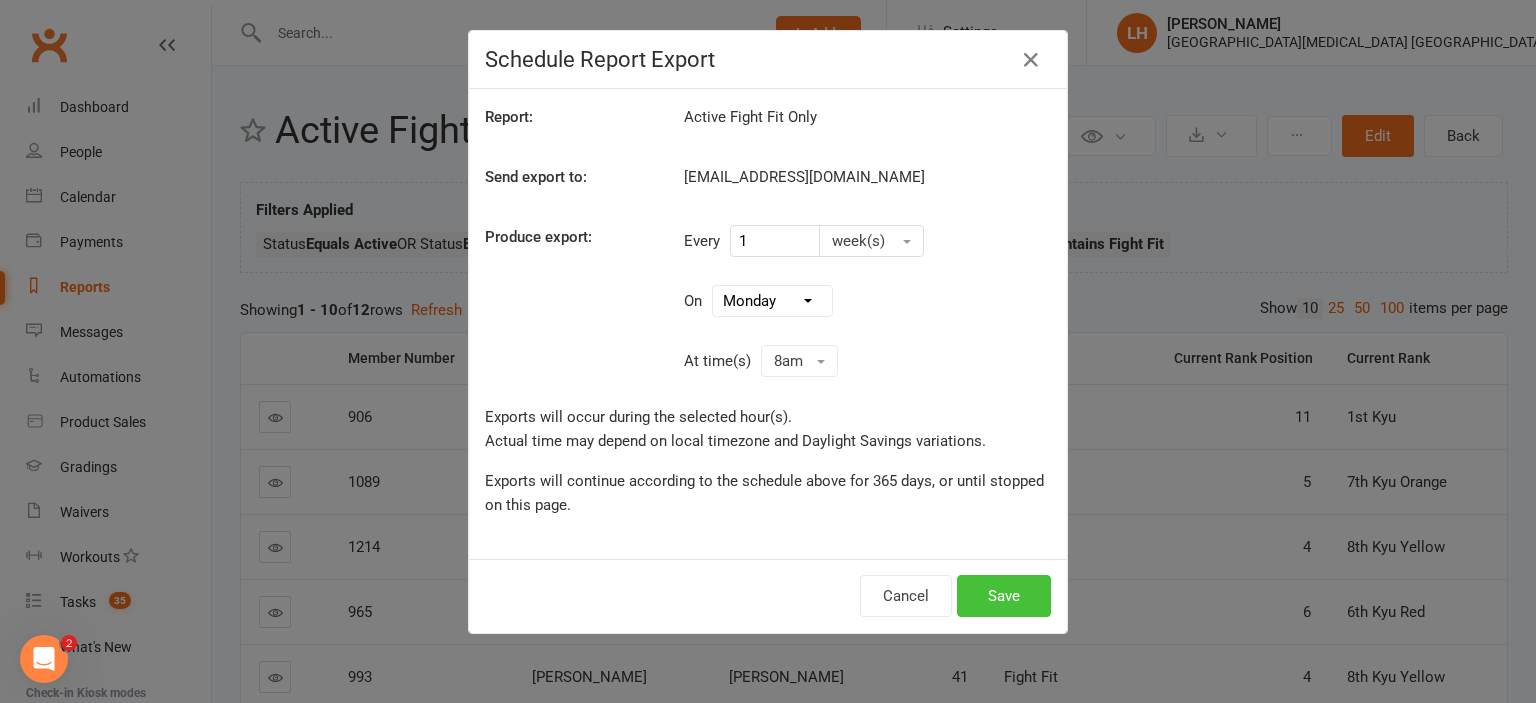 click on "Save" at bounding box center (1004, 596) 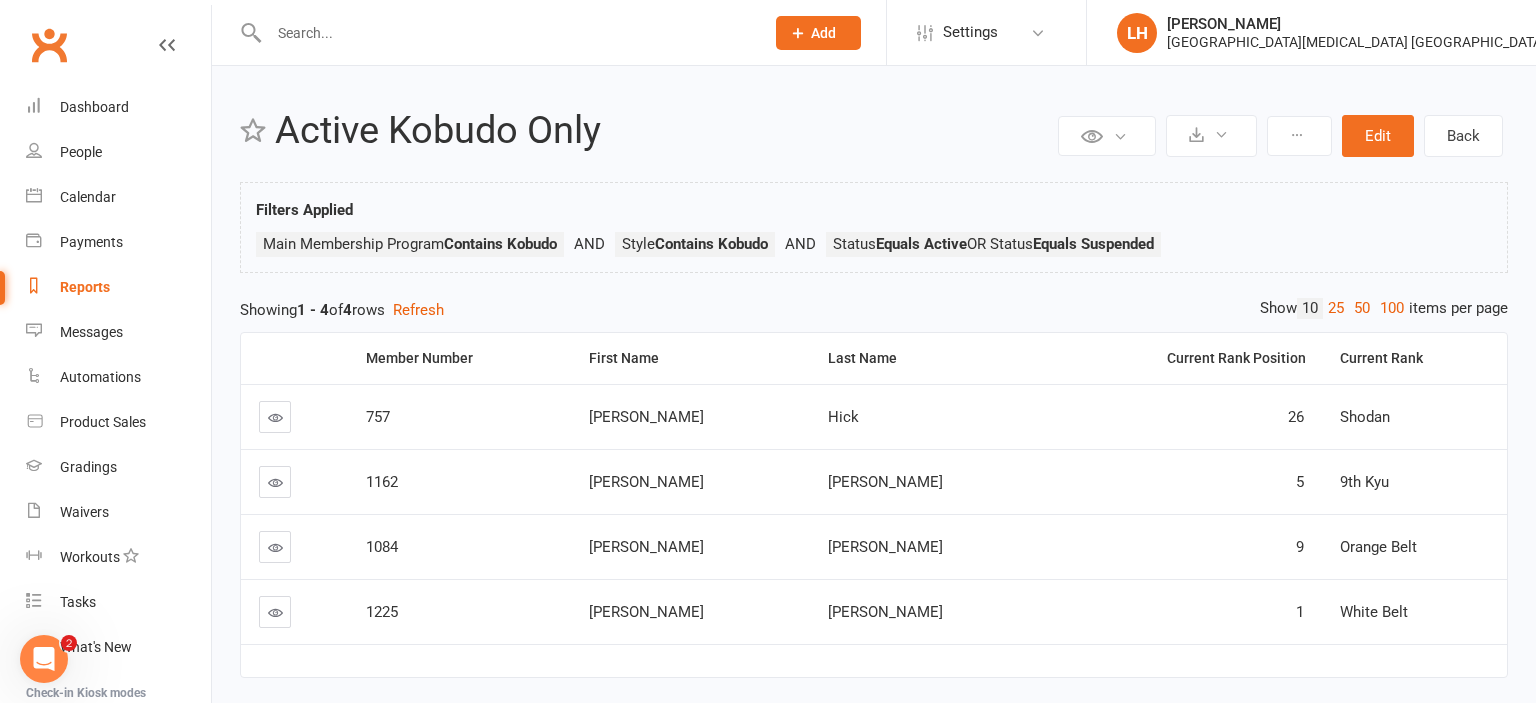 scroll, scrollTop: 0, scrollLeft: 0, axis: both 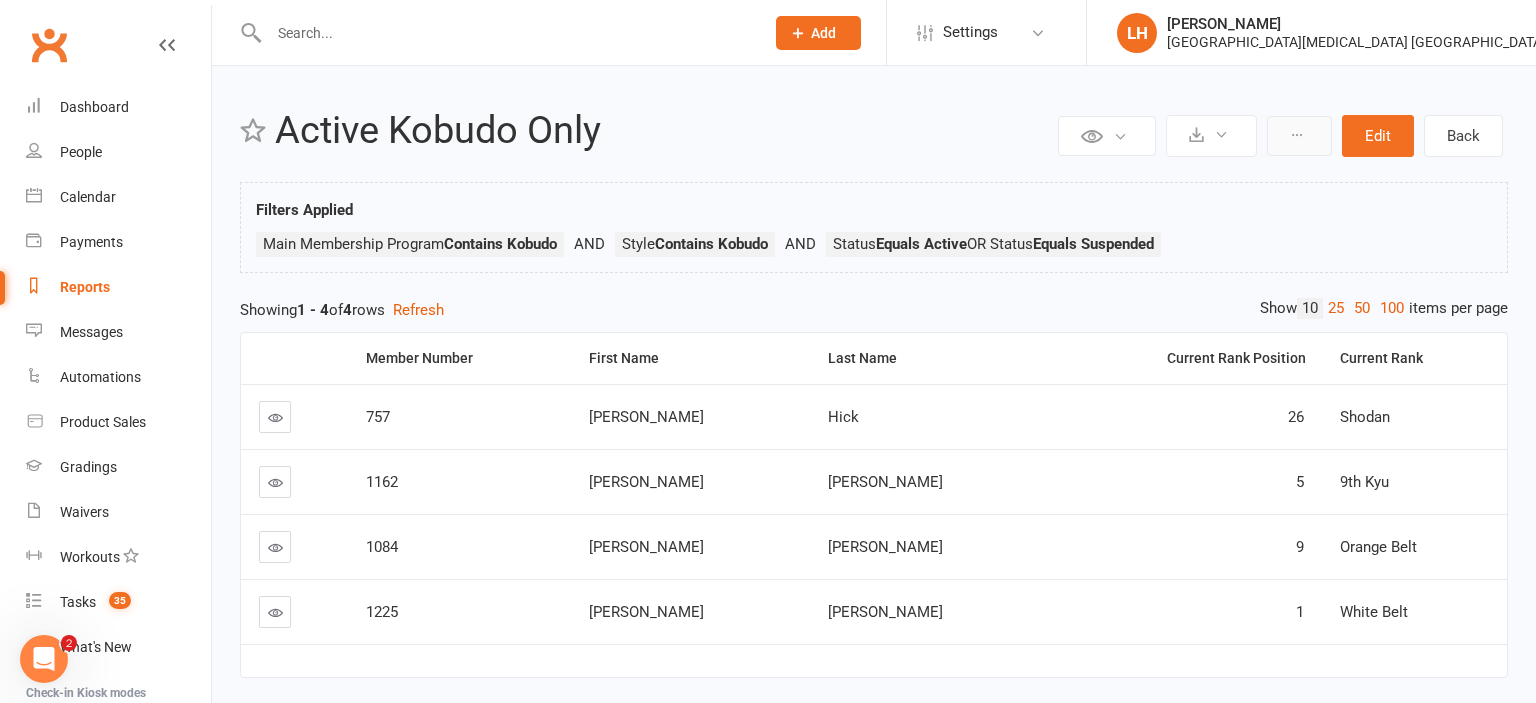 click at bounding box center (1299, 136) 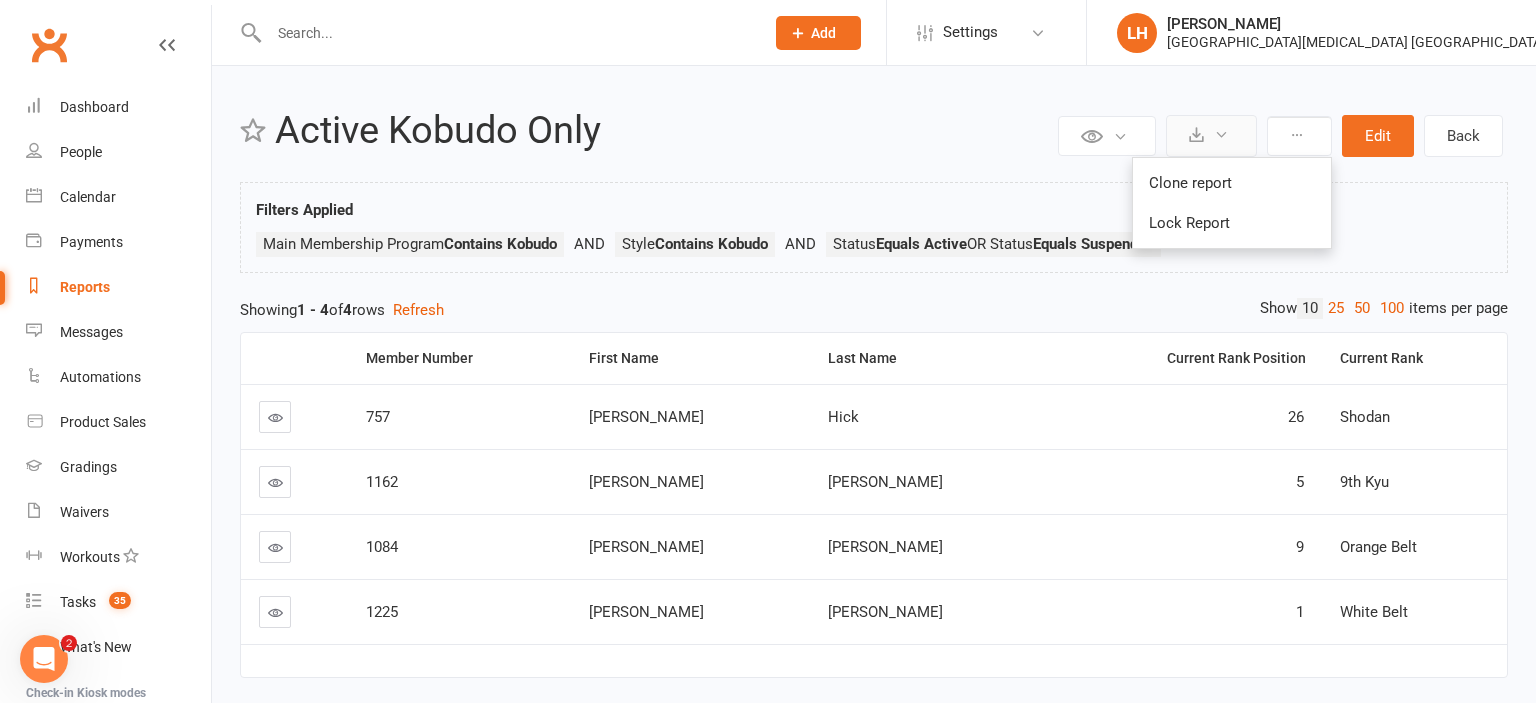 click at bounding box center (1211, 136) 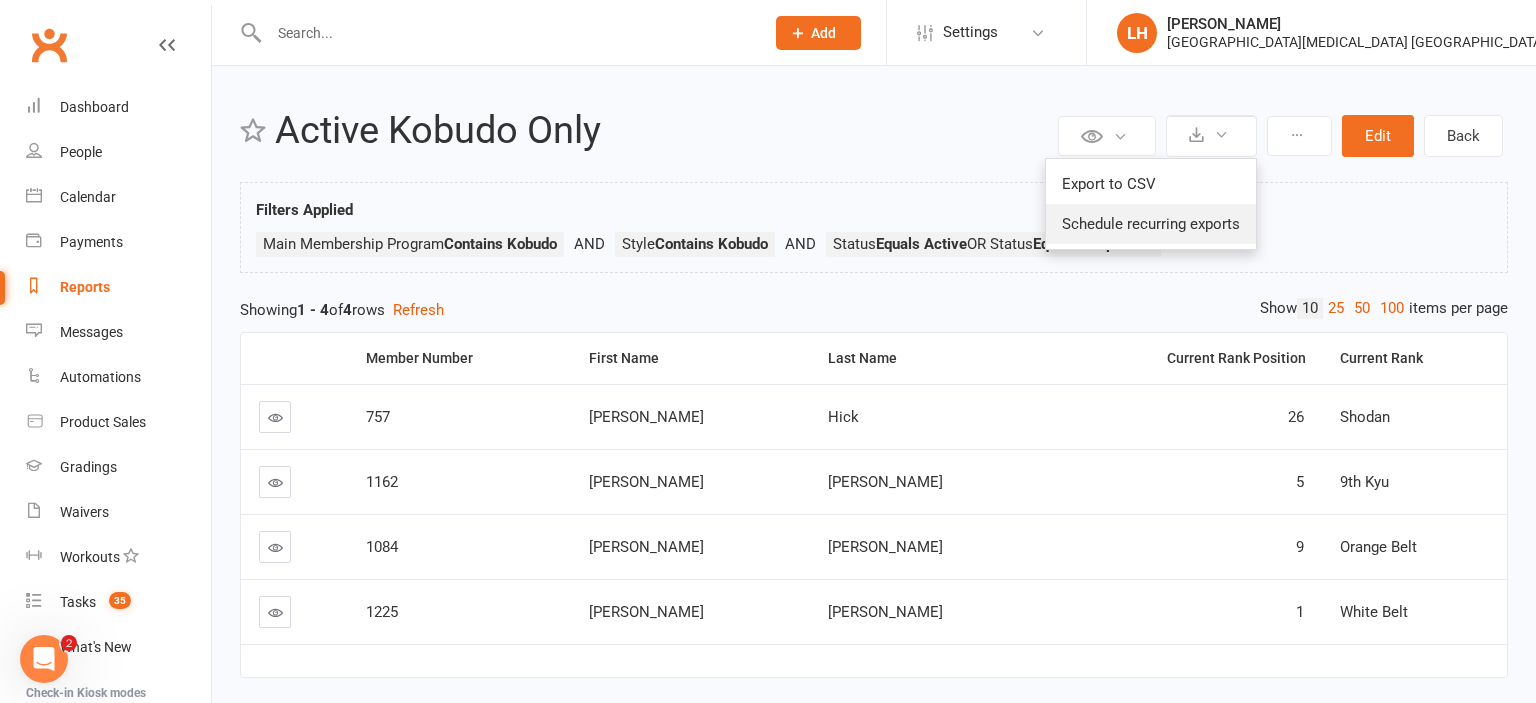 click on "Schedule recurring exports" at bounding box center (1151, 224) 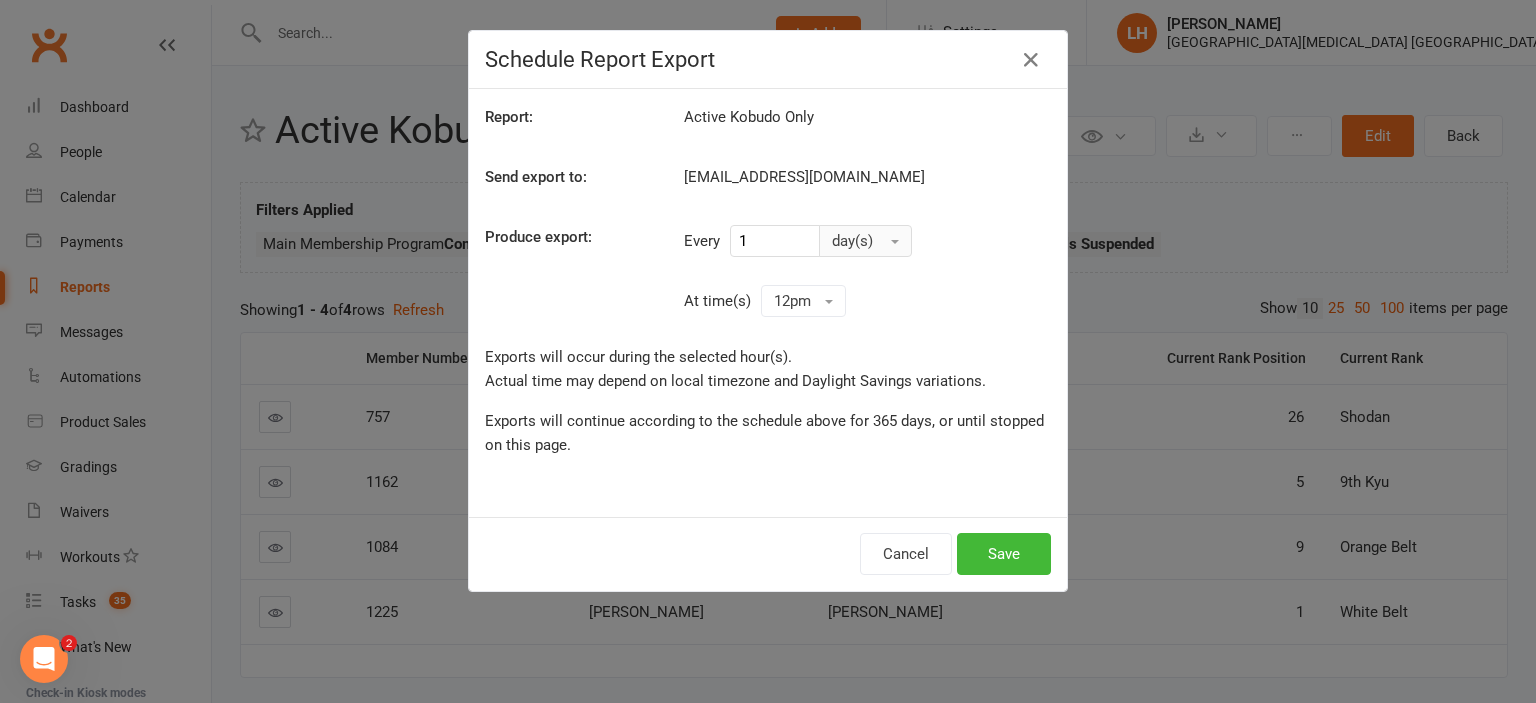 click on "day(s)" at bounding box center [852, 241] 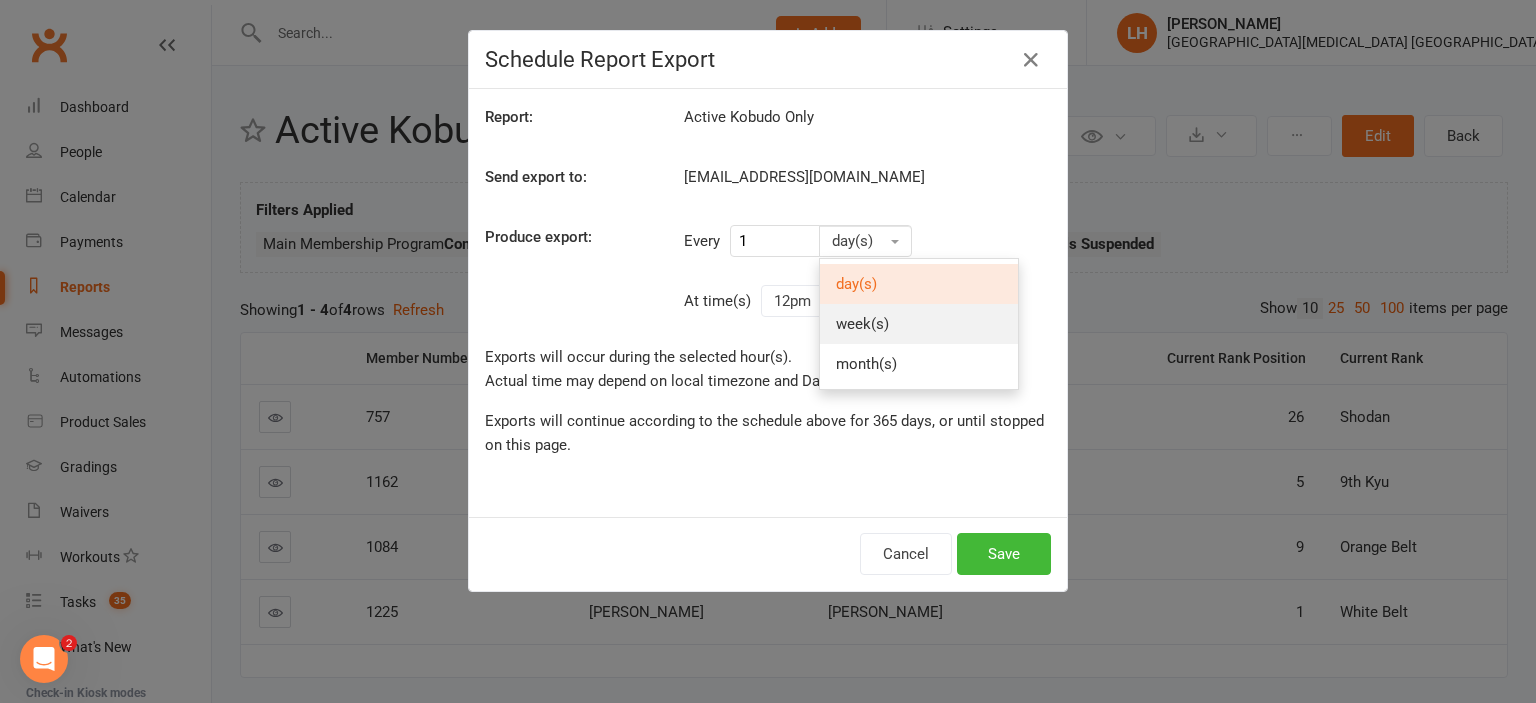 click on "week(s)" at bounding box center (862, 324) 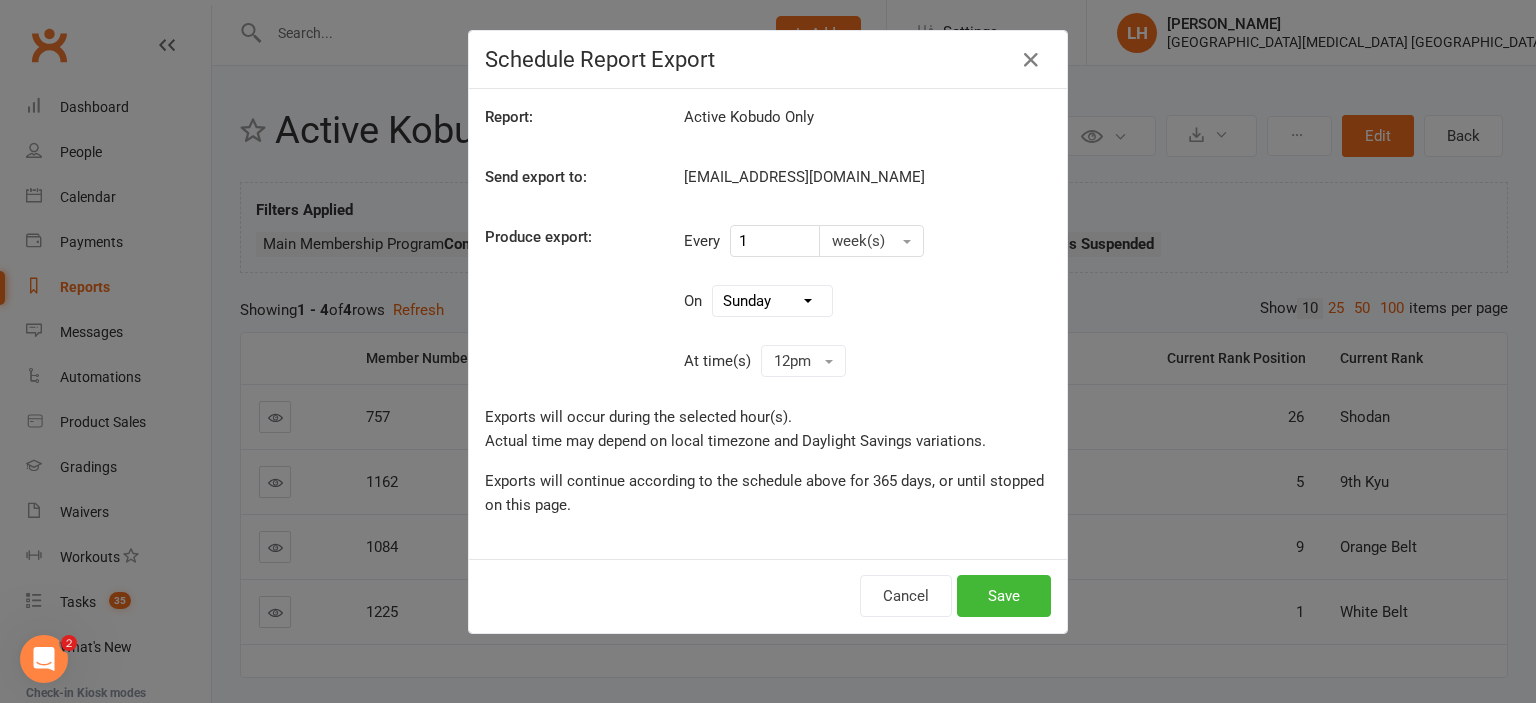 click on "[DATE] [DATE] [DATE] [DATE] [DATE] [DATE] [DATE]" at bounding box center (772, 301) 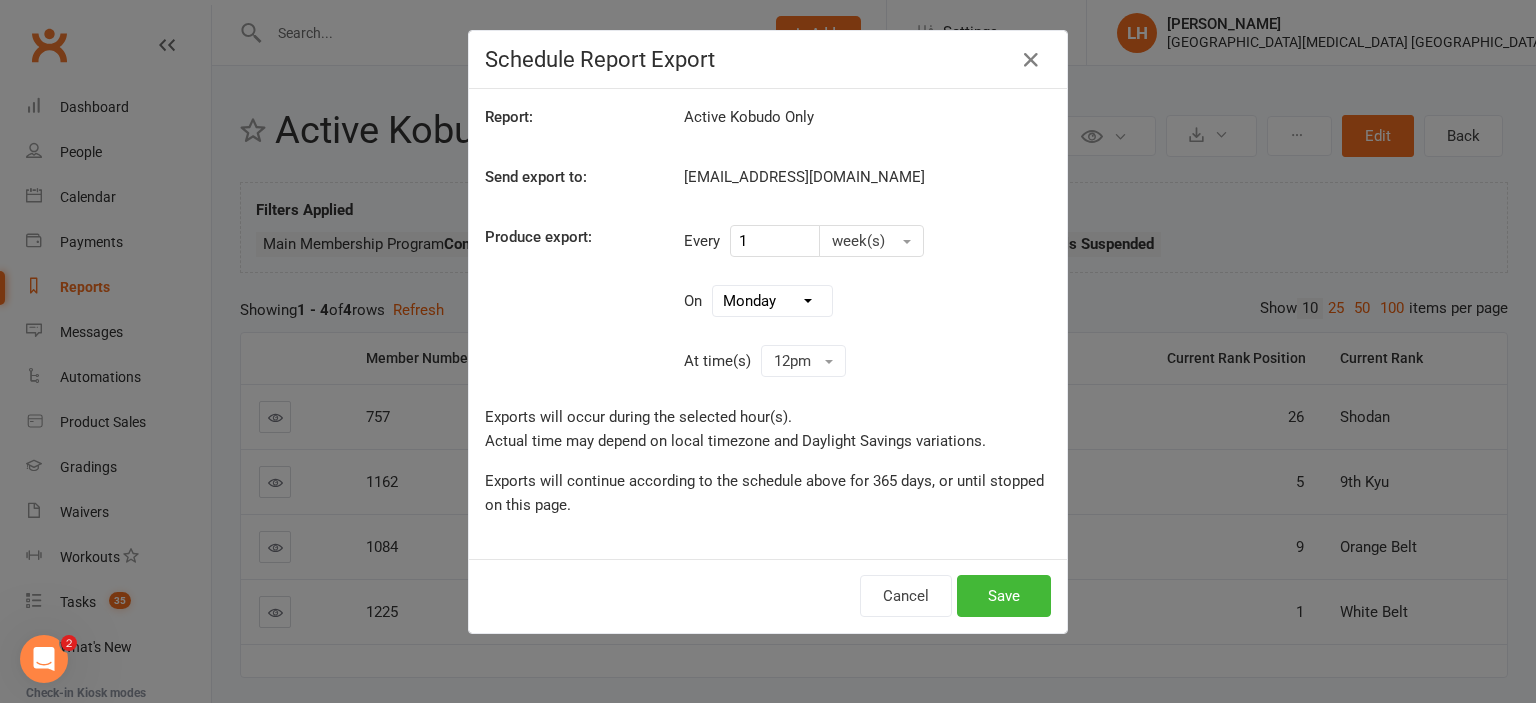 click on "[DATE]" at bounding box center (0, 0) 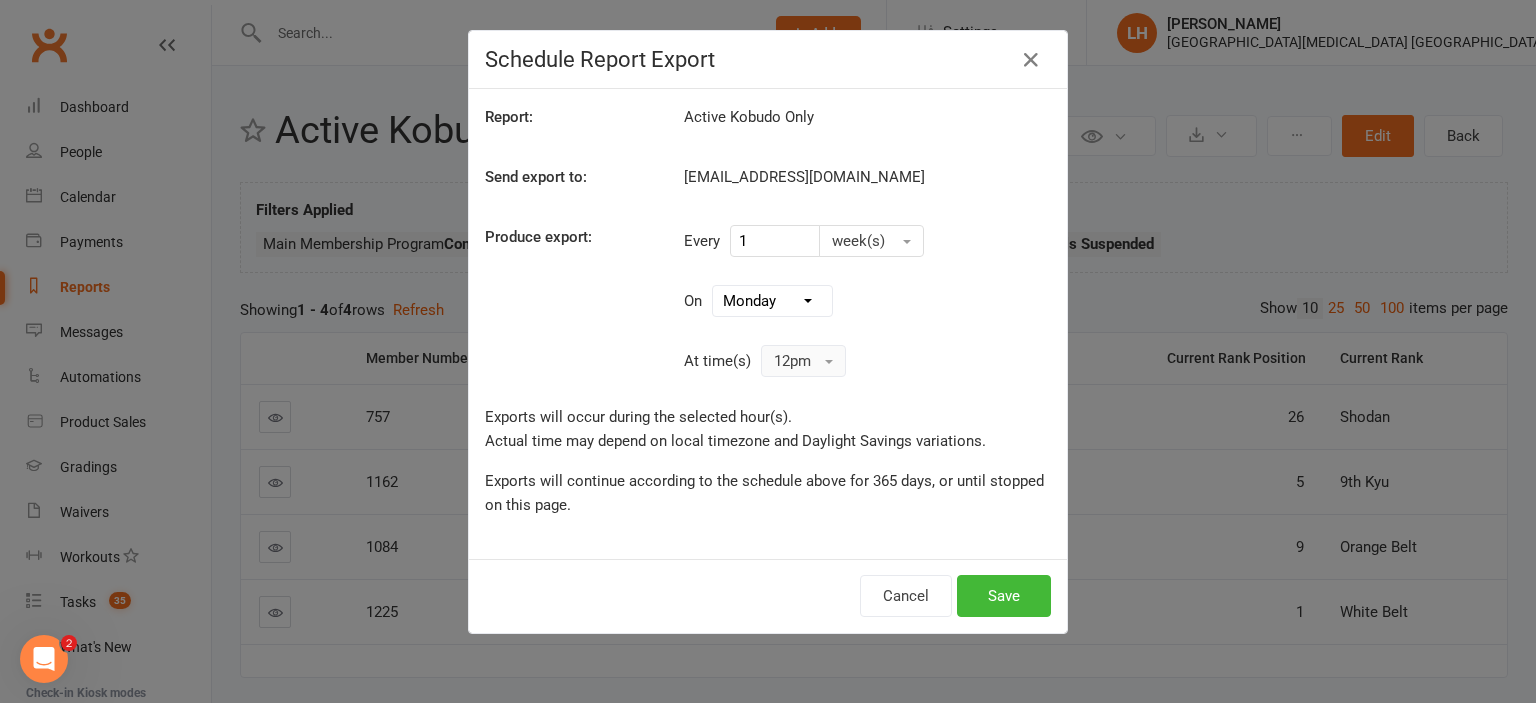 click on "12pm" at bounding box center [803, 361] 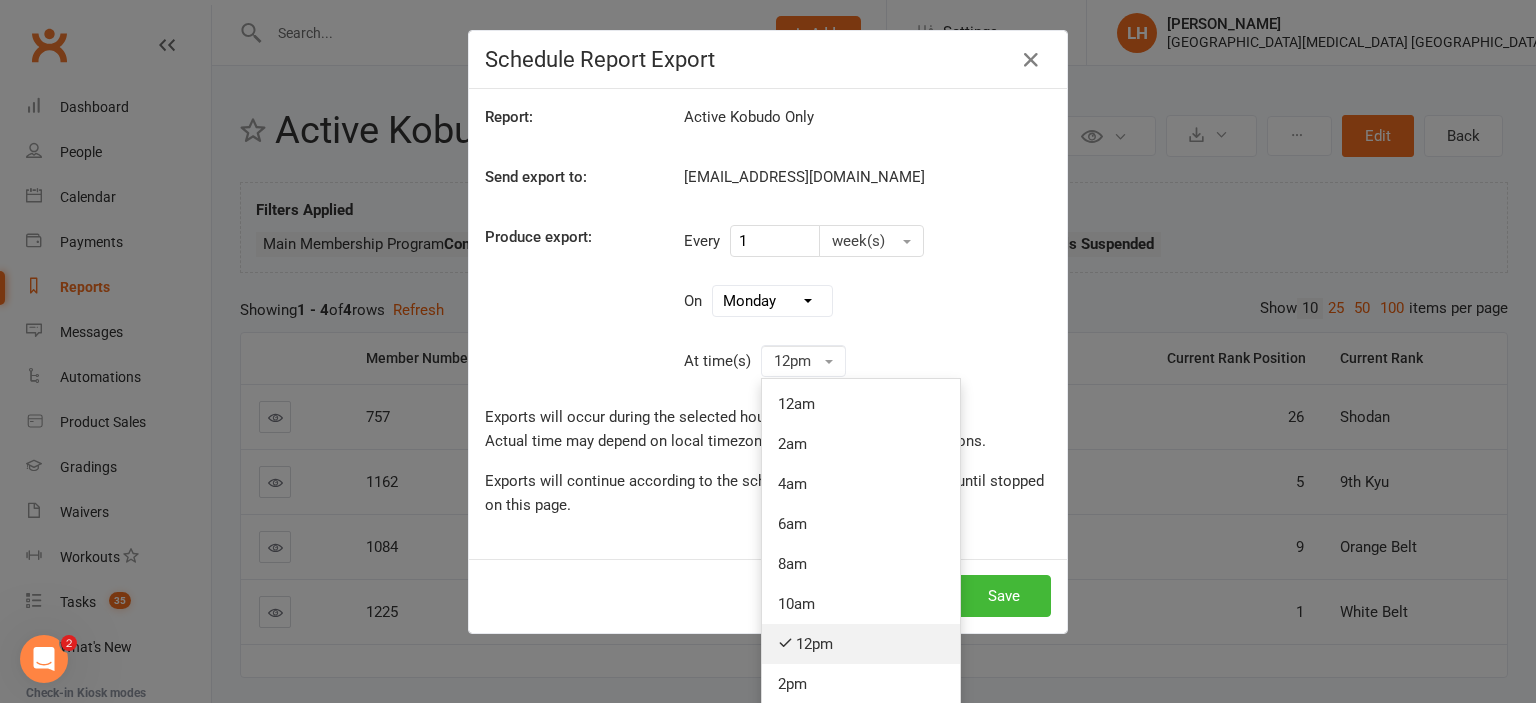click on "12pm" at bounding box center (861, 644) 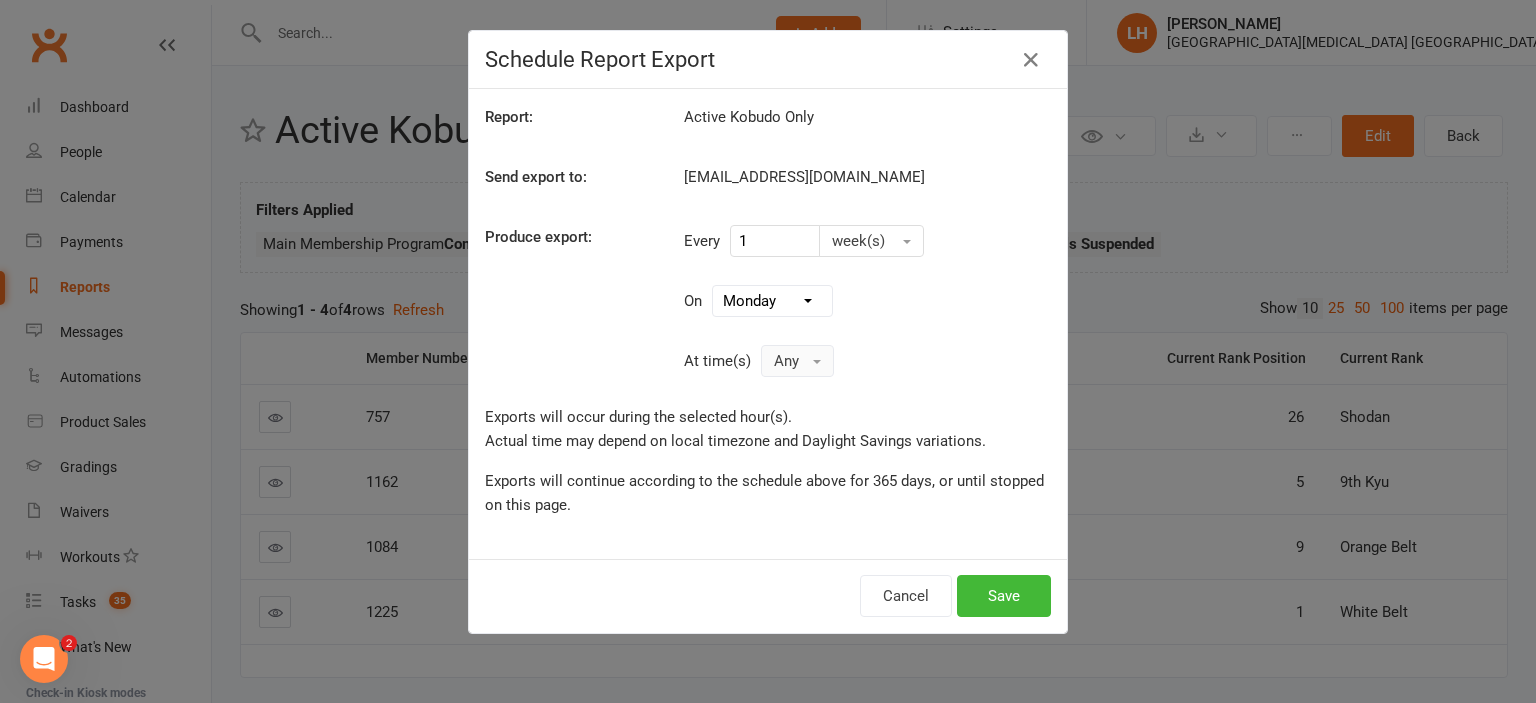 click on "Any" at bounding box center (797, 361) 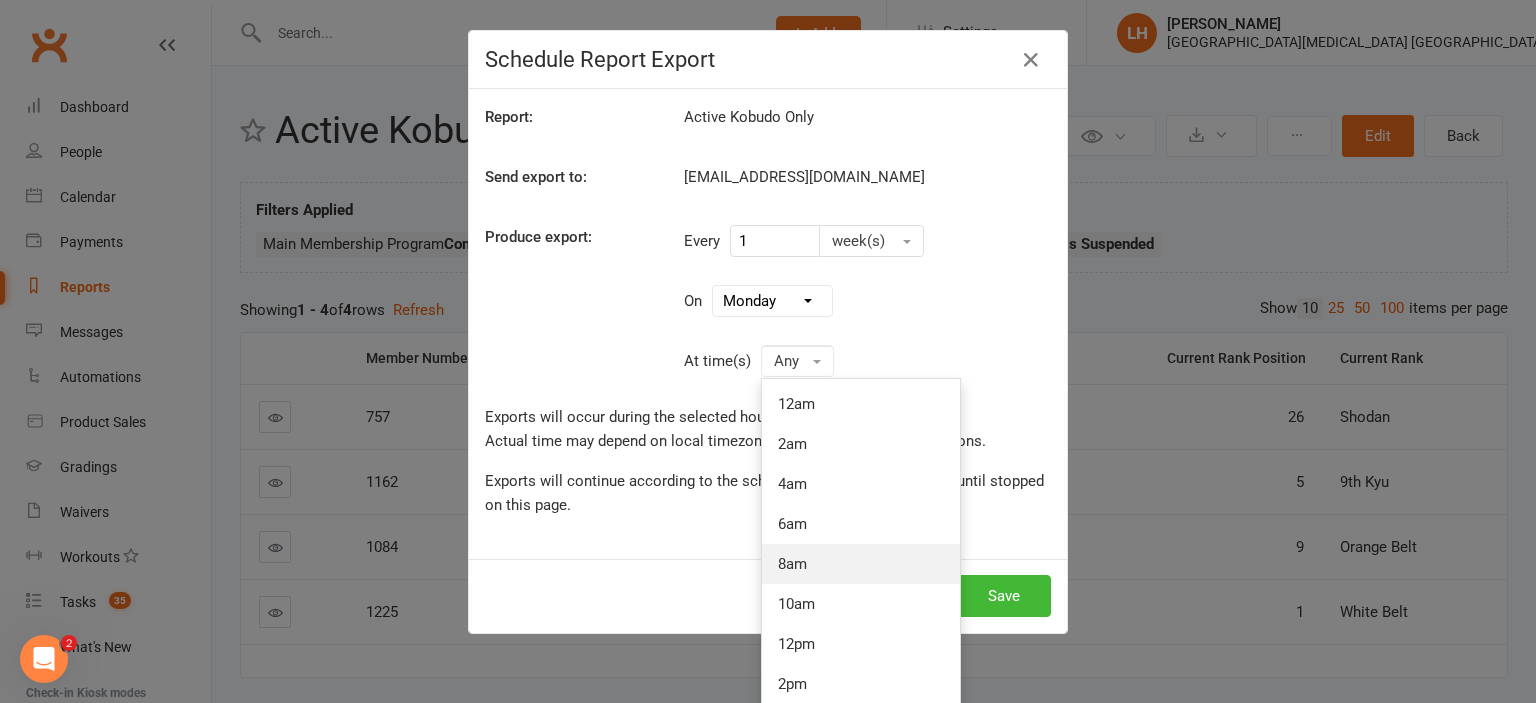 click on "8am" at bounding box center [861, 564] 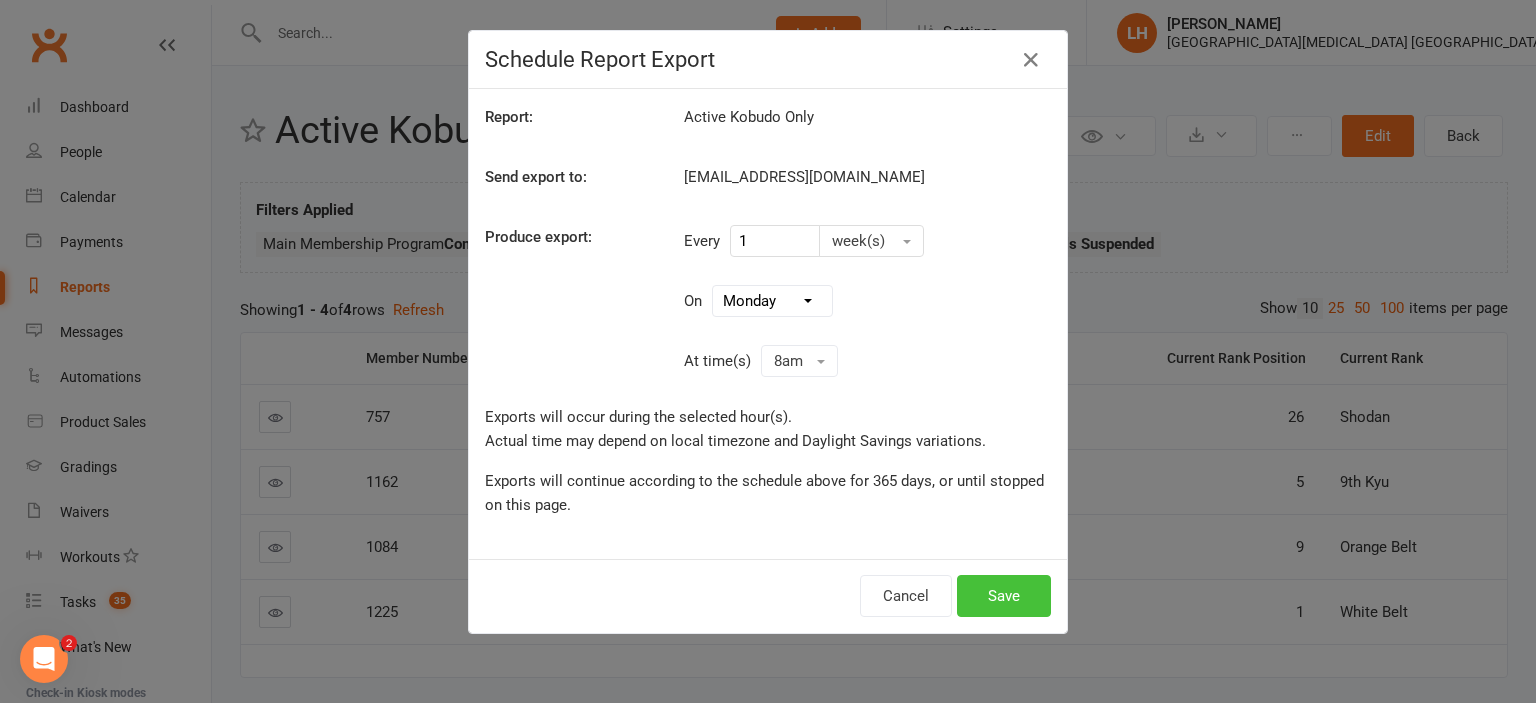 click on "Save" at bounding box center [1004, 596] 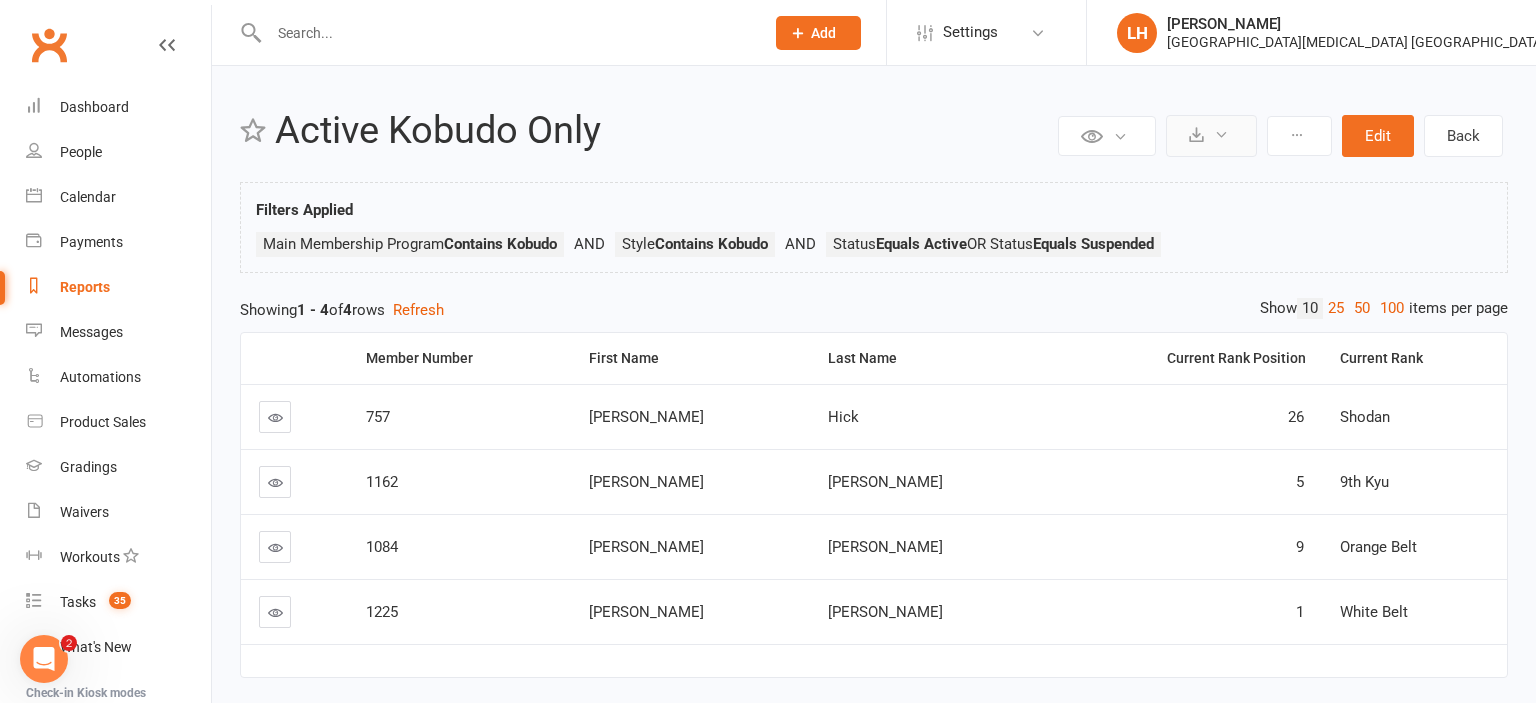 click at bounding box center (1196, 134) 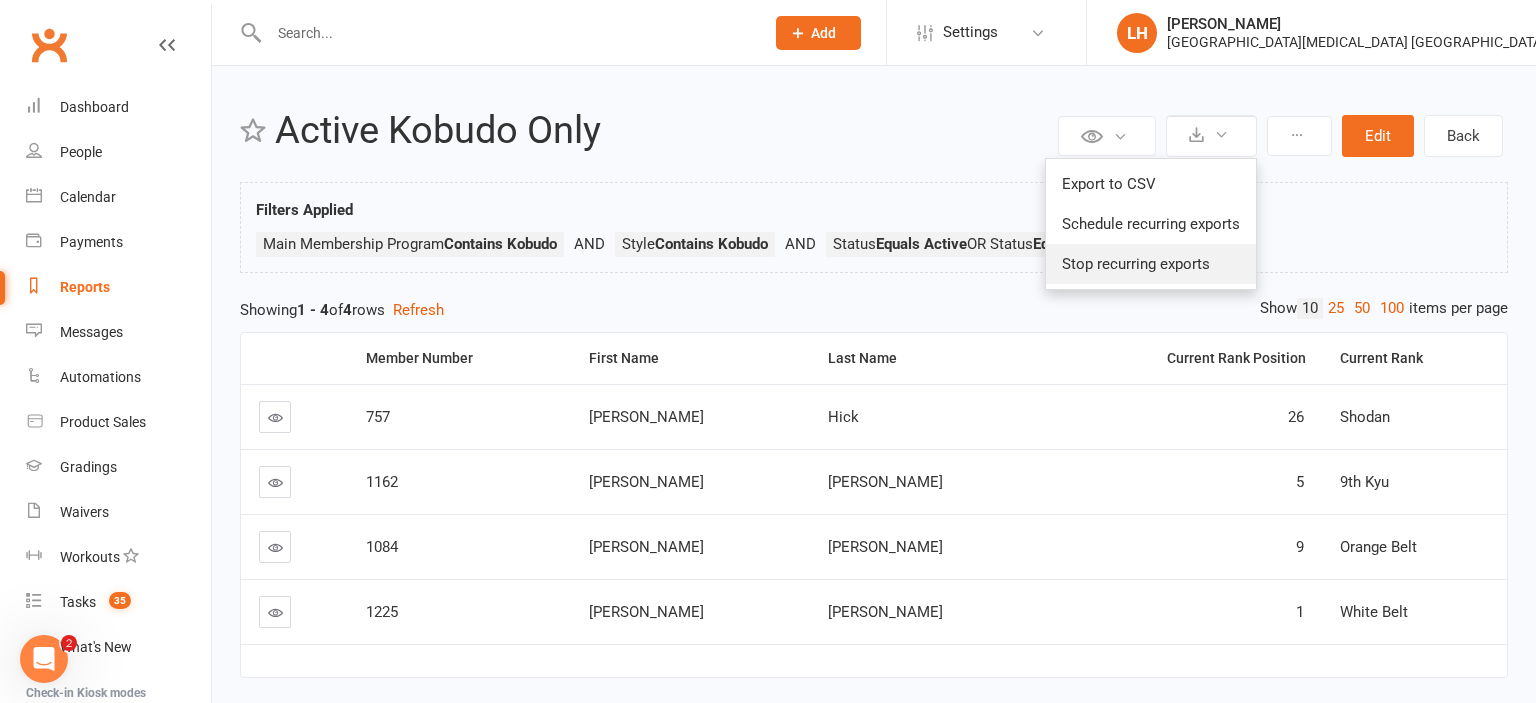 click on "Stop recurring exports" at bounding box center (1151, 264) 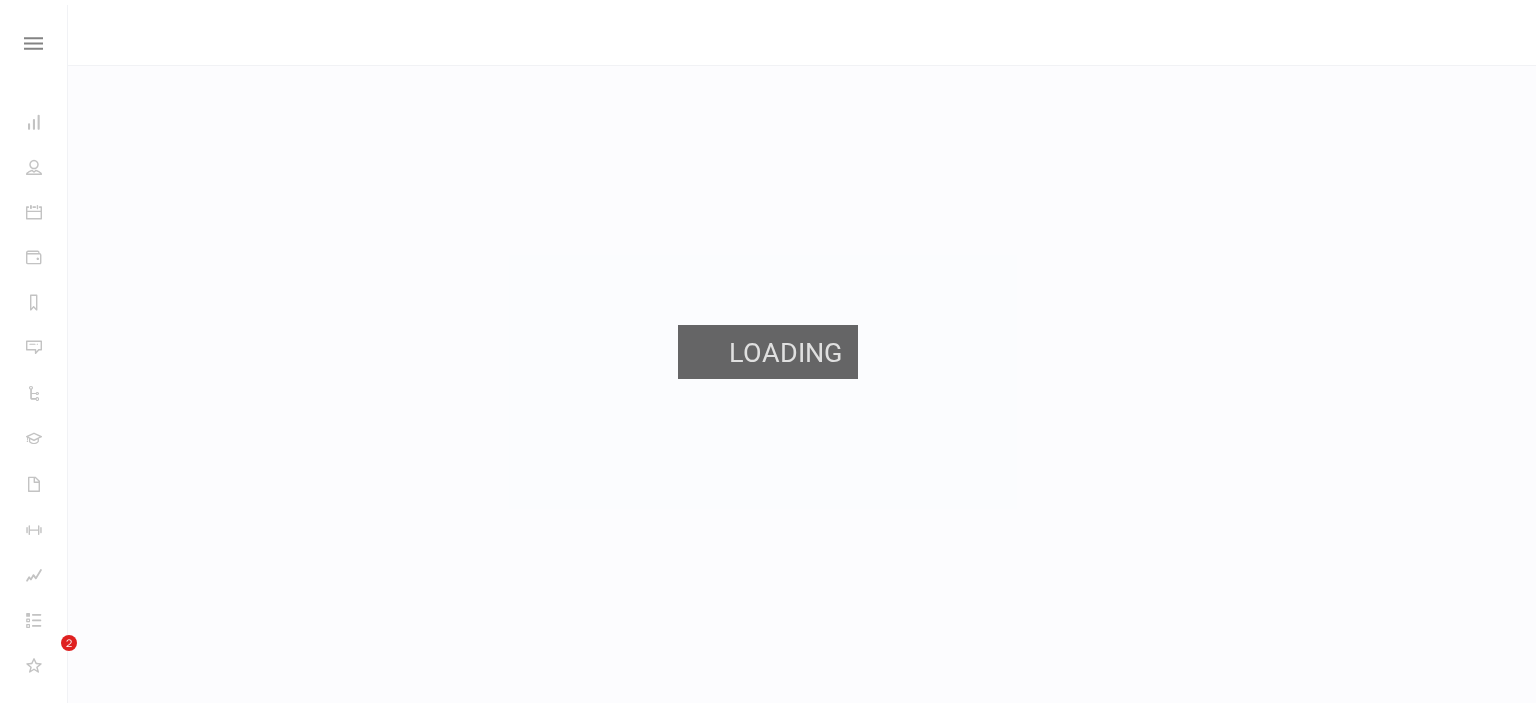scroll, scrollTop: 0, scrollLeft: 0, axis: both 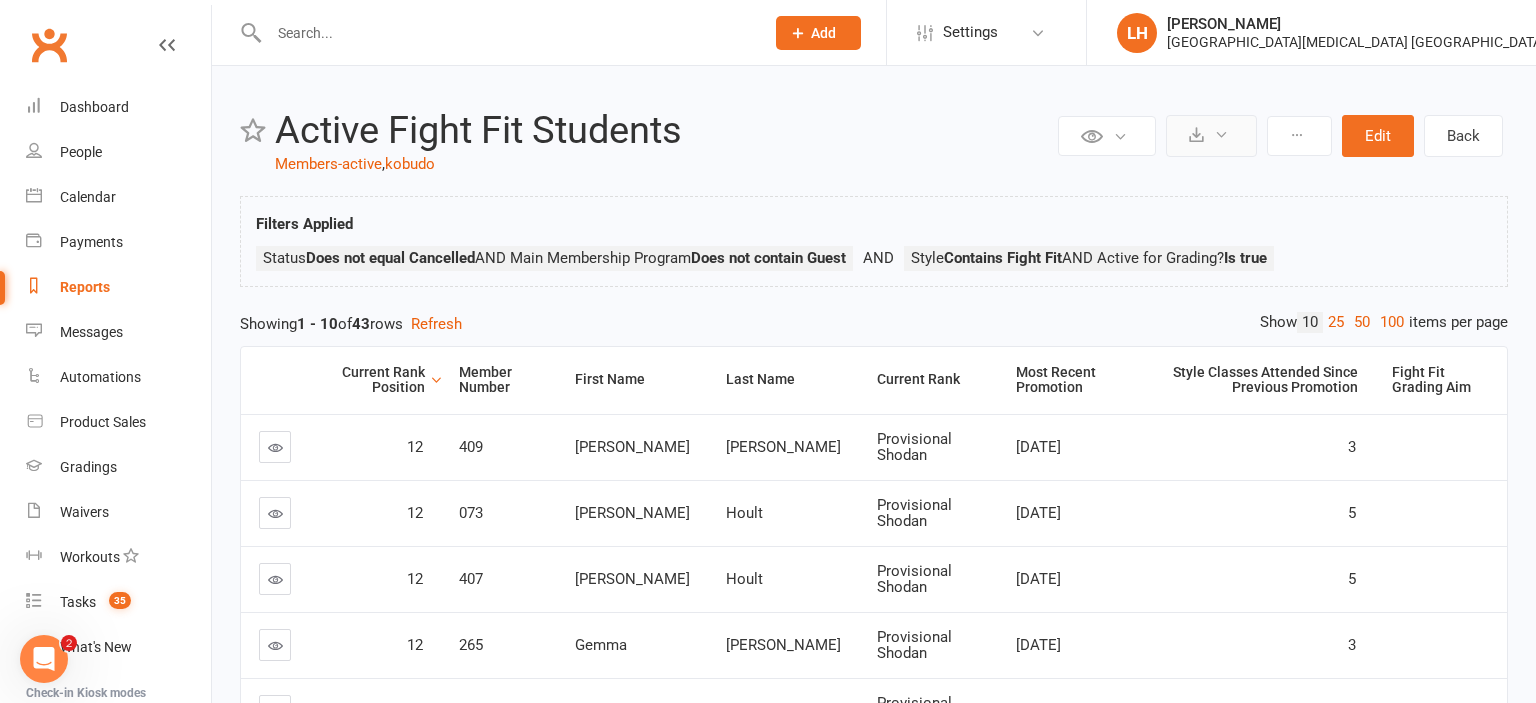 click at bounding box center (1211, 136) 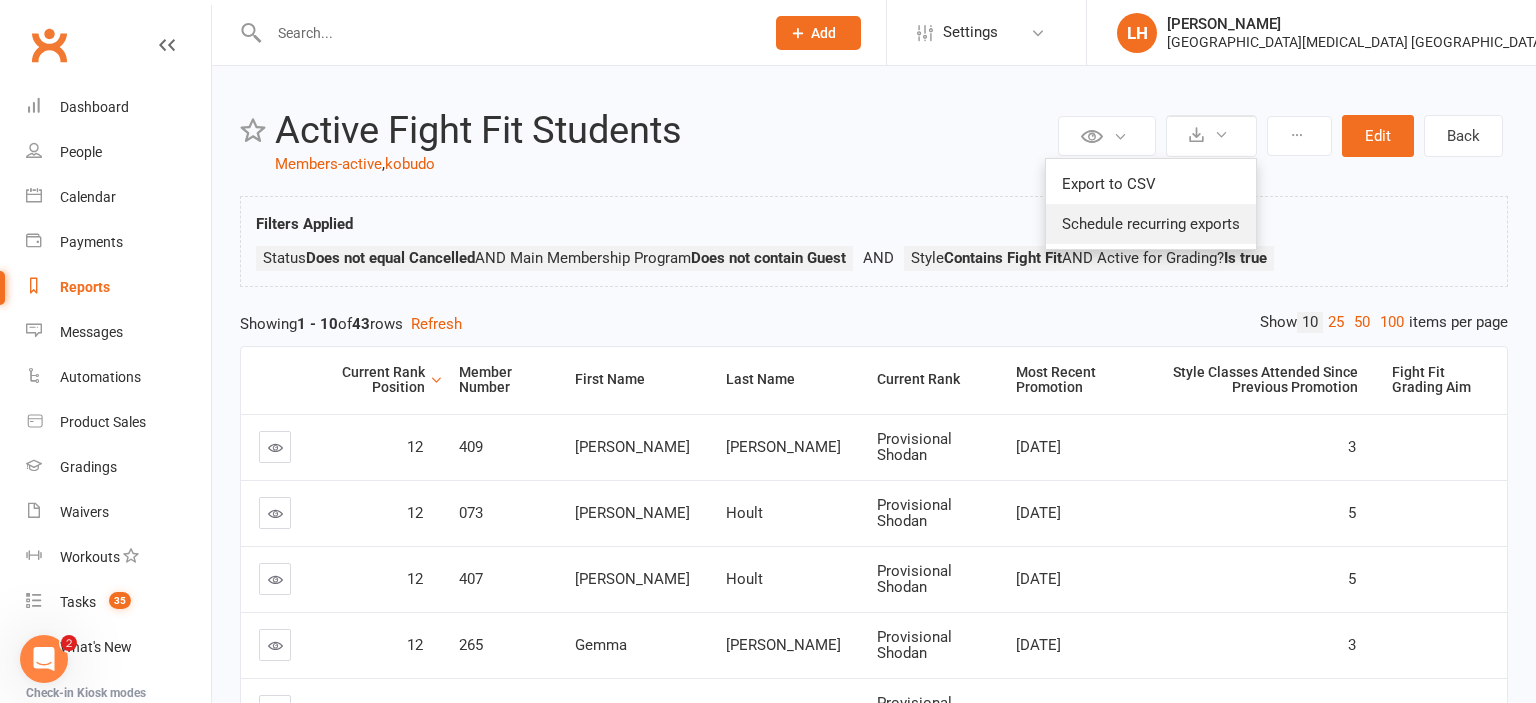 click on "Schedule recurring exports" at bounding box center (1151, 224) 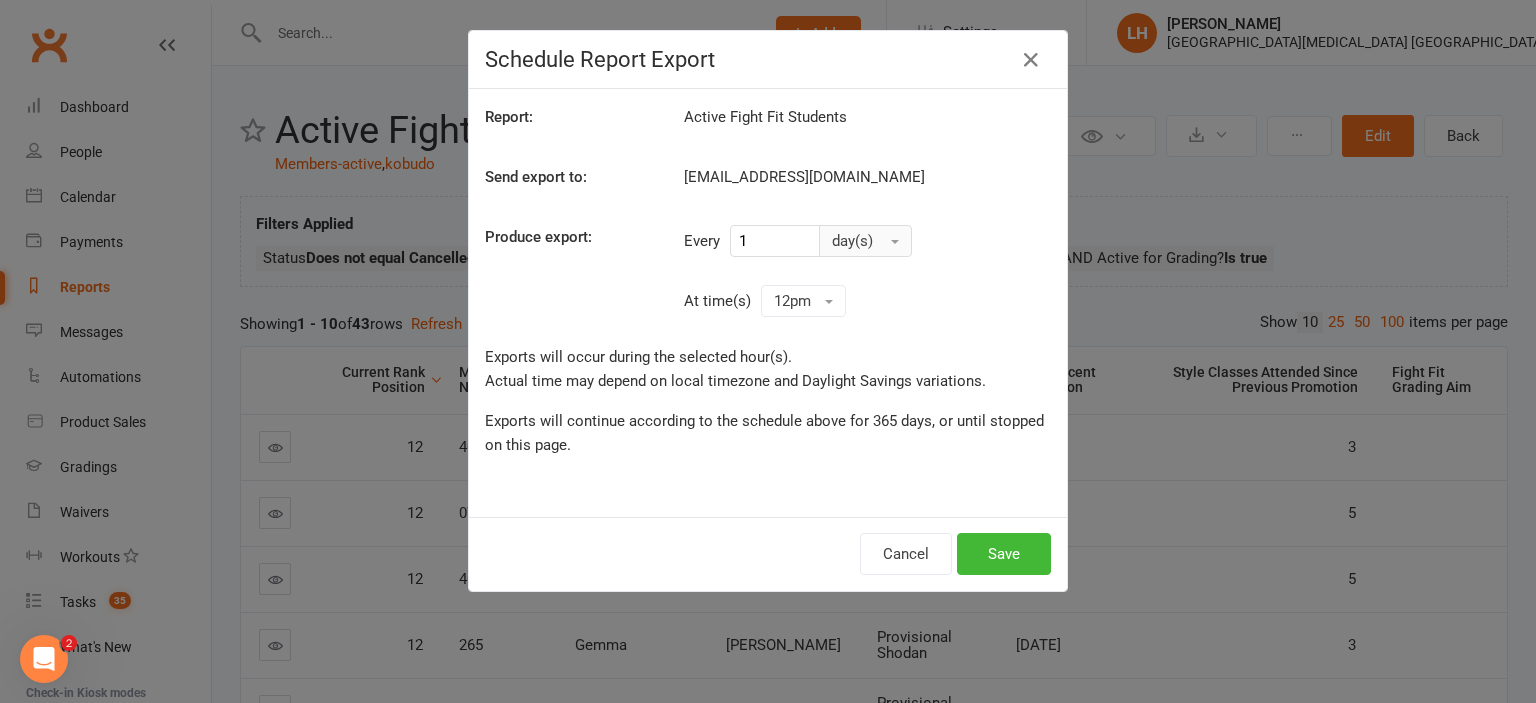 click on "day(s)" at bounding box center [865, 241] 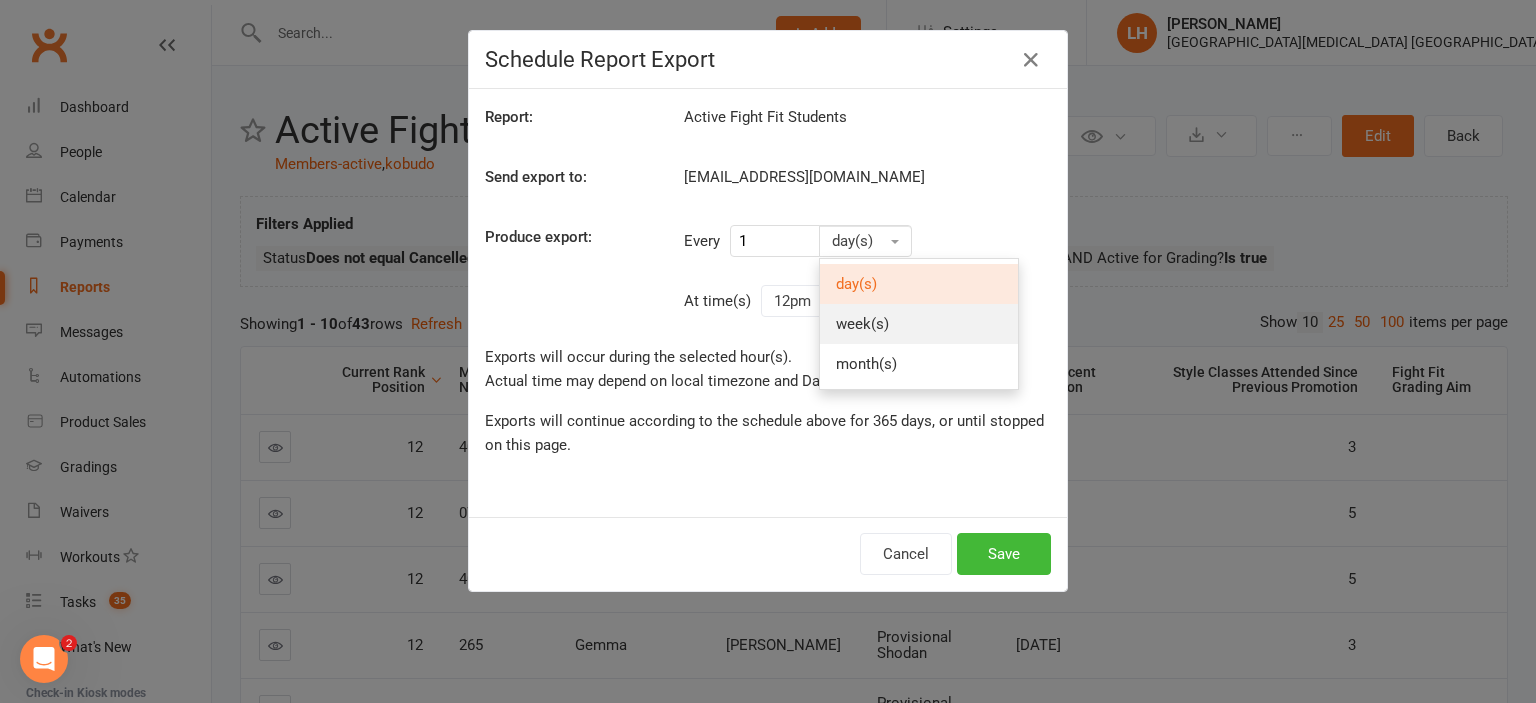 click on "week(s)" at bounding box center [862, 324] 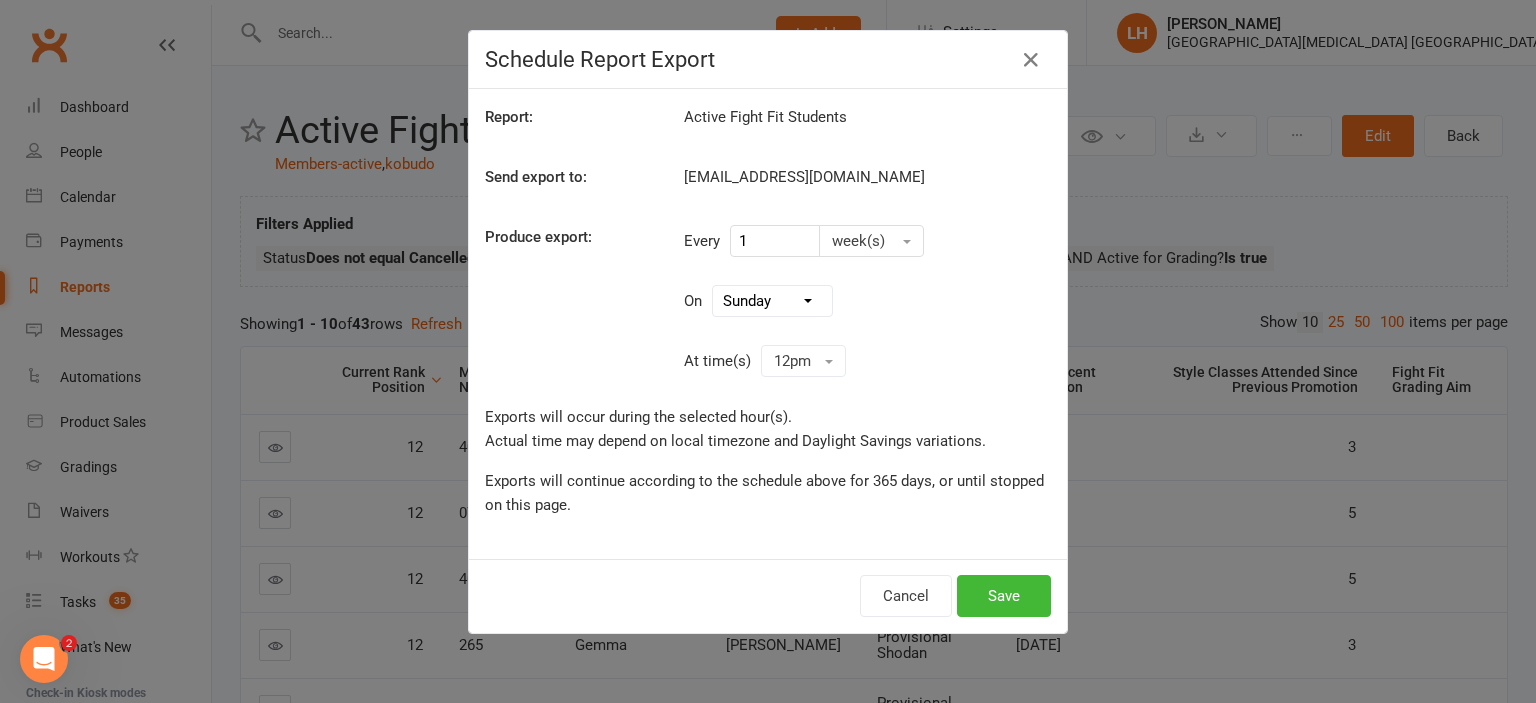 click on "[DATE] [DATE] [DATE] [DATE] [DATE] [DATE] [DATE]" at bounding box center (772, 301) 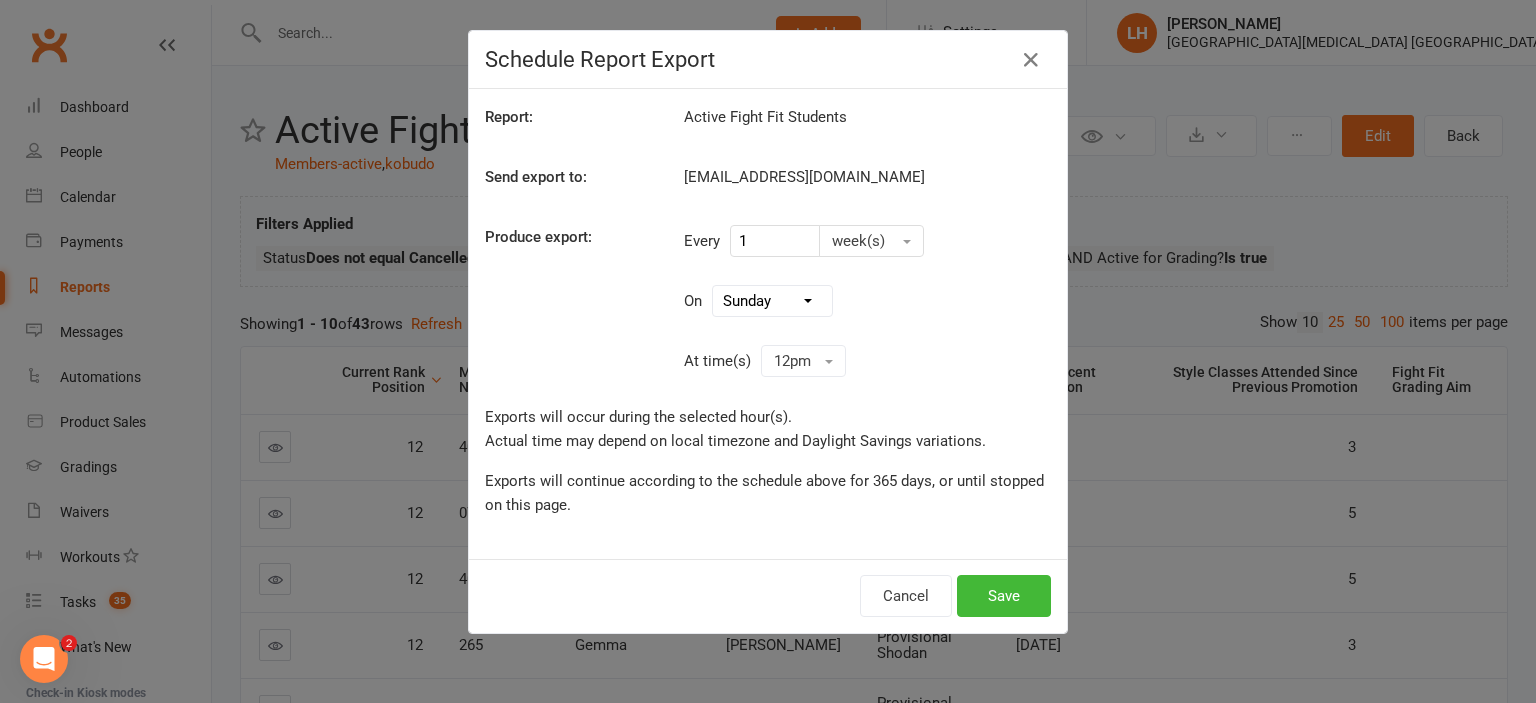 select on "1" 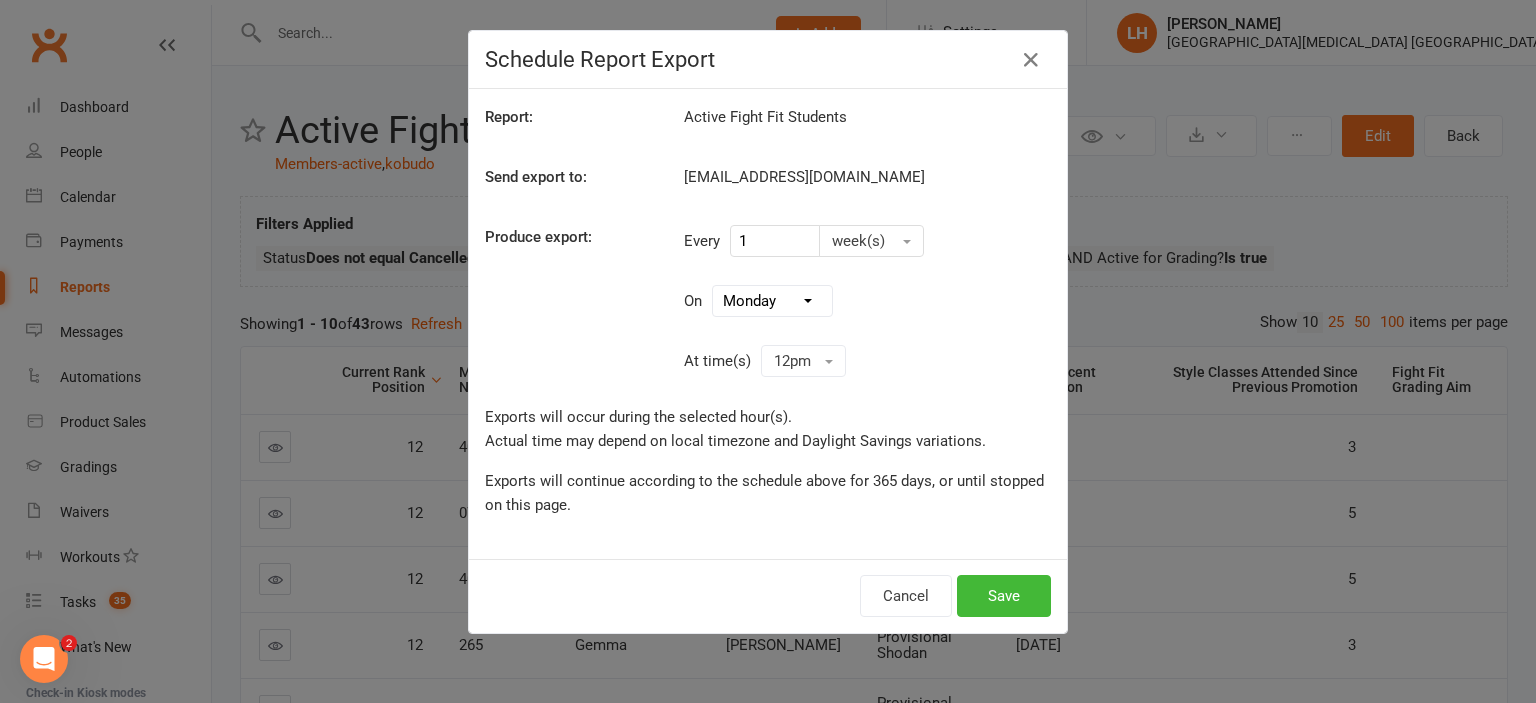 click on "[DATE]" at bounding box center [0, 0] 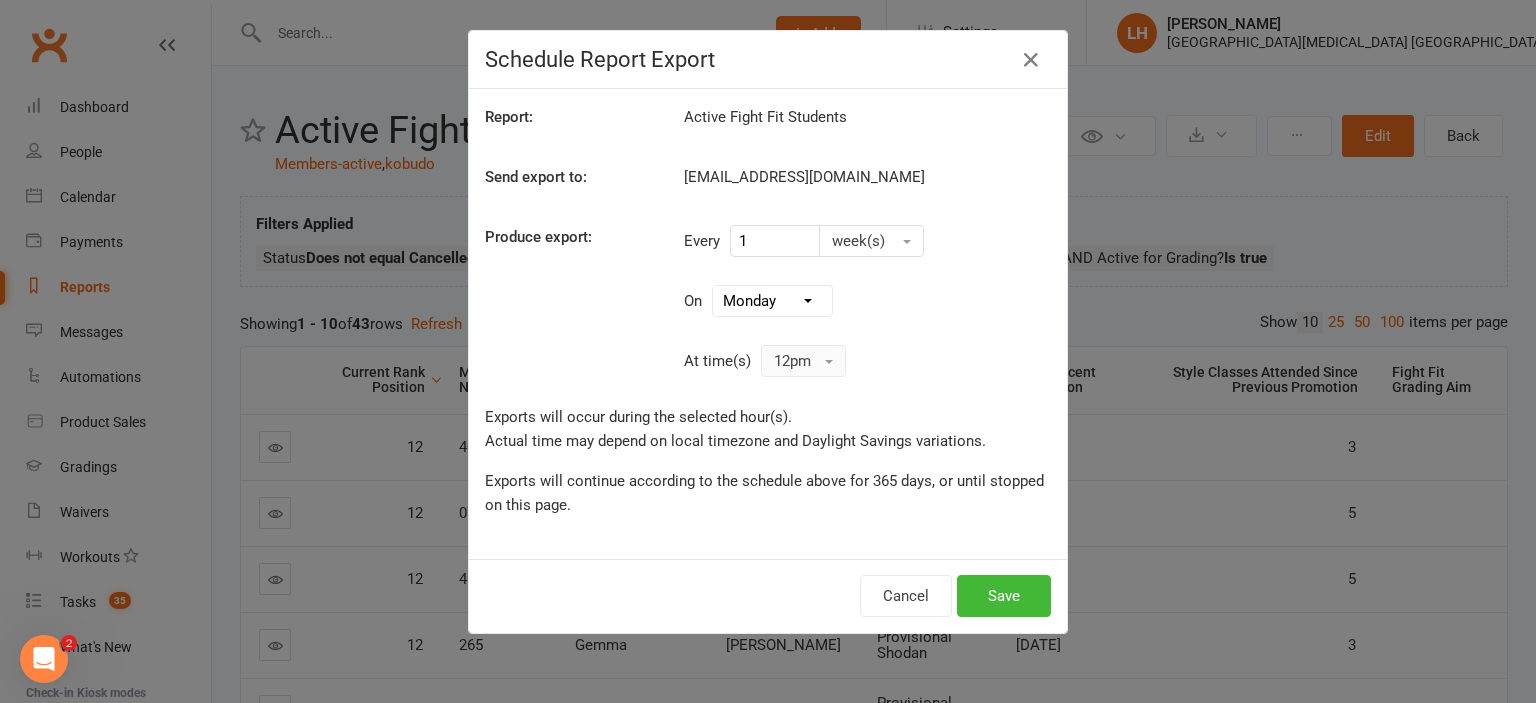 click on "12pm" at bounding box center (803, 361) 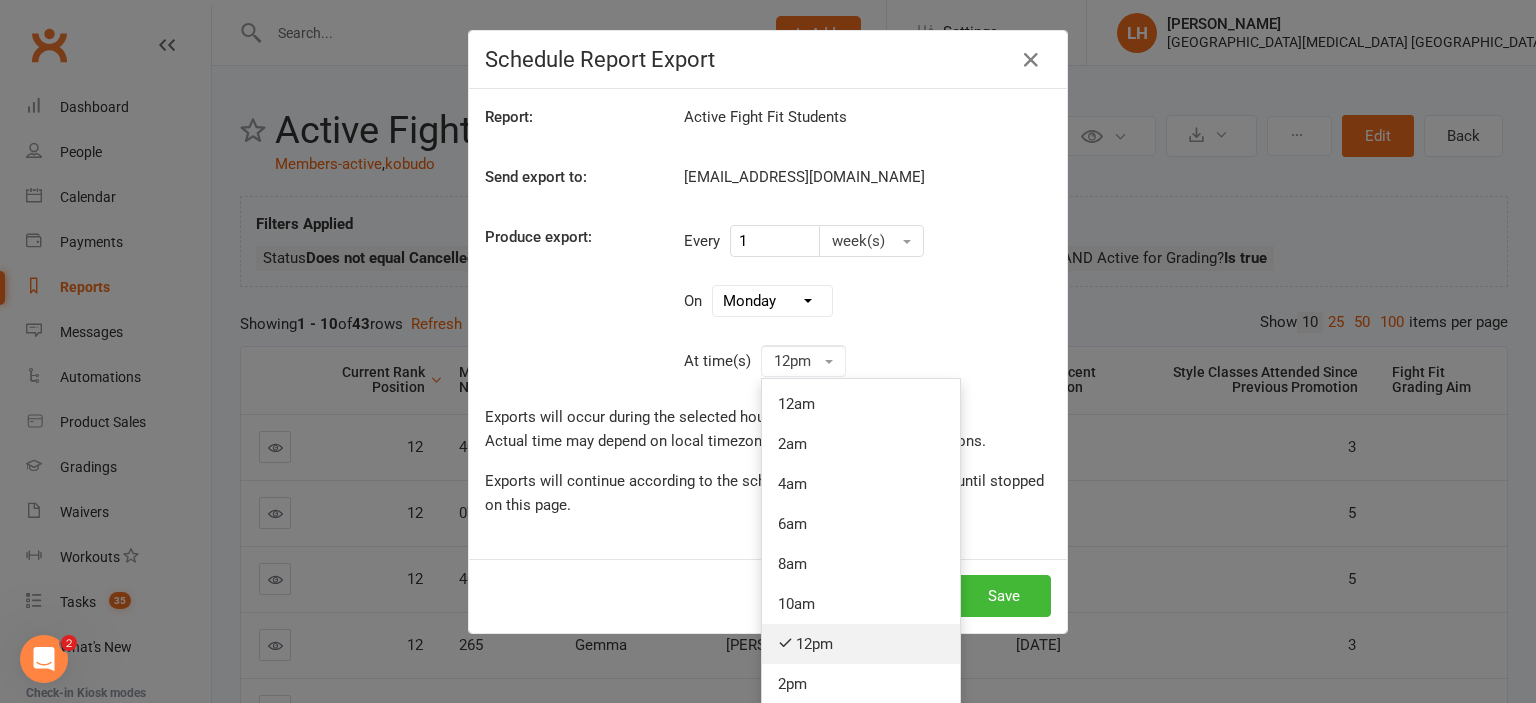 click on "12pm" at bounding box center [861, 644] 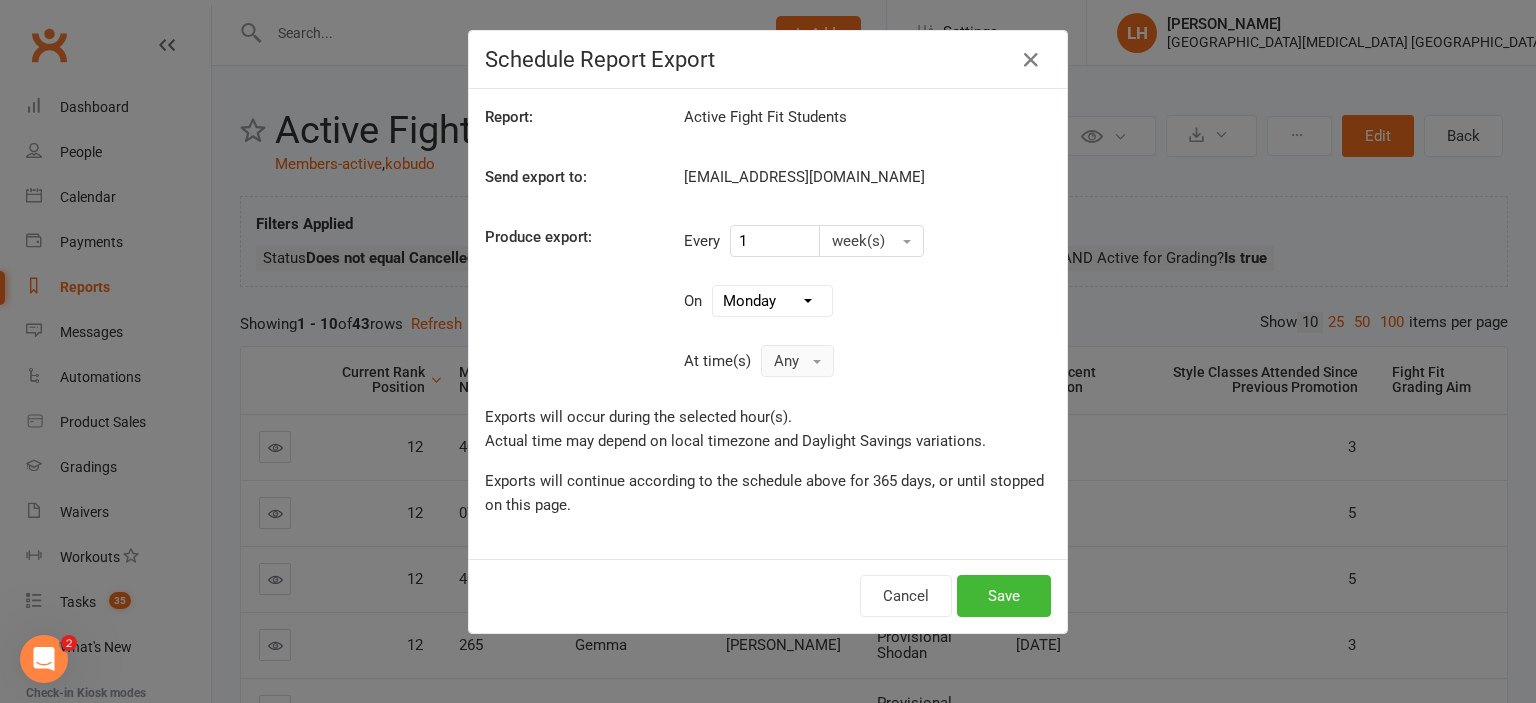 click on "Any" at bounding box center (797, 361) 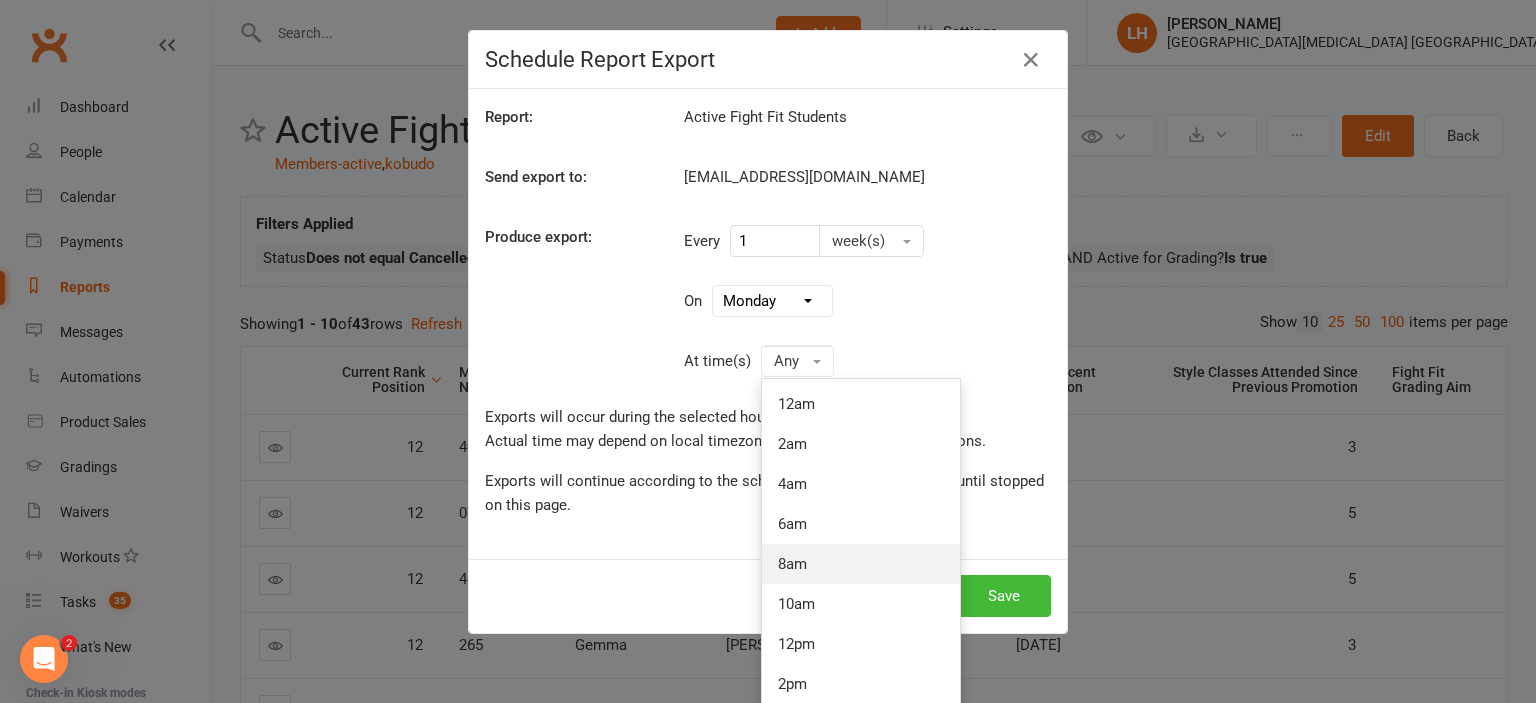 click on "8am" at bounding box center [861, 564] 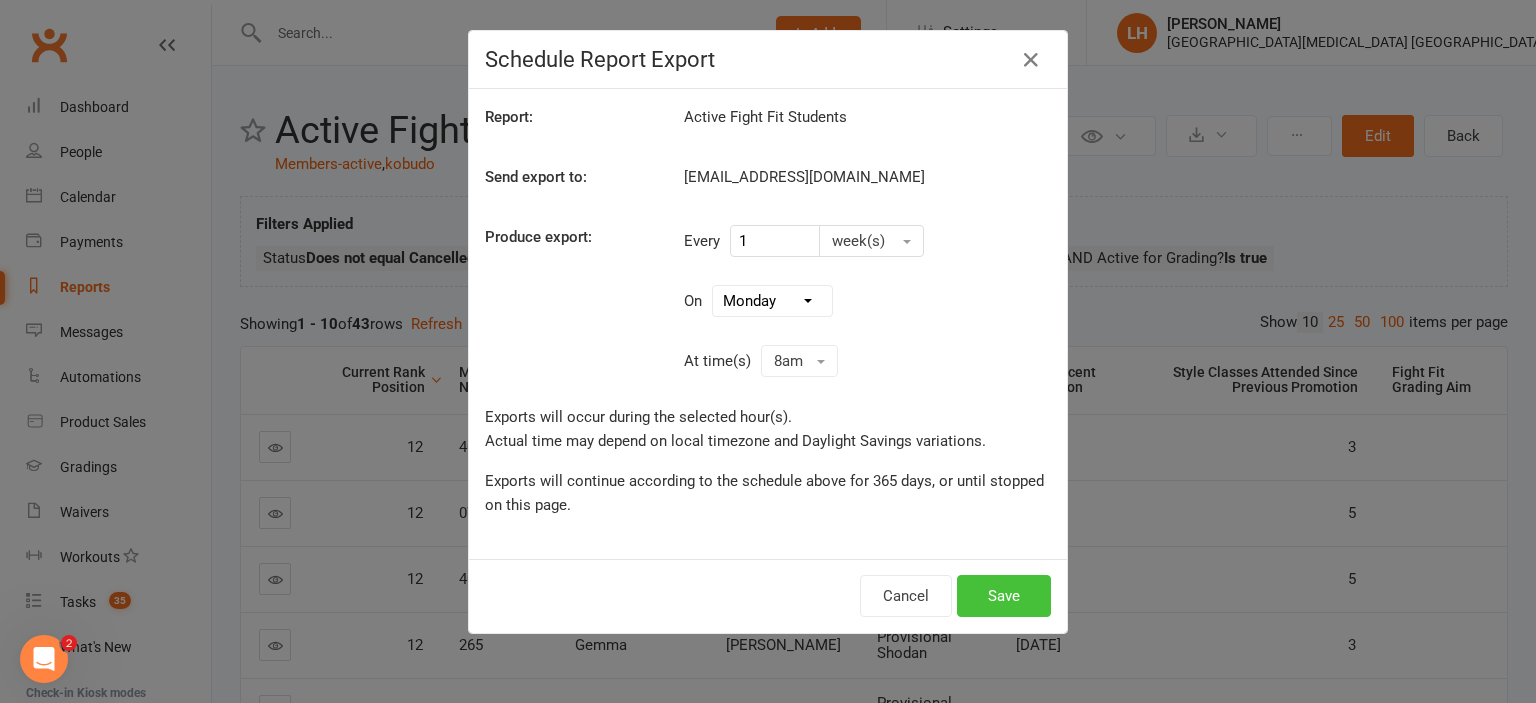 click on "Save" at bounding box center (1004, 596) 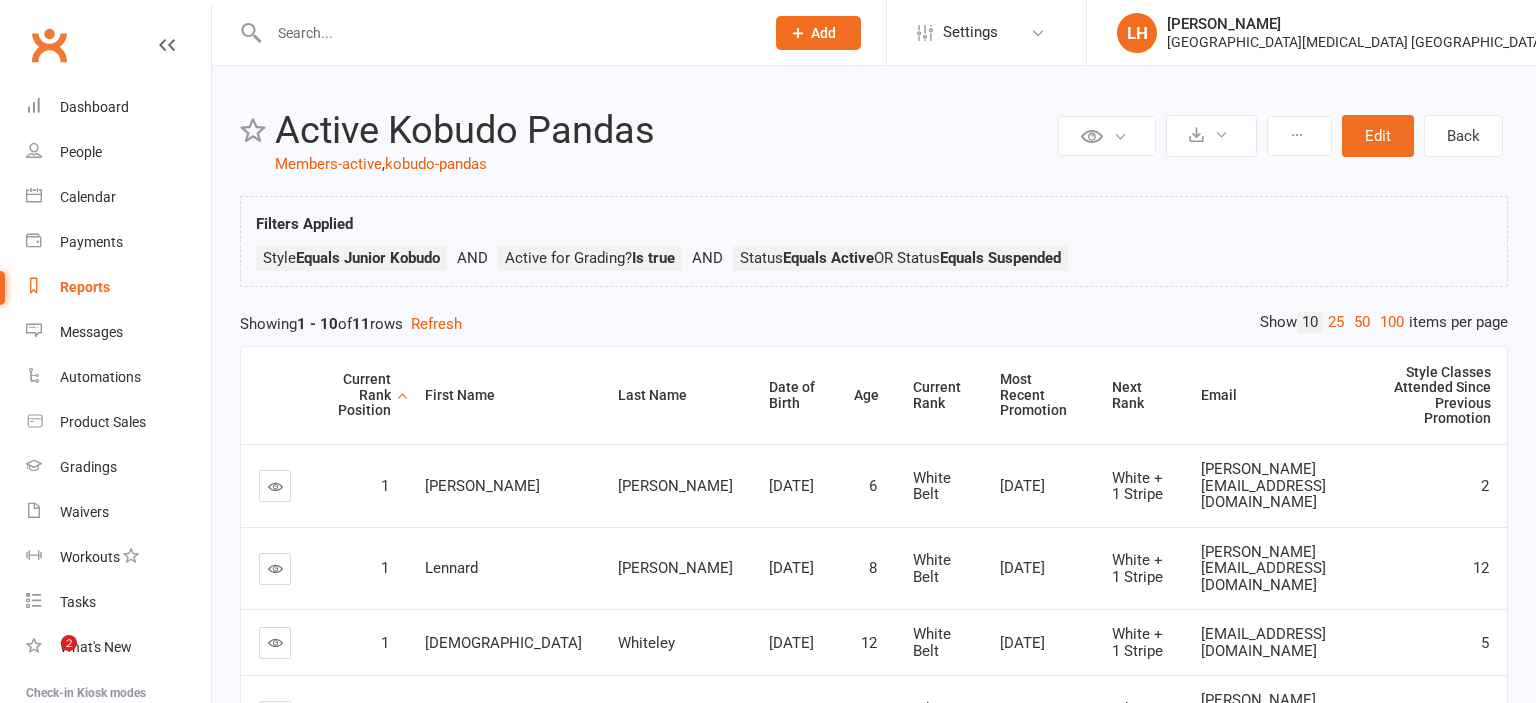 scroll, scrollTop: 0, scrollLeft: 0, axis: both 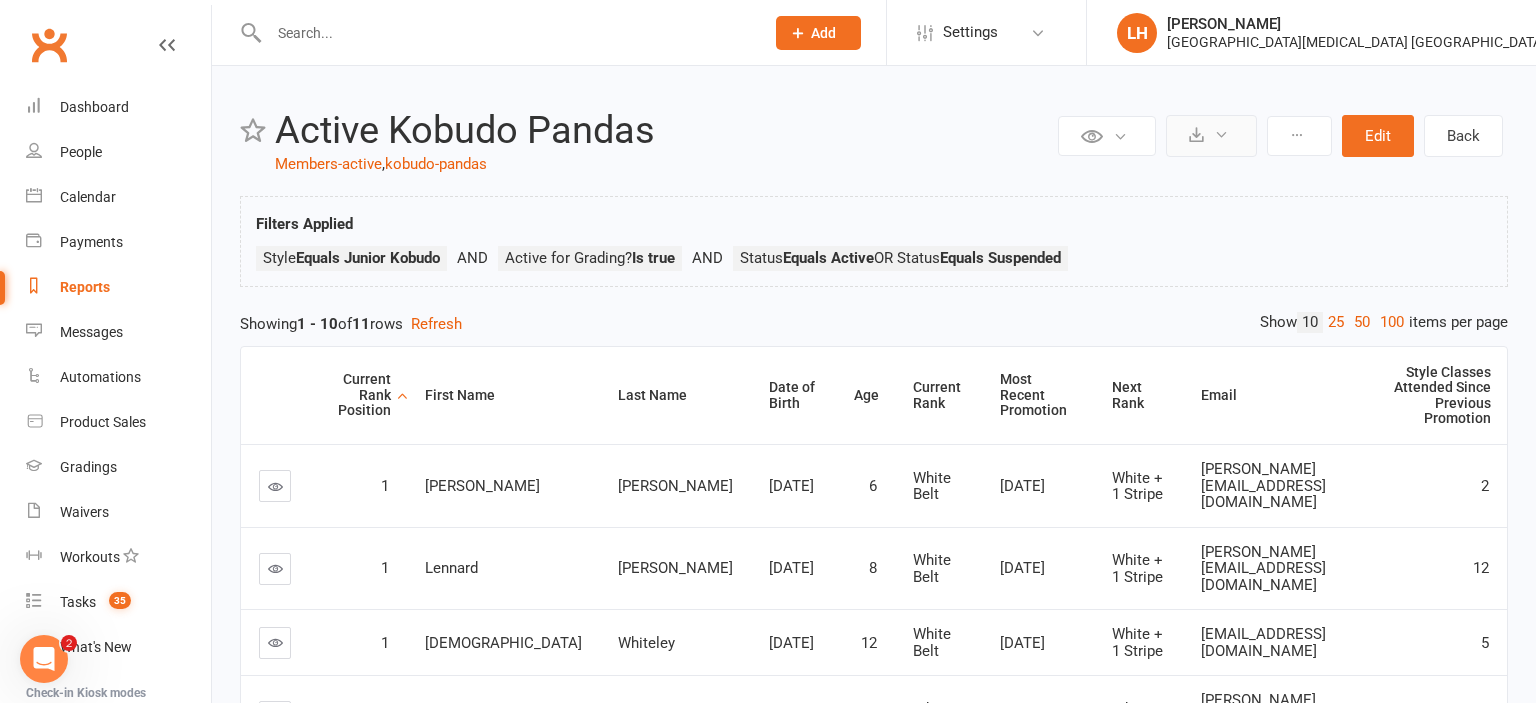 click at bounding box center [1211, 136] 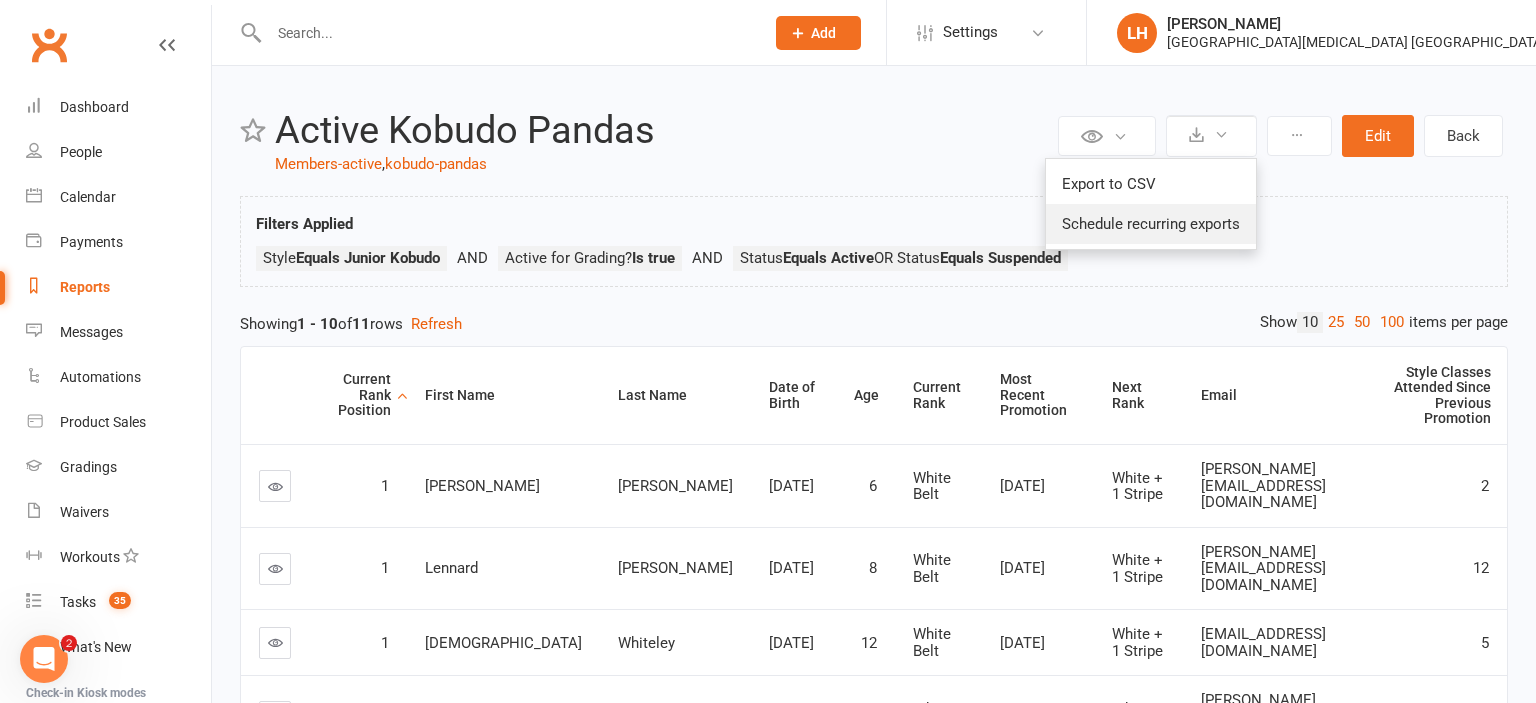 click on "Schedule recurring exports" at bounding box center (1151, 224) 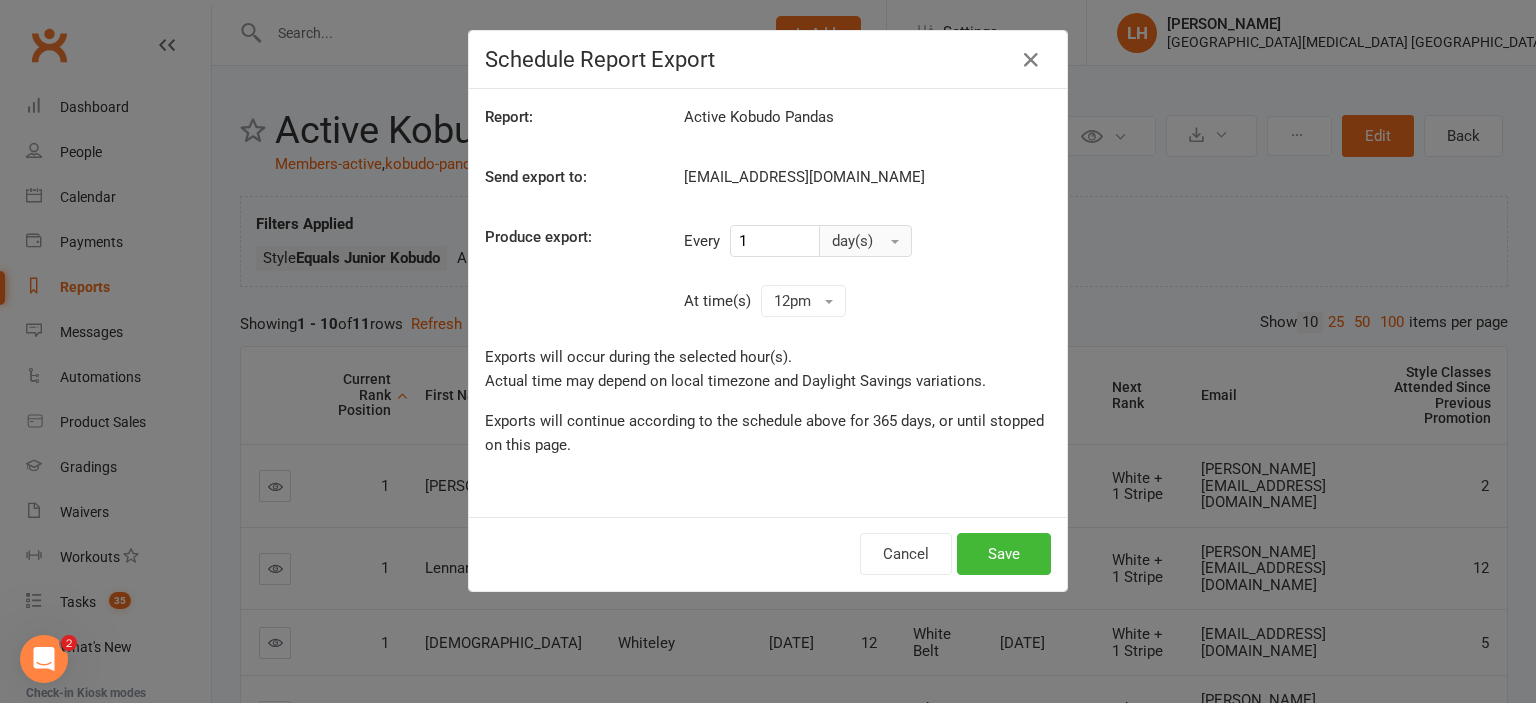 click on "day(s)" at bounding box center (865, 241) 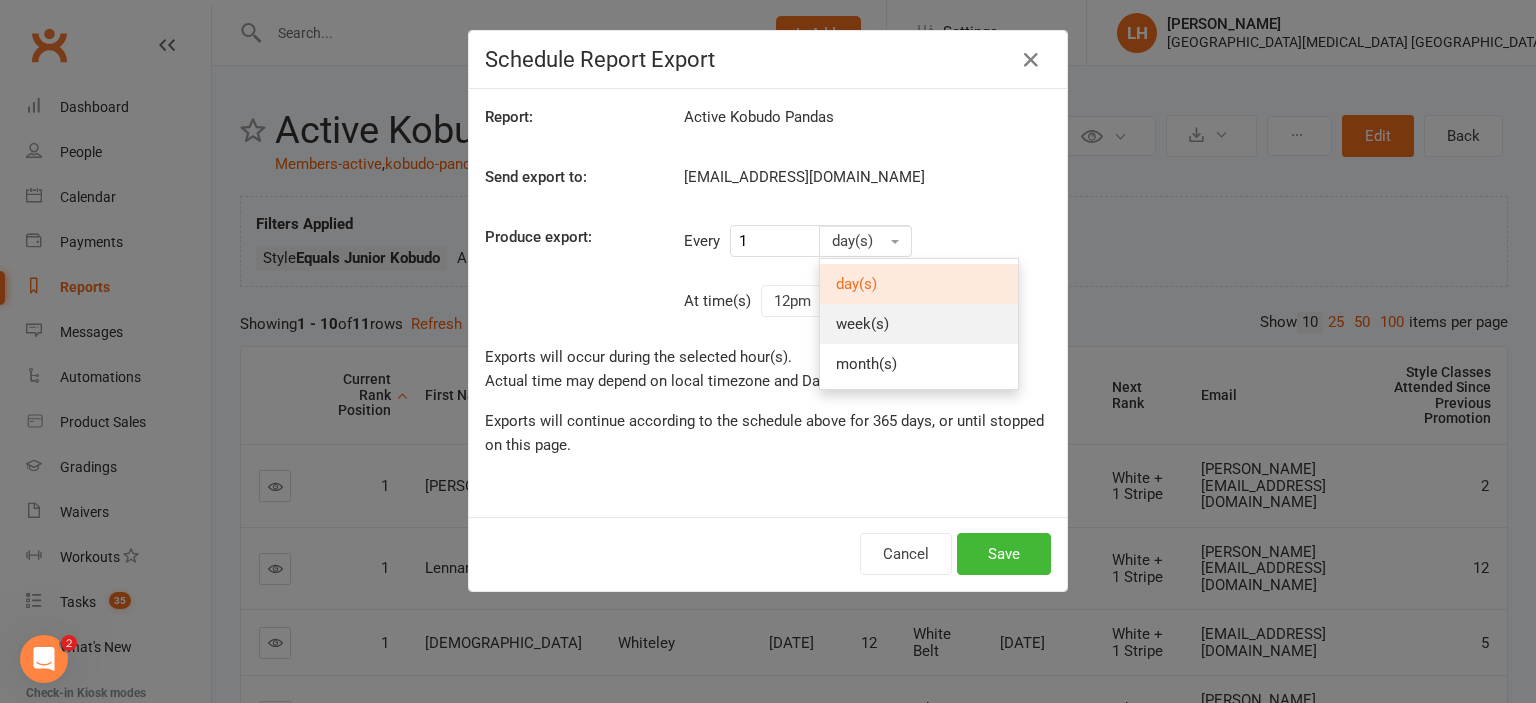 click on "week(s)" at bounding box center [862, 324] 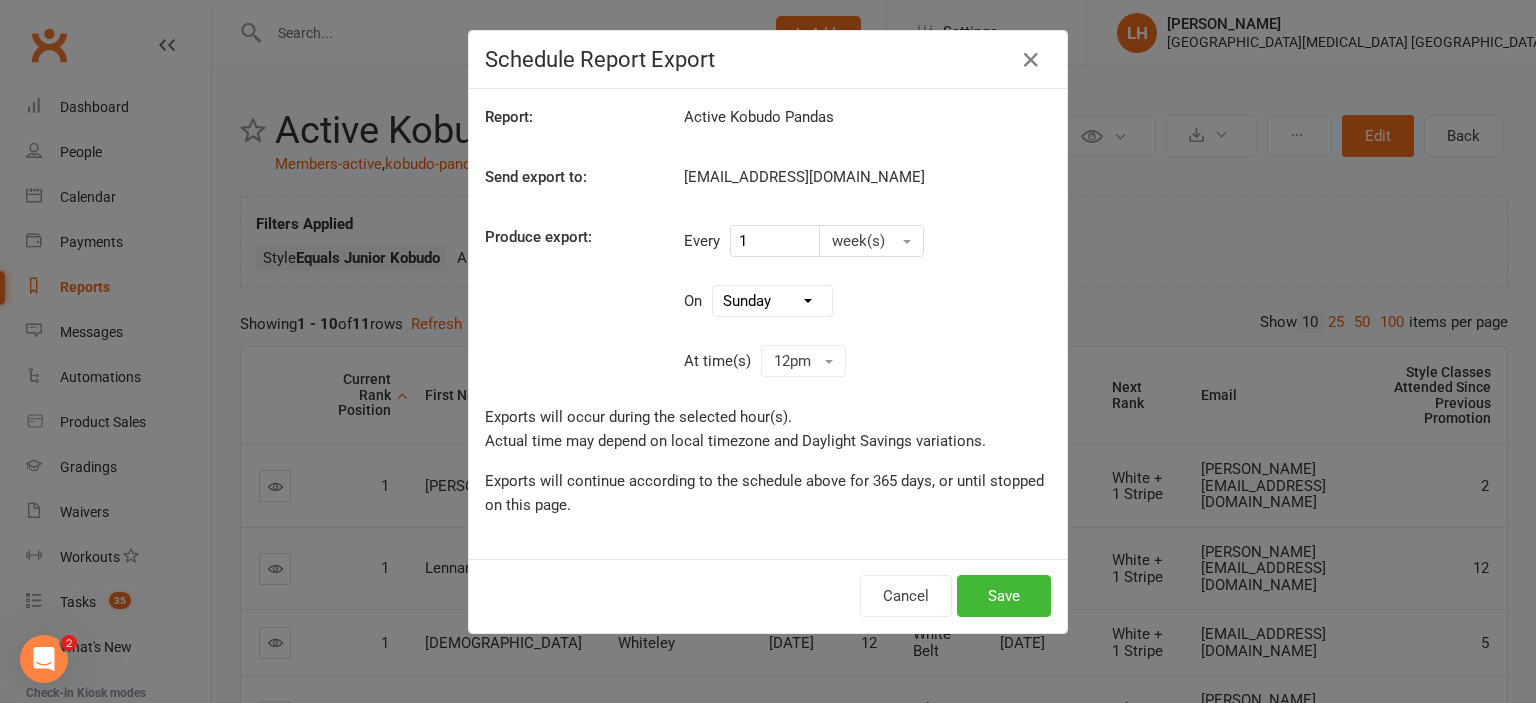 click on "[DATE] [DATE] [DATE] [DATE] [DATE] [DATE] [DATE]" at bounding box center [772, 301] 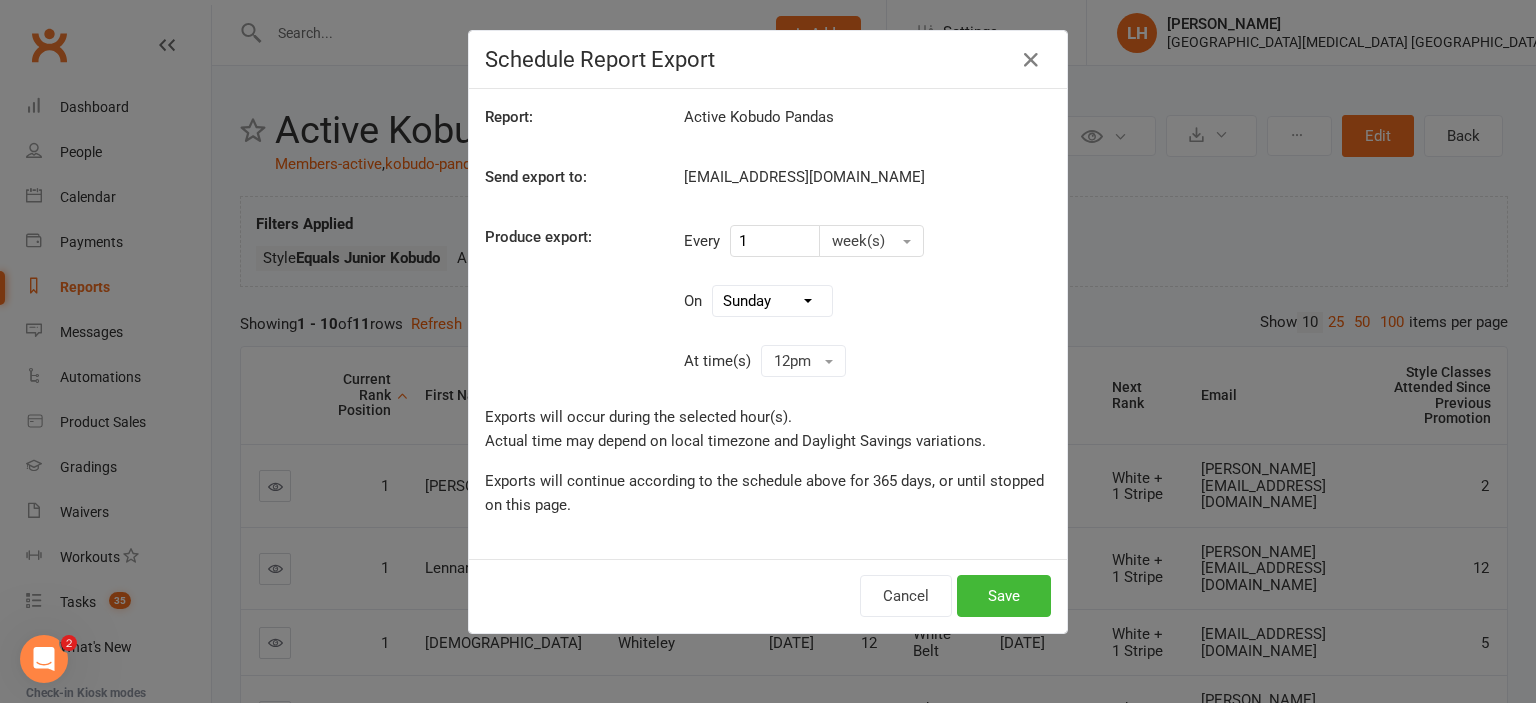 select on "1" 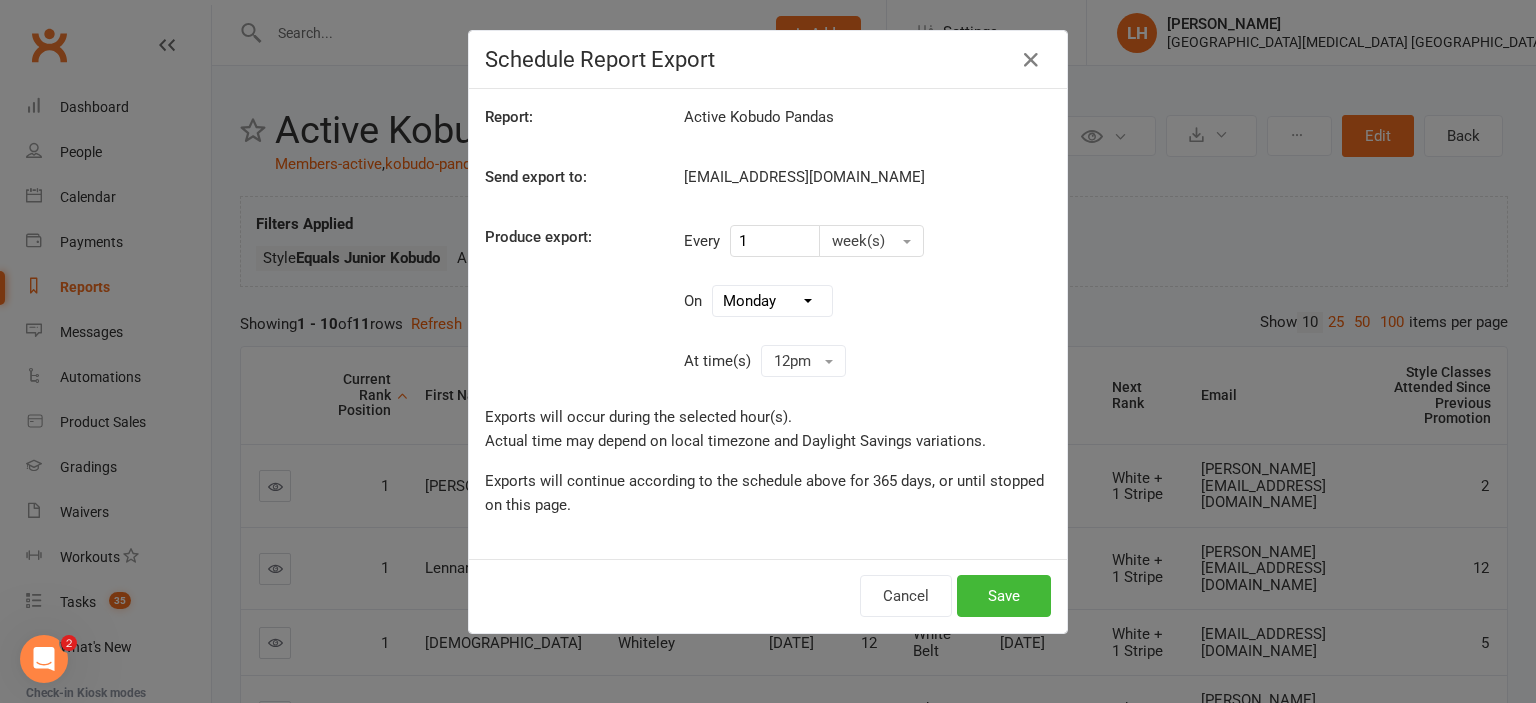 click on "[DATE]" at bounding box center (0, 0) 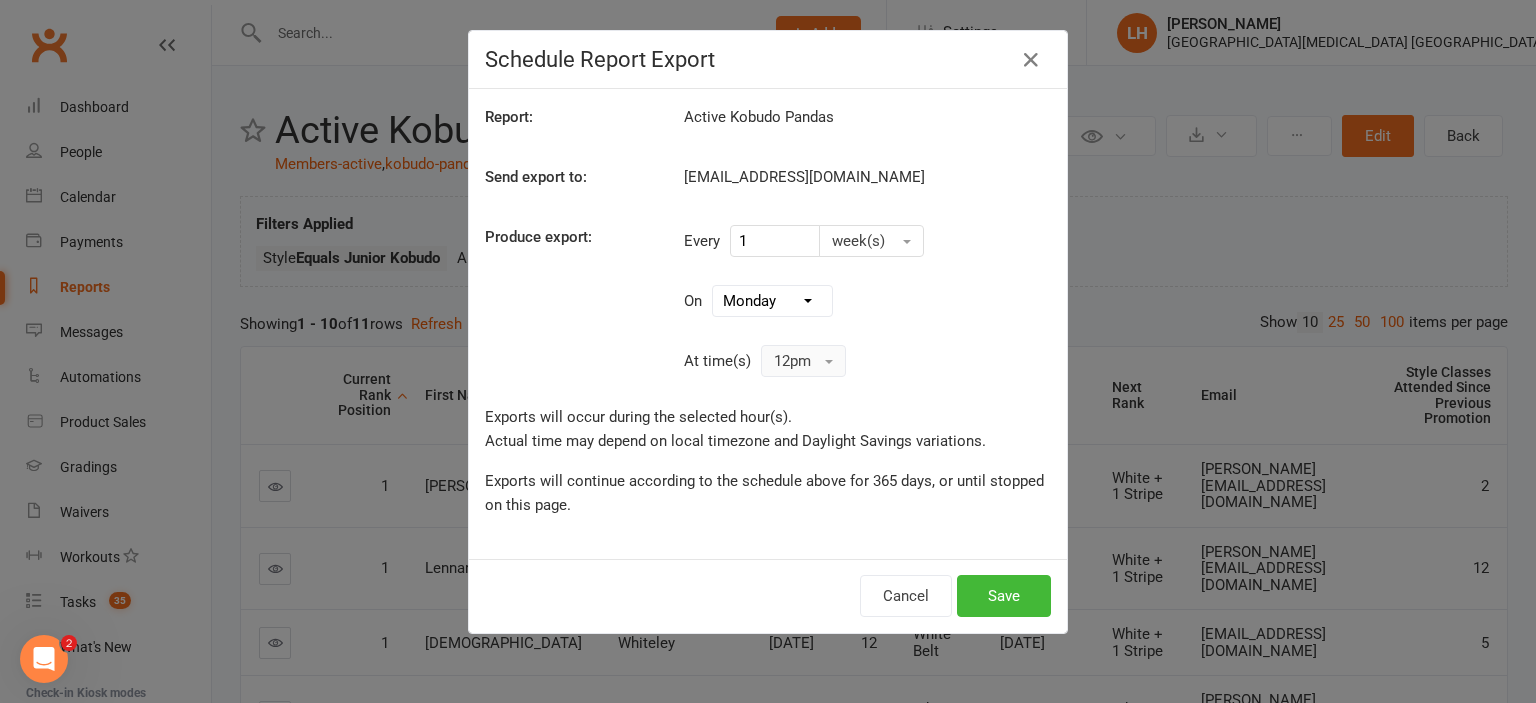 click on "12pm" at bounding box center (803, 361) 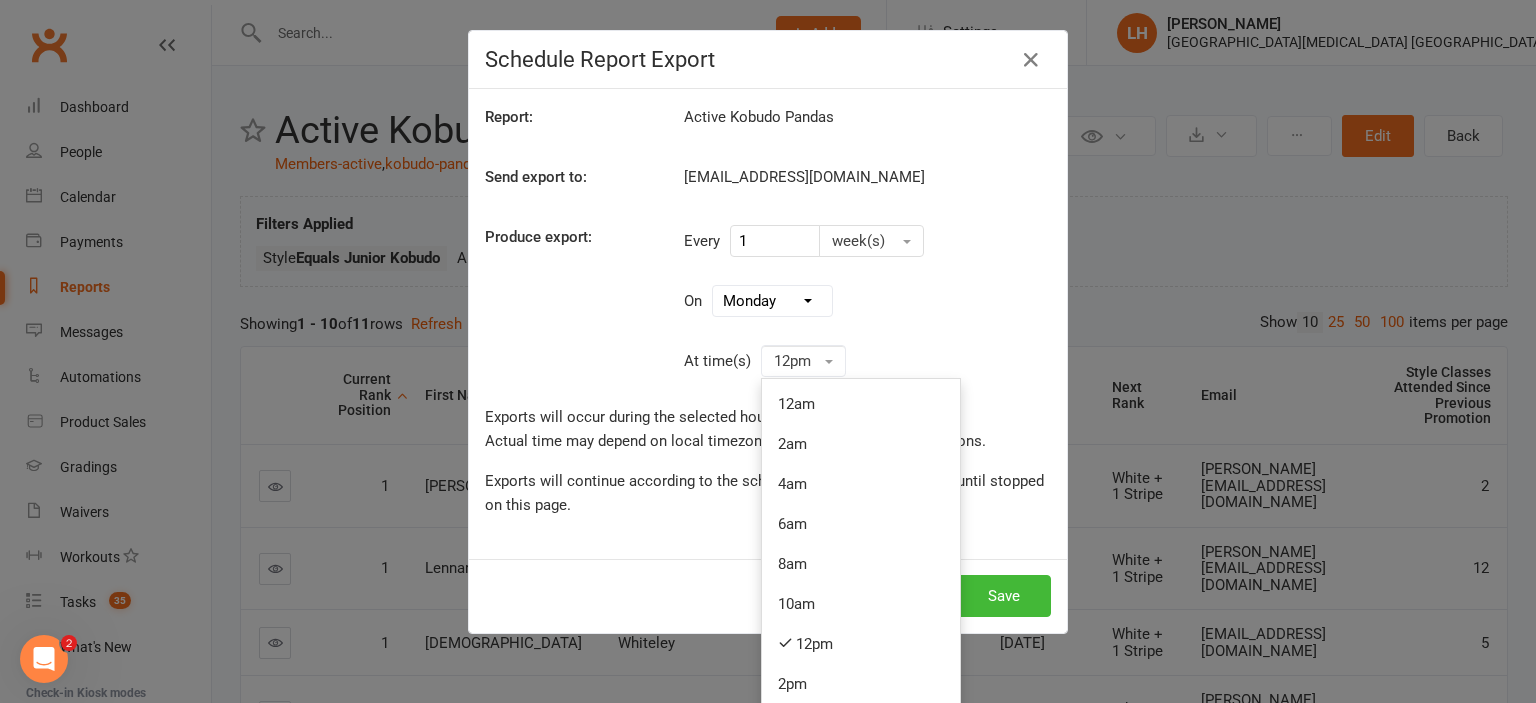 drag, startPoint x: 830, startPoint y: 634, endPoint x: 826, endPoint y: 606, distance: 28.284271 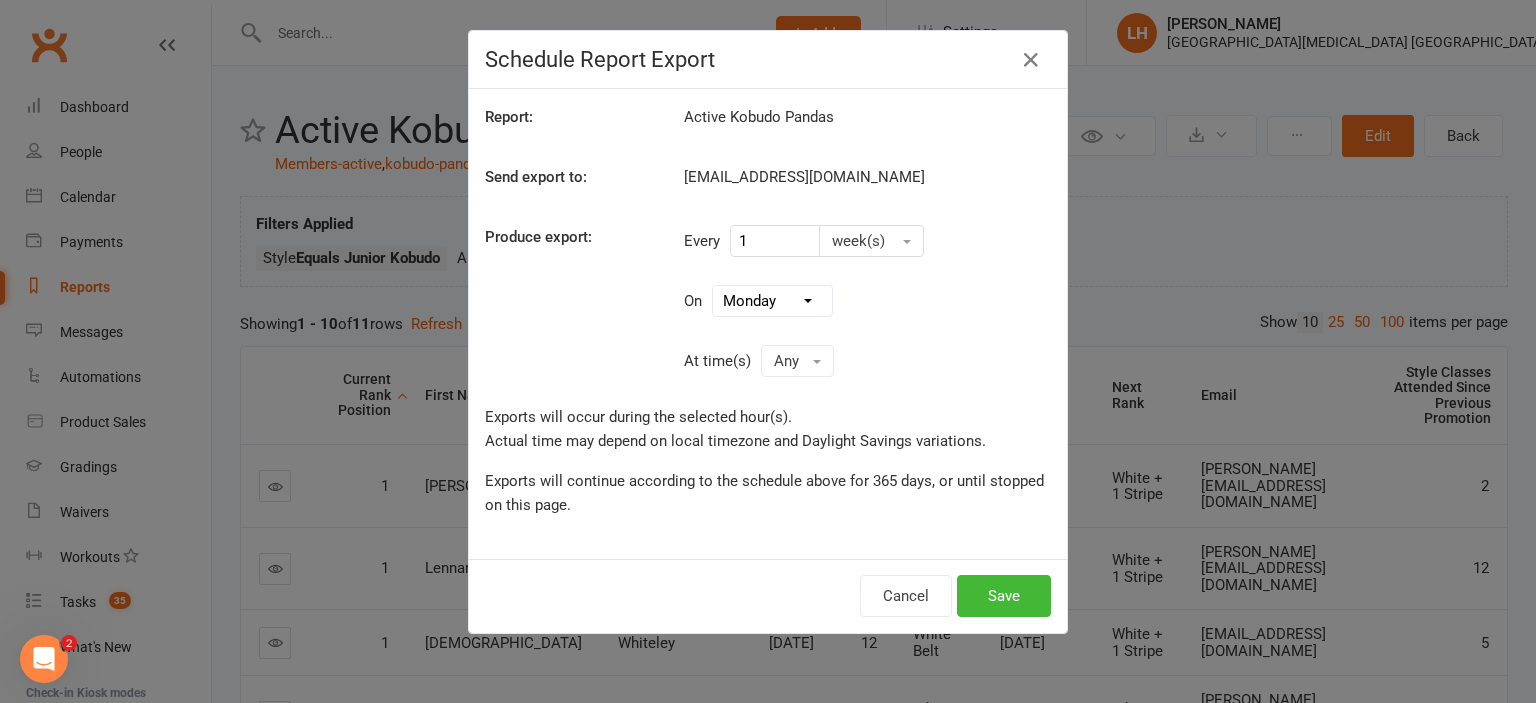 click on "Report: Active Kobudo Pandas Send export to: lianasiobhan@gmail.com Produce export: Every 1
week(s)
On Sunday Monday Tuesday Wednesday Thursday Friday Saturday At time(s) Any  12am 2am 4am 6am 8am 10am 12pm 2pm 4pm 6pm 8pm 10pm Exports will occur during the selected hour(s). Actual time may depend on local timezone and Daylight Savings variations. Exports will continue according to the schedule above for 365 days, or until stopped on this page." at bounding box center (768, 324) 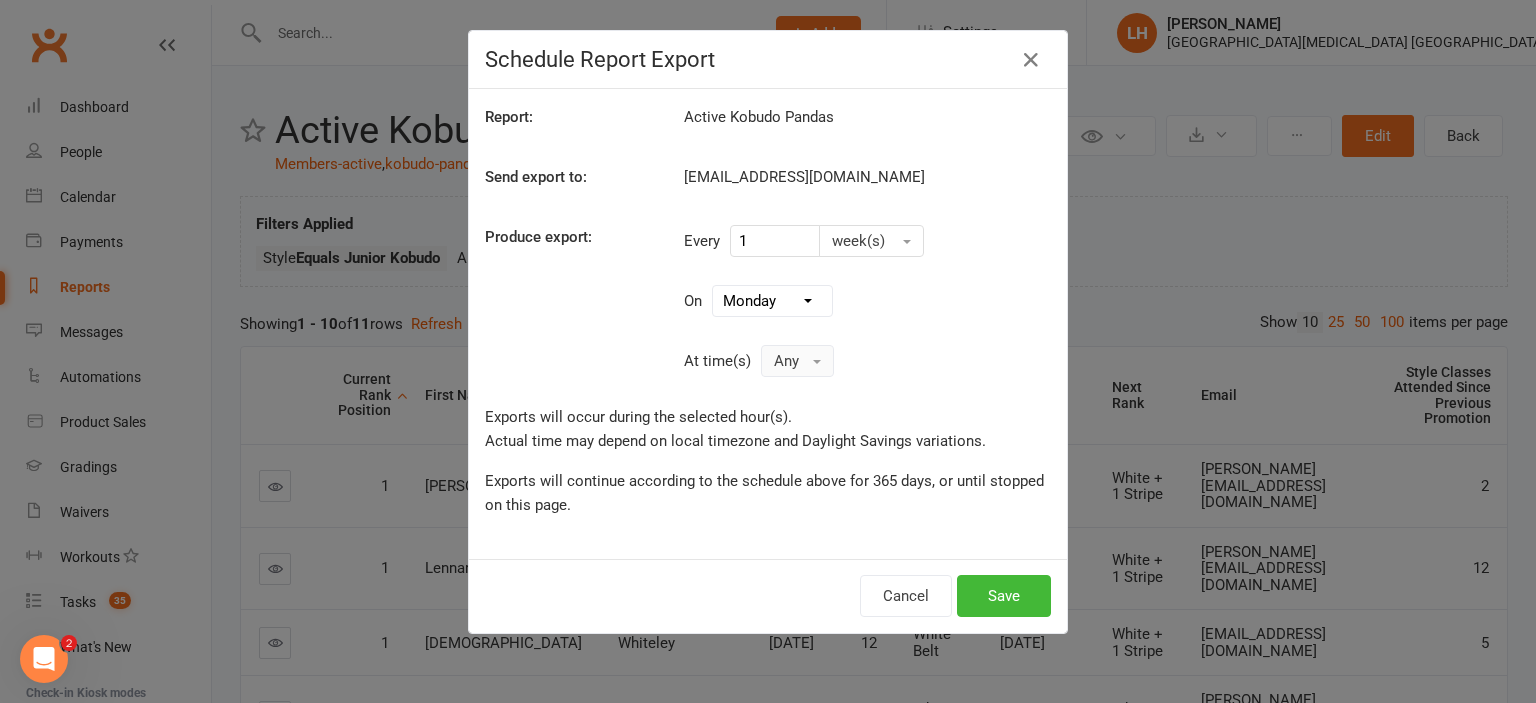 click on "Any" at bounding box center [797, 361] 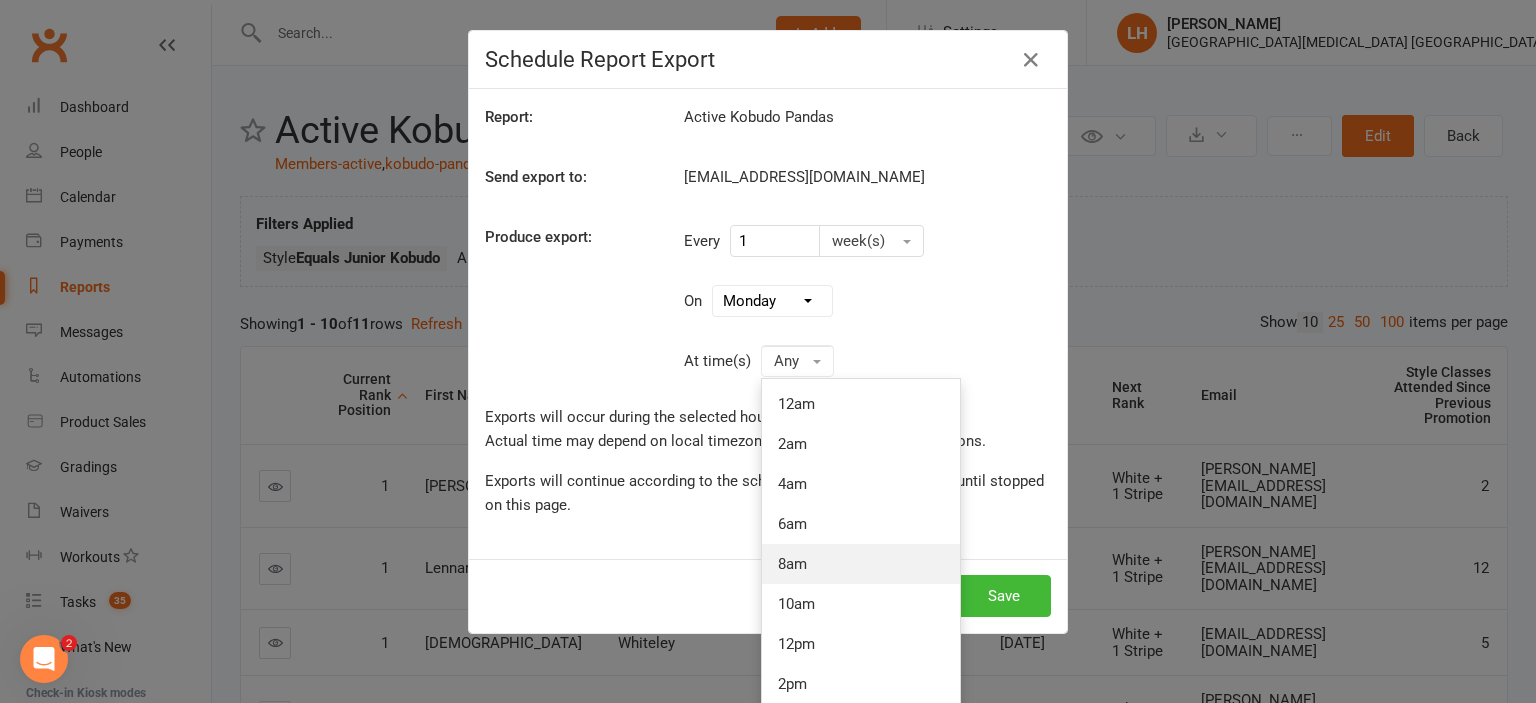 click on "8am" at bounding box center (861, 564) 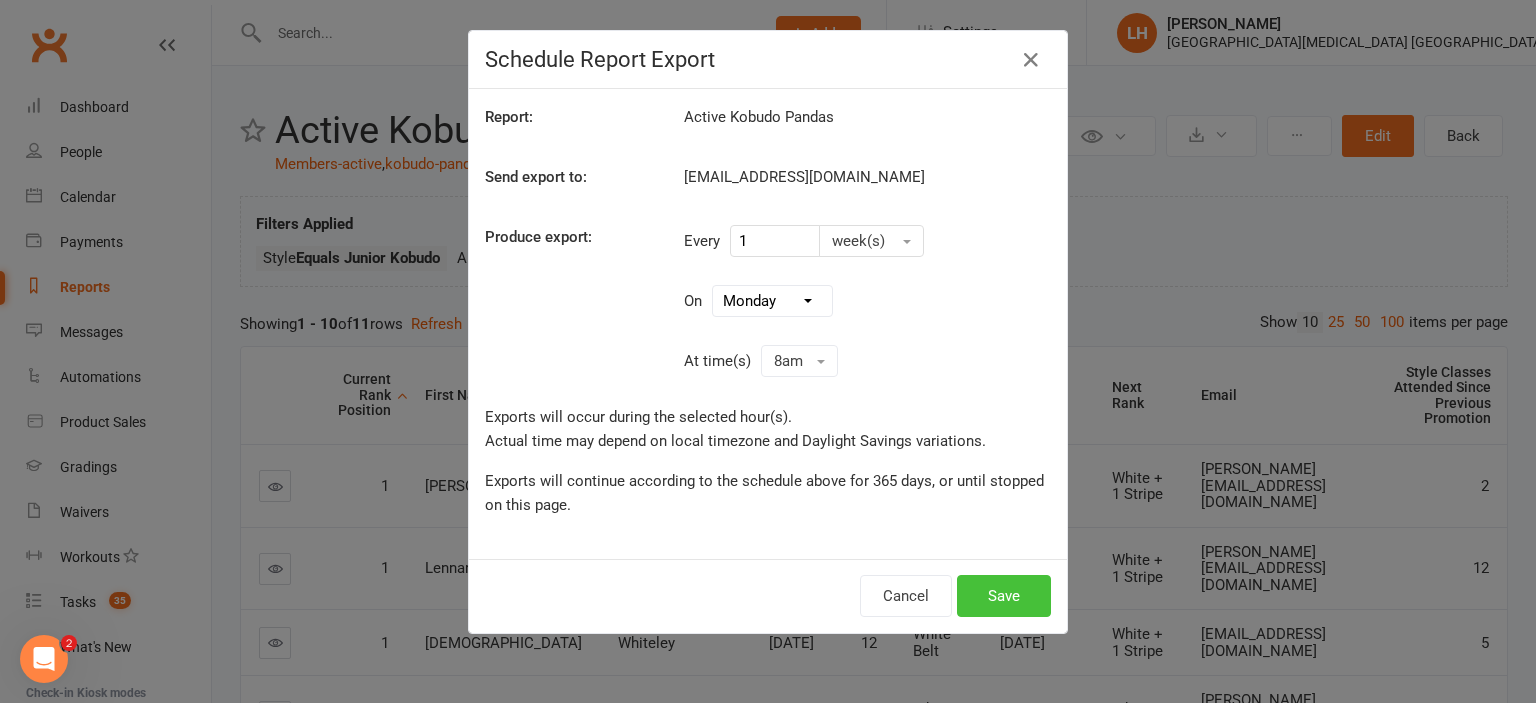 click on "Save" at bounding box center [1004, 596] 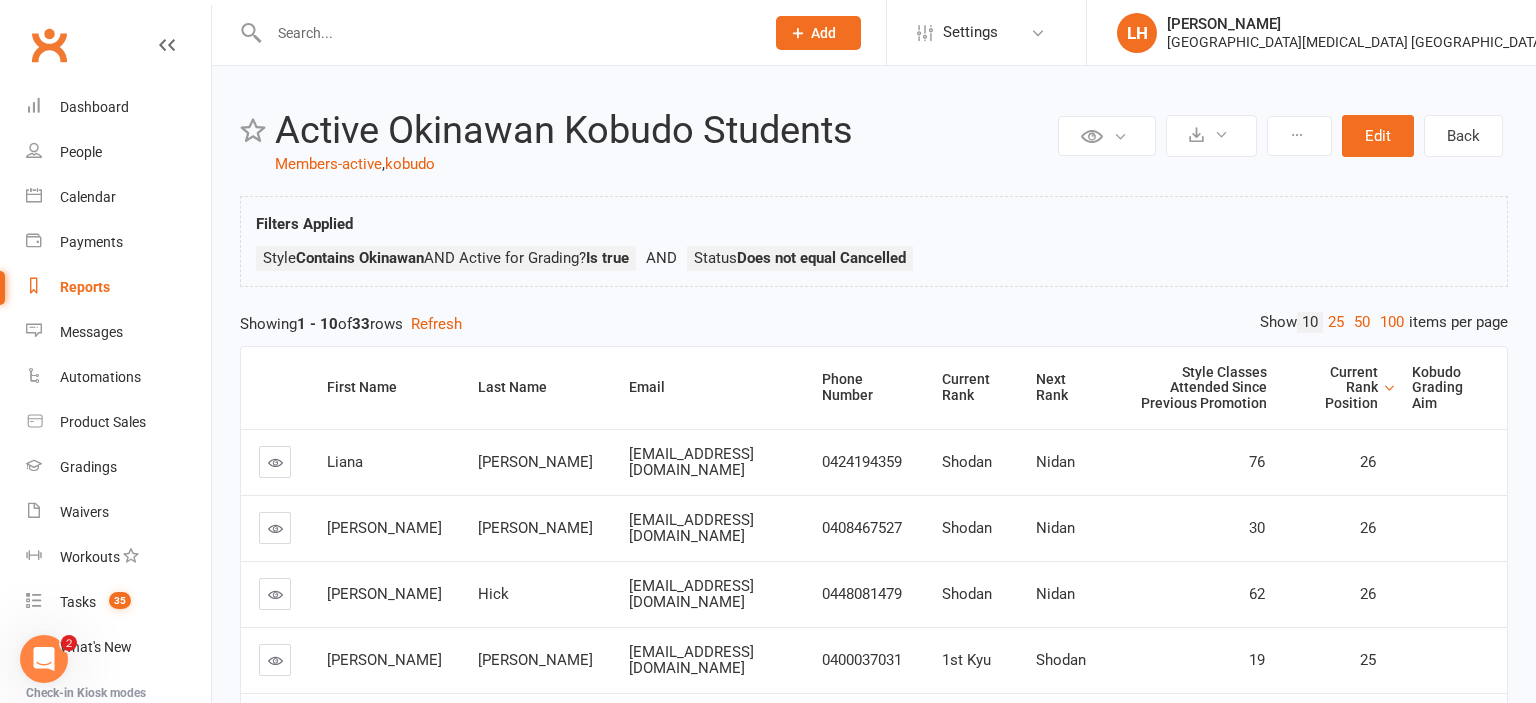 scroll, scrollTop: 0, scrollLeft: 0, axis: both 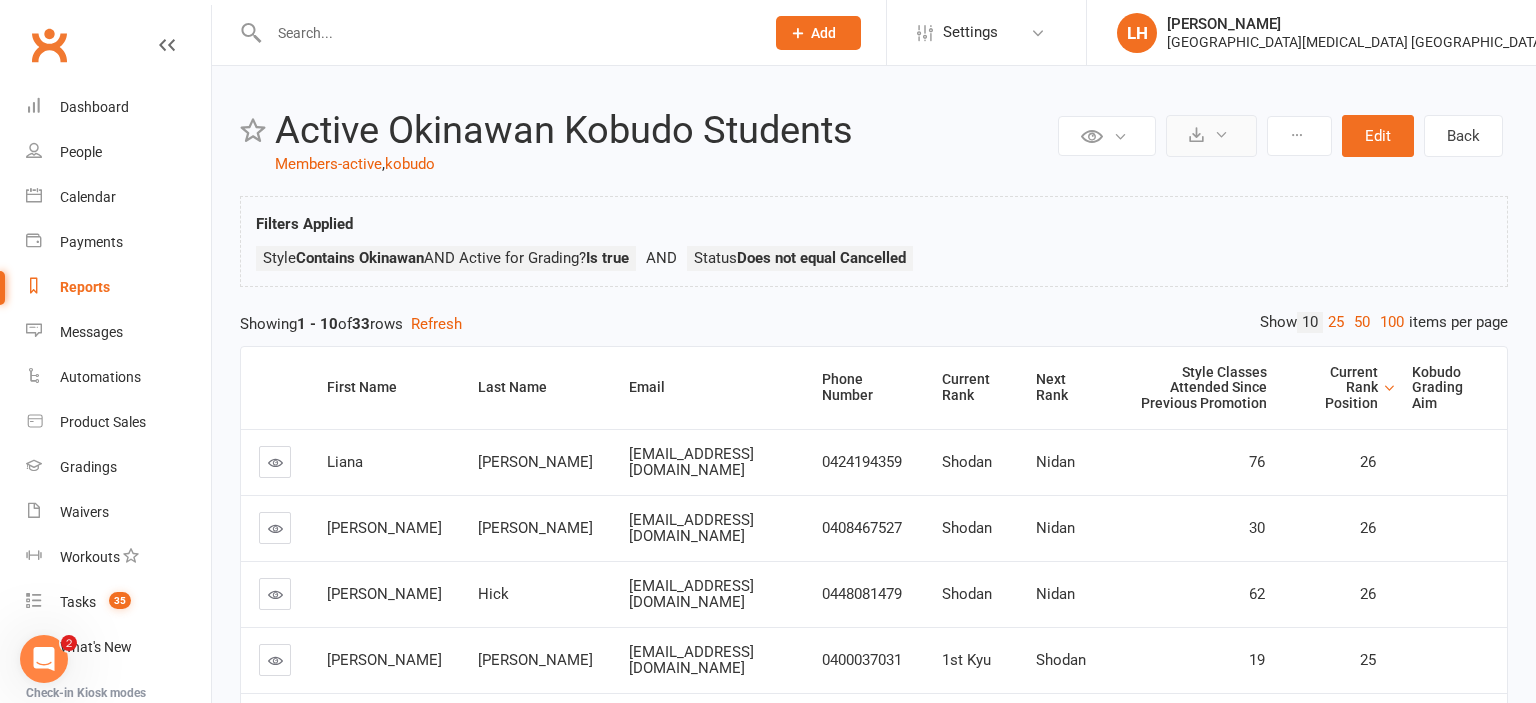 click at bounding box center (1211, 136) 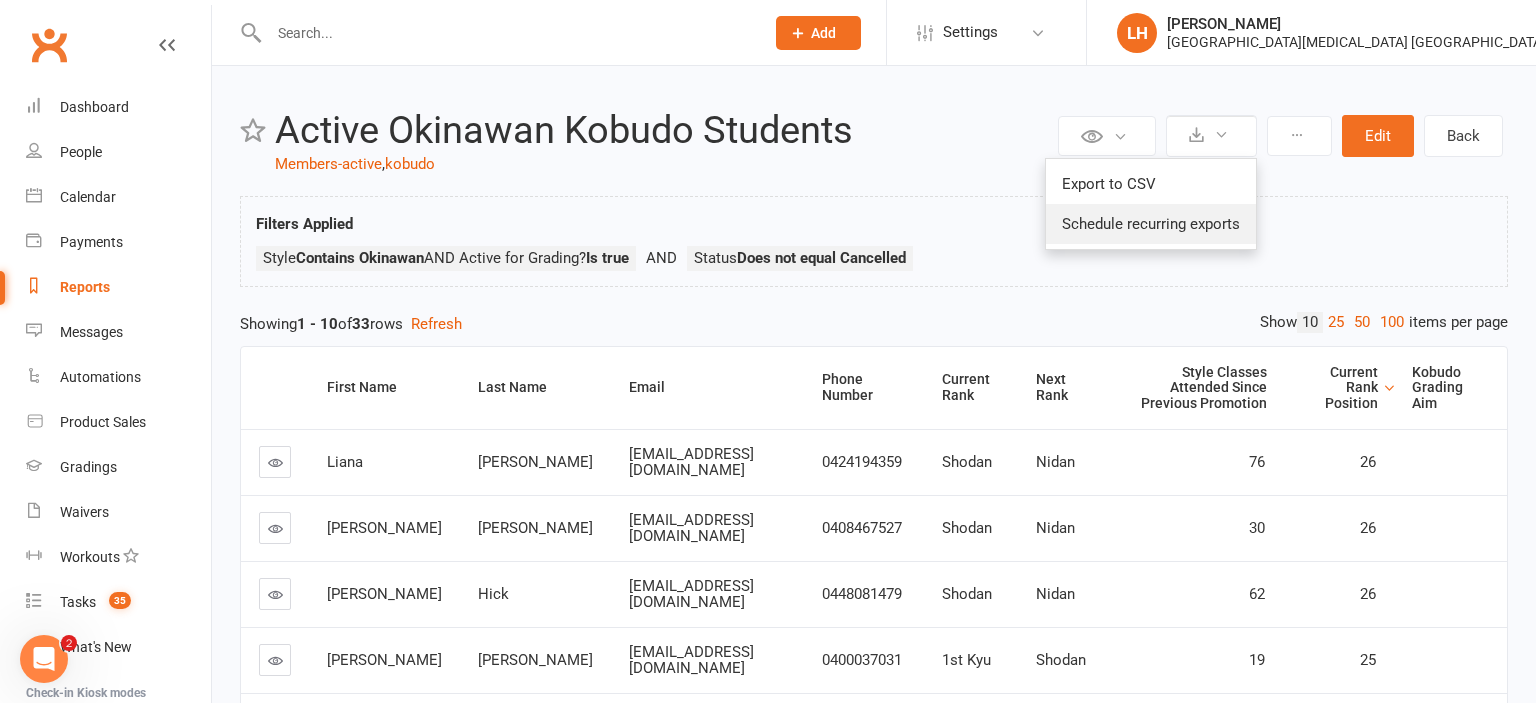 click on "Schedule recurring exports" at bounding box center (1151, 224) 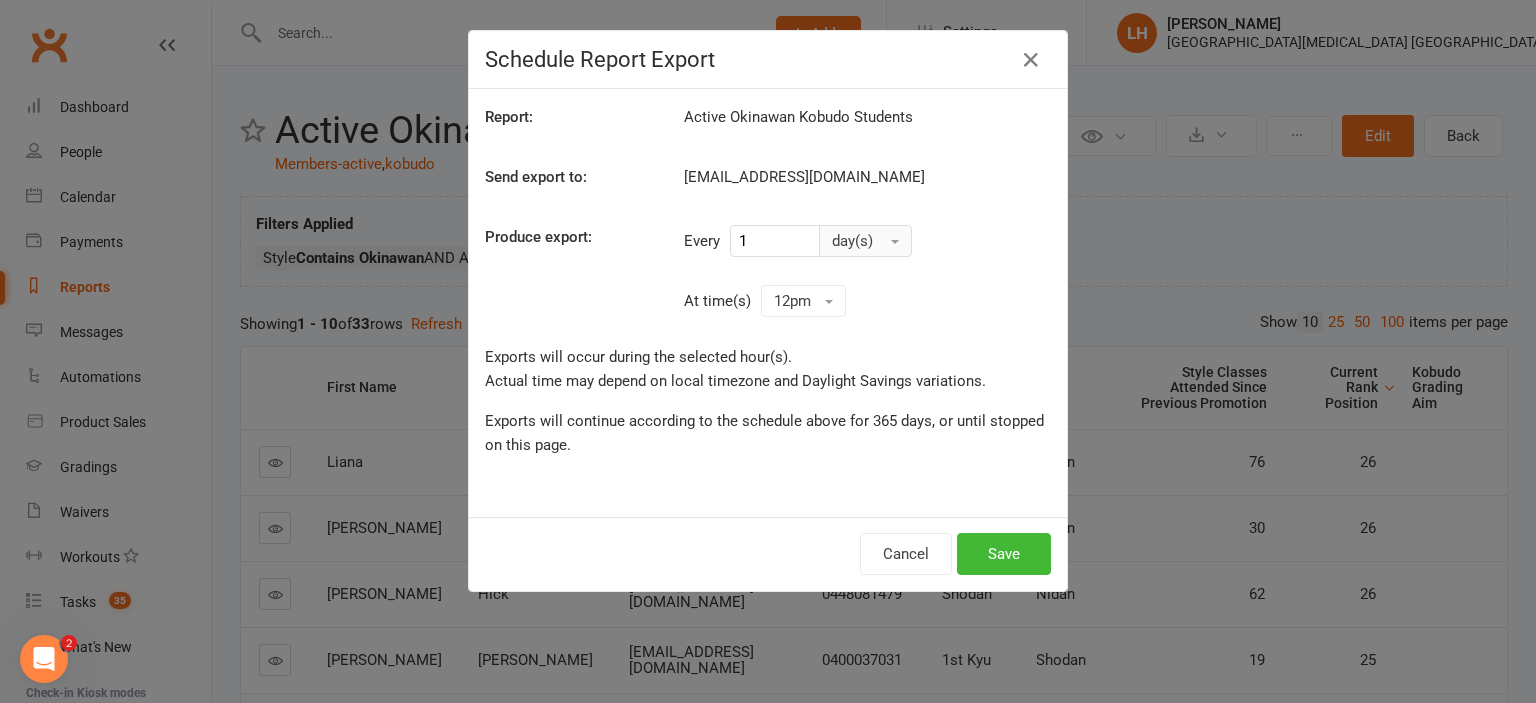 click on "day(s)" at bounding box center [865, 241] 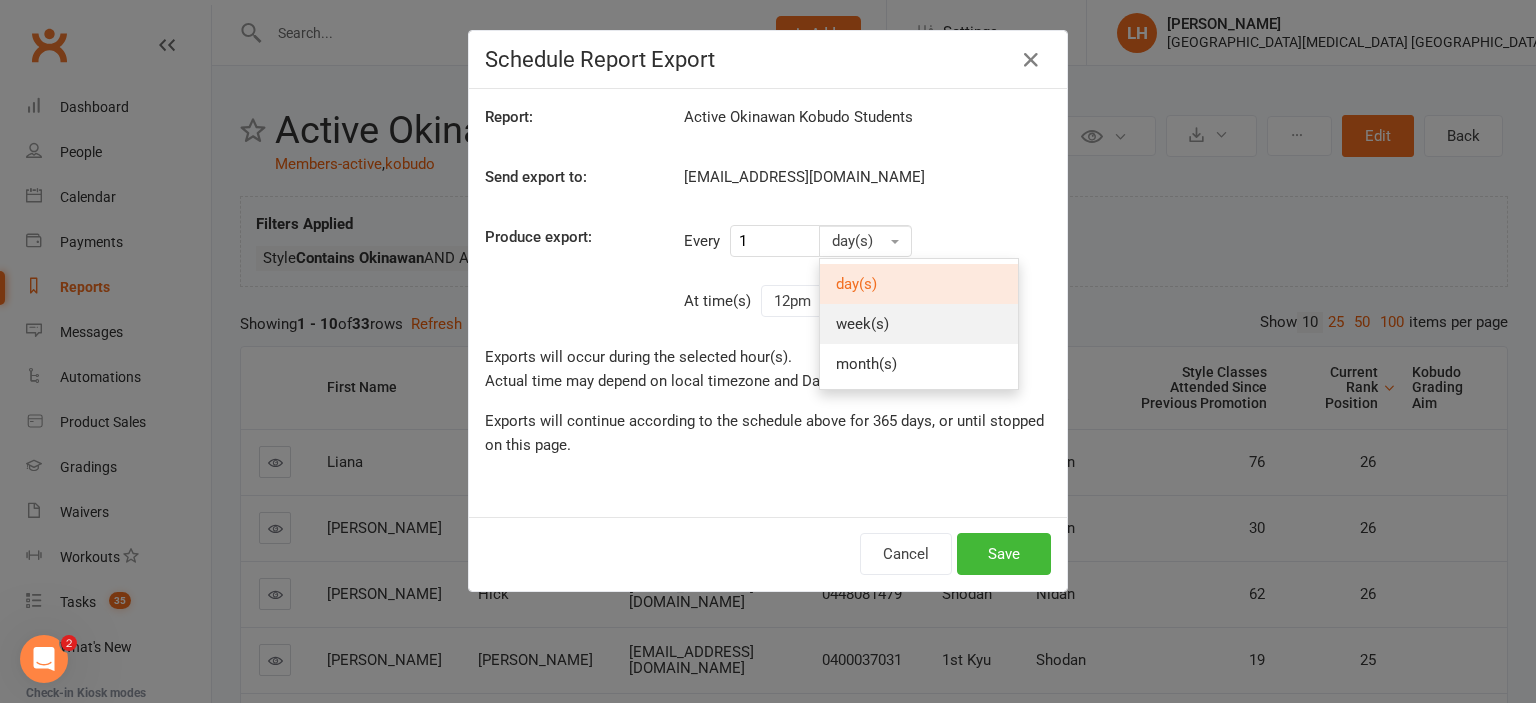 click on "week(s)" at bounding box center (919, 324) 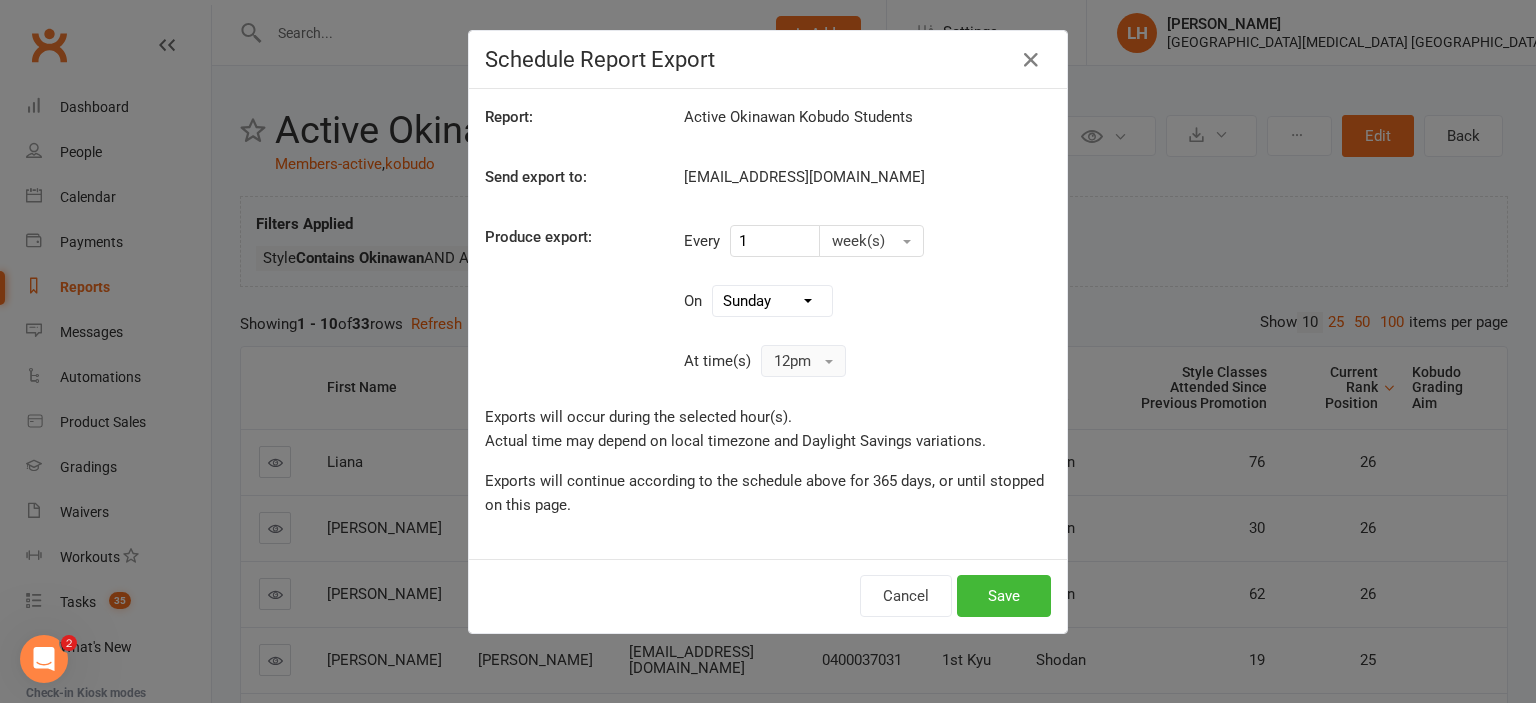 click on "12pm" at bounding box center [803, 361] 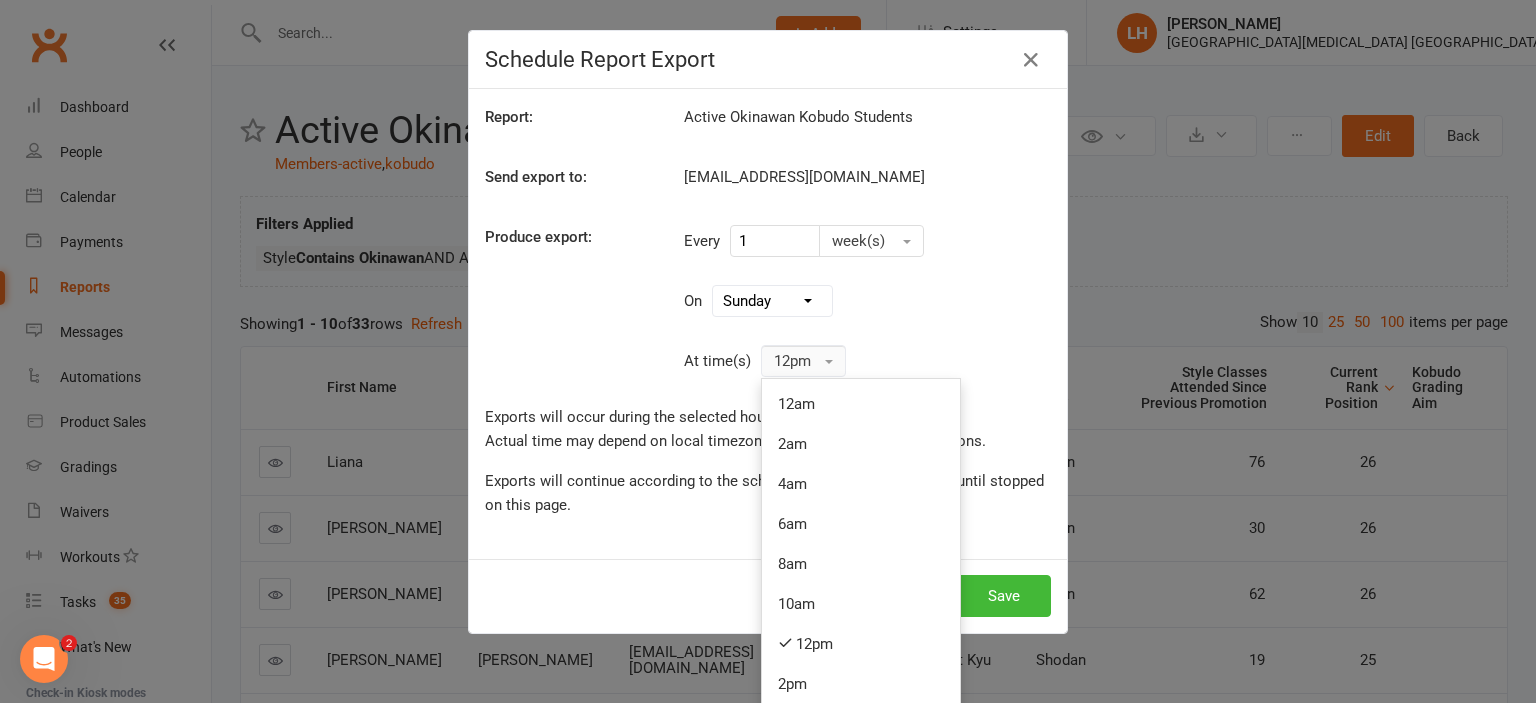 click on "12pm" at bounding box center (803, 361) 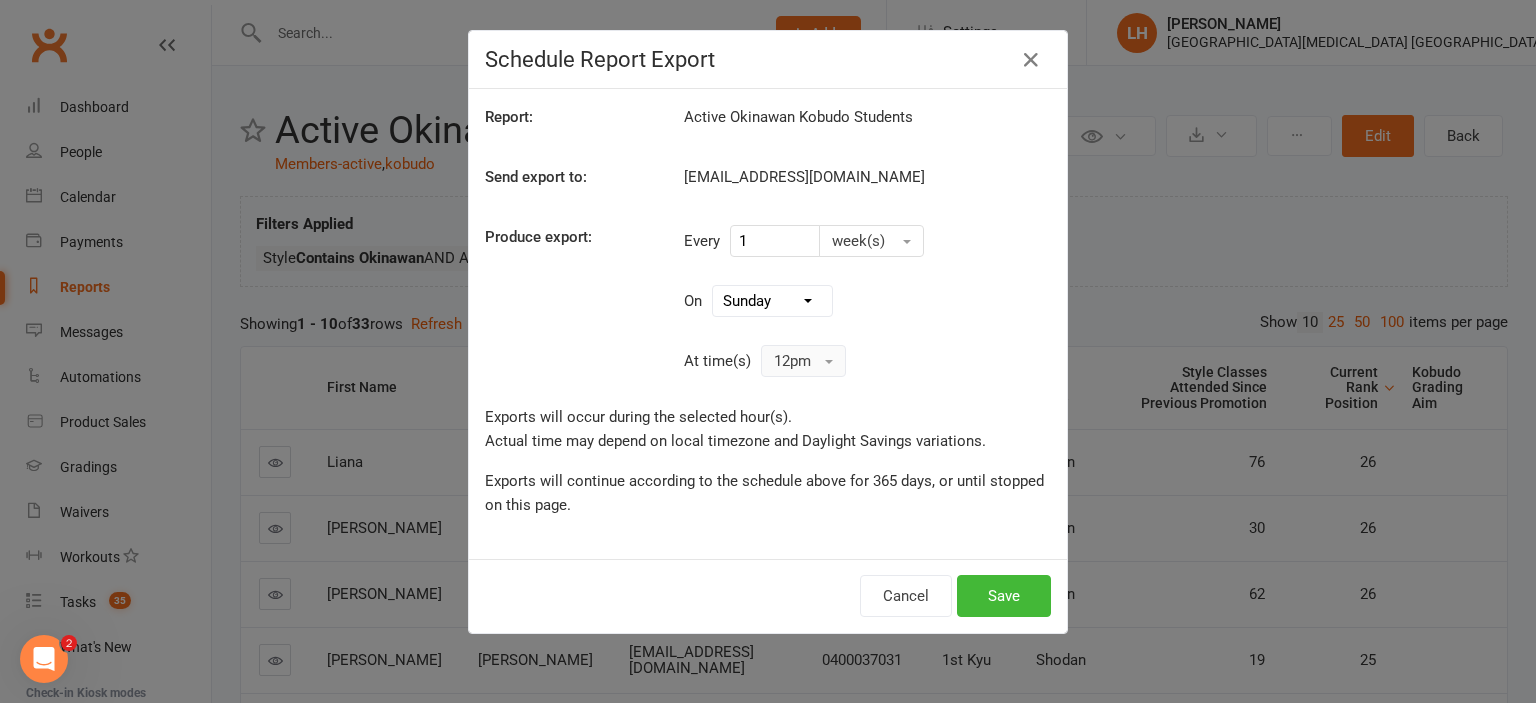 click on "12pm" at bounding box center [803, 361] 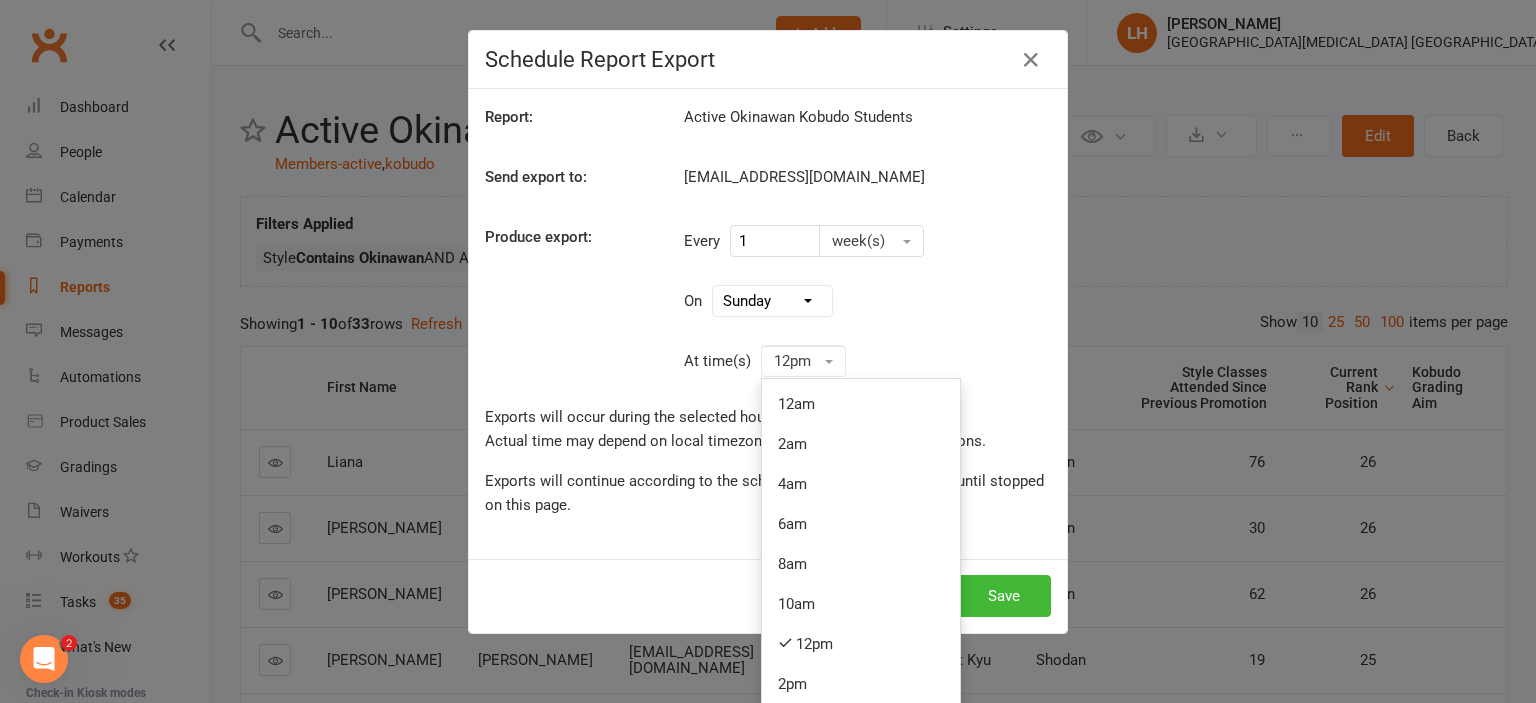 click on "12pm" at bounding box center (861, 644) 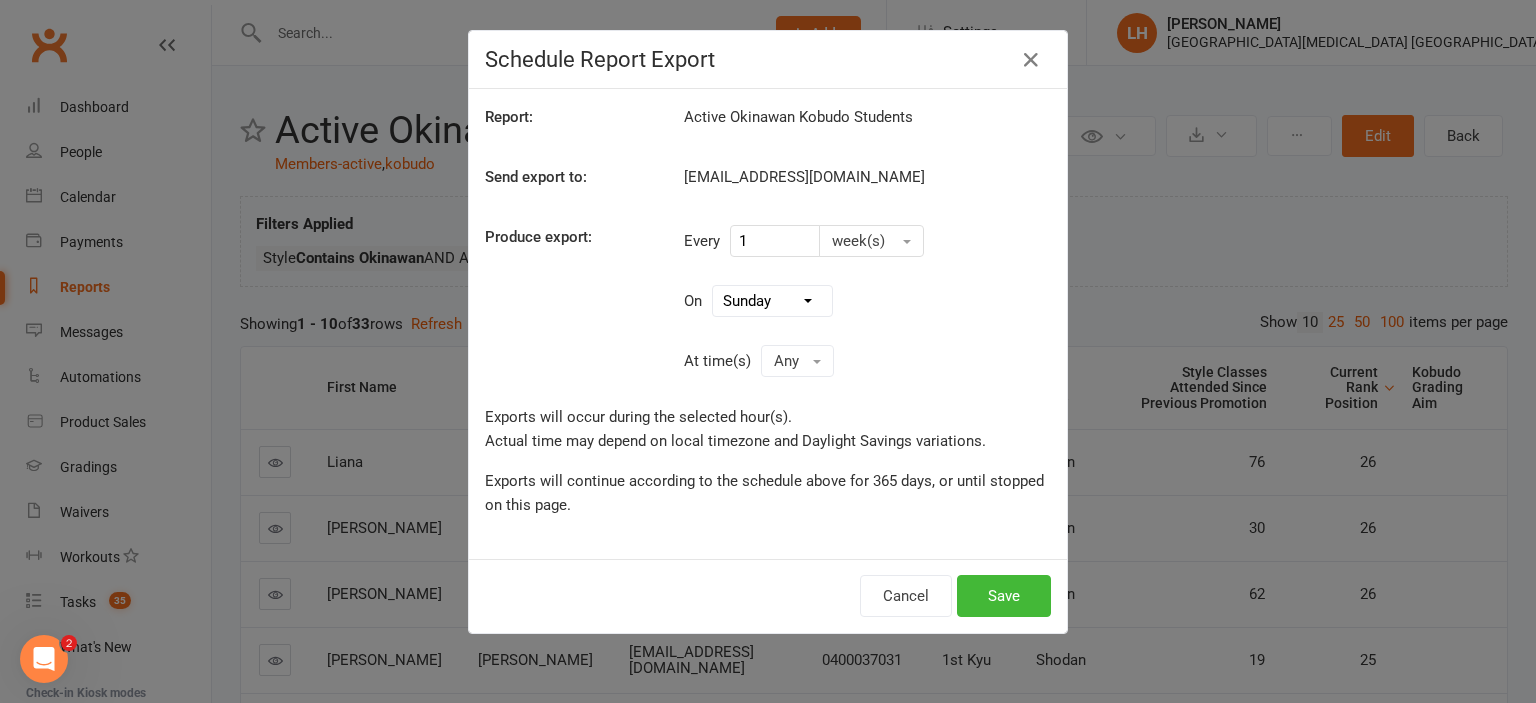 click on "Report: Active Okinawan Kobudo Students Send export to: lianasiobhan@gmail.com Produce export: Every 1
week(s)
On Sunday Monday Tuesday Wednesday Thursday Friday Saturday At time(s) Any  12am 2am 4am 6am 8am 10am 12pm 2pm 4pm 6pm 8pm 10pm Exports will occur during the selected hour(s). Actual time may depend on local timezone and Daylight Savings variations. Exports will continue according to the schedule above for 365 days, or until stopped on this page." at bounding box center (768, 324) 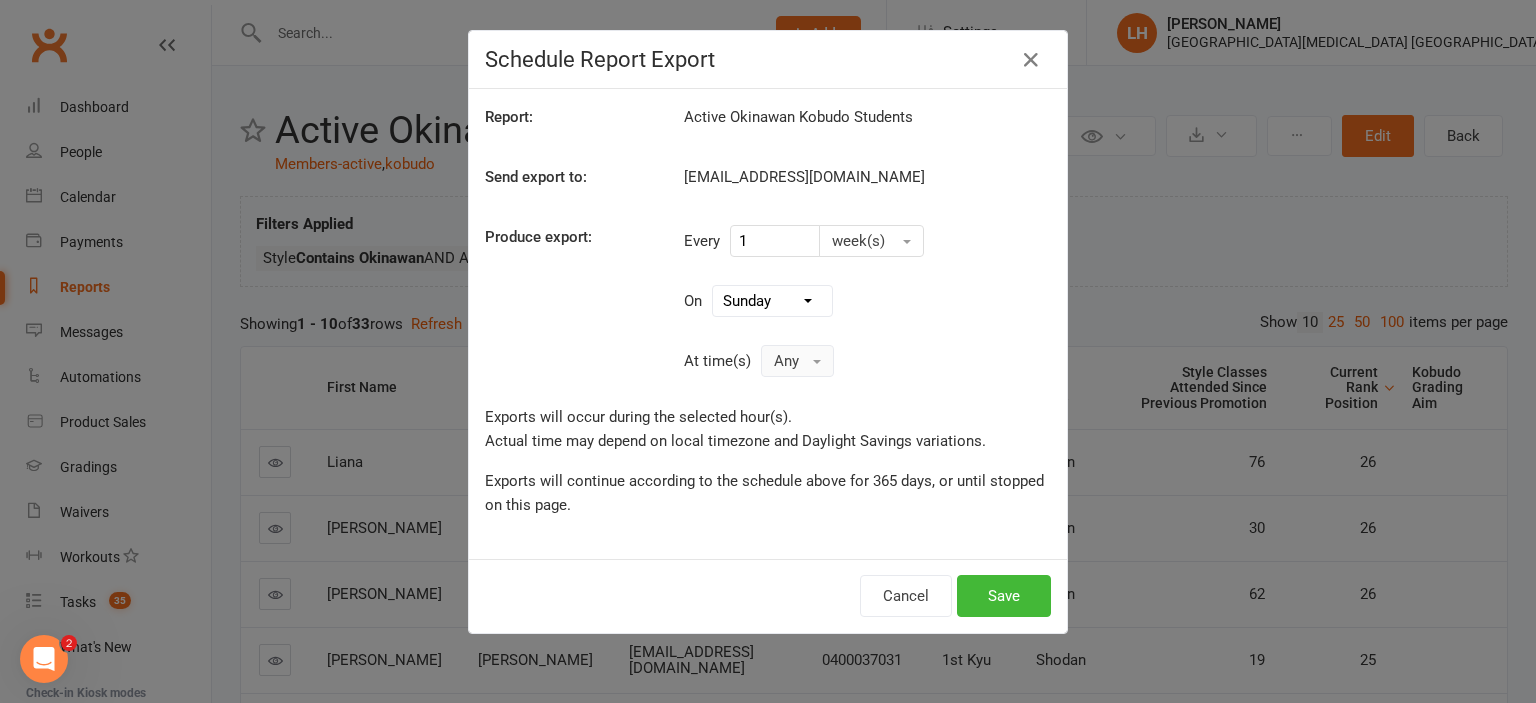 click on "Any" at bounding box center [797, 361] 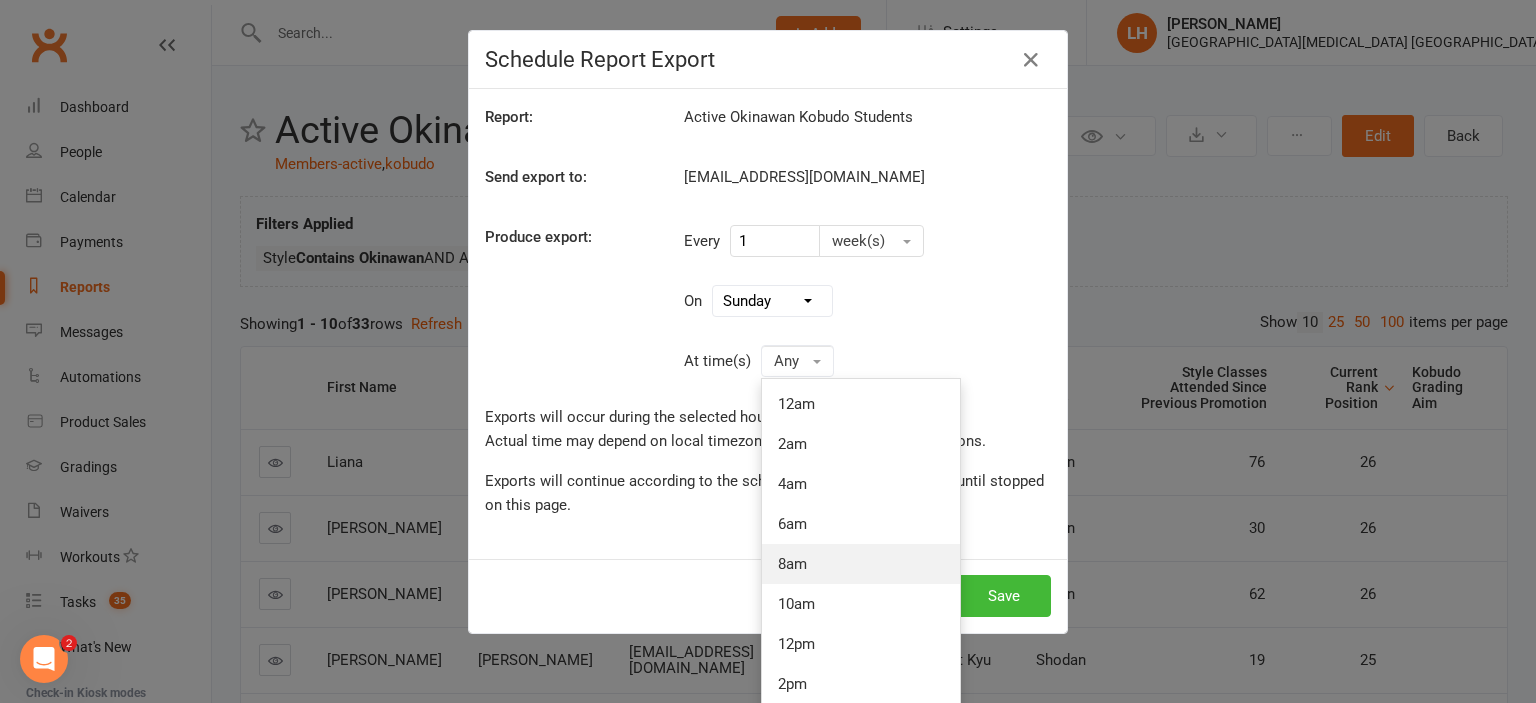 click on "8am" at bounding box center [861, 564] 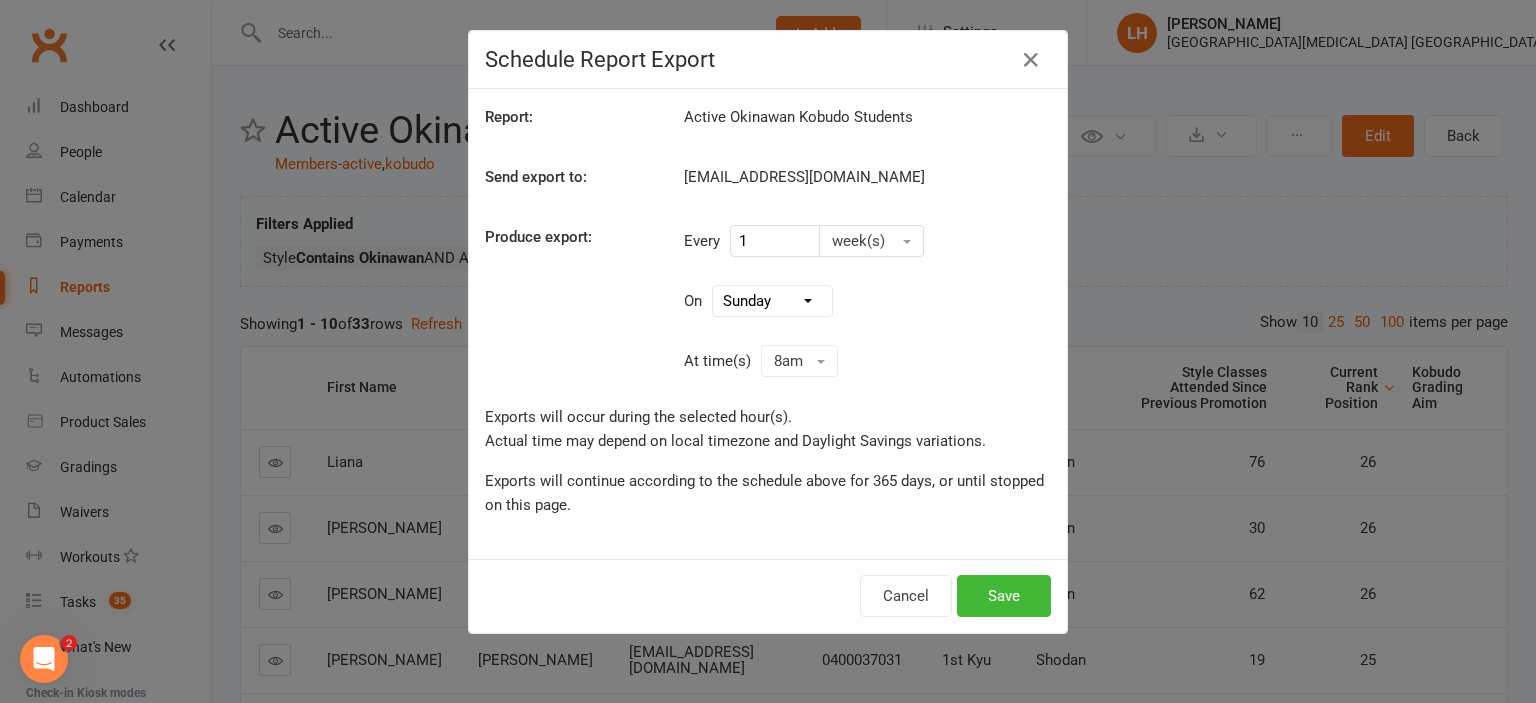click on "Sunday Monday Tuesday Wednesday Thursday Friday Saturday" at bounding box center (772, 301) 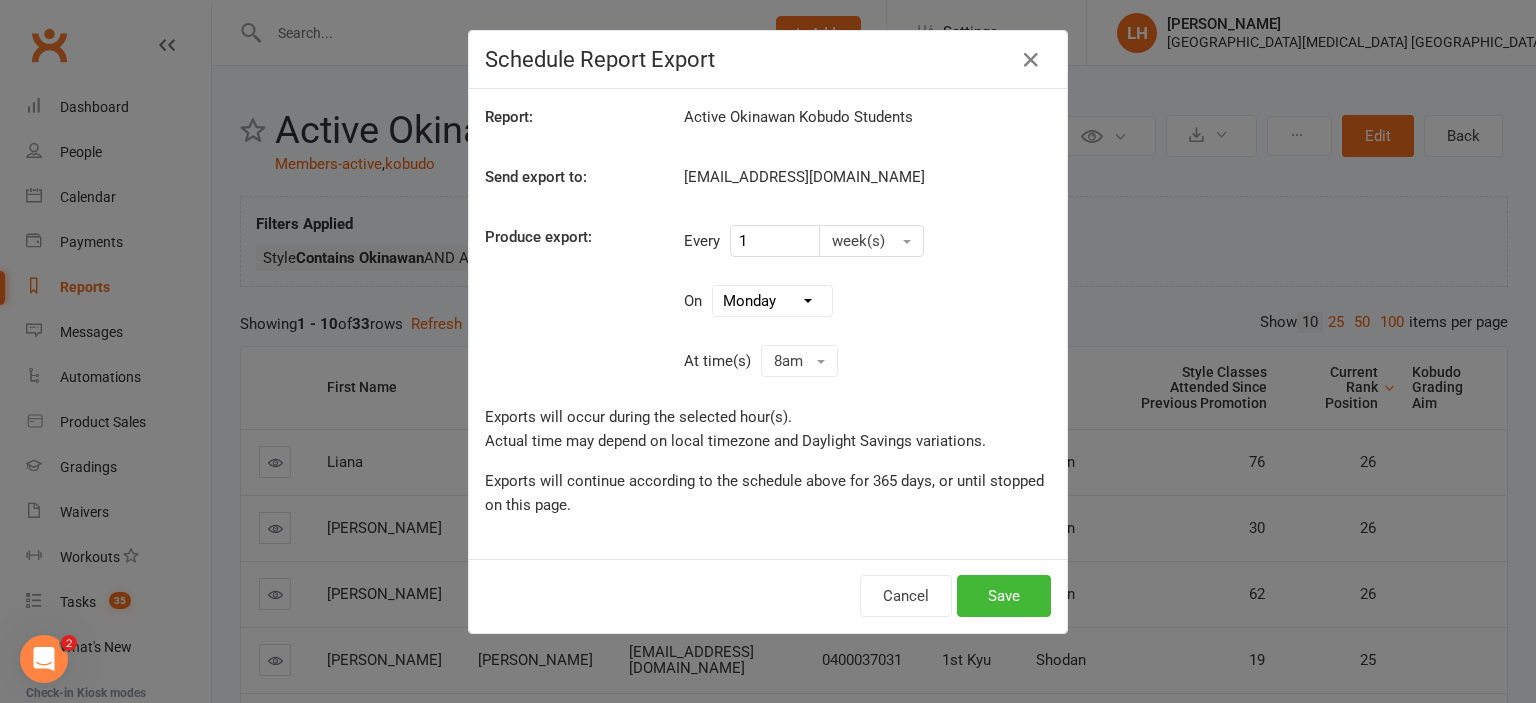 click on "Monday" at bounding box center (0, 0) 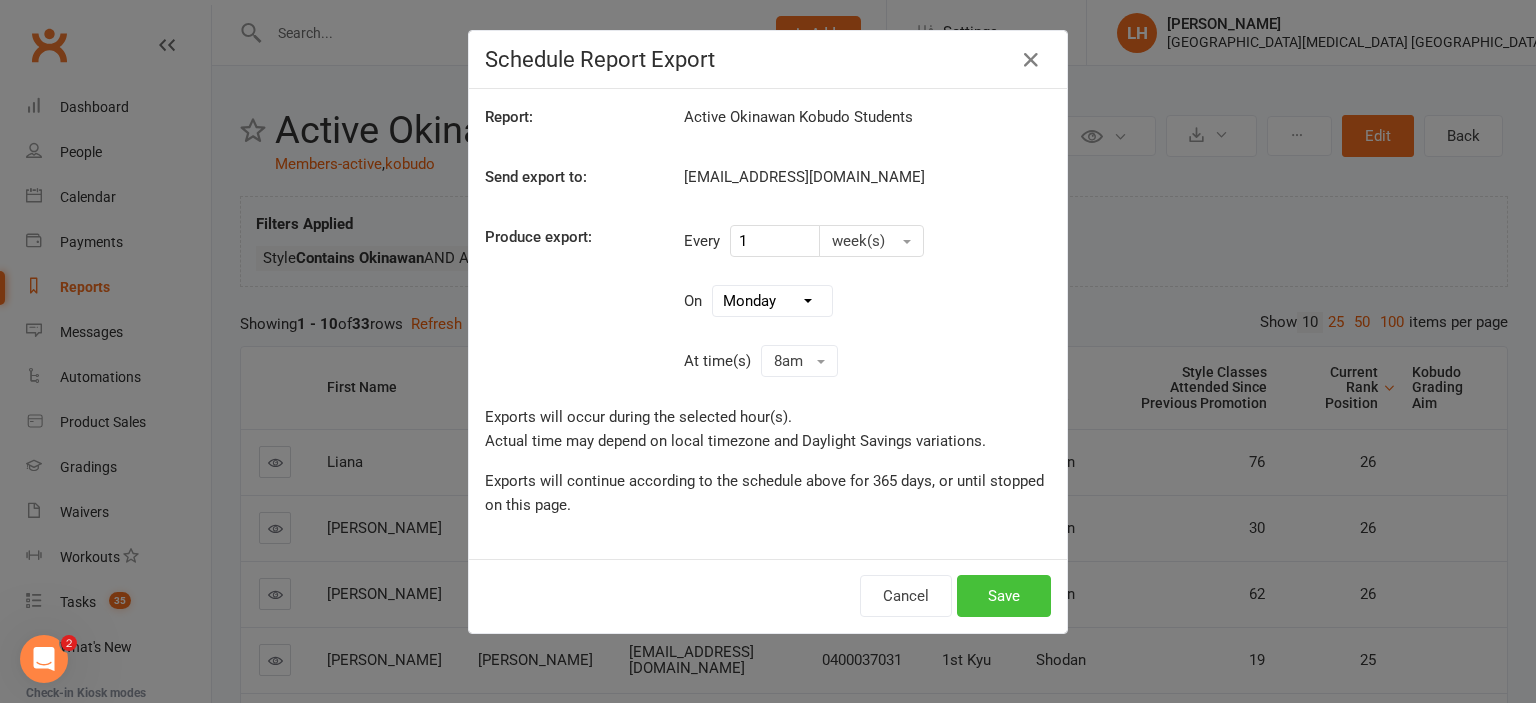 click on "Save" at bounding box center (1004, 596) 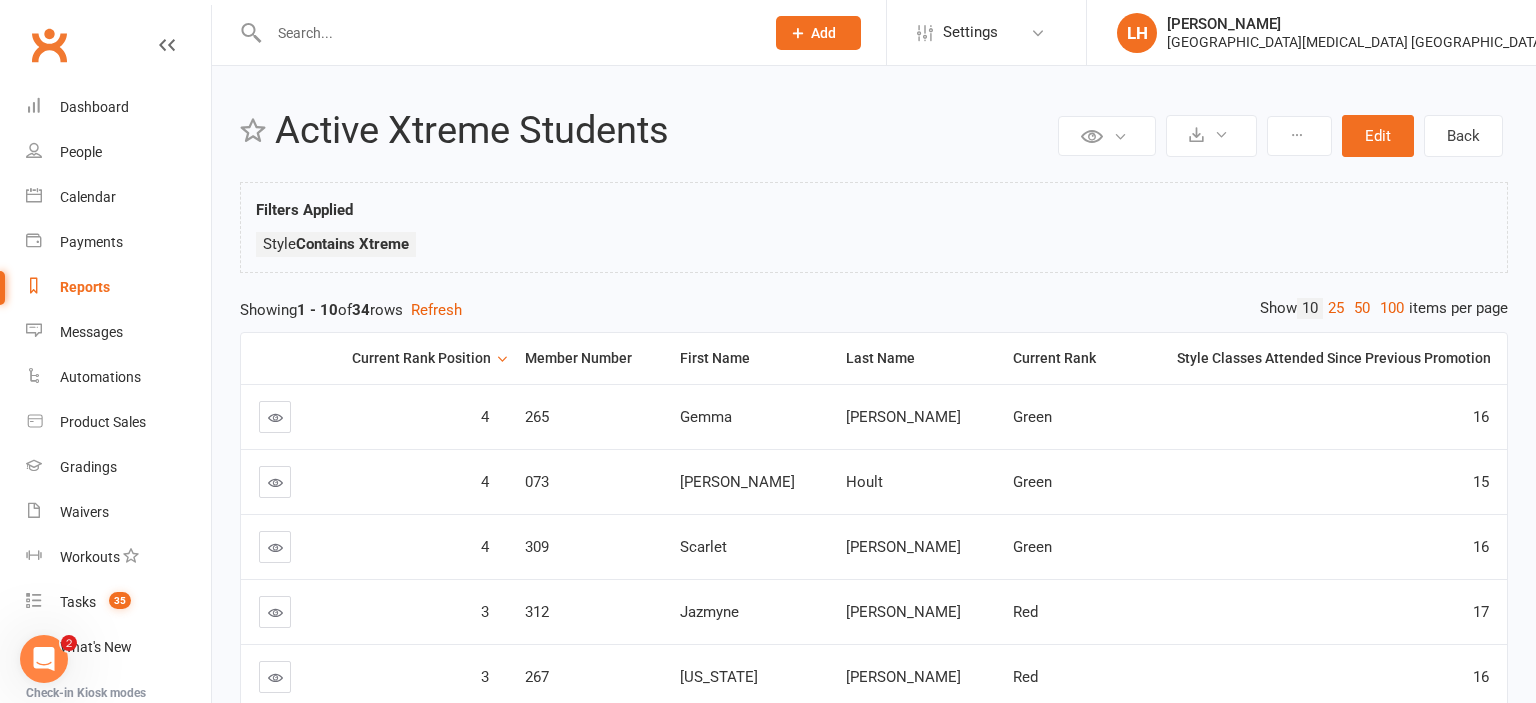 scroll, scrollTop: 0, scrollLeft: 0, axis: both 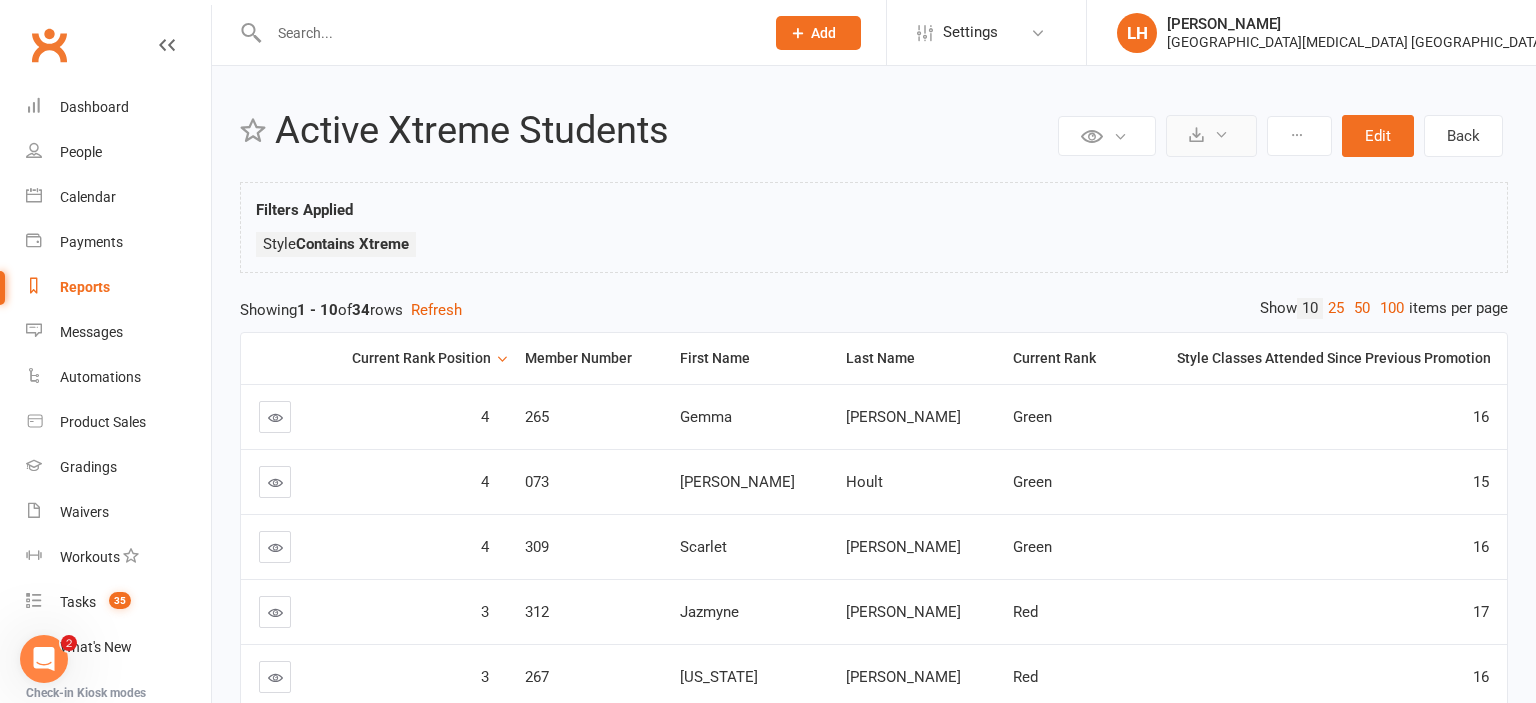 click at bounding box center [1211, 136] 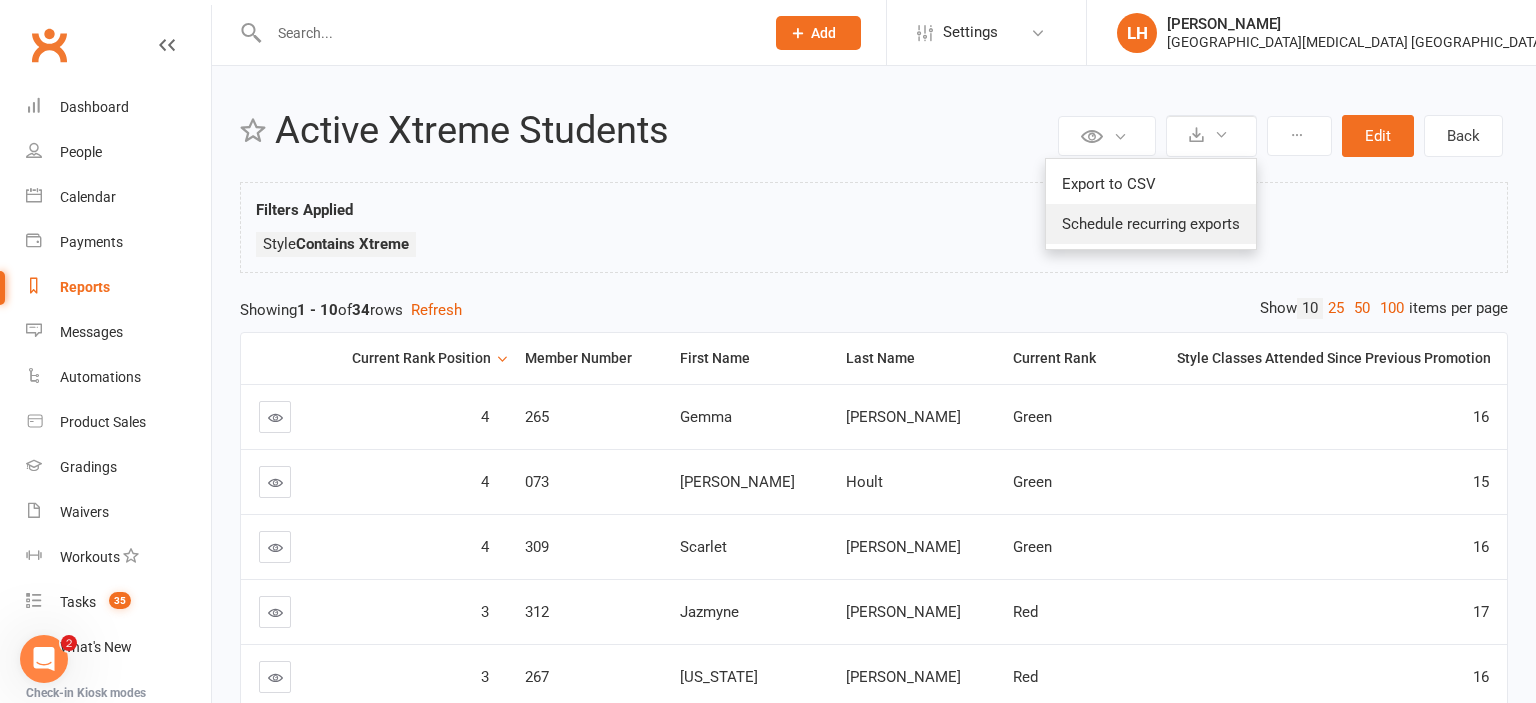 click on "Schedule recurring exports" at bounding box center [1151, 224] 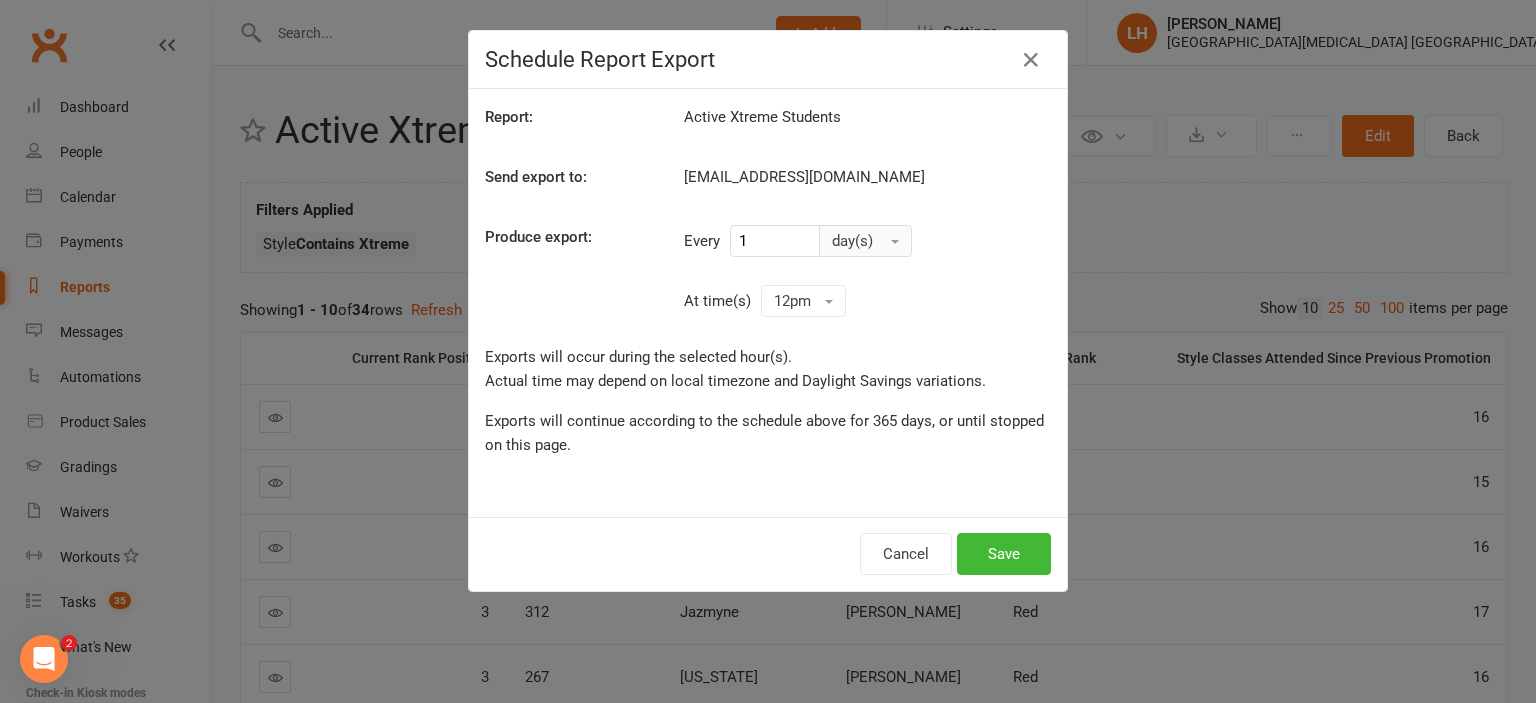 click on "day(s)" at bounding box center (865, 241) 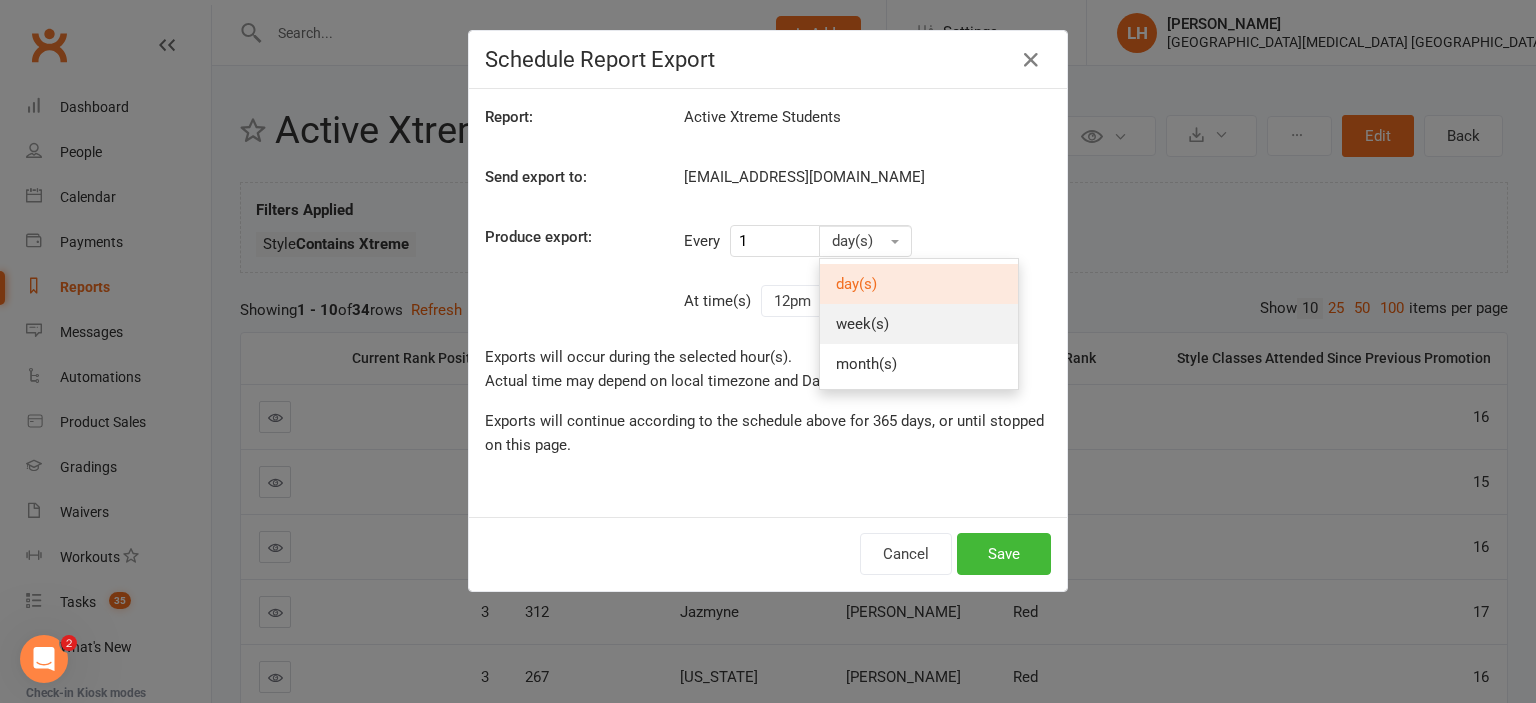 click on "week(s)" at bounding box center (919, 324) 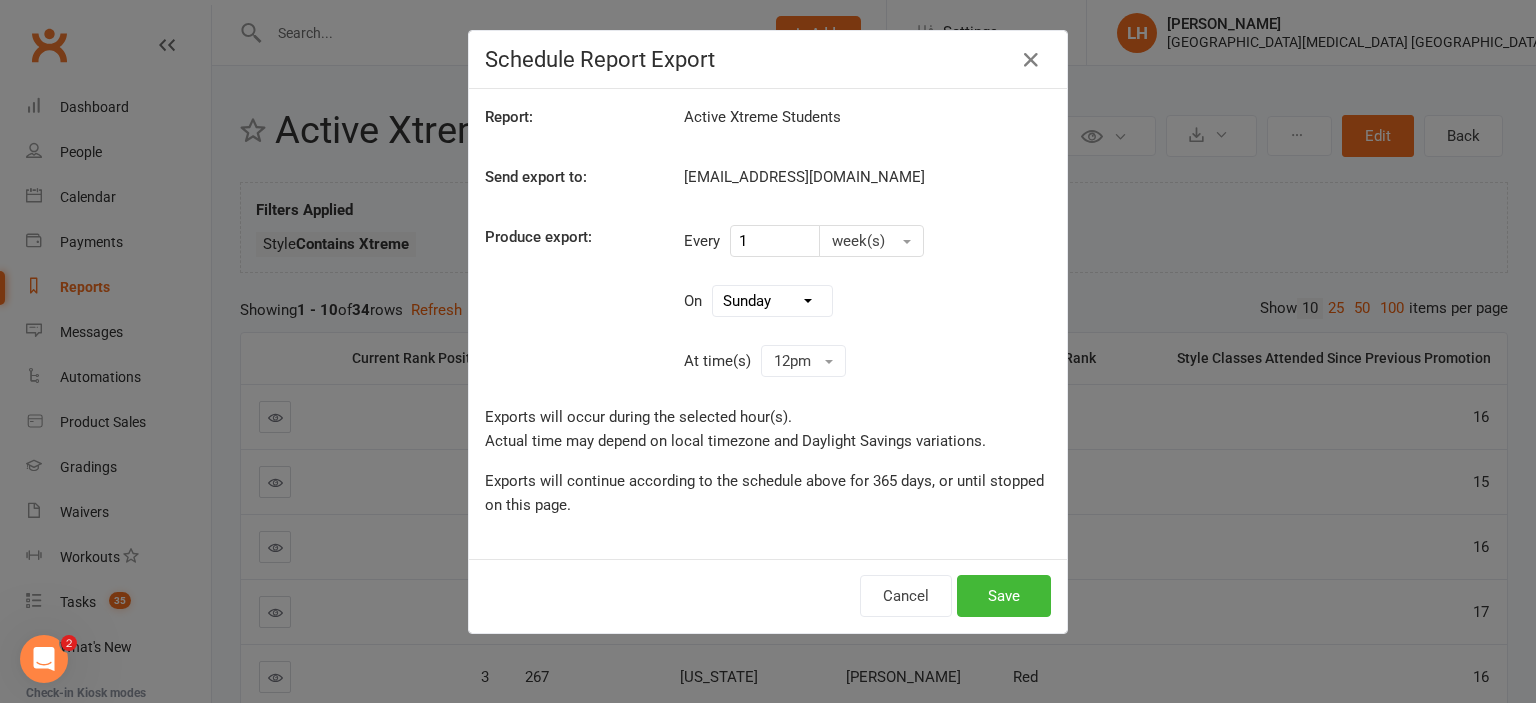 click on "Report: Active Xtreme Students Send export to: [EMAIL_ADDRESS][DOMAIN_NAME] Produce export: Every 1
week(s)
[DATE] [DATE] [DATE] [DATE] [DATE] [DATE] [DATE] At time(s) 12pm  12am 2am 4am 6am 8am 10am 12pm 2pm 4pm 6pm 8pm 10pm Exports will occur during the selected hour(s). Actual time may depend on local timezone and Daylight Savings variations. Exports will continue according to the schedule above for 365 days, or until stopped on this page." at bounding box center (768, 324) 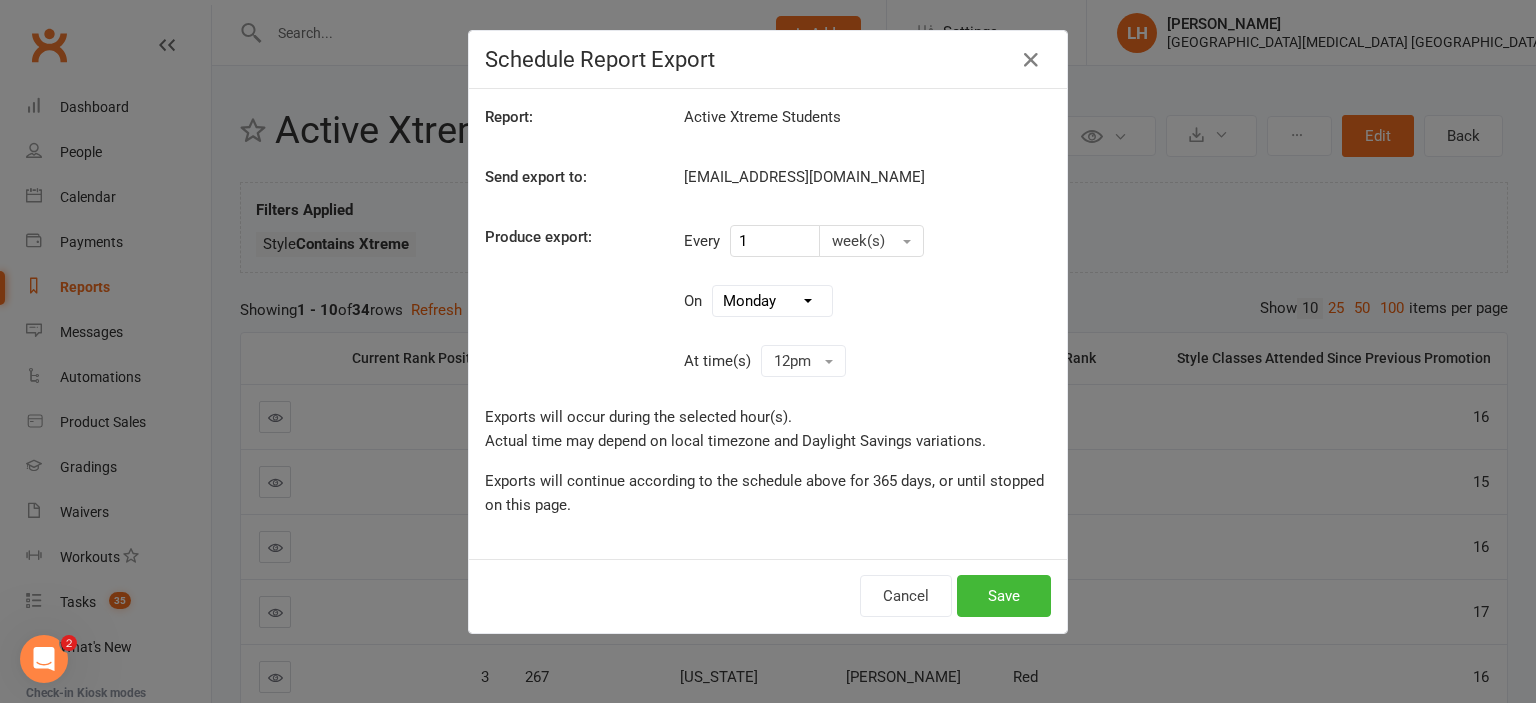 click on "[DATE]" at bounding box center (0, 0) 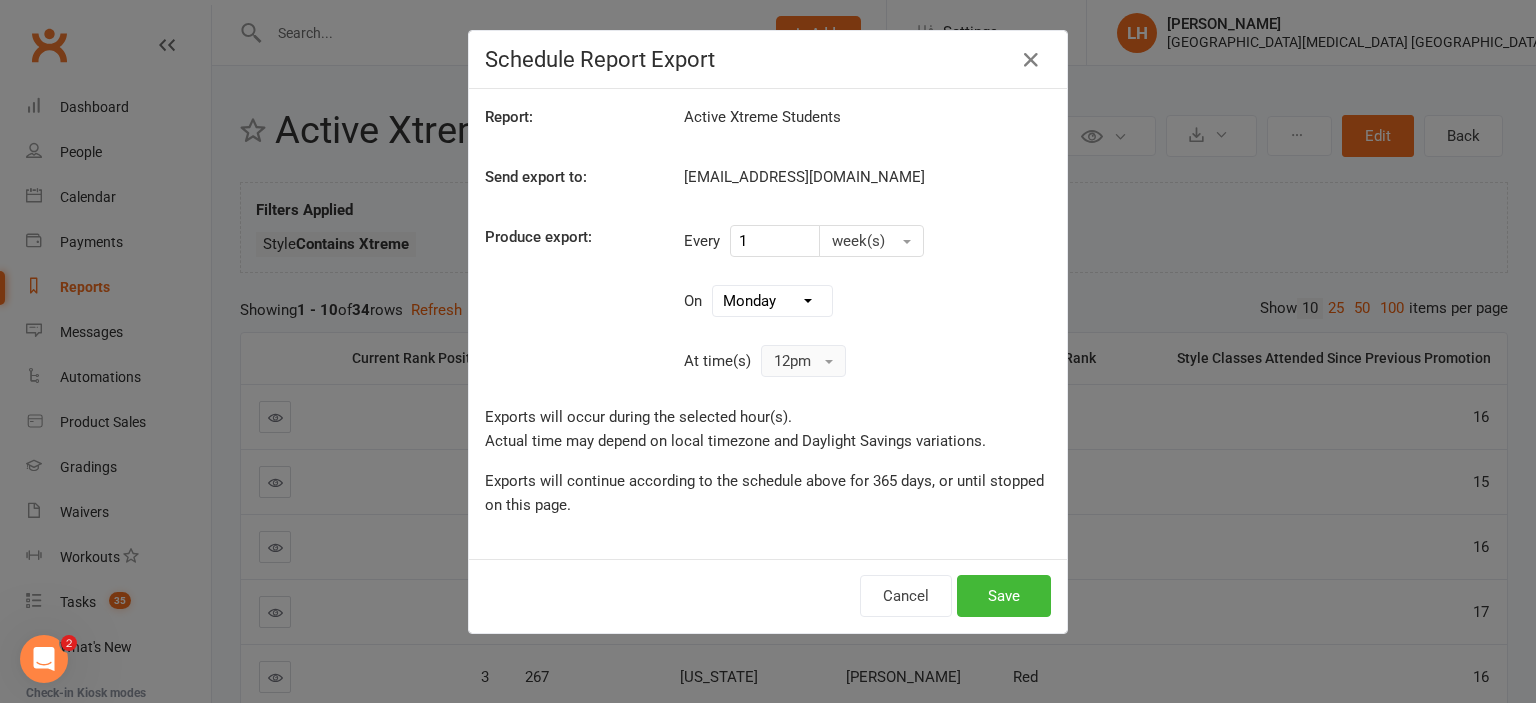 click on "12pm" at bounding box center (803, 361) 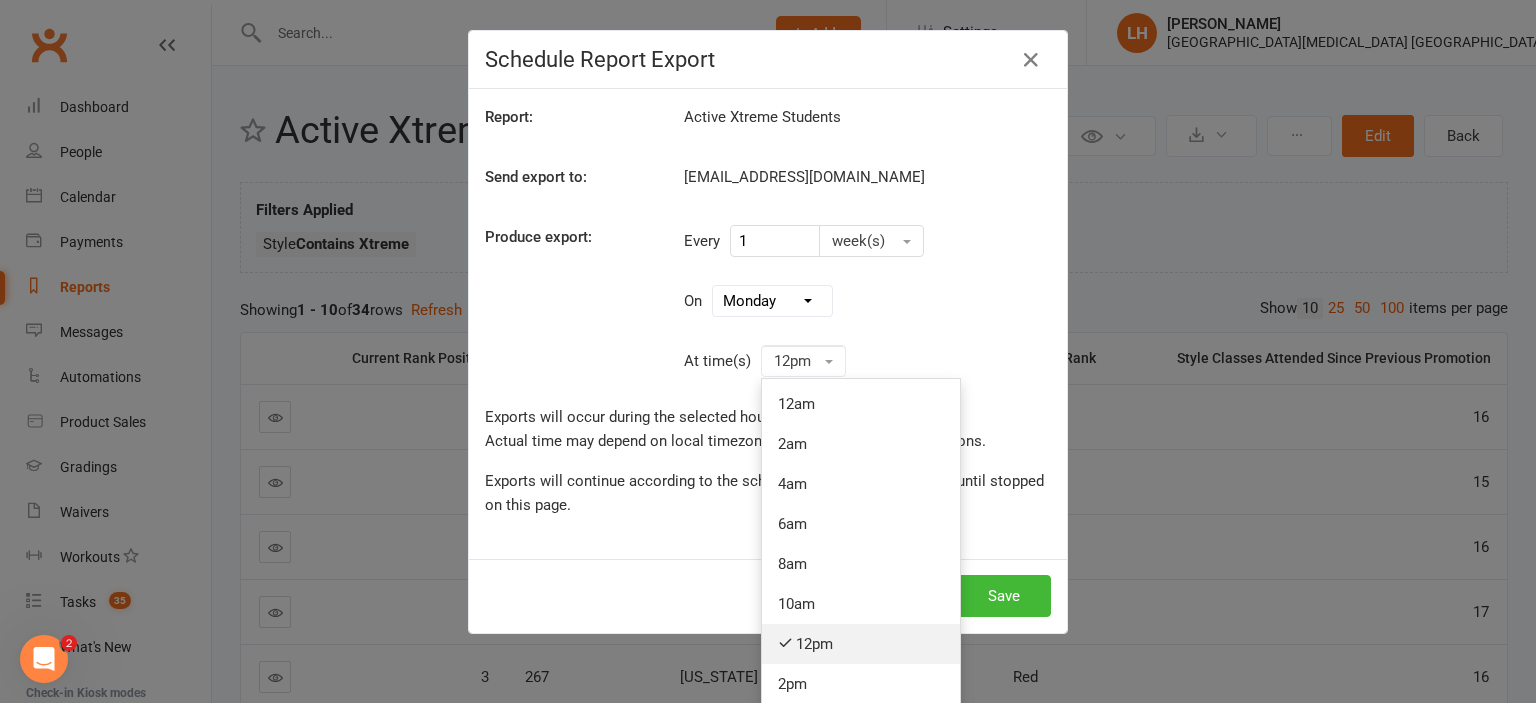 click on "12pm" at bounding box center (861, 644) 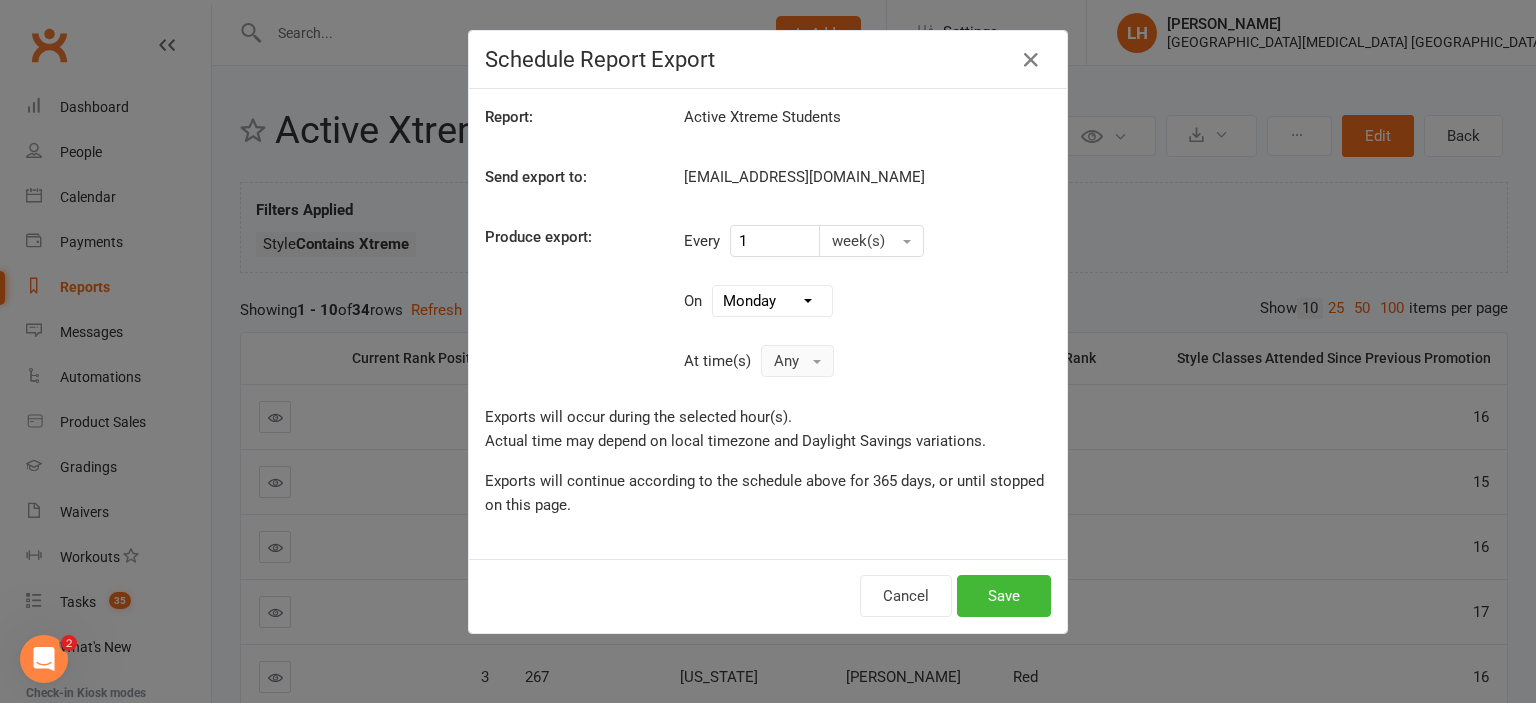 click on "Any" at bounding box center (797, 361) 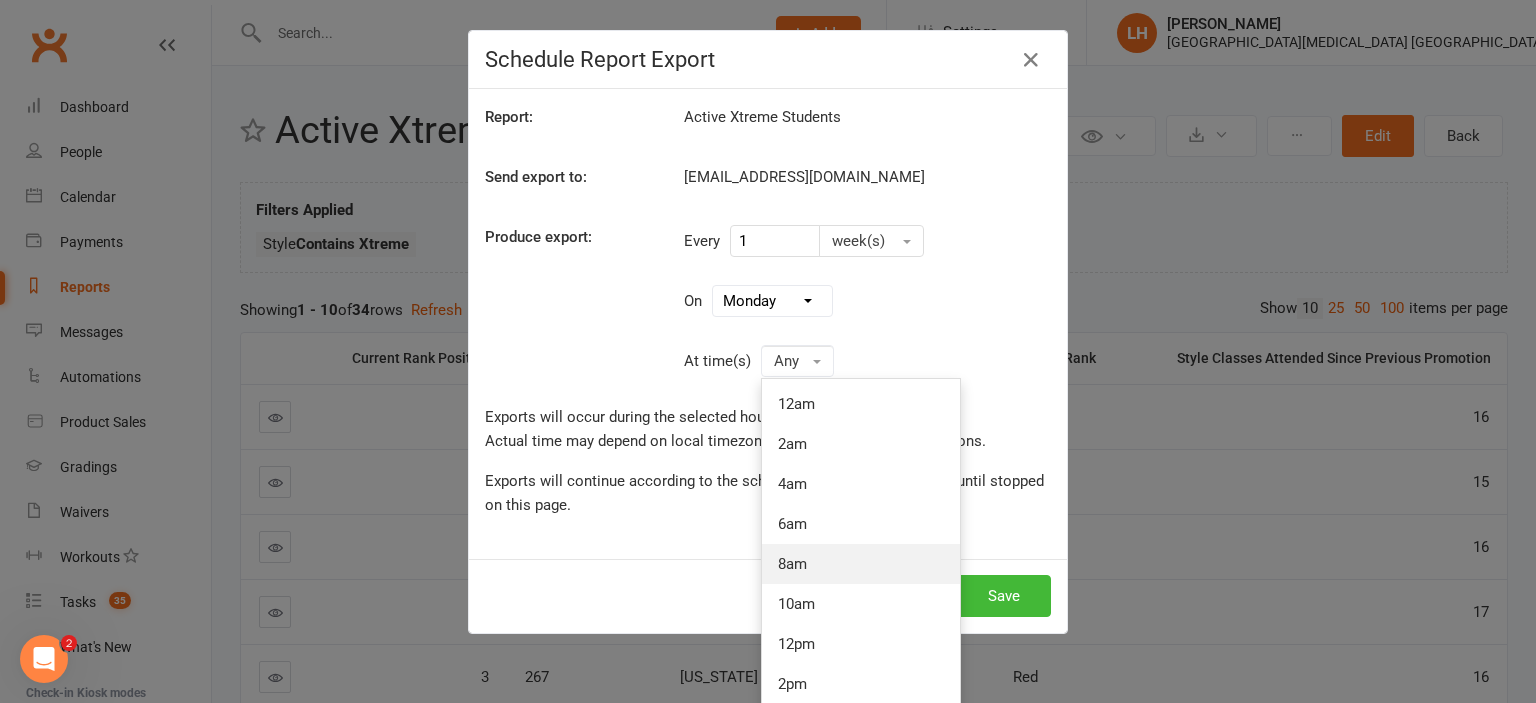 click on "8am" at bounding box center (861, 564) 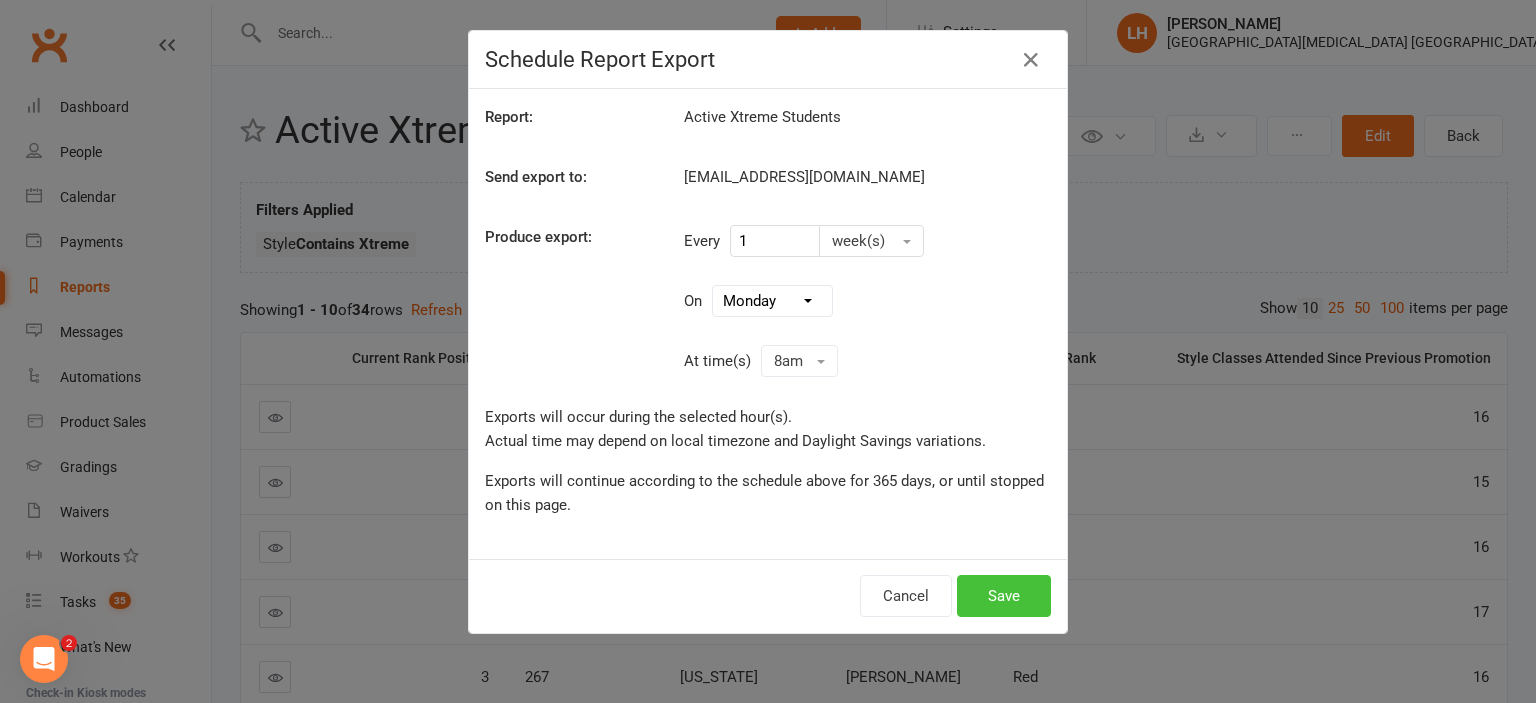 click on "Save" at bounding box center (1004, 596) 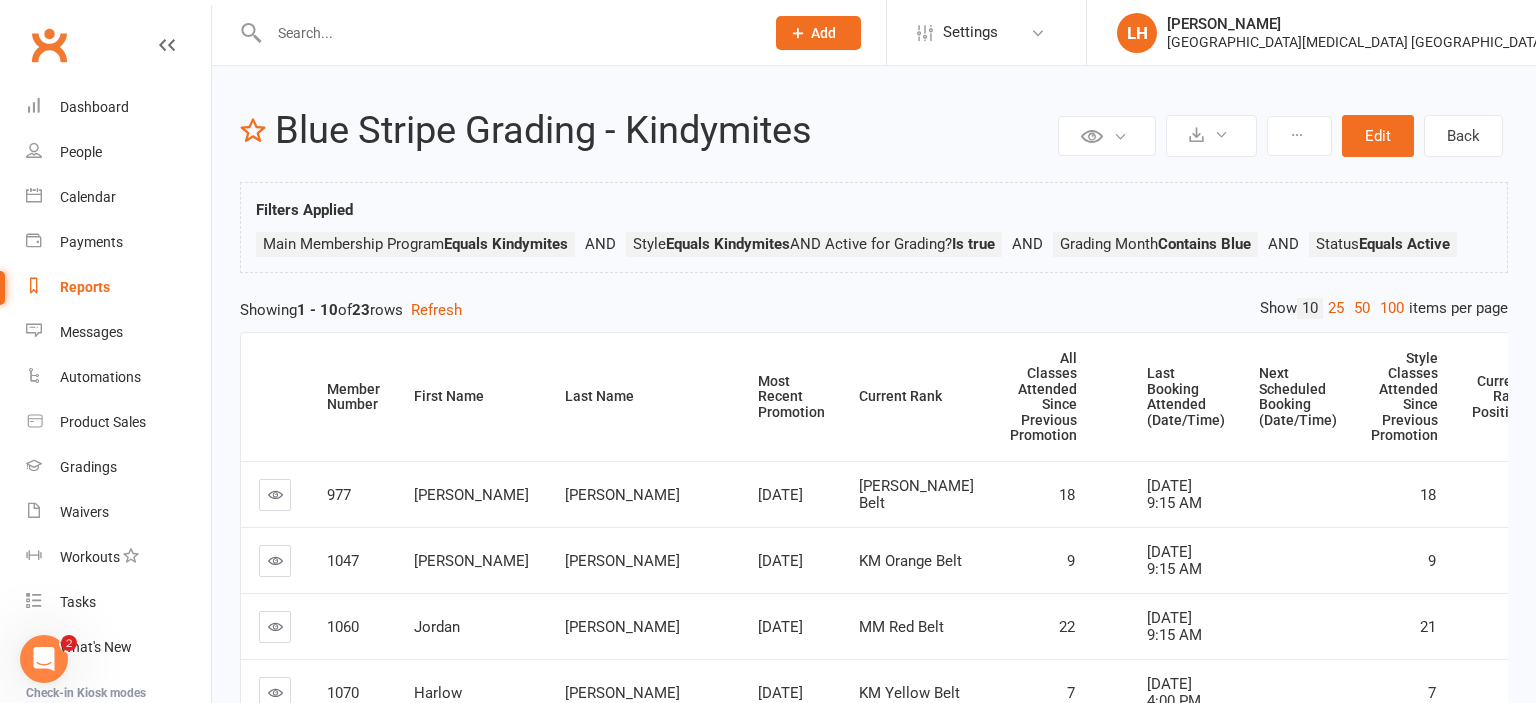 scroll, scrollTop: 0, scrollLeft: 0, axis: both 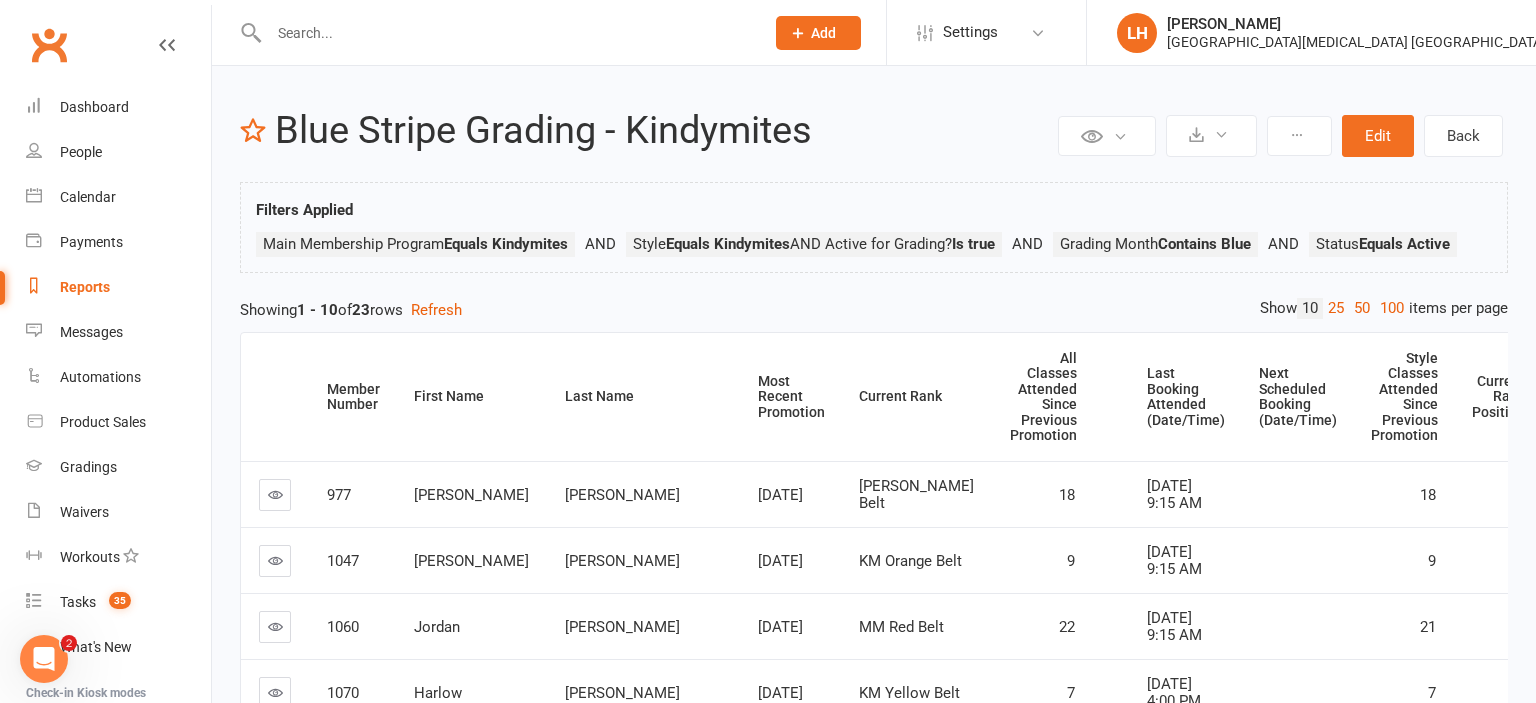 click on "Current Rank Position" at bounding box center [1498, 397] 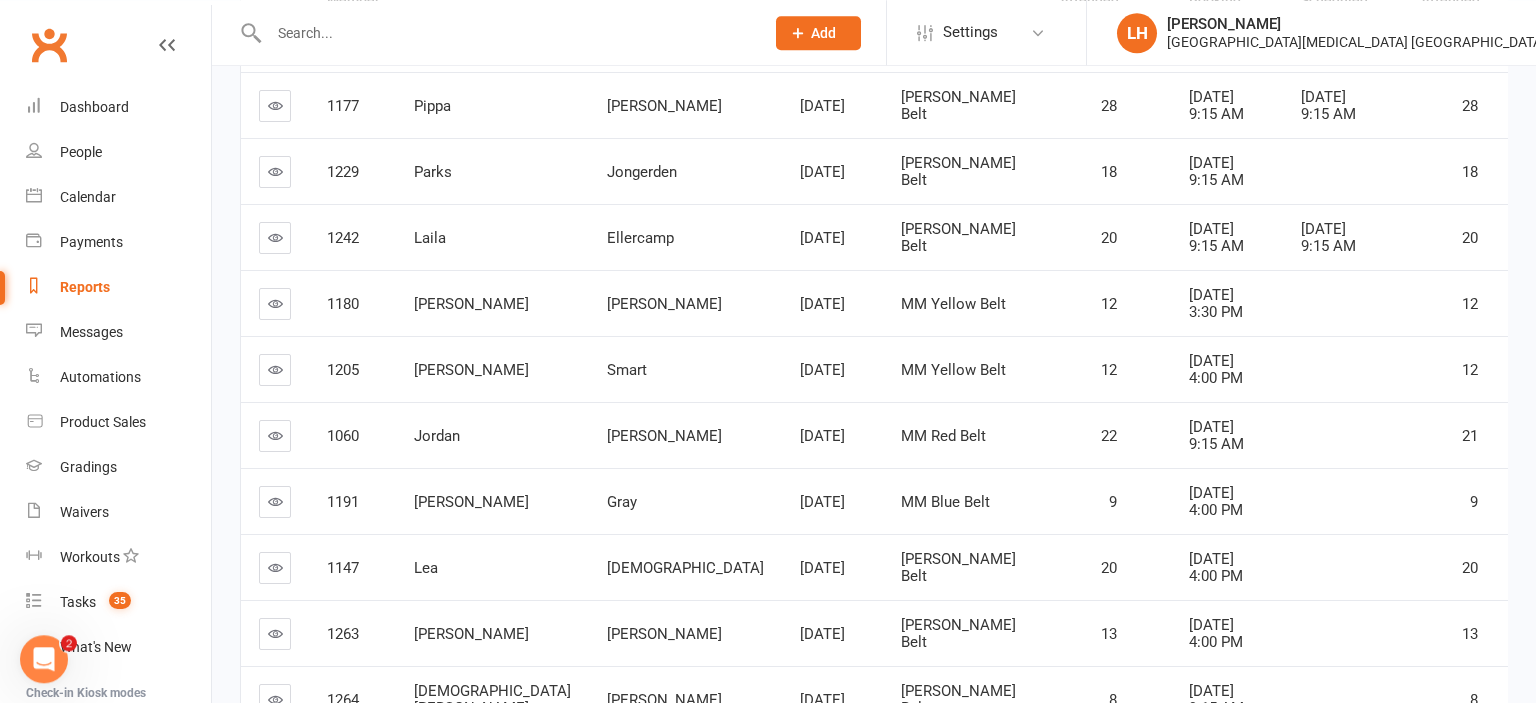 scroll, scrollTop: 422, scrollLeft: 0, axis: vertical 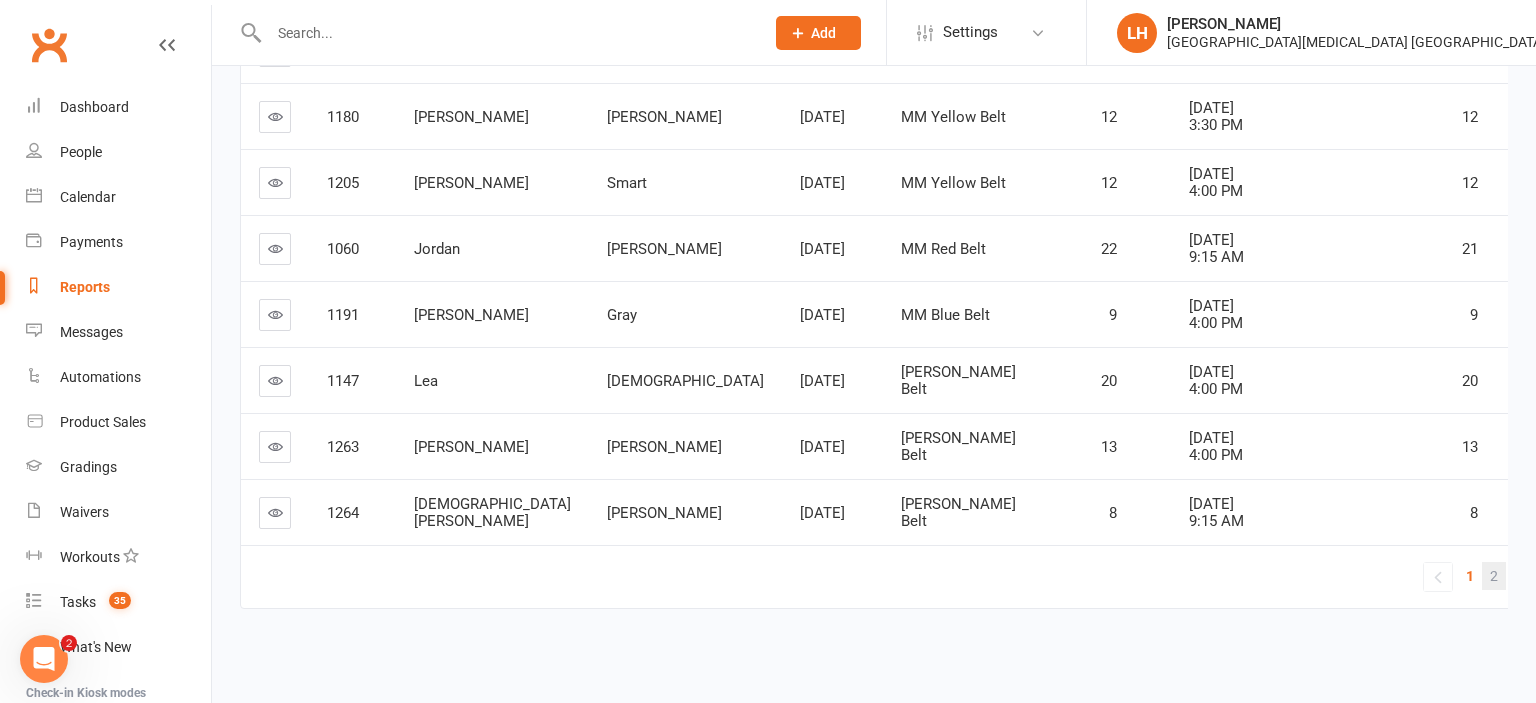 click on "2" at bounding box center (1494, 576) 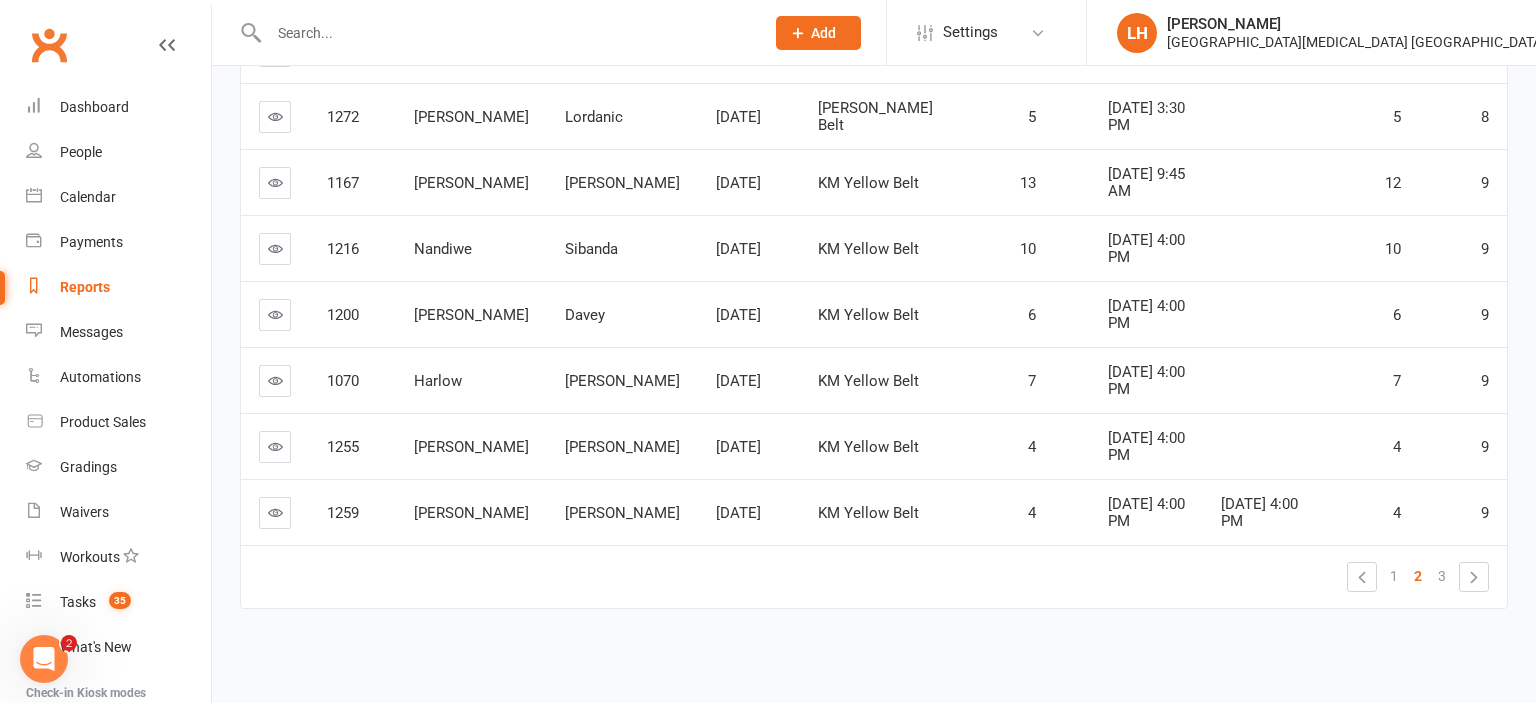scroll, scrollTop: 284, scrollLeft: 0, axis: vertical 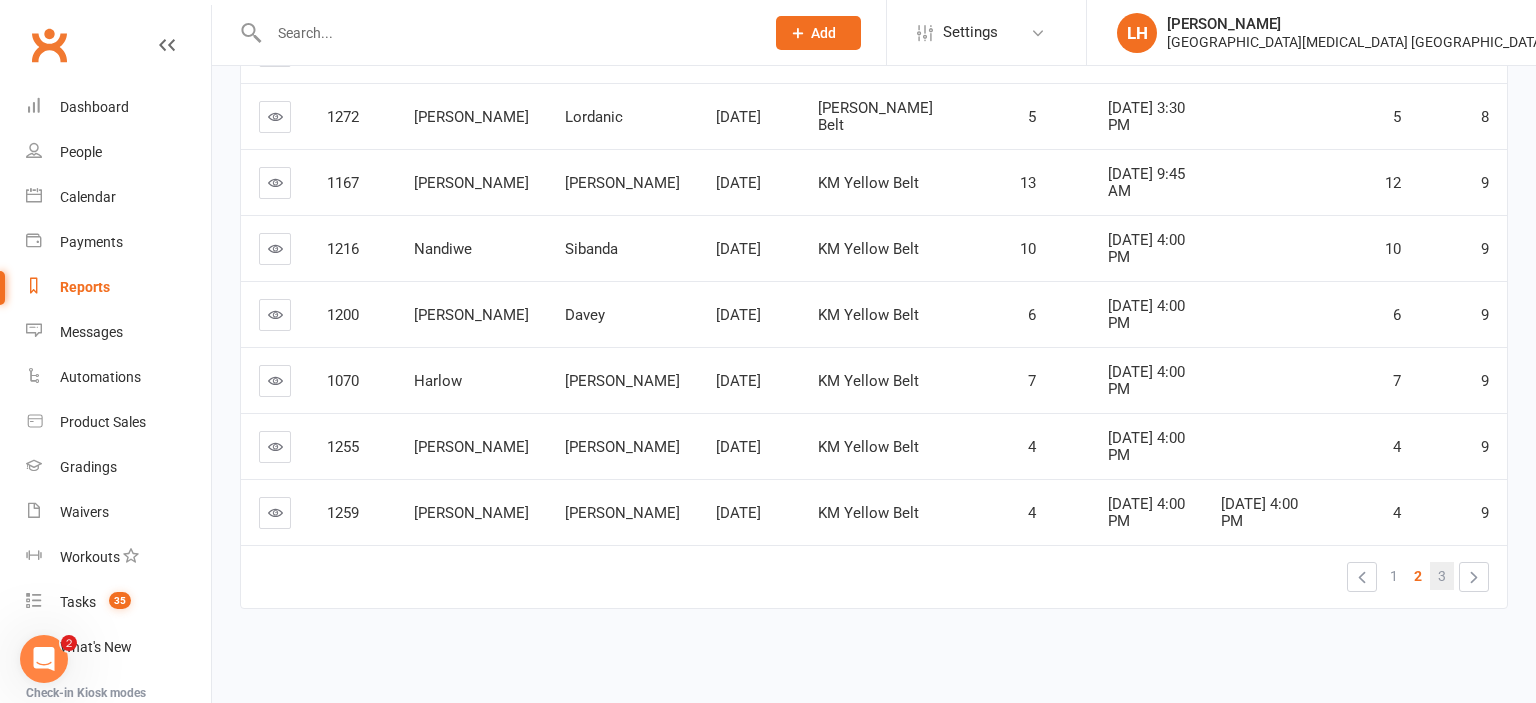 click on "3" at bounding box center (1442, 576) 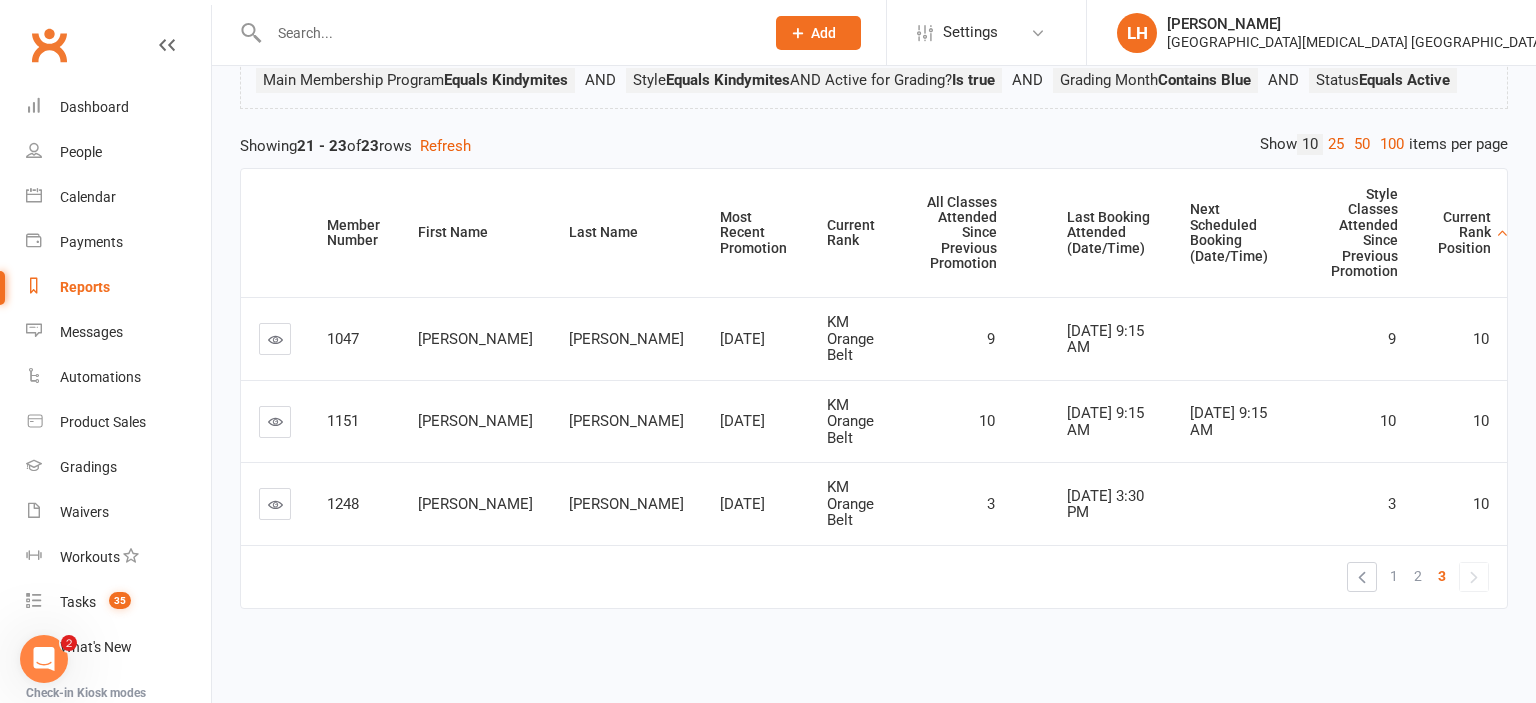 scroll, scrollTop: 130, scrollLeft: 0, axis: vertical 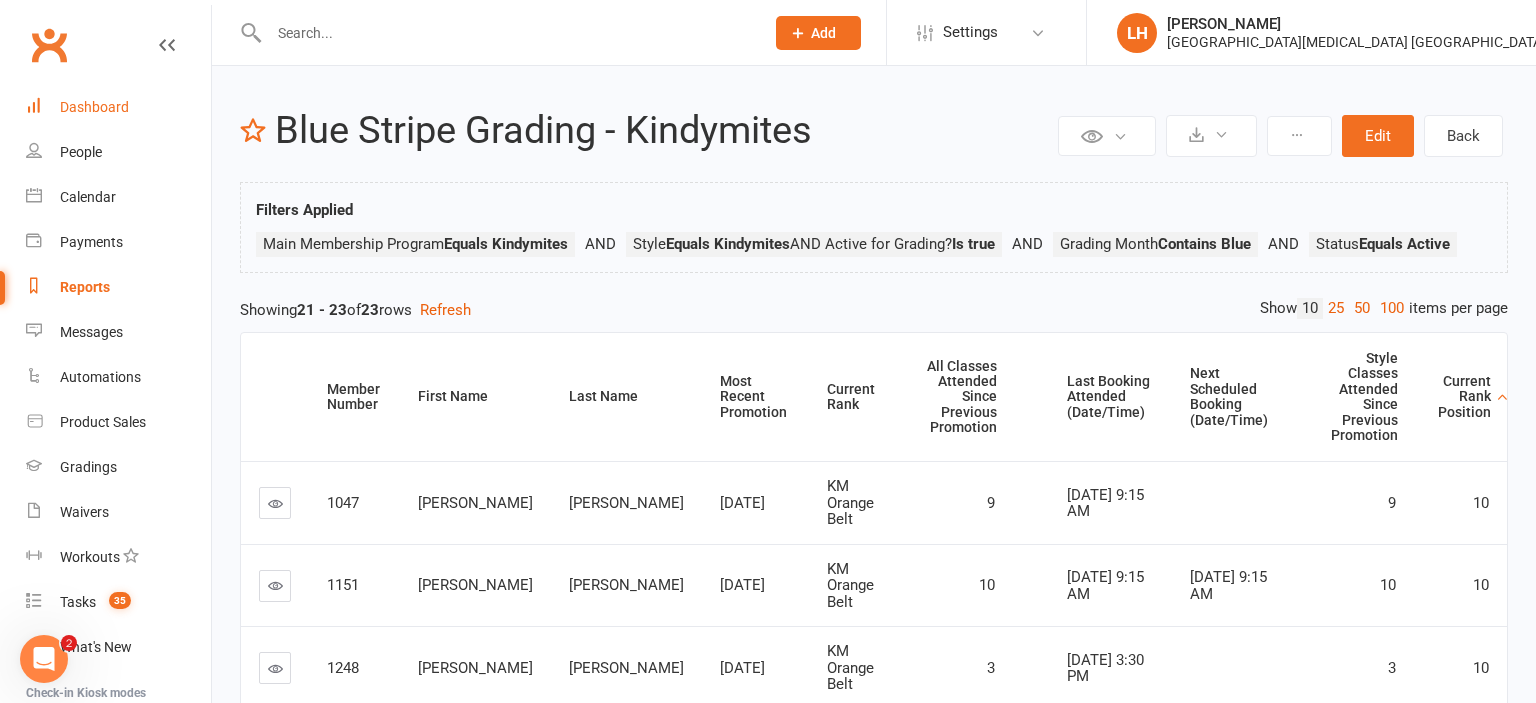click on "Dashboard" at bounding box center [118, 107] 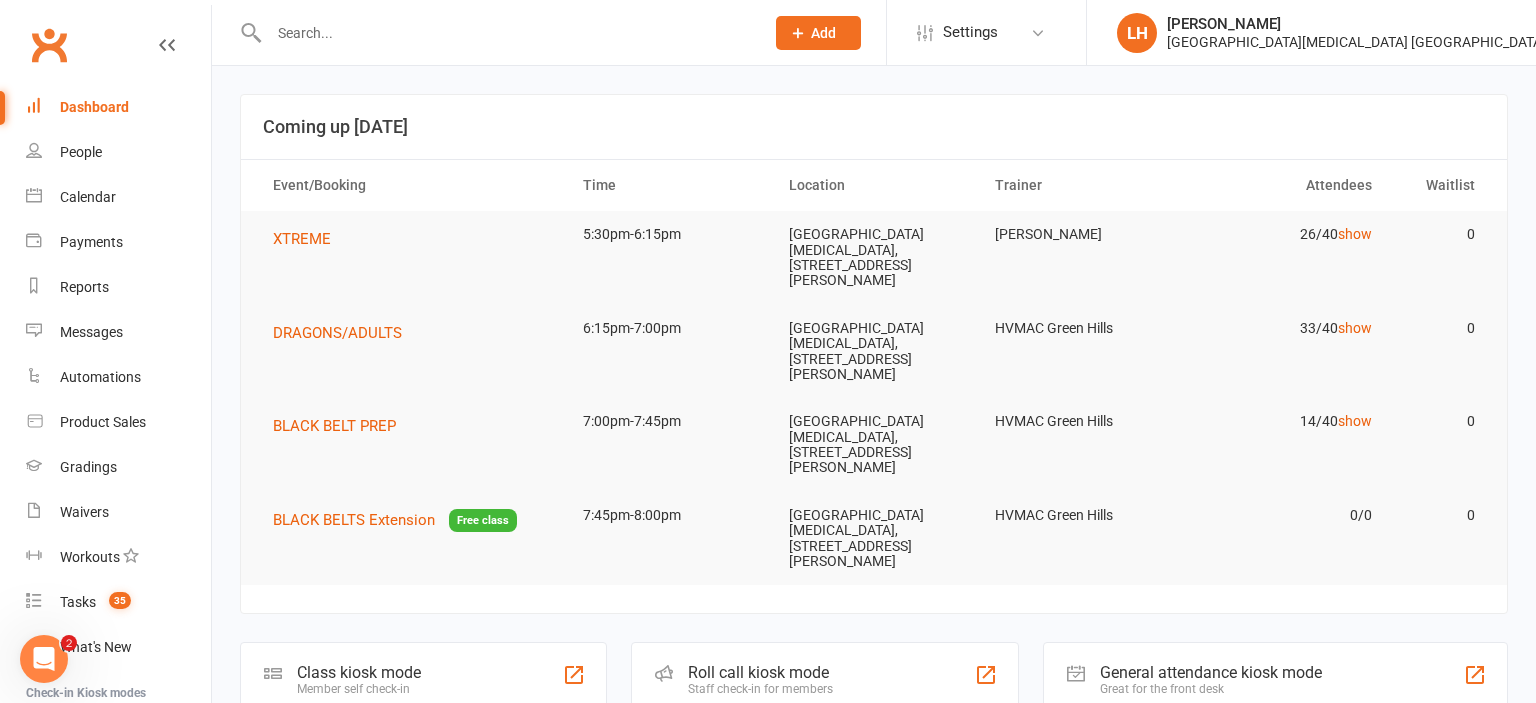 click at bounding box center (506, 33) 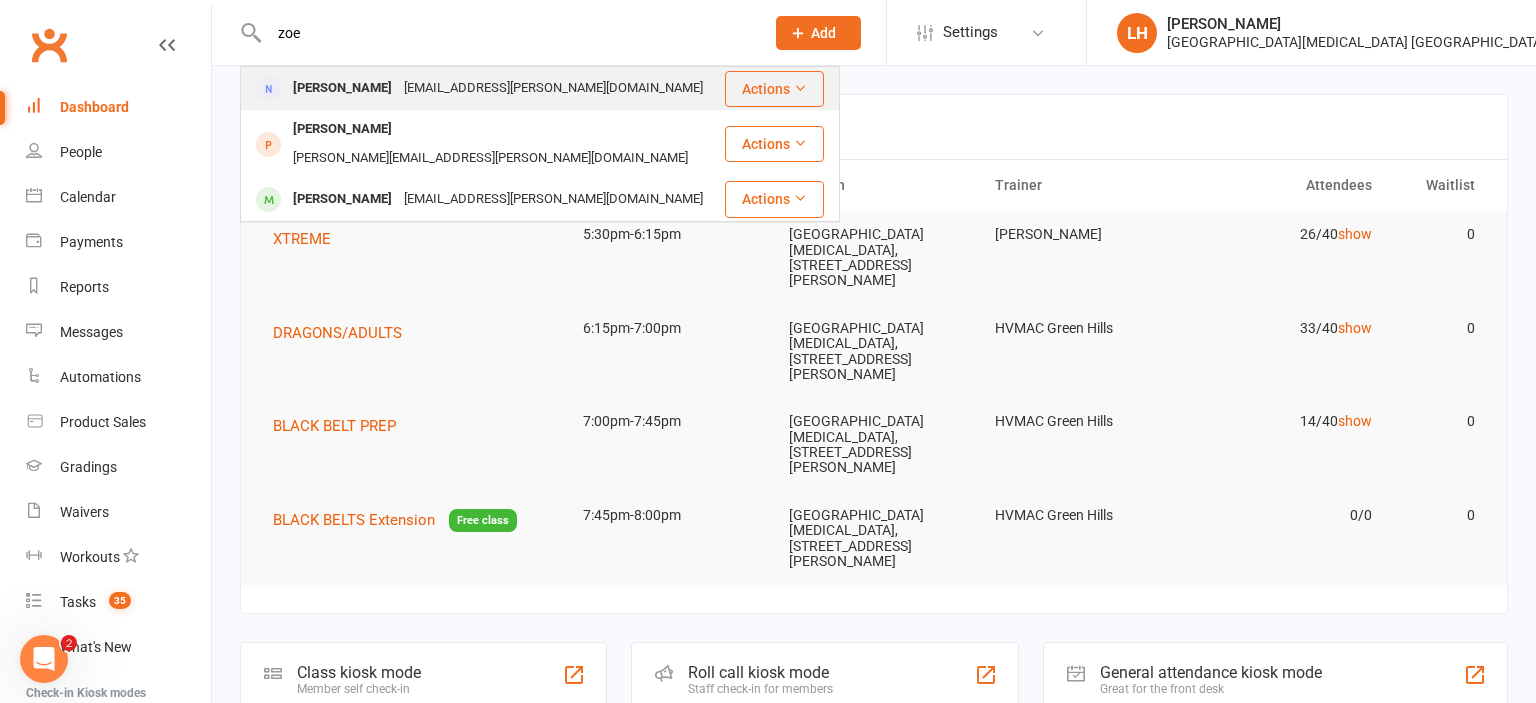 type on "zoe" 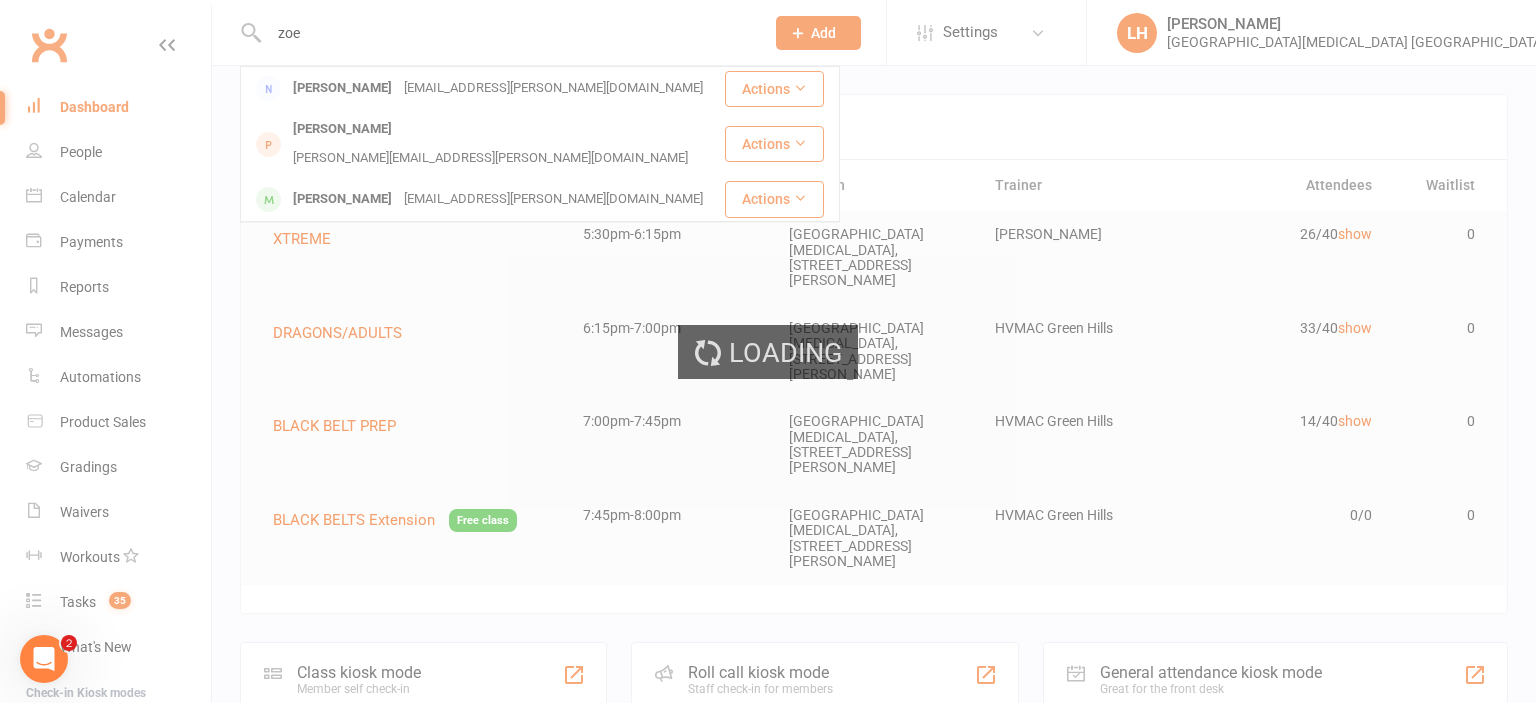 type 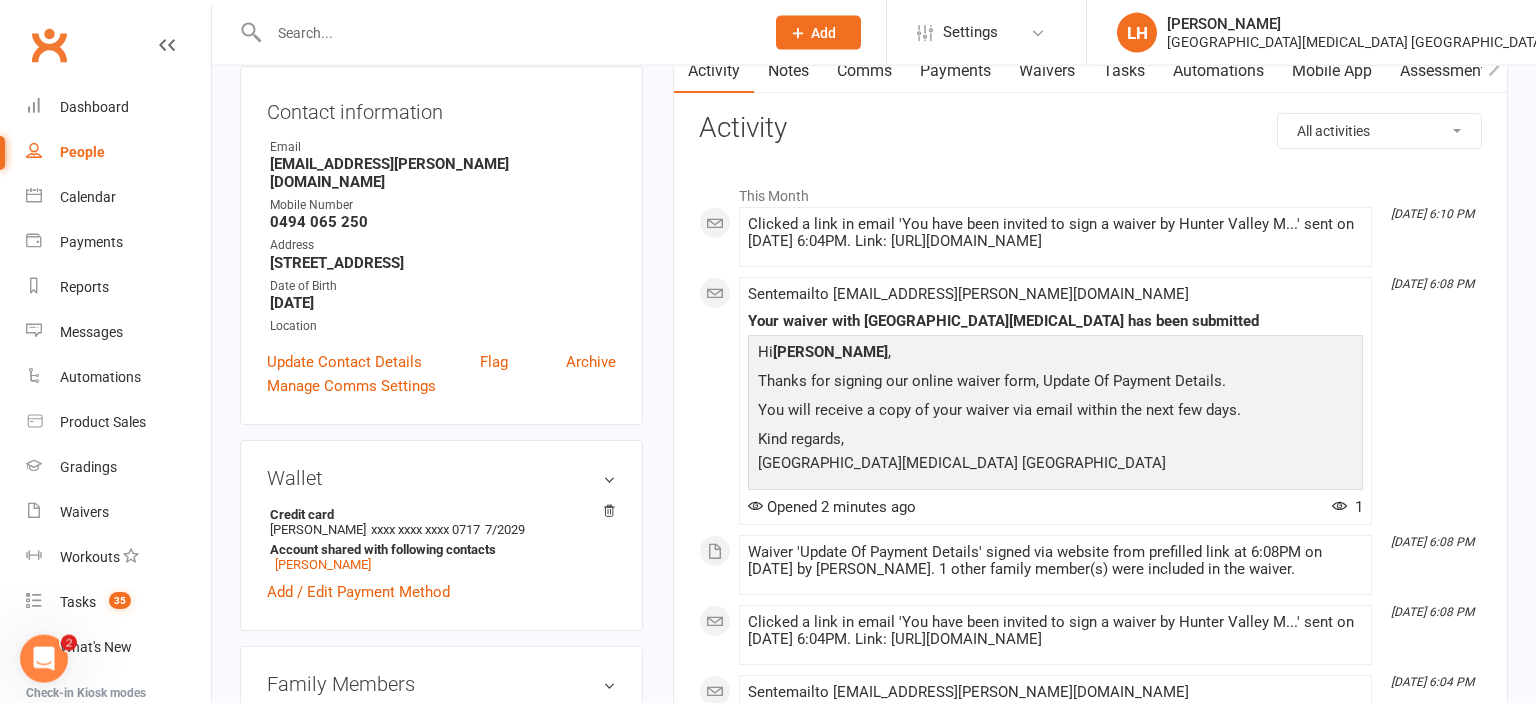 scroll, scrollTop: 422, scrollLeft: 0, axis: vertical 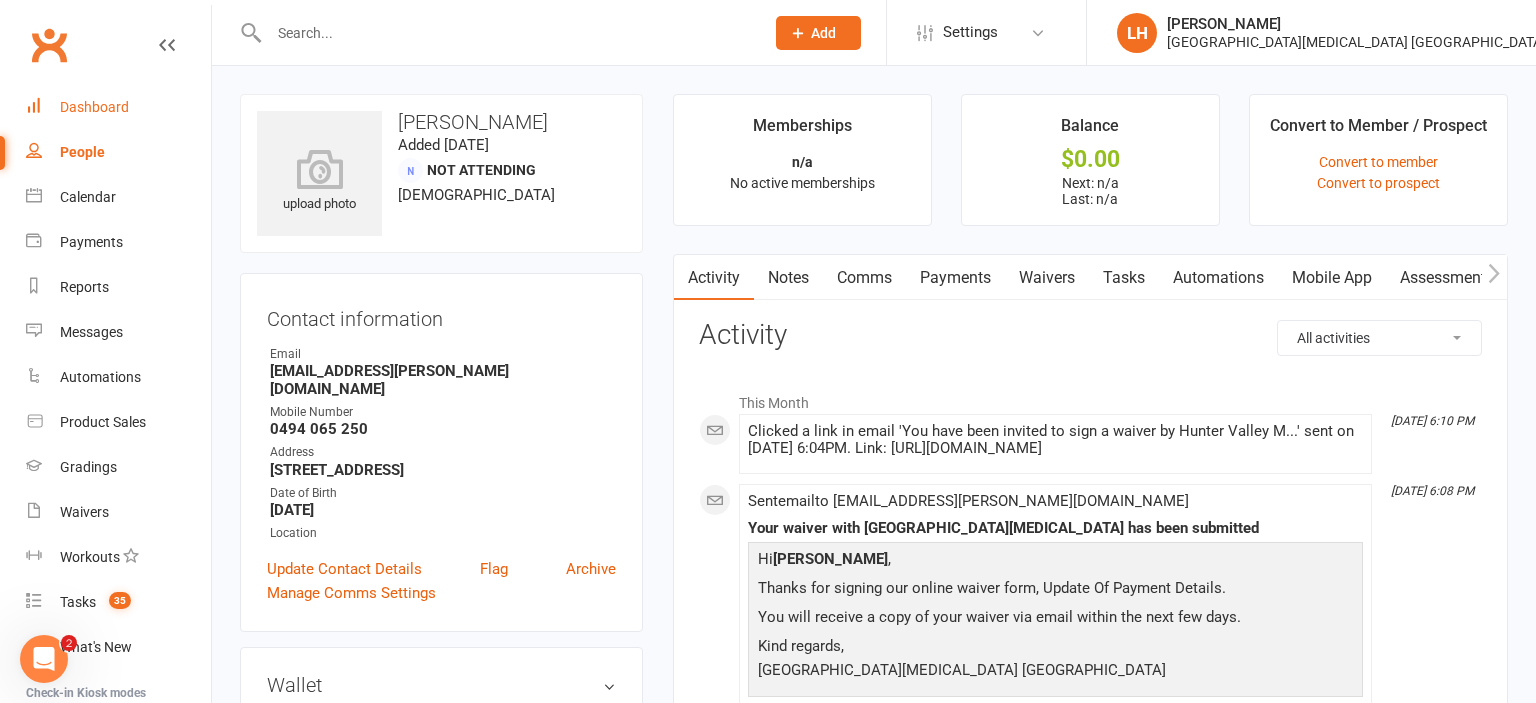 click on "Dashboard" at bounding box center (94, 107) 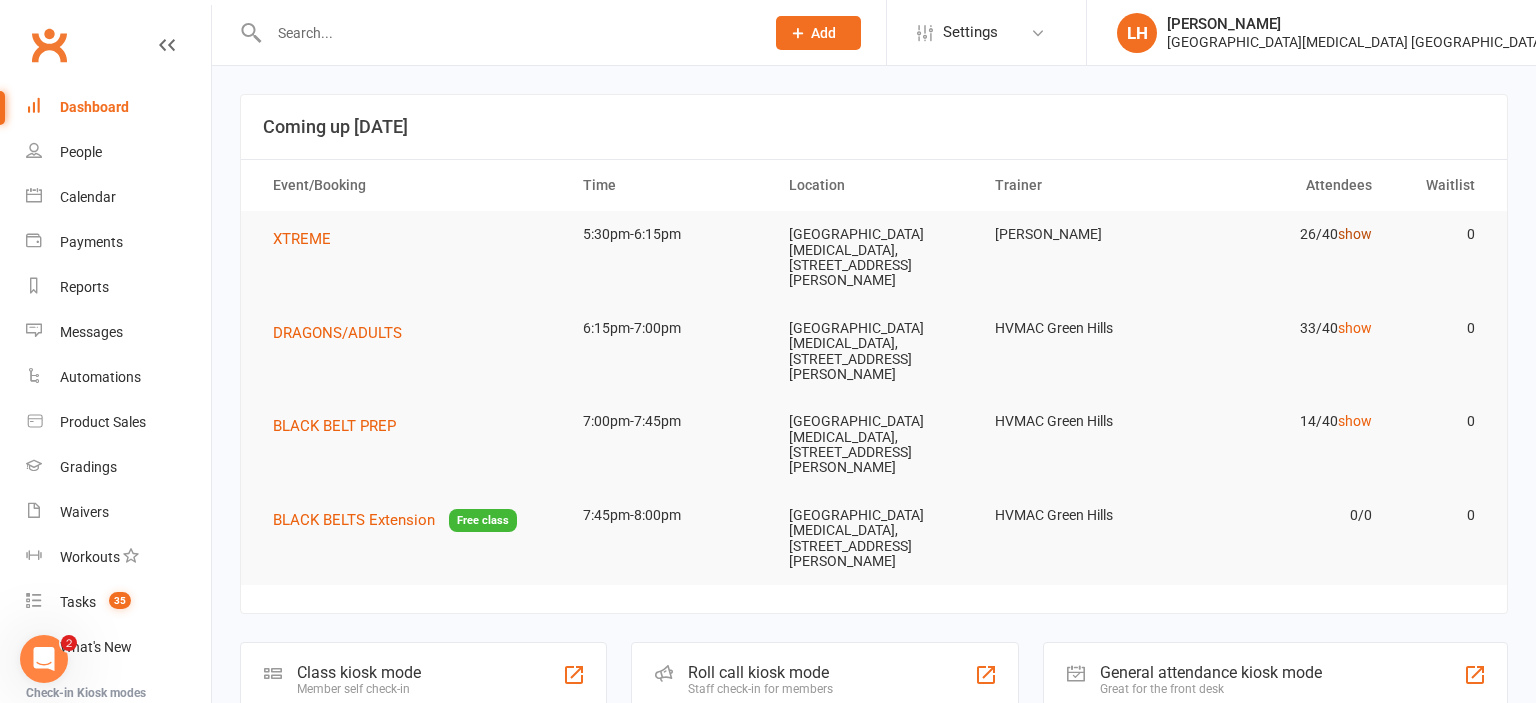 click on "show" at bounding box center [1355, 234] 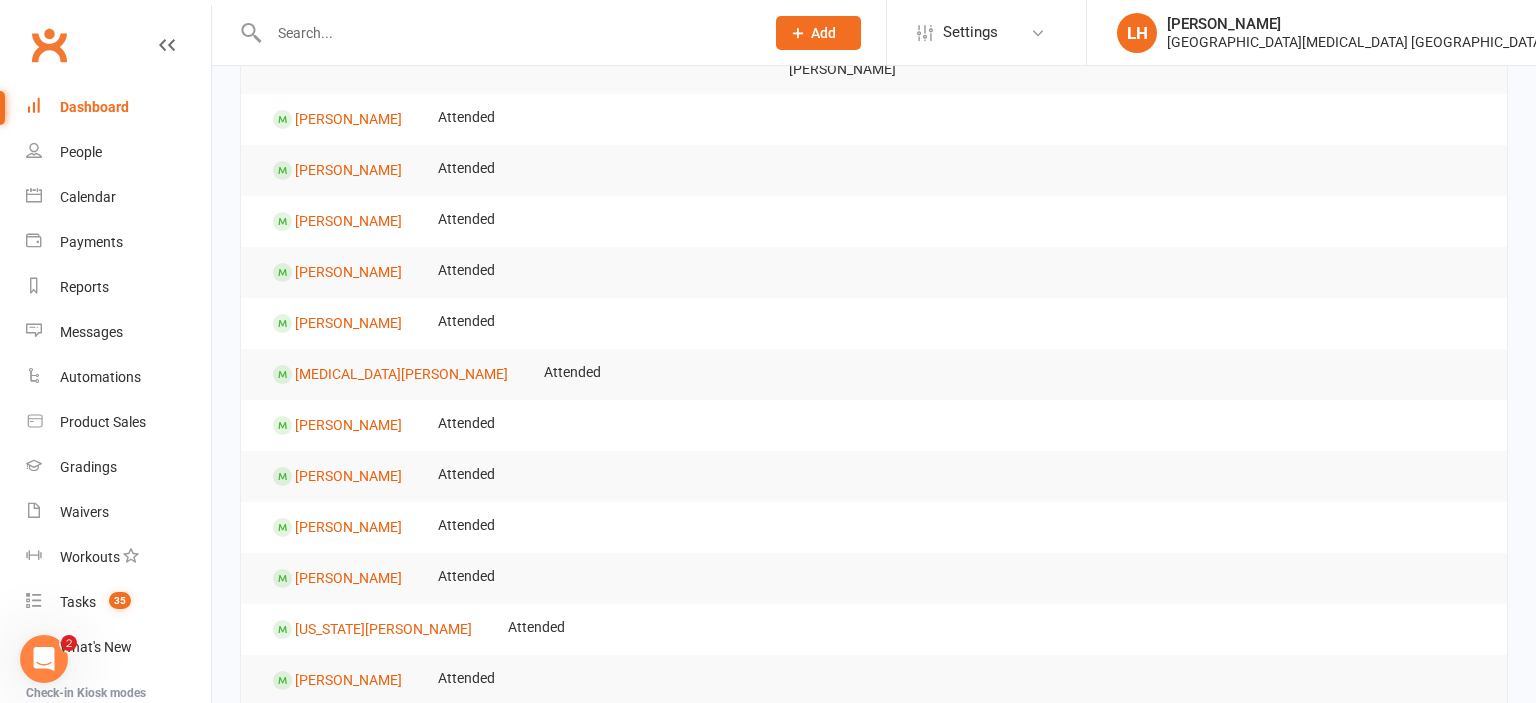 scroll, scrollTop: 0, scrollLeft: 0, axis: both 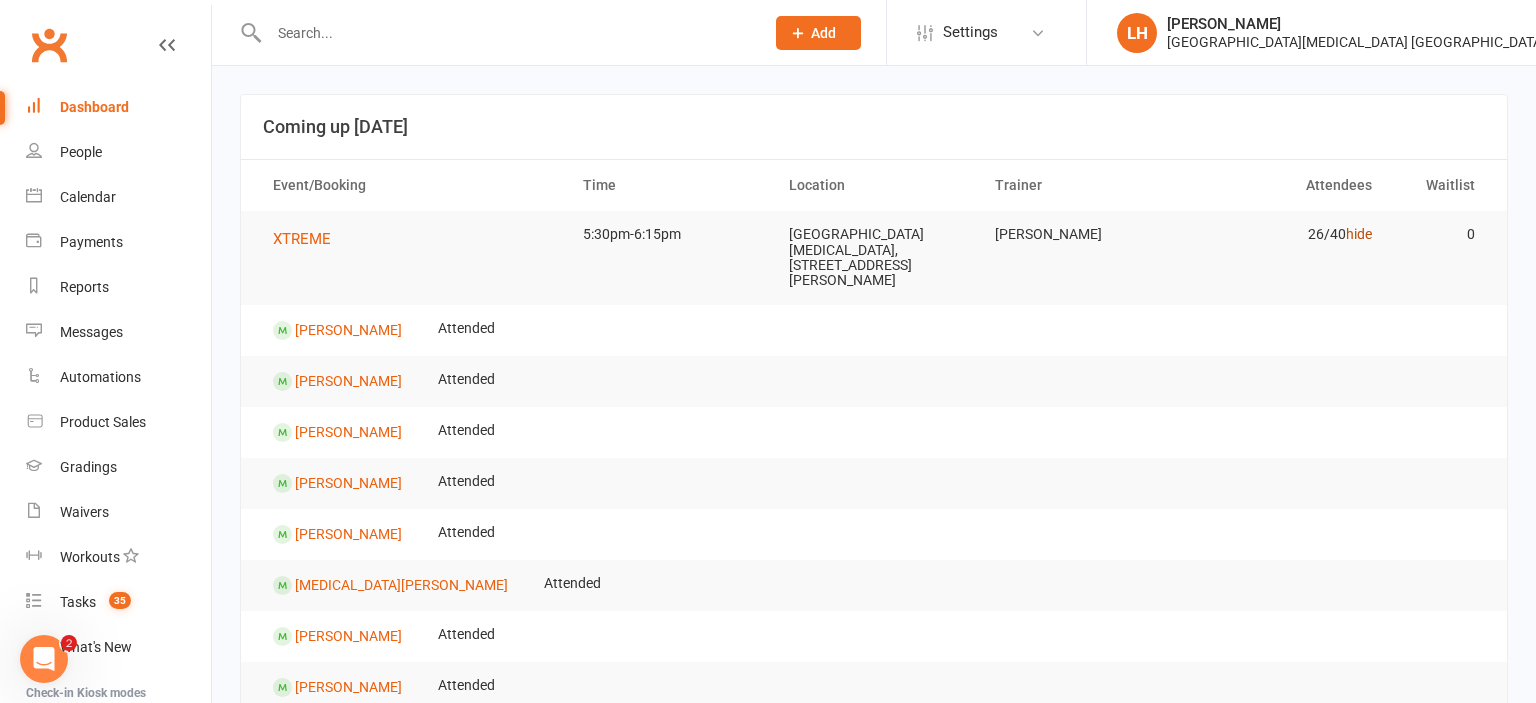 click on "hide" at bounding box center (1359, 234) 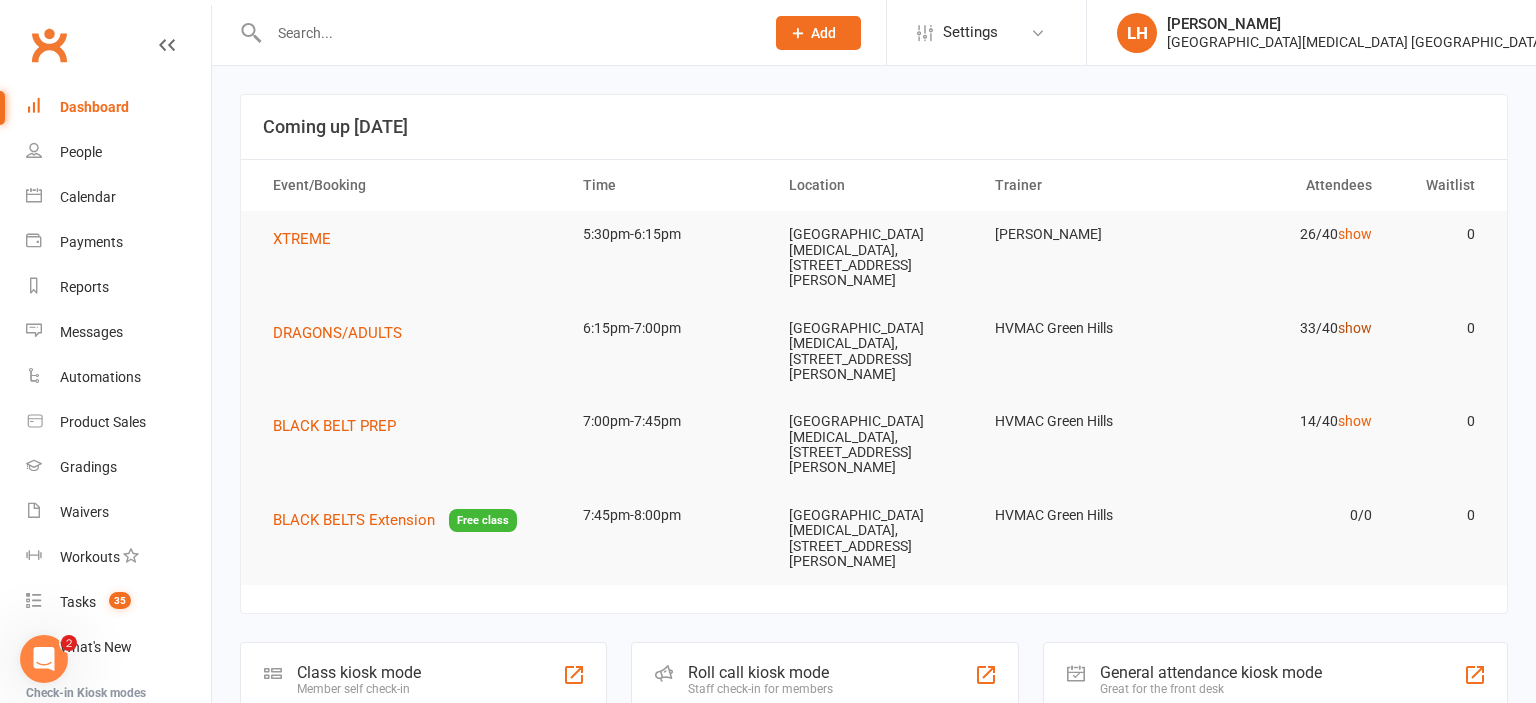 click on "show" at bounding box center (1355, 328) 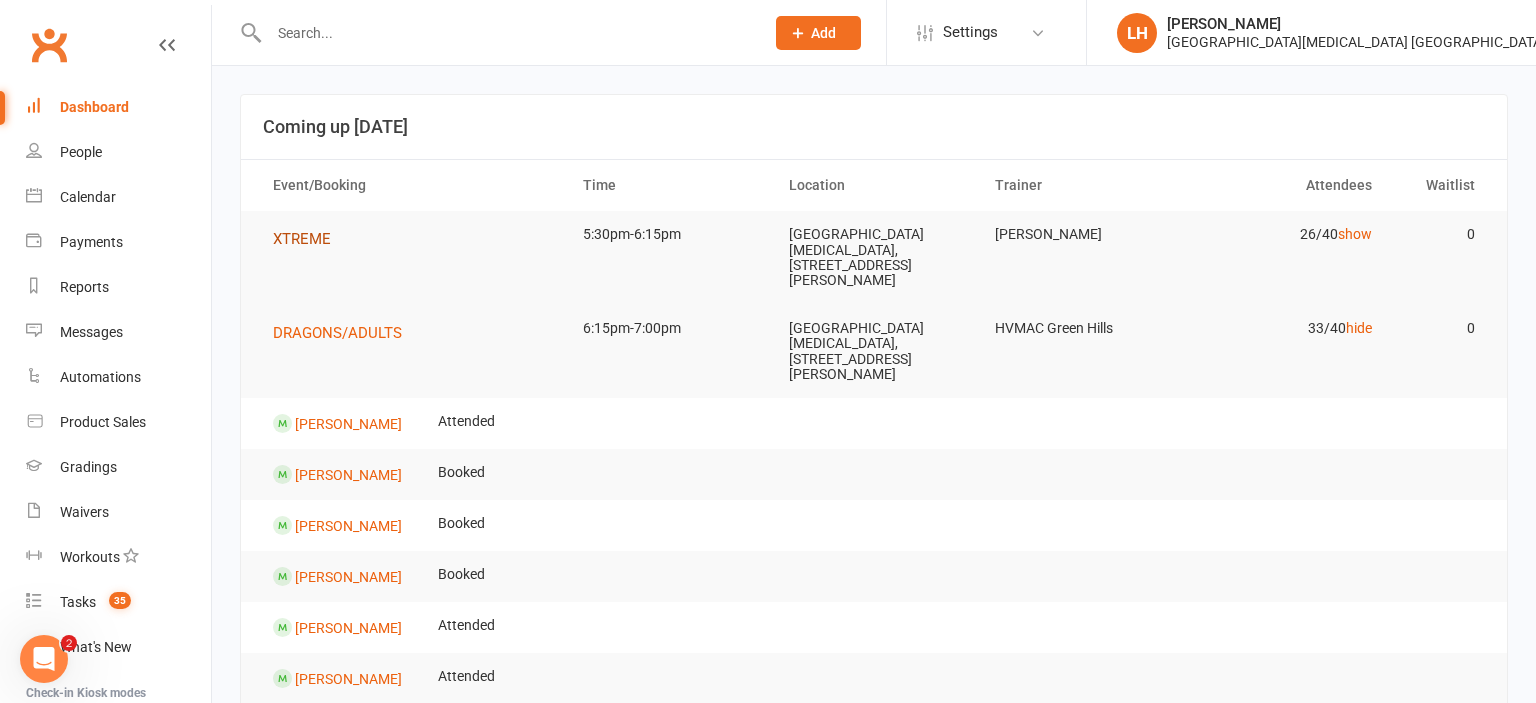 click on "XTREME" at bounding box center (302, 239) 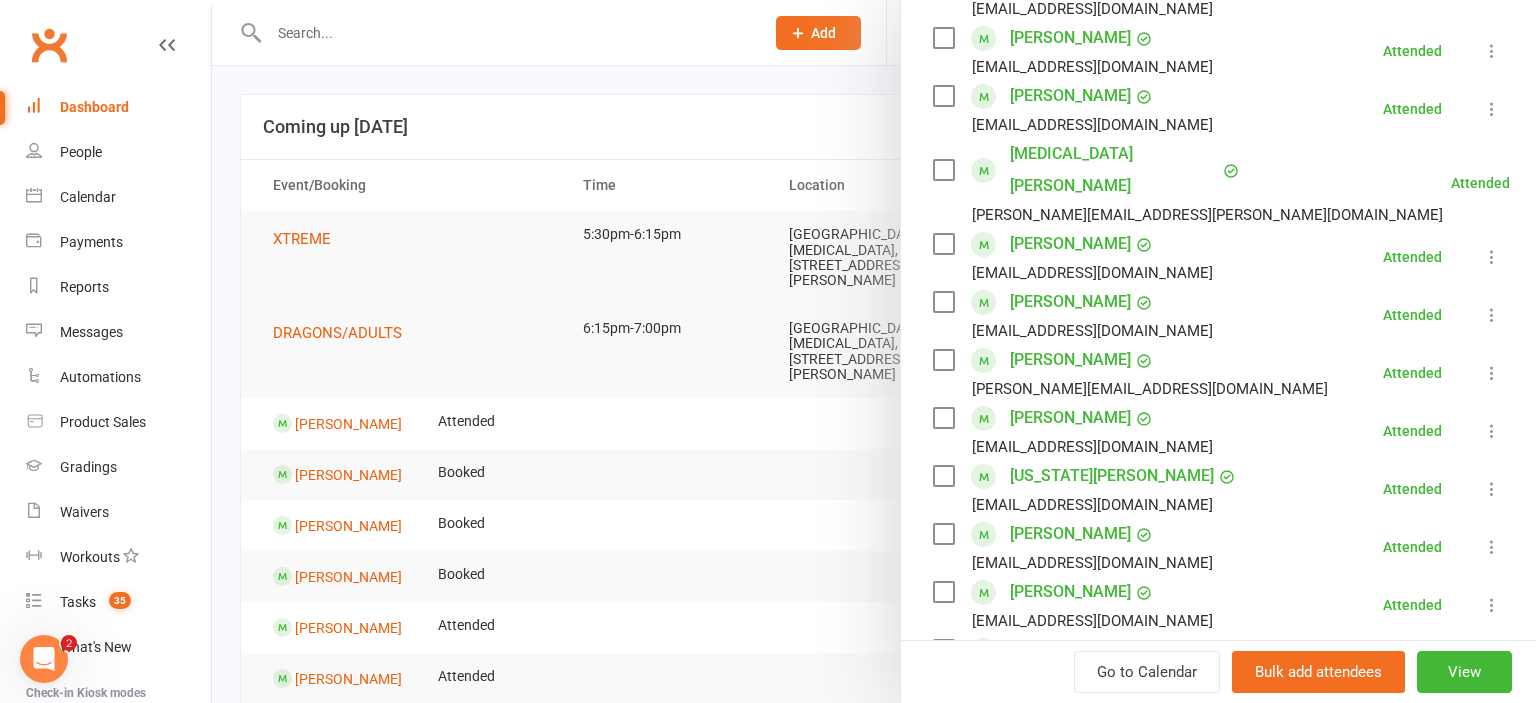 scroll, scrollTop: 773, scrollLeft: 0, axis: vertical 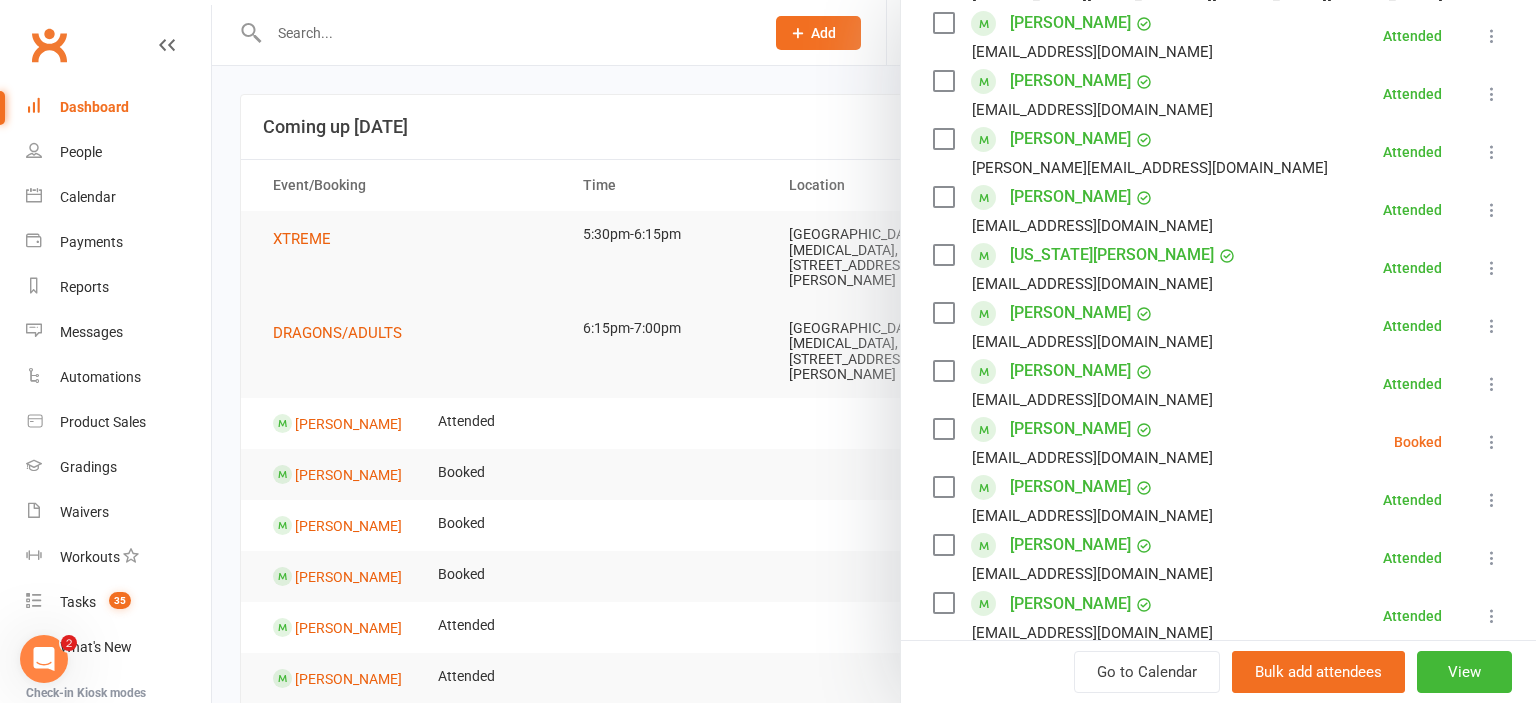 click at bounding box center [1492, 442] 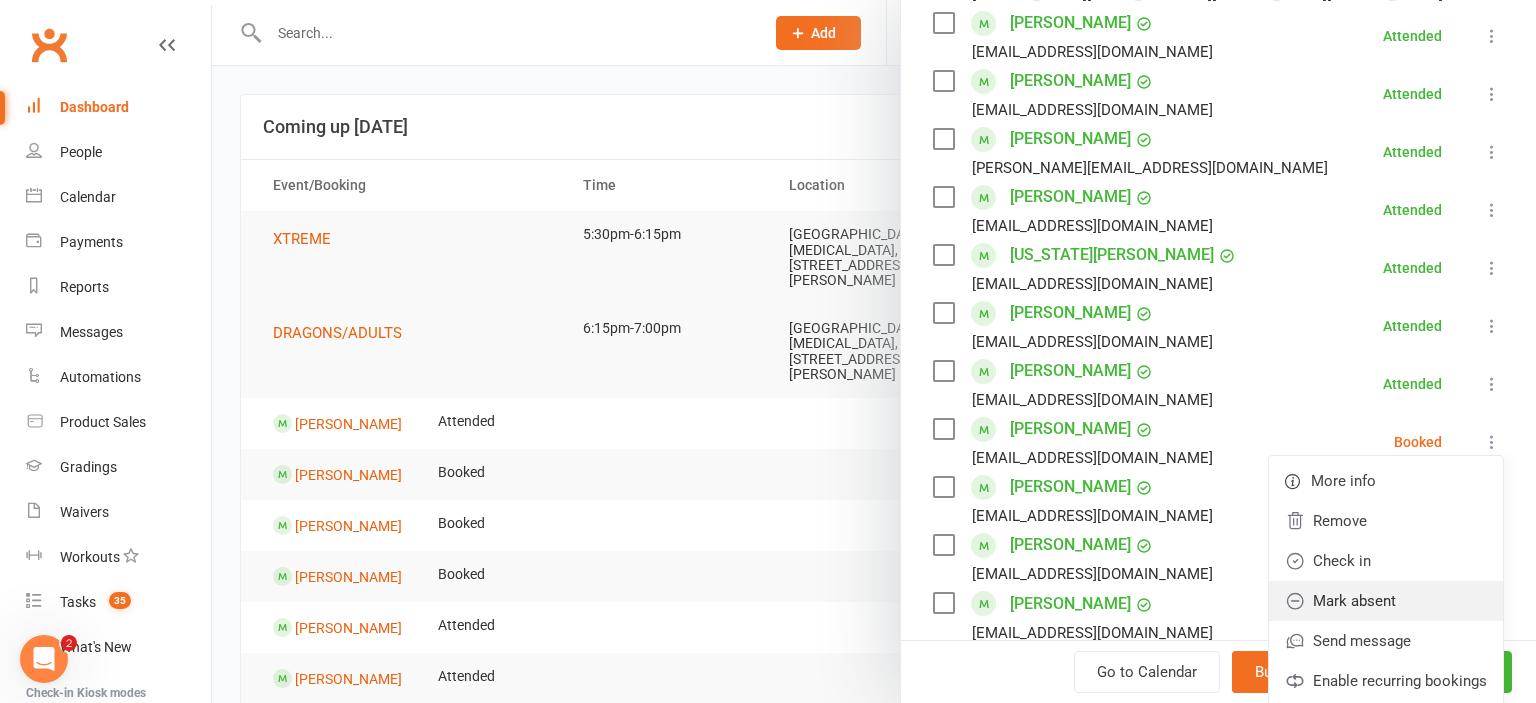 click on "Mark absent" at bounding box center [1386, 601] 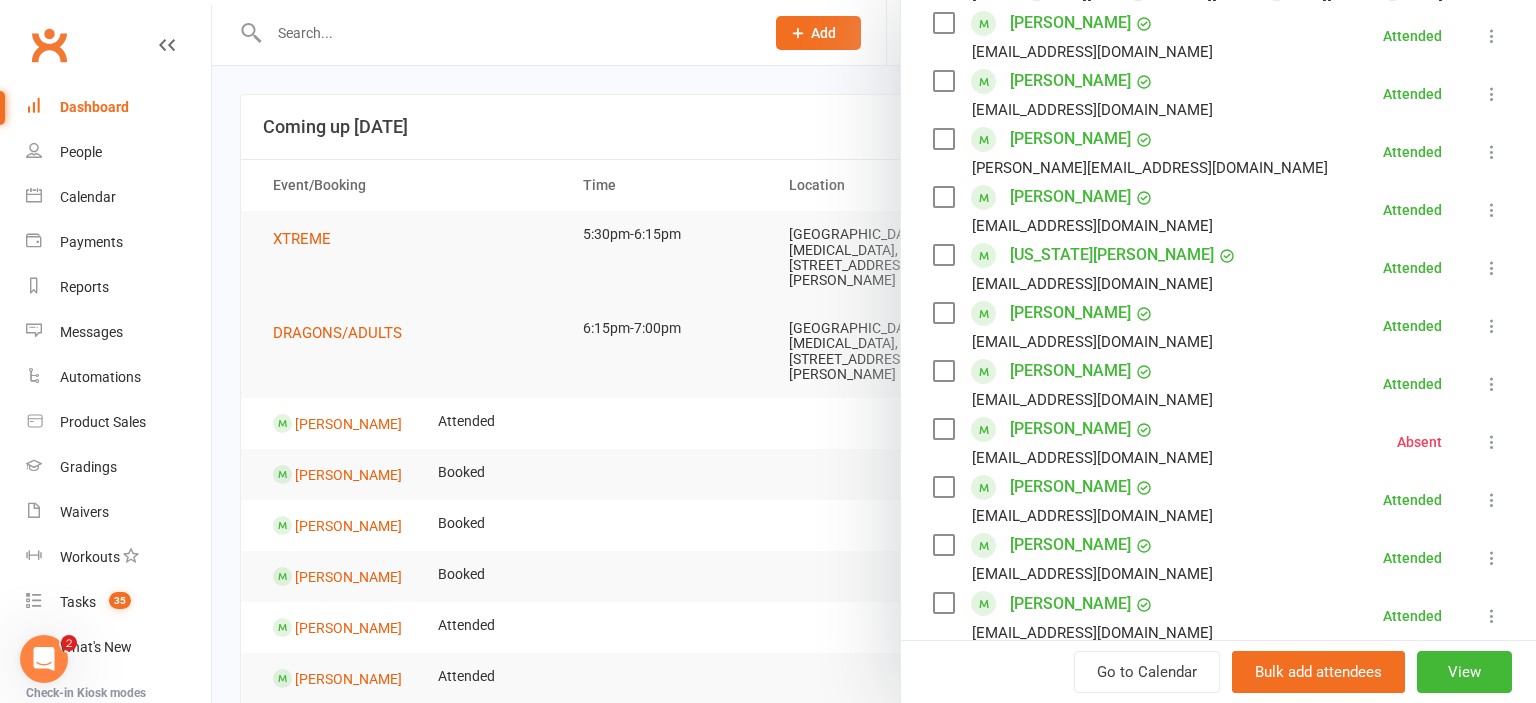 click at bounding box center (874, 351) 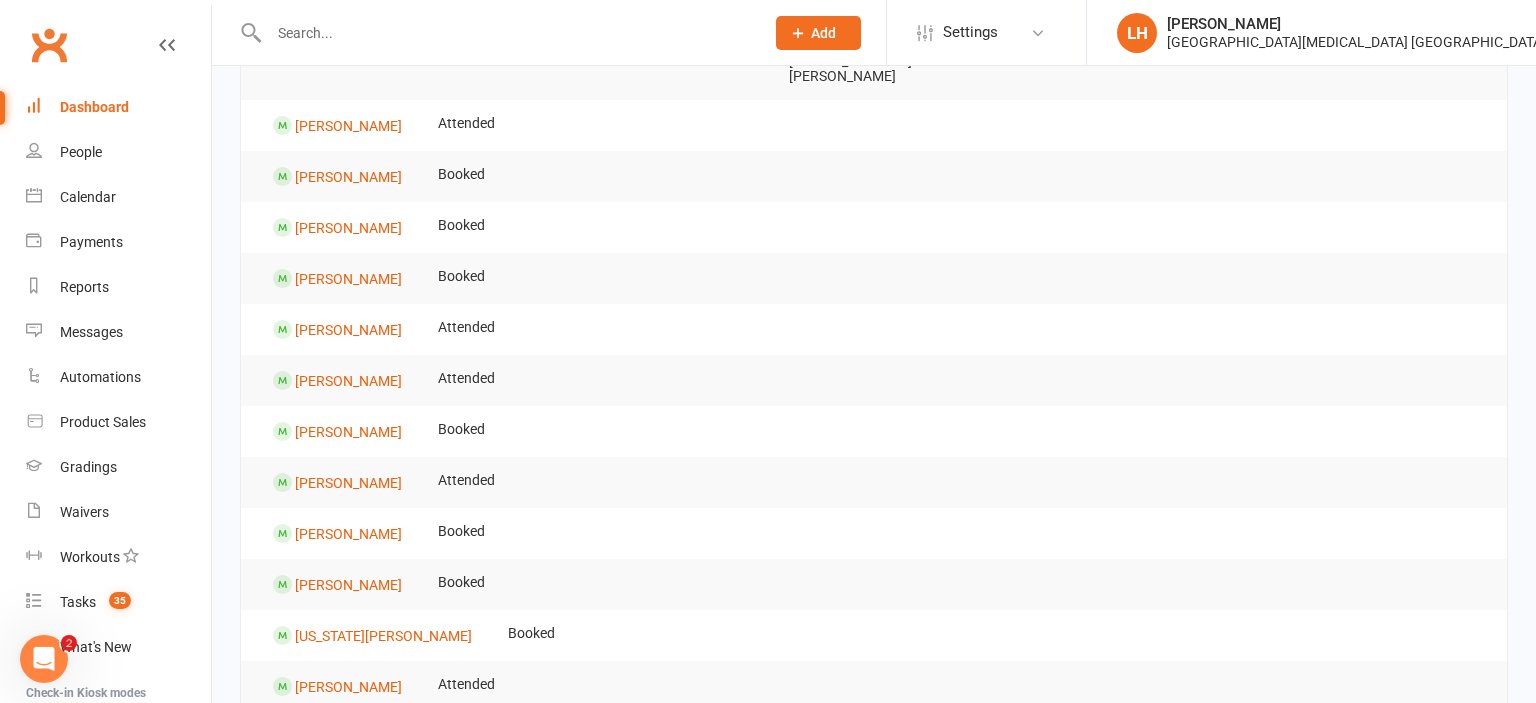 scroll, scrollTop: 0, scrollLeft: 0, axis: both 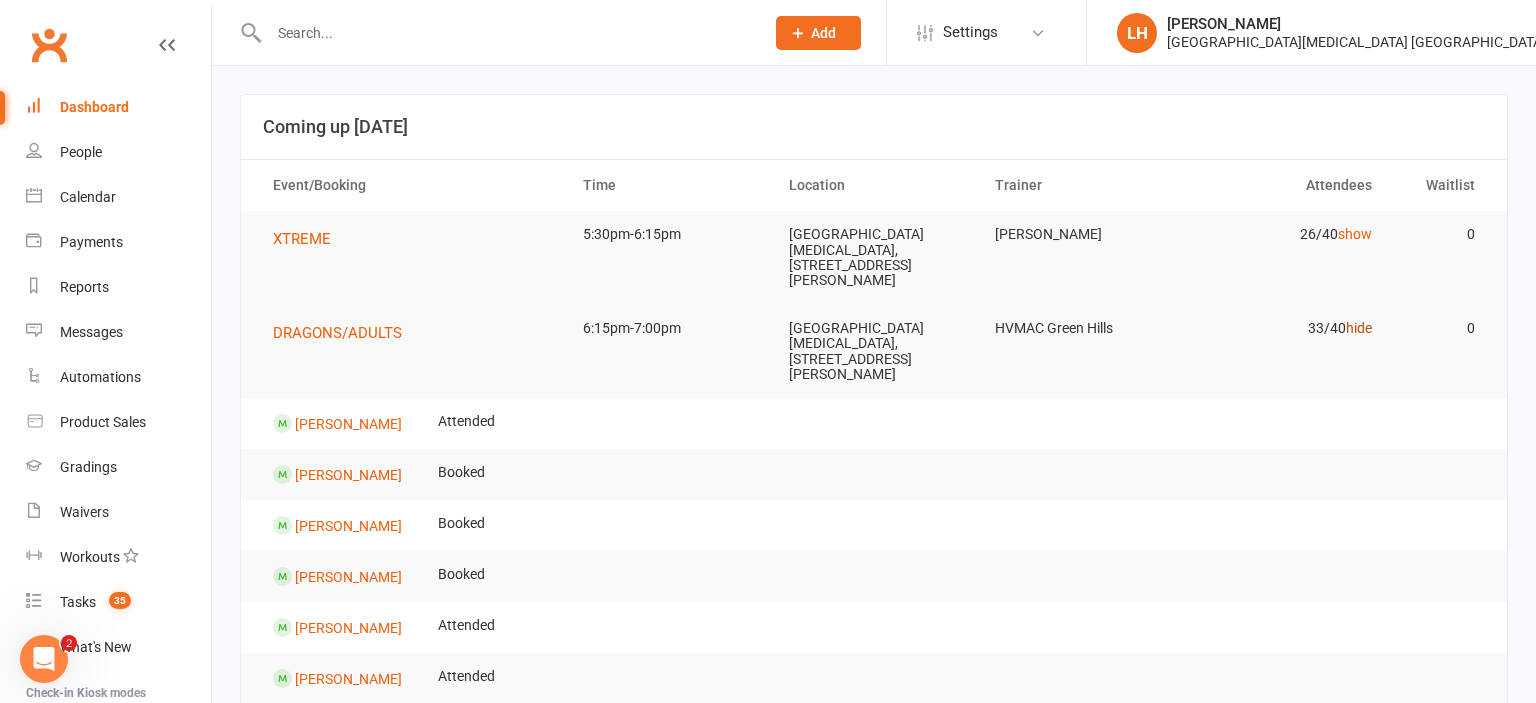 click on "hide" at bounding box center (1359, 328) 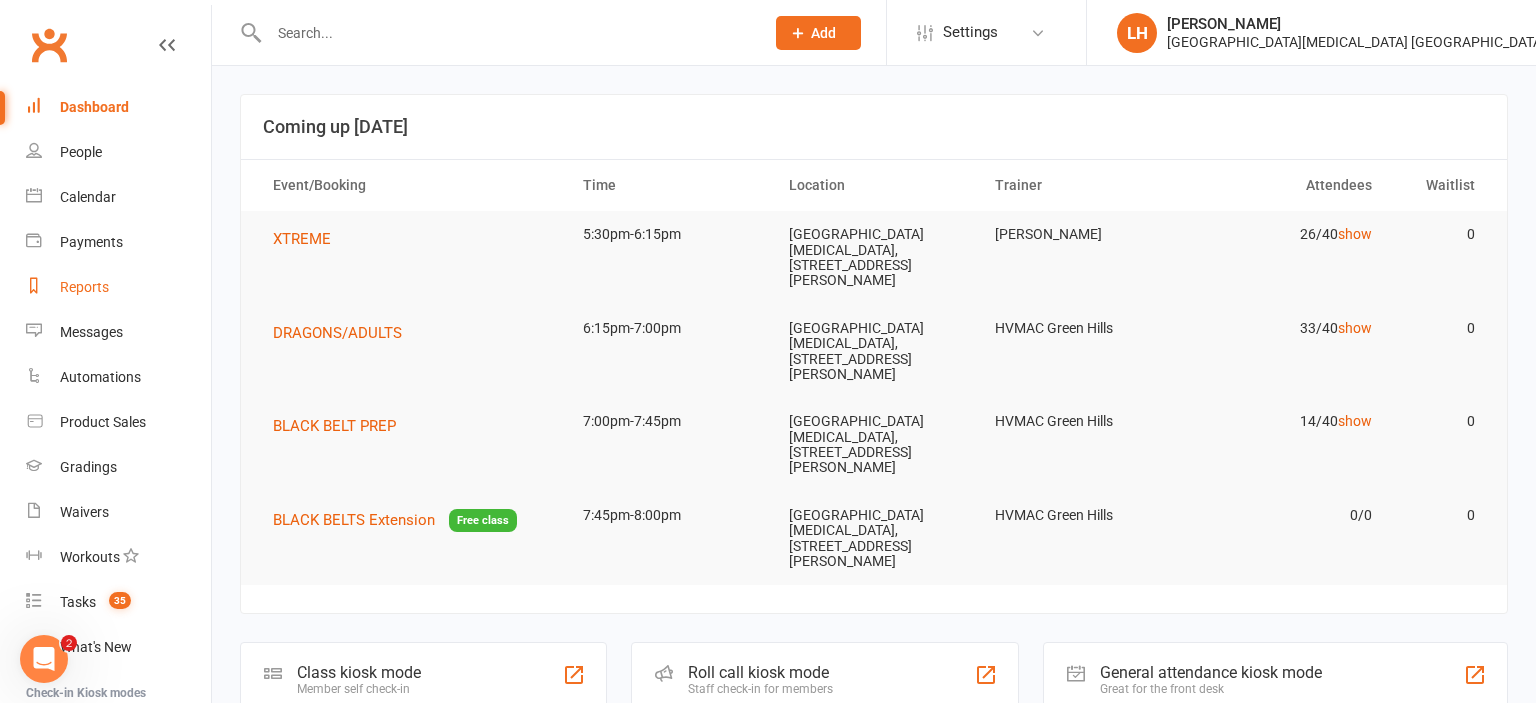 click on "Reports" at bounding box center (84, 287) 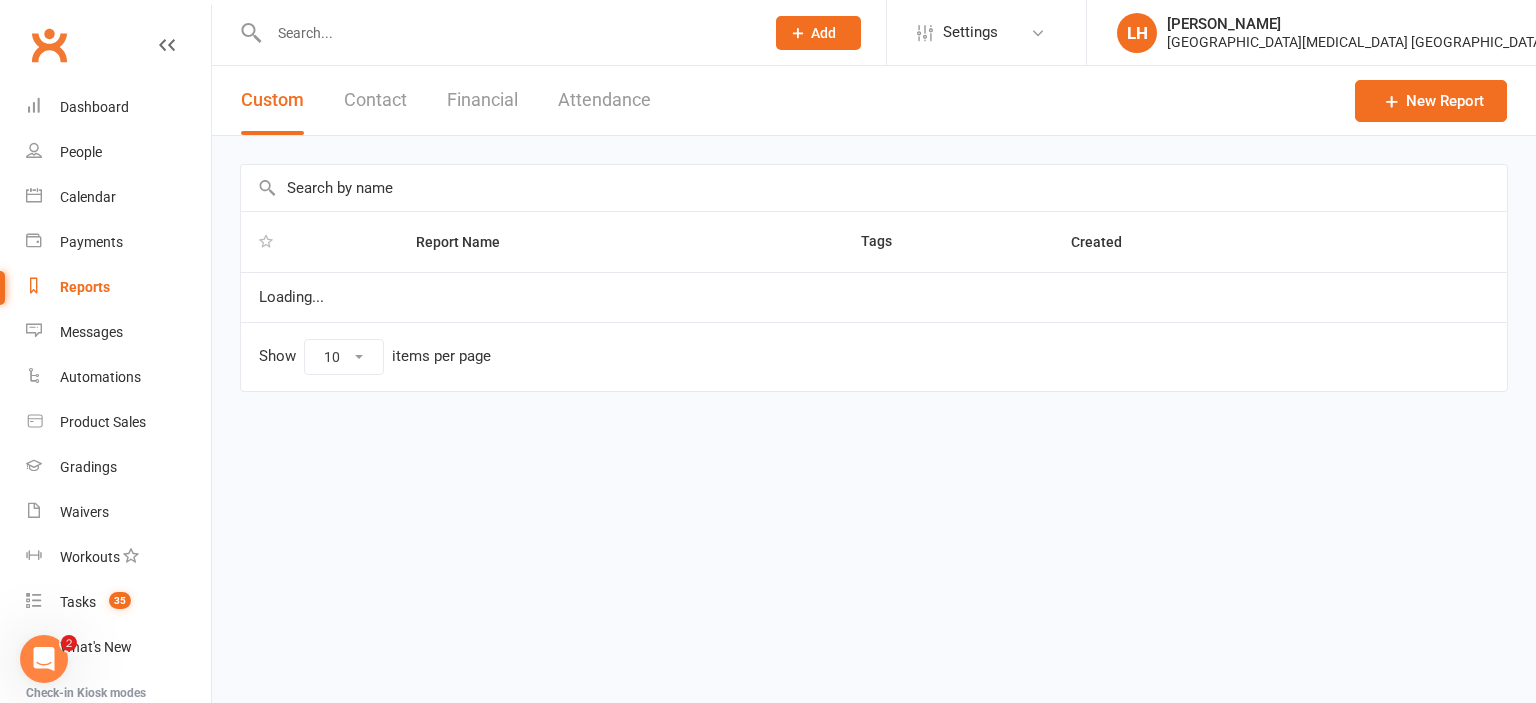 select on "25" 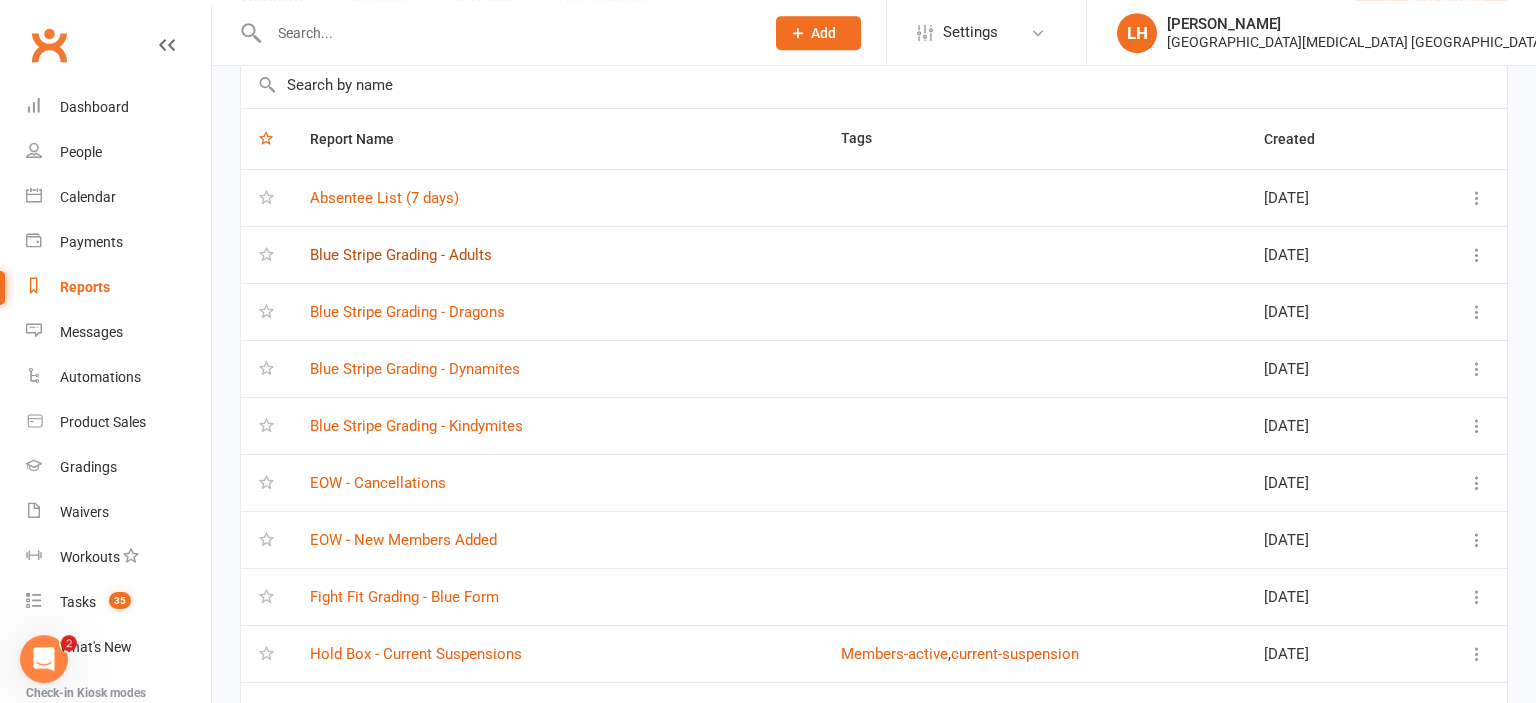 scroll, scrollTop: 105, scrollLeft: 0, axis: vertical 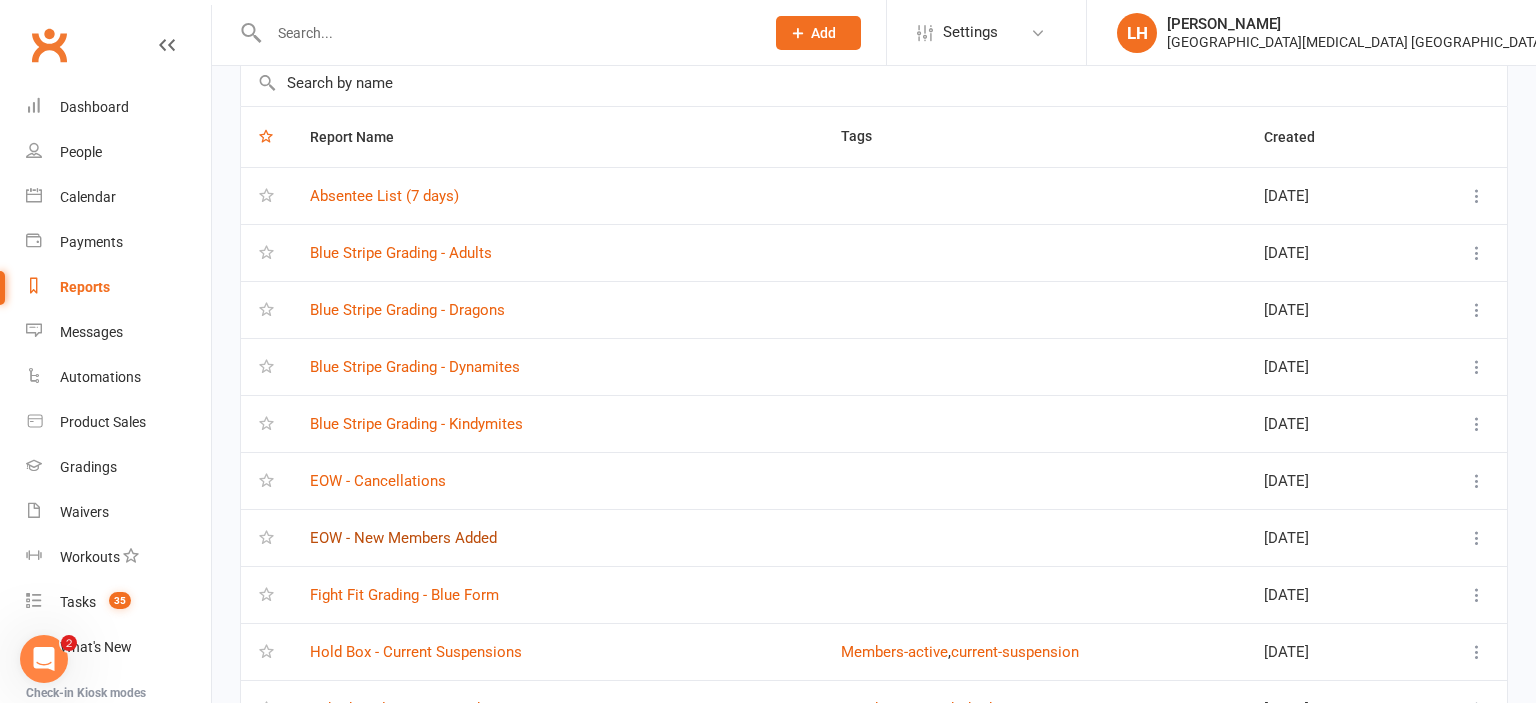 click on "EOW - New Members Added" at bounding box center [403, 538] 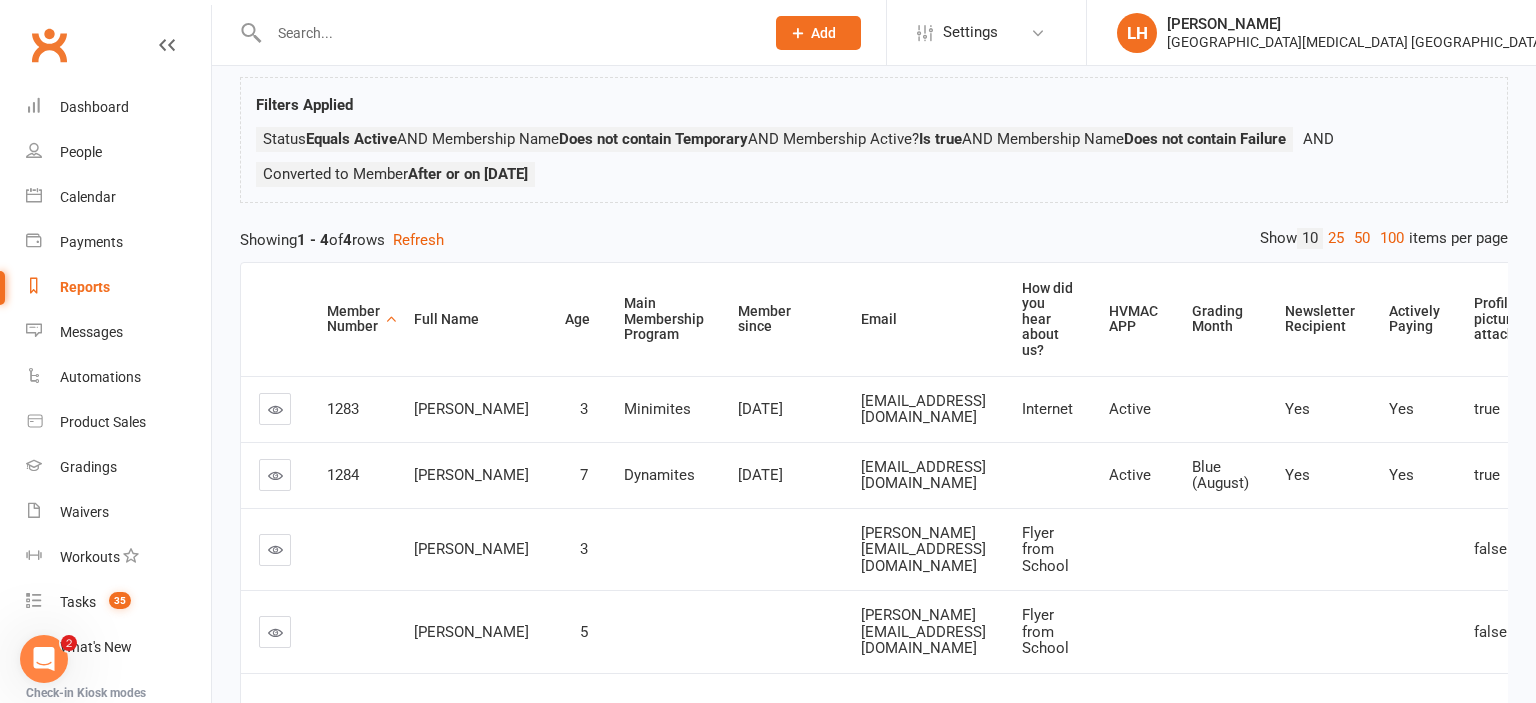 scroll, scrollTop: 0, scrollLeft: 0, axis: both 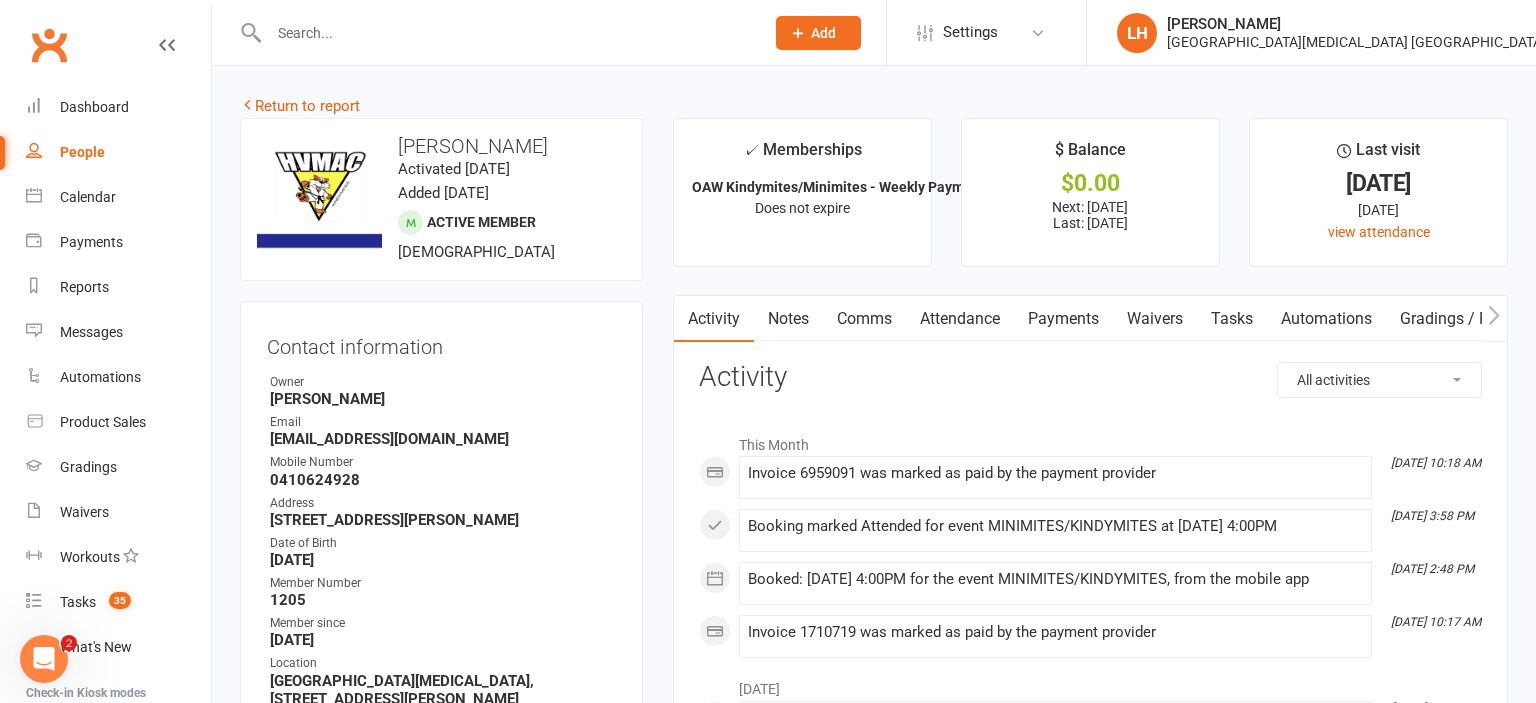 click on "Attendance" at bounding box center [960, 319] 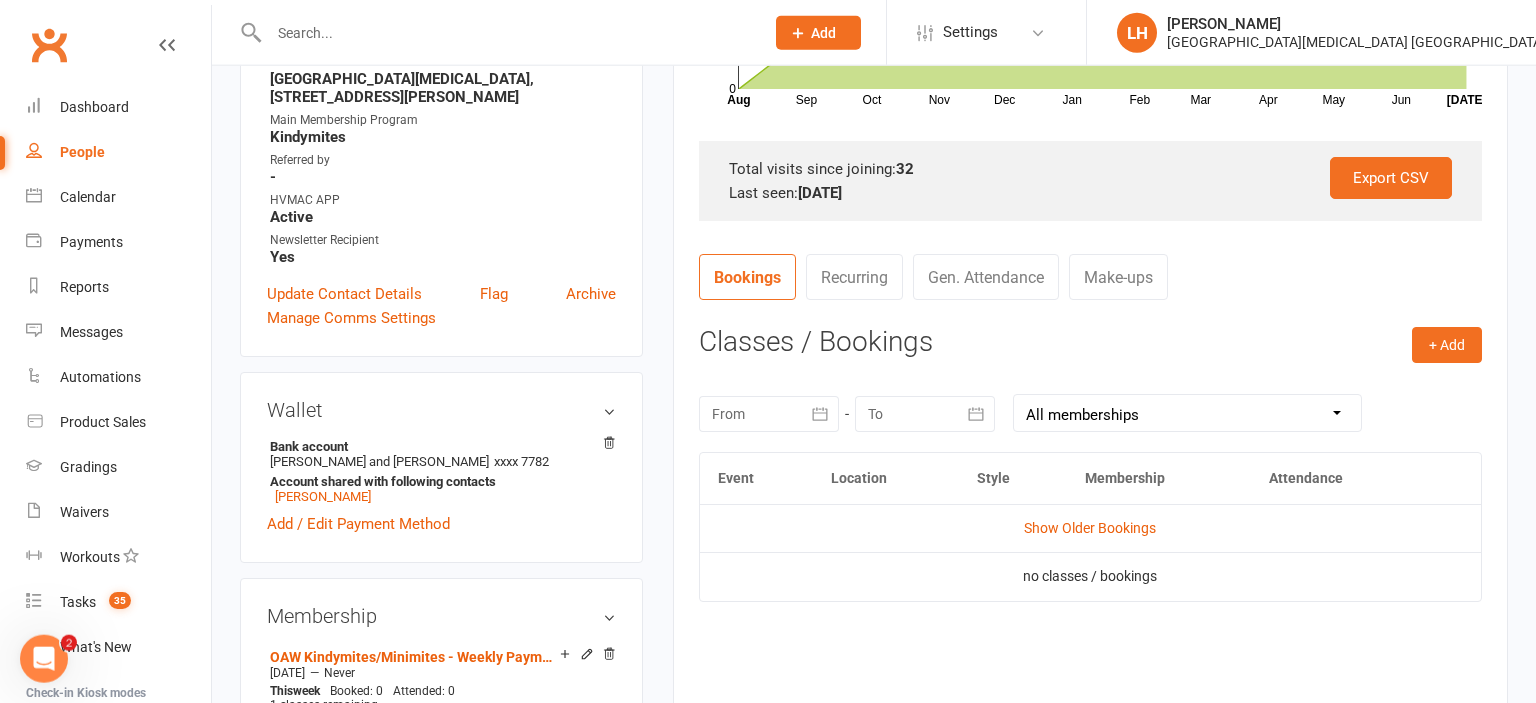 scroll, scrollTop: 633, scrollLeft: 0, axis: vertical 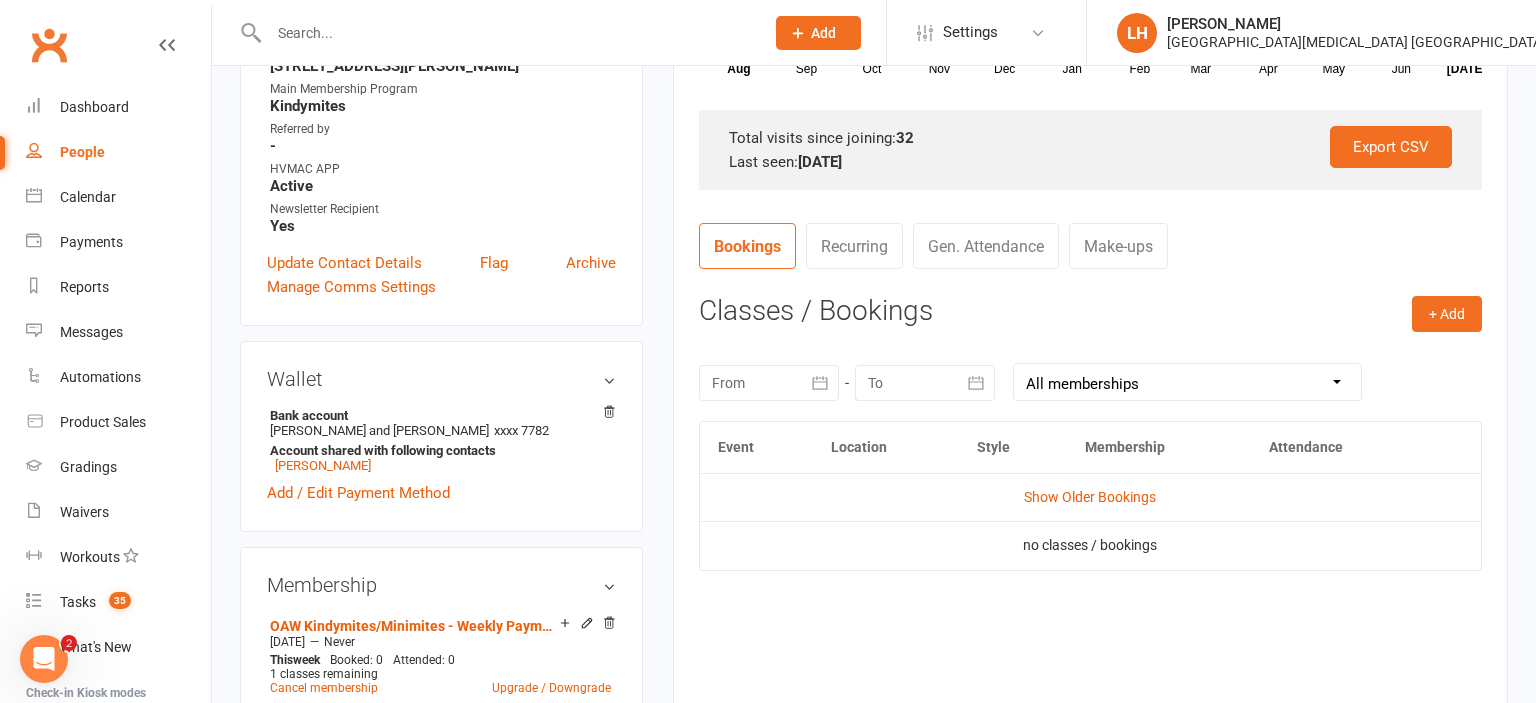 click at bounding box center (769, 383) 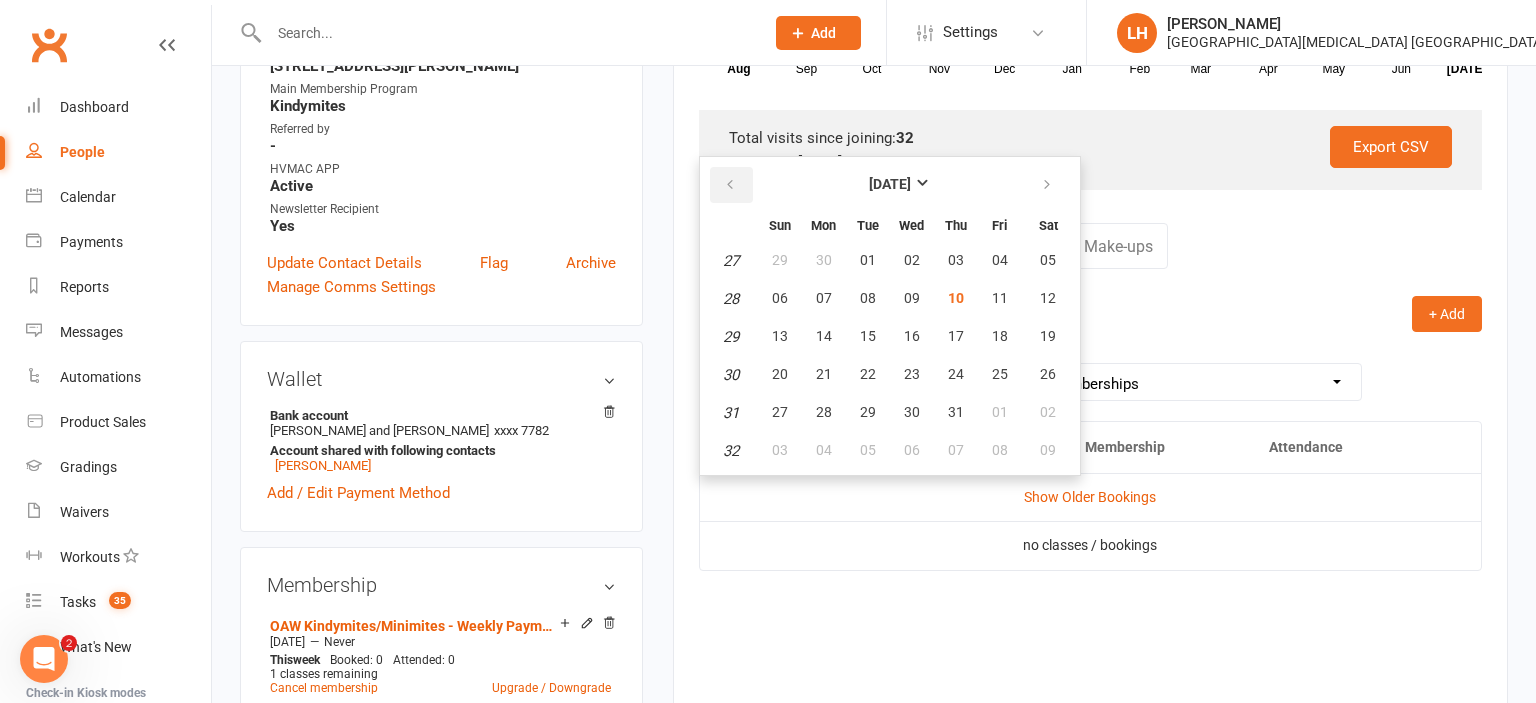 click at bounding box center [730, 185] 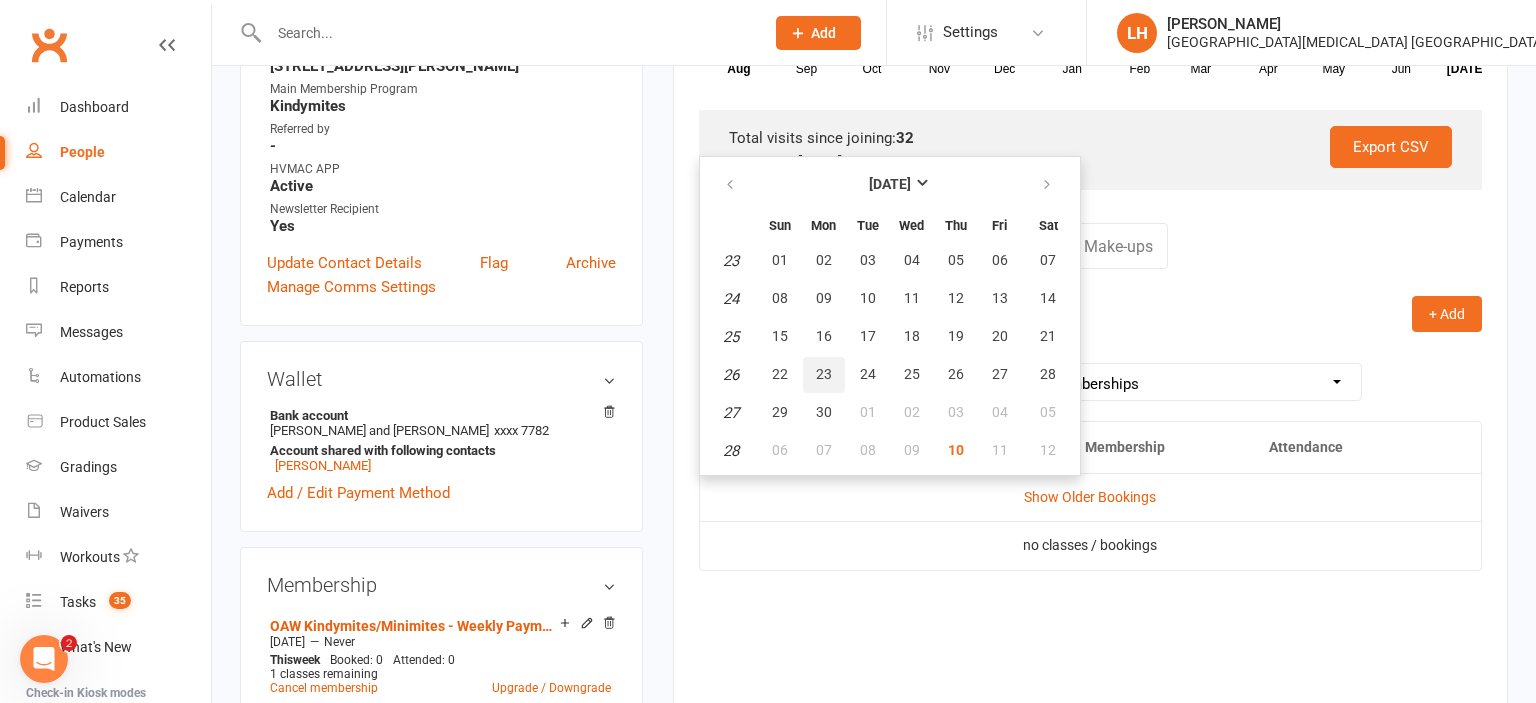 click on "23" at bounding box center [824, 375] 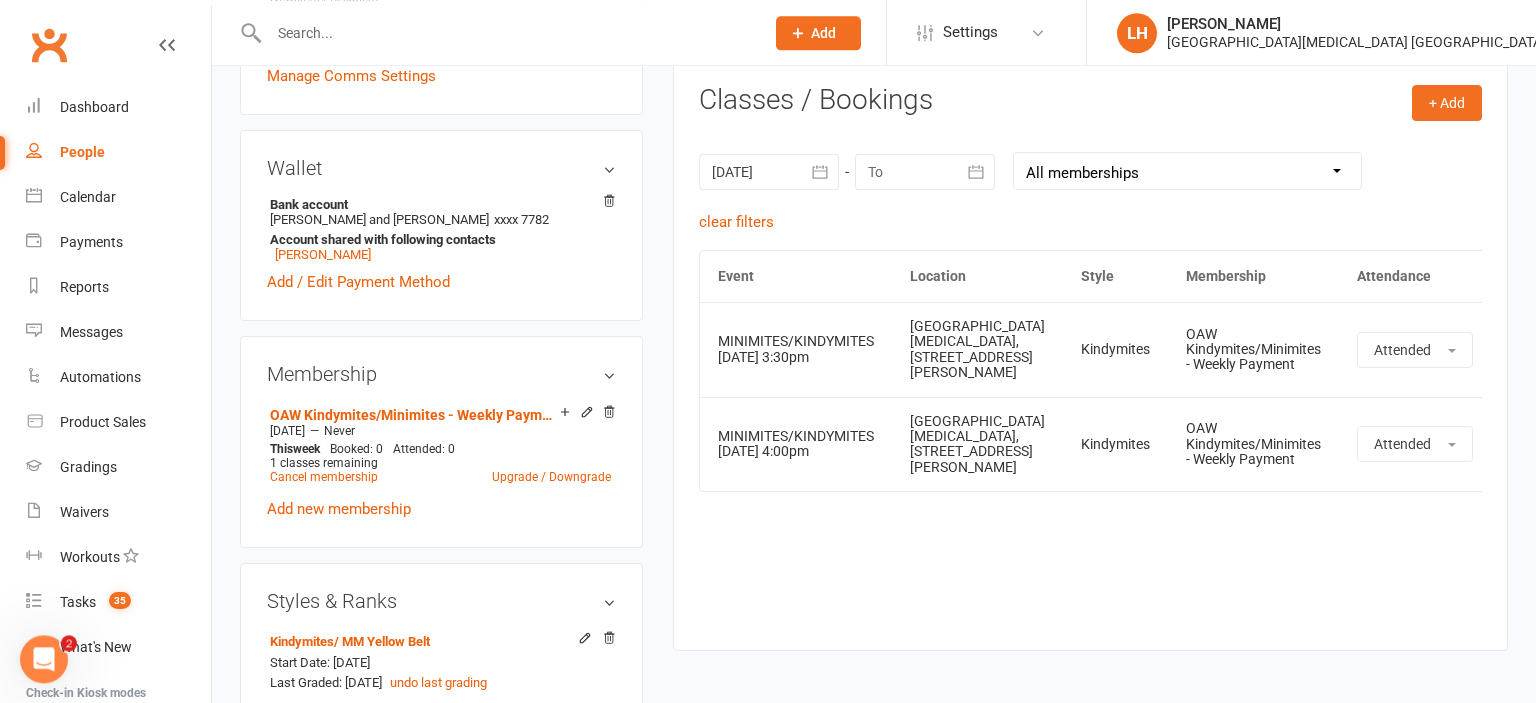 scroll, scrollTop: 844, scrollLeft: 0, axis: vertical 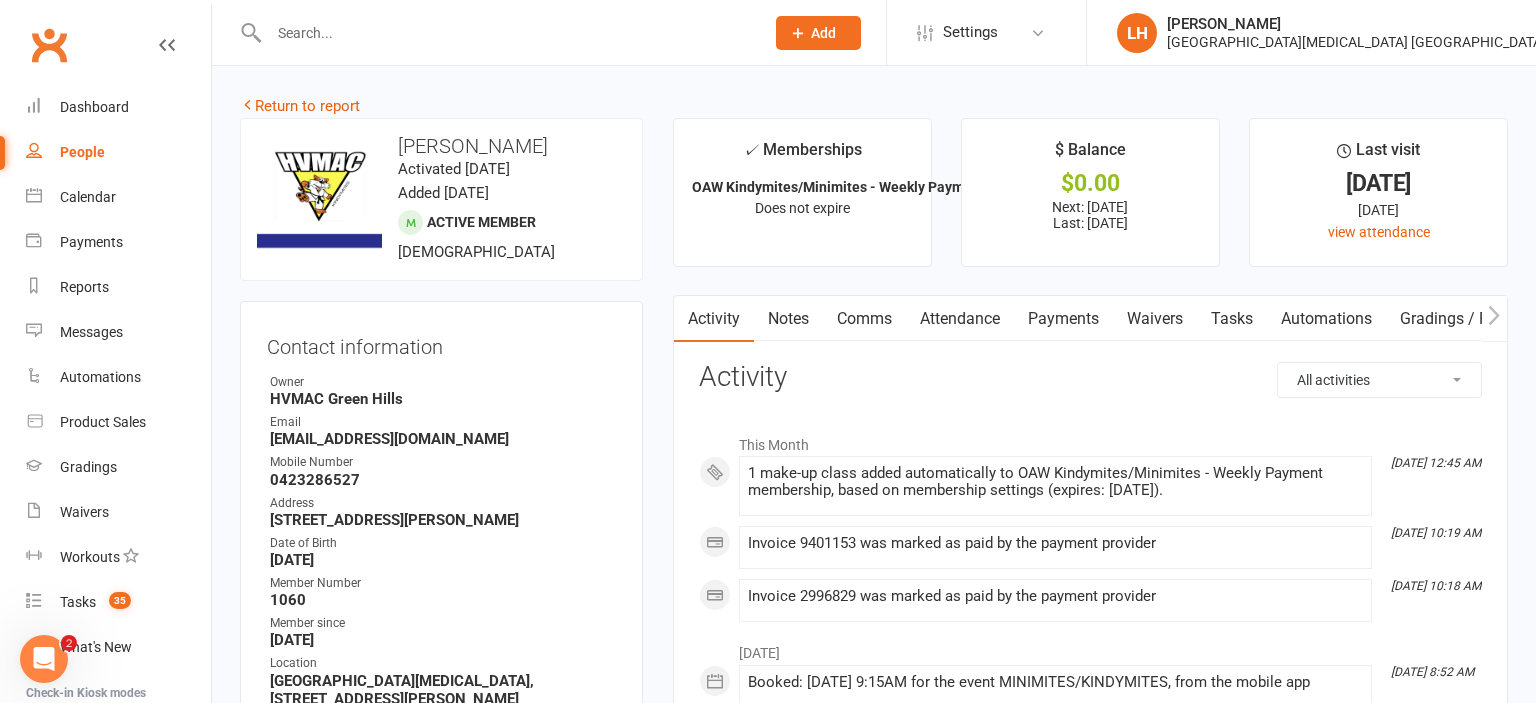 click on "Attendance" at bounding box center (960, 319) 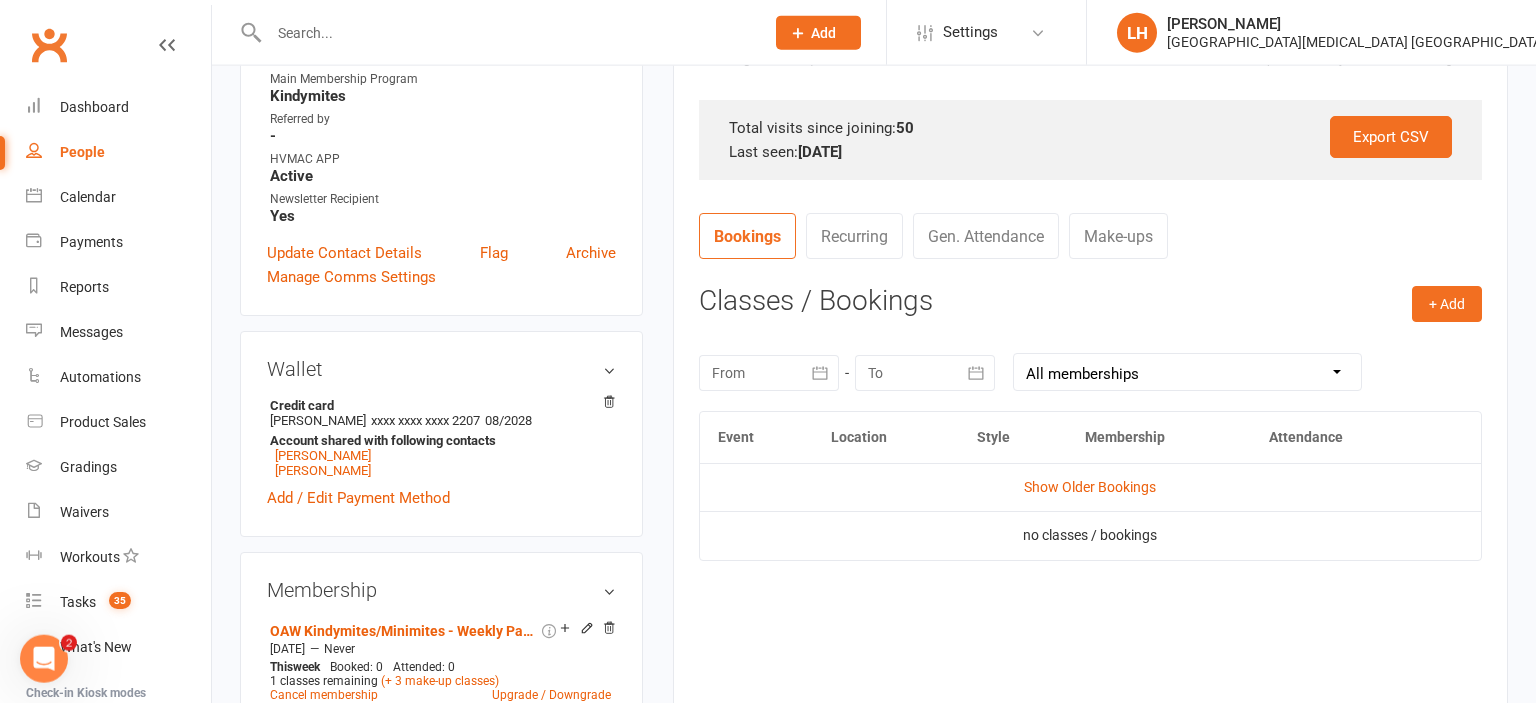 scroll, scrollTop: 739, scrollLeft: 0, axis: vertical 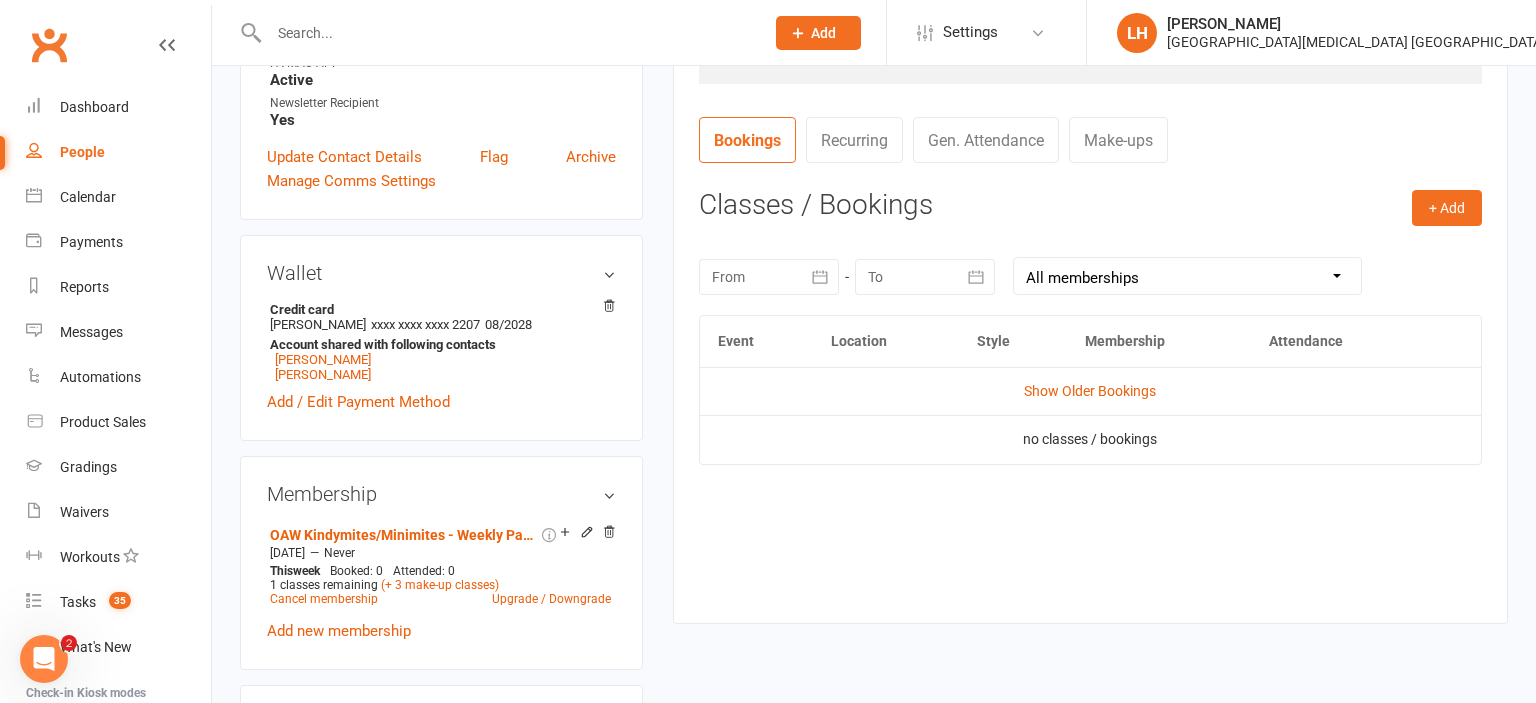 click at bounding box center [769, 277] 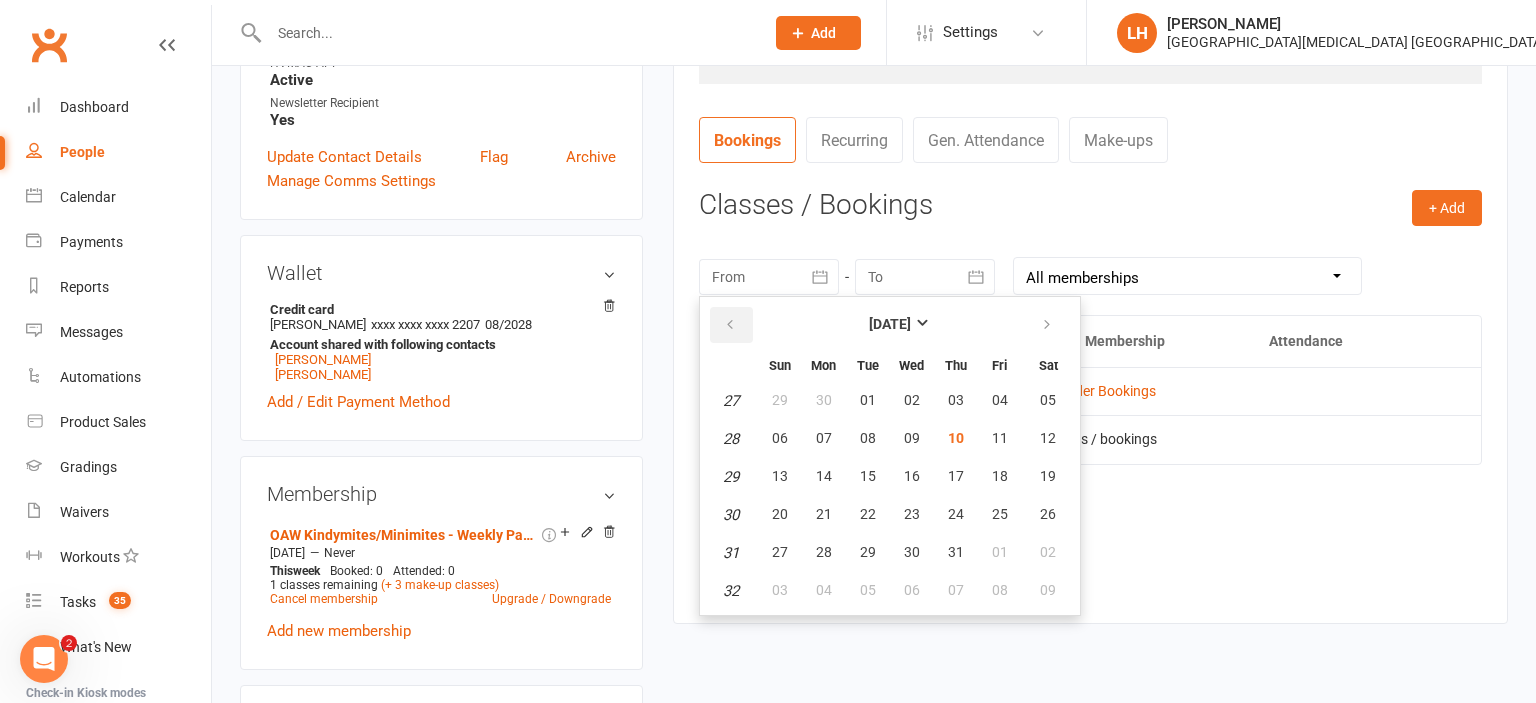 click at bounding box center [730, 325] 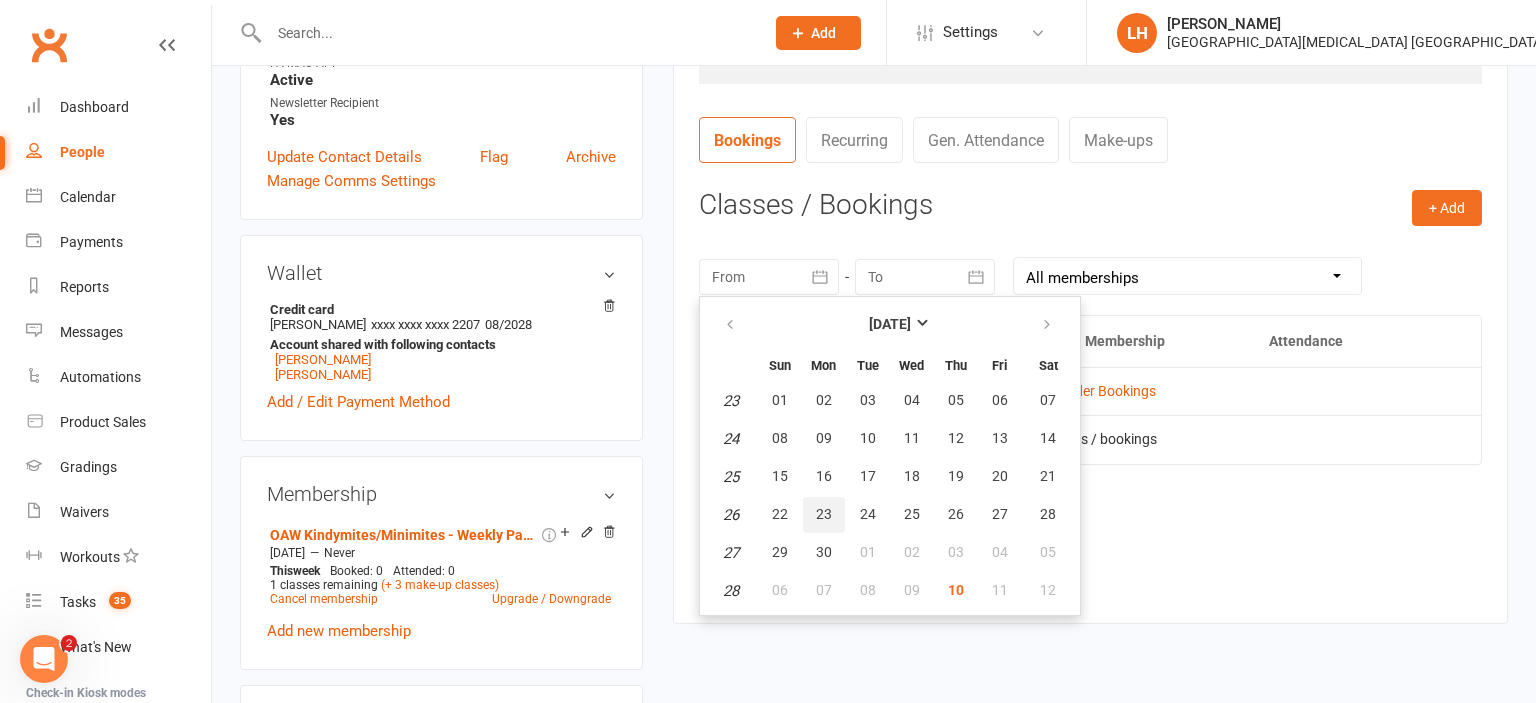 click on "23" at bounding box center [824, 514] 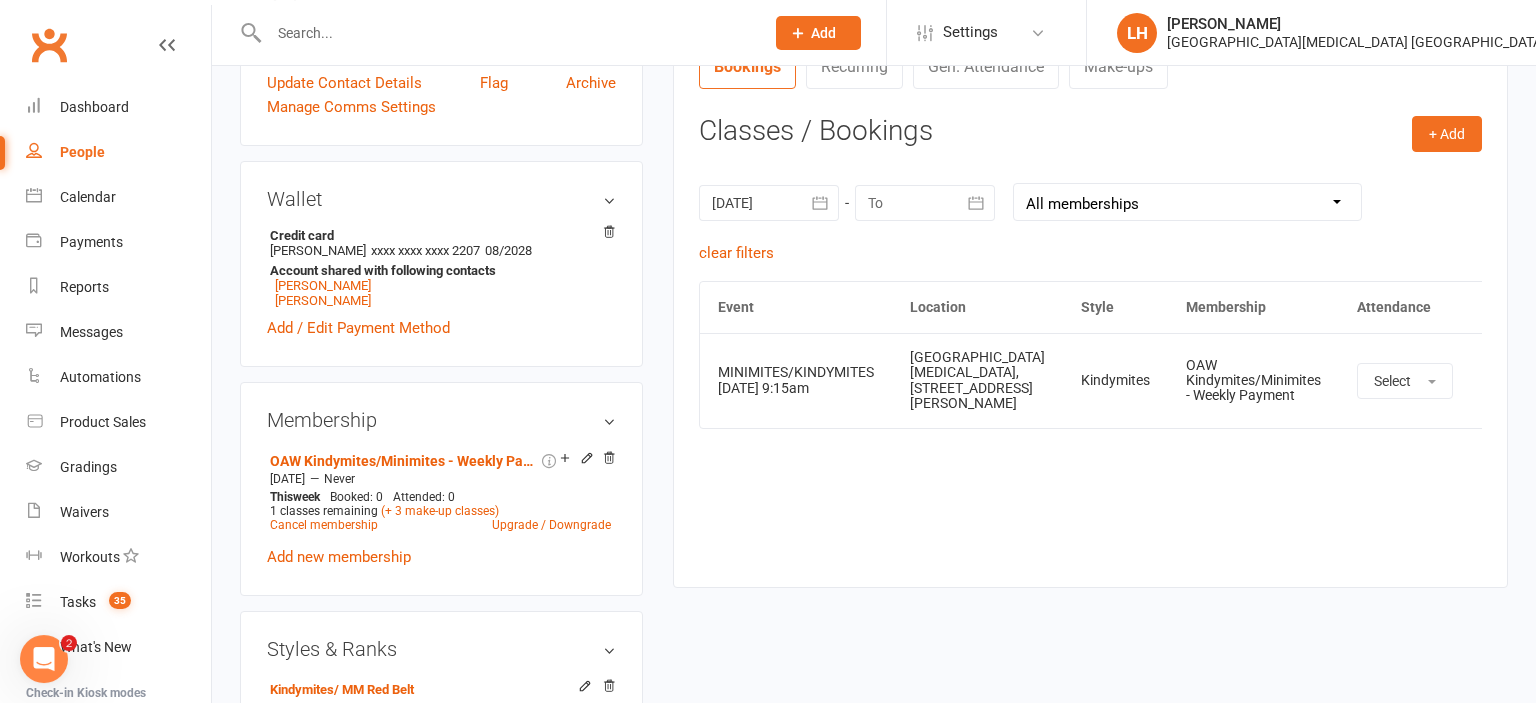 scroll, scrollTop: 844, scrollLeft: 0, axis: vertical 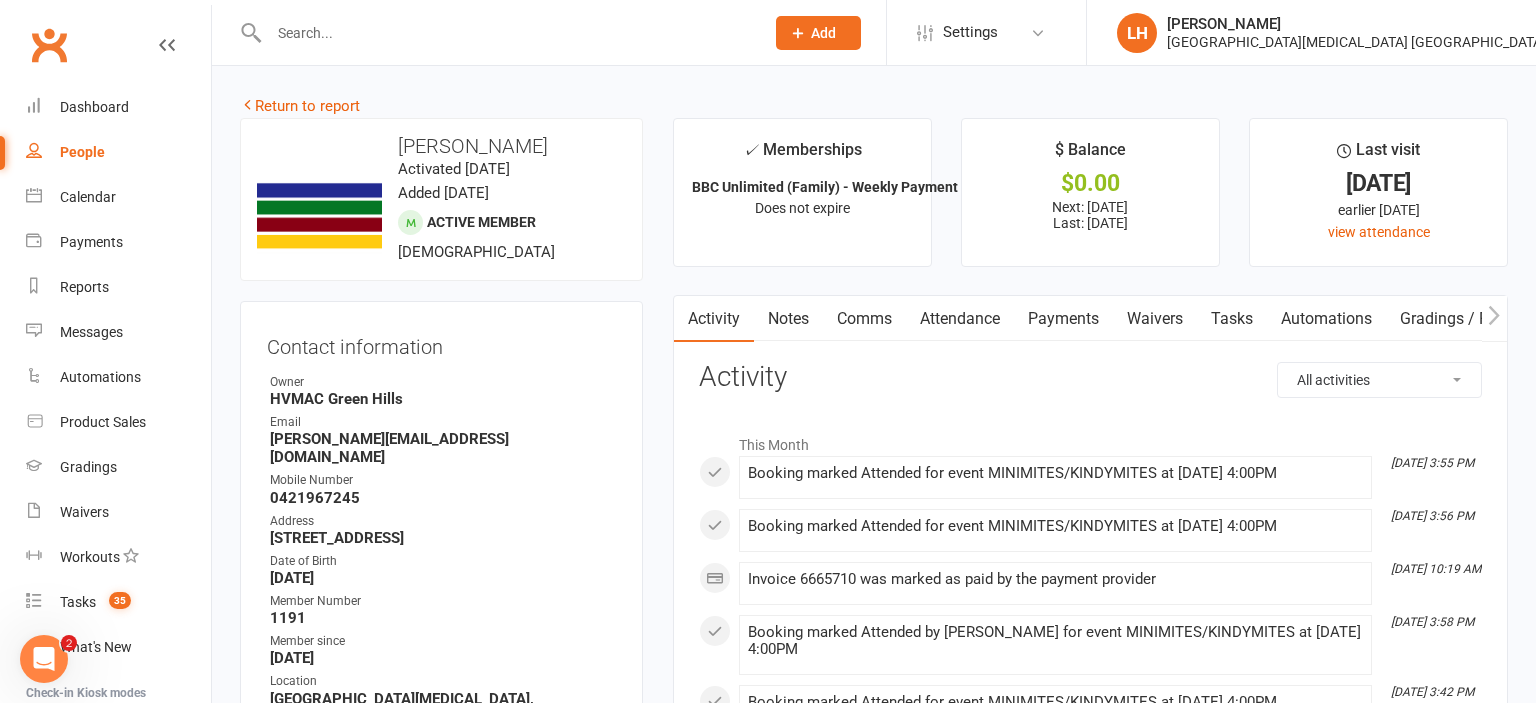 click on "Attendance" at bounding box center (960, 319) 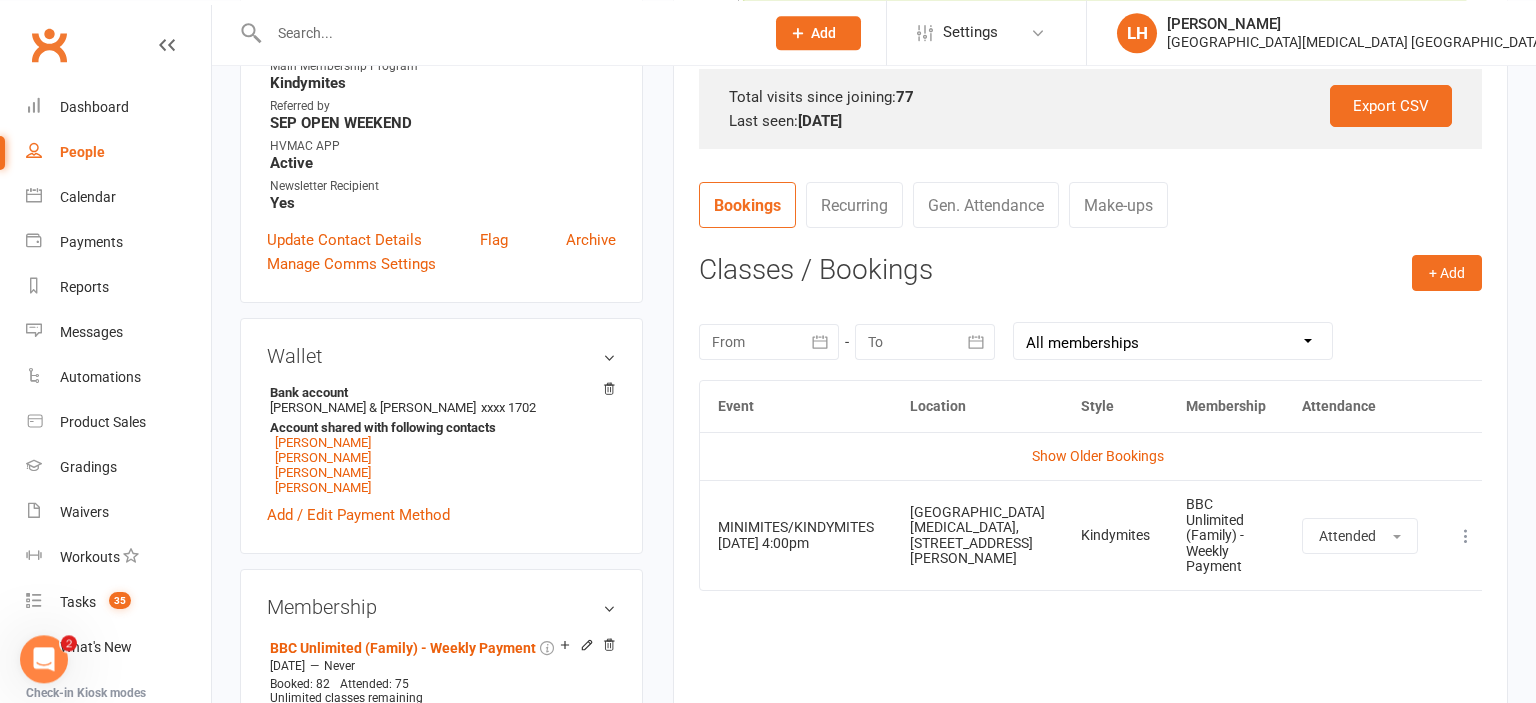 scroll, scrollTop: 739, scrollLeft: 0, axis: vertical 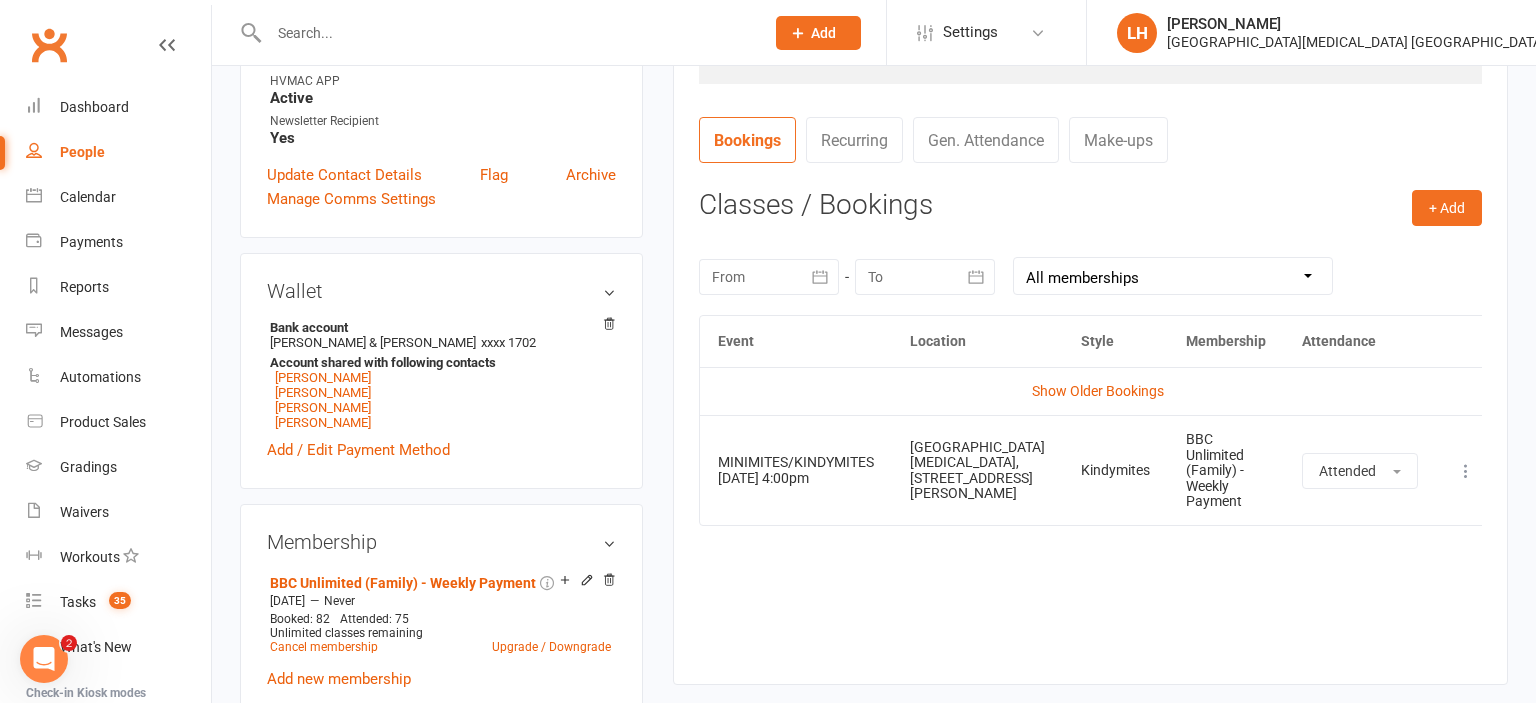 click 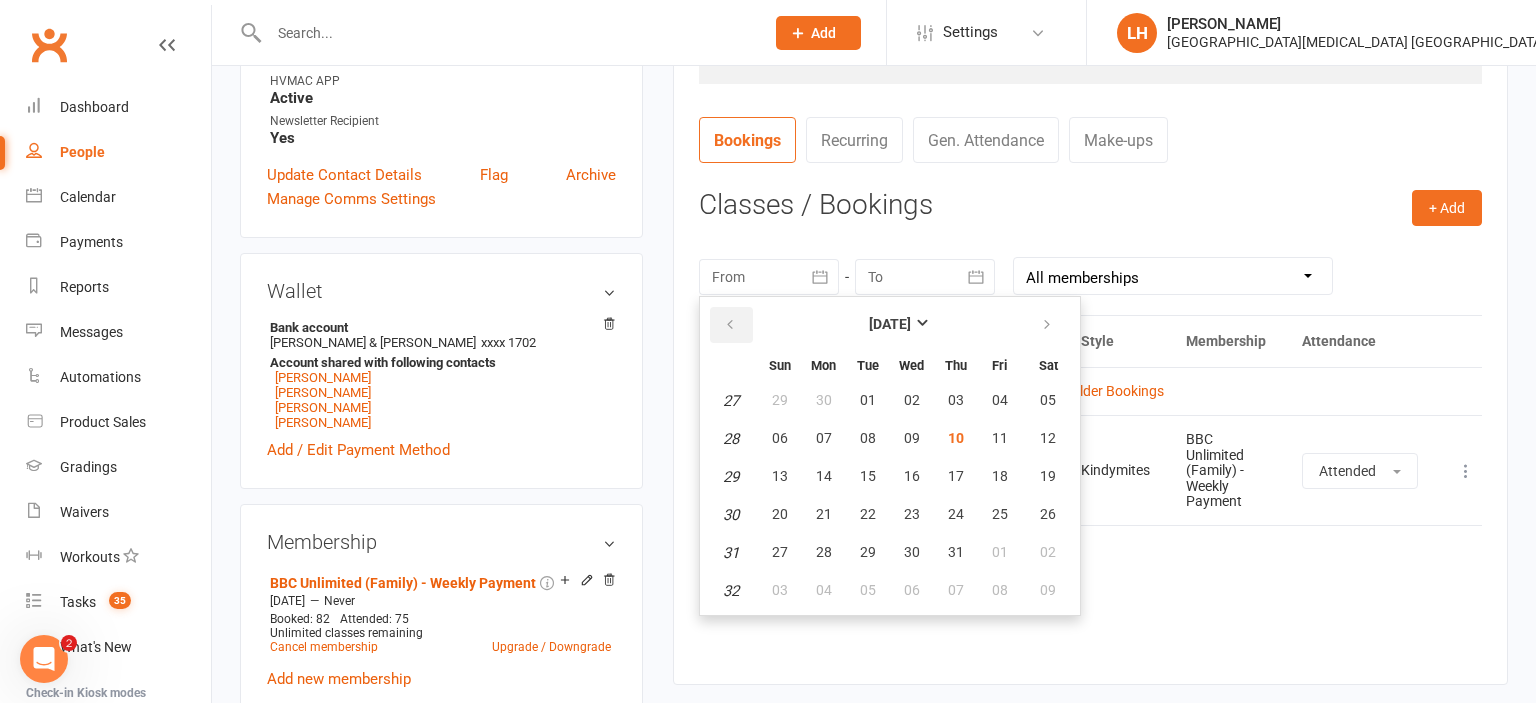 click at bounding box center [730, 325] 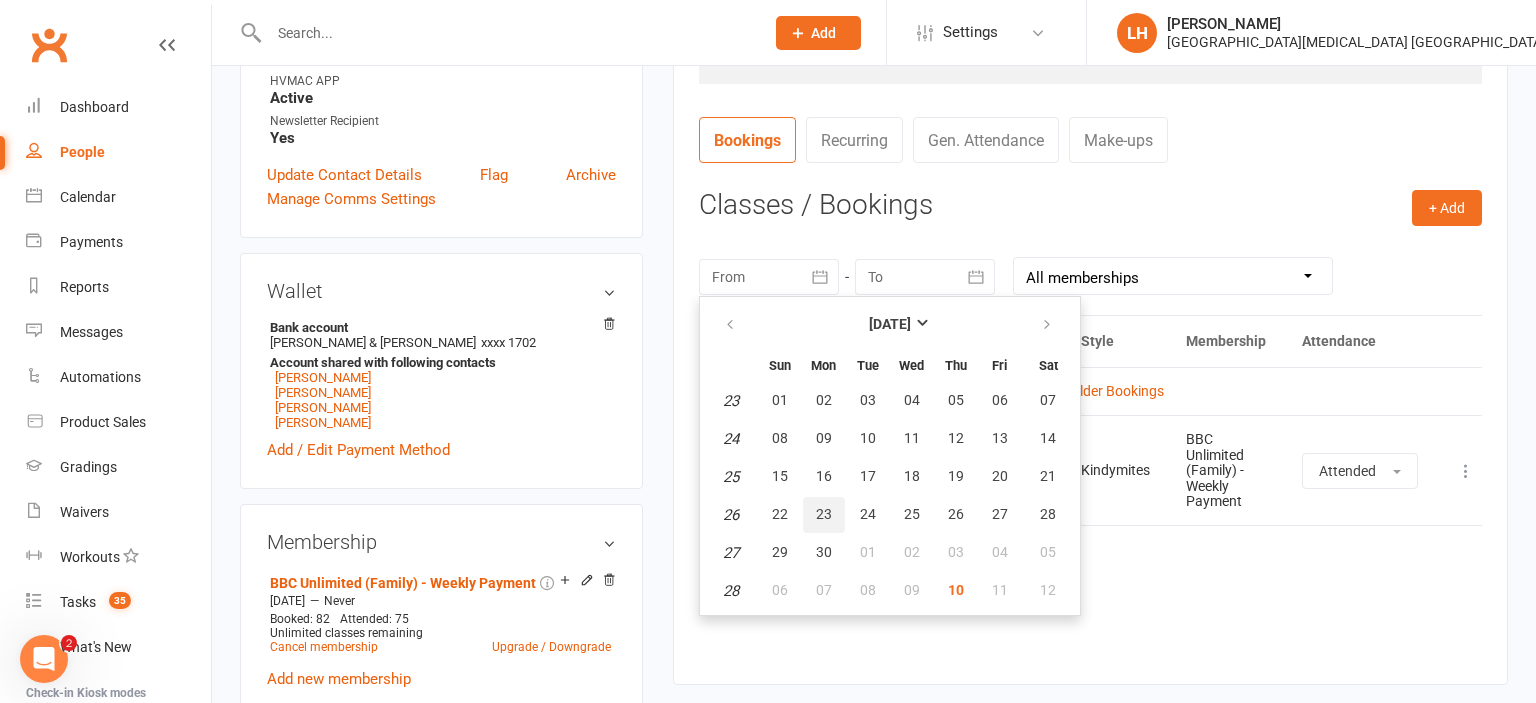 click on "23" at bounding box center (824, 514) 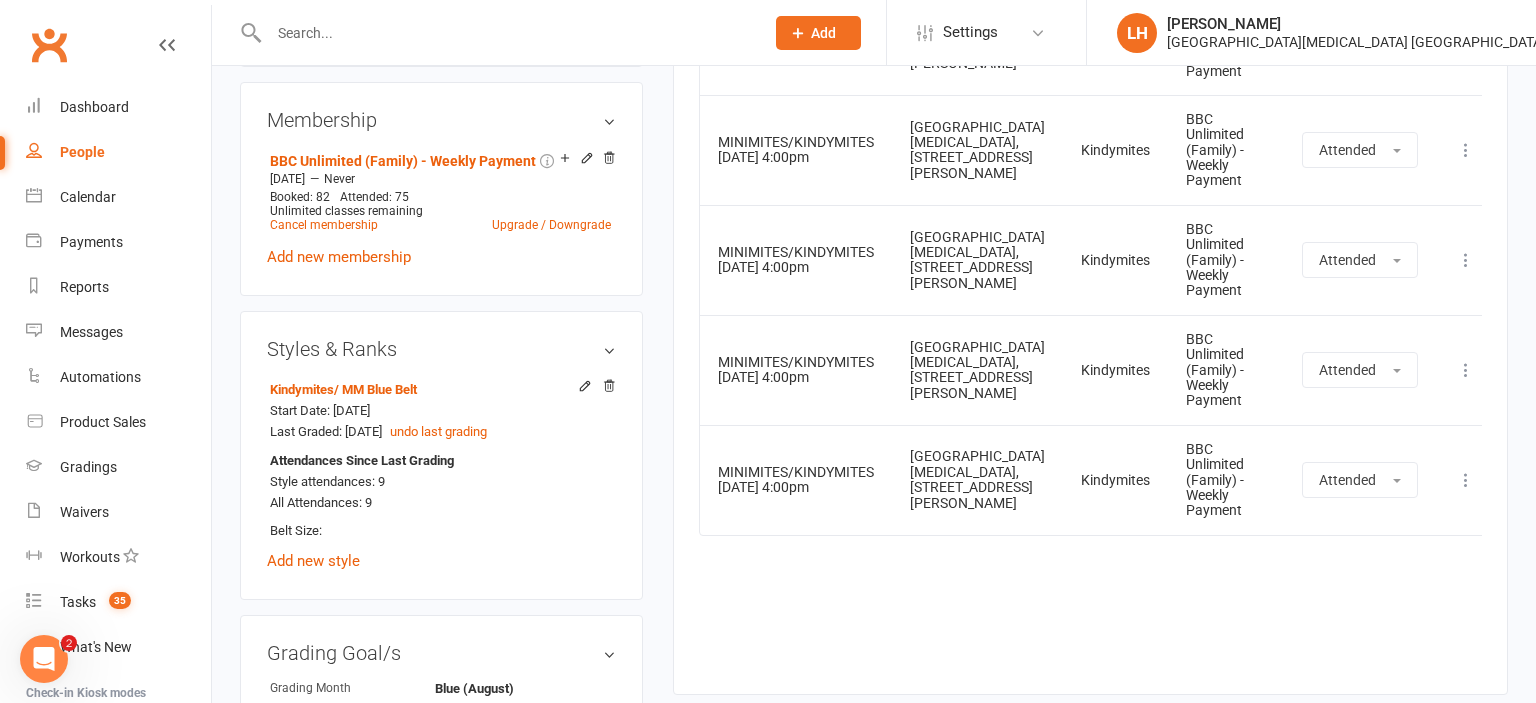 scroll, scrollTop: 1056, scrollLeft: 0, axis: vertical 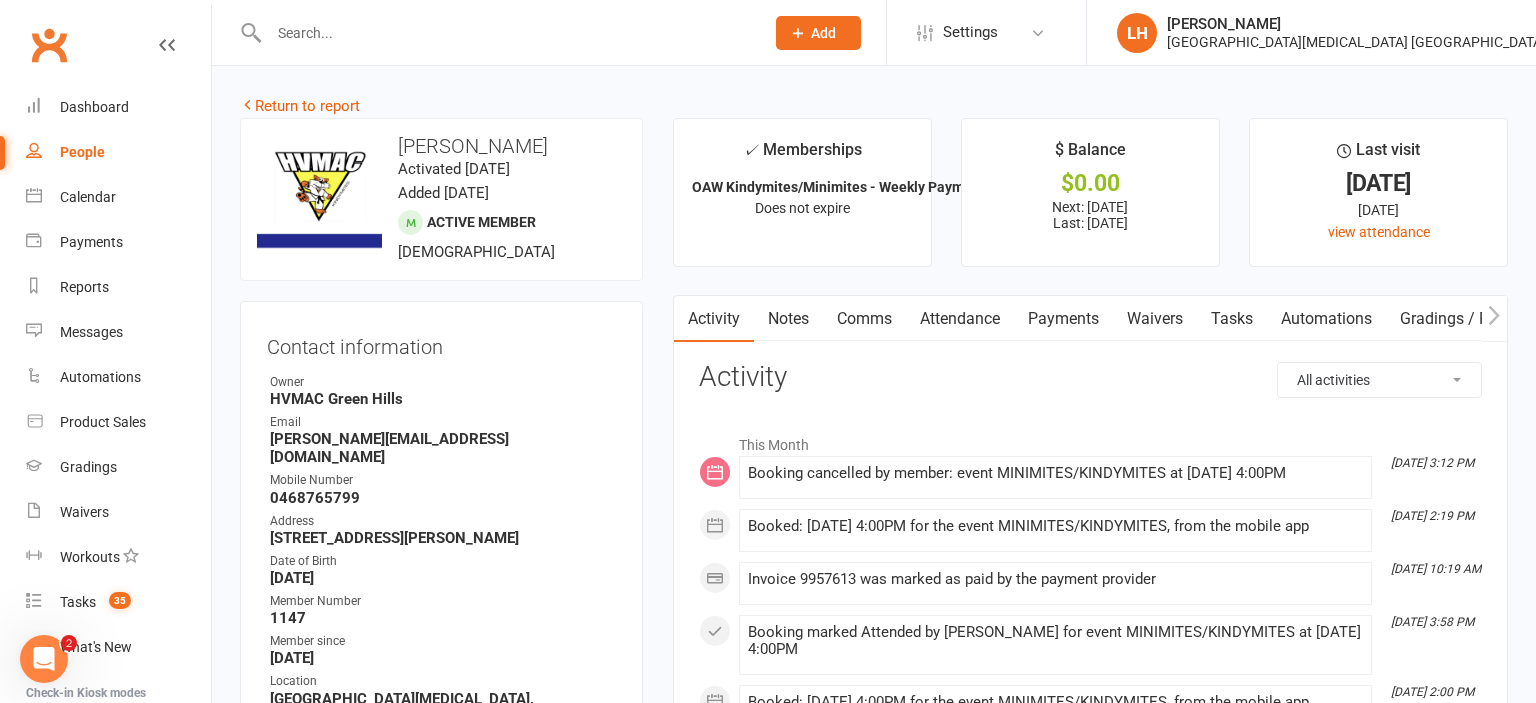 click on "Attendance" at bounding box center (960, 319) 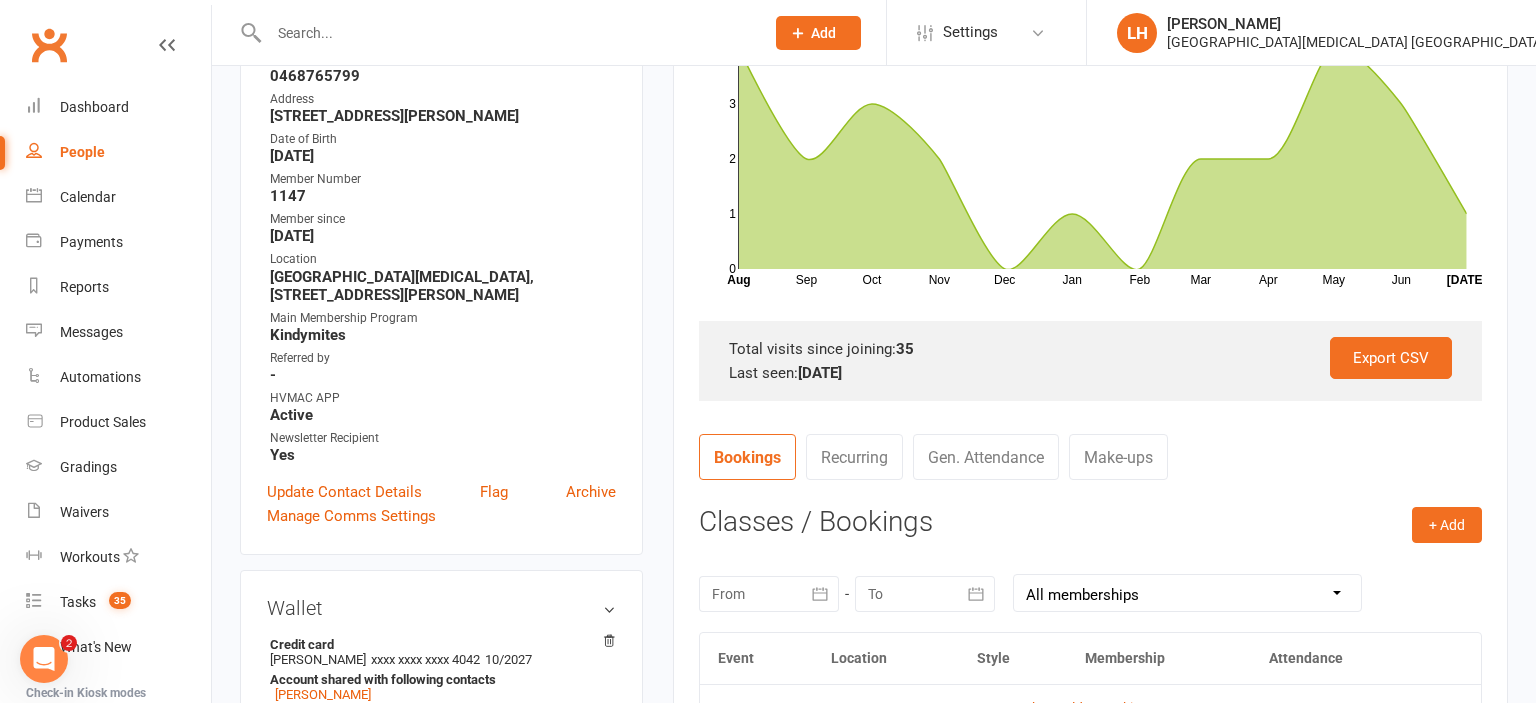 scroll, scrollTop: 739, scrollLeft: 0, axis: vertical 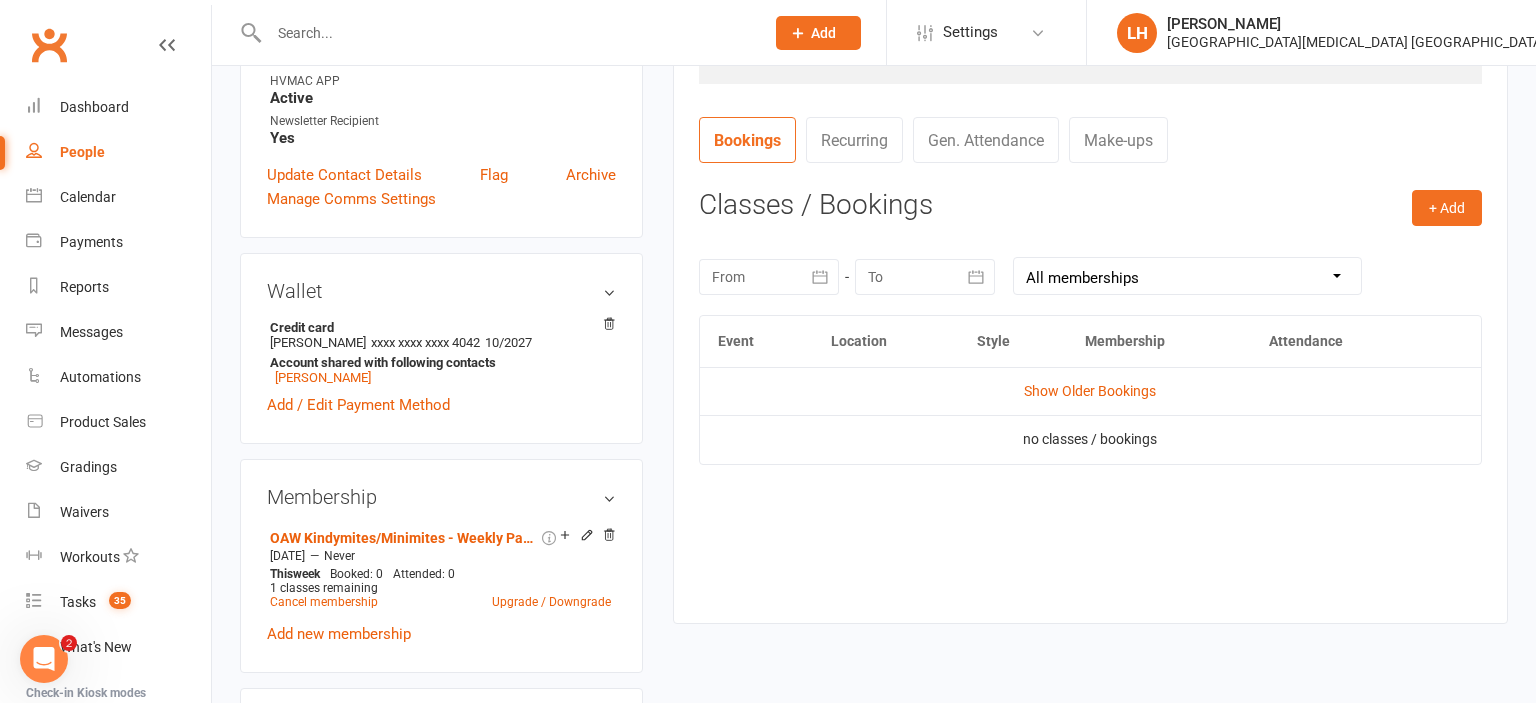 click at bounding box center [821, 277] 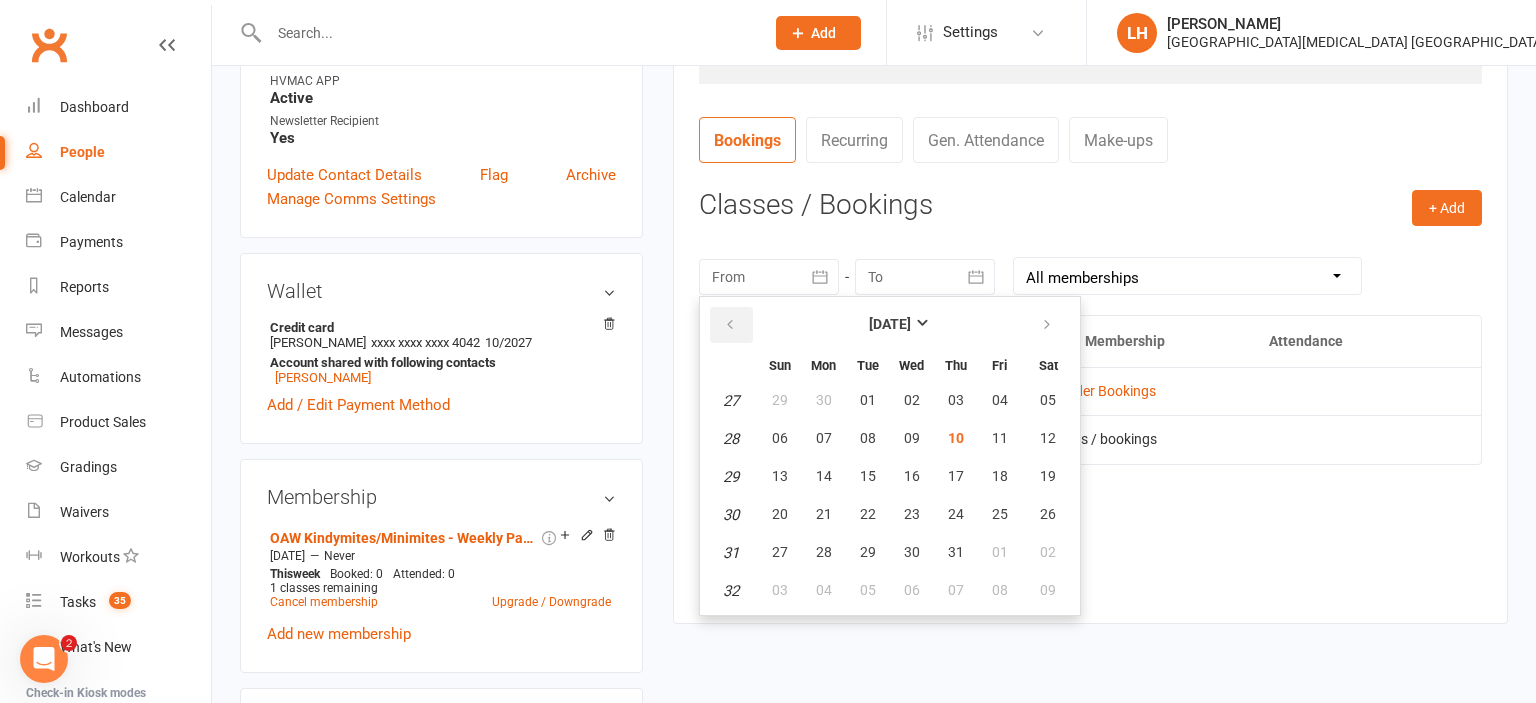 drag, startPoint x: 723, startPoint y: 313, endPoint x: 734, endPoint y: 326, distance: 17.029387 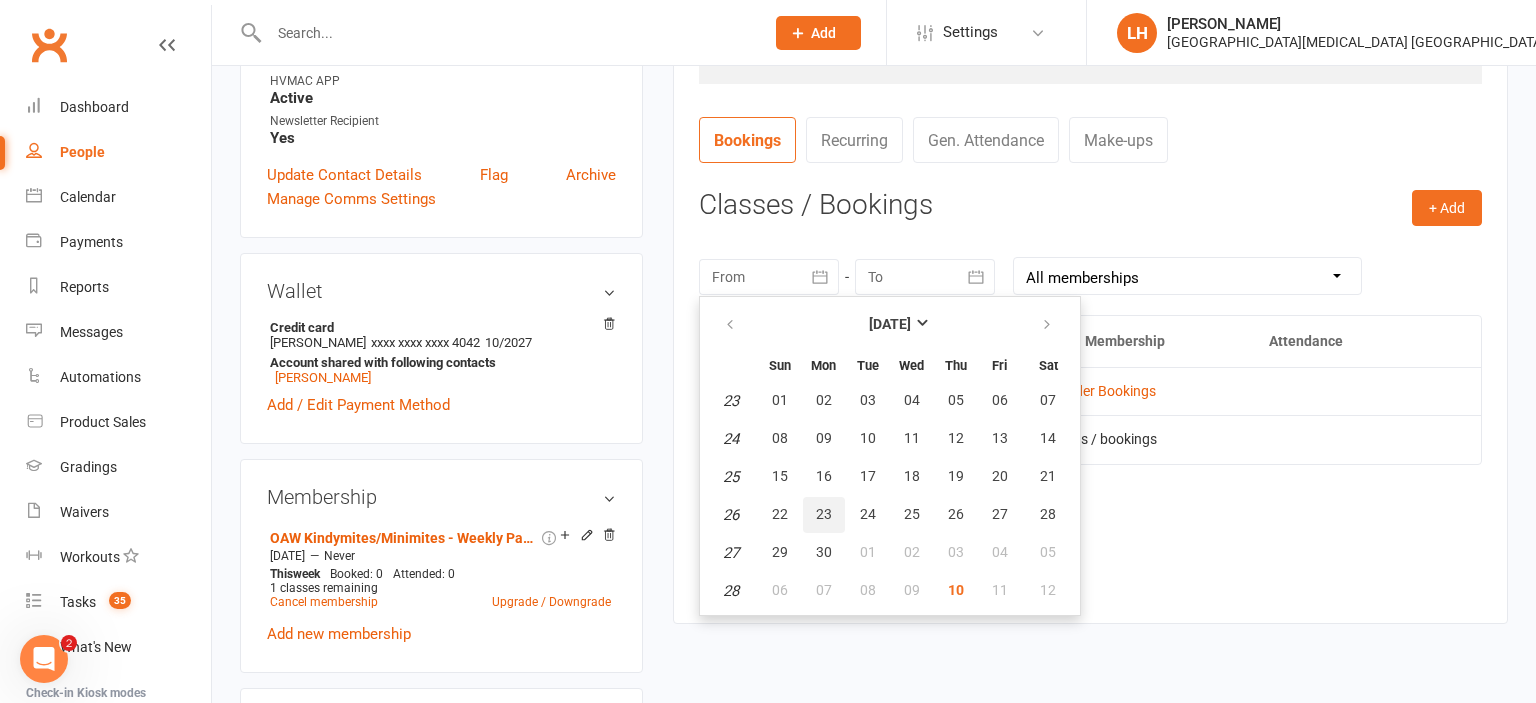 click on "23" at bounding box center (824, 514) 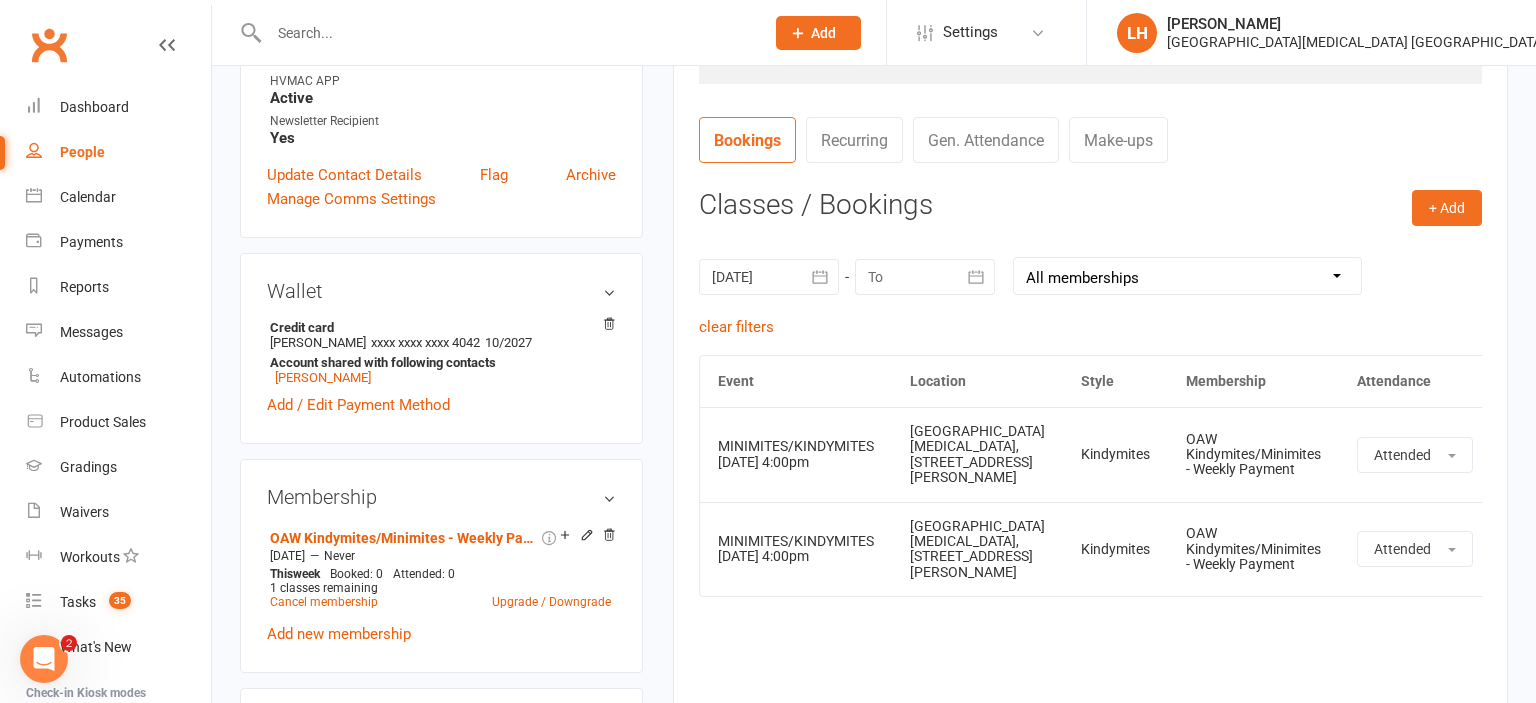 click at bounding box center [495, 32] 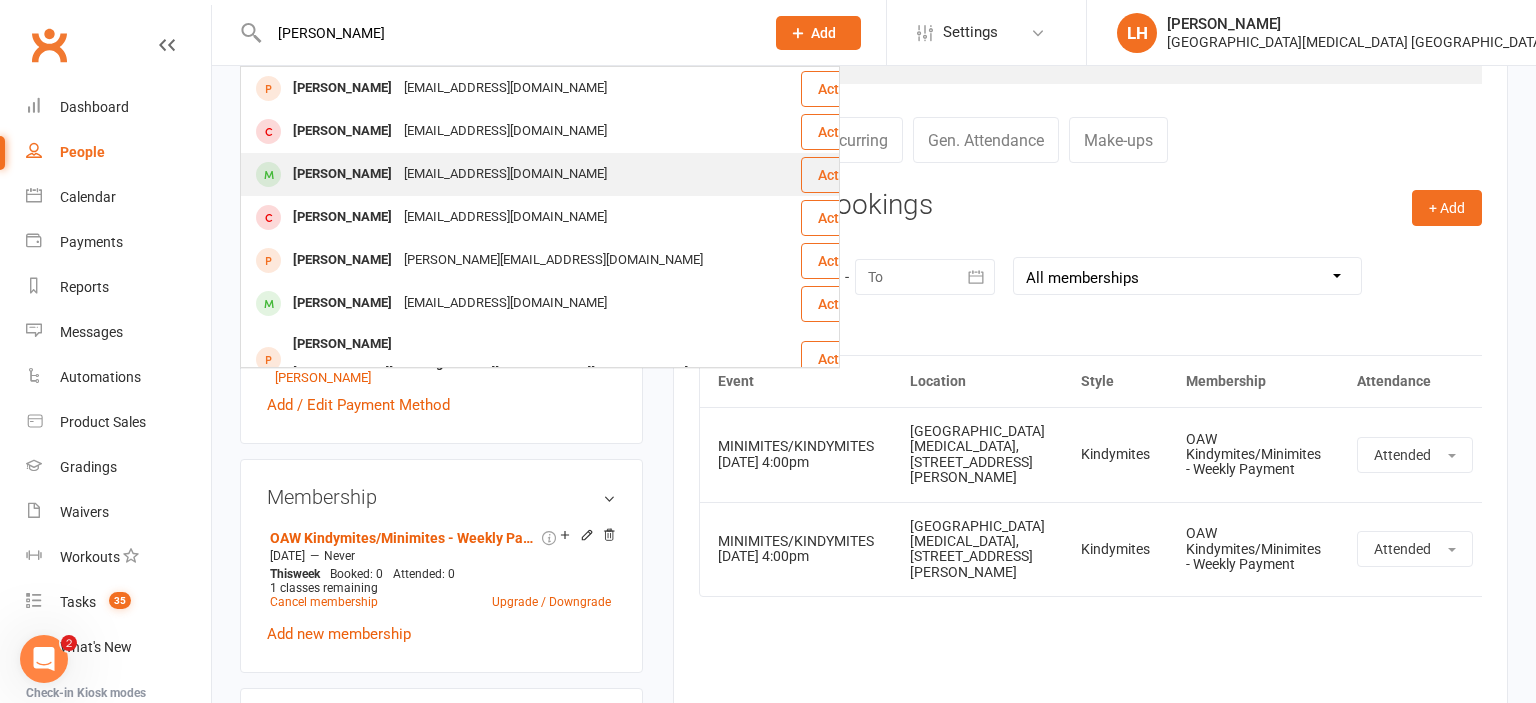 type on "ella" 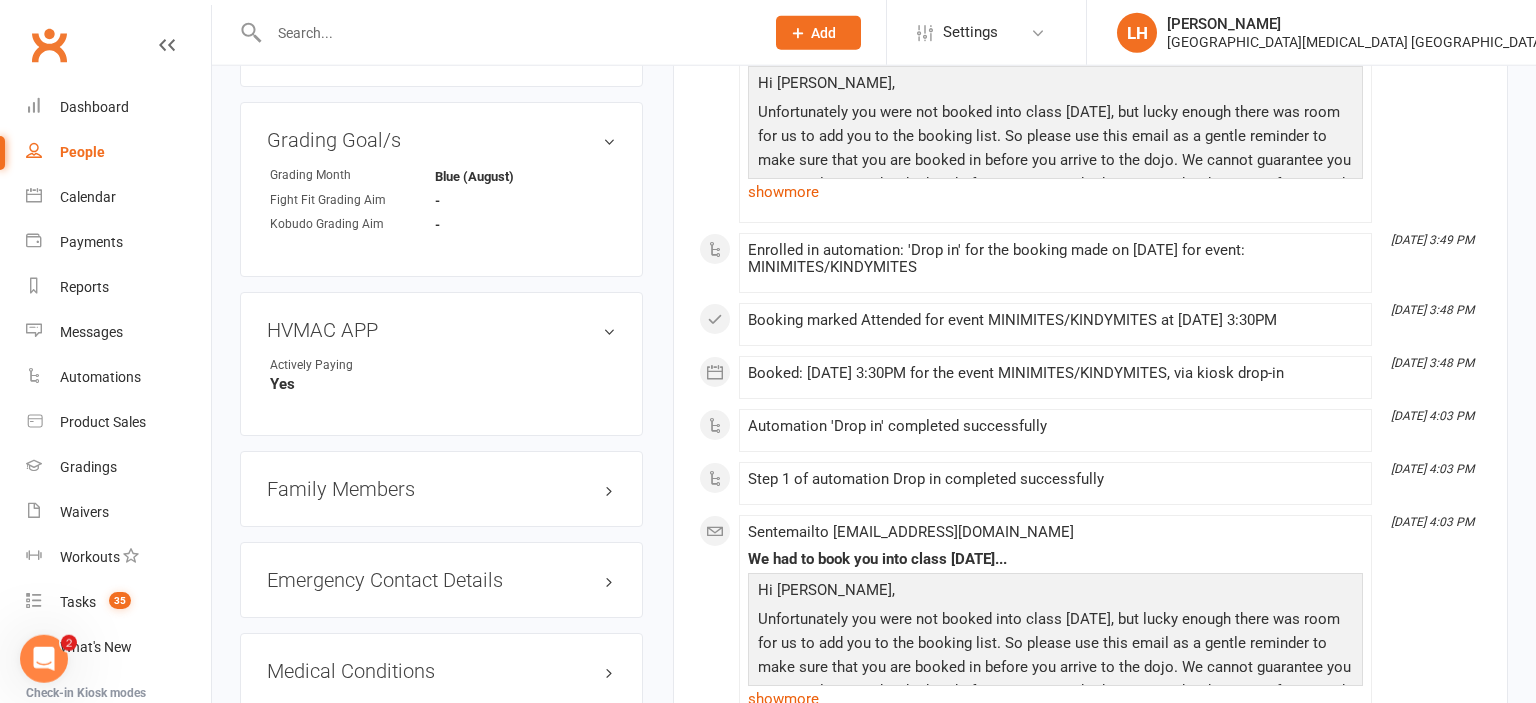 scroll, scrollTop: 1584, scrollLeft: 0, axis: vertical 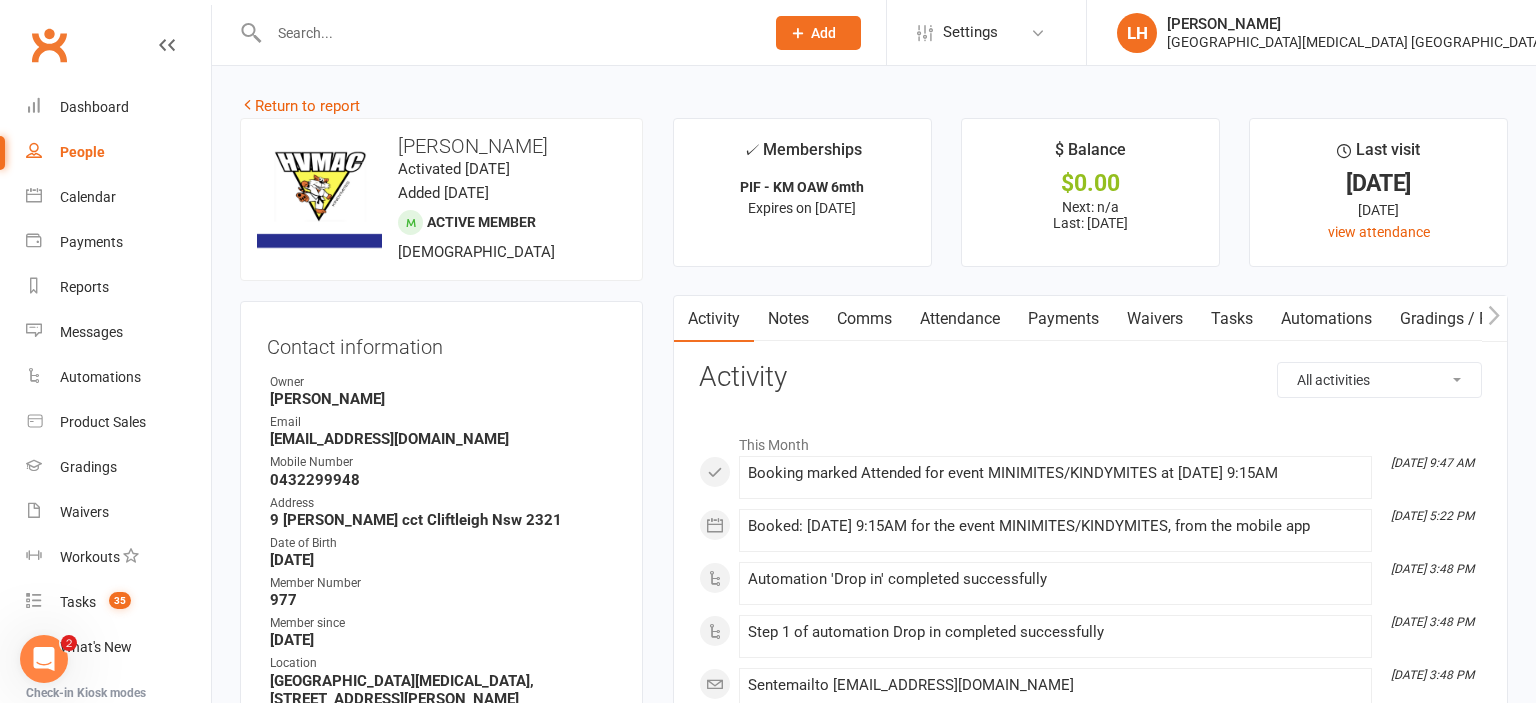 click on "Attendance" at bounding box center [960, 319] 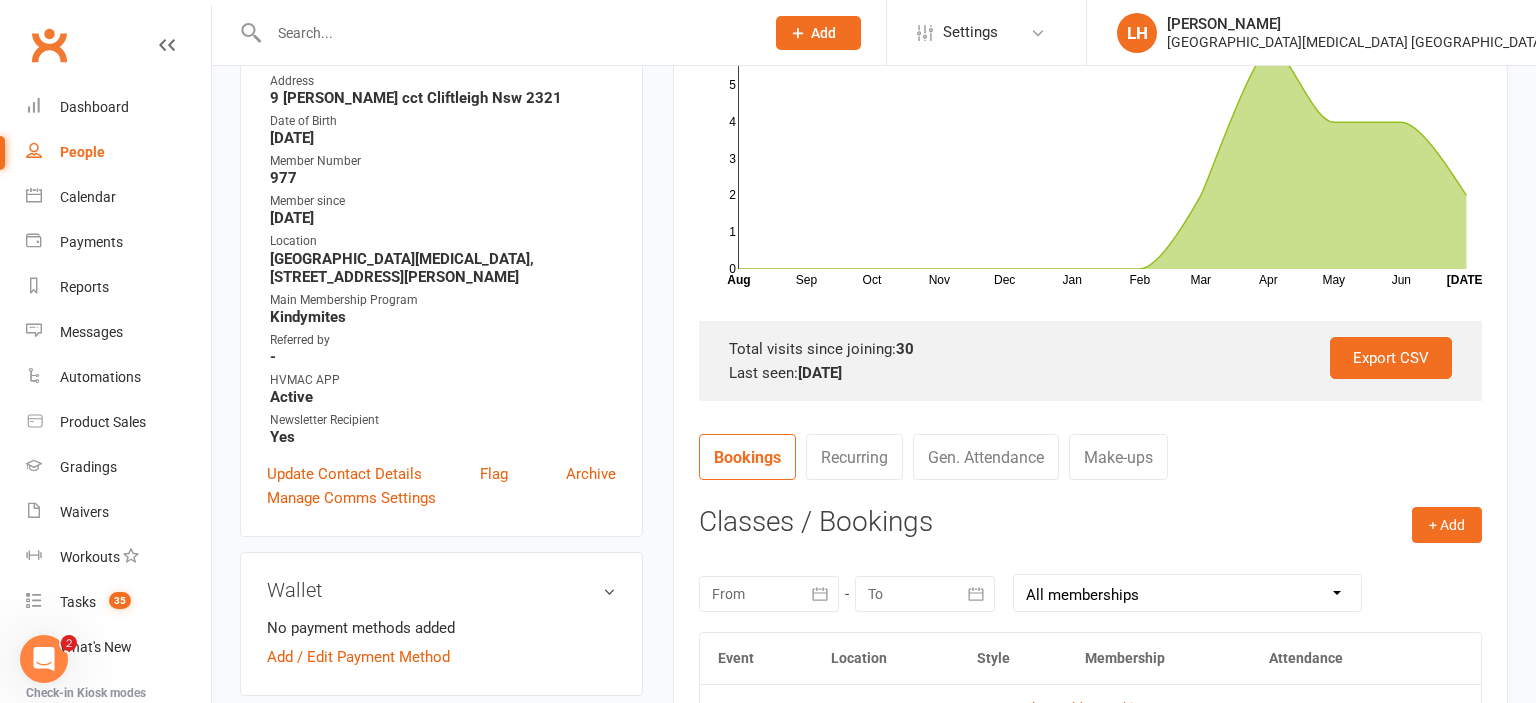 scroll, scrollTop: 633, scrollLeft: 0, axis: vertical 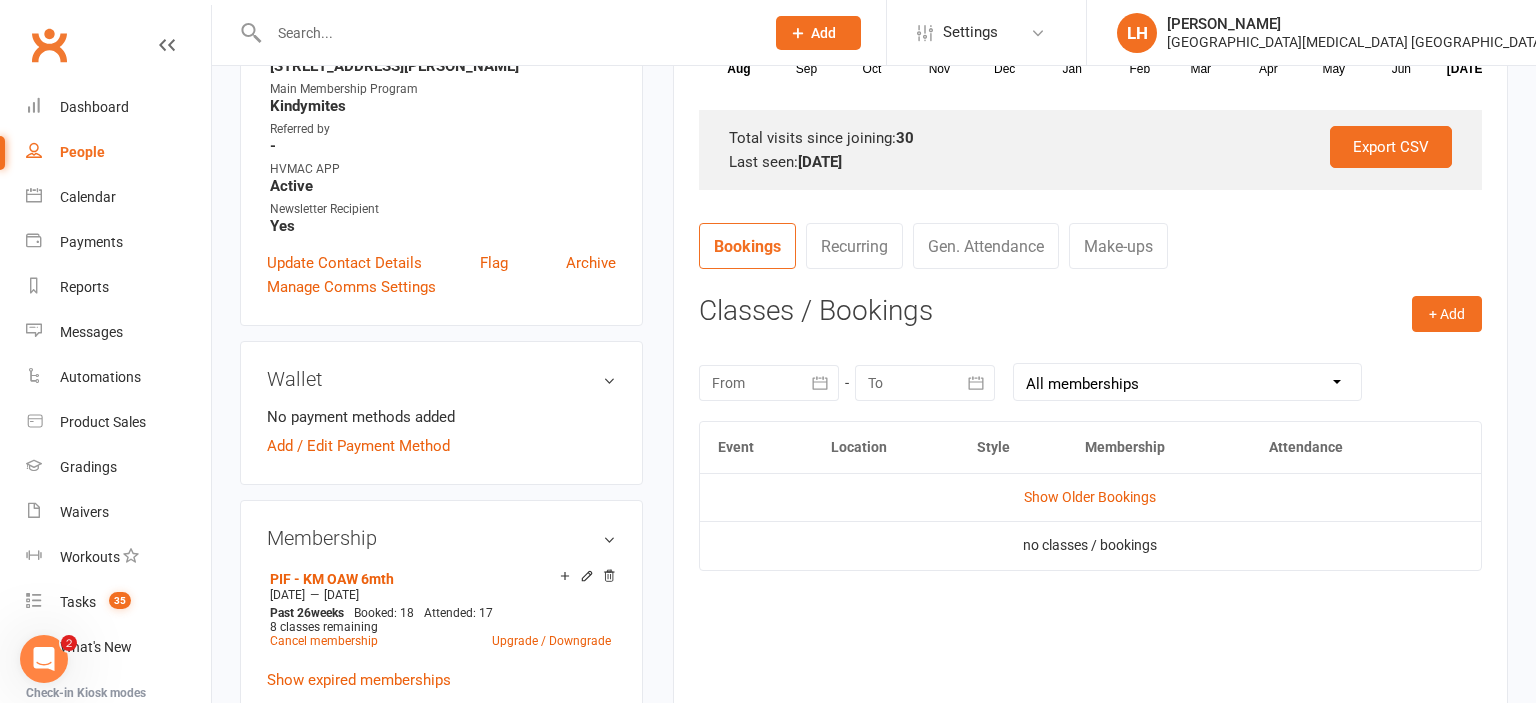click at bounding box center (769, 383) 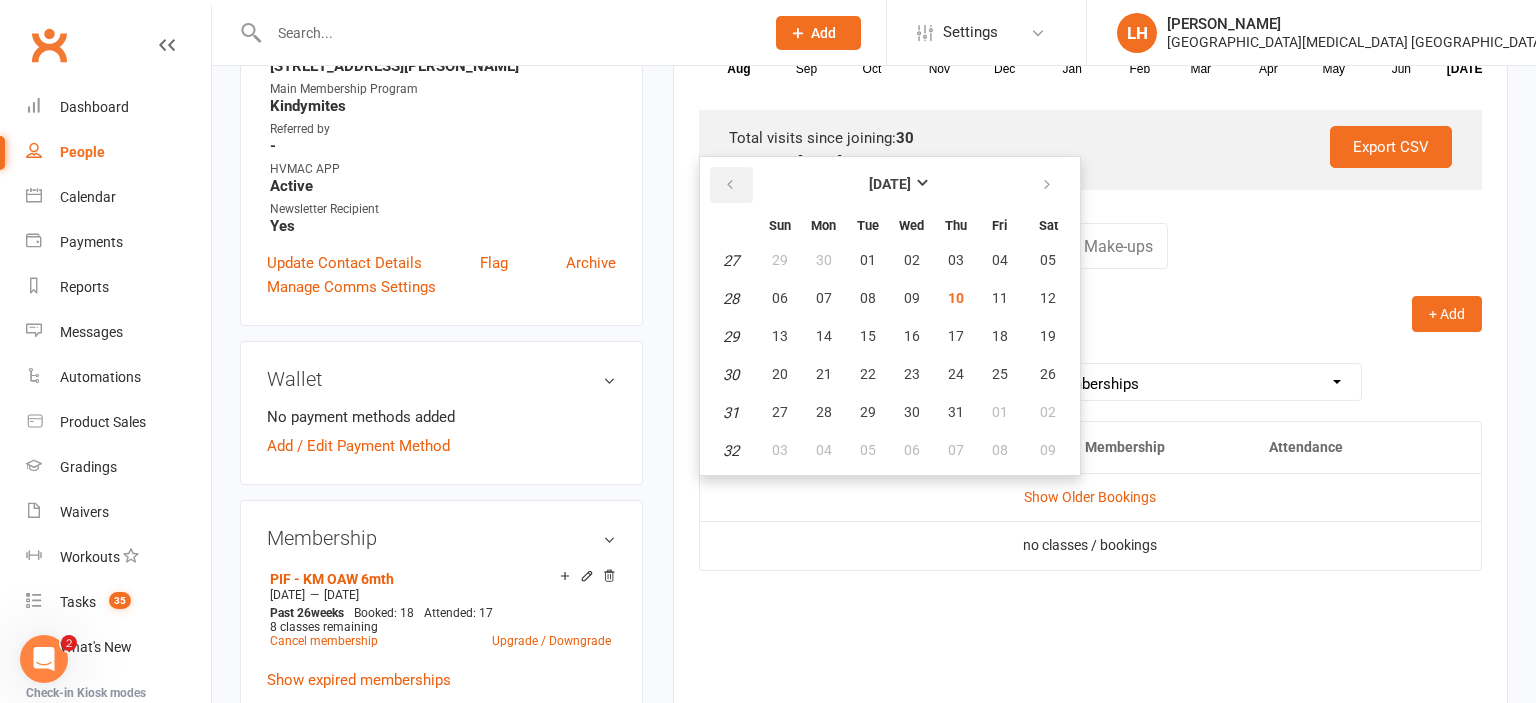 click at bounding box center [730, 185] 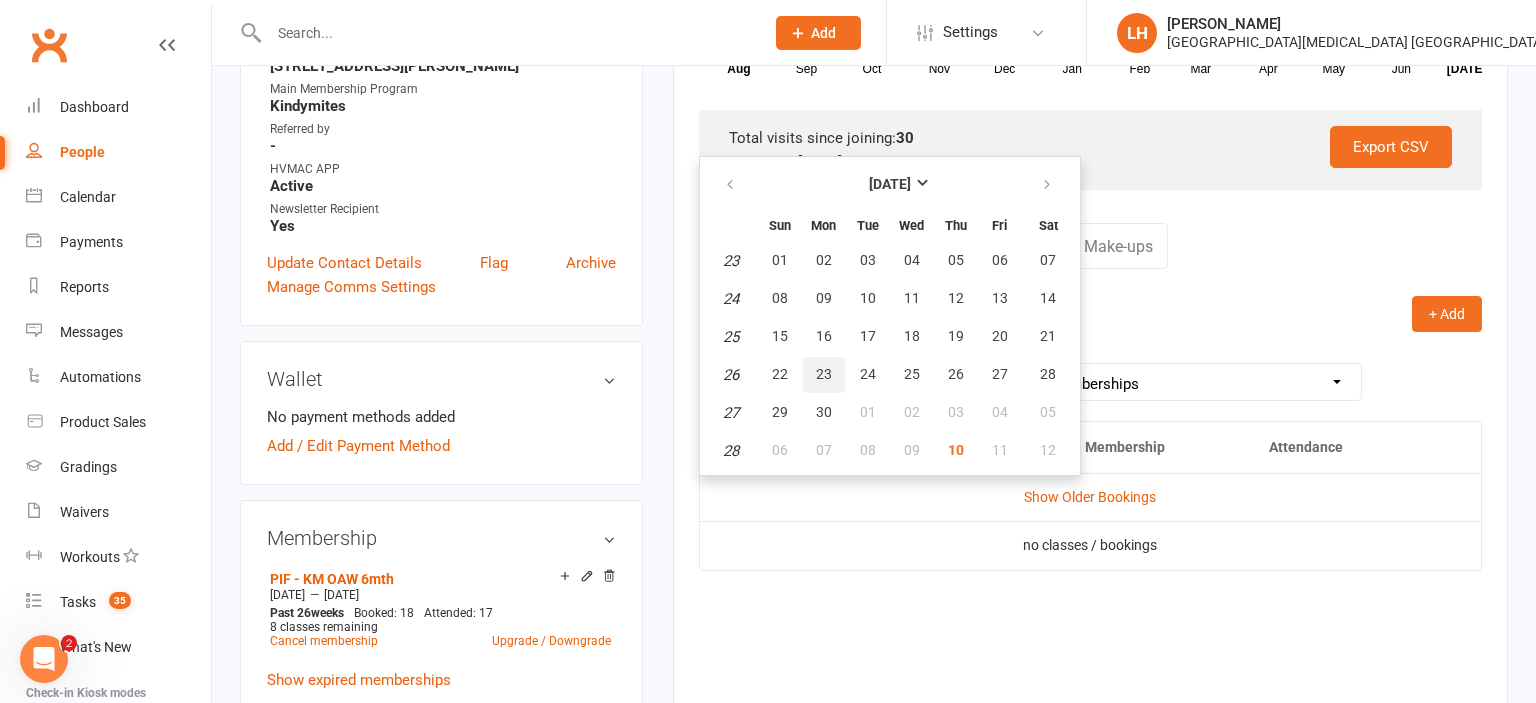 click on "23" at bounding box center [824, 374] 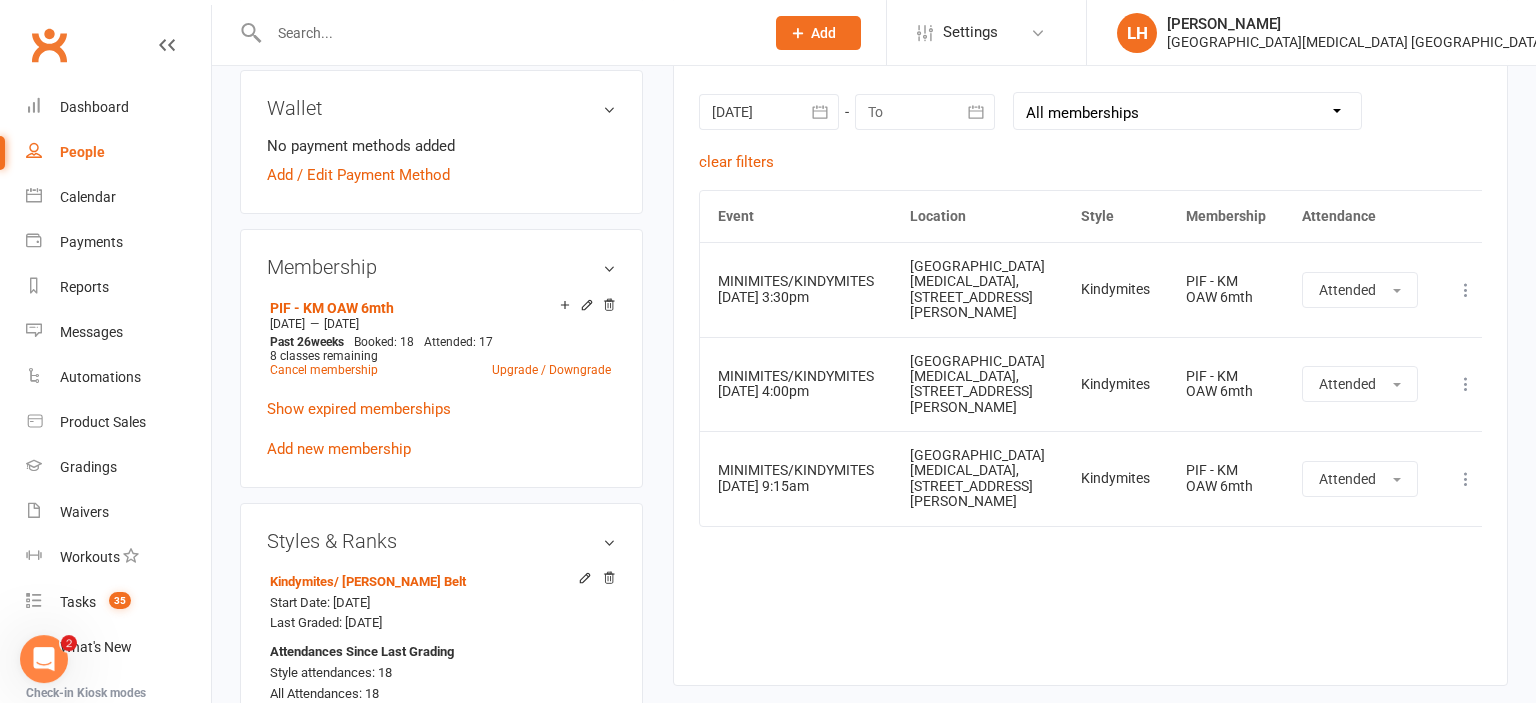 scroll, scrollTop: 950, scrollLeft: 0, axis: vertical 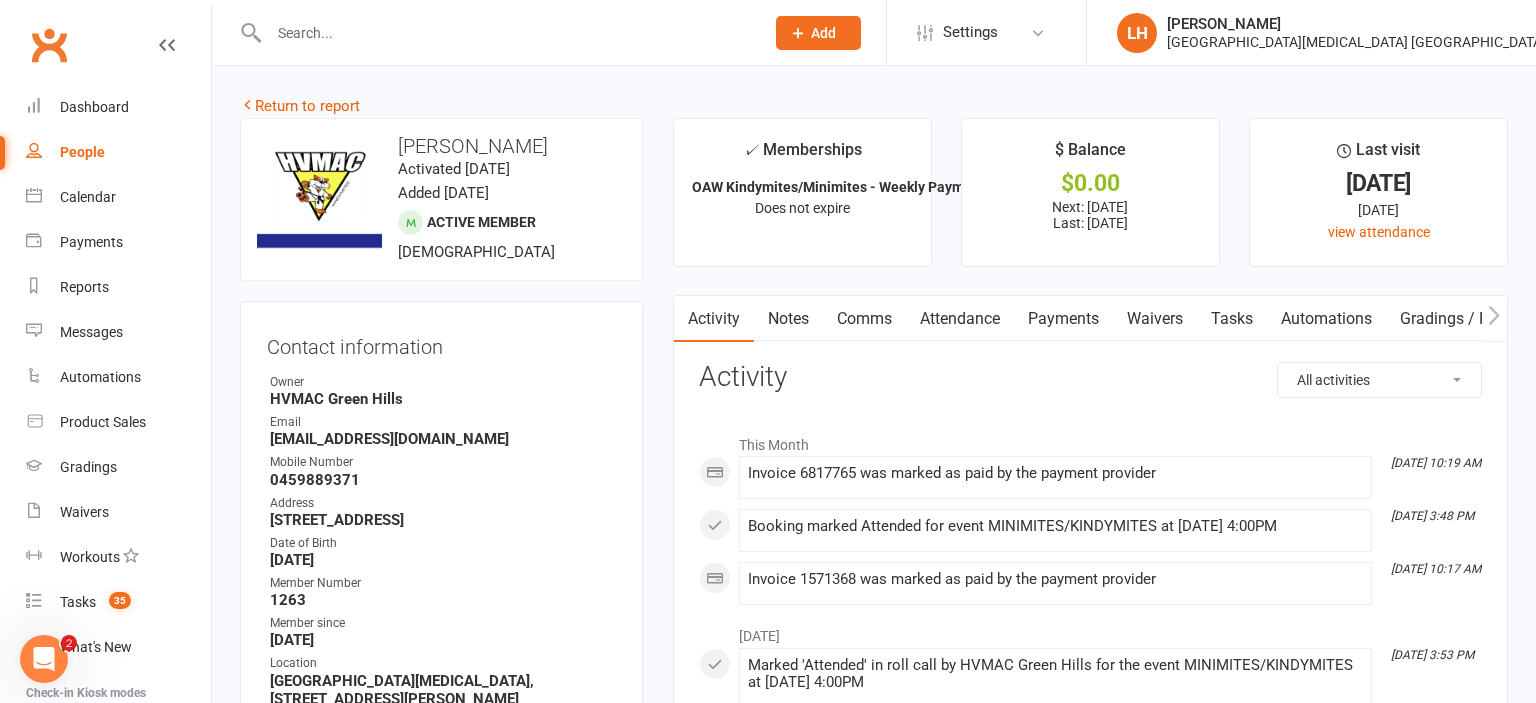 click on "Attendance" at bounding box center (960, 319) 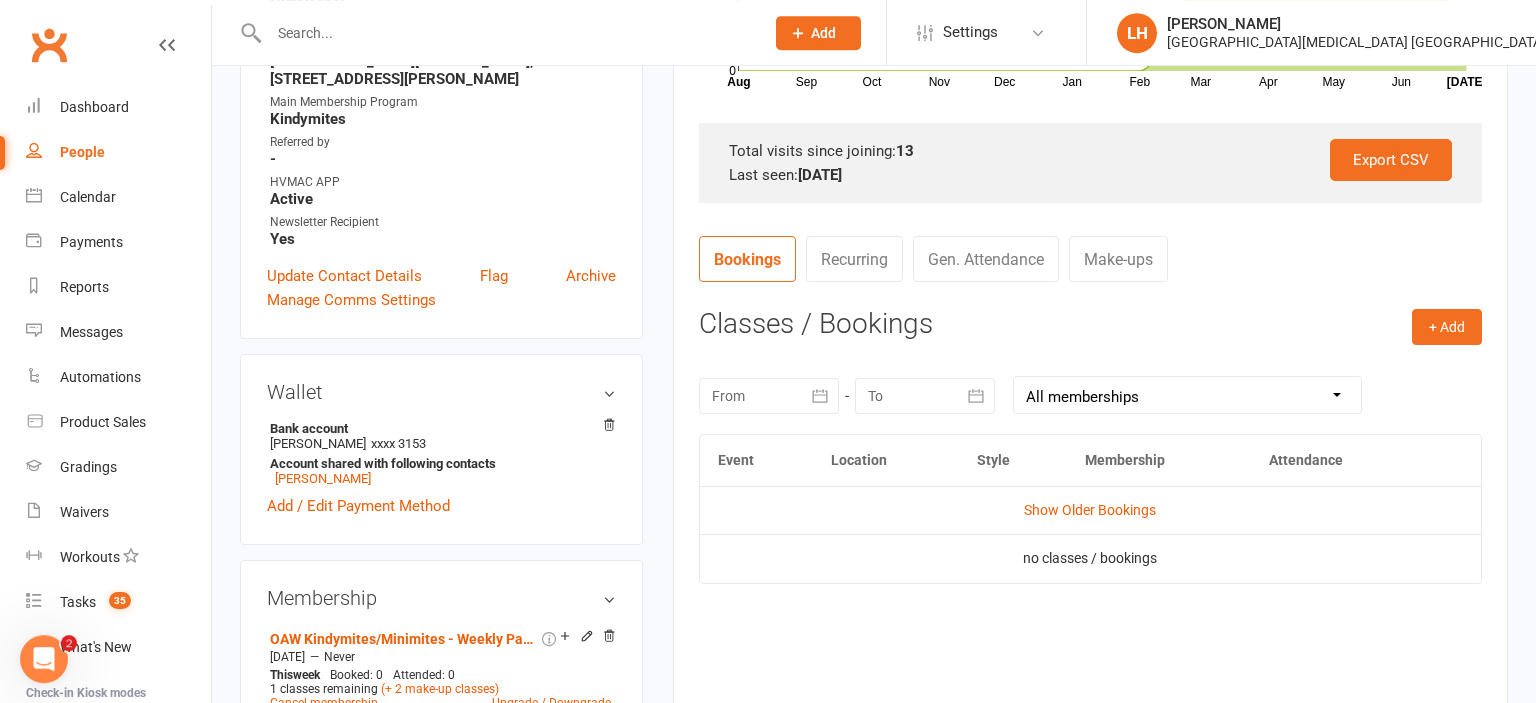 scroll, scrollTop: 739, scrollLeft: 0, axis: vertical 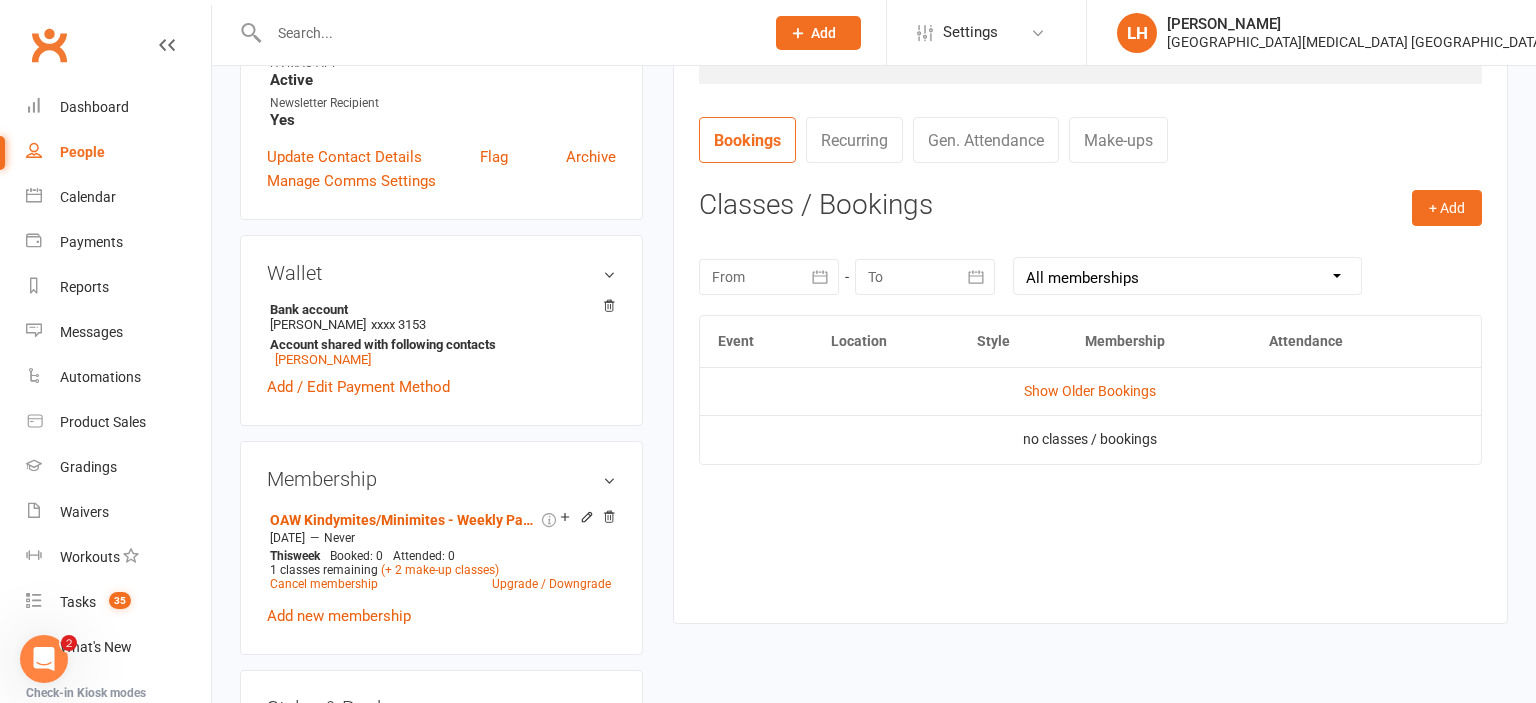click 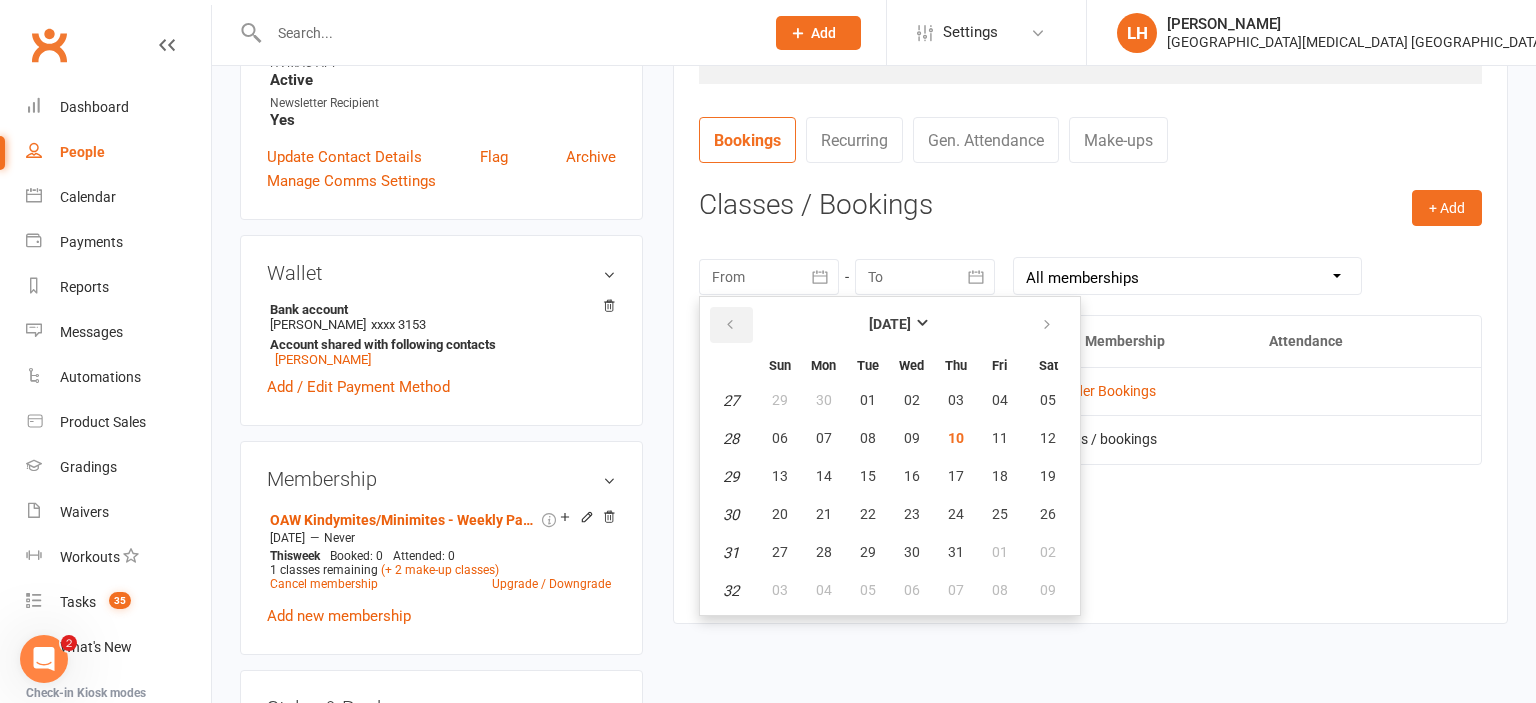 click at bounding box center (730, 325) 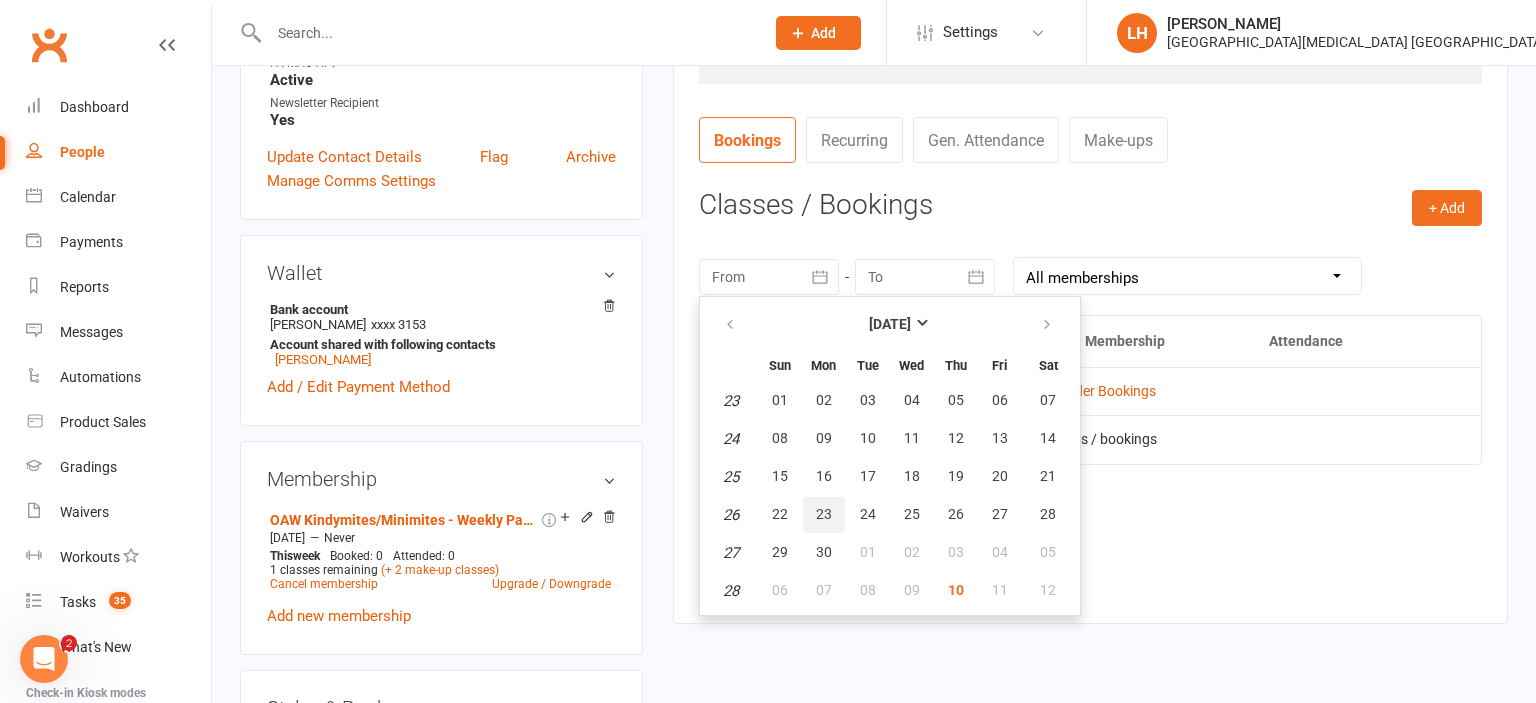 click on "23" at bounding box center [824, 515] 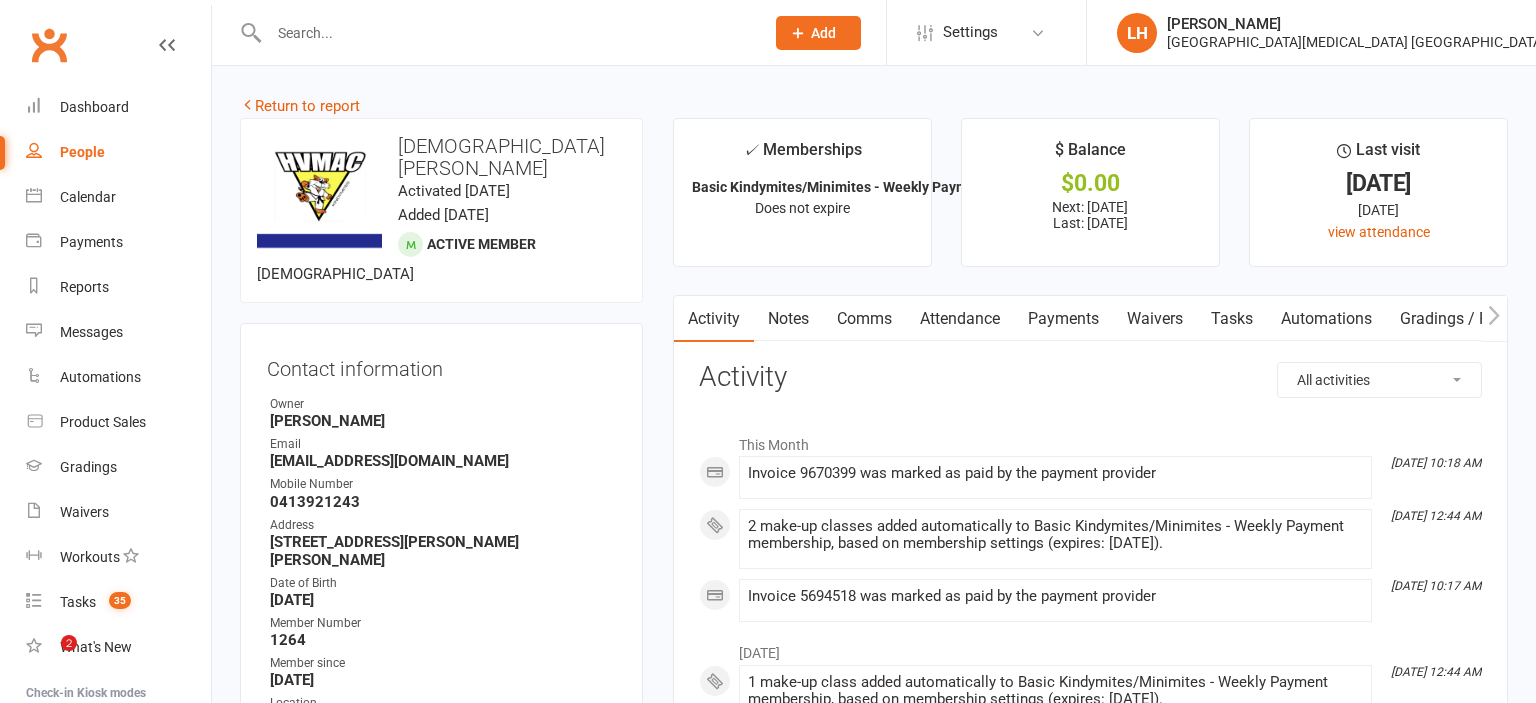 scroll, scrollTop: 0, scrollLeft: 0, axis: both 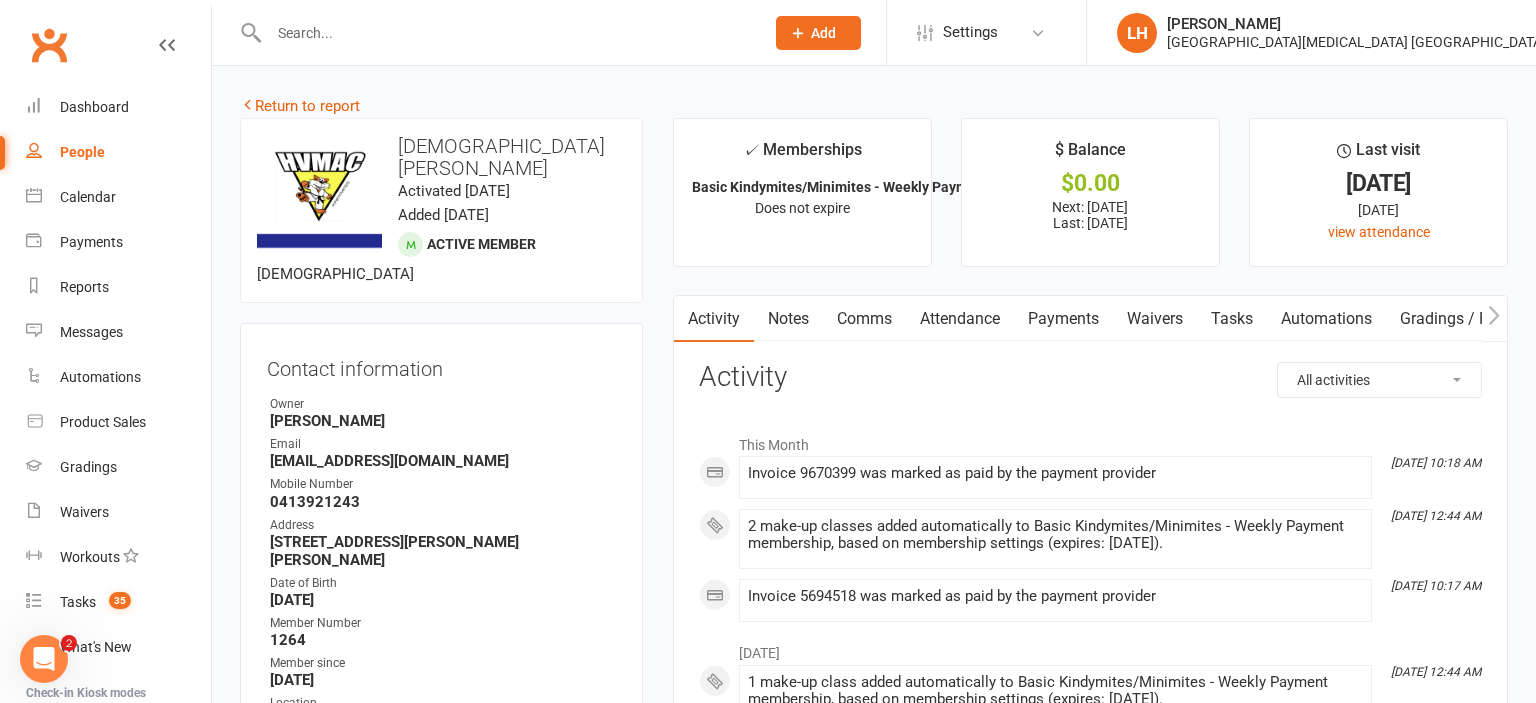 click on "Attendance" at bounding box center (960, 319) 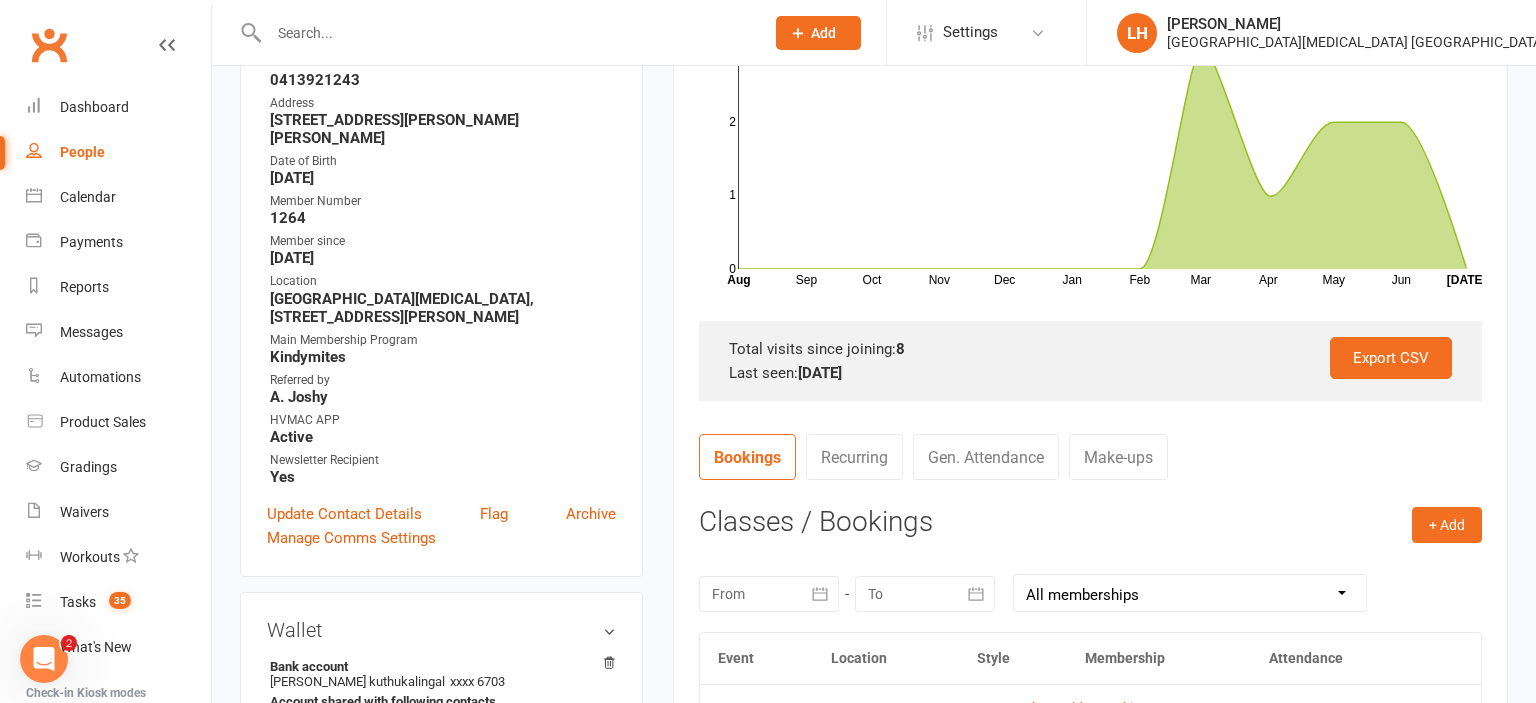 scroll, scrollTop: 633, scrollLeft: 0, axis: vertical 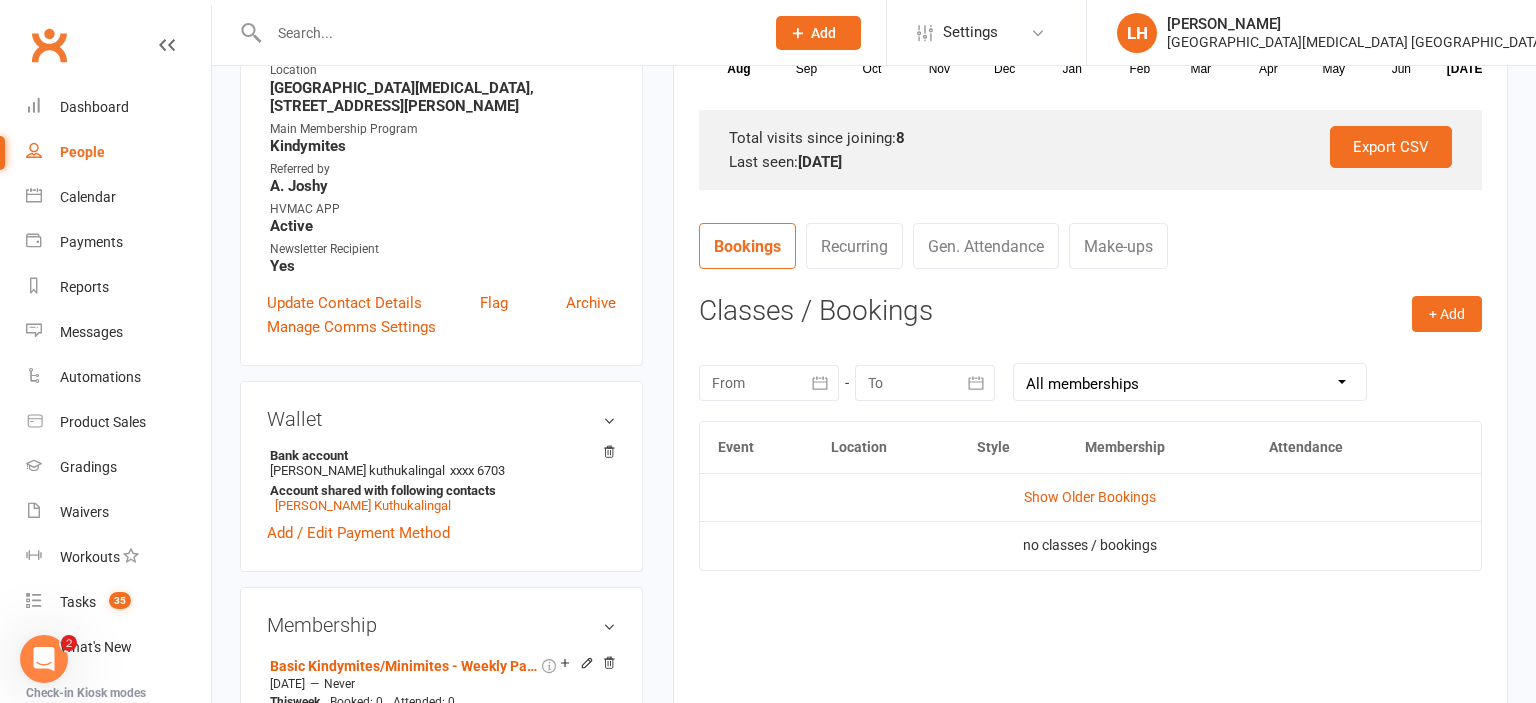 click at bounding box center [821, 383] 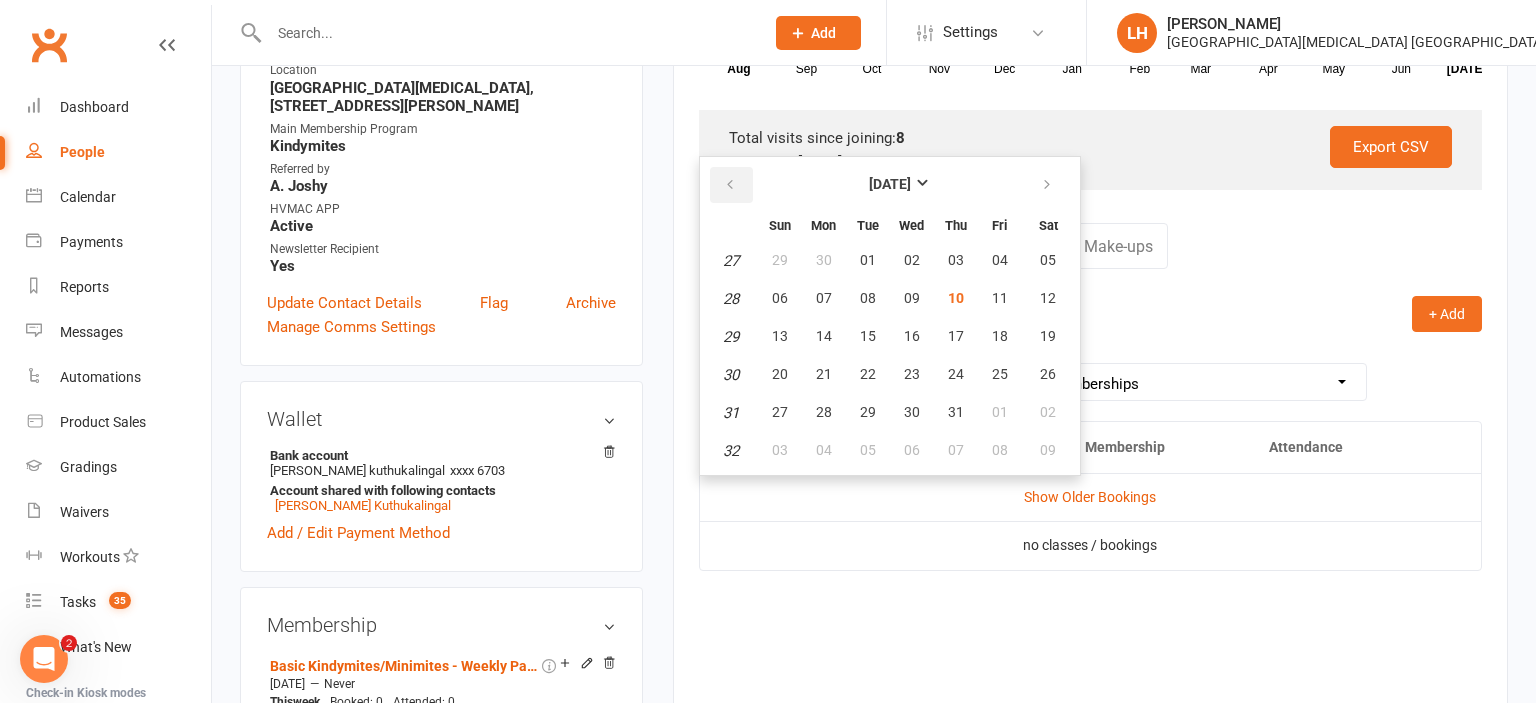 click at bounding box center (730, 185) 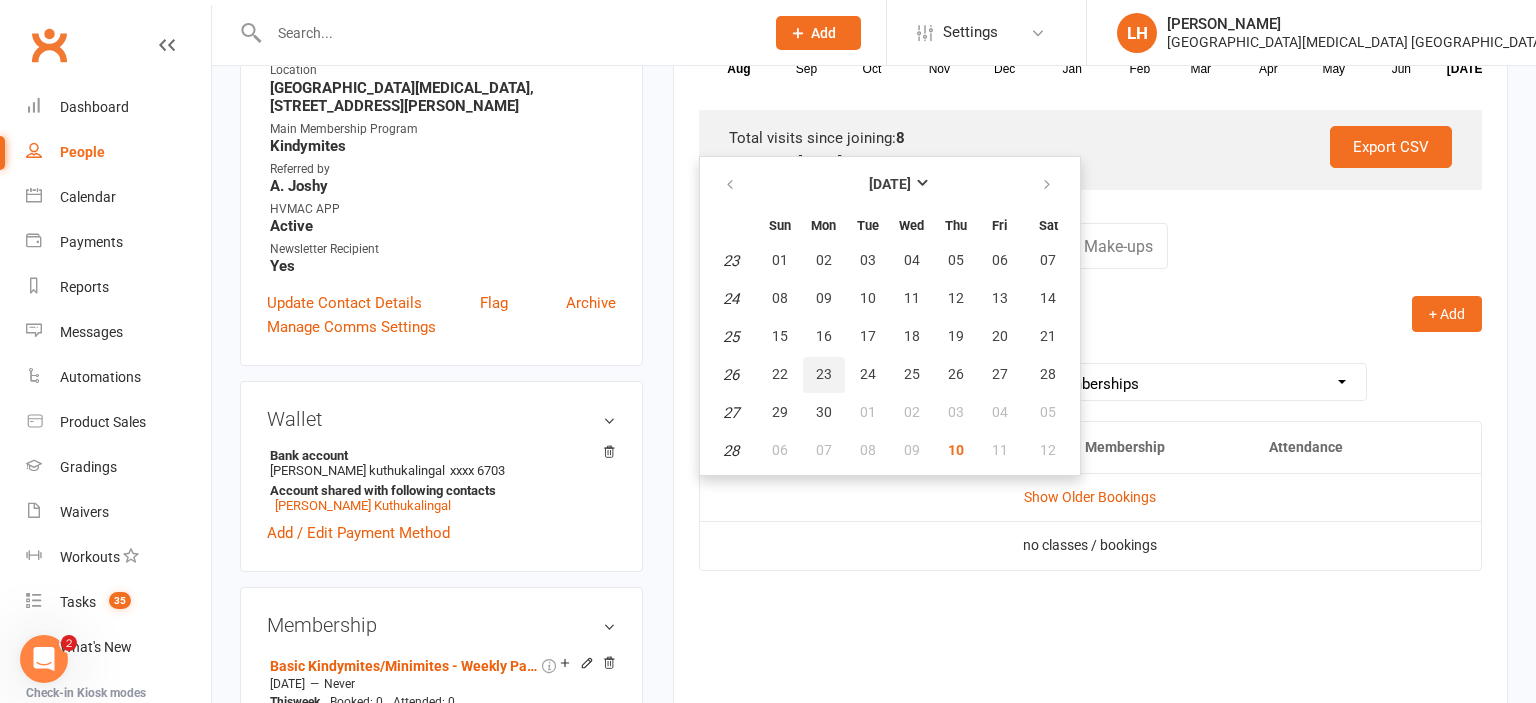 click on "23" at bounding box center [824, 375] 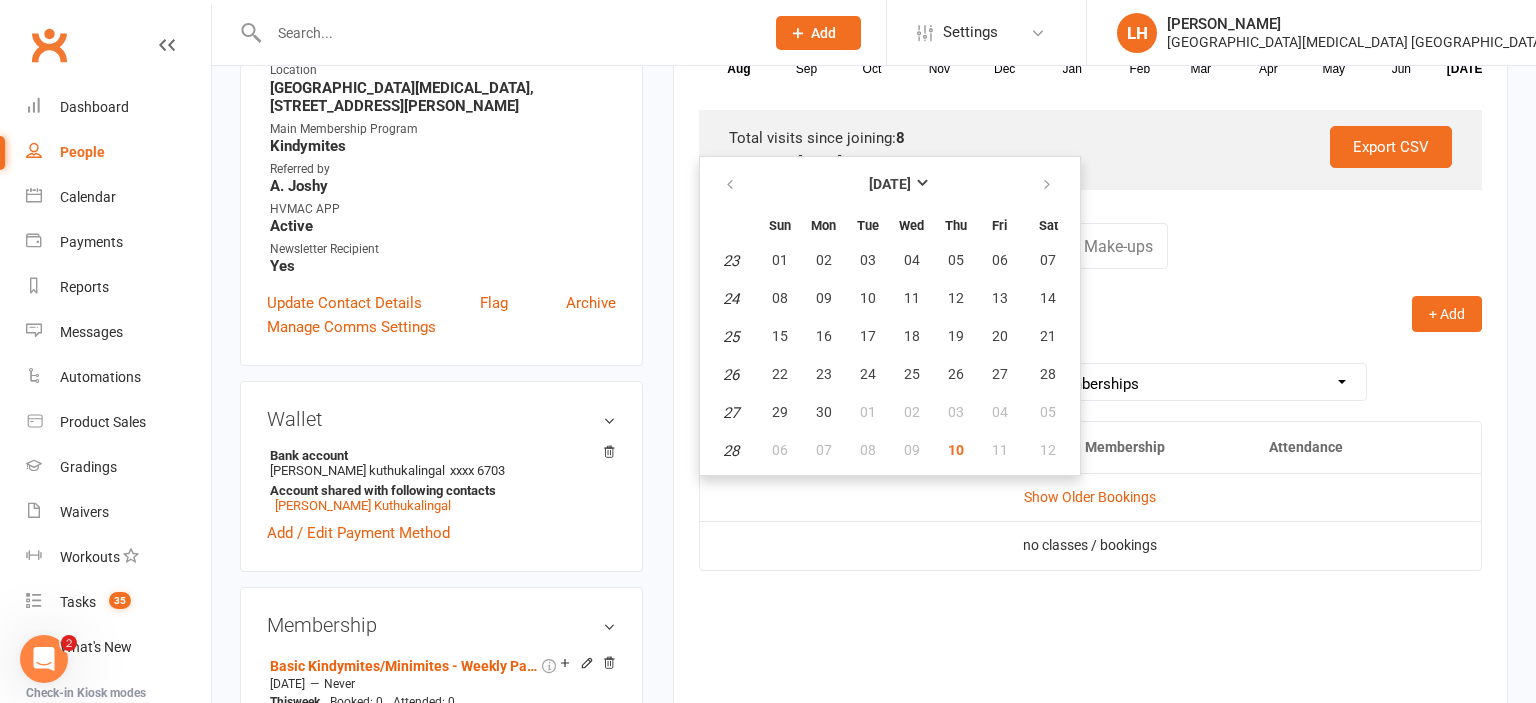 type on "[DATE]" 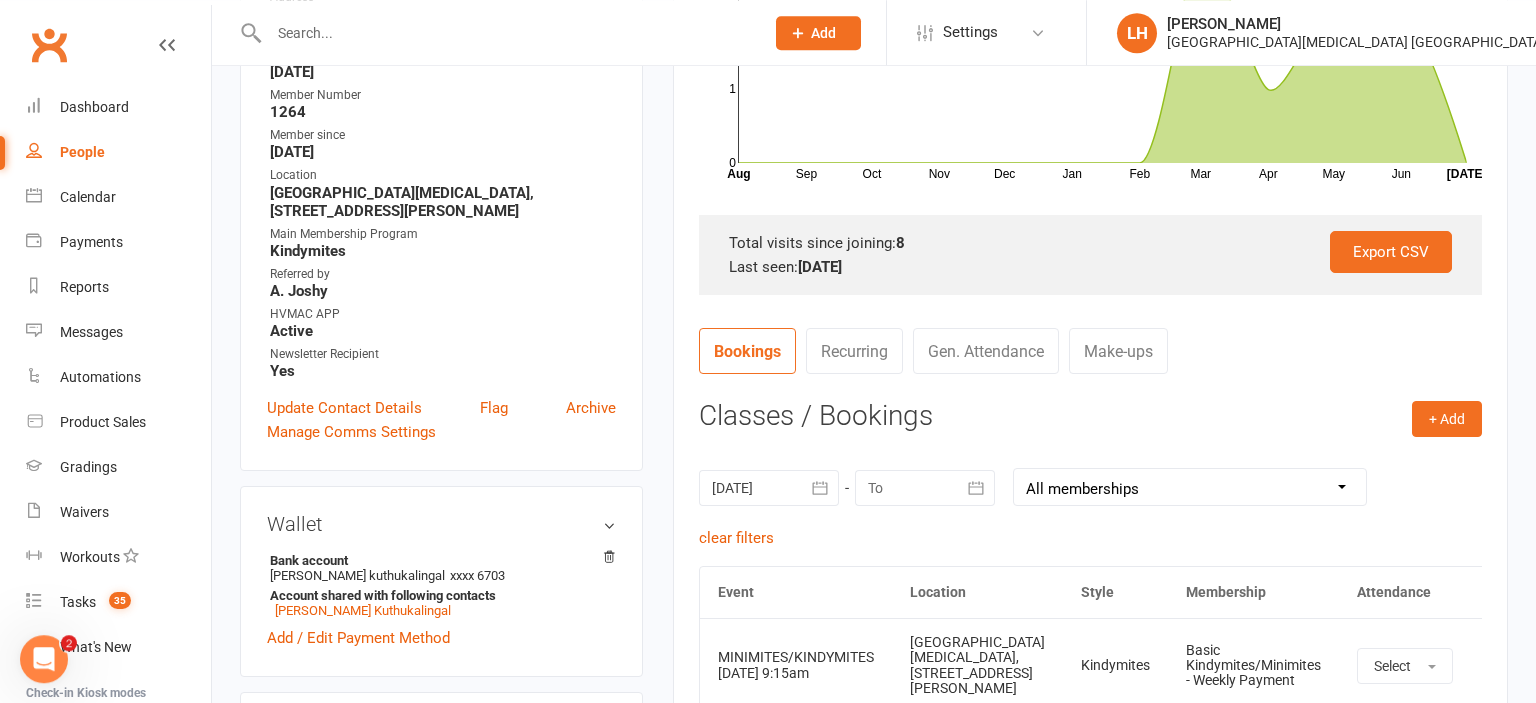 scroll, scrollTop: 528, scrollLeft: 0, axis: vertical 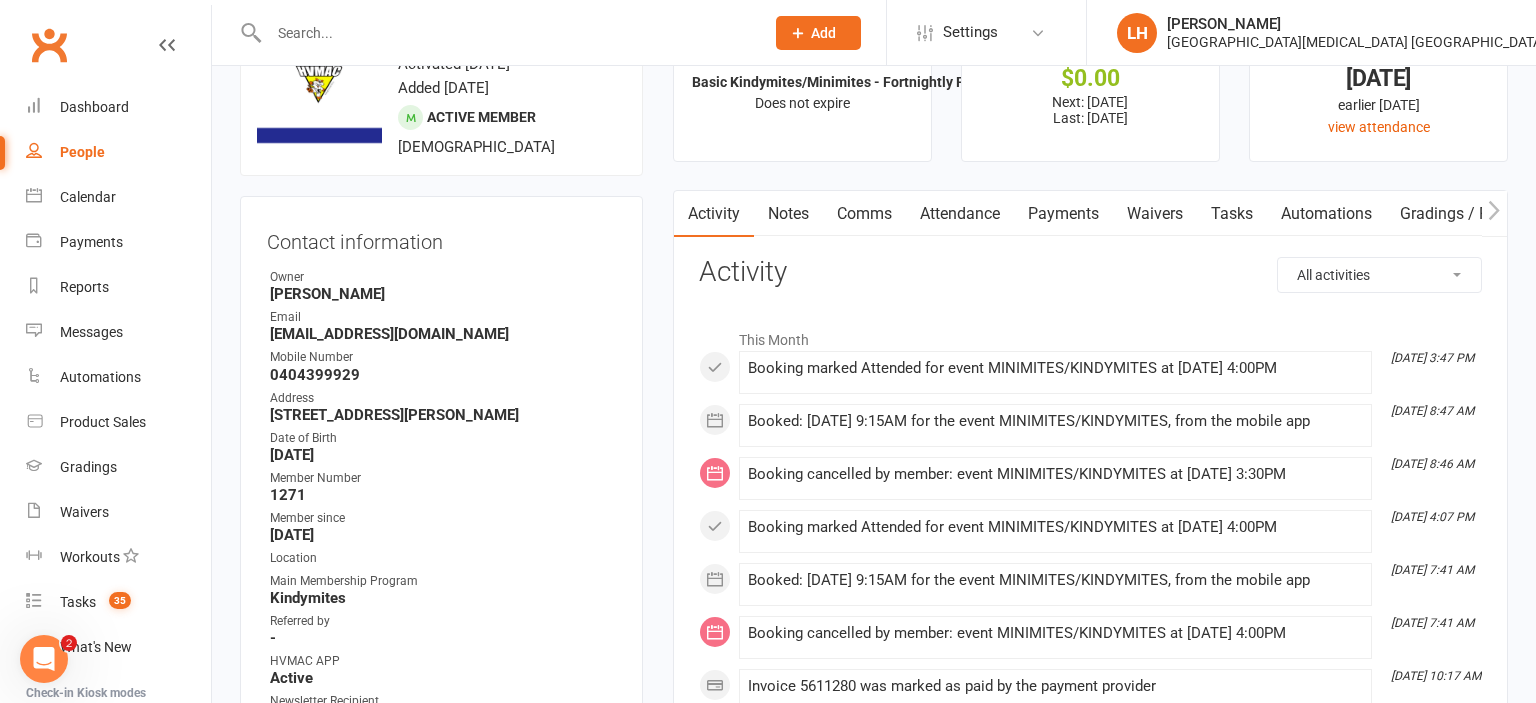 click on "Attendance" at bounding box center [960, 214] 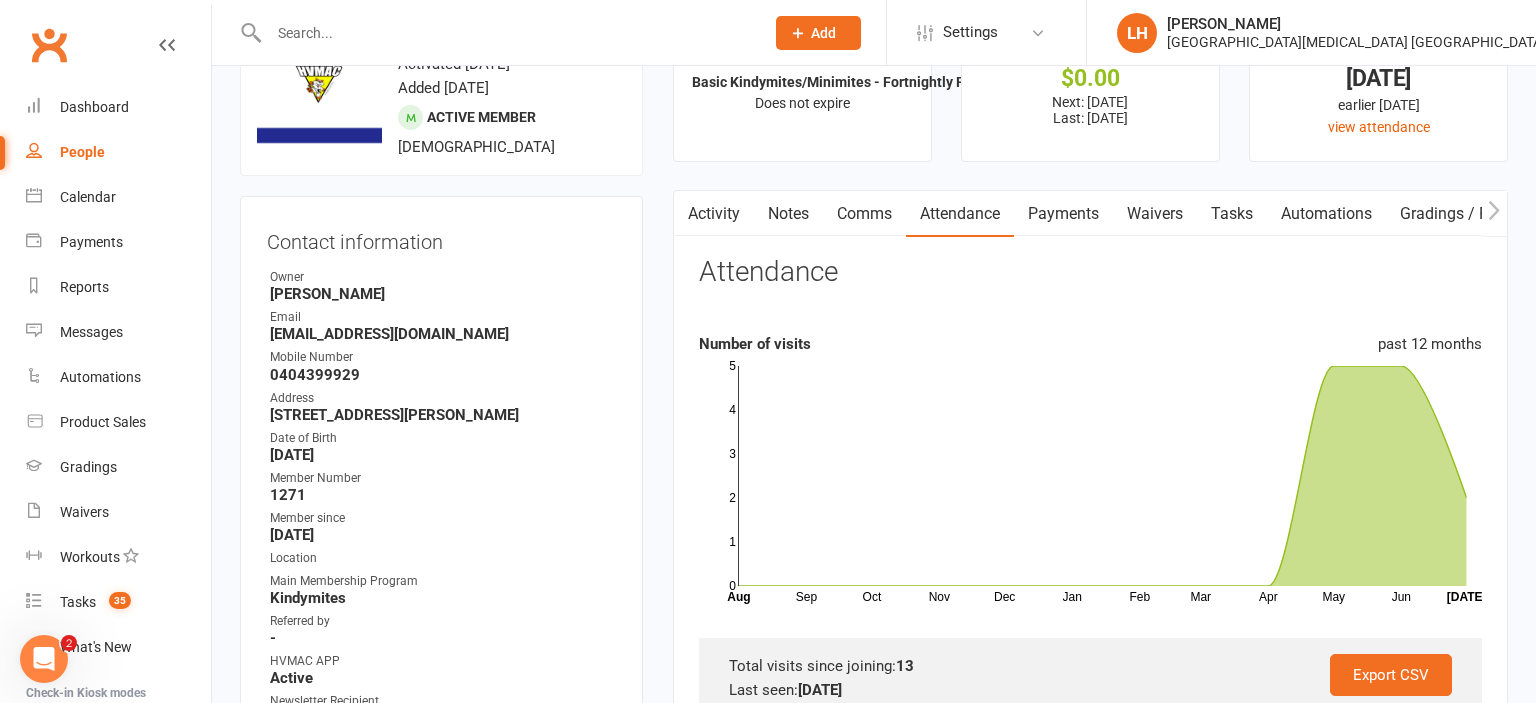 scroll, scrollTop: 528, scrollLeft: 0, axis: vertical 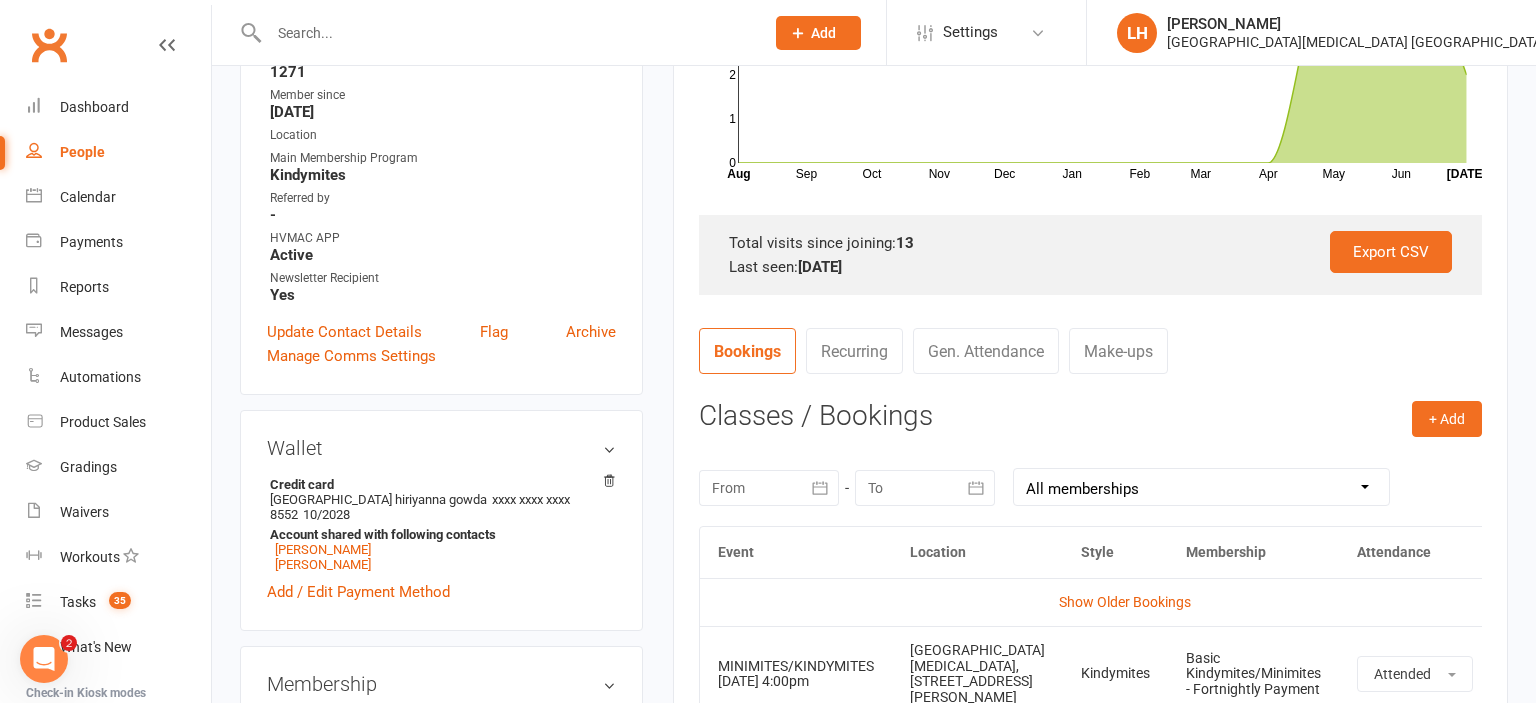 click at bounding box center [769, 488] 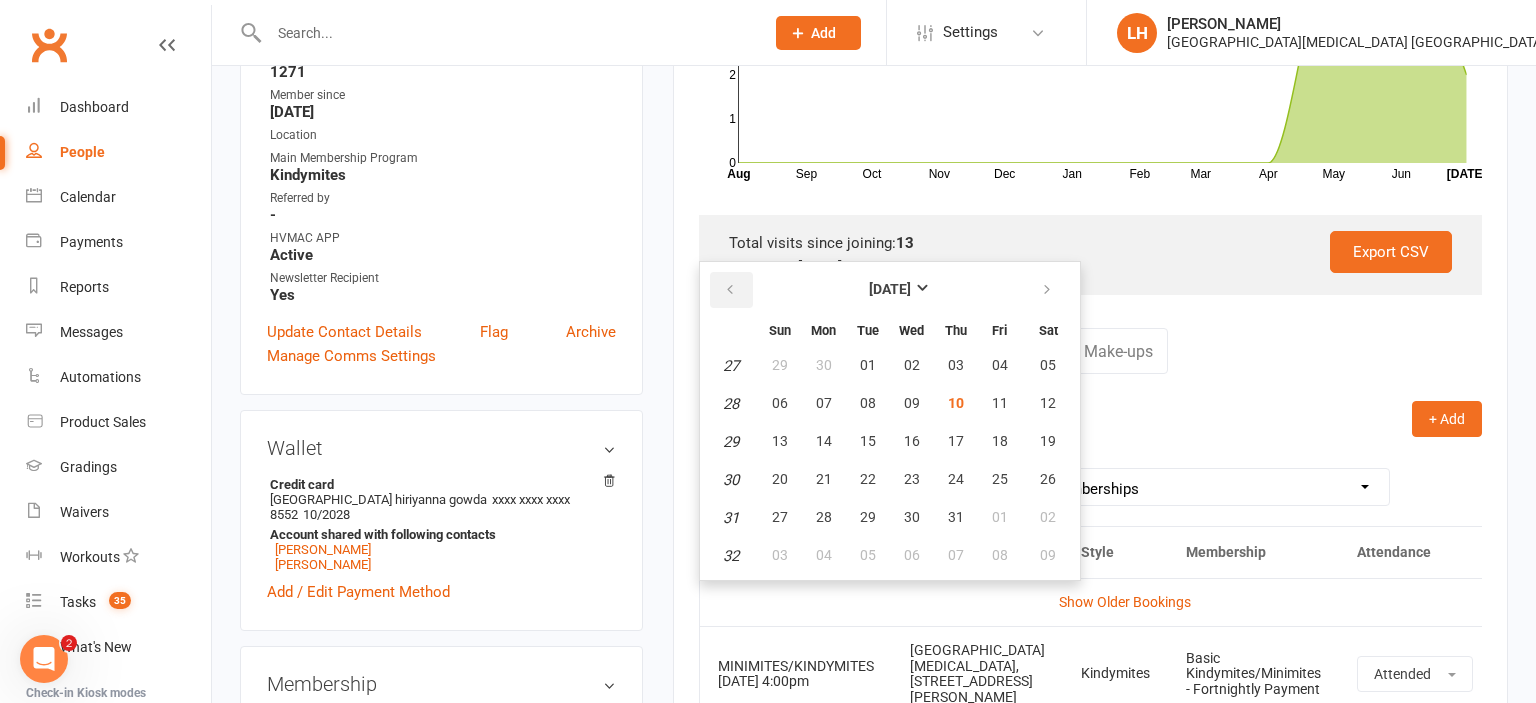 click at bounding box center [730, 290] 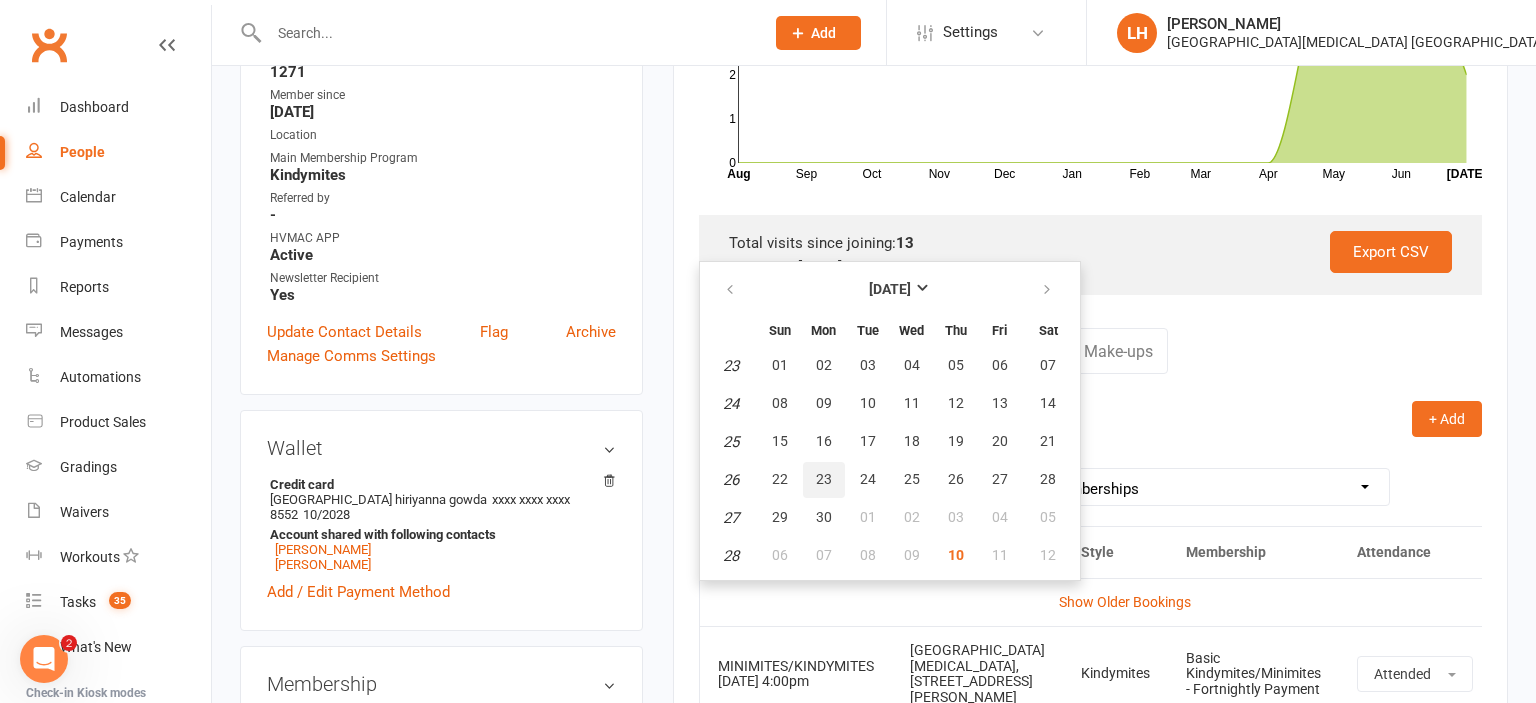 click on "23" at bounding box center (824, 479) 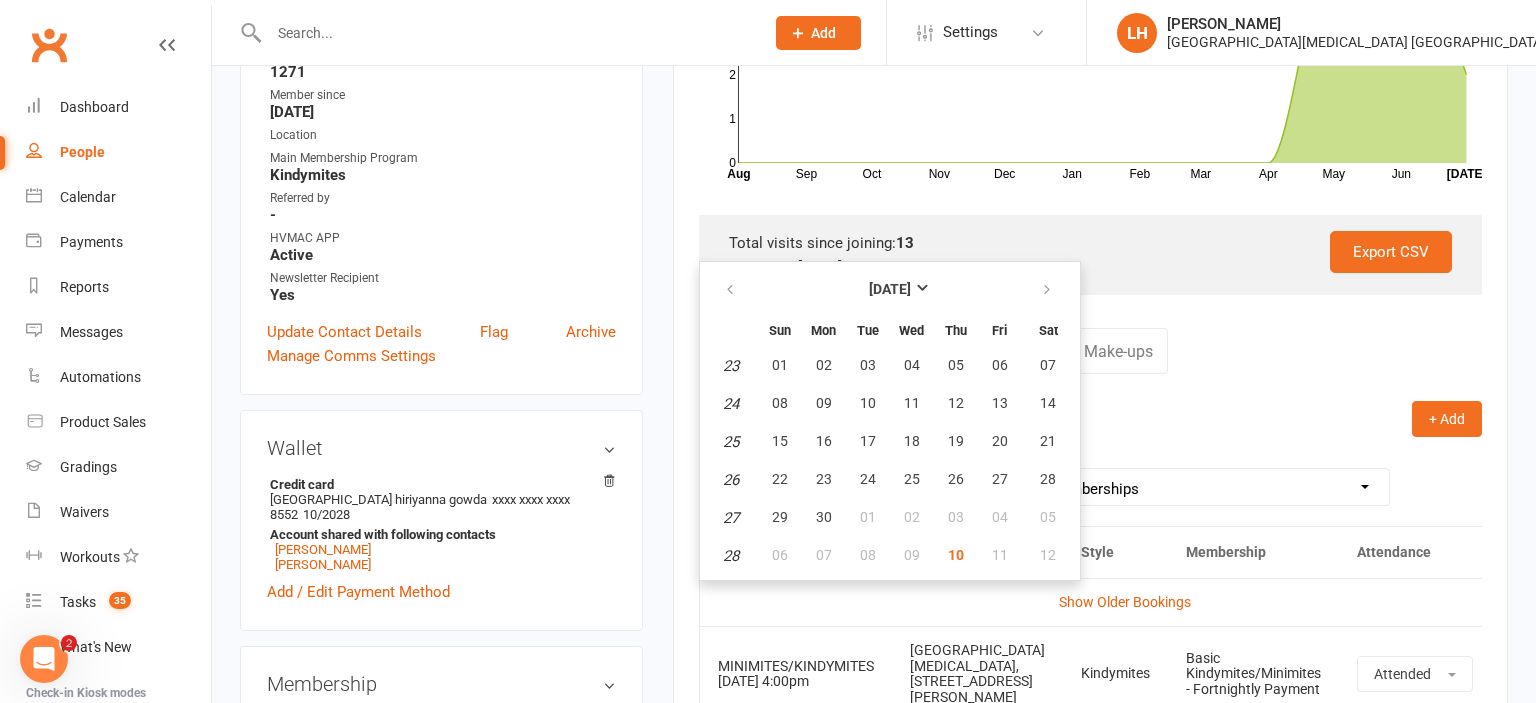 type on "[DATE]" 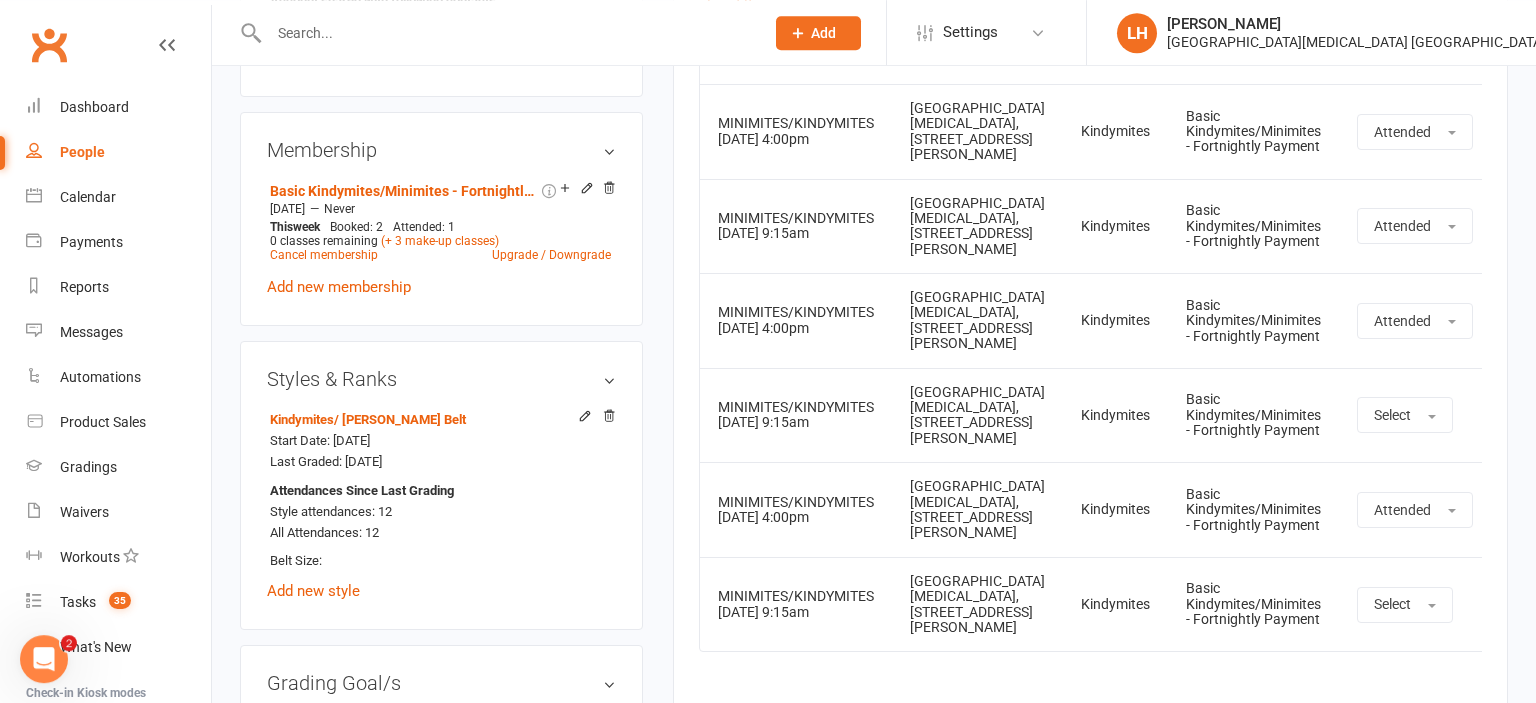 scroll, scrollTop: 1161, scrollLeft: 0, axis: vertical 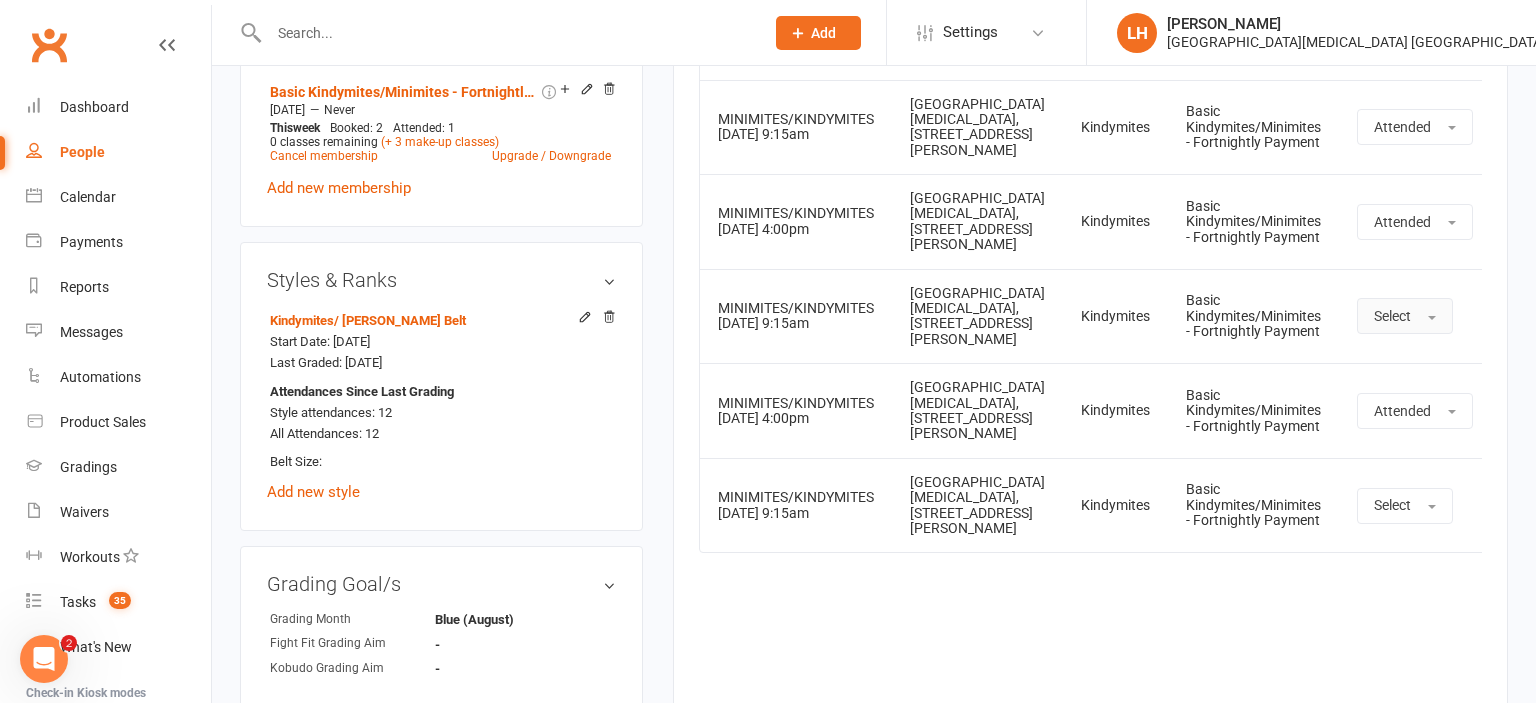 click on "Select" at bounding box center (1405, 316) 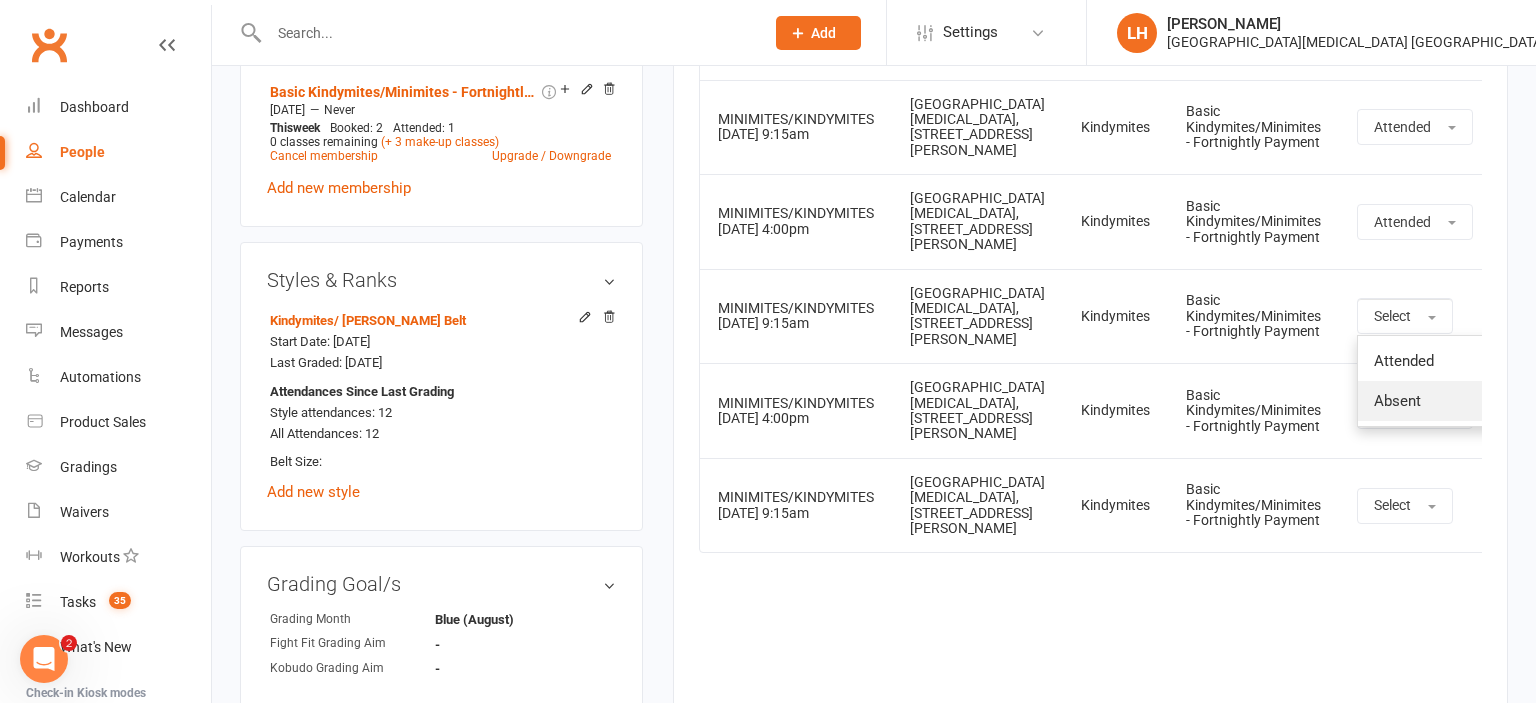 click on "Absent" at bounding box center [1457, 401] 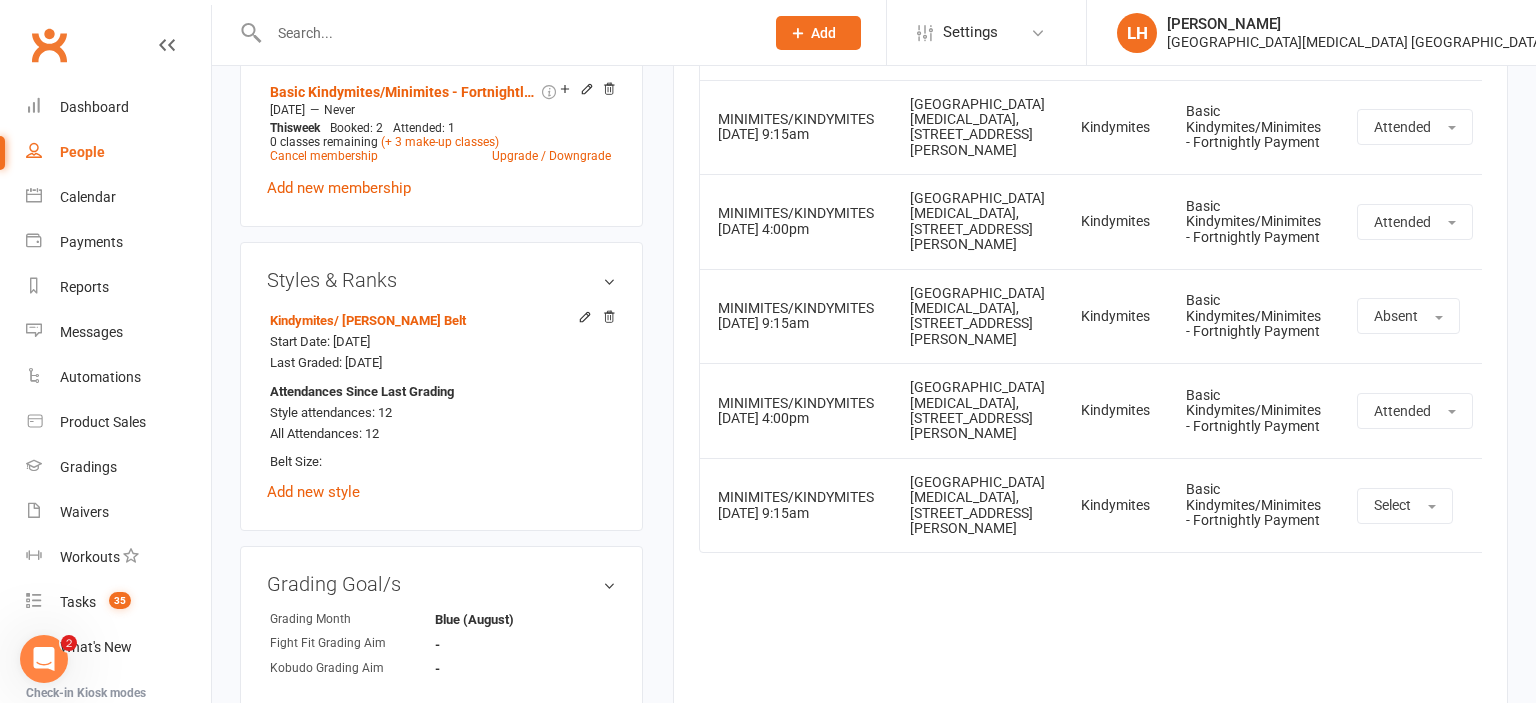 click on "Event Location Style Membership Attendance Show Older Bookings MINIMITES/KINDYMITES 26 Jun 2025 4:00pm Hunter Valley Martial Arts, Unit 1a/4a Garnett Road, Green Hills Kindymites Basic Kindymites/Minimites - Fortnightly Payment
Attended
More info View event Remove booking MINIMITES/KINDYMITES 28 Jun 2025 9:15am Hunter Valley Martial Arts, Unit 1a/4a Garnett Road, Green Hills Kindymites Basic Kindymites/Minimites - Fortnightly Payment
Attended
More info View event Remove booking MINIMITES/KINDYMITES 03 Jul 2025 4:00pm Hunter Valley Martial Arts, Unit 1a/4a Garnett Road, Green Hills Kindymites Basic Kindymites/Minimites - Fortnightly Payment
Attended
More info View event Remove booking MINIMITES/KINDYMITES 05 Jul 2025 9:15am Hunter Valley Martial Arts, Unit 1a/4a Garnett Road, Green Hills Kindymites
Absent" at bounding box center (1090, 307) 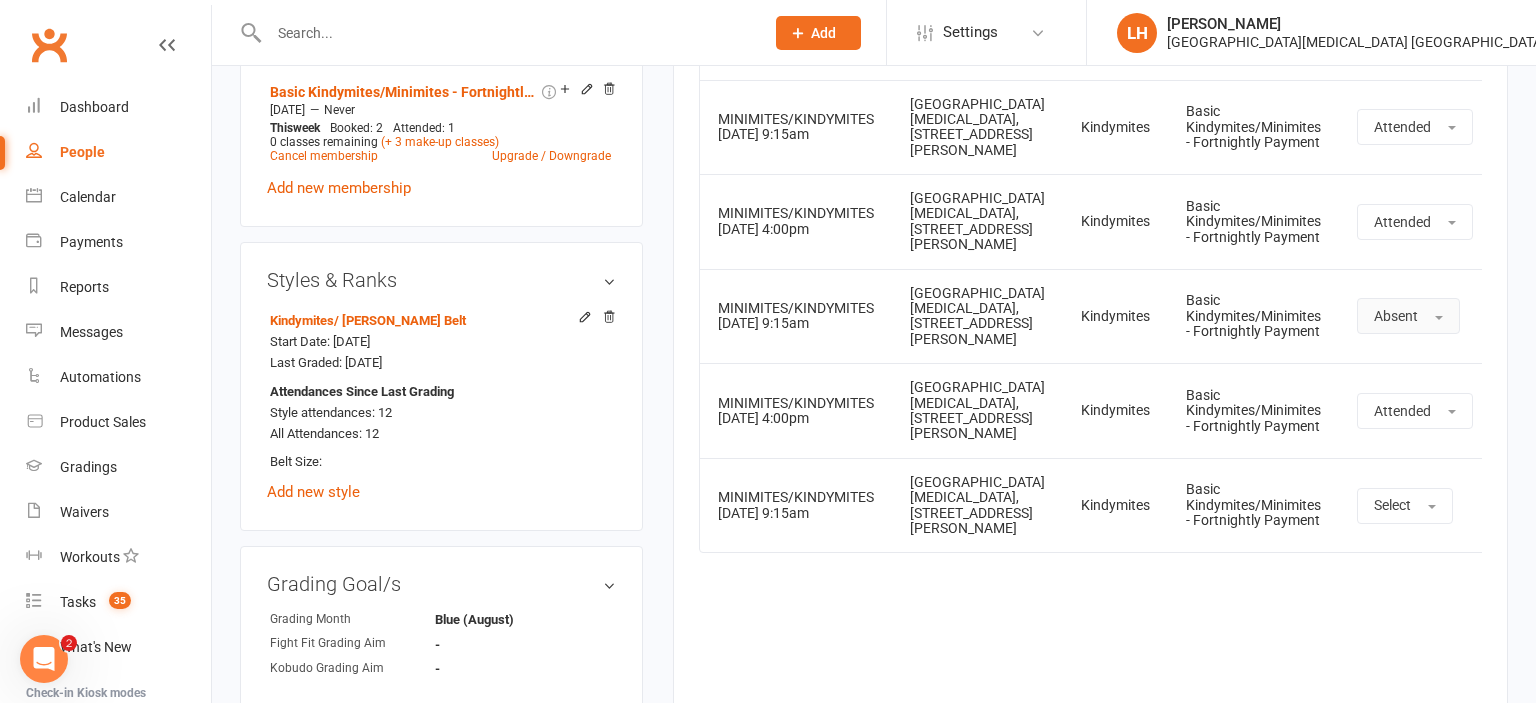 click on "Absent" at bounding box center (1408, 316) 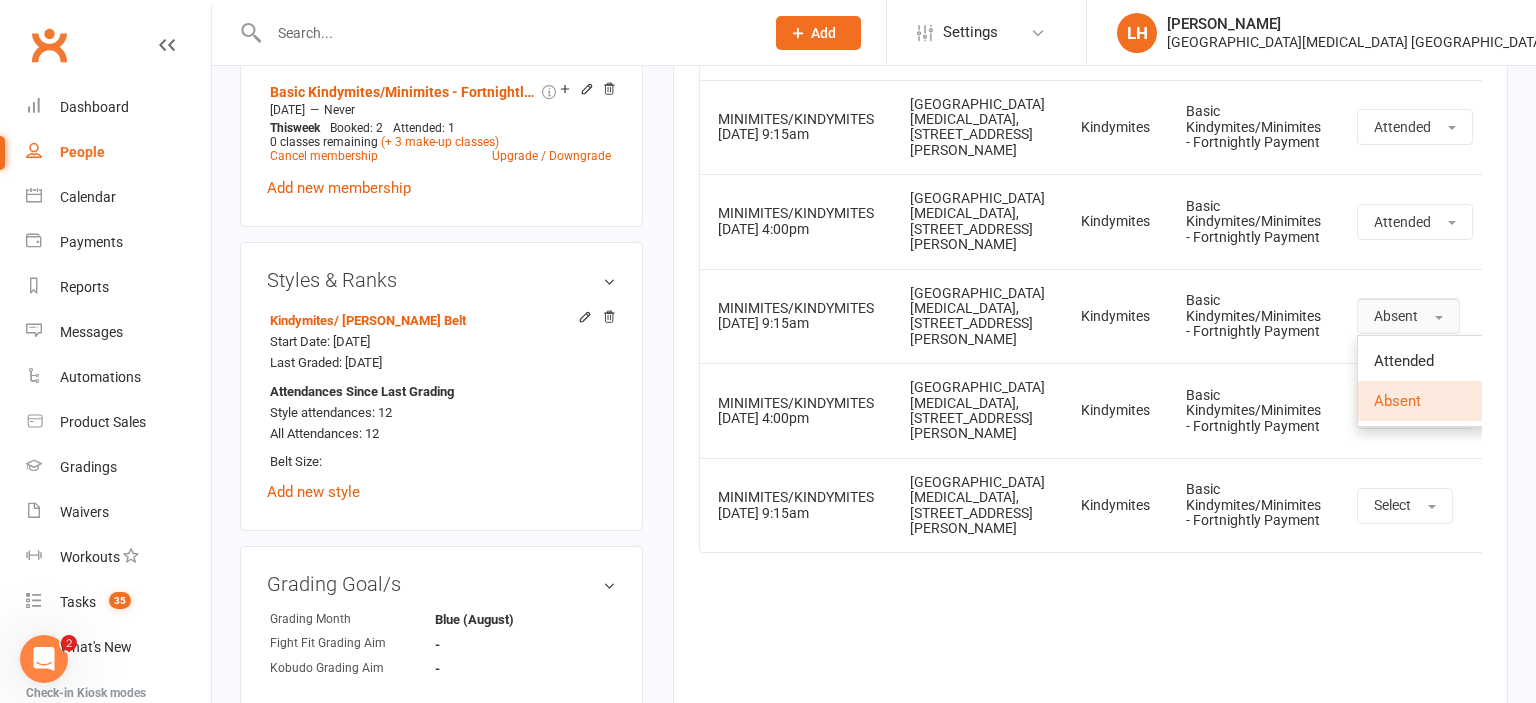 click on "Absent" at bounding box center (1408, 316) 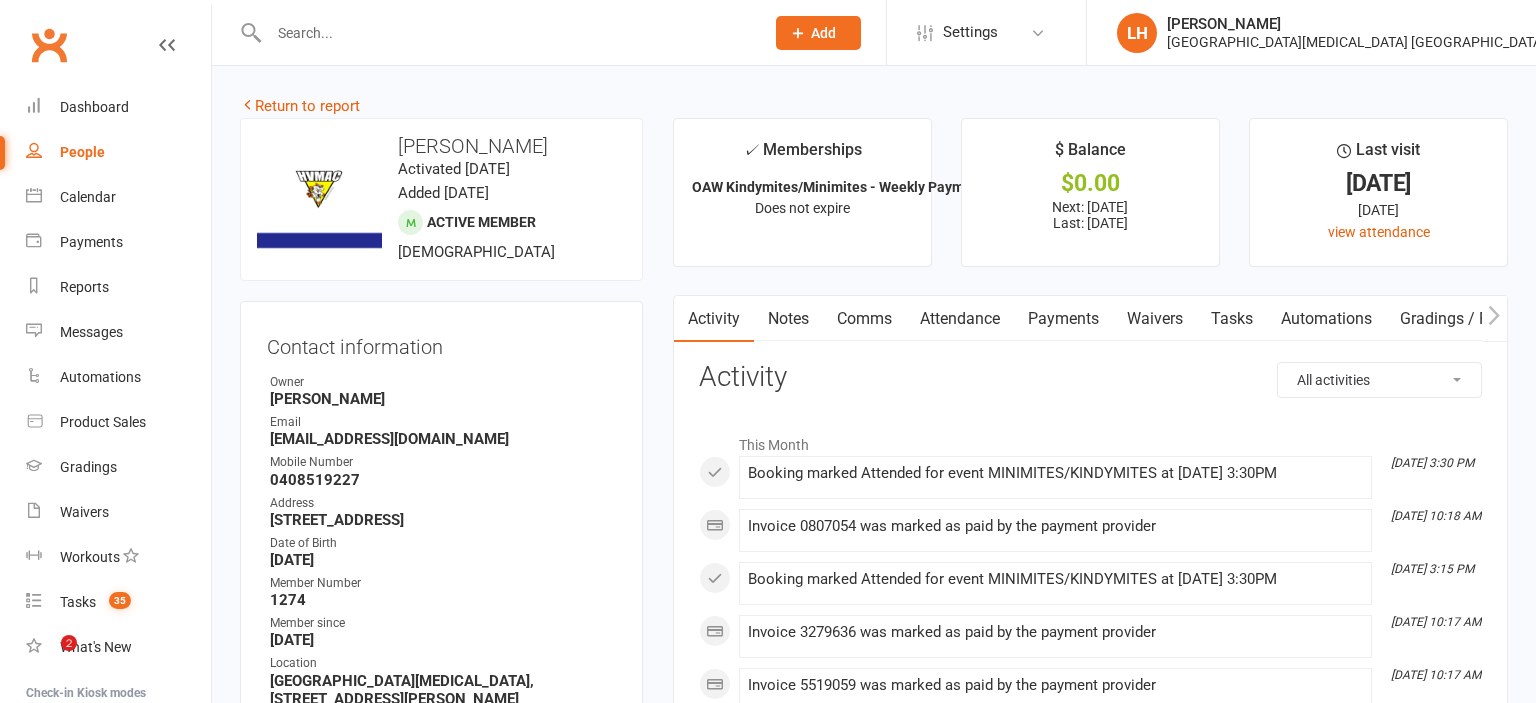 scroll, scrollTop: 0, scrollLeft: 0, axis: both 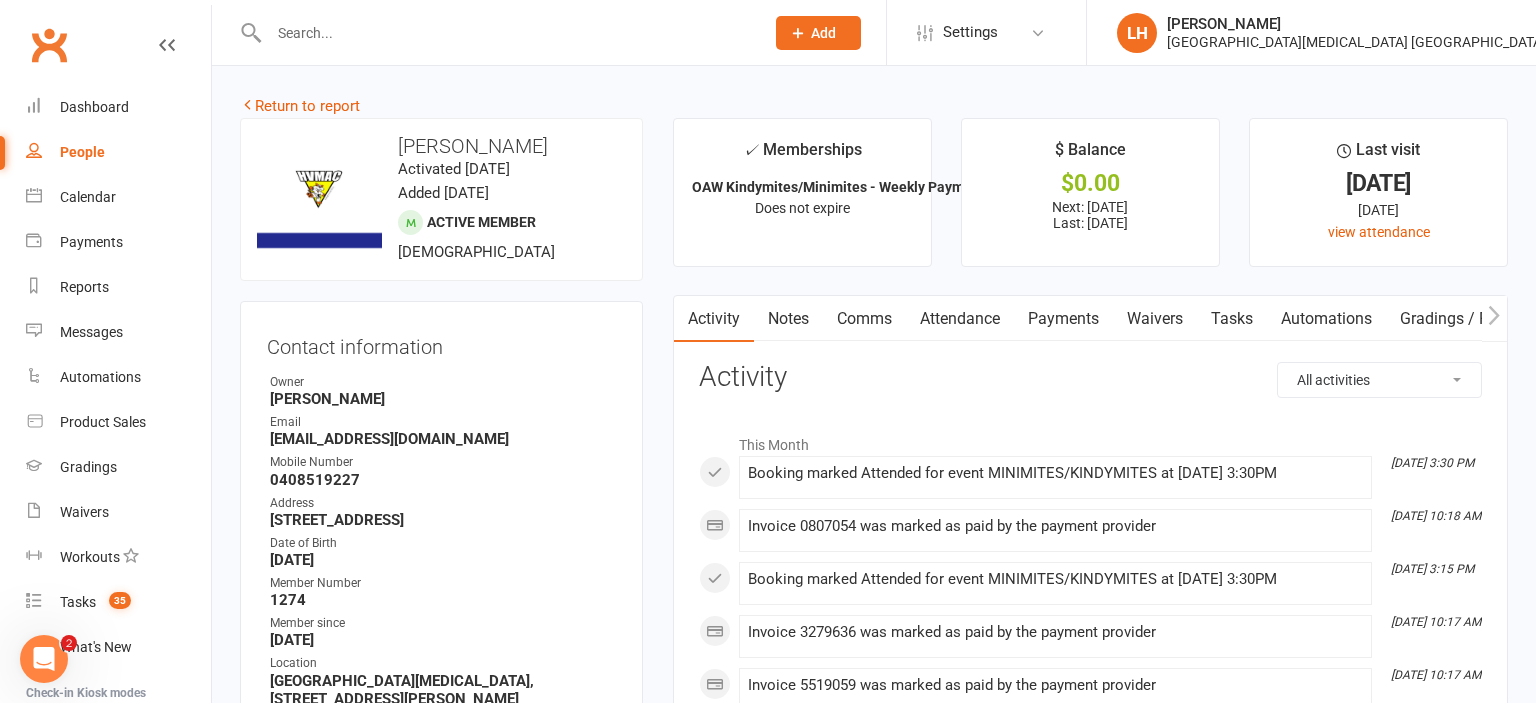 click on "Attendance" at bounding box center (960, 319) 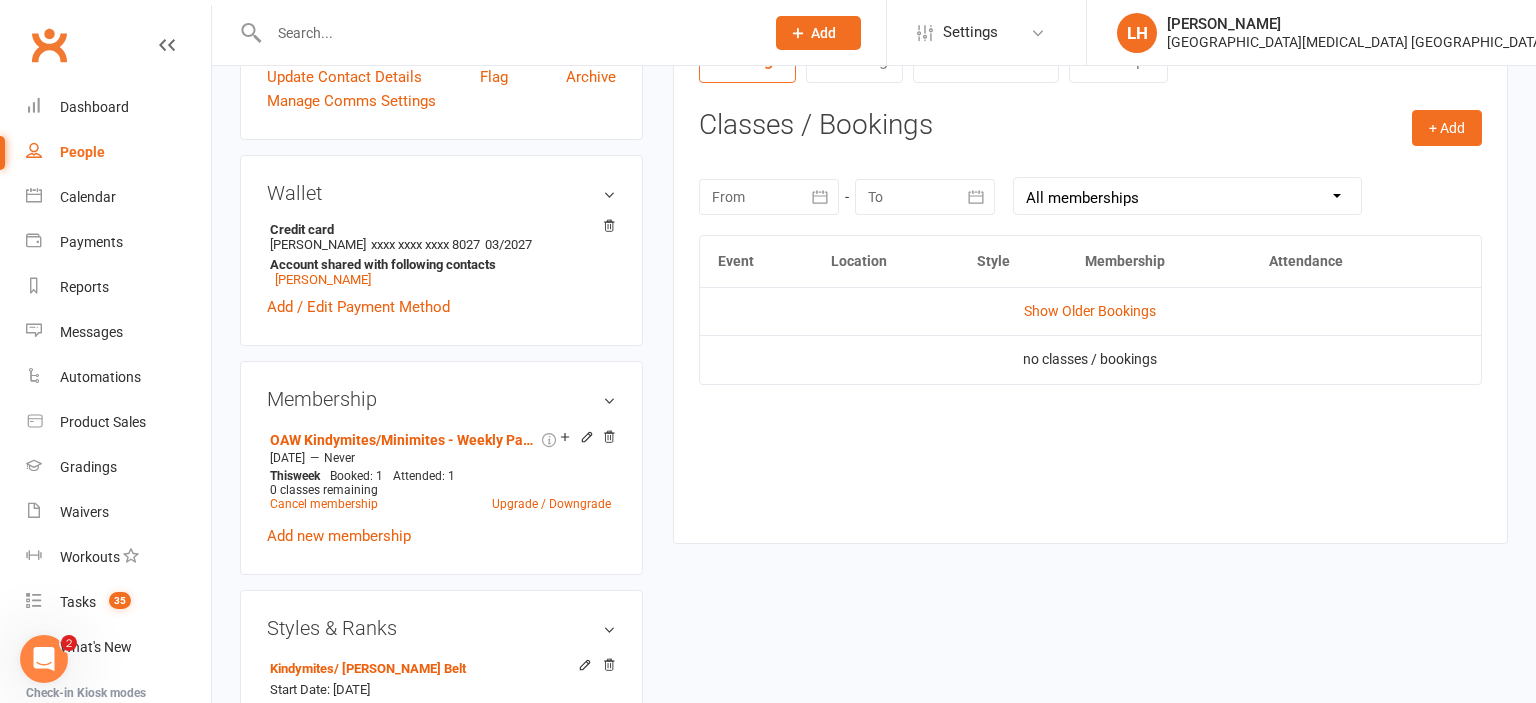 scroll, scrollTop: 739, scrollLeft: 0, axis: vertical 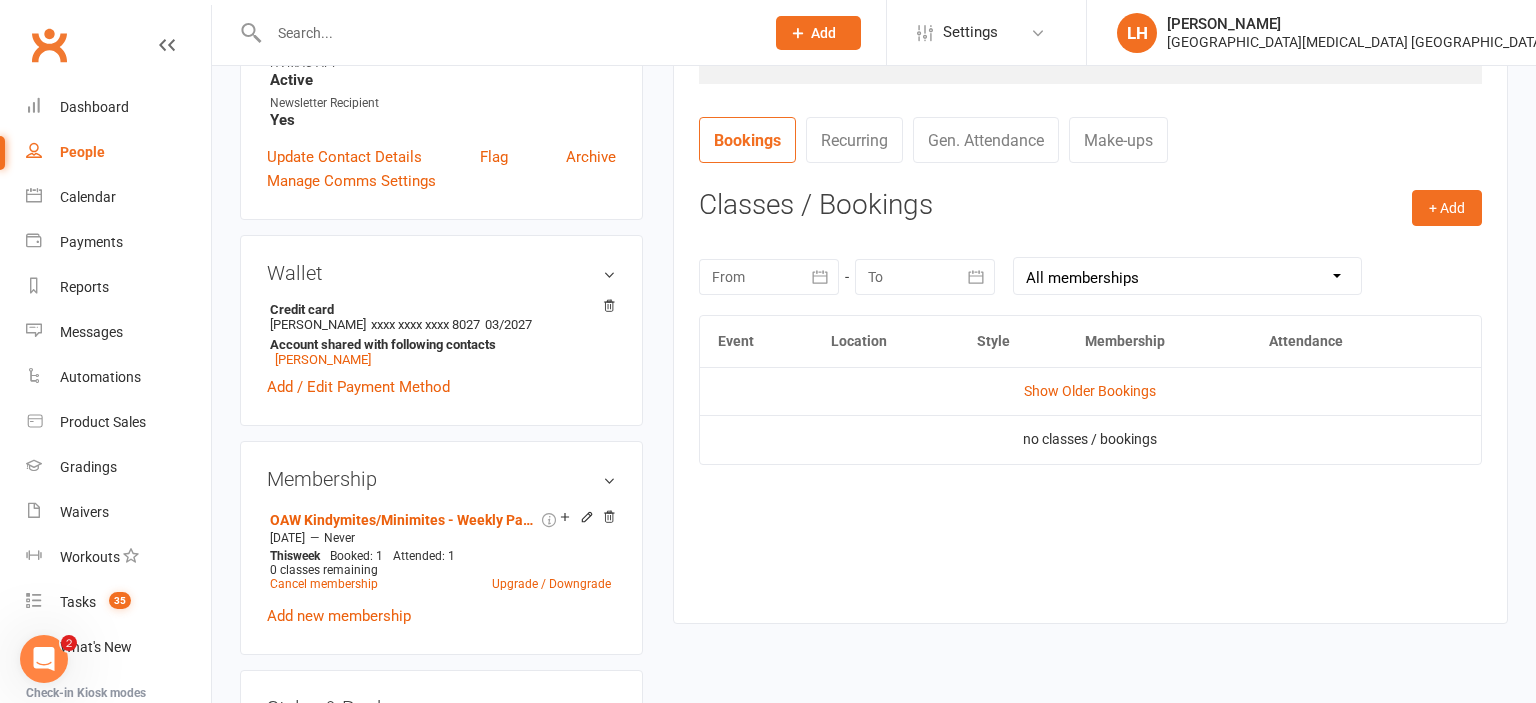 click at bounding box center [769, 277] 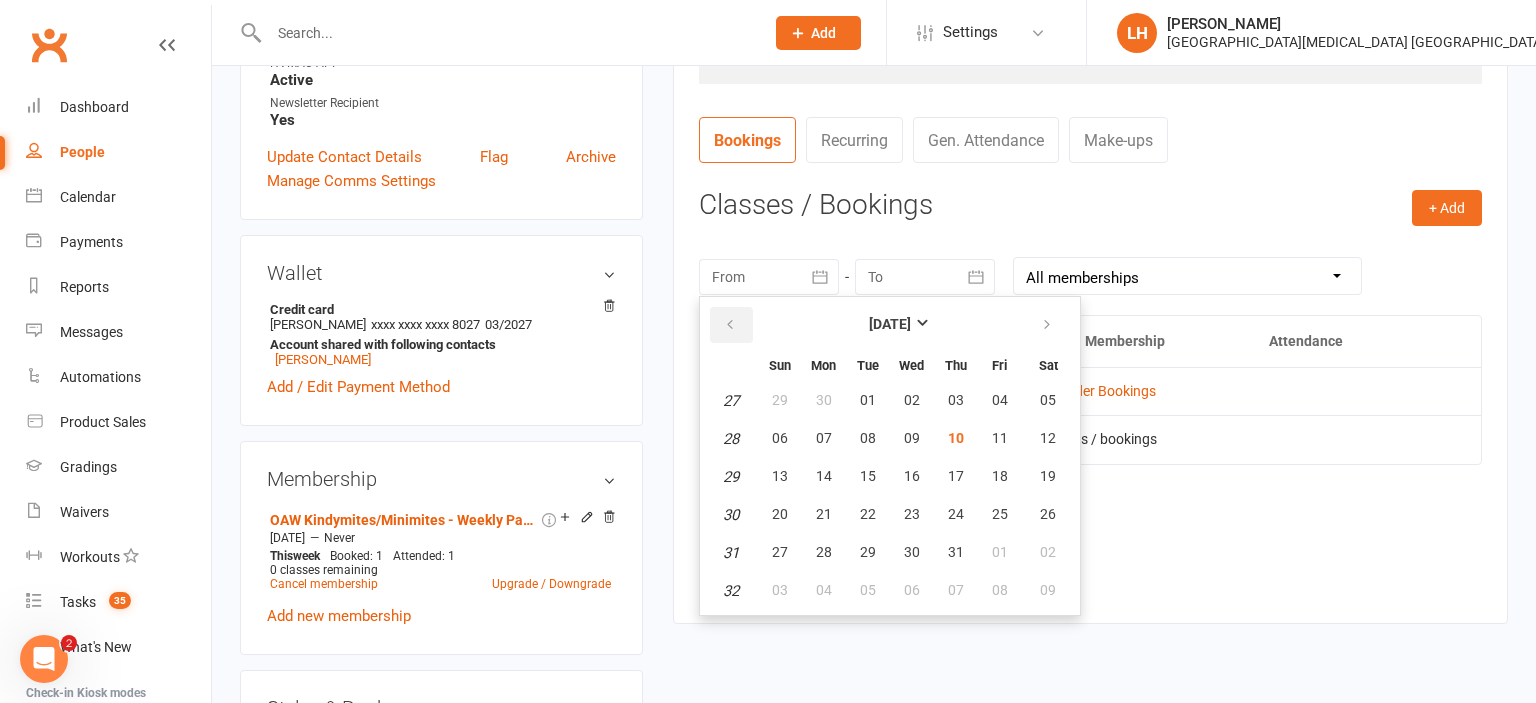 click at bounding box center (730, 325) 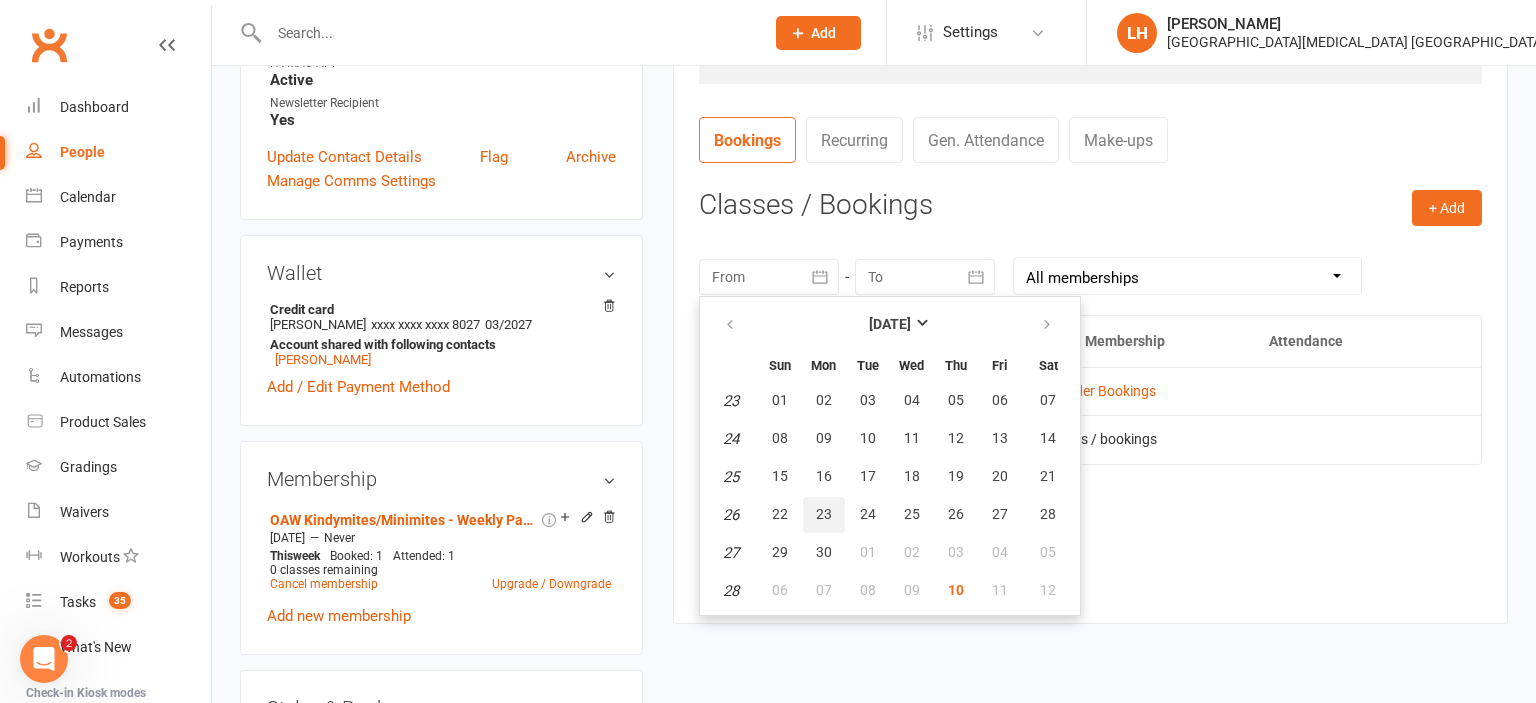 click on "23" at bounding box center (824, 514) 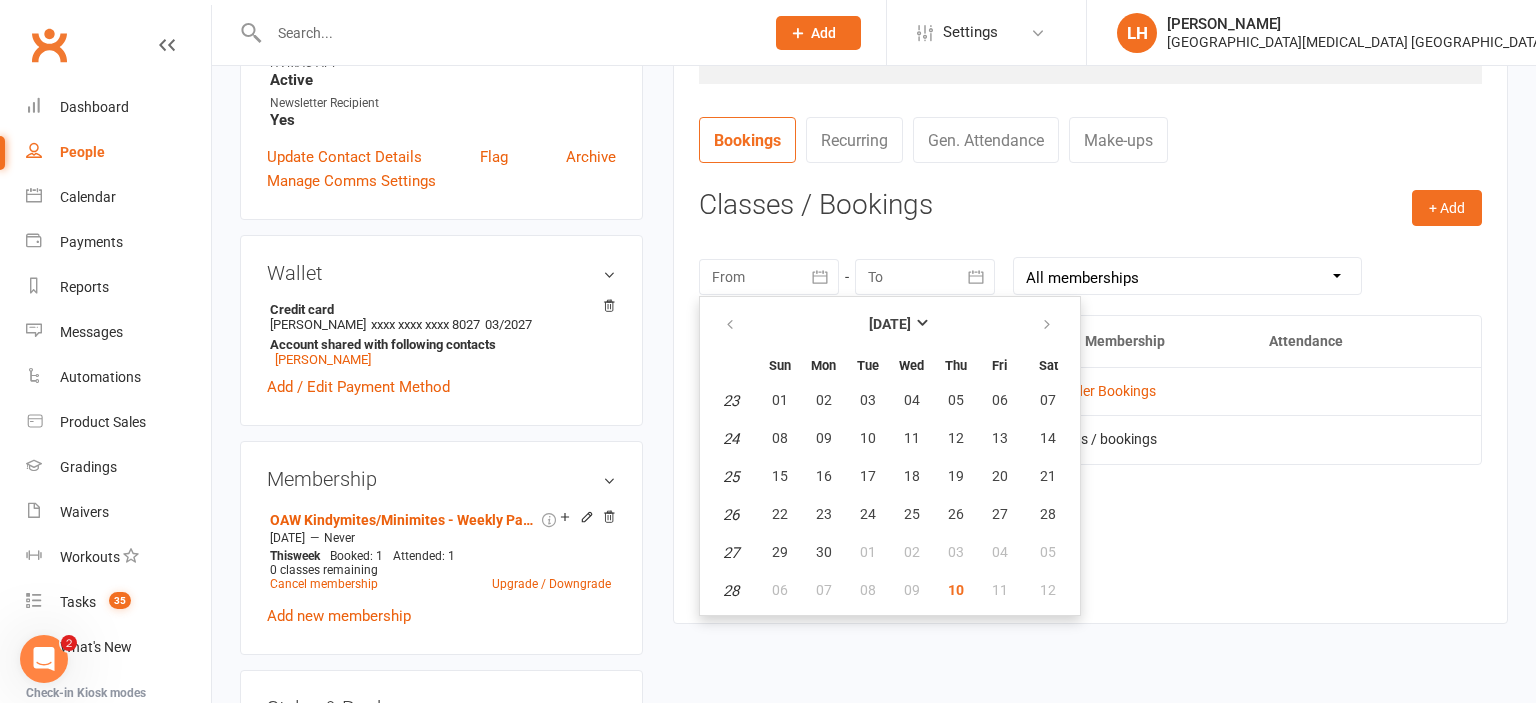 type on "23 Jun 2025" 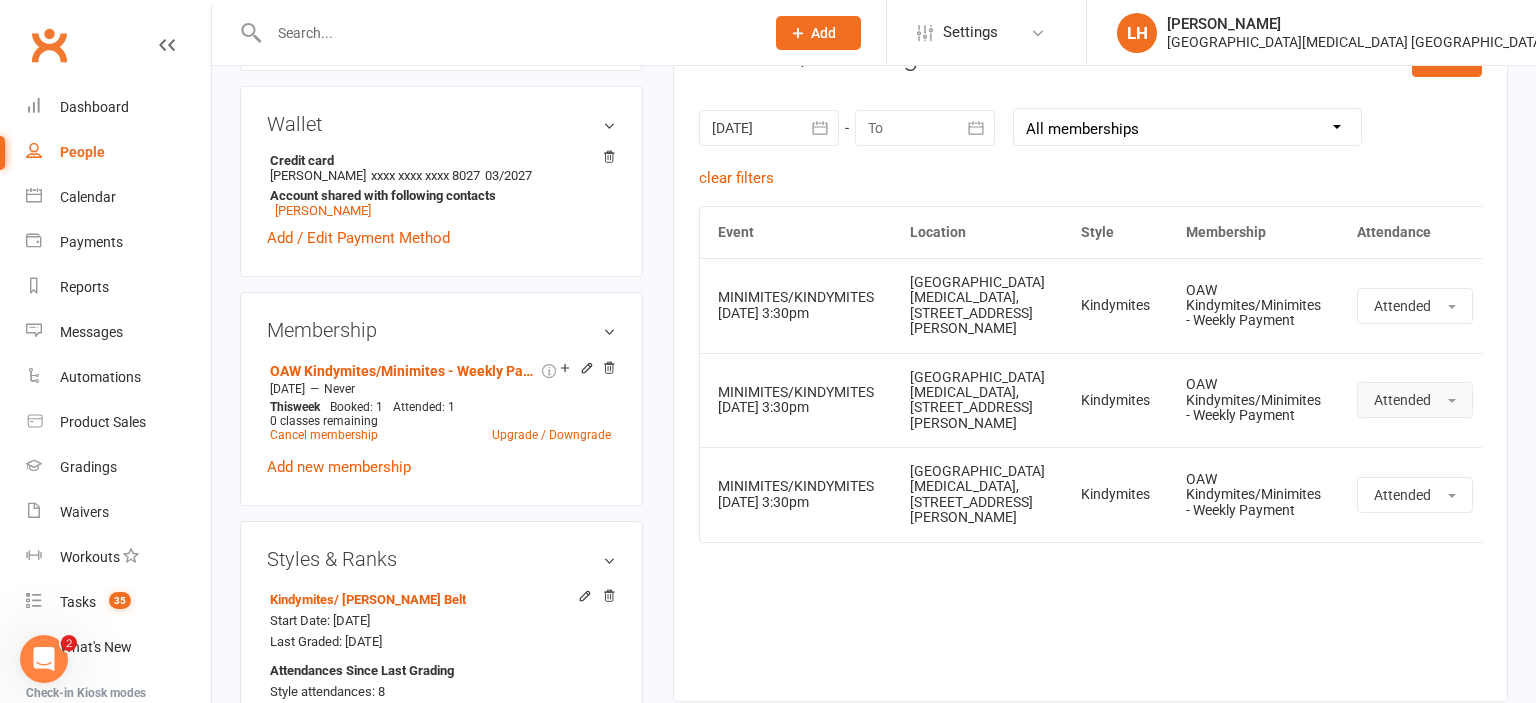 scroll, scrollTop: 950, scrollLeft: 0, axis: vertical 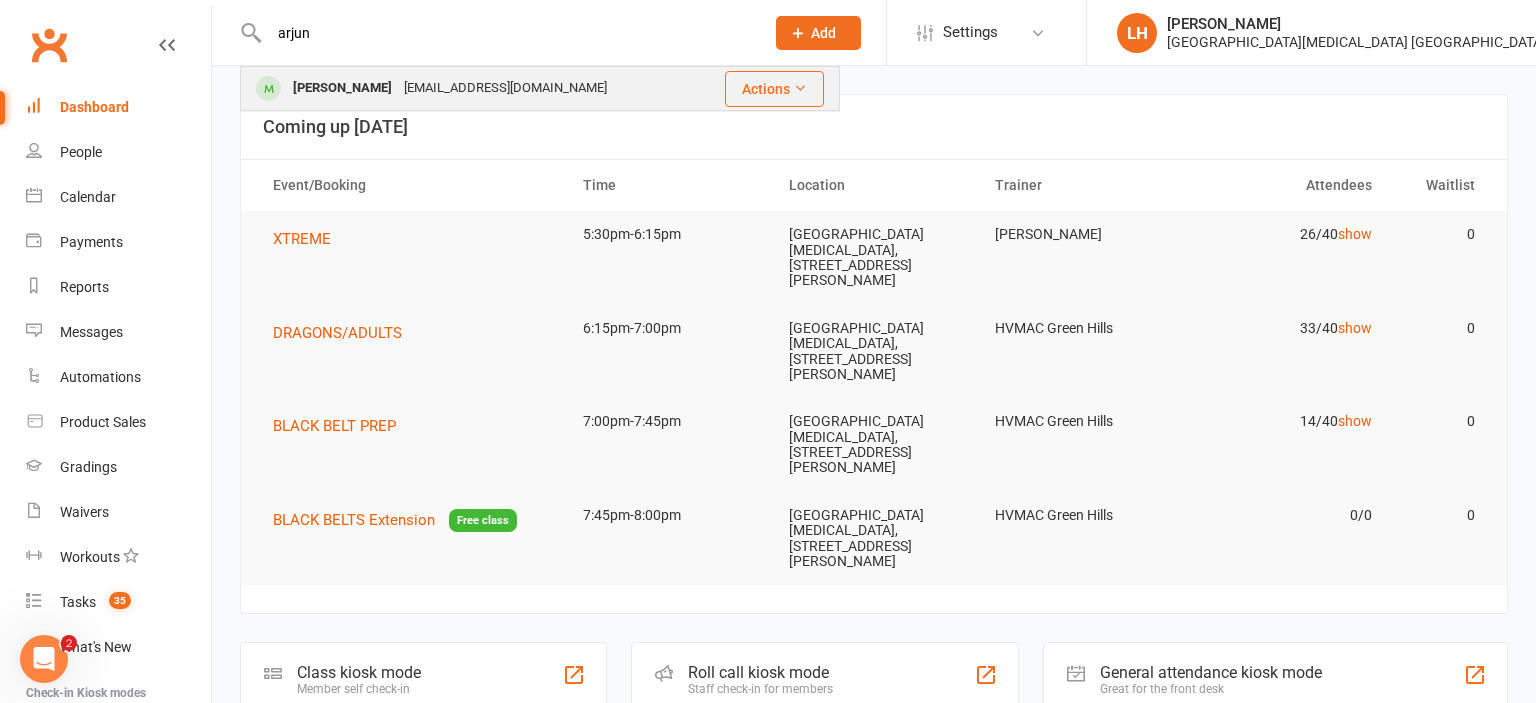 type on "arjun" 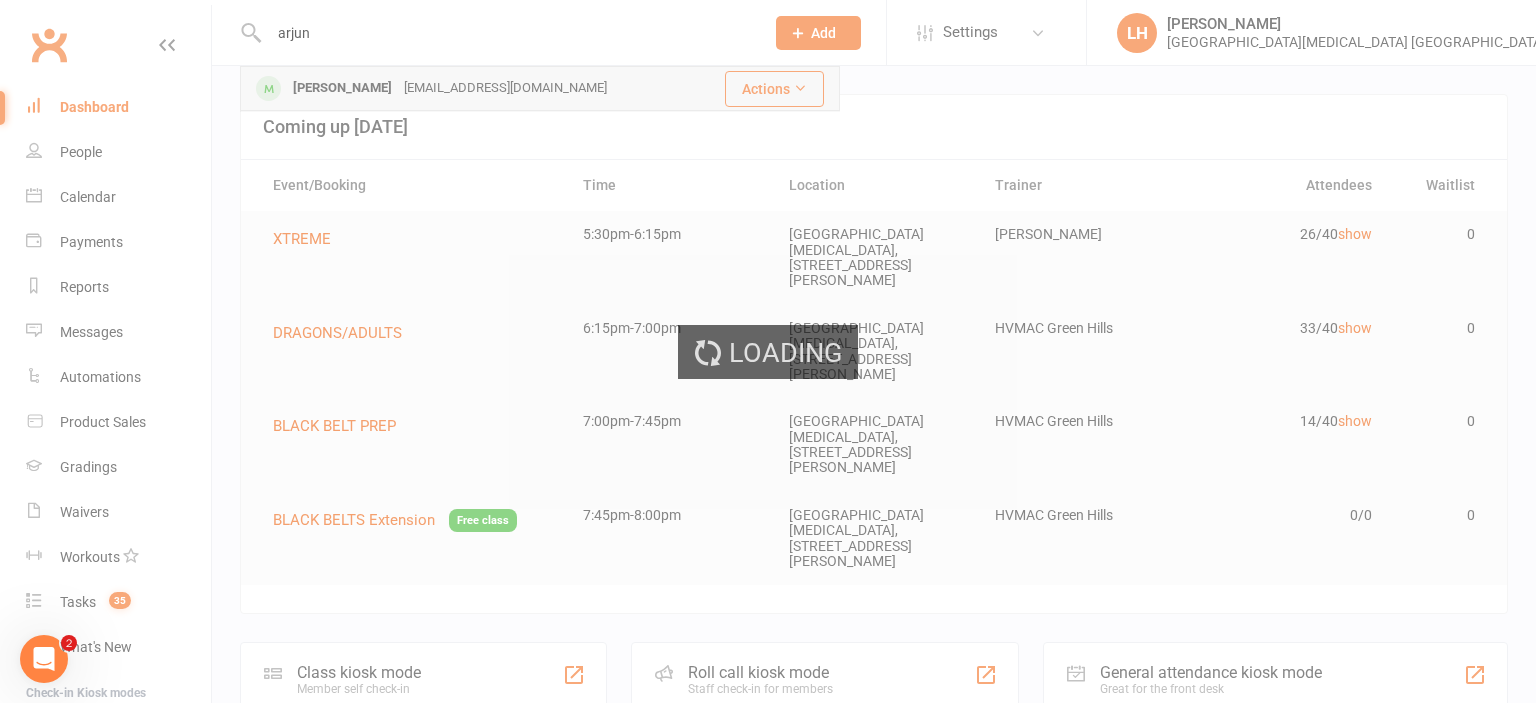 type 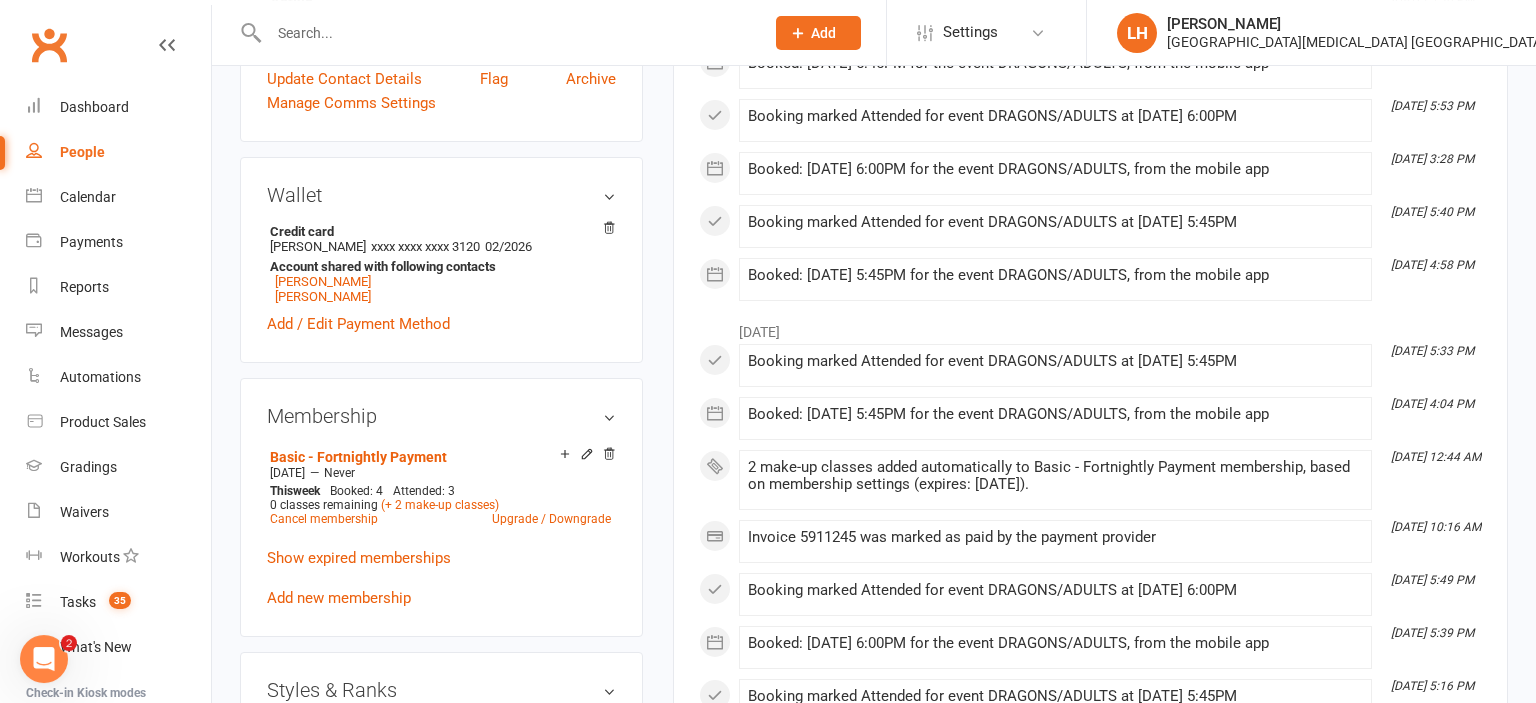 scroll, scrollTop: 844, scrollLeft: 0, axis: vertical 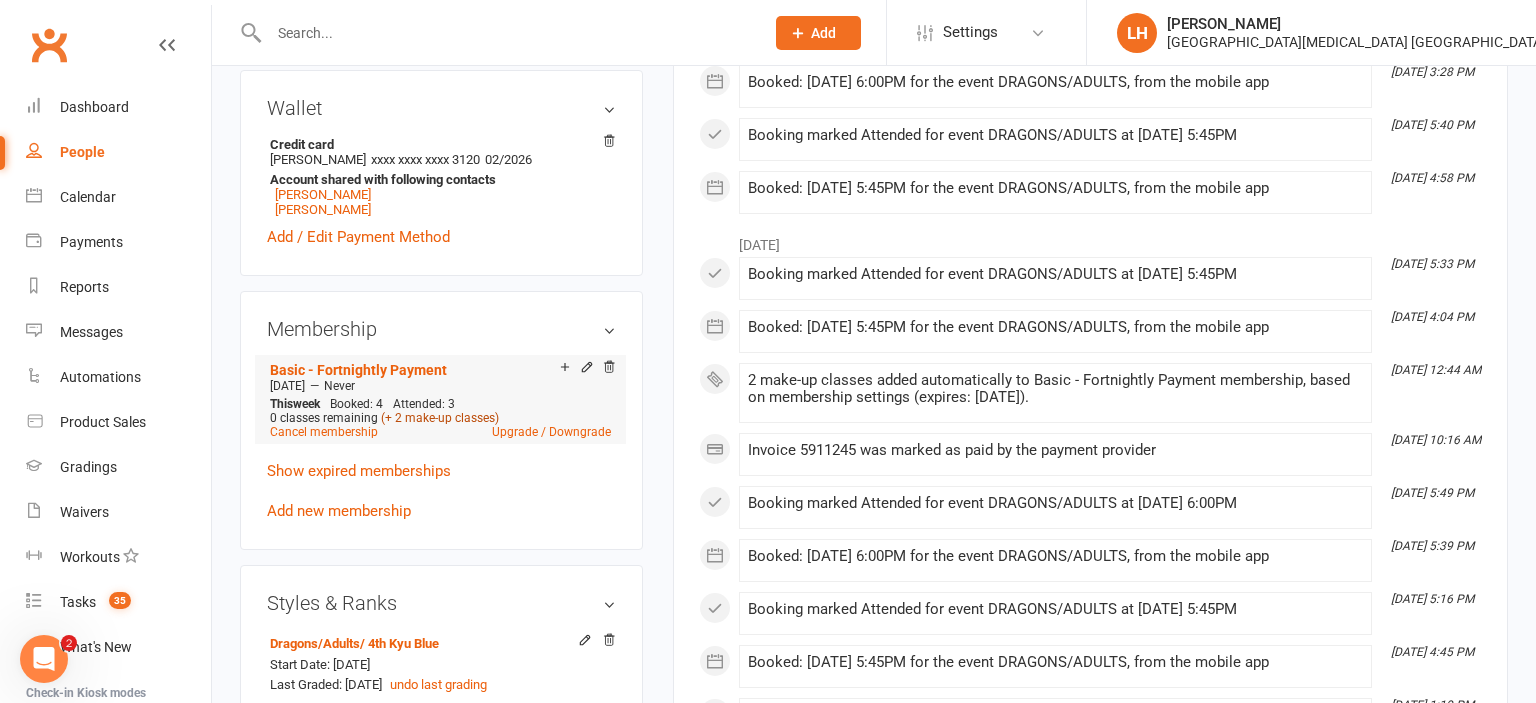 click on "(+ 2 make-up classes)" at bounding box center [440, 418] 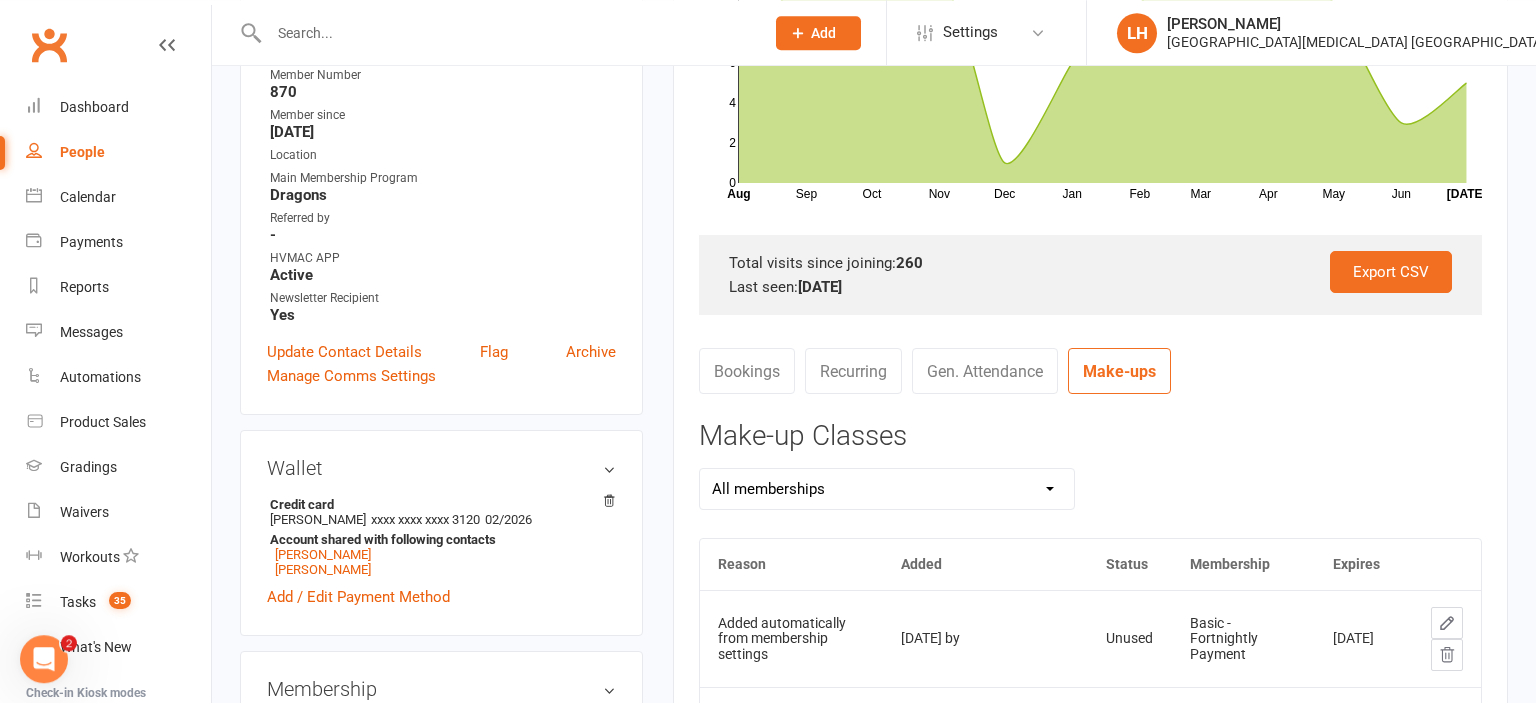 scroll, scrollTop: 528, scrollLeft: 0, axis: vertical 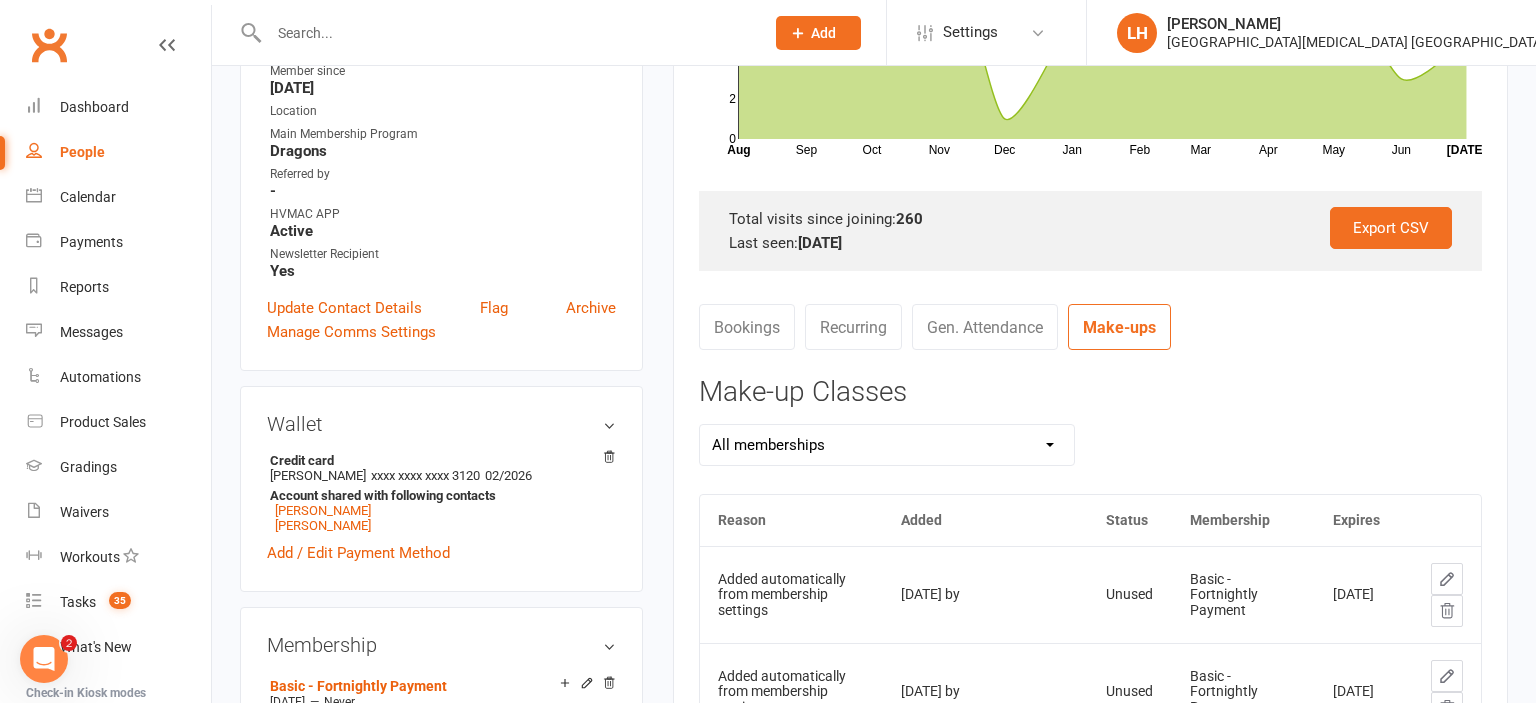 click on "Bookings" at bounding box center (747, 327) 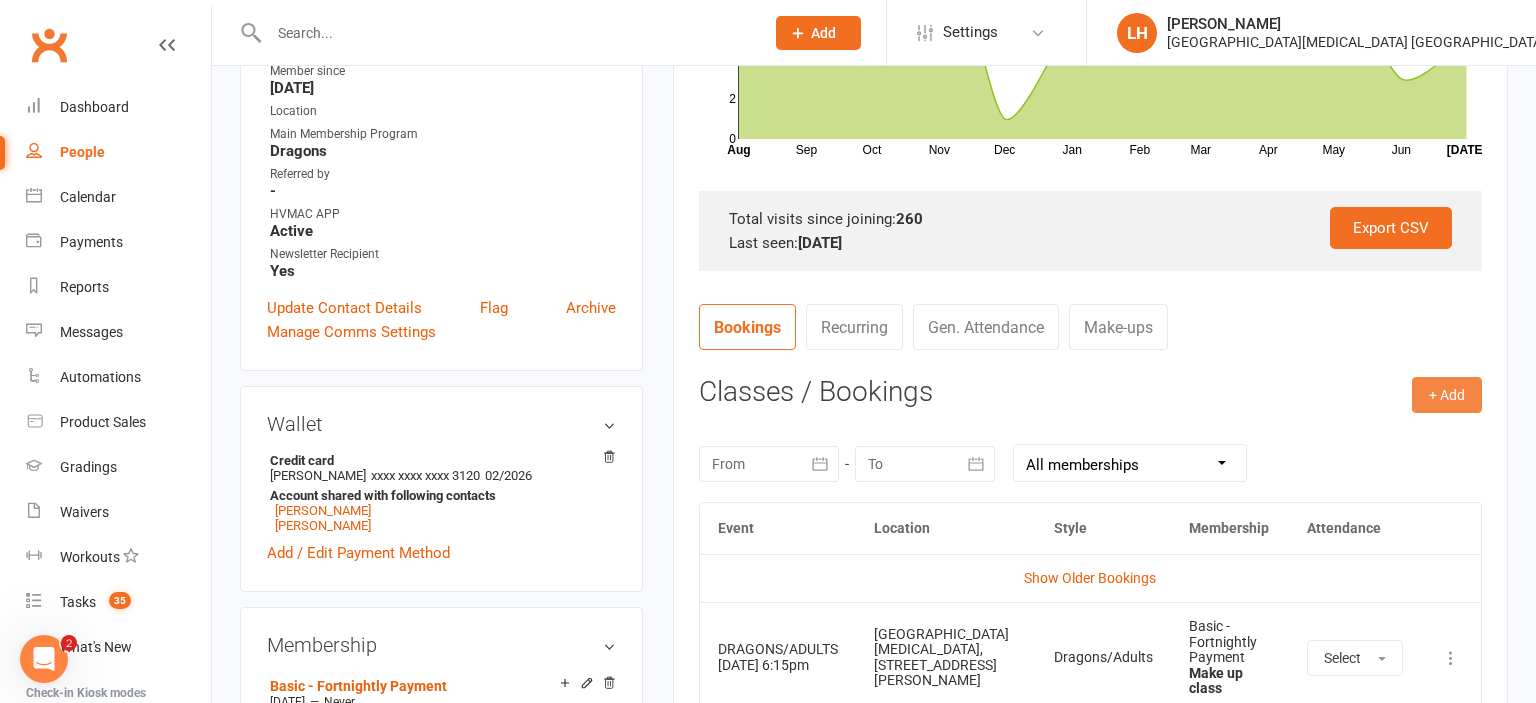 click on "+ Add" at bounding box center [1447, 395] 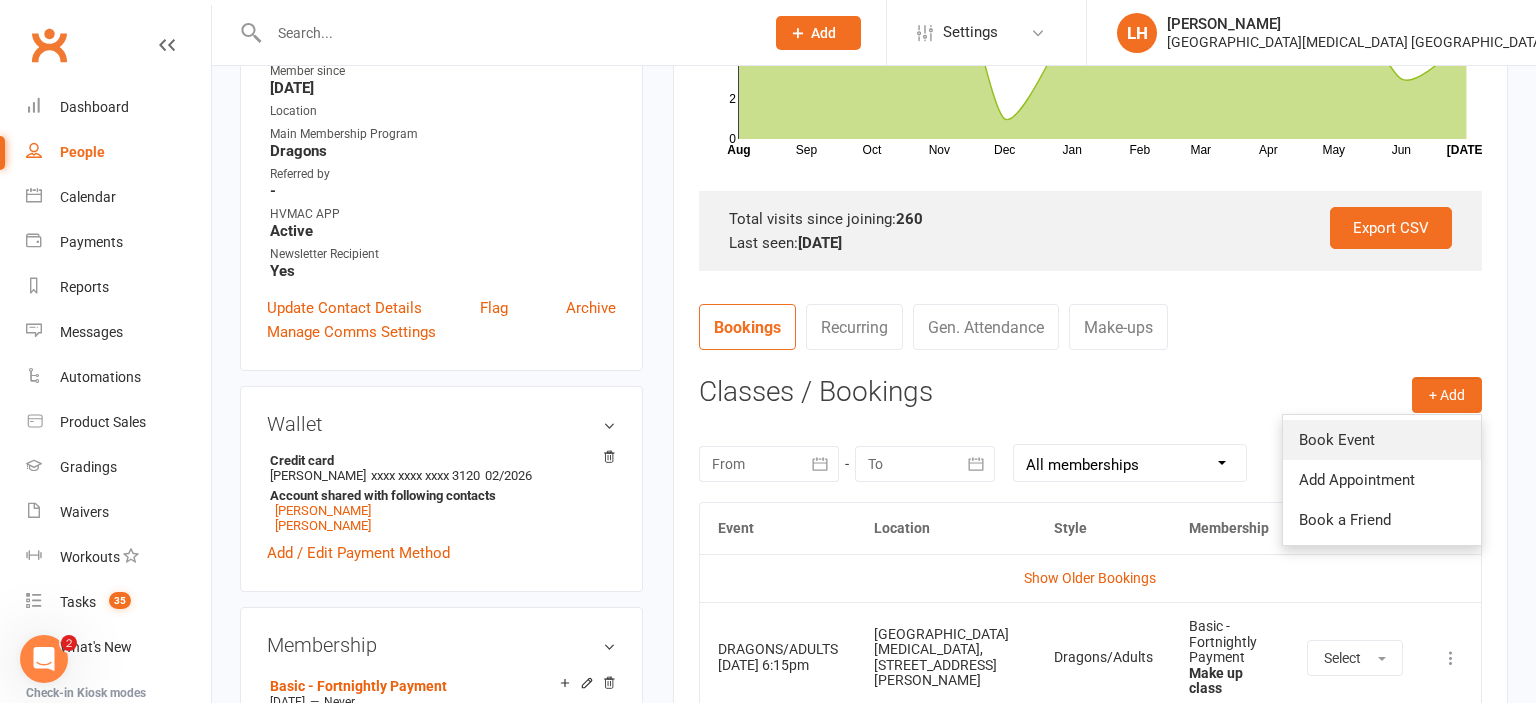 click on "Book Event" at bounding box center (1382, 440) 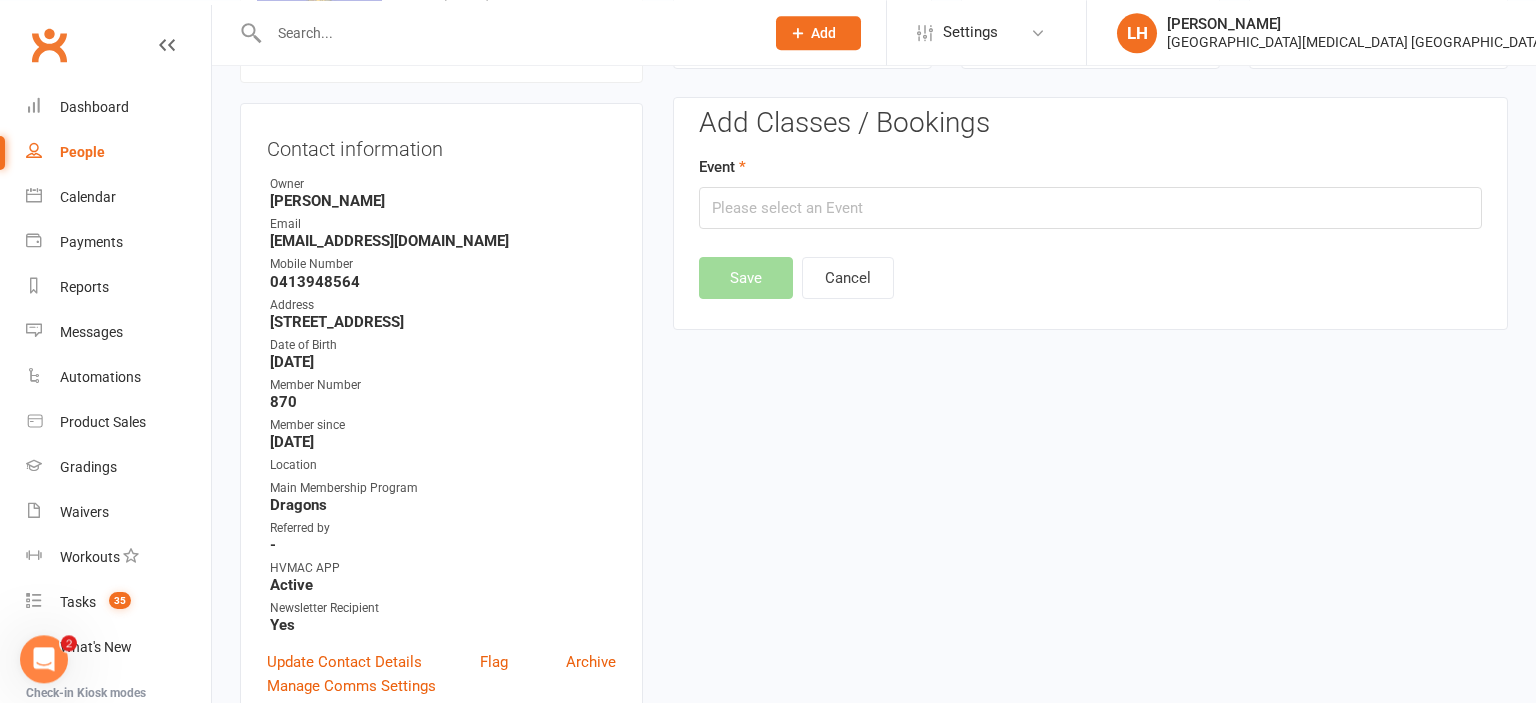 scroll, scrollTop: 171, scrollLeft: 0, axis: vertical 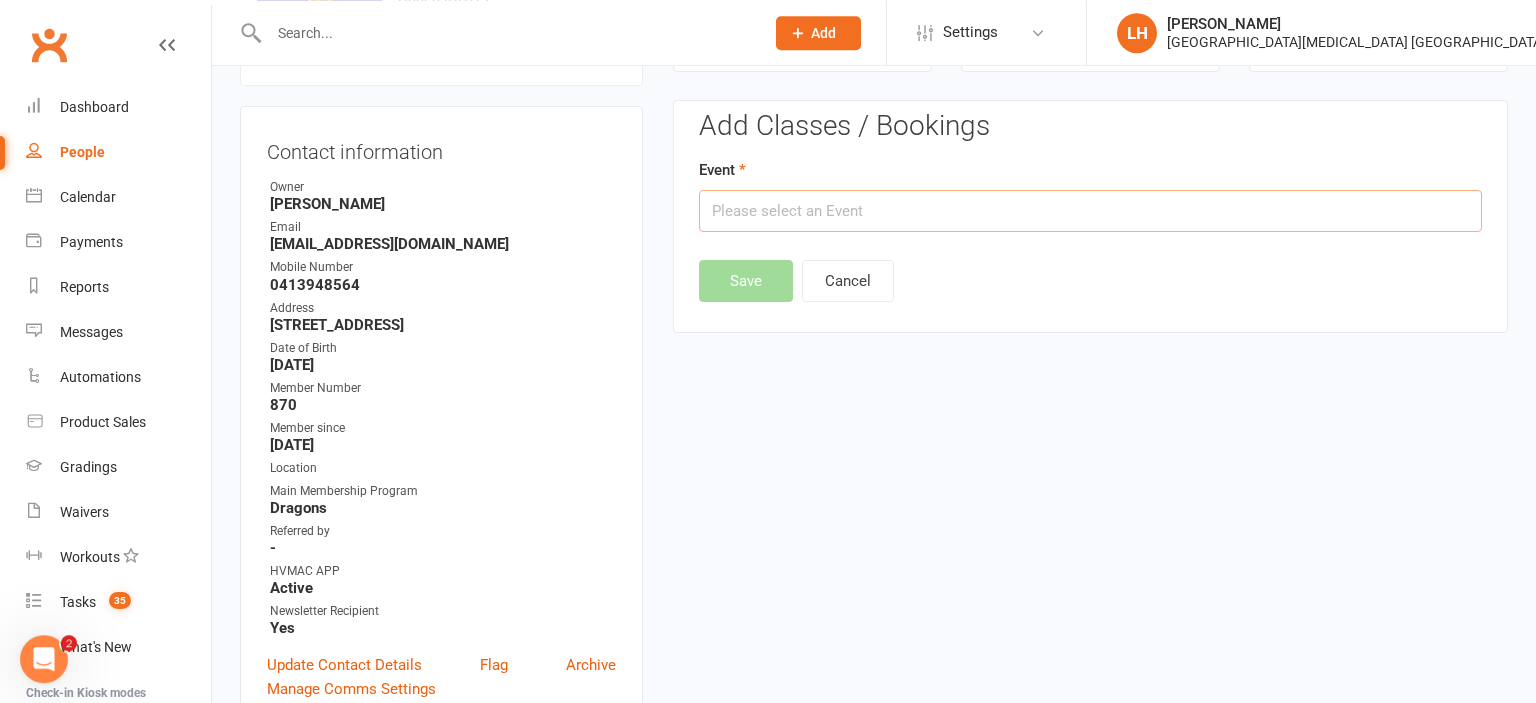 click at bounding box center [1090, 211] 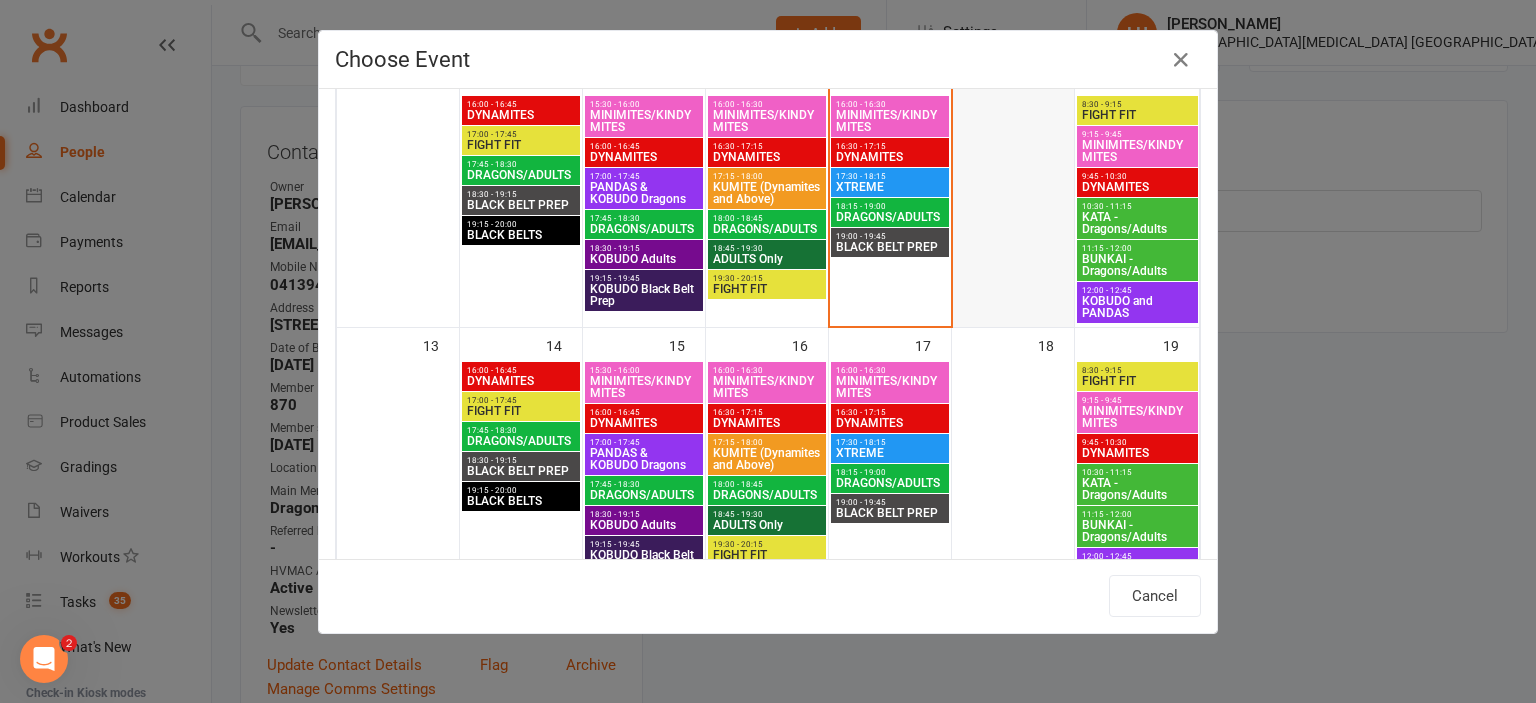 scroll, scrollTop: 442, scrollLeft: 0, axis: vertical 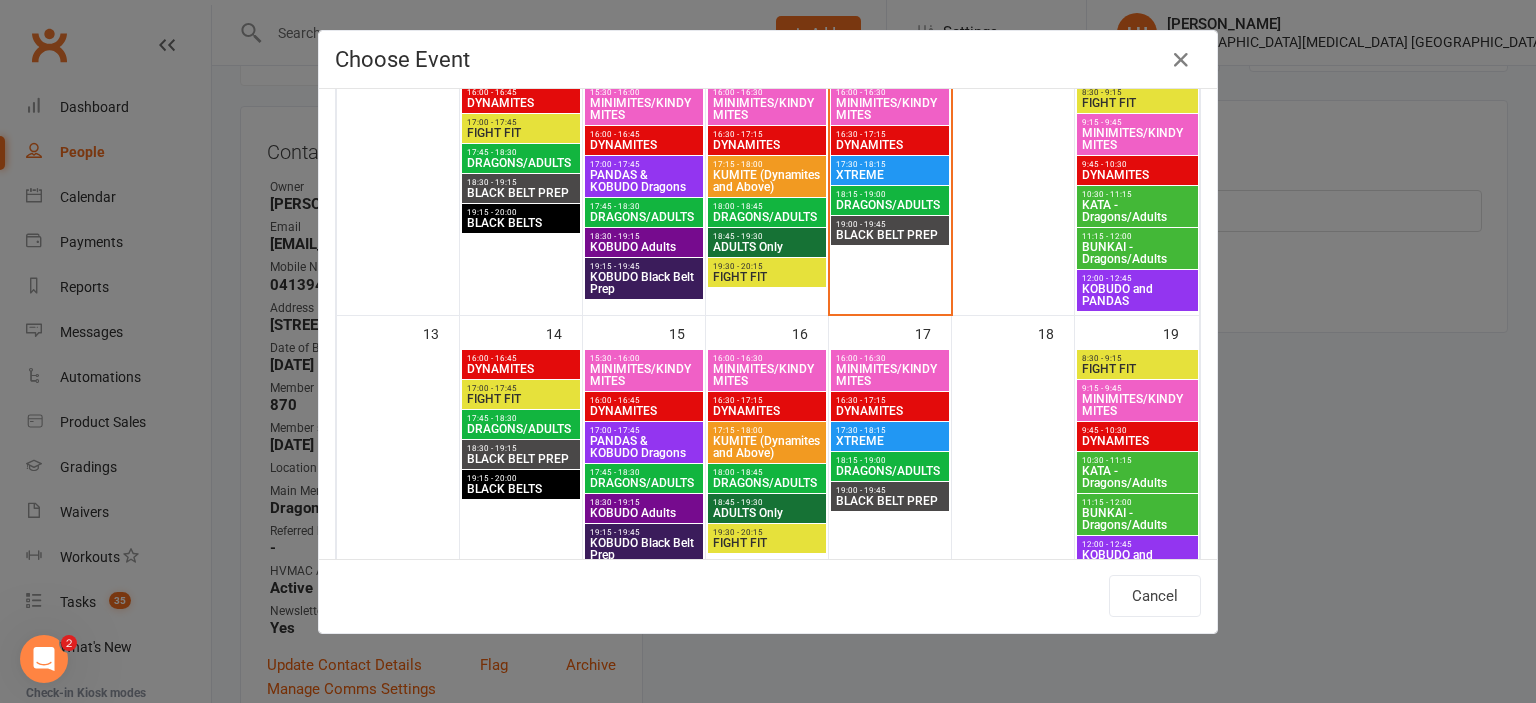 click on "DRAGONS/ADULTS" at bounding box center [890, 205] 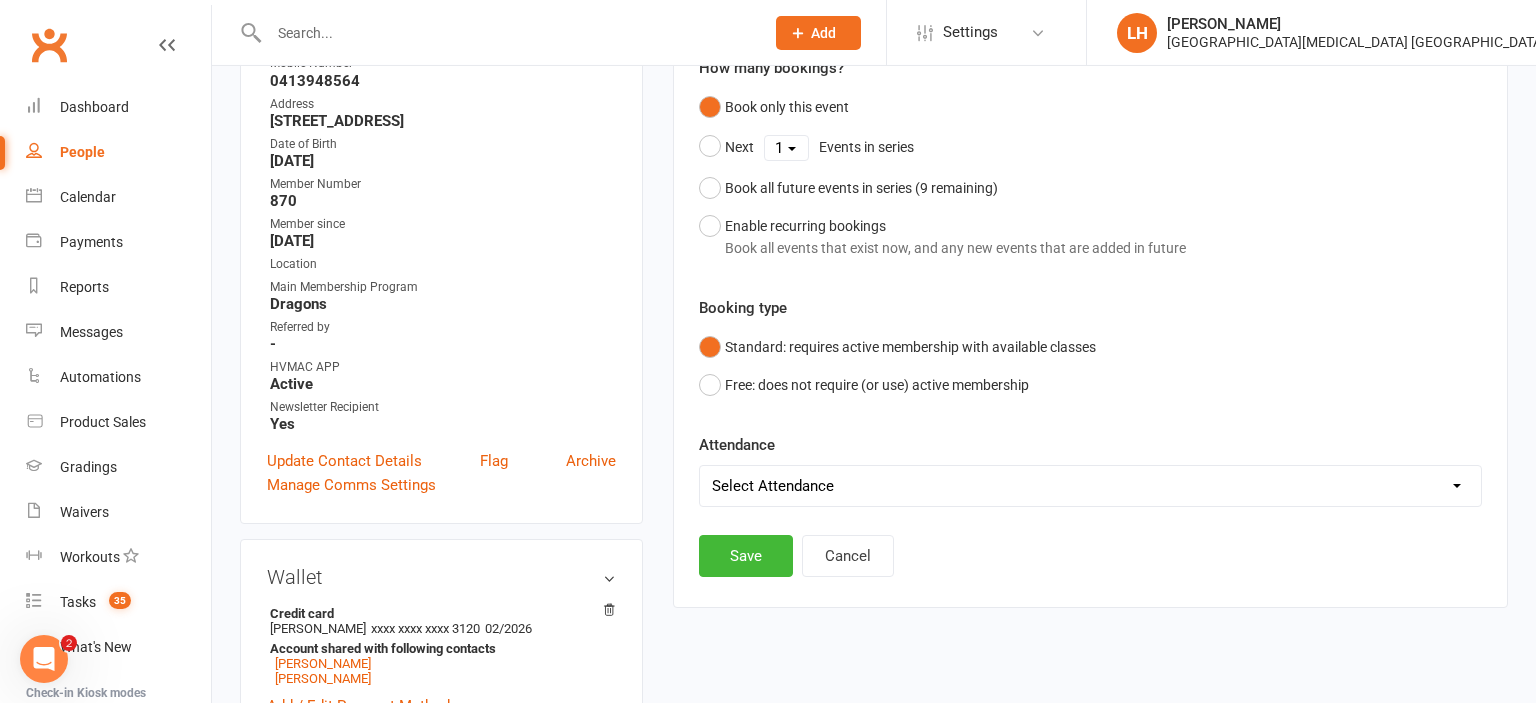 scroll, scrollTop: 382, scrollLeft: 0, axis: vertical 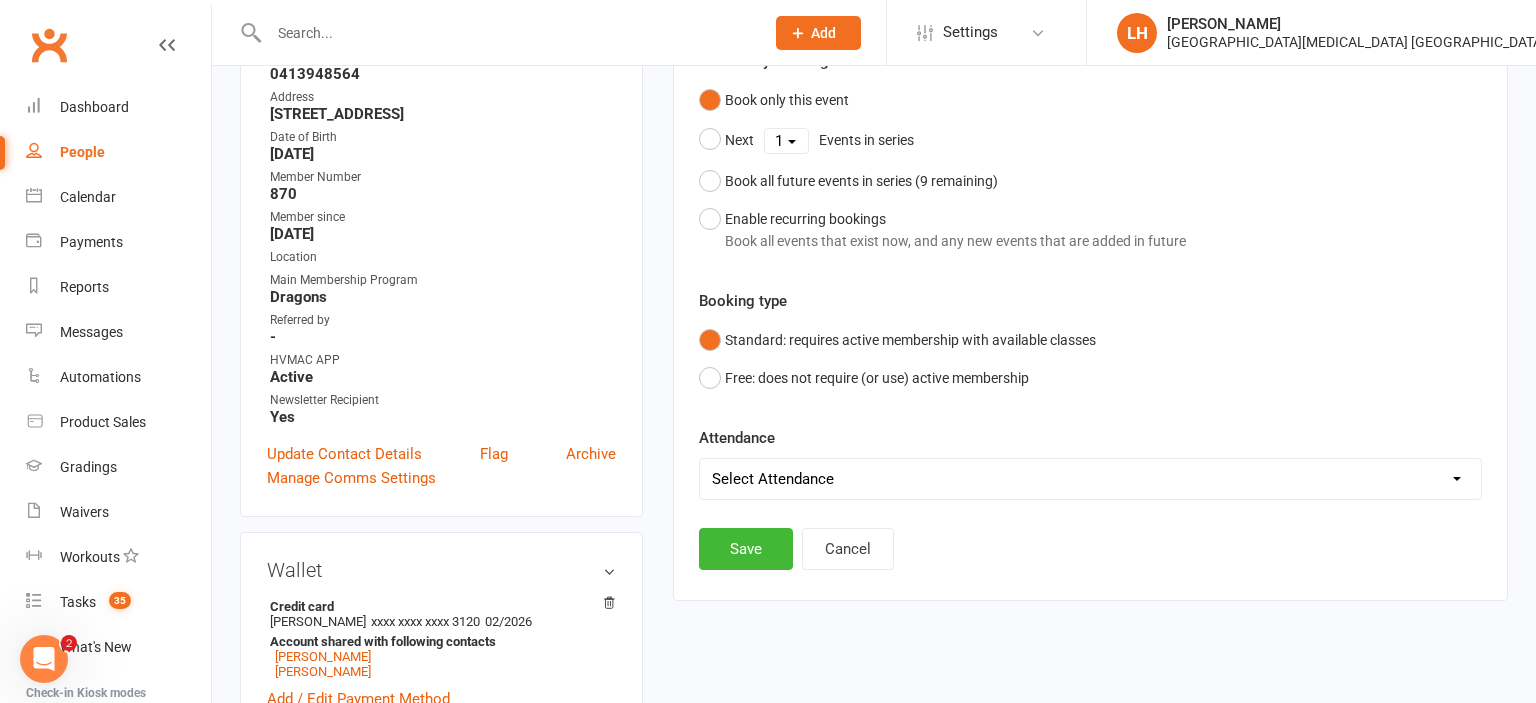 click on "Select Attendance Attended Absent" at bounding box center (1090, 479) 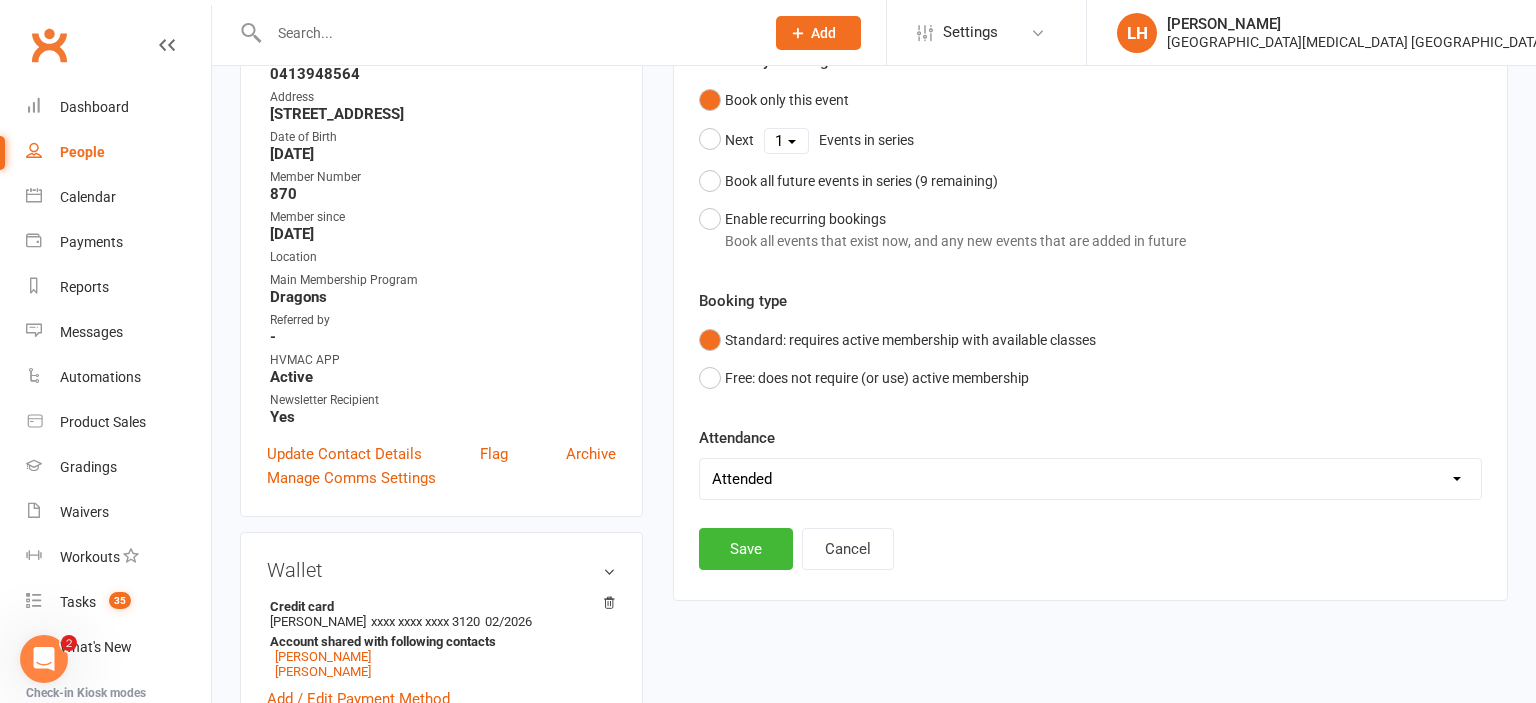 click on "Attended" at bounding box center [0, 0] 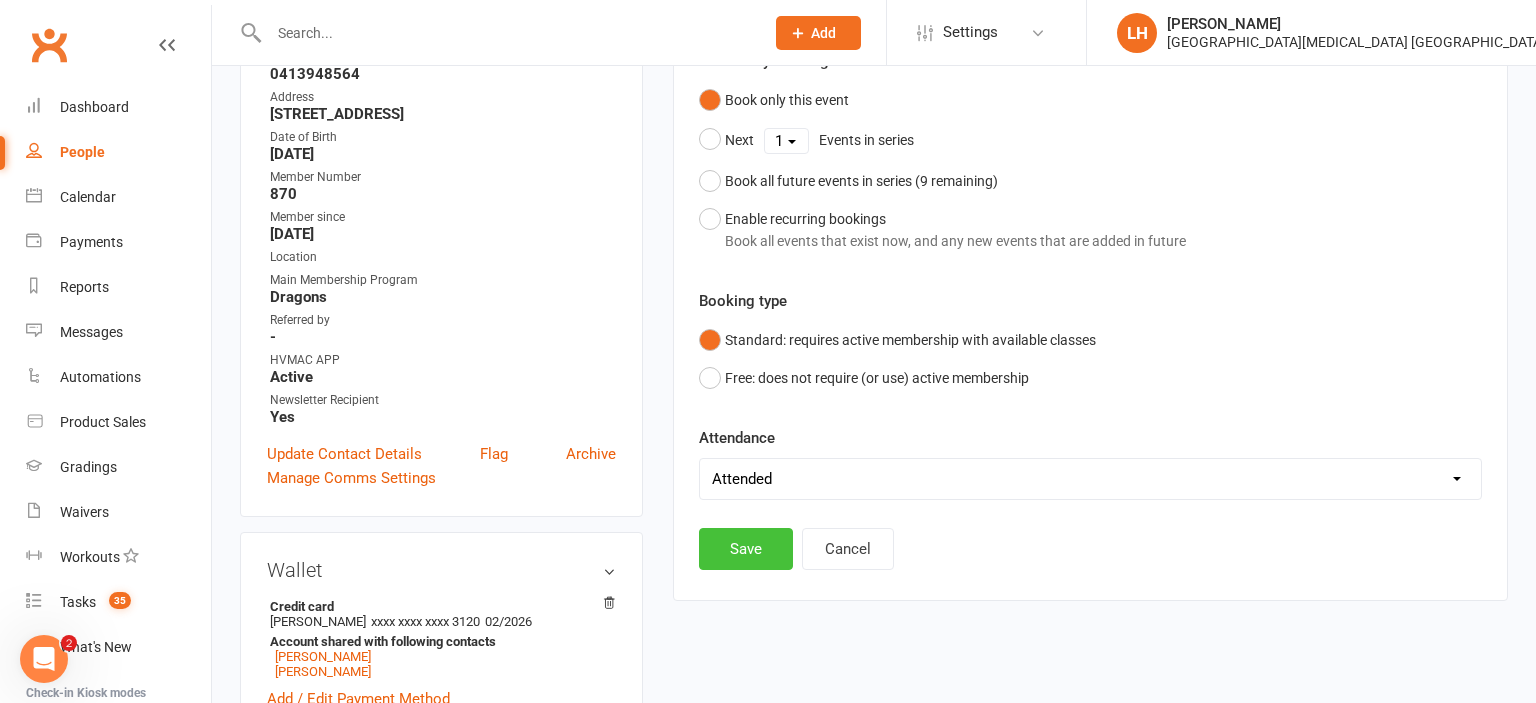 click on "Save" at bounding box center (746, 549) 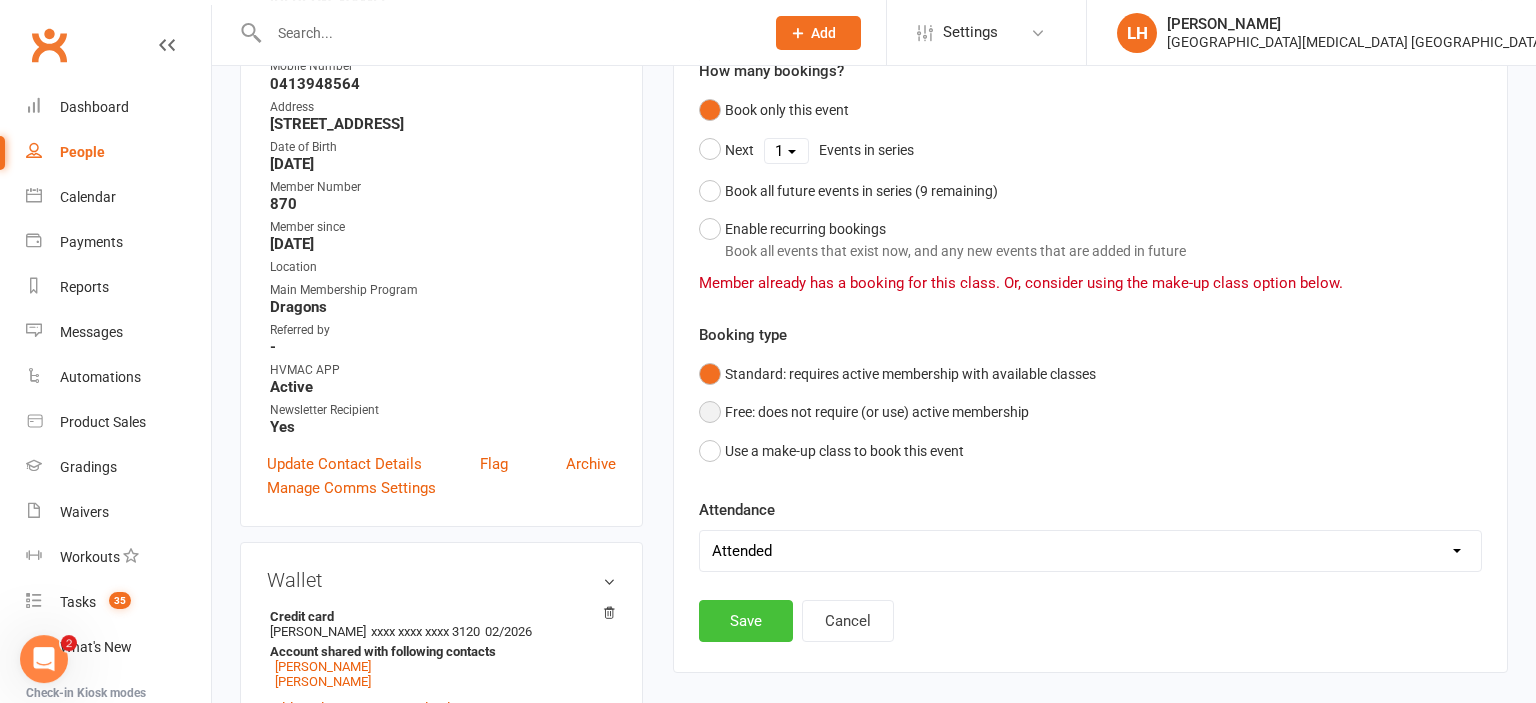 scroll, scrollTop: 633, scrollLeft: 0, axis: vertical 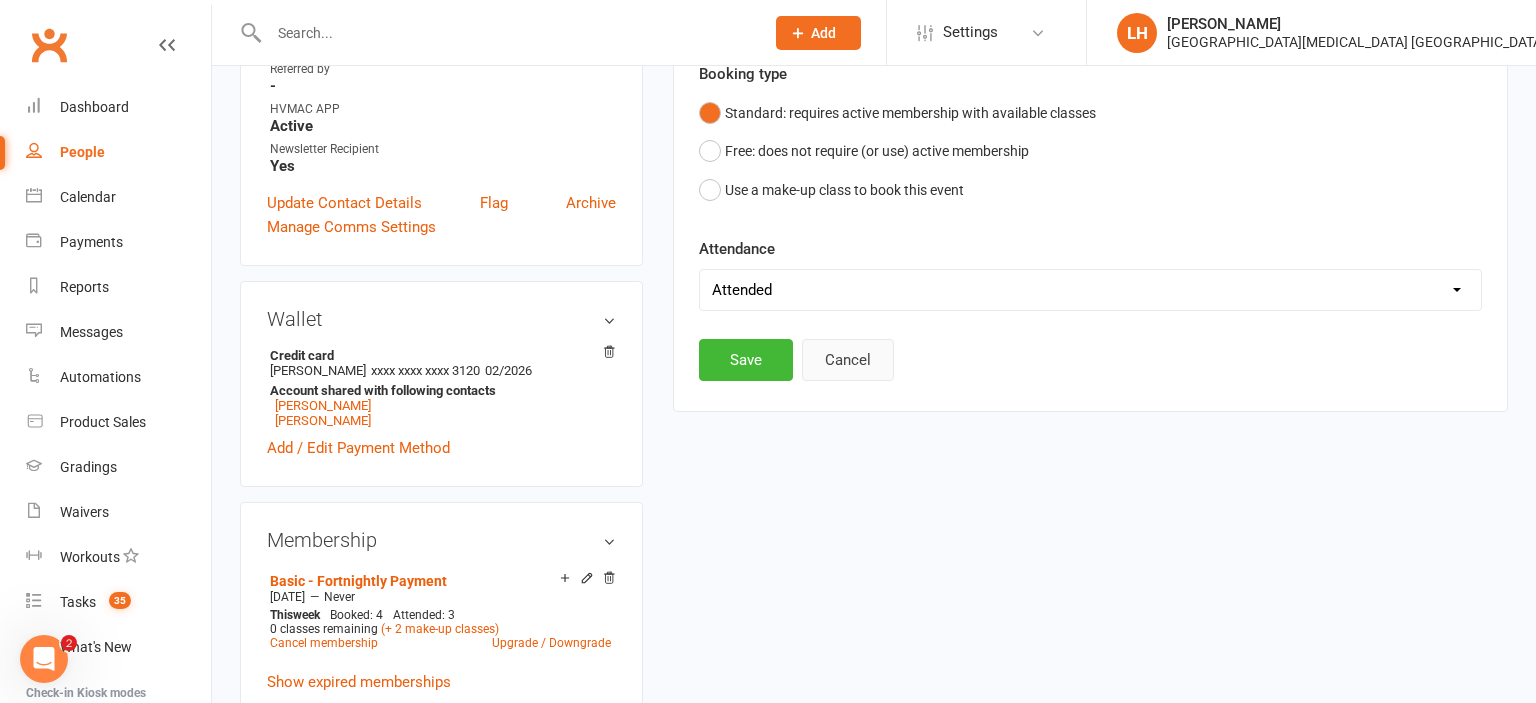 click on "Cancel" at bounding box center (848, 360) 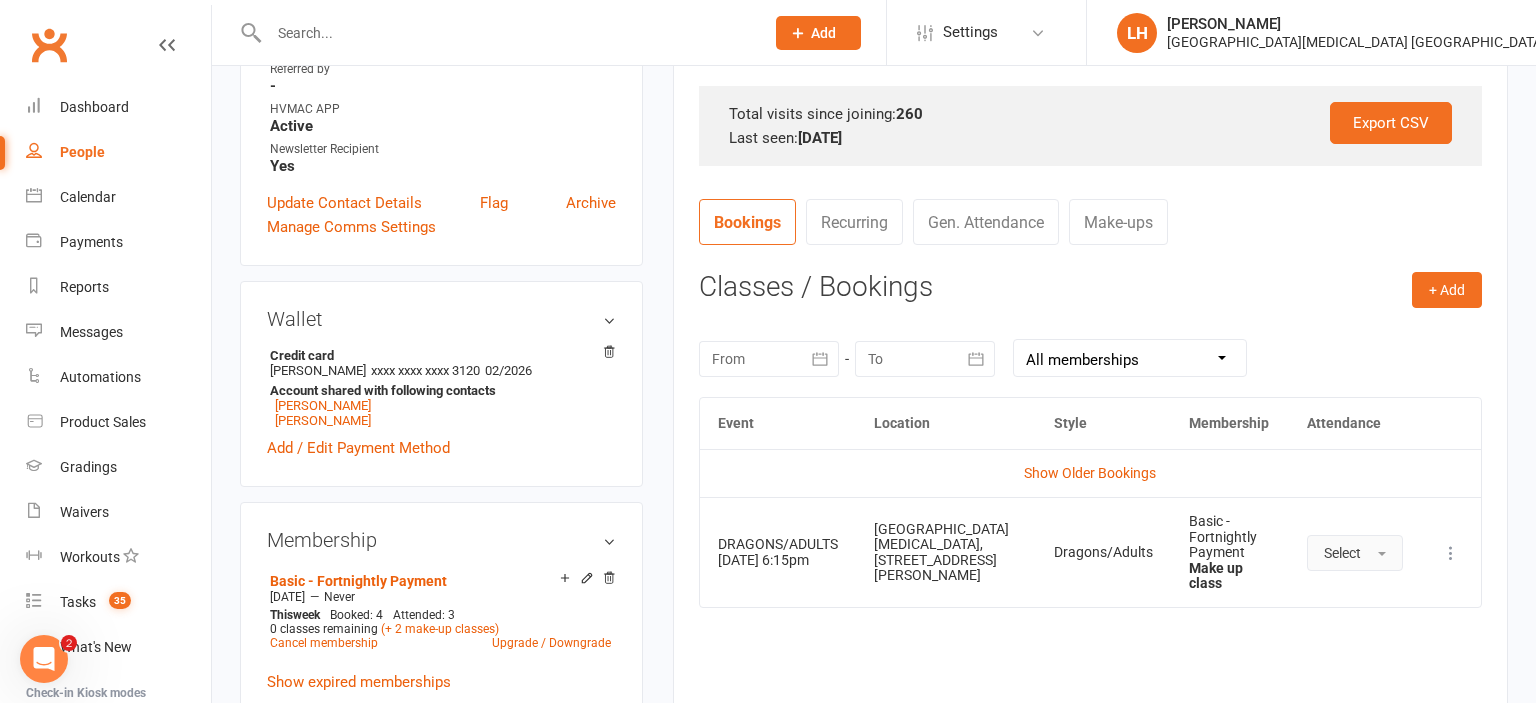 click on "Select" at bounding box center (1355, 553) 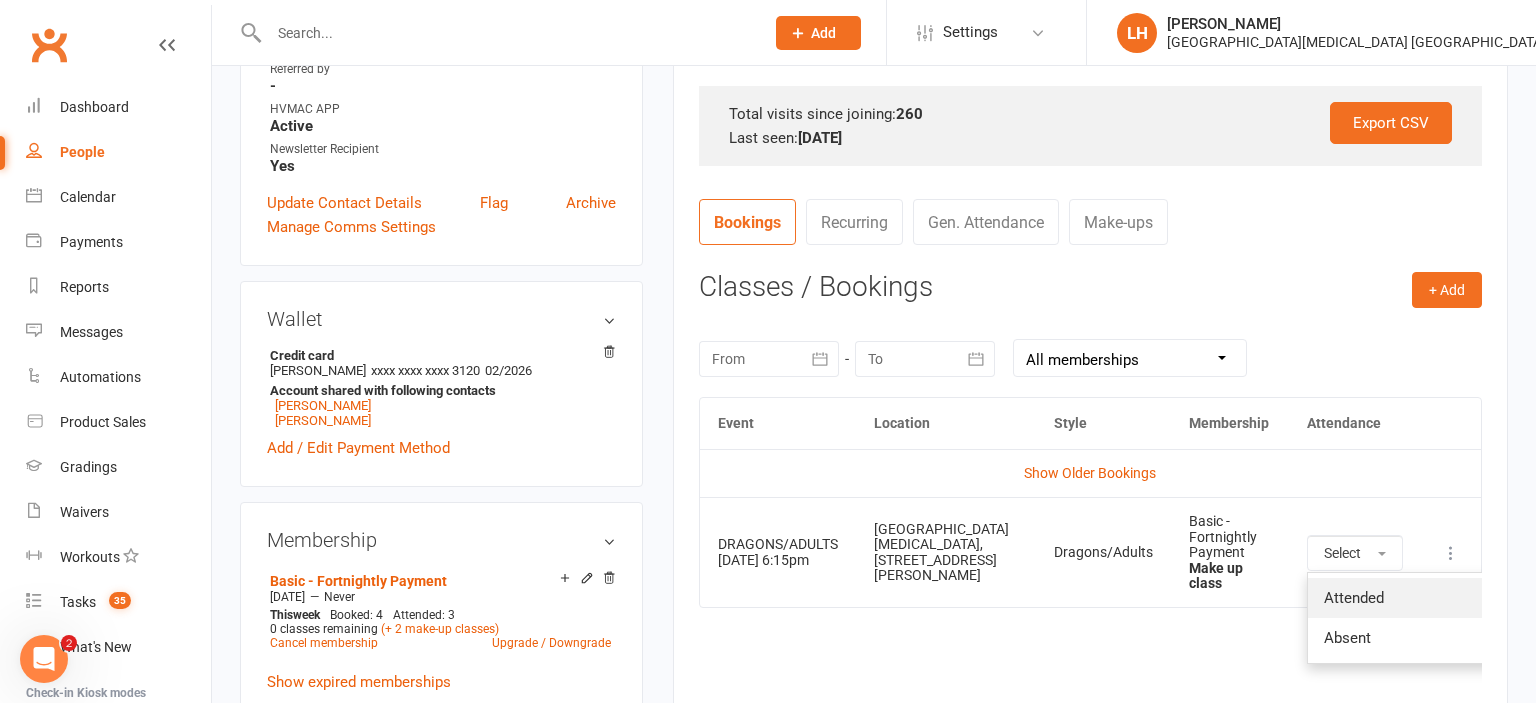 click on "Attended" at bounding box center (1407, 598) 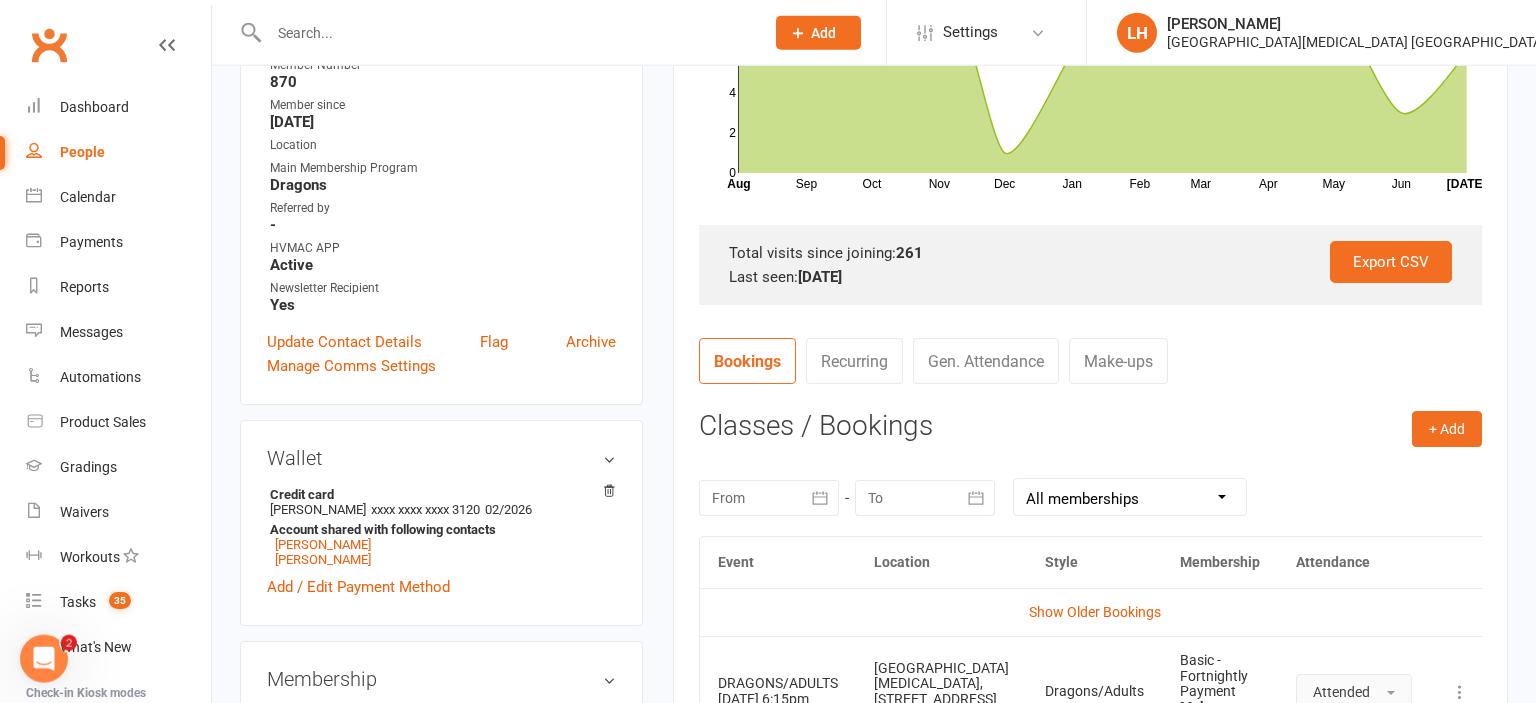 scroll, scrollTop: 422, scrollLeft: 0, axis: vertical 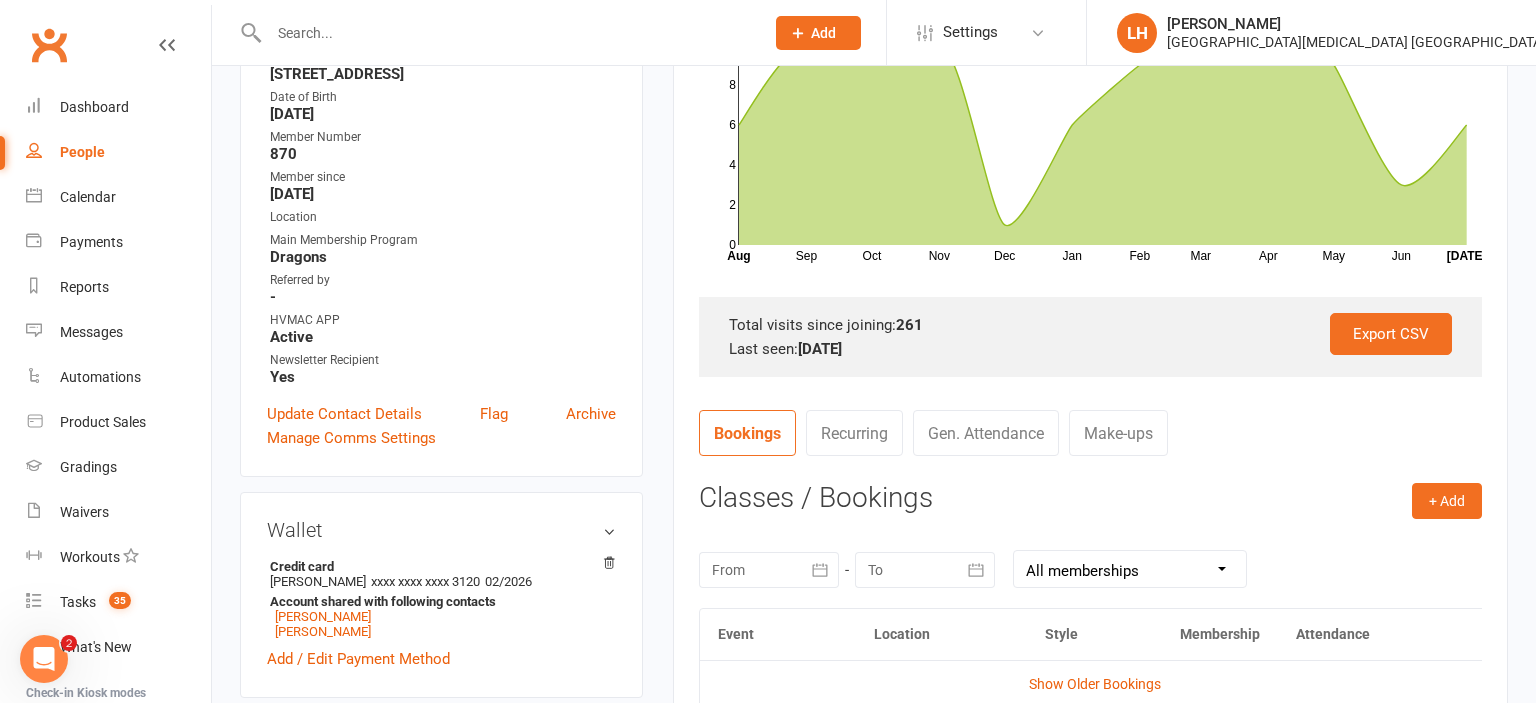 click on "Make-ups" at bounding box center [1118, 433] 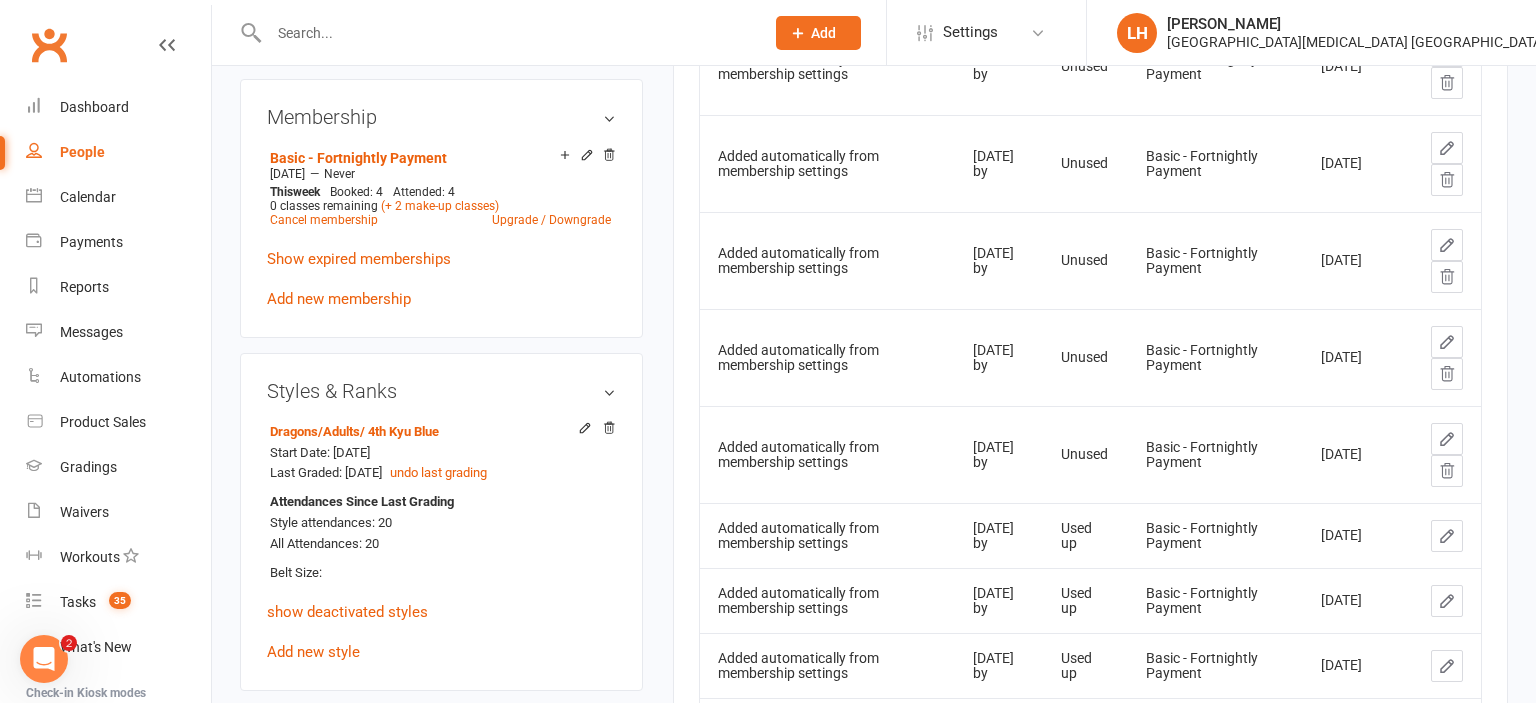 scroll, scrollTop: 950, scrollLeft: 0, axis: vertical 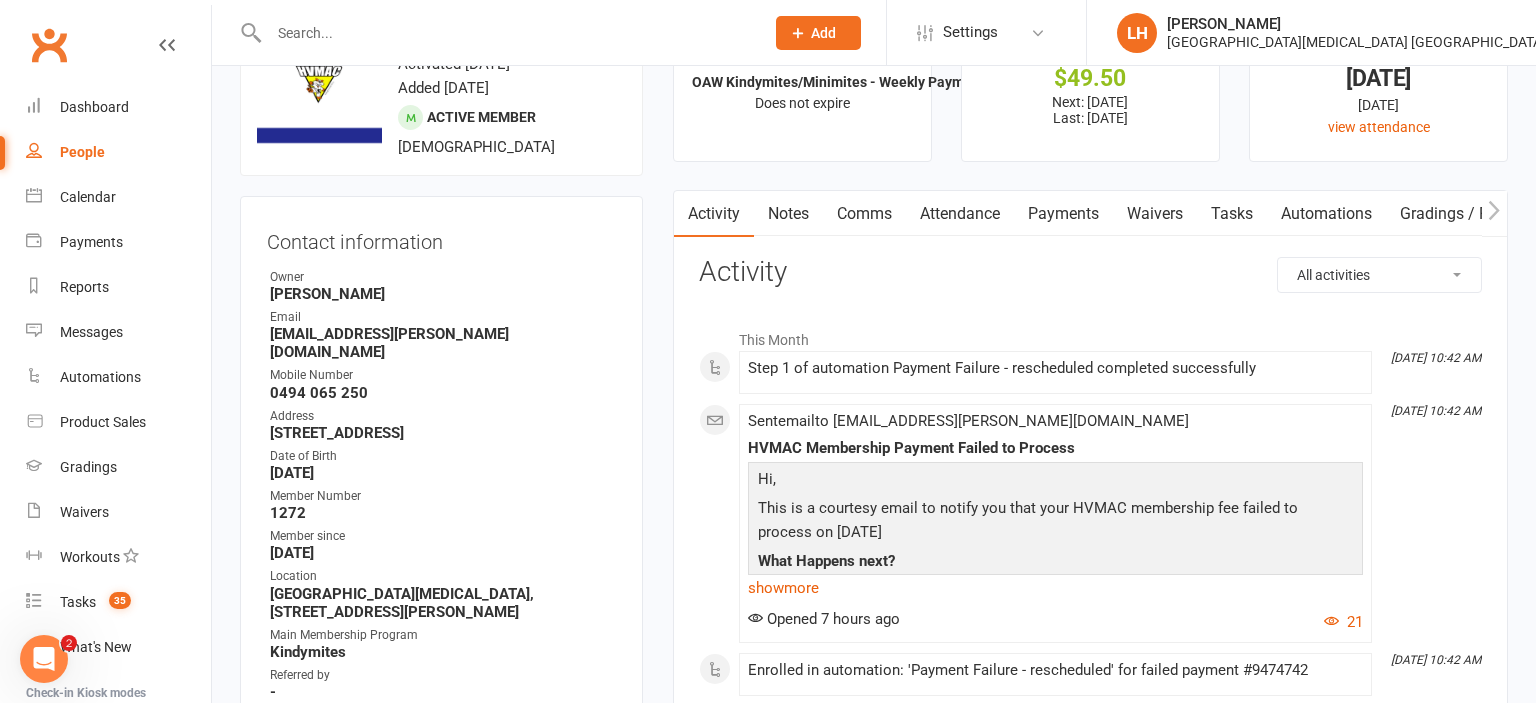 click on "Attendance" at bounding box center [960, 214] 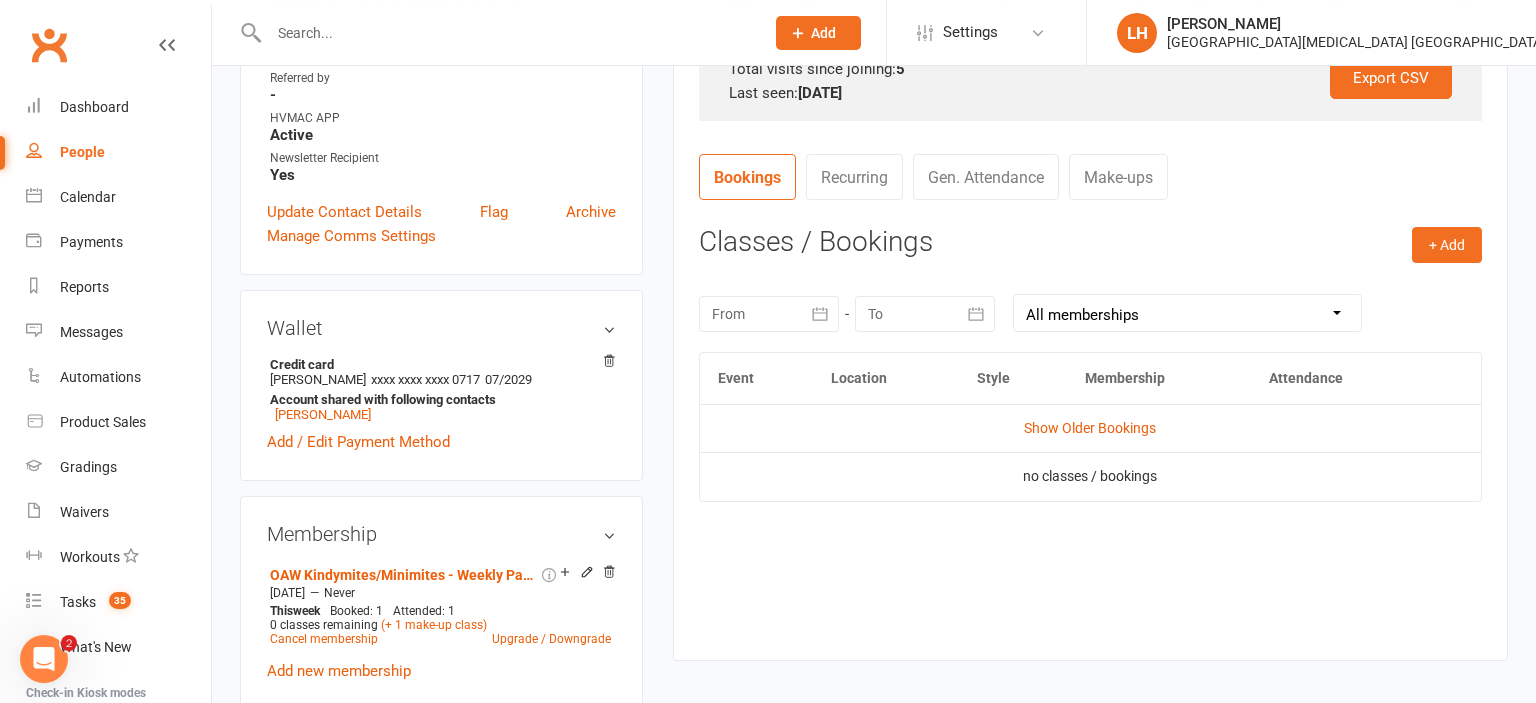 scroll, scrollTop: 739, scrollLeft: 0, axis: vertical 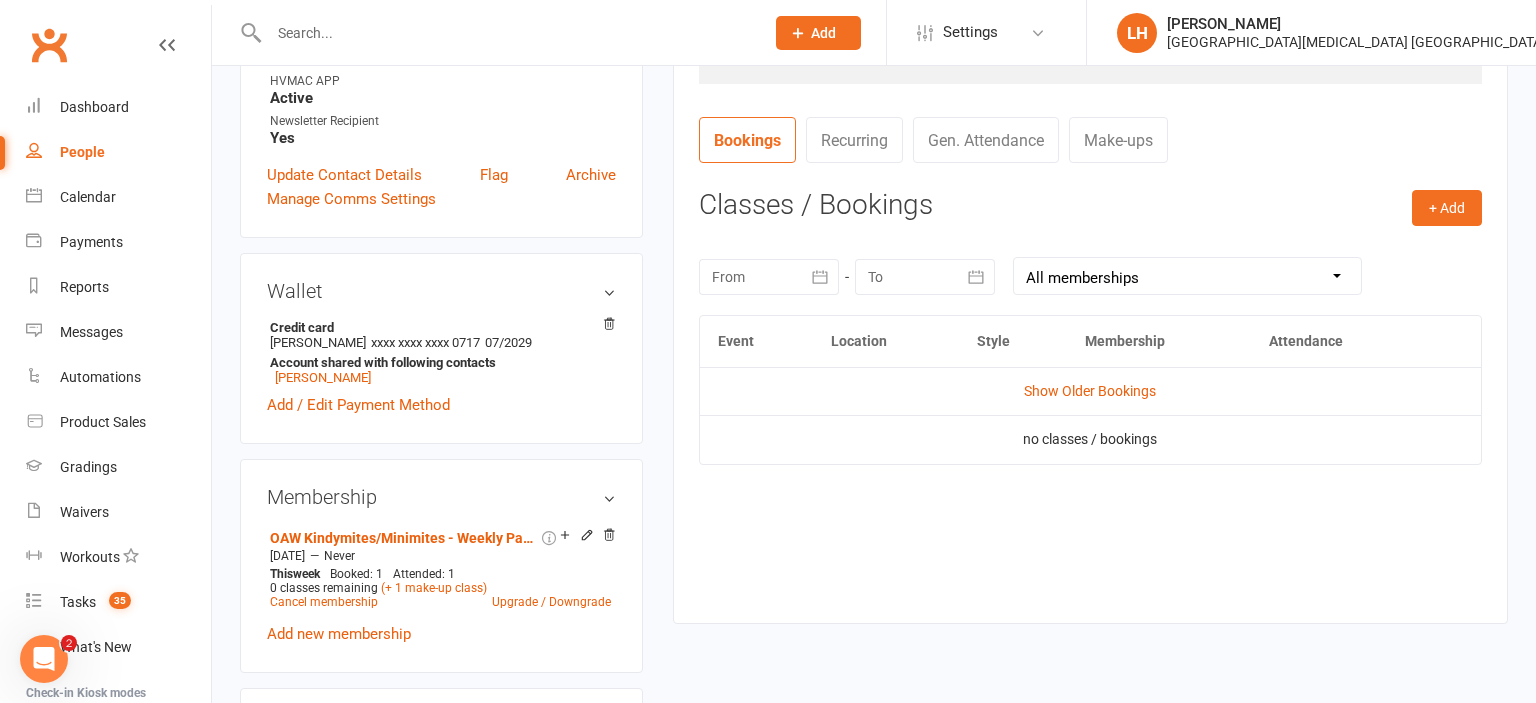 click 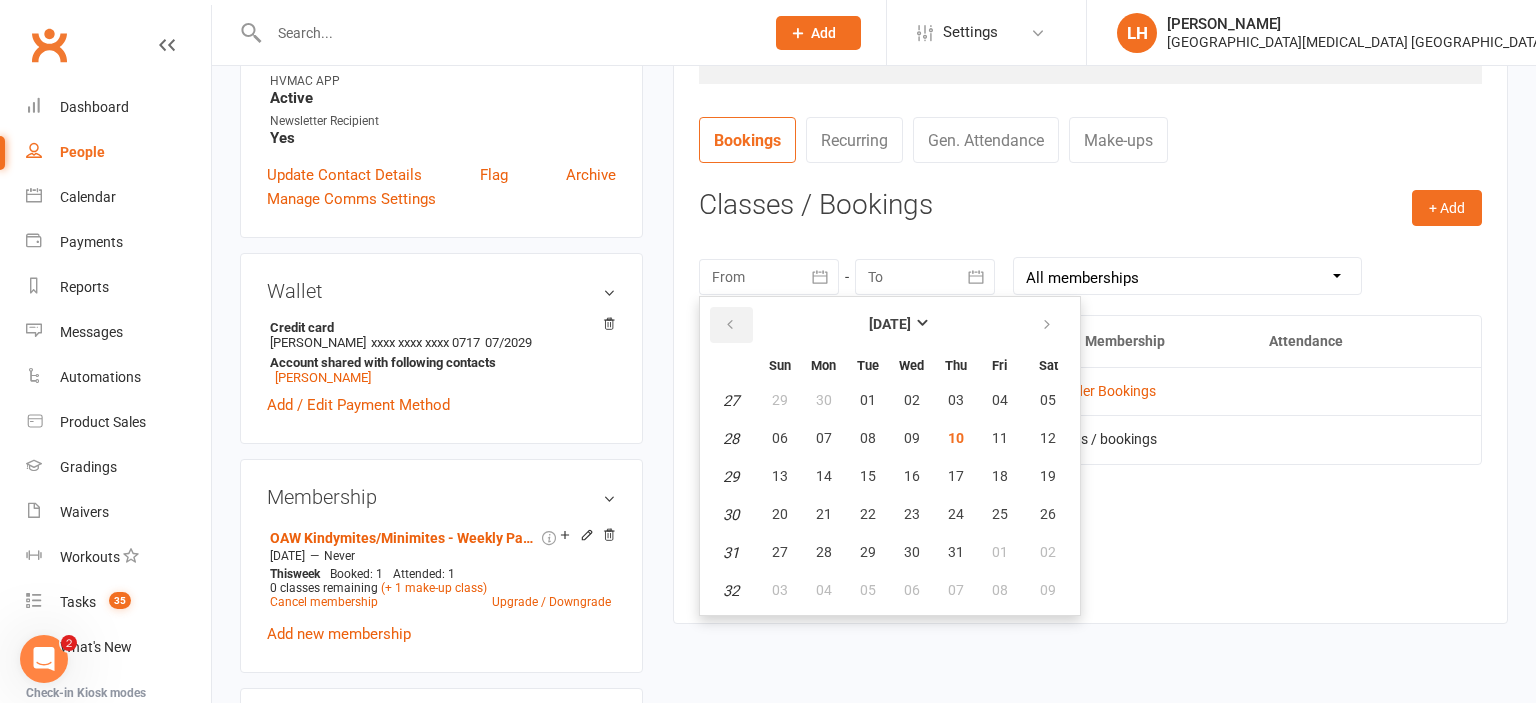 click at bounding box center [730, 325] 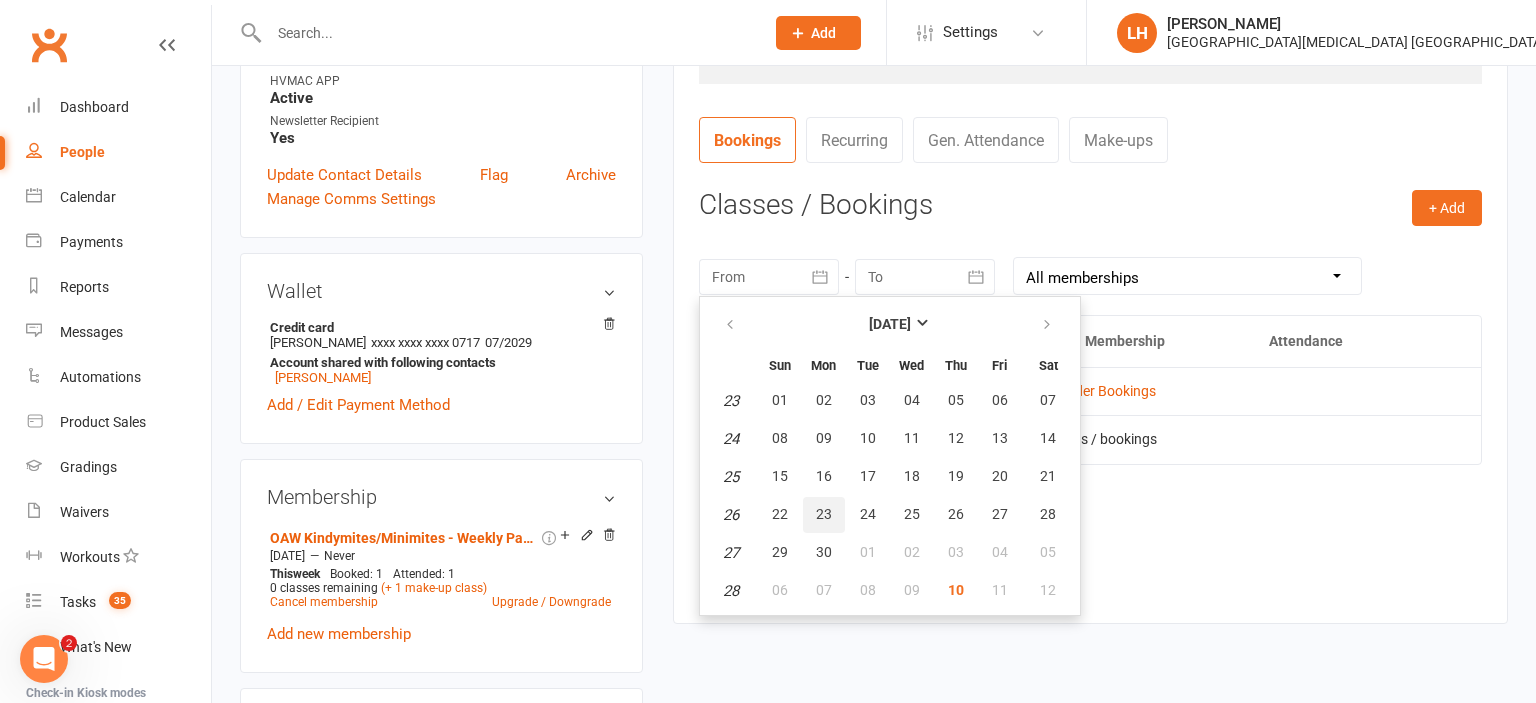 click on "23" at bounding box center [824, 514] 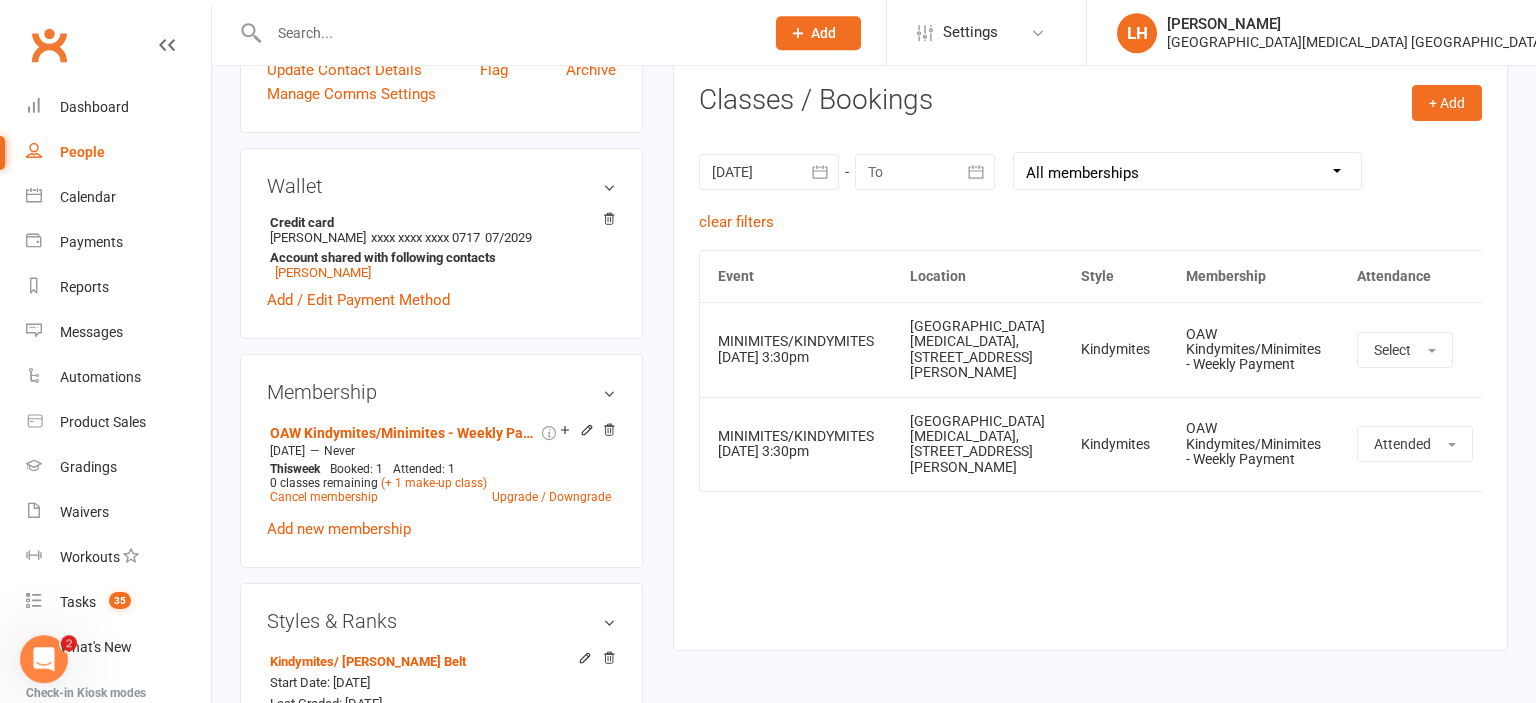 scroll, scrollTop: 844, scrollLeft: 0, axis: vertical 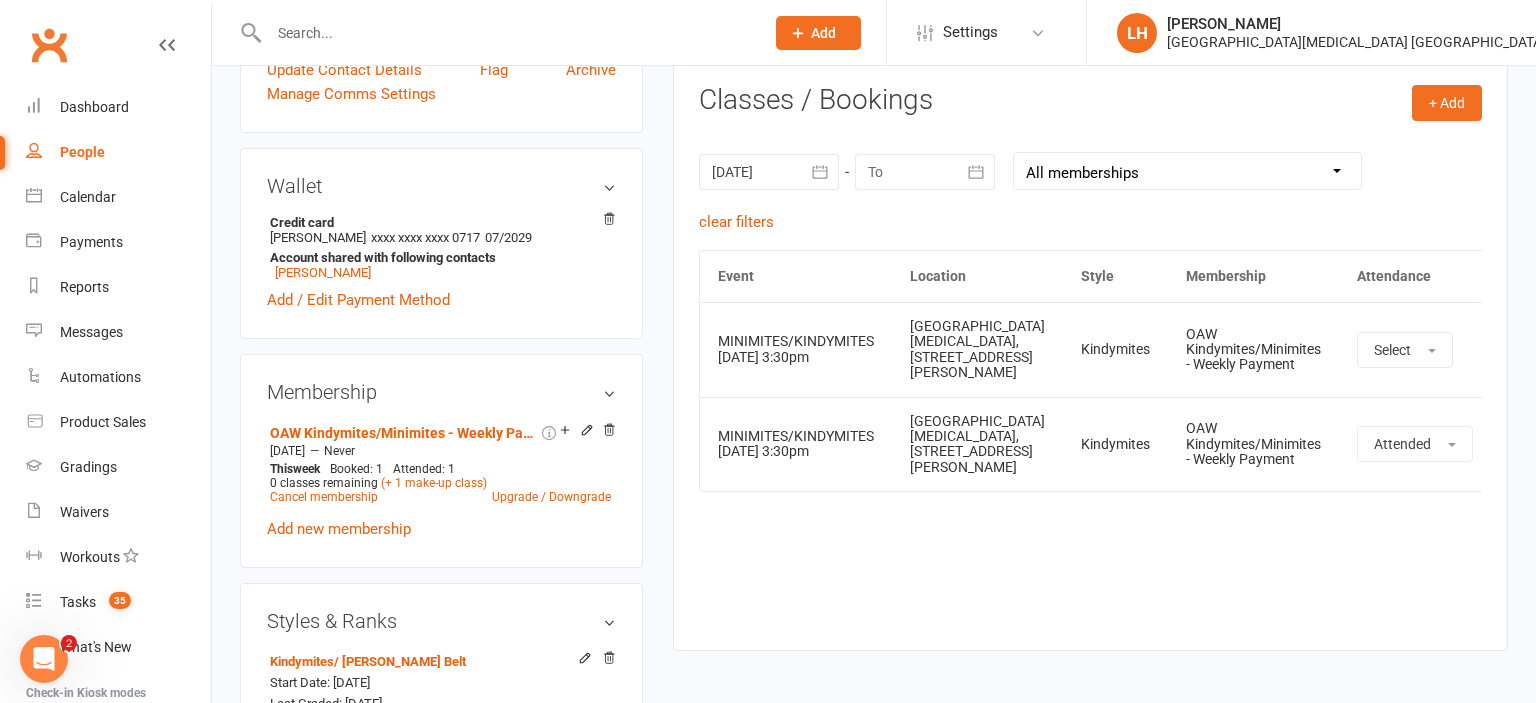 click on "Event Location Style Membership Attendance Show Older Bookings MINIMITES/KINDYMITES 01 Jul 2025 3:30pm Hunter Valley Martial Arts, Unit 1a/4a Garnett Road, Green Hills Kindymites OAW Kindymites/Minimites - Weekly Payment
Select
More info View event Remove booking MINIMITES/KINDYMITES 08 Jul 2025 3:30pm Hunter Valley Martial Arts, Unit 1a/4a Garnett Road, Green Hills Kindymites OAW Kindymites/Minimites - Weekly Payment
Attended
More info View event Remove booking" at bounding box center [1090, 435] 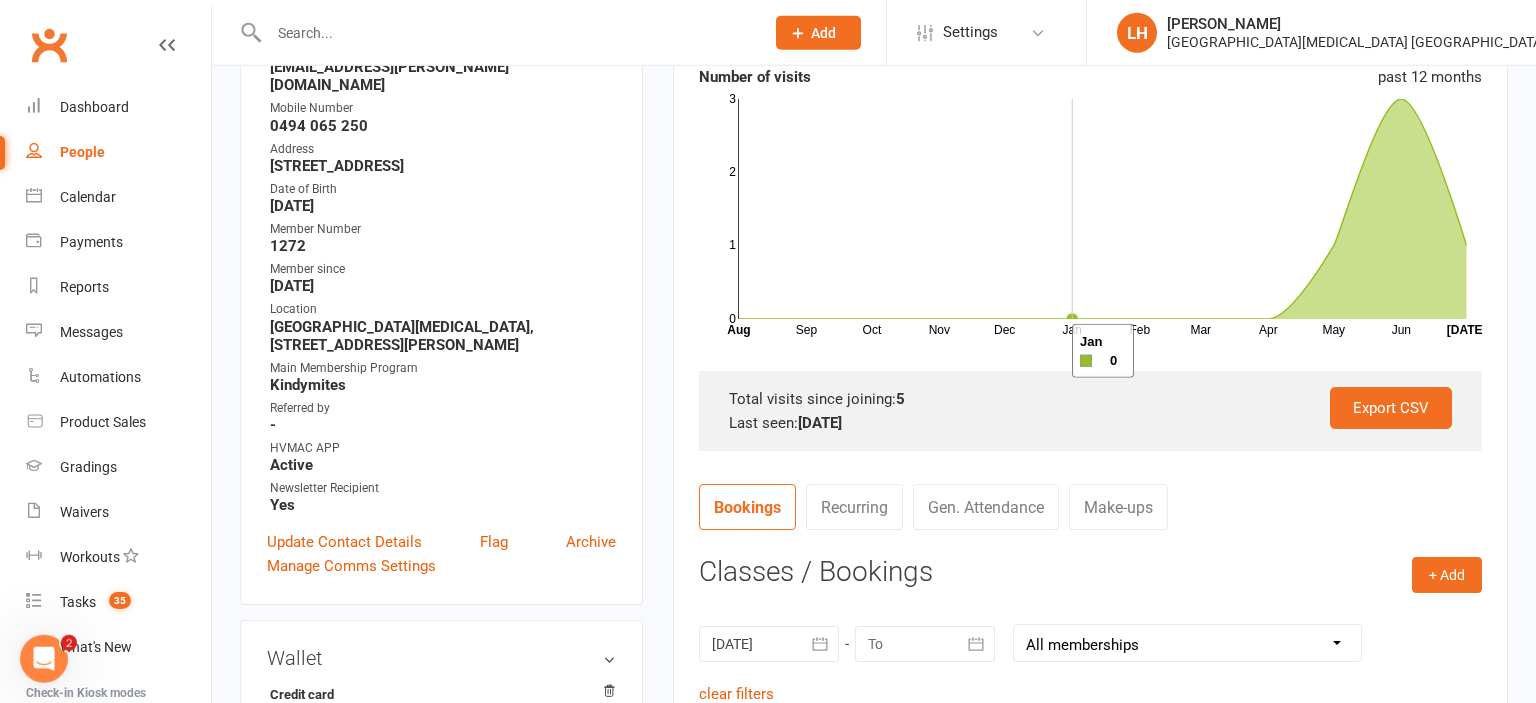 scroll, scrollTop: 633, scrollLeft: 0, axis: vertical 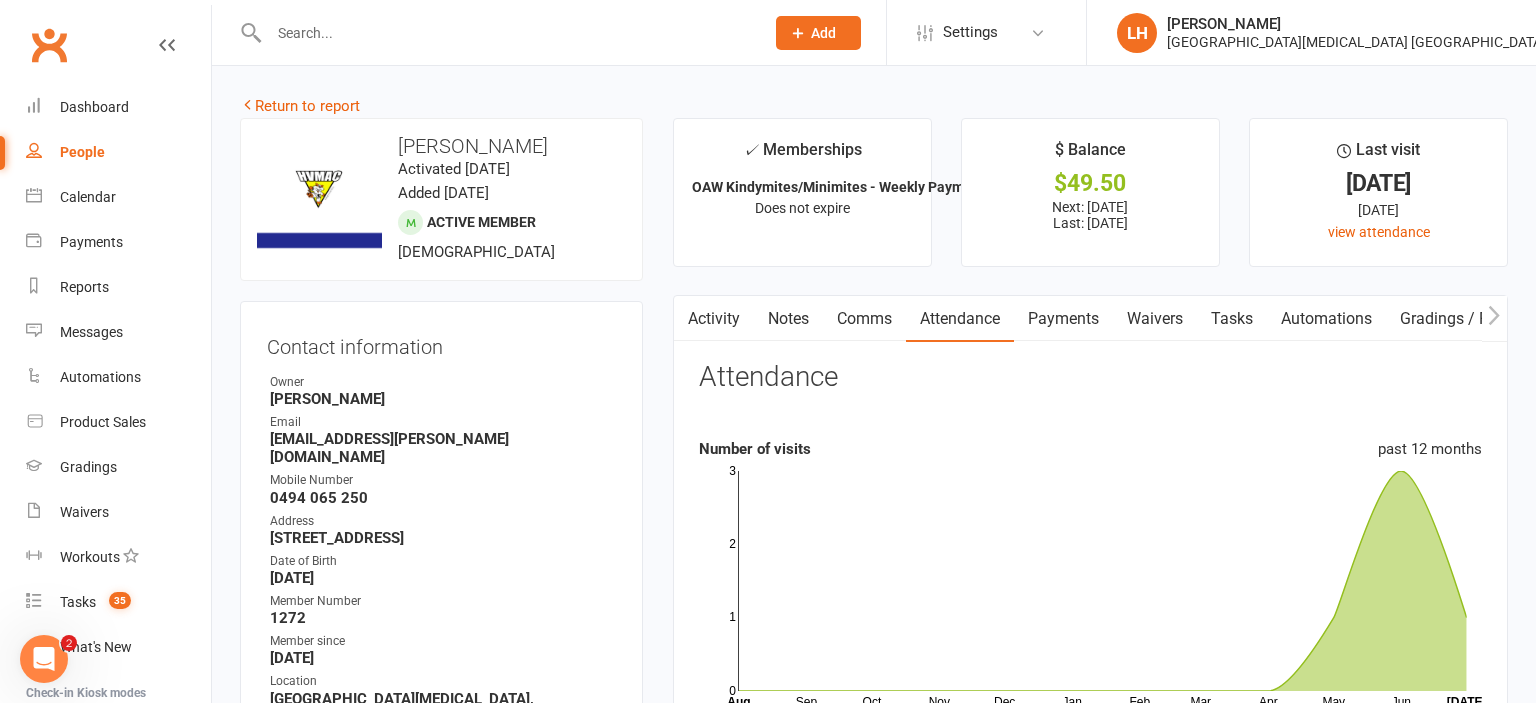 click on "Activity" at bounding box center (714, 319) 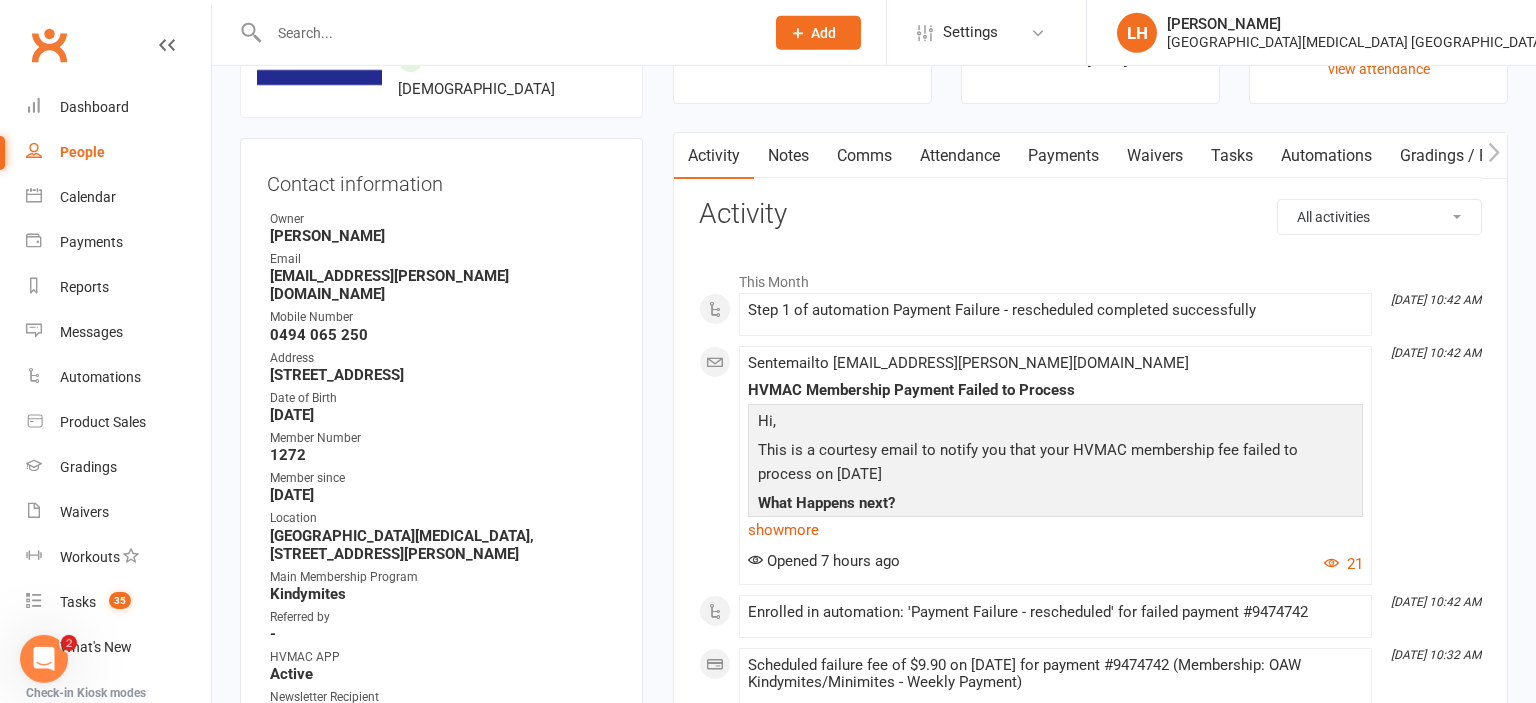 scroll, scrollTop: 211, scrollLeft: 0, axis: vertical 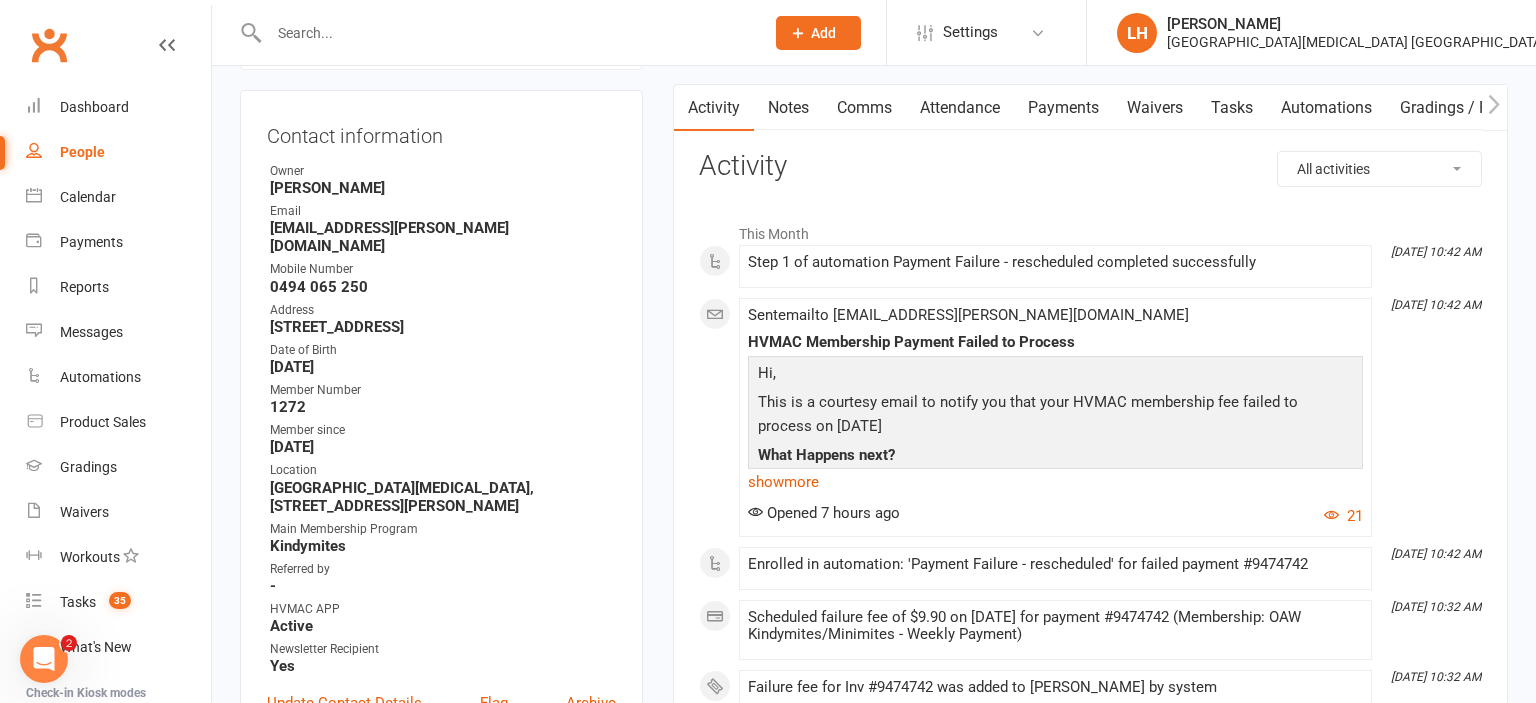 click on "Payments" at bounding box center [1063, 108] 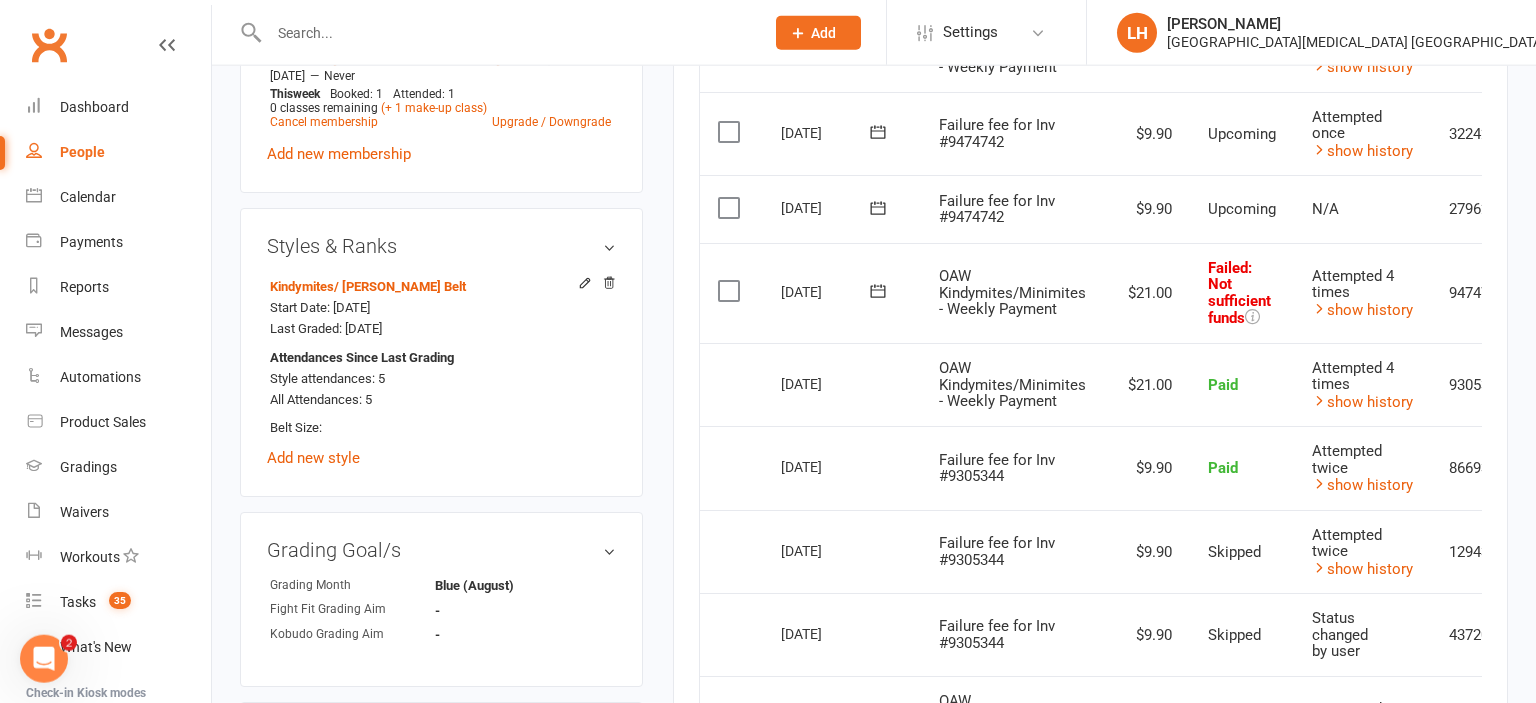 scroll, scrollTop: 1267, scrollLeft: 0, axis: vertical 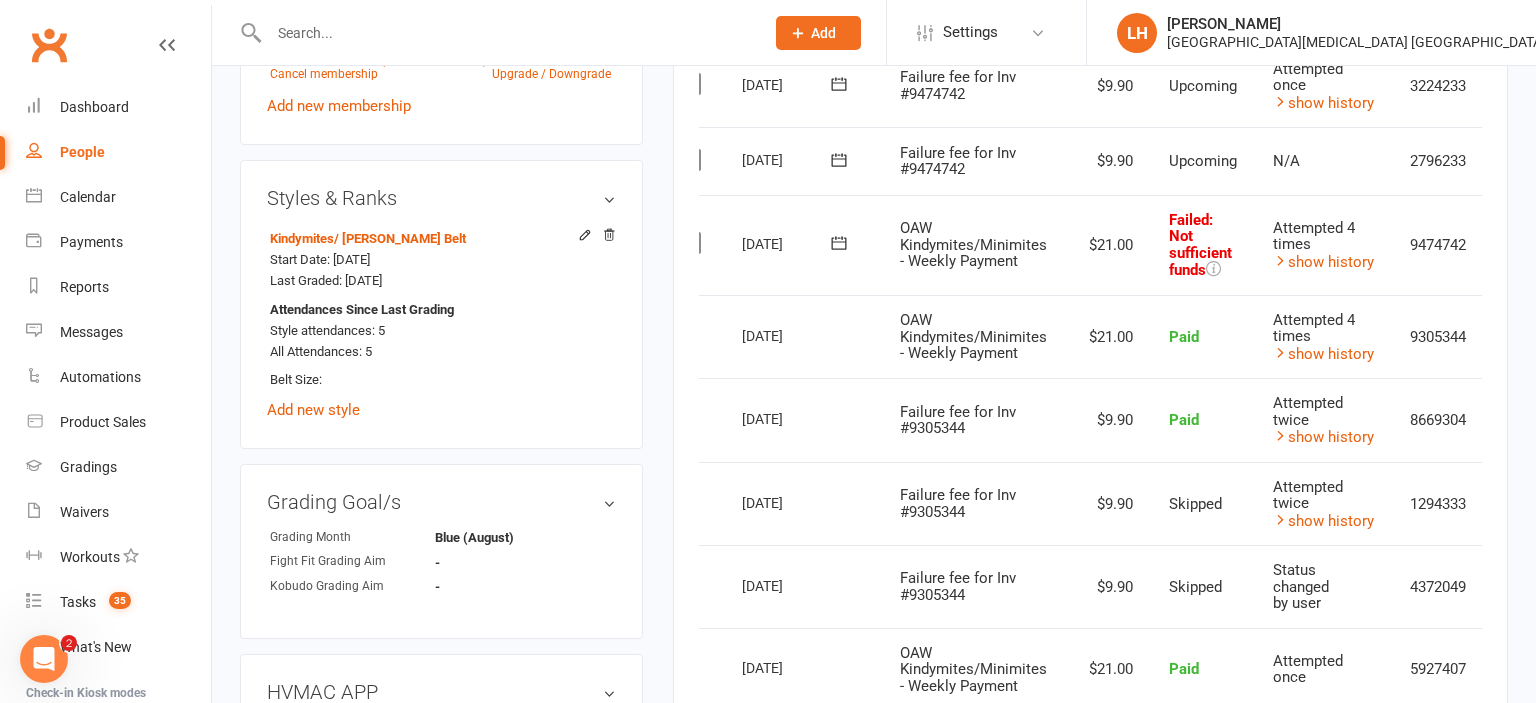 click at bounding box center (1515, 245) 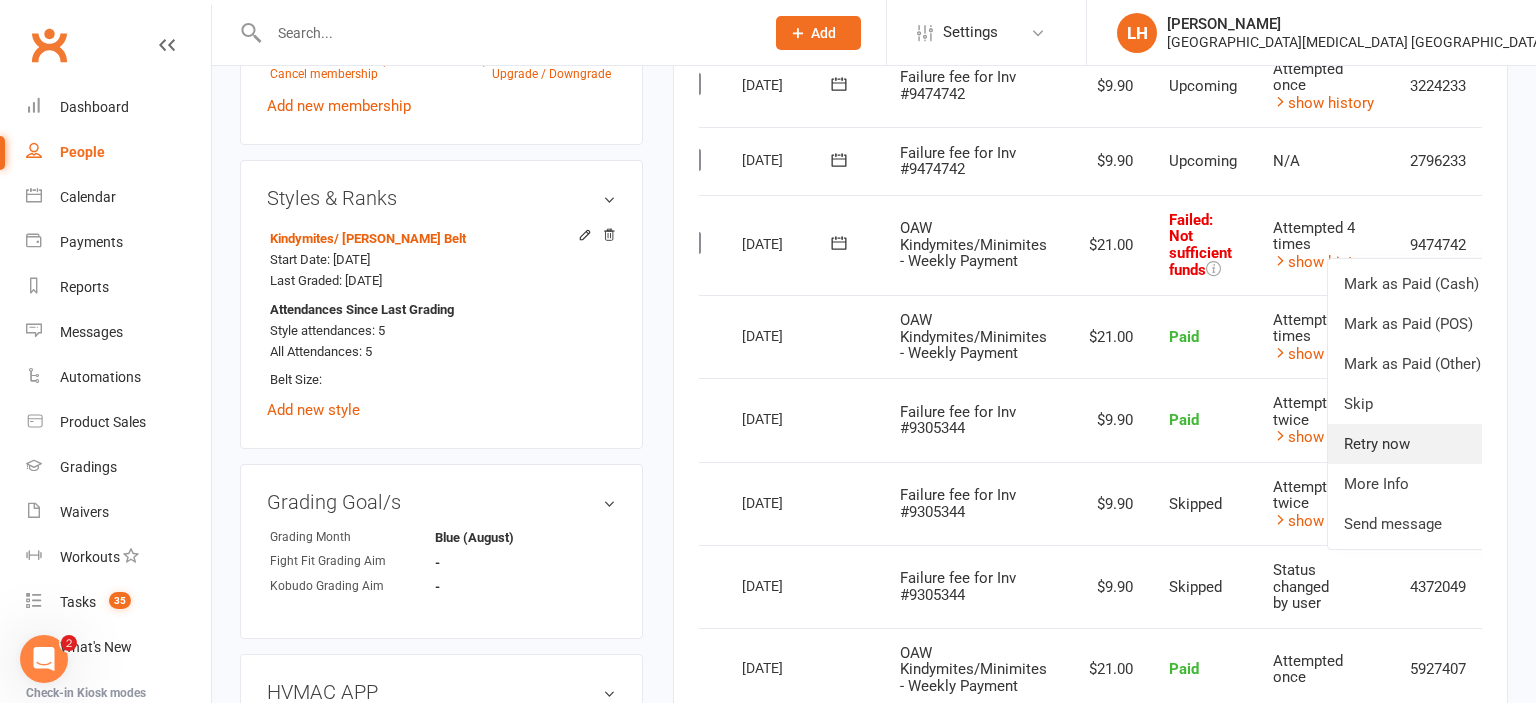 click on "Retry now" at bounding box center (1427, 444) 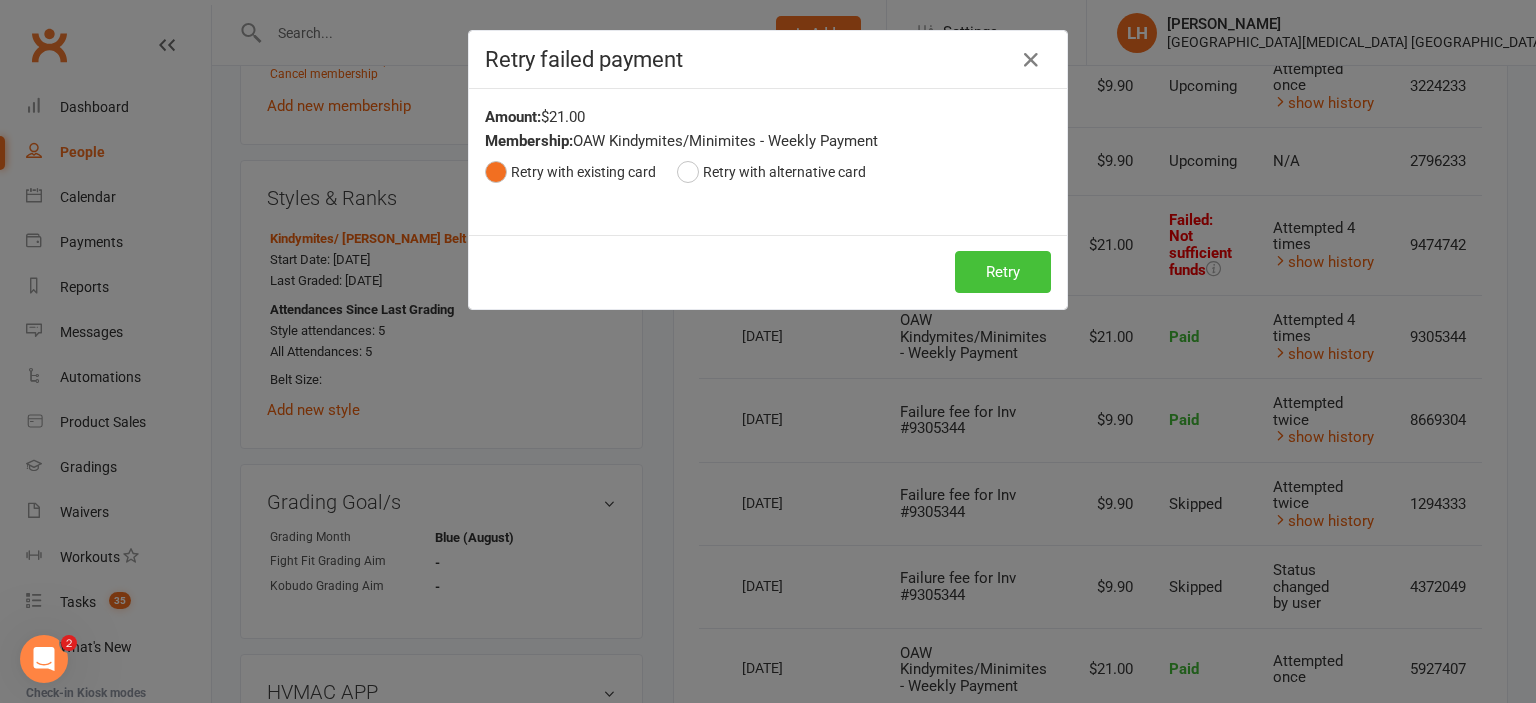 click on "Retry" at bounding box center (1003, 272) 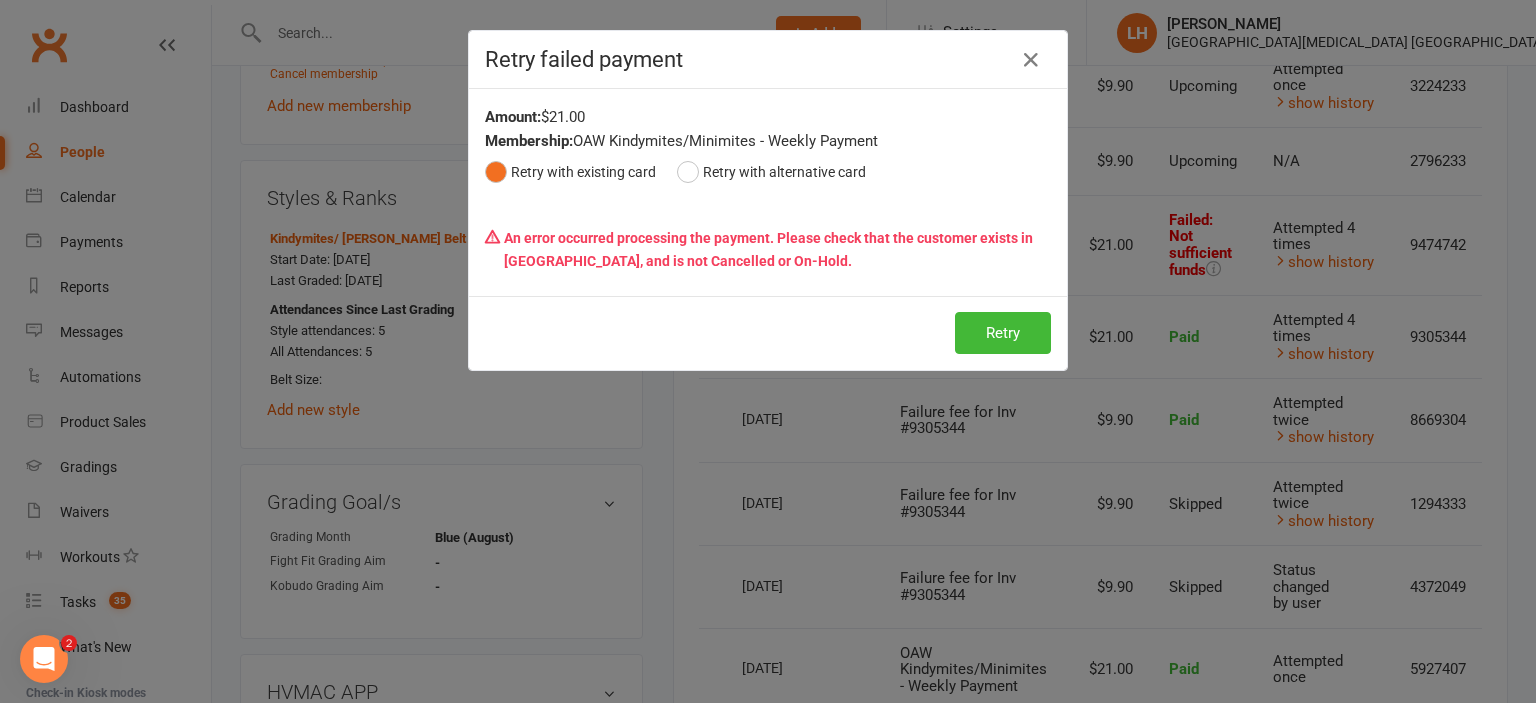click on "Retry failed payment Amount:  $21.00 Membership:  OAW Kindymites/Minimites - Weekly Payment Retry with existing card Retry with alternative card An error occurred processing the payment. Please check that the customer exists in Ezidebit, and is not Cancelled or On-Hold. Cardholder Name Card Number Exp. Month MM 01 02 03 04 05 06 07 08 09 10 11 12 Exp. Year YYYY 2025 2026 2027 2028 2029 2030 2031 2032 2033 2034 CCV 36283569 21.00 Retry Retry" at bounding box center (768, 351) 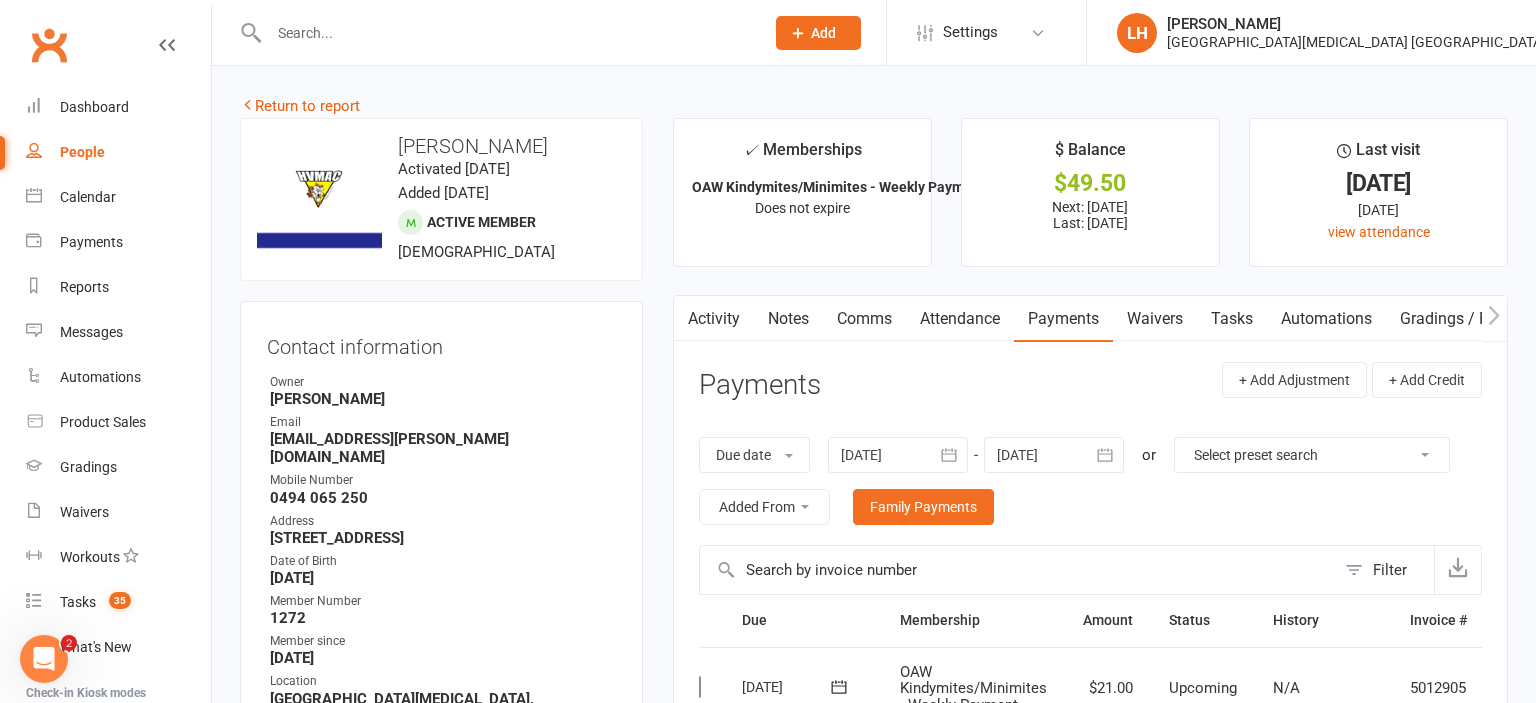 scroll, scrollTop: 0, scrollLeft: 0, axis: both 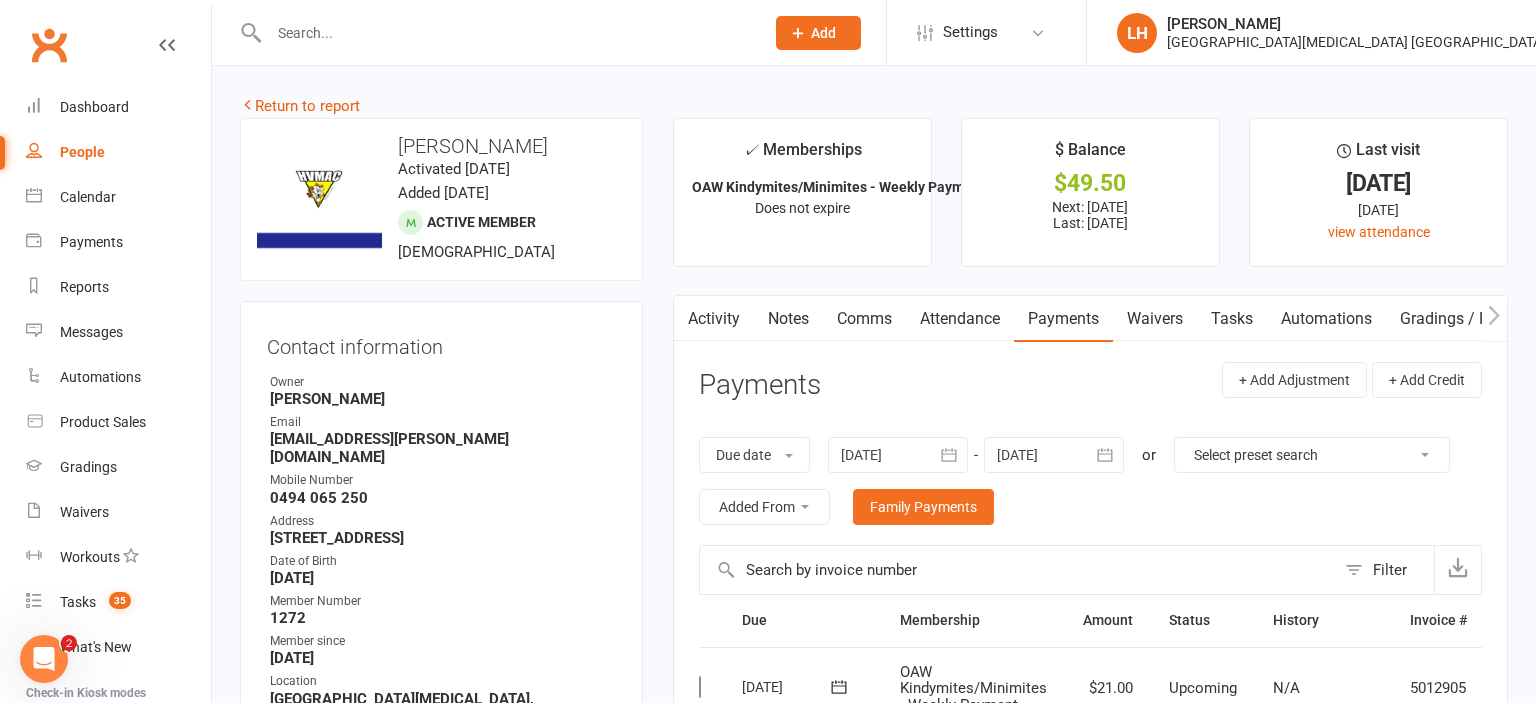 click on "Waivers" at bounding box center [1155, 319] 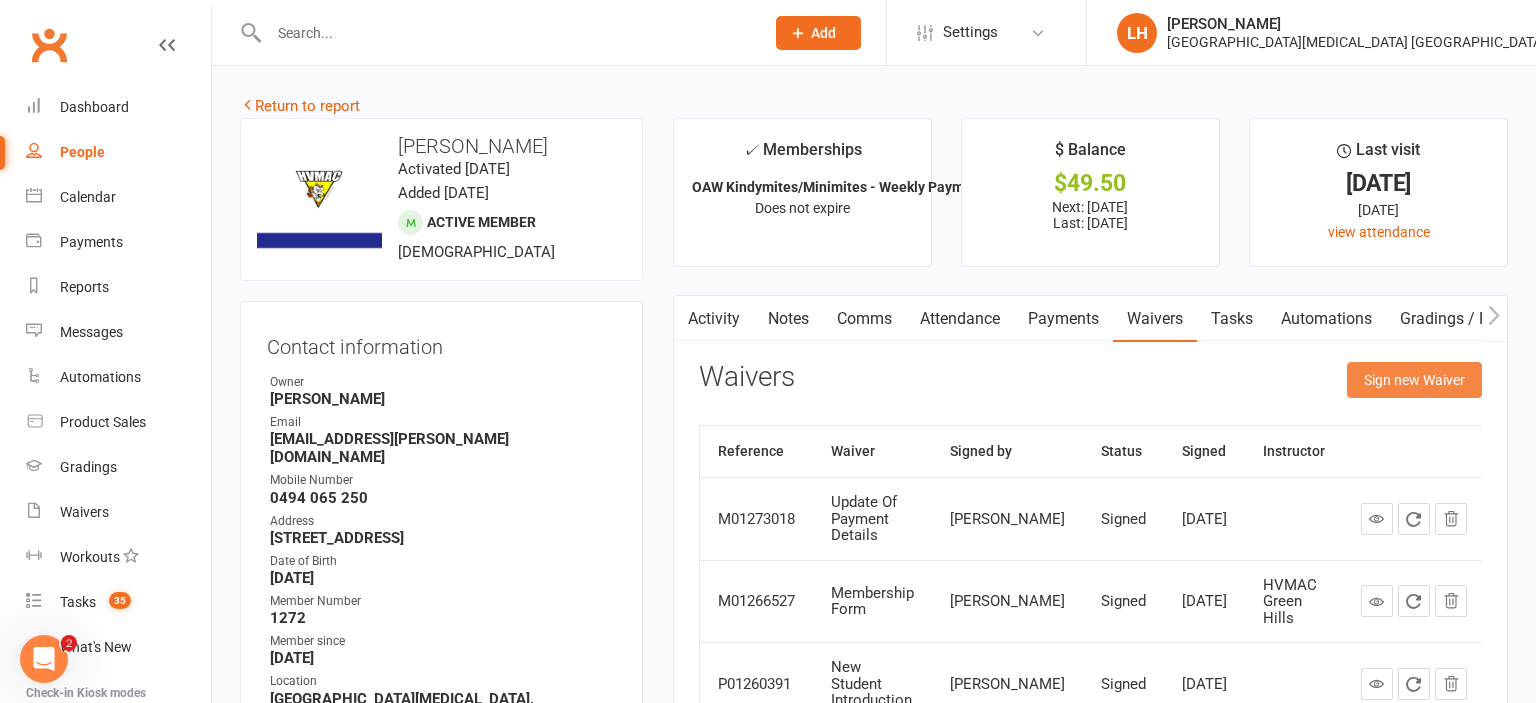 click on "Sign new Waiver" 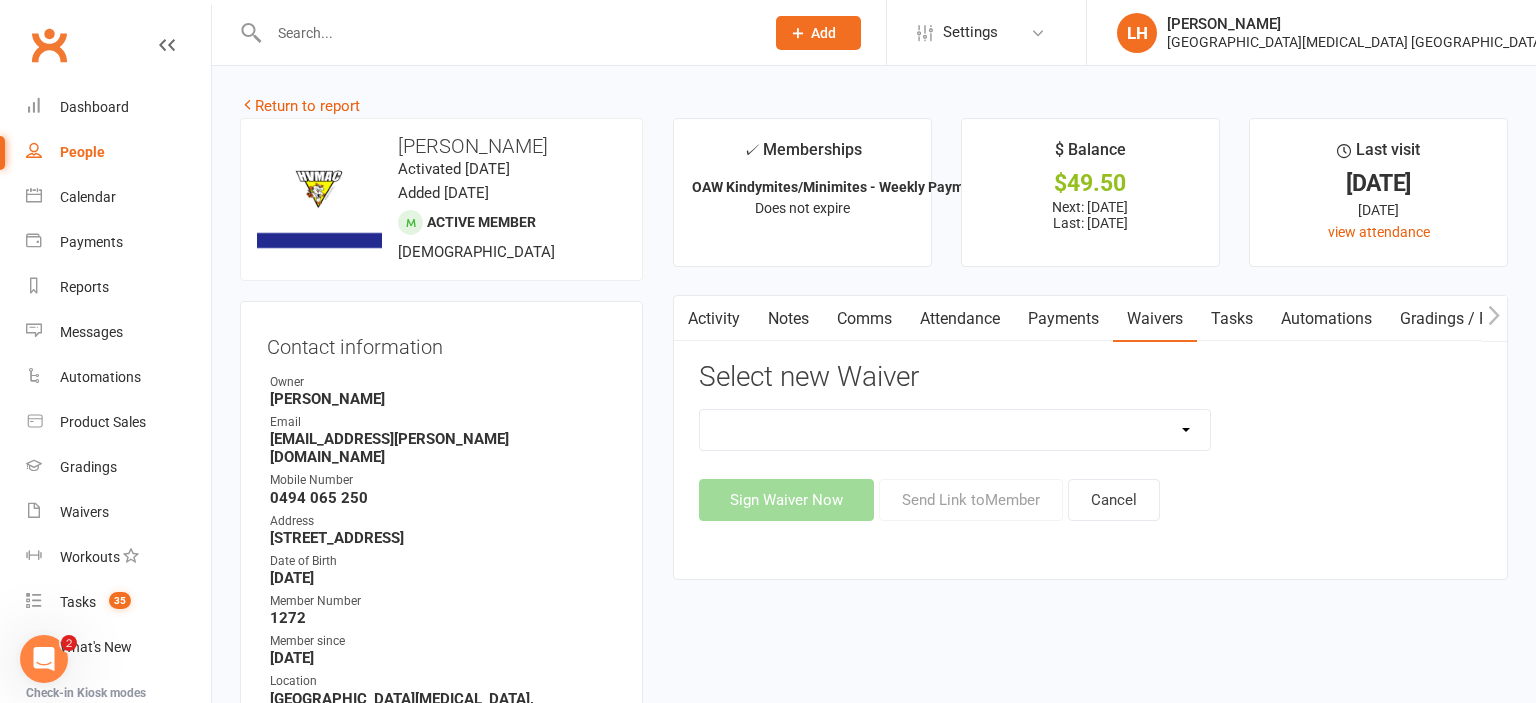 click on "8 Week Fitness Challenge Basic Membership Form Cancellation Form Dojo Transfer Membership Form Fight Fit Fight Fit - PIF Lesson Block Former Student Information Leadership And Instructor Program Application Membership Form Membership Form (Basic and KM Basic) Membership Form (Basic and OAW) Membership Form (Basic Weekly) Membership Form (BBC+1) Emailed Membership Form - February 2024 OPEN WEEKEND Membership Form Guest For Cross Dojo Training Membership Form Kindymites/Minimites Membership Form Kindymites/Minimites (no payment method added) Membership Form (Kobudo Only) Membership Form (no payment required) Membership Form (PIF) Membership PIF/Lesson Block Membership Upgrade Form Membership Upgrade Form (XTREME) MM/KM Membership Form - February 2024 OPEN WEEKEND New Student Introduction Request to Suspend Membership Special Events Update Details Update Of Payment Details" 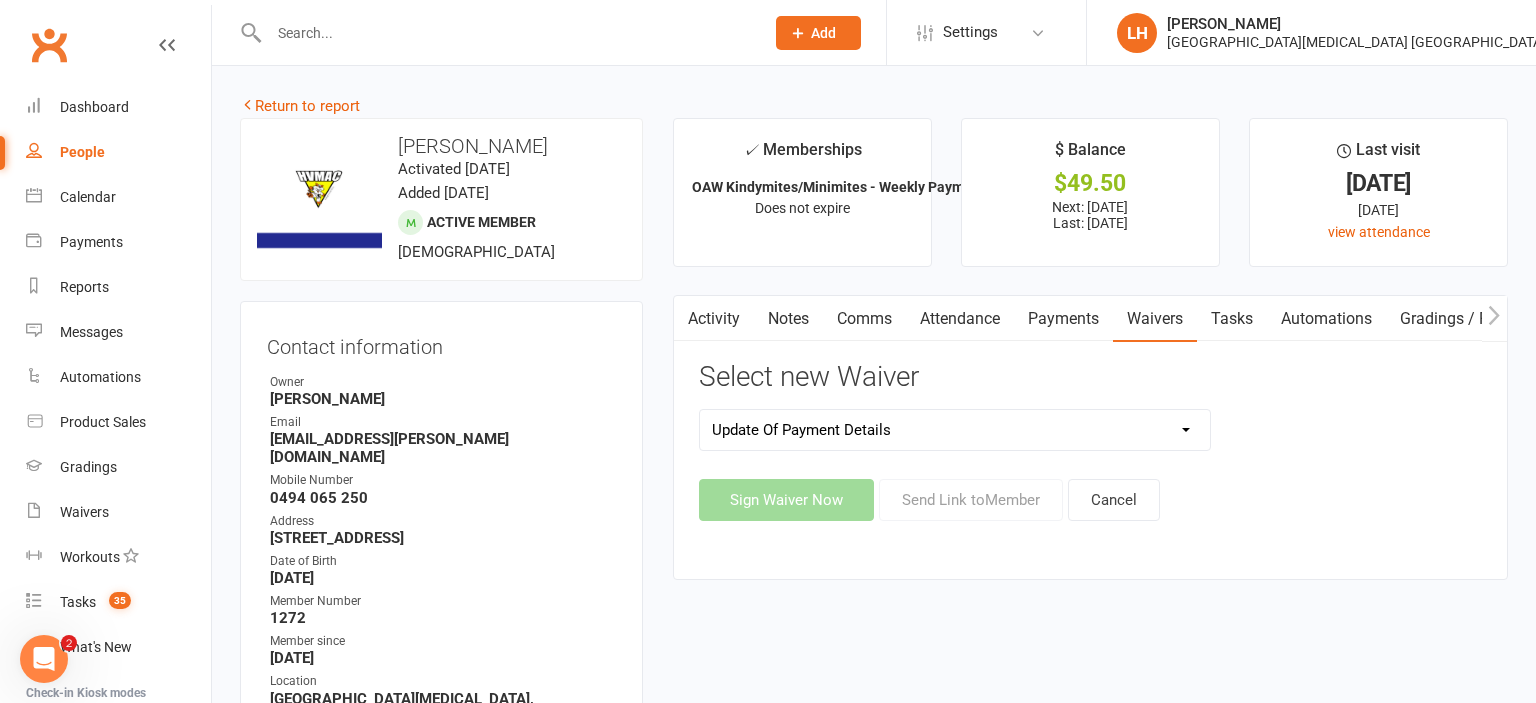 click on "Update Of Payment Details" 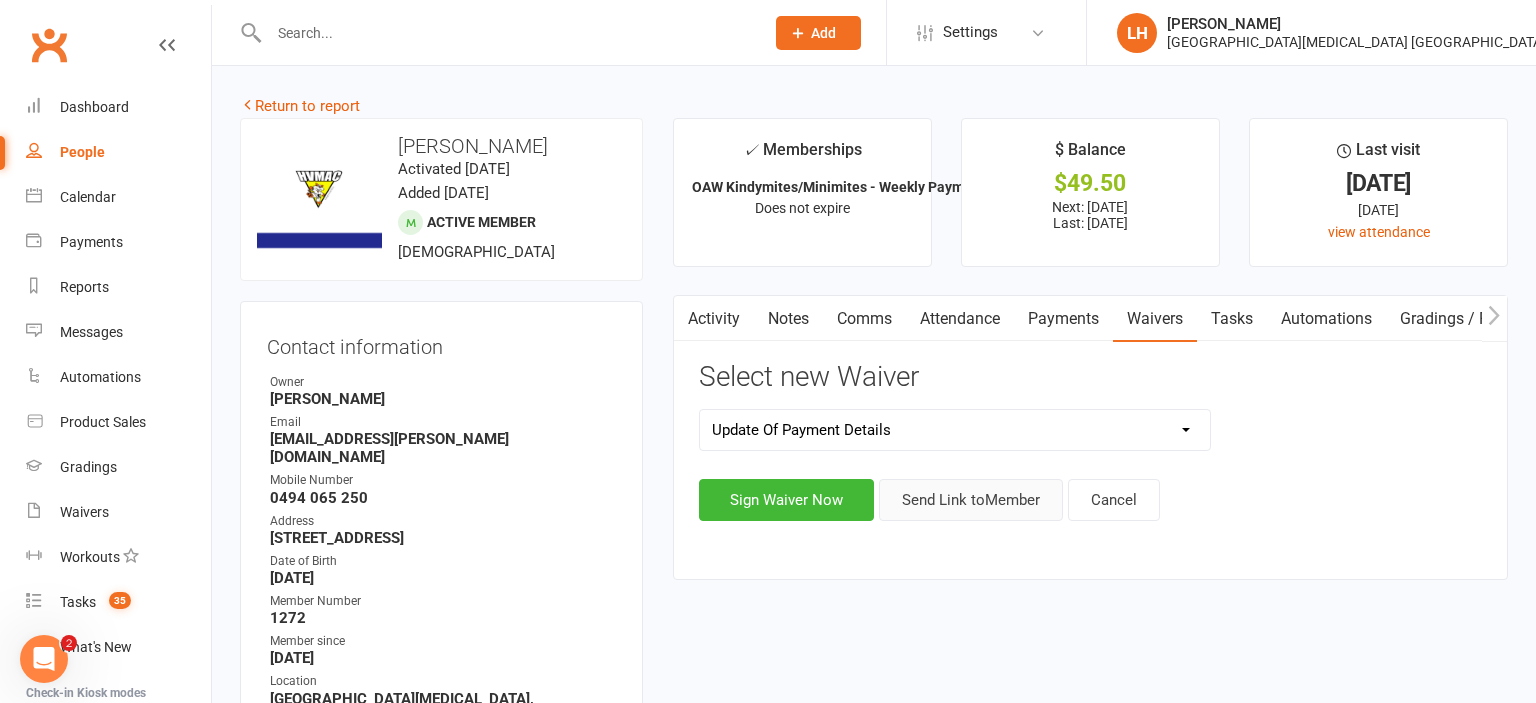 click on "Send Link to  Member" 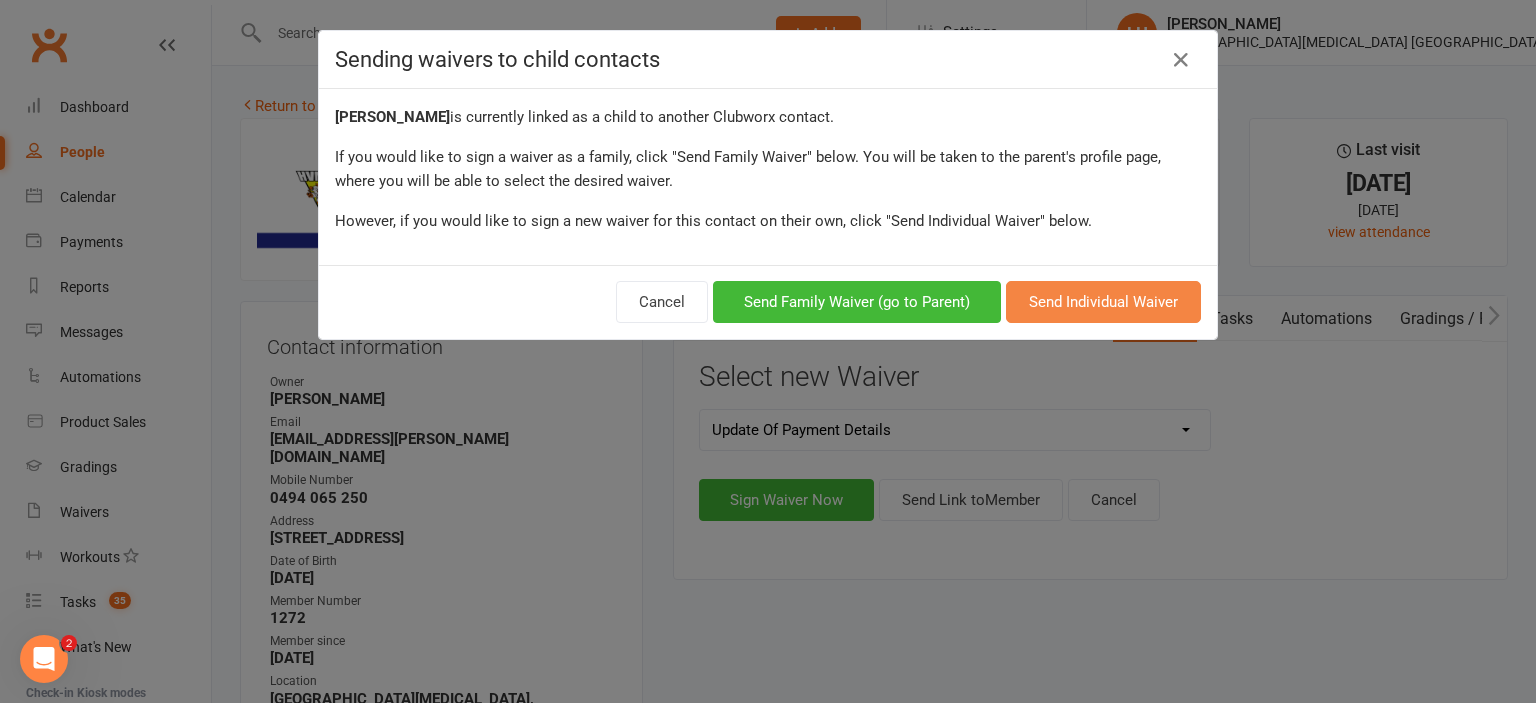 click on "Send Individual Waiver" at bounding box center [1103, 302] 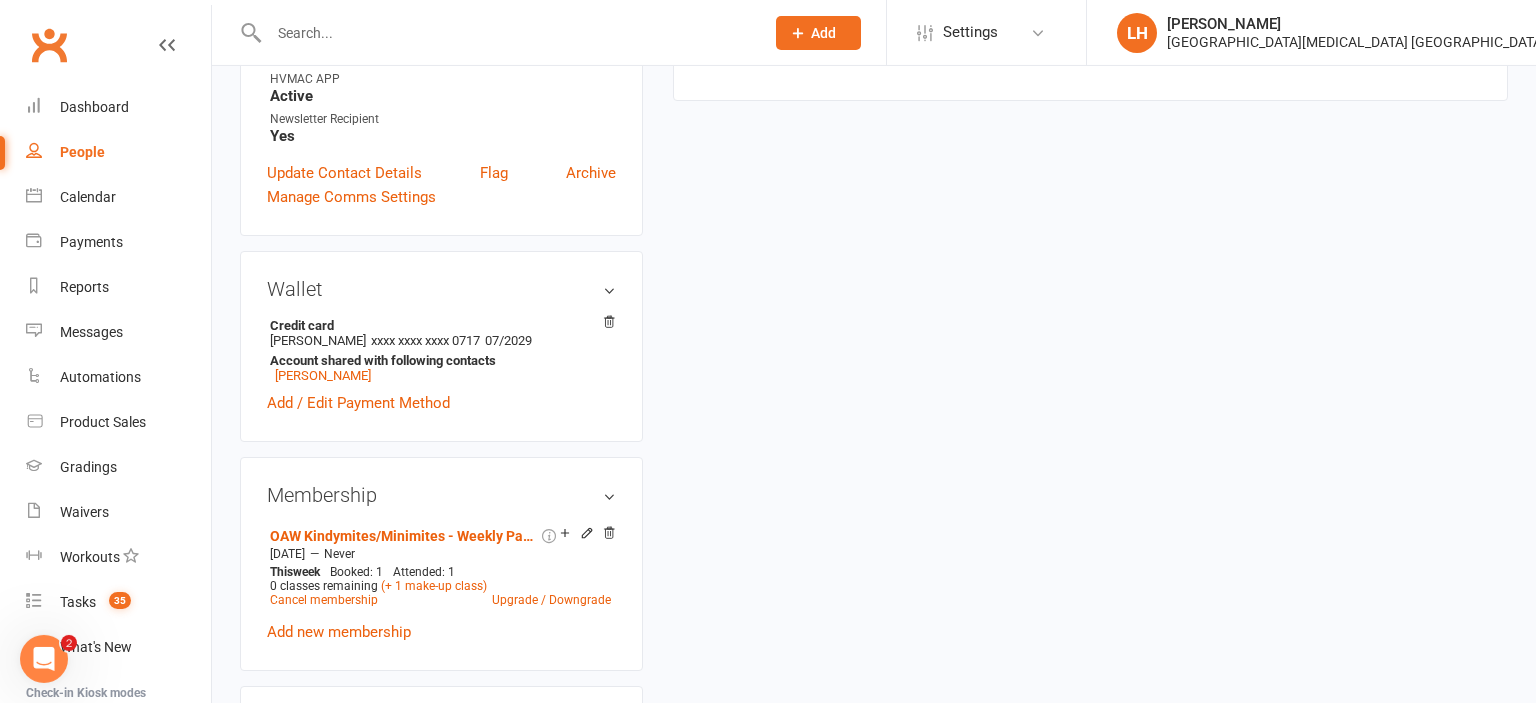 scroll, scrollTop: 739, scrollLeft: 0, axis: vertical 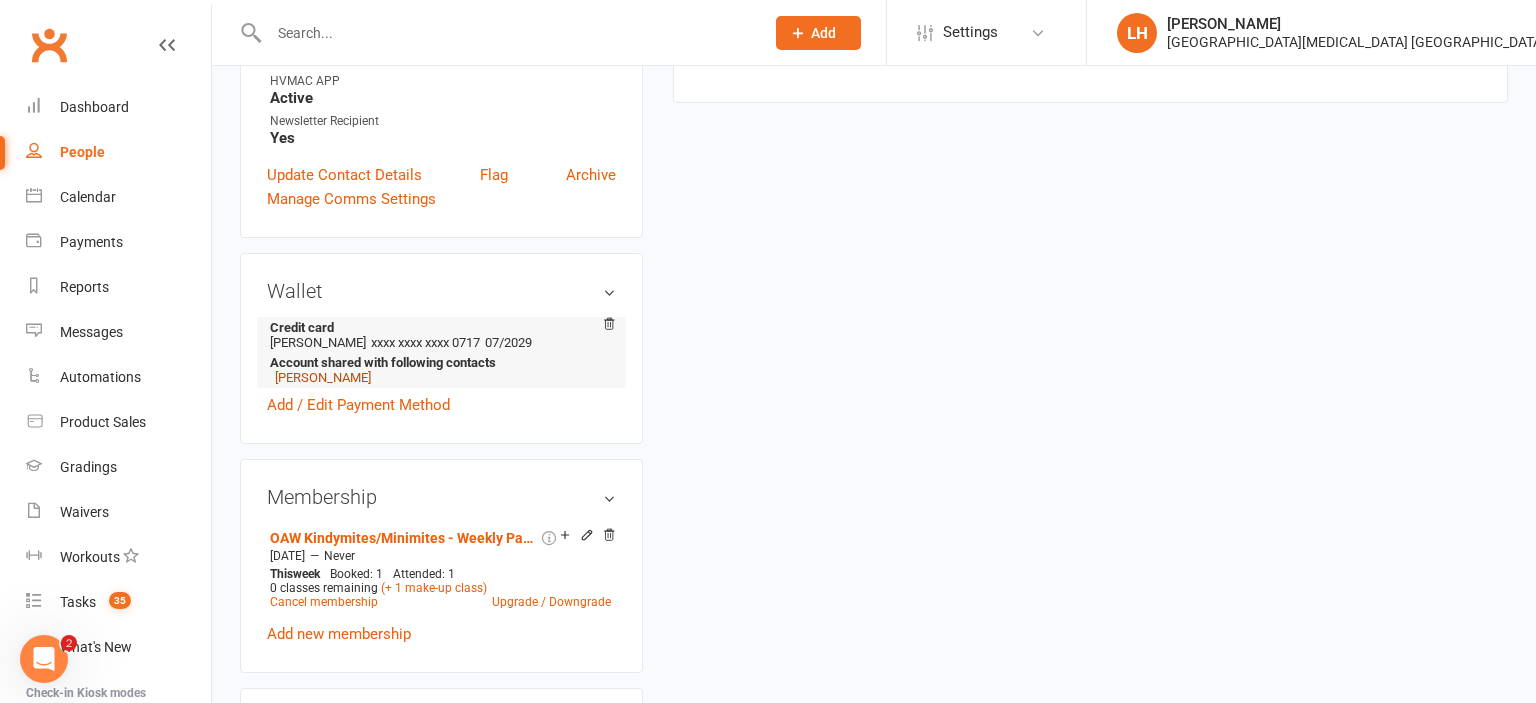 click on "Zoe Hodges" at bounding box center [323, 377] 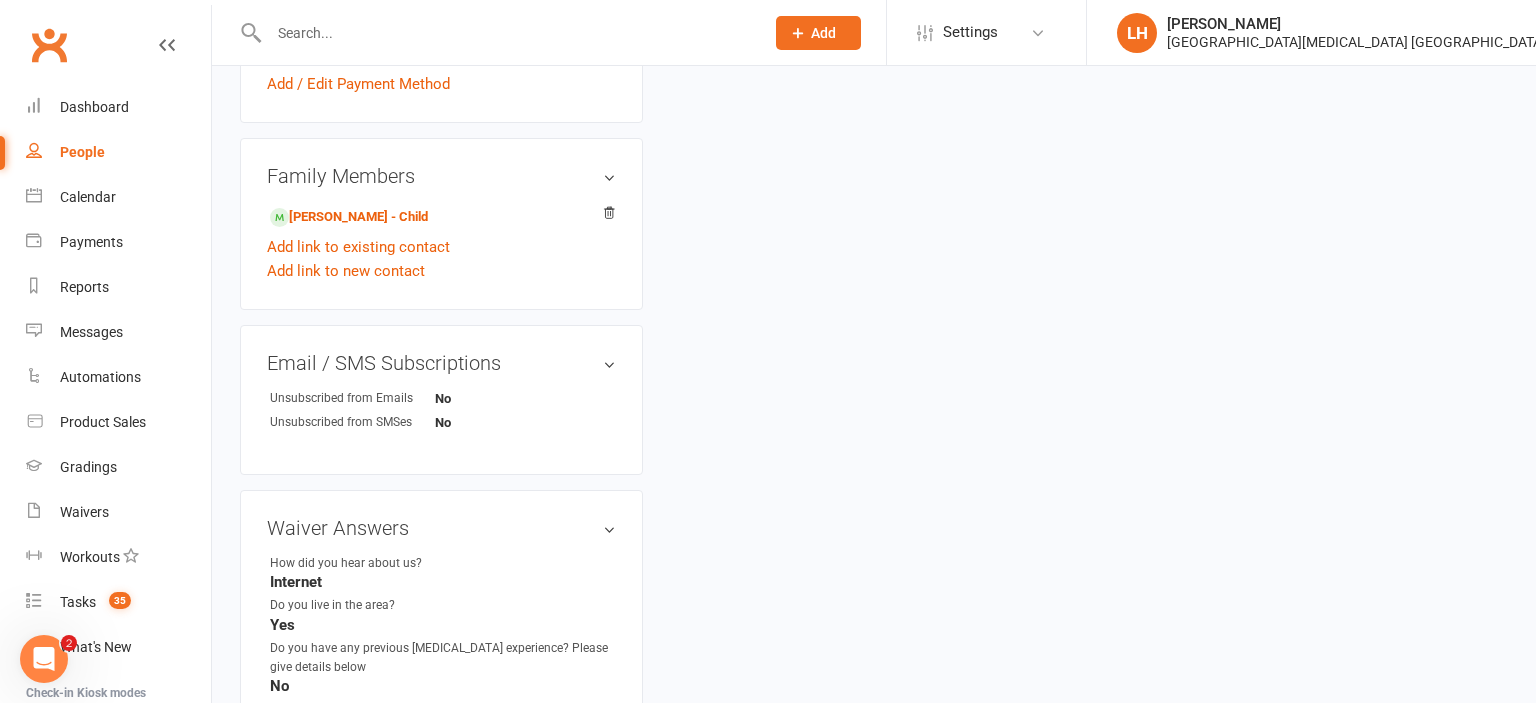 scroll, scrollTop: 0, scrollLeft: 0, axis: both 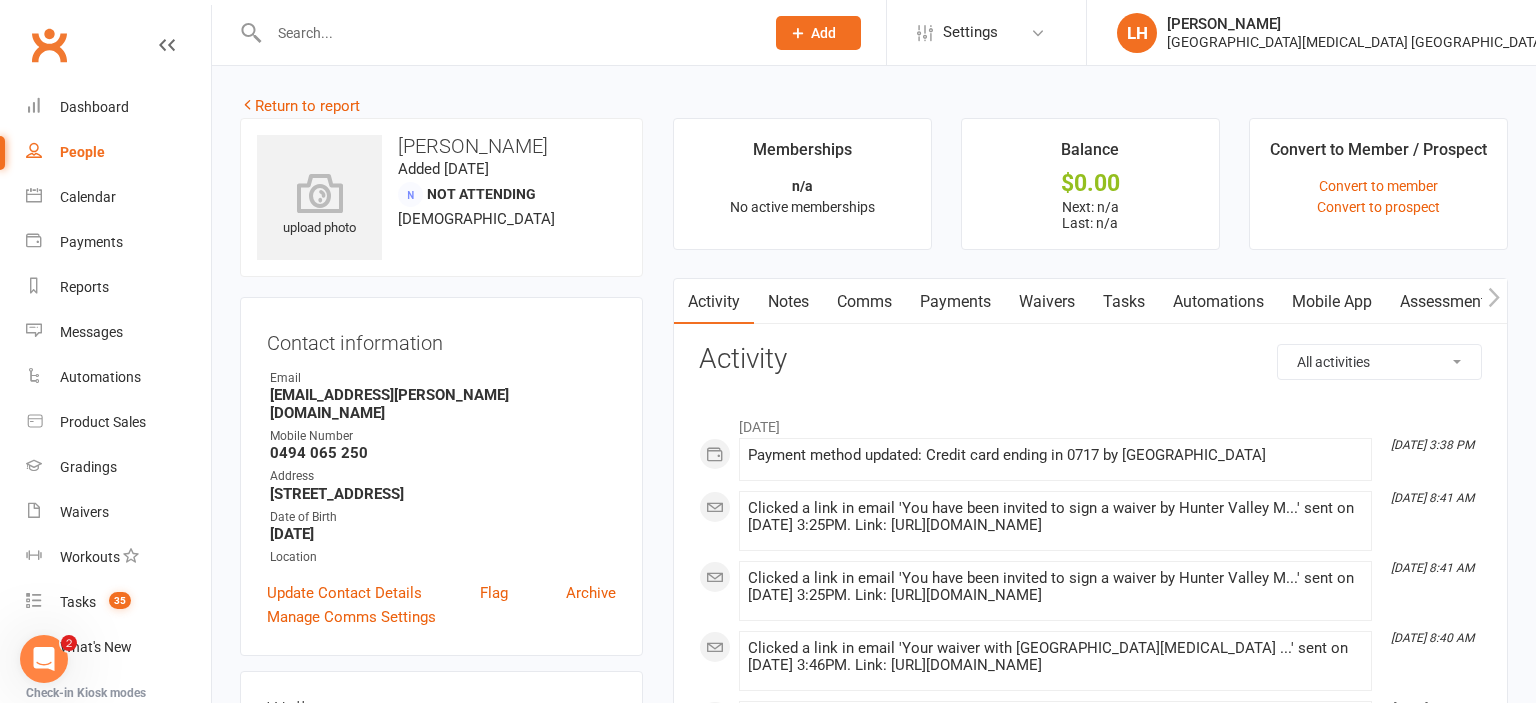 click on "Waivers" at bounding box center [1047, 302] 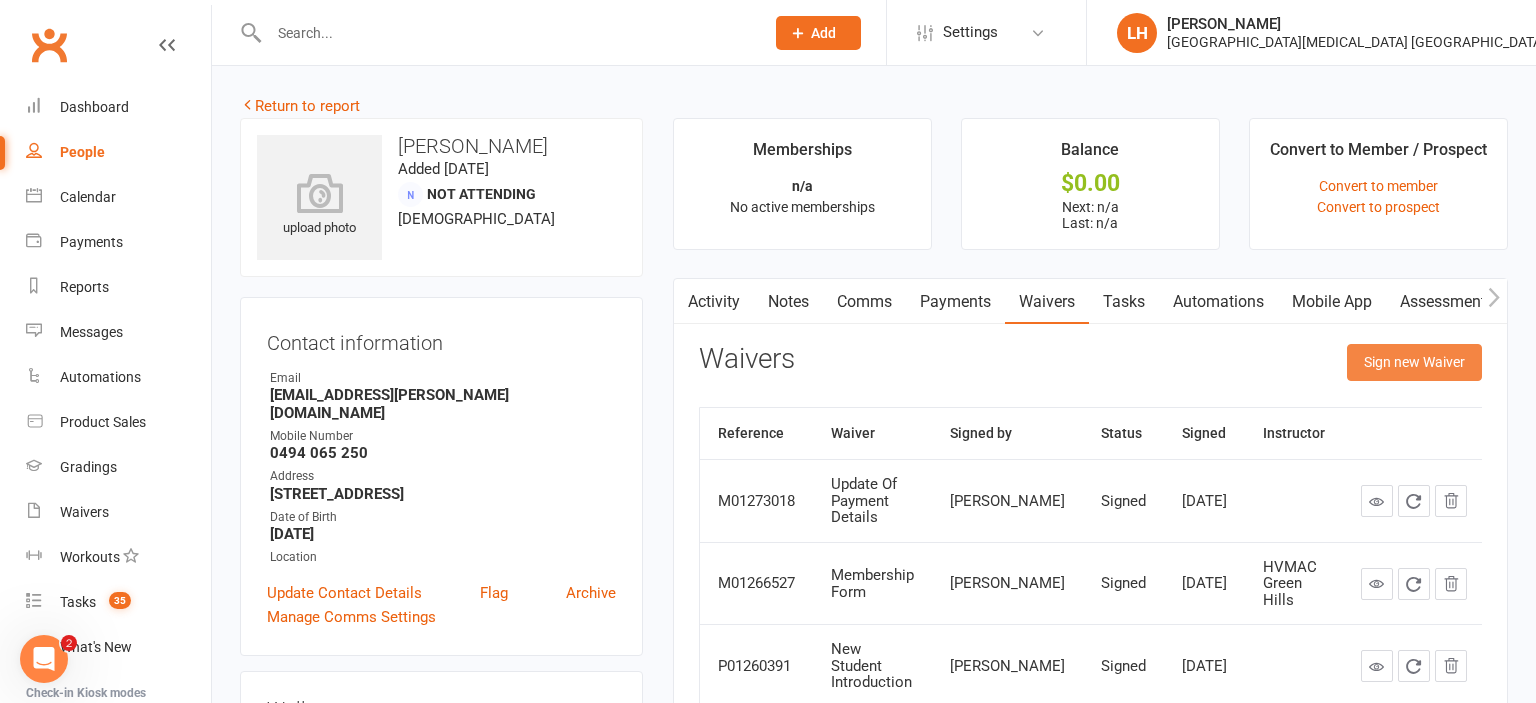 click on "Sign new Waiver" at bounding box center (1414, 362) 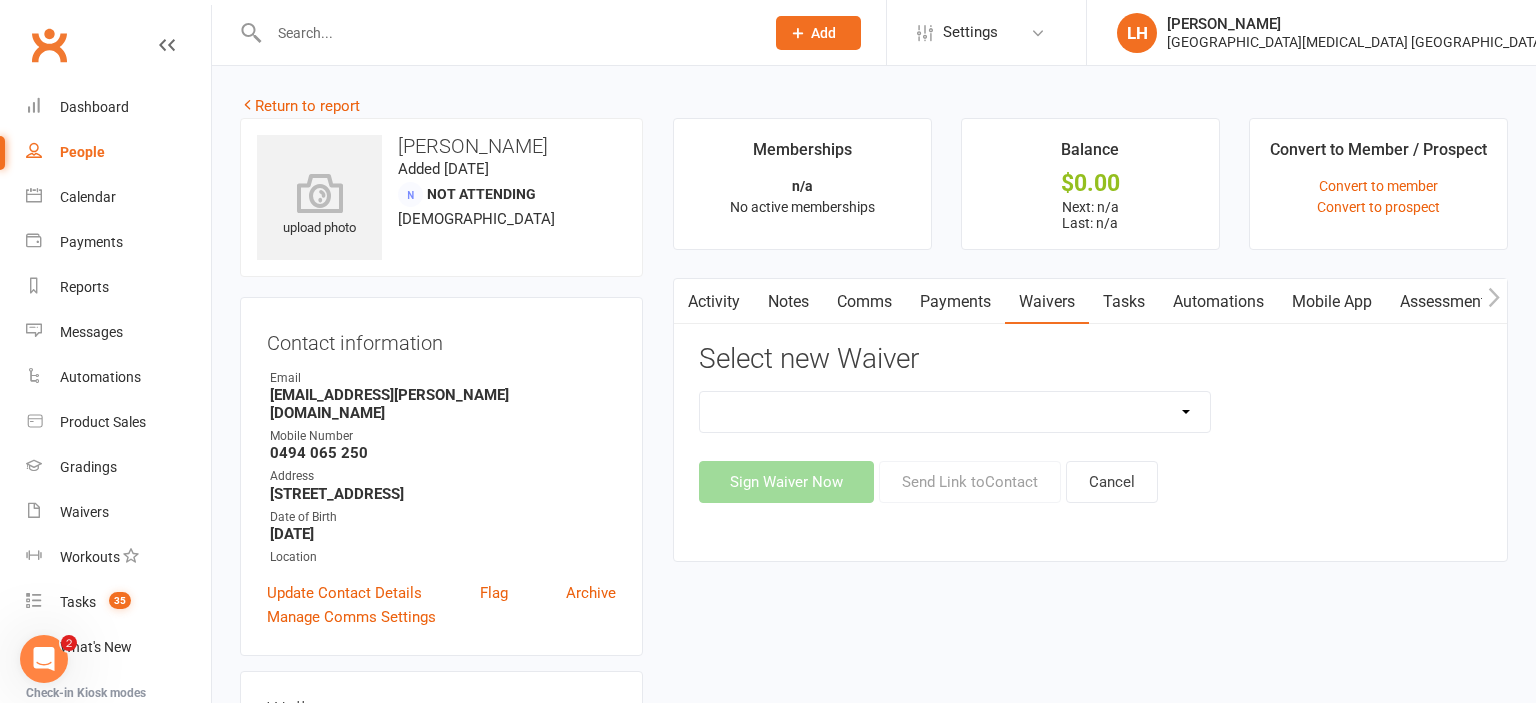 click on "8 Week Fitness Challenge Basic Membership Form Cancellation Form Dojo Transfer Membership Form Fight Fit Fight Fit - PIF Lesson Block Leadership And Instructor Program Application Membership Form Membership Form (Basic and KM Basic) Membership Form (Basic and OAW) Membership Form (Basic Weekly) Membership Form (BBC+1) Emailed Membership Form - February 2024 OPEN WEEKEND Membership Form Guest For Cross Dojo Training Membership Form Kindymites/Minimites Membership Form Kindymites/Minimites (no payment method added) Membership Form (Kobudo Only) Membership Form (no payment required) Membership Form (PIF) Membership PIF/Lesson Block Membership Upgrade Form Membership Upgrade Form (XTREME) MM/KM Membership Form - February 2024 OPEN WEEKEND Request to Suspend Membership Update Details Update Of Payment Details" at bounding box center (955, 412) 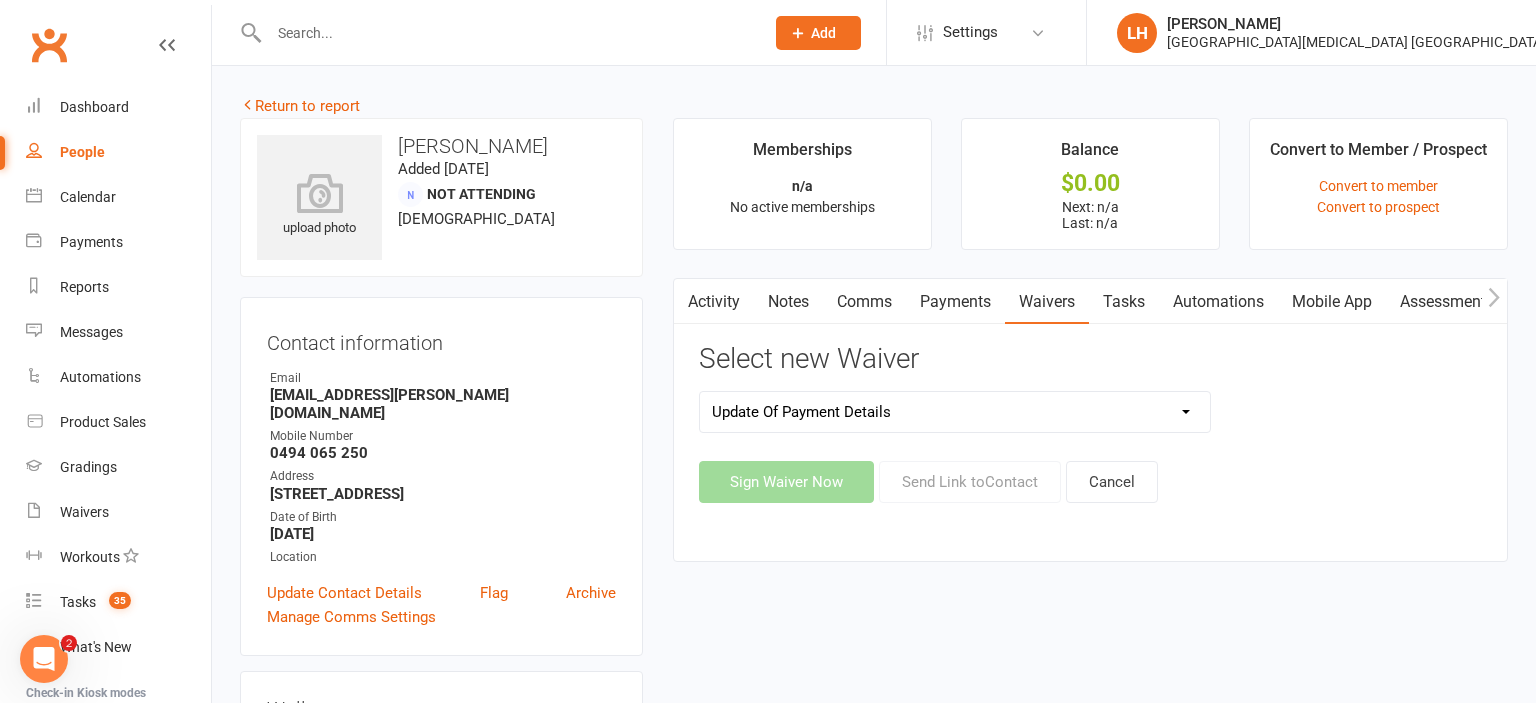 click on "Update Of Payment Details" at bounding box center (0, 0) 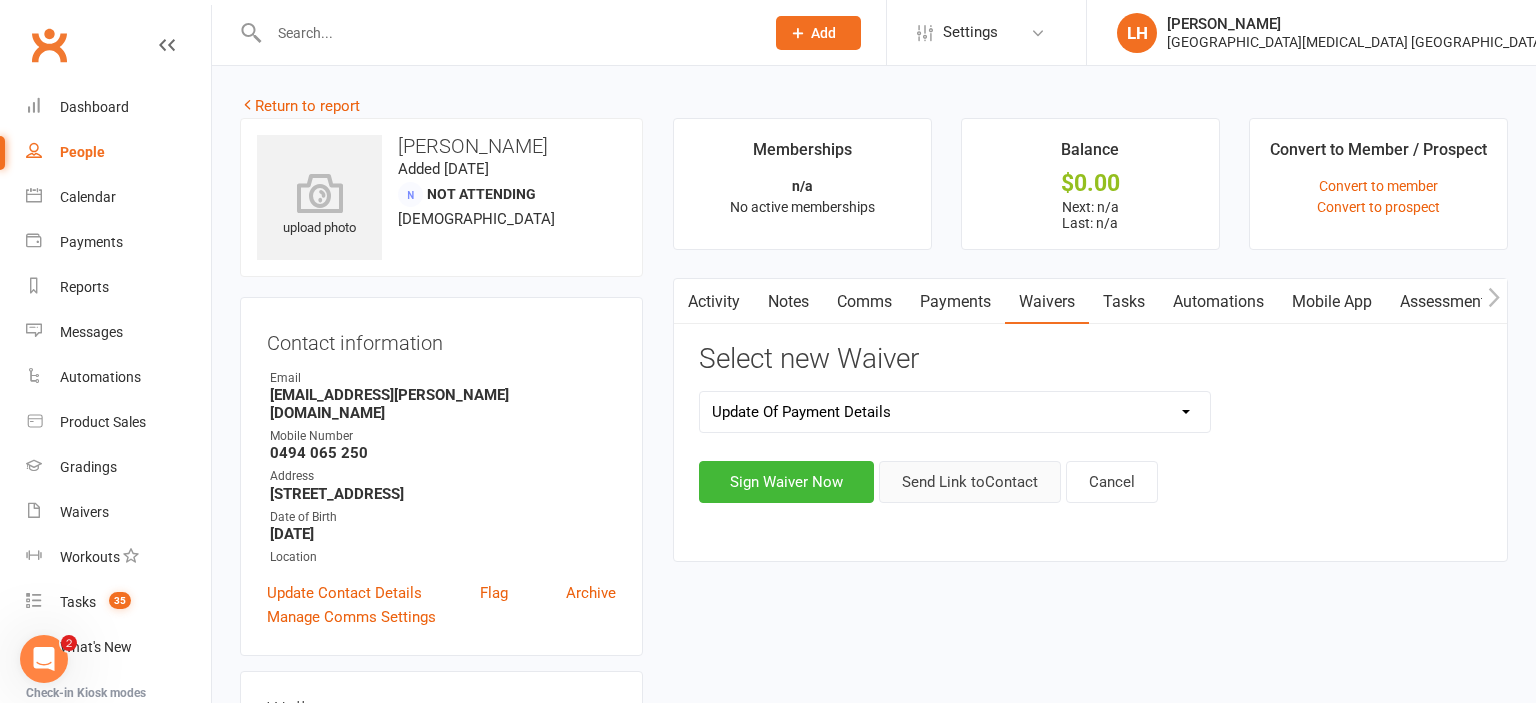 click on "Send Link to  Contact" at bounding box center (970, 482) 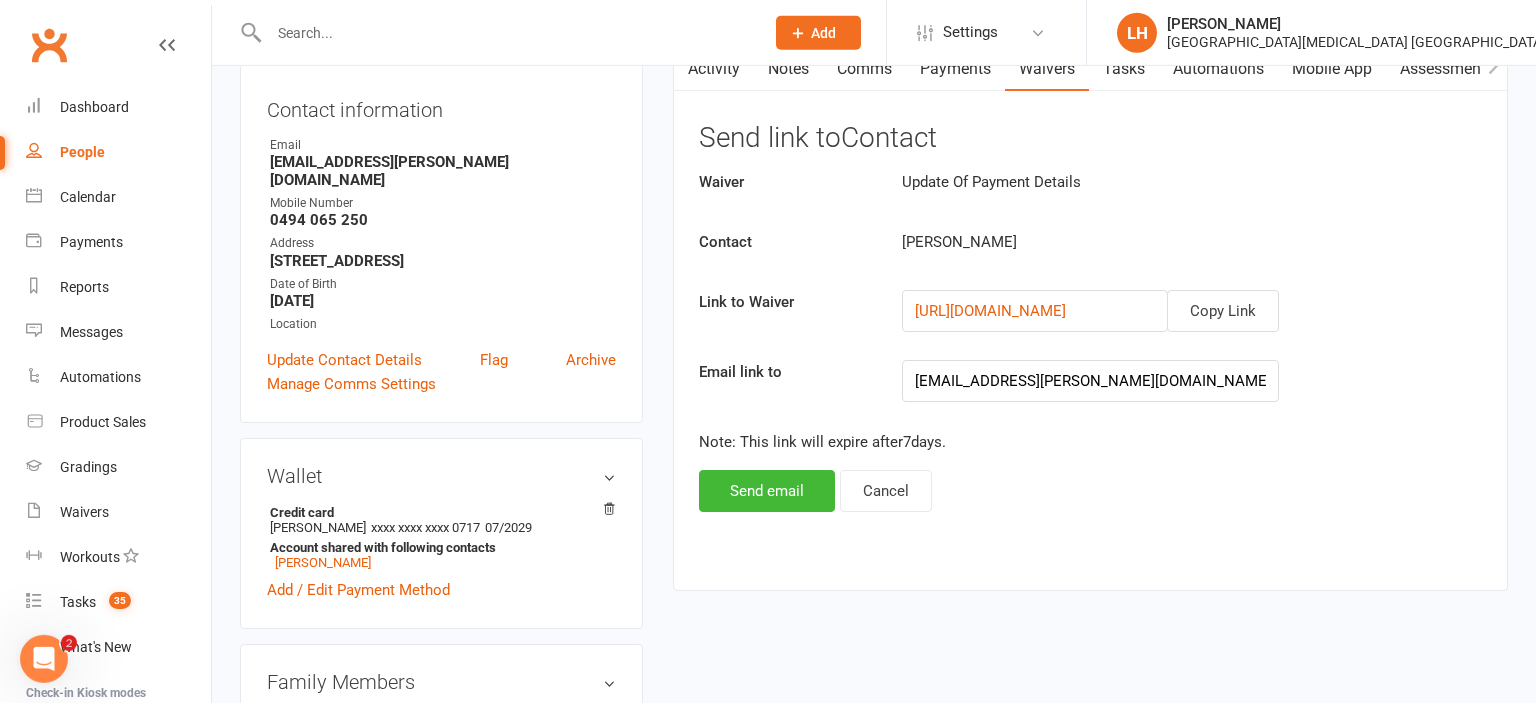 scroll, scrollTop: 316, scrollLeft: 0, axis: vertical 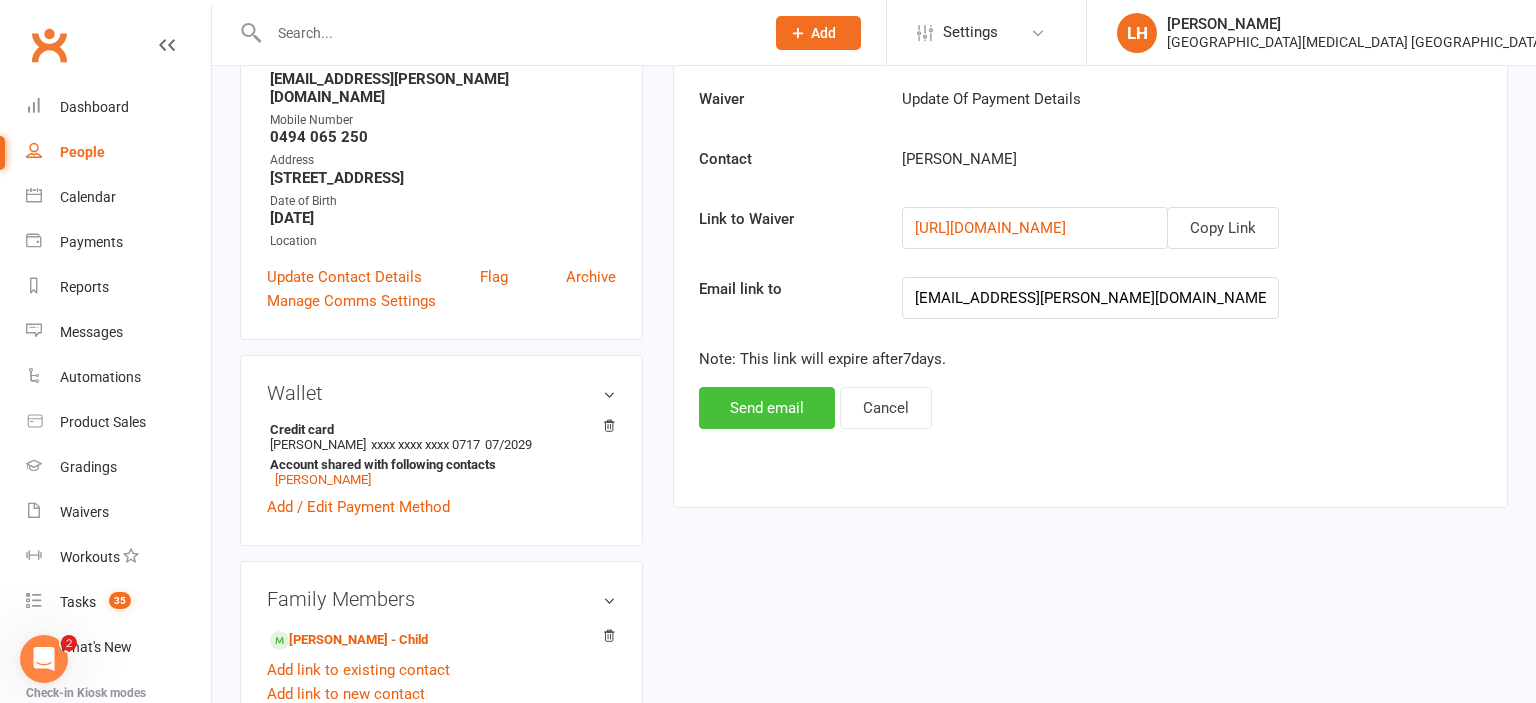 click on "Send email" at bounding box center (767, 408) 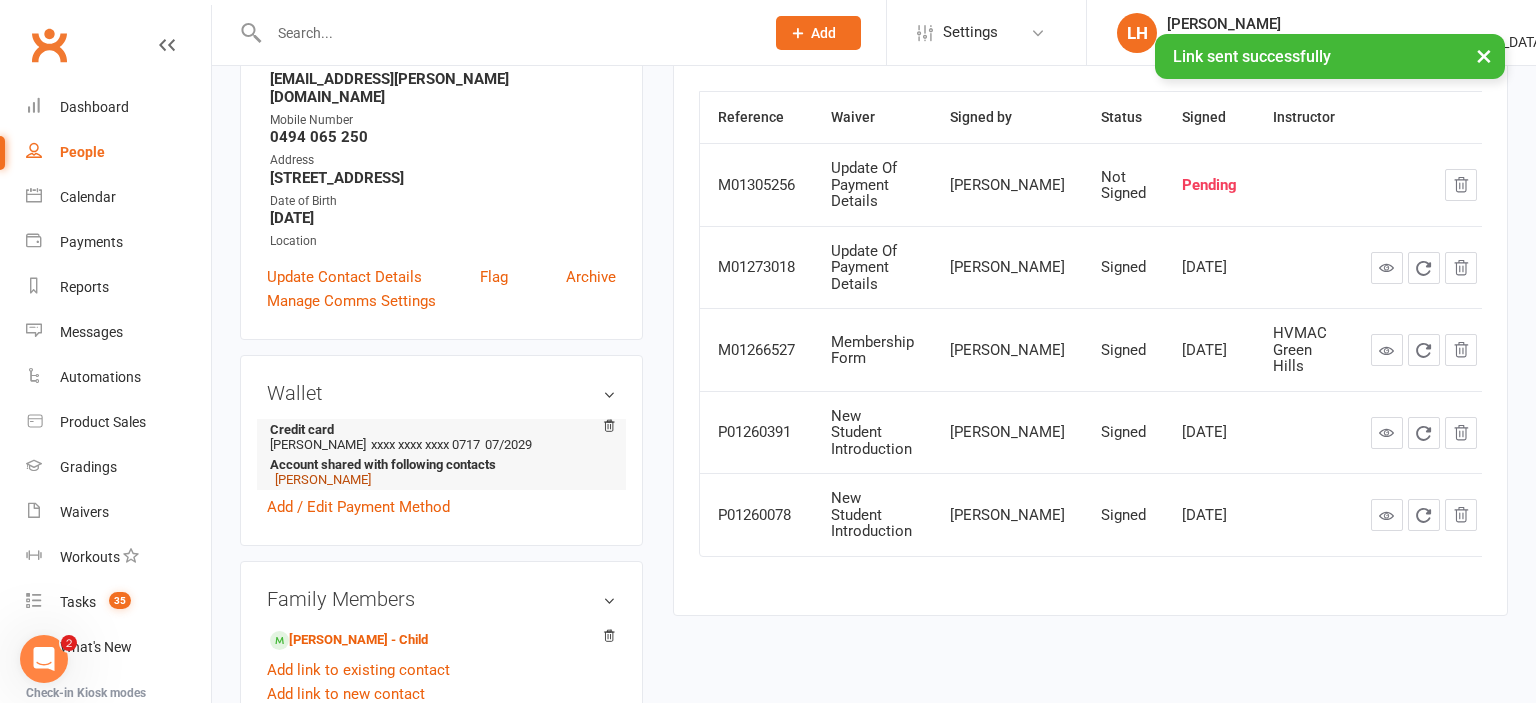 click on "Audrey Lordanic" at bounding box center (323, 479) 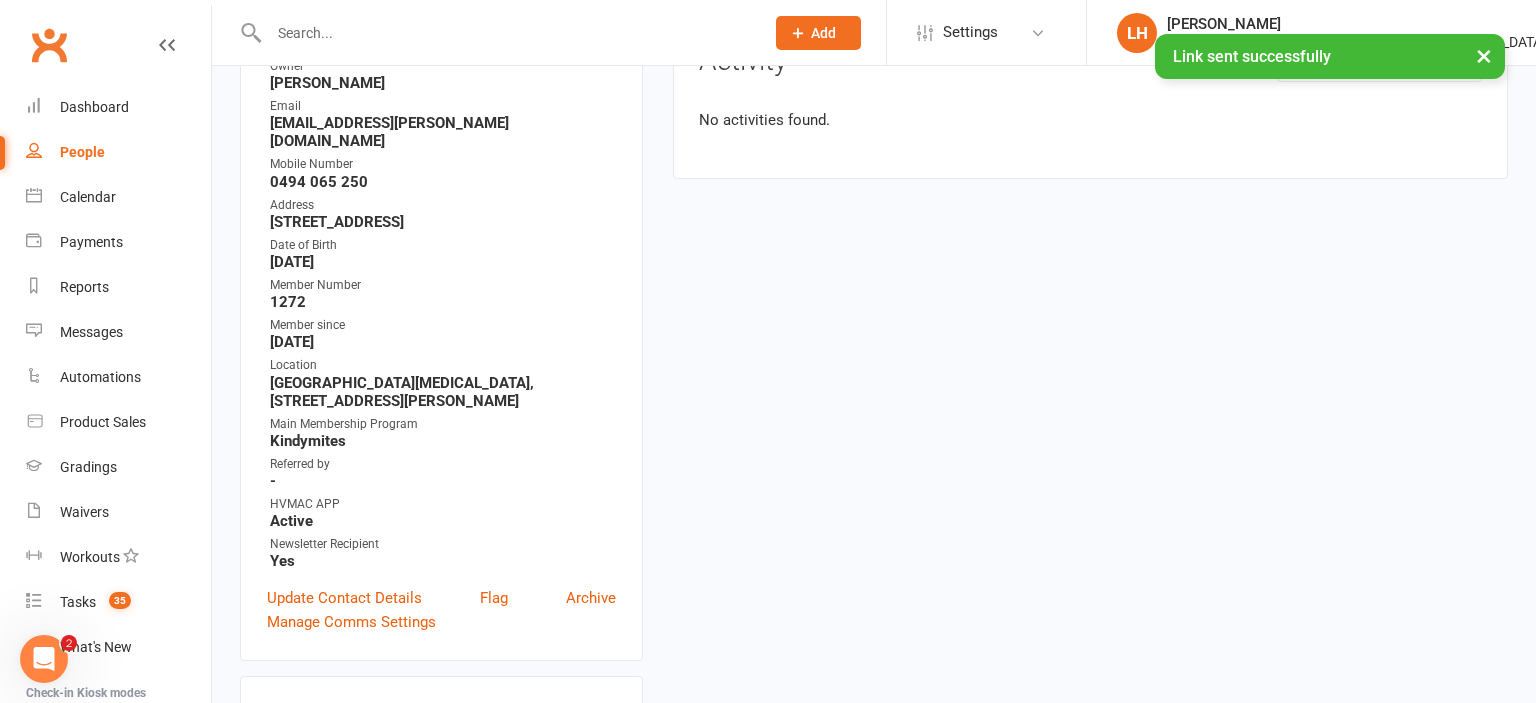 scroll, scrollTop: 0, scrollLeft: 0, axis: both 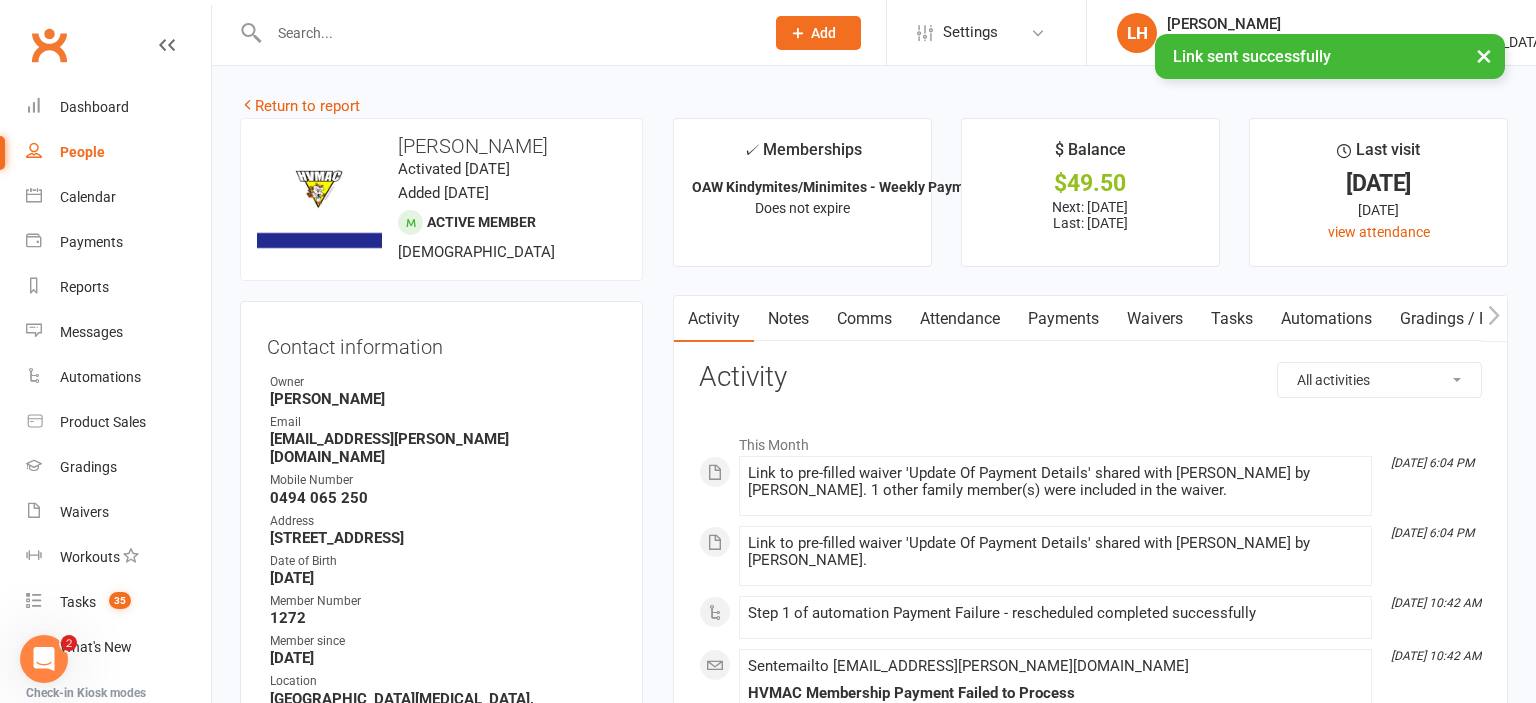 click on "Payments" at bounding box center (1063, 319) 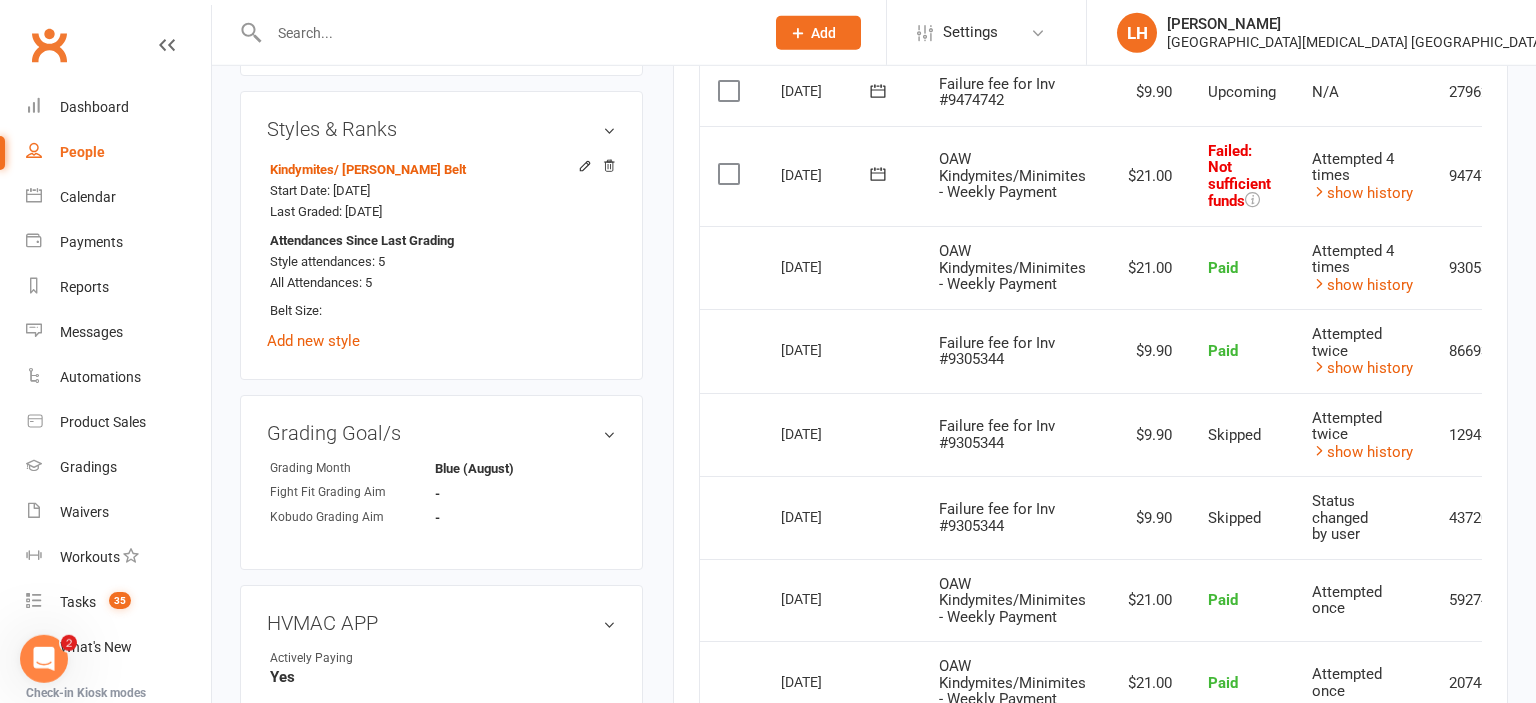 scroll, scrollTop: 1372, scrollLeft: 0, axis: vertical 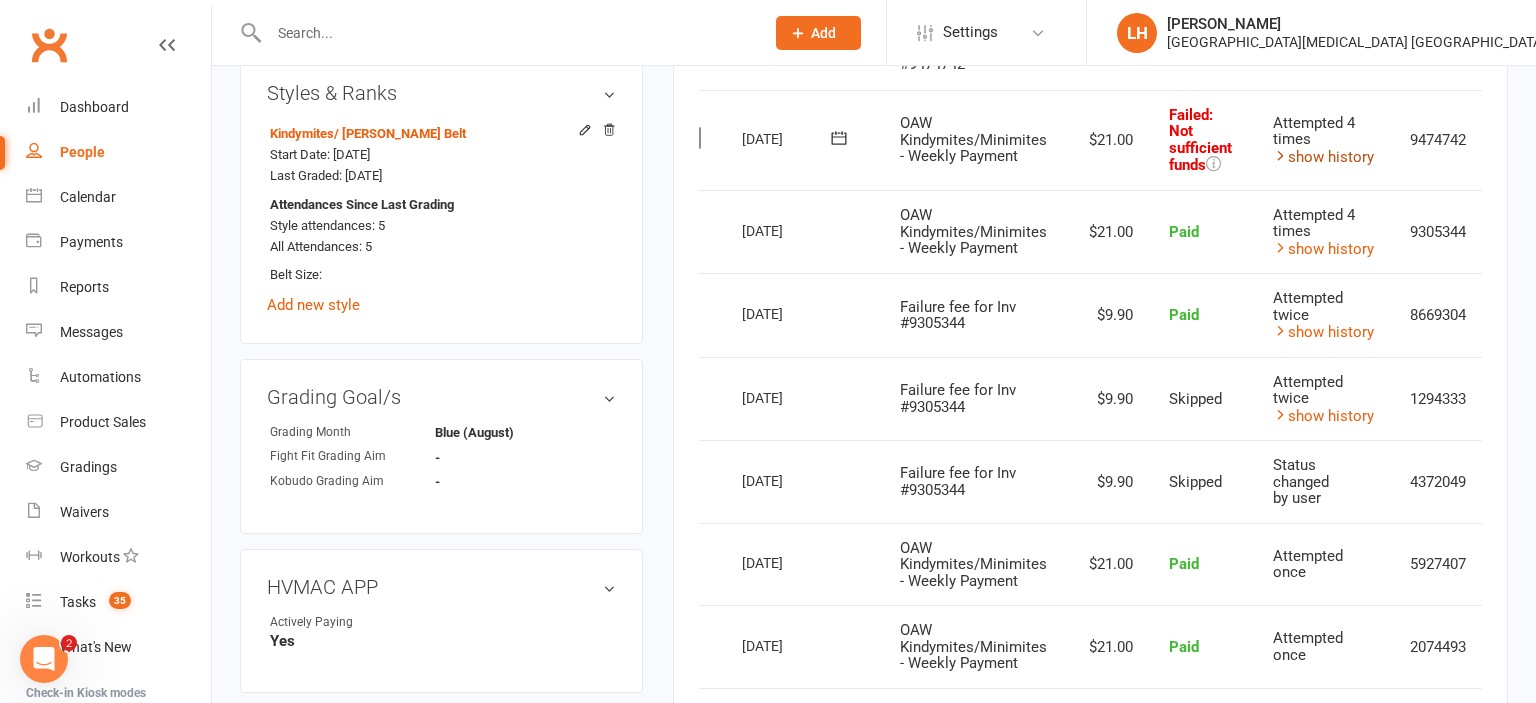 click on "show history" at bounding box center [1323, 157] 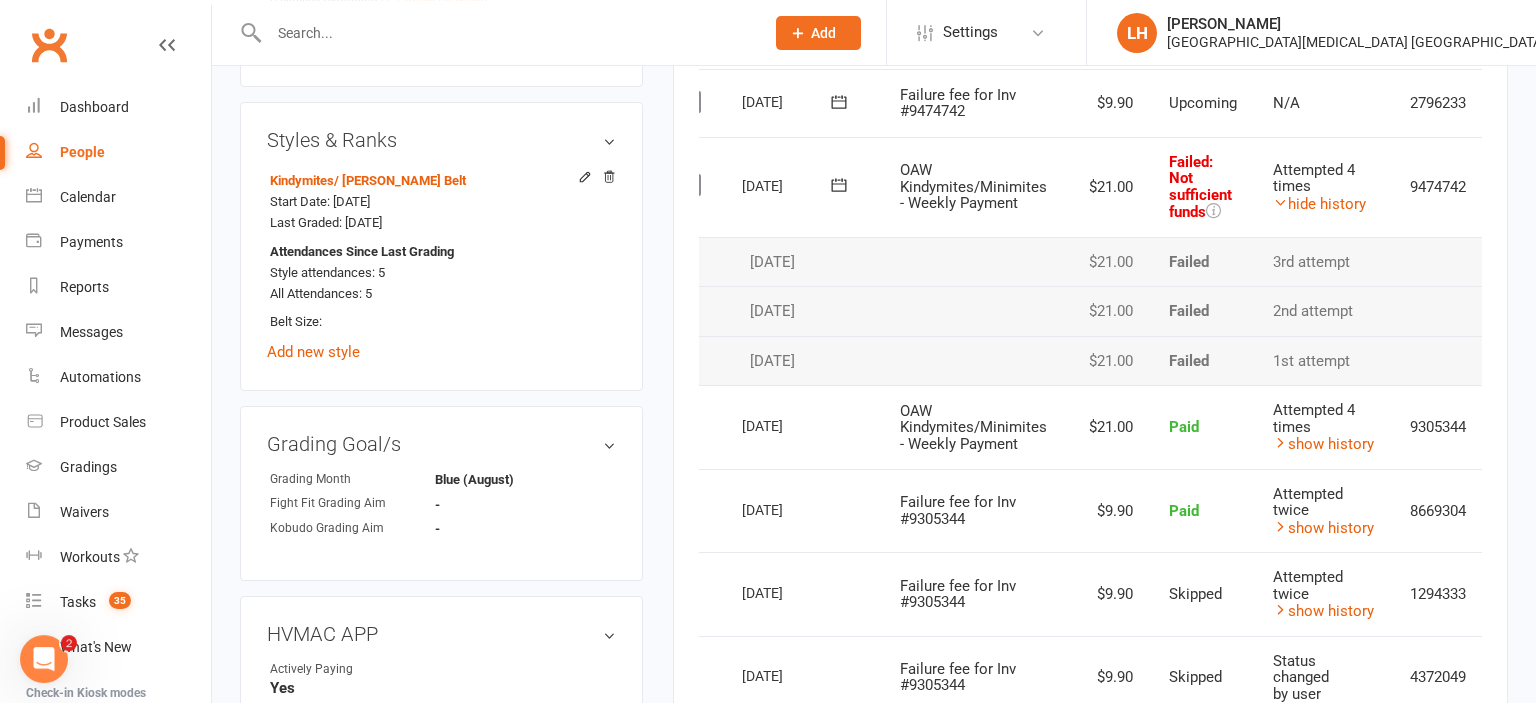 scroll, scrollTop: 1372, scrollLeft: 0, axis: vertical 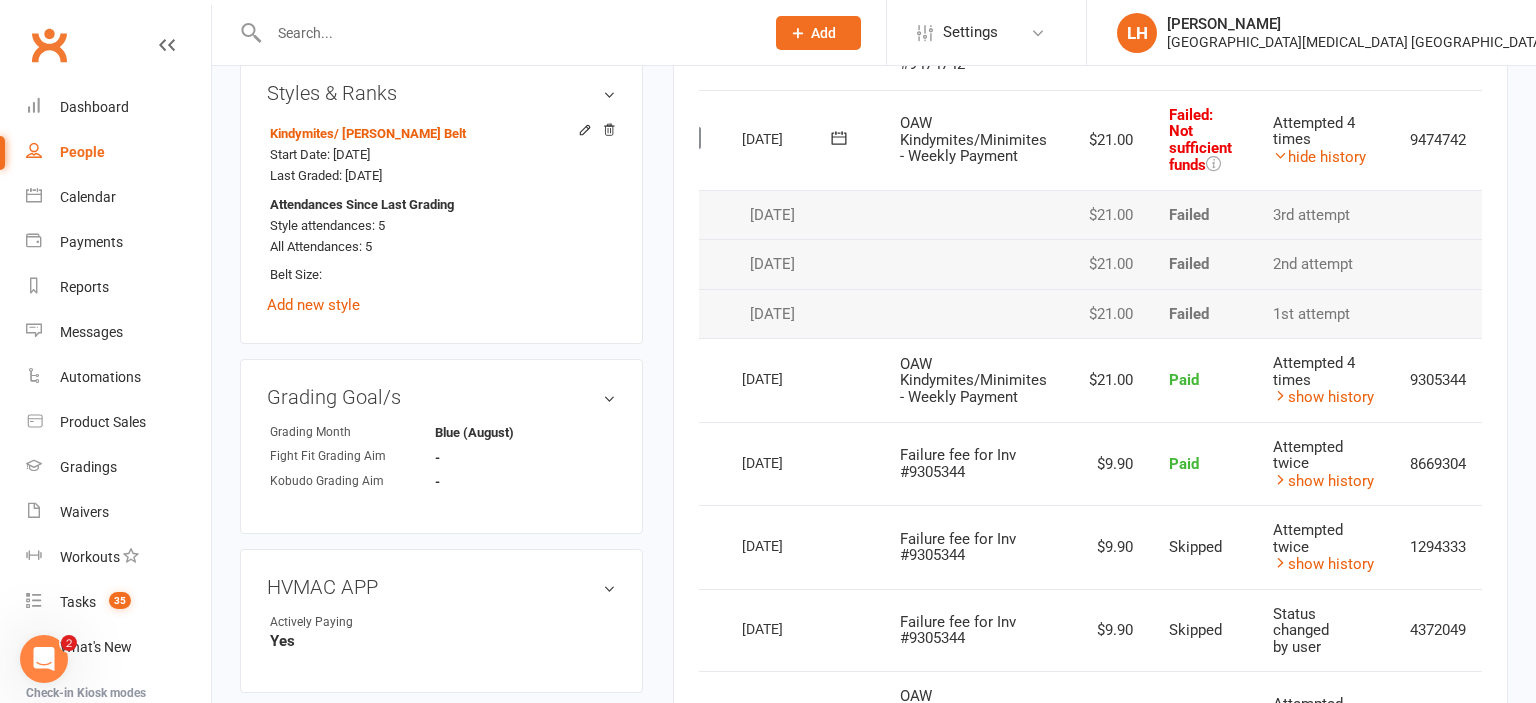 click at bounding box center (1515, 140) 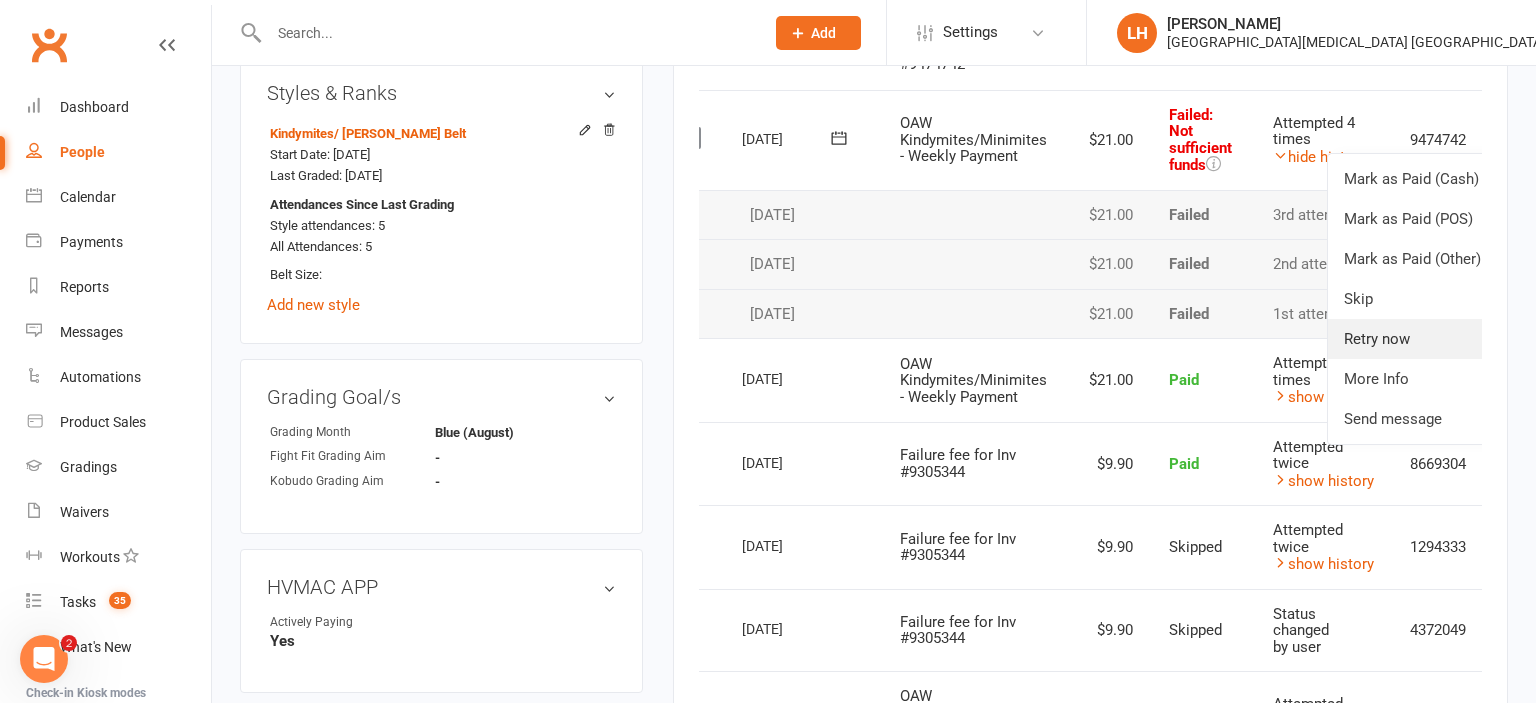 click on "Retry now" at bounding box center [1427, 339] 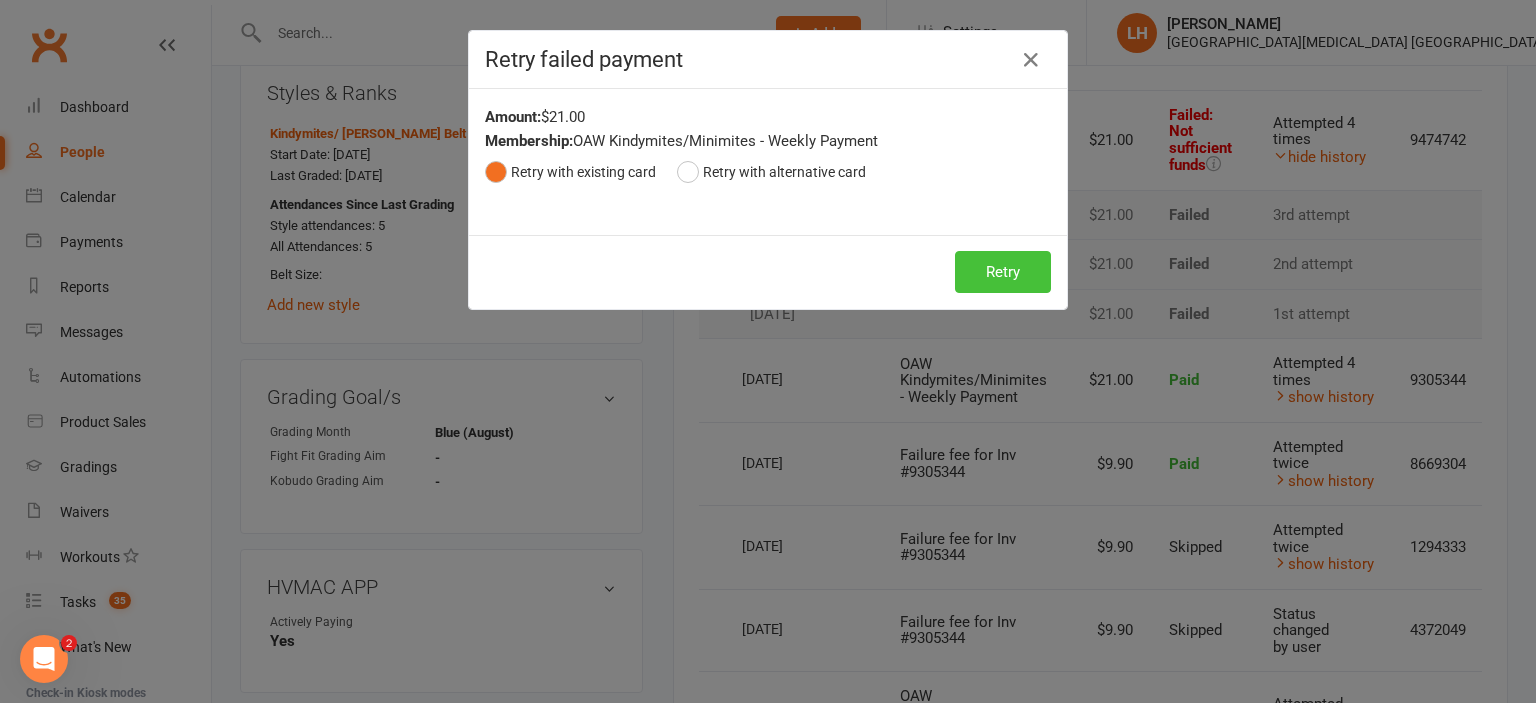click on "Retry" at bounding box center [1003, 272] 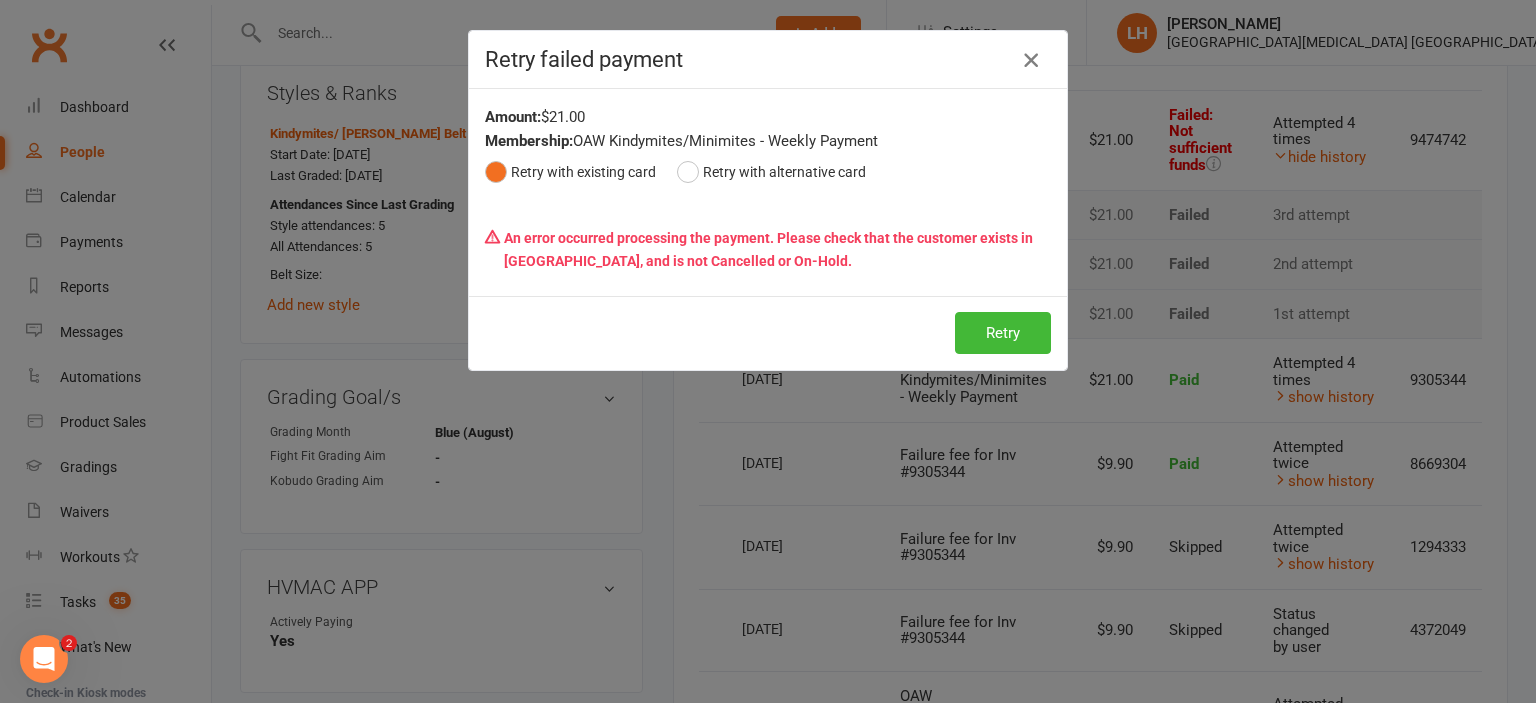 click at bounding box center (1031, 60) 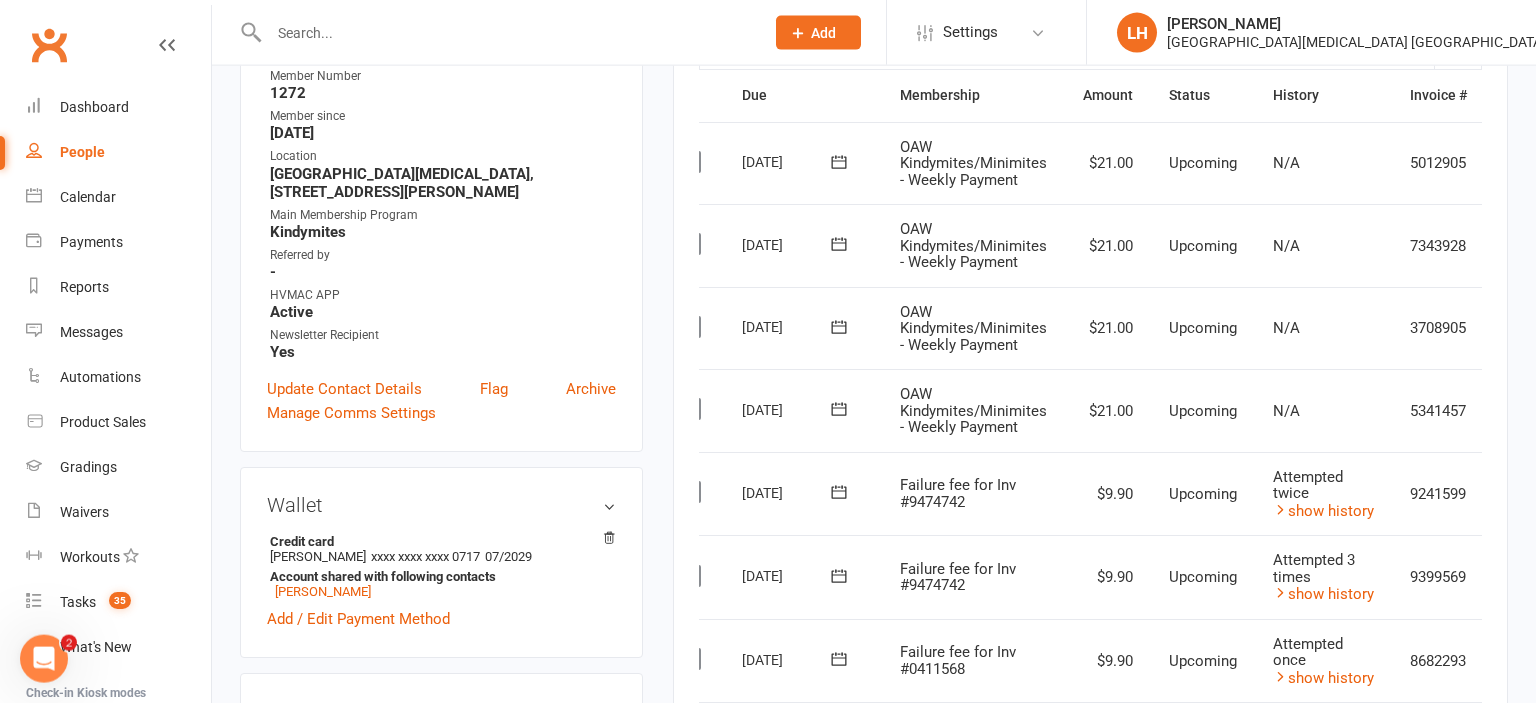 scroll, scrollTop: 0, scrollLeft: 0, axis: both 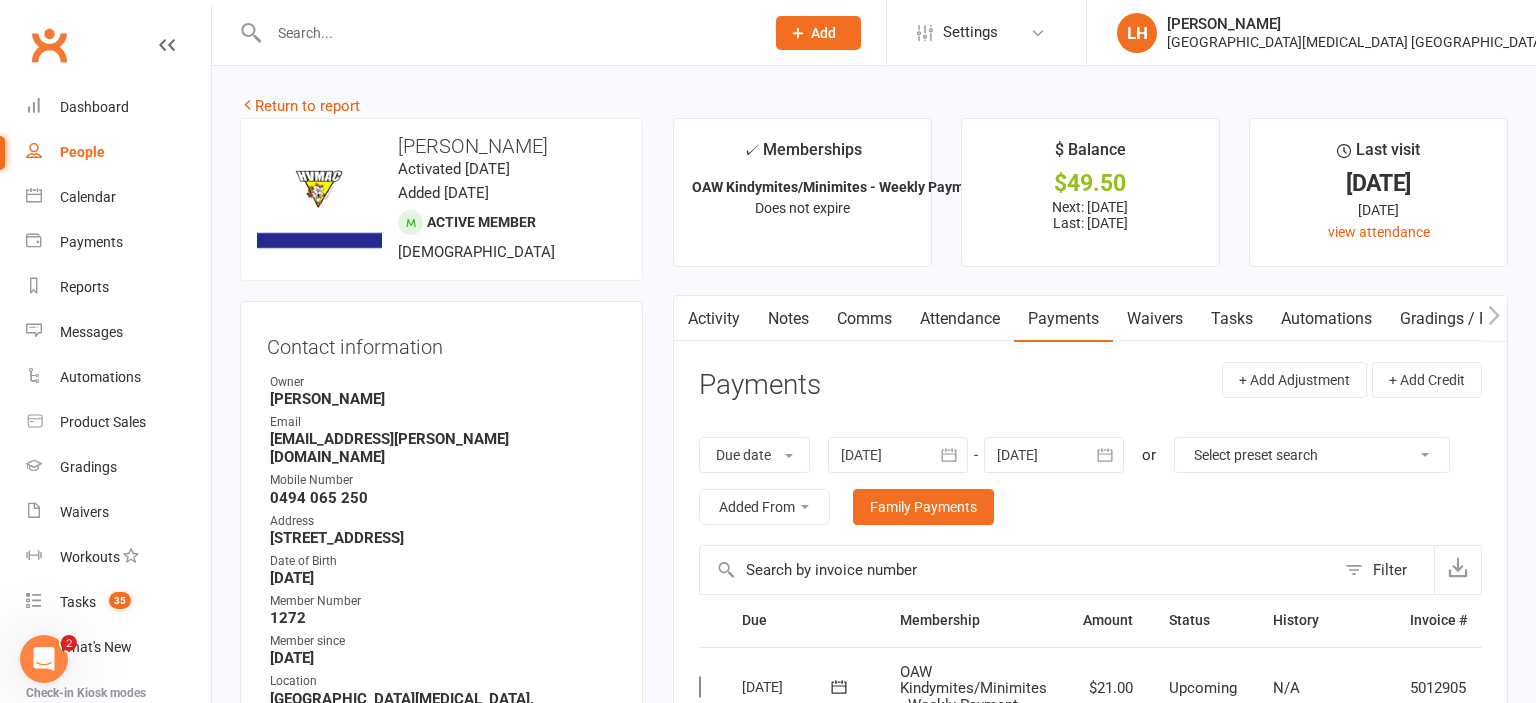 click on "Waivers" at bounding box center [1155, 319] 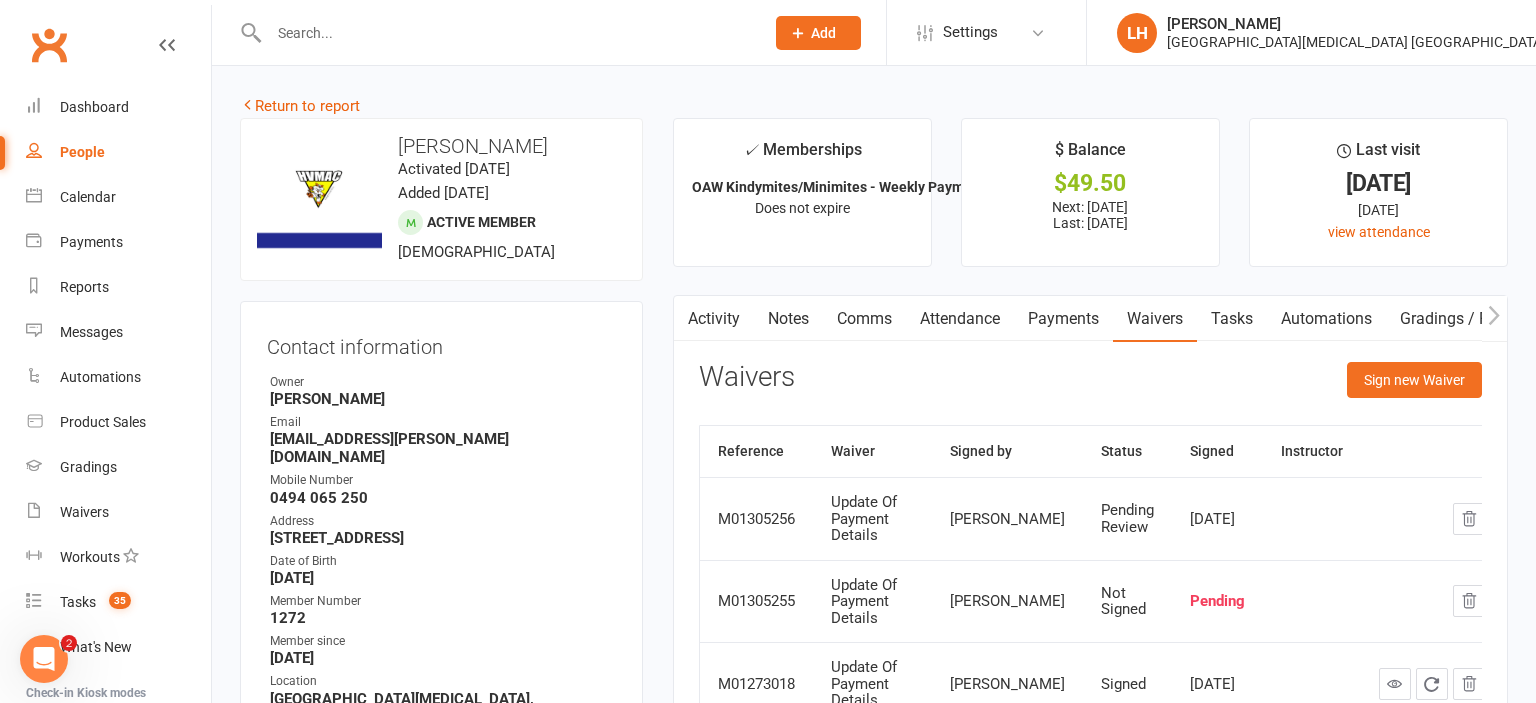 scroll, scrollTop: 211, scrollLeft: 0, axis: vertical 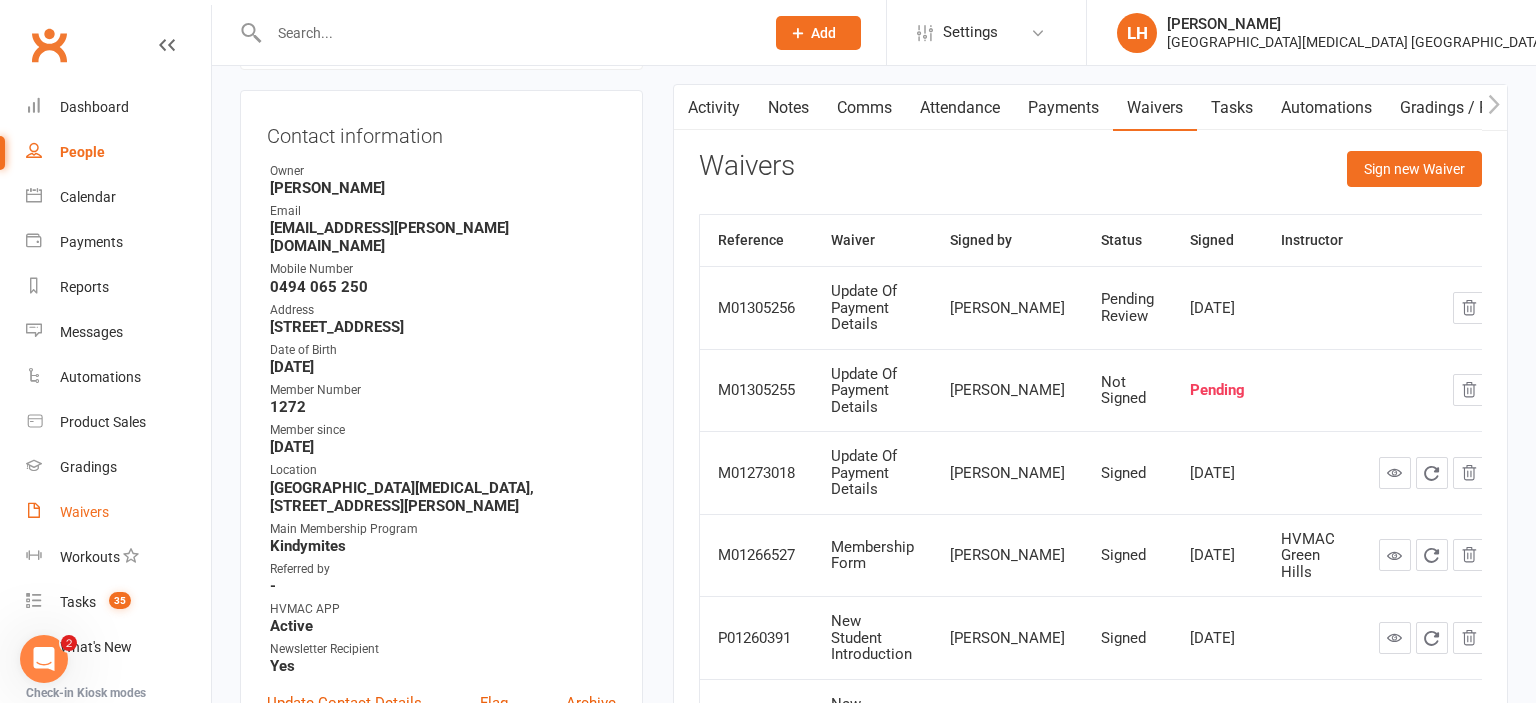 click on "Waivers" at bounding box center [84, 512] 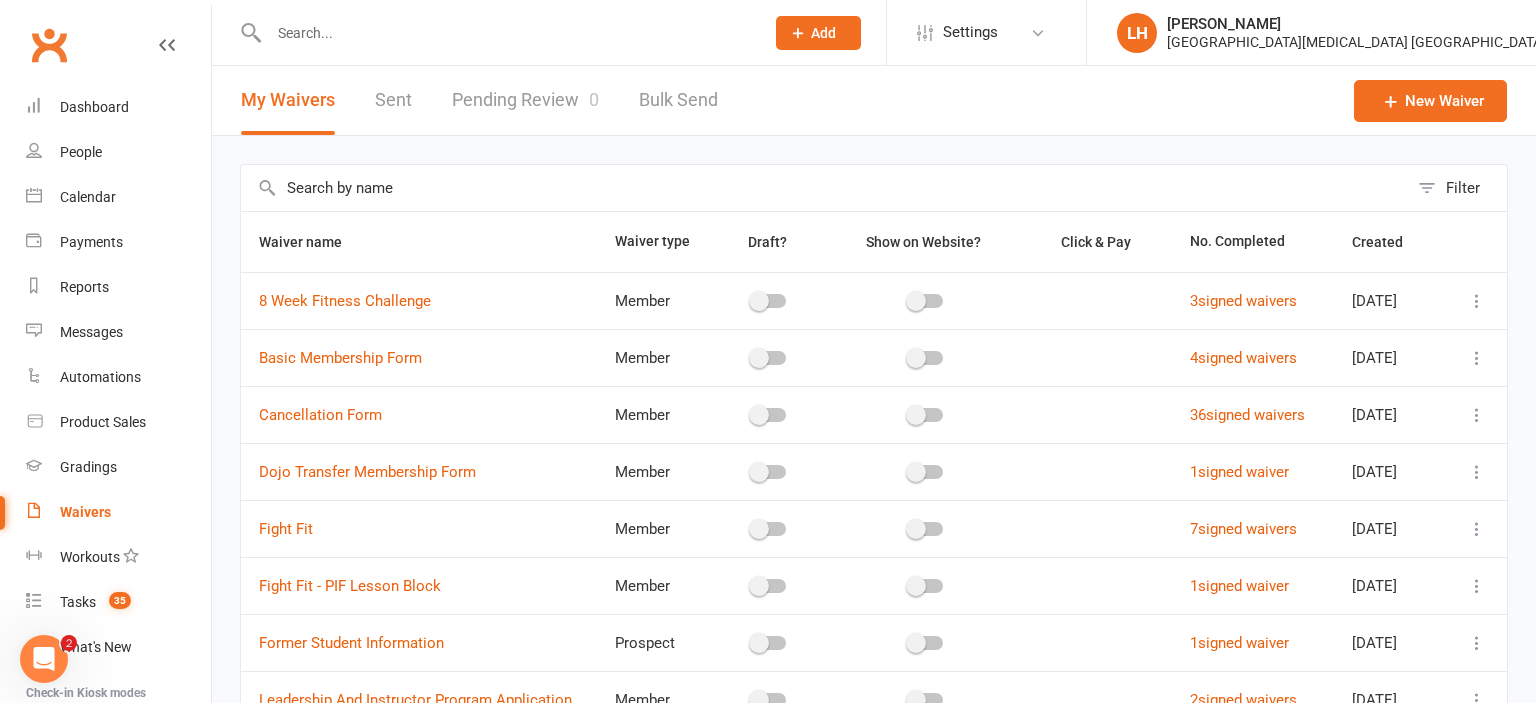 click on "Pending Review 0" at bounding box center (525, 100) 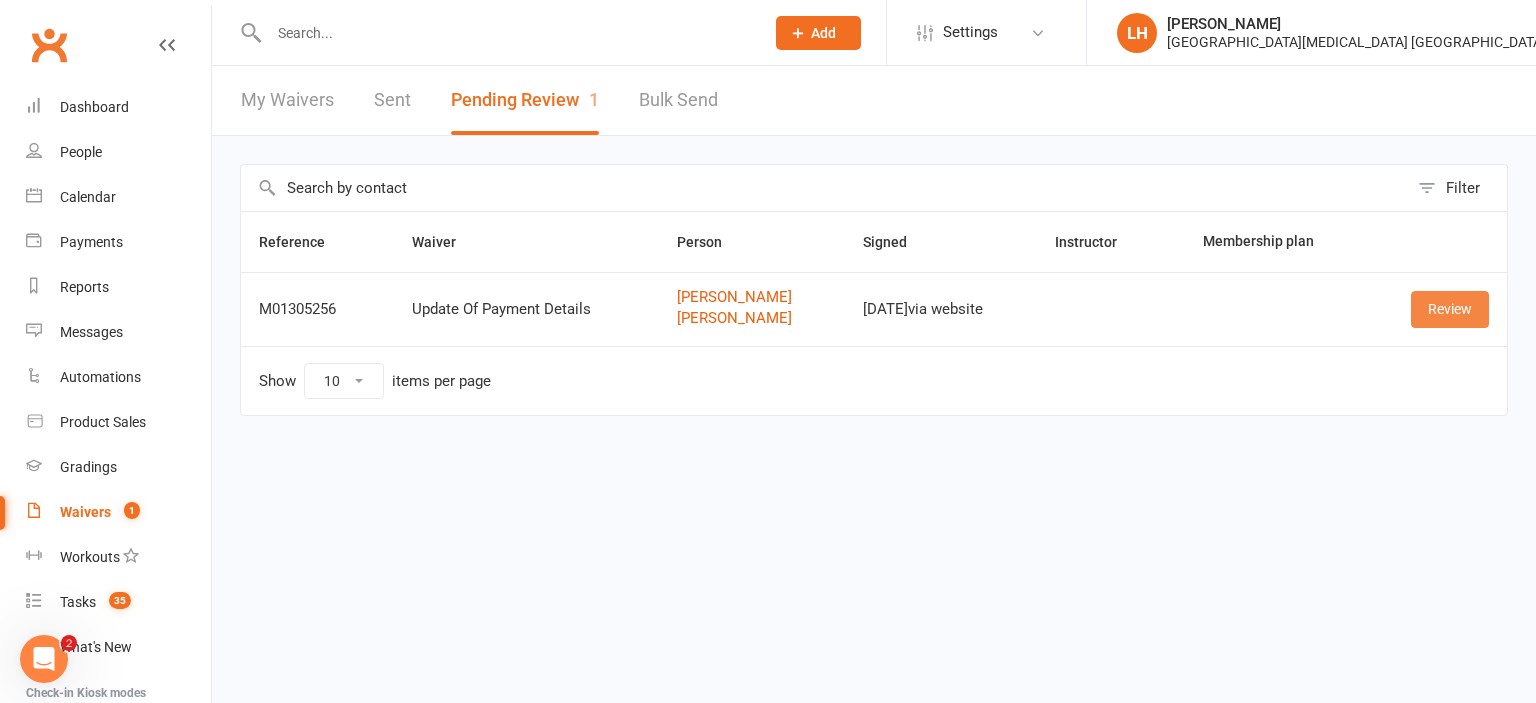 click on "Review" at bounding box center (1450, 309) 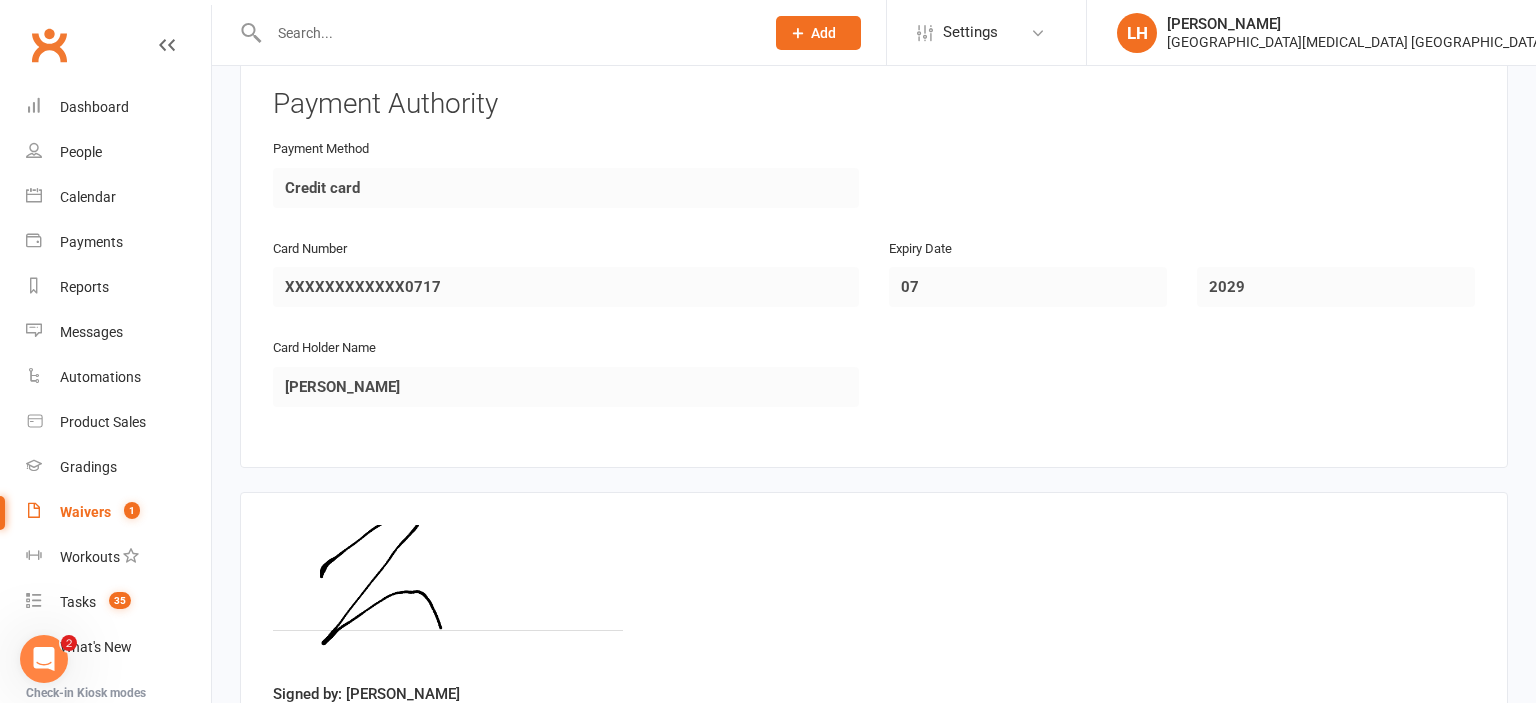 scroll, scrollTop: 1584, scrollLeft: 0, axis: vertical 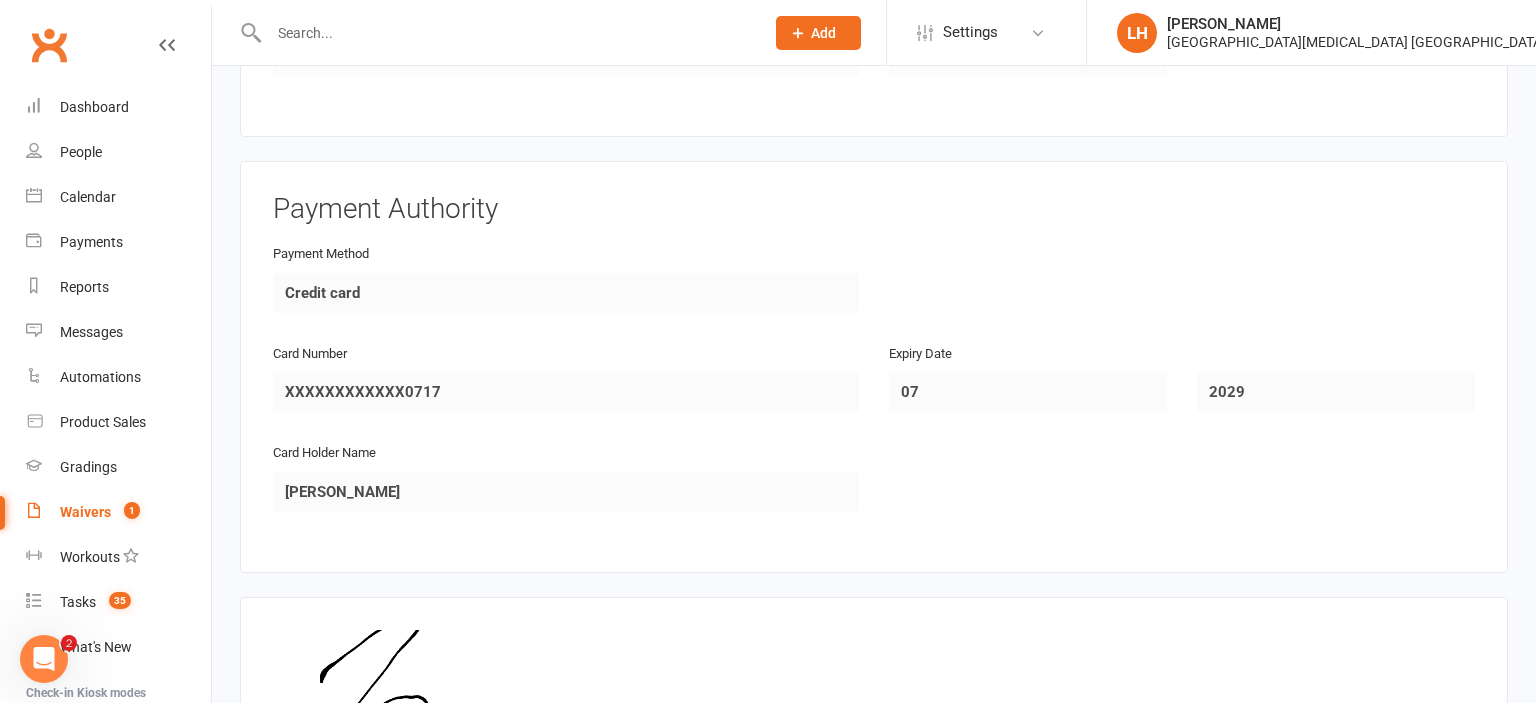 click at bounding box center (506, 33) 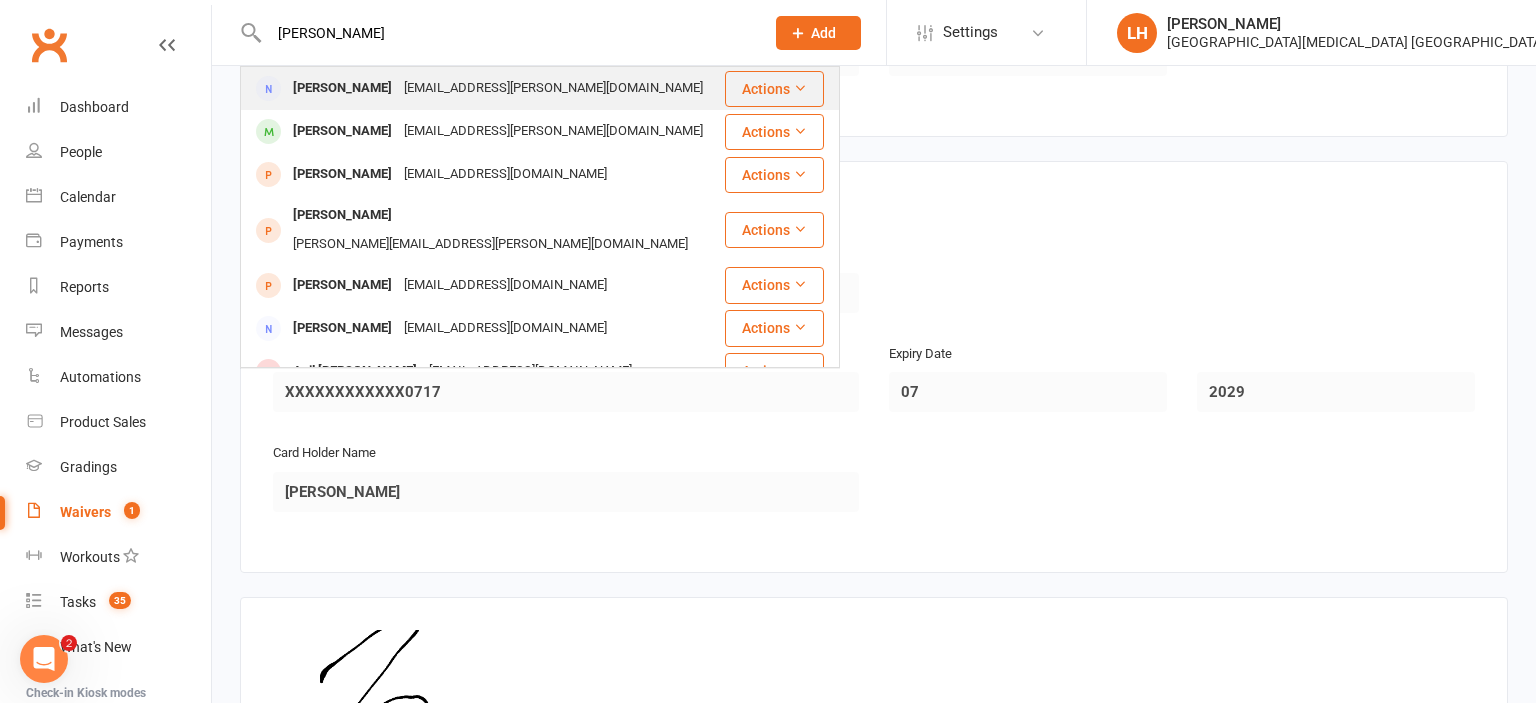 type on "zoe hodges" 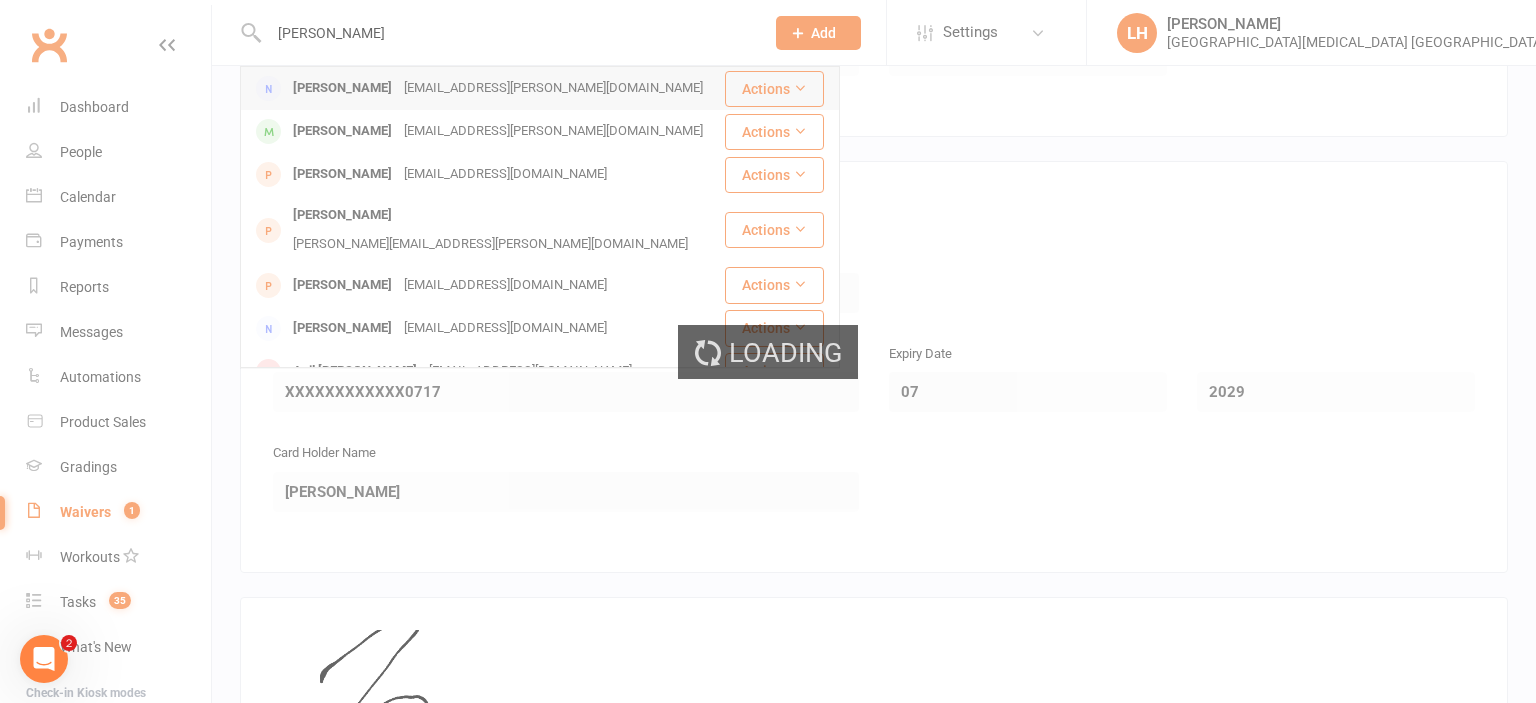 type 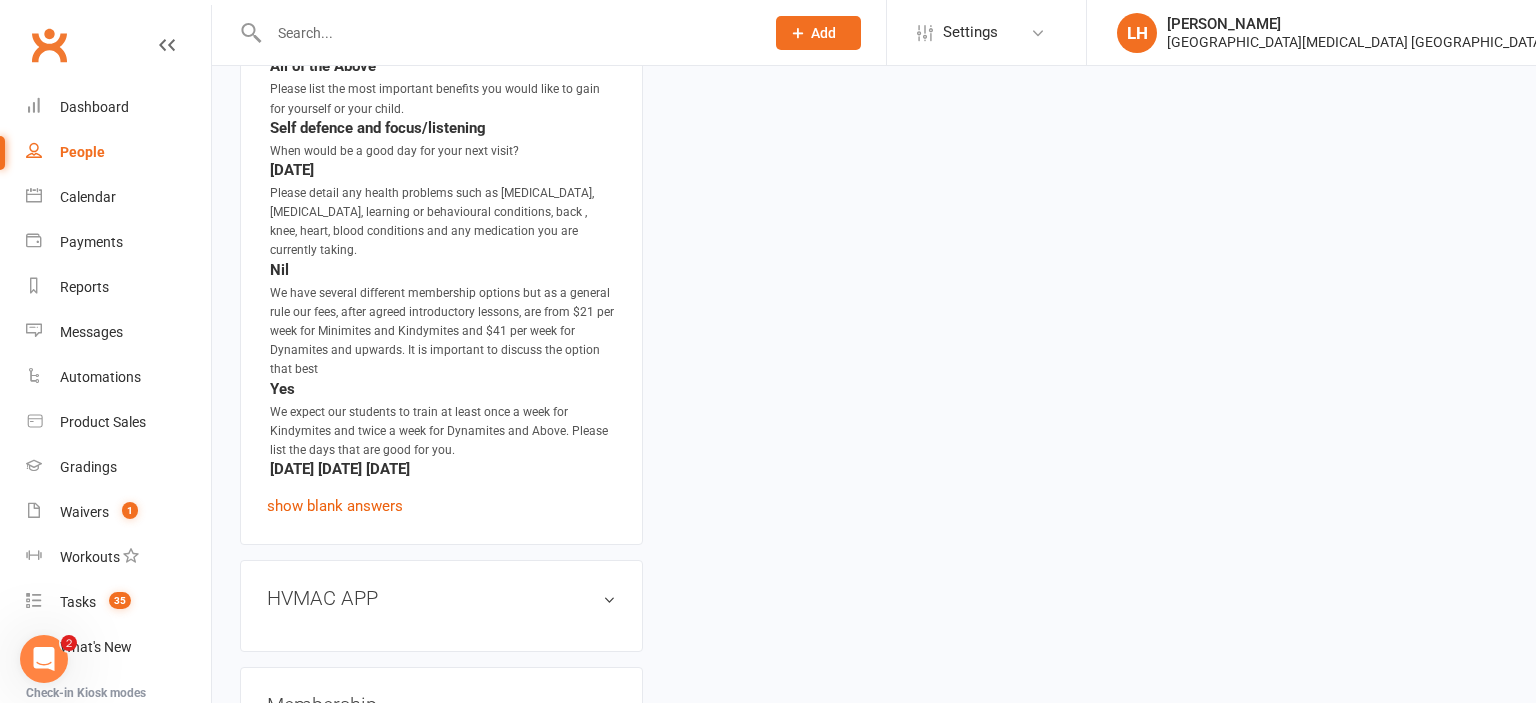 scroll, scrollTop: 0, scrollLeft: 0, axis: both 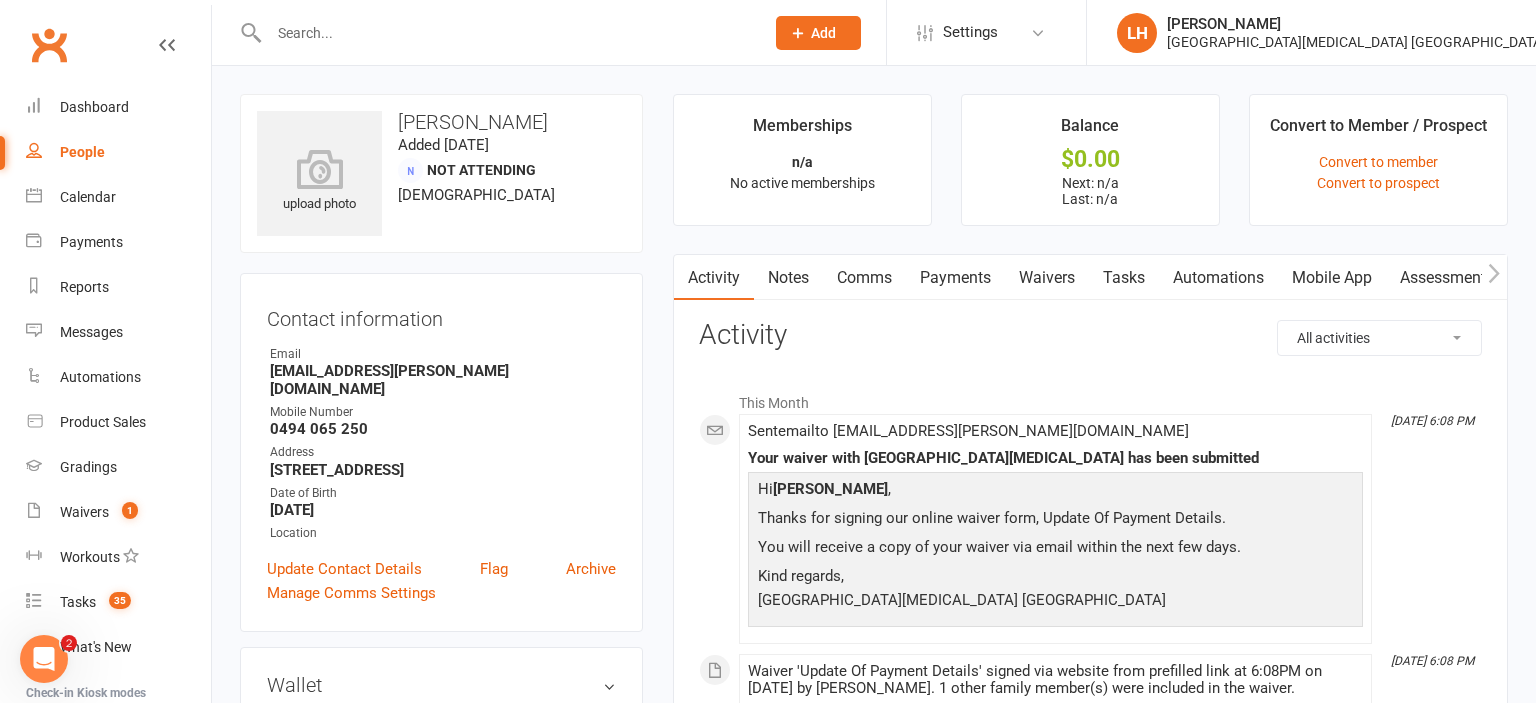 click on "Waivers" at bounding box center (1047, 278) 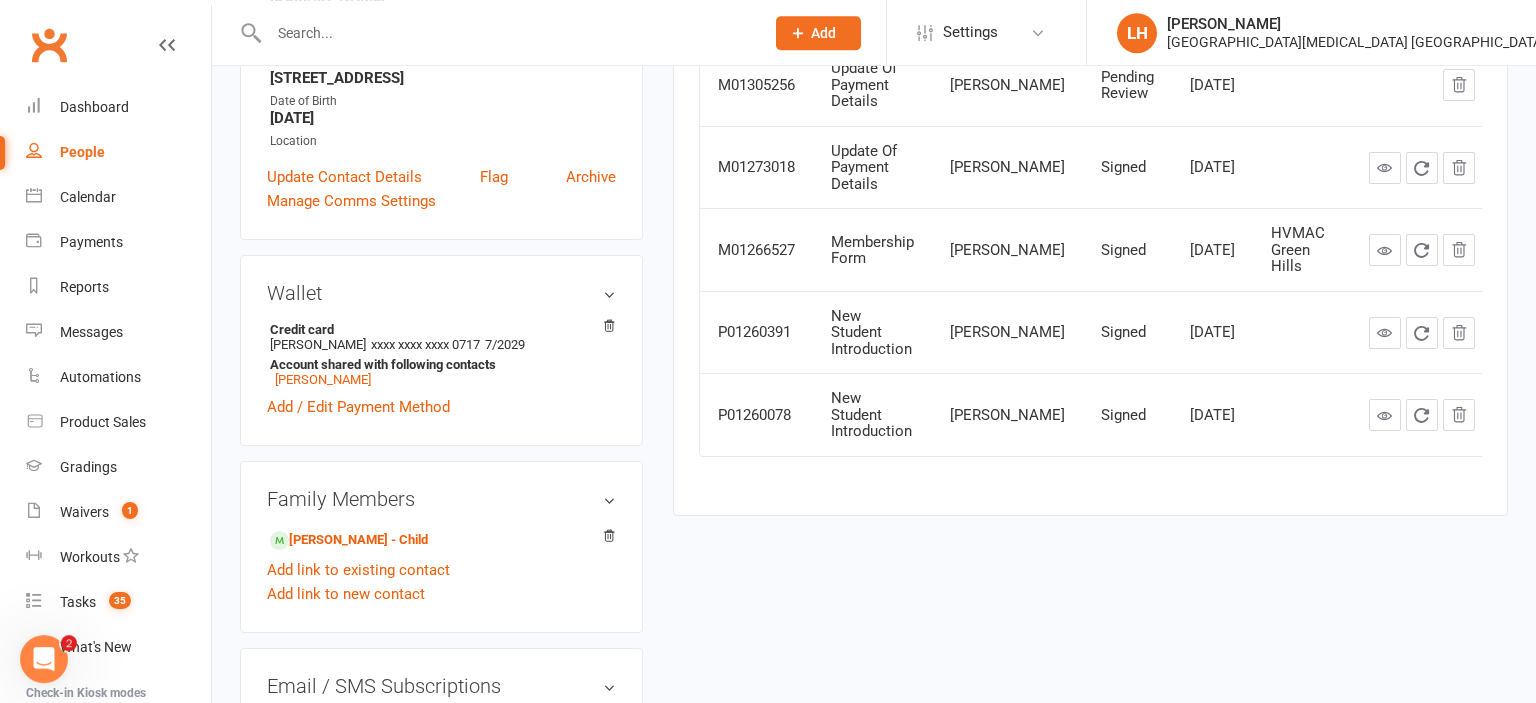 scroll, scrollTop: 422, scrollLeft: 0, axis: vertical 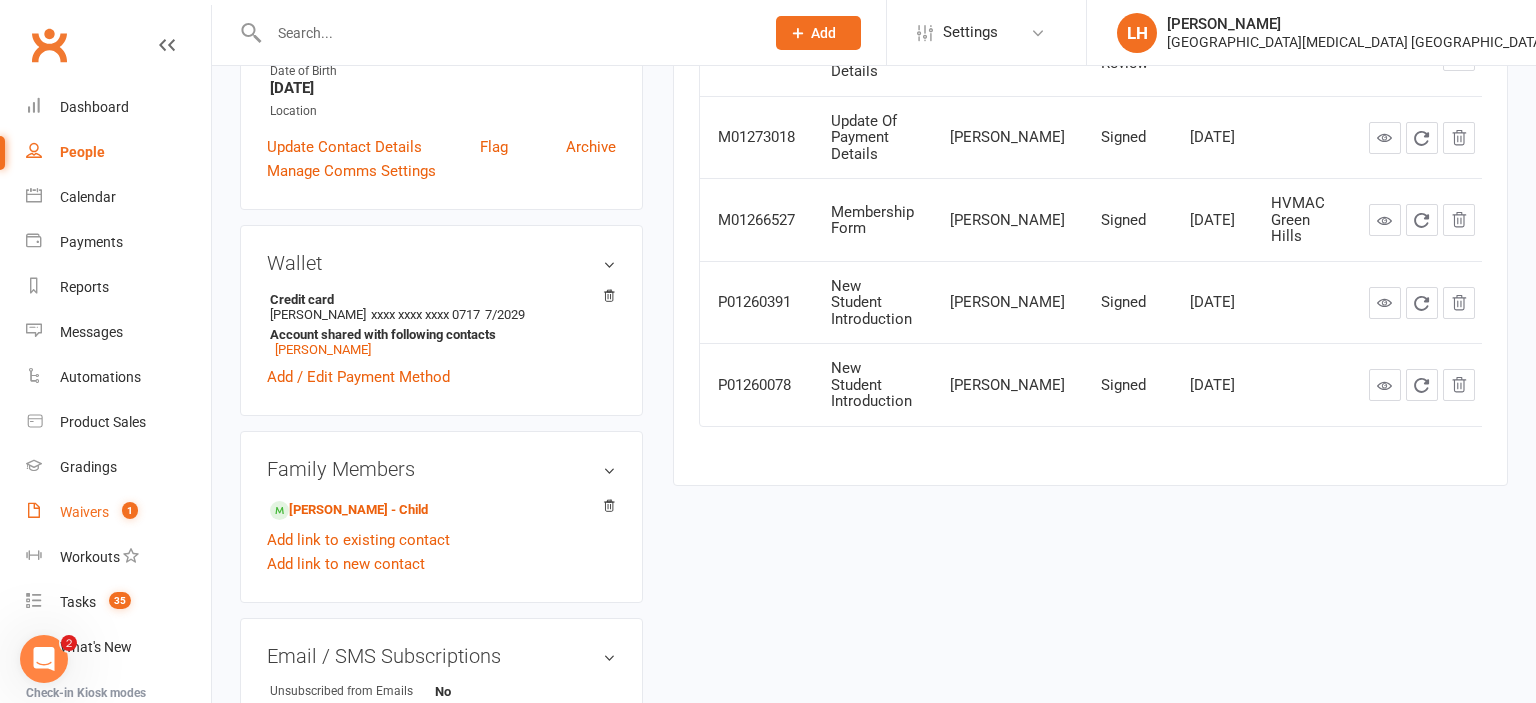 click on "Waivers   1" at bounding box center [118, 512] 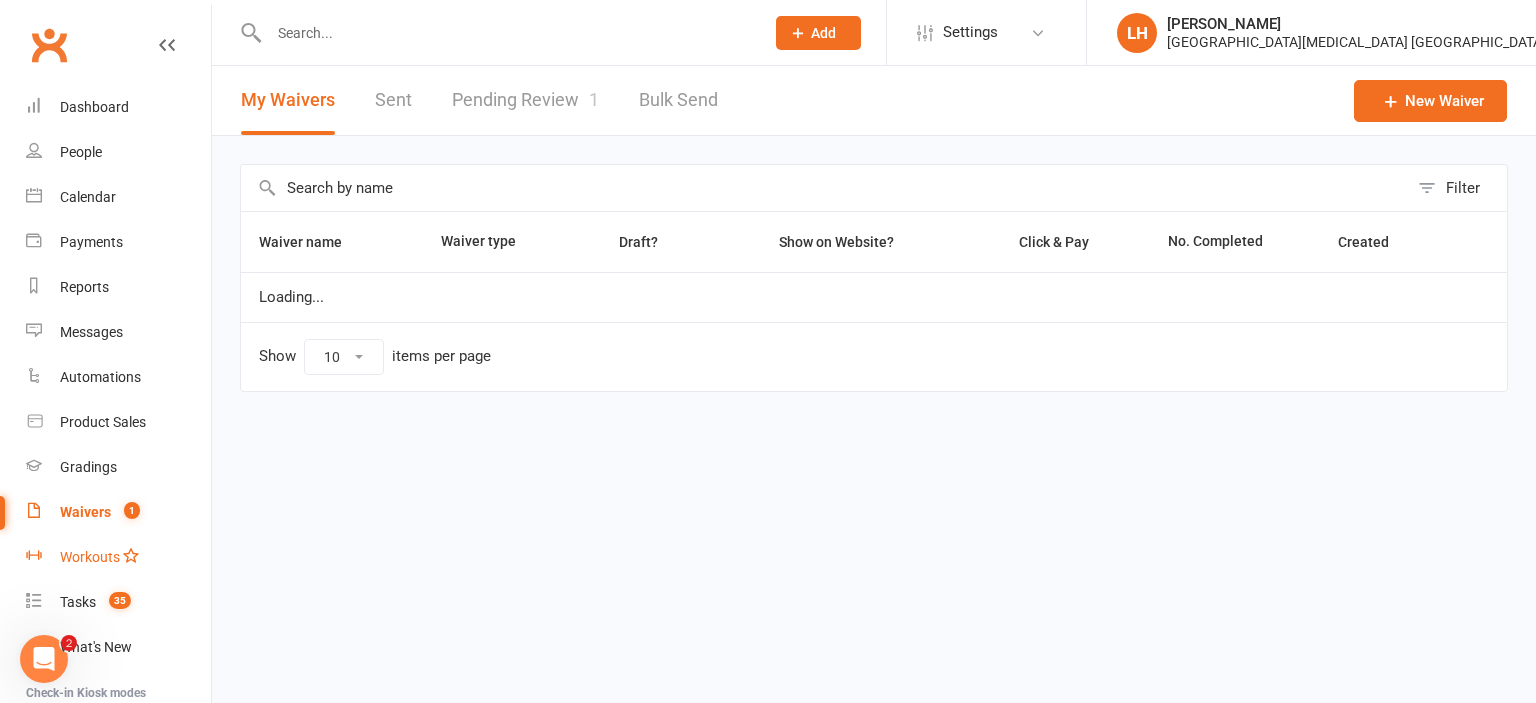 scroll, scrollTop: 0, scrollLeft: 0, axis: both 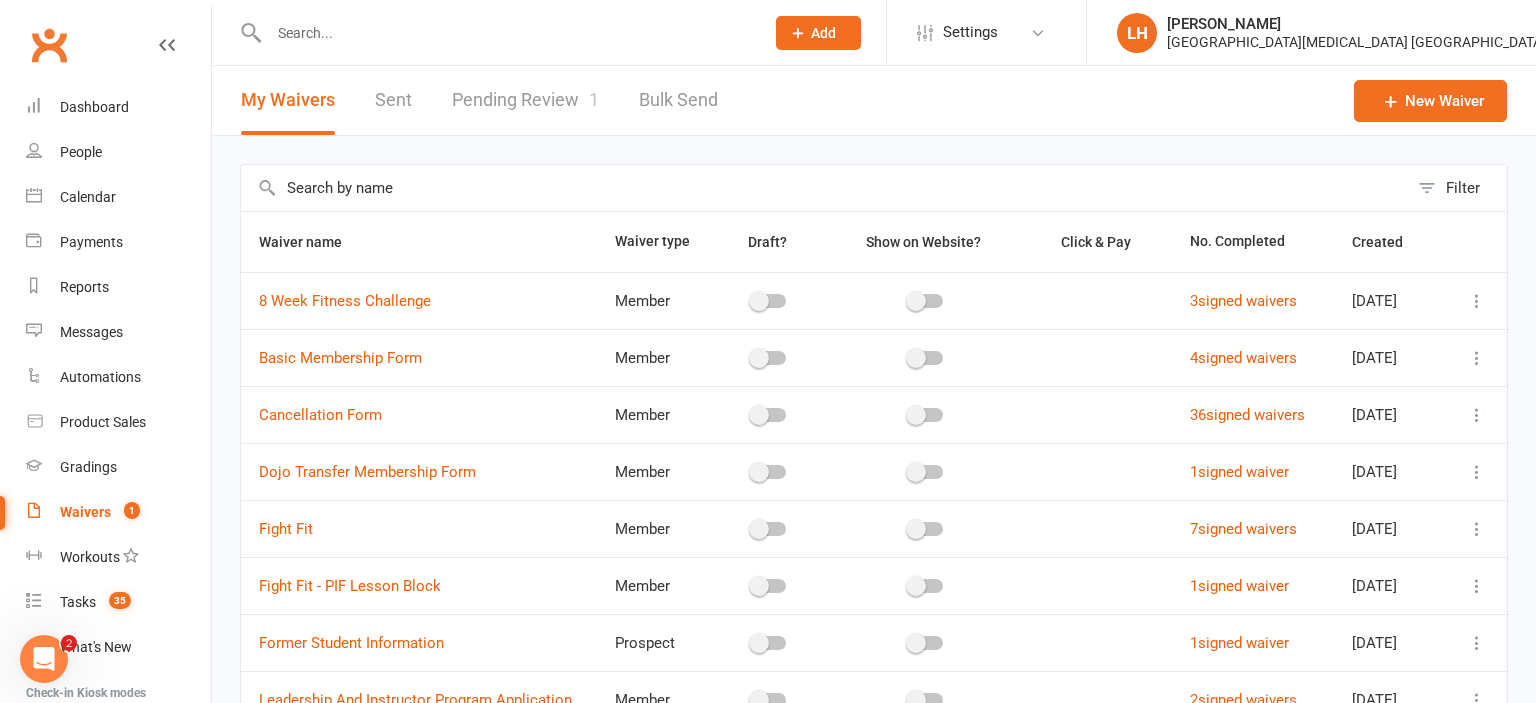 click on "Pending Review 1" at bounding box center [525, 100] 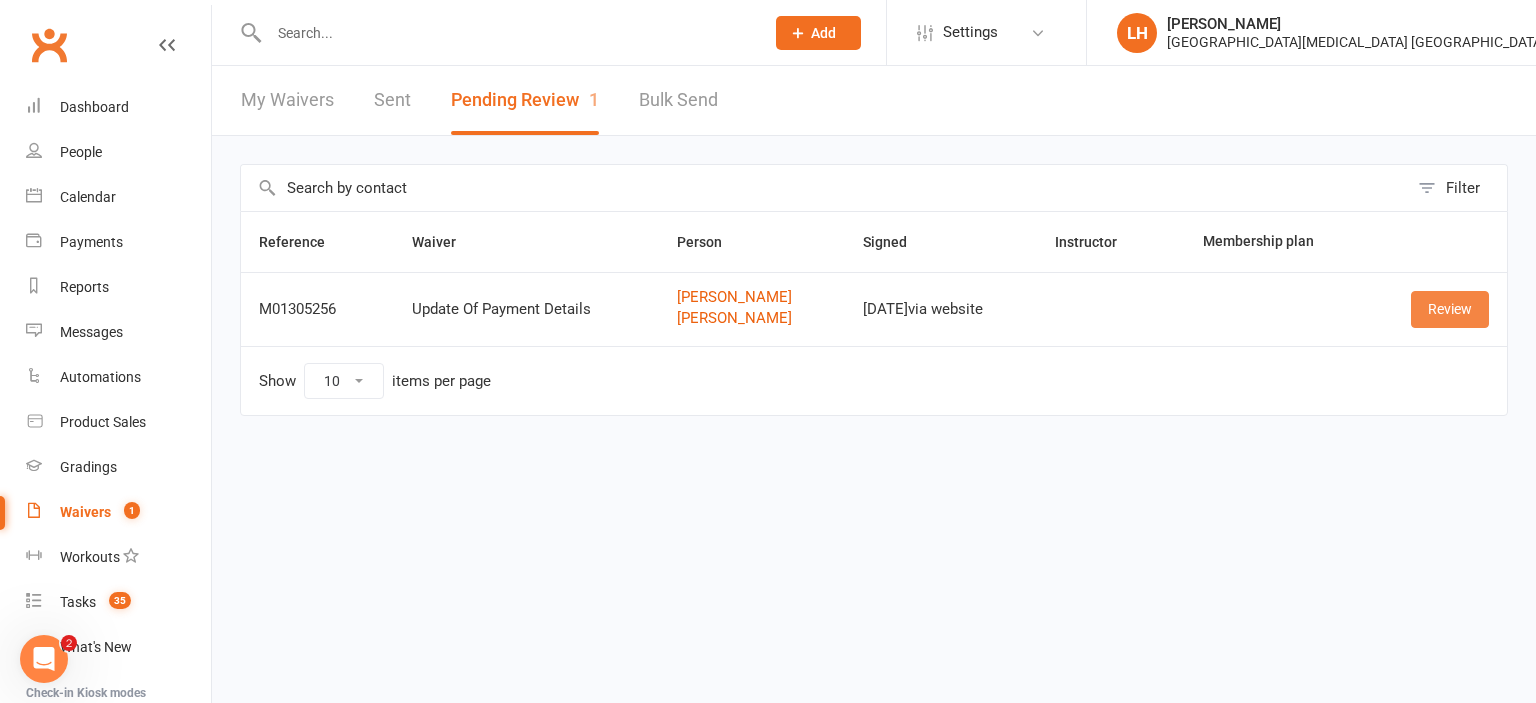 click on "Review" at bounding box center [1450, 309] 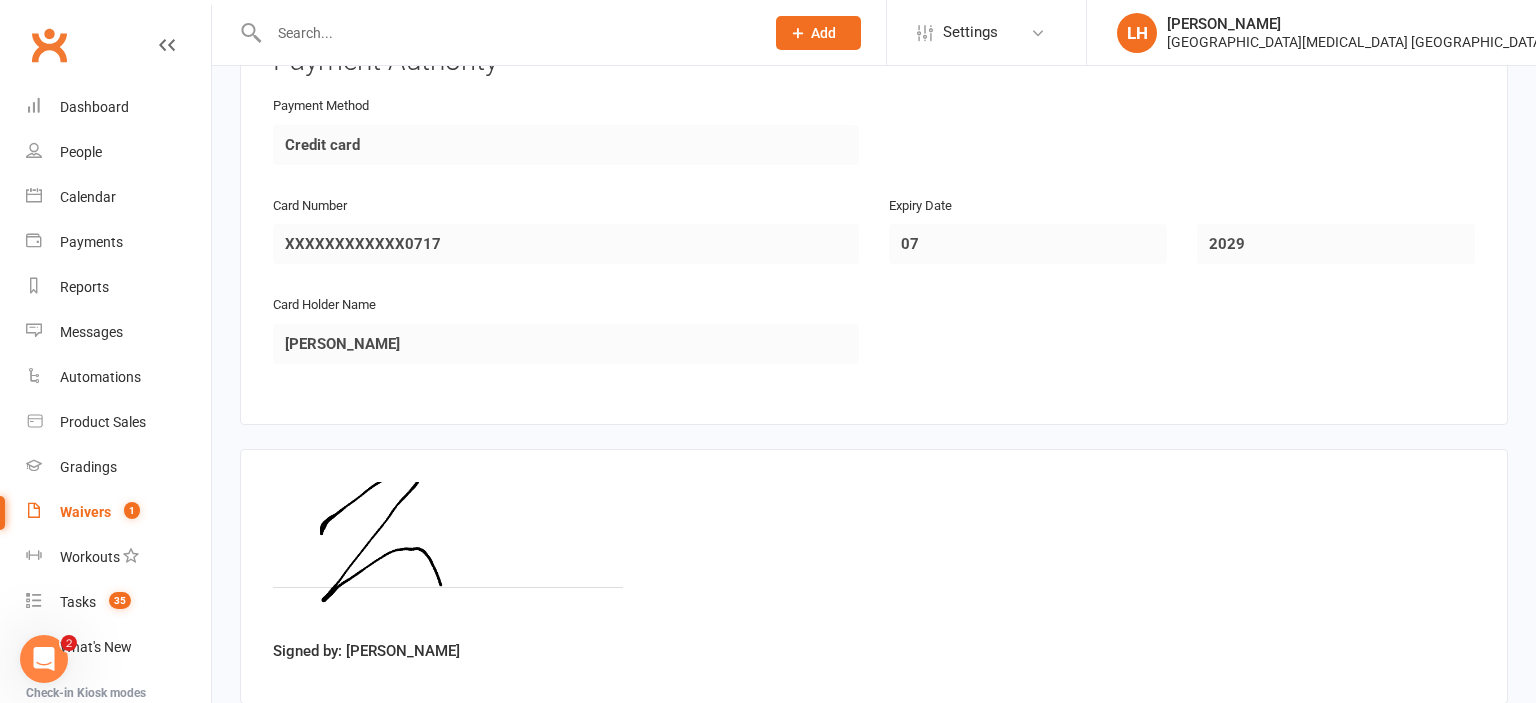scroll, scrollTop: 1838, scrollLeft: 0, axis: vertical 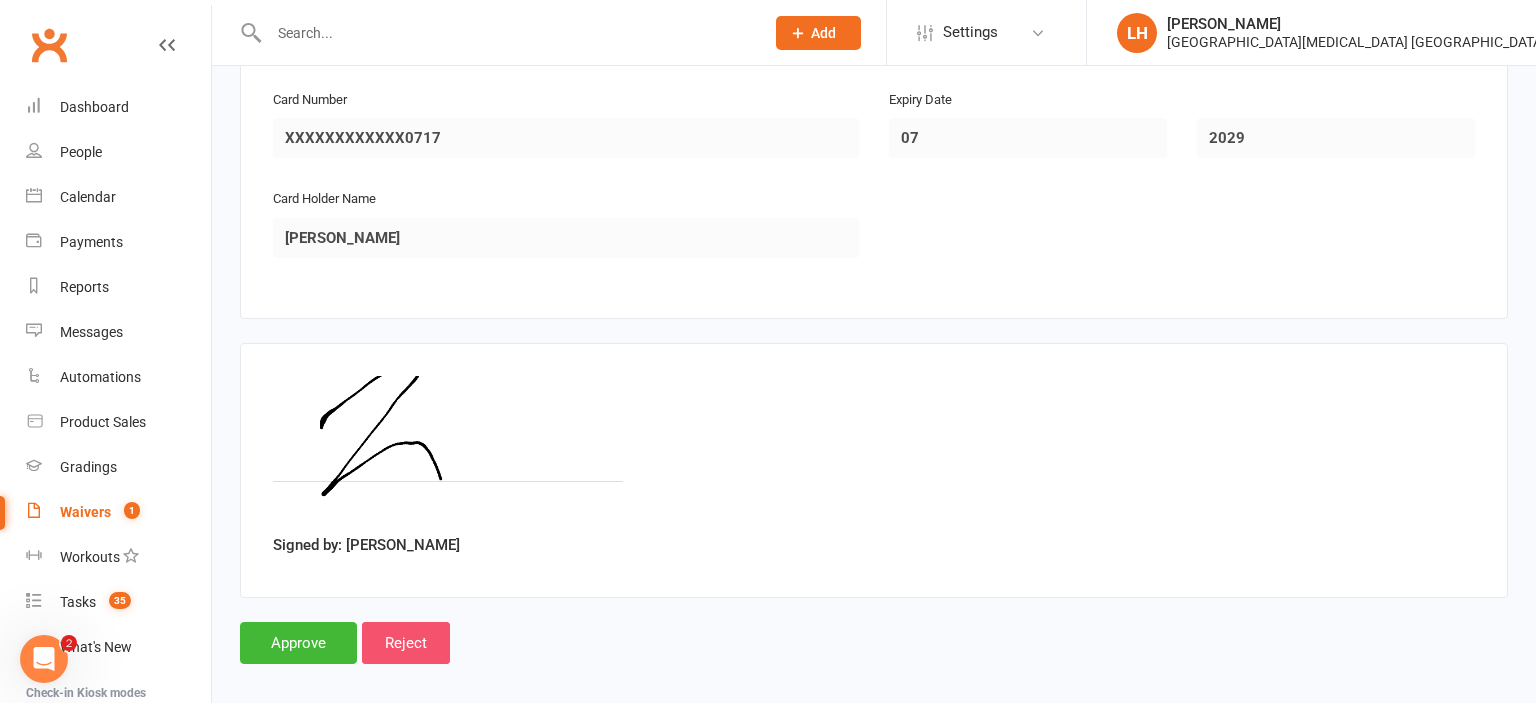 click on "Reject" at bounding box center [406, 643] 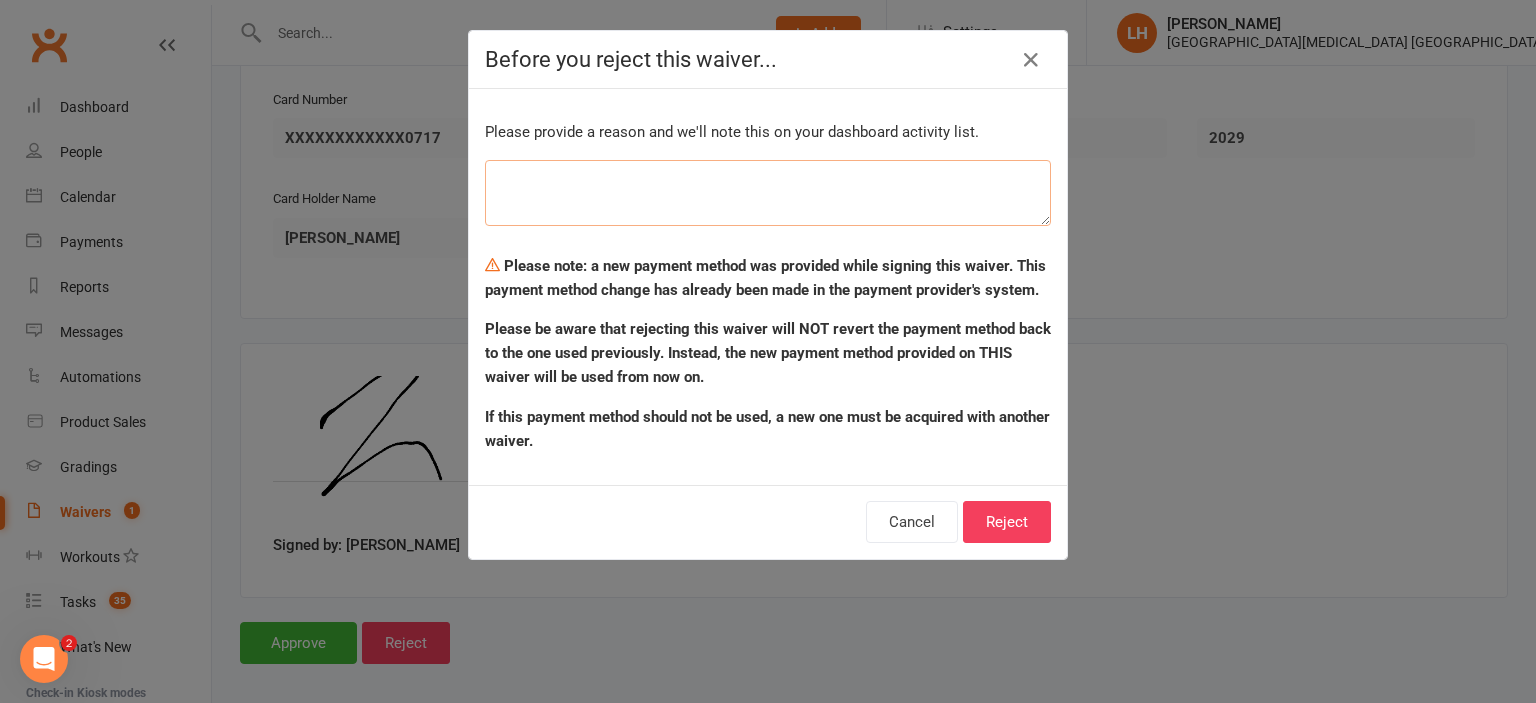 click at bounding box center [768, 193] 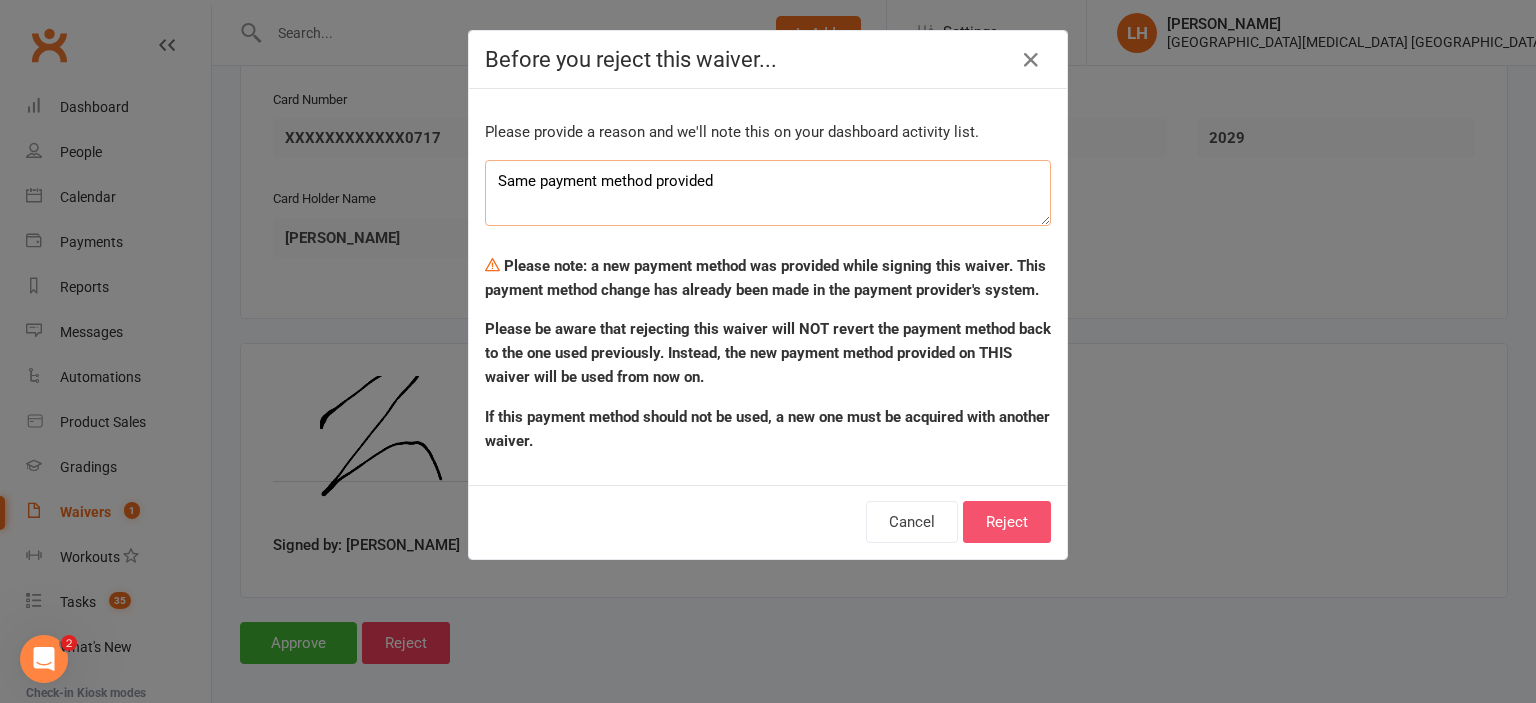 type on "Same payment method provided" 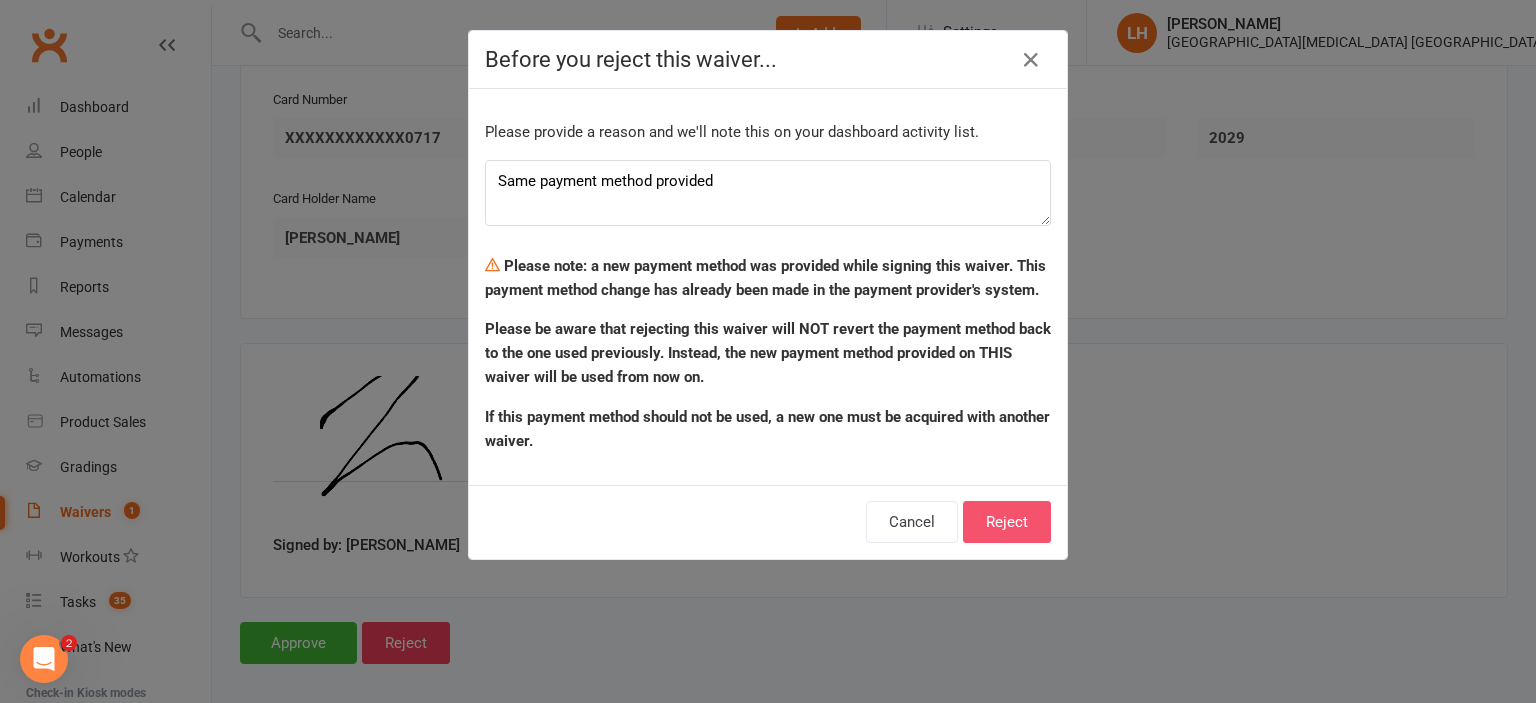 click on "Reject" at bounding box center [1007, 522] 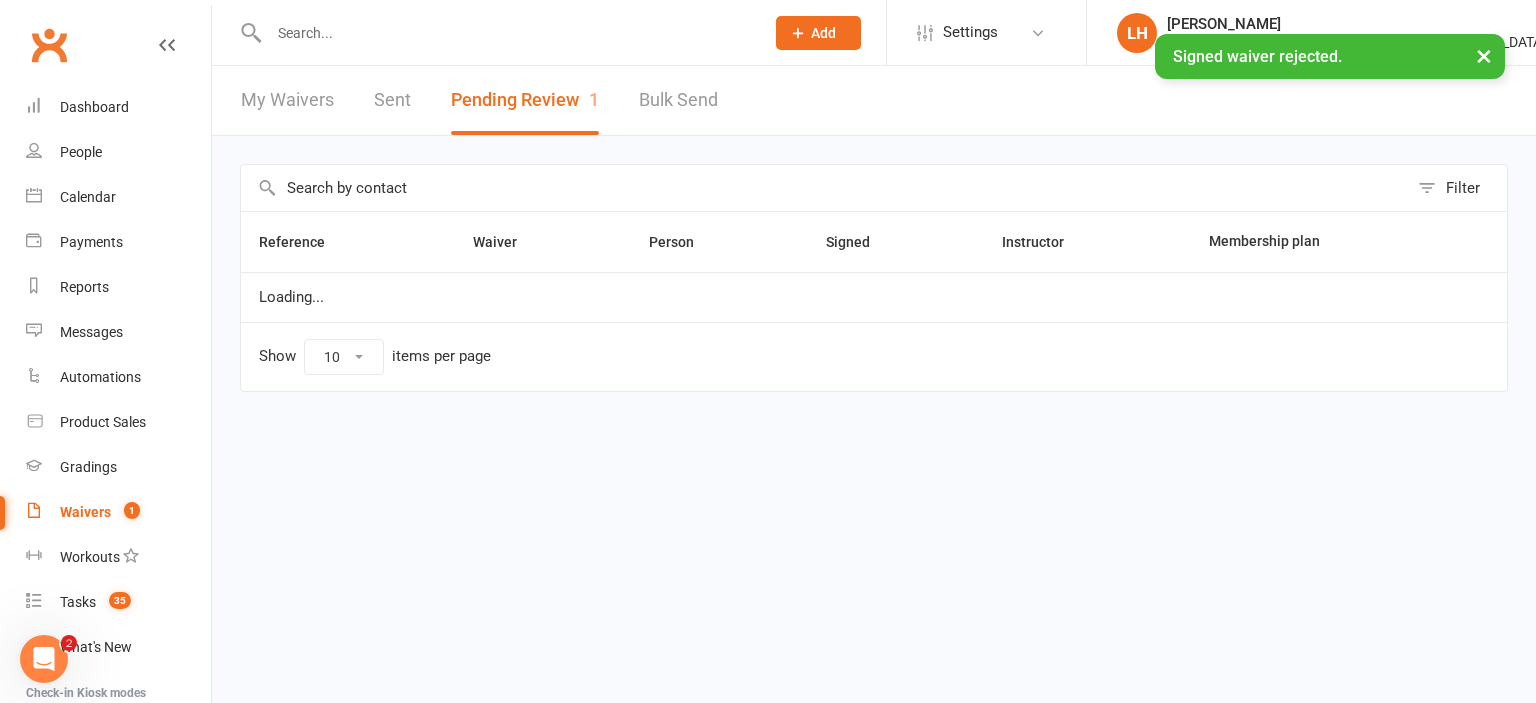 scroll, scrollTop: 0, scrollLeft: 0, axis: both 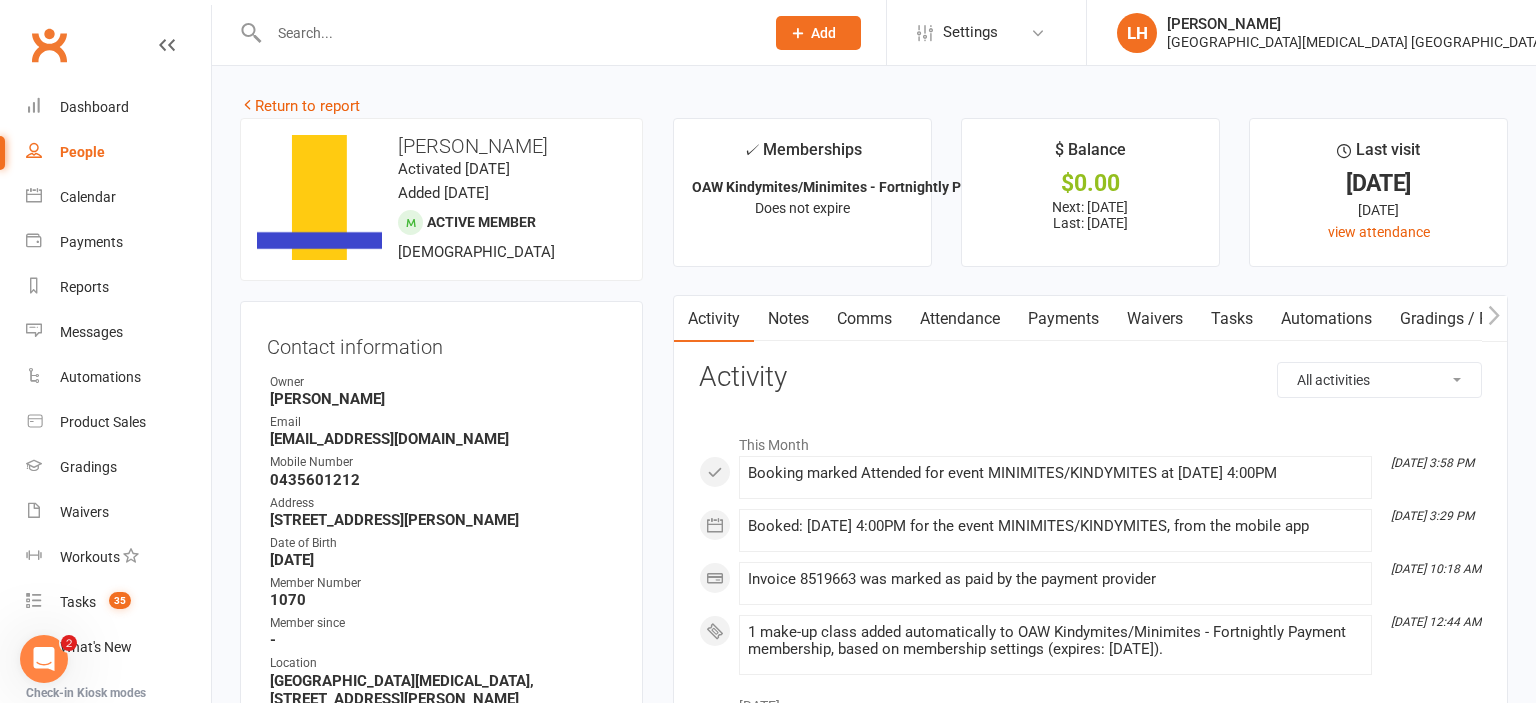 click on "Attendance" at bounding box center (960, 319) 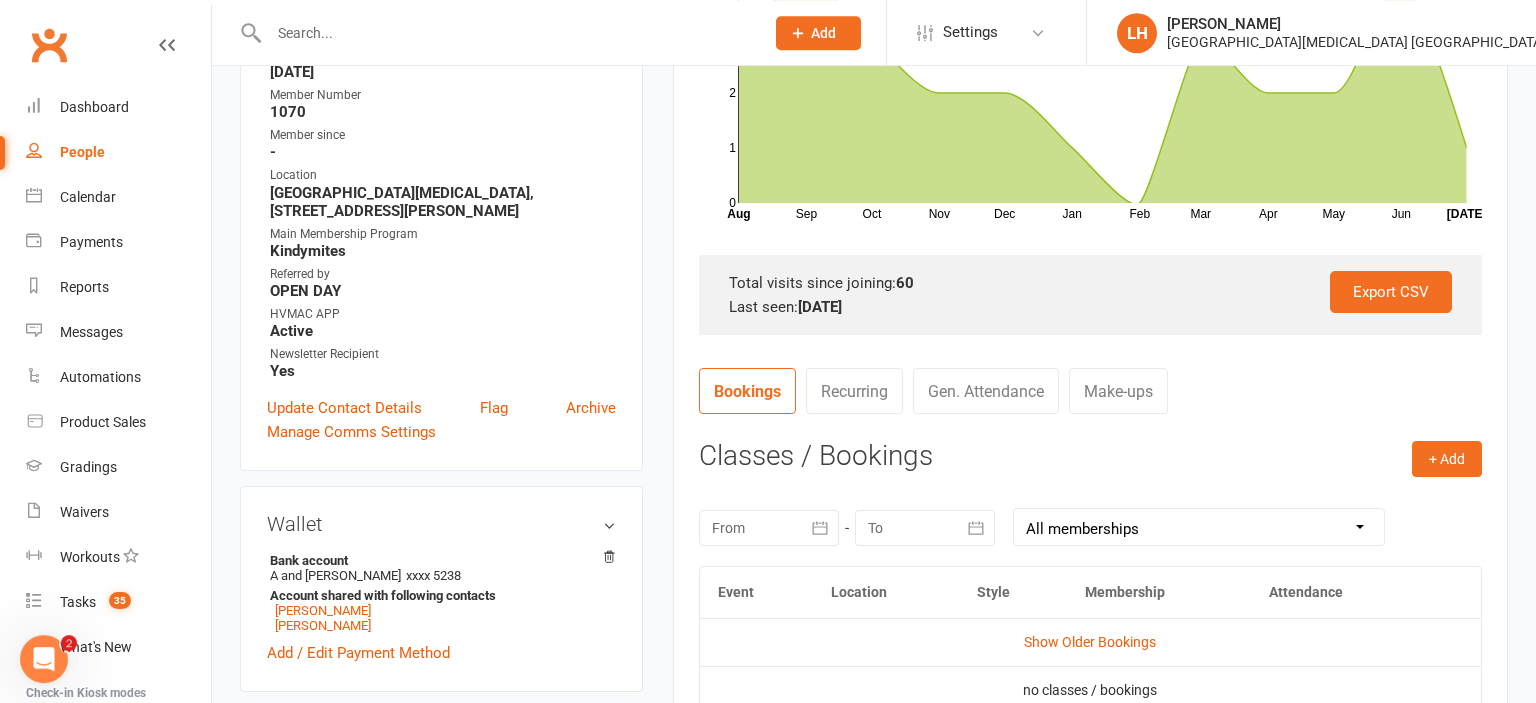 scroll, scrollTop: 528, scrollLeft: 0, axis: vertical 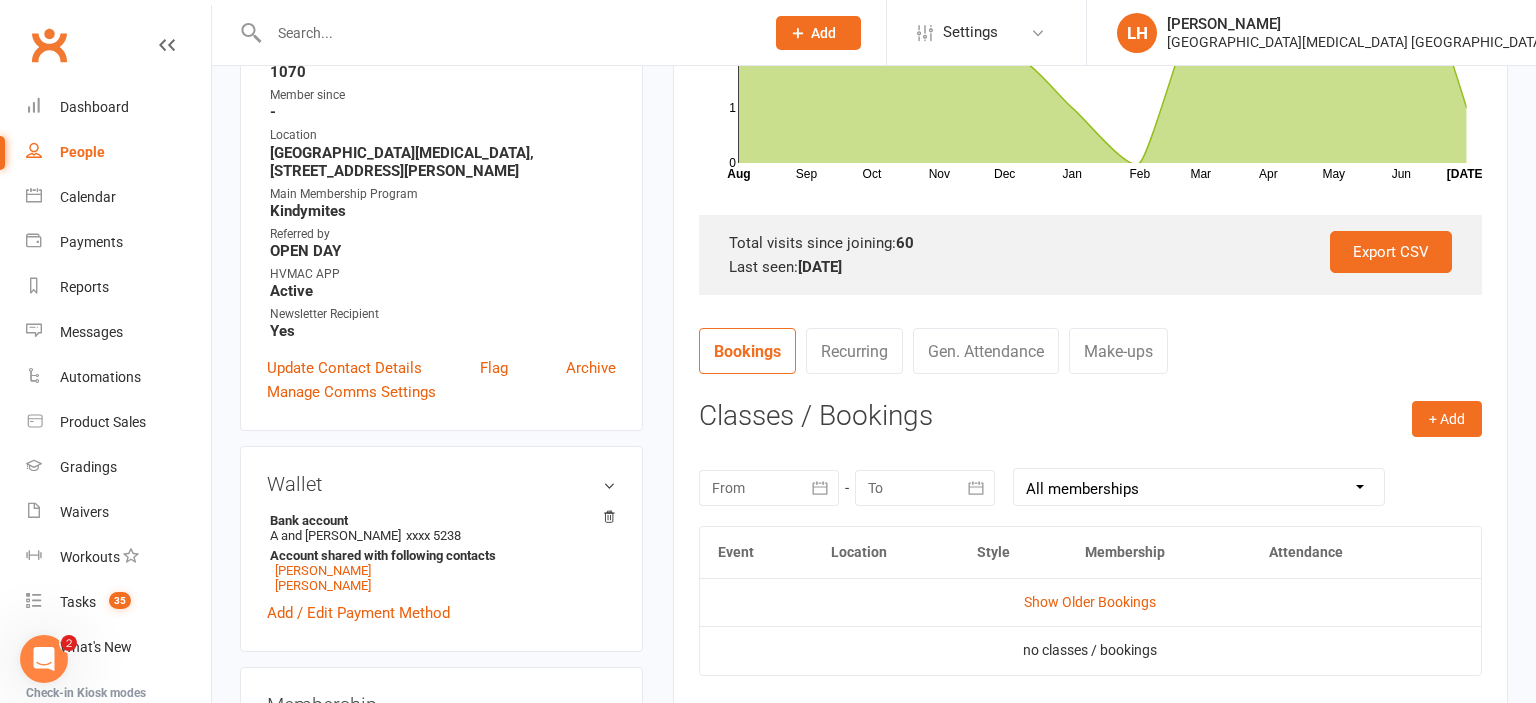 click at bounding box center [821, 488] 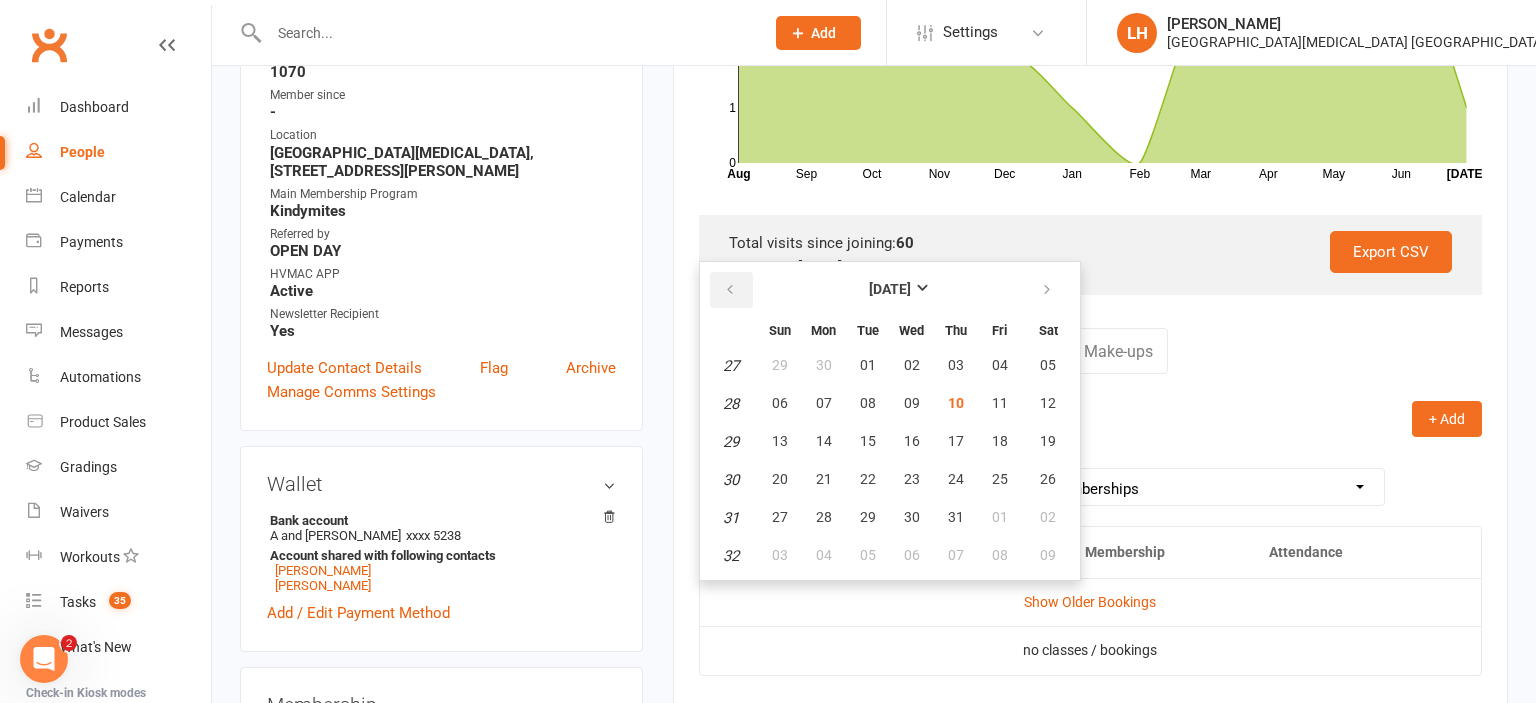 click at bounding box center (730, 290) 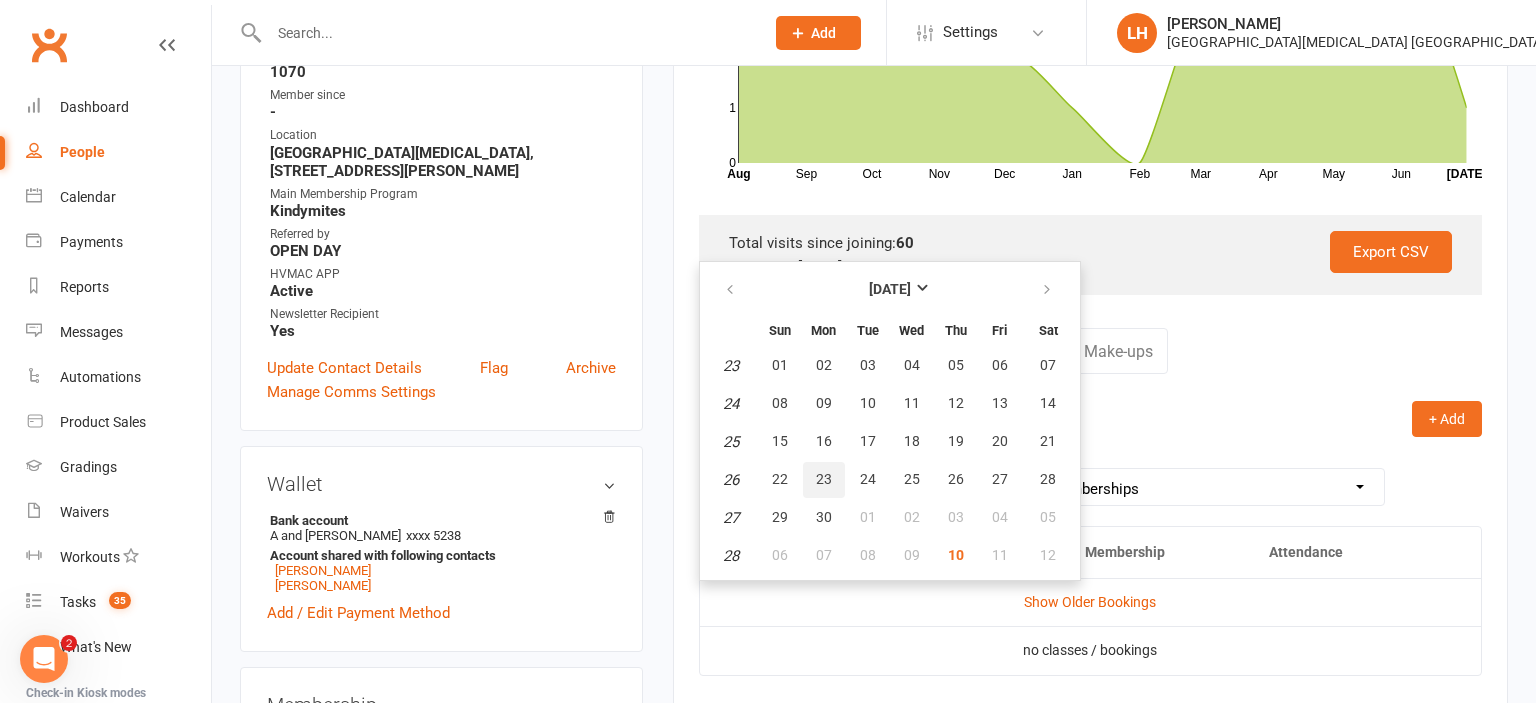 click on "23" at bounding box center (824, 480) 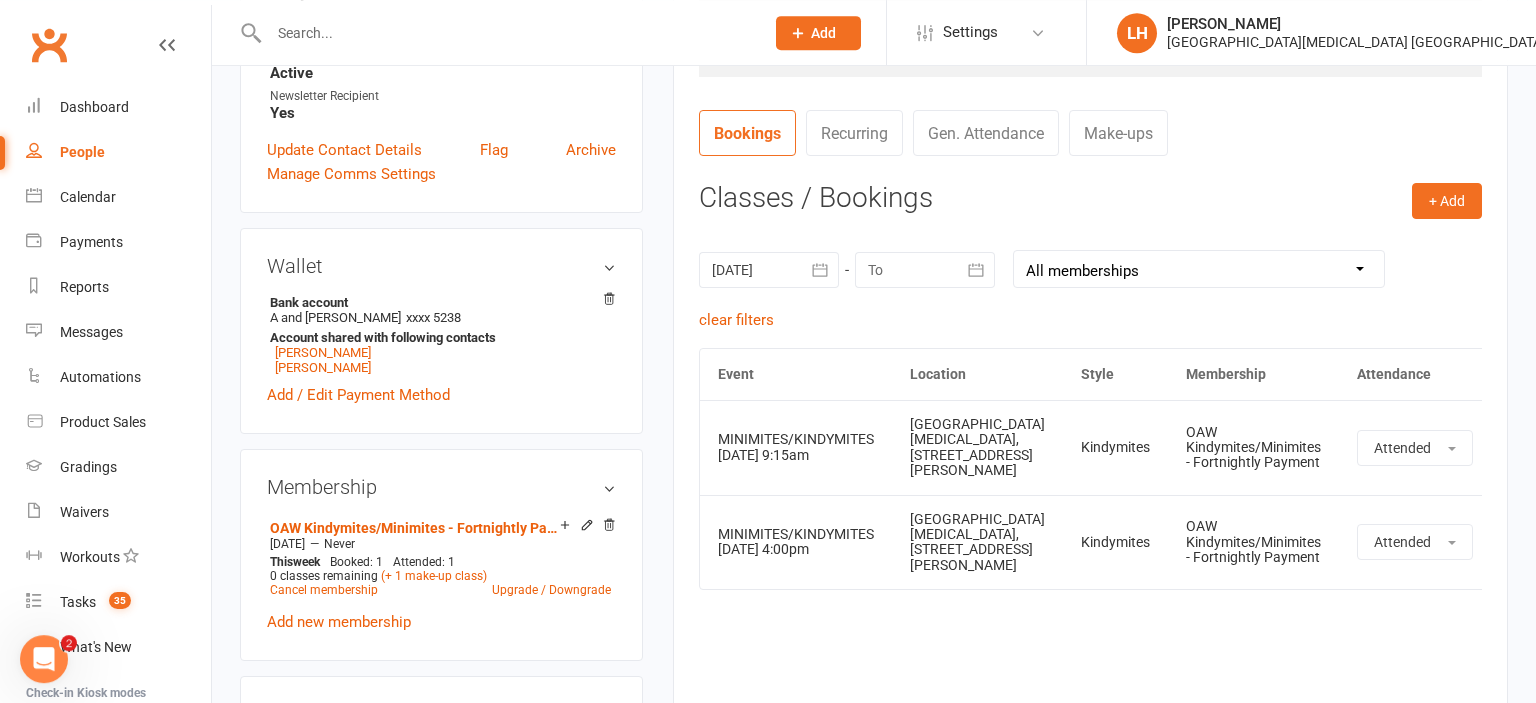 scroll, scrollTop: 844, scrollLeft: 0, axis: vertical 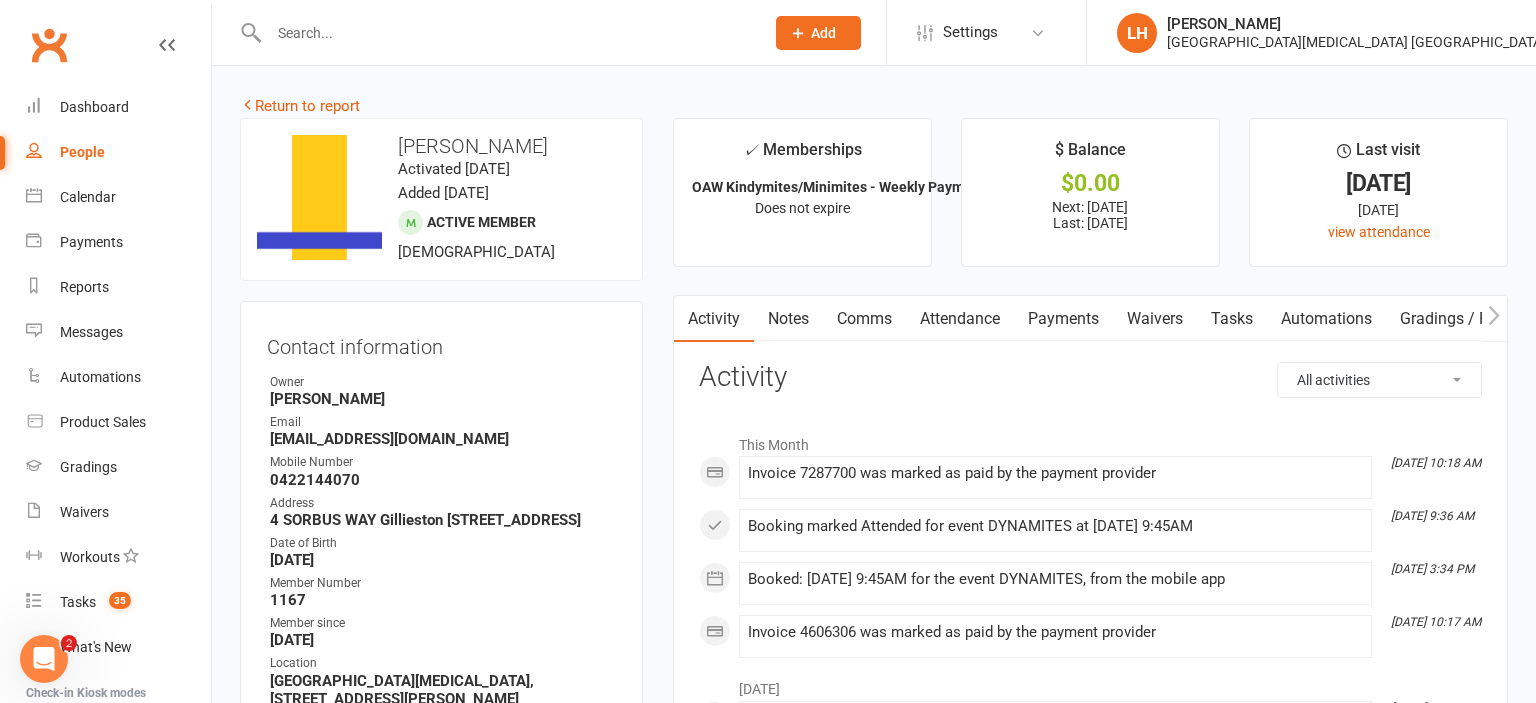 click on "Attendance" at bounding box center [960, 319] 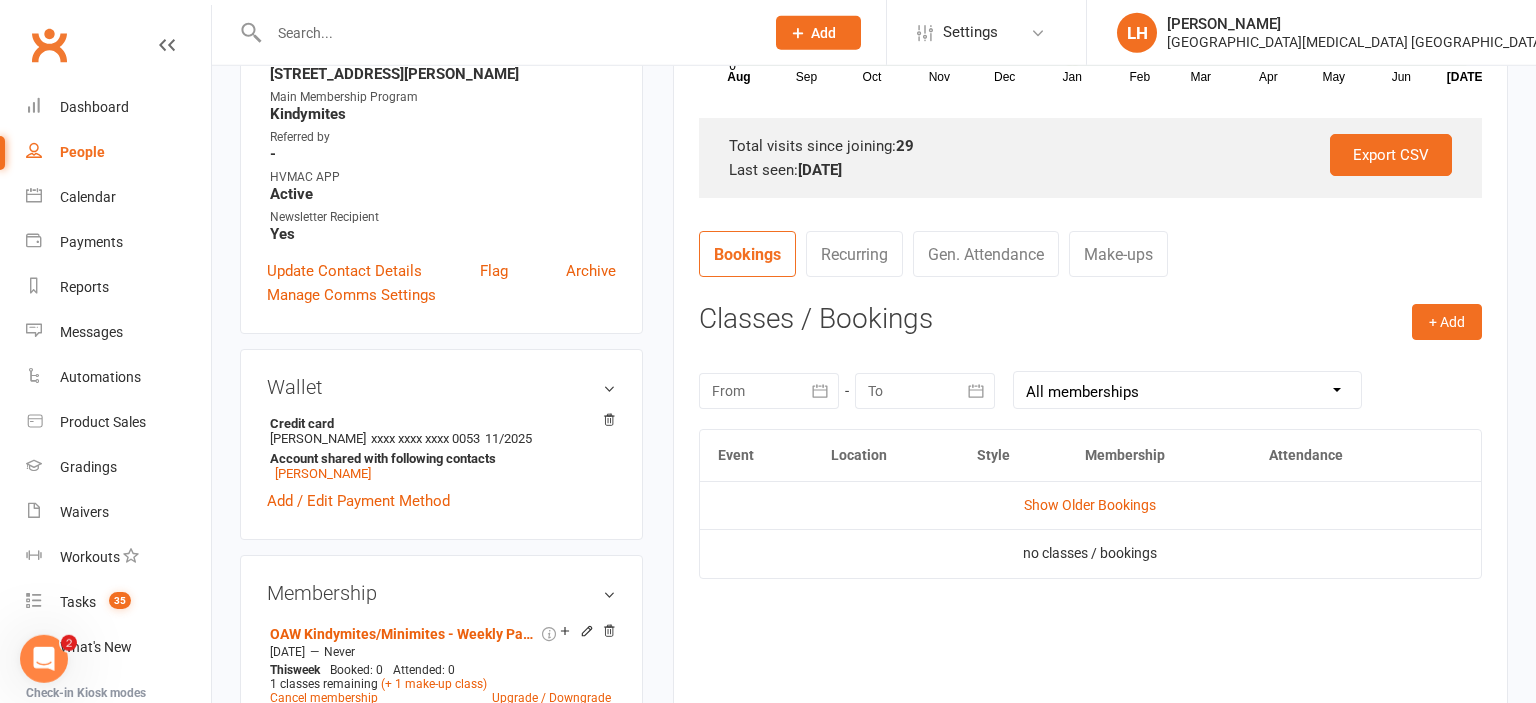 scroll, scrollTop: 633, scrollLeft: 0, axis: vertical 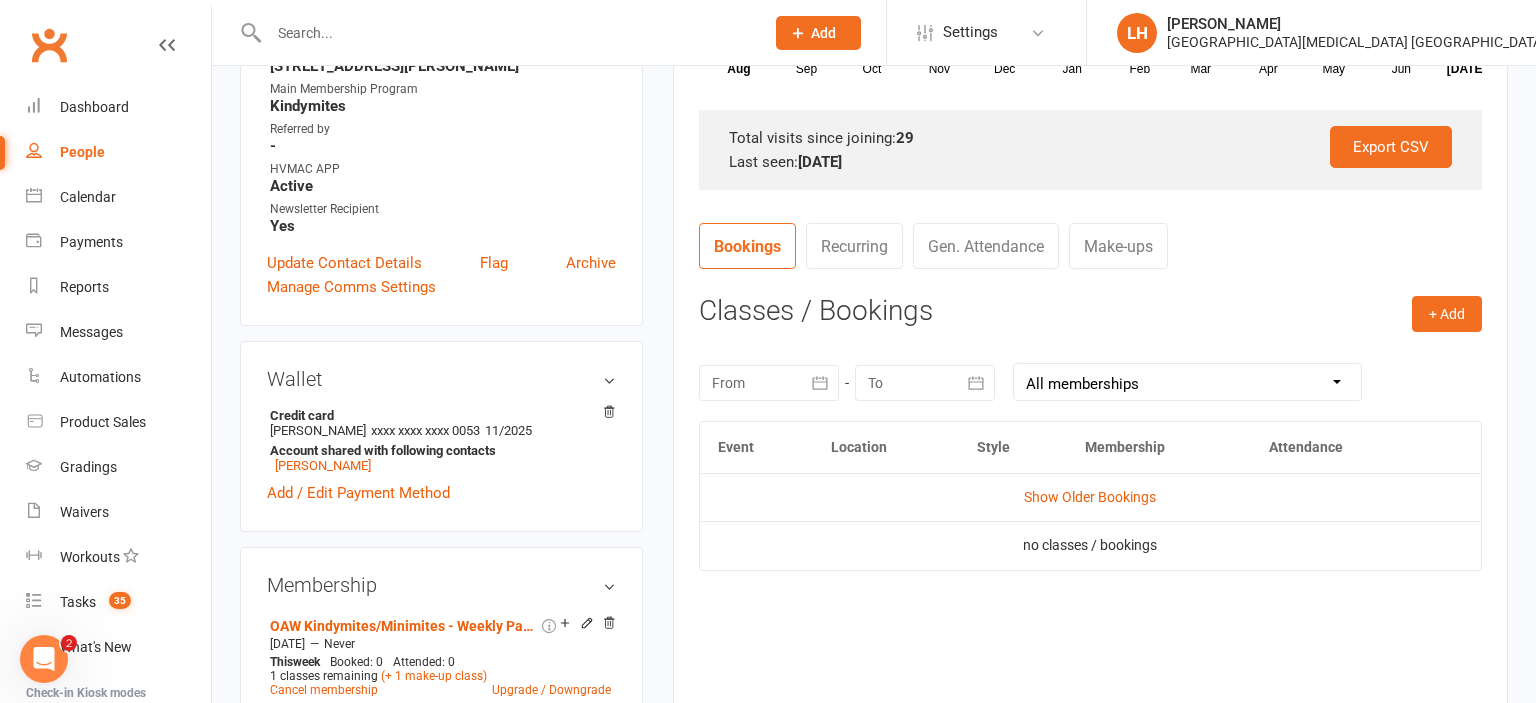 click at bounding box center [769, 383] 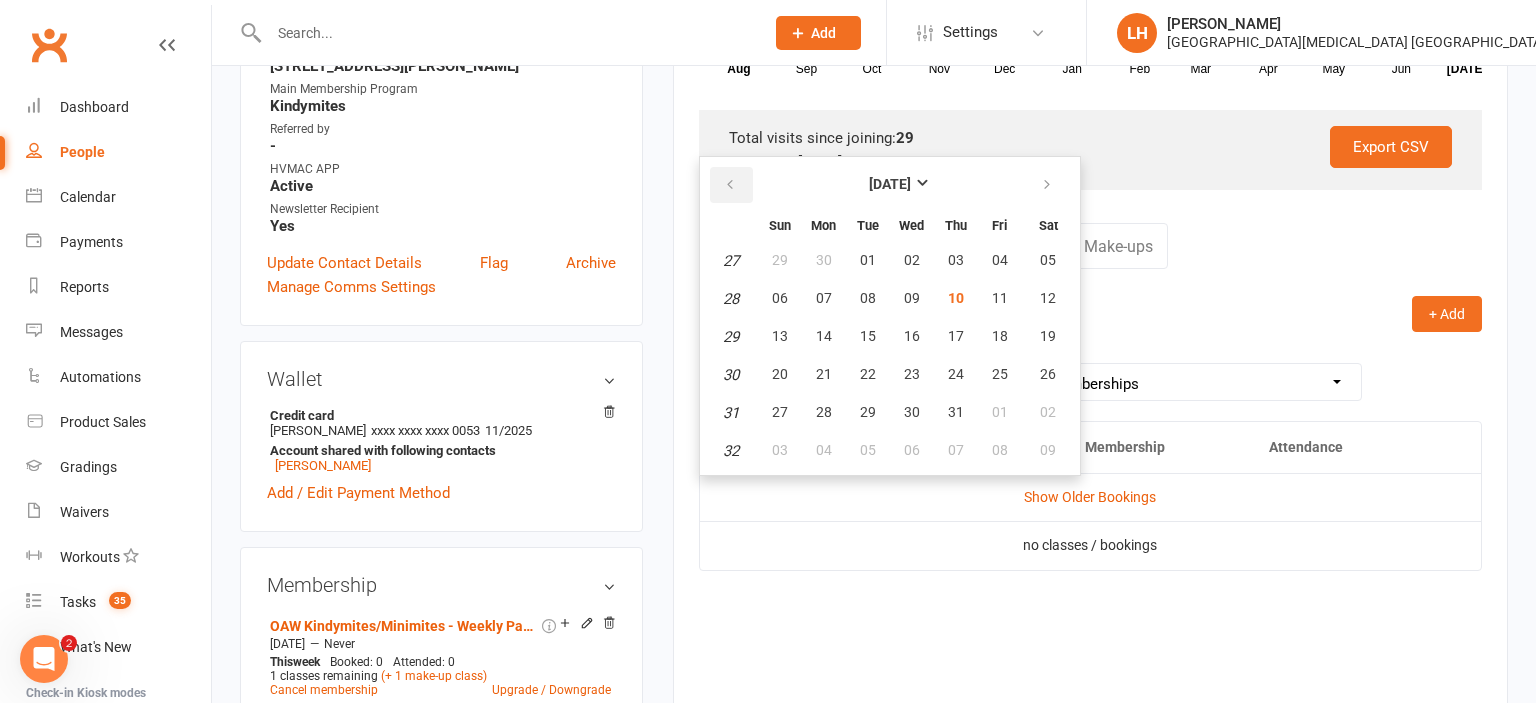 click at bounding box center (731, 185) 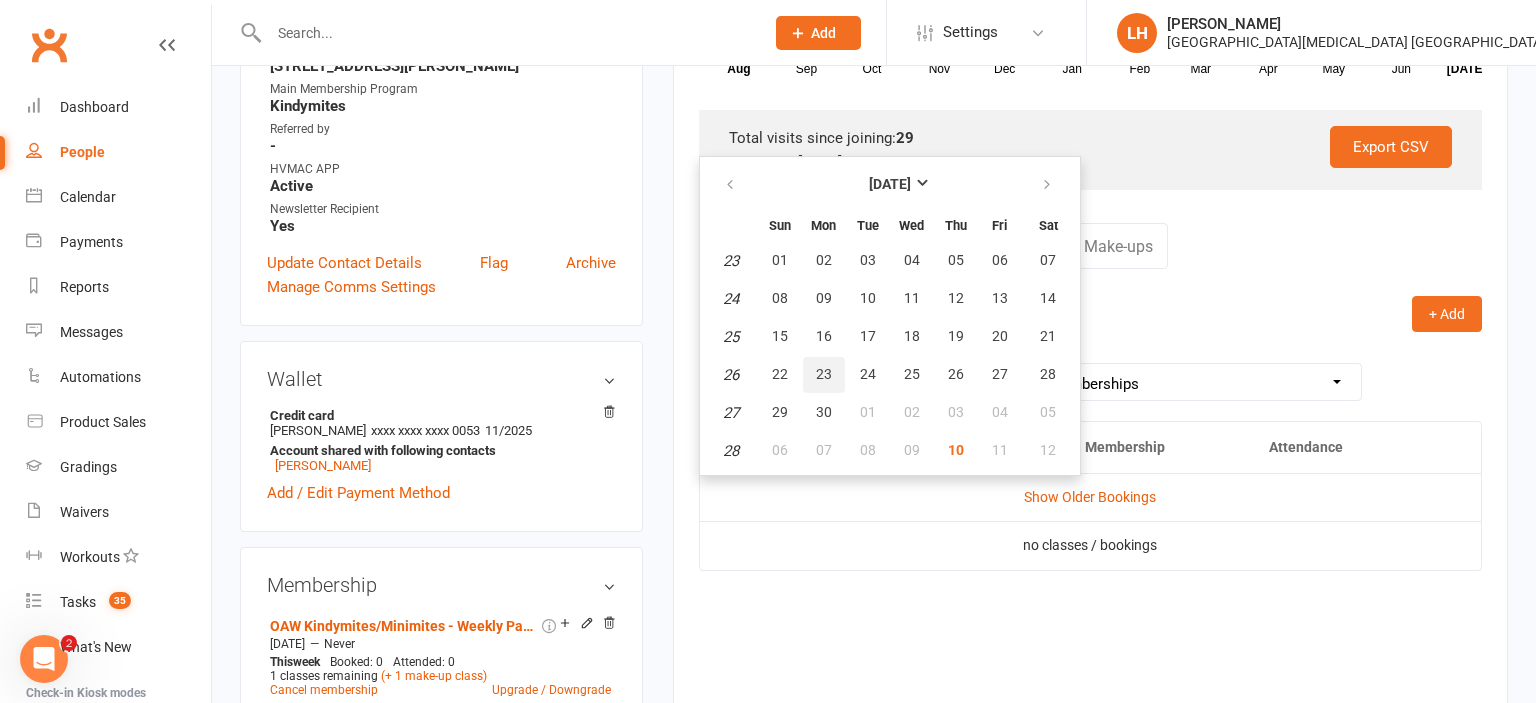 click on "23" at bounding box center [824, 375] 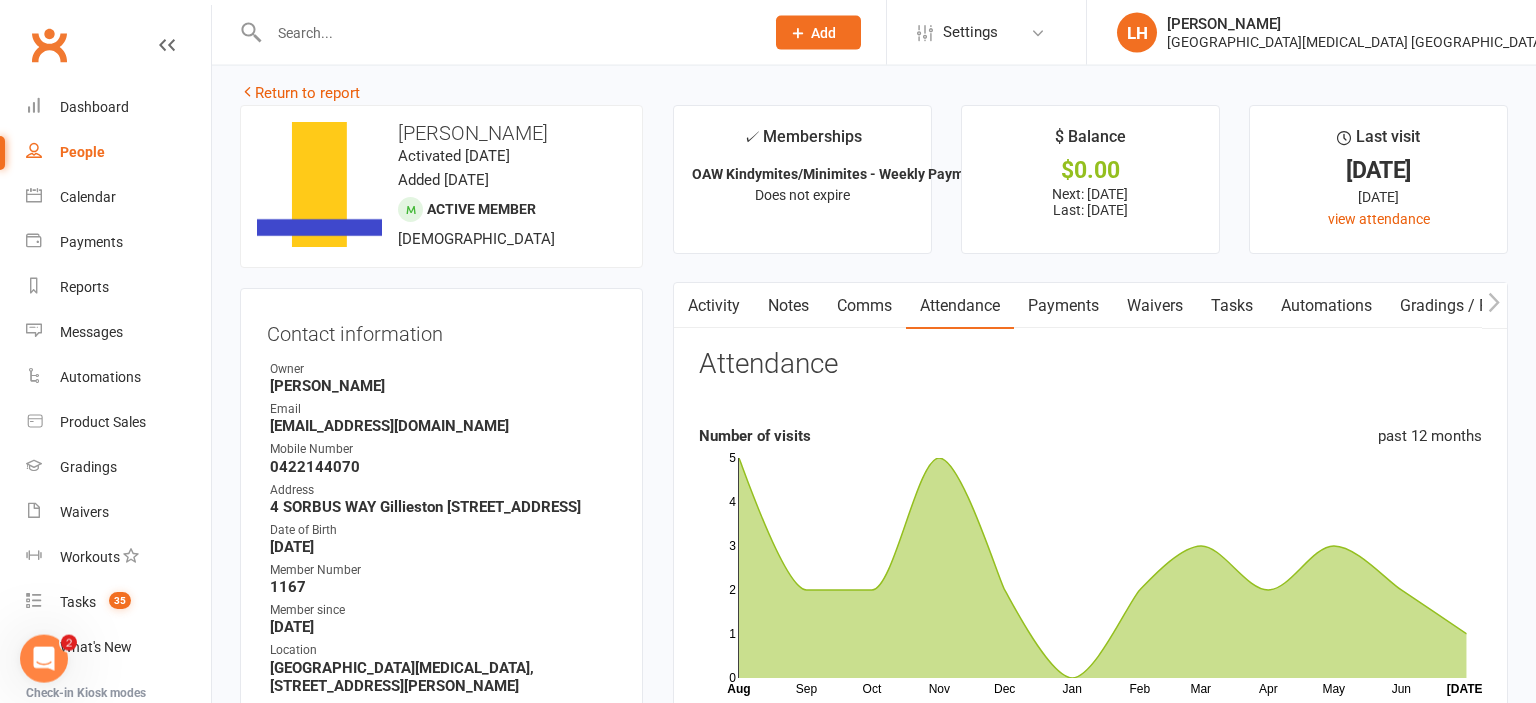scroll, scrollTop: 0, scrollLeft: 0, axis: both 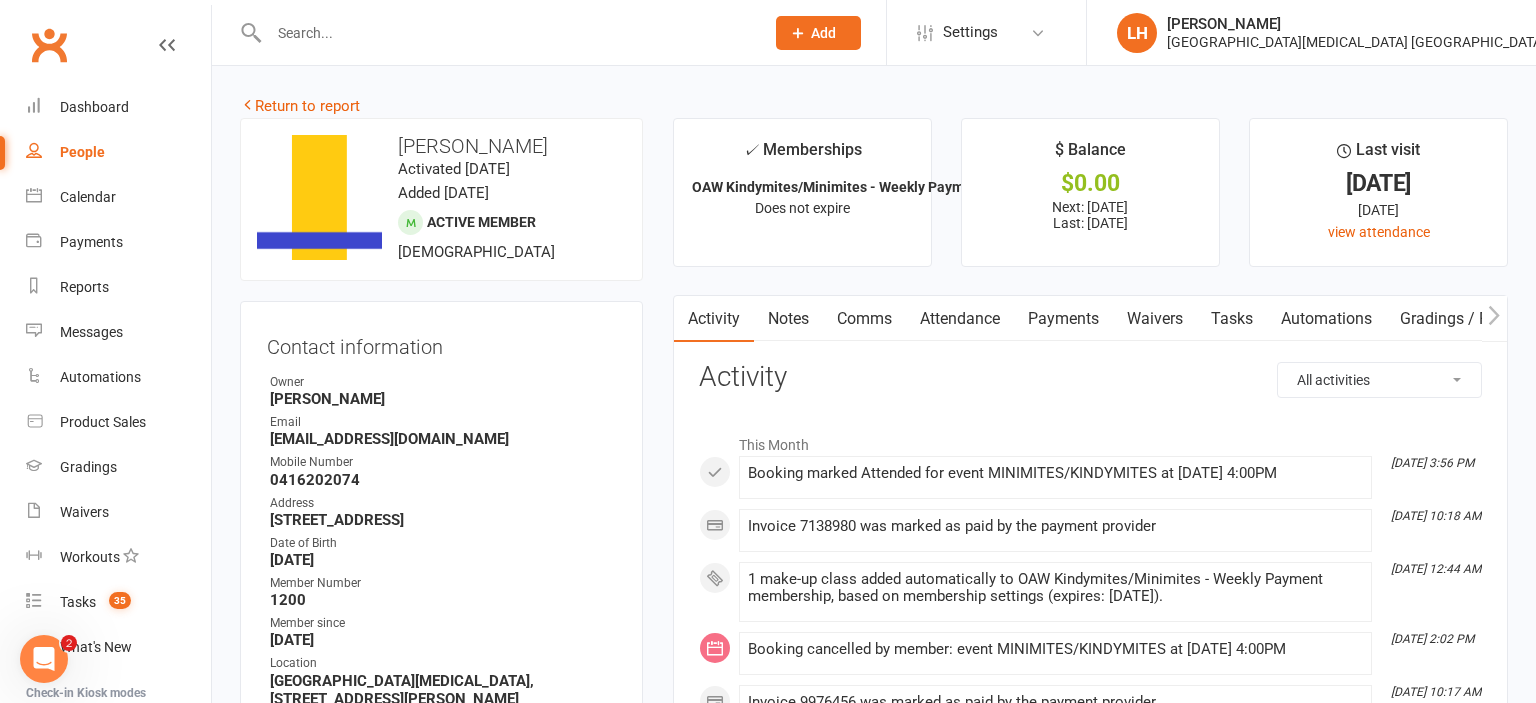 click on "Attendance" at bounding box center [960, 319] 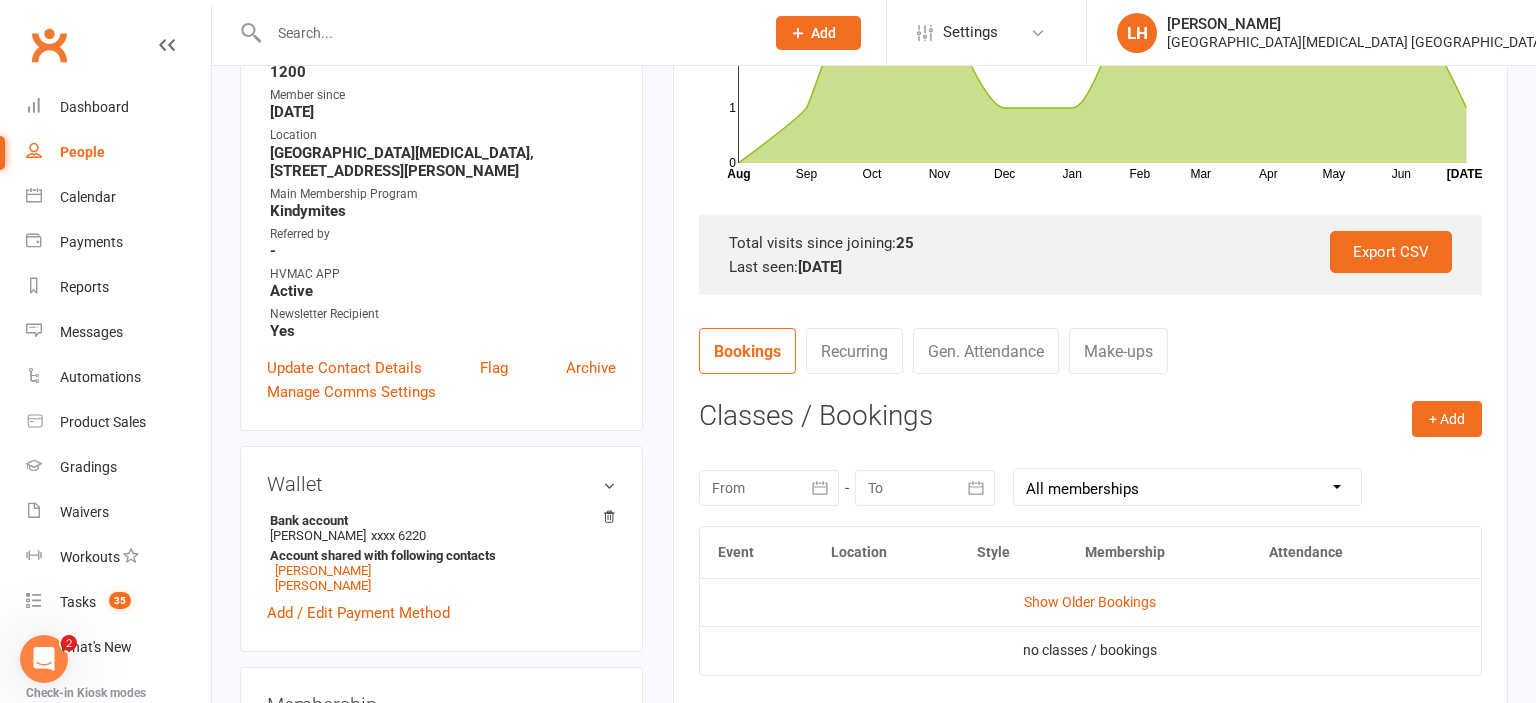 scroll, scrollTop: 633, scrollLeft: 0, axis: vertical 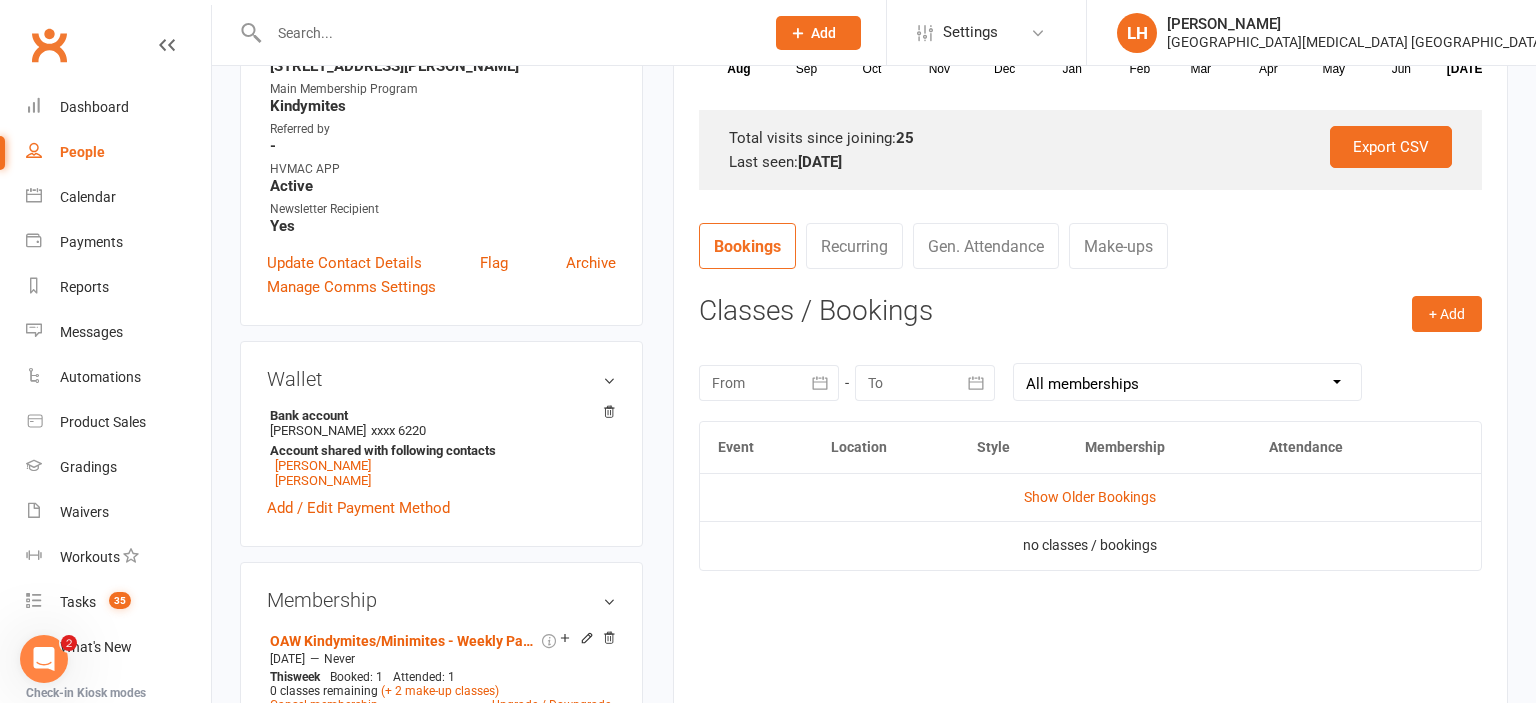 click at bounding box center [769, 383] 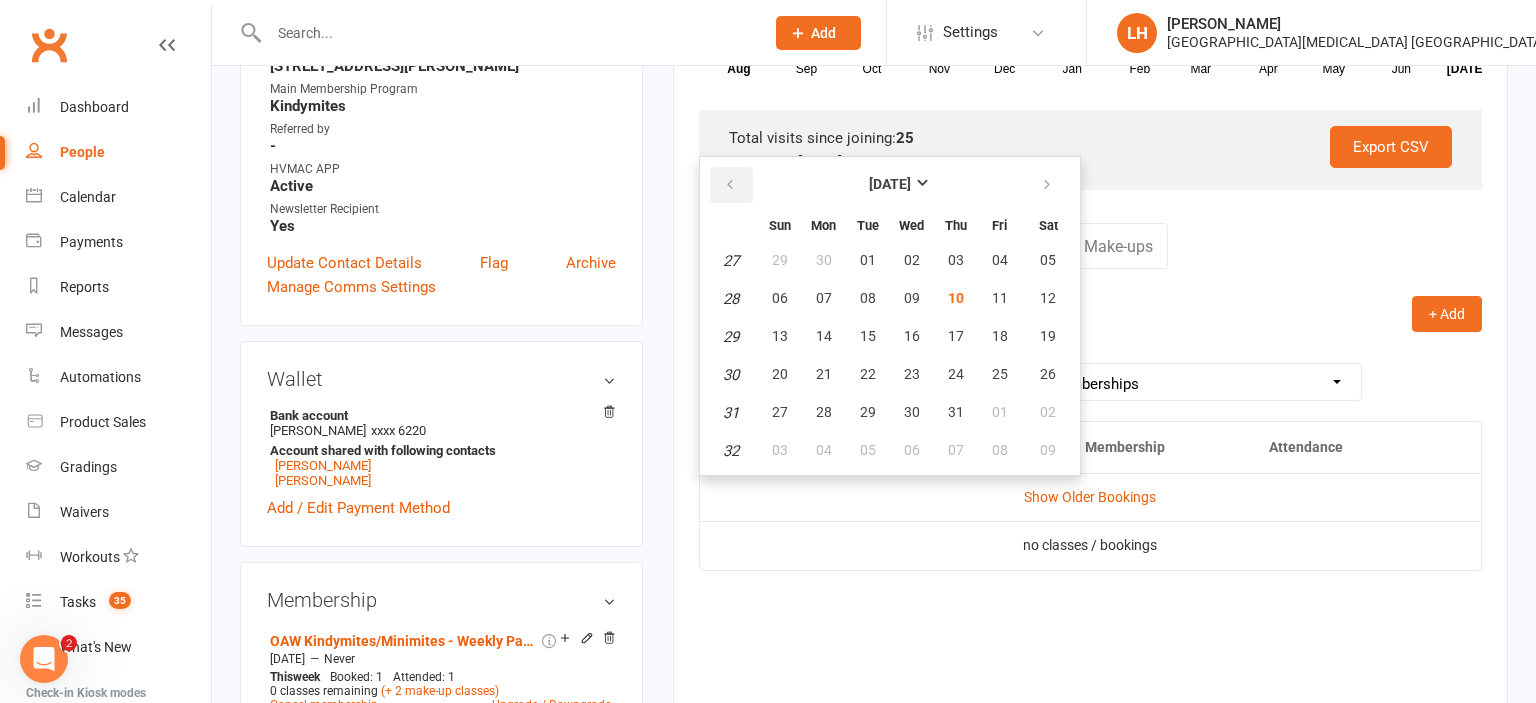 click at bounding box center (731, 185) 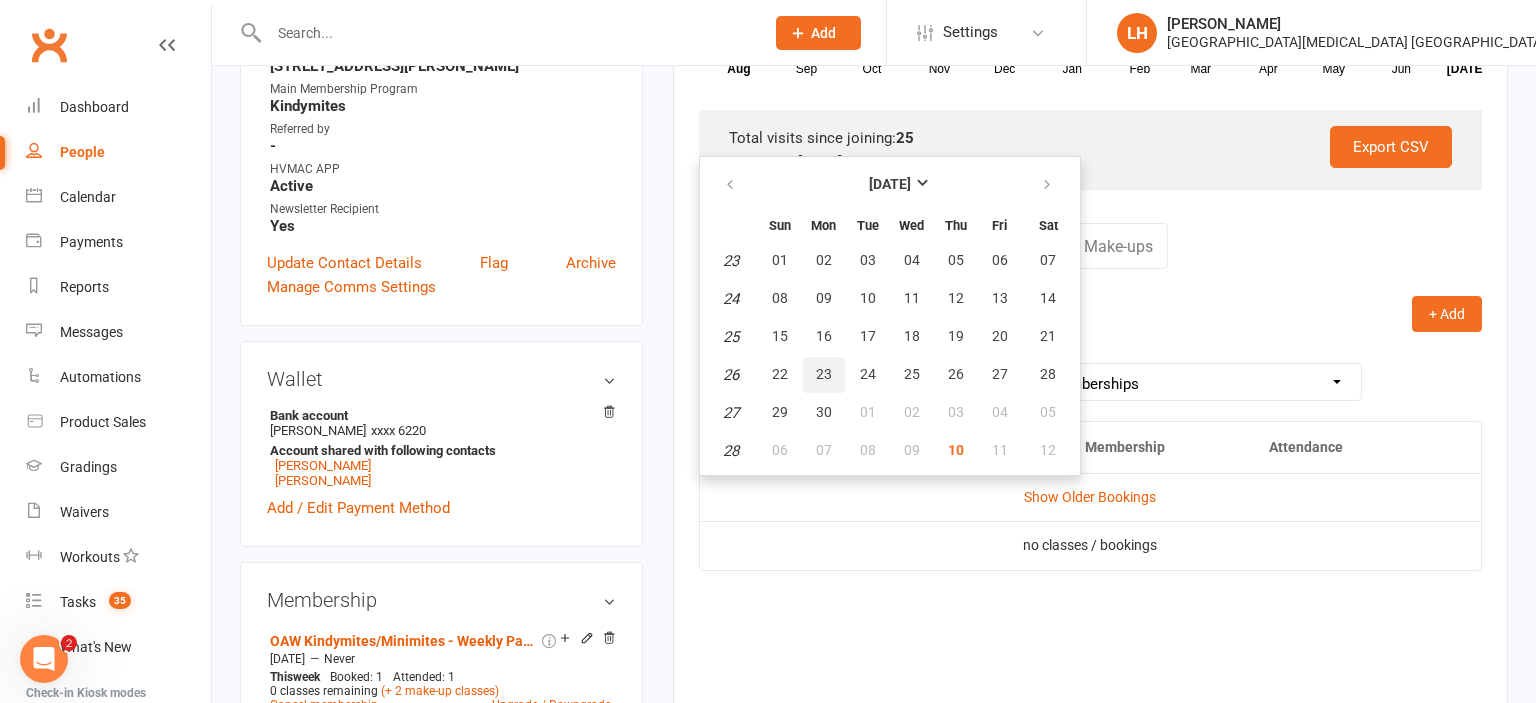 click on "23" at bounding box center (824, 374) 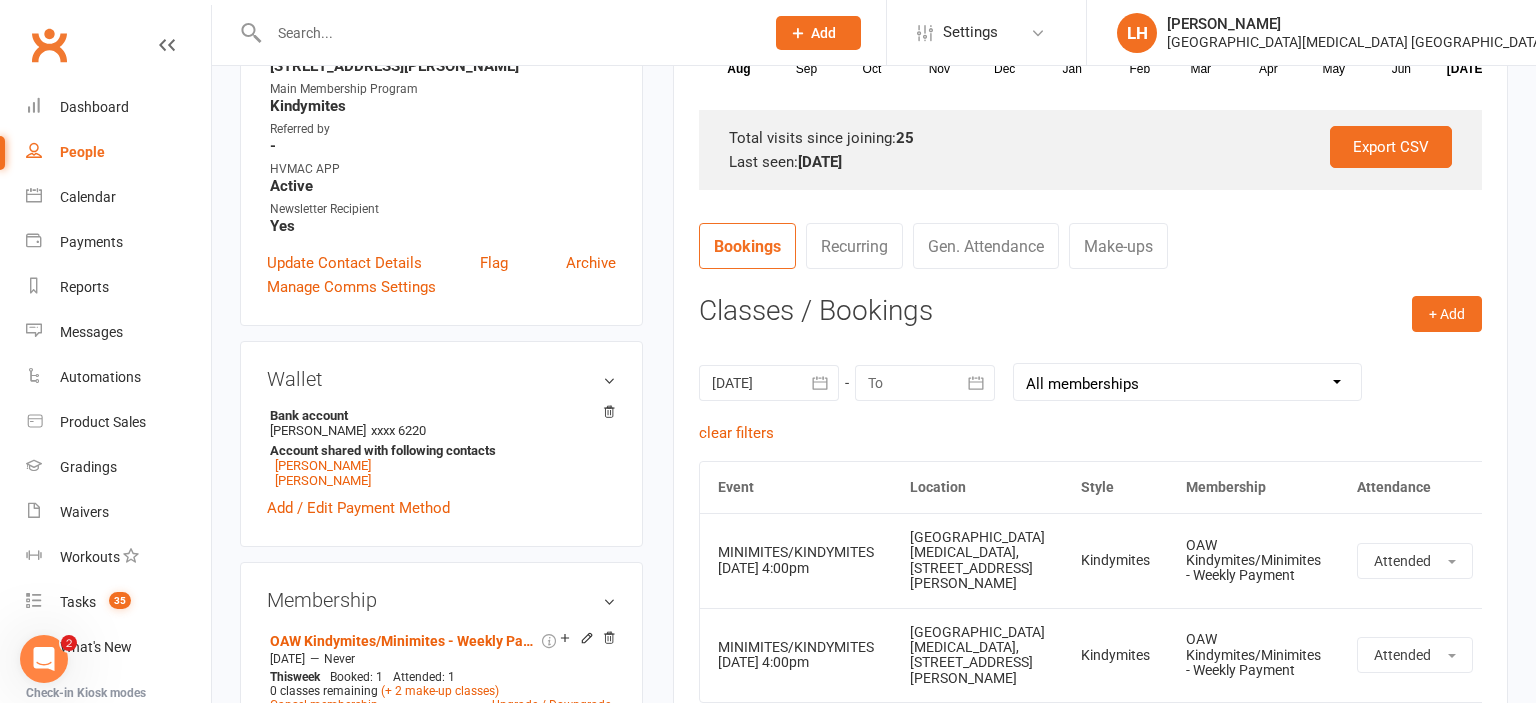 scroll, scrollTop: 844, scrollLeft: 0, axis: vertical 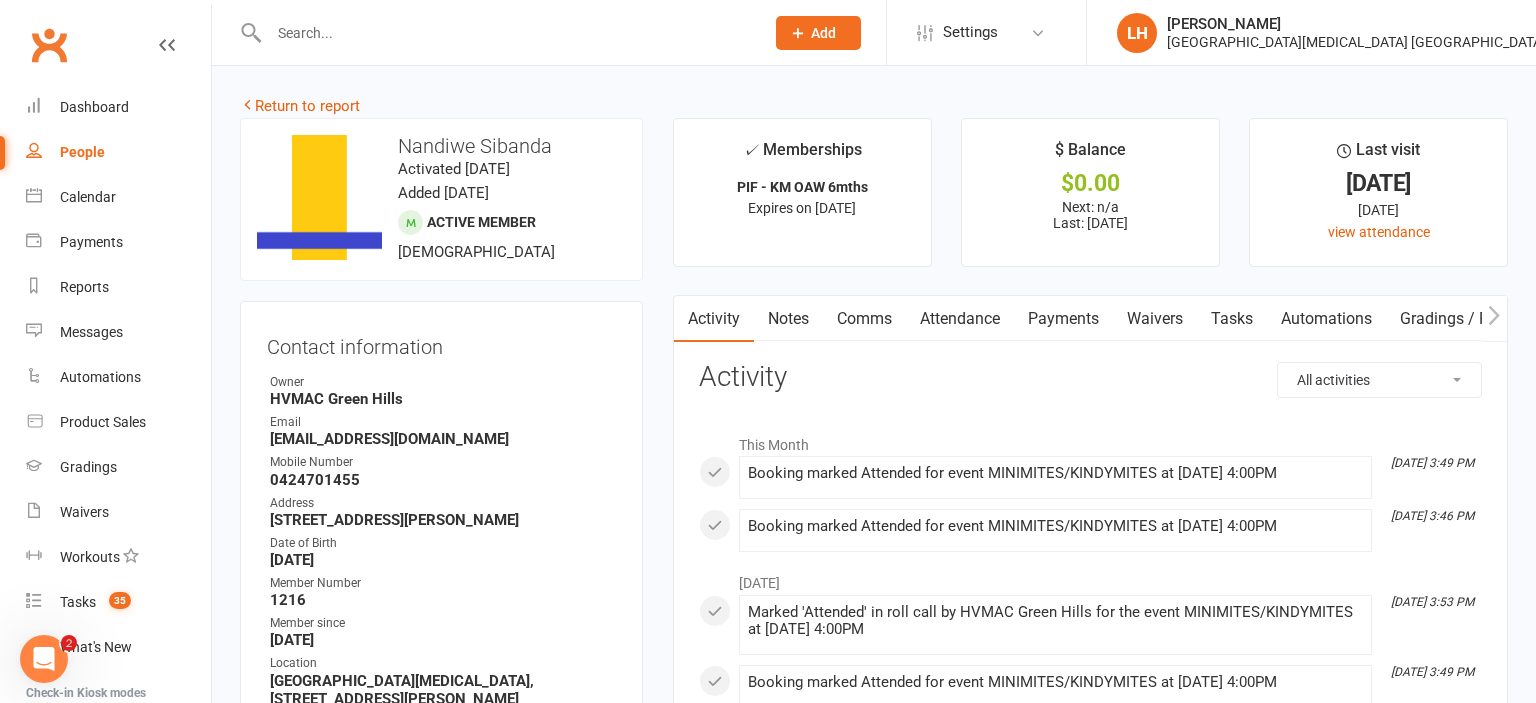 click on "Attendance" at bounding box center (960, 319) 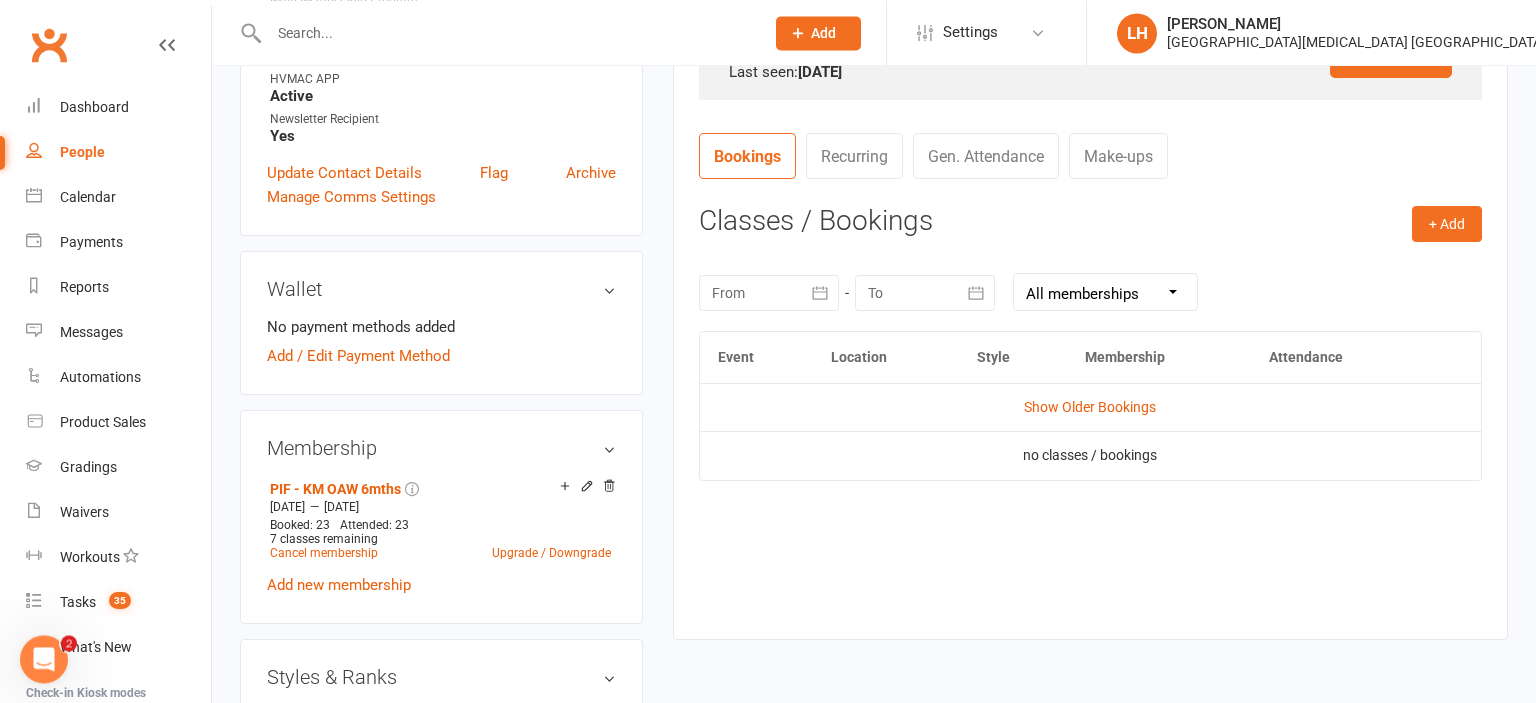 scroll, scrollTop: 739, scrollLeft: 0, axis: vertical 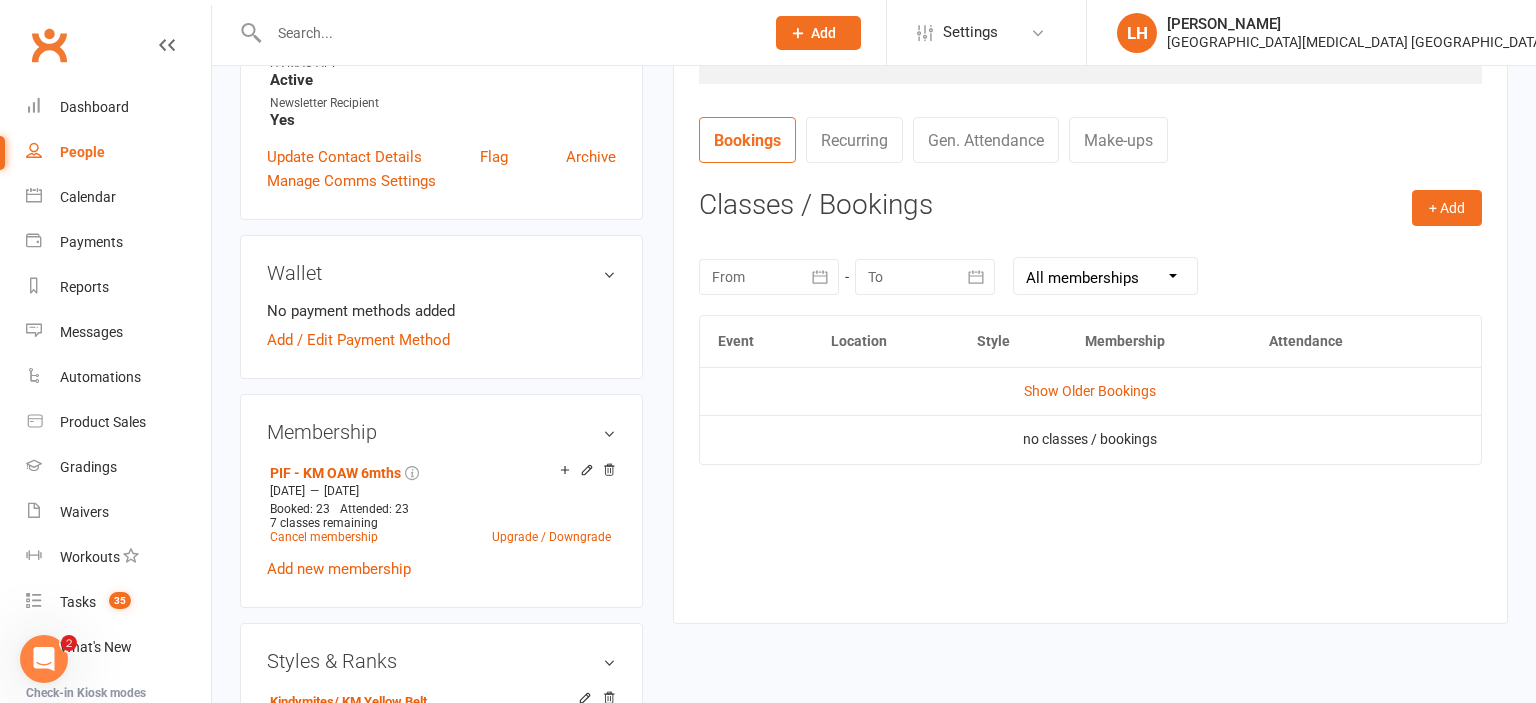 click at bounding box center [821, 277] 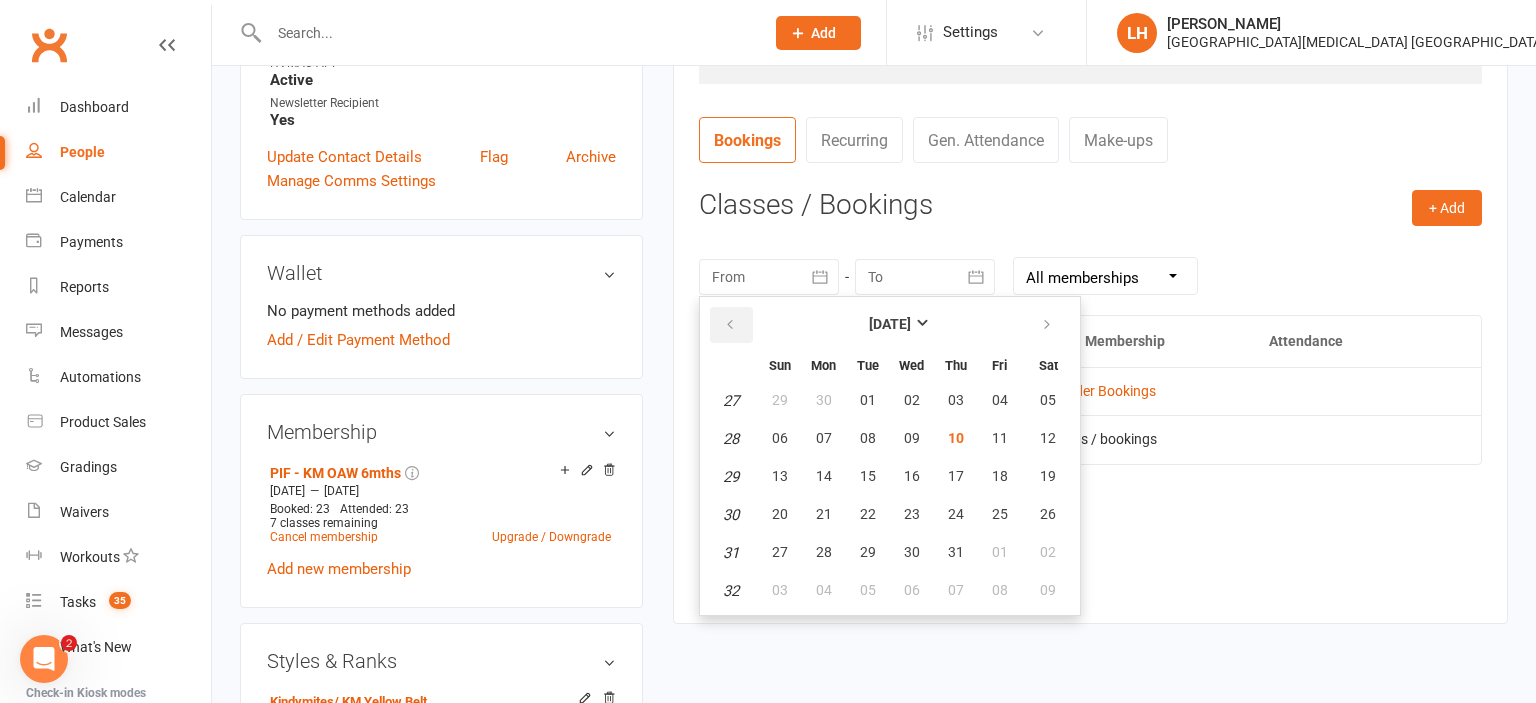 click at bounding box center [730, 325] 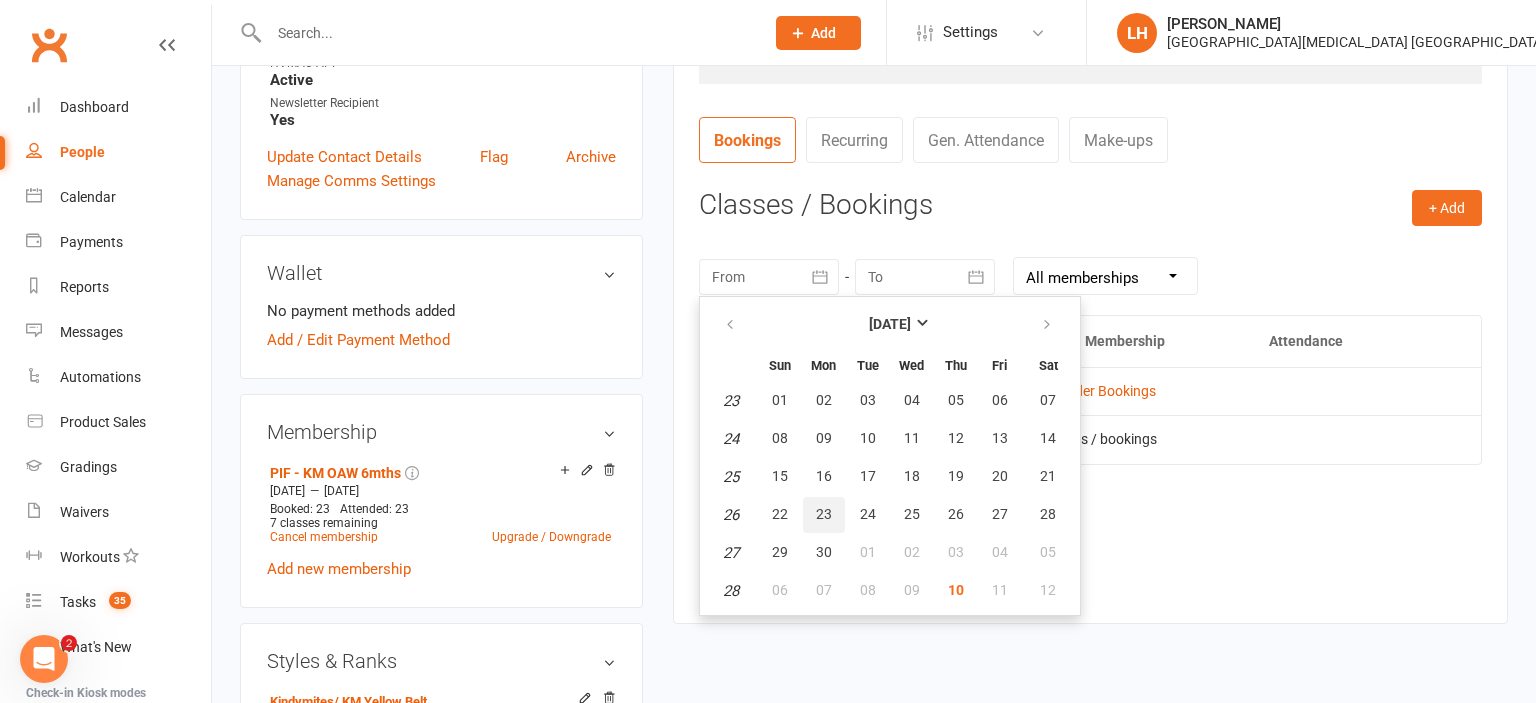 click on "23" at bounding box center [824, 514] 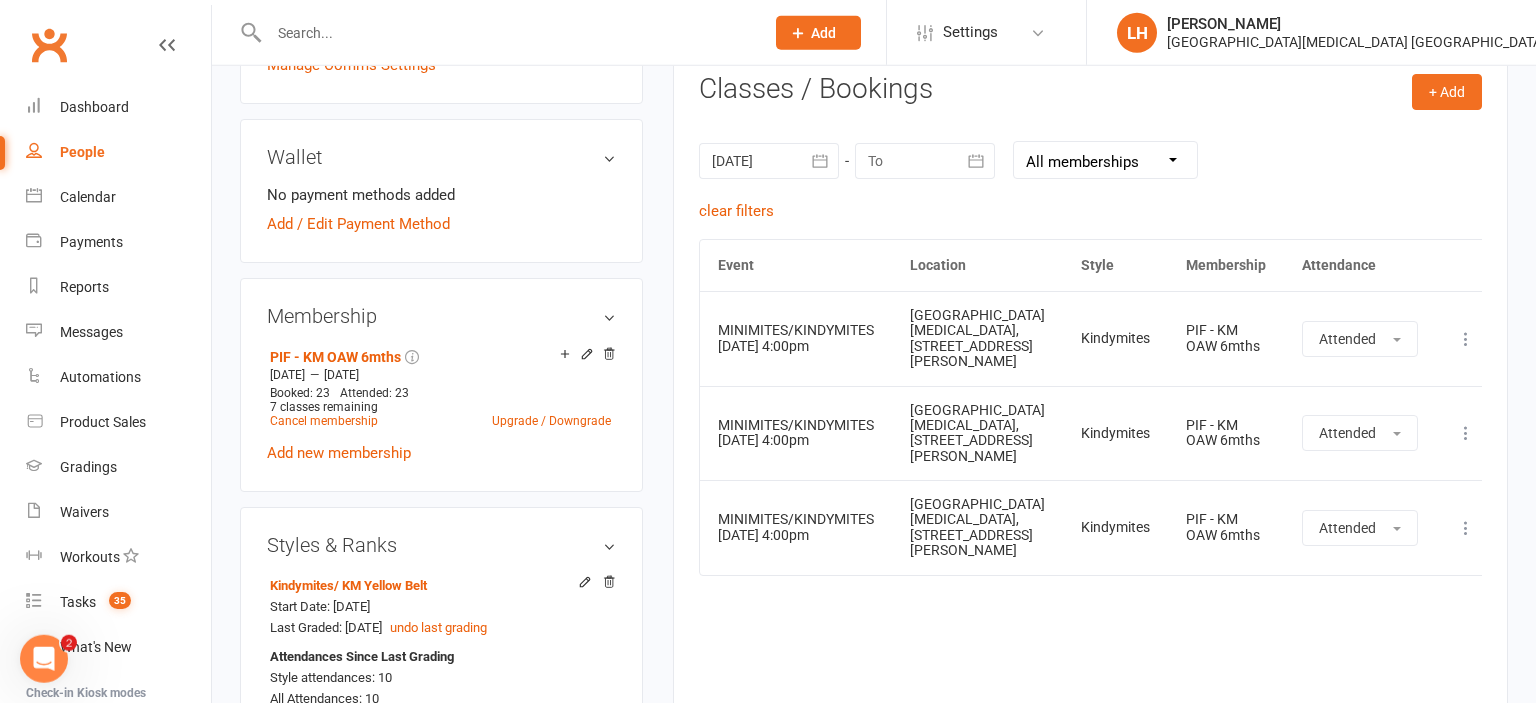 scroll, scrollTop: 950, scrollLeft: 0, axis: vertical 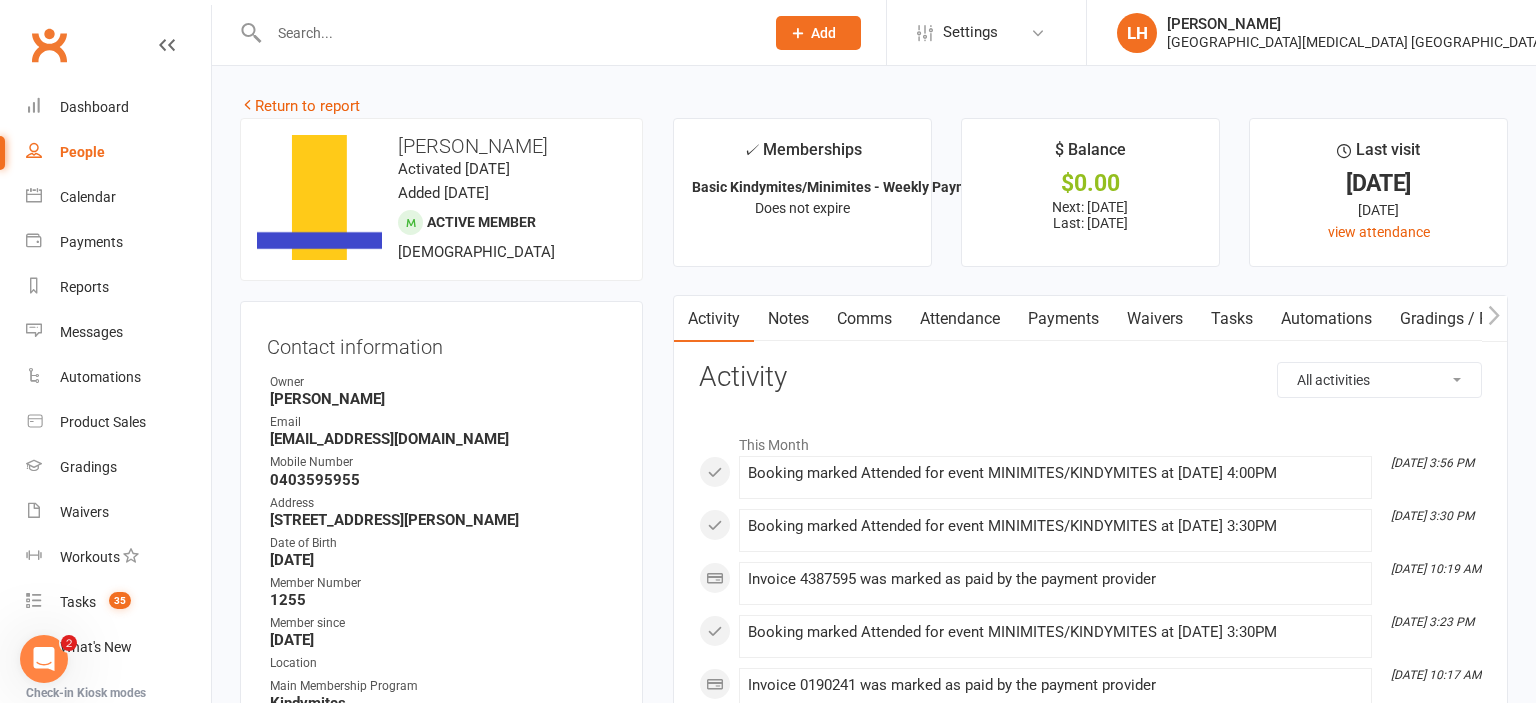 click on "Attendance" at bounding box center (960, 319) 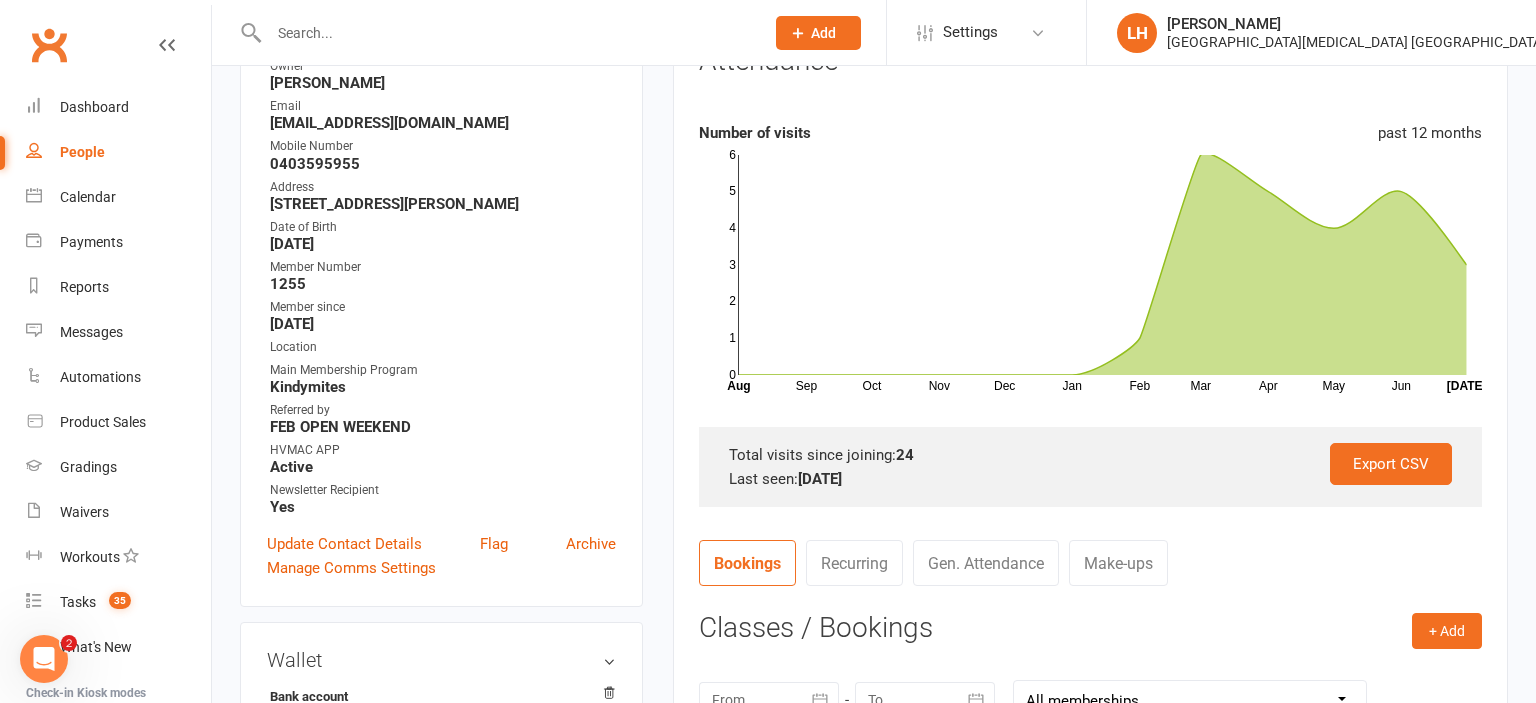 scroll, scrollTop: 739, scrollLeft: 0, axis: vertical 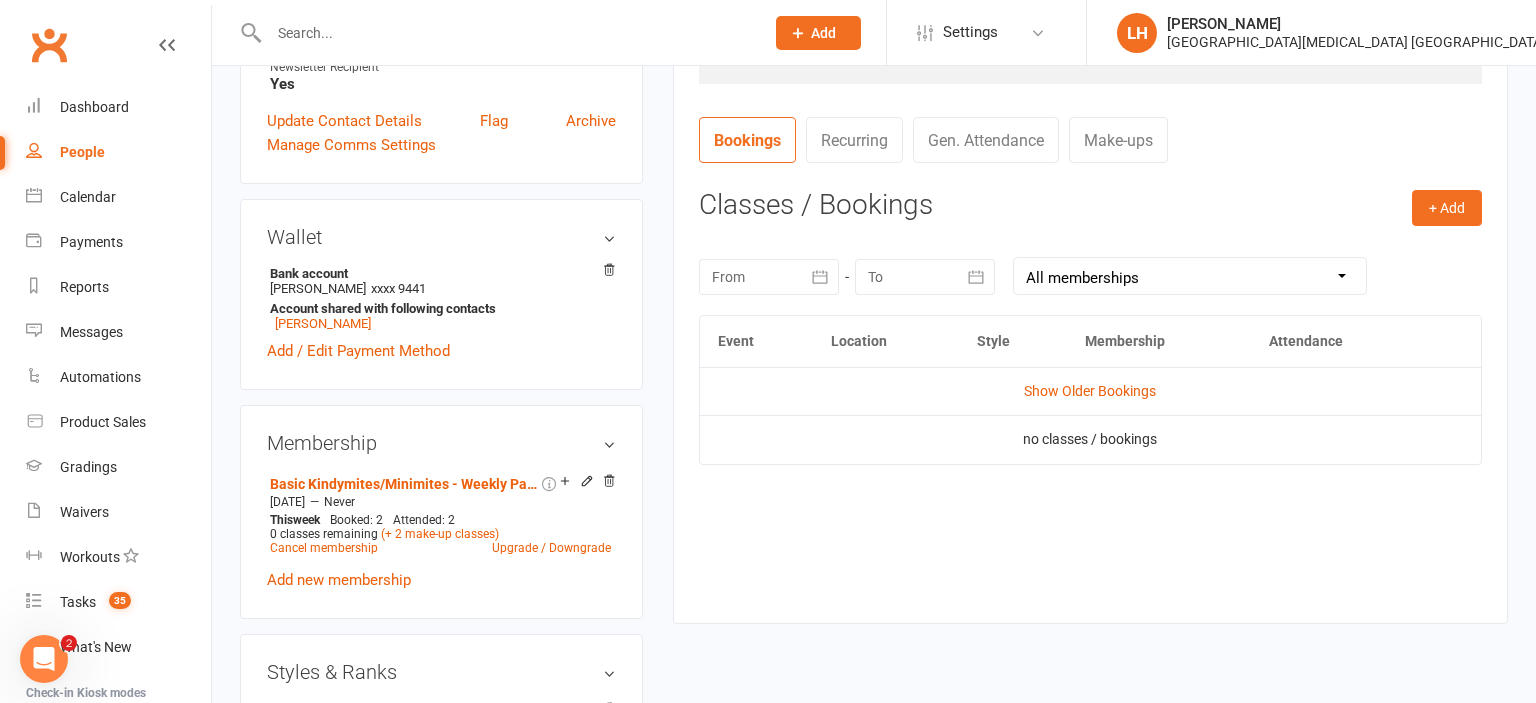 click at bounding box center (769, 277) 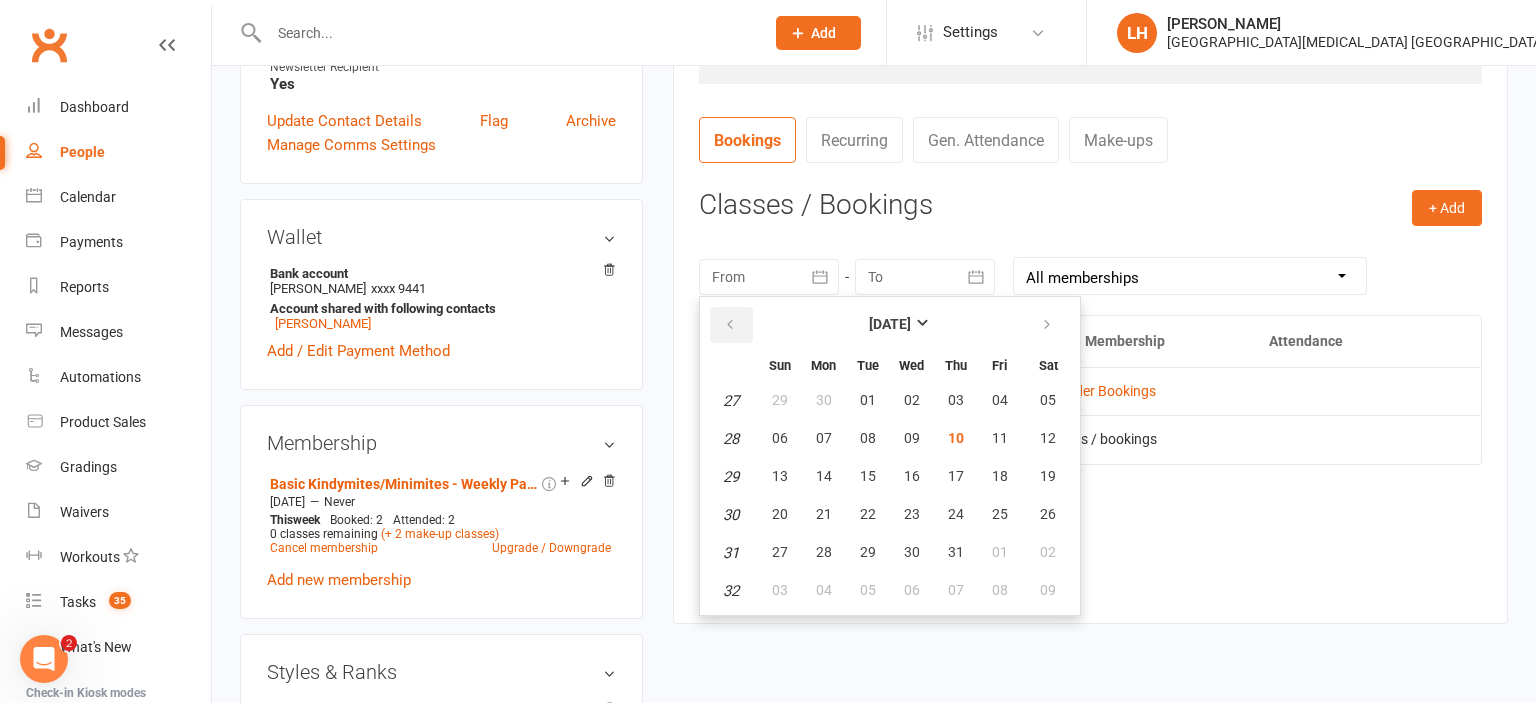 click at bounding box center (730, 325) 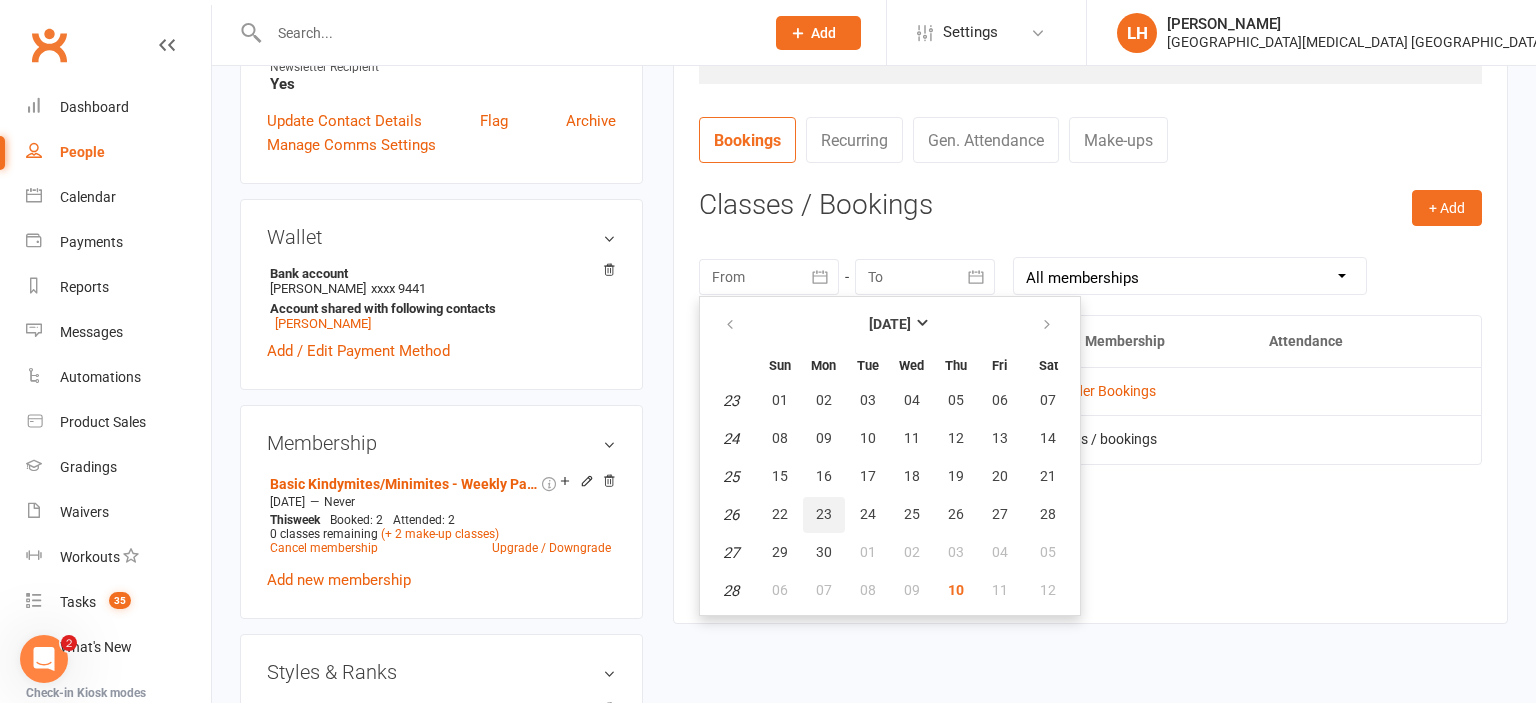 click on "23" at bounding box center (824, 515) 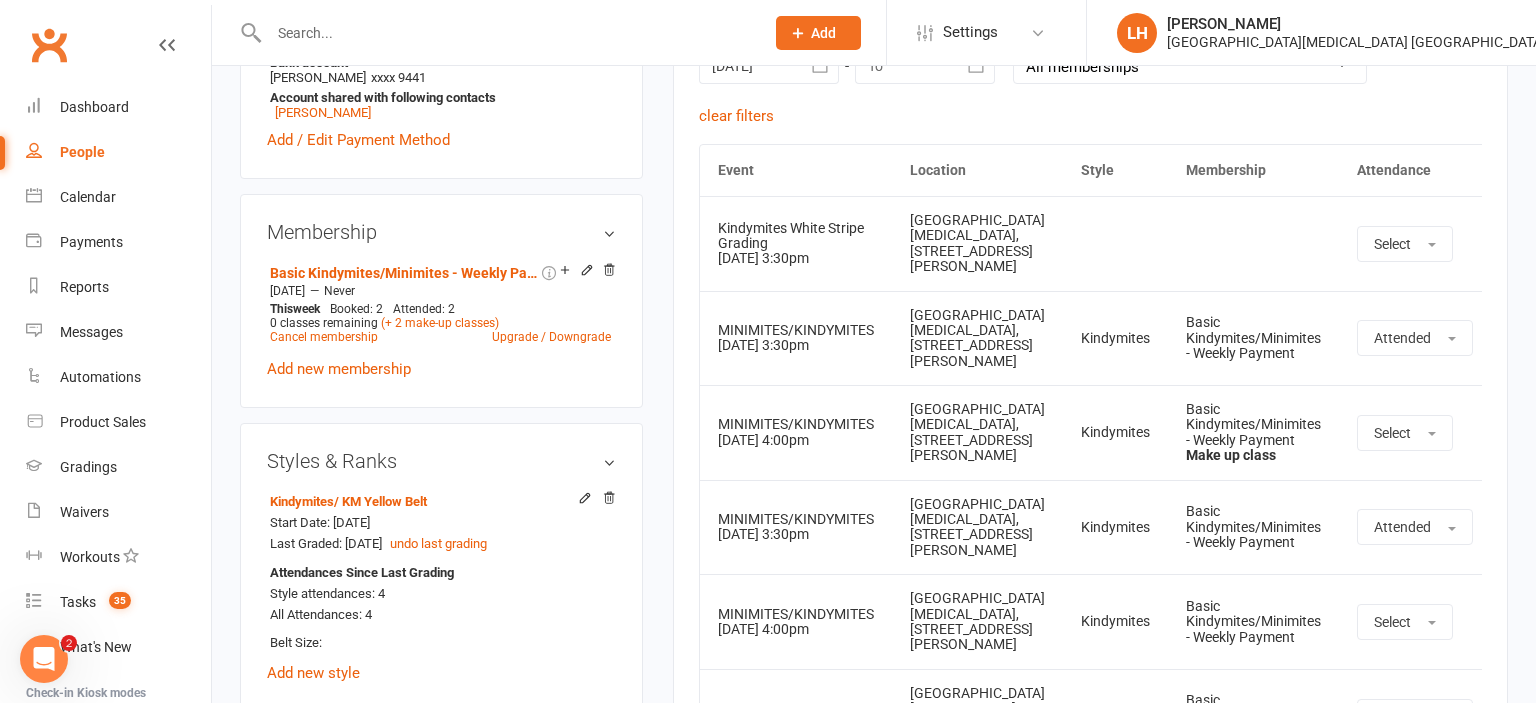 scroll, scrollTop: 1056, scrollLeft: 0, axis: vertical 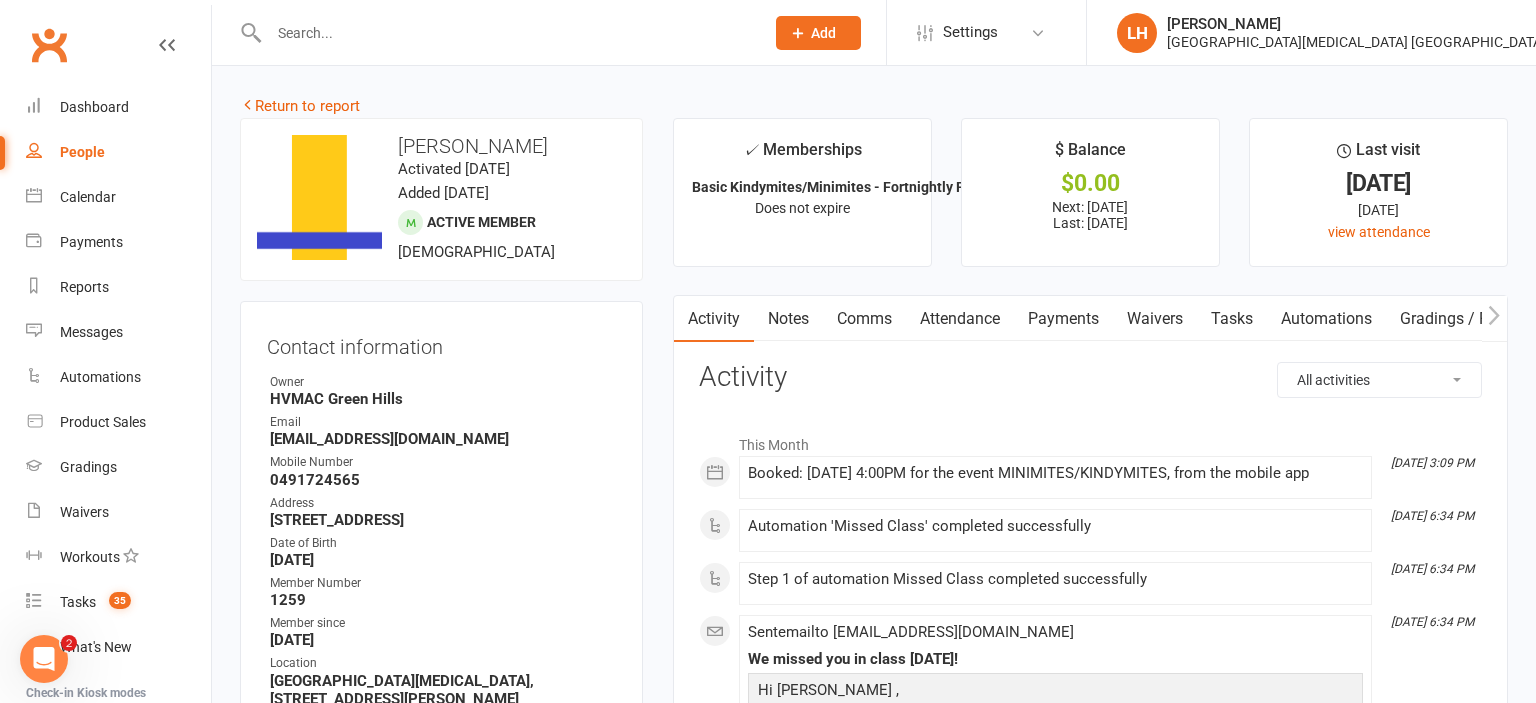 click on "Attendance" at bounding box center [960, 319] 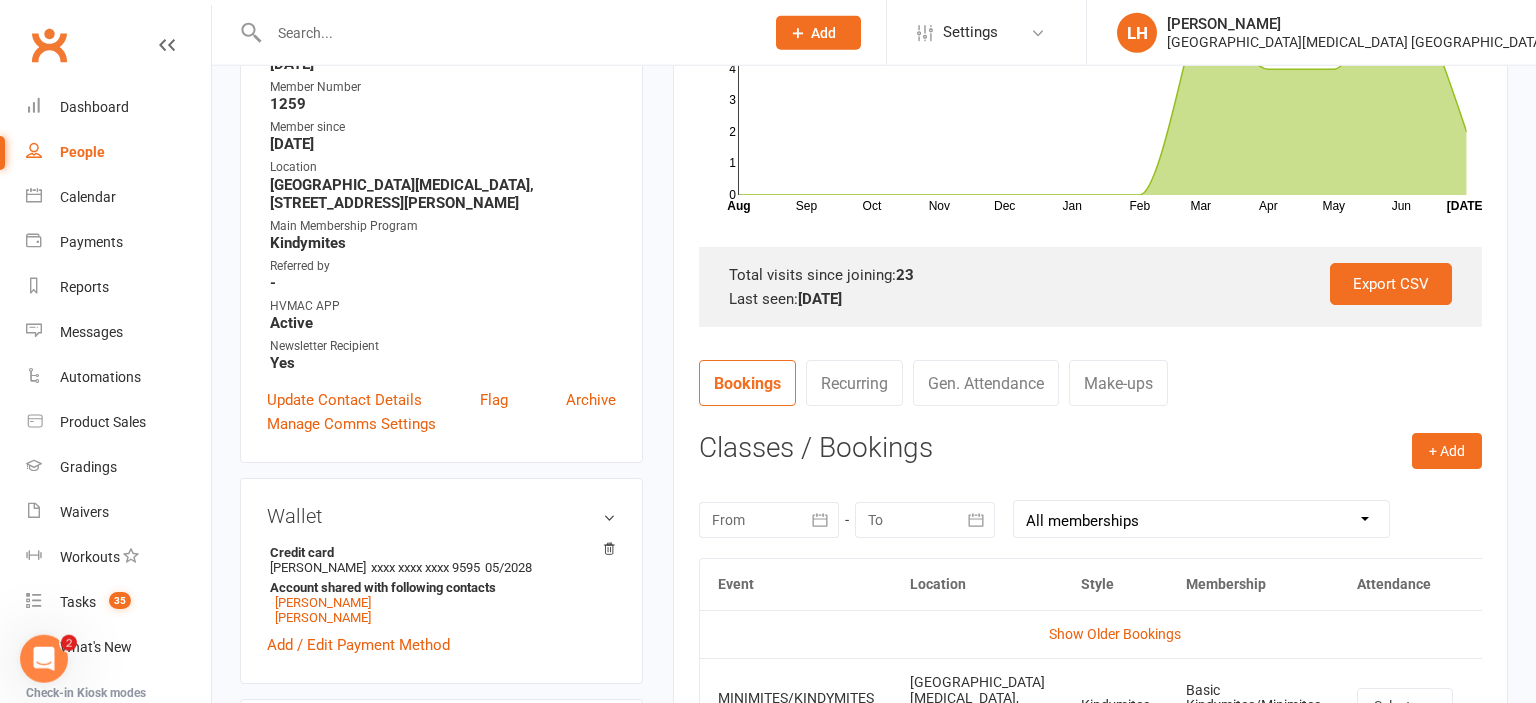 scroll, scrollTop: 528, scrollLeft: 0, axis: vertical 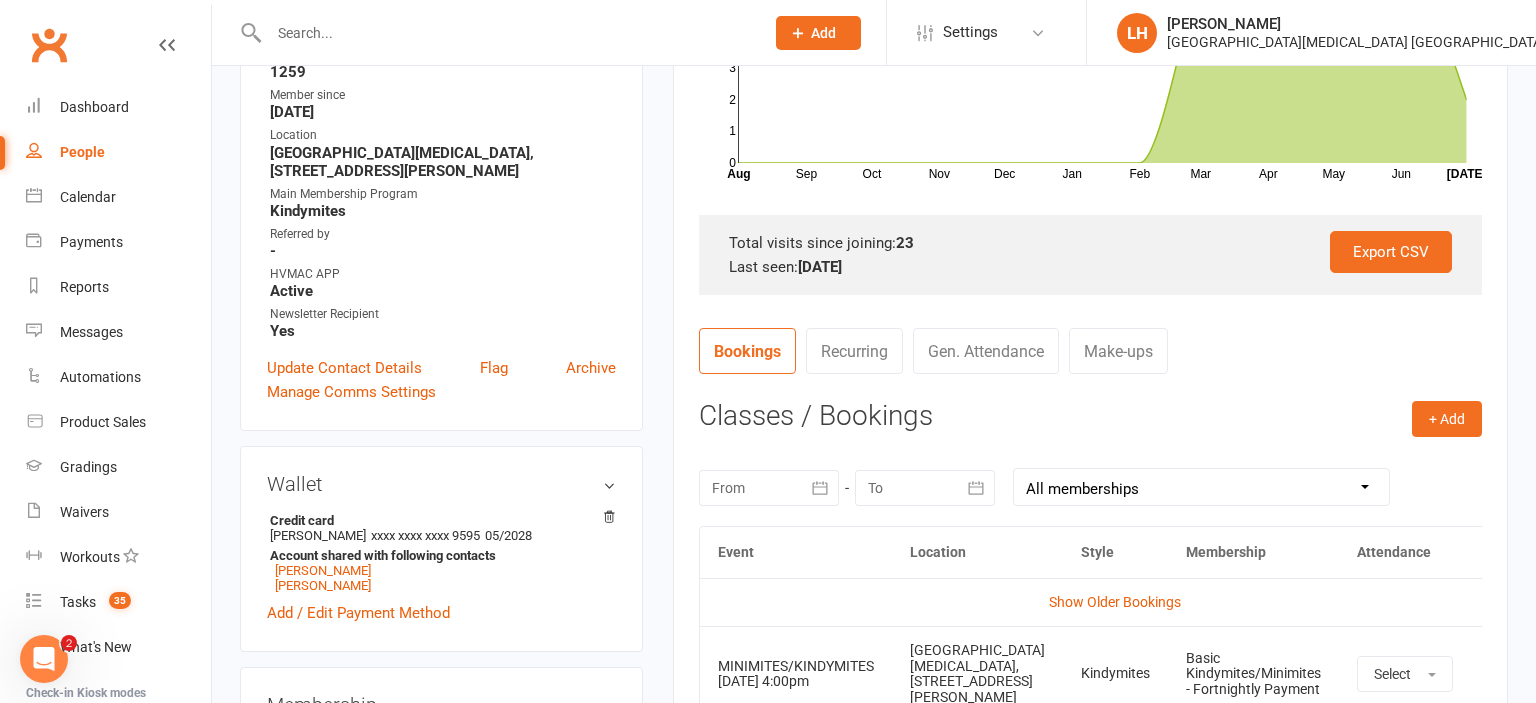 click at bounding box center (769, 488) 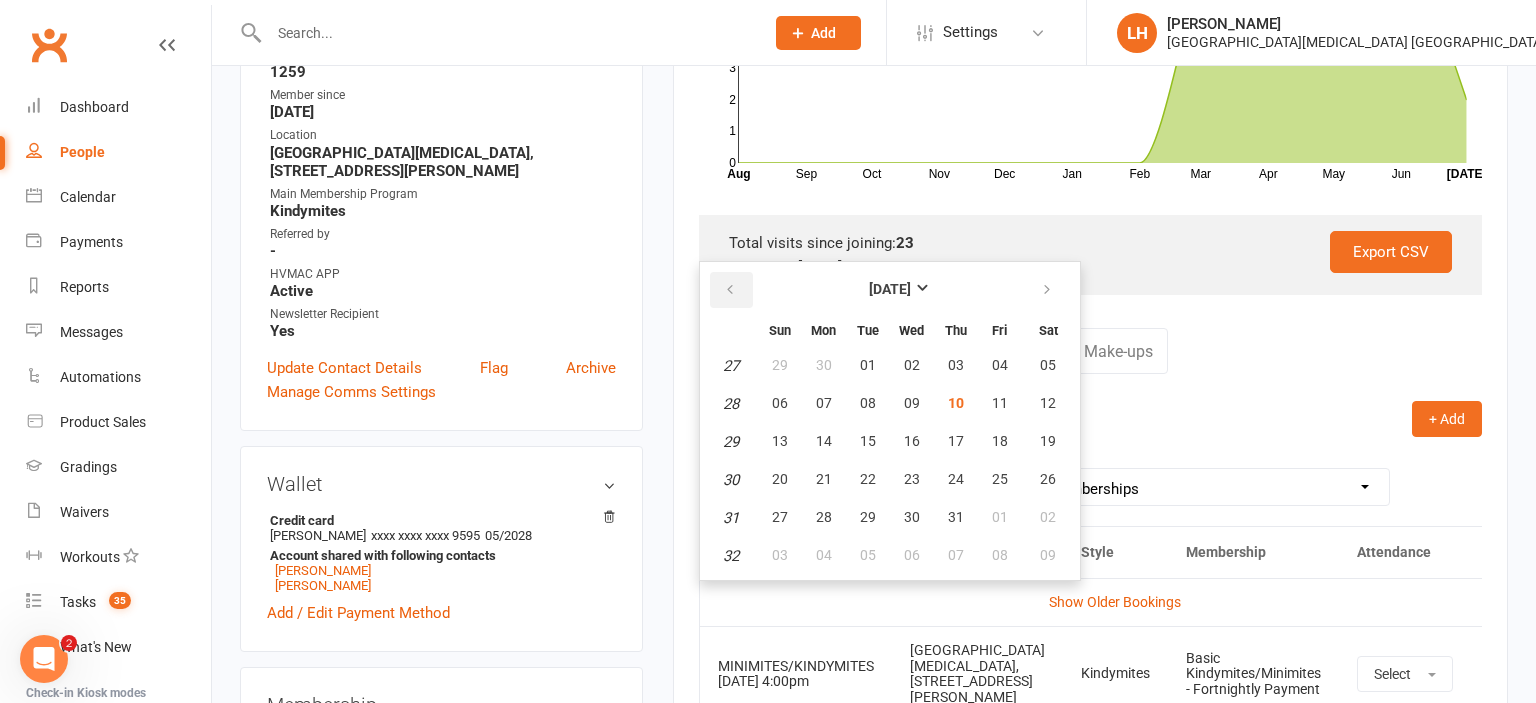 click at bounding box center (730, 290) 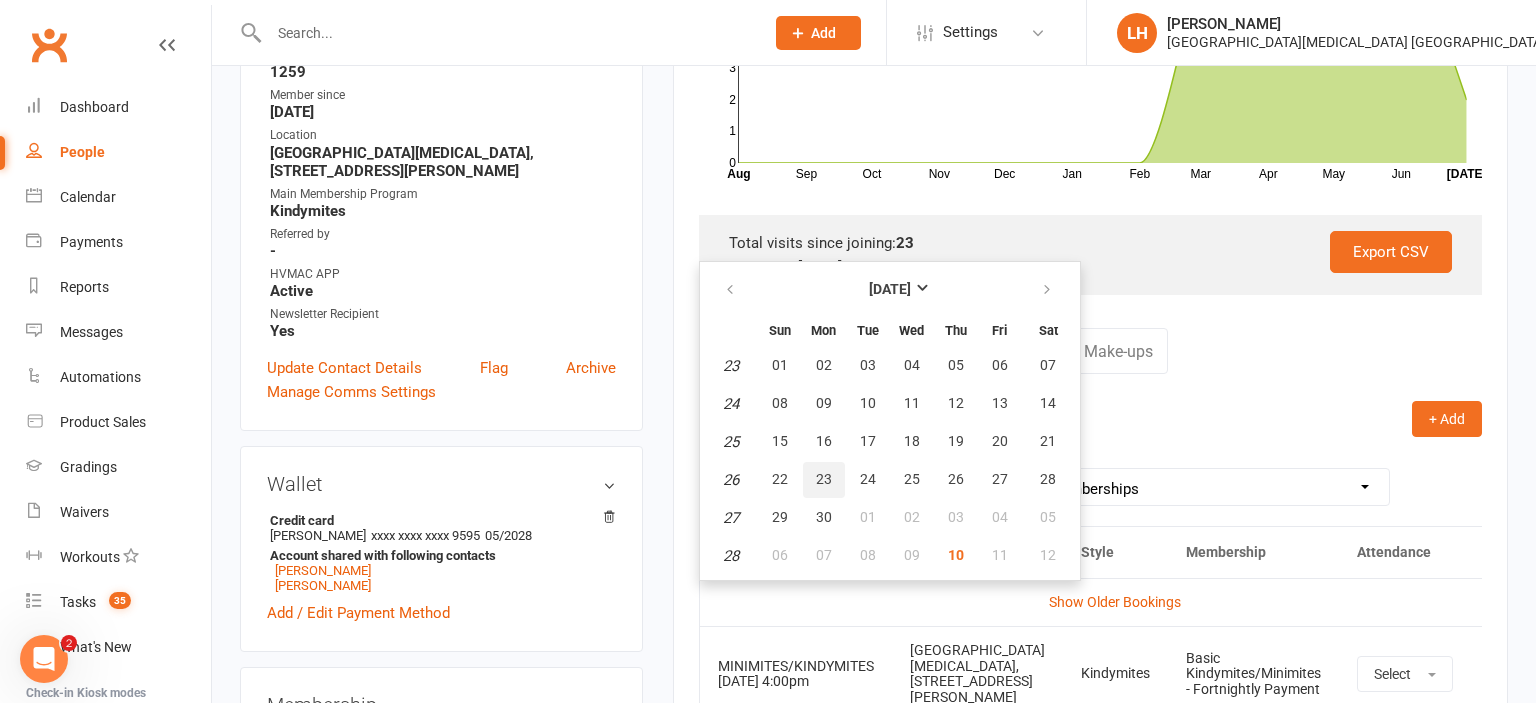 click on "23" at bounding box center [824, 479] 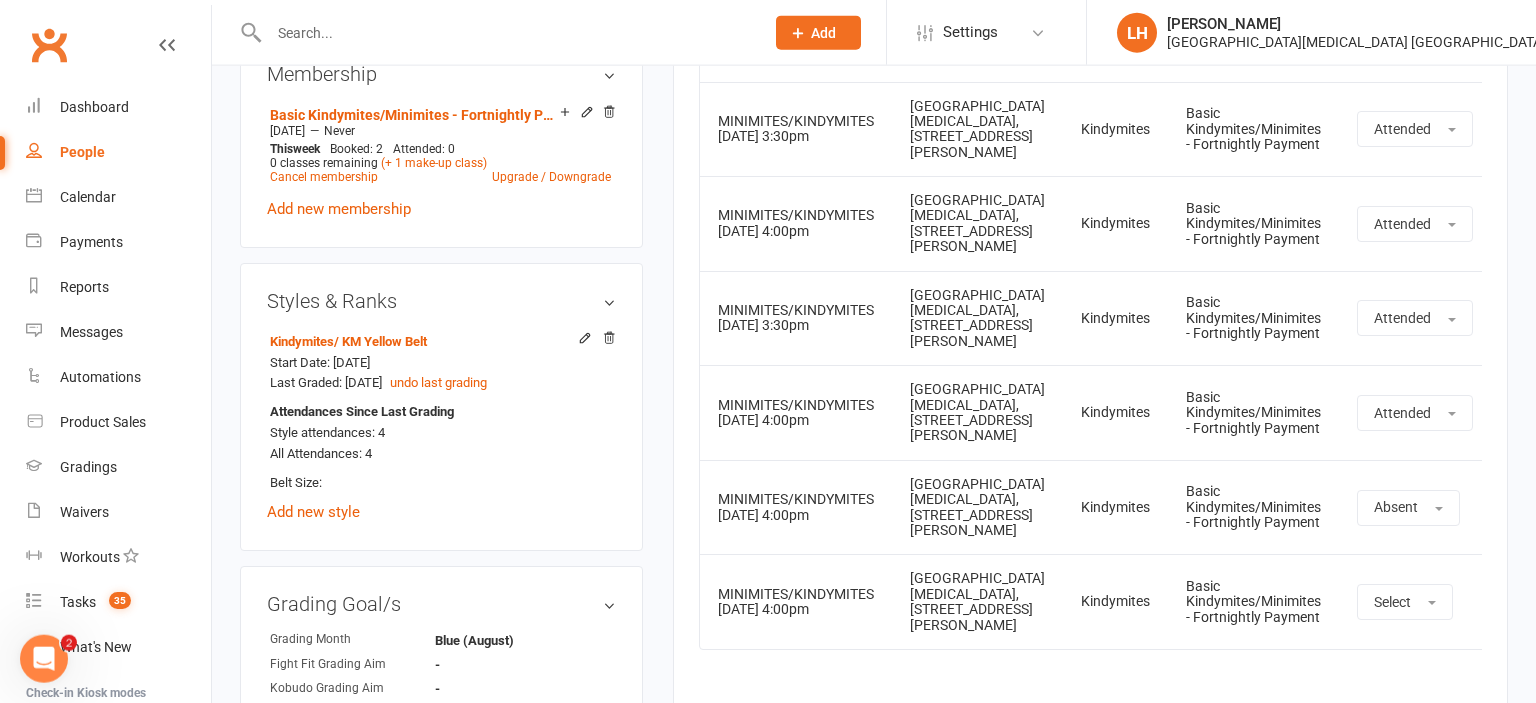 scroll, scrollTop: 1161, scrollLeft: 0, axis: vertical 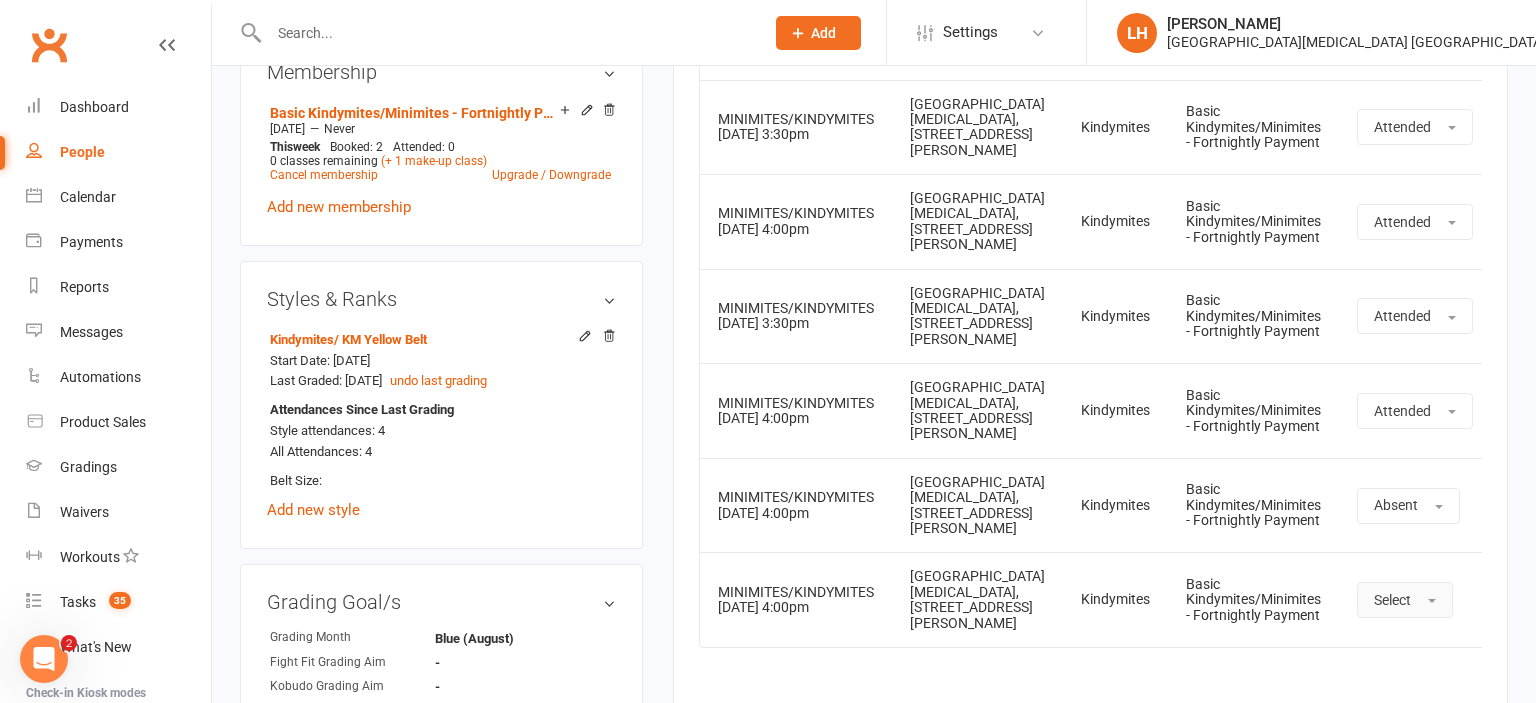 click on "Select" at bounding box center [1405, 600] 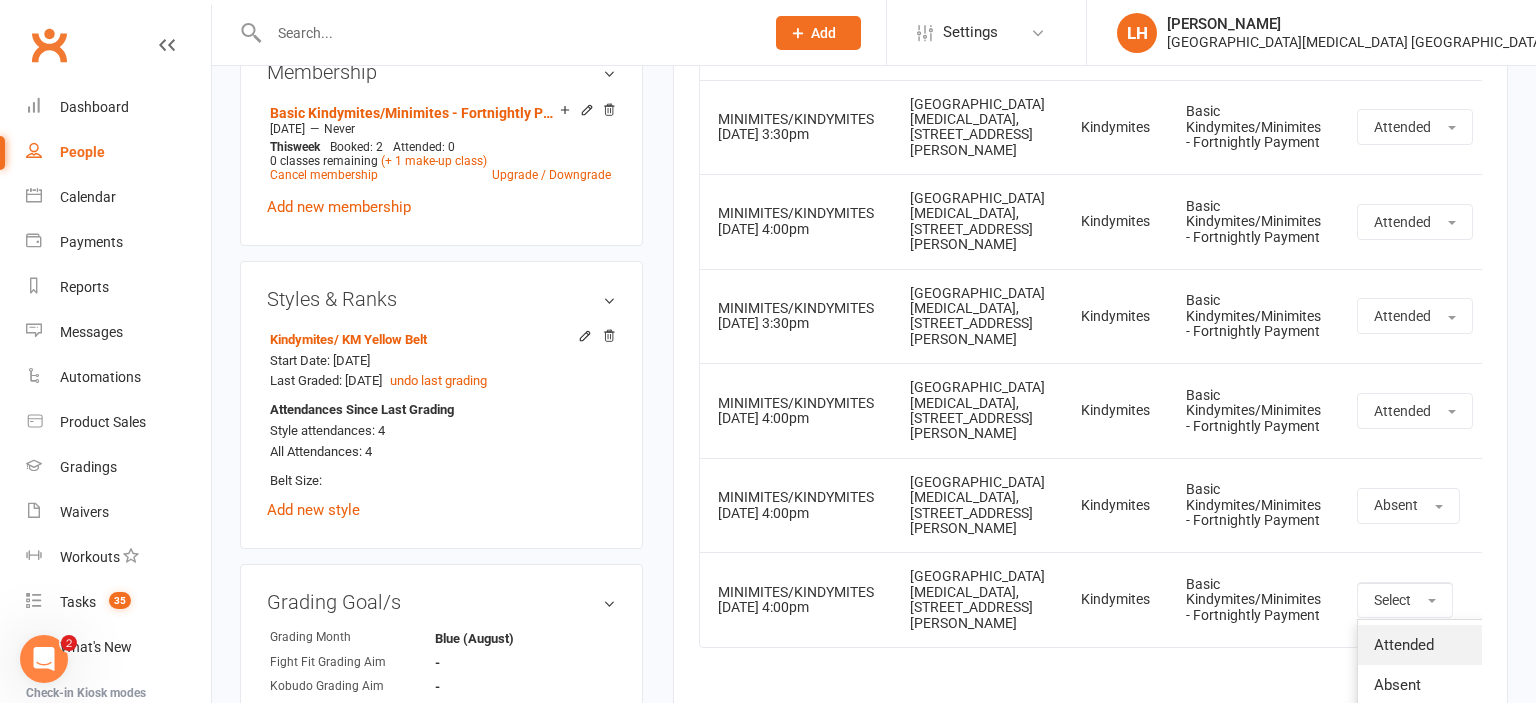 click on "Attended" at bounding box center (1404, 645) 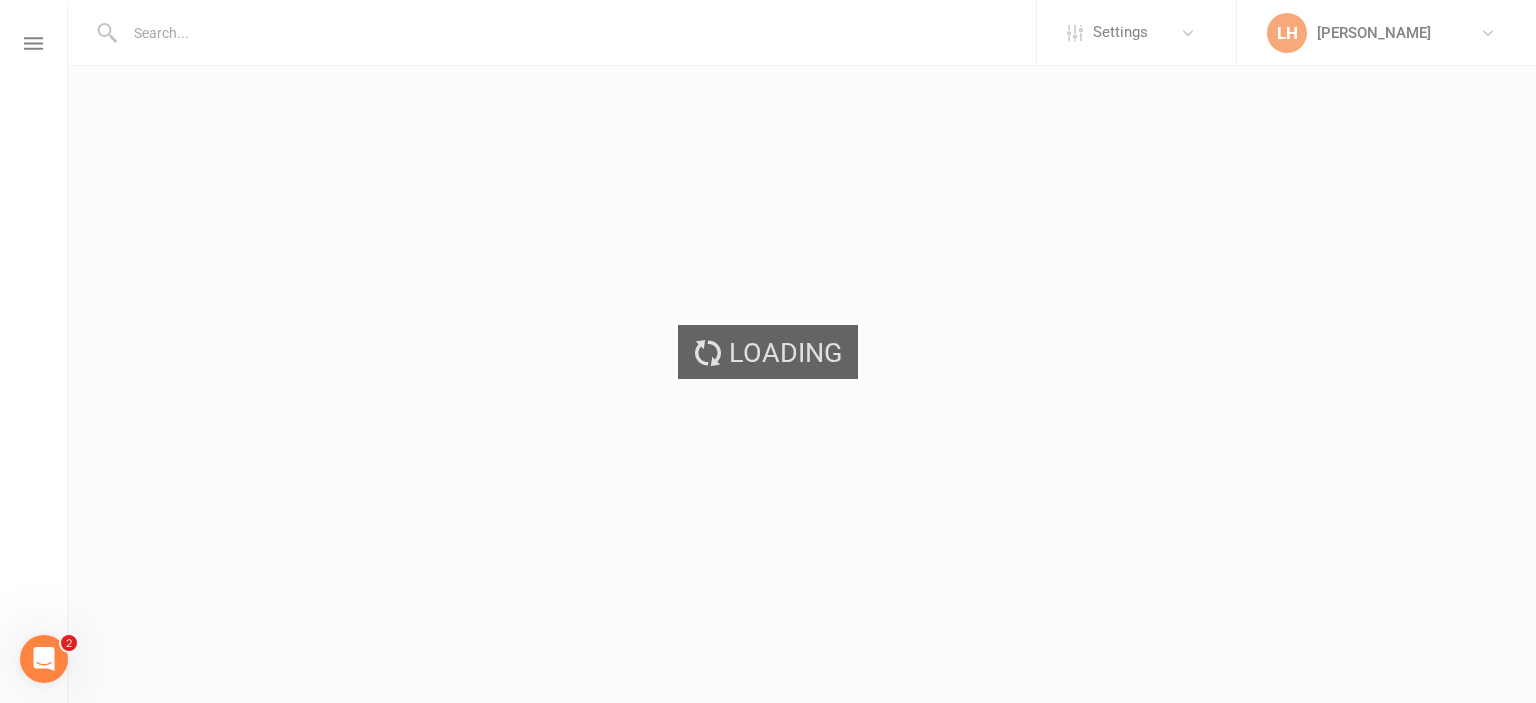 scroll, scrollTop: 0, scrollLeft: 0, axis: both 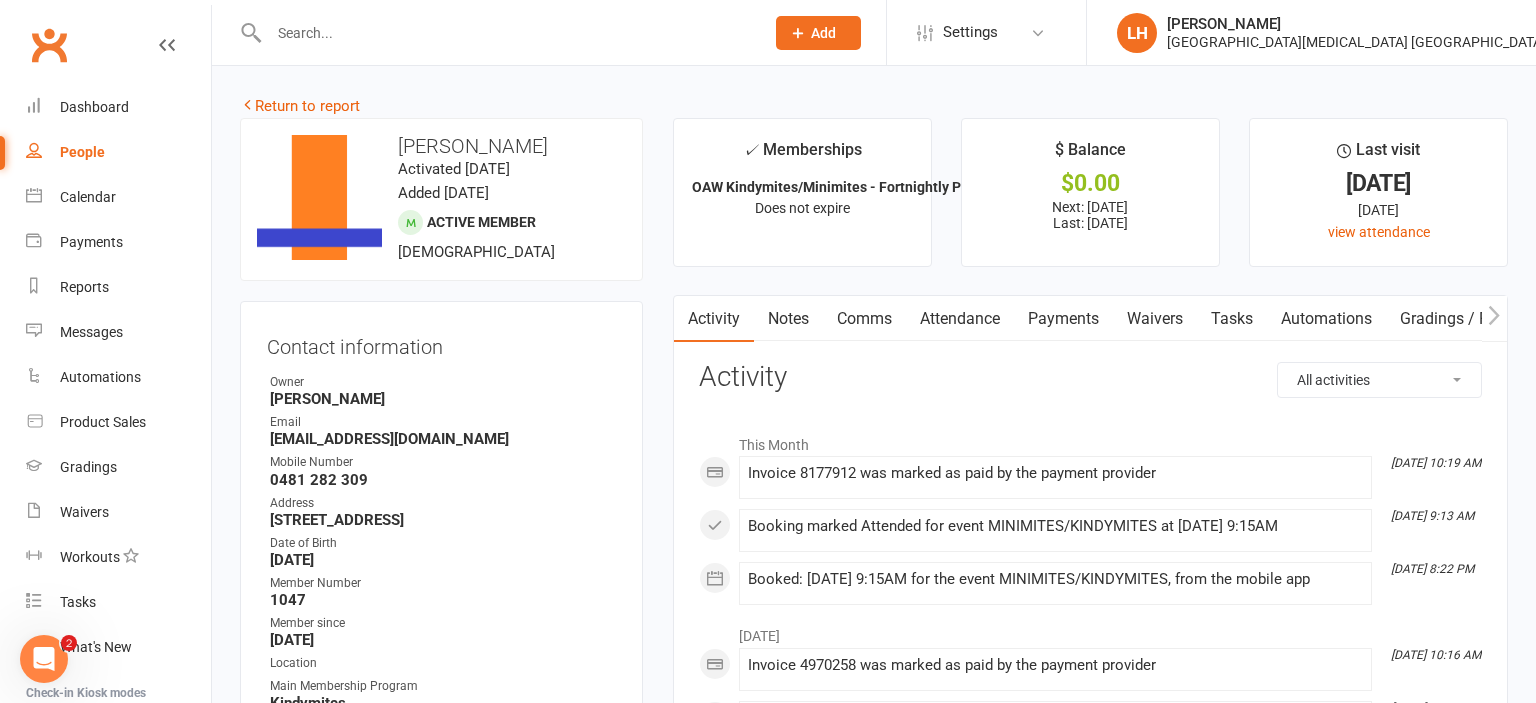 click on "Attendance" at bounding box center (960, 319) 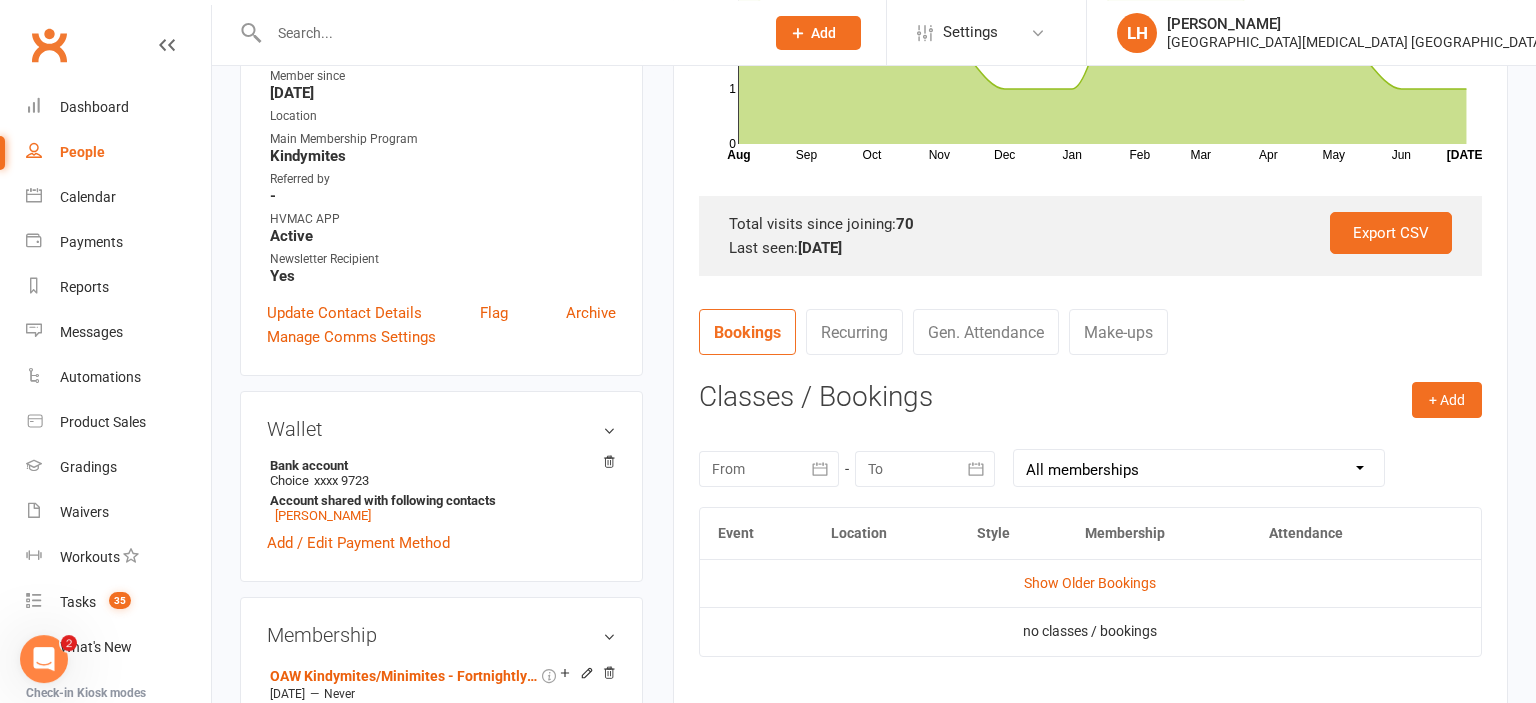 scroll, scrollTop: 633, scrollLeft: 0, axis: vertical 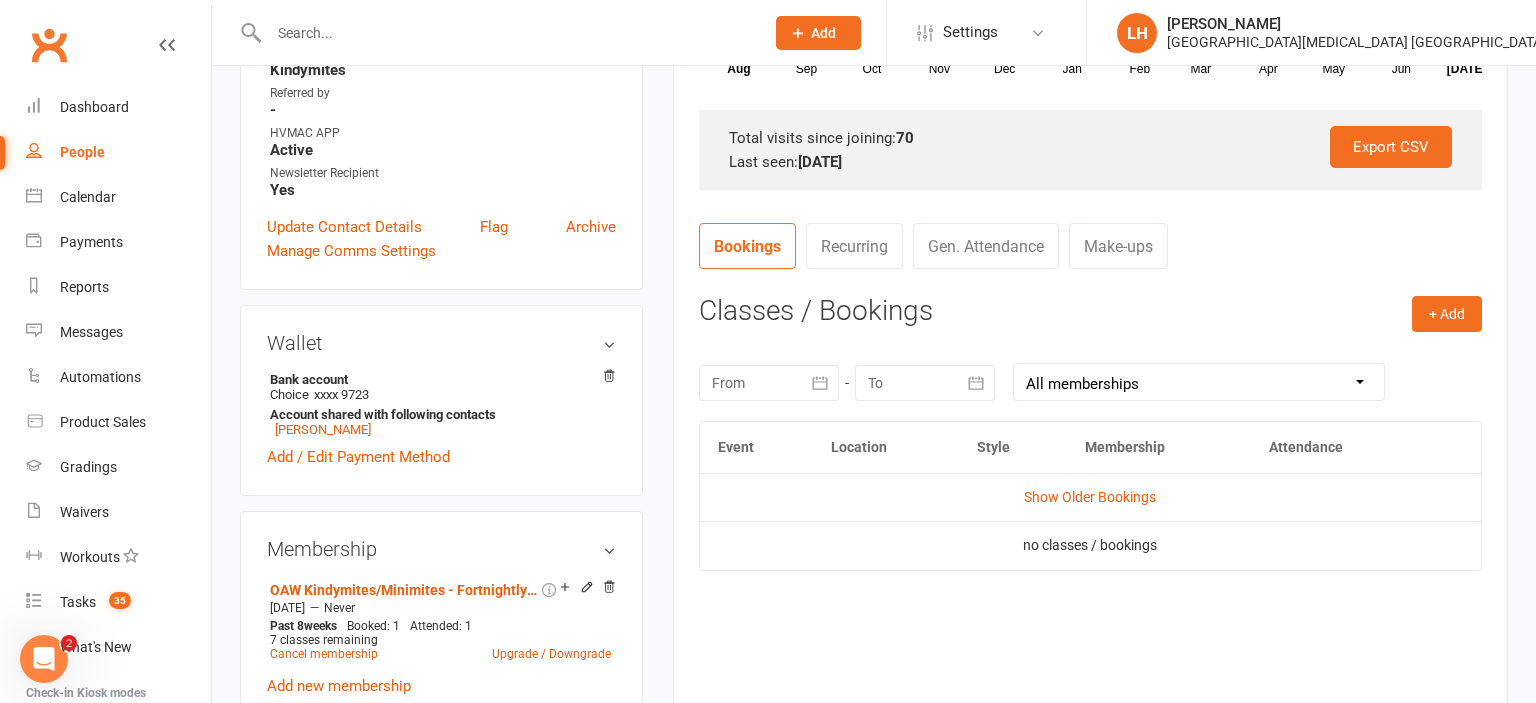 click at bounding box center [769, 383] 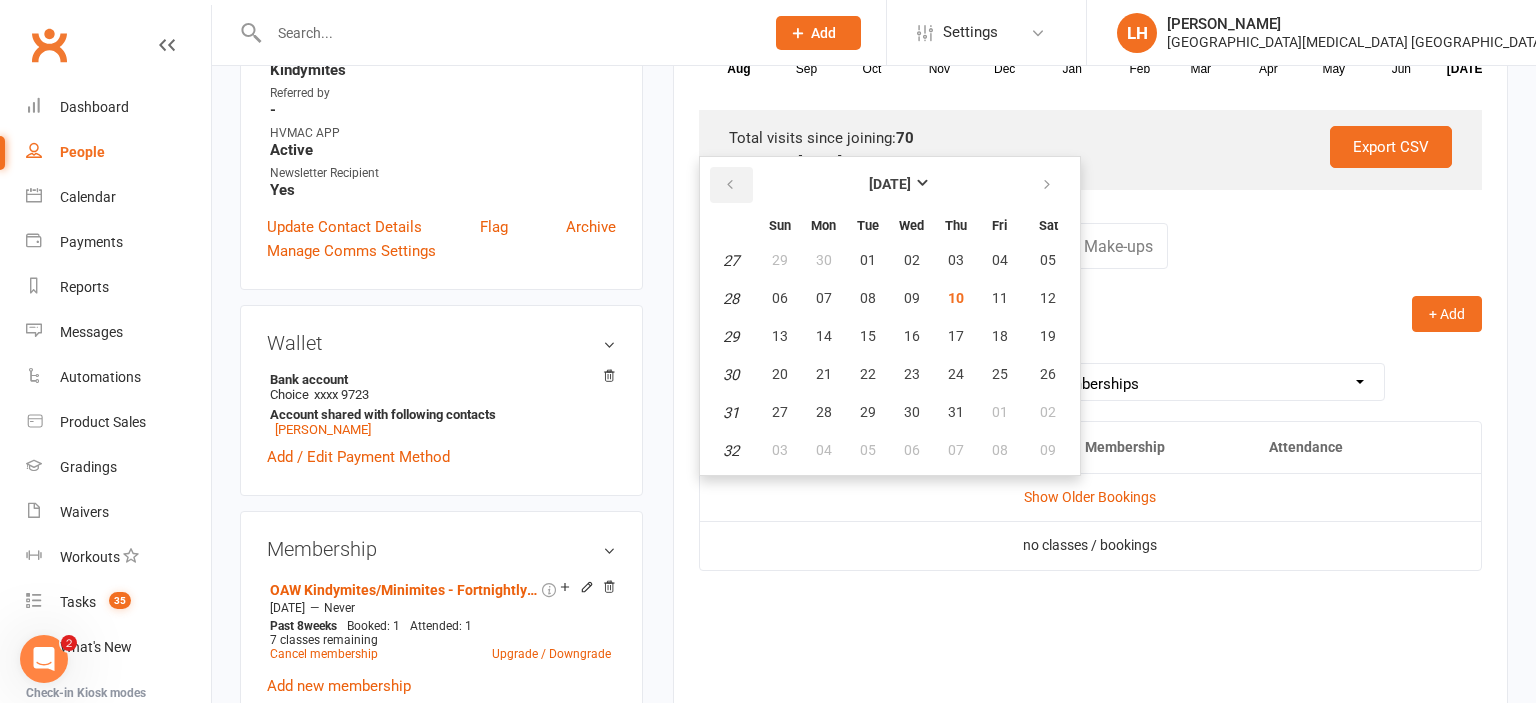 click at bounding box center [730, 185] 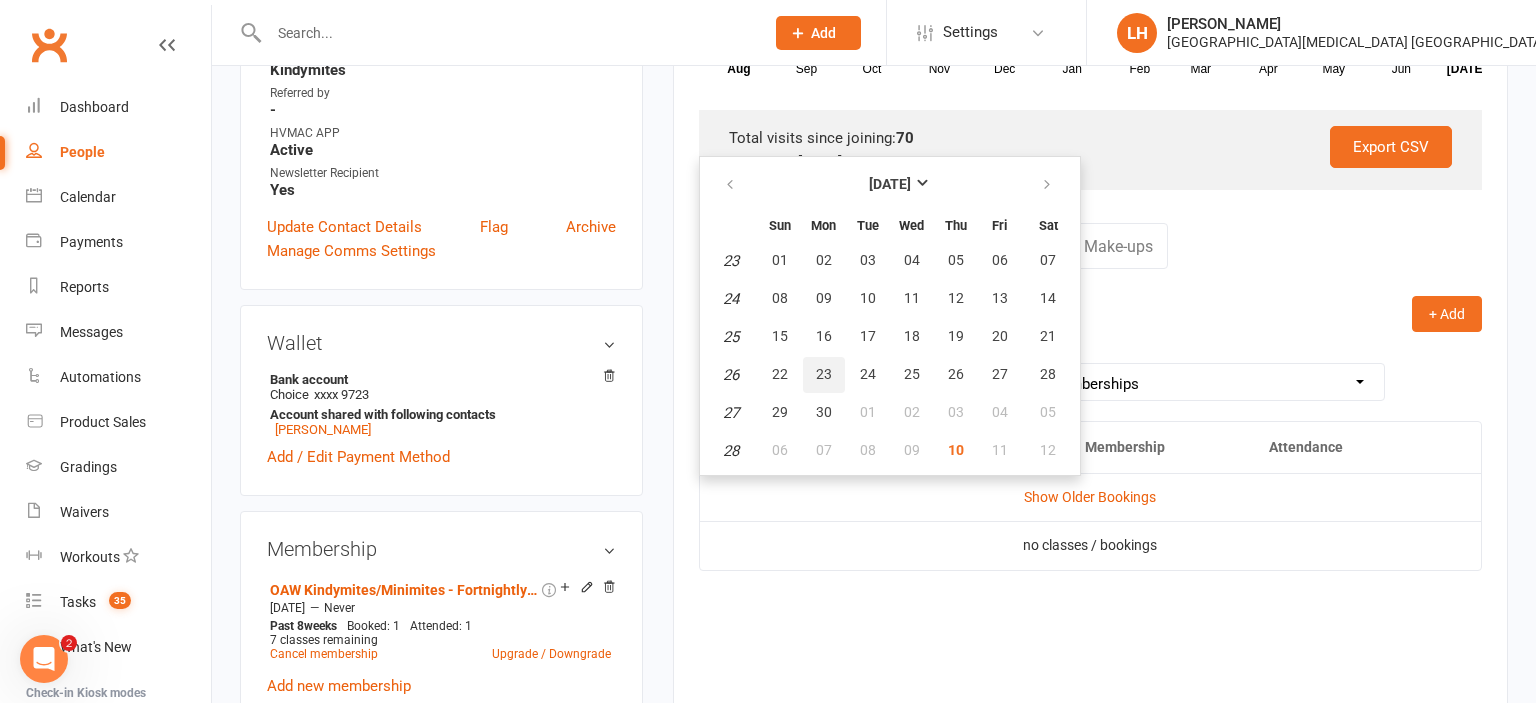 click on "23" at bounding box center [824, 374] 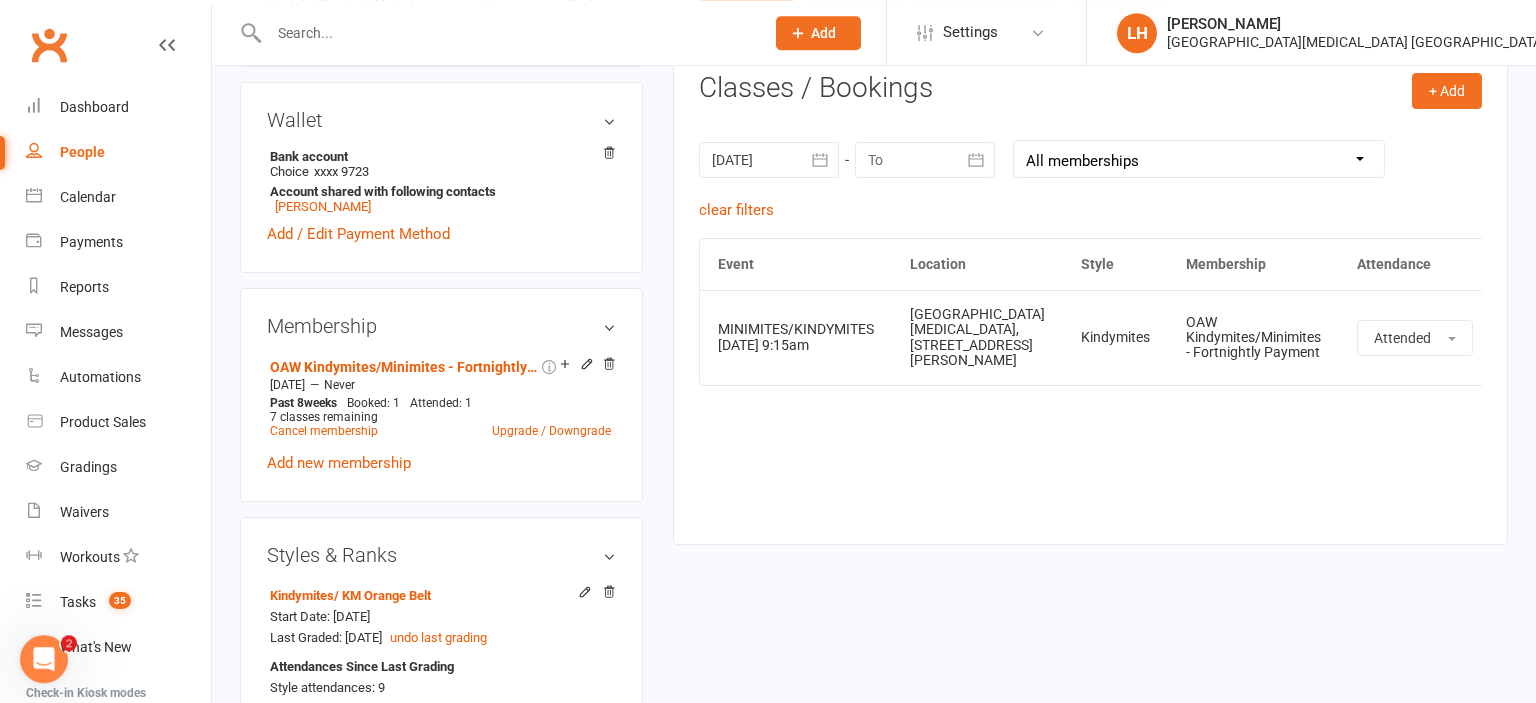 scroll, scrollTop: 950, scrollLeft: 0, axis: vertical 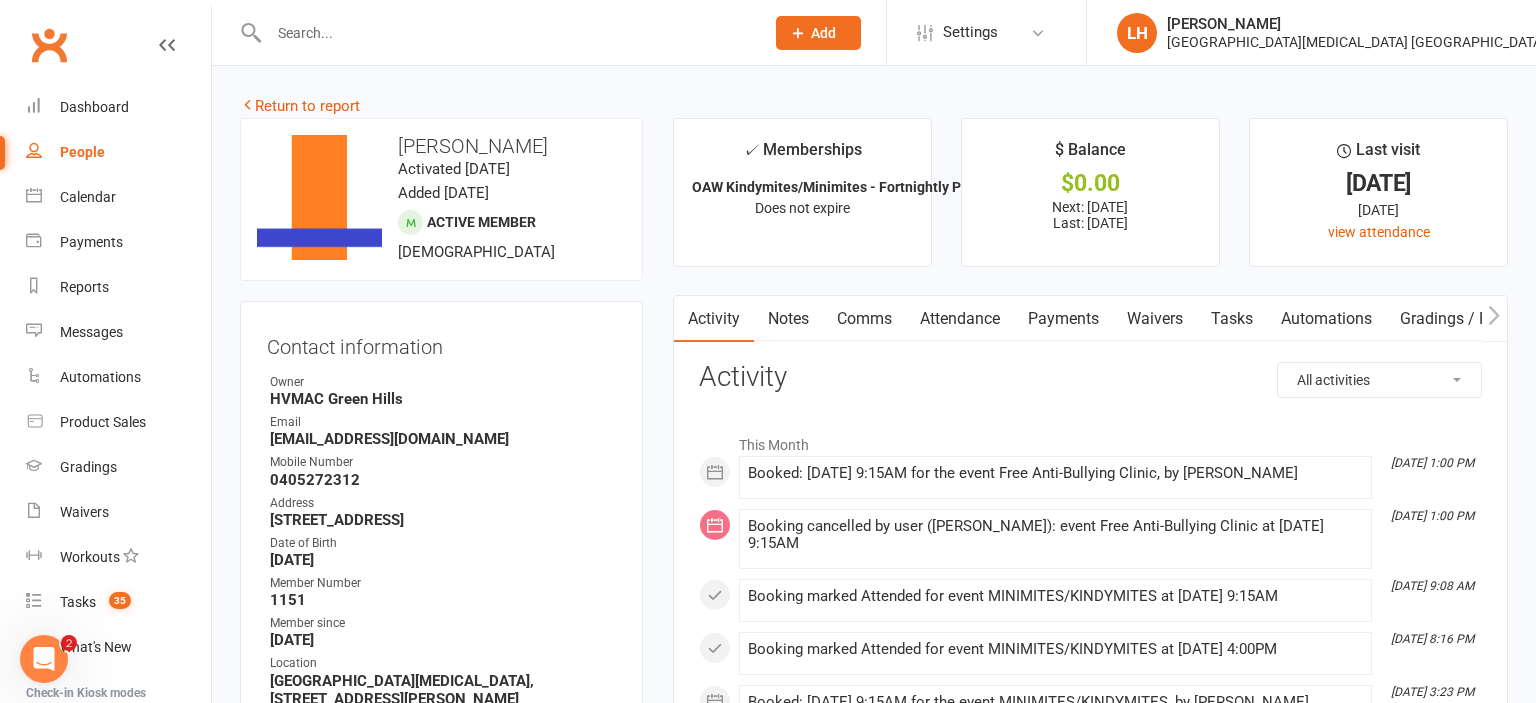 click on "Attendance" at bounding box center (960, 319) 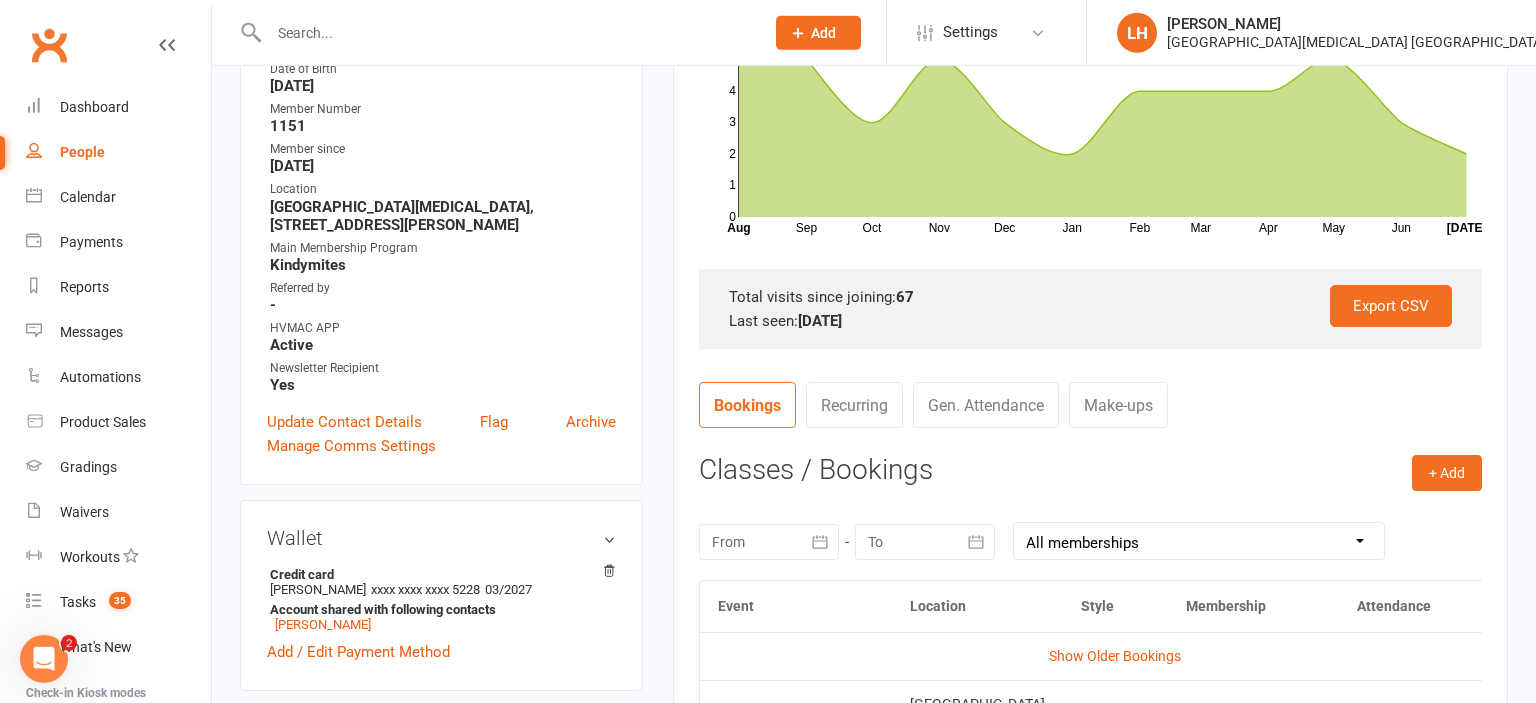 scroll, scrollTop: 633, scrollLeft: 0, axis: vertical 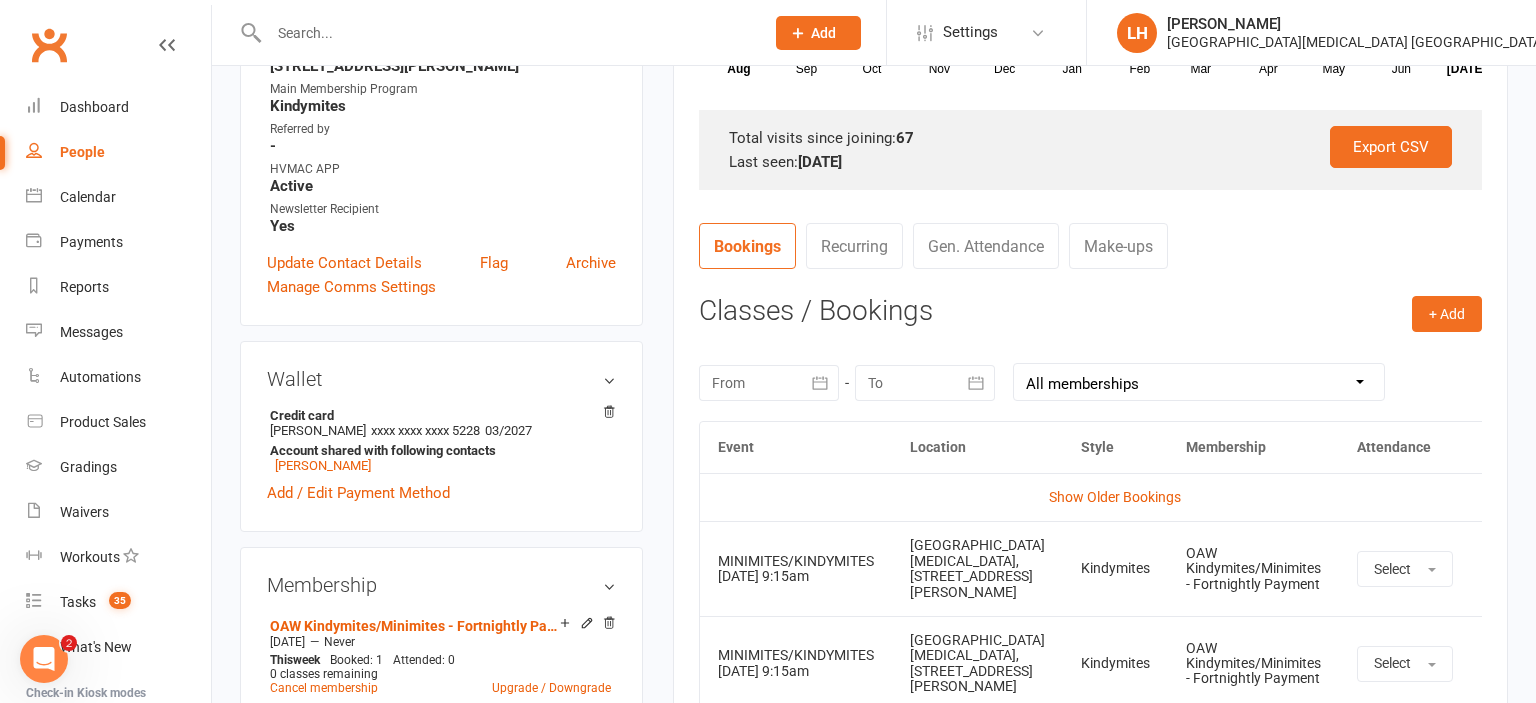 click 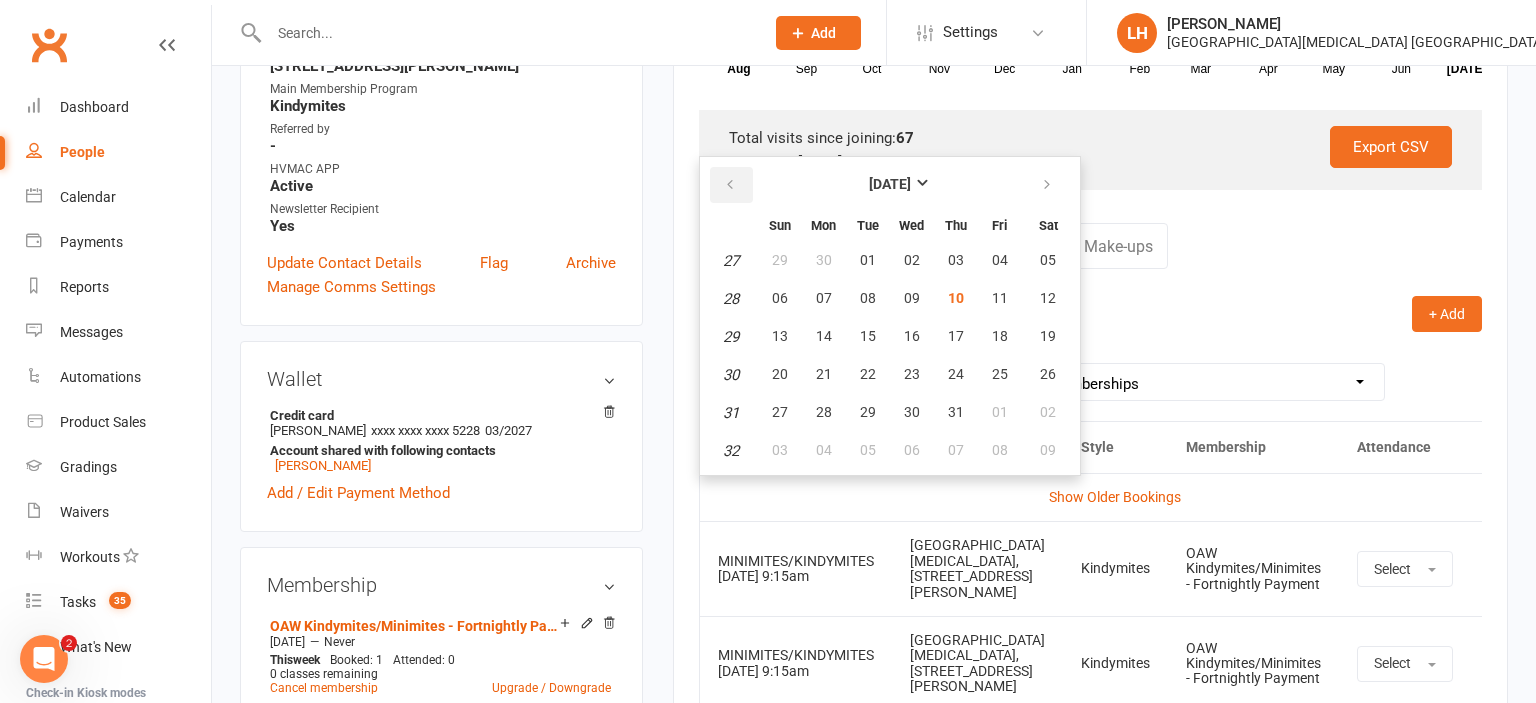 click at bounding box center [731, 185] 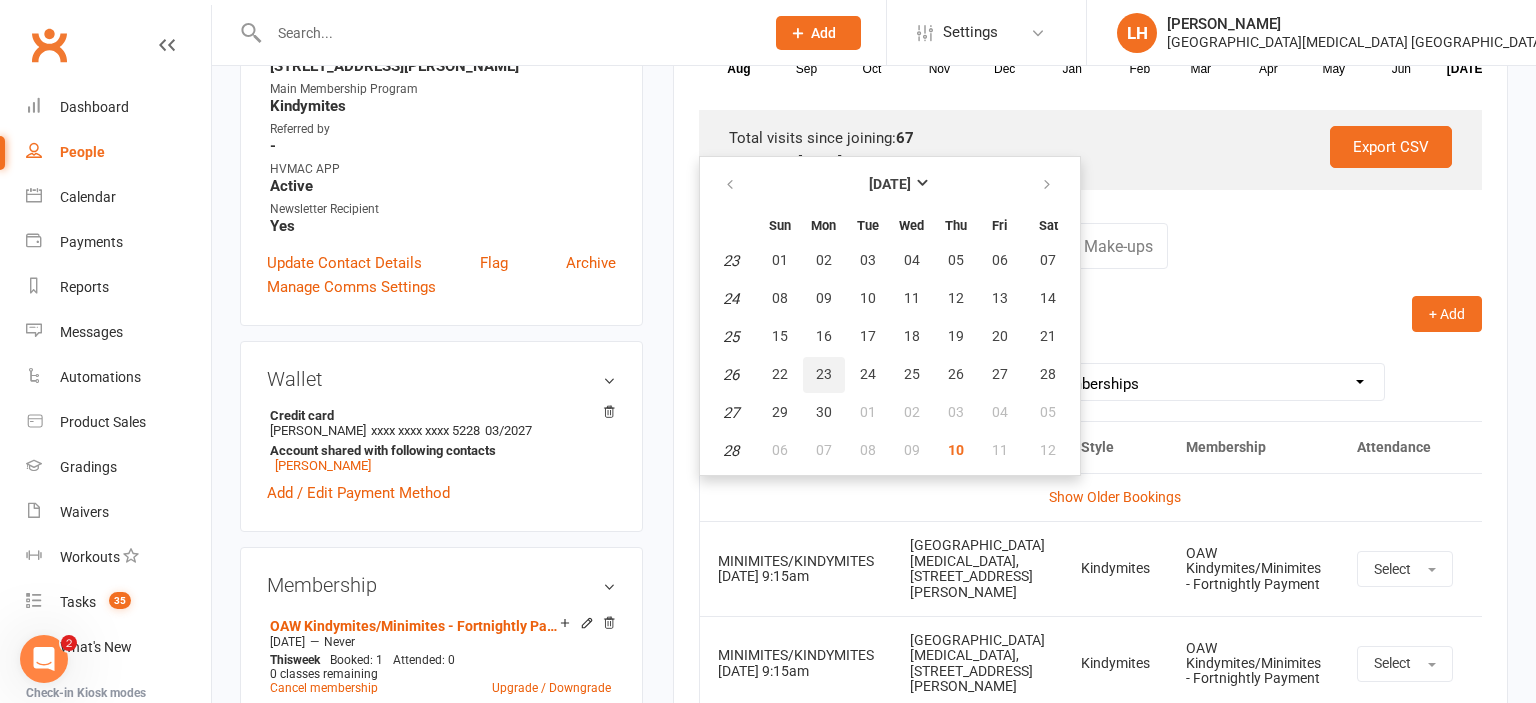 click on "23" at bounding box center (824, 374) 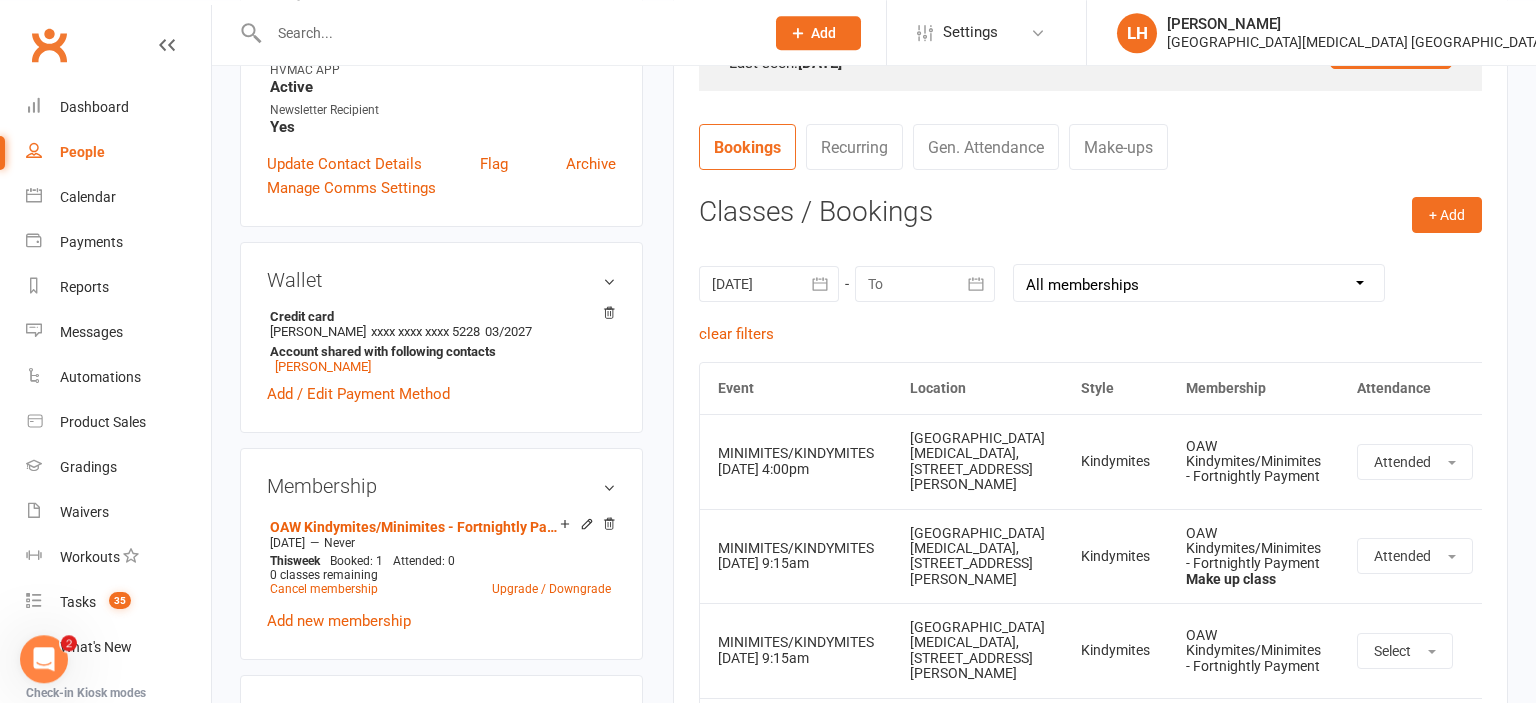 scroll, scrollTop: 950, scrollLeft: 0, axis: vertical 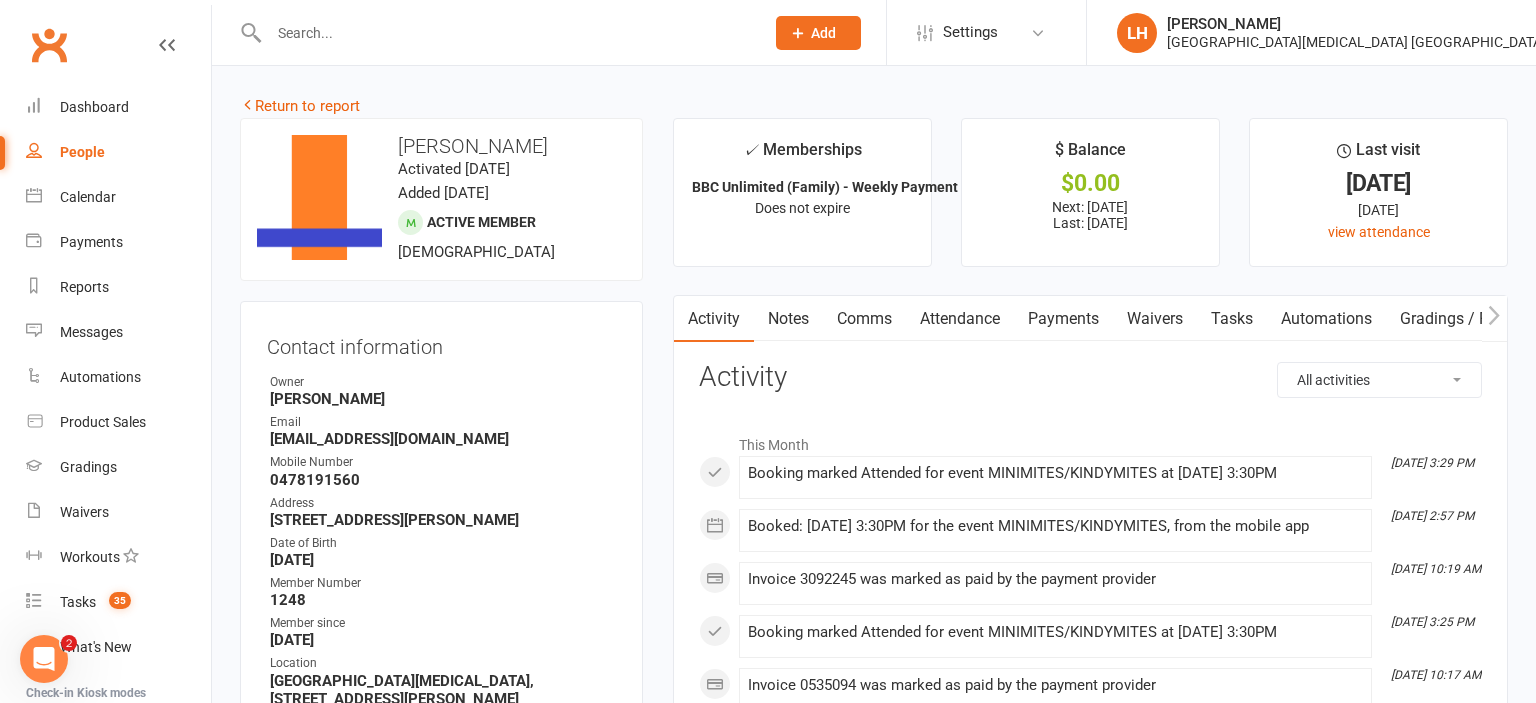 click on "Attendance" at bounding box center (960, 319) 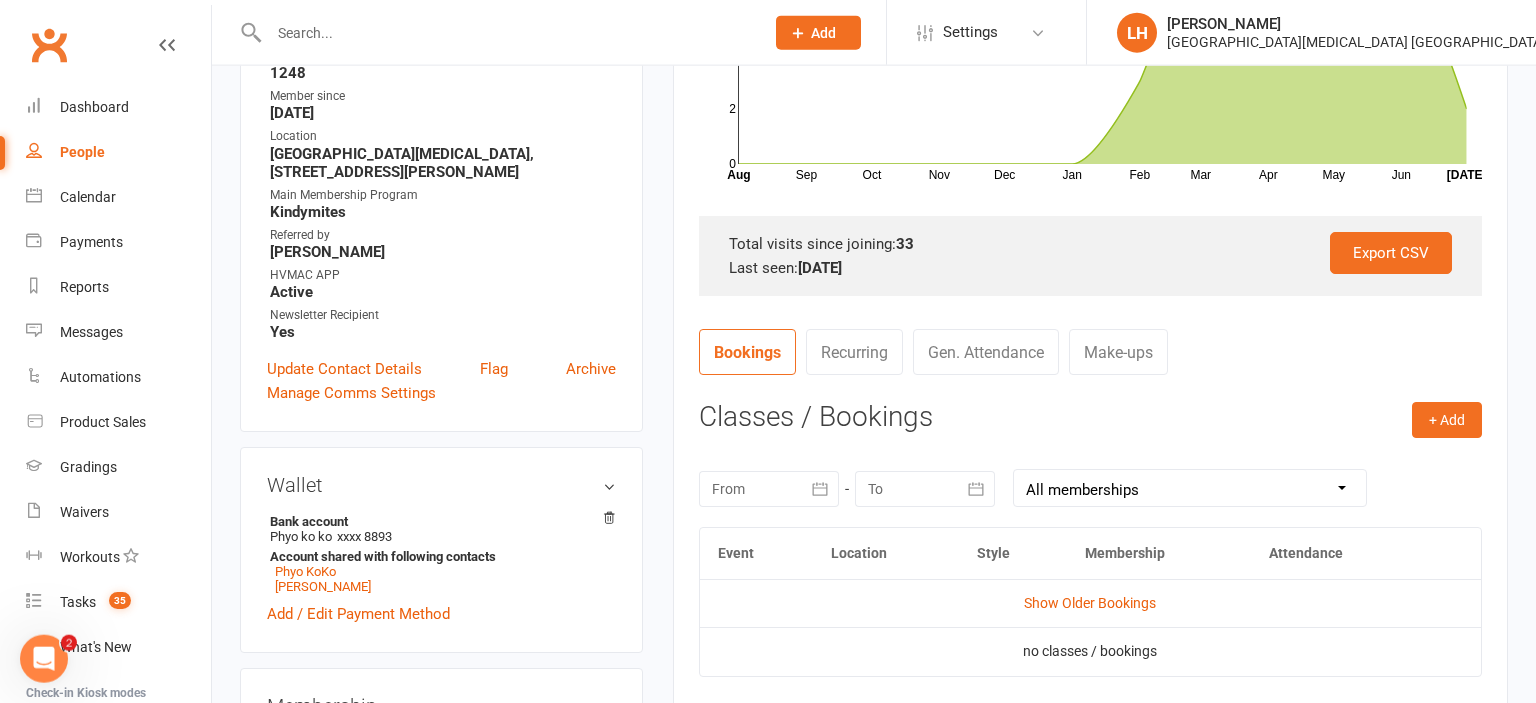 scroll, scrollTop: 528, scrollLeft: 0, axis: vertical 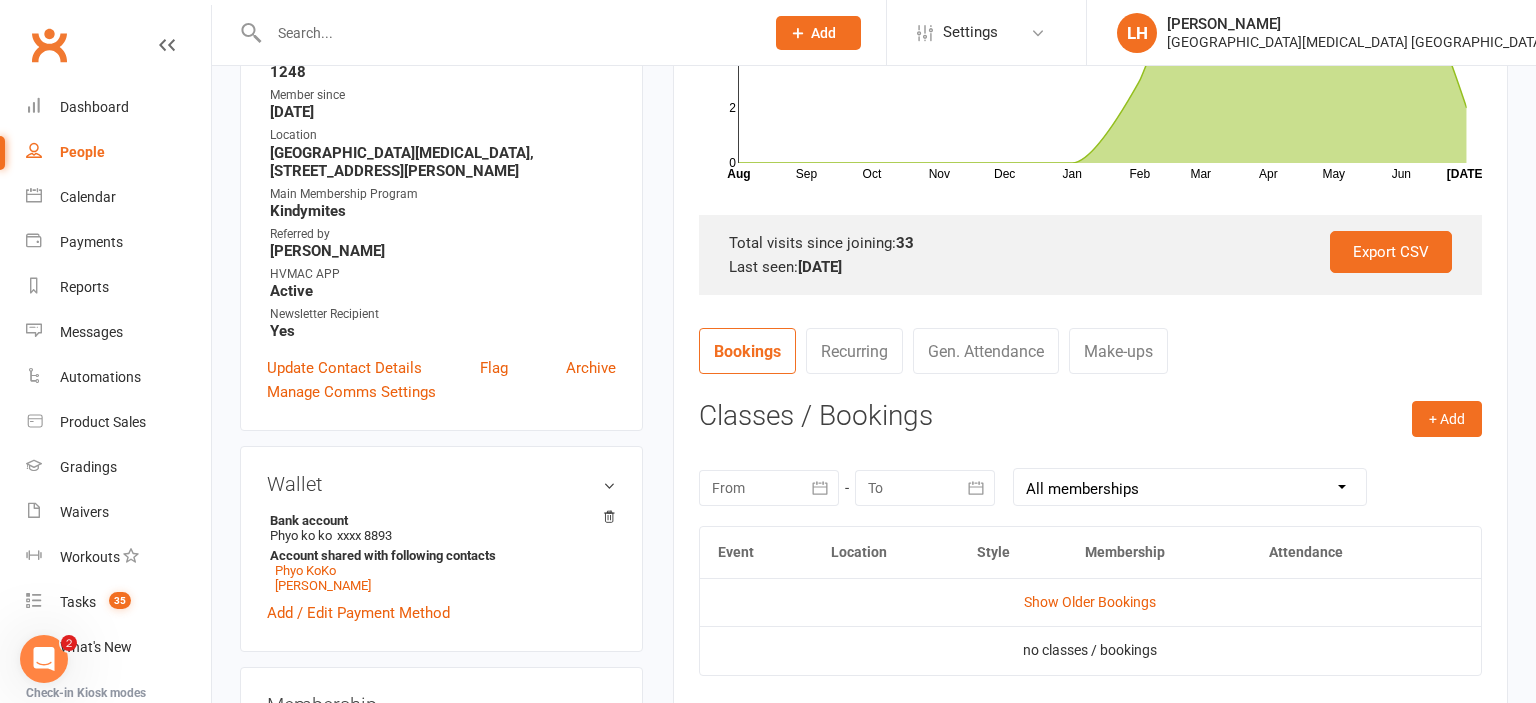 click 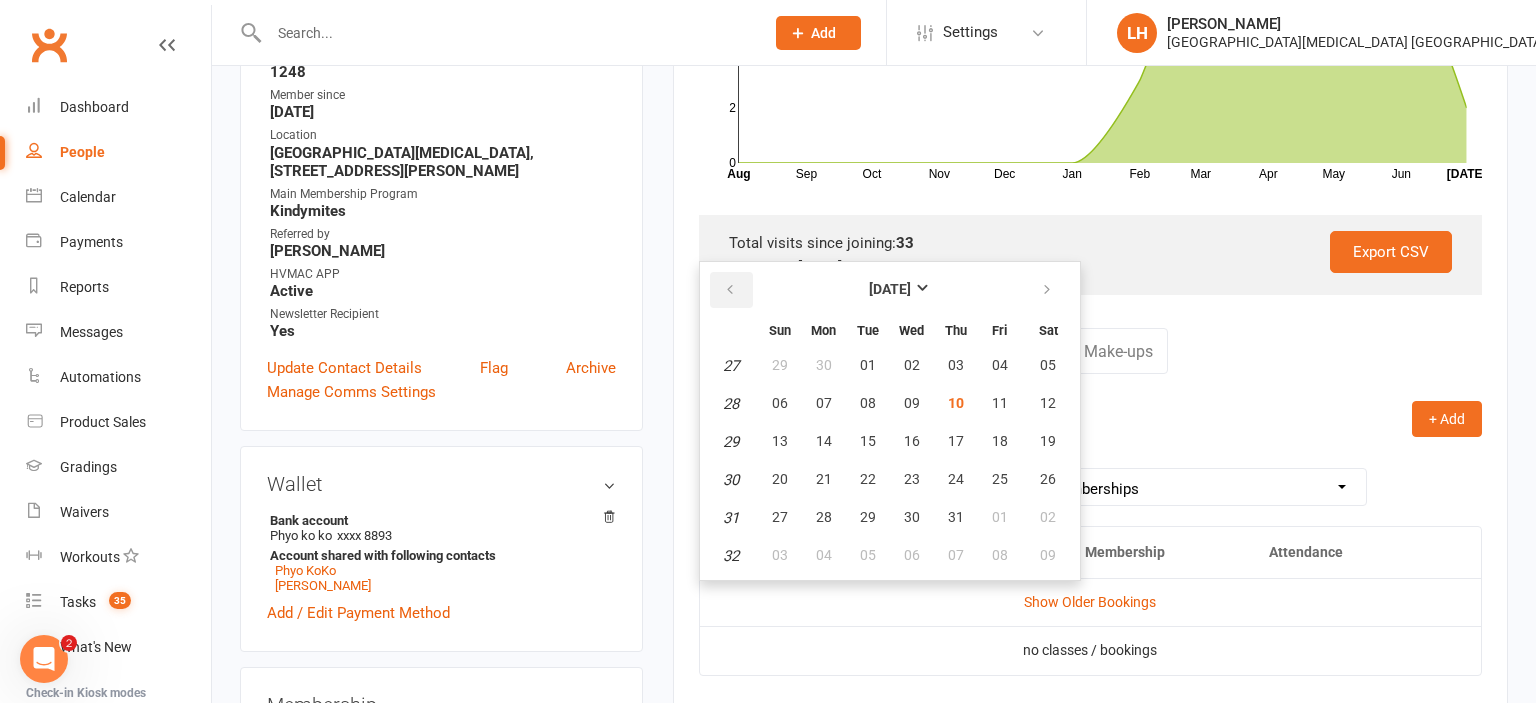 click at bounding box center [730, 290] 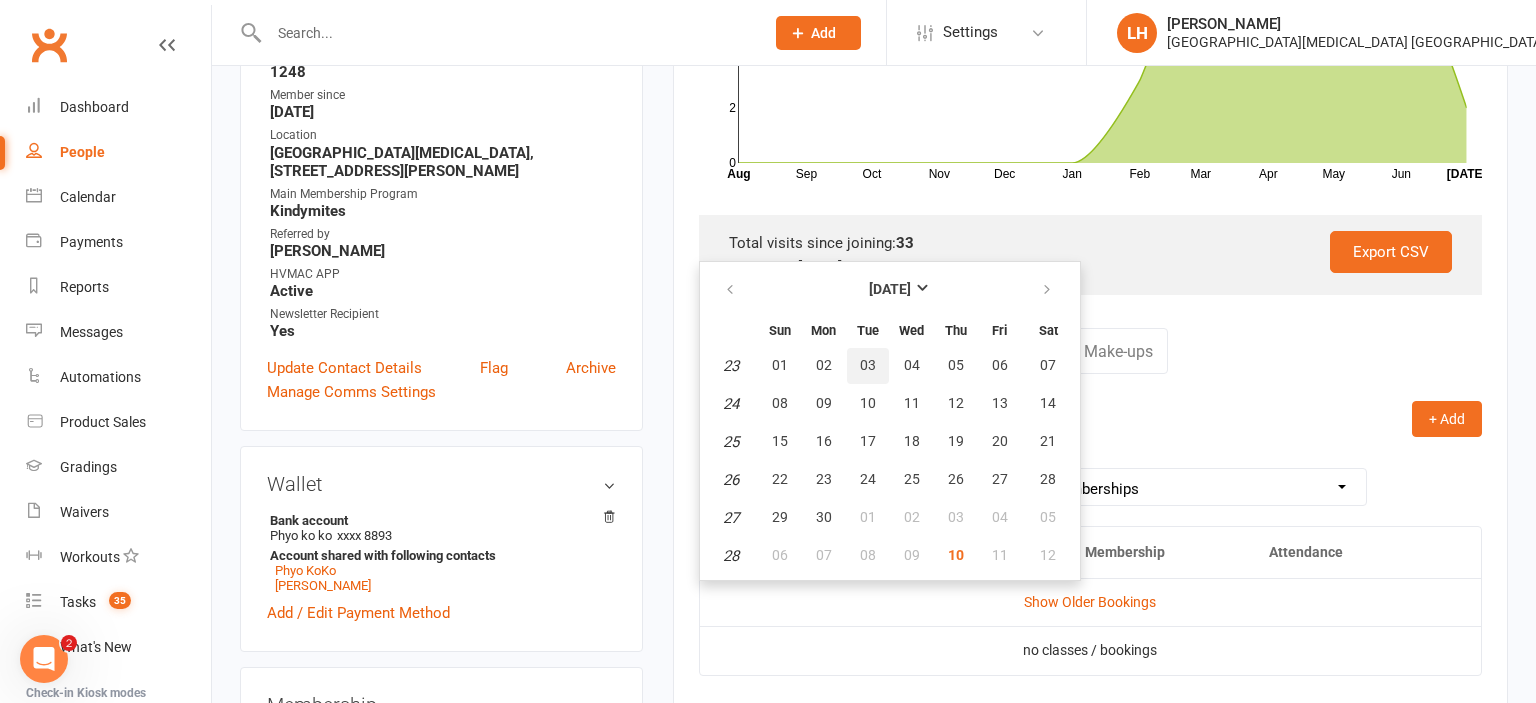 click on "03" at bounding box center (868, 365) 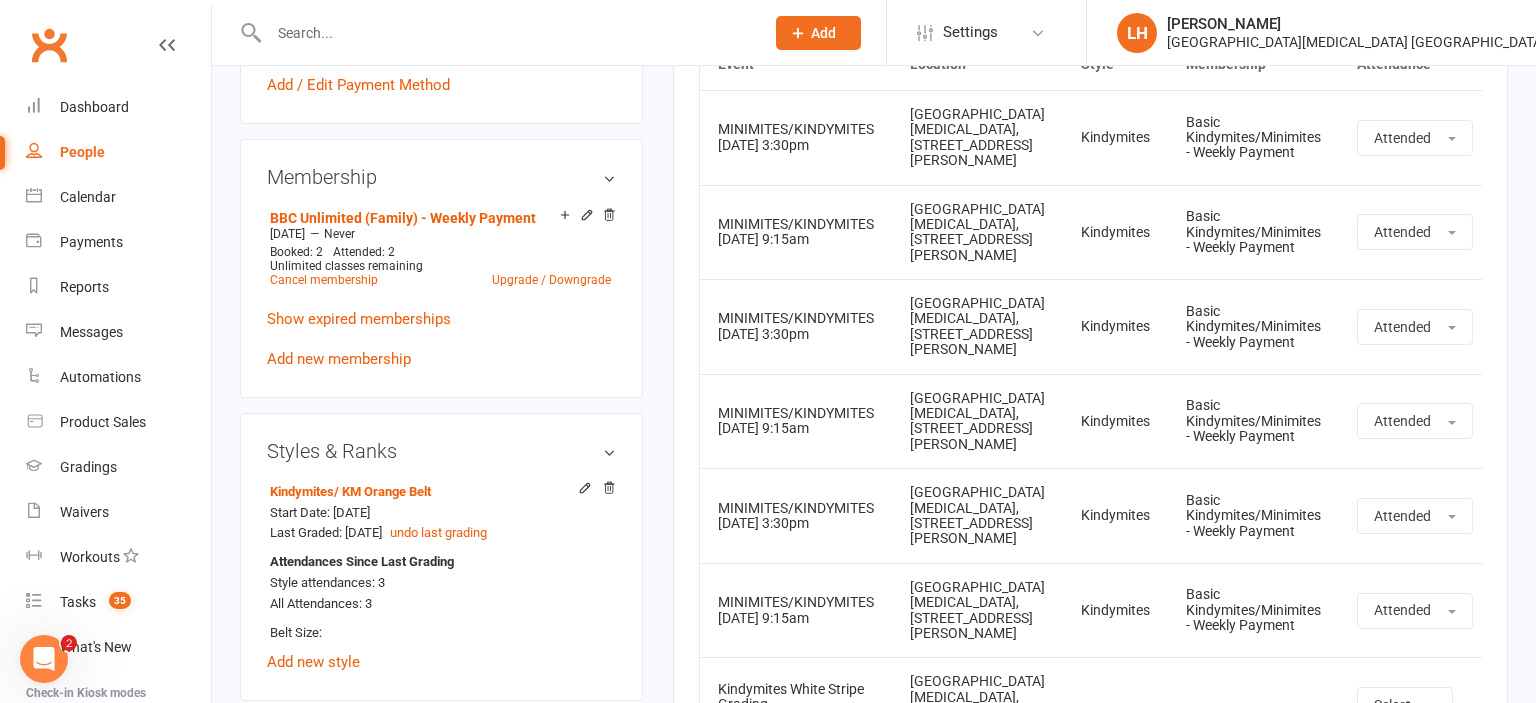scroll, scrollTop: 844, scrollLeft: 0, axis: vertical 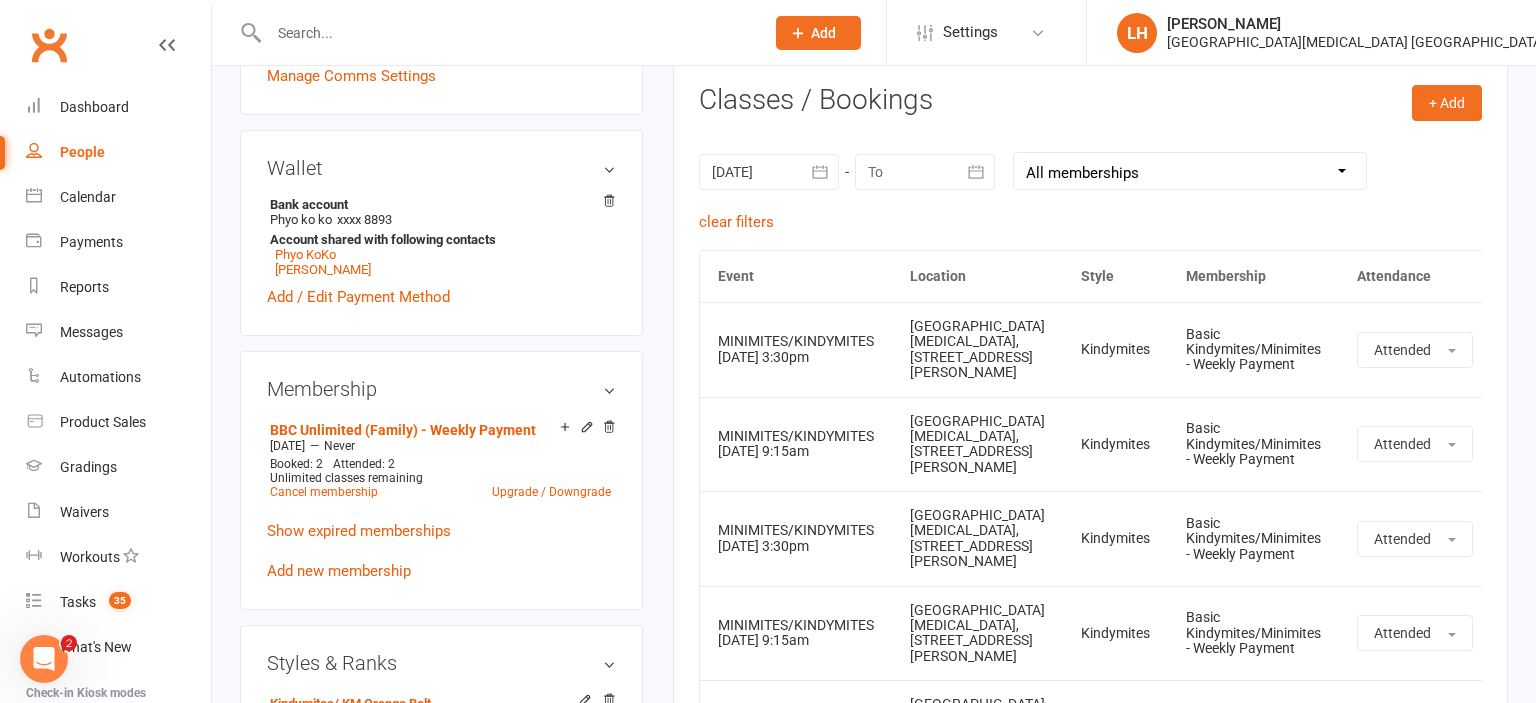 click 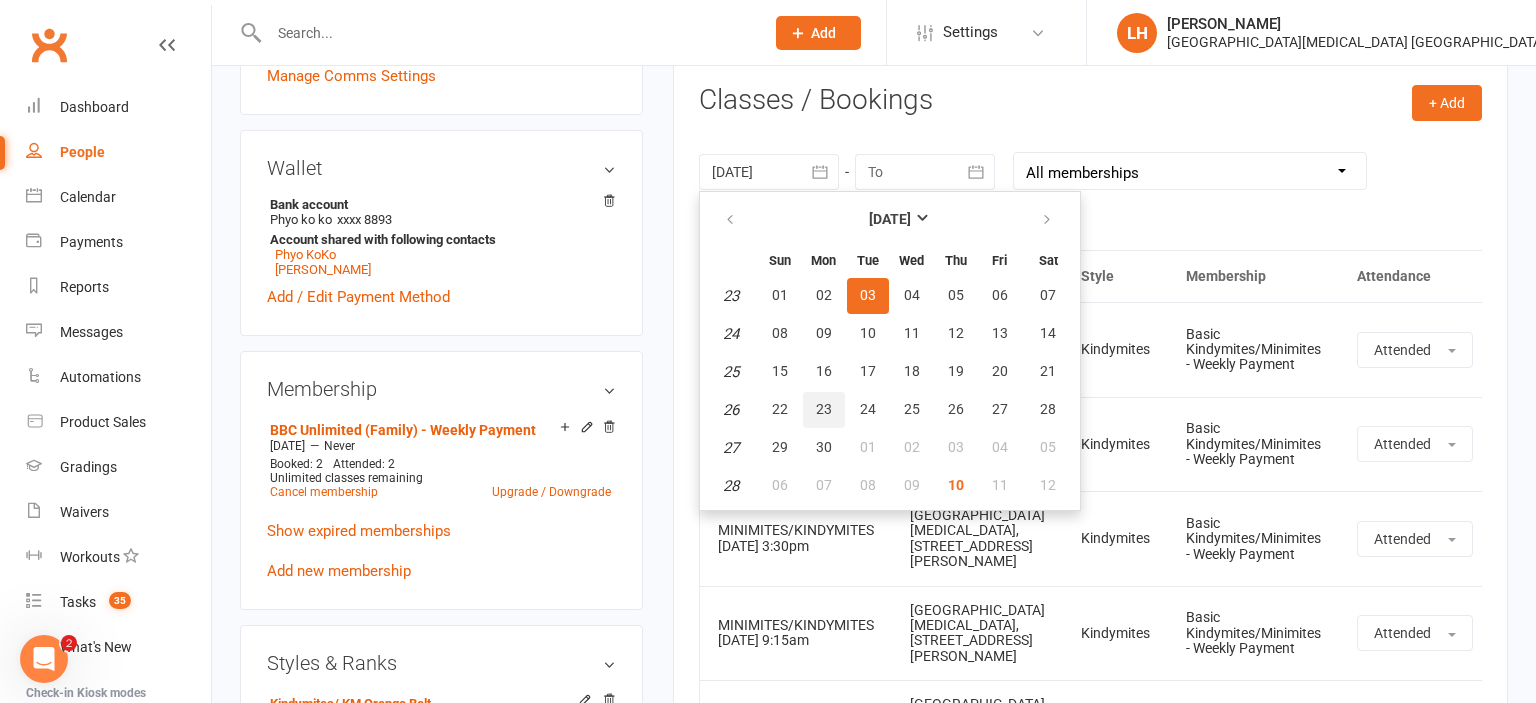 click on "23" at bounding box center (824, 409) 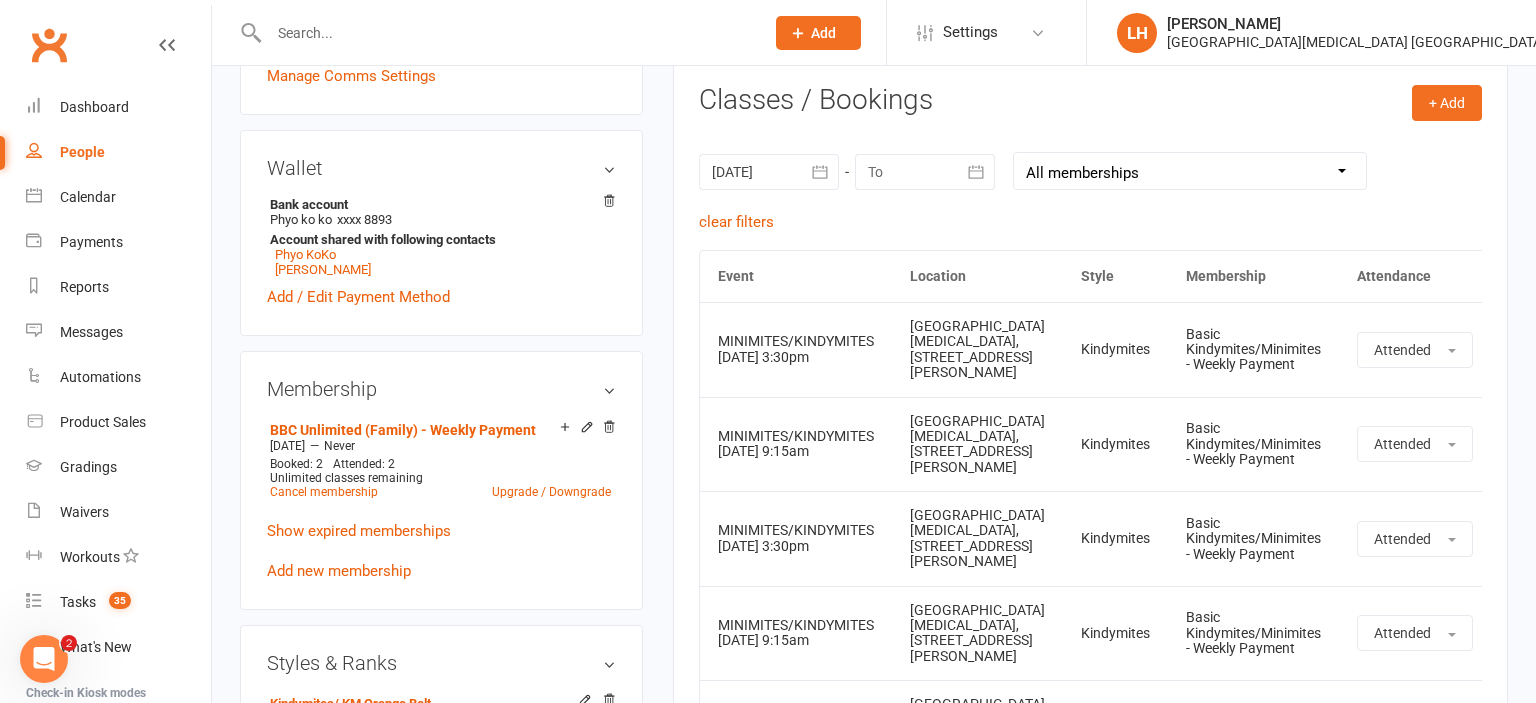 type on "23 Jun 2025" 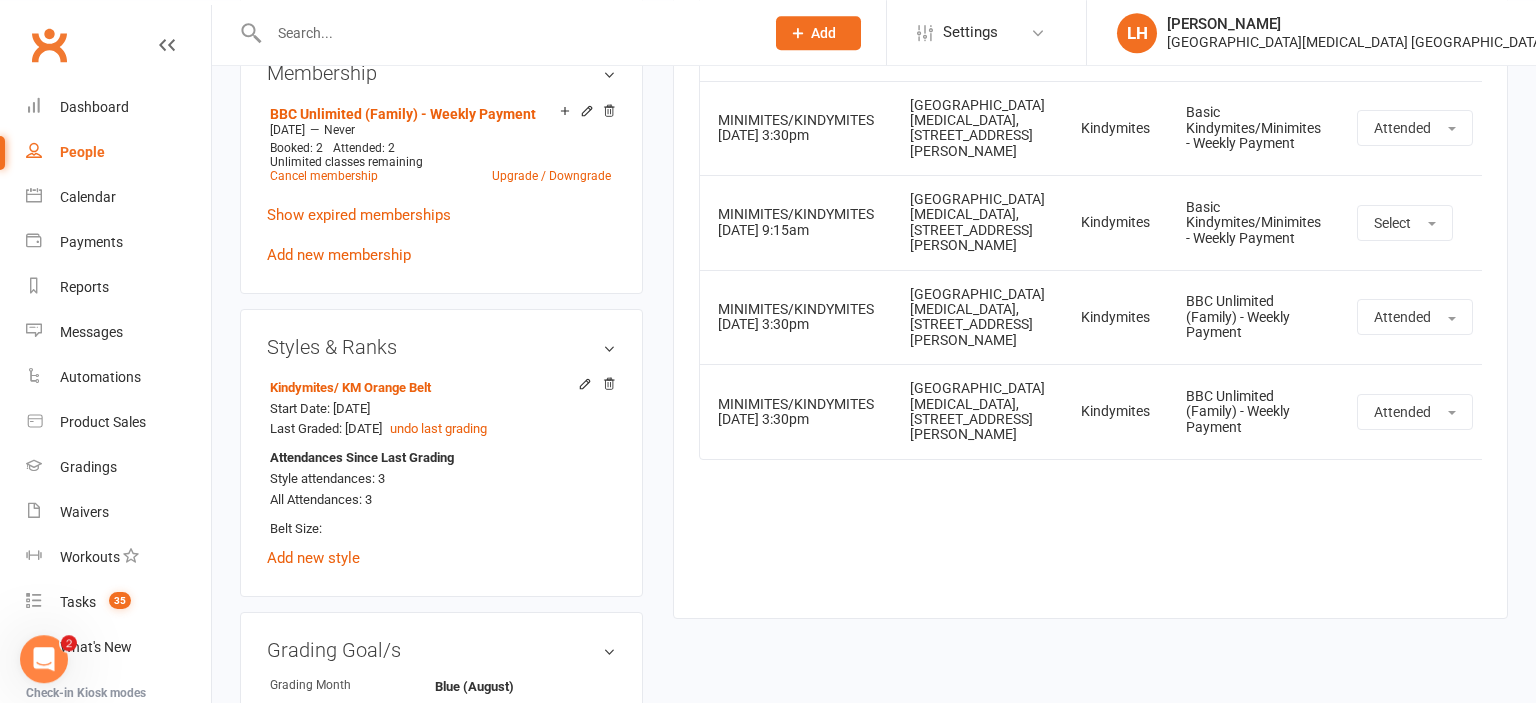 scroll, scrollTop: 1161, scrollLeft: 0, axis: vertical 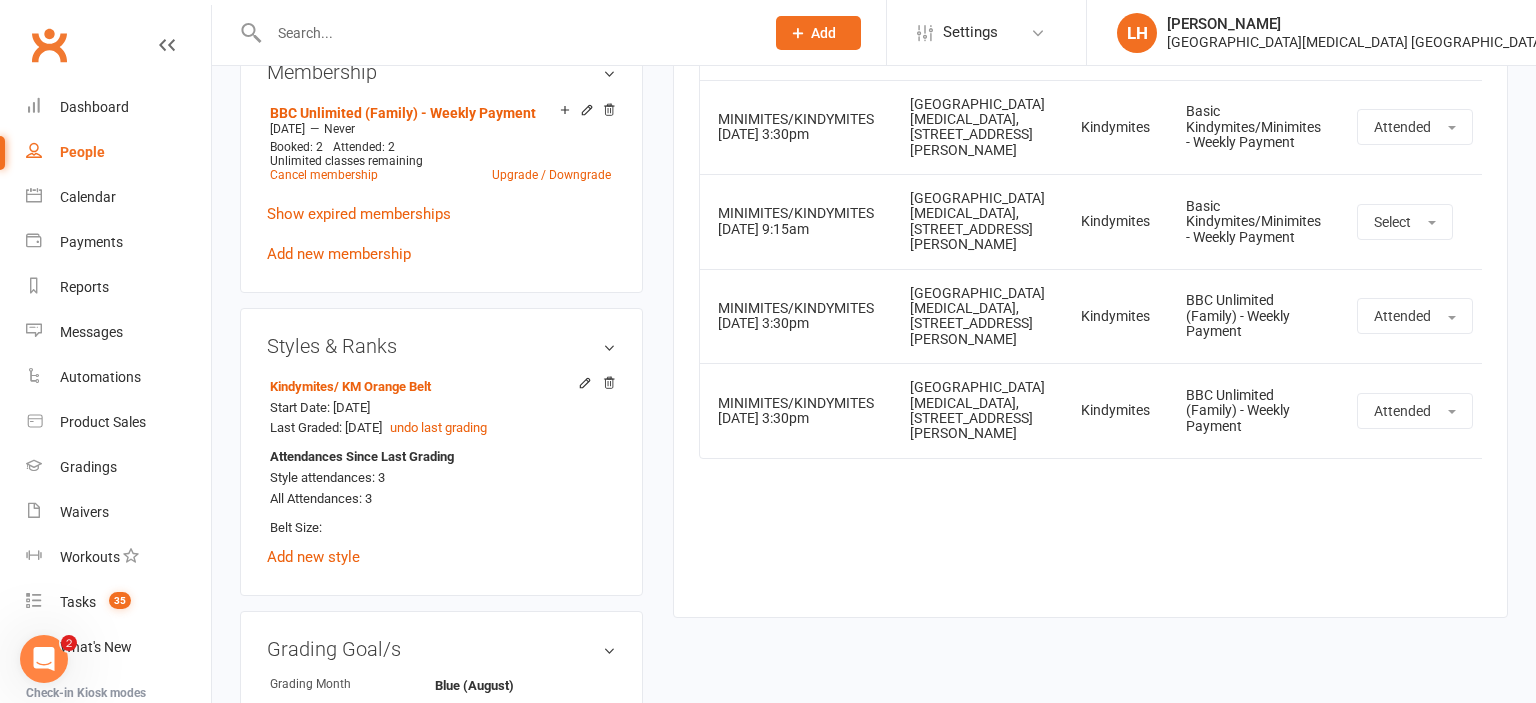 click at bounding box center [1521, 222] 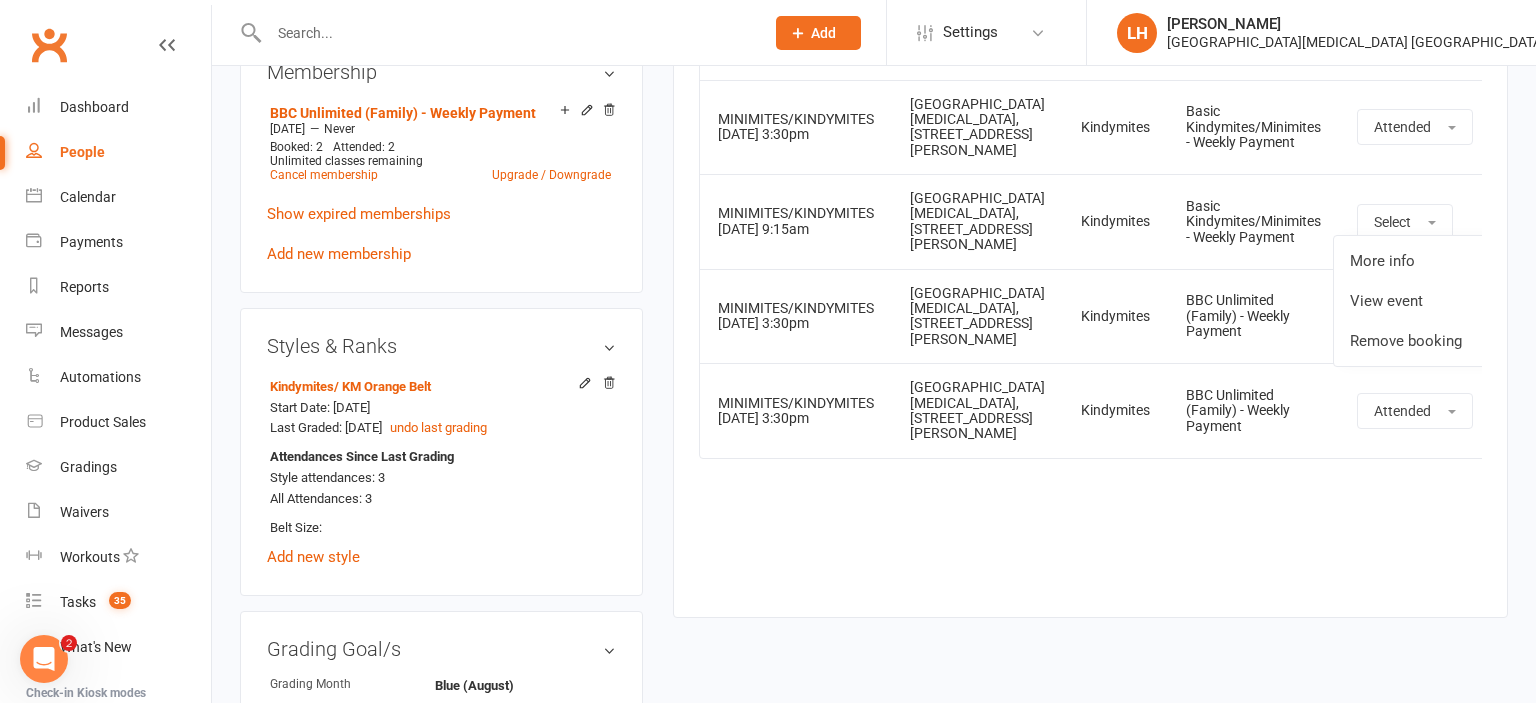 click on "Event Location Style Membership Attendance Show Older Bookings Kindymites White Stripe Grading 23 Jun 2025 3:30pm Hunter Valley Martial Arts, Unit 1a/4a Garnett Road, Green Hills
Select
More info View event Remove booking MINIMITES/KINDYMITES 24 Jun 2025 3:30pm Hunter Valley Martial Arts, Unit 1a/4a Garnett Road, Green Hills Kindymites Basic Kindymites/Minimites  - Weekly Payment
Attended
More info View event Remove booking MINIMITES/KINDYMITES 28 Jun 2025 9:15am Hunter Valley Martial Arts, Unit 1a/4a Garnett Road, Green Hills Kindymites Basic Kindymites/Minimites  - Weekly Payment
Select
More info View event Remove booking MINIMITES/KINDYMITES 01 Jul 2025 3:30pm Hunter Valley Martial Arts, Unit 1a/4a Garnett Road, Green Hills Kindymites BBC Unlimited  (Family) -  Weekly Payment
Attended" at bounding box center [1090, 260] 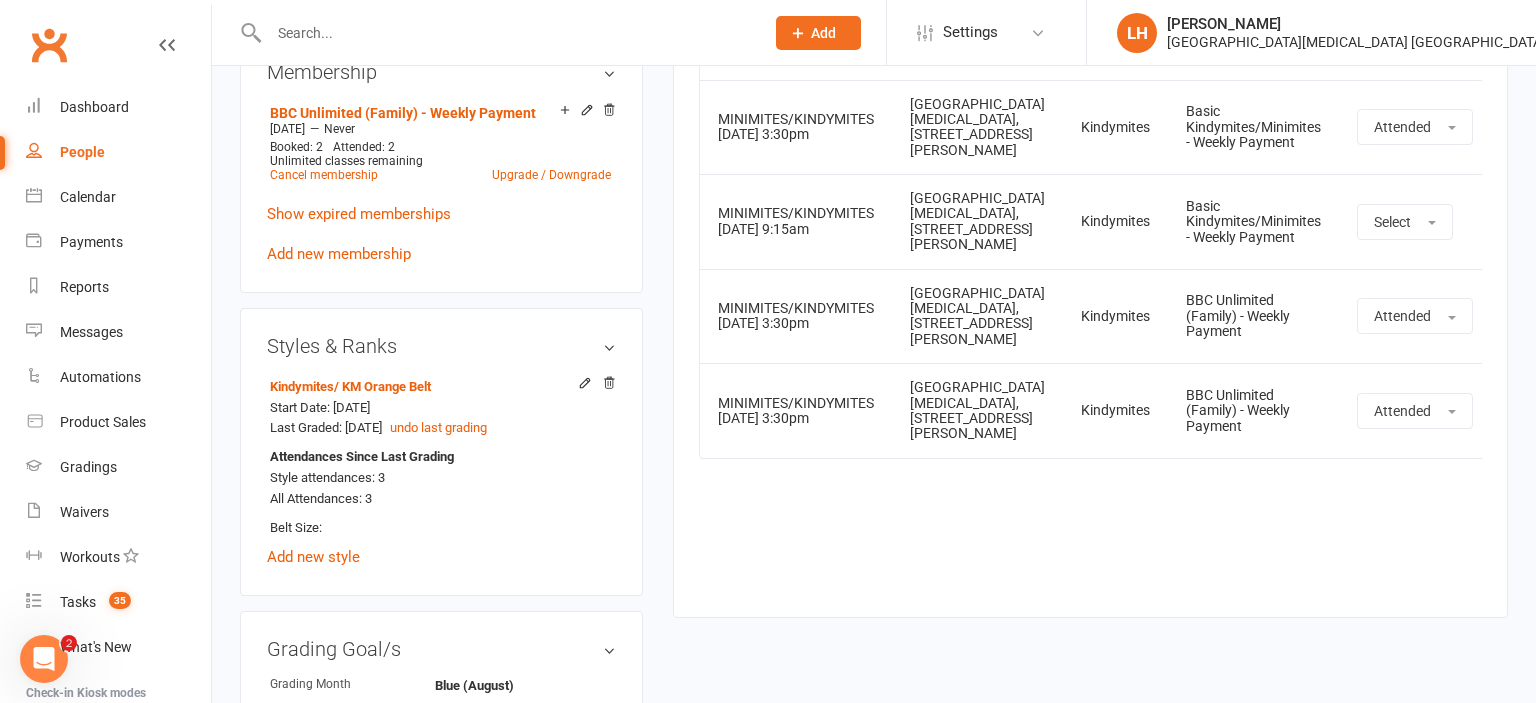 click at bounding box center [1521, 222] 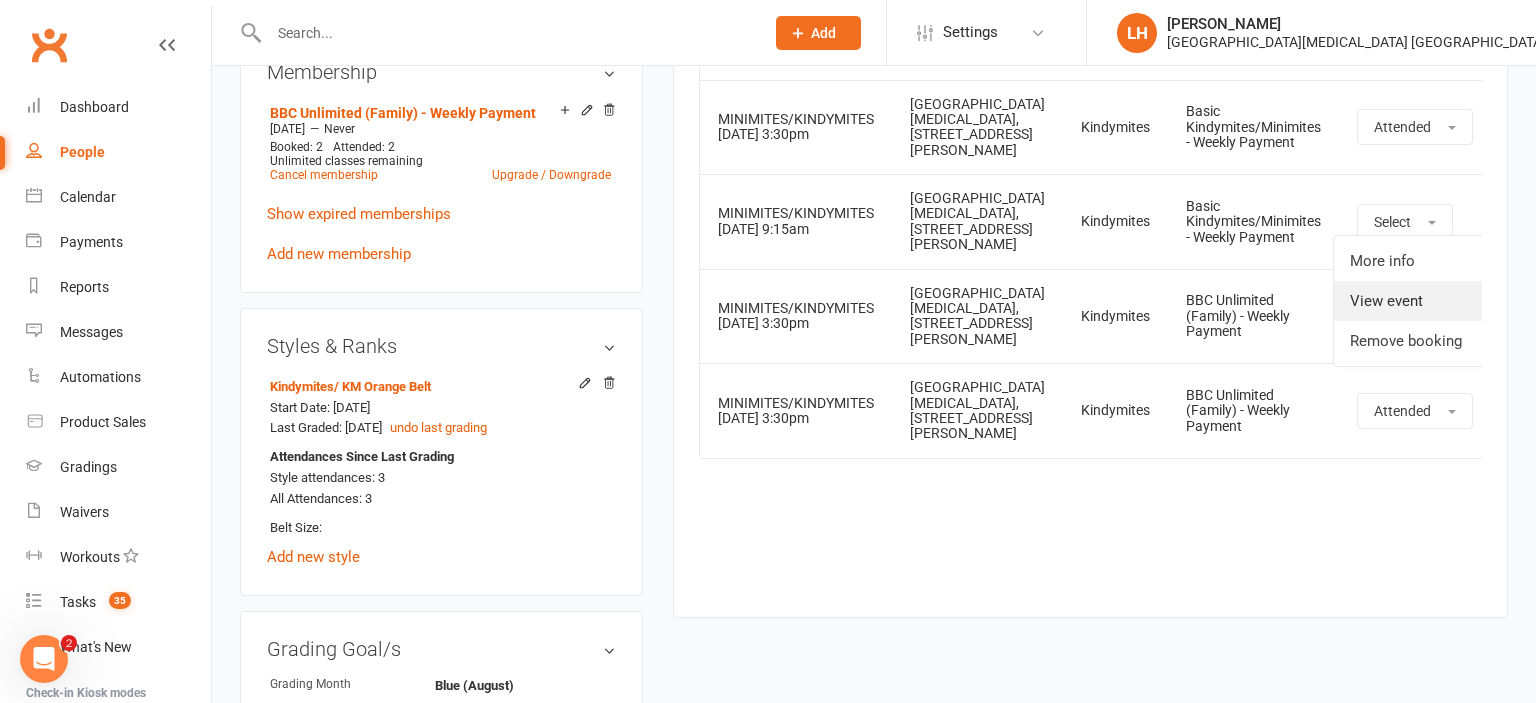 click on "View event" at bounding box center (1433, 301) 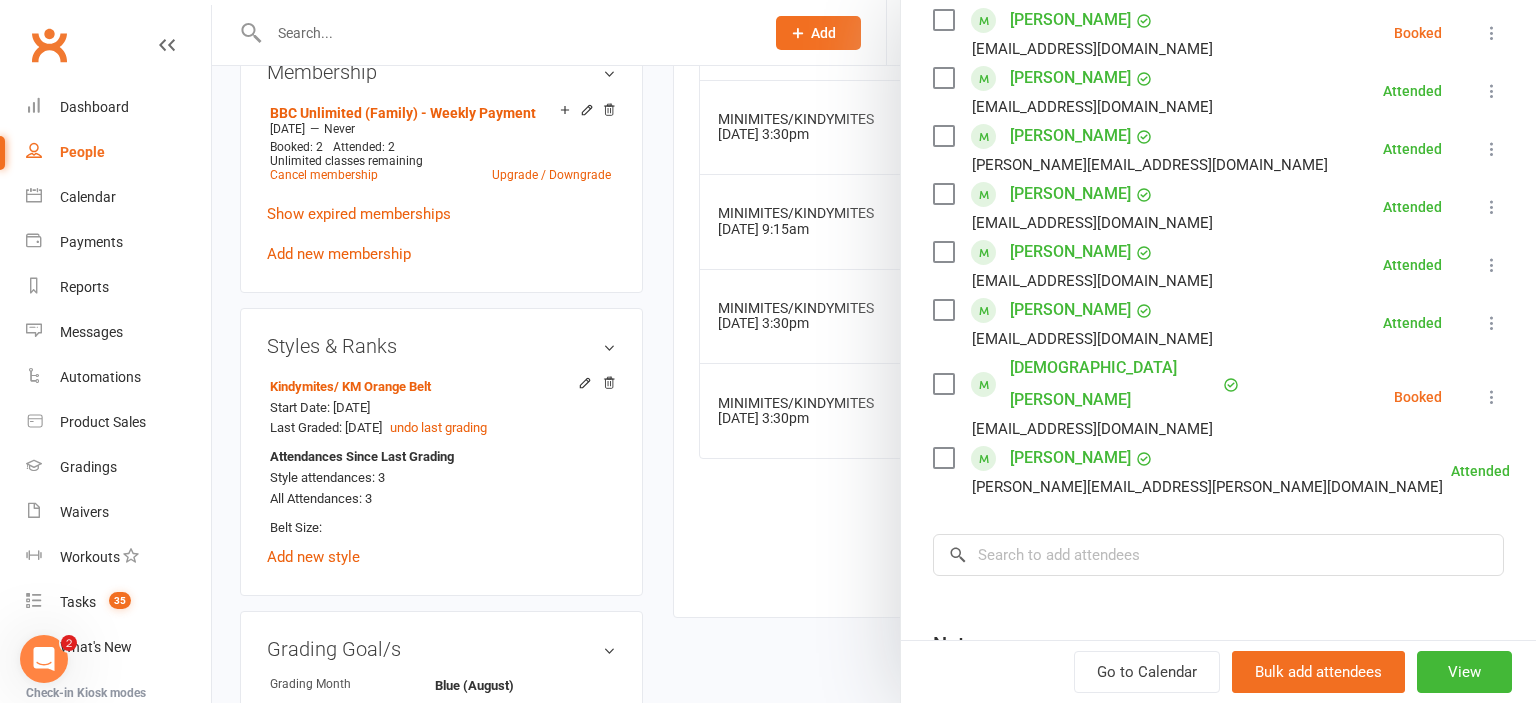 scroll, scrollTop: 662, scrollLeft: 0, axis: vertical 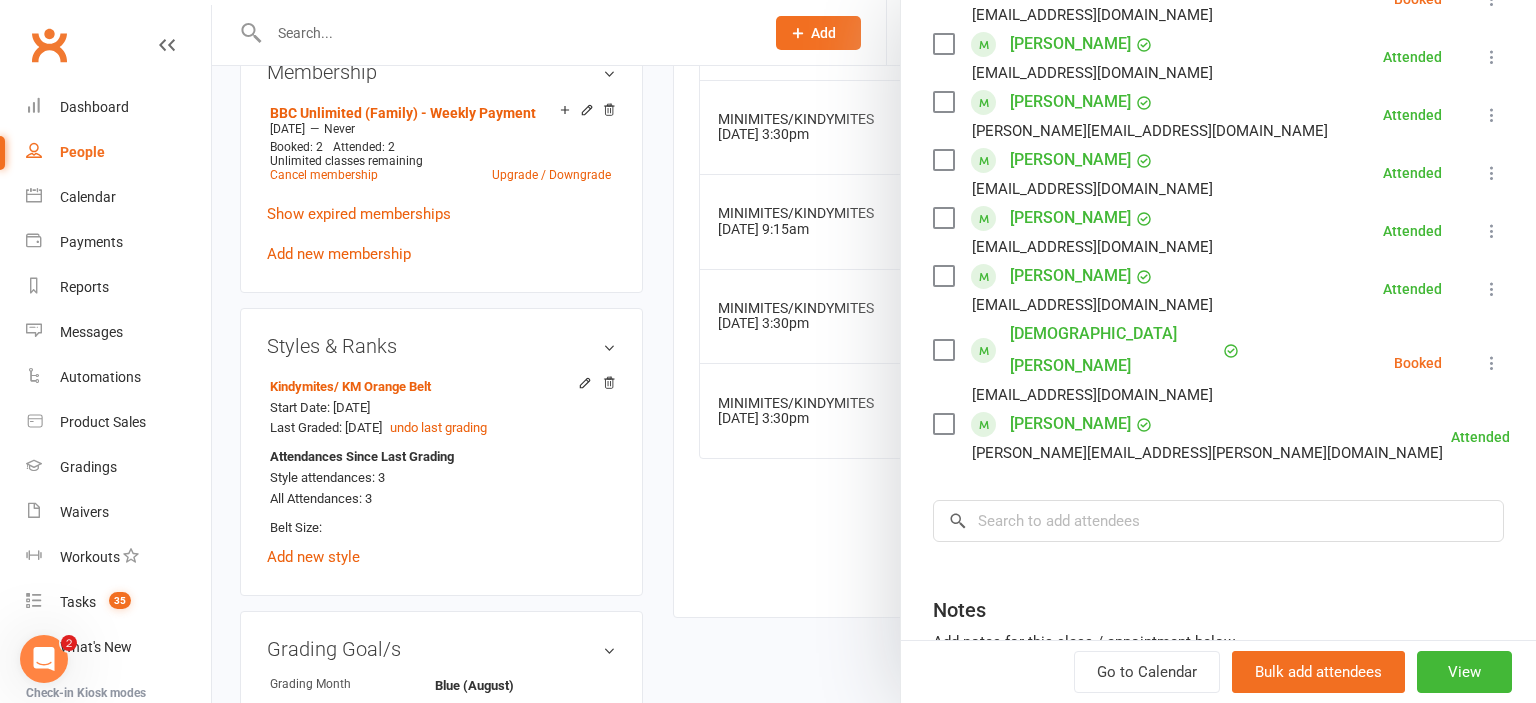 click at bounding box center [874, 351] 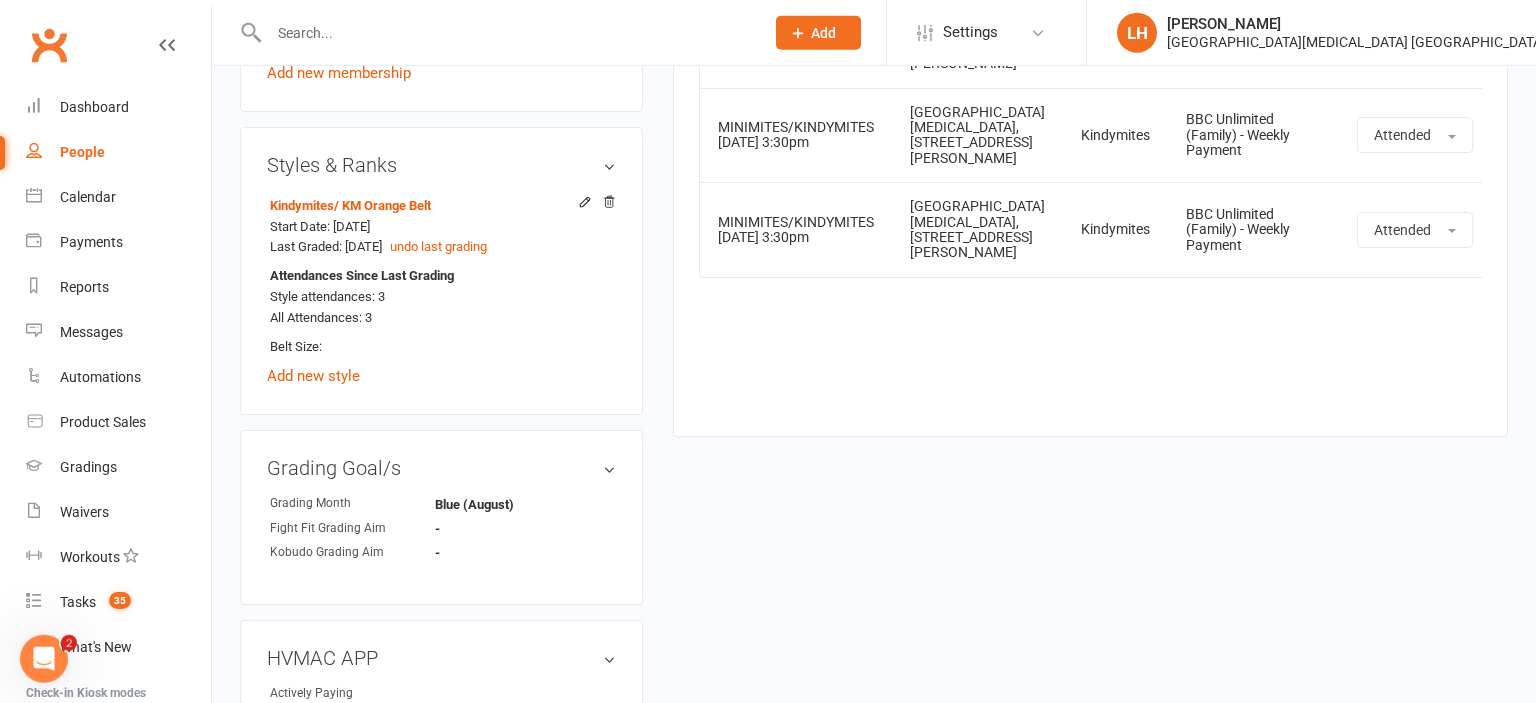 scroll, scrollTop: 1478, scrollLeft: 0, axis: vertical 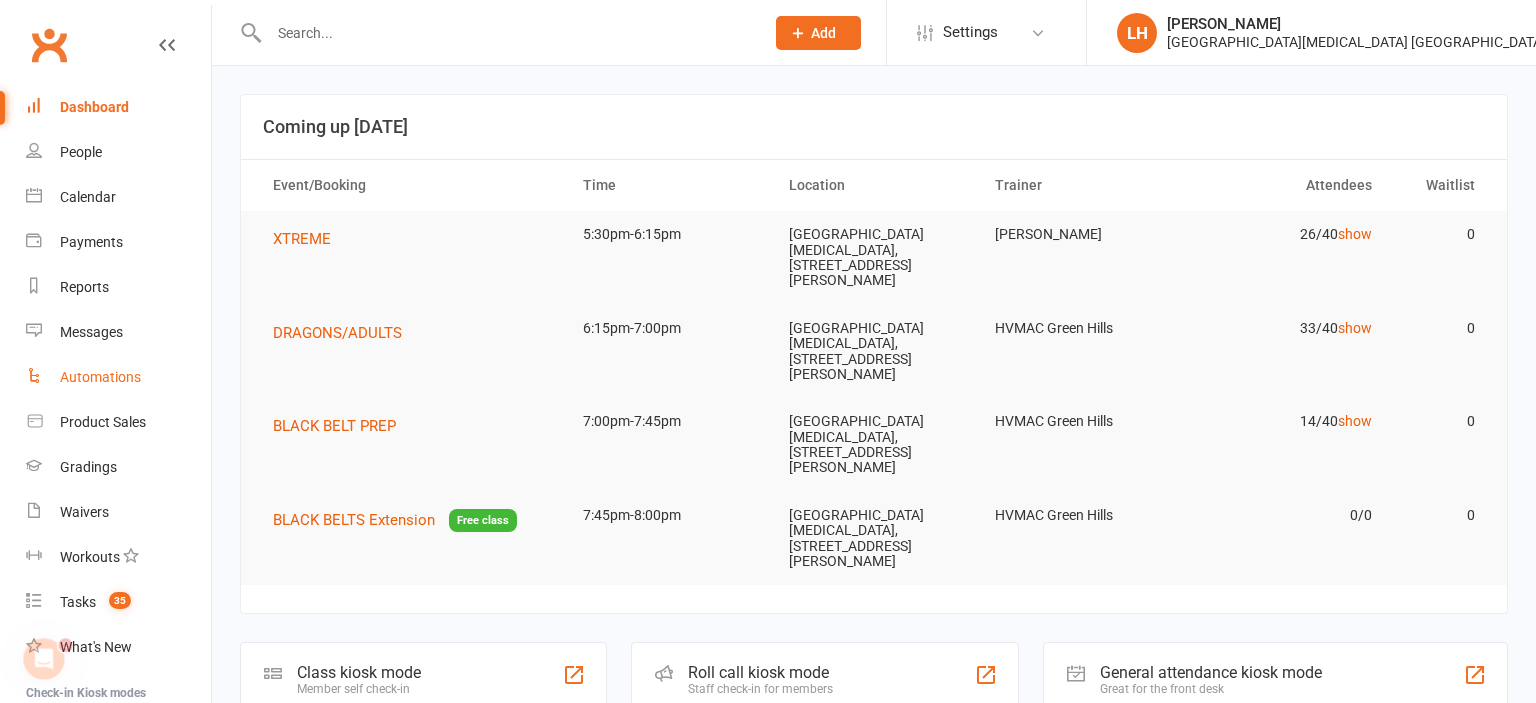 click on "Automations" at bounding box center (100, 377) 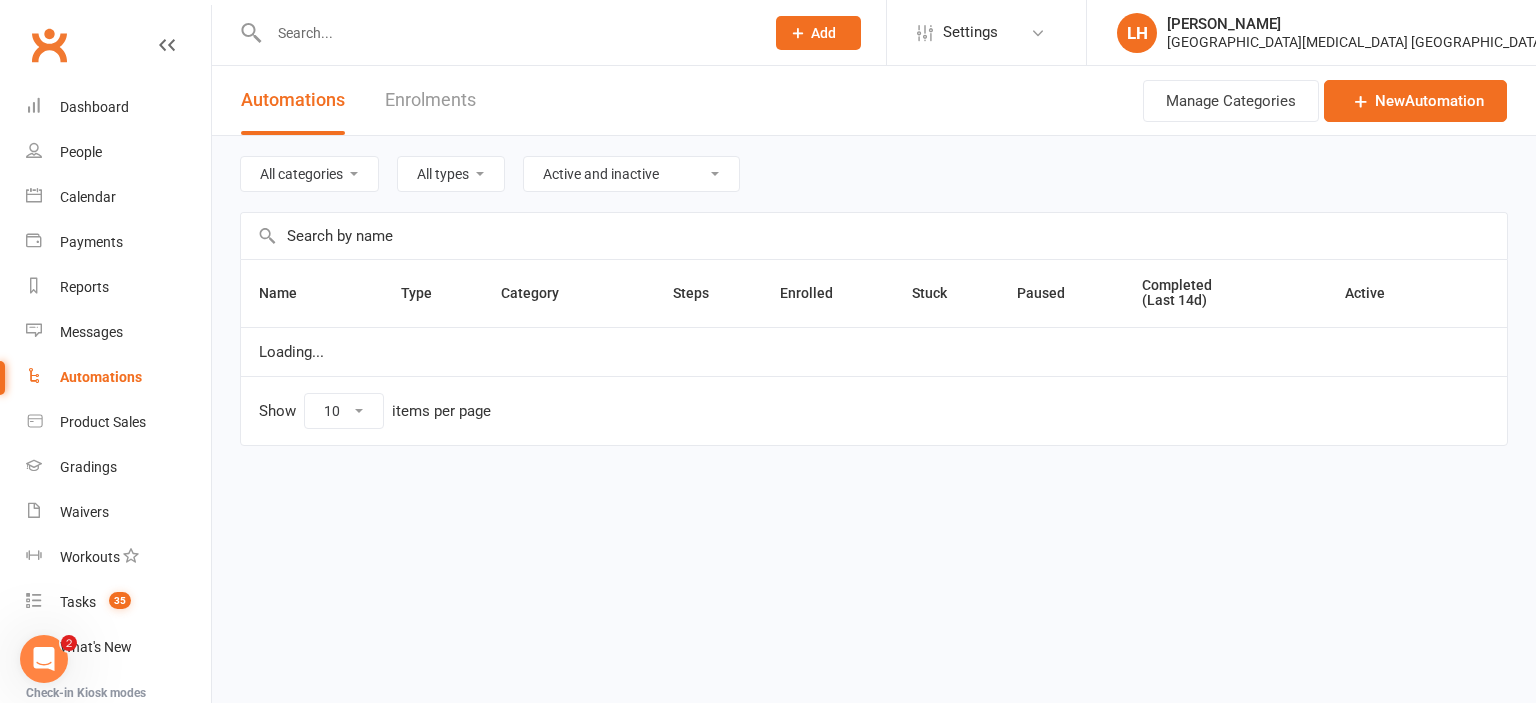 select on "50" 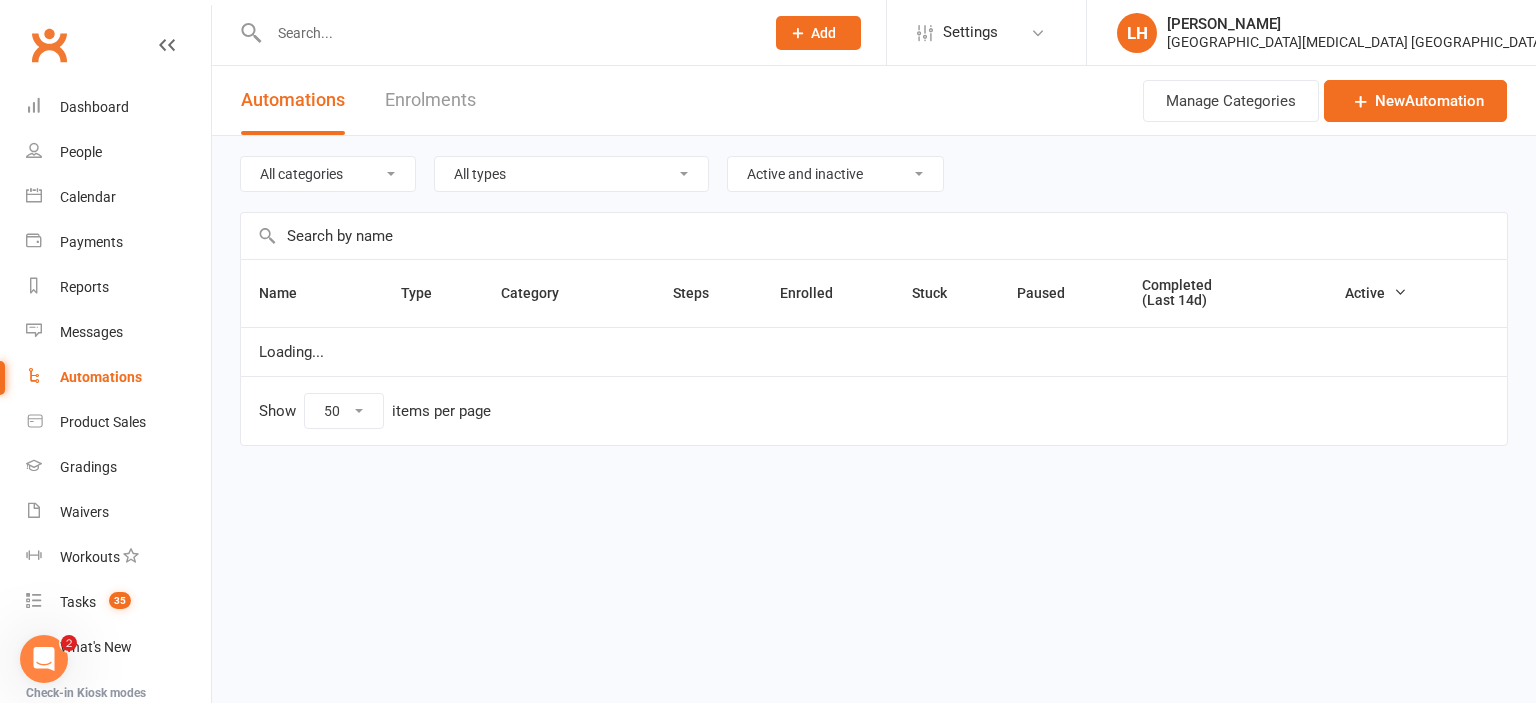 click at bounding box center [874, 236] 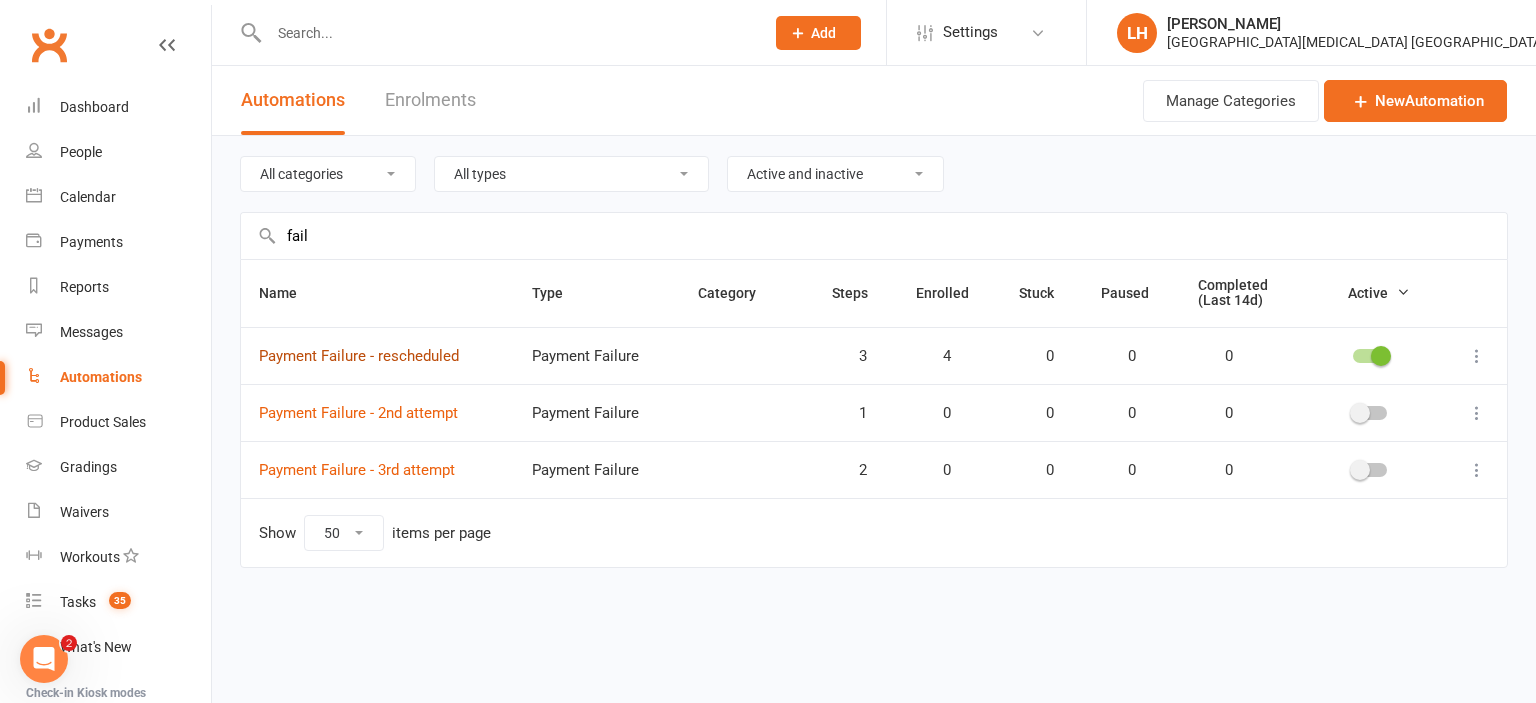 type on "fail" 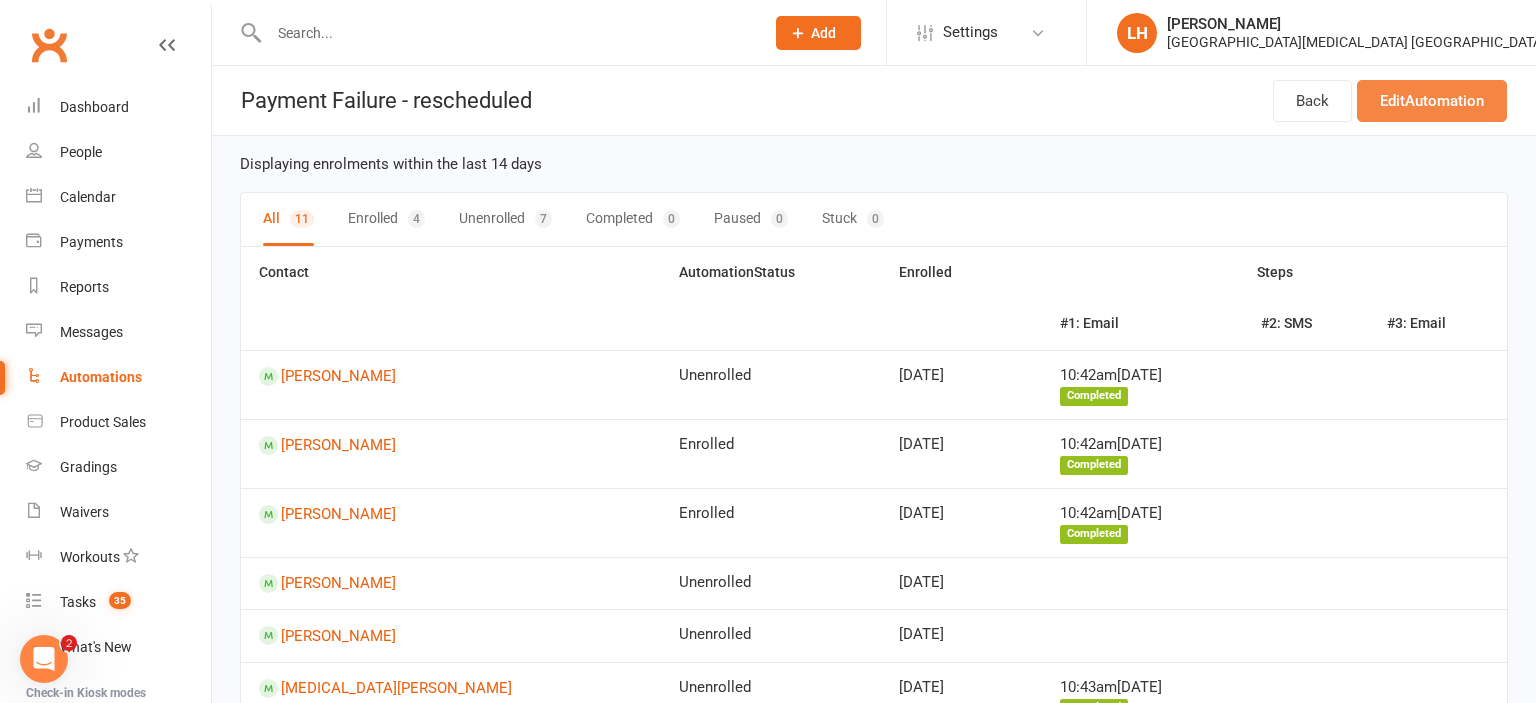 click on "Edit  Automation" at bounding box center (1432, 101) 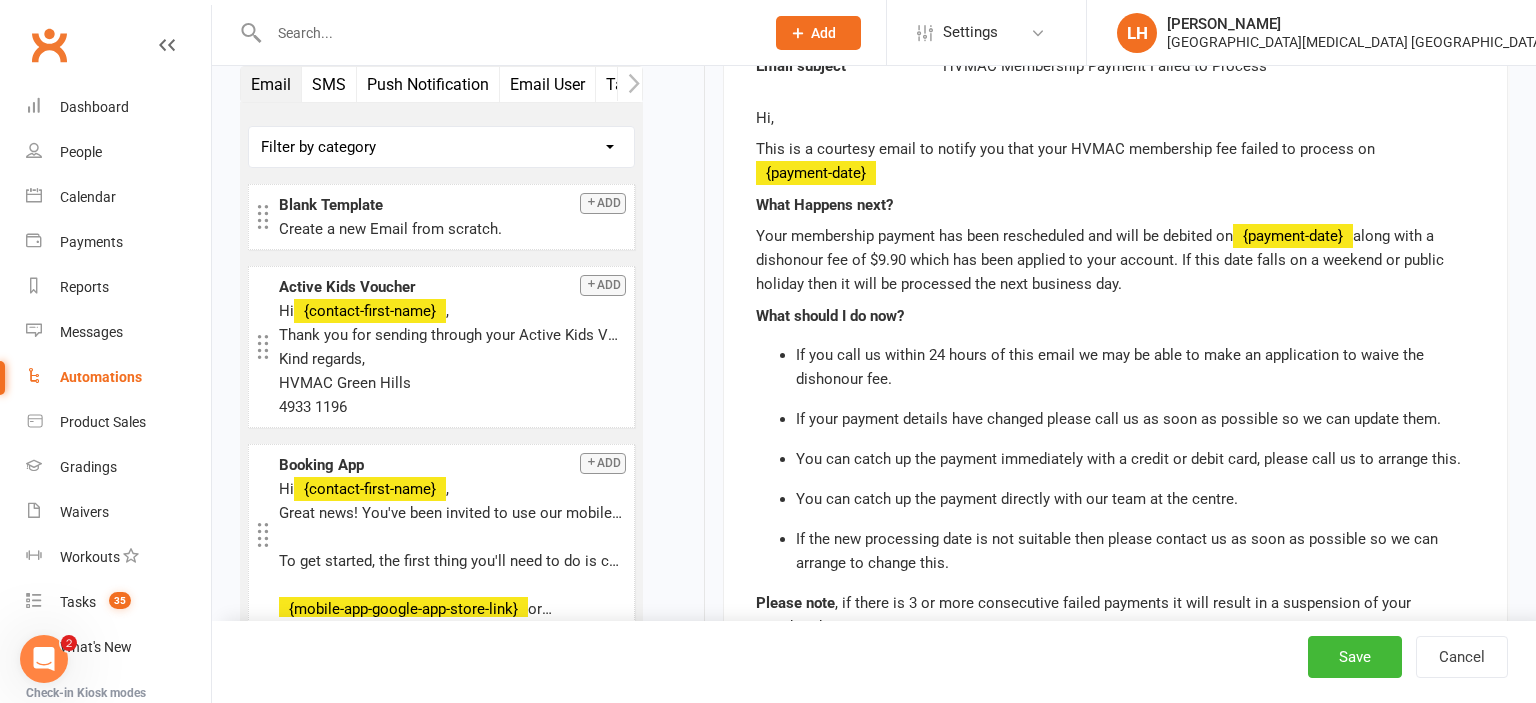 scroll, scrollTop: 422, scrollLeft: 0, axis: vertical 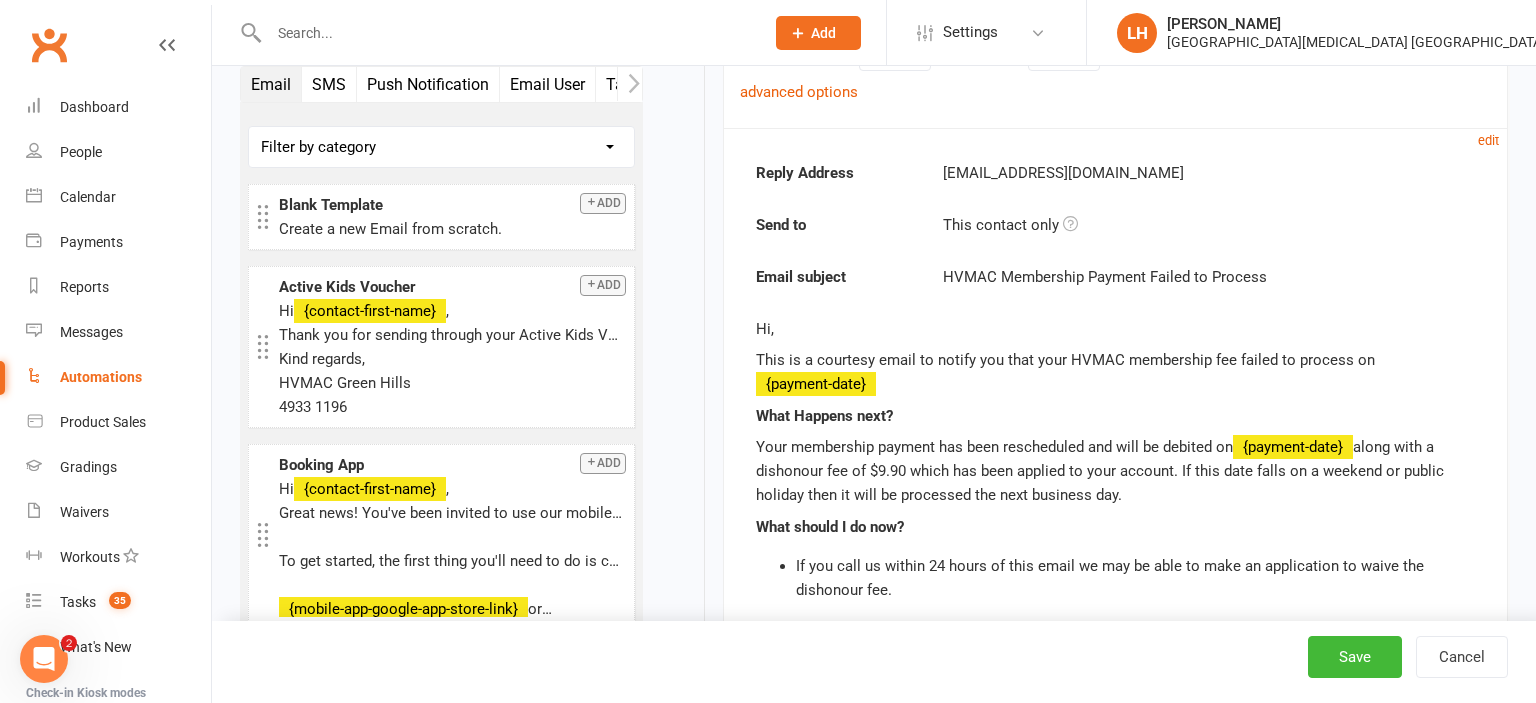 click on "This is a courtesy email to notify you that your HVMAC membership fee failed to process on  {payment-date}" at bounding box center [1115, 372] 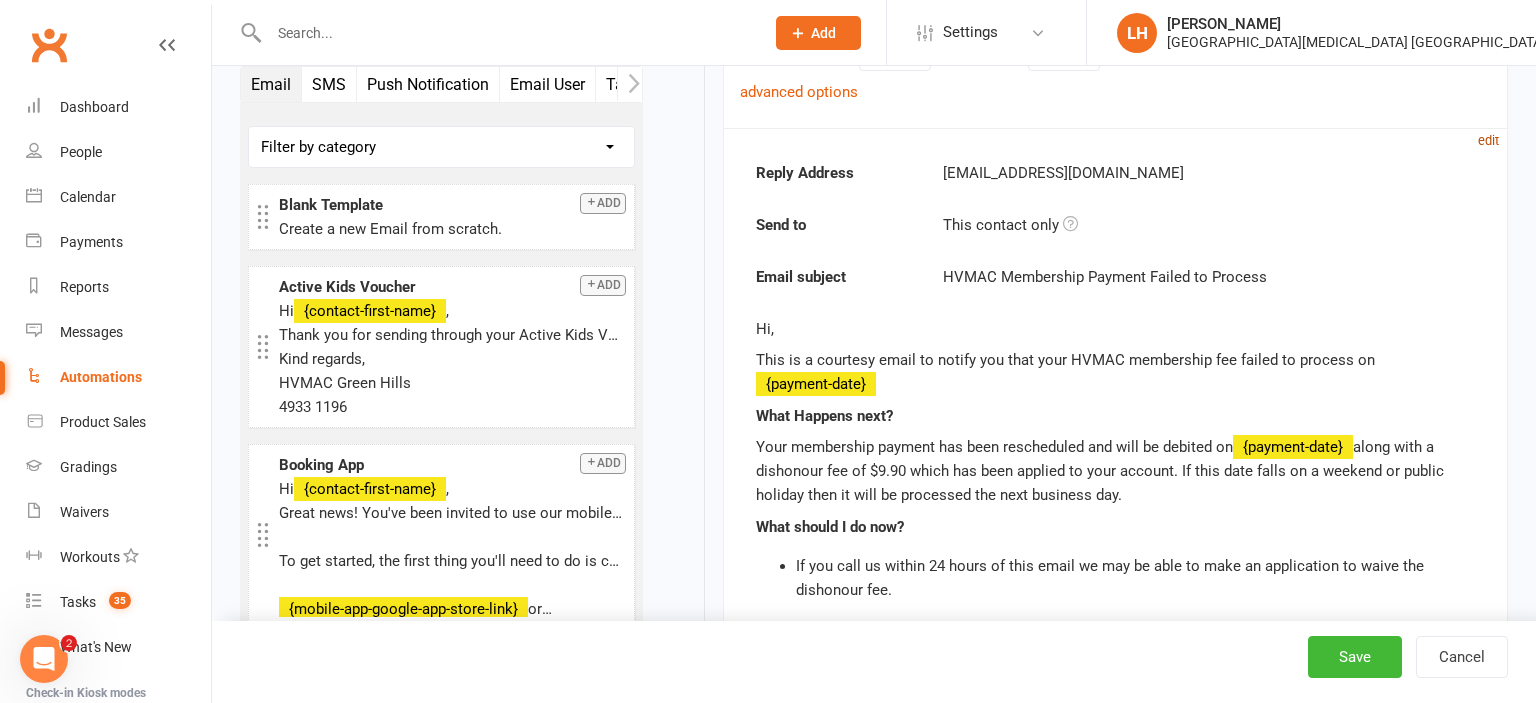 click on "edit" at bounding box center (1488, 140) 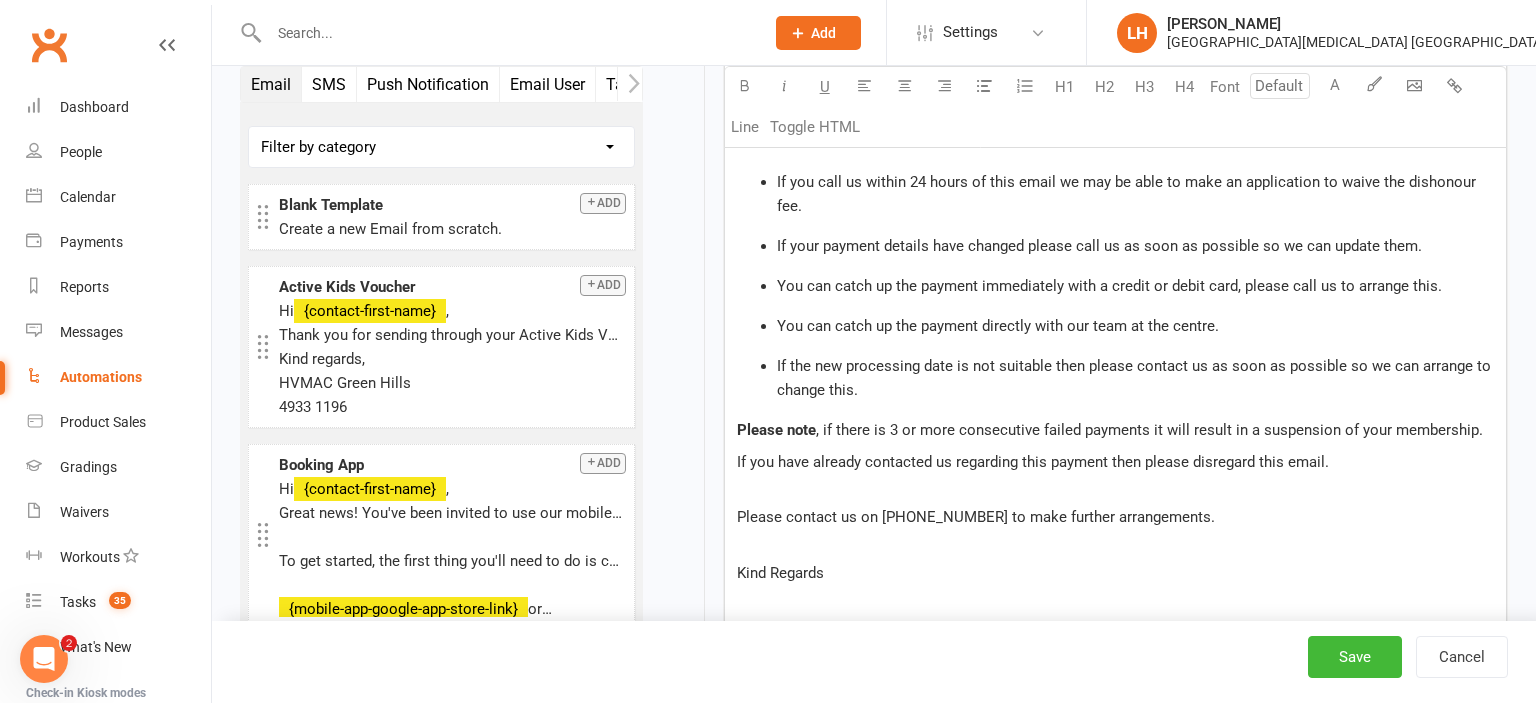 scroll, scrollTop: 739, scrollLeft: 0, axis: vertical 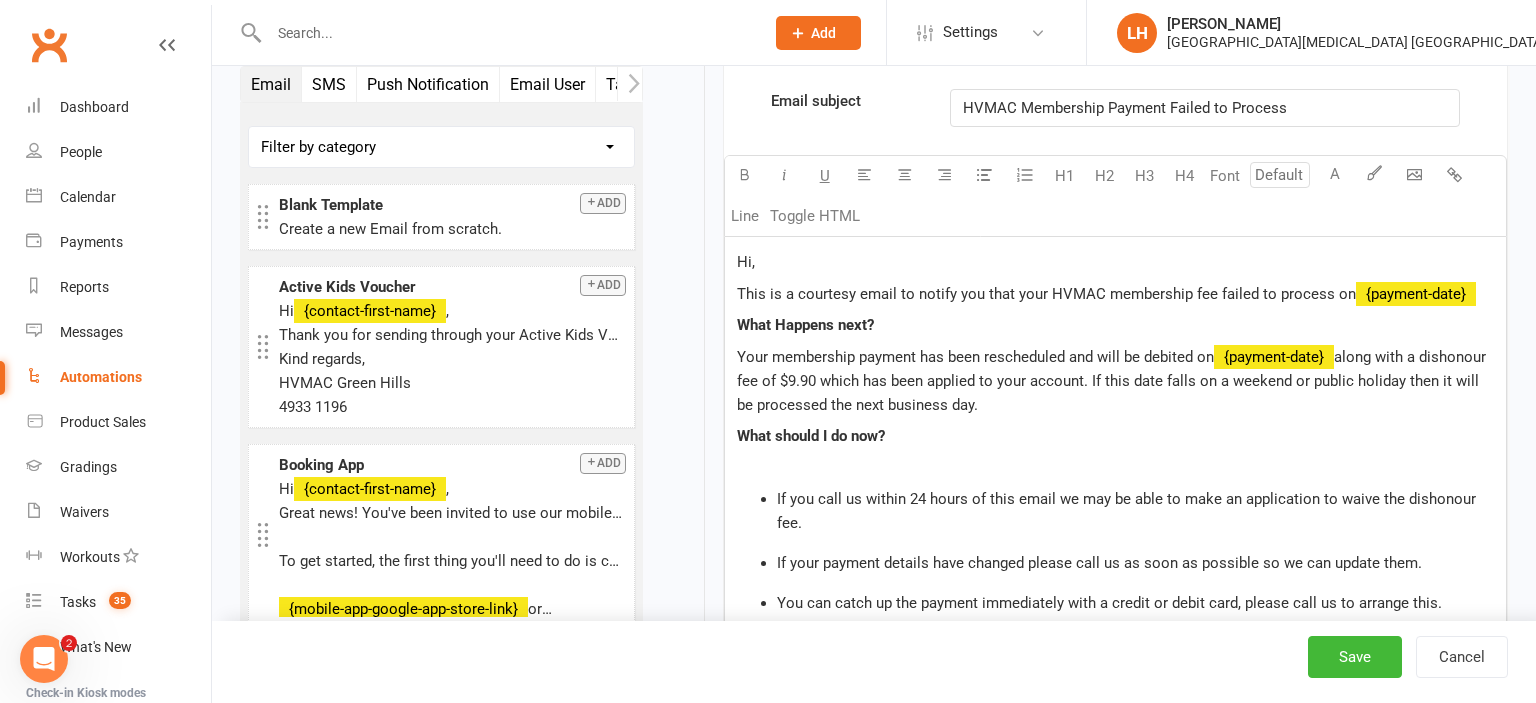 click on "﻿ {payment-date}" at bounding box center [1416, 294] 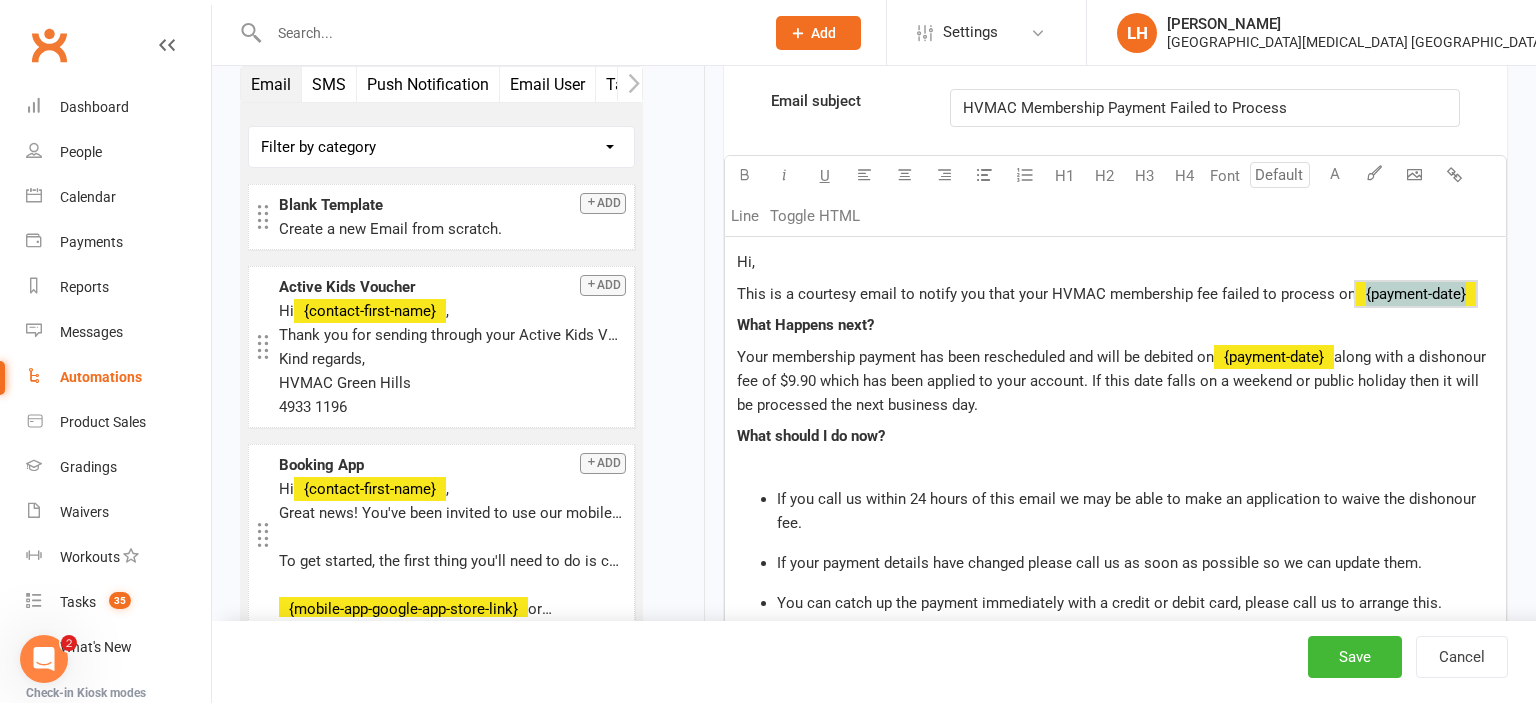 drag, startPoint x: 1482, startPoint y: 290, endPoint x: 1345, endPoint y: 289, distance: 137.00365 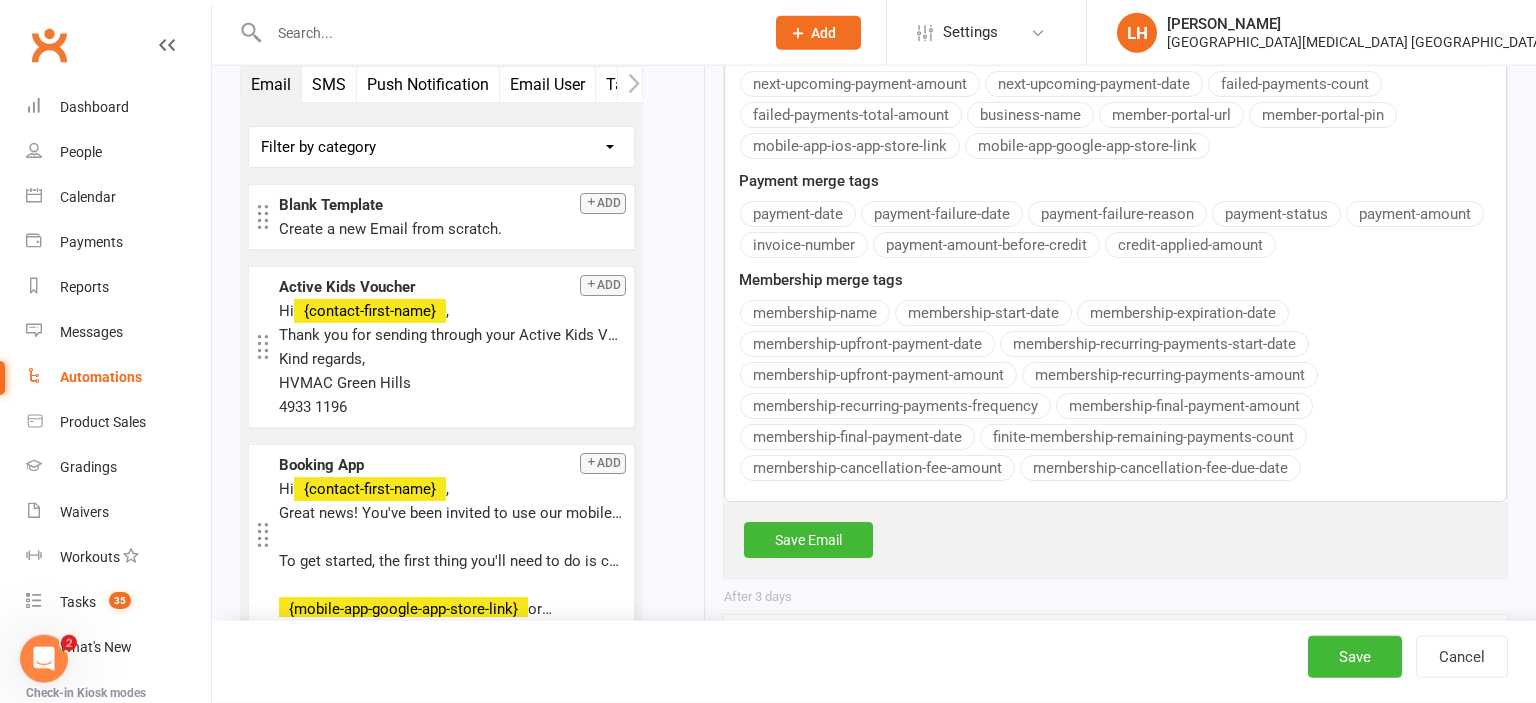 scroll, scrollTop: 1689, scrollLeft: 0, axis: vertical 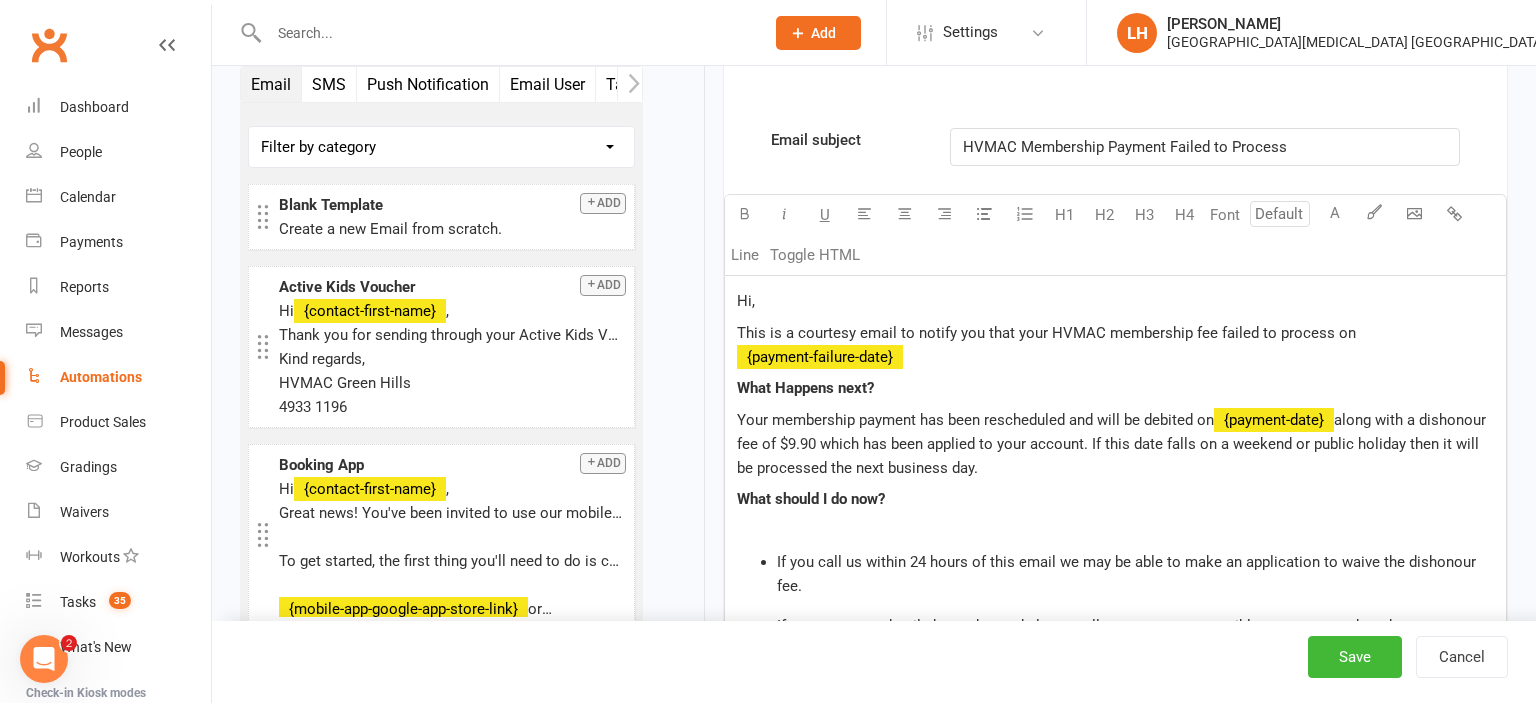 click on "Email subject HVMAC Membership Payment Failed to Process U H1 H2 H3 H4 Font A Line Toggle HTML Hi,  This is a courtesy email to notify you that your HVMAC membership fee failed to process on  ﻿ {payment-failure-date}   What Happens next? Your membership payment has been rescheduled and will be debited on  ﻿ {payment-date}   along with a dishonour fee of $9.90 which has been applied to your account. If this date falls on a weekend or public holiday then it will be processed the next business day. What should I do now?
If you call us within 24 hours of this email we may be able to make an application to waive the dishonour fee. If your payment details have changed please call us as soon as possible so we can update them. You can catch up the payment immediately with a credit or debit card, please call us to arrange this.  You can catch up the payment directly with our team at the centre. Please note , if there is 3 or more consecutive failed payments it will result in a suspension of your membership." at bounding box center (1115, 849) 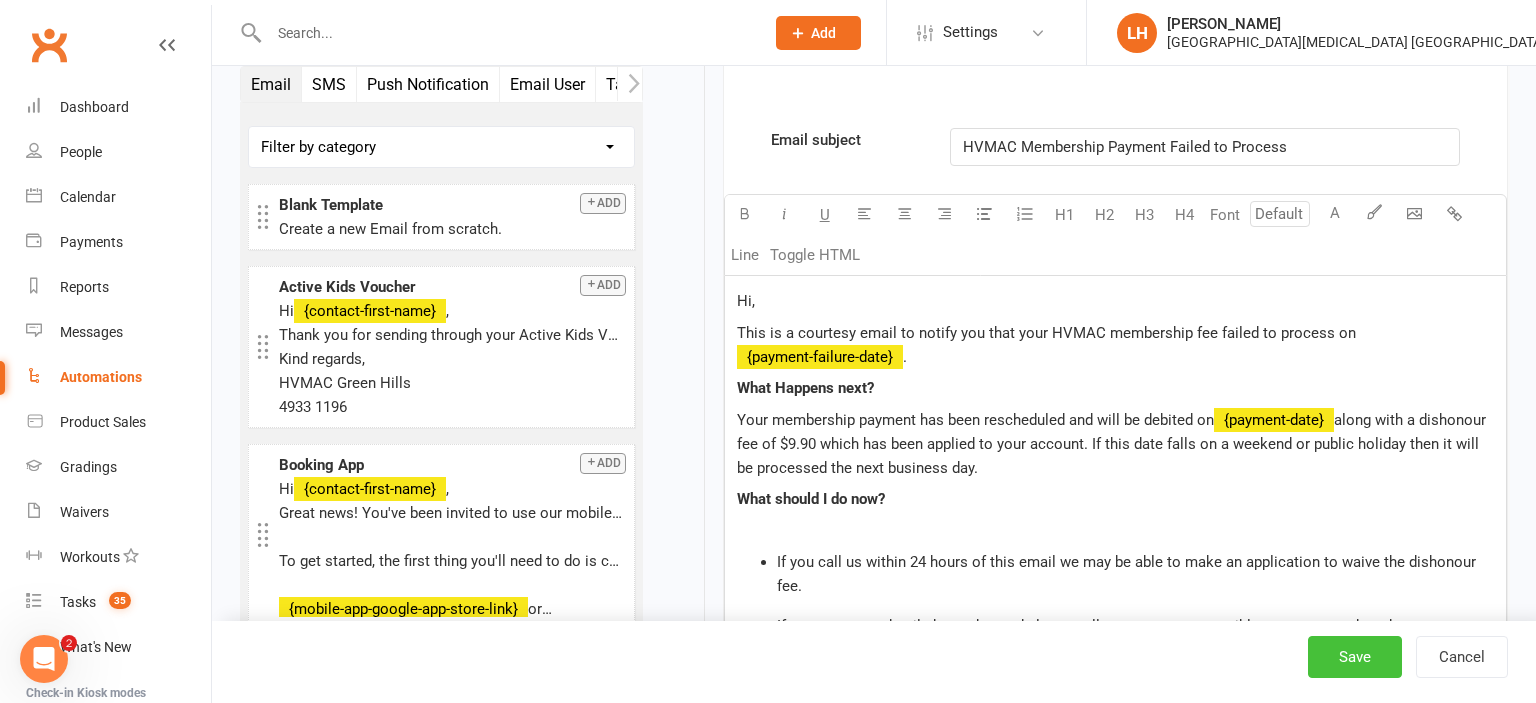 click on "Save" at bounding box center [1355, 657] 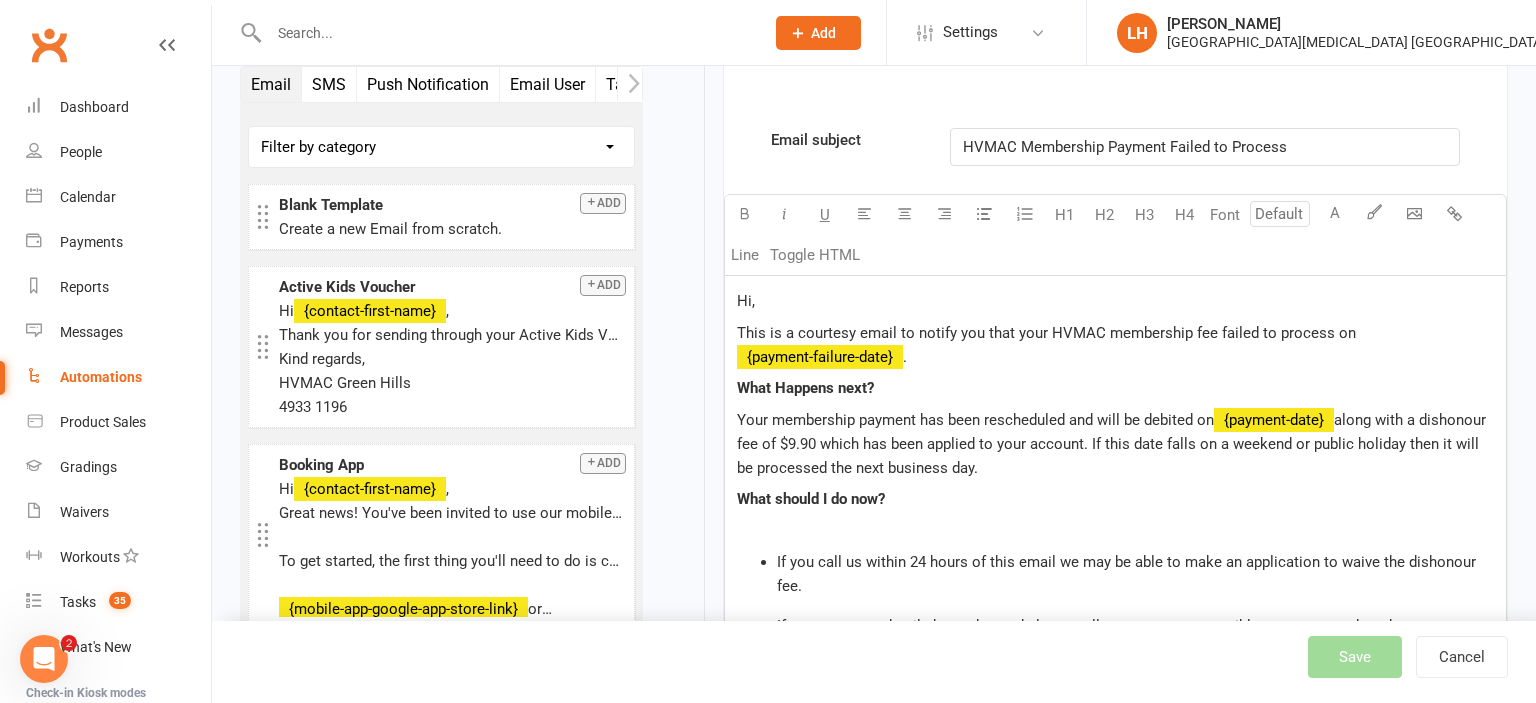 select on "50" 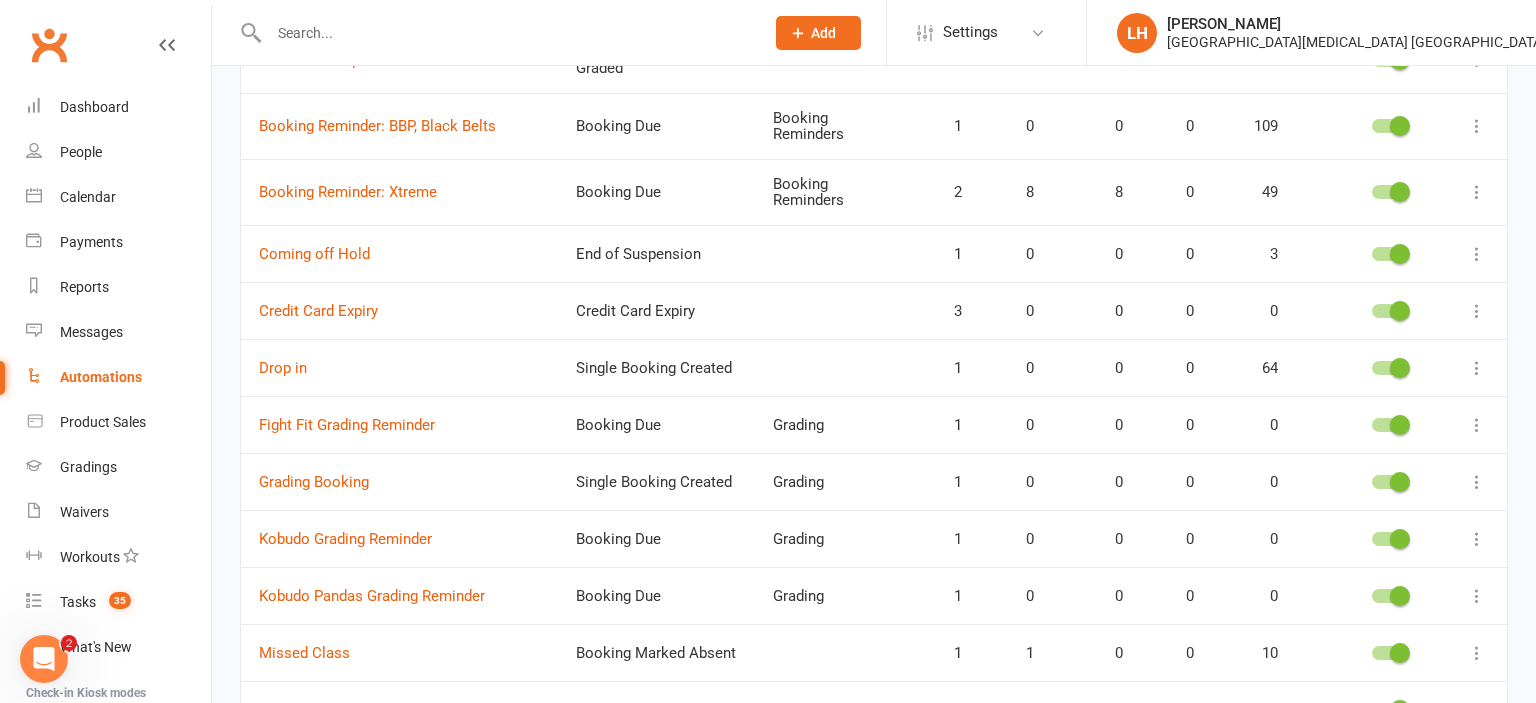 scroll, scrollTop: 0, scrollLeft: 0, axis: both 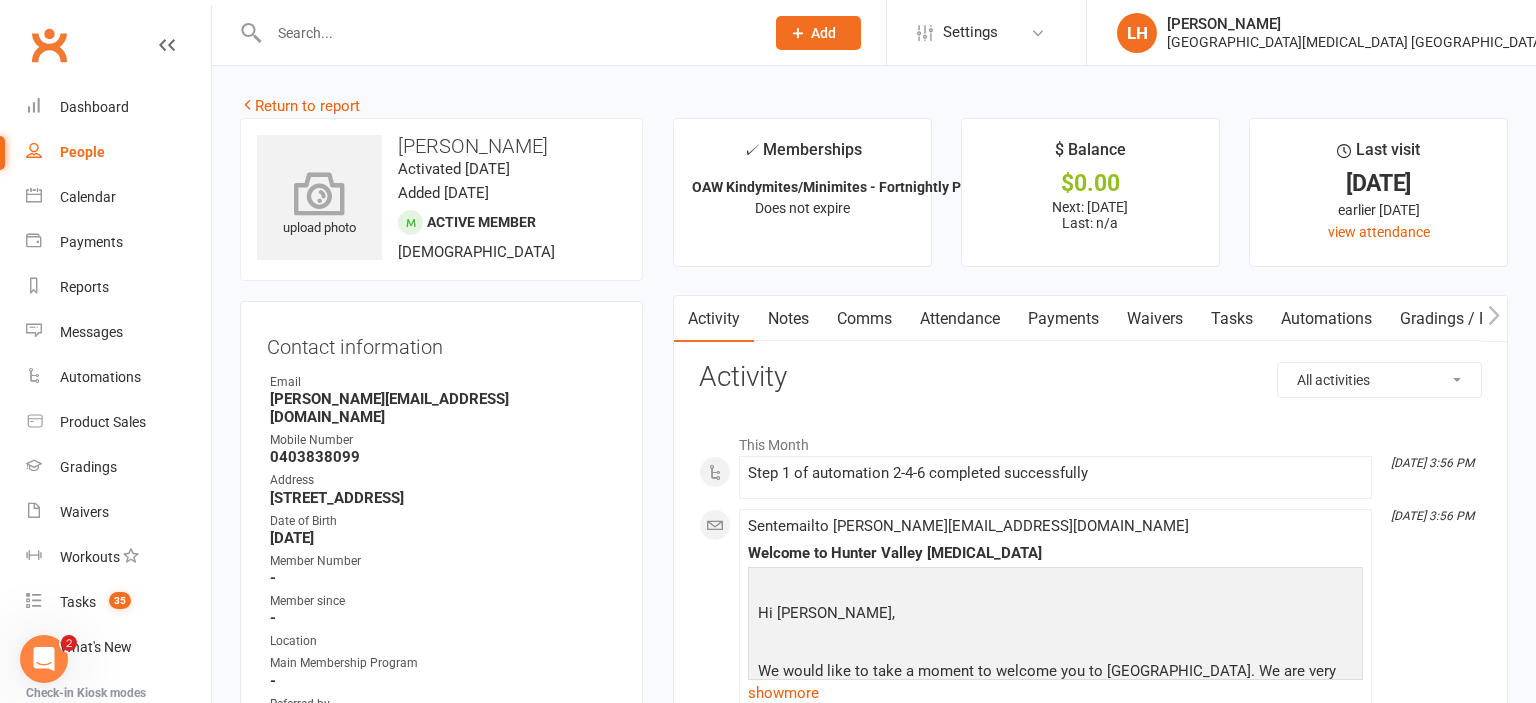 click at bounding box center [320, 193] 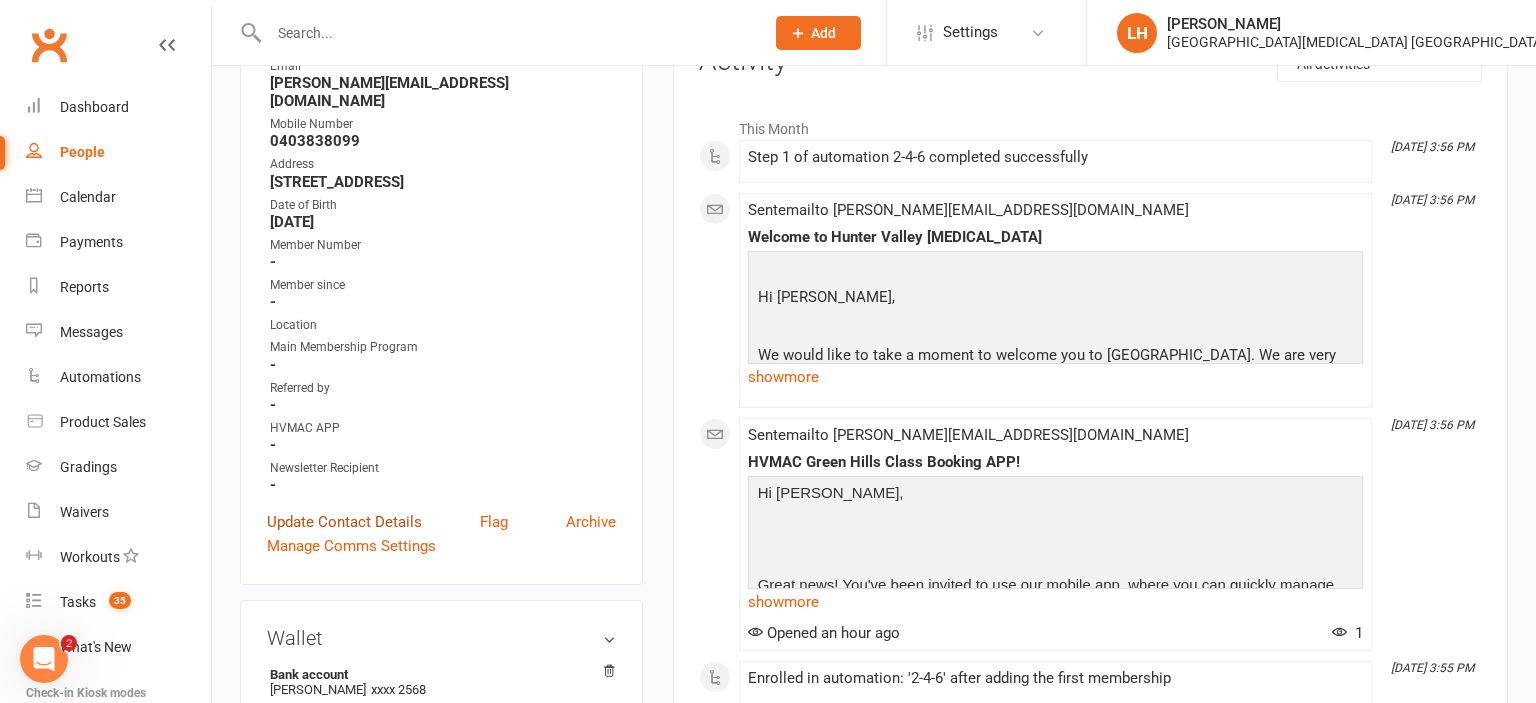 click on "Update Contact Details" at bounding box center (344, 522) 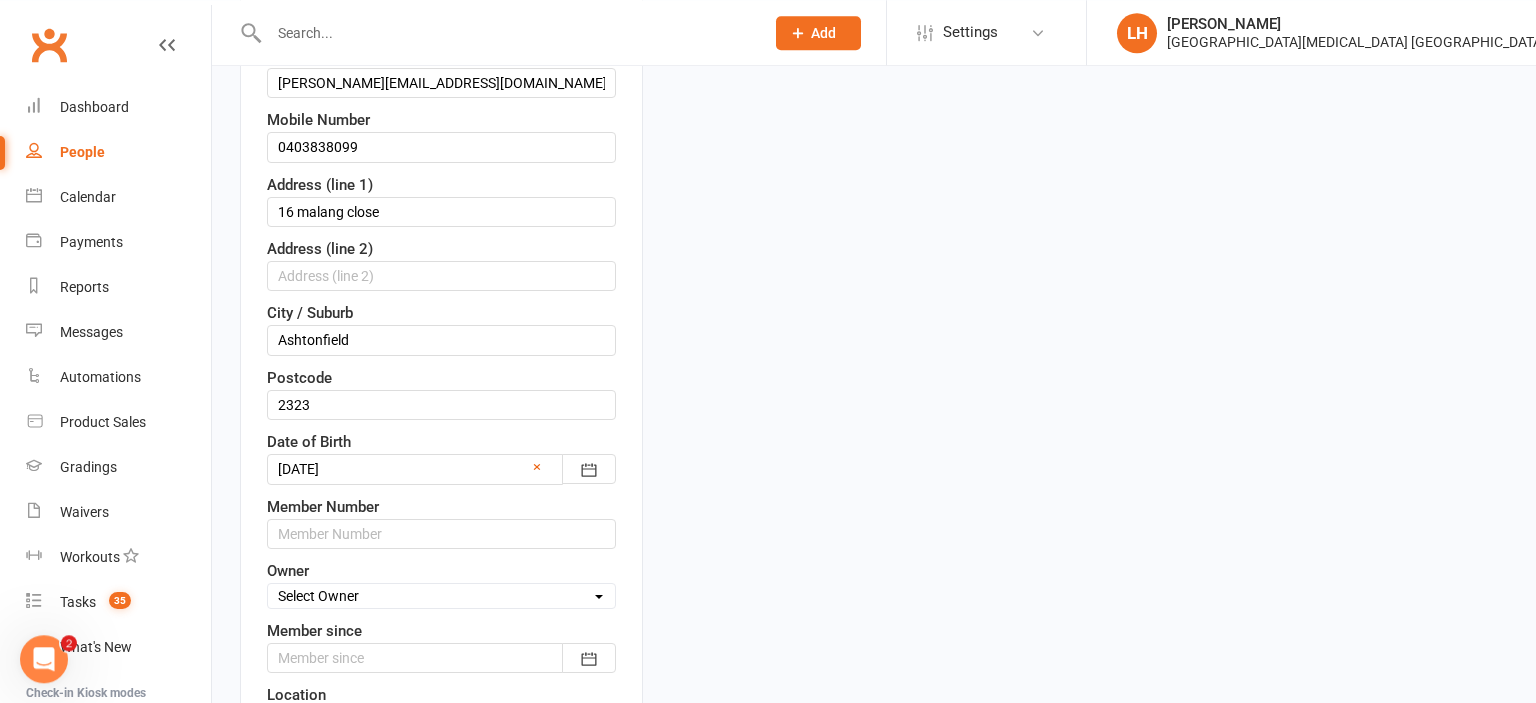 scroll, scrollTop: 644, scrollLeft: 0, axis: vertical 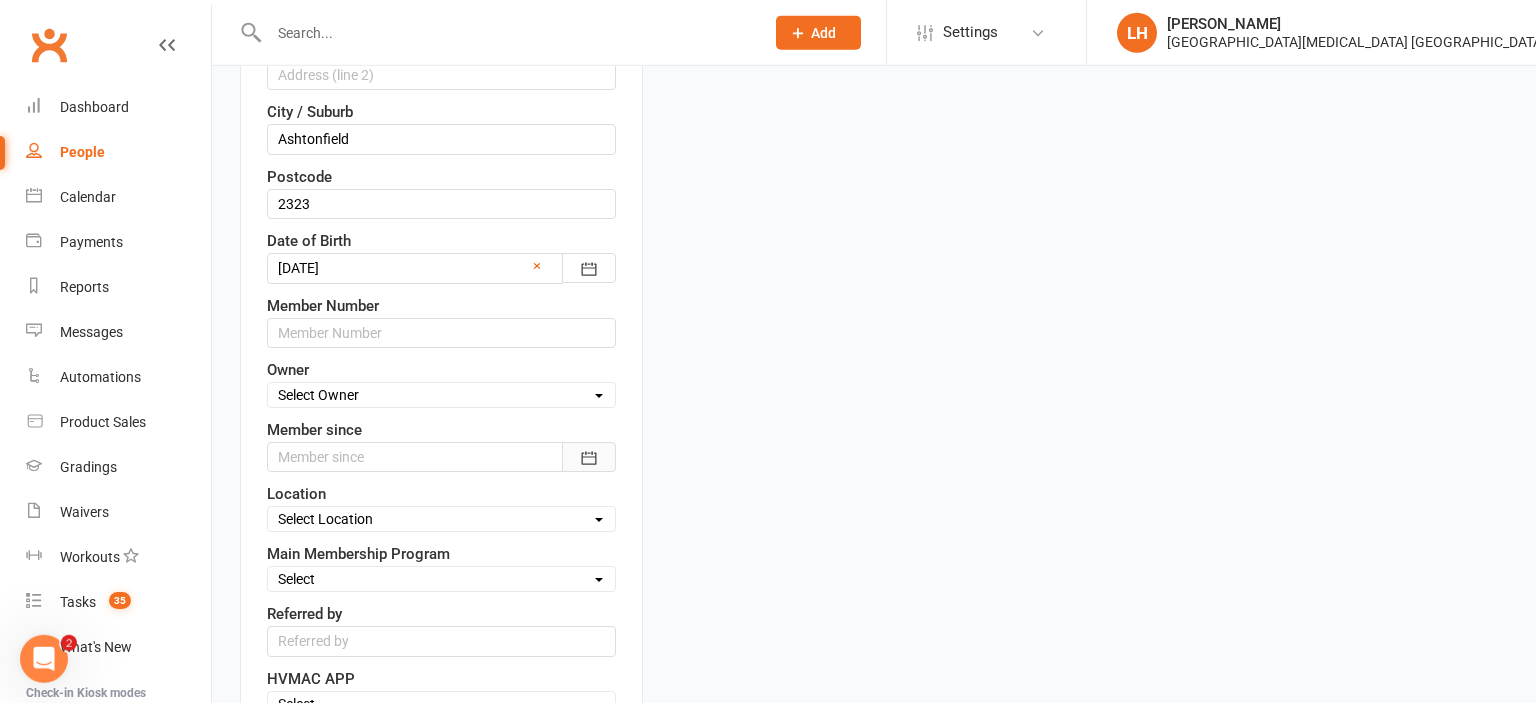 click 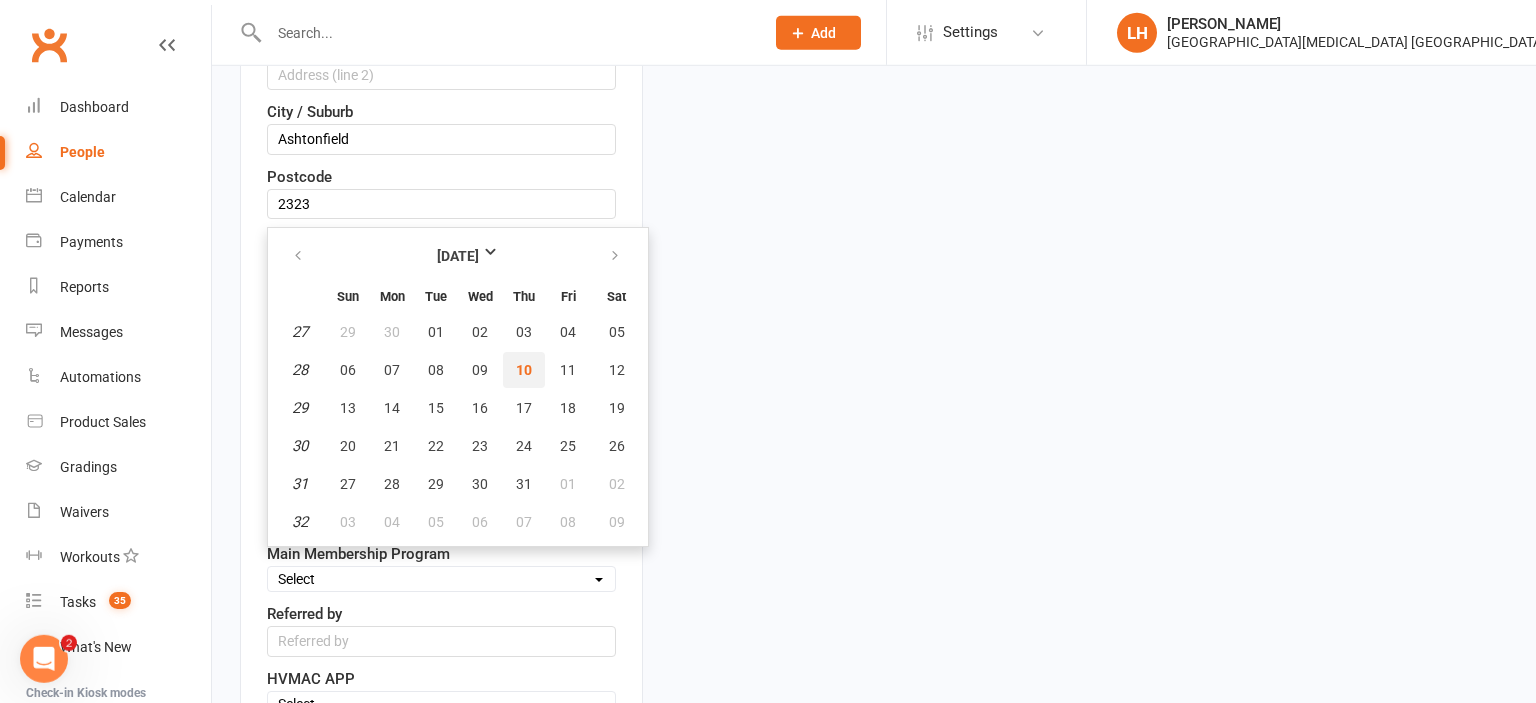 click on "10" at bounding box center [524, 370] 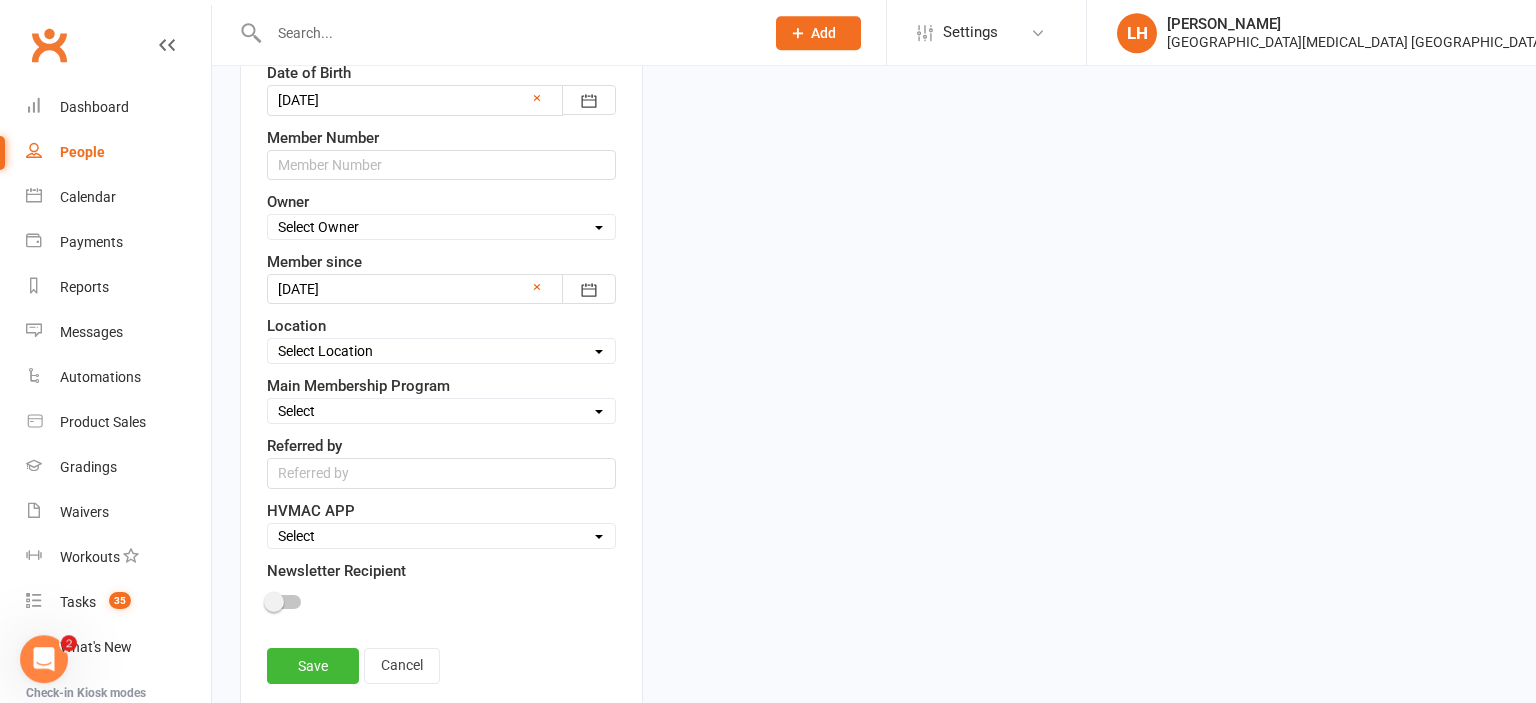 scroll, scrollTop: 856, scrollLeft: 0, axis: vertical 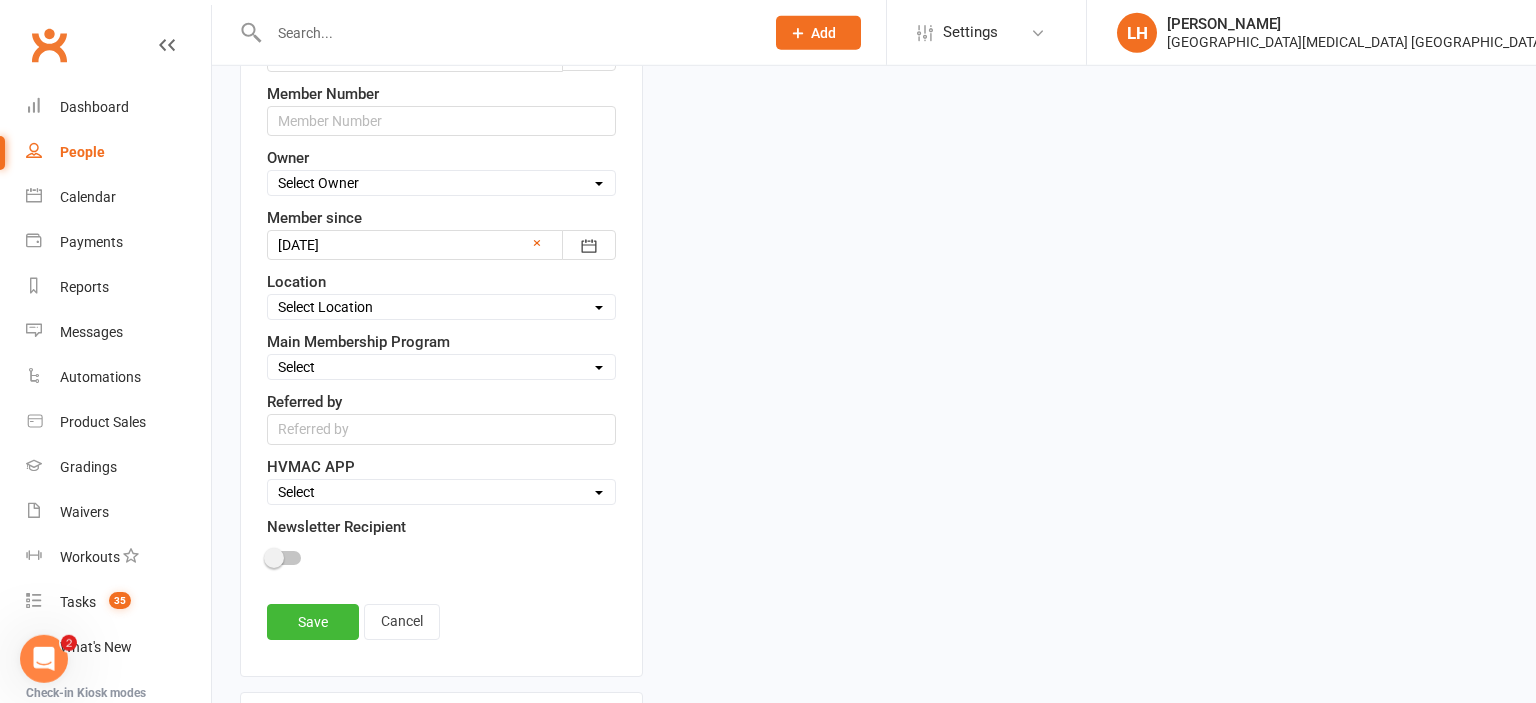 click on "Select Minimites Kindymites Dynamites Dragons Adults Kobudo Only Guest Fight Fit Only Special Programs Fitness Challenge" at bounding box center [441, 367] 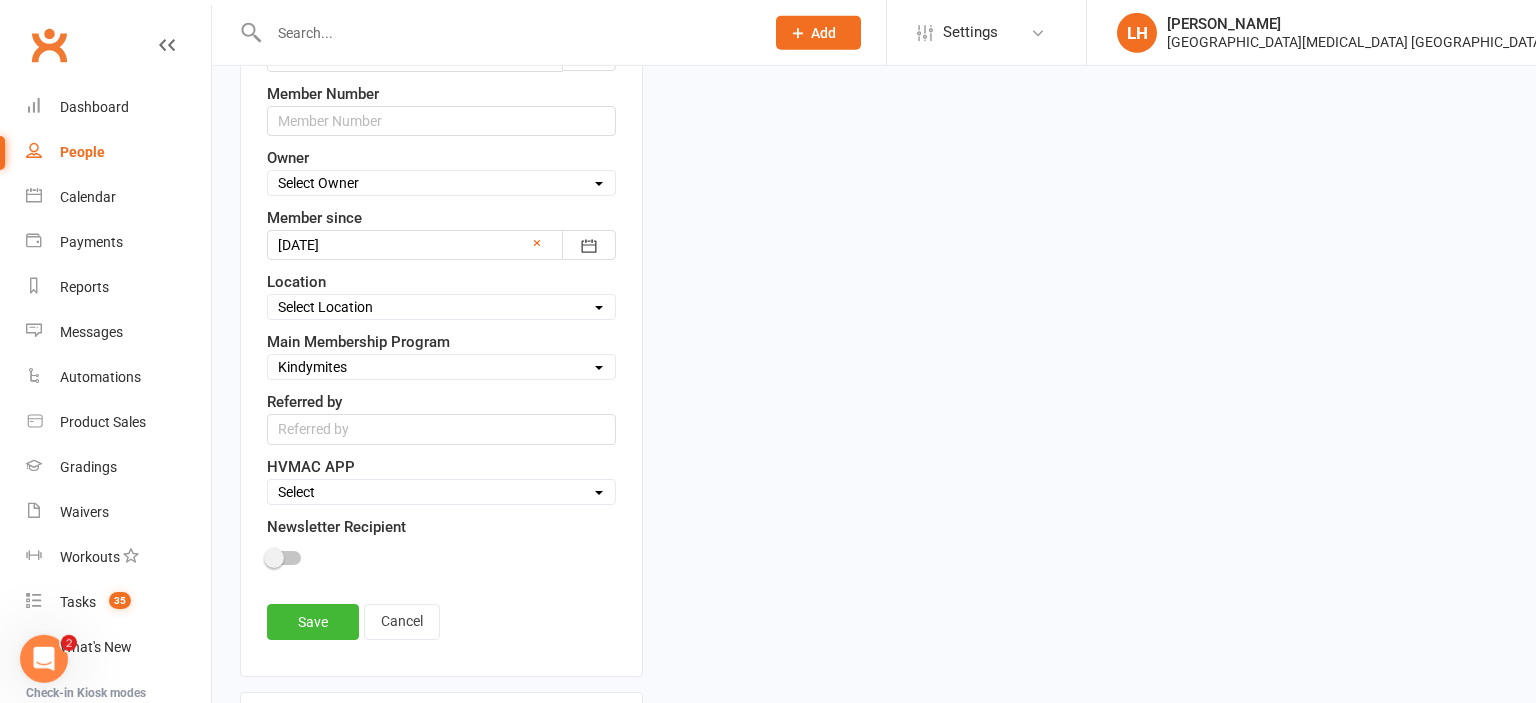 click on "Kindymites" at bounding box center [0, 0] 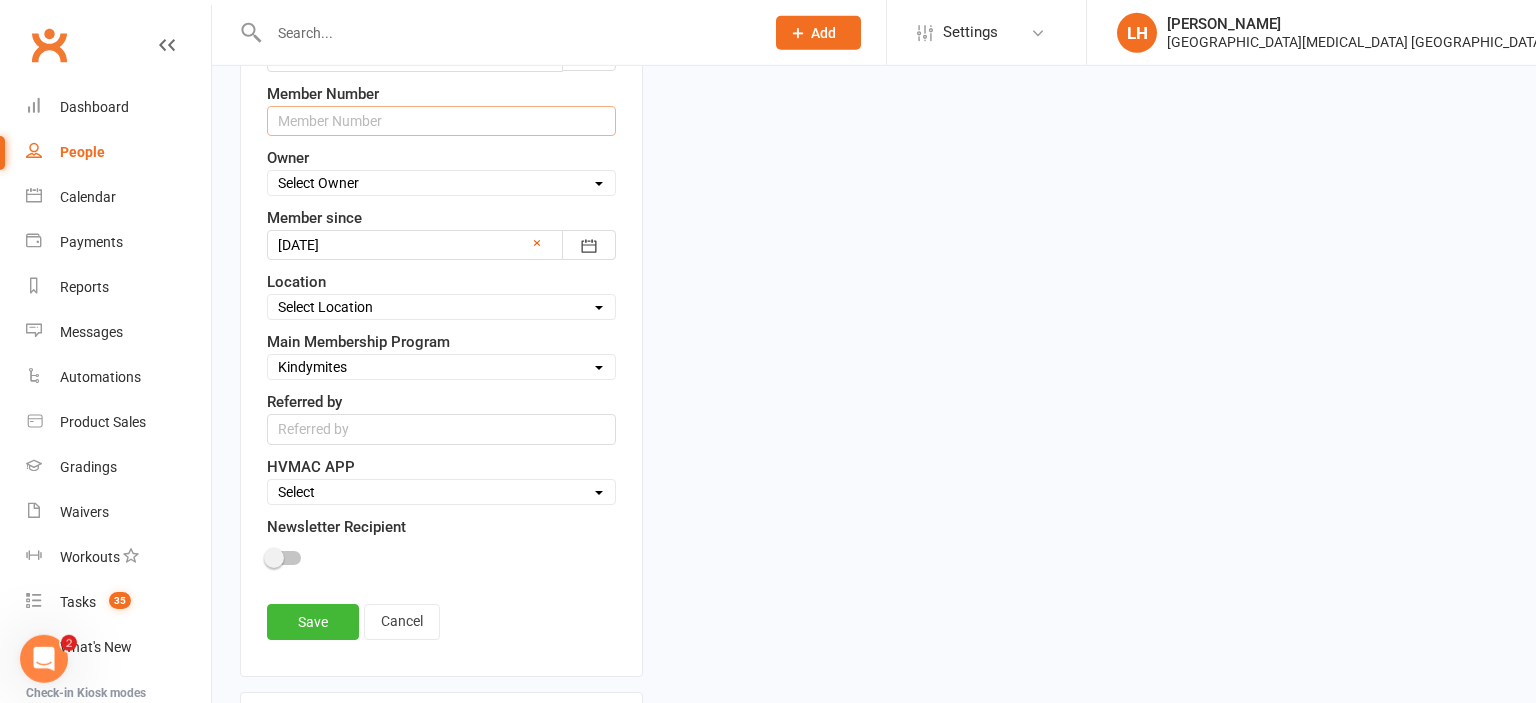 click at bounding box center [441, 121] 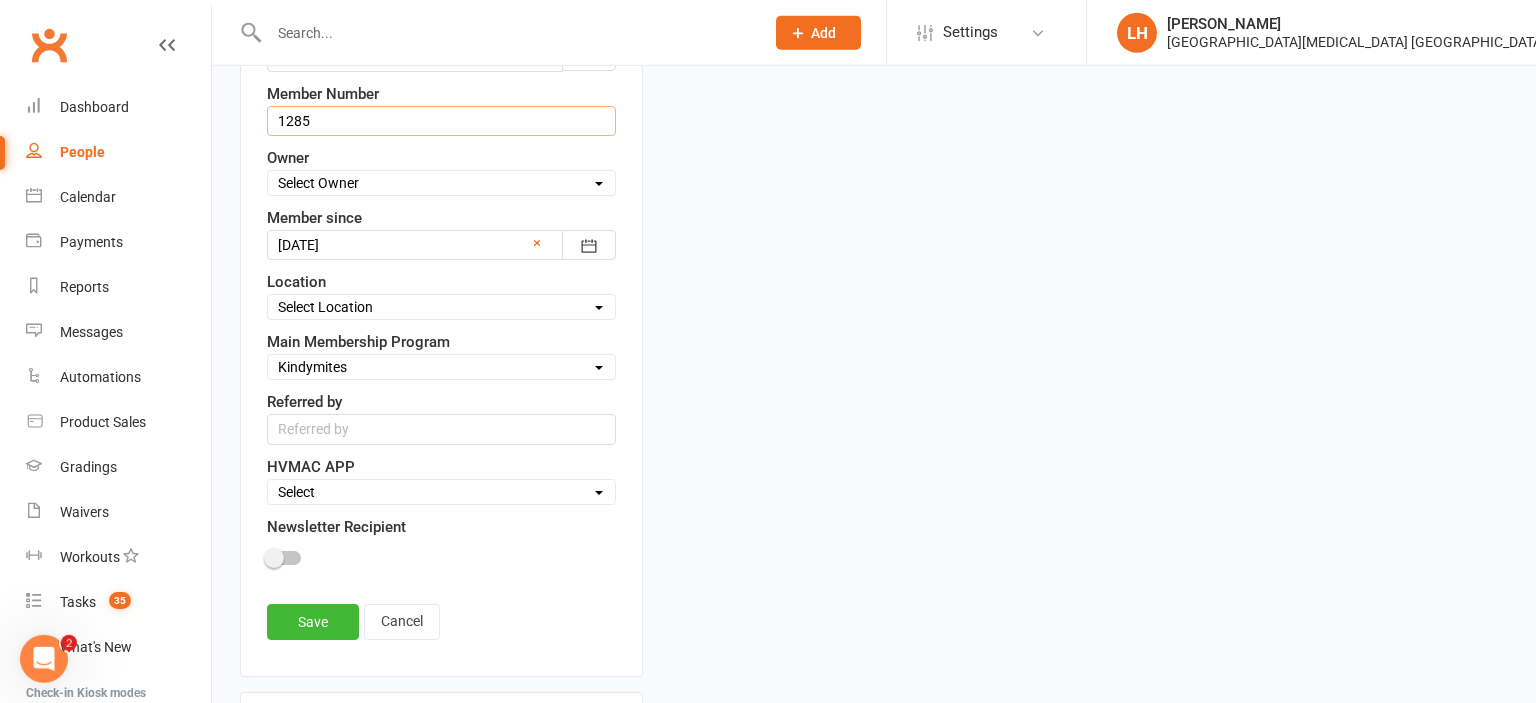 type on "1285" 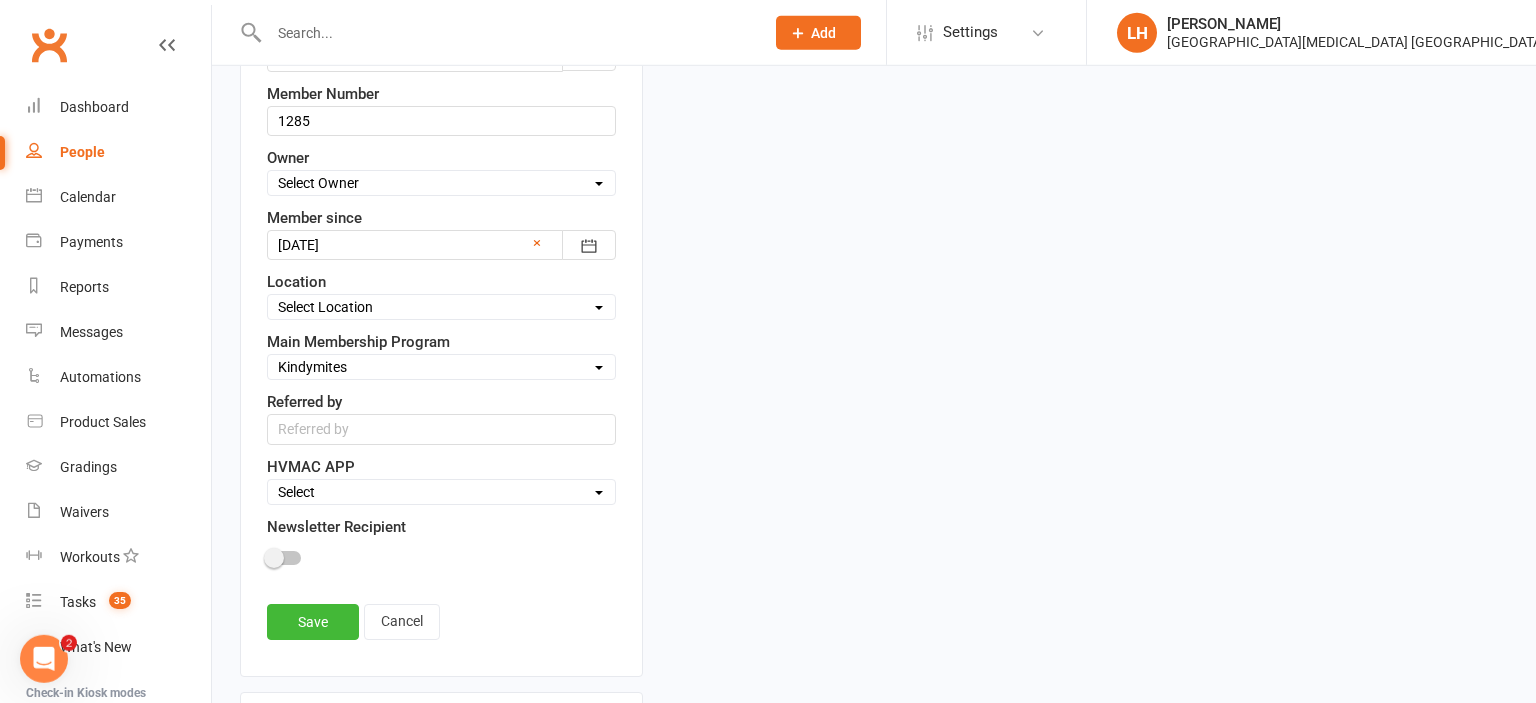 click on "Select Active Family Suspended Opt Out" at bounding box center (441, 492) 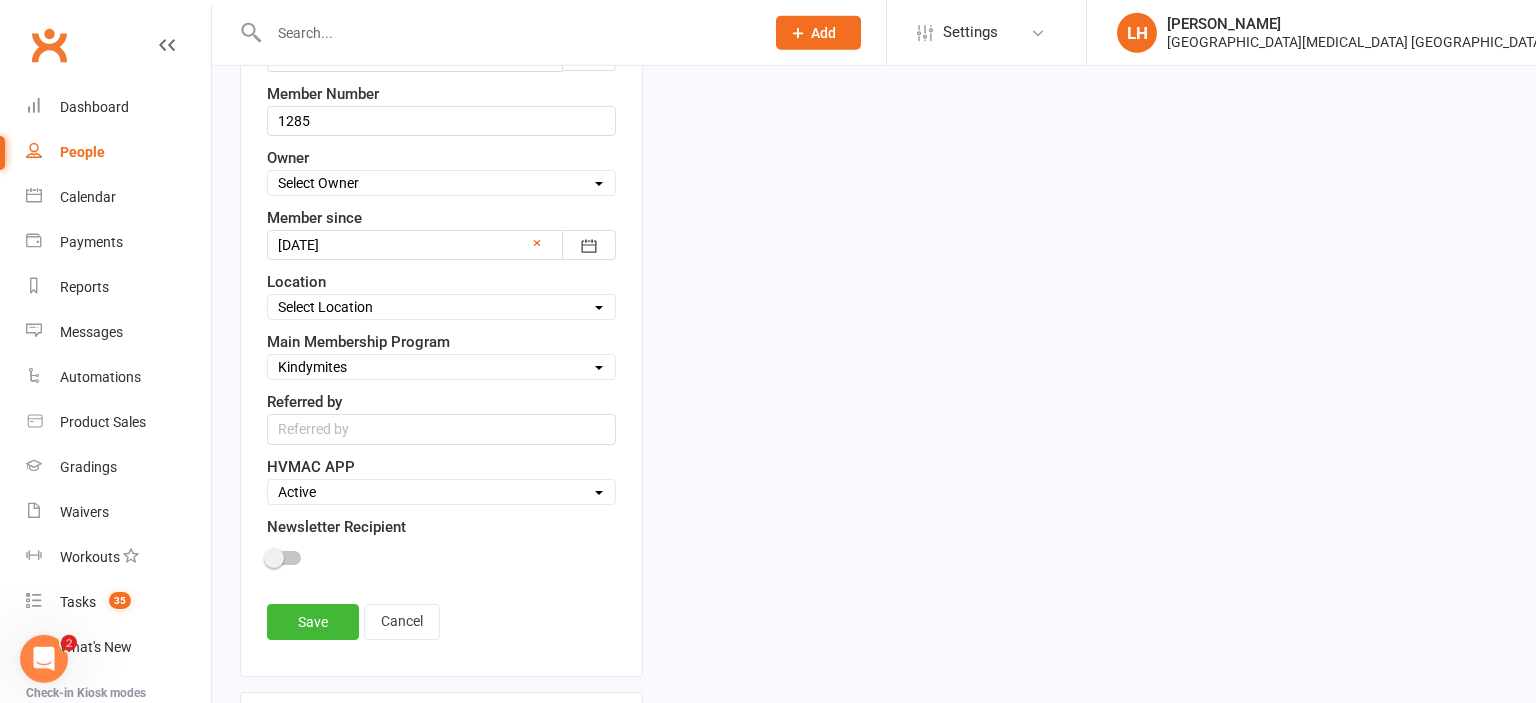 click on "Active" at bounding box center [0, 0] 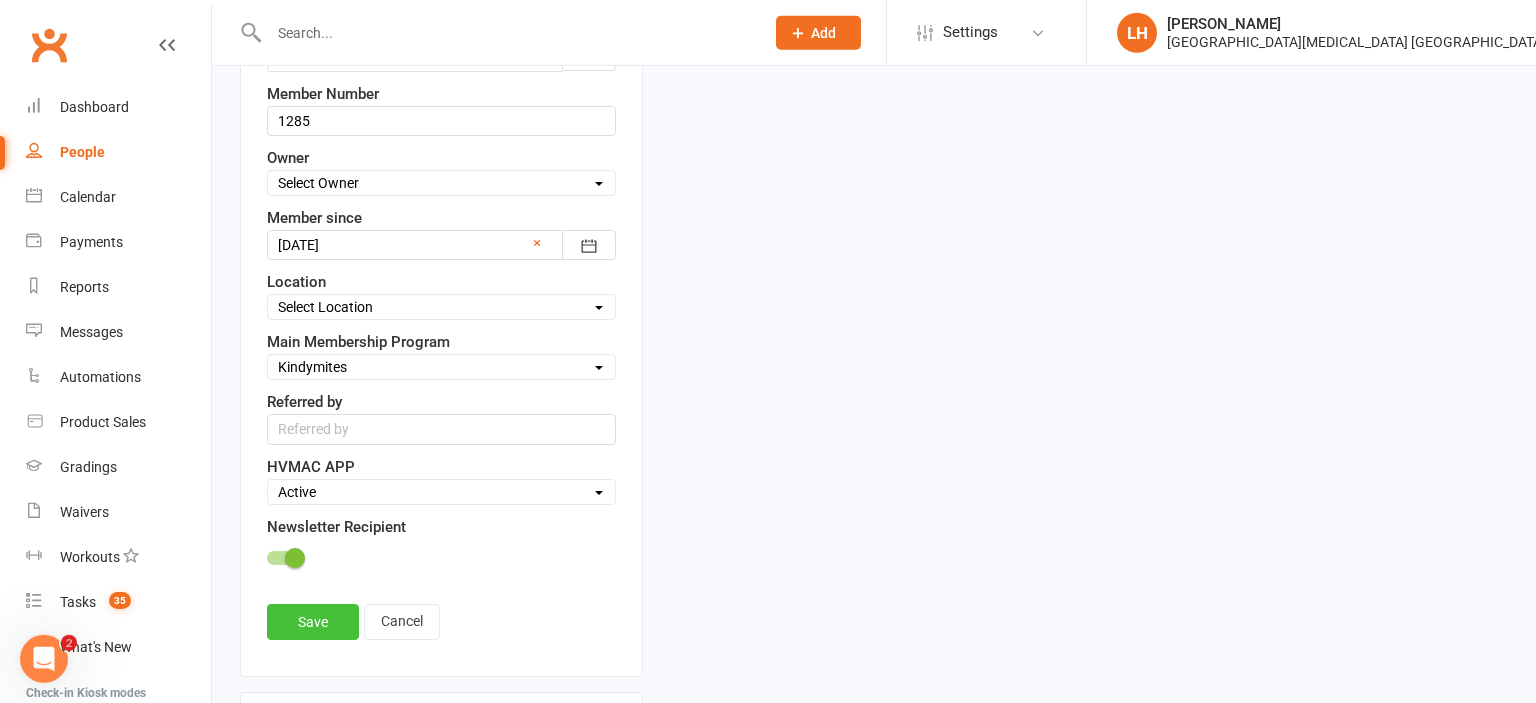 click on "Save" at bounding box center (313, 622) 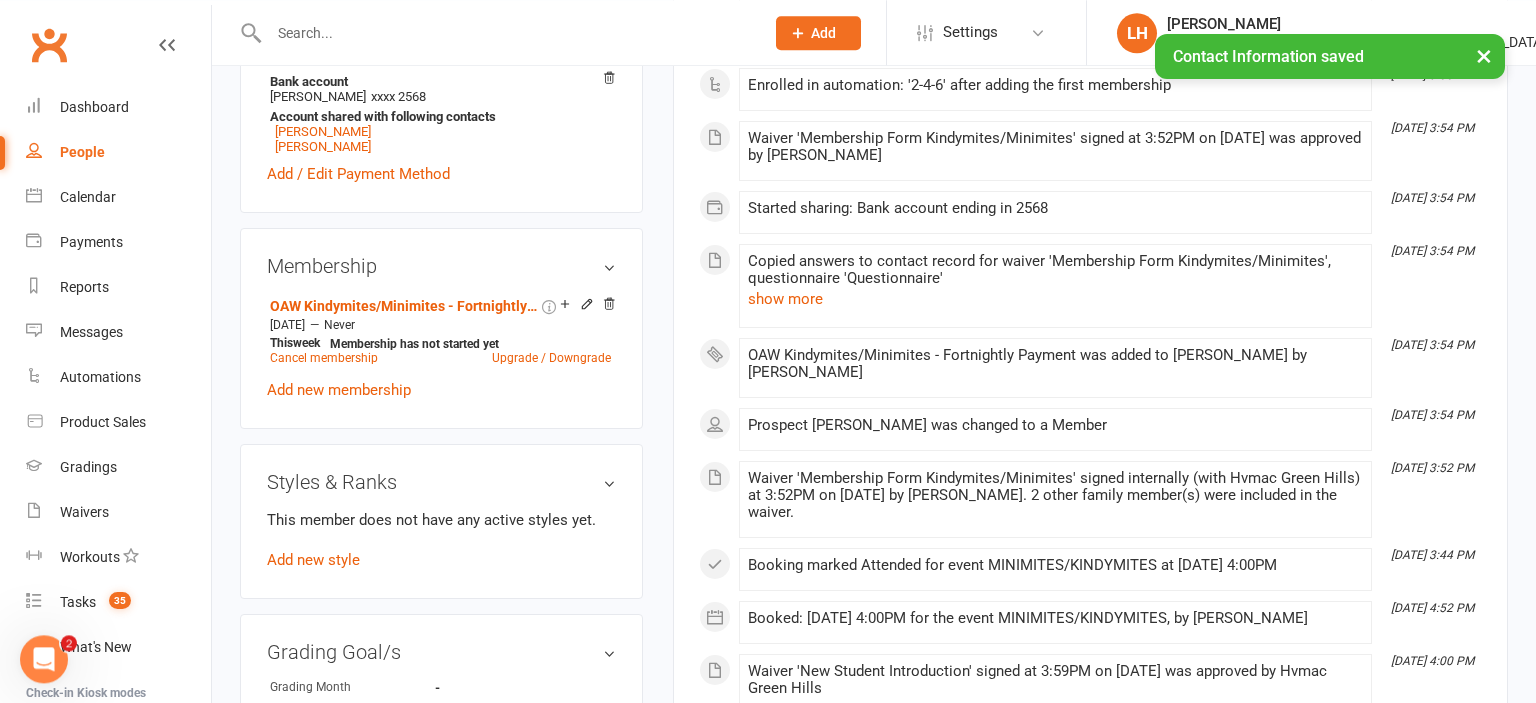 scroll, scrollTop: 961, scrollLeft: 0, axis: vertical 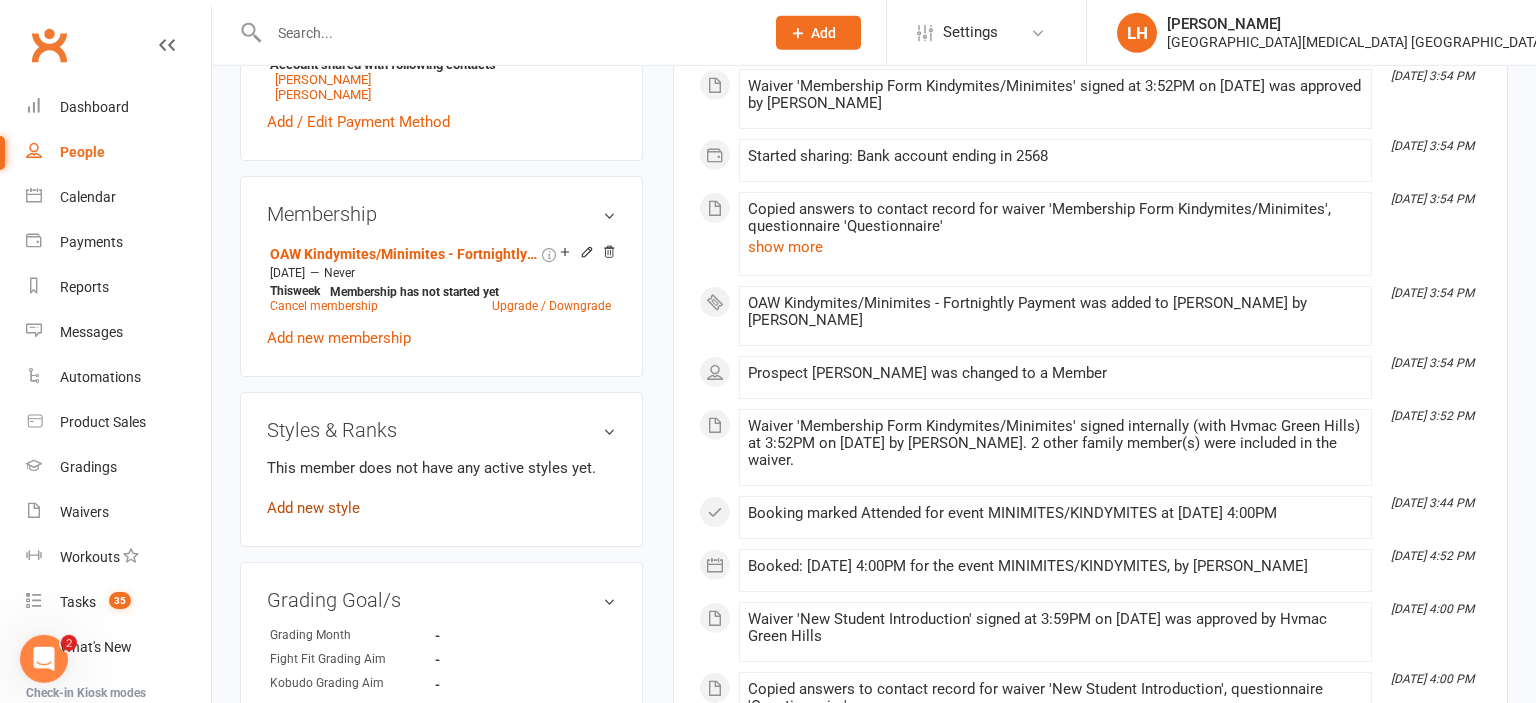 click on "Add new style" at bounding box center (313, 508) 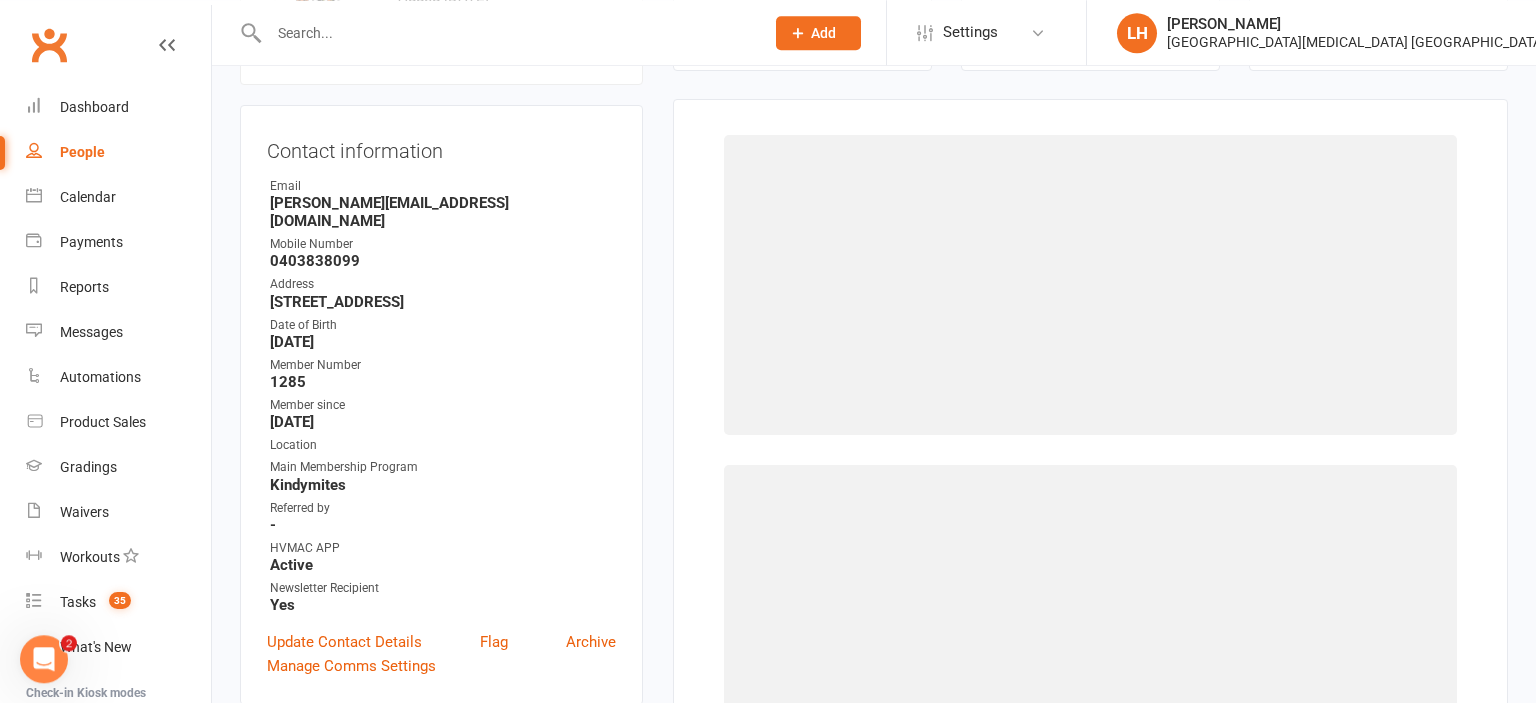 scroll, scrollTop: 195, scrollLeft: 0, axis: vertical 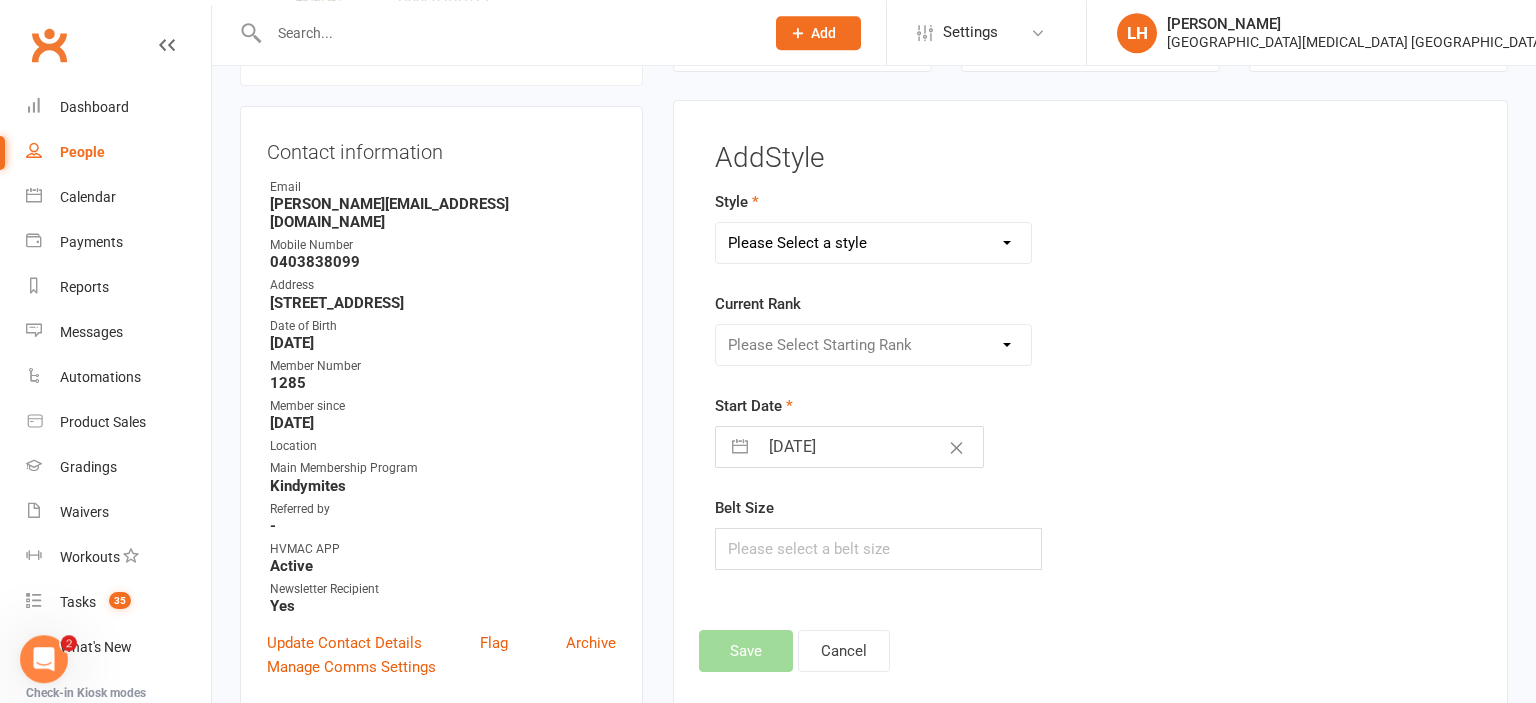 click on "Please Select a style Dragons/Adults Dynamites Fight Fit Junior Kobudo Kindymites Leadership Minimites Okinawan Kobudo Xtreme" at bounding box center (873, 243) 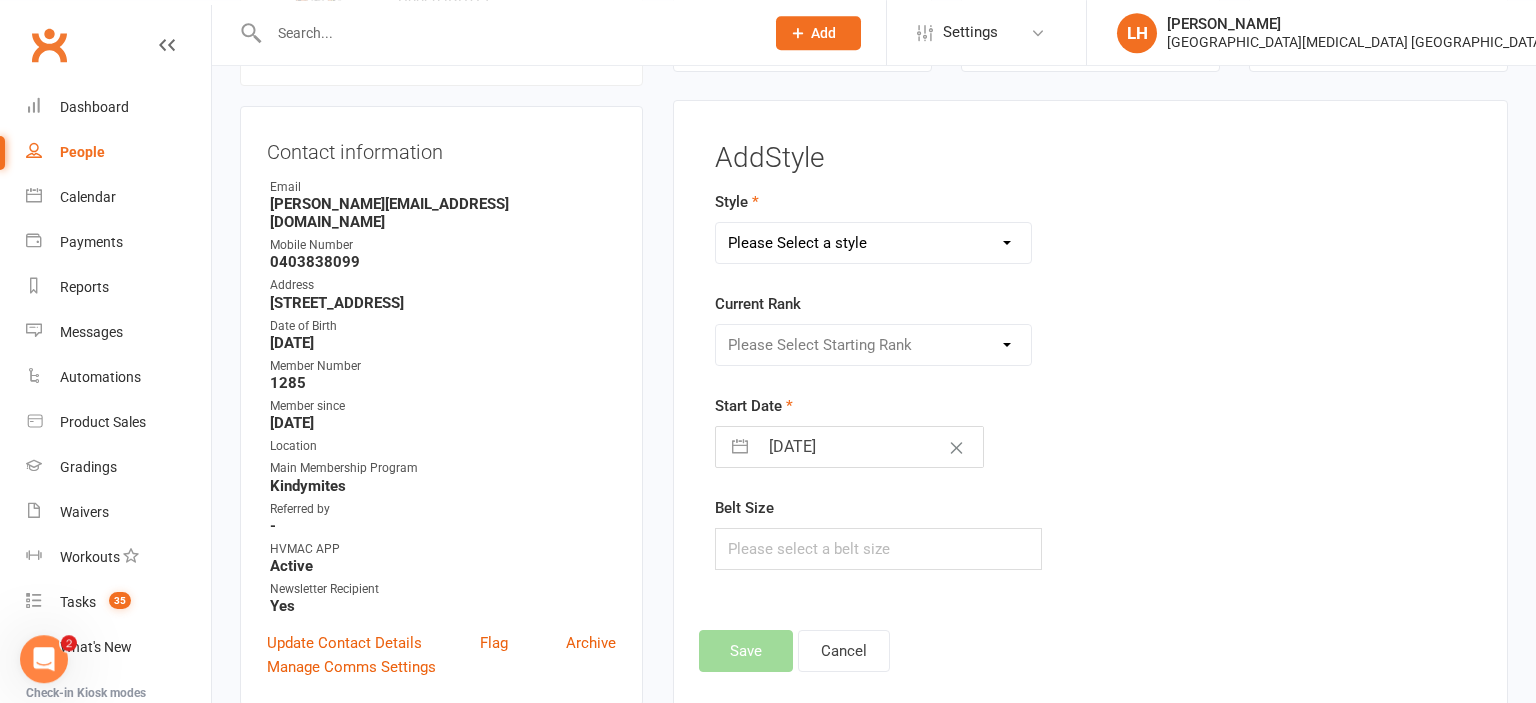 select on "1774" 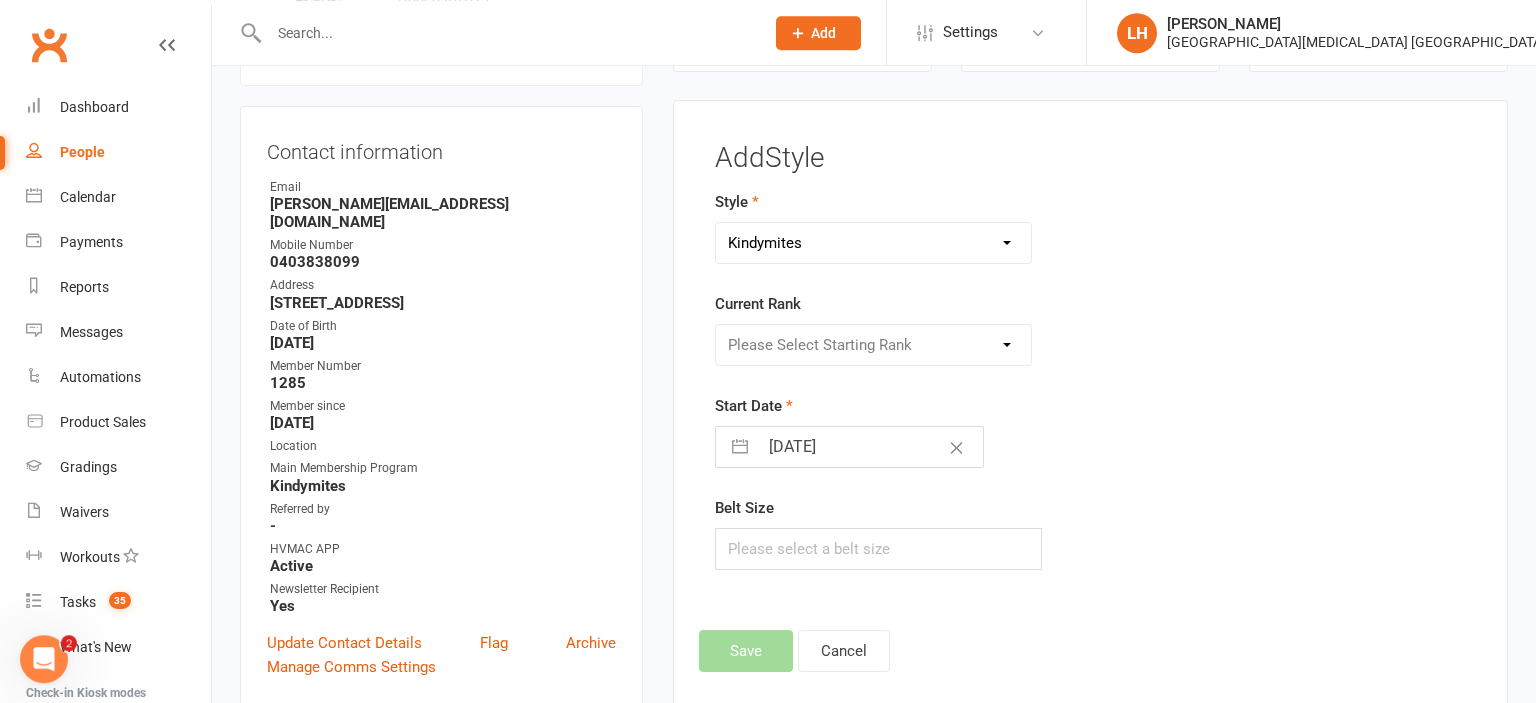click on "Kindymites" at bounding box center [0, 0] 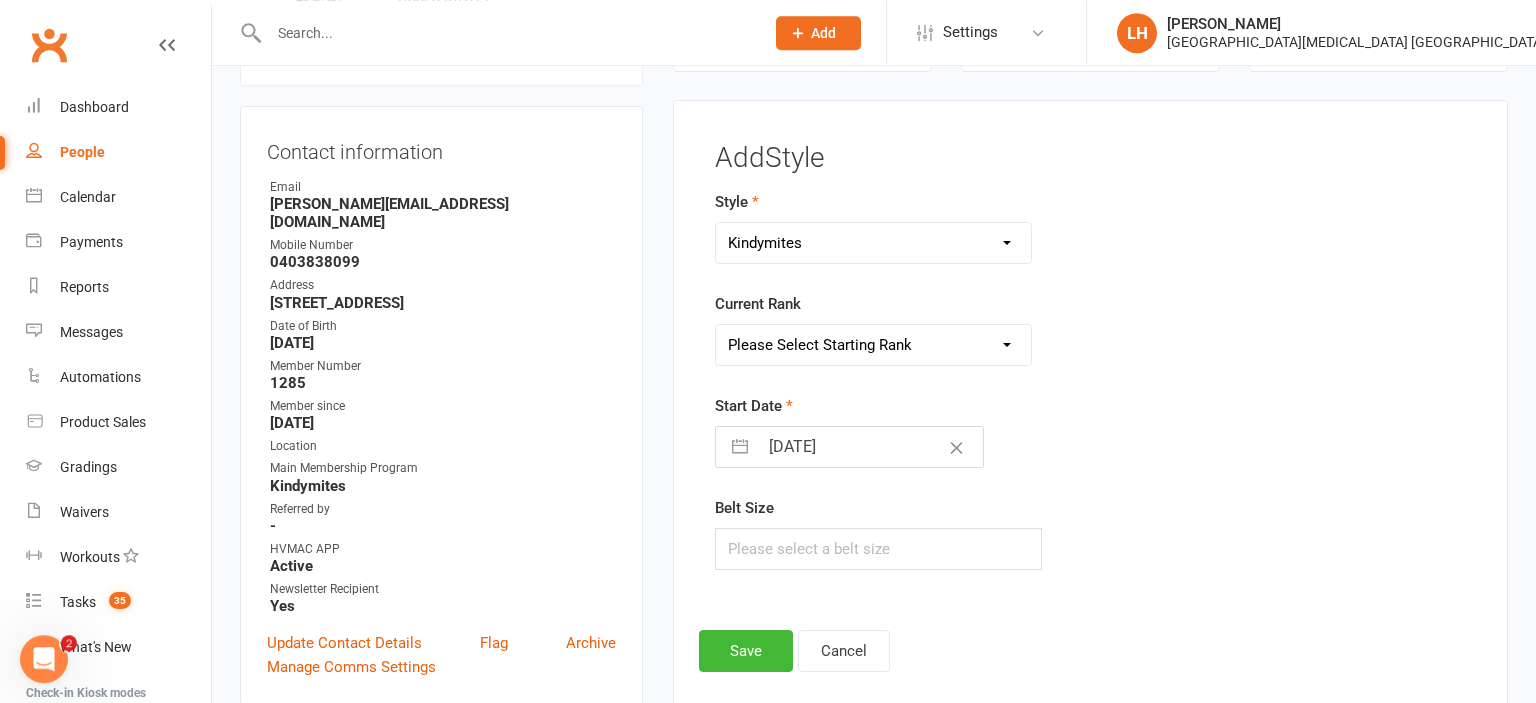 click on "Please Select Starting Rank MM White Belt MM Yellow Belt MM Red Belt MM Green Belt MM Blue Belt MM Brown Belt MM Black Belt KM White Belt KM Yellow Belt KM Orange Belt KM Red Belt KM Green Belt KM Blue Belt KM Purple Belt KM Brown Belt KM Black Belt" at bounding box center [873, 345] 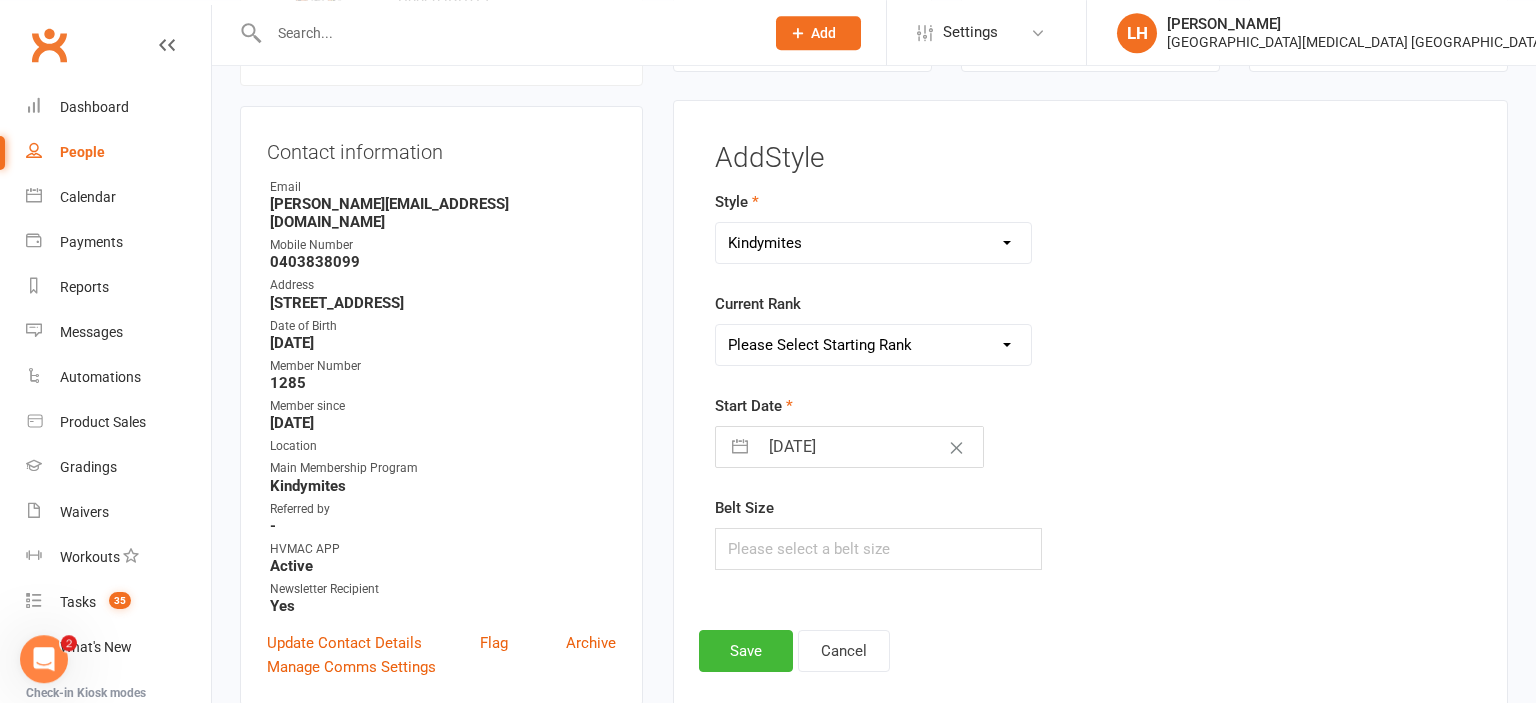 select on "17747" 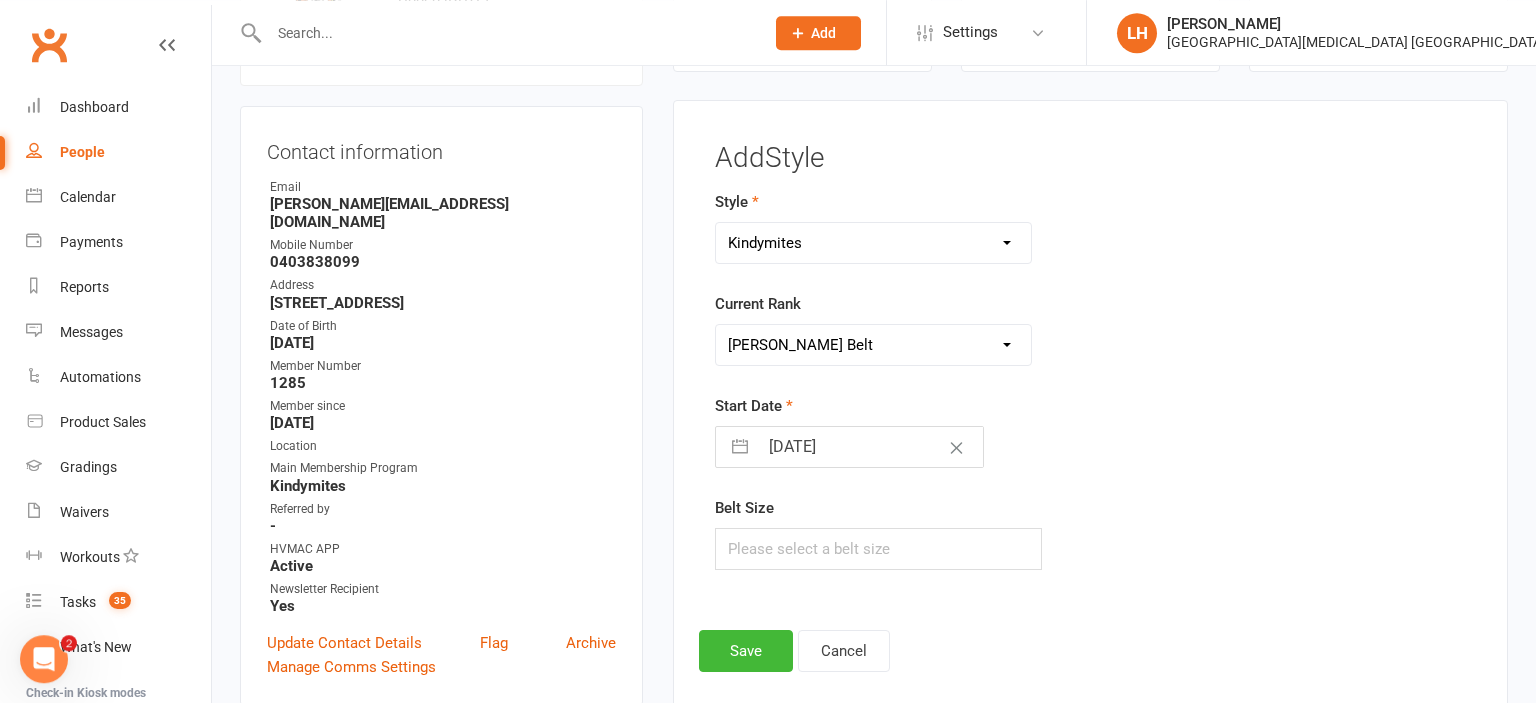 click on "KM White Belt" at bounding box center [0, 0] 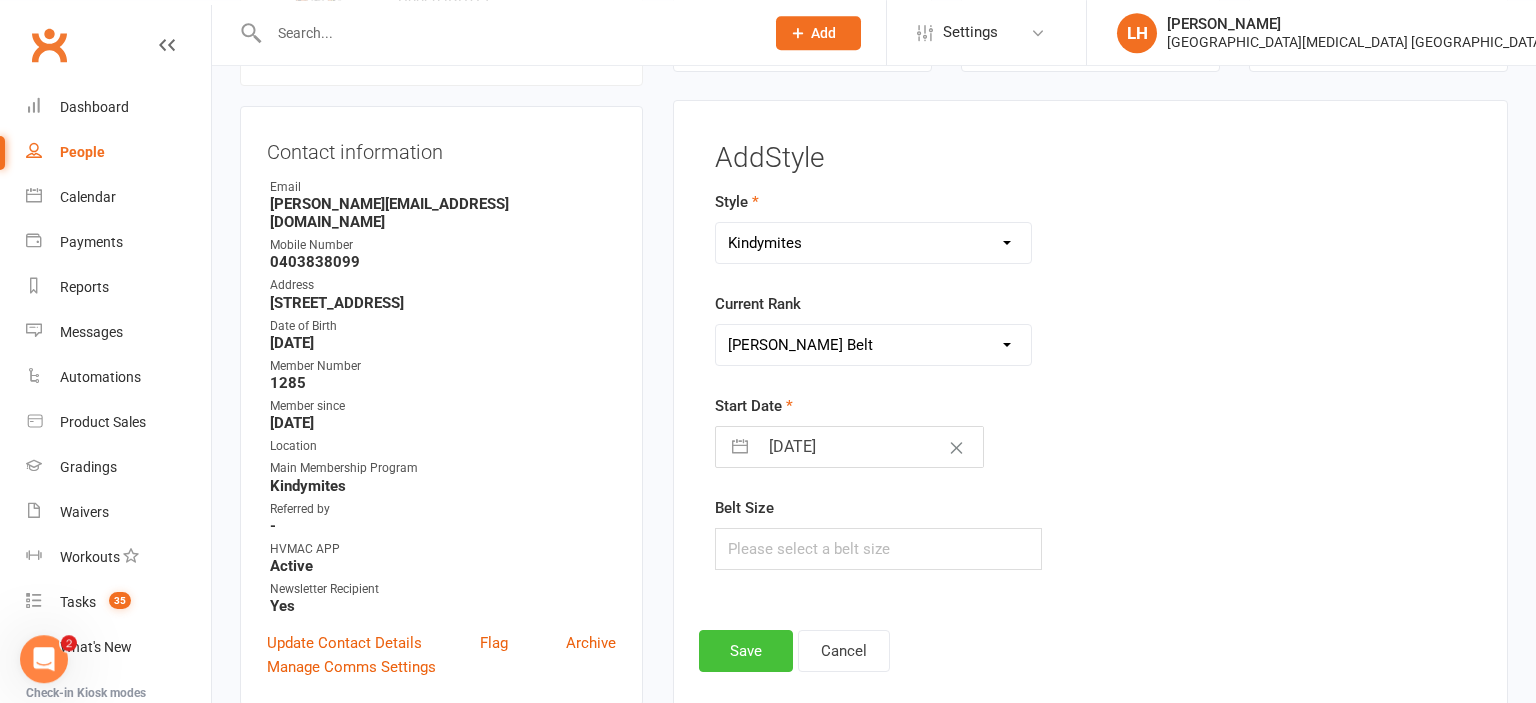 click on "Save" at bounding box center [746, 651] 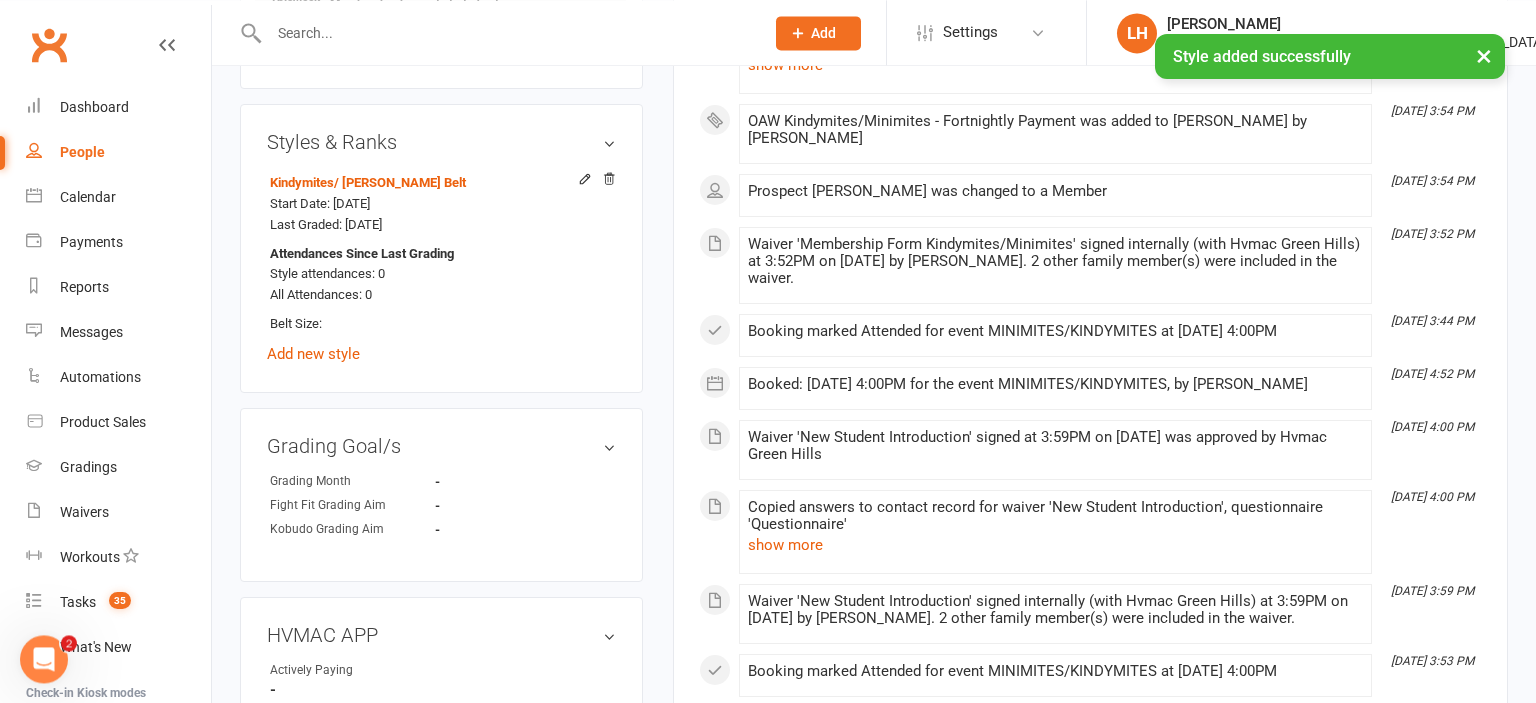 scroll, scrollTop: 1251, scrollLeft: 0, axis: vertical 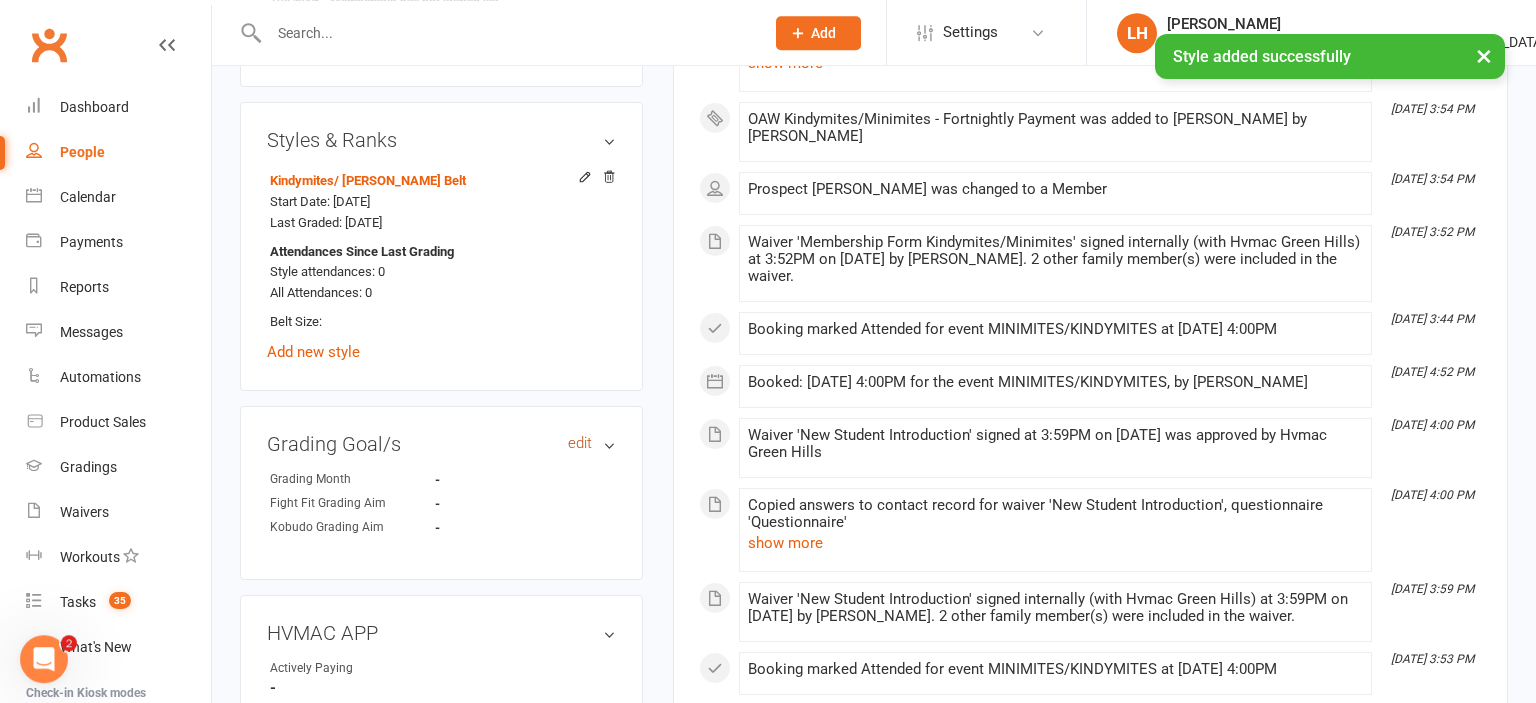 click on "edit" at bounding box center (580, 443) 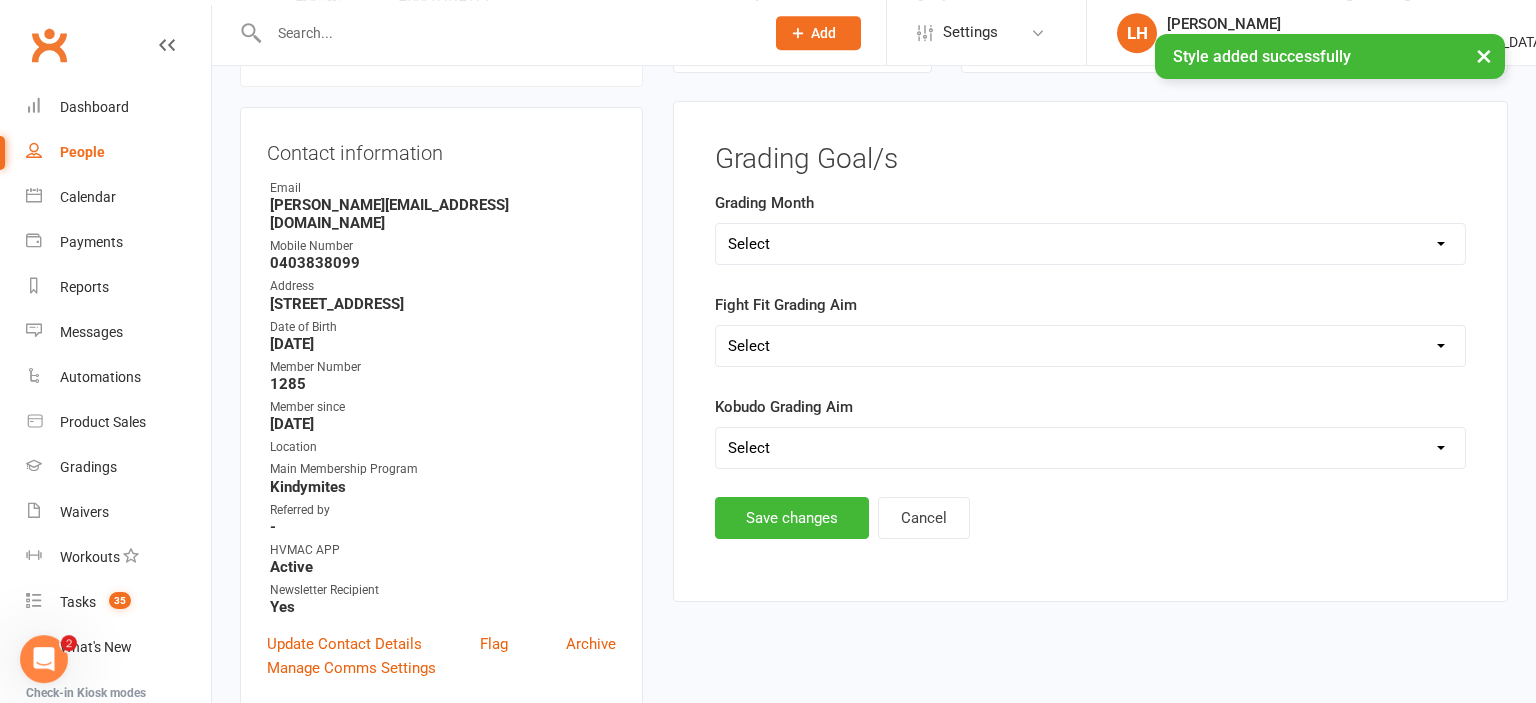 scroll, scrollTop: 193, scrollLeft: 0, axis: vertical 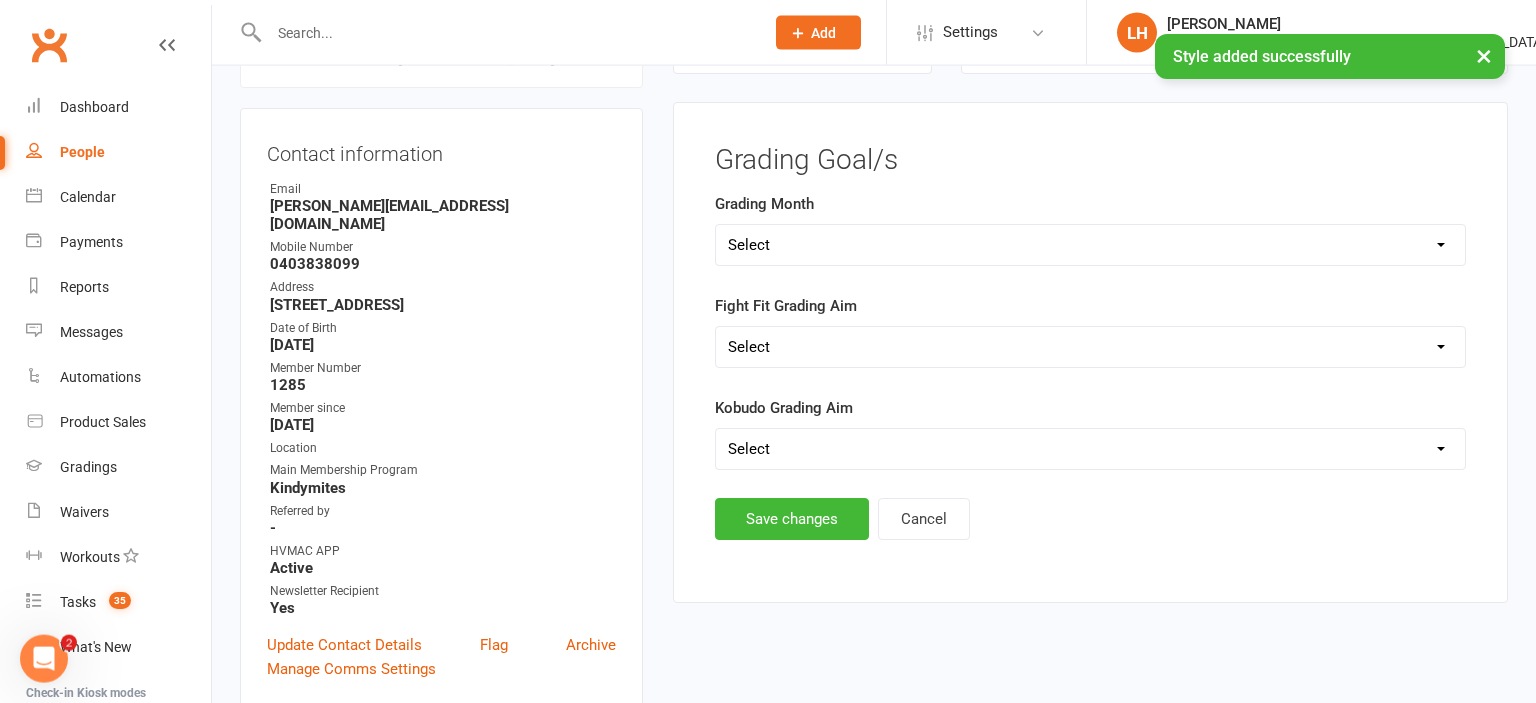 click on "Select Silver (February) Yellow (April) White (June) Blue (August) Green (October) Brown (December)" at bounding box center (1090, 245) 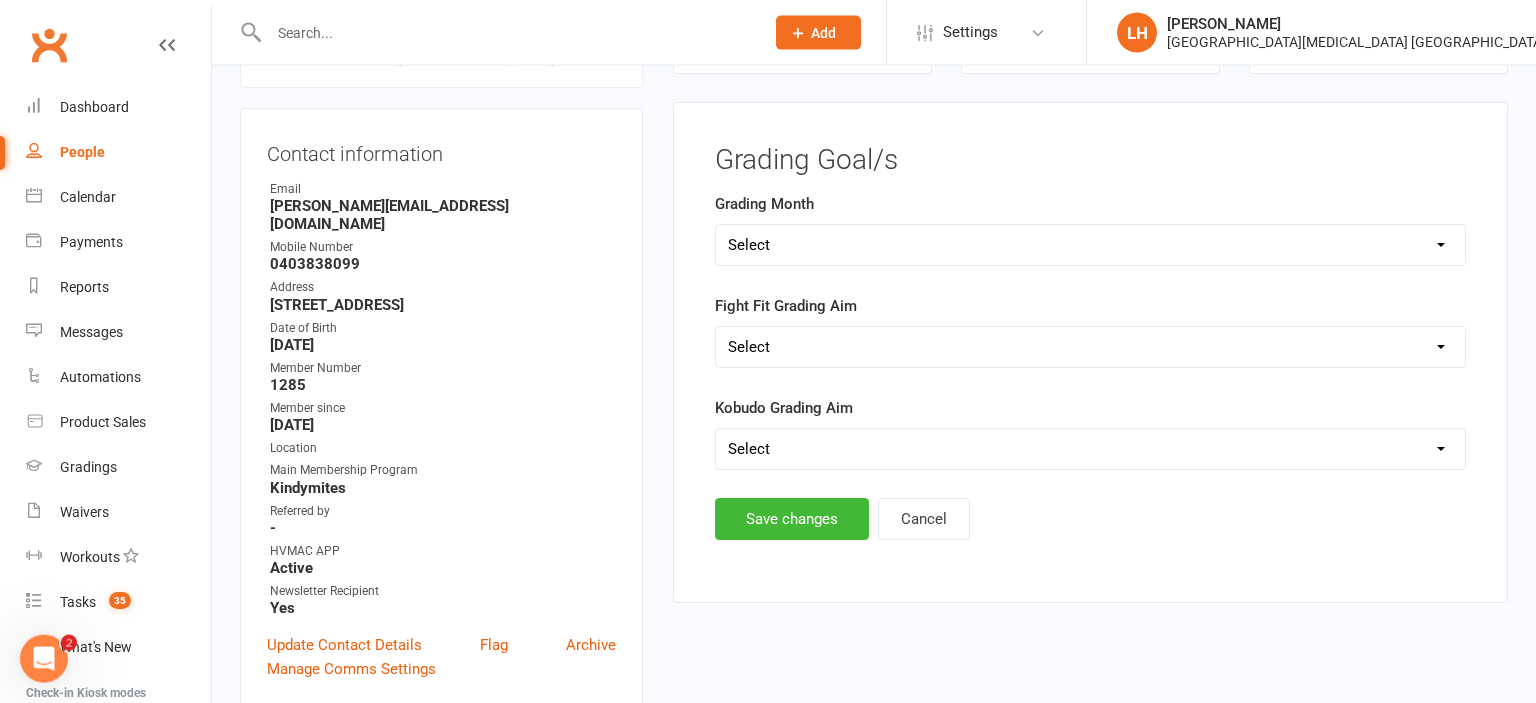 select on "Green (October)" 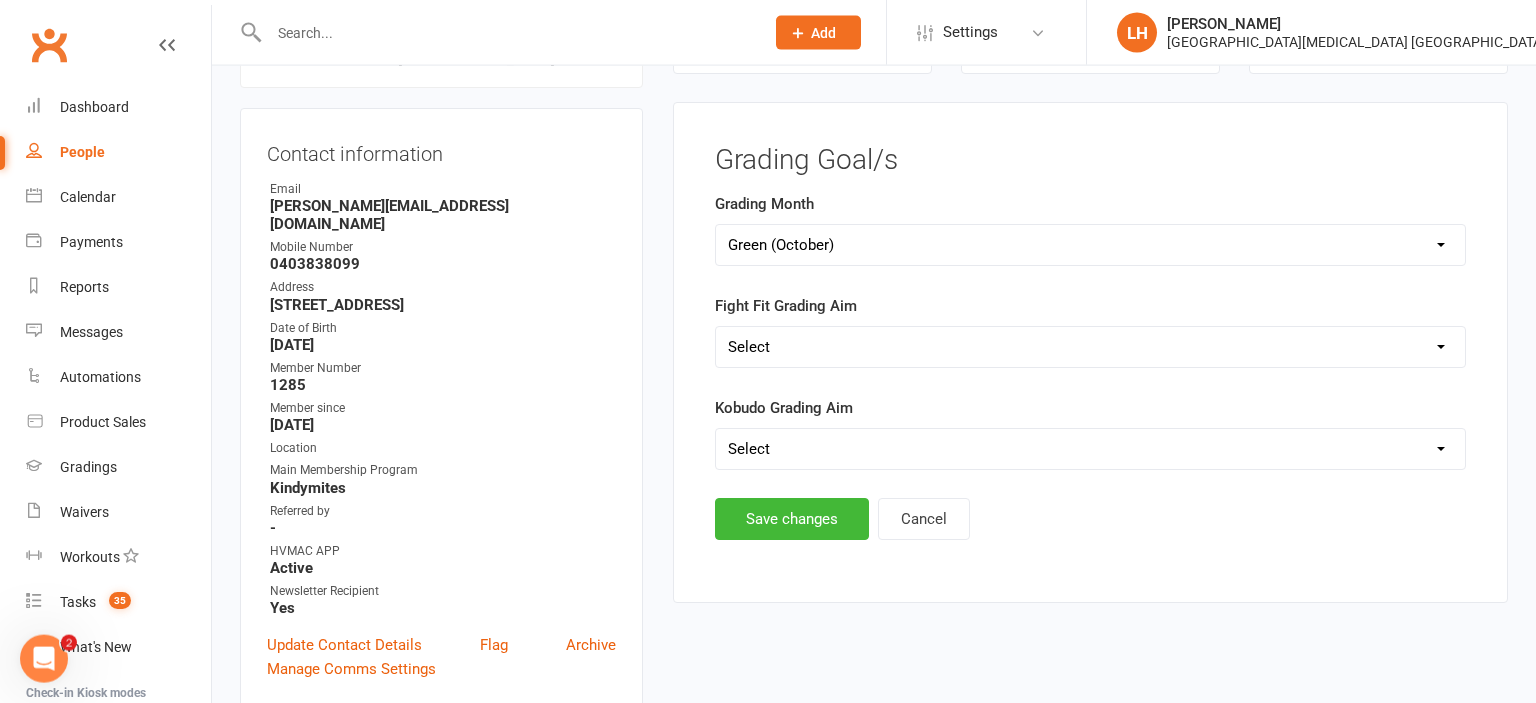 click on "Green (October)" at bounding box center [0, 0] 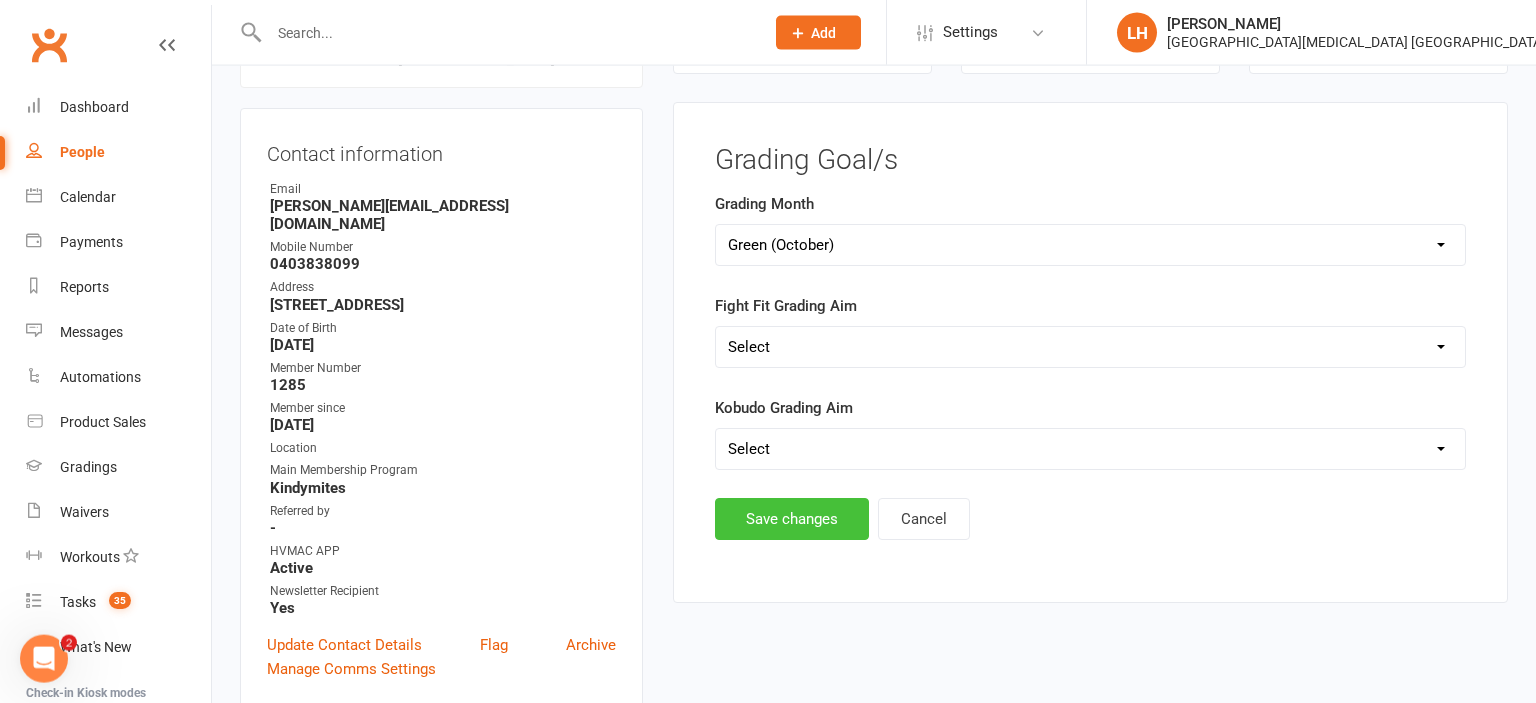 click on "Save changes" at bounding box center [792, 519] 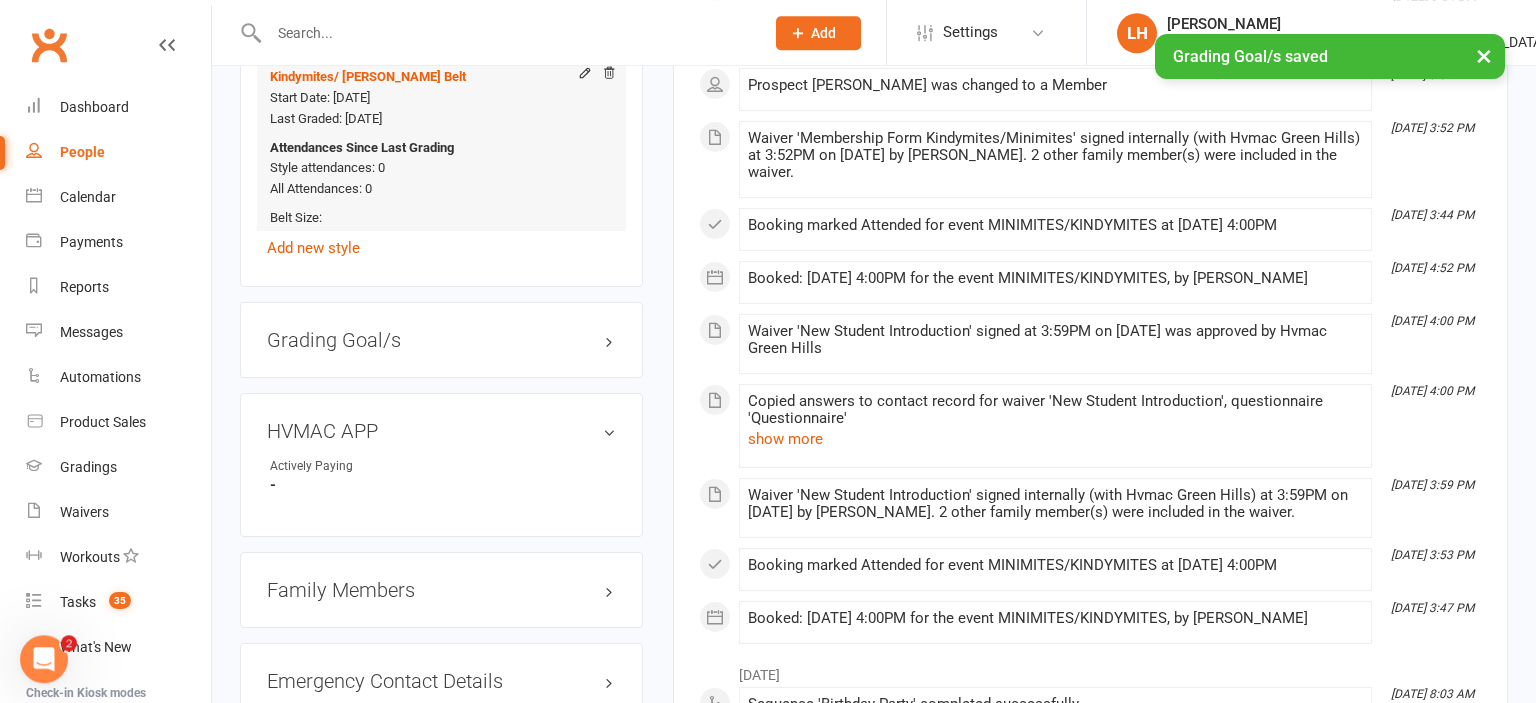 scroll, scrollTop: 1356, scrollLeft: 0, axis: vertical 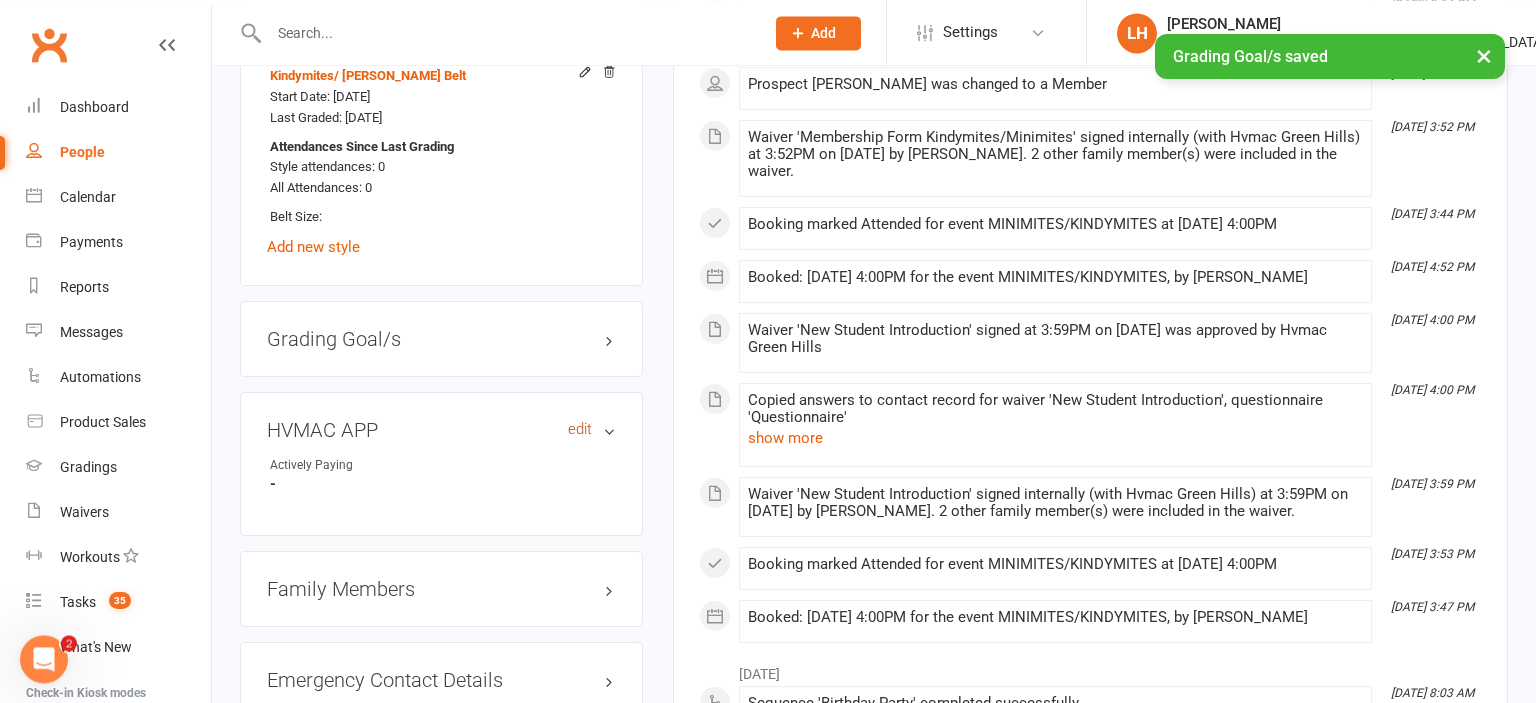 click on "edit" at bounding box center (580, 429) 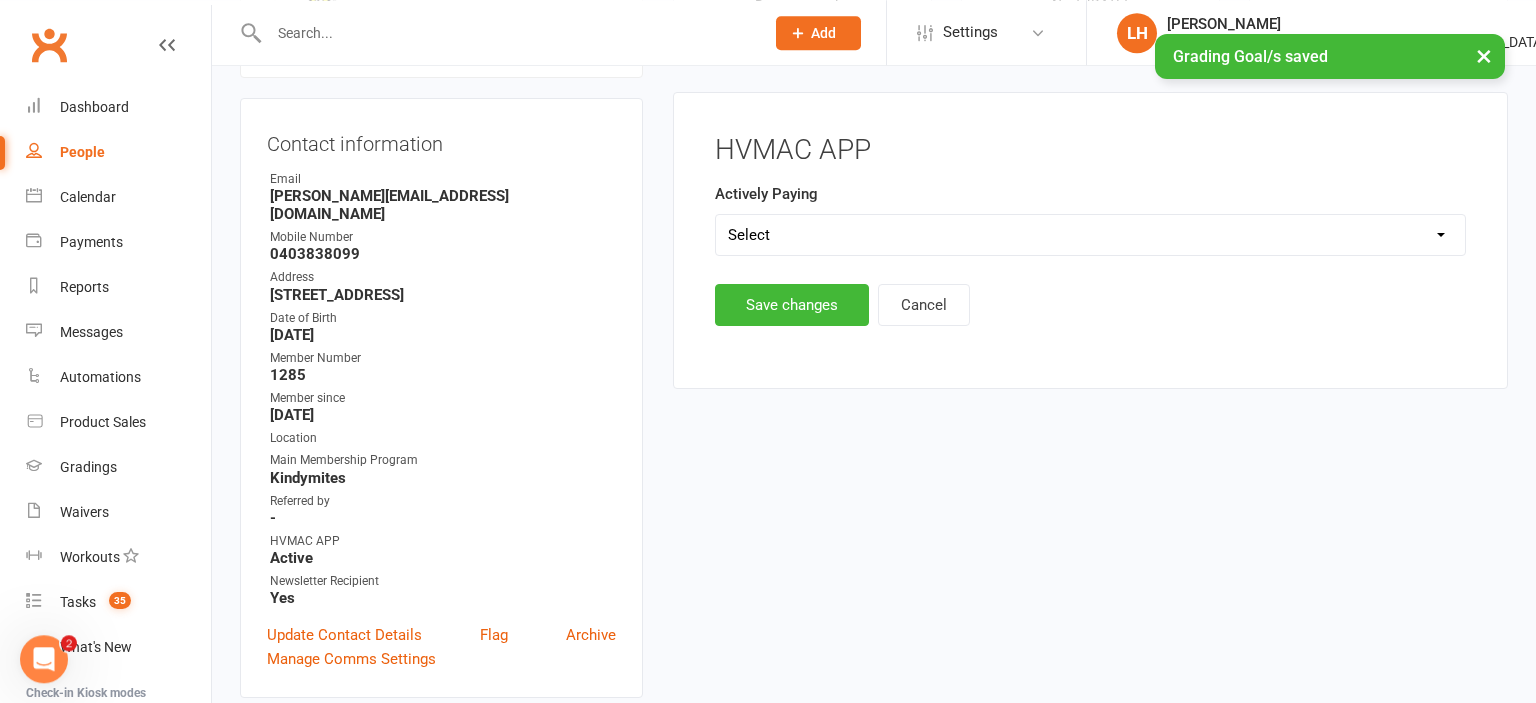 scroll, scrollTop: 195, scrollLeft: 0, axis: vertical 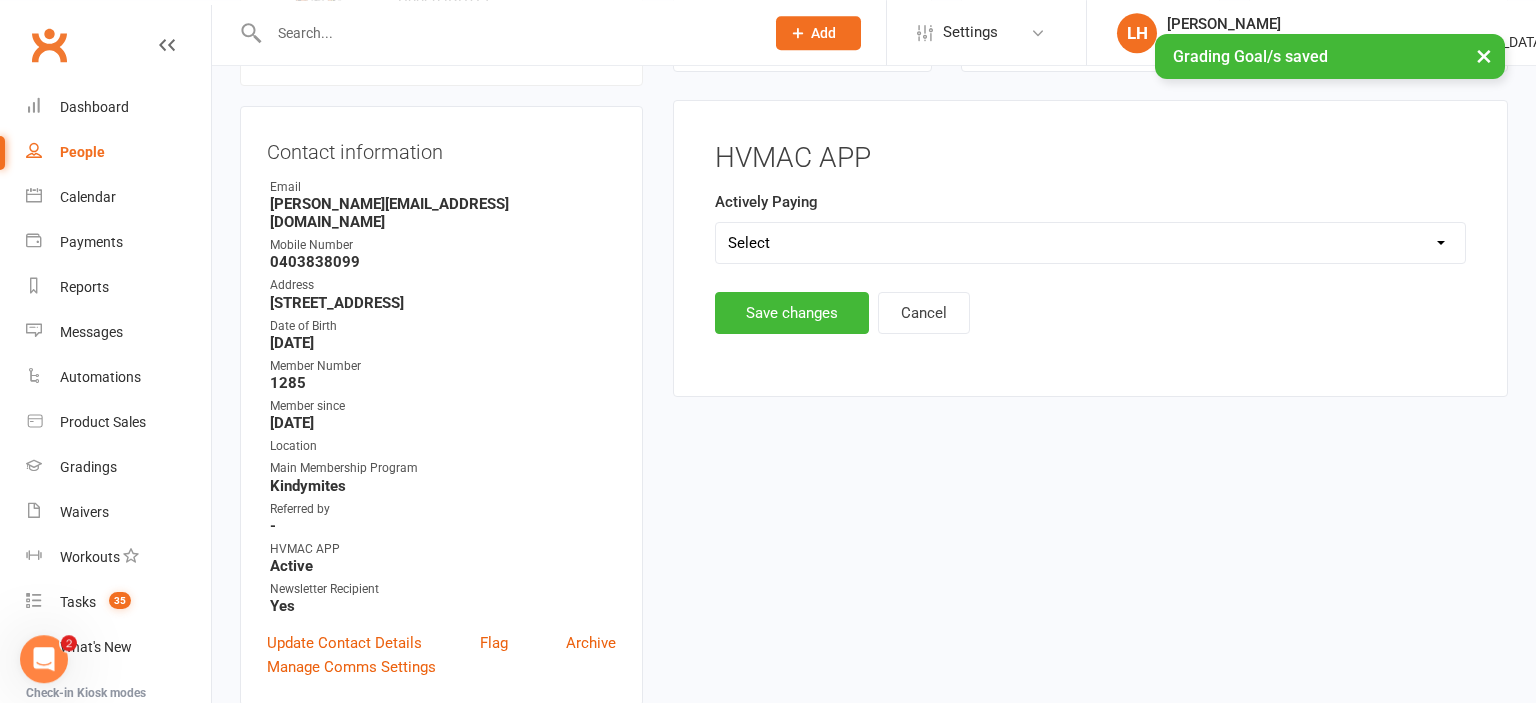 click on "Select Yes No" at bounding box center (1090, 243) 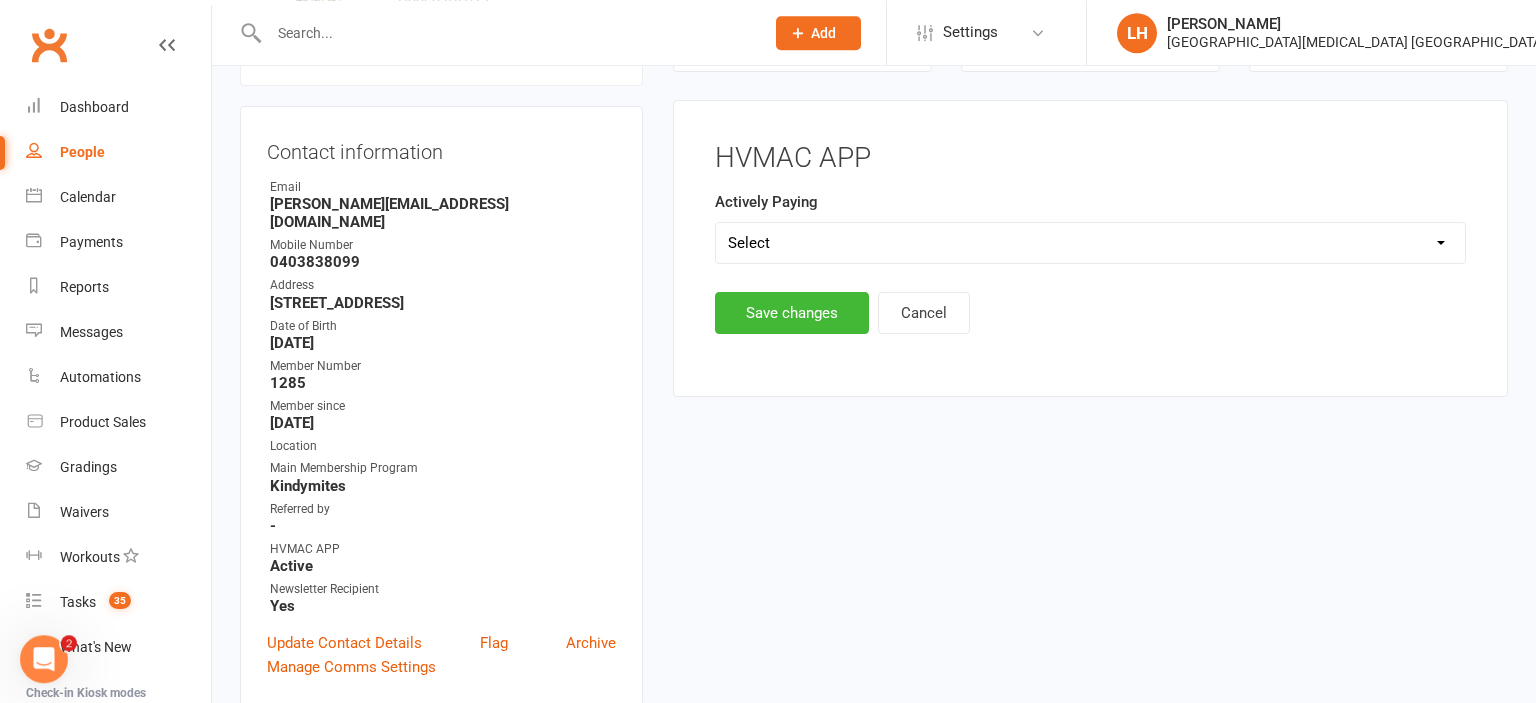select on "Yes" 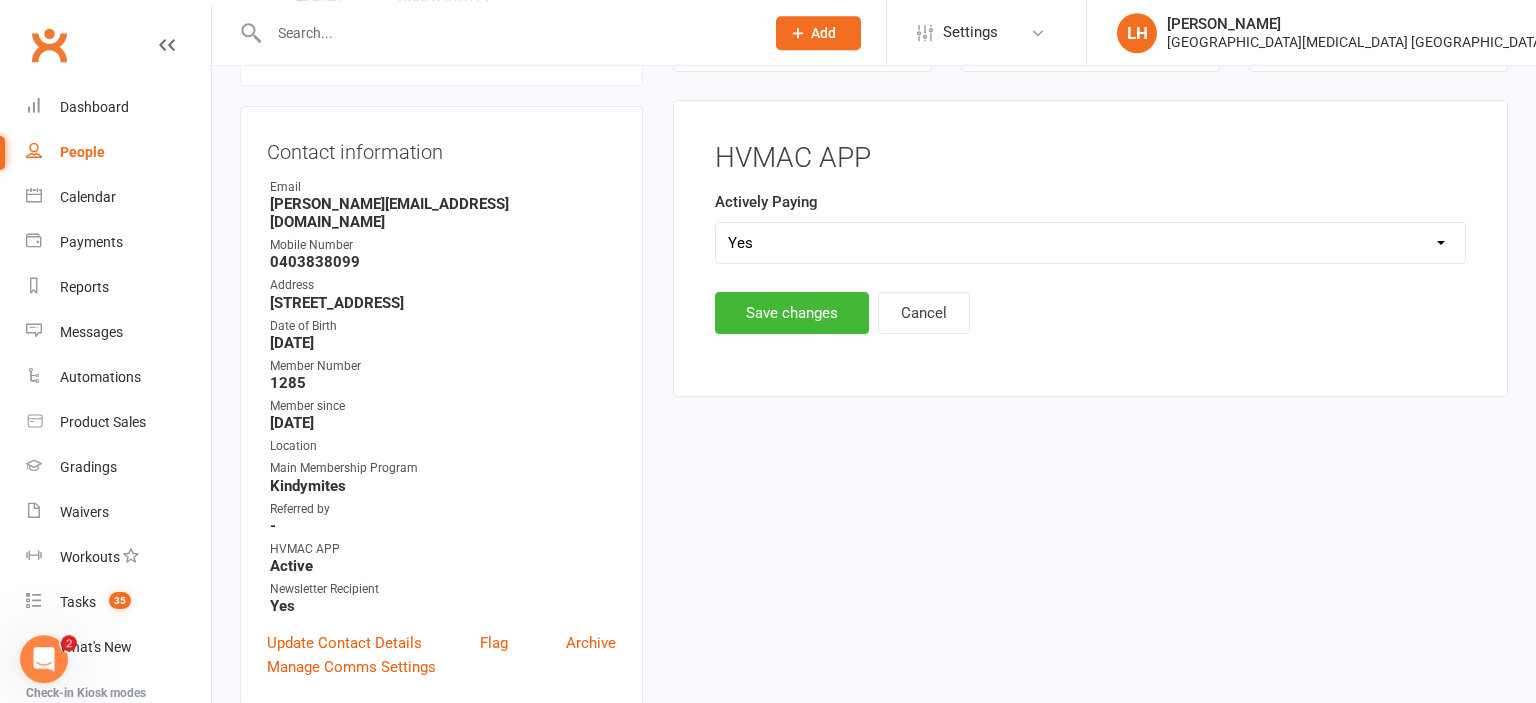 click on "Yes" at bounding box center (0, 0) 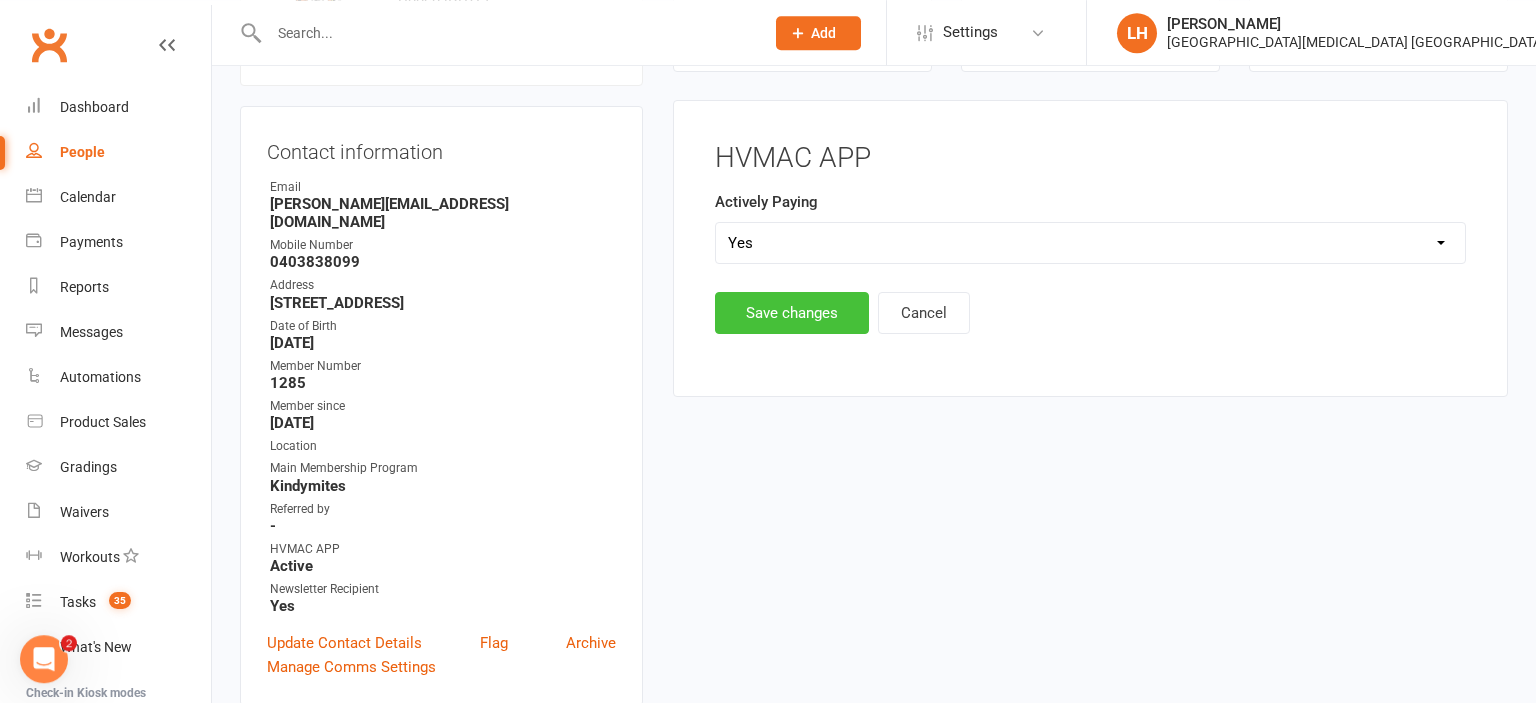 click on "Save changes" at bounding box center (792, 313) 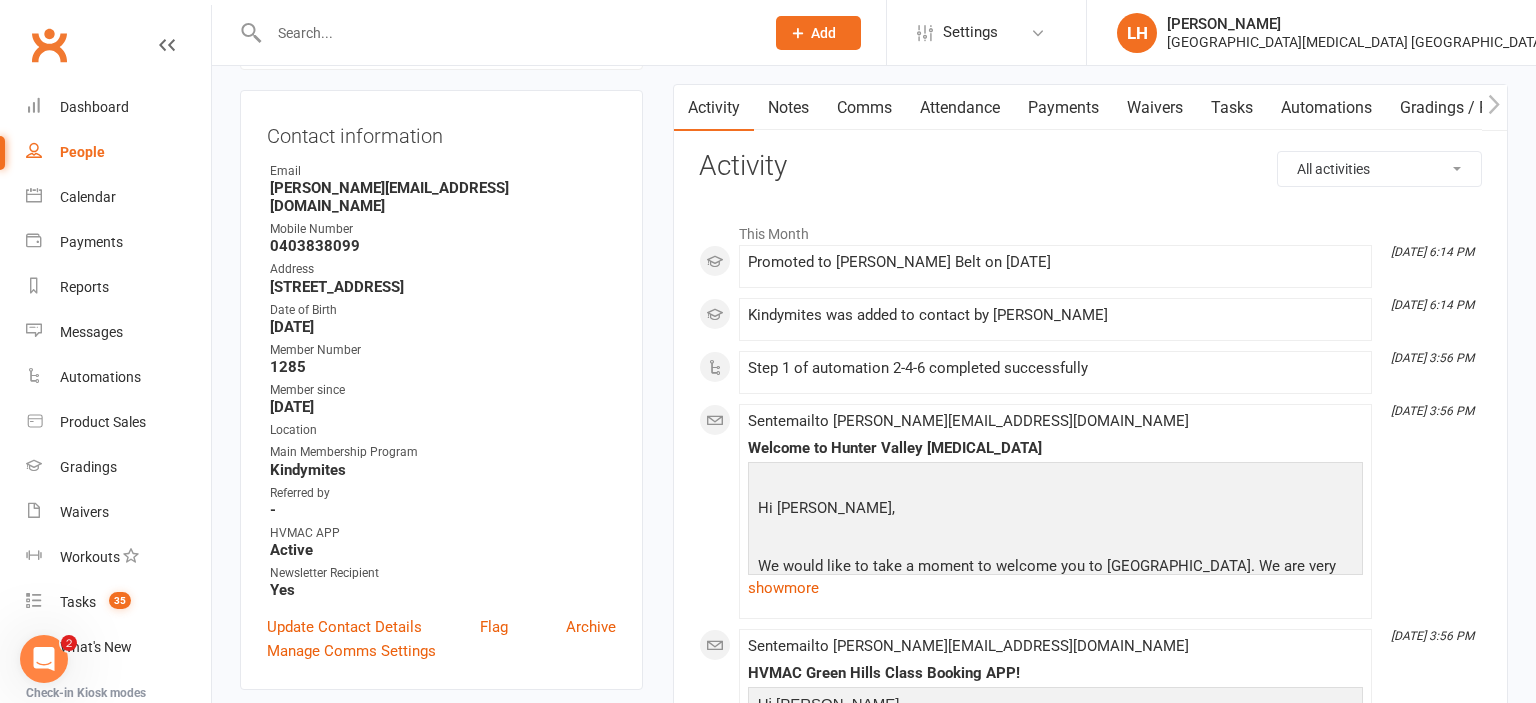 scroll, scrollTop: 0, scrollLeft: 0, axis: both 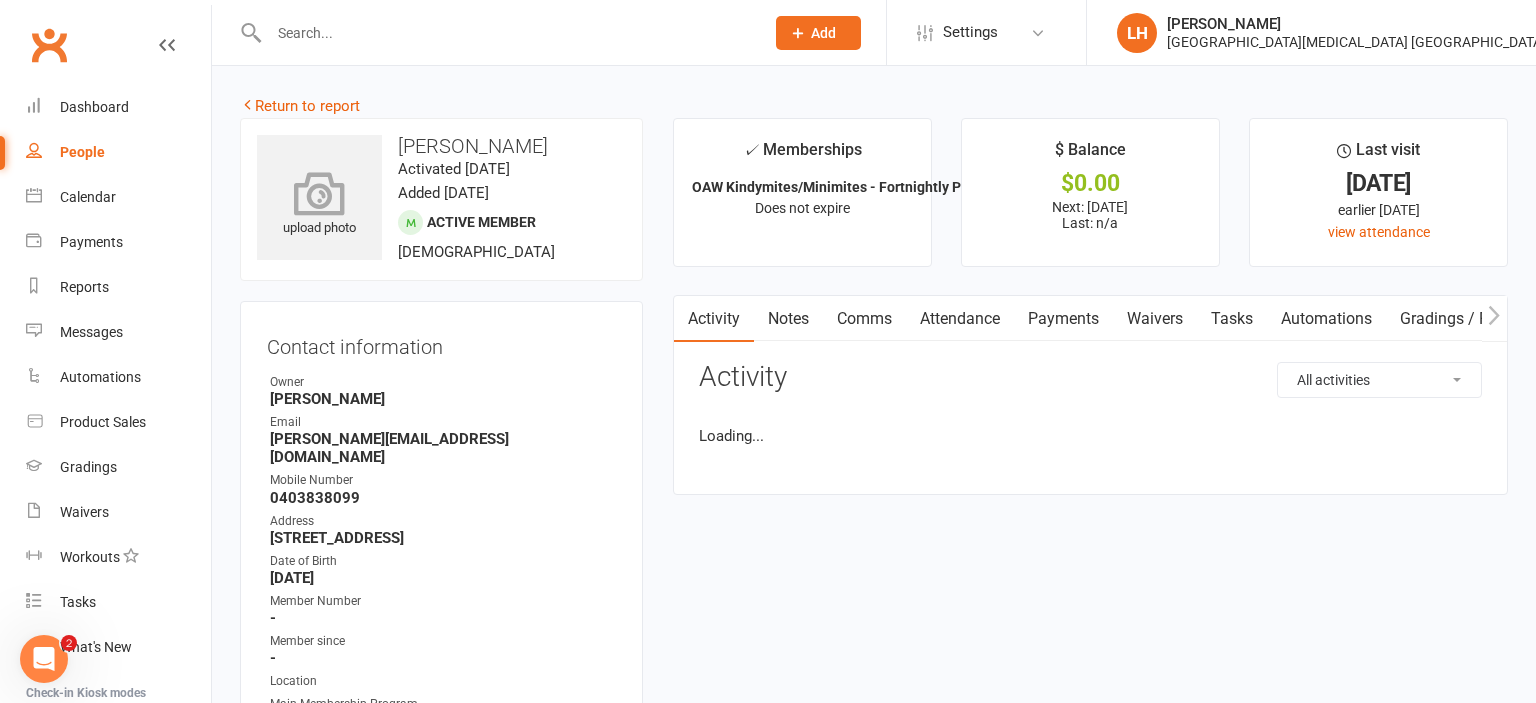 click at bounding box center [320, 193] 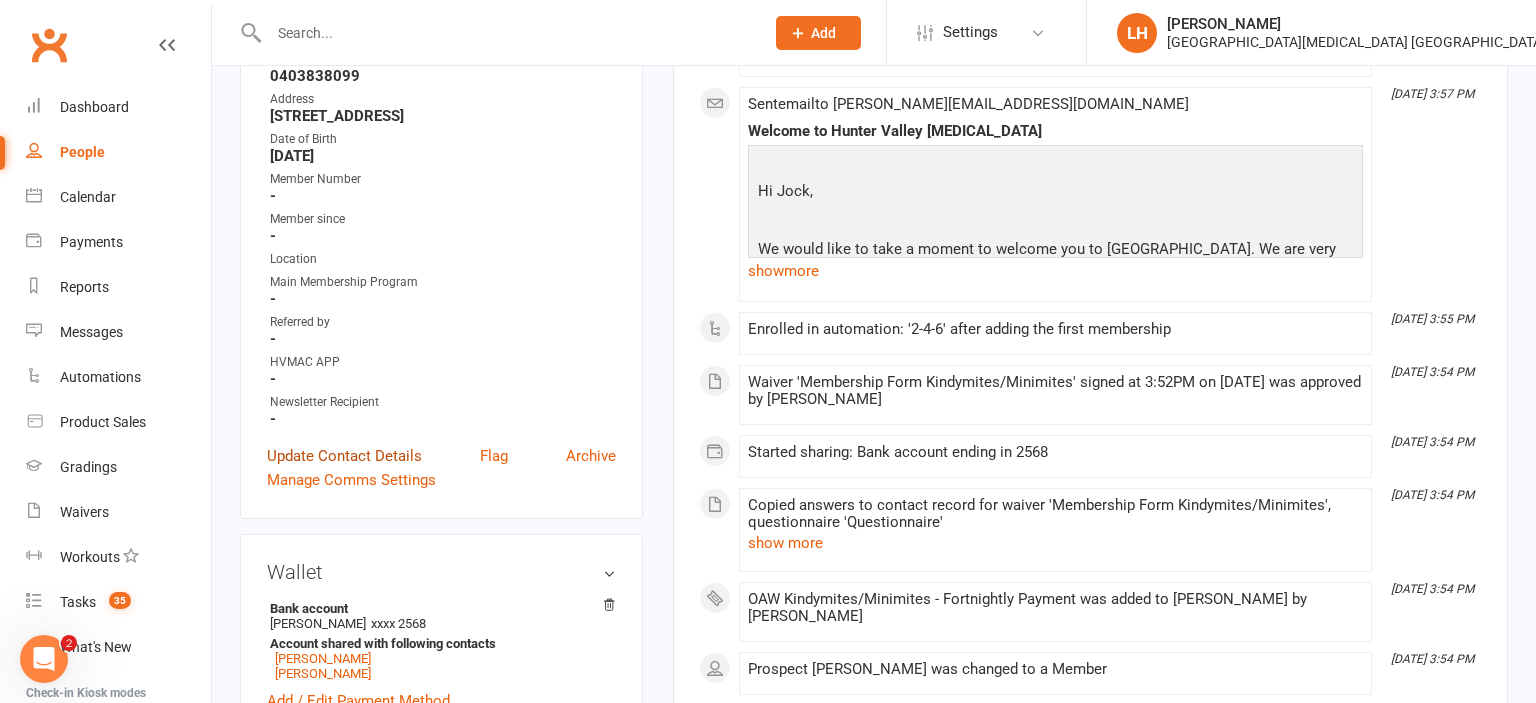 click on "Update Contact Details" at bounding box center [344, 456] 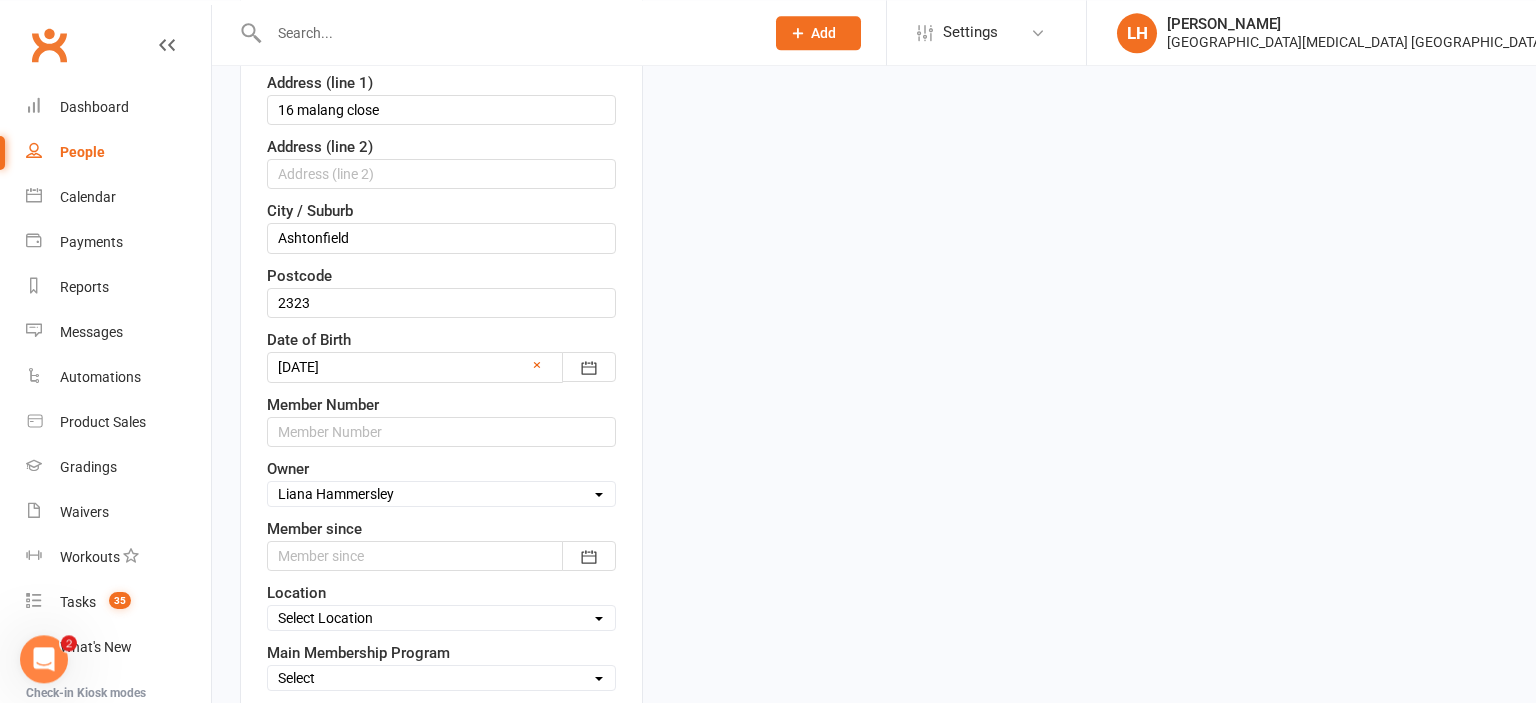 scroll, scrollTop: 646, scrollLeft: 0, axis: vertical 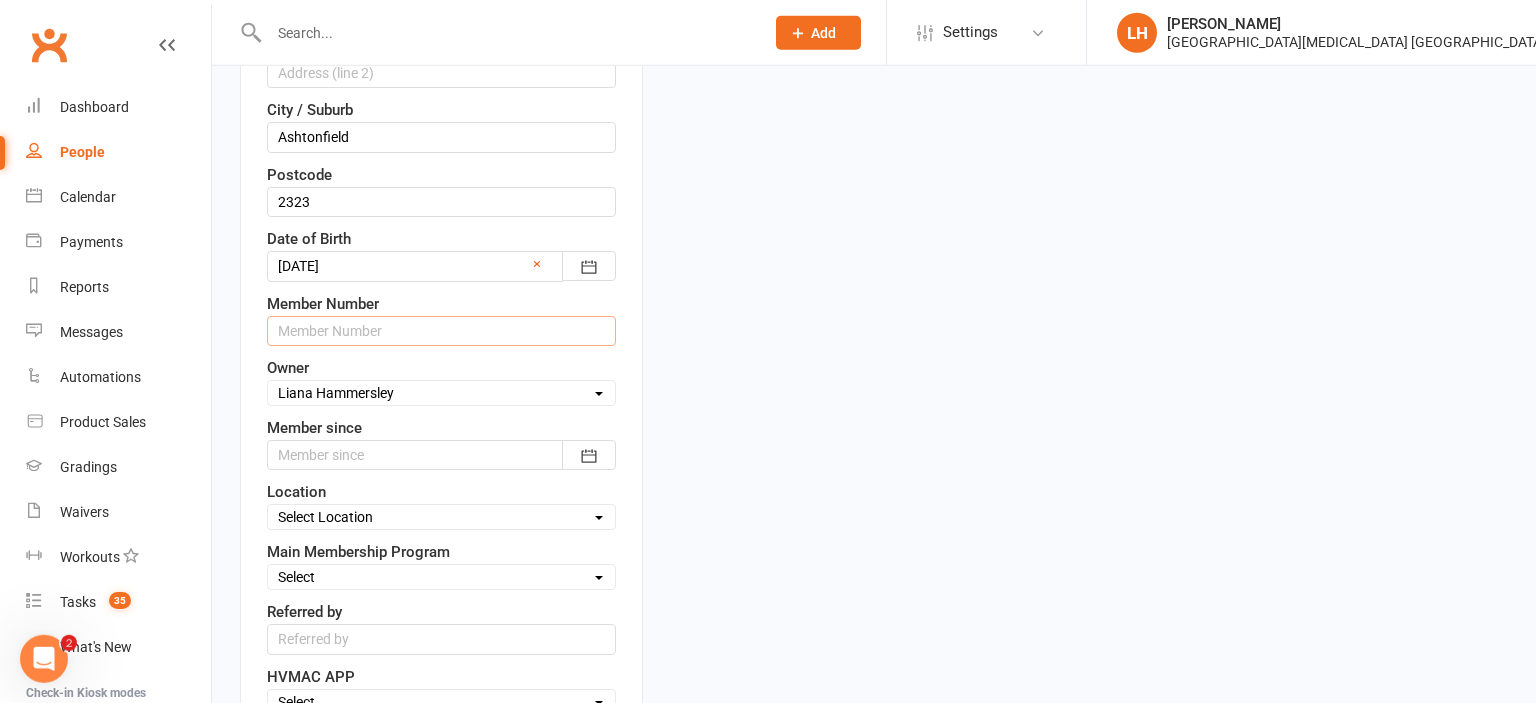 click at bounding box center (441, 331) 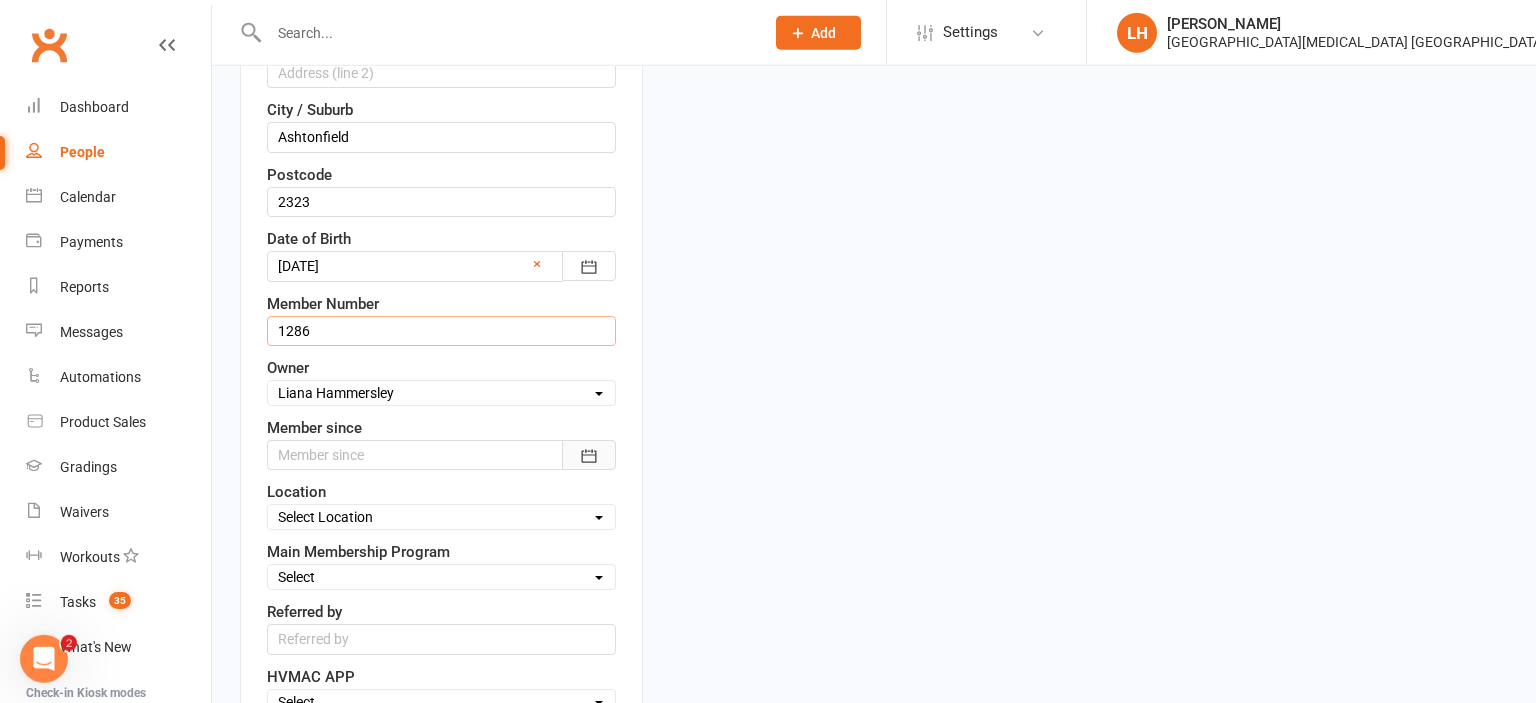 type on "1286" 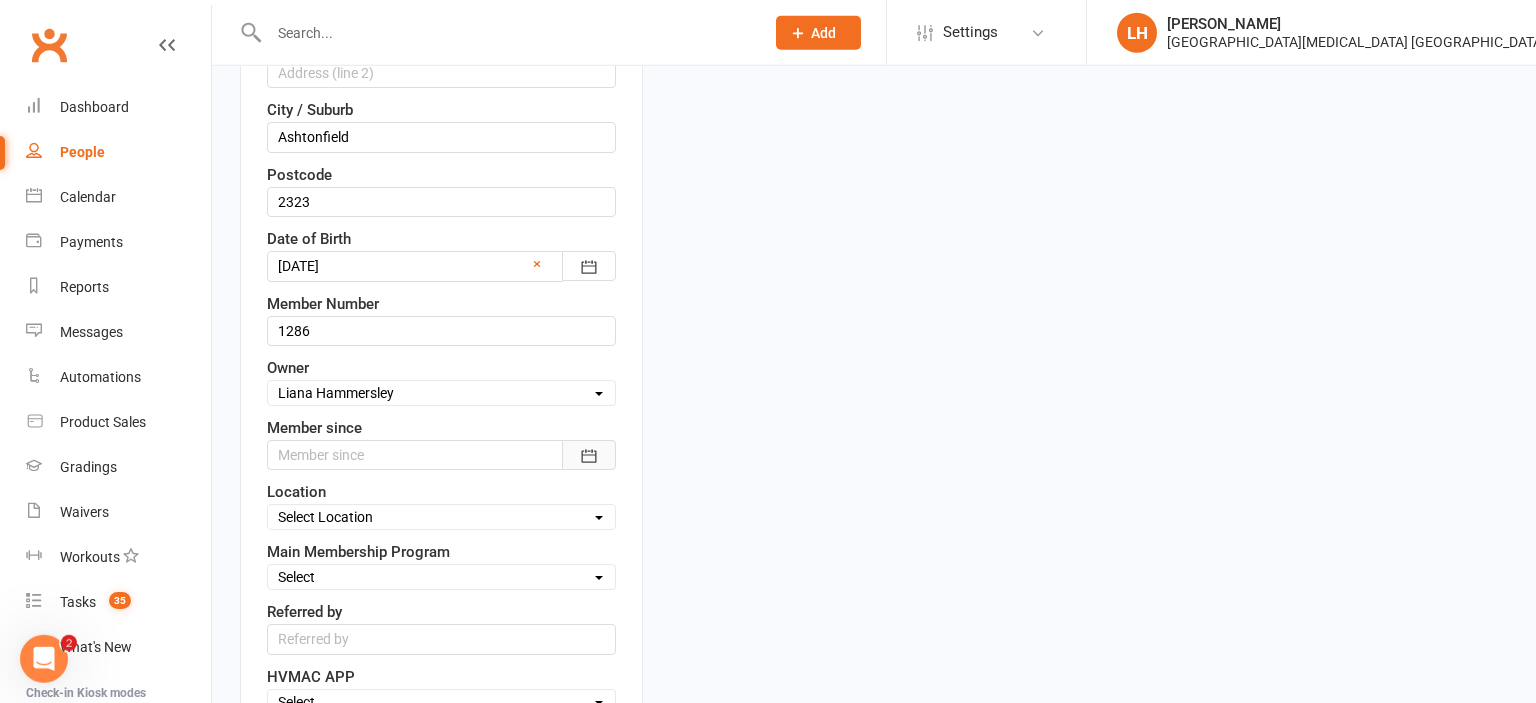 click 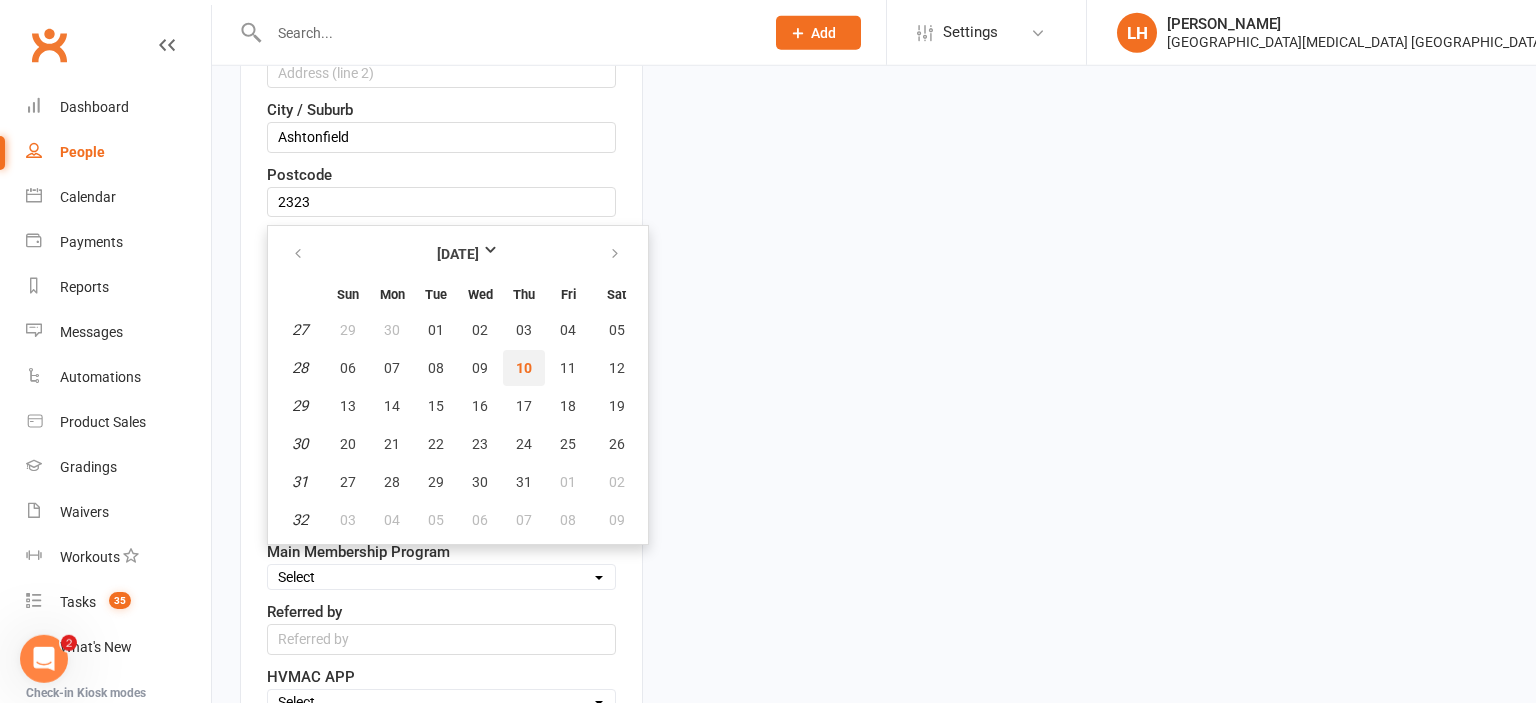 click on "10" at bounding box center [524, 368] 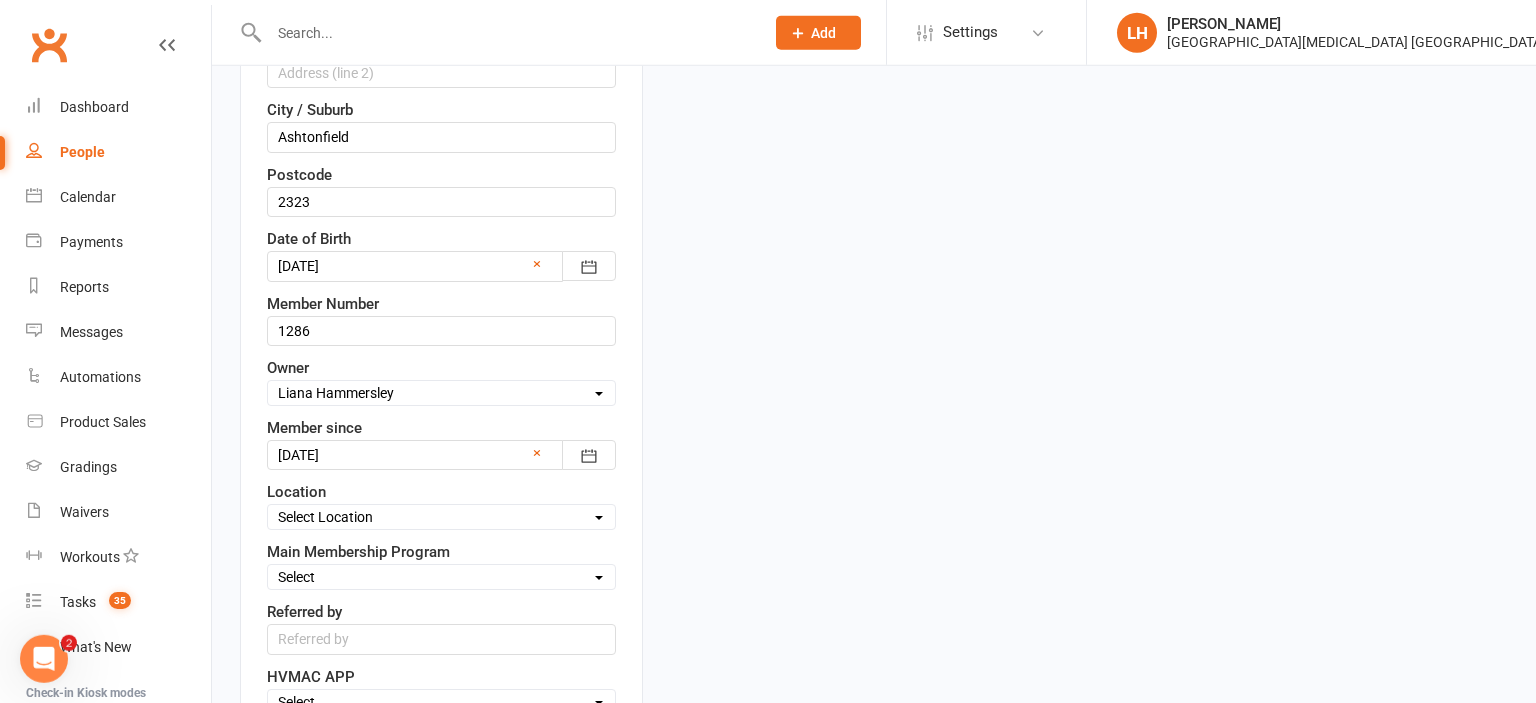 click on "Select Location Hunter Valley Martial Arts, Unit 1a/4a Garnett Road, Green Hills" at bounding box center (441, 517) 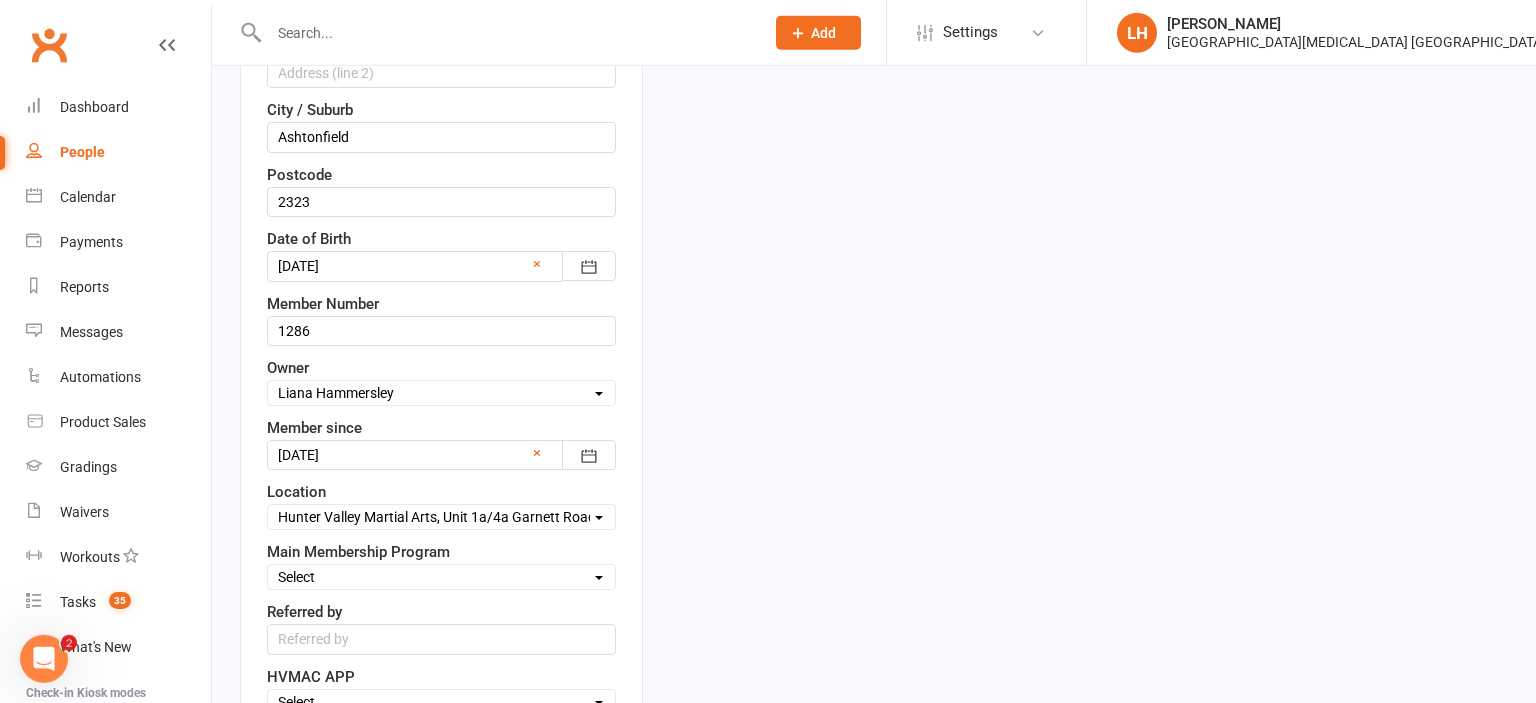 click on "[GEOGRAPHIC_DATA][MEDICAL_DATA], [STREET_ADDRESS][PERSON_NAME]" at bounding box center (0, 0) 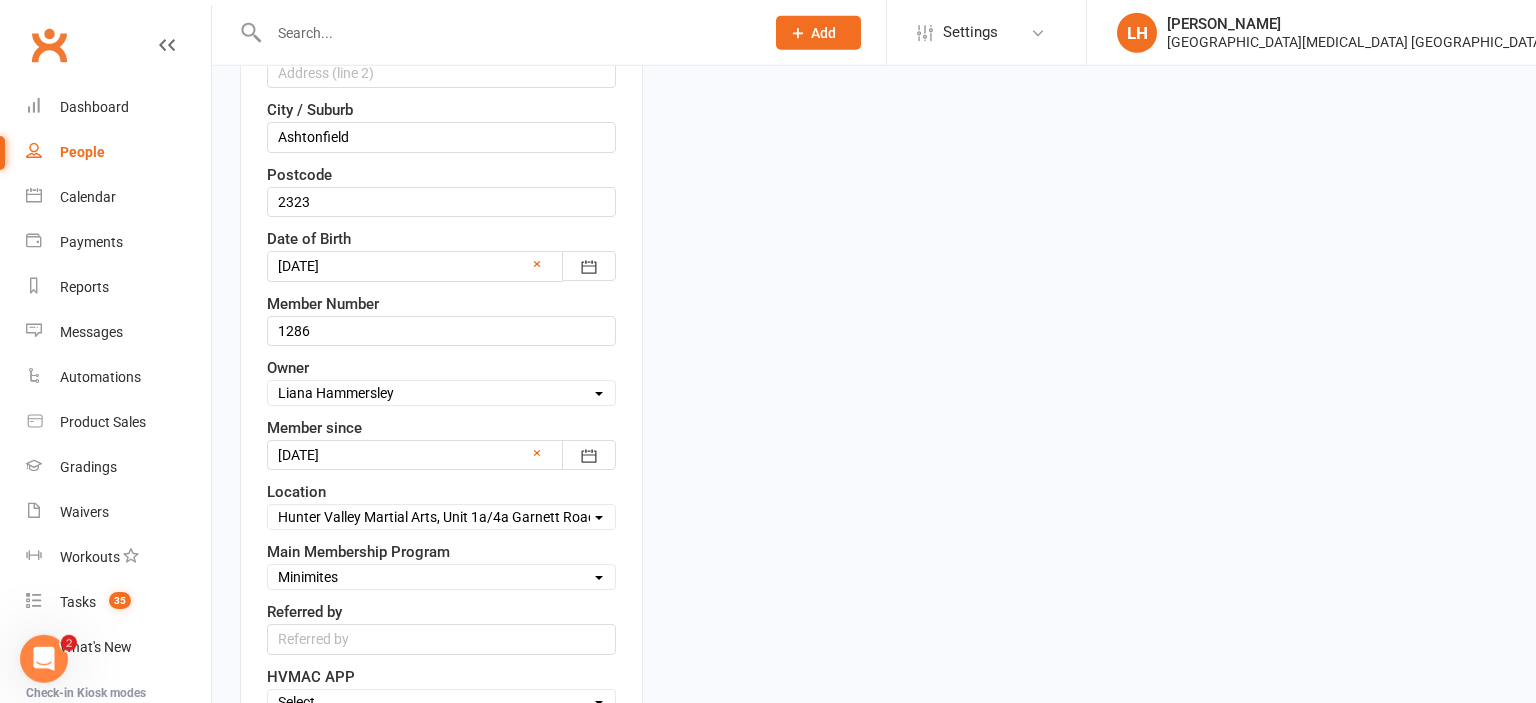 click on "Minimites" at bounding box center [0, 0] 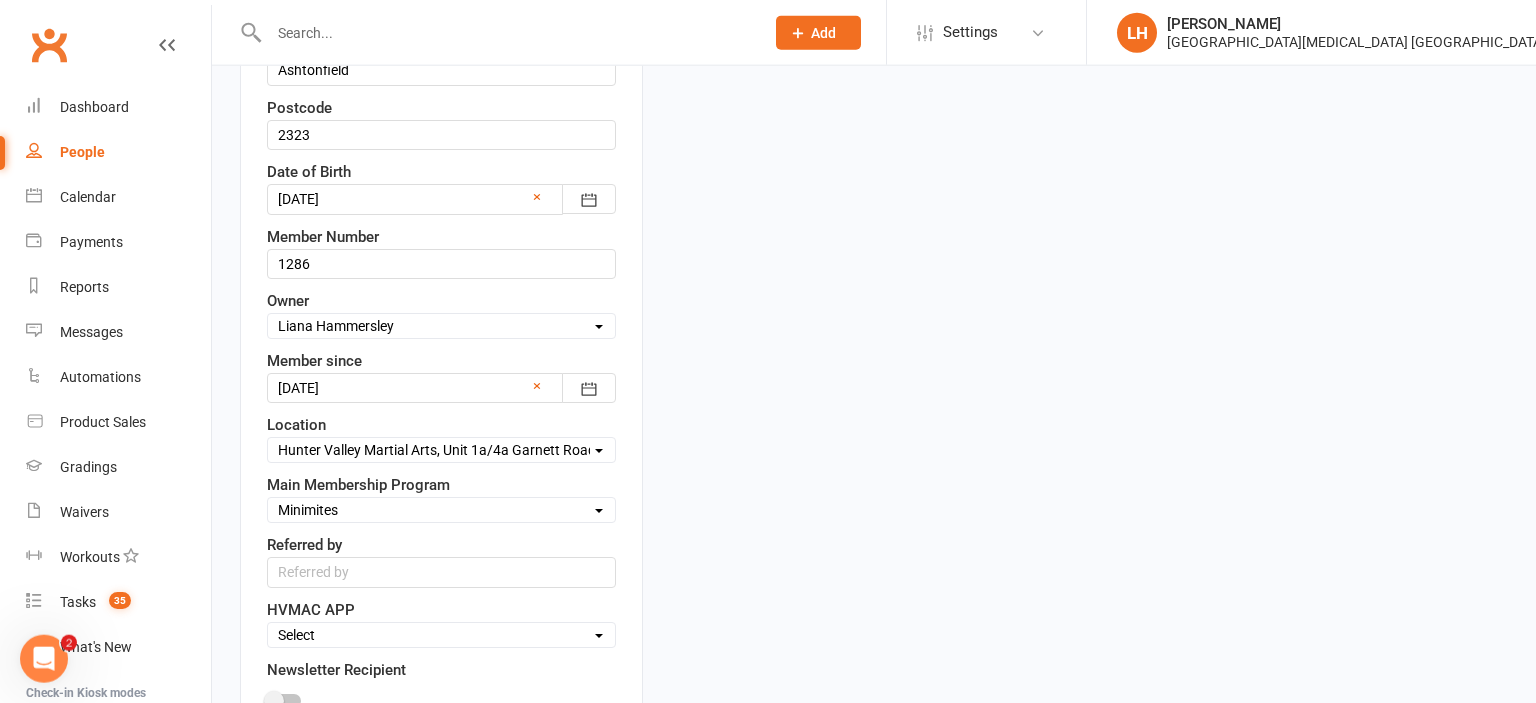 scroll, scrollTop: 752, scrollLeft: 0, axis: vertical 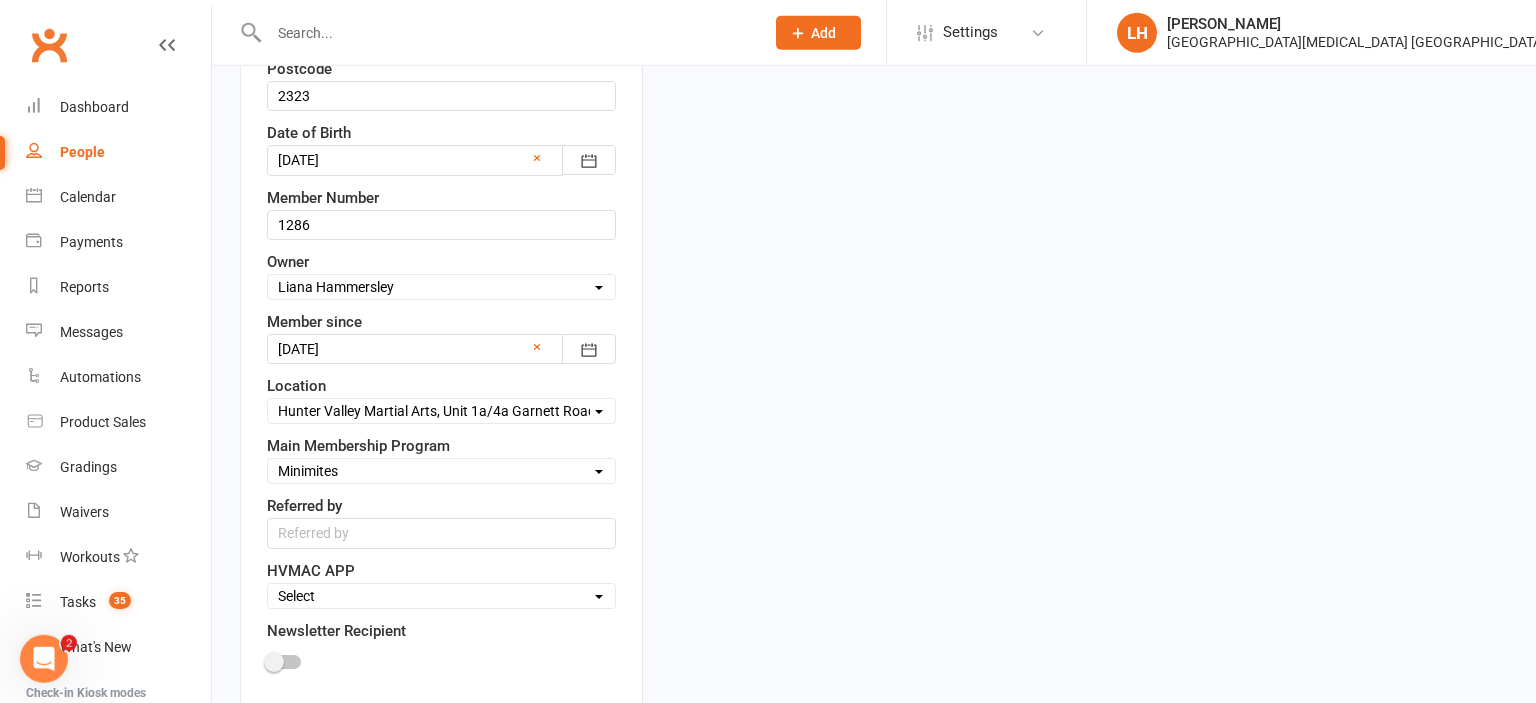 click on "Select Active Family Suspended Opt Out" at bounding box center (441, 596) 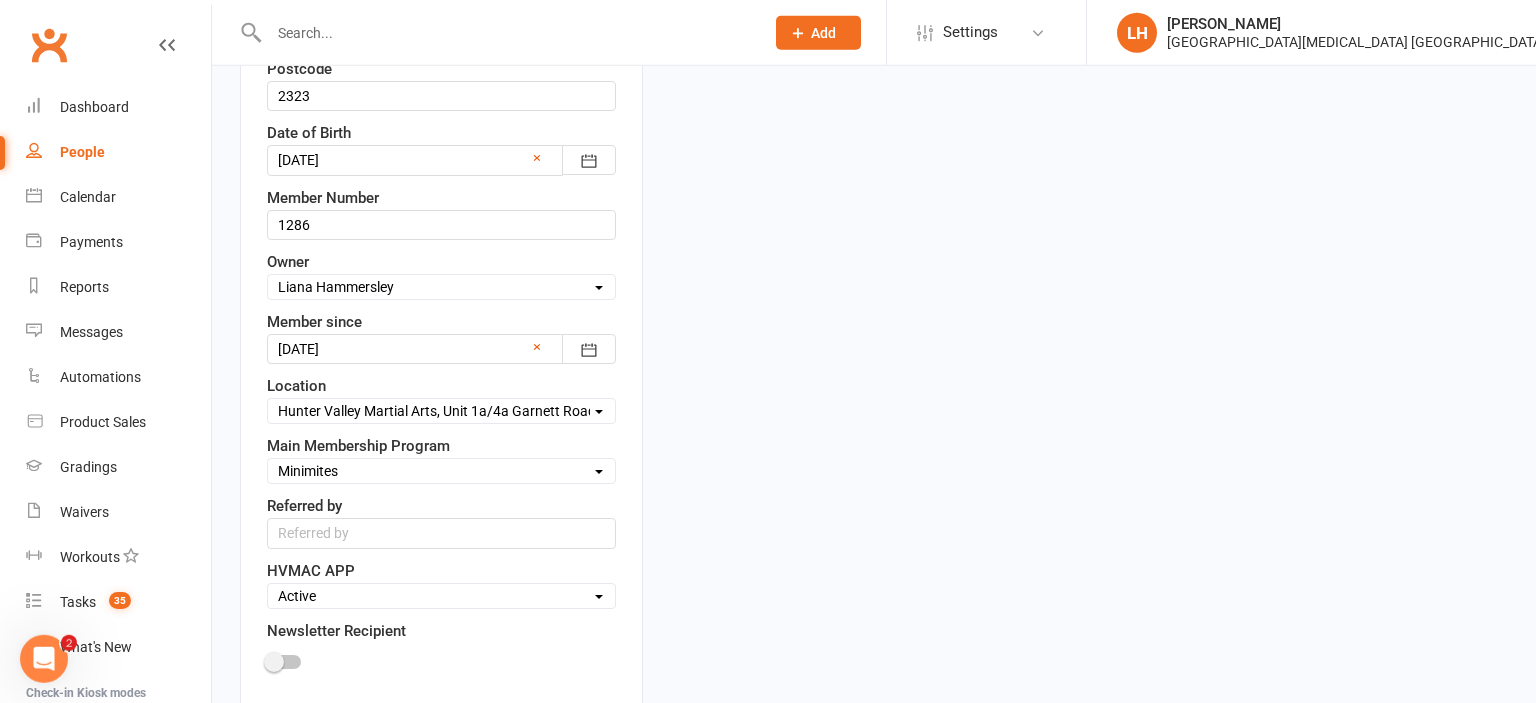 click on "Active" at bounding box center (0, 0) 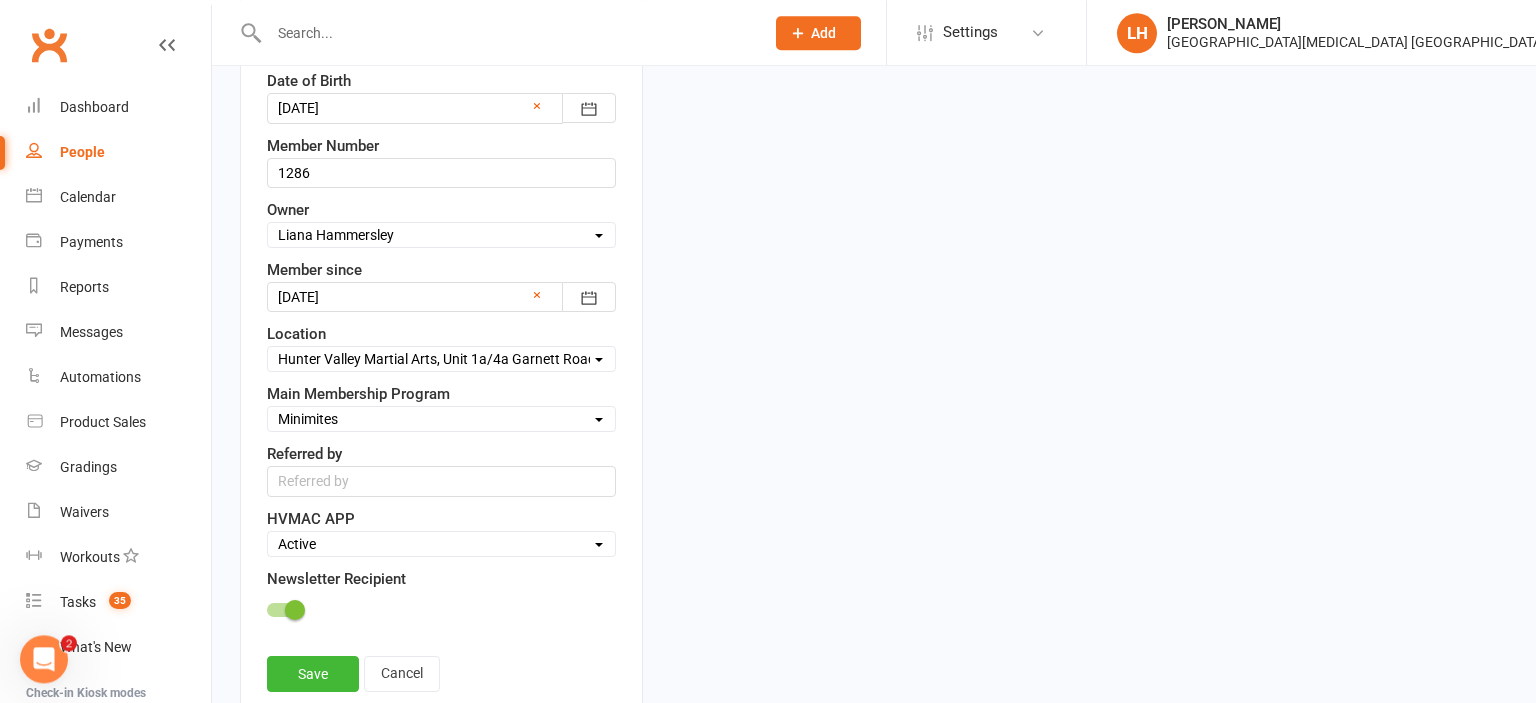 scroll, scrollTop: 857, scrollLeft: 0, axis: vertical 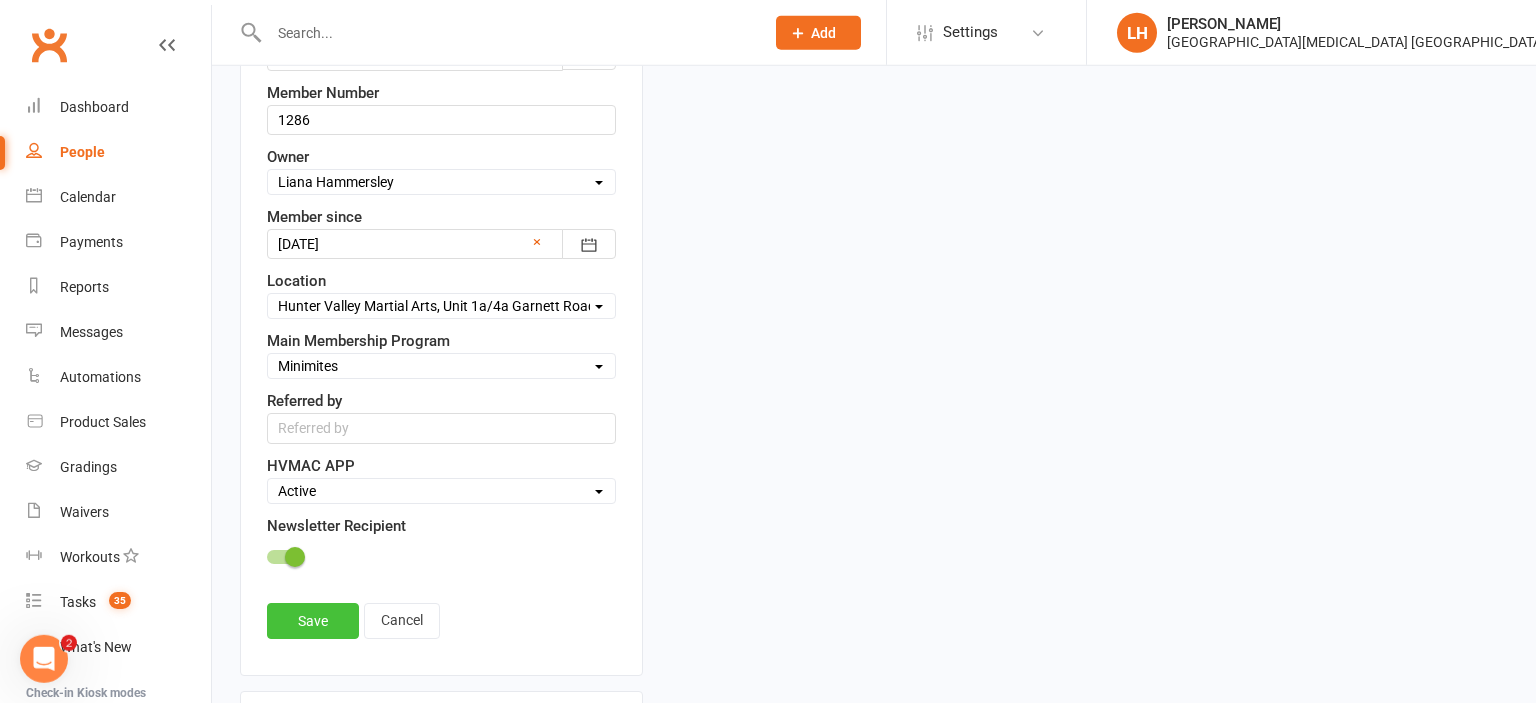 click on "Save" at bounding box center (313, 621) 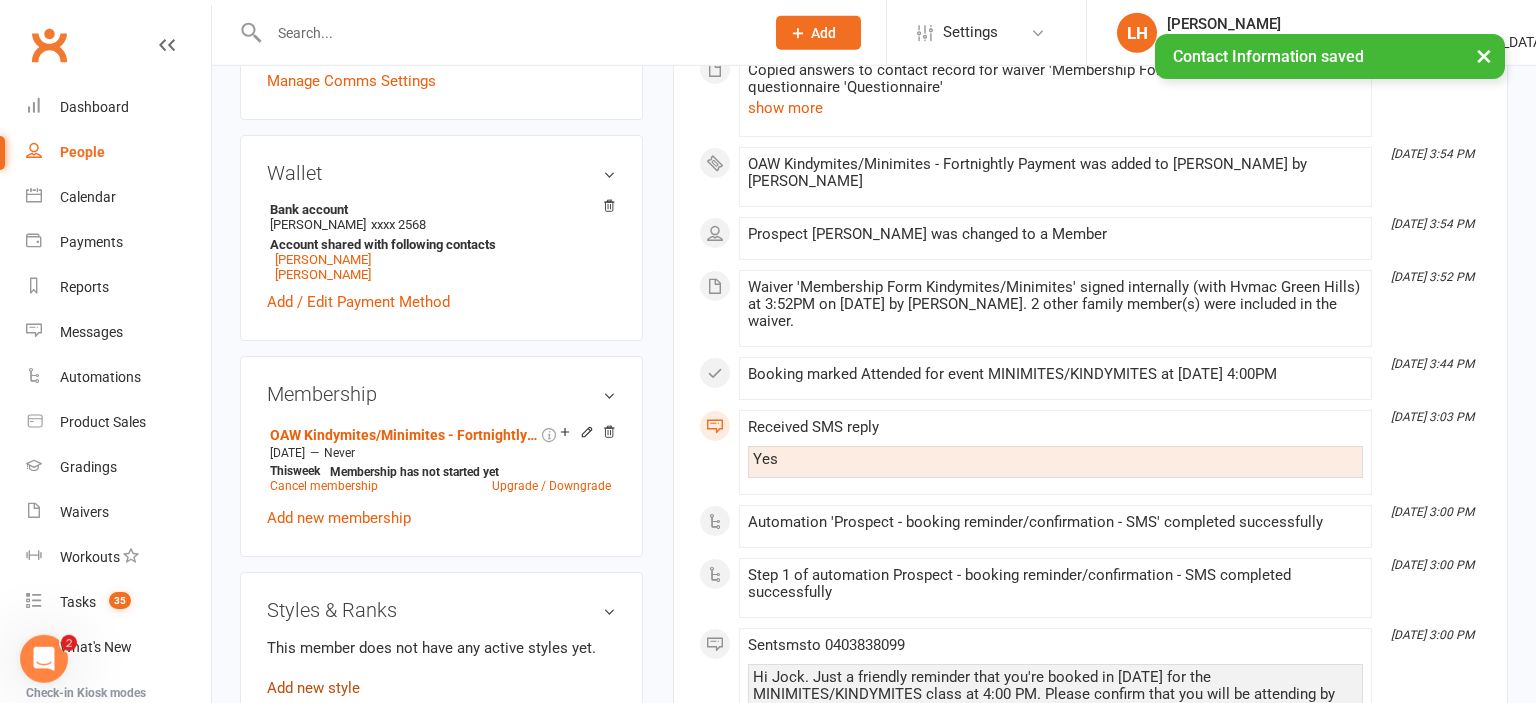 click on "Add new style" at bounding box center [313, 688] 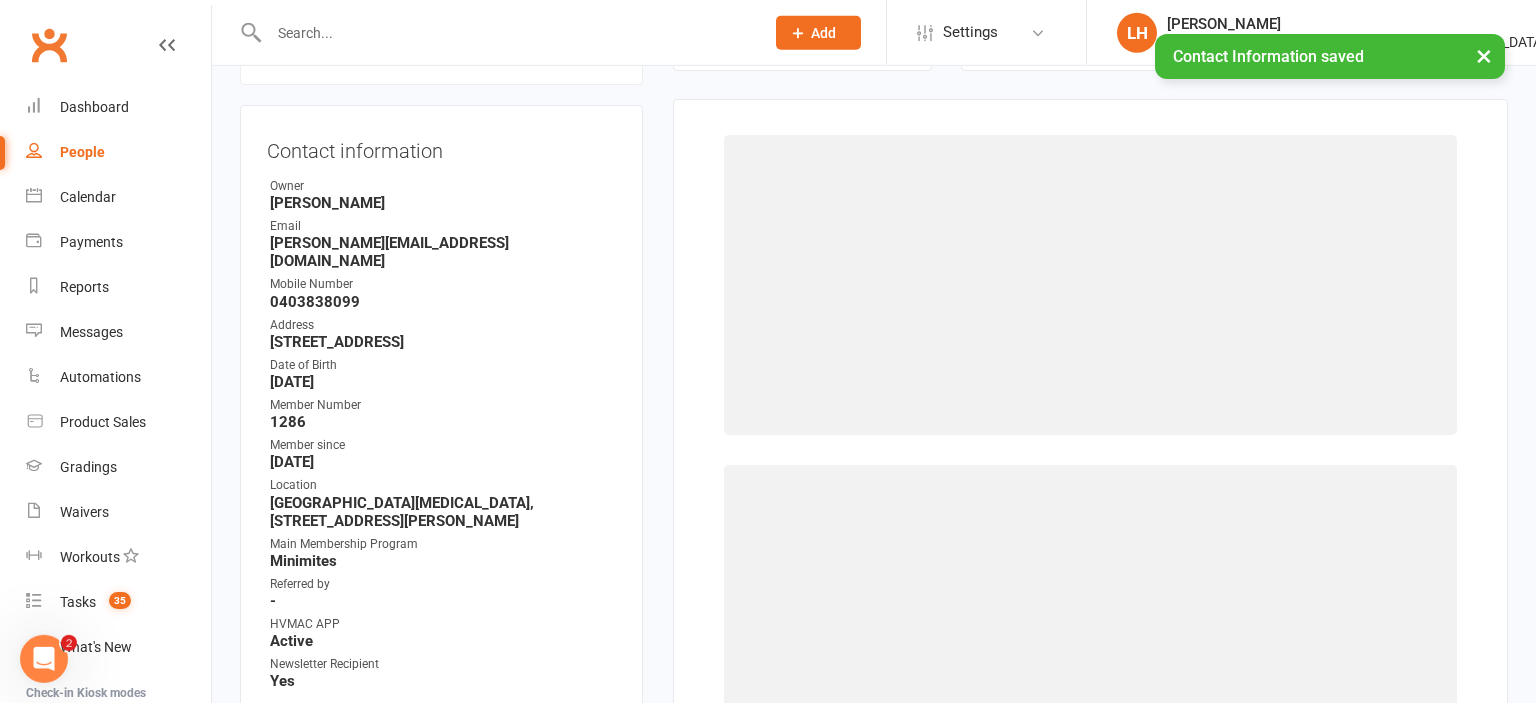 scroll, scrollTop: 195, scrollLeft: 0, axis: vertical 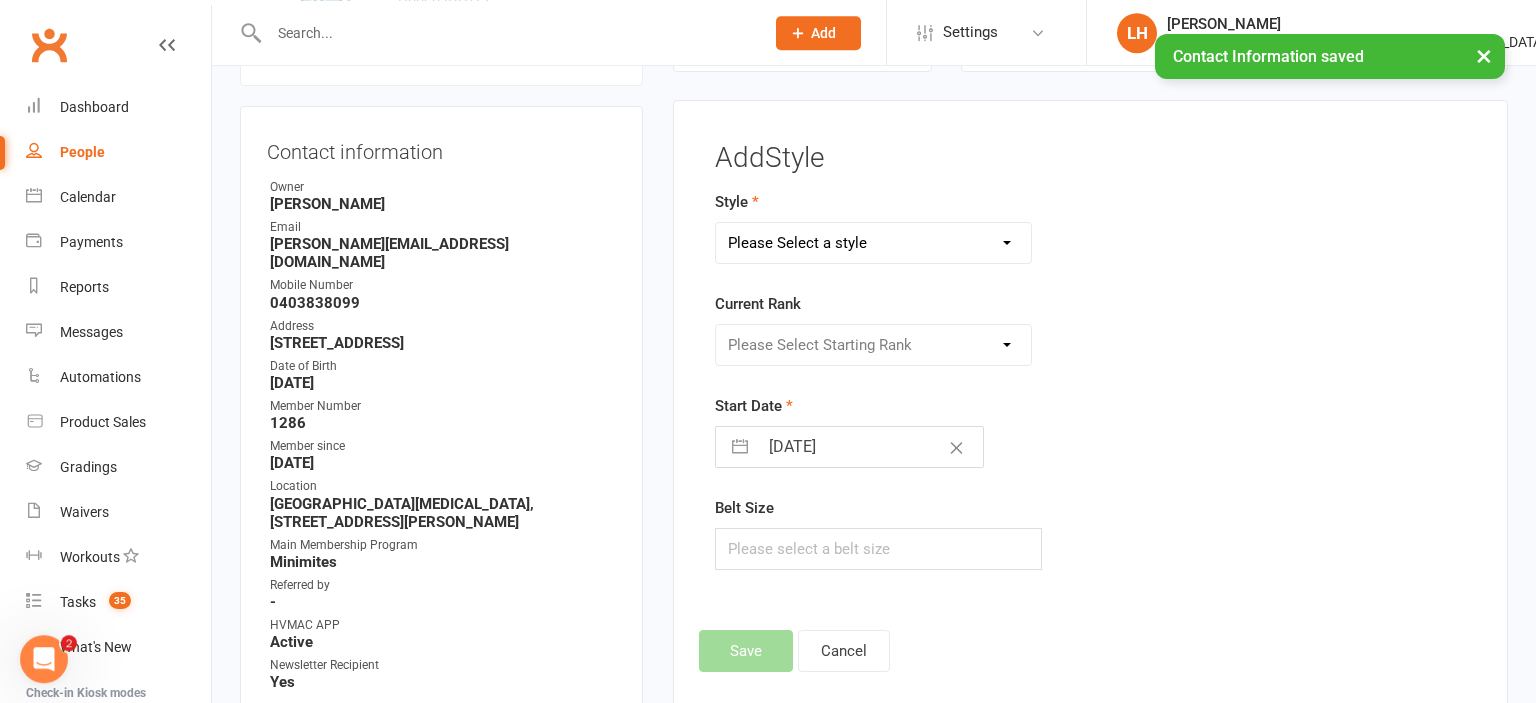 click on "Please Select a style Dragons/Adults Dynamites Fight Fit Junior Kobudo Kindymites Leadership Minimites Okinawan Kobudo Xtreme" at bounding box center (873, 243) 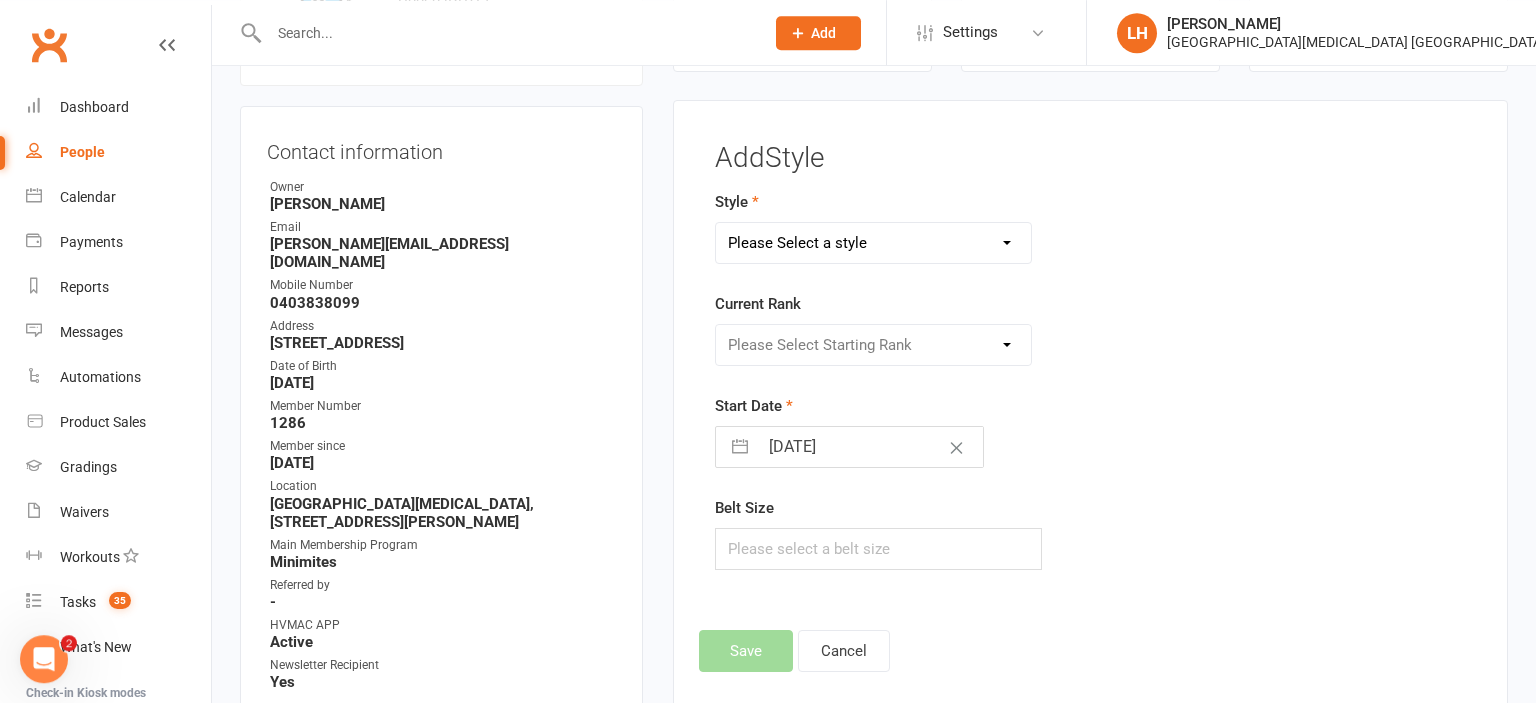 select on "2962" 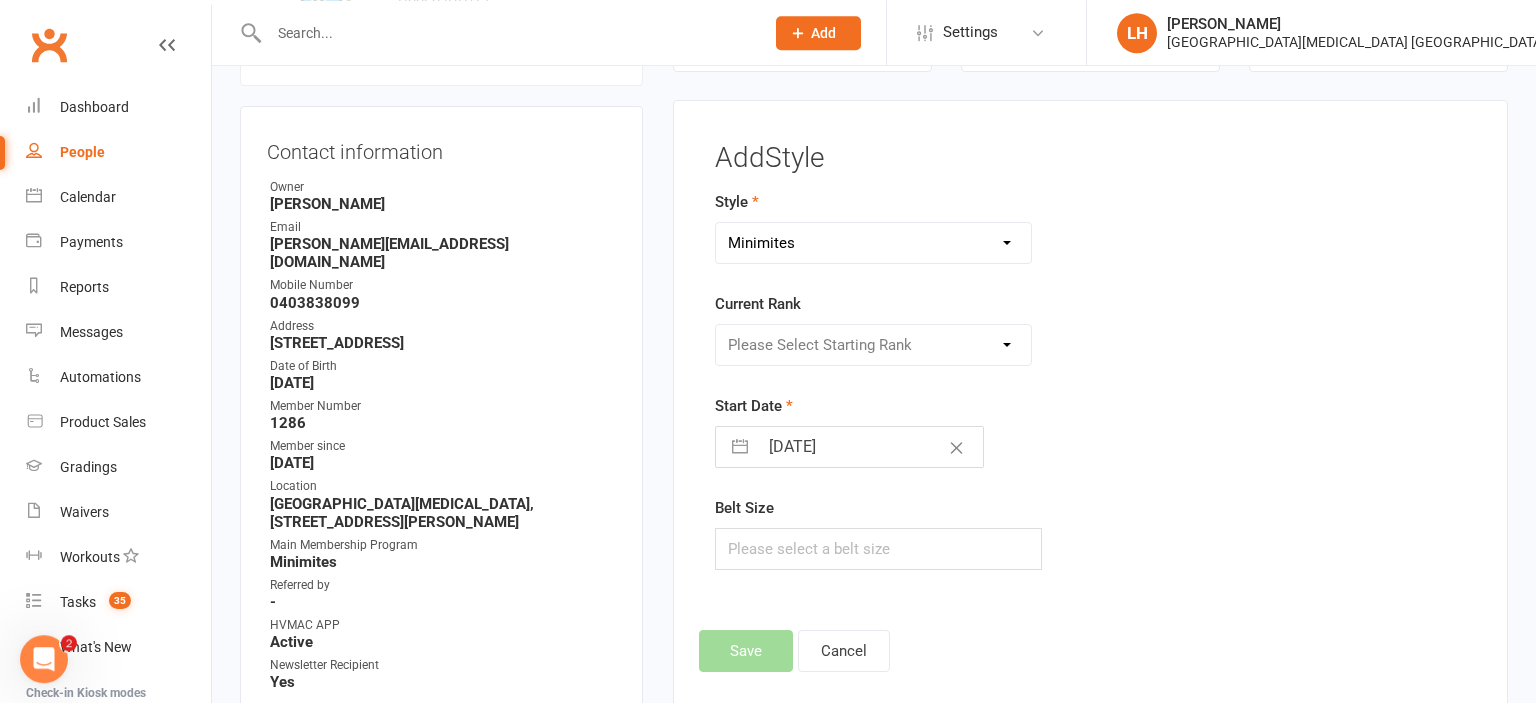 click on "Minimites" at bounding box center [0, 0] 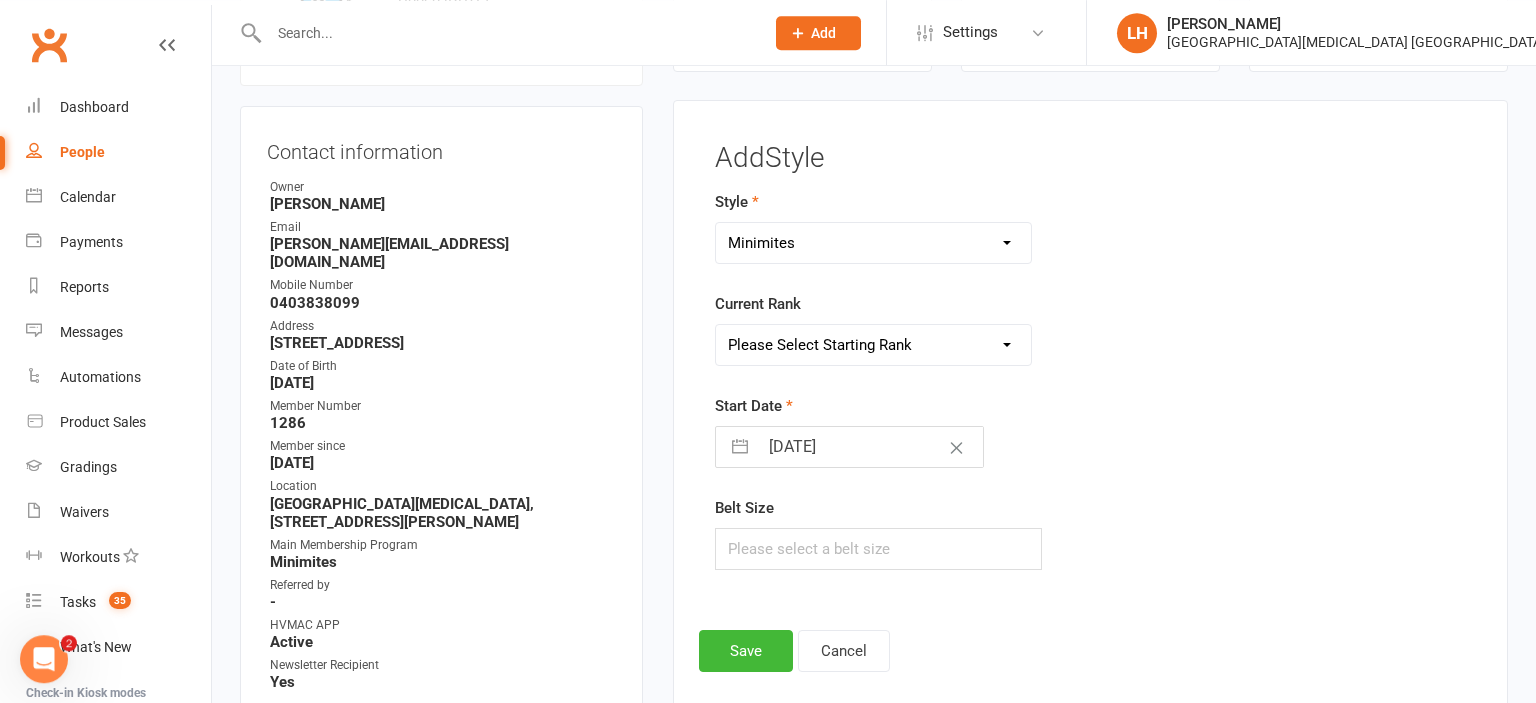 click on "Please Select Starting Rank MM White Belt MM Yellow Belt MM Red Belt MM Green Belt MM Blue Belt MM Brown Belt MM Black Belt" at bounding box center [873, 345] 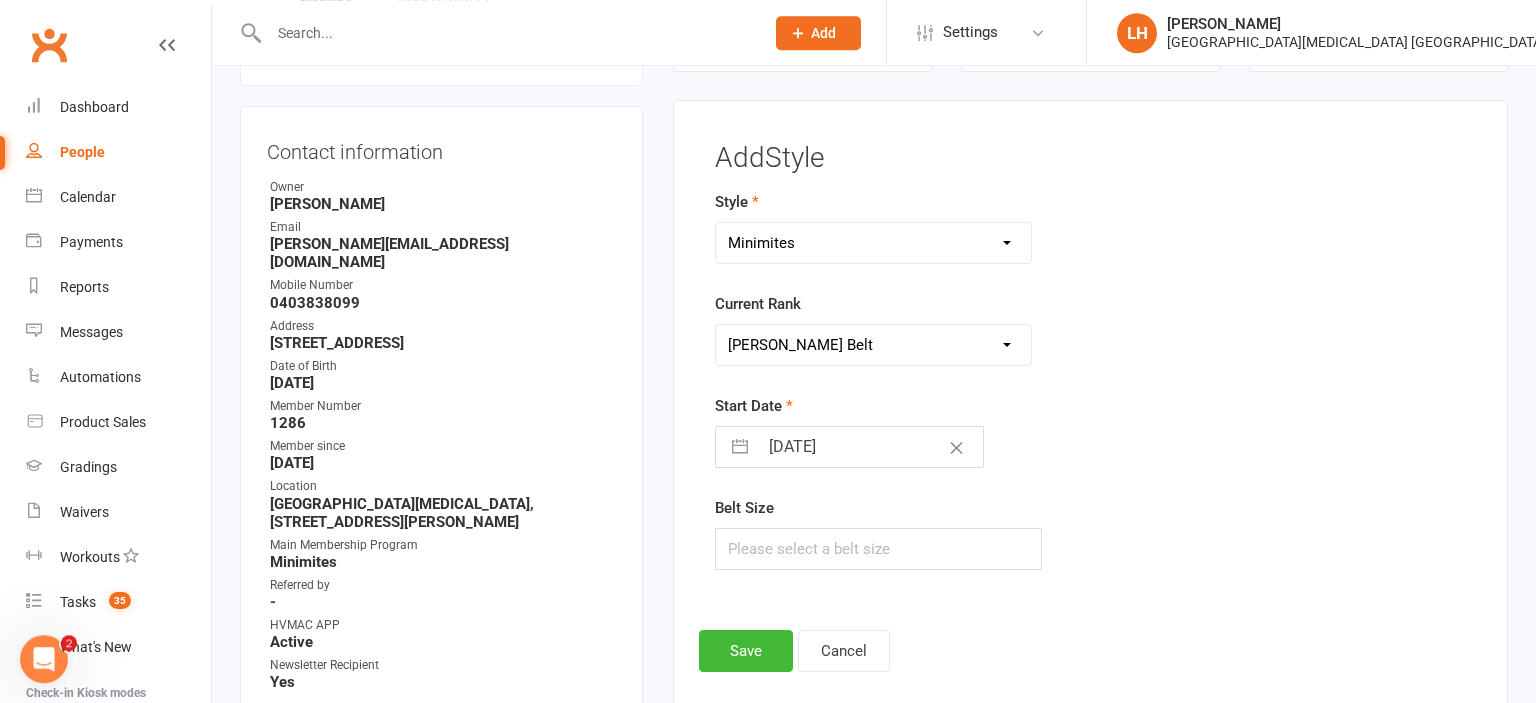 click on "MM White Belt" at bounding box center [0, 0] 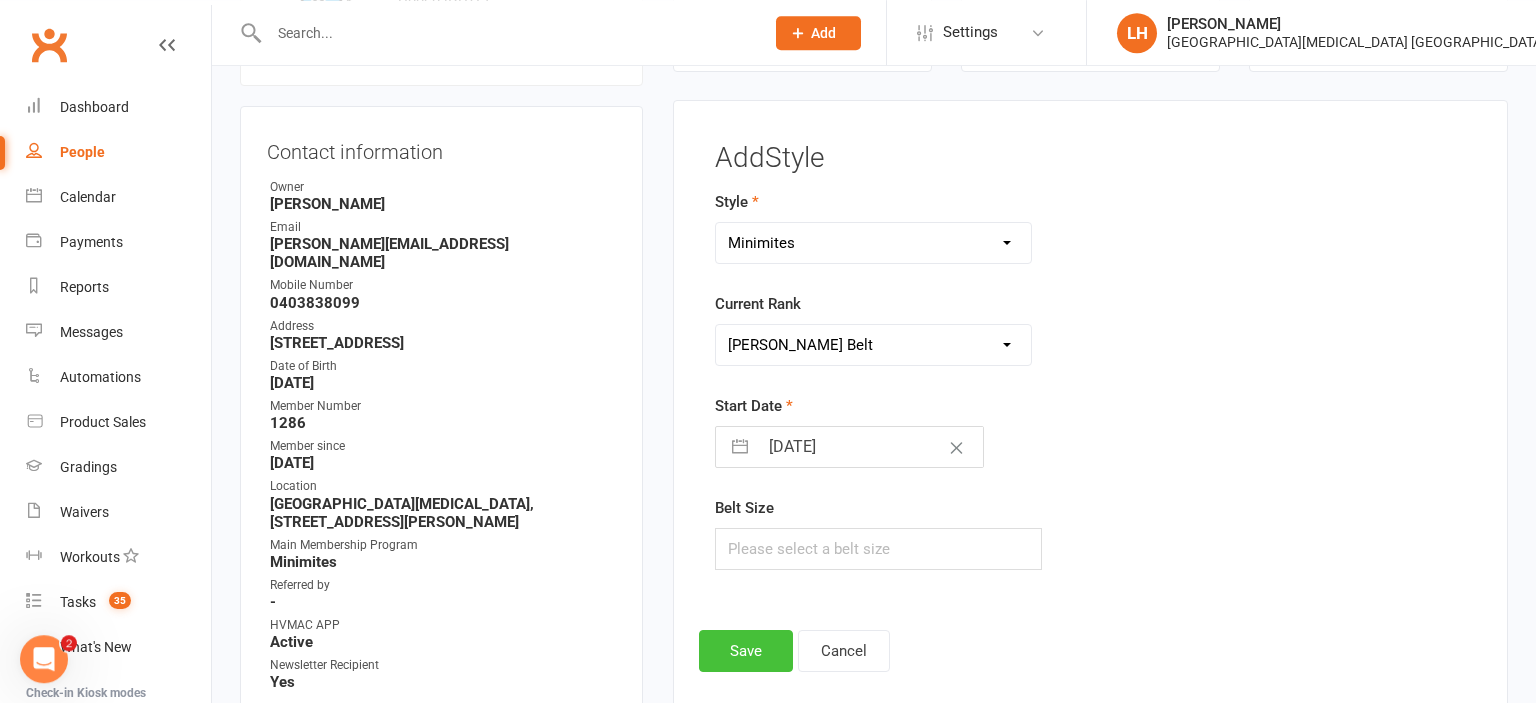 click on "Save" at bounding box center [746, 651] 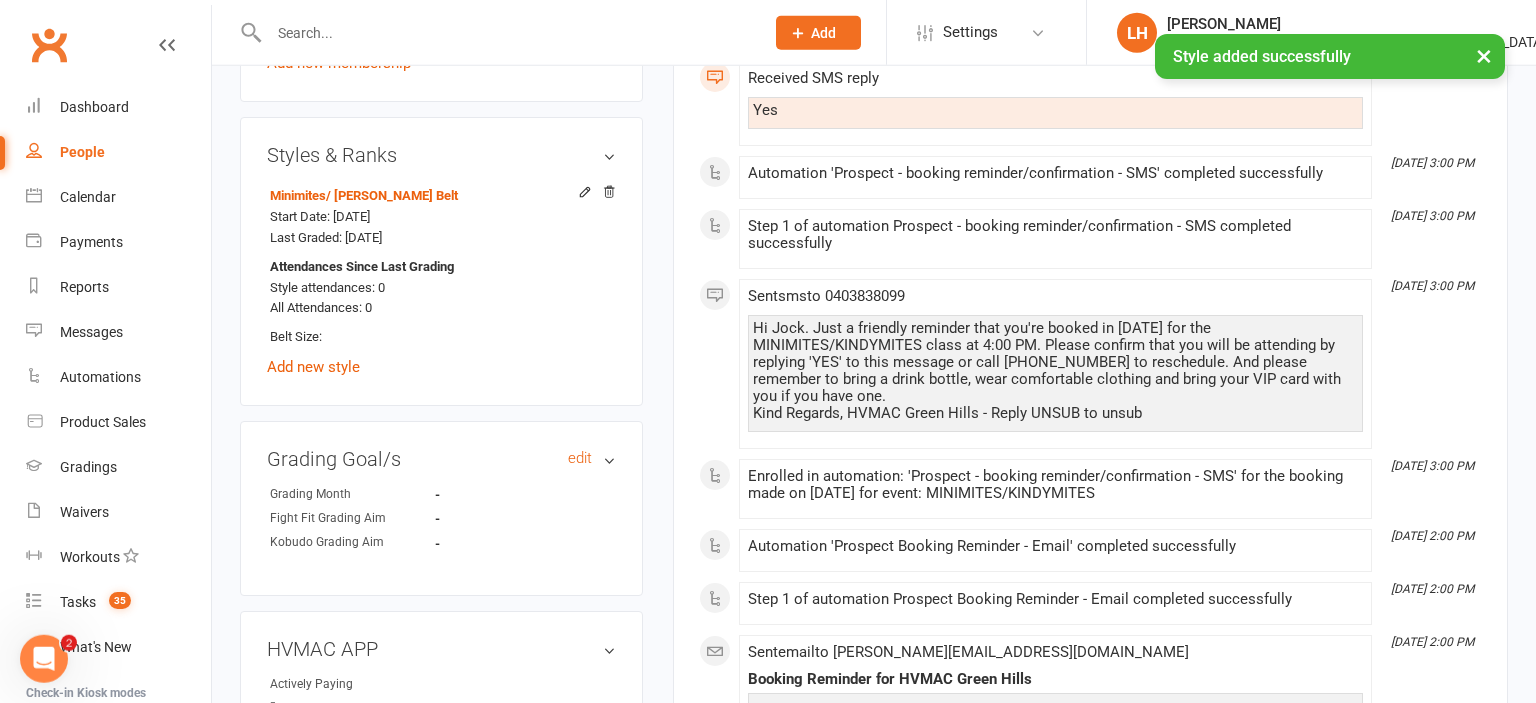 scroll, scrollTop: 1356, scrollLeft: 0, axis: vertical 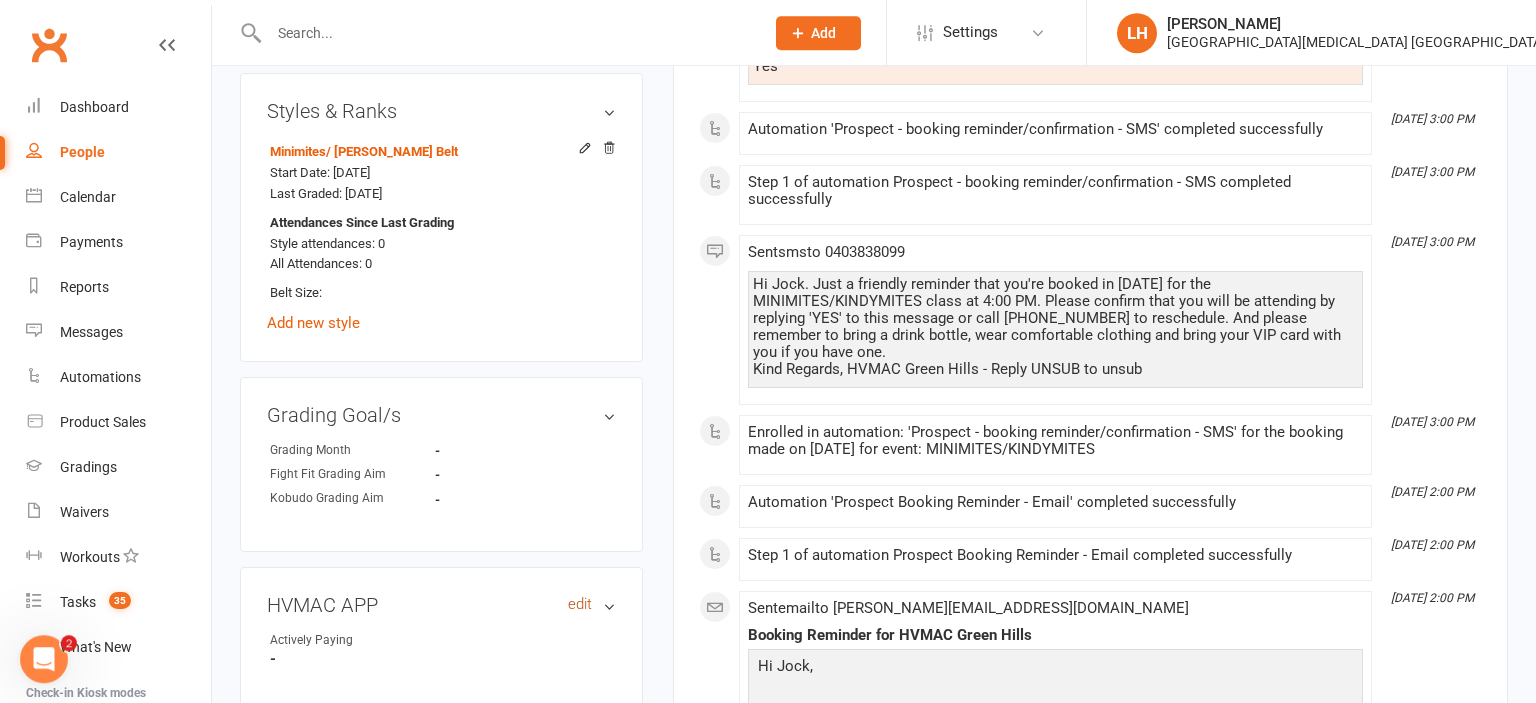 click on "edit" at bounding box center [580, 604] 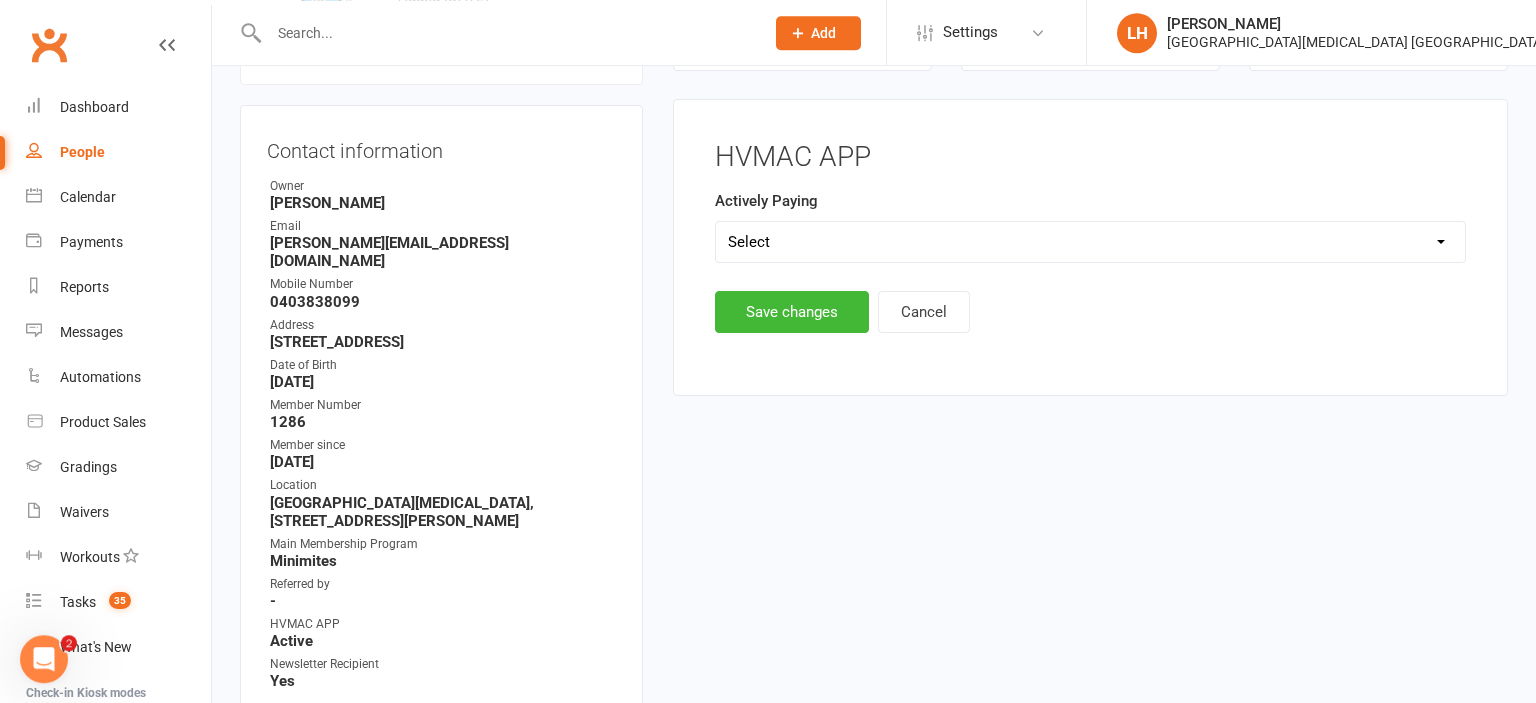 scroll, scrollTop: 195, scrollLeft: 0, axis: vertical 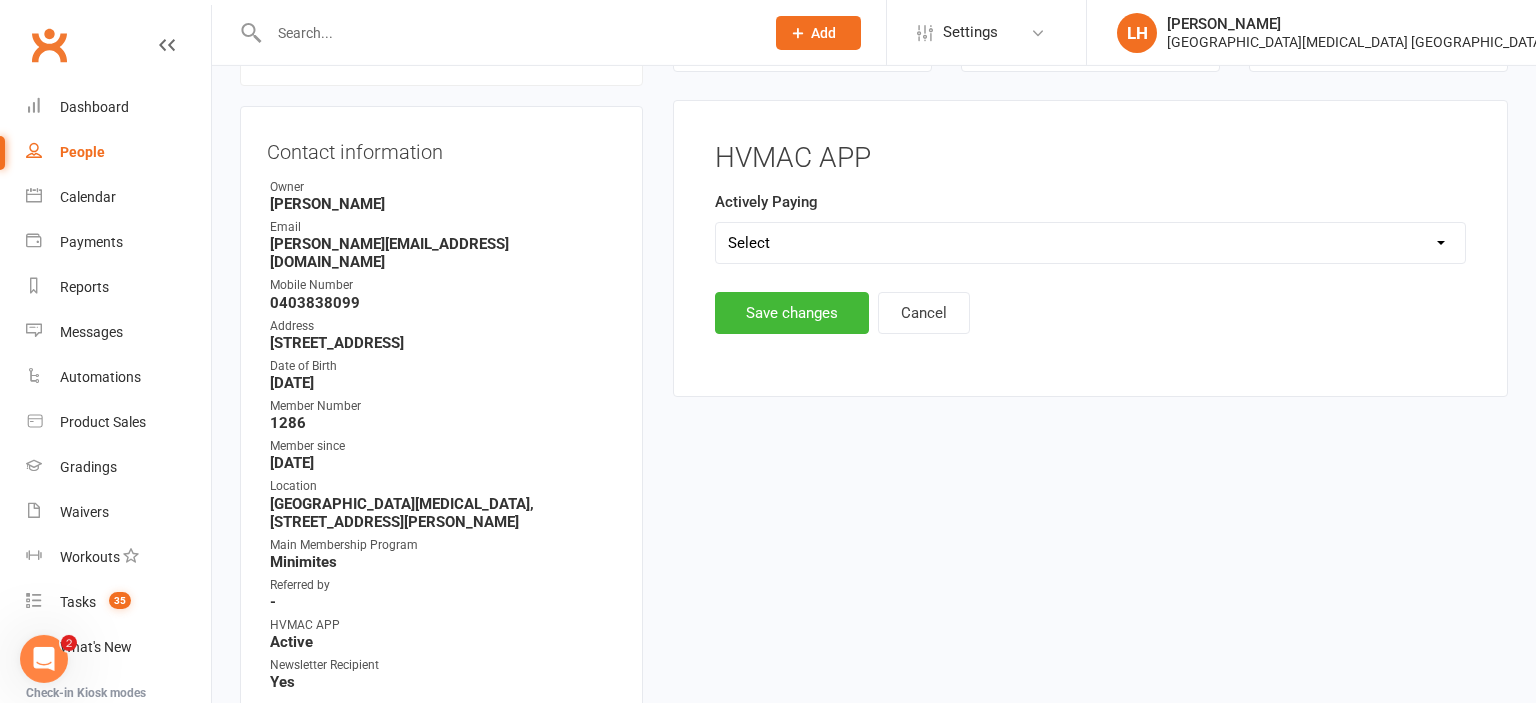 click on "Actively Paying" at bounding box center (766, 202) 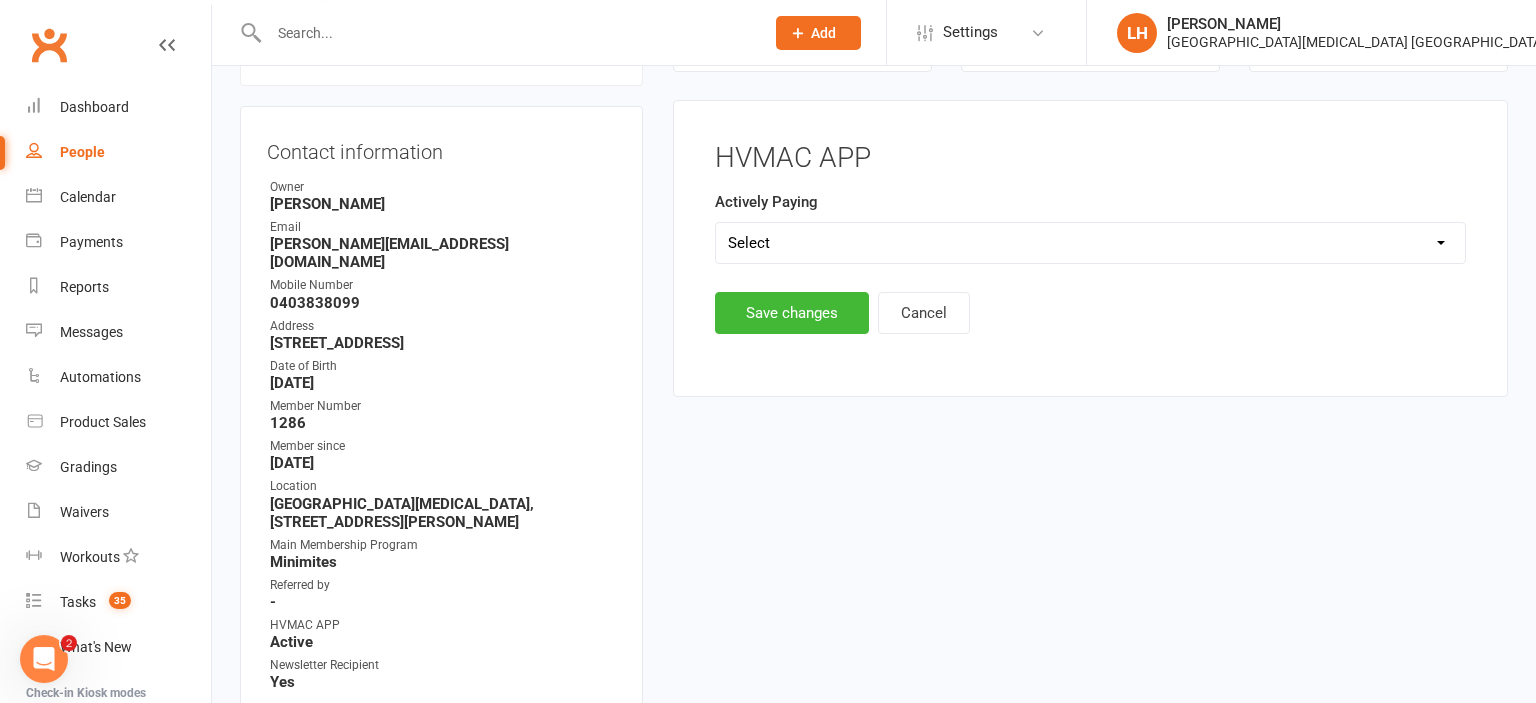 click on "Select Yes No" at bounding box center (1090, 243) 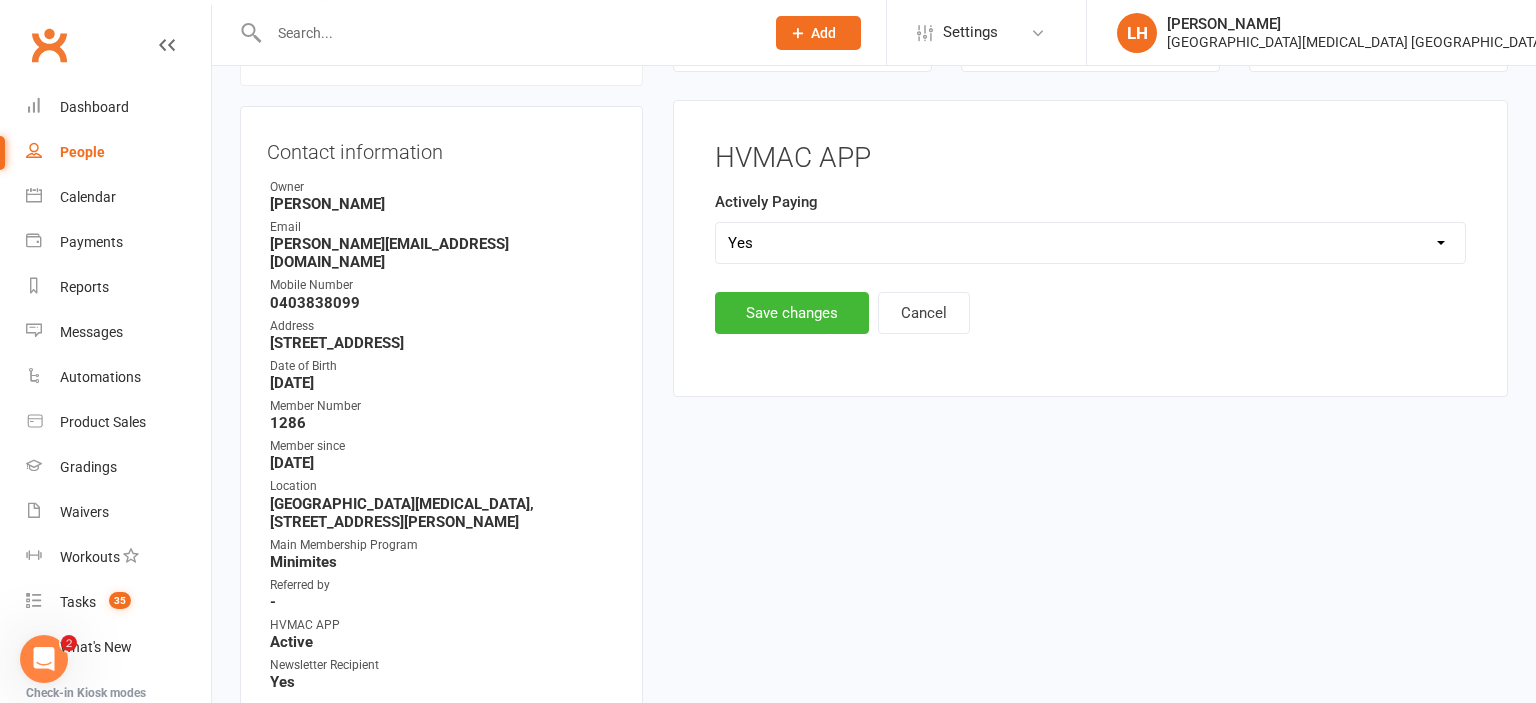 click on "Yes" at bounding box center (0, 0) 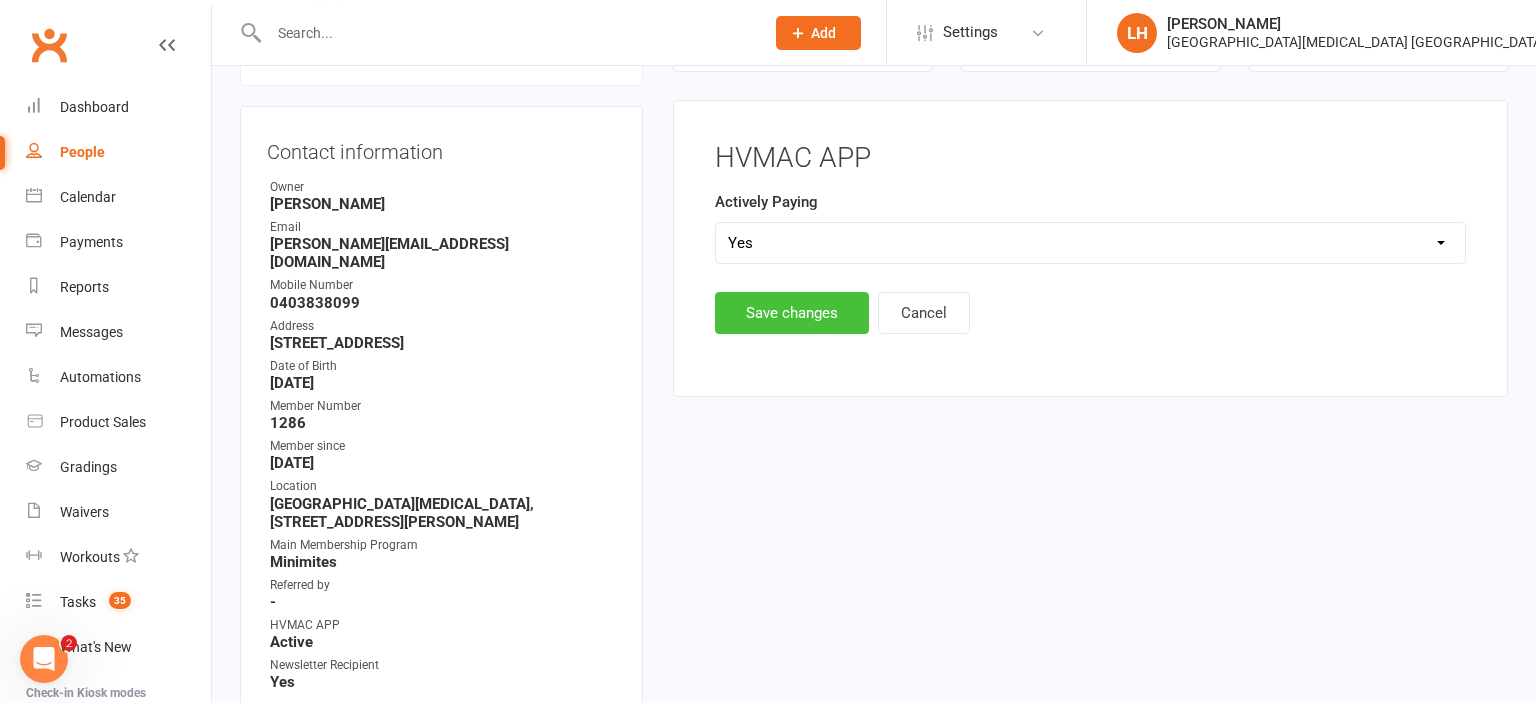 click on "Save changes" at bounding box center (792, 313) 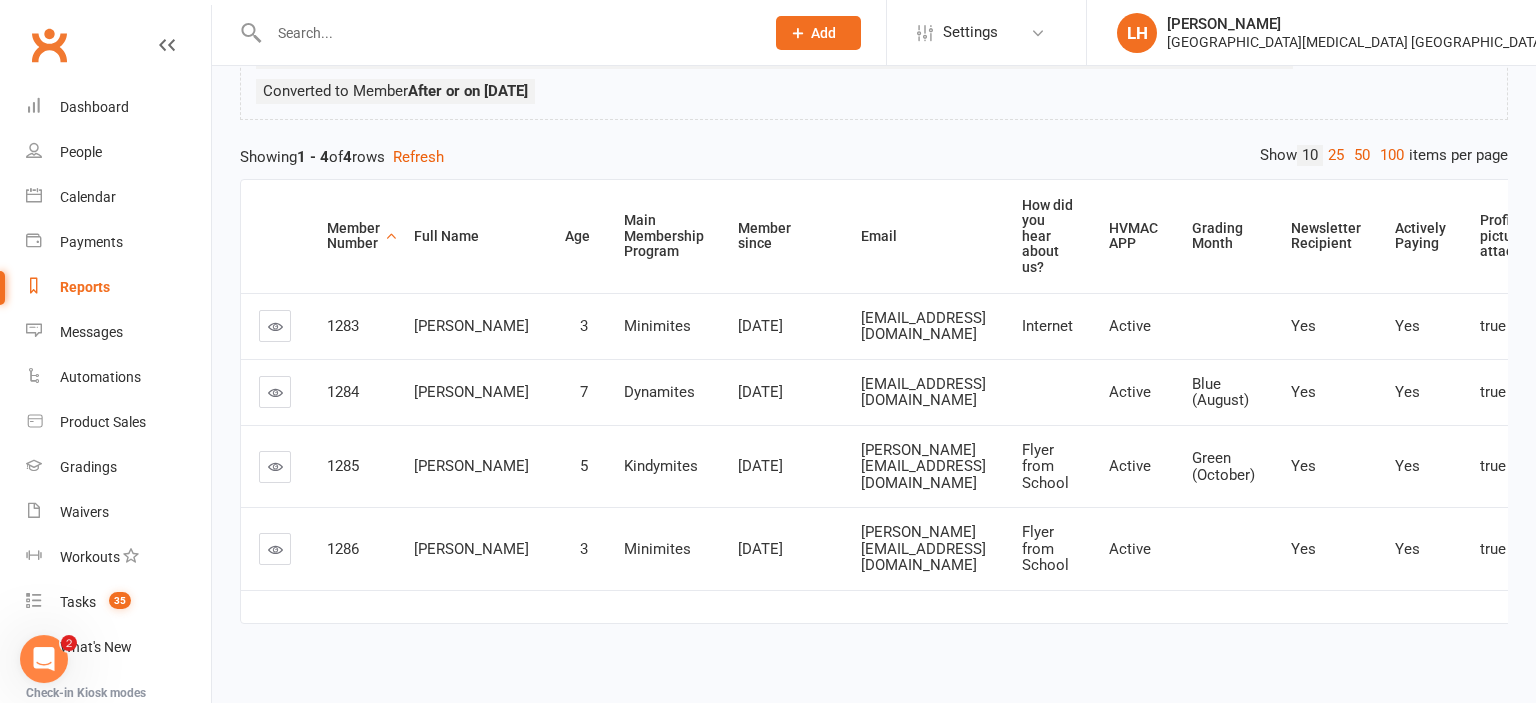 scroll, scrollTop: 200, scrollLeft: 0, axis: vertical 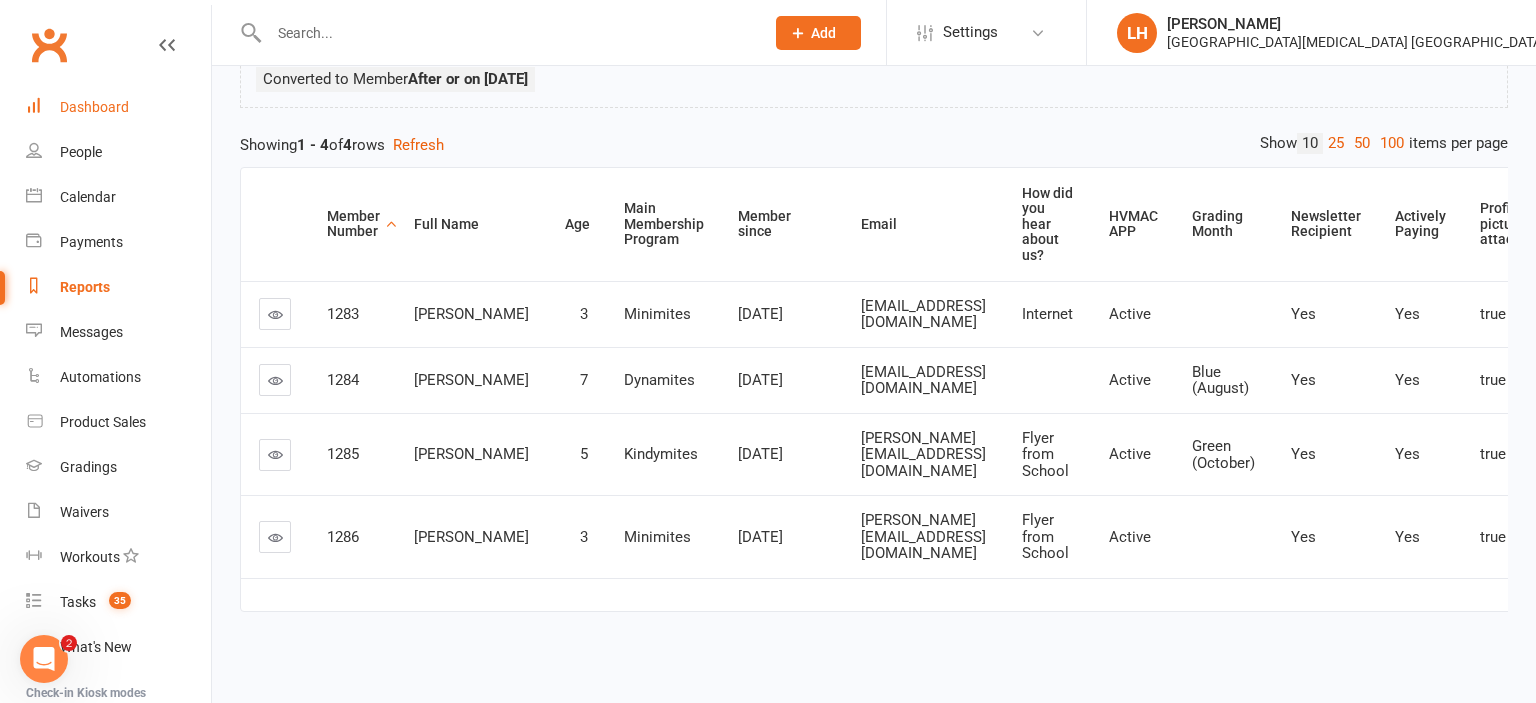 click on "Dashboard" at bounding box center (94, 107) 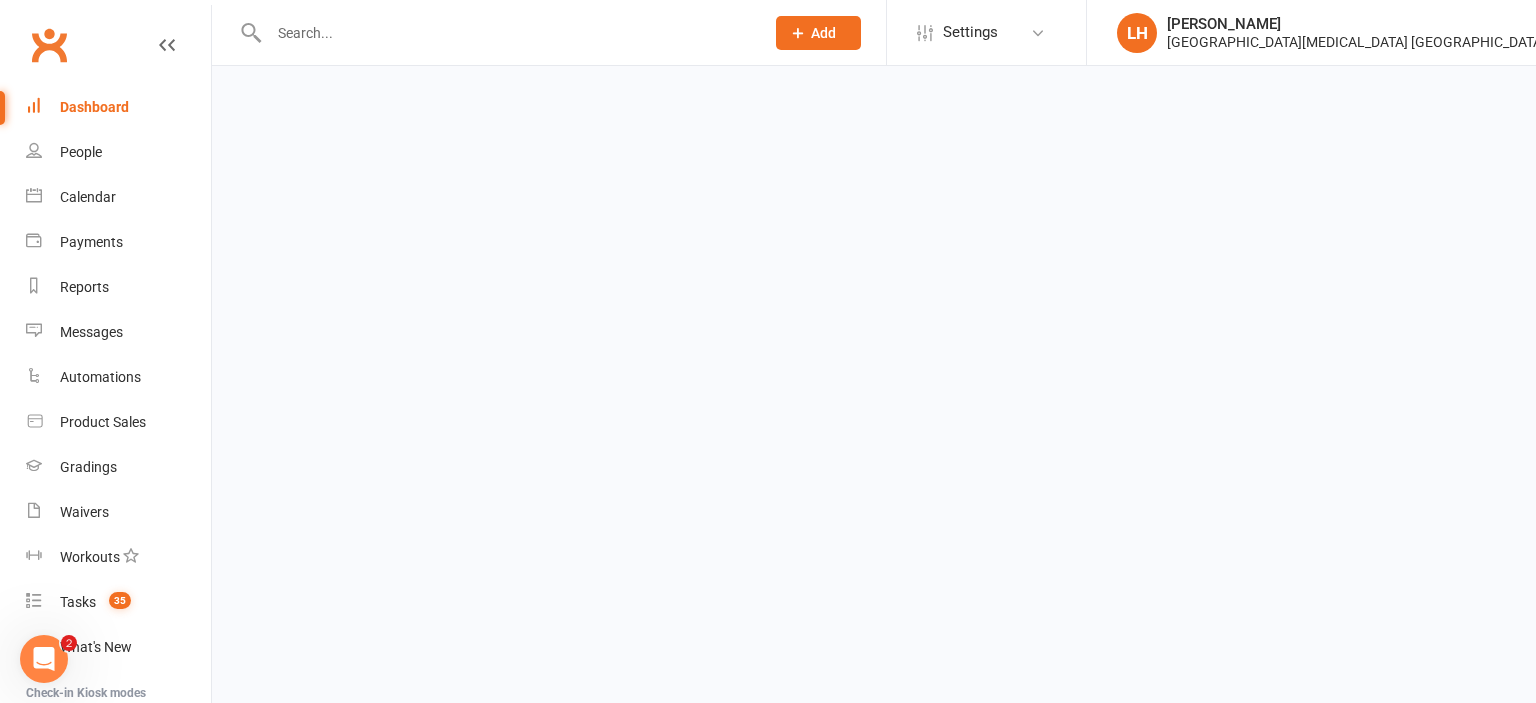 scroll, scrollTop: 0, scrollLeft: 0, axis: both 